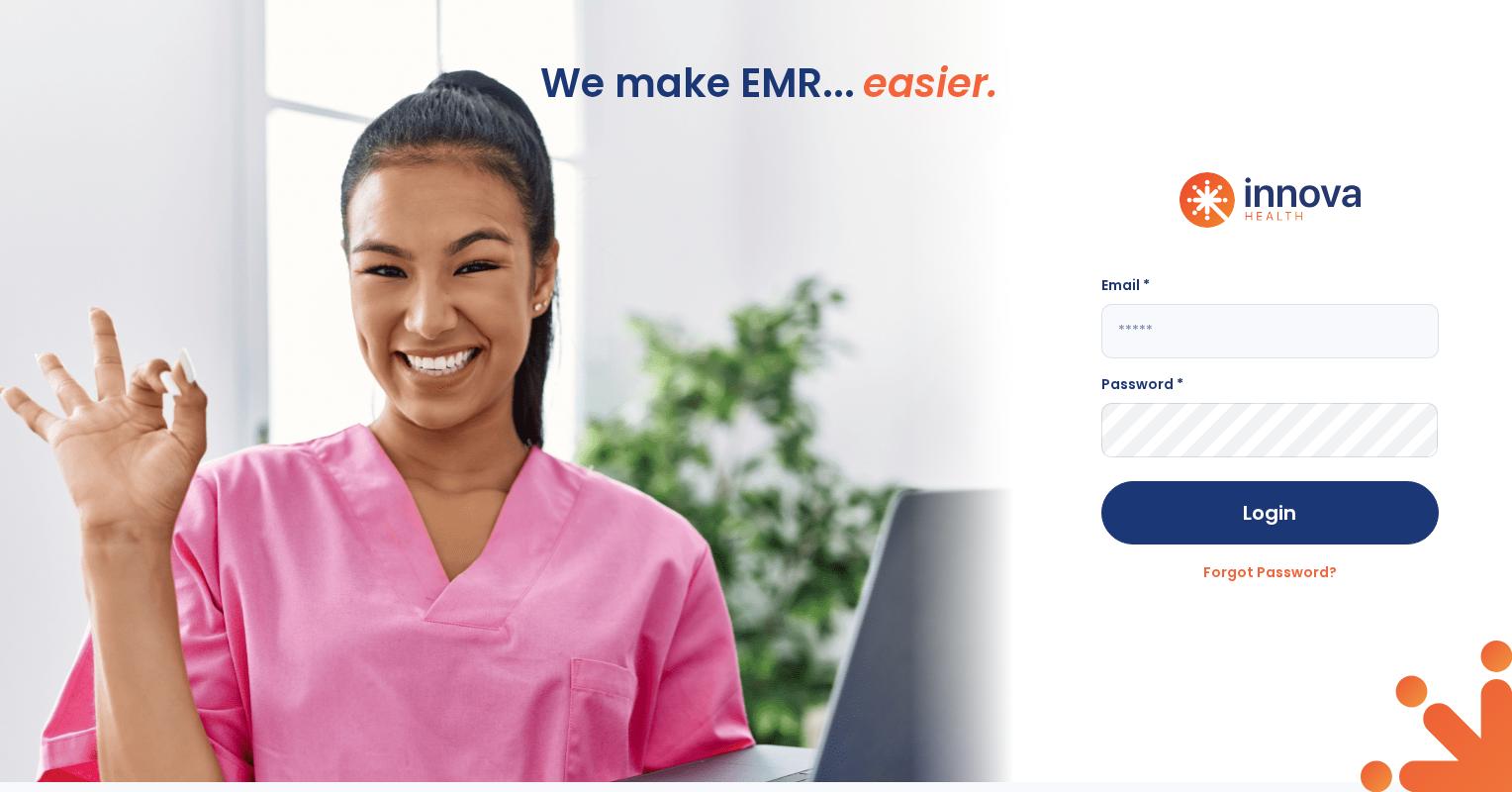 scroll, scrollTop: 0, scrollLeft: 0, axis: both 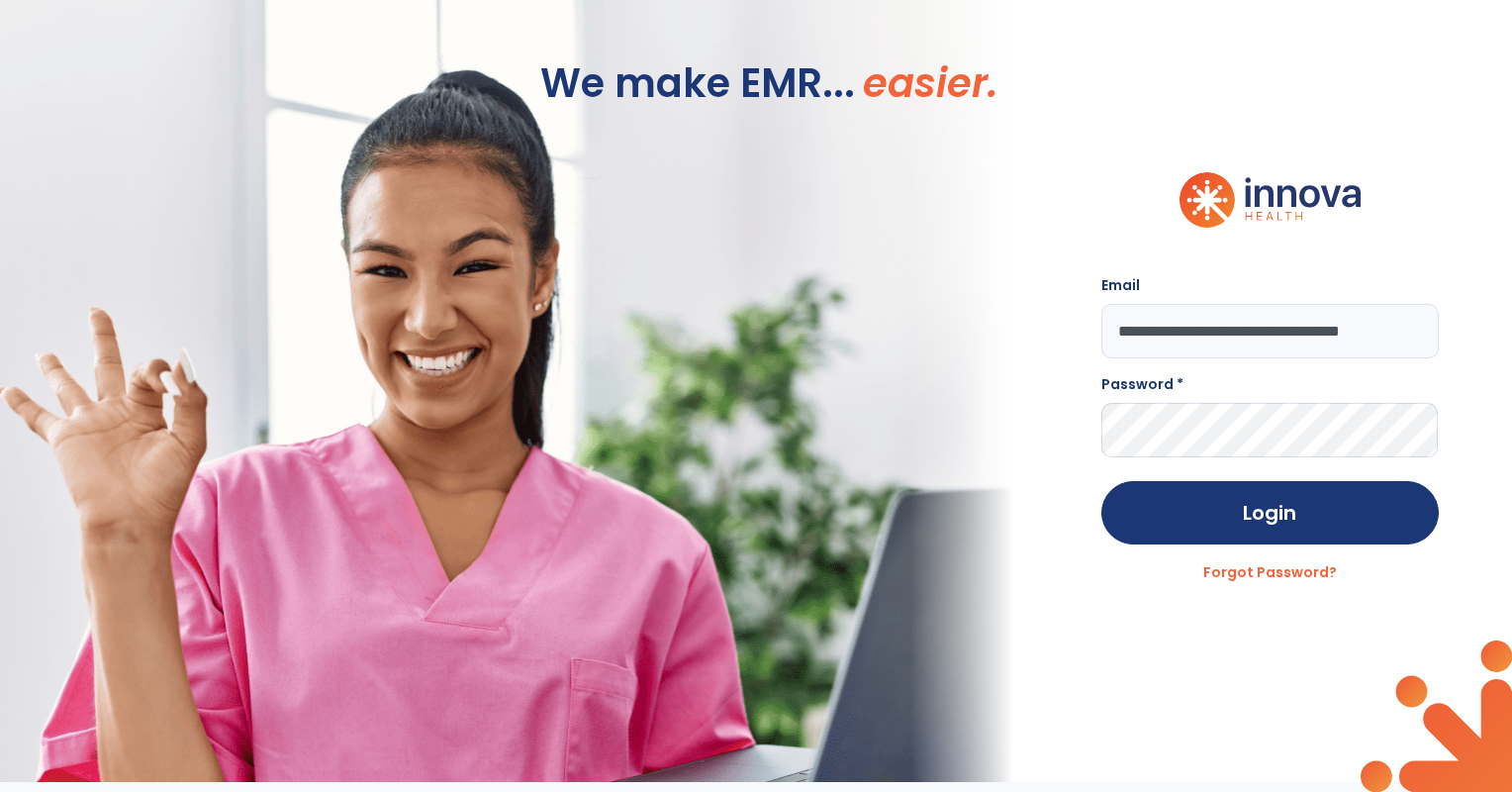 type on "**********" 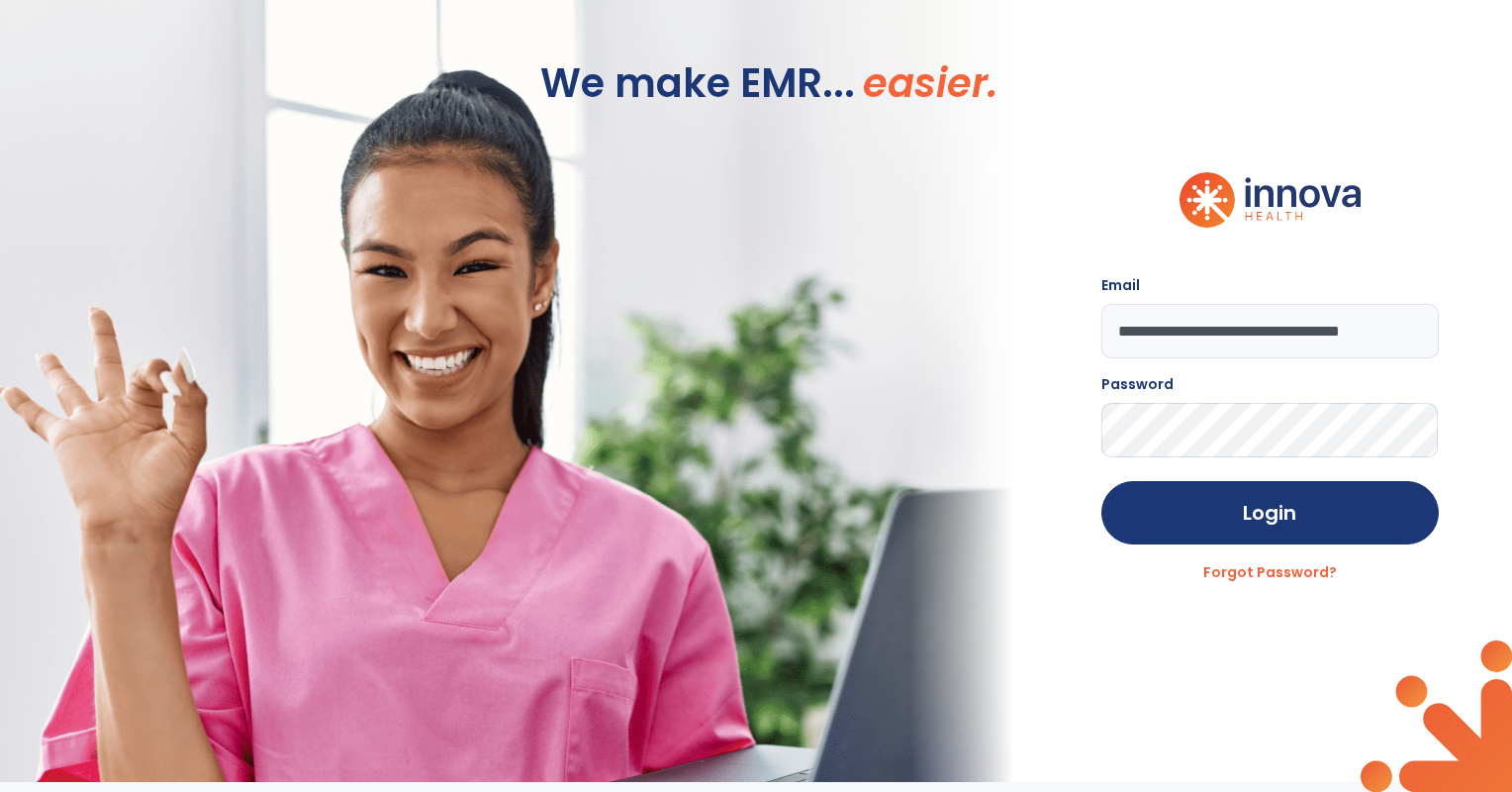 click on "Login" 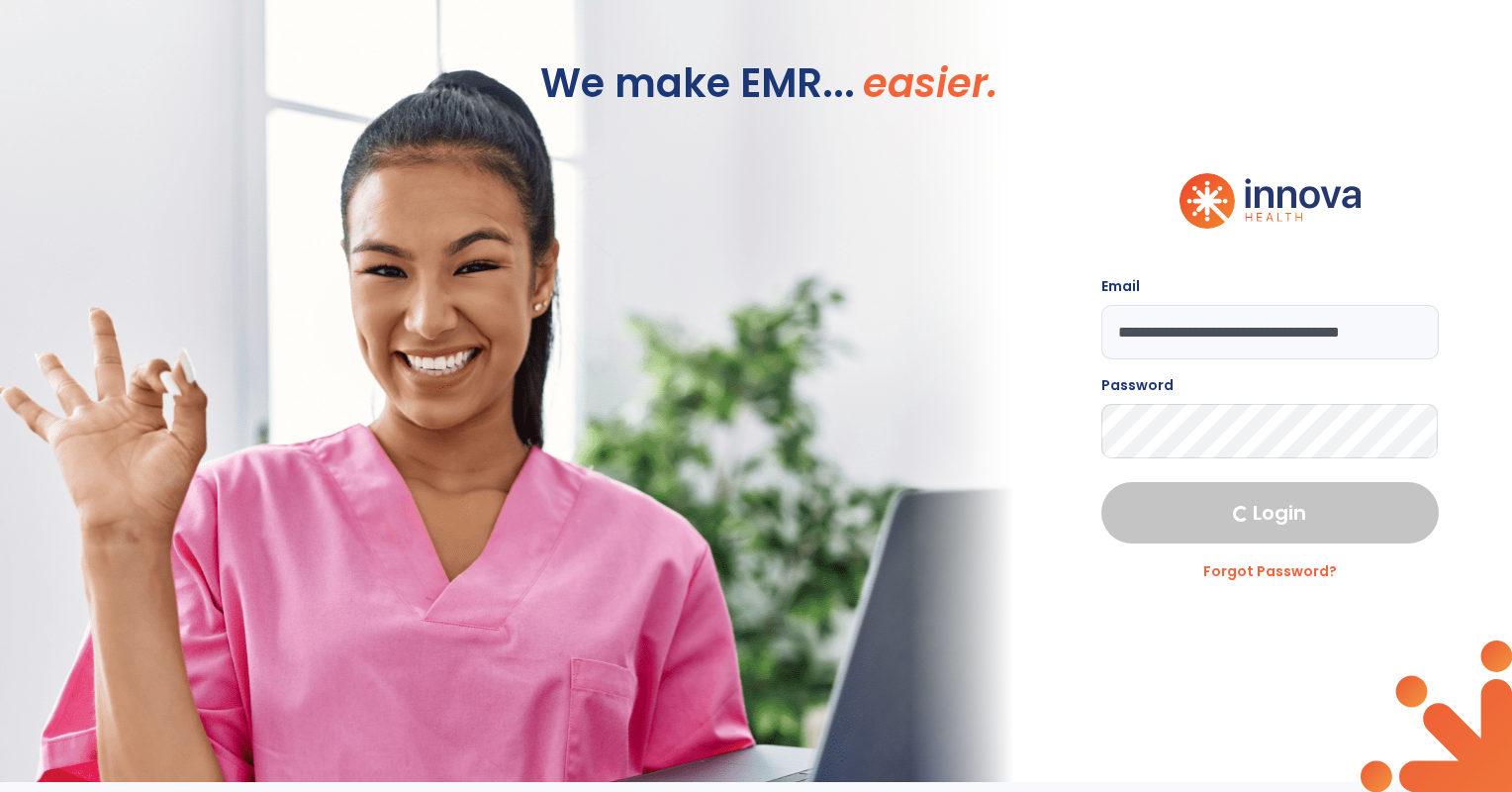 select on "***" 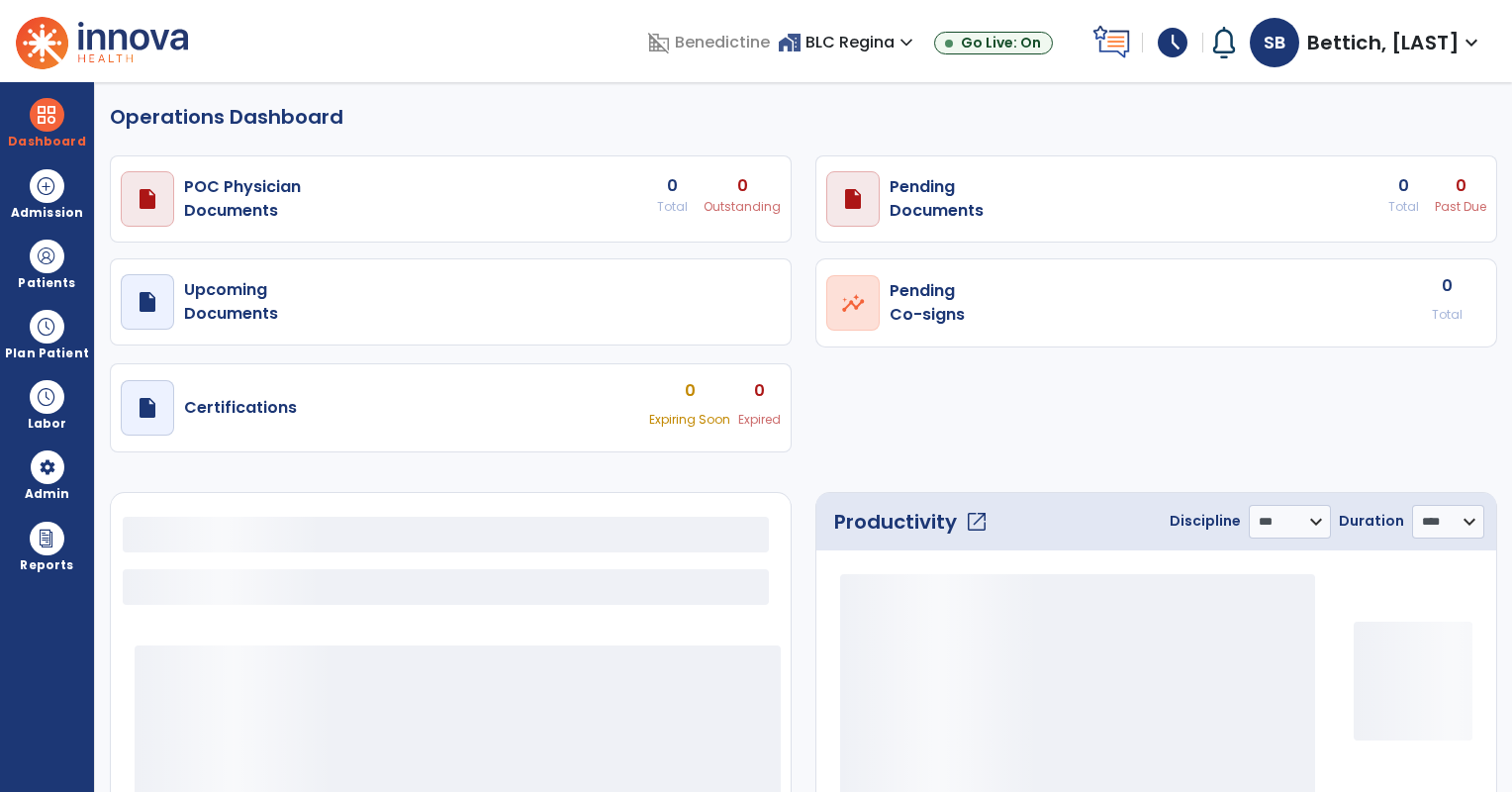 select on "***" 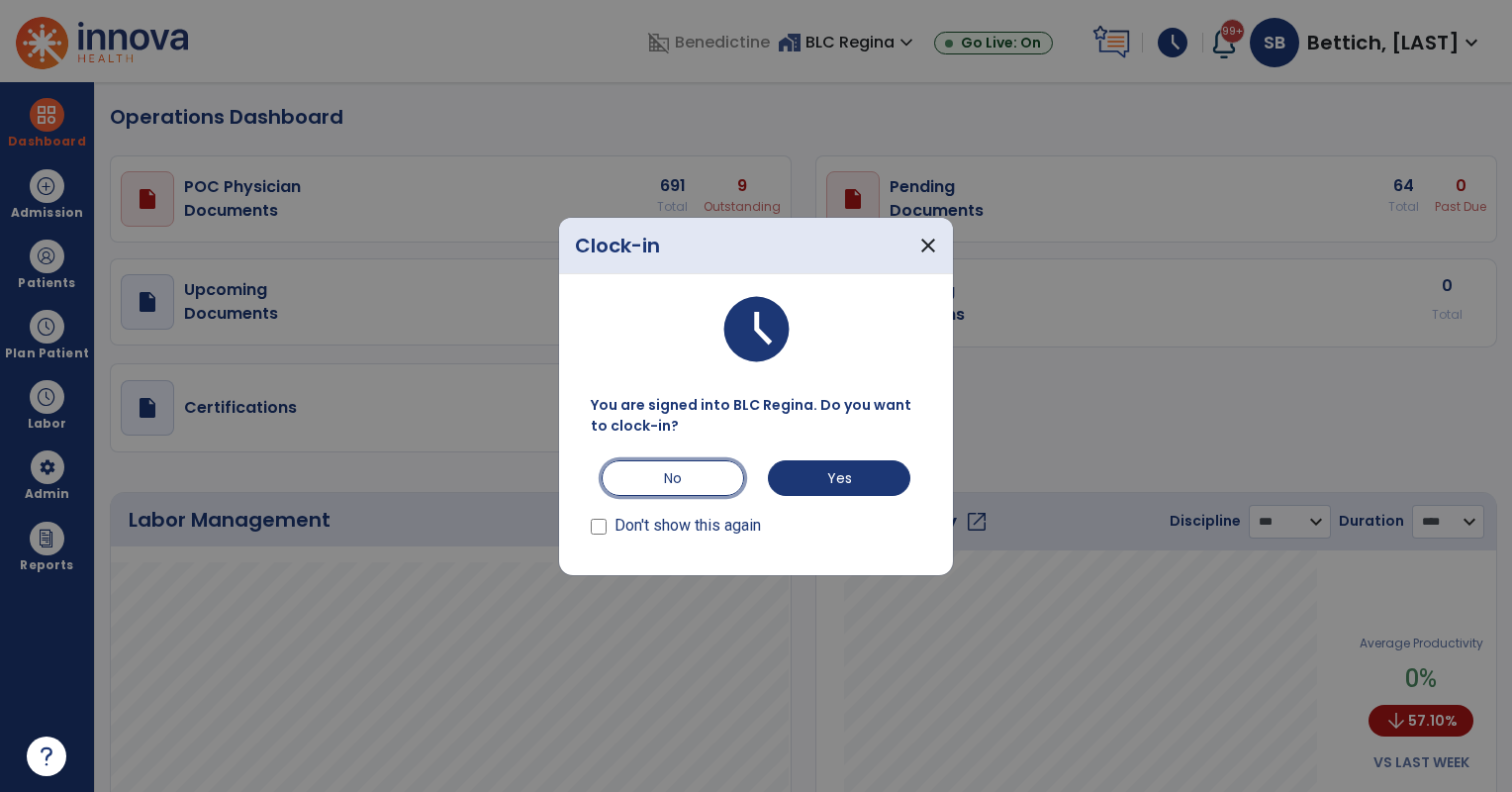 click on "No" at bounding box center (673, 478) 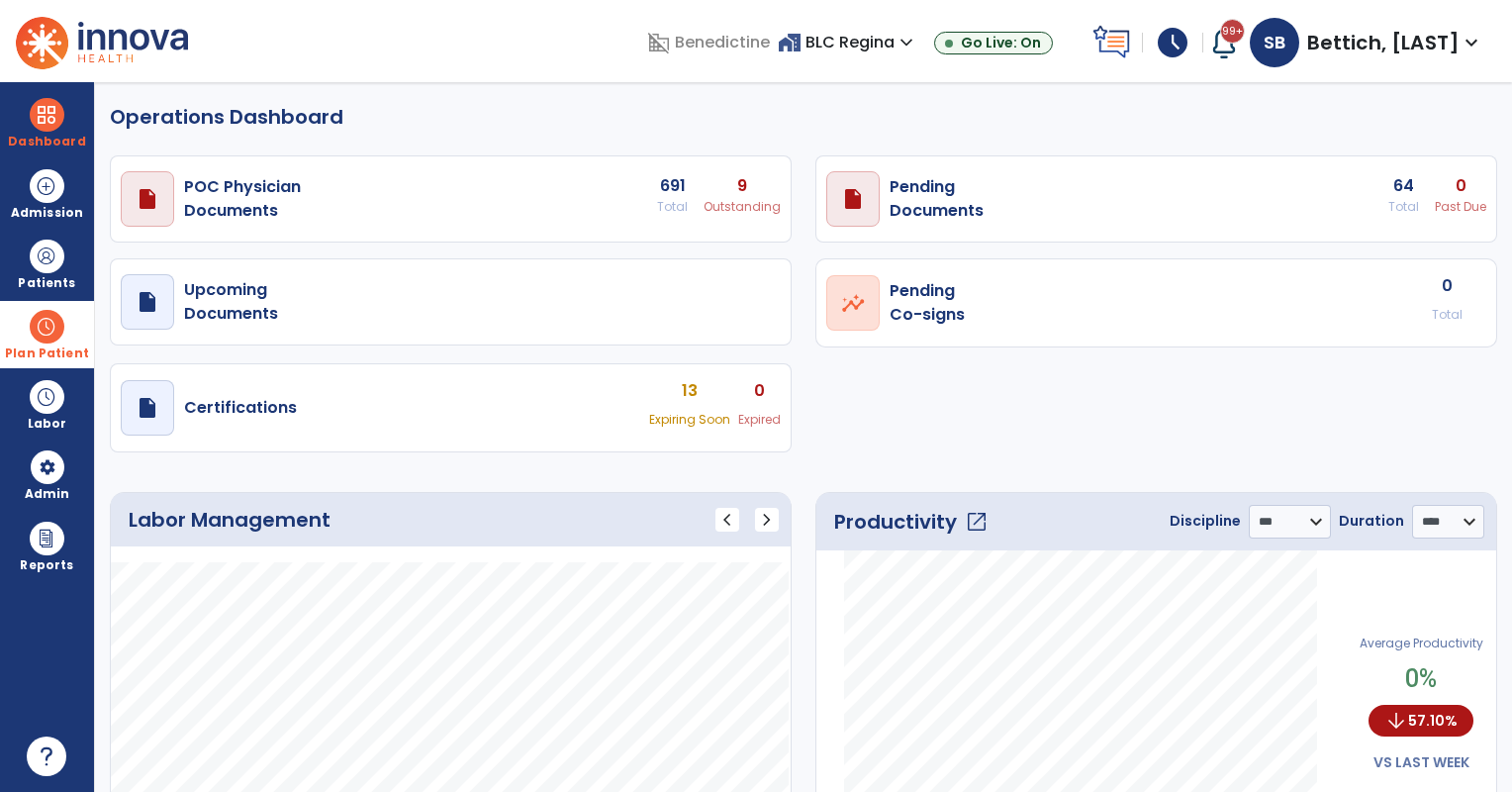 click on "Plan Patient" at bounding box center (47, 263) 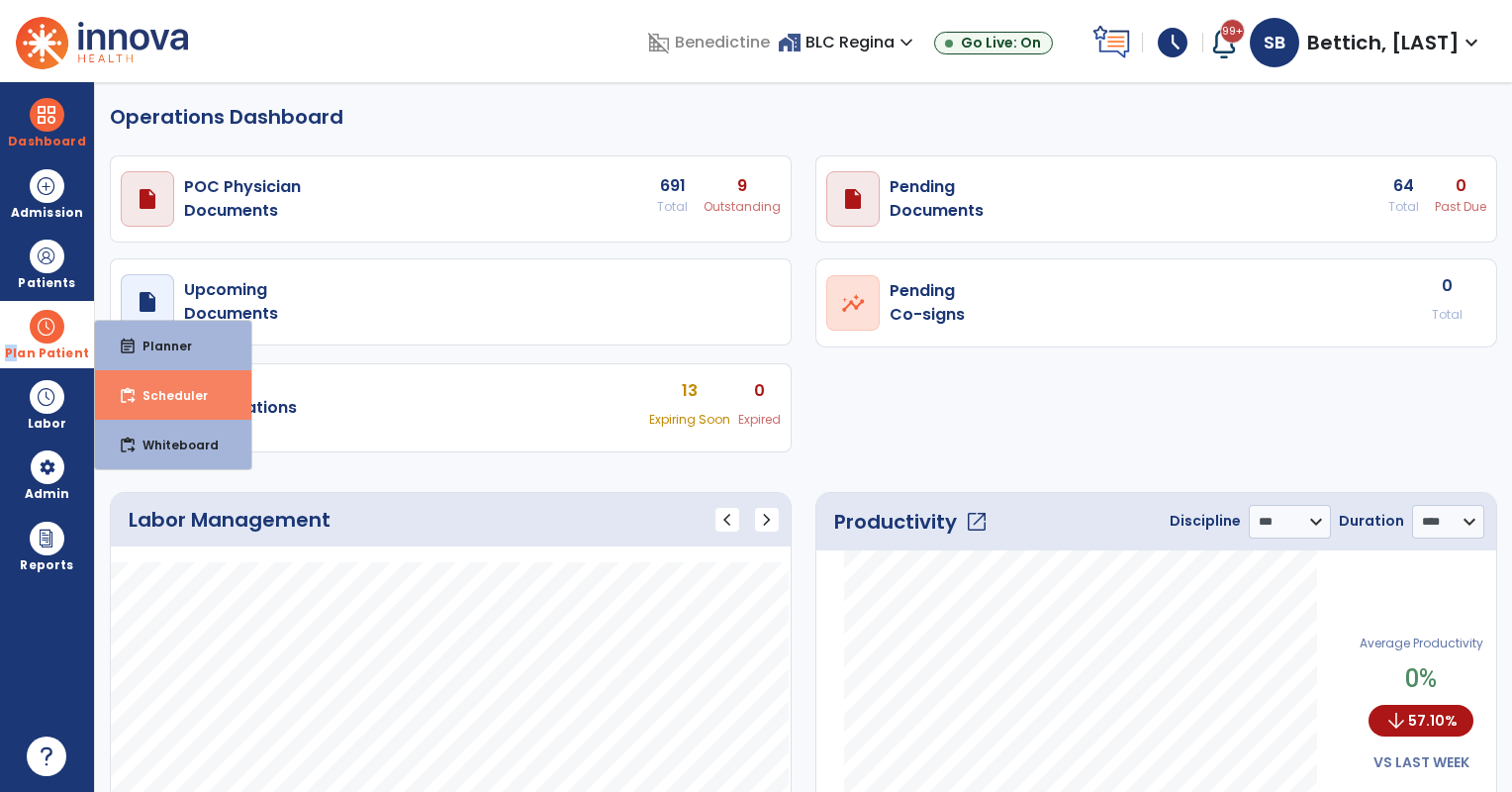 drag, startPoint x: 32, startPoint y: 340, endPoint x: 164, endPoint y: 392, distance: 141.87318 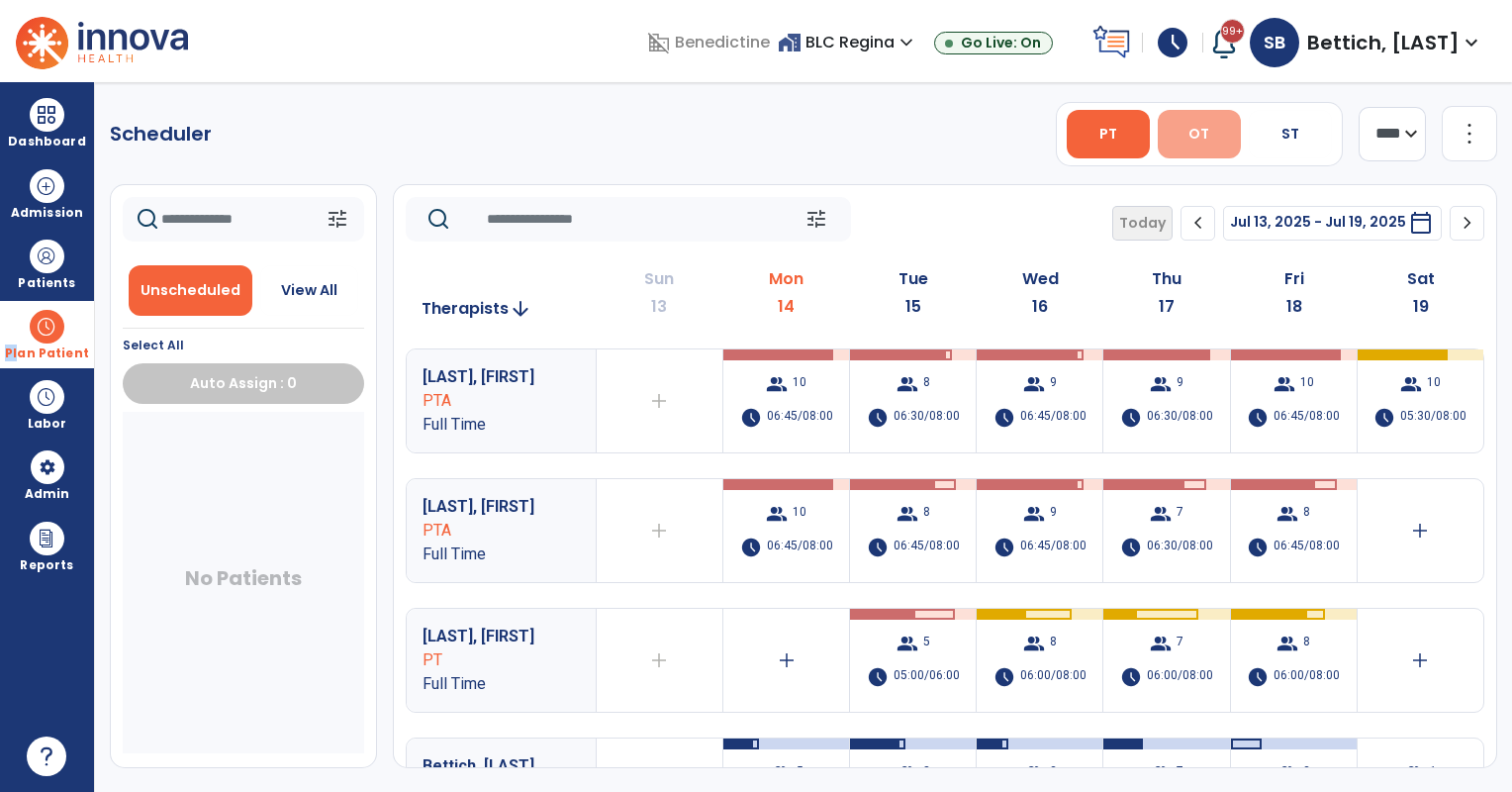 click on "OT" at bounding box center (1199, 134) 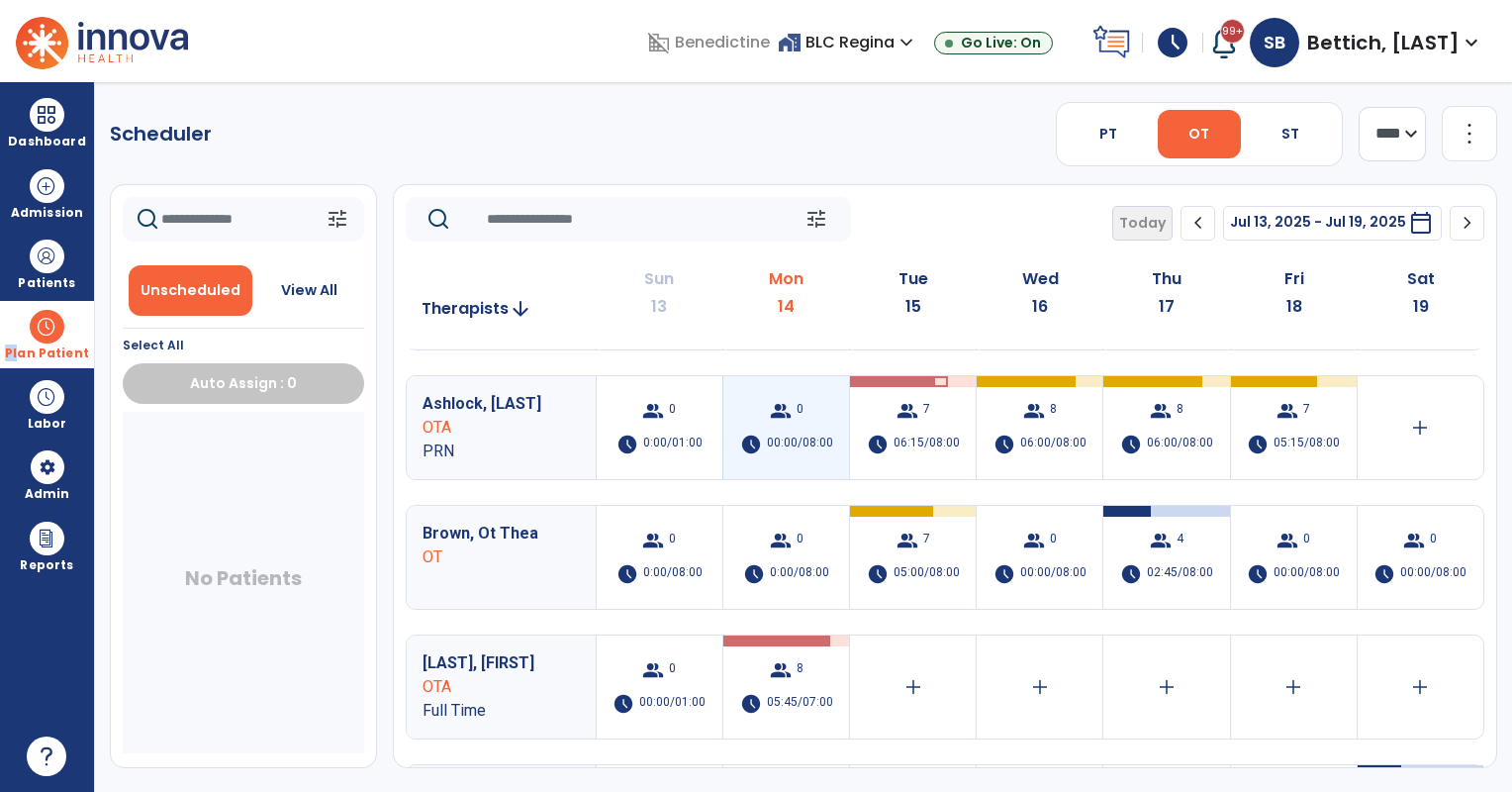 scroll, scrollTop: 164, scrollLeft: 0, axis: vertical 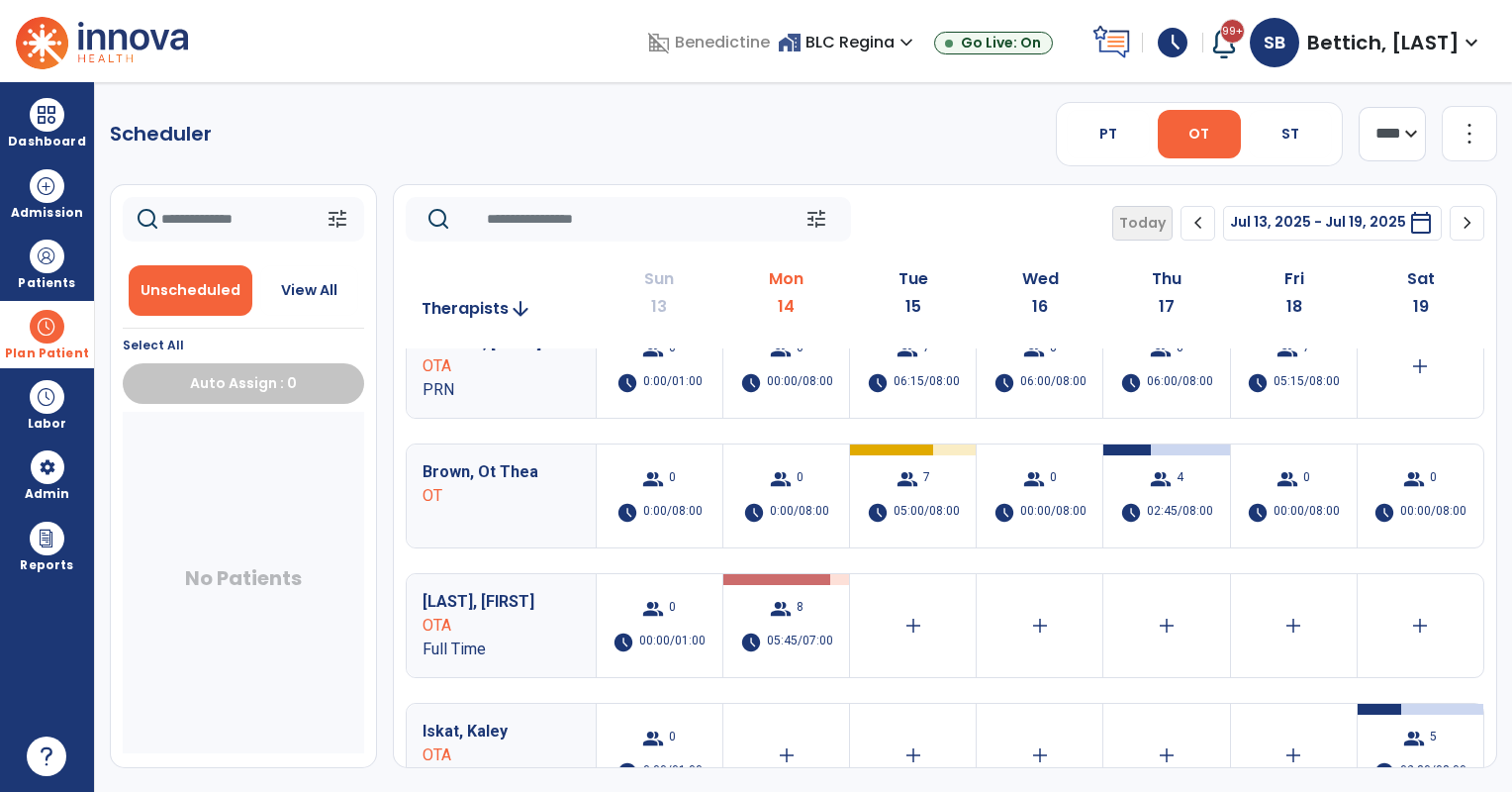 click on "Plan Patient" at bounding box center (47, 353) 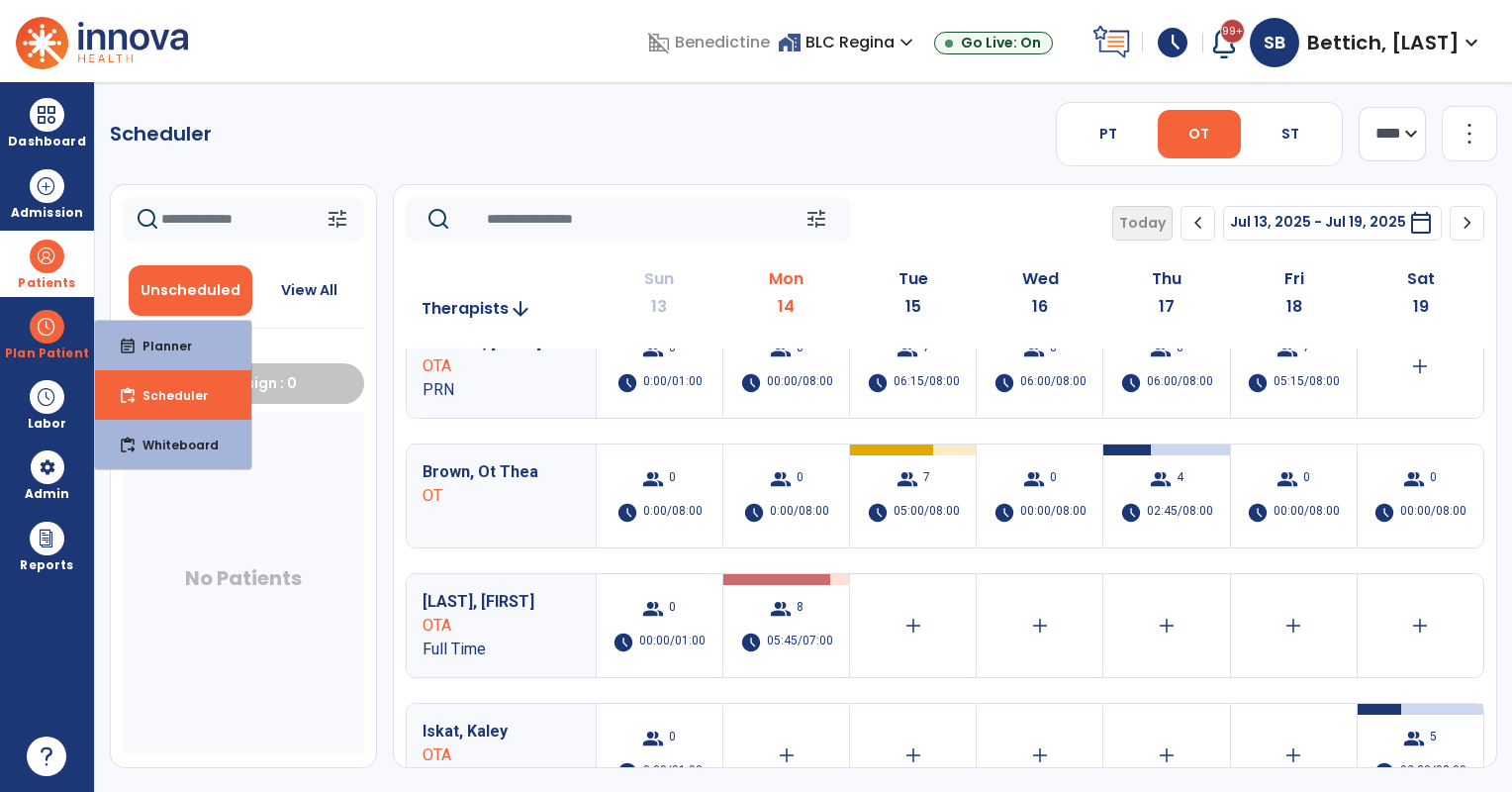 drag, startPoint x: 40, startPoint y: 266, endPoint x: 168, endPoint y: 285, distance: 129.40247 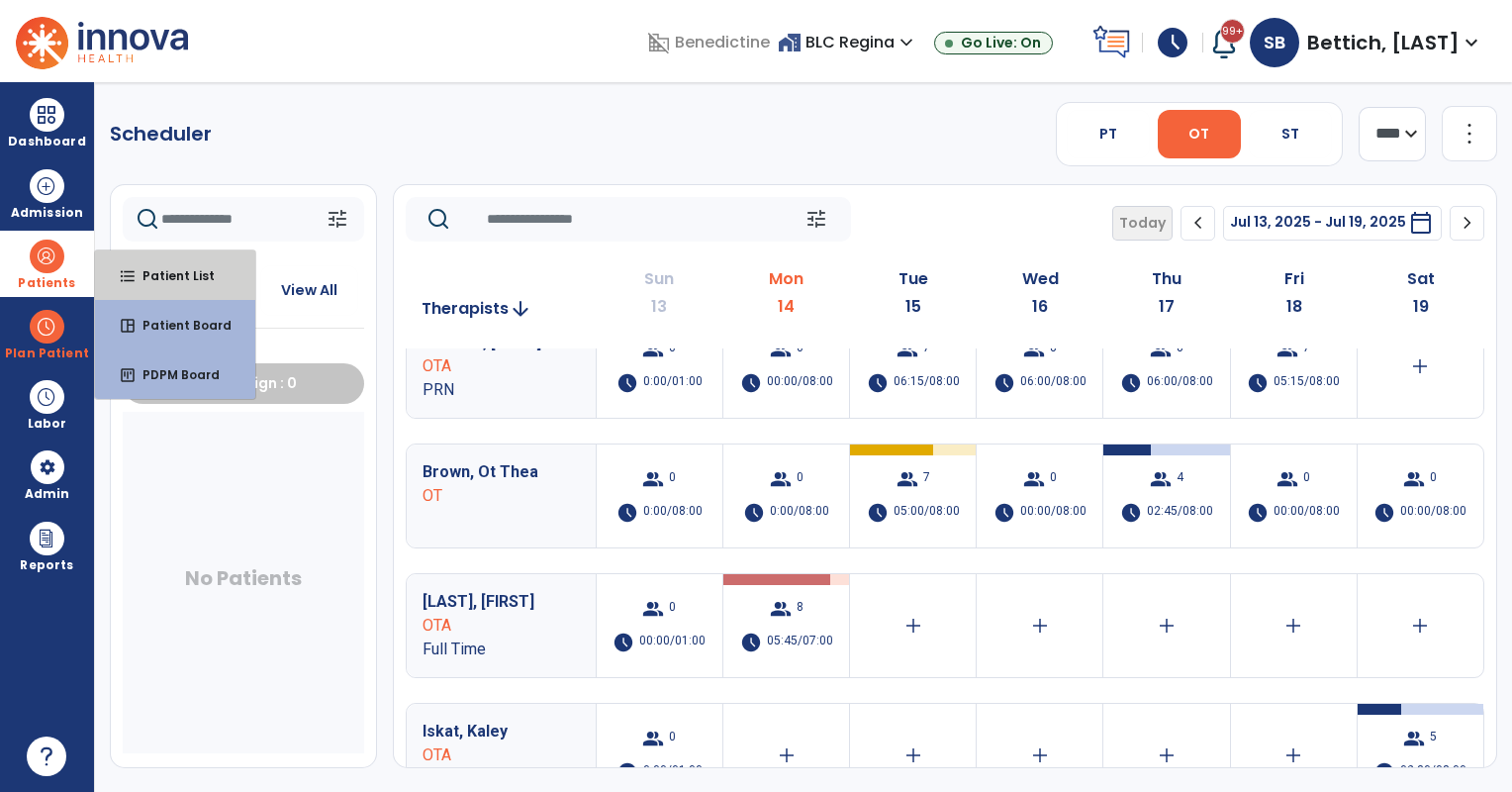 click on "format_list_bulleted  Patient List" at bounding box center (175, 275) 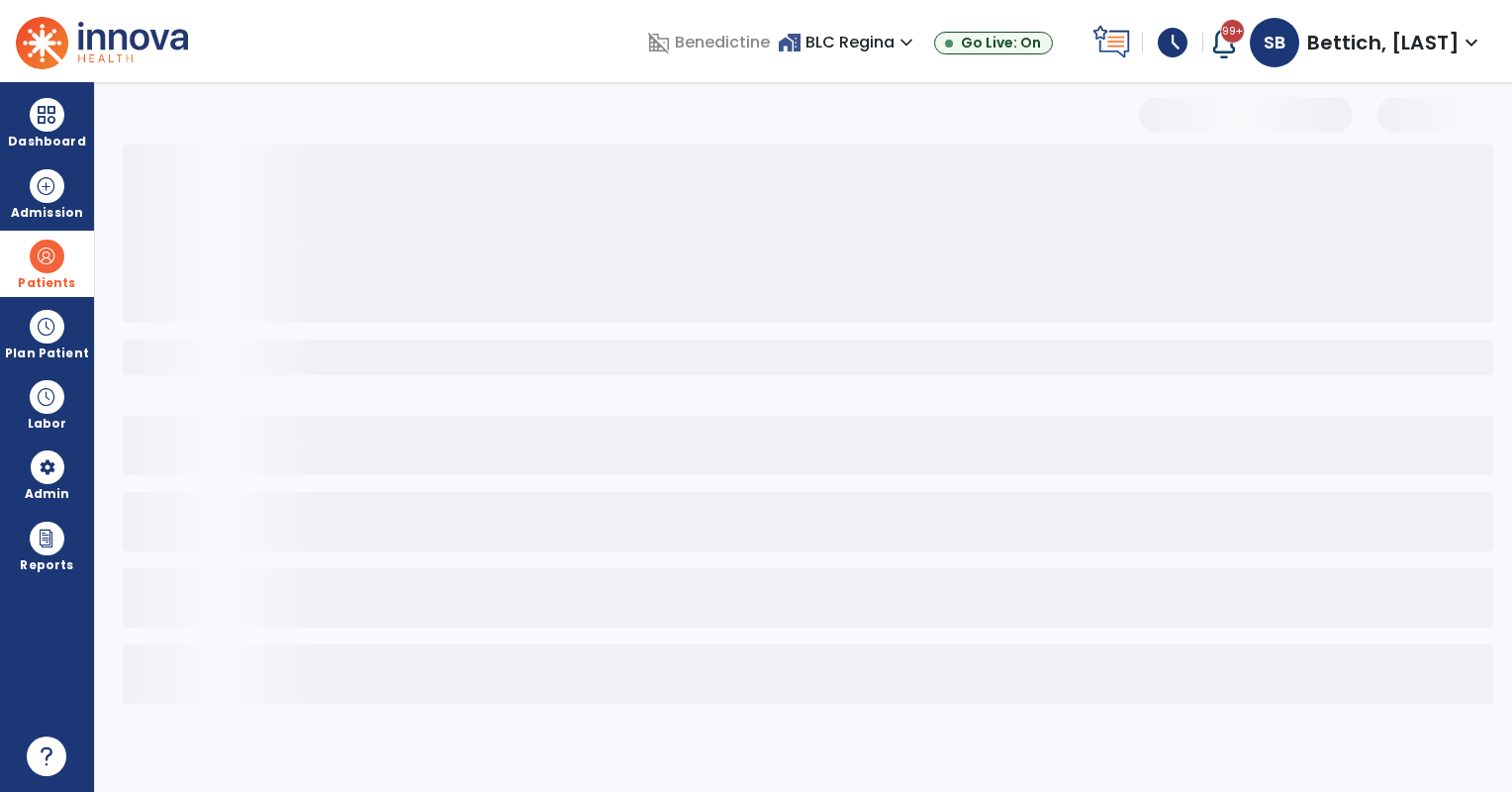 select on "***" 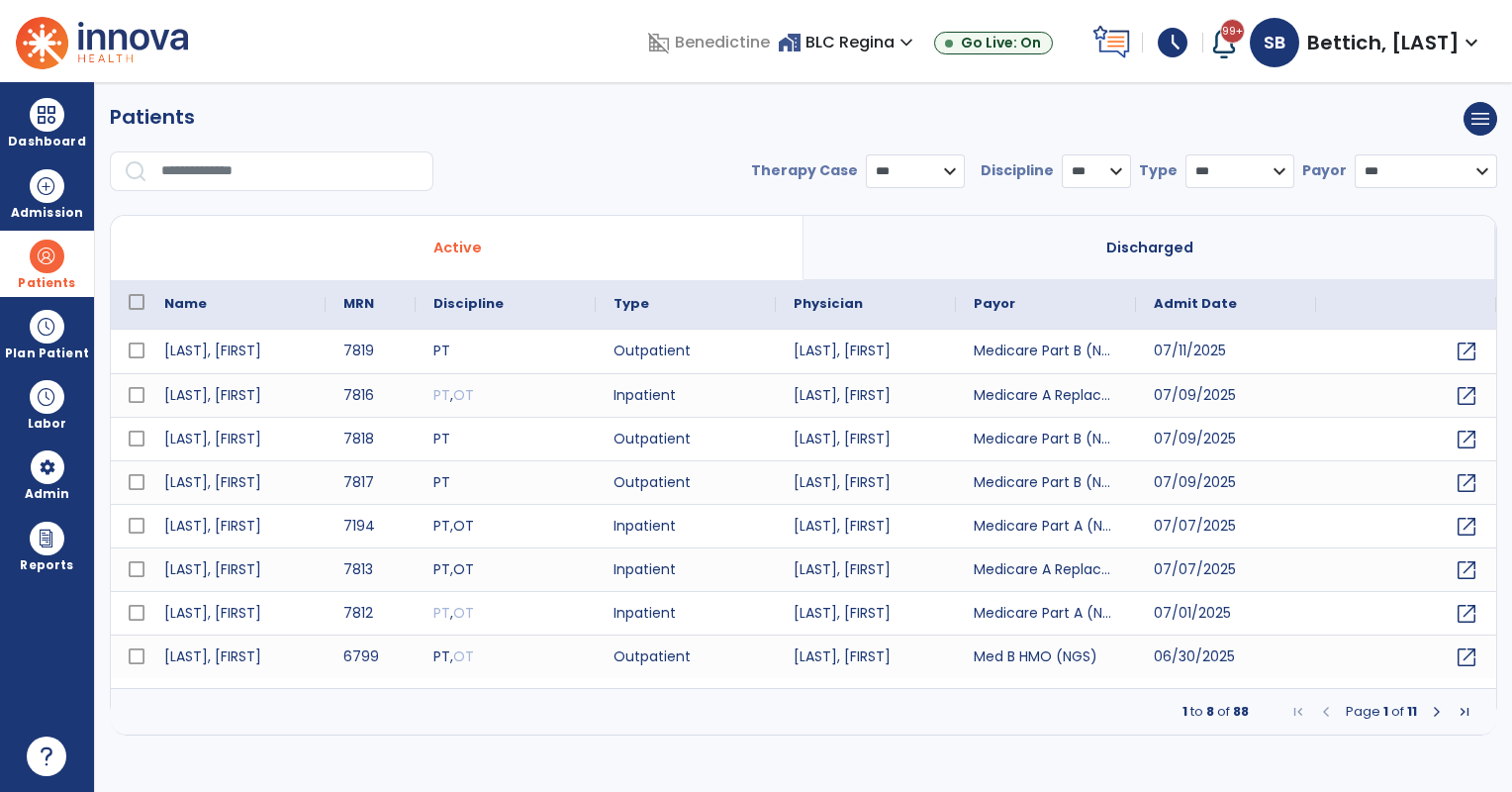 click at bounding box center [290, 171] 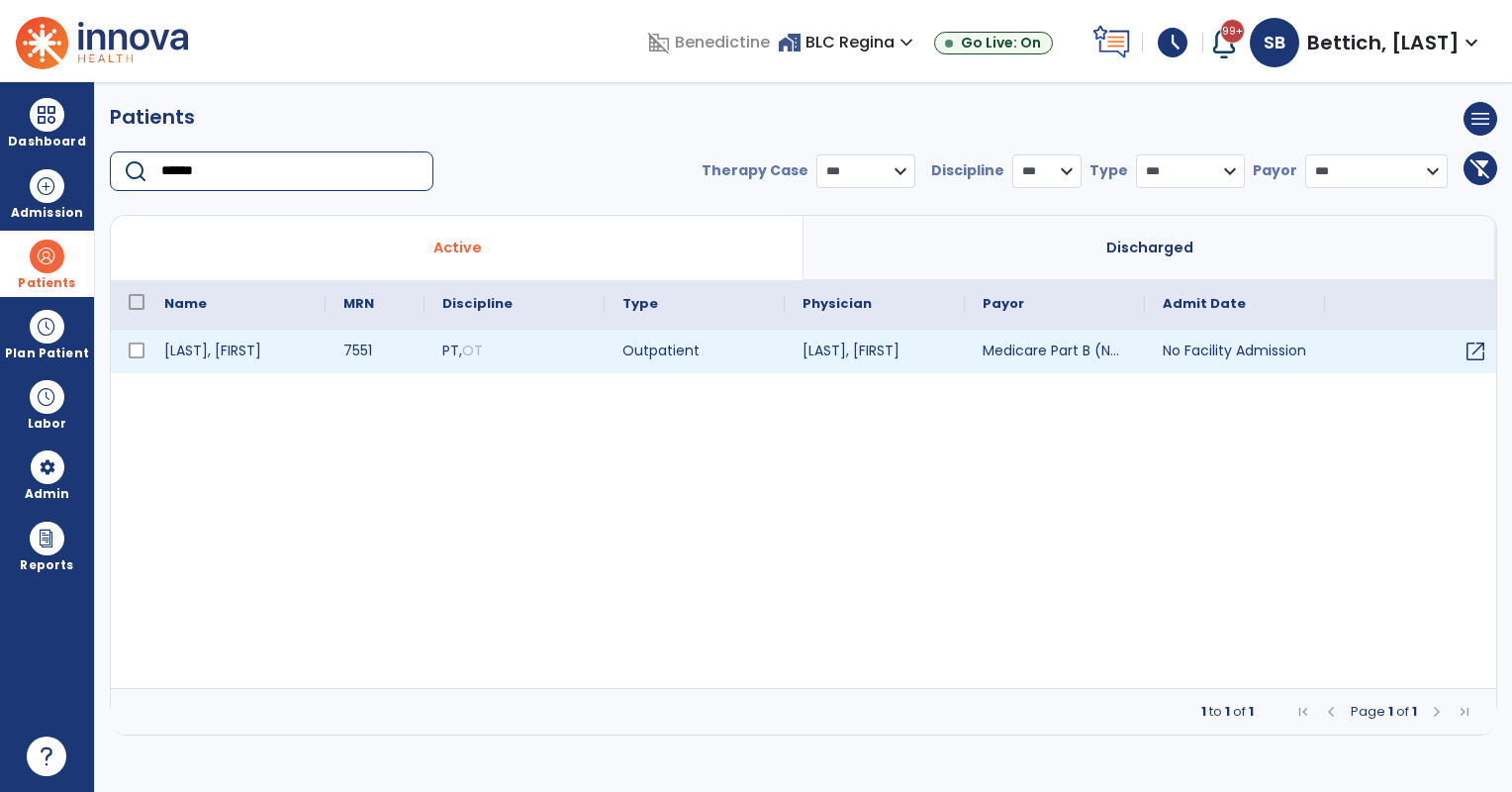 type on "******" 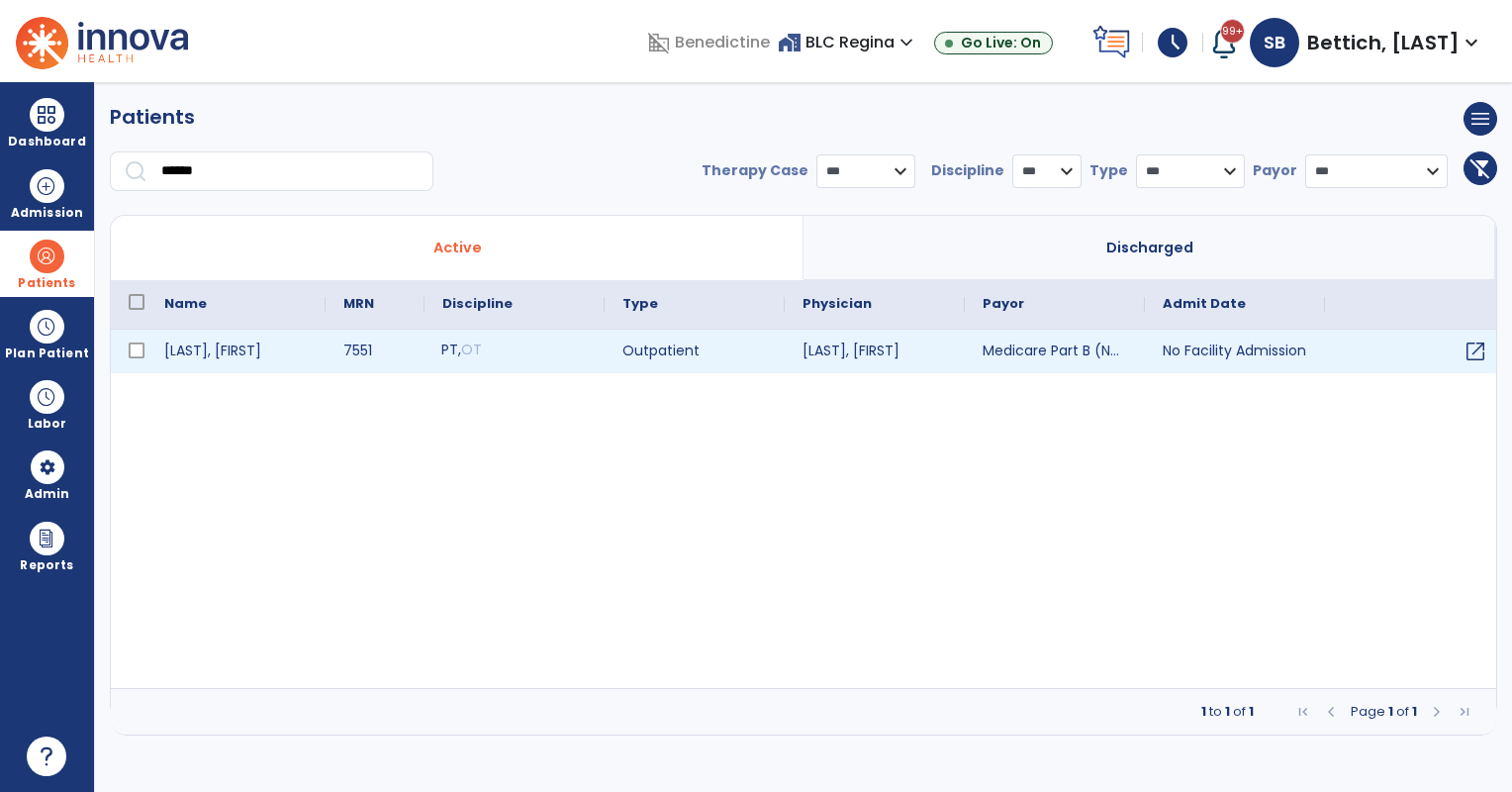 click on "PT , OT" at bounding box center [515, 351] 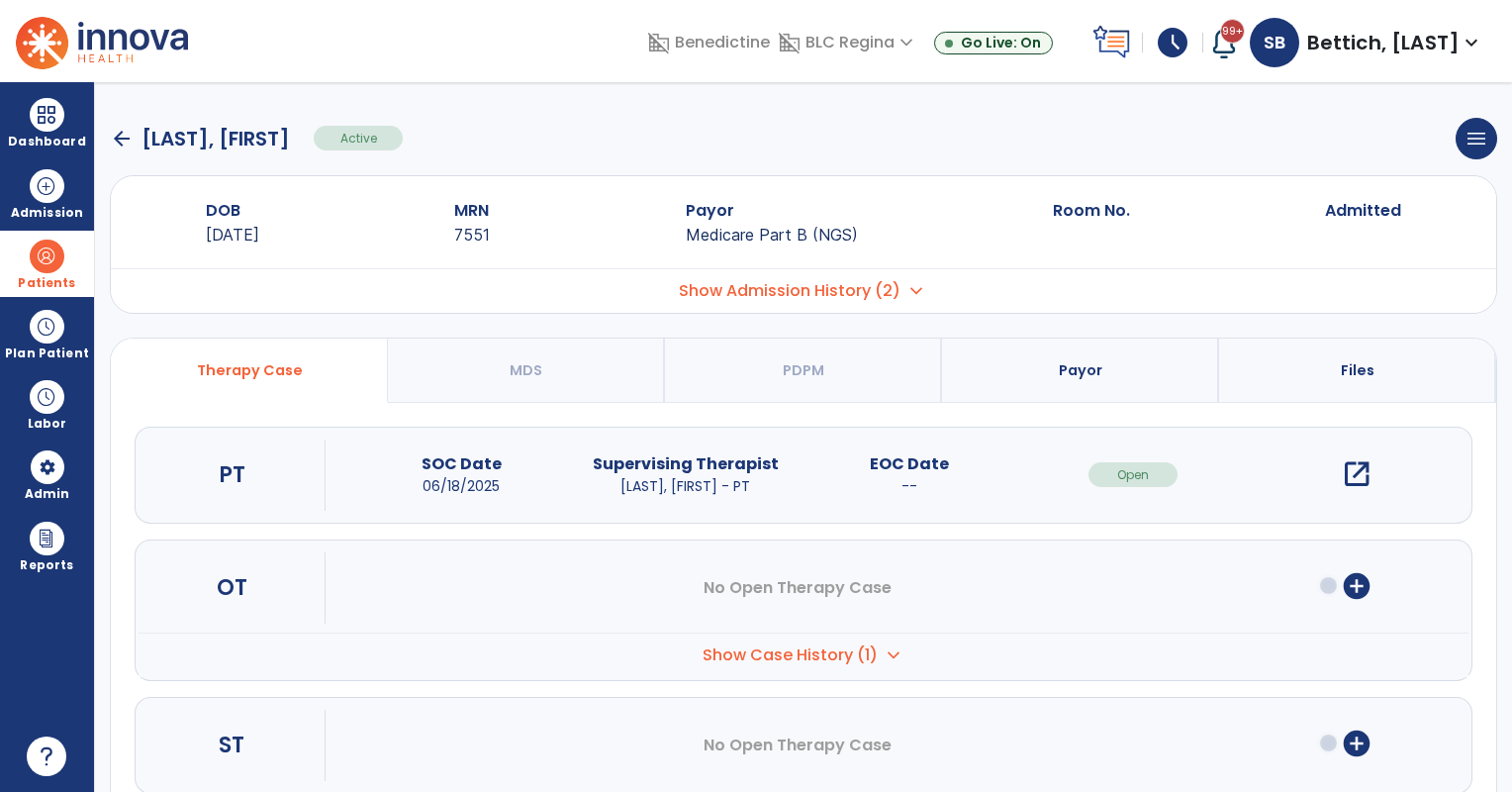 click on "open_in_new" at bounding box center [1357, 474] 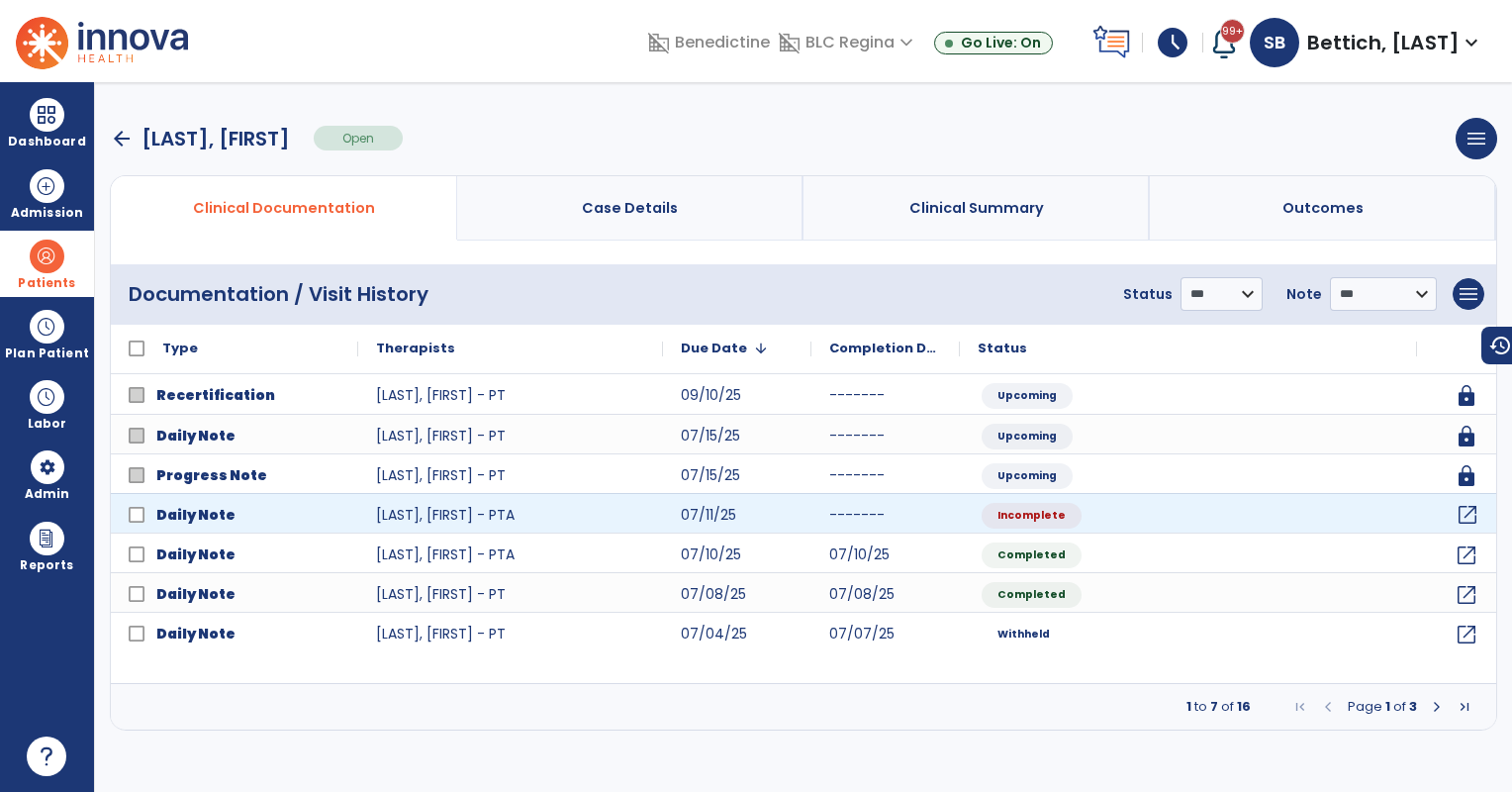 click on "open_in_new" 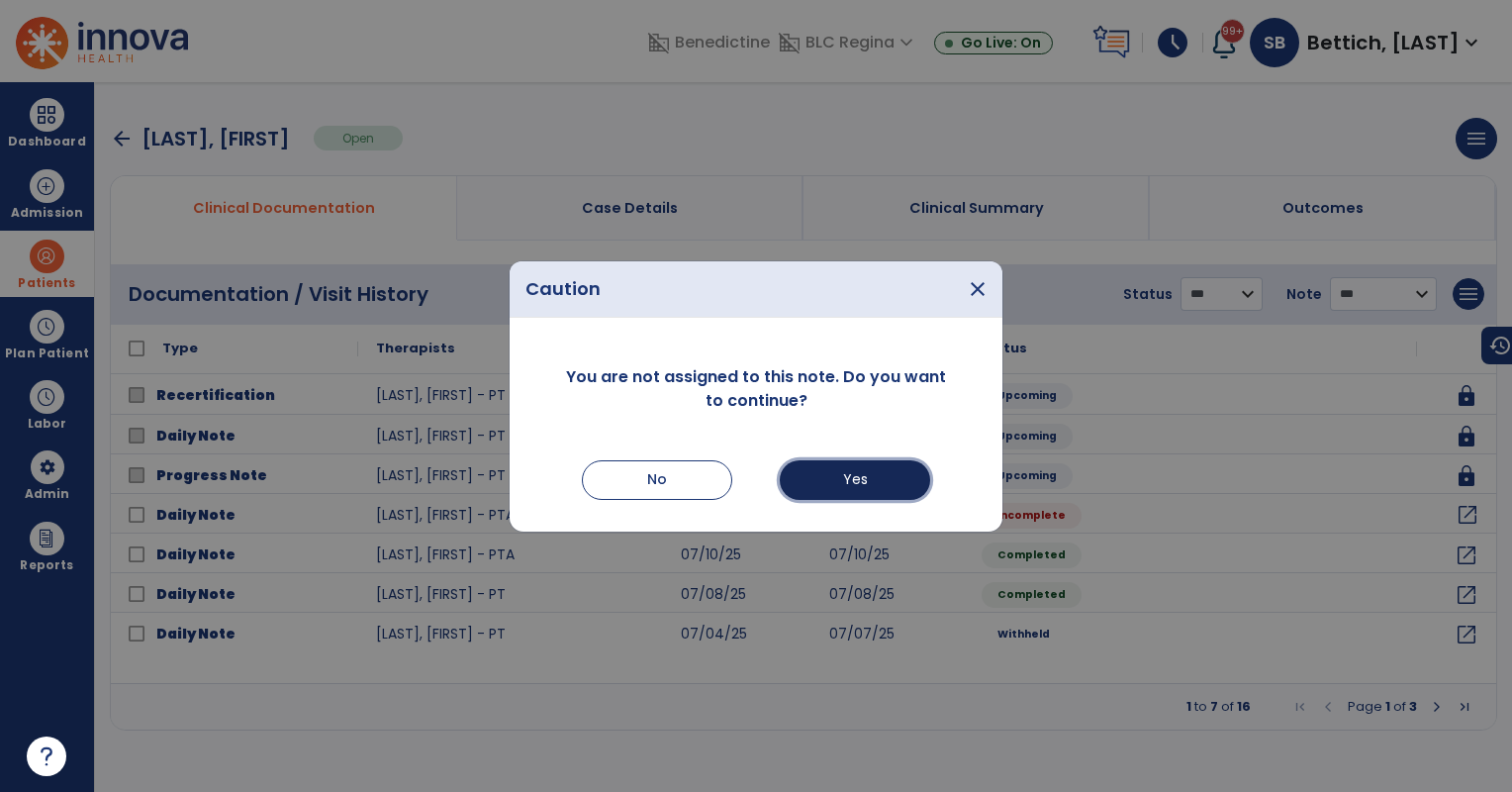 click on "Yes" at bounding box center [855, 480] 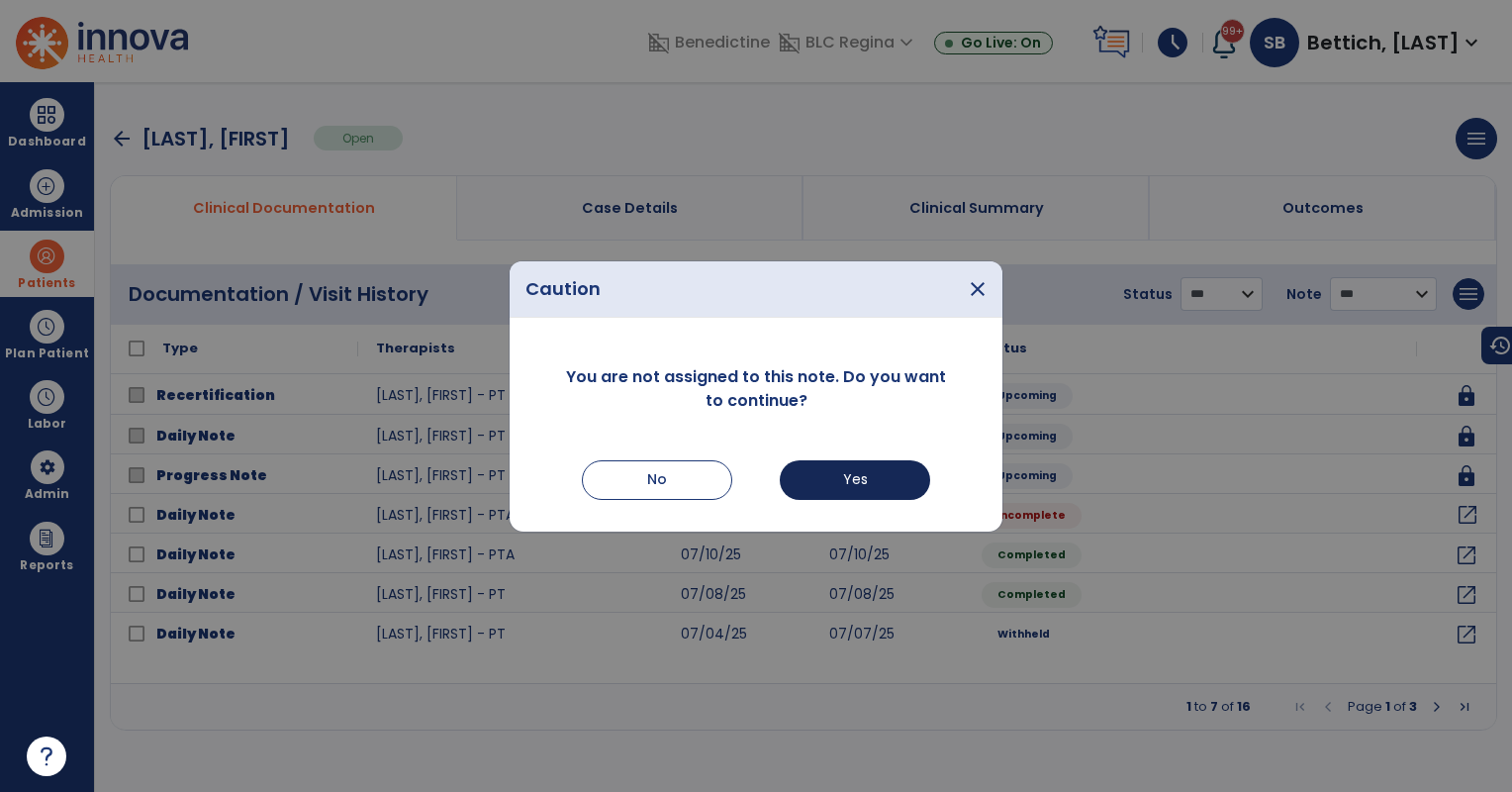 select on "*" 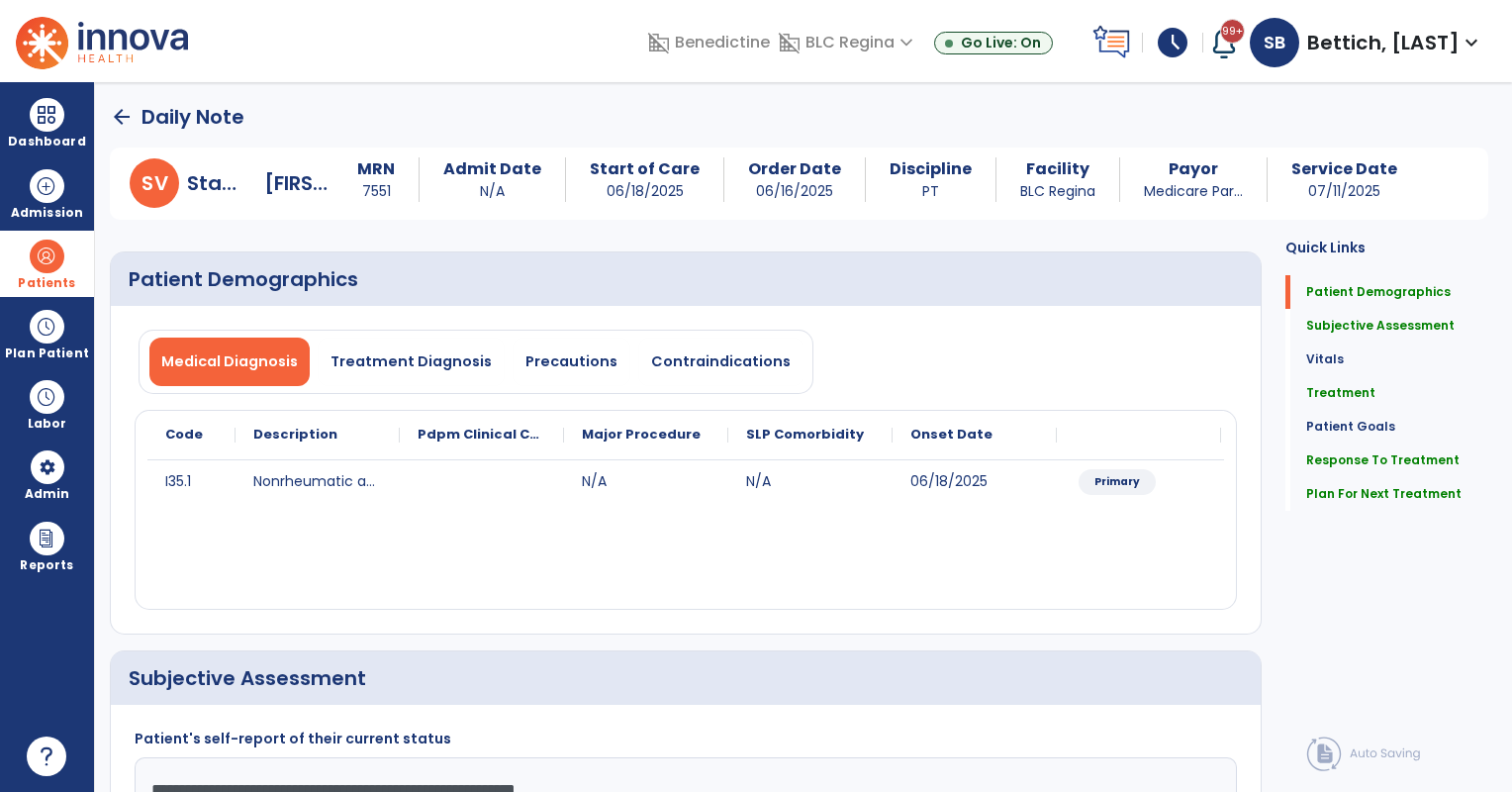 drag, startPoint x: 60, startPoint y: 276, endPoint x: 73, endPoint y: 273, distance: 13.341664 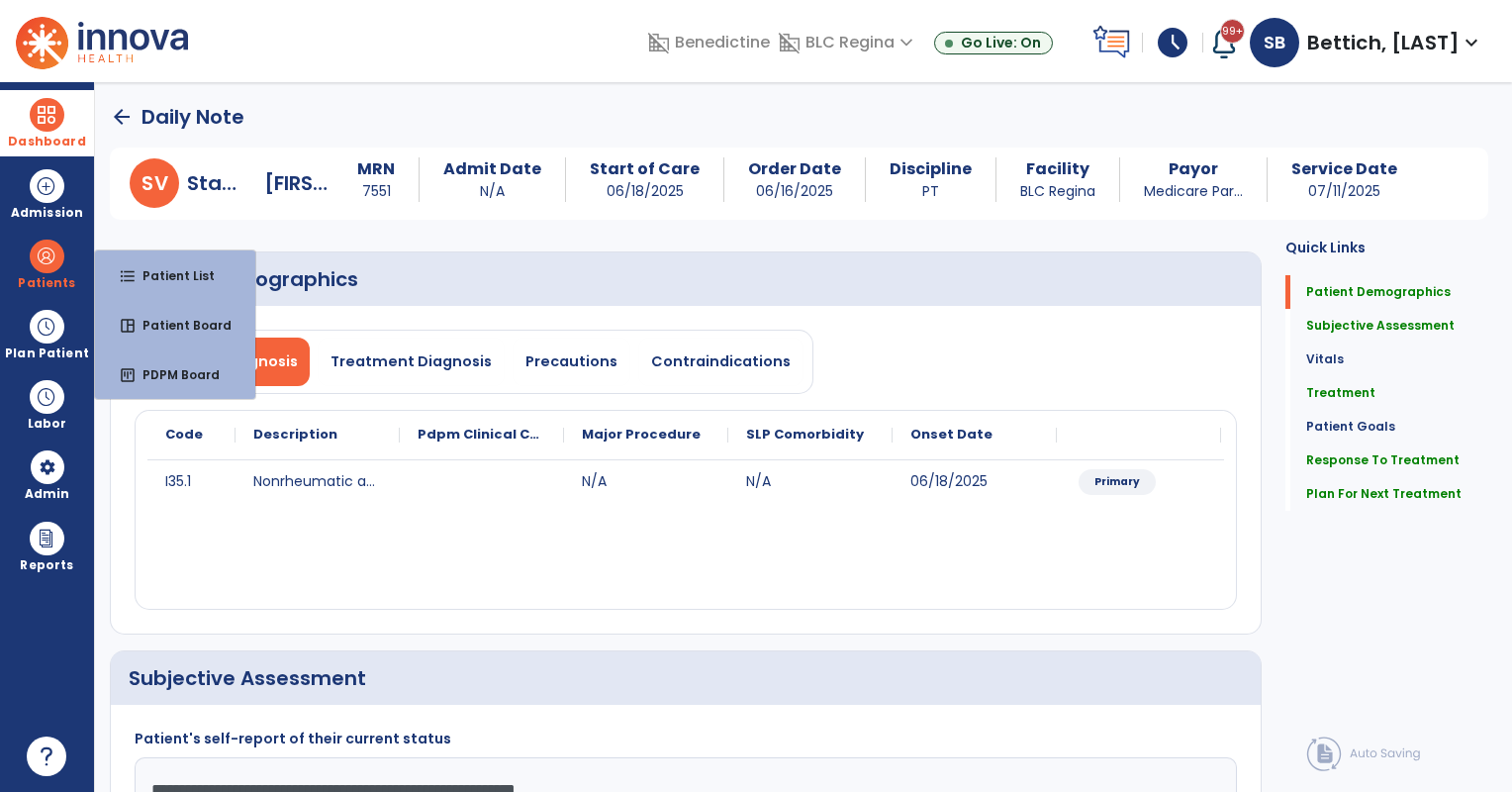 drag, startPoint x: 73, startPoint y: 273, endPoint x: 65, endPoint y: 127, distance: 146.21901 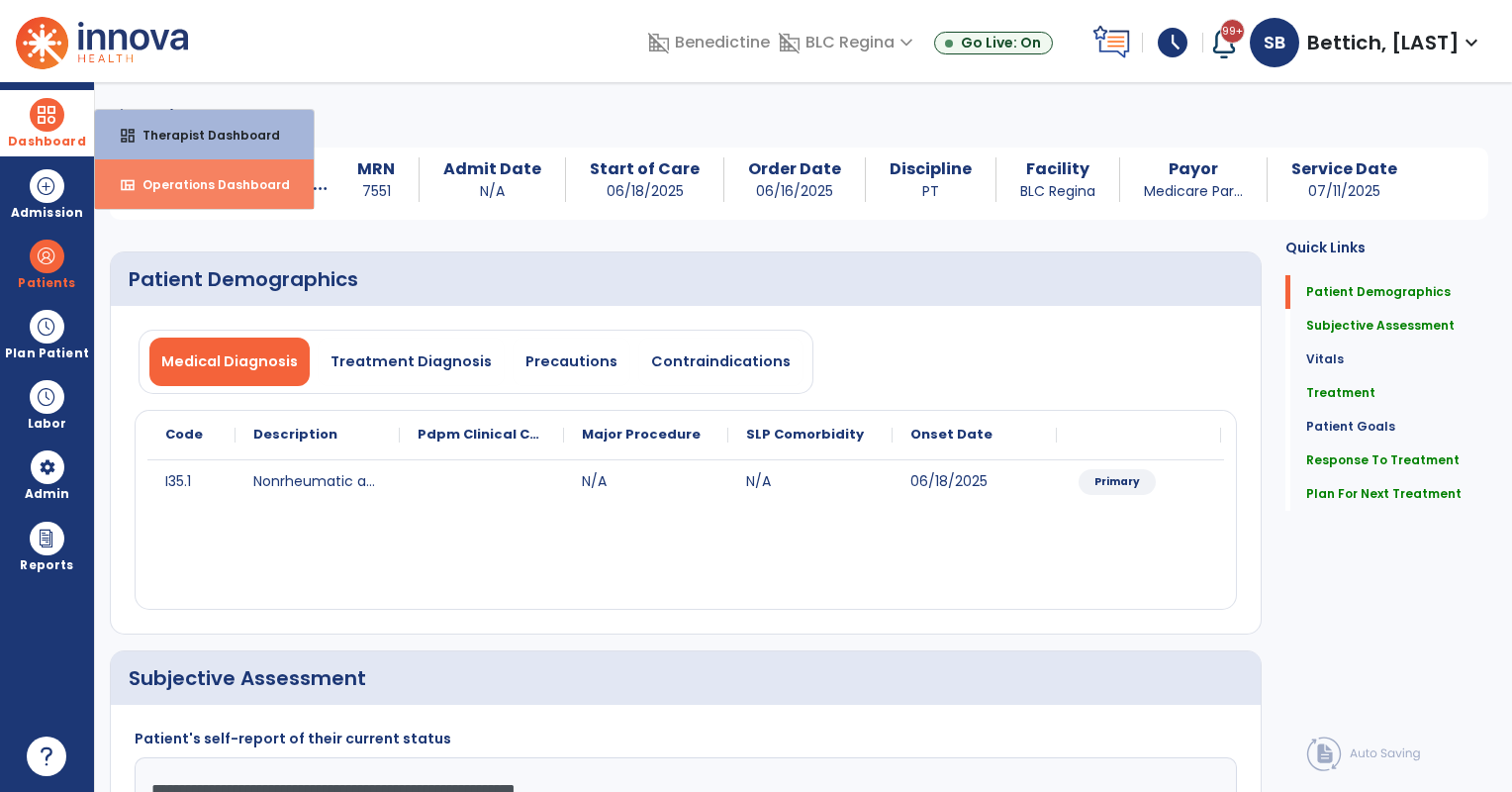 click on "Operations Dashboard" at bounding box center [208, 184] 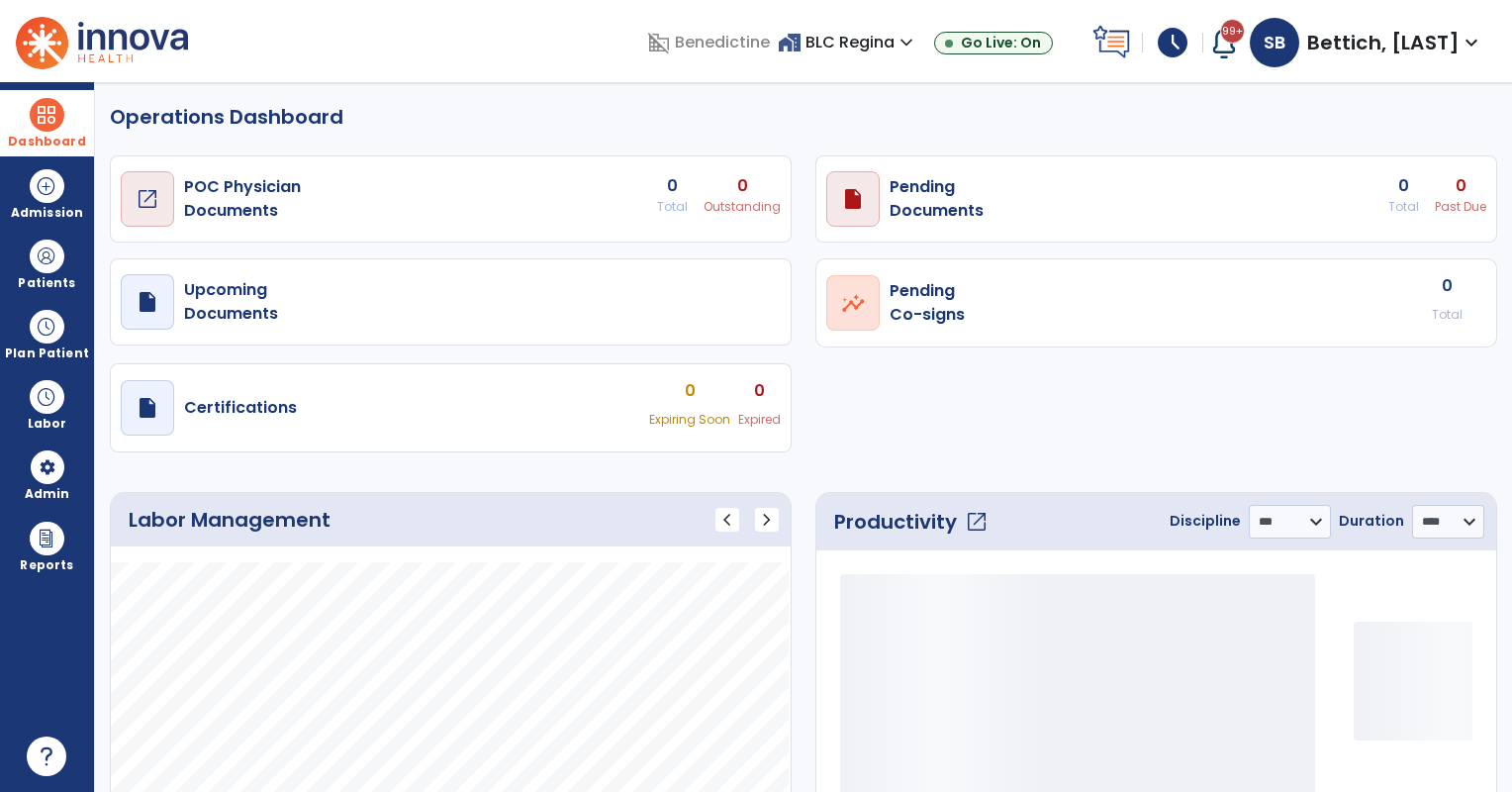 select on "***" 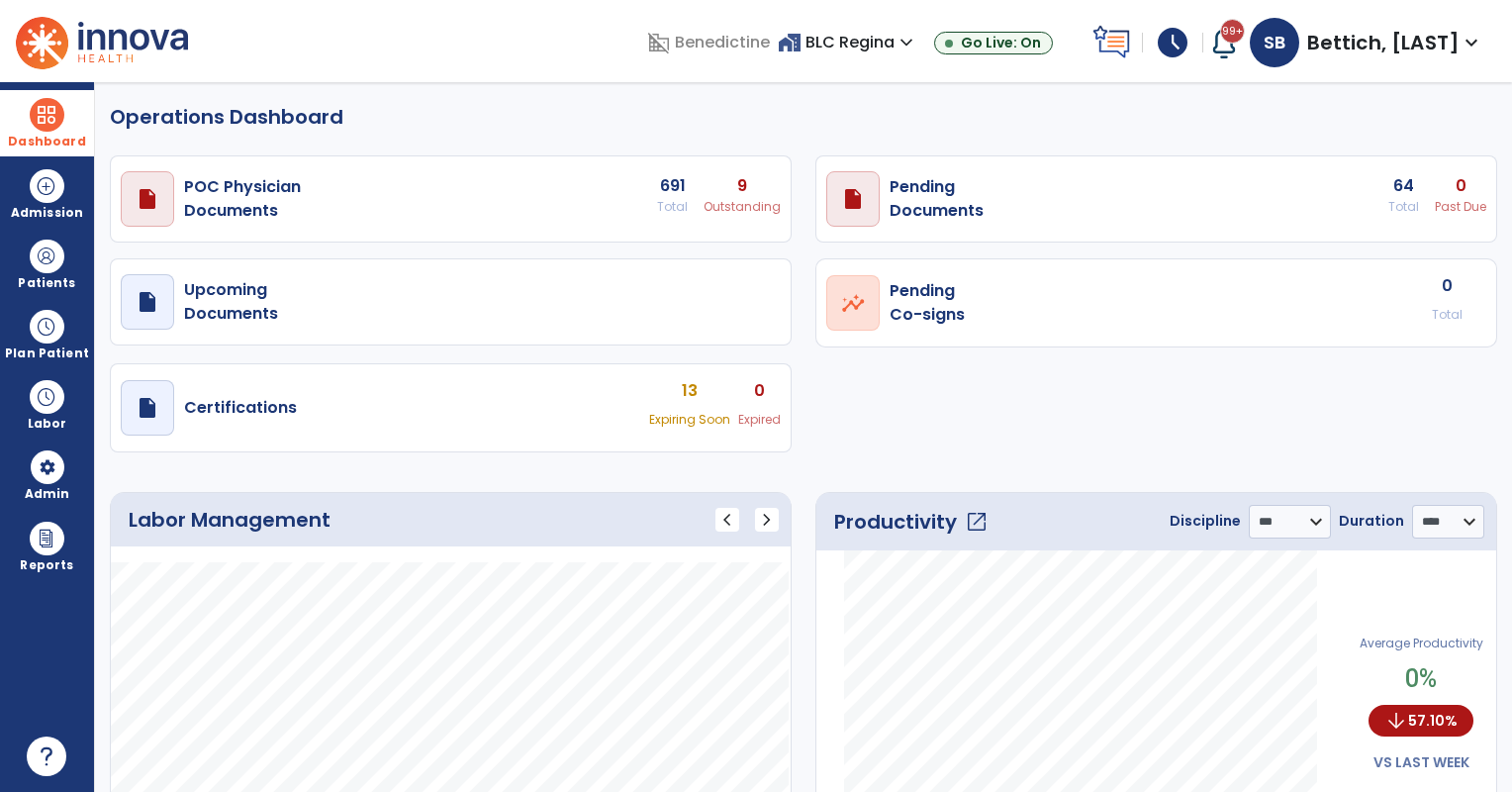 click on "draft   open_in_new  Pending   Documents 64 Total 0 Past Due" at bounding box center (450, 199) 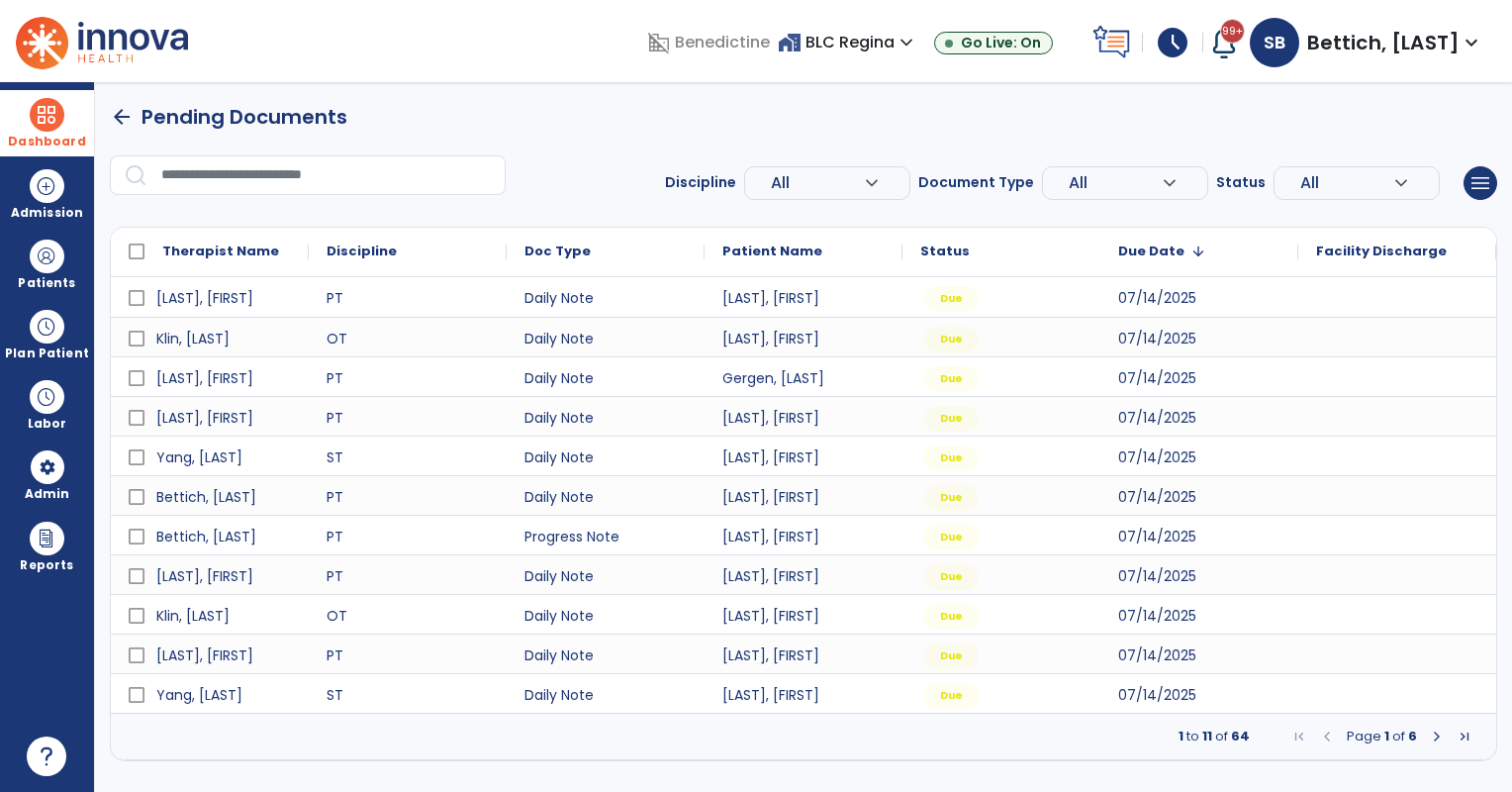 click on "All" at bounding box center [817, 183] 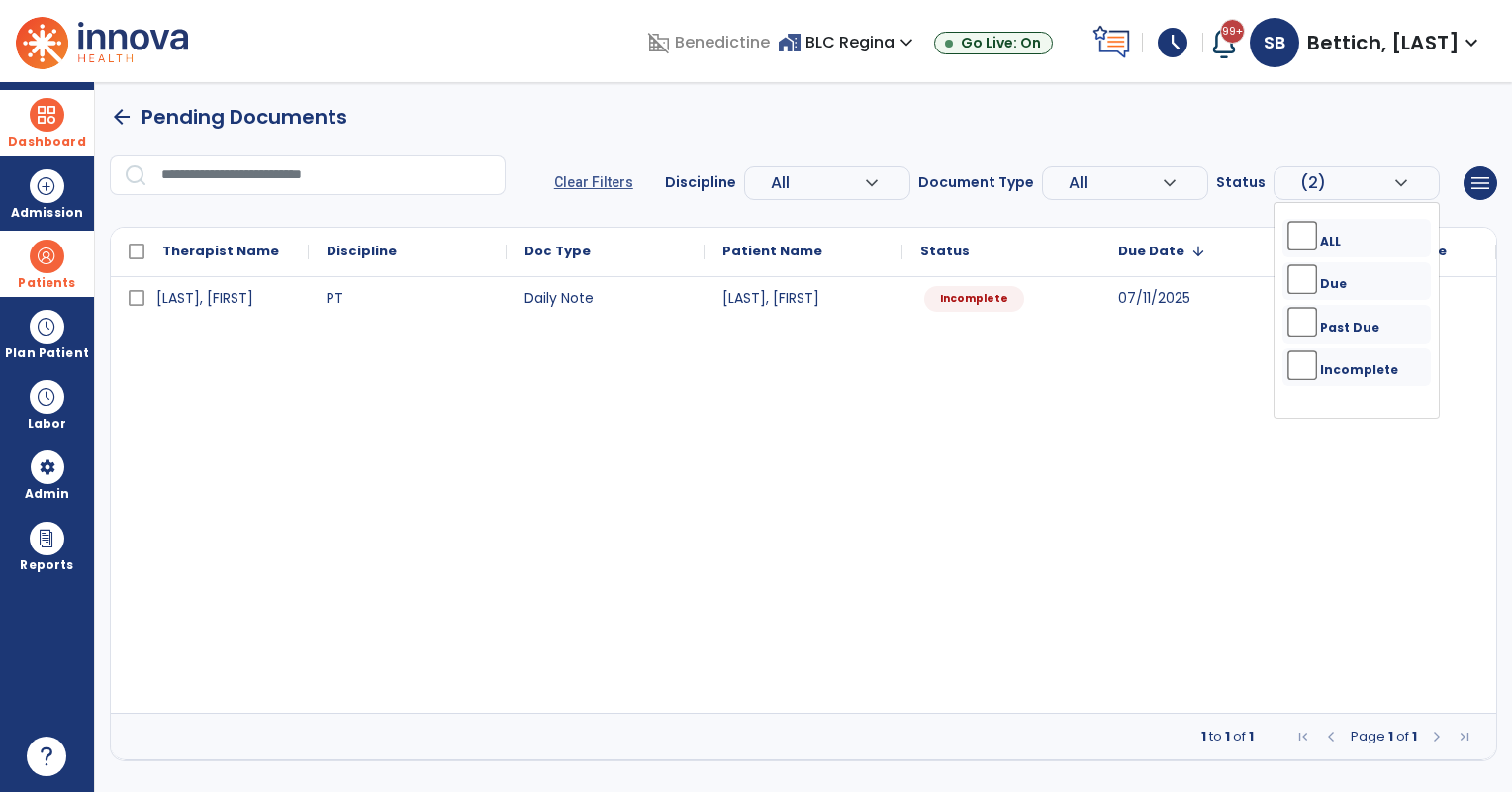 drag, startPoint x: 36, startPoint y: 275, endPoint x: 52, endPoint y: 274, distance: 16.03122 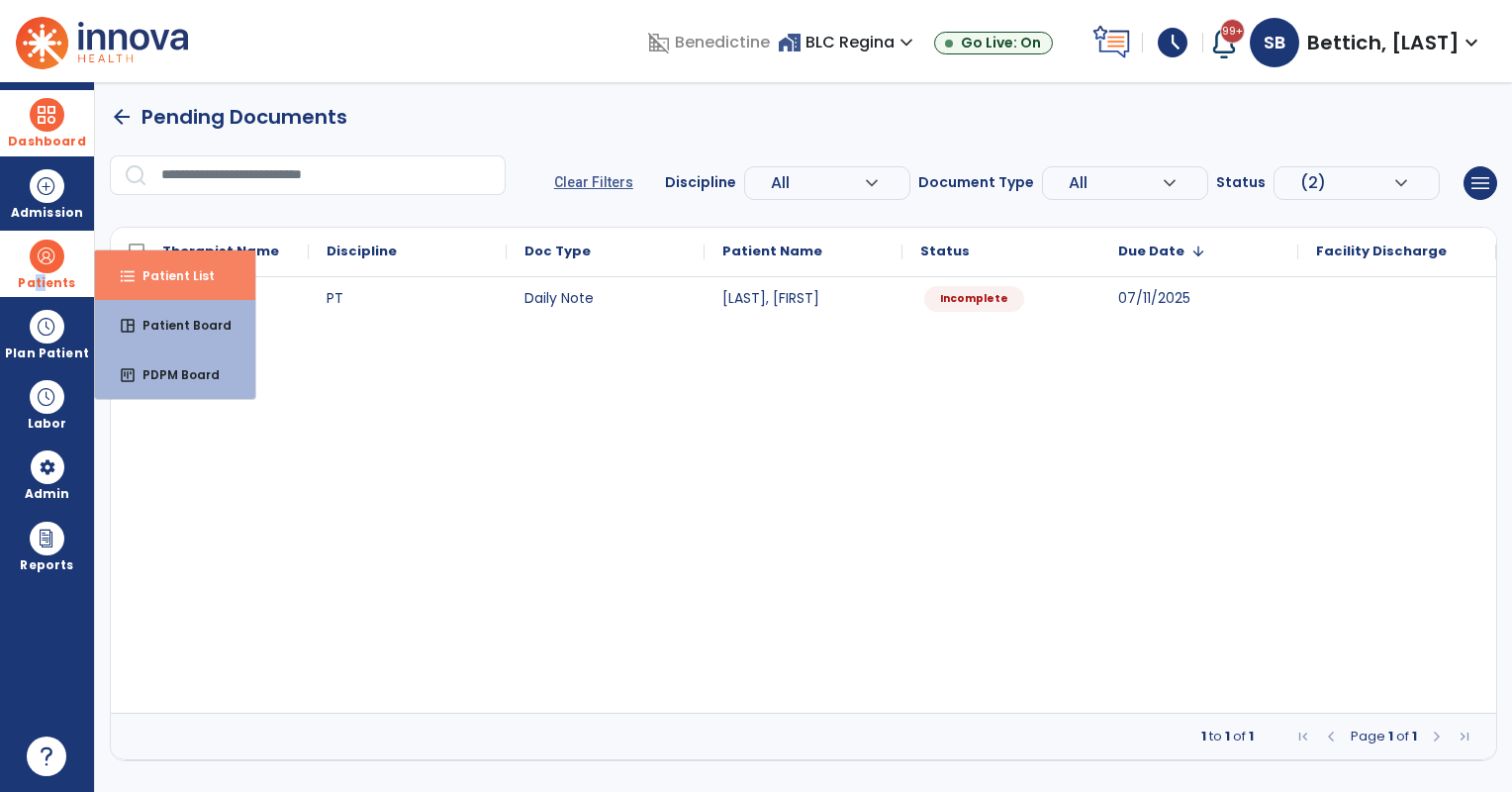 drag, startPoint x: 52, startPoint y: 274, endPoint x: 173, endPoint y: 281, distance: 121.20231 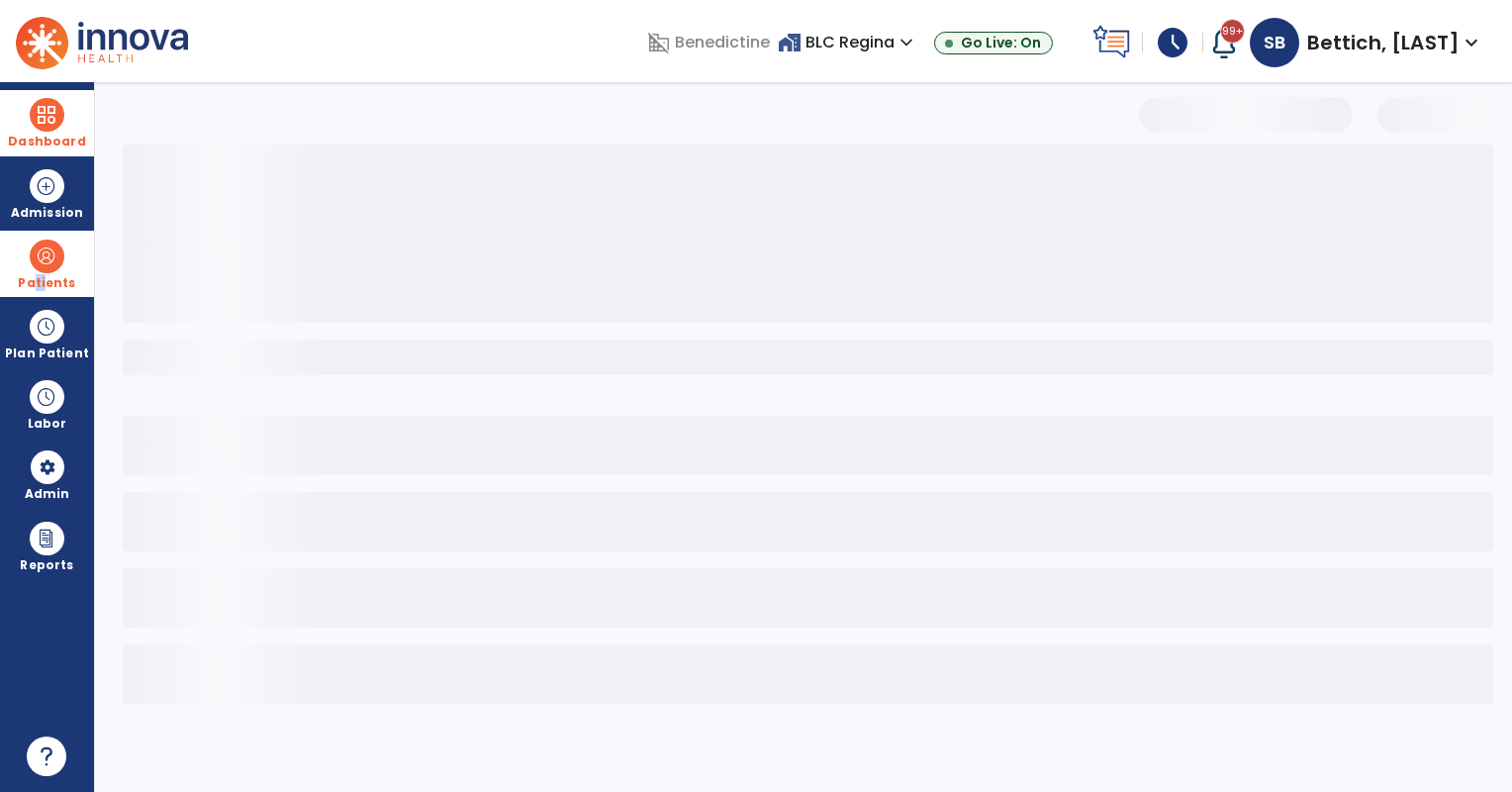 select on "***" 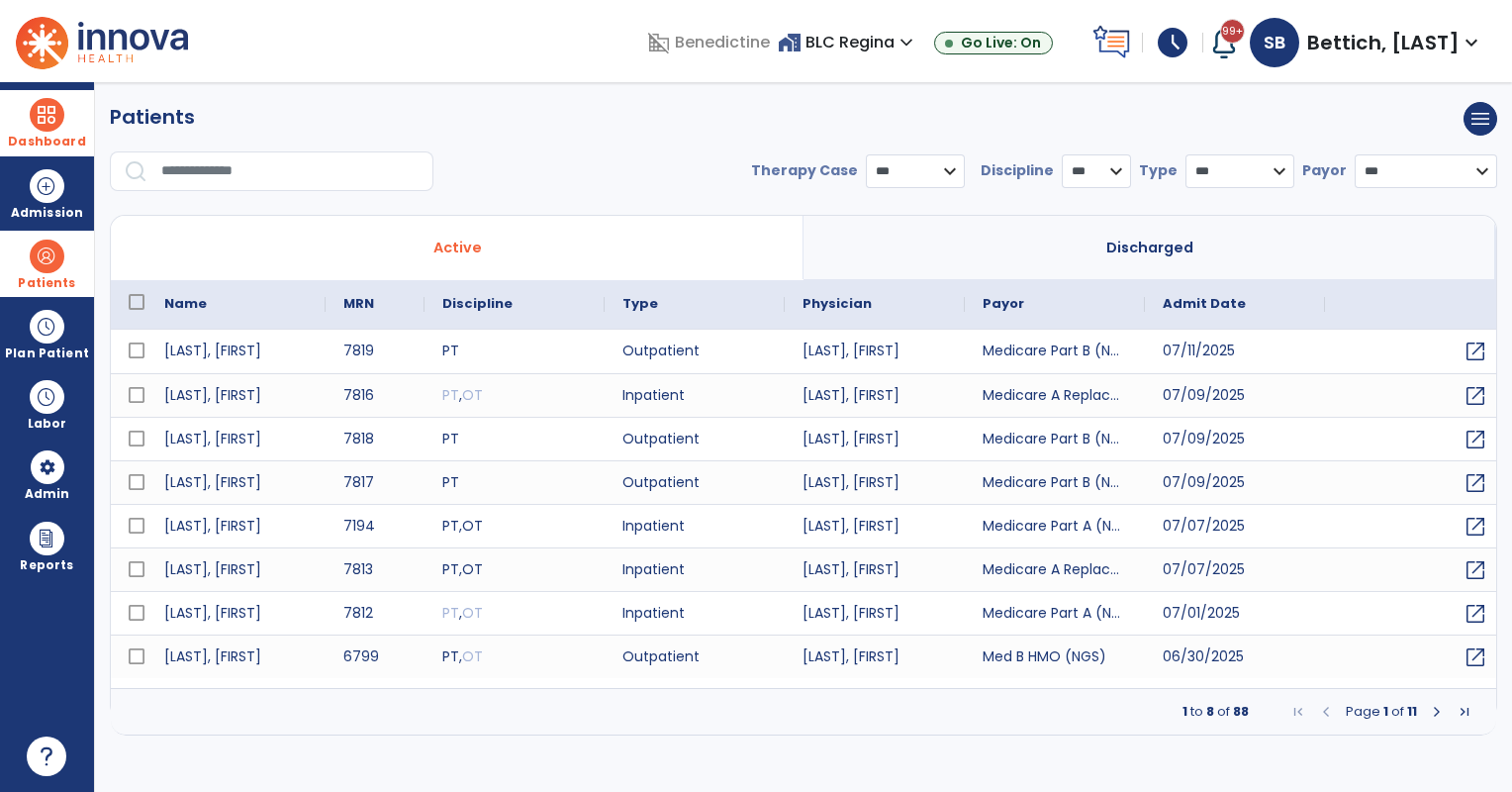 click at bounding box center (290, 171) 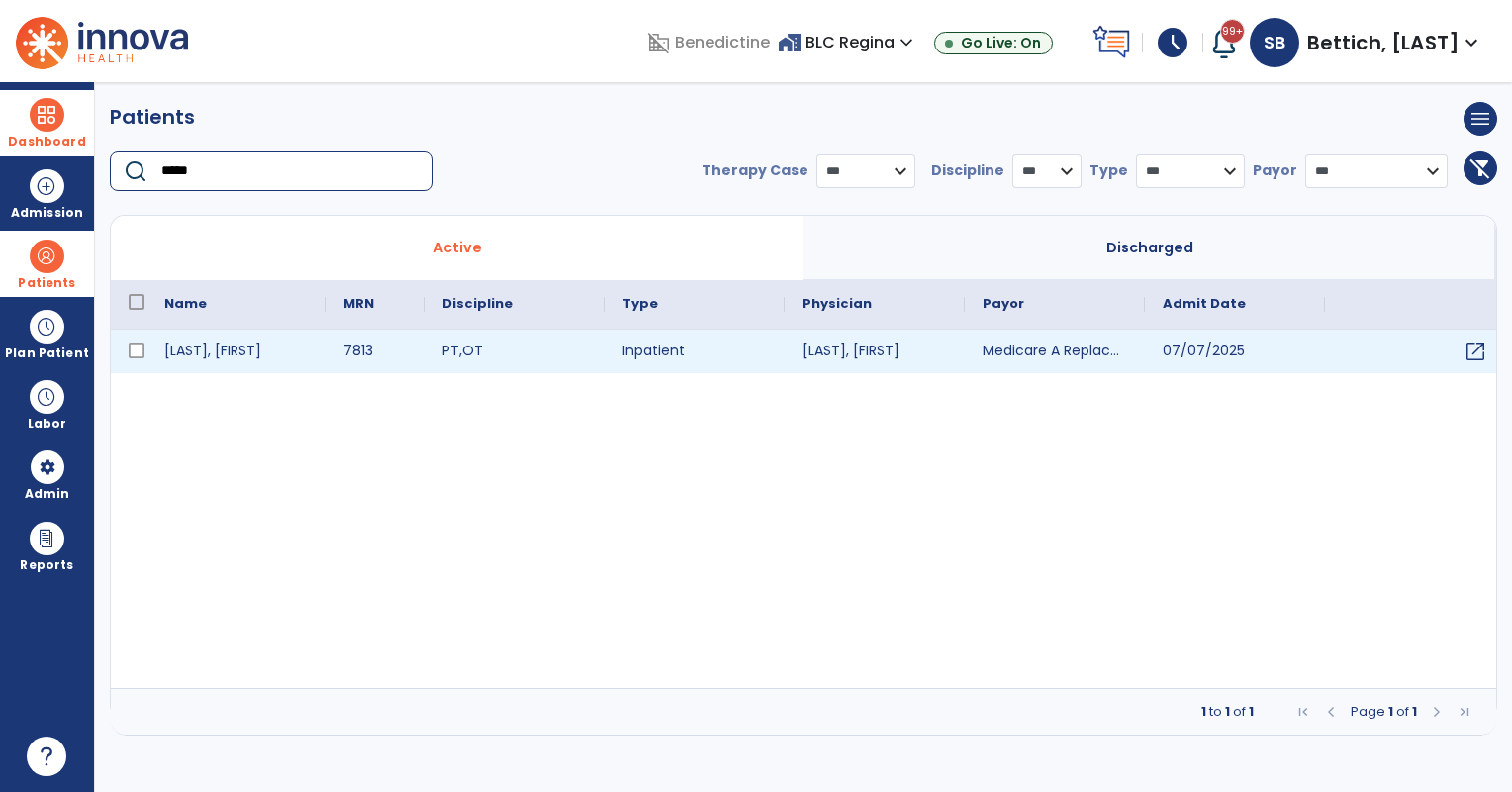 type on "*****" 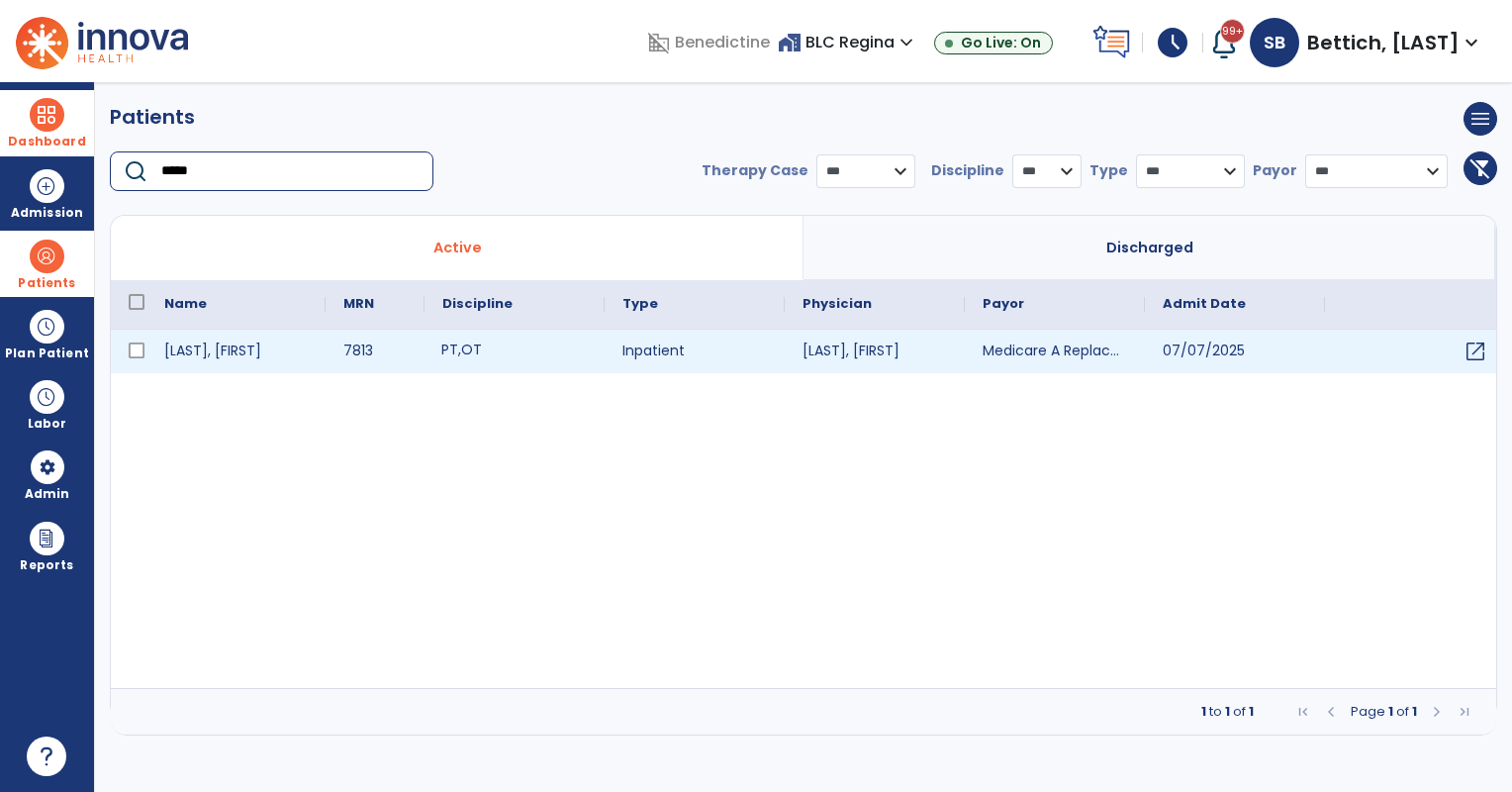 click on "PT , OT" at bounding box center [515, 351] 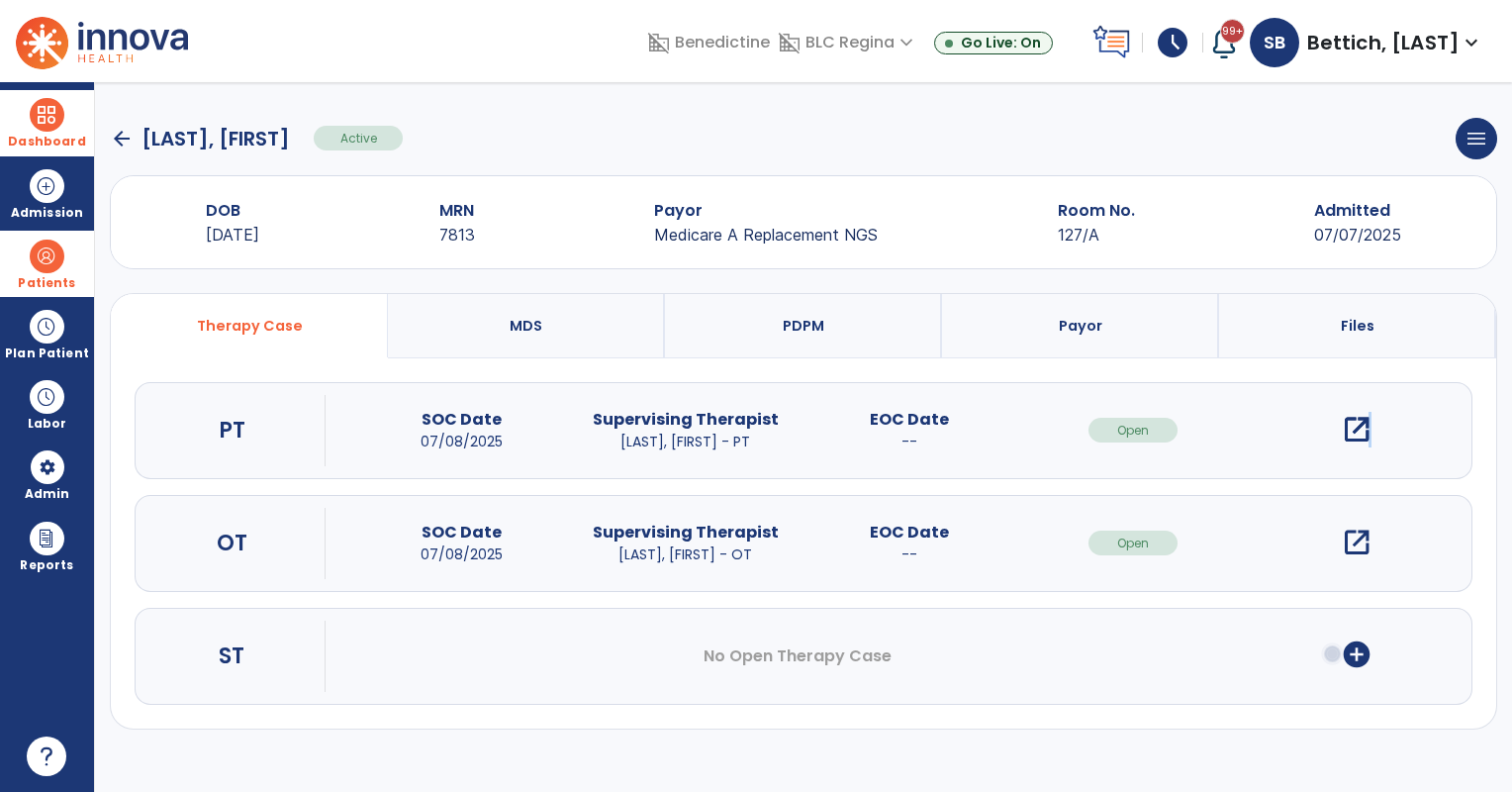 click on "open_in_new" at bounding box center [1357, 430] 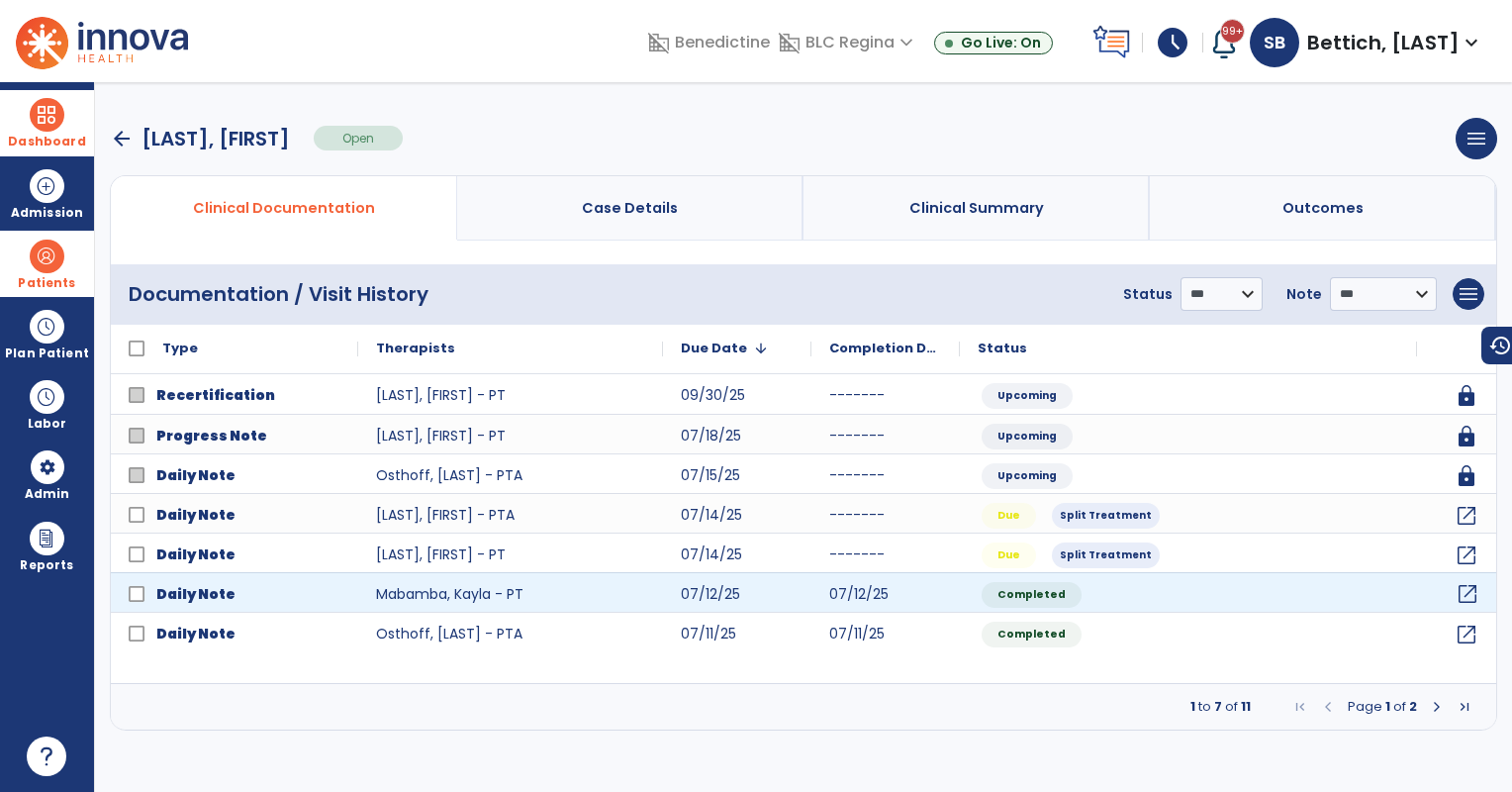 click on "open_in_new" 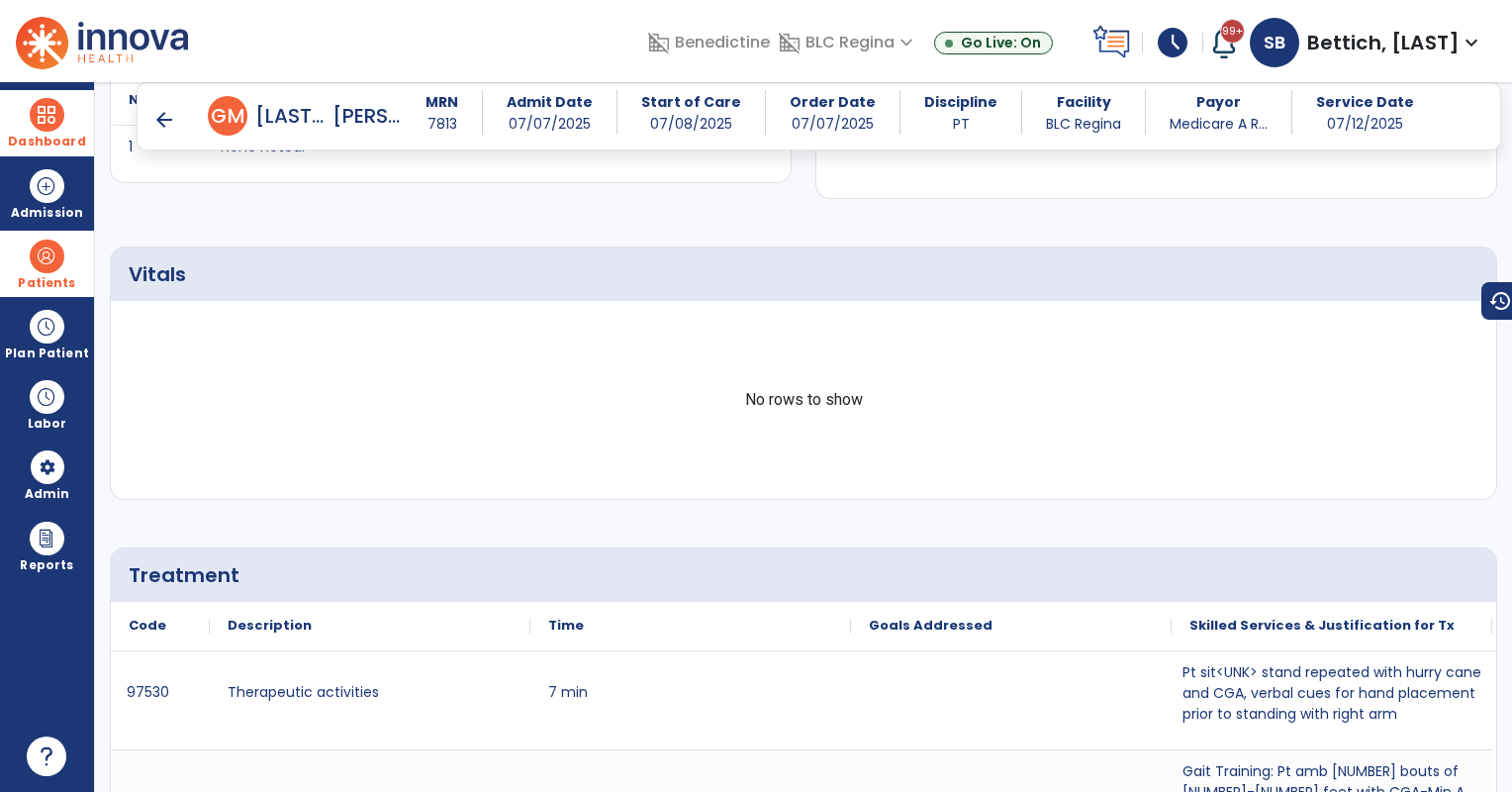 scroll, scrollTop: 1636, scrollLeft: 0, axis: vertical 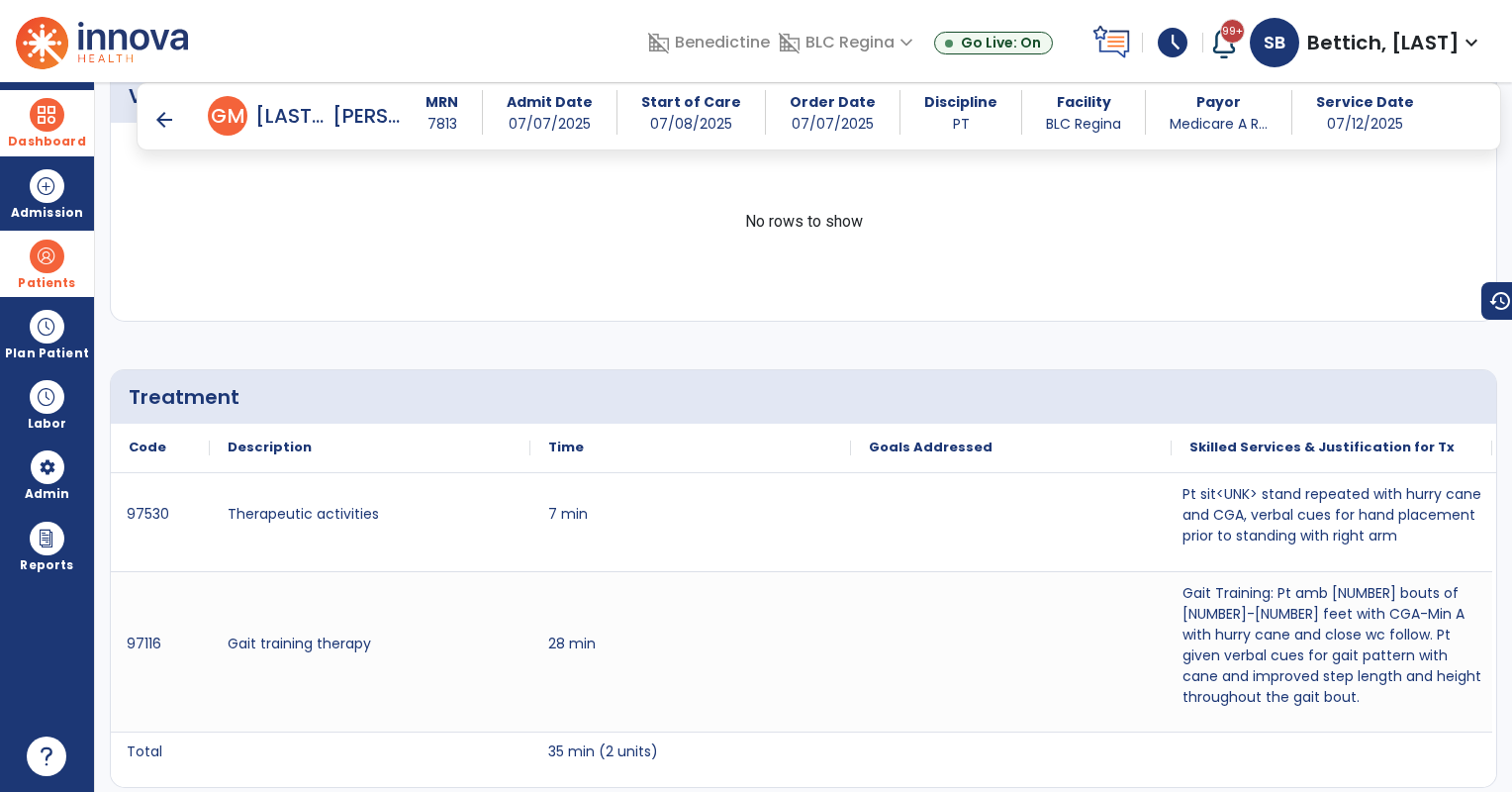 click on "arrow_back" at bounding box center (164, 120) 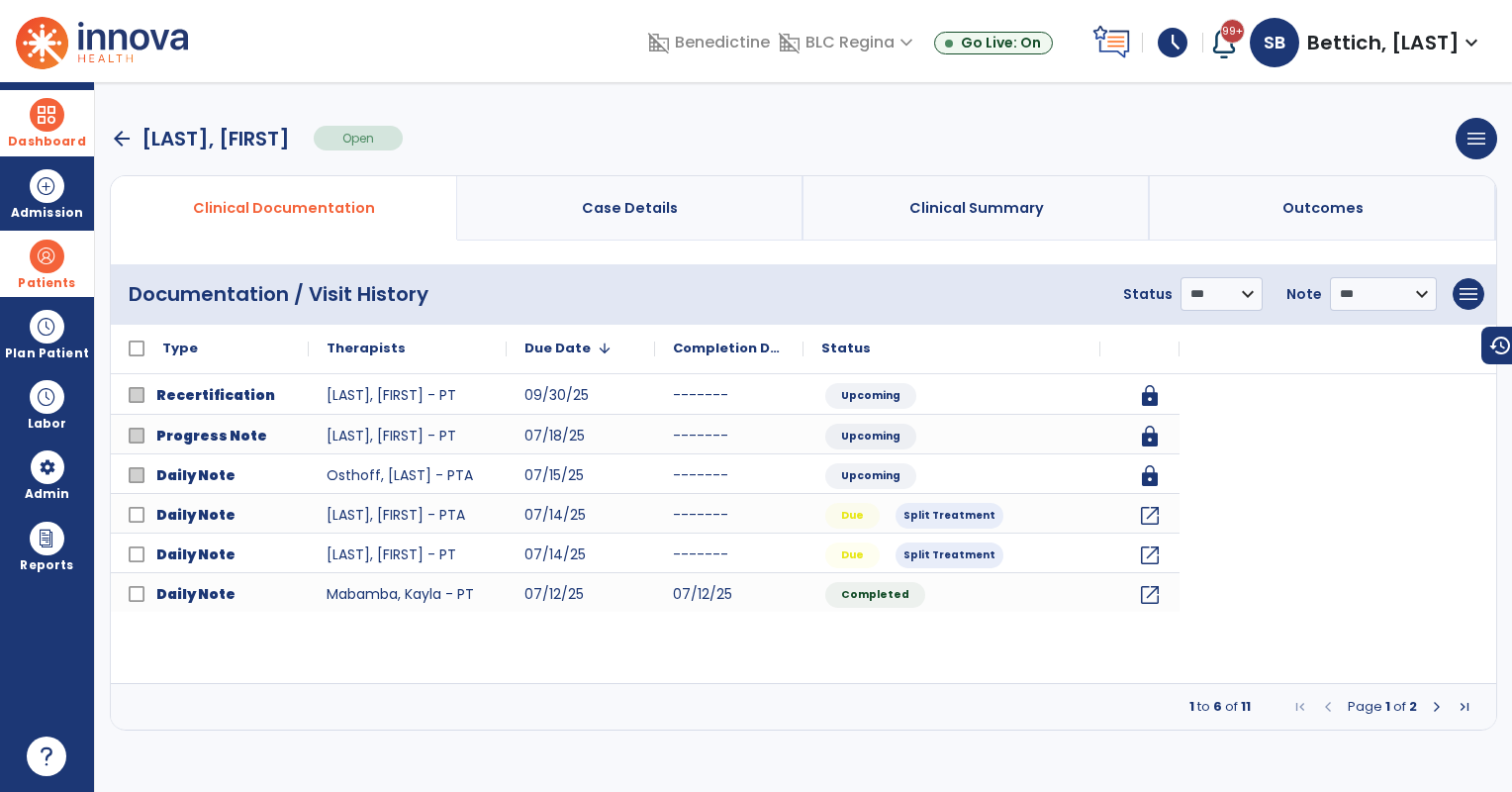 scroll, scrollTop: 0, scrollLeft: 0, axis: both 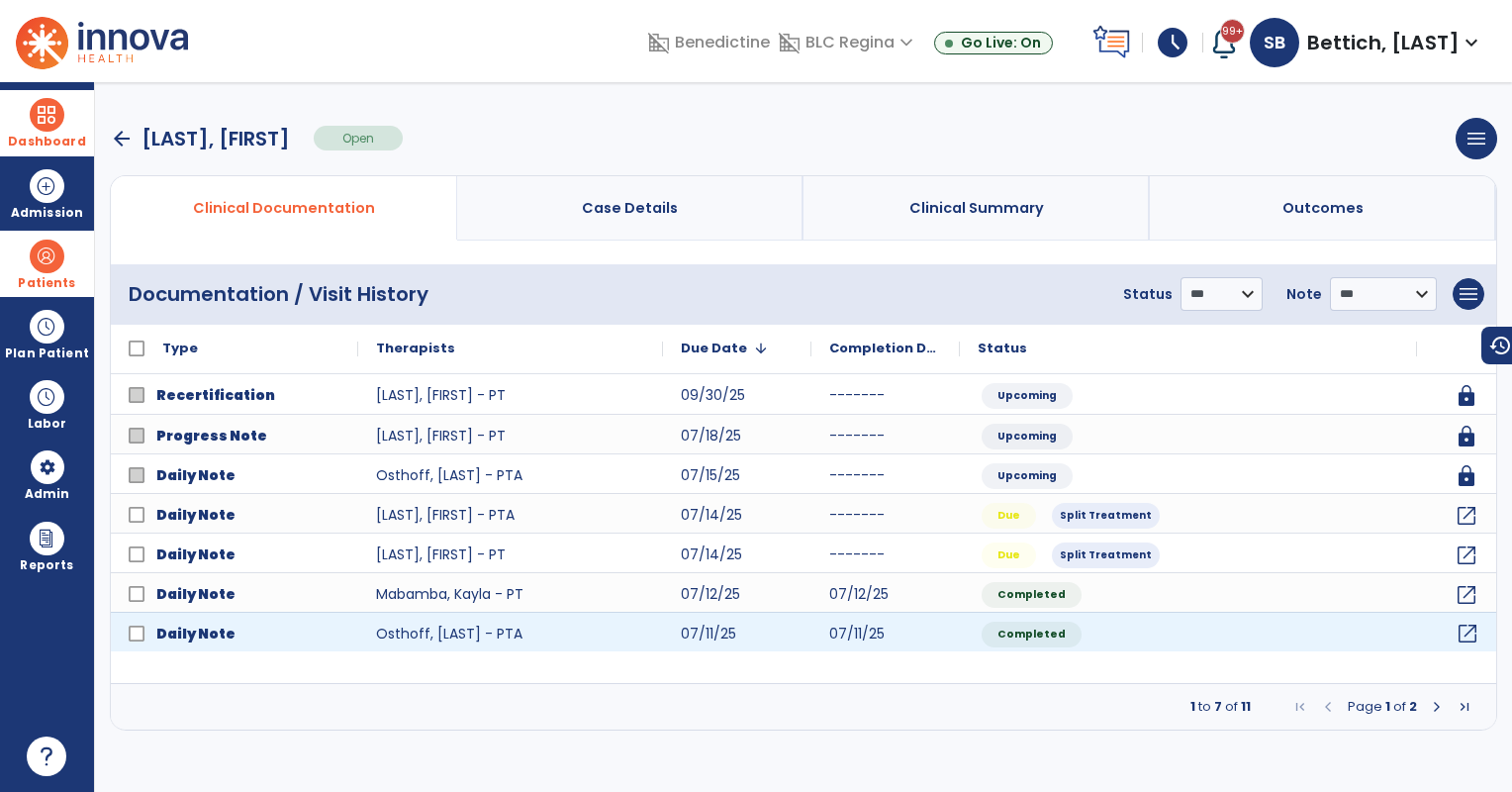 click on "open_in_new" 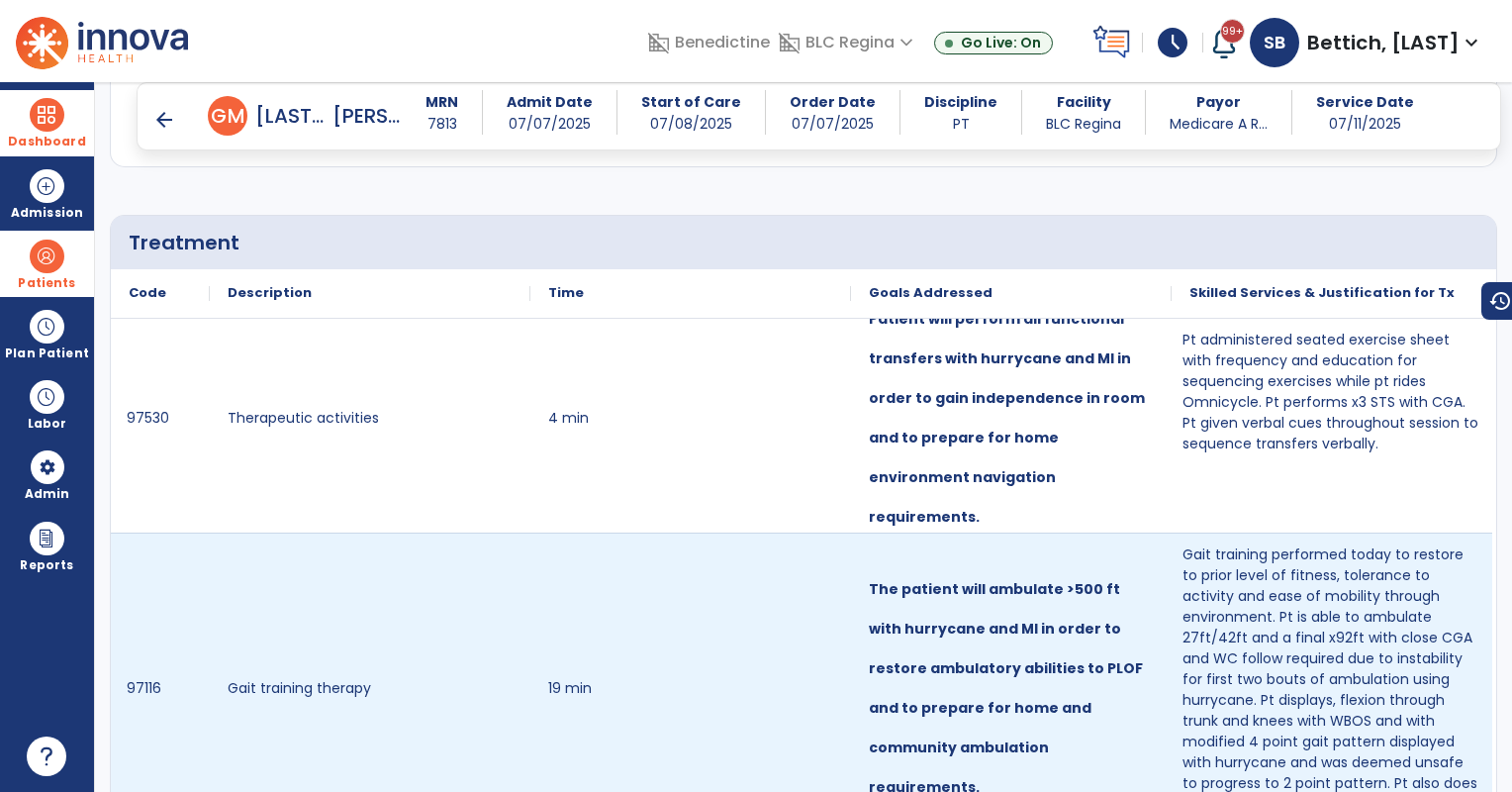 scroll, scrollTop: 1636, scrollLeft: 0, axis: vertical 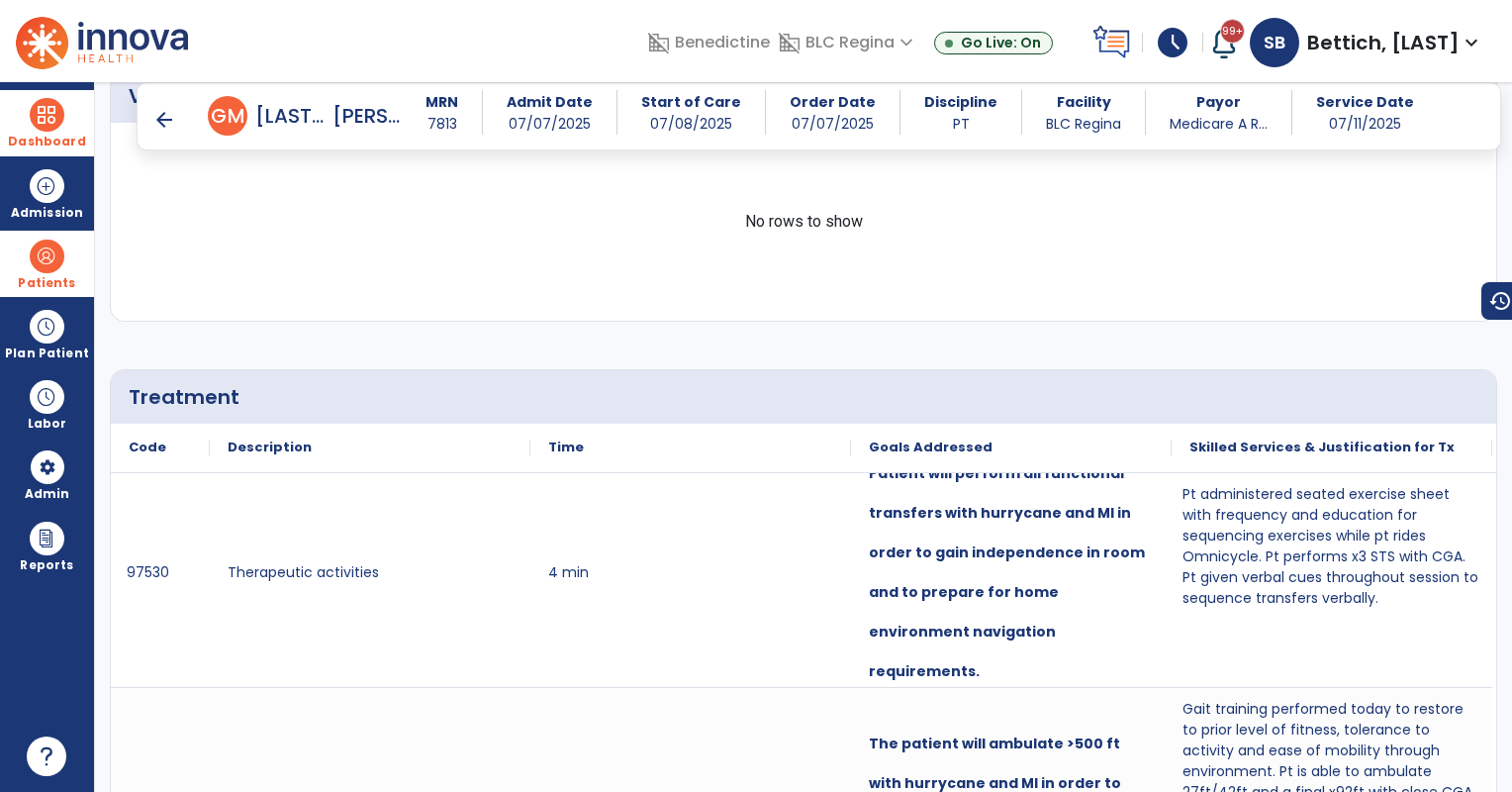 click on "arrow_back" at bounding box center (164, 120) 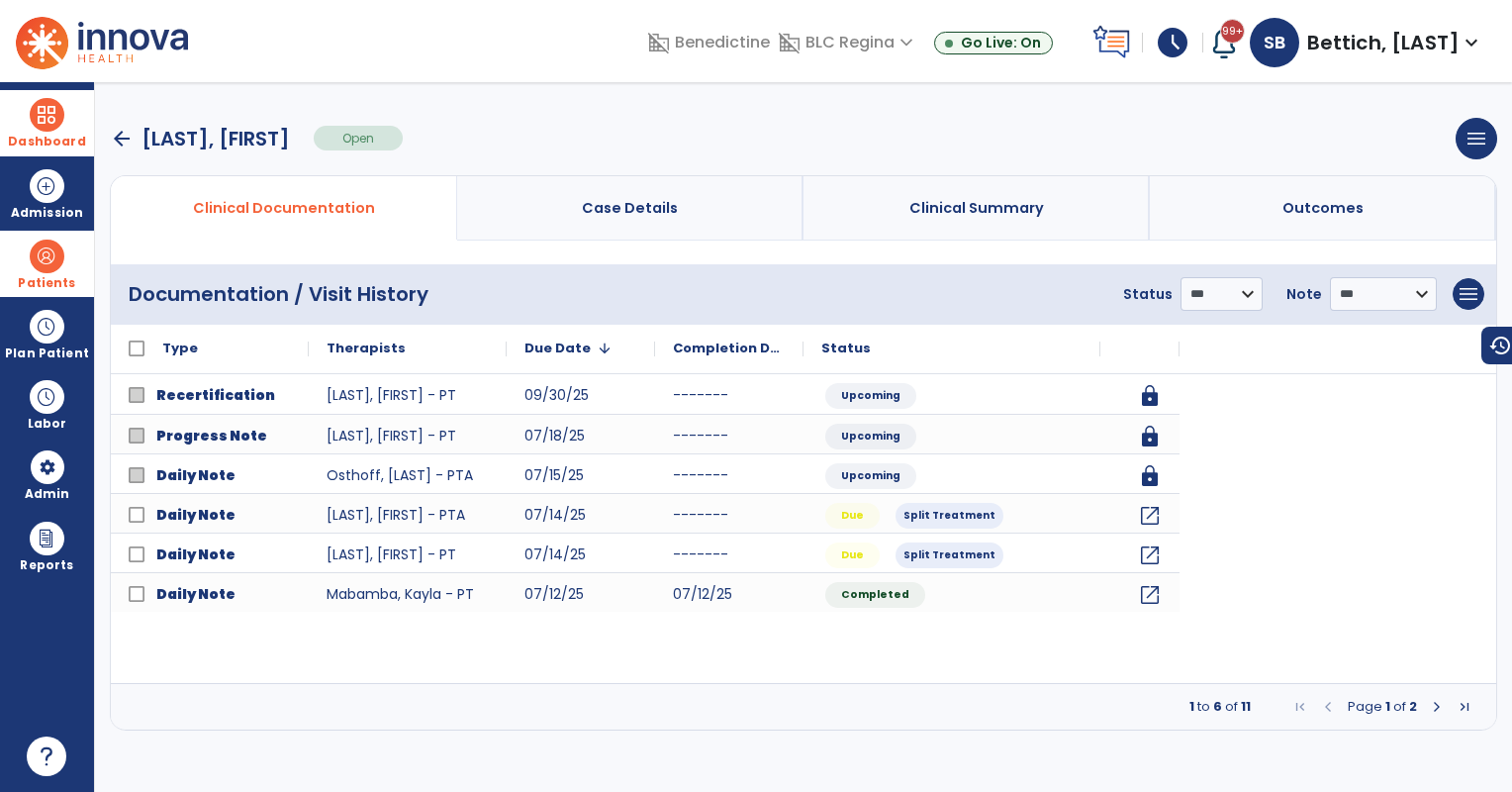 scroll, scrollTop: 0, scrollLeft: 0, axis: both 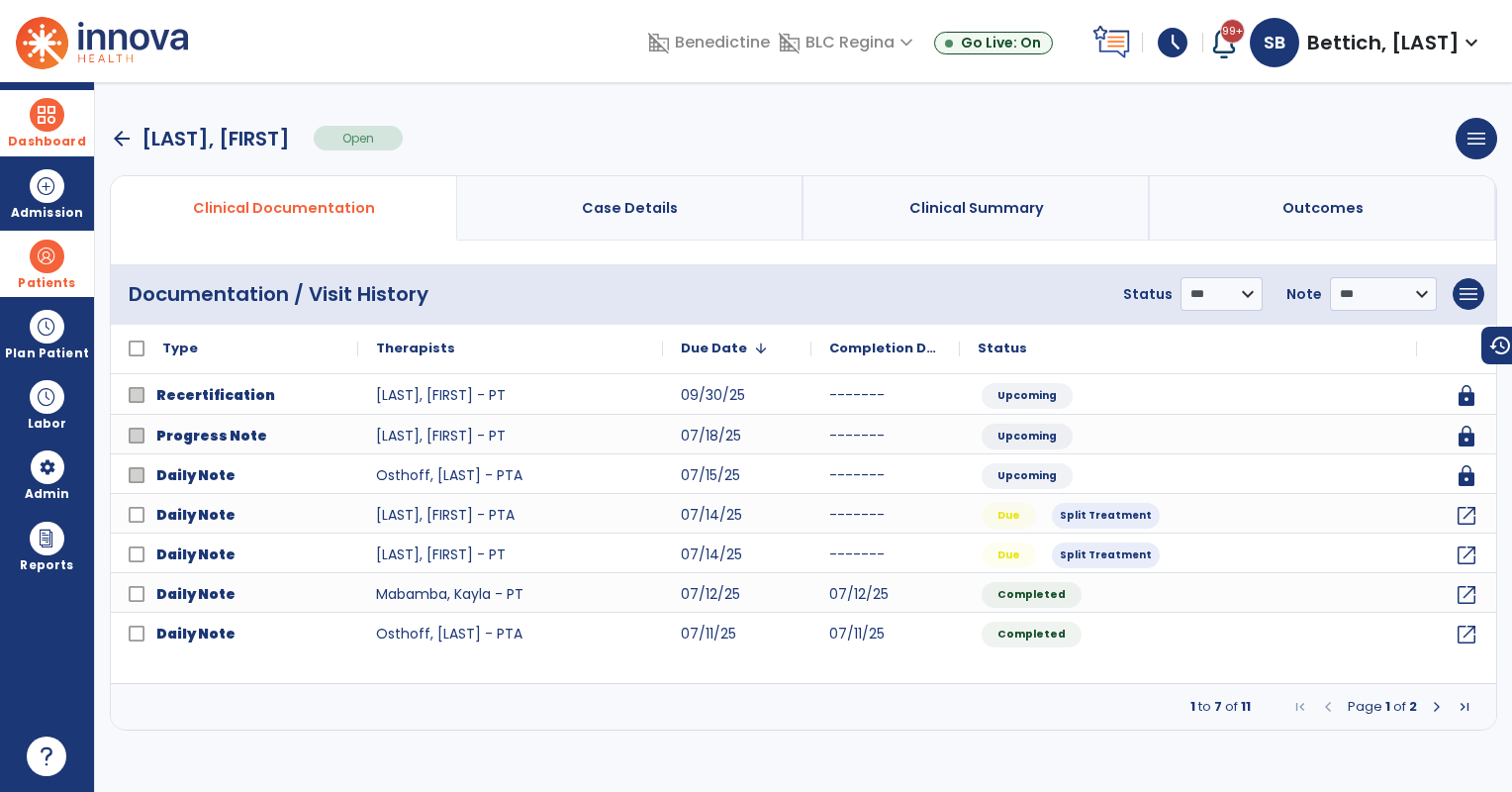 click on "arrow_back" at bounding box center (122, 139) 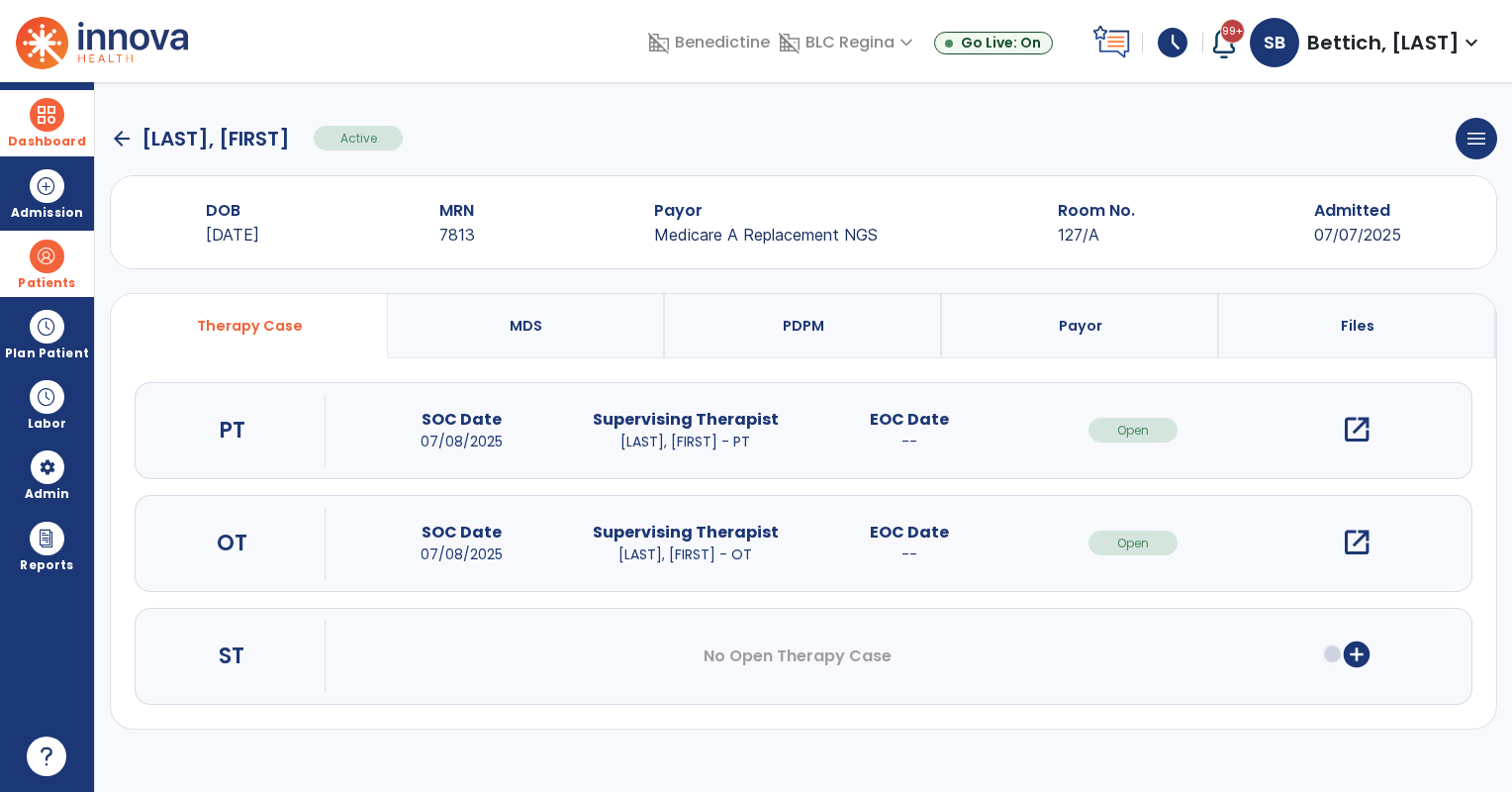 click on "open_in_new" at bounding box center (1357, 543) 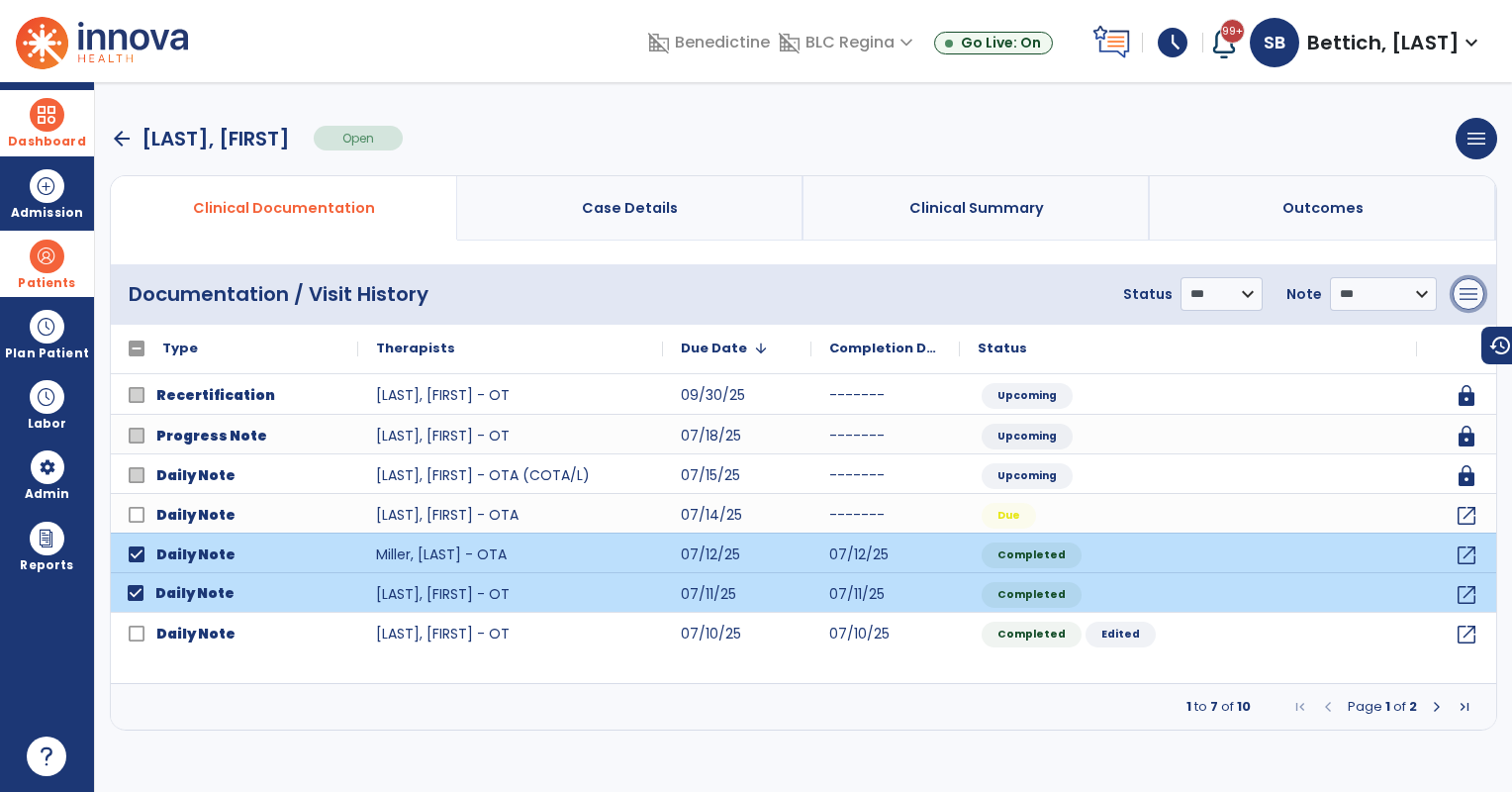 click on "menu" at bounding box center (1468, 294) 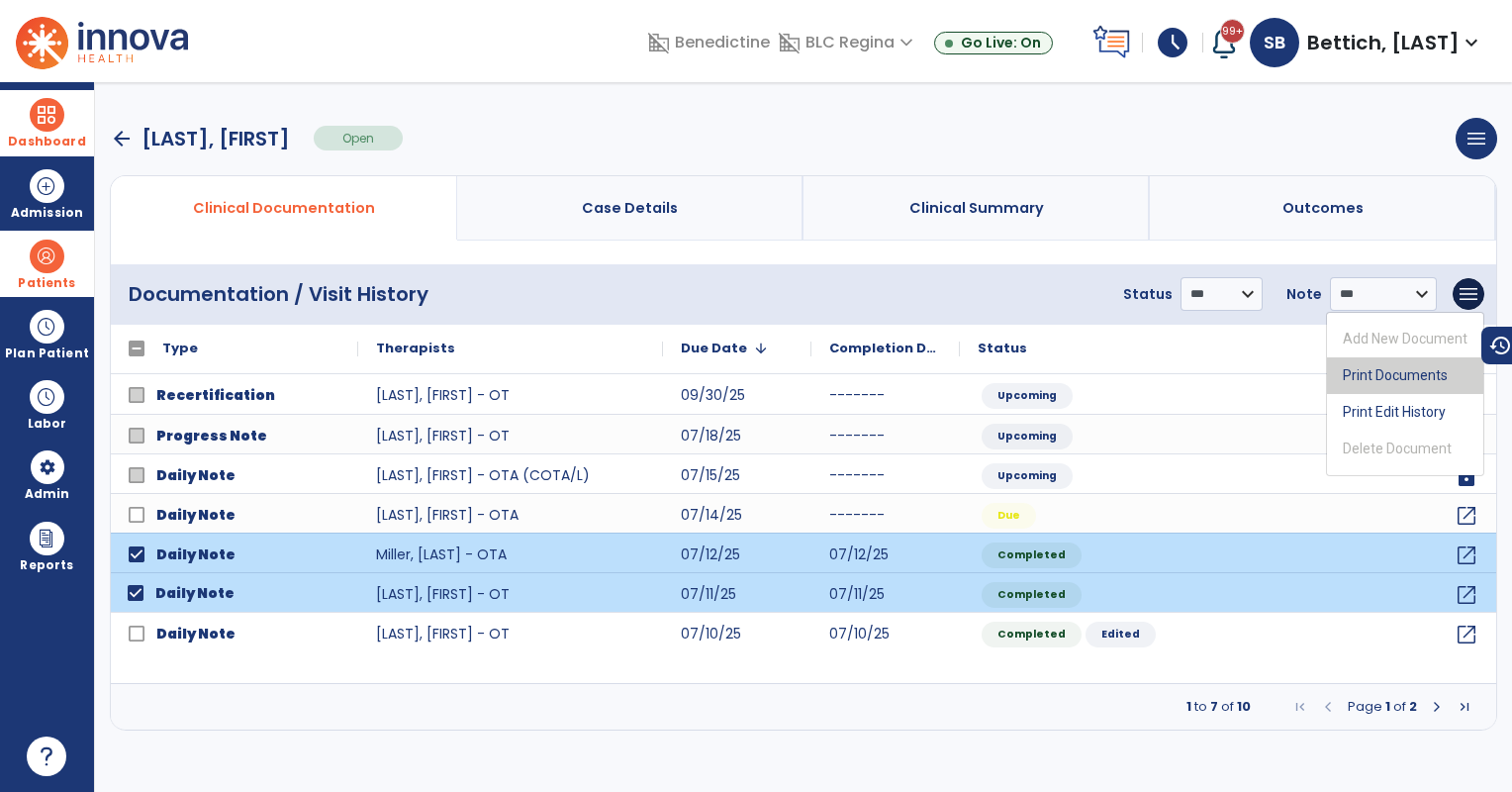 click on "Print Documents" at bounding box center (1405, 375) 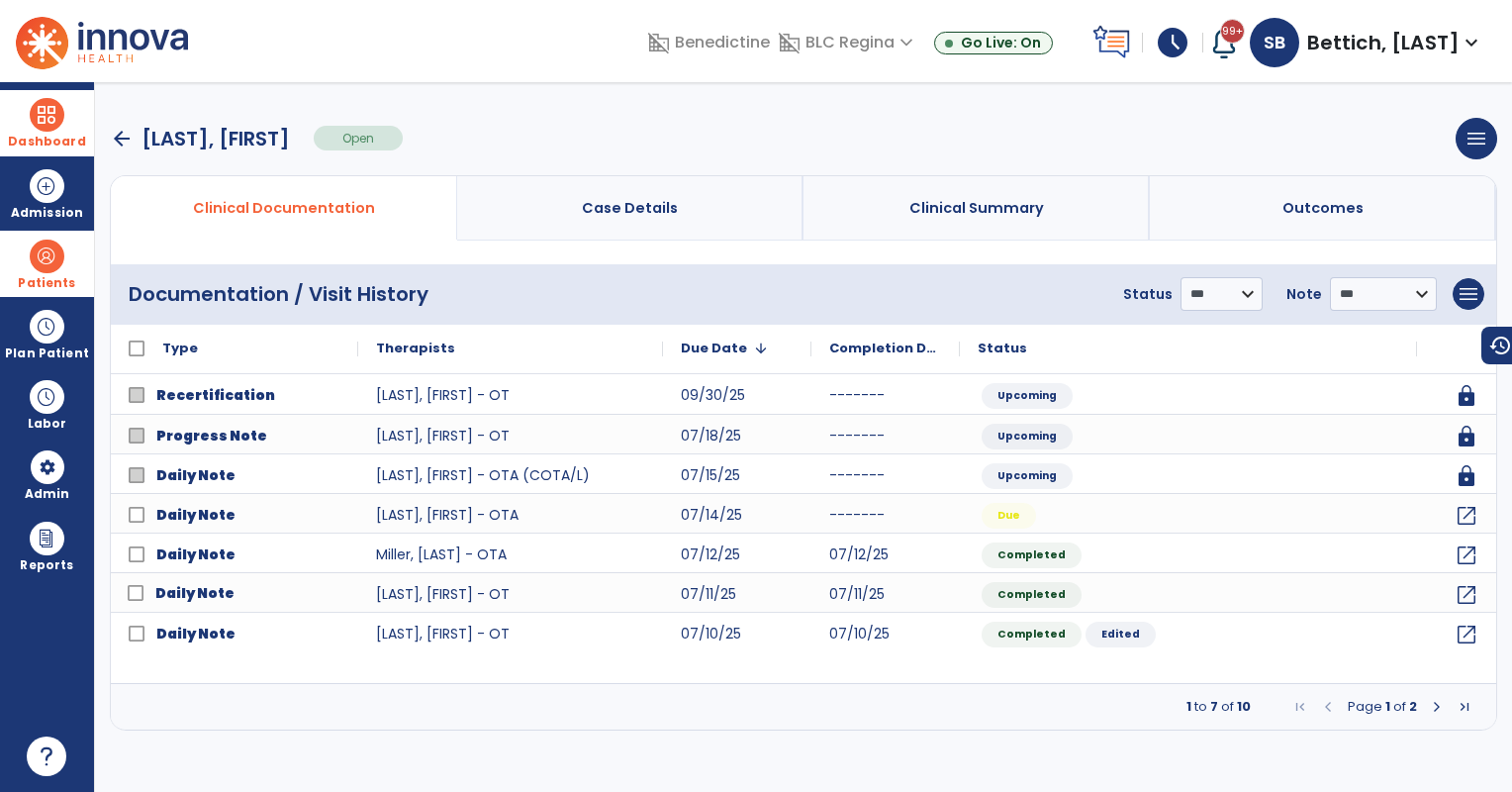 click at bounding box center (1437, 707) 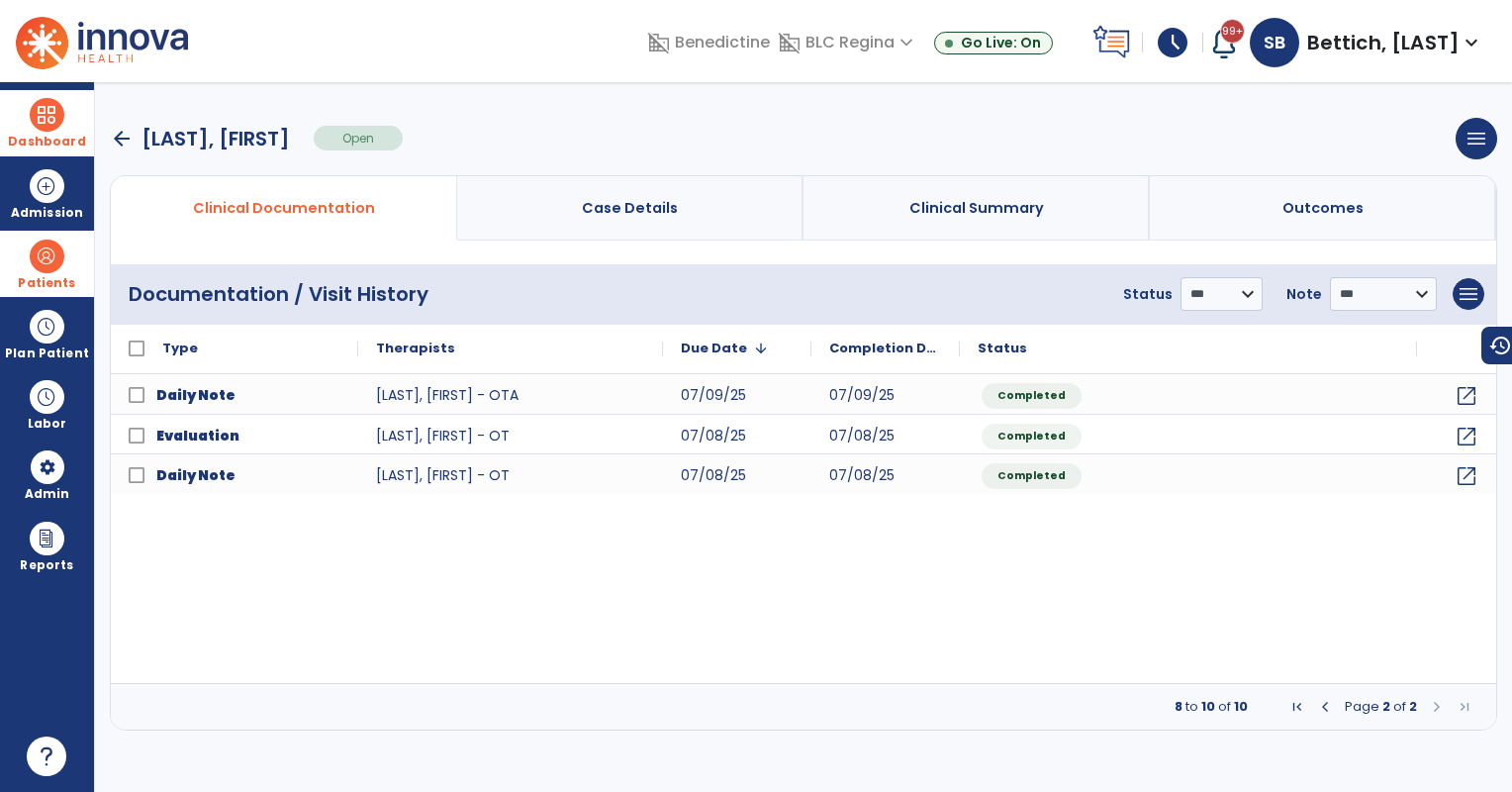 drag, startPoint x: 36, startPoint y: 264, endPoint x: 79, endPoint y: 262, distance: 43.04649 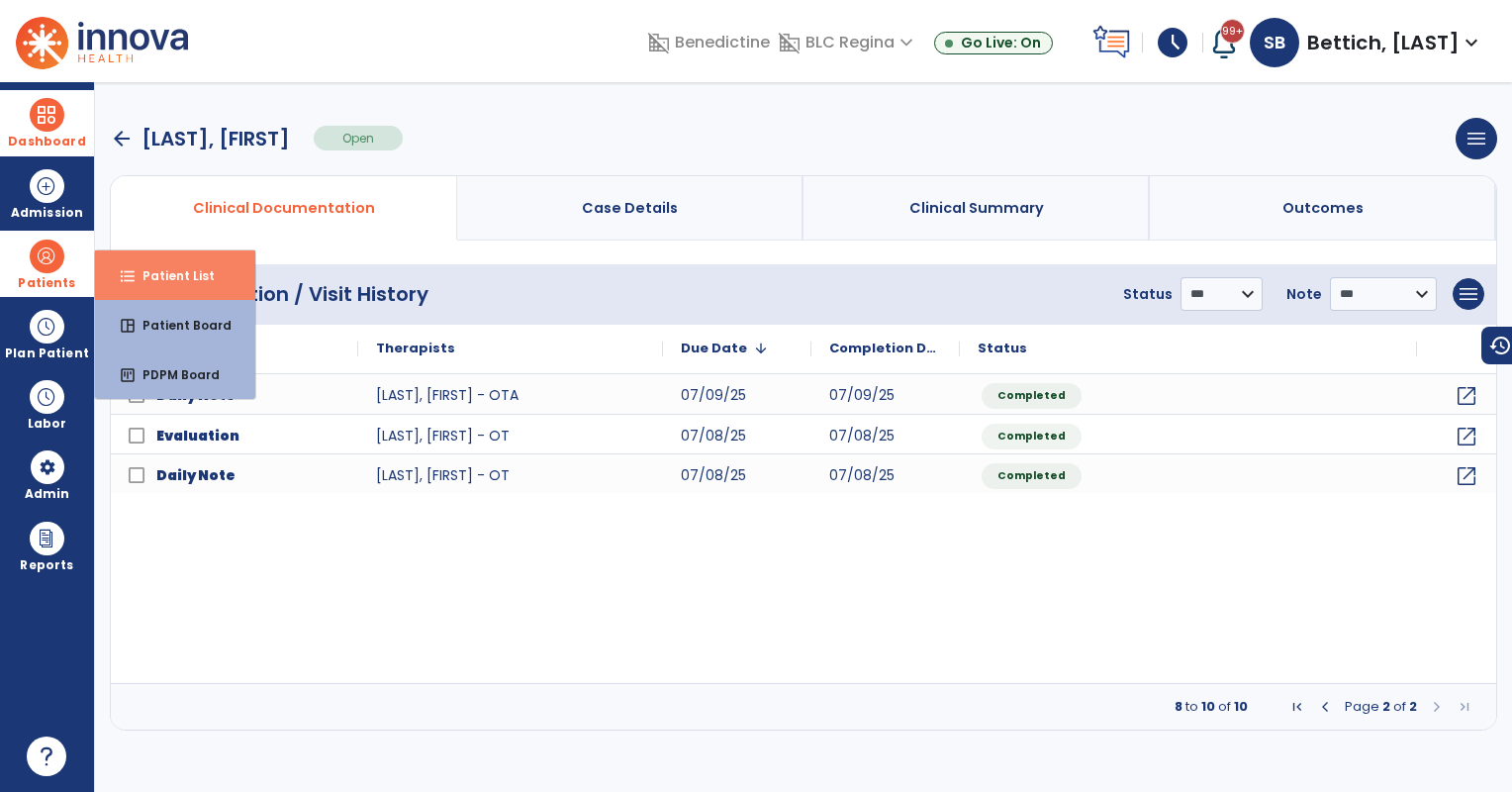 click on "Patient List" at bounding box center [170, 275] 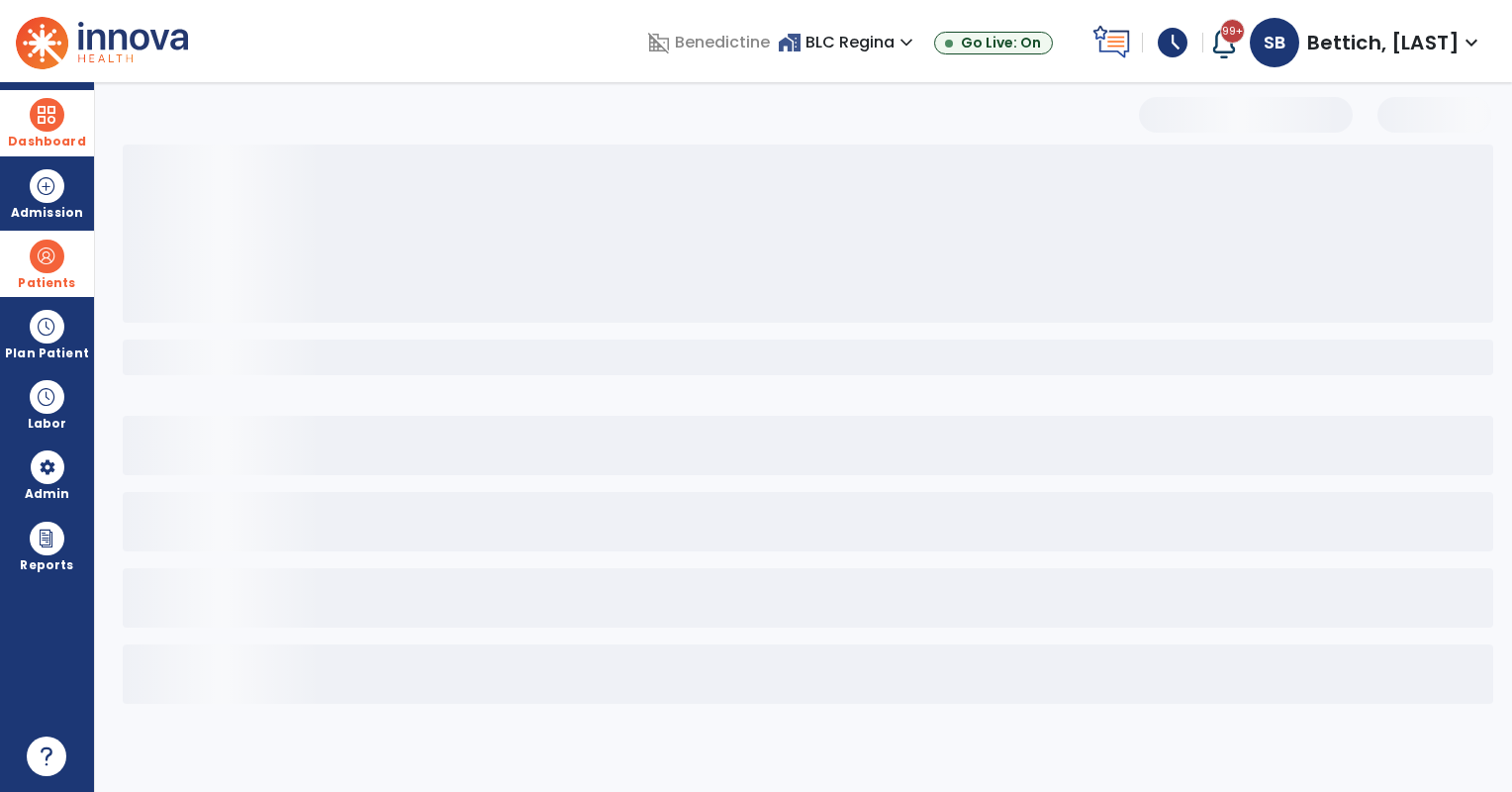 select on "***" 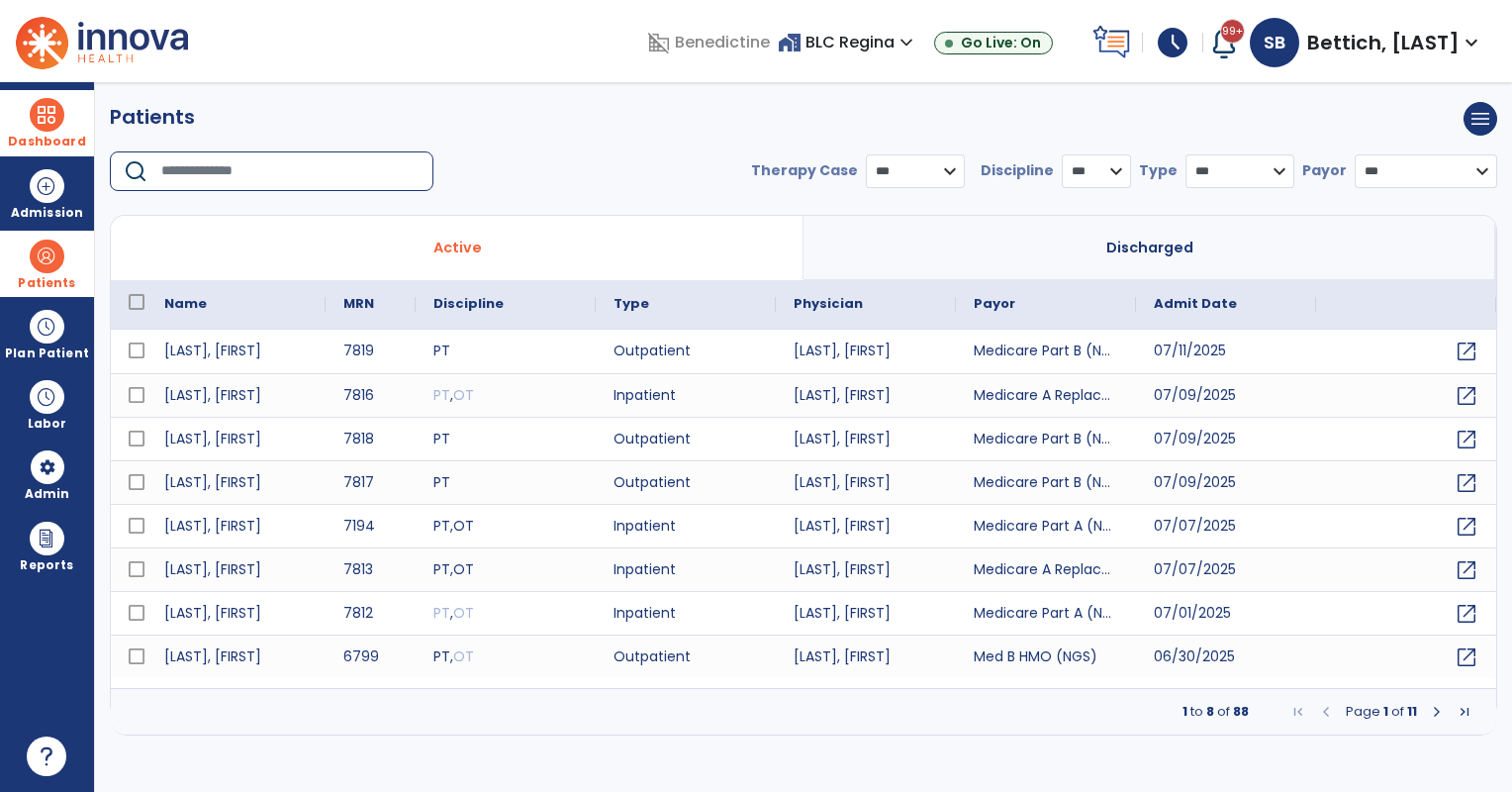 click at bounding box center (290, 171) 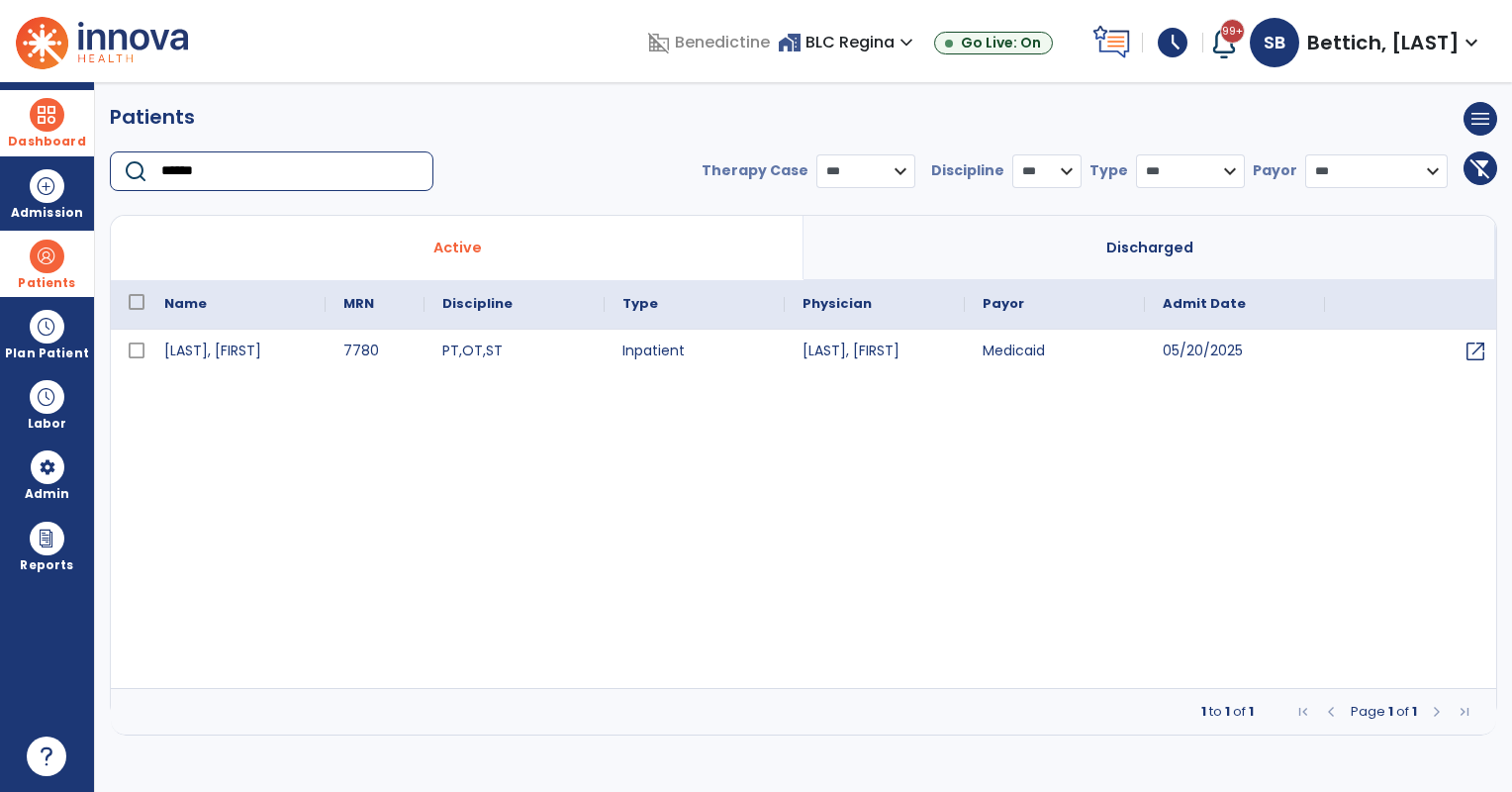 type on "******" 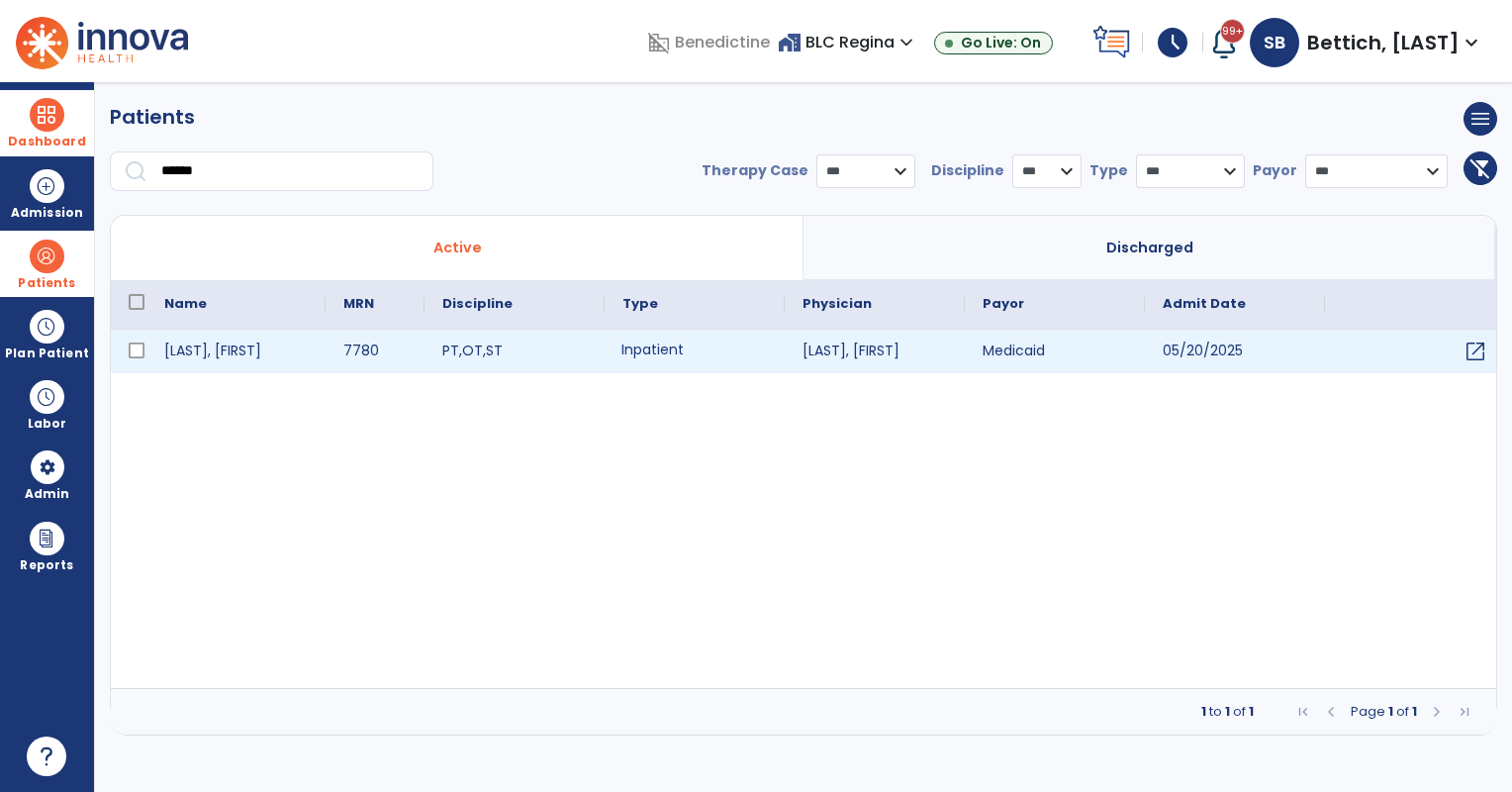 click on "Inpatient" at bounding box center (695, 351) 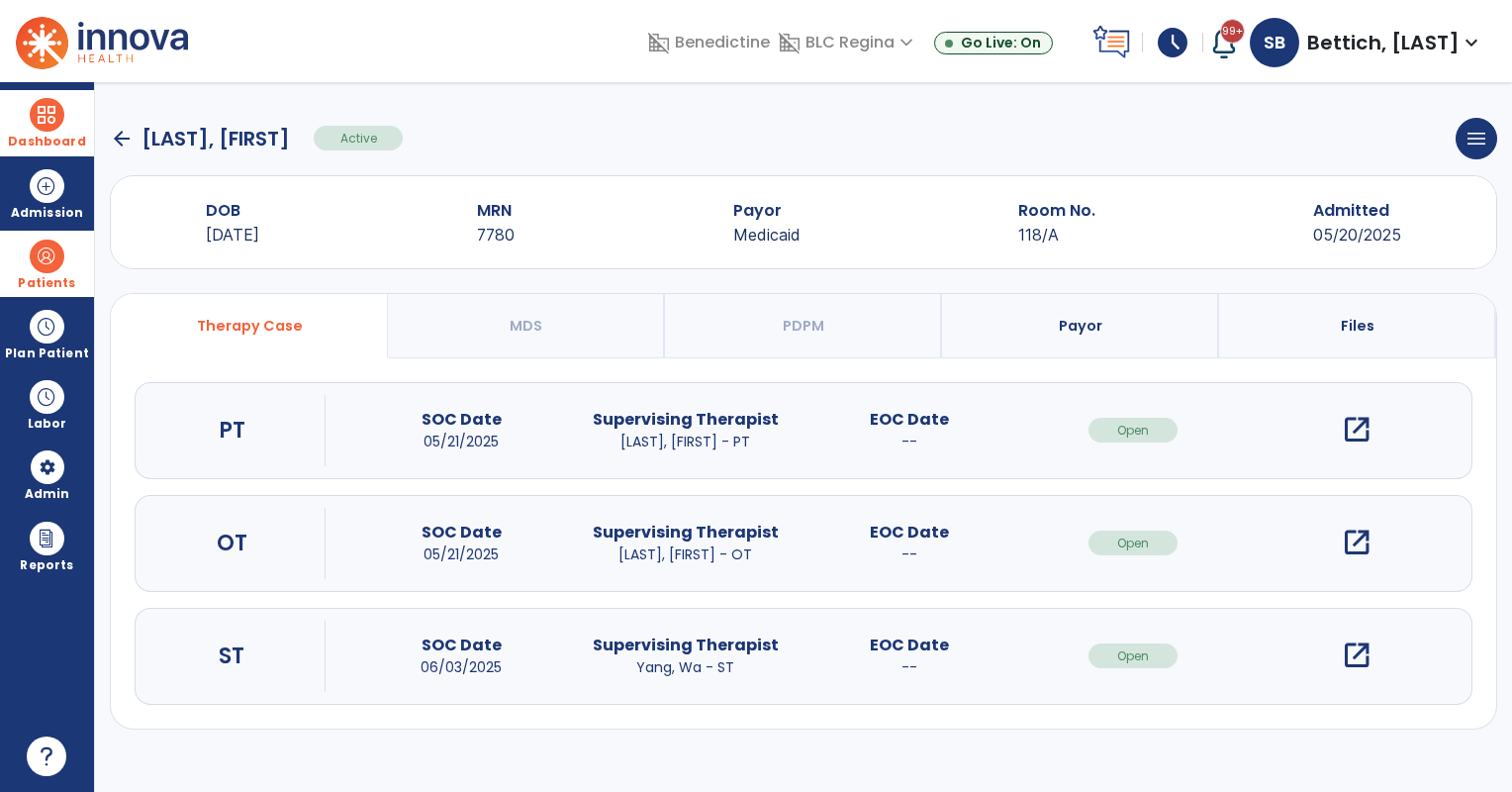 click on "open_in_new" at bounding box center (1357, 430) 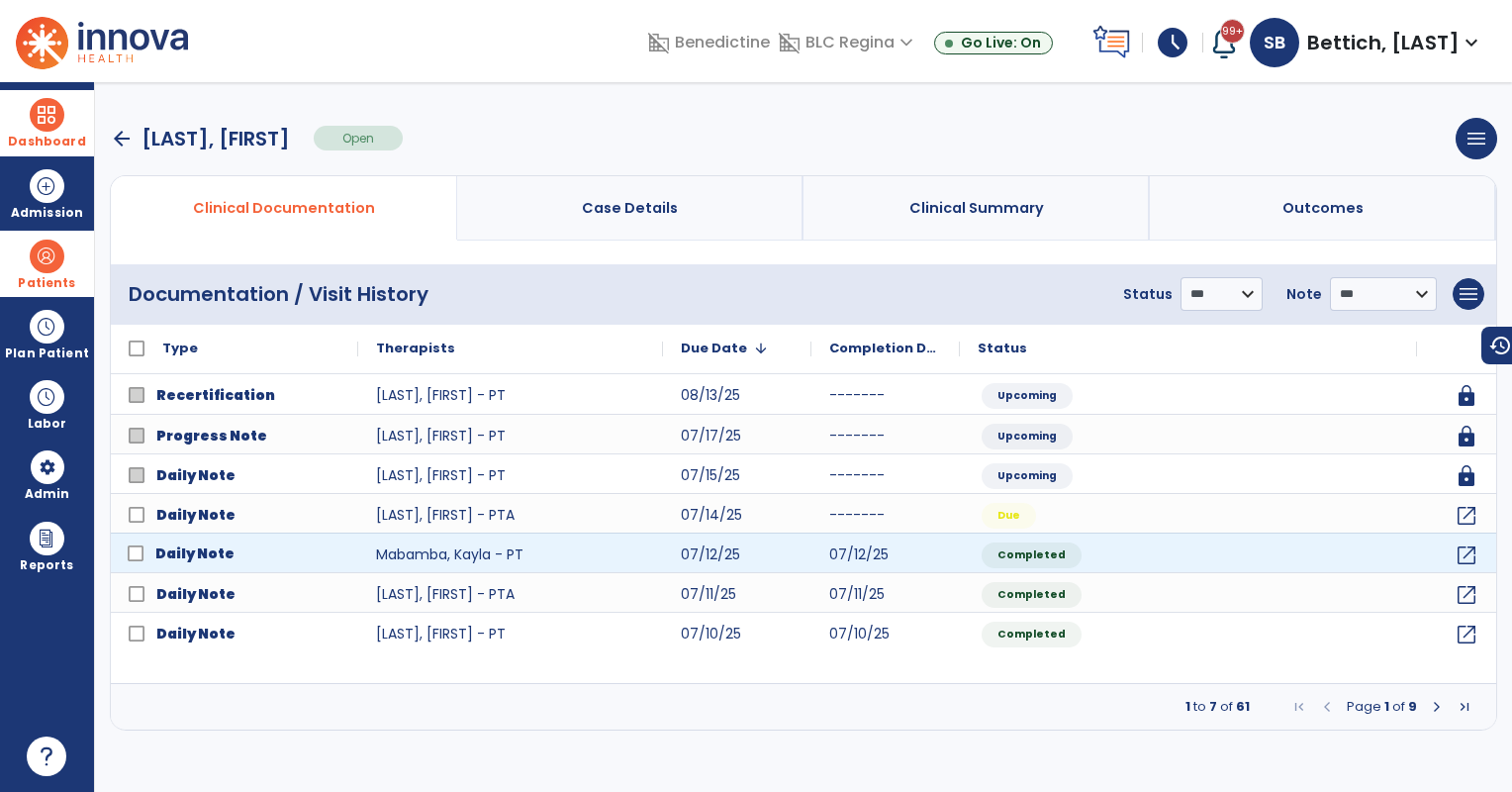 click on "Daily Note" 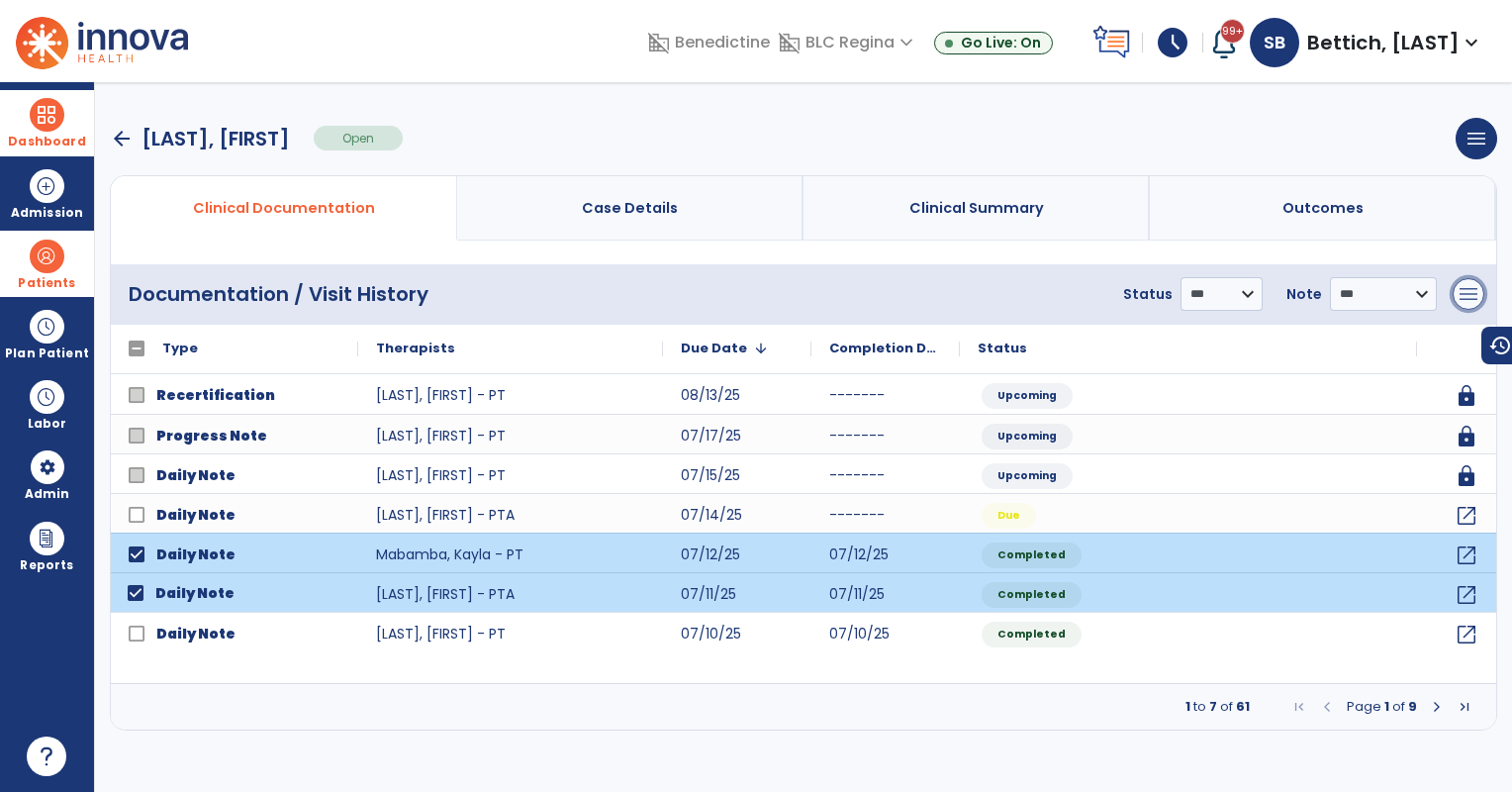 click on "menu" at bounding box center [1468, 294] 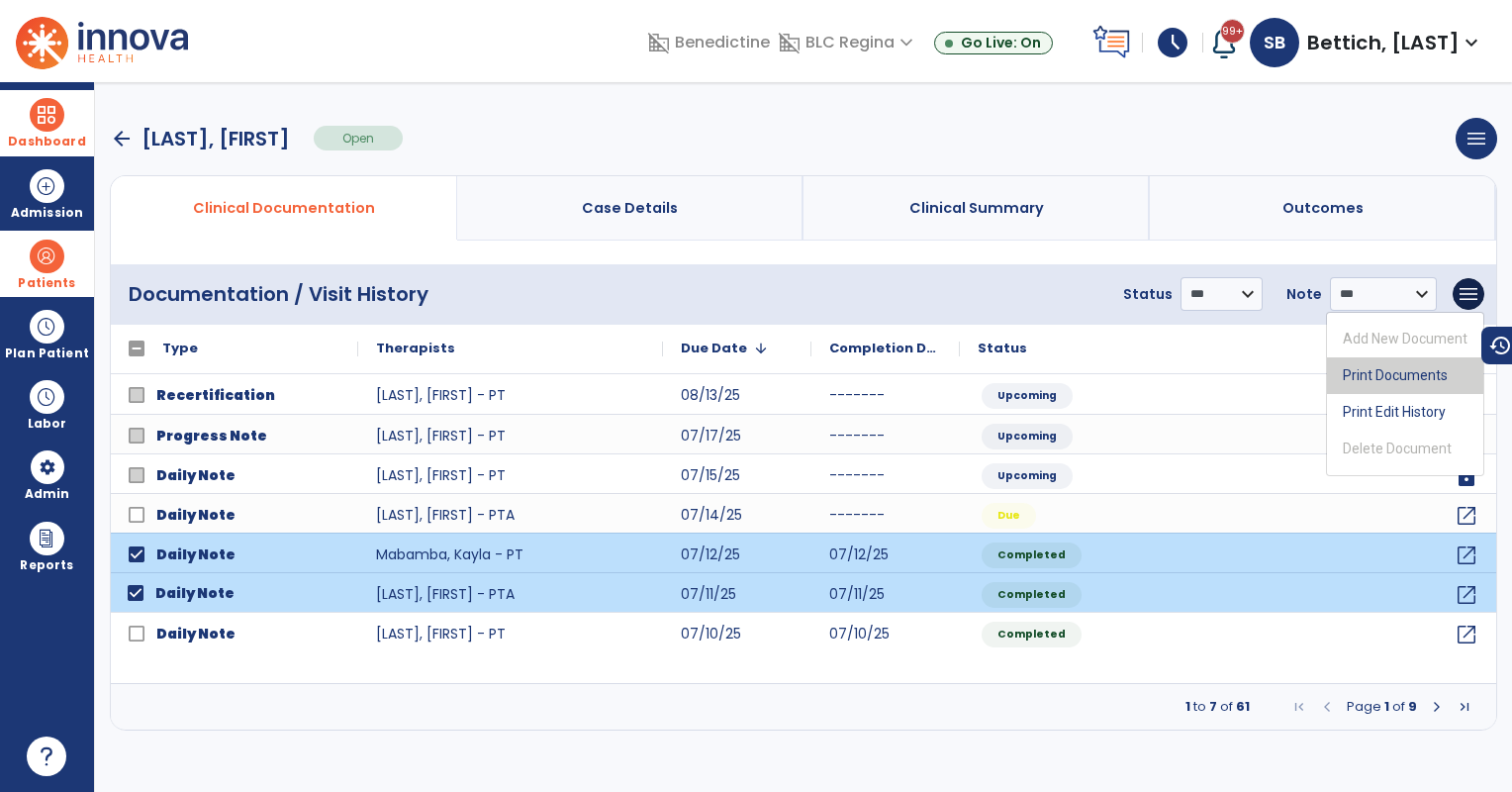 click on "Print Documents" at bounding box center [1405, 375] 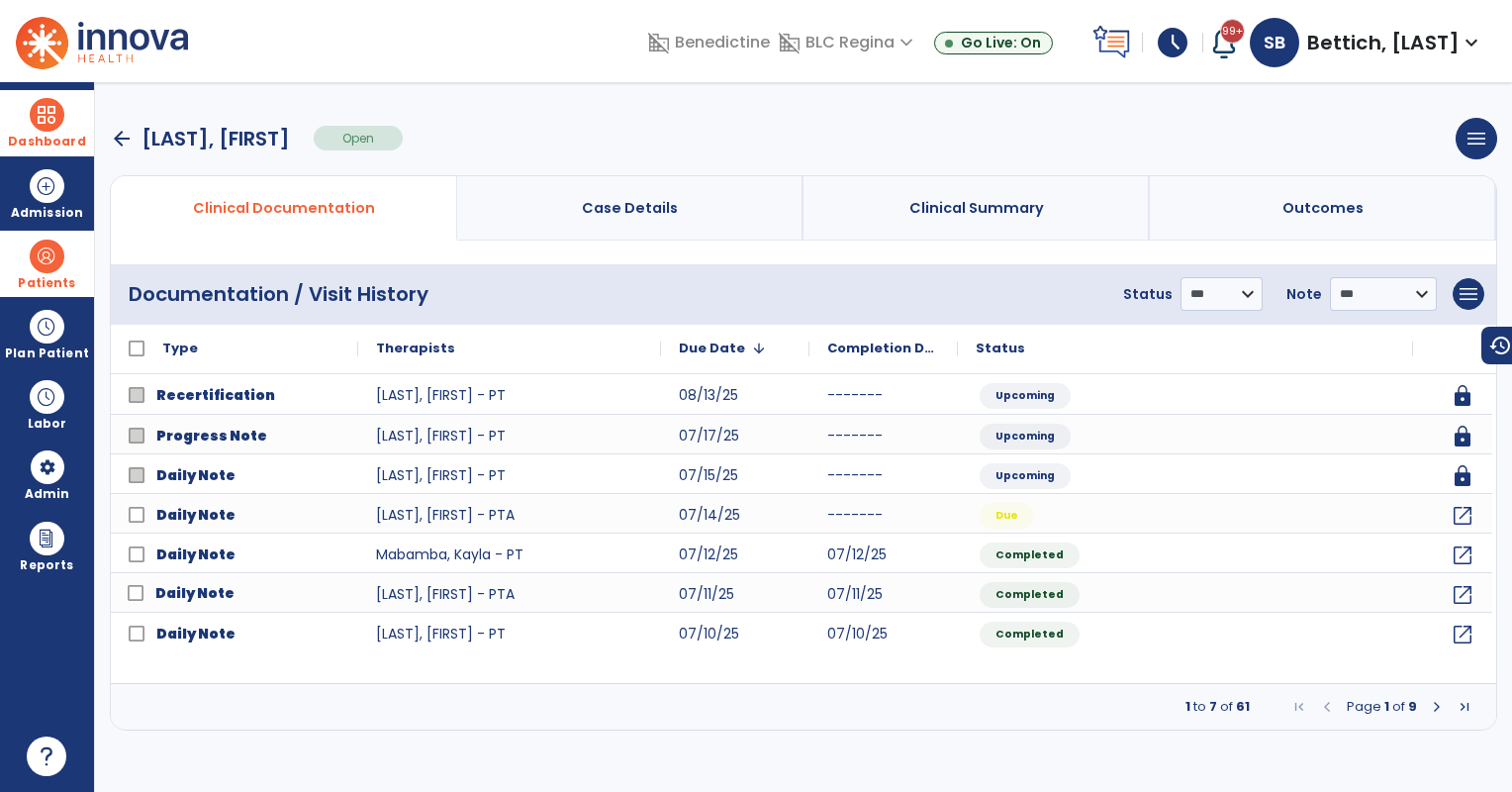 click on "arrow_back" at bounding box center [122, 139] 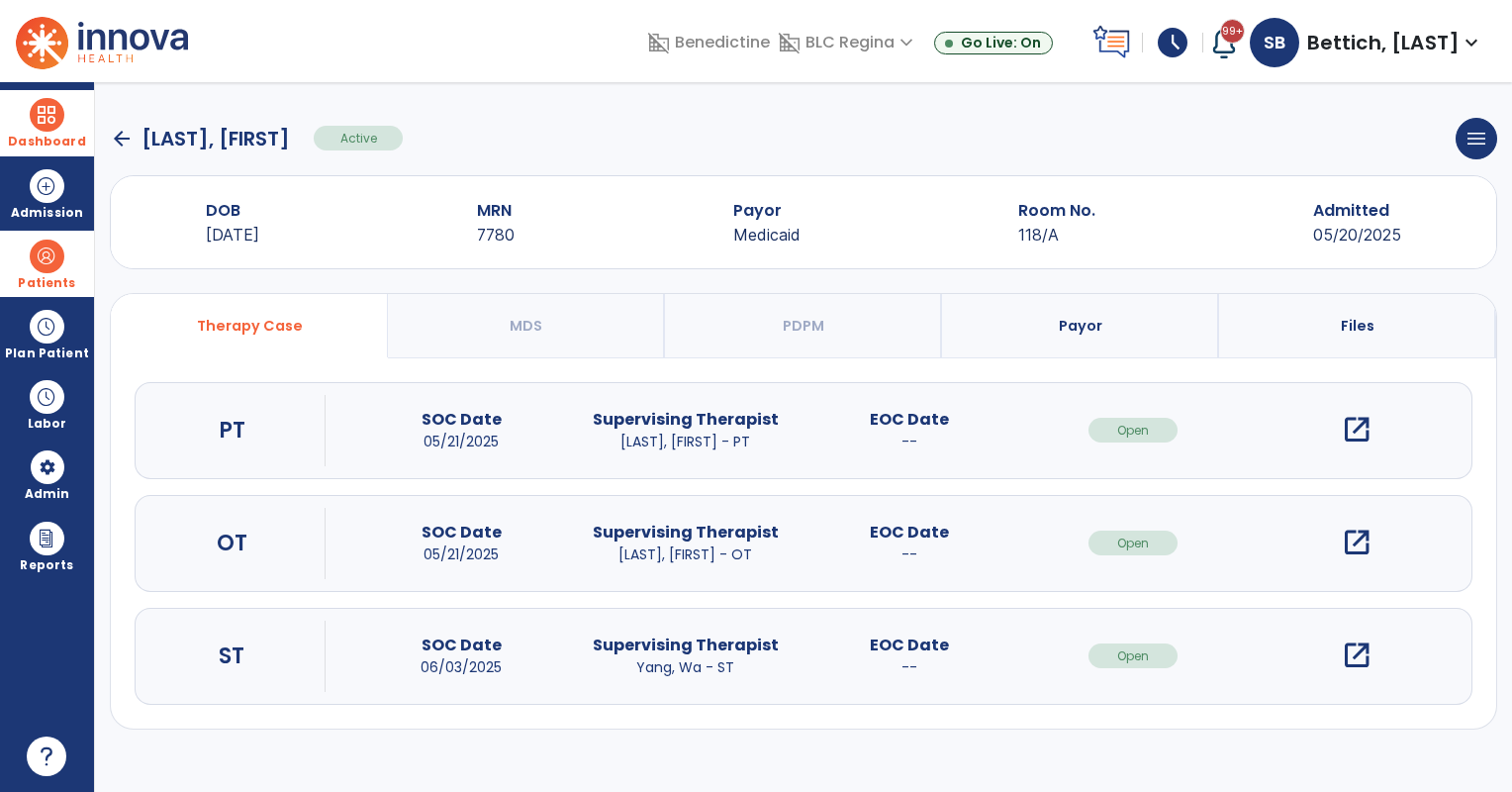 click on "open_in_new" at bounding box center (1357, 543) 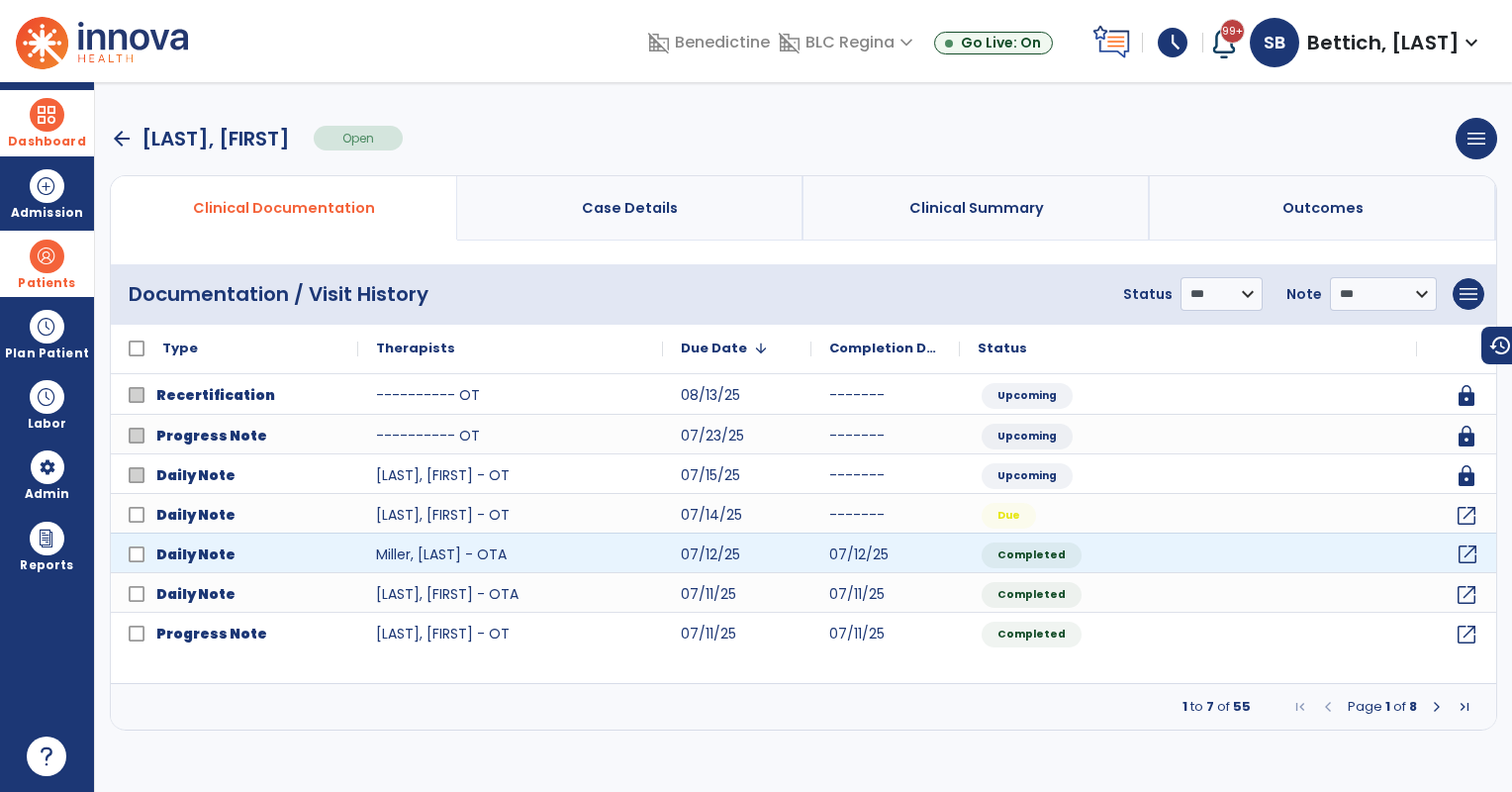 click on "open_in_new" 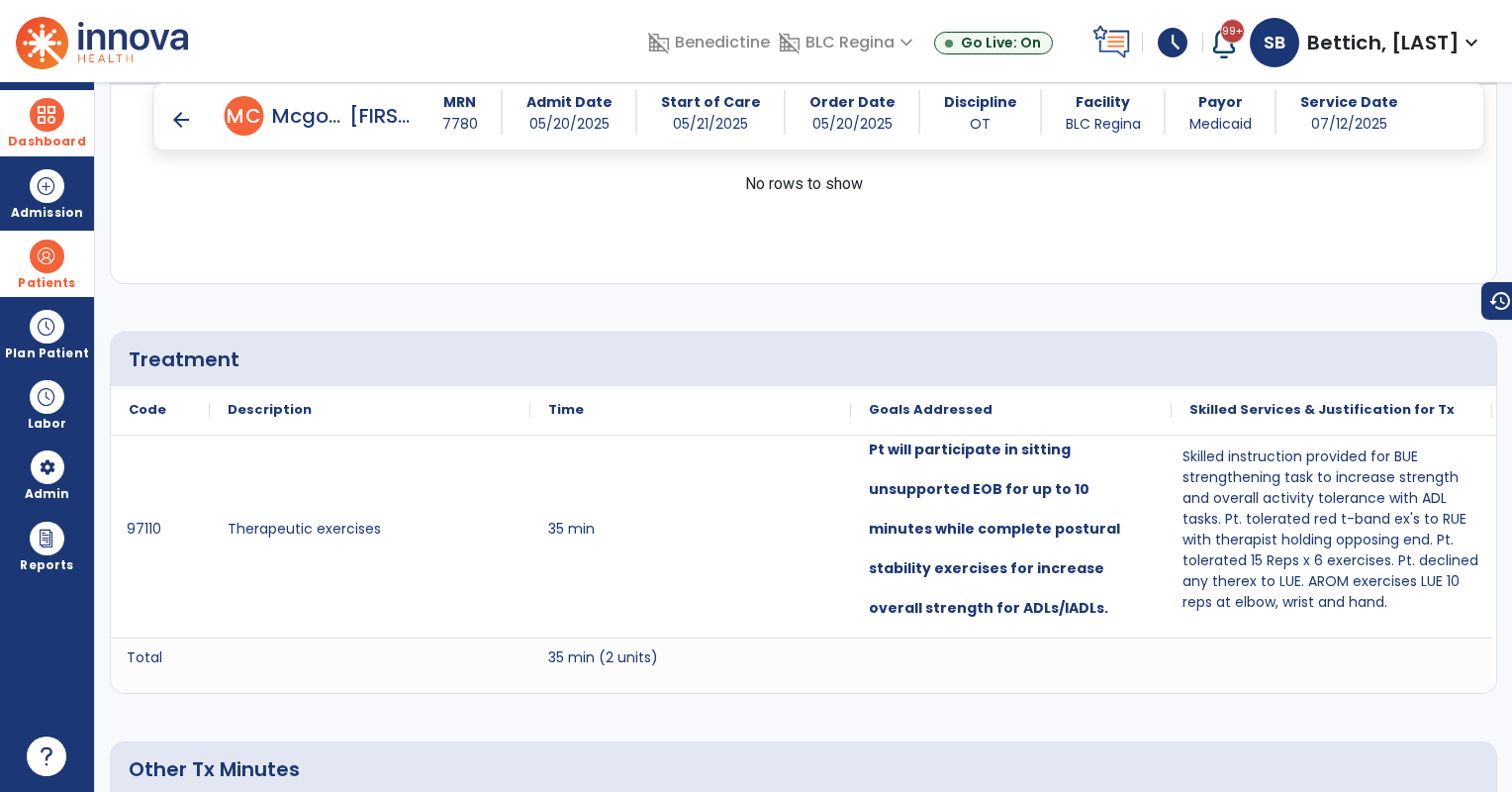 scroll, scrollTop: 2805, scrollLeft: 0, axis: vertical 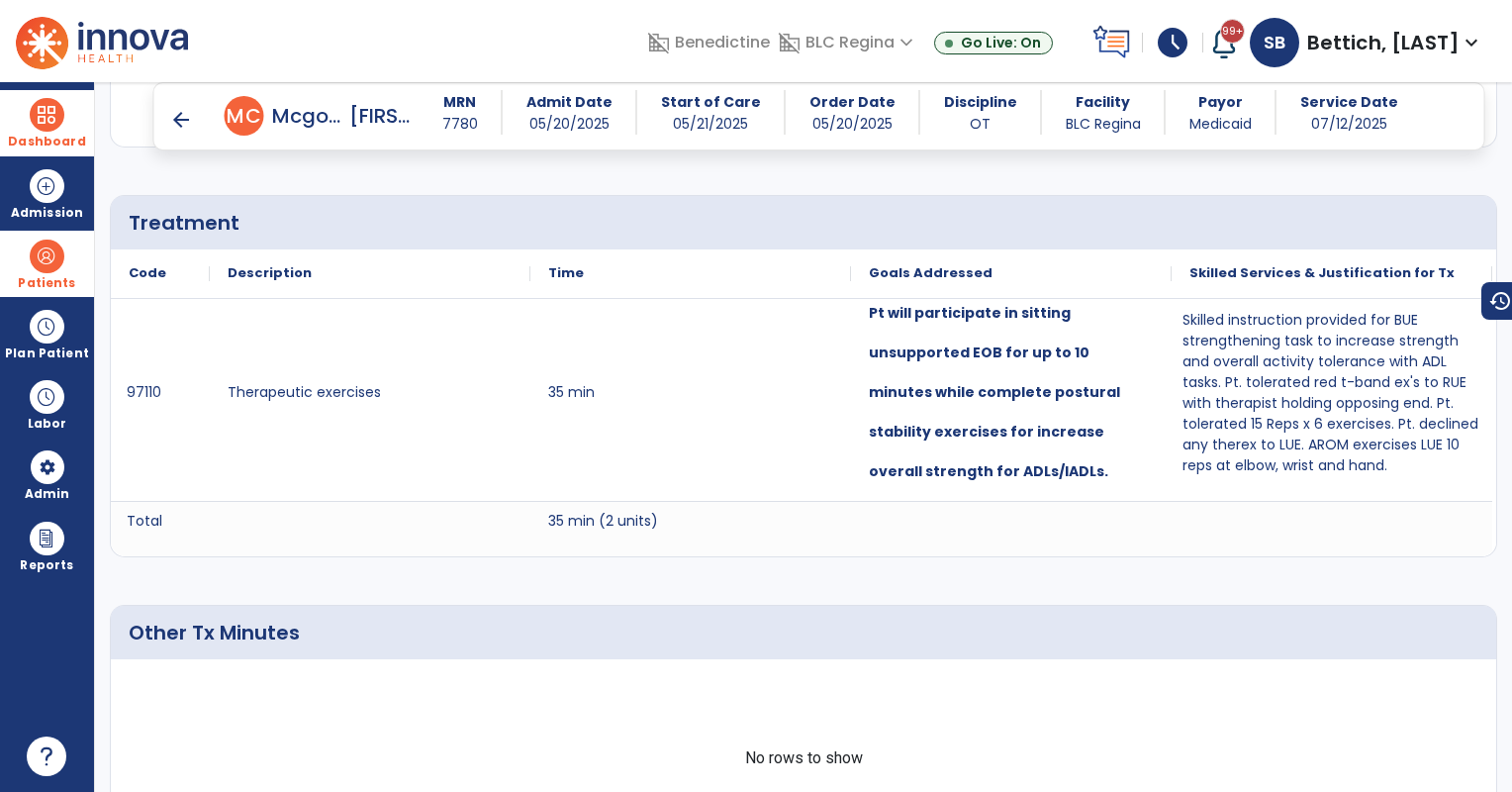 click on "arrow_back" at bounding box center (181, 120) 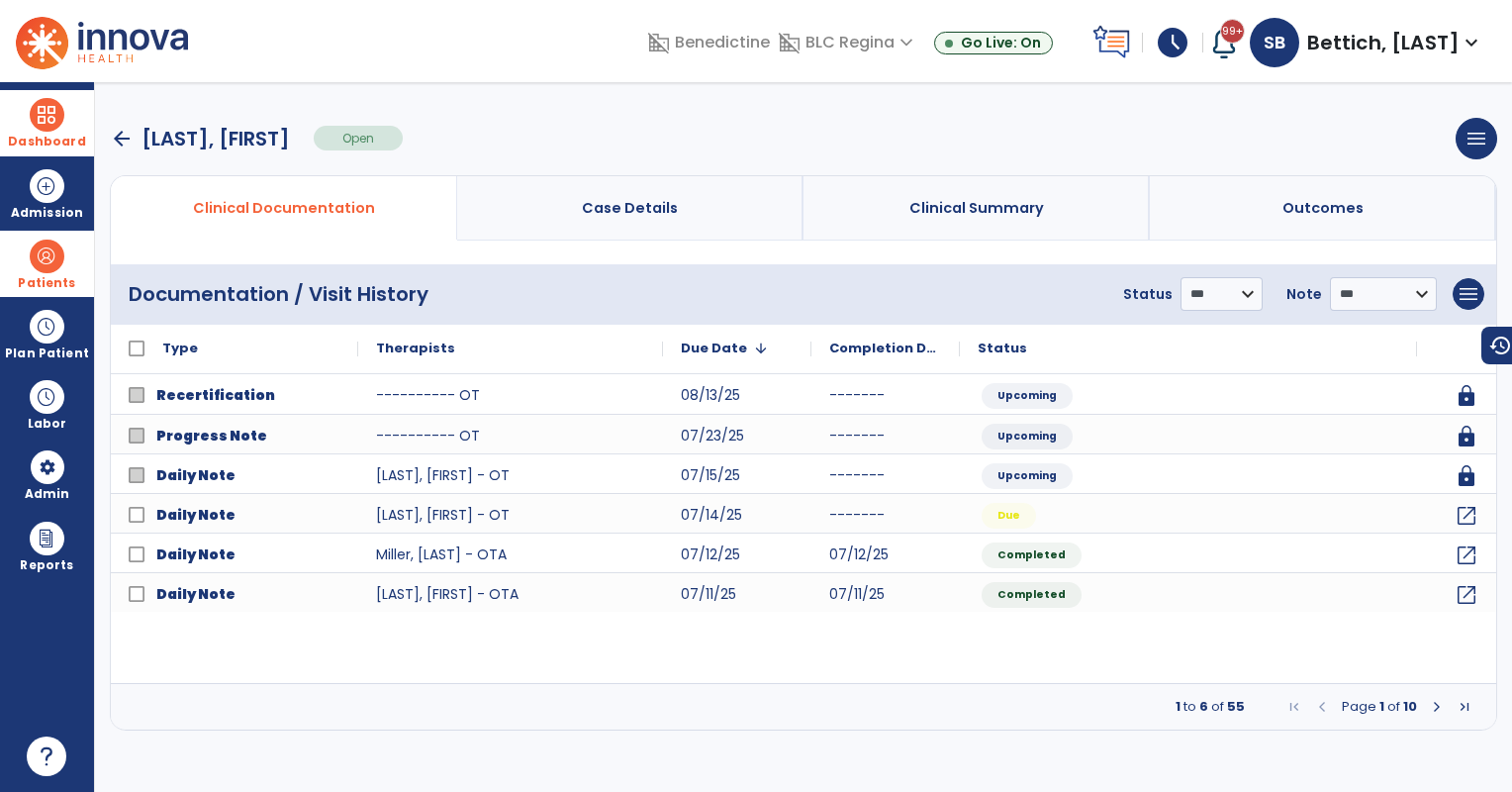 scroll, scrollTop: 0, scrollLeft: 0, axis: both 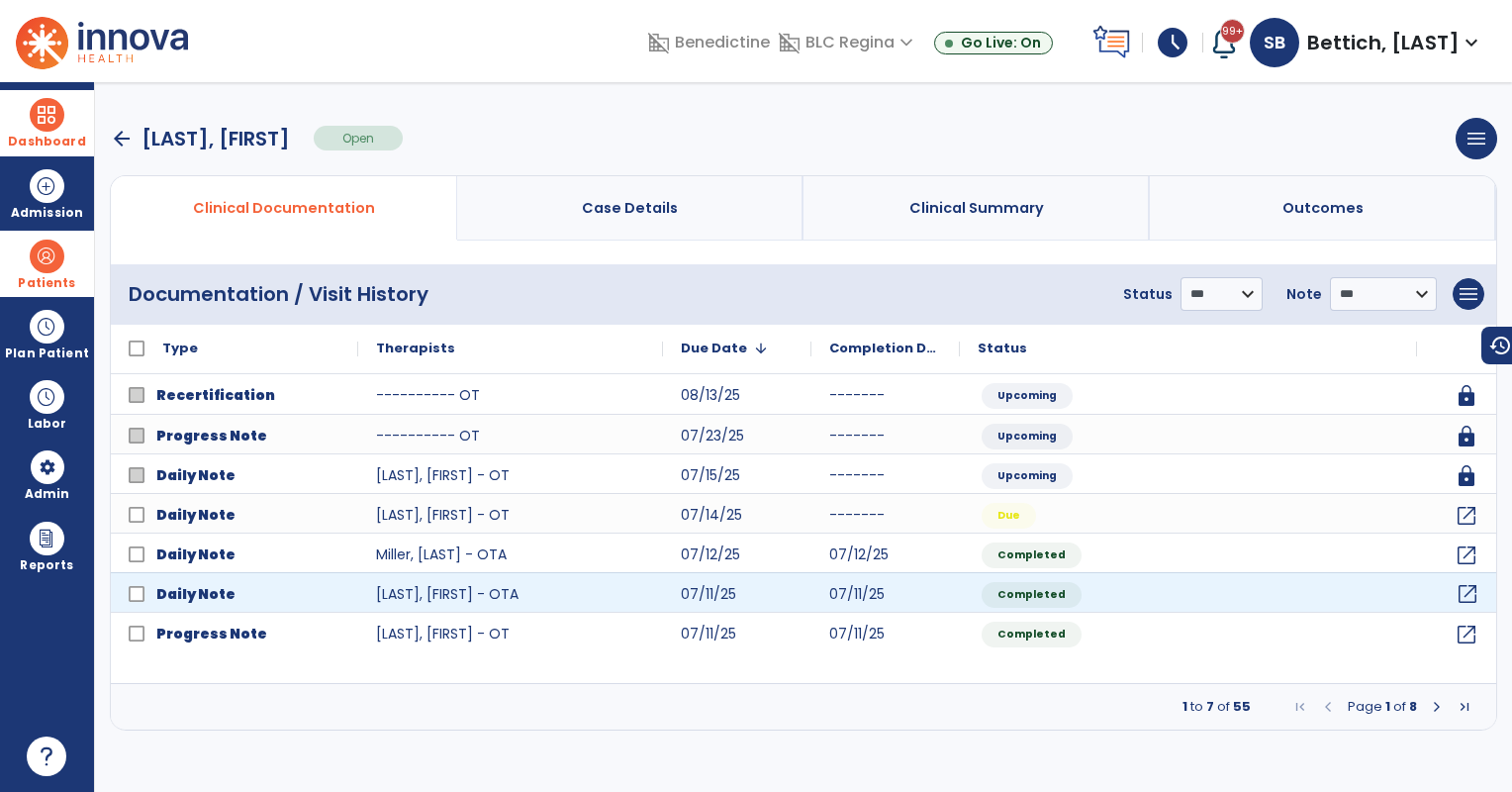 click on "open_in_new" 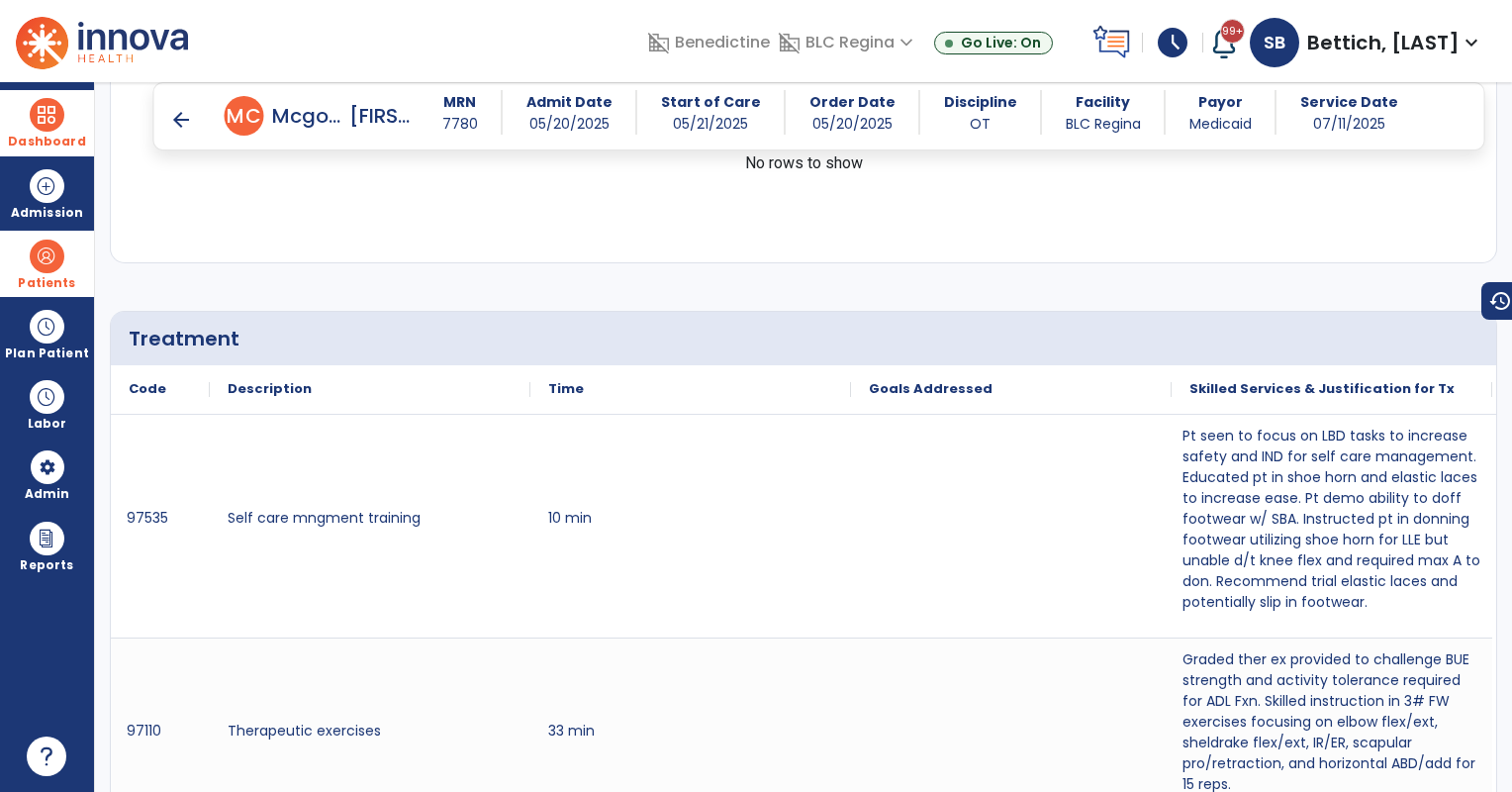 scroll, scrollTop: 2805, scrollLeft: 0, axis: vertical 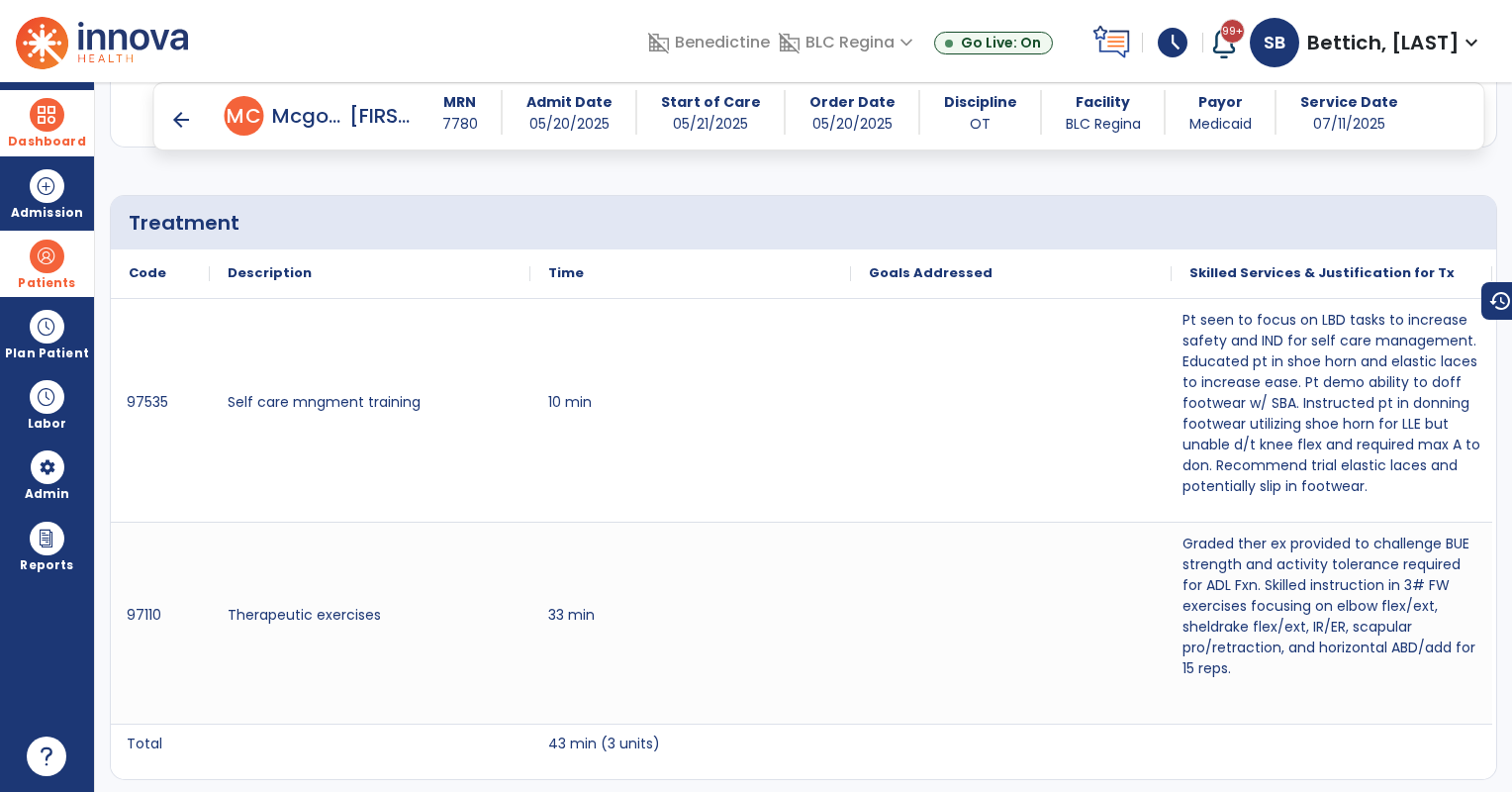 drag, startPoint x: 47, startPoint y: 261, endPoint x: 74, endPoint y: 261, distance: 27 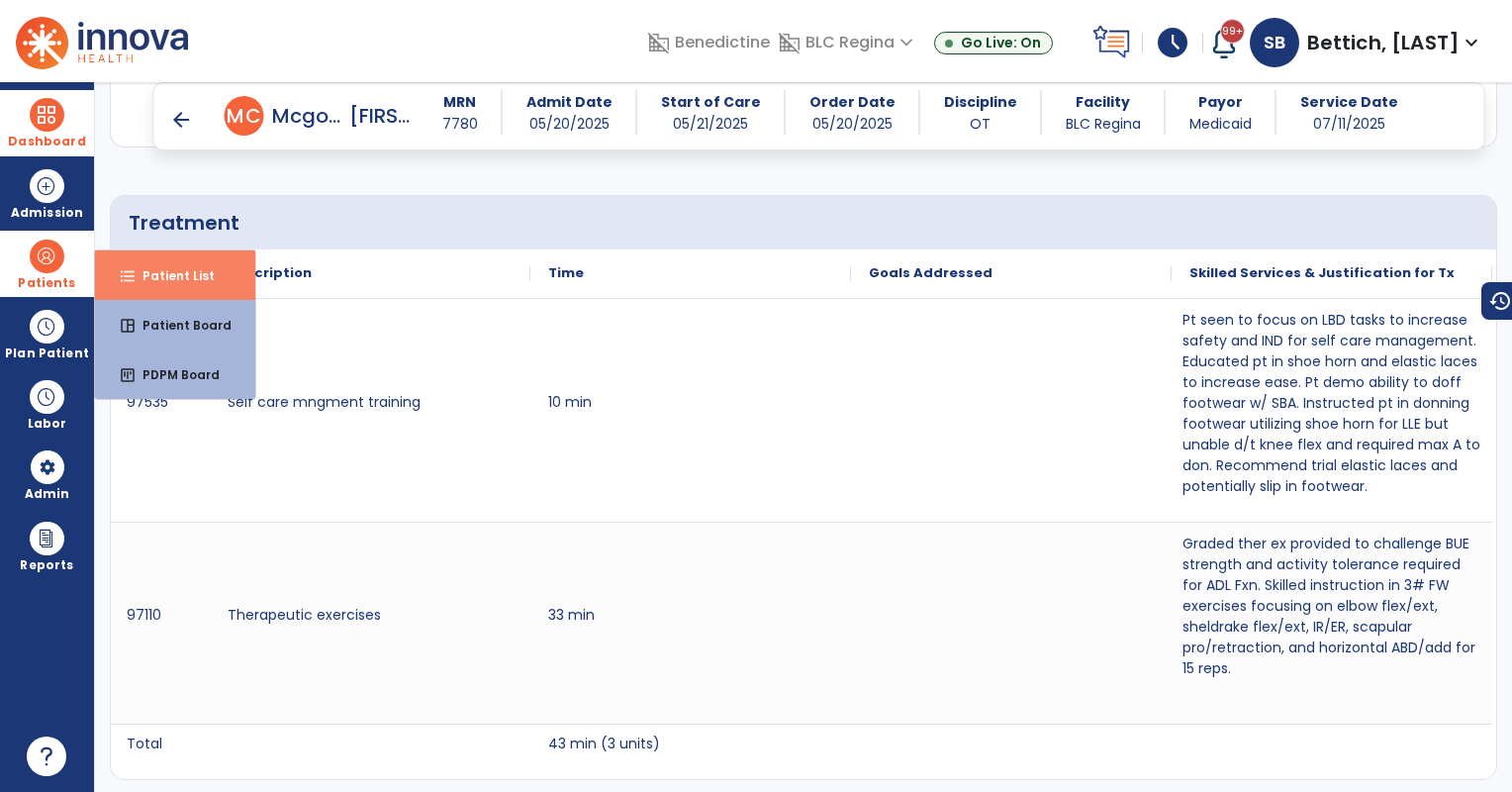 click on "format_list_bulleted  Patient List" at bounding box center (175, 275) 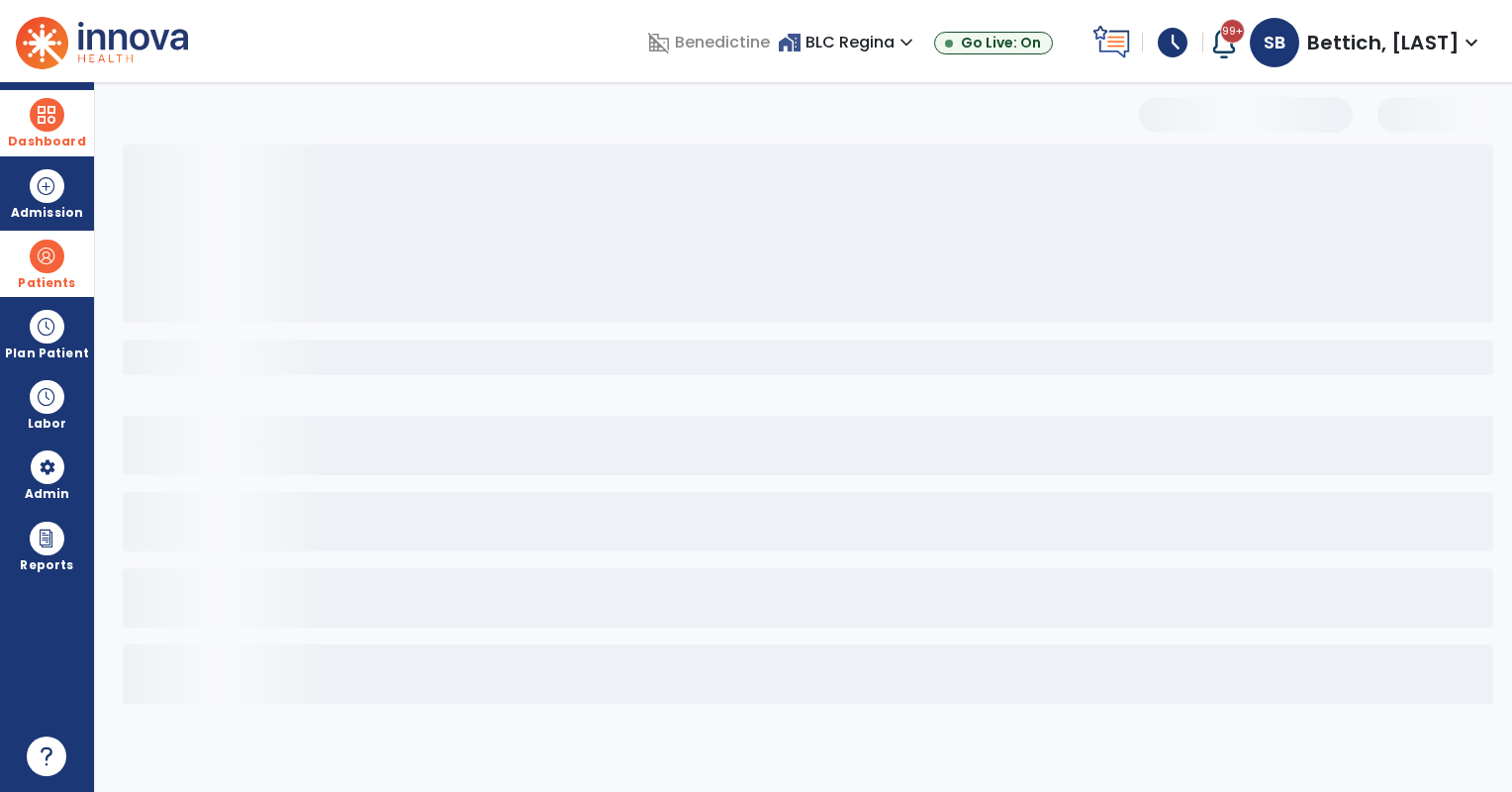 scroll, scrollTop: 0, scrollLeft: 0, axis: both 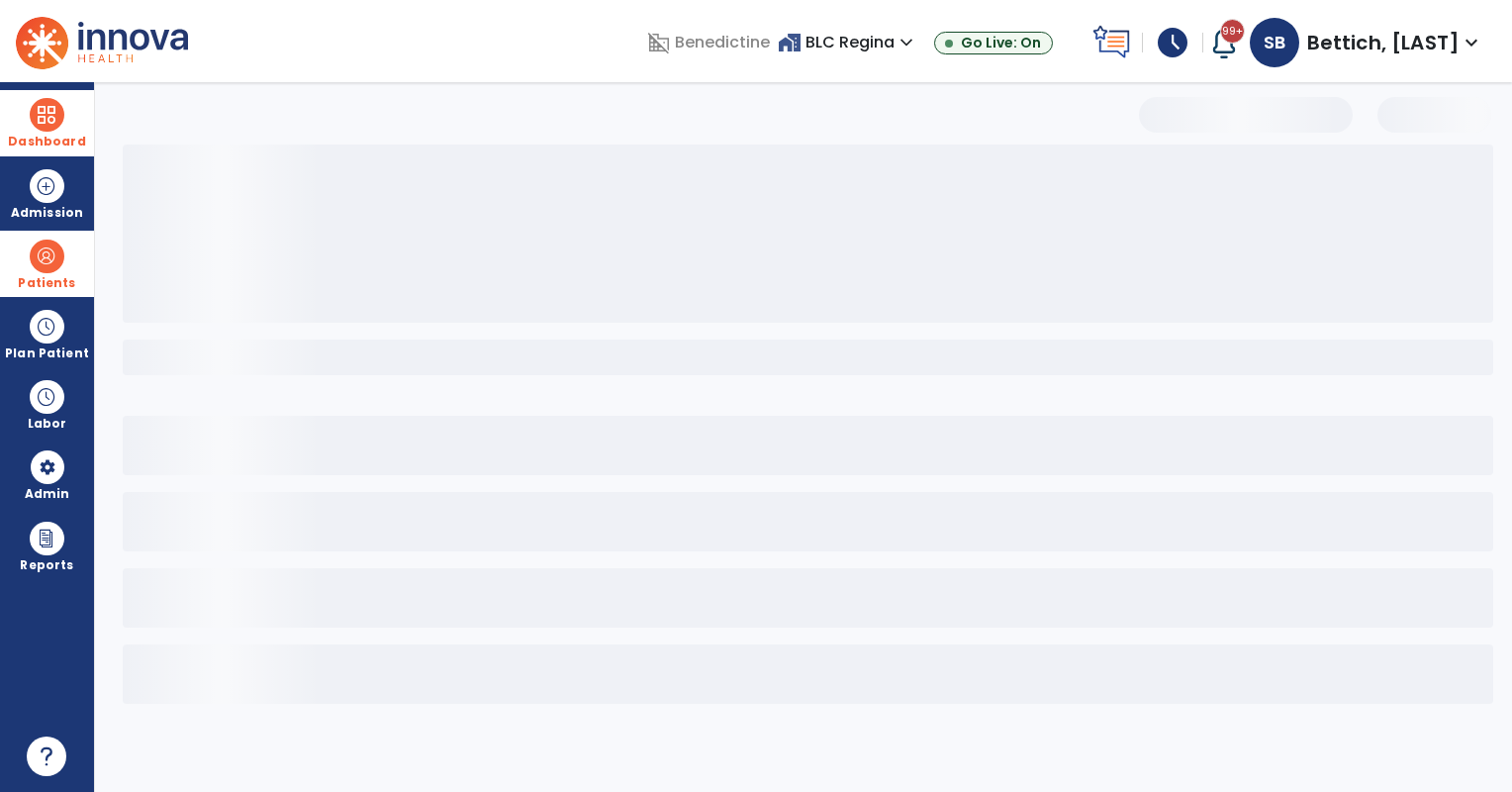 select on "***" 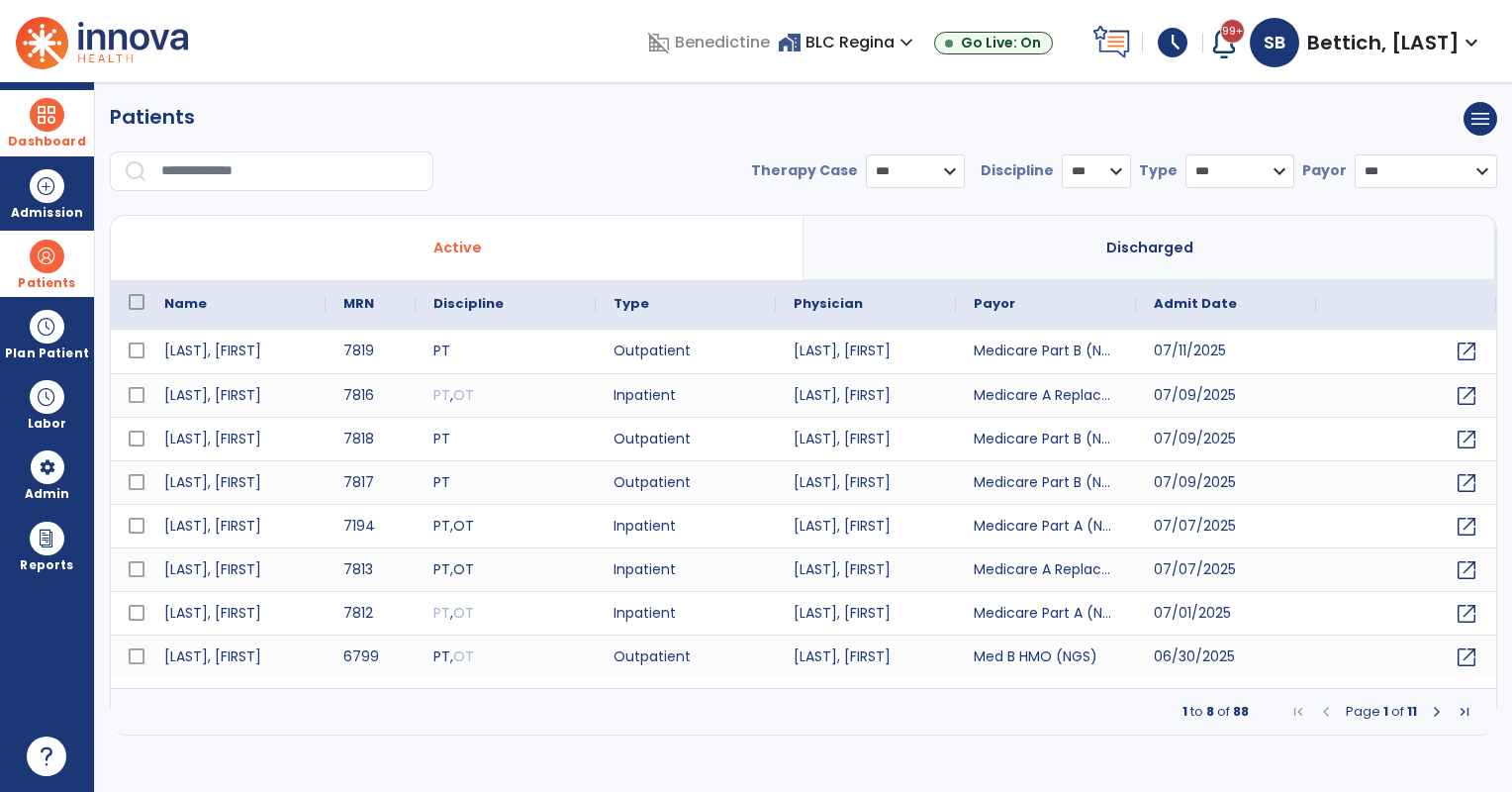 click at bounding box center [290, 171] 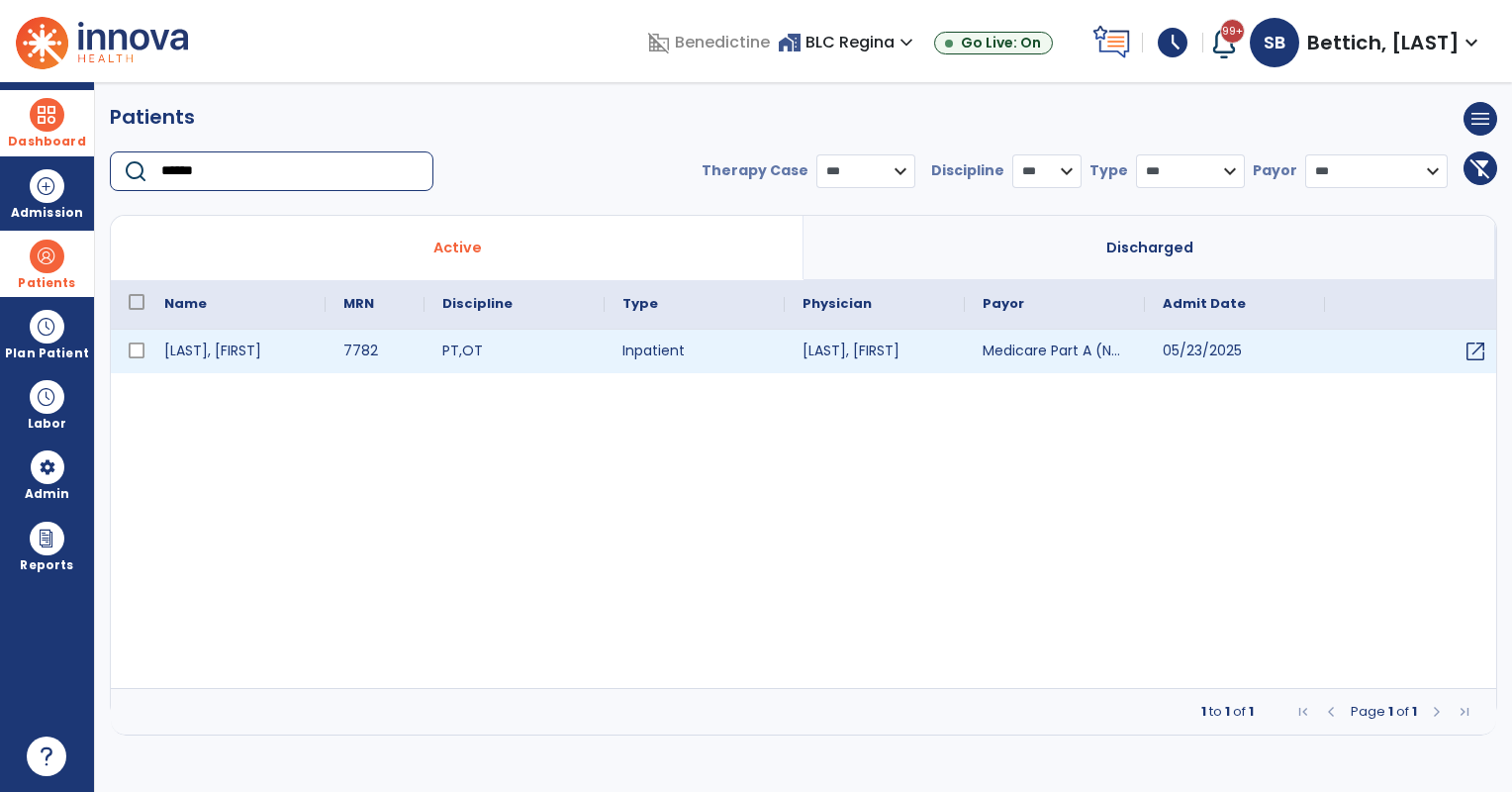 type on "******" 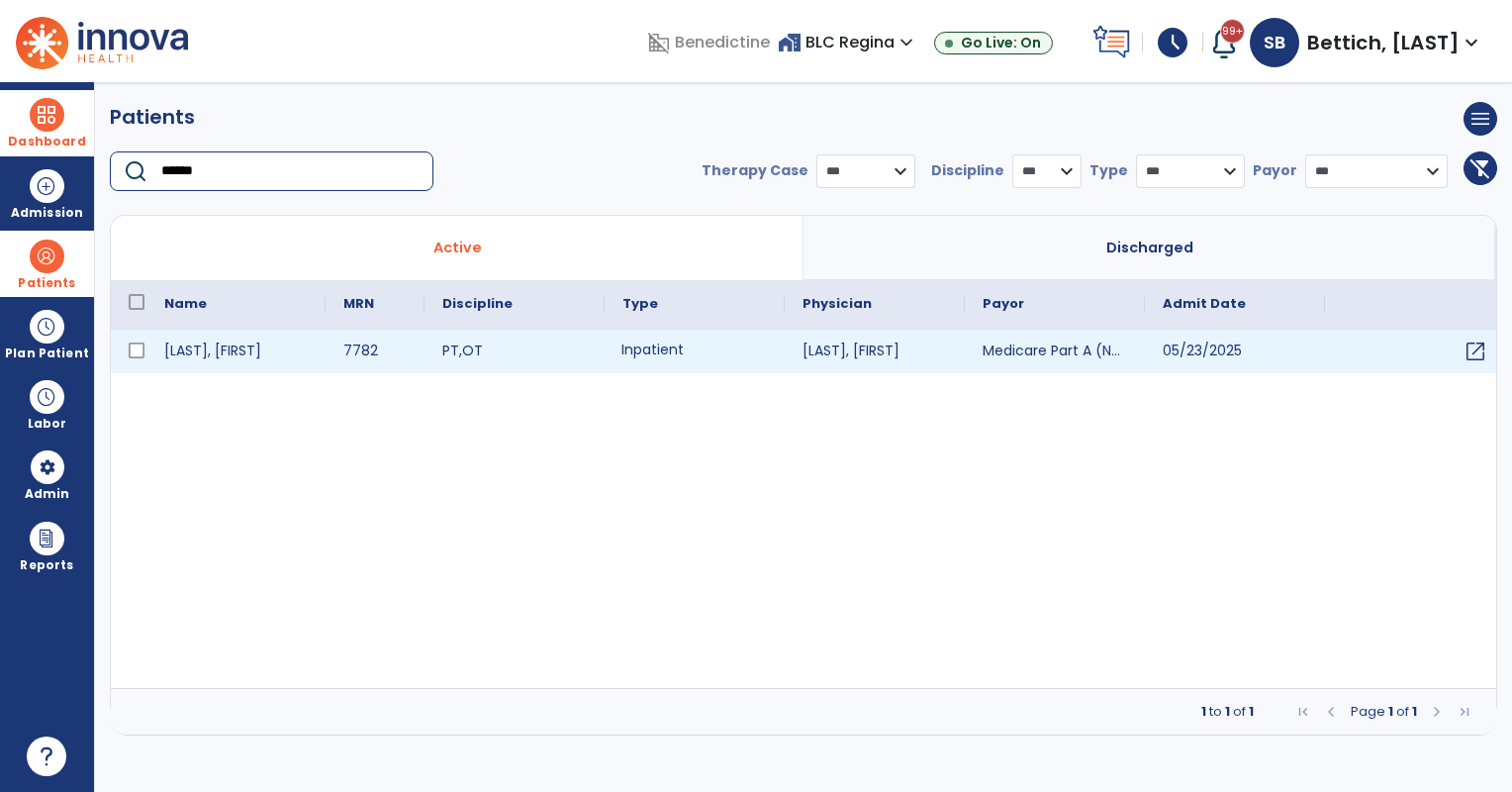 click on "Inpatient" at bounding box center (695, 351) 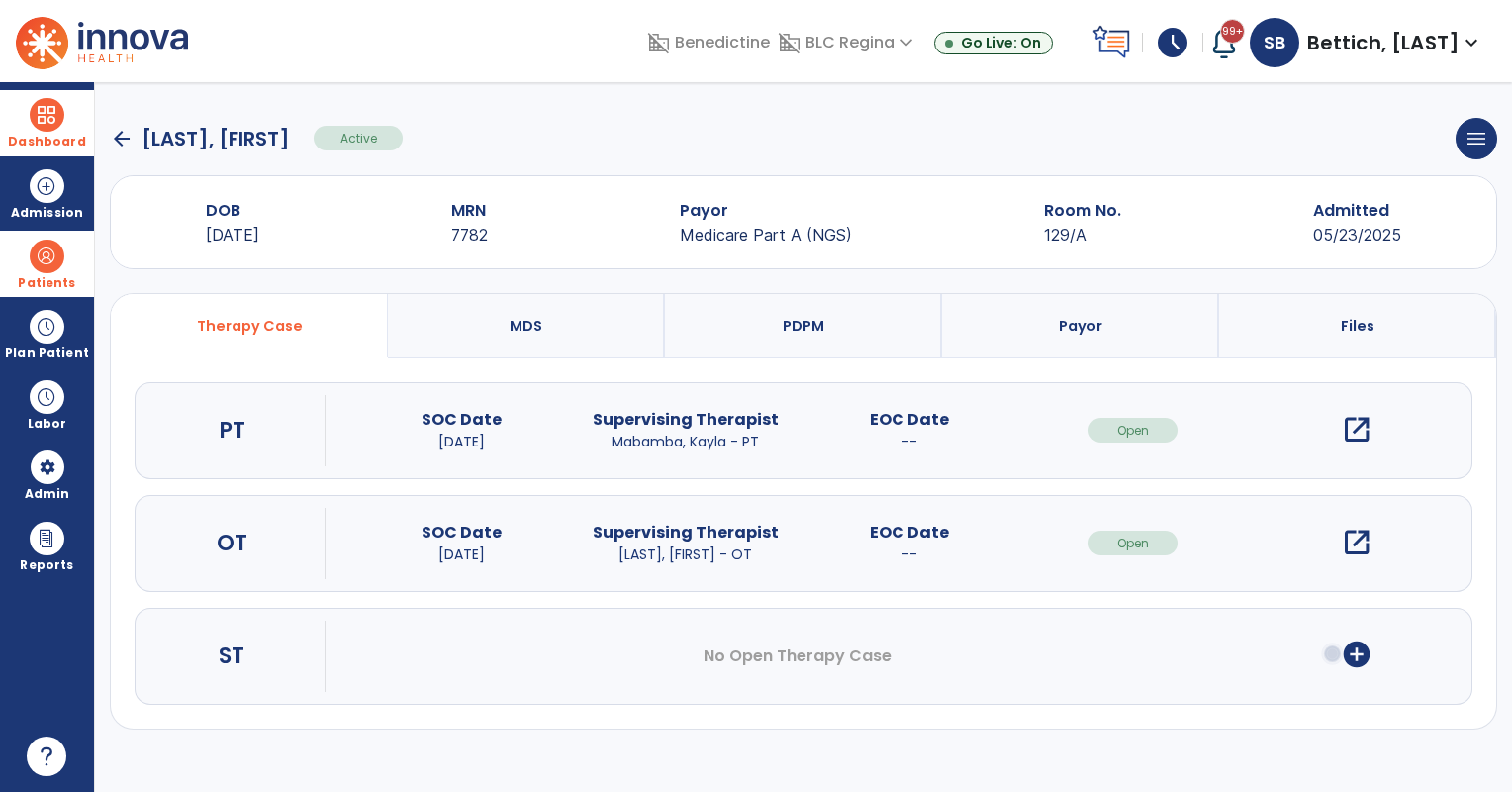 click on "open_in_new" at bounding box center (1357, 430) 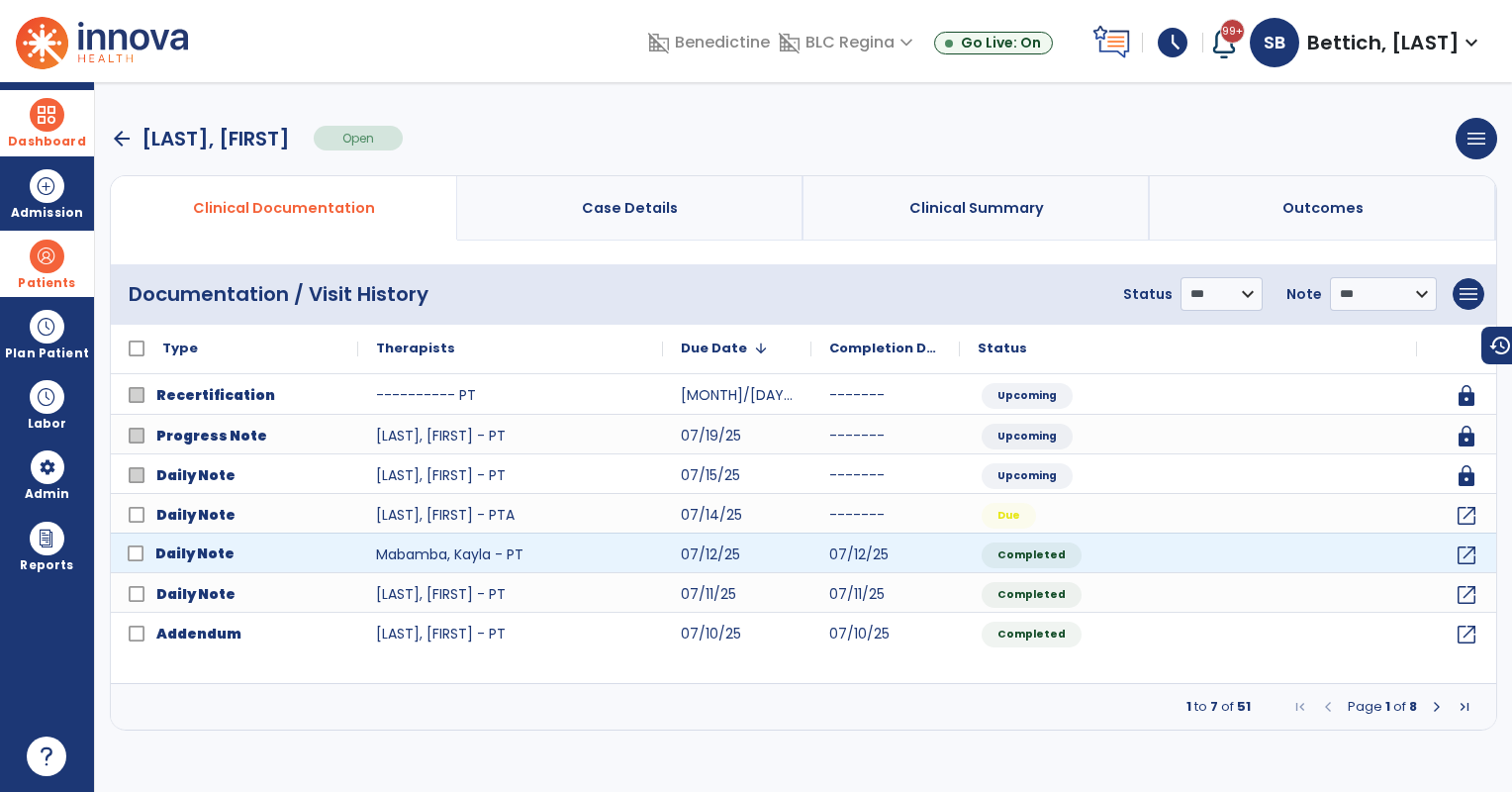 click 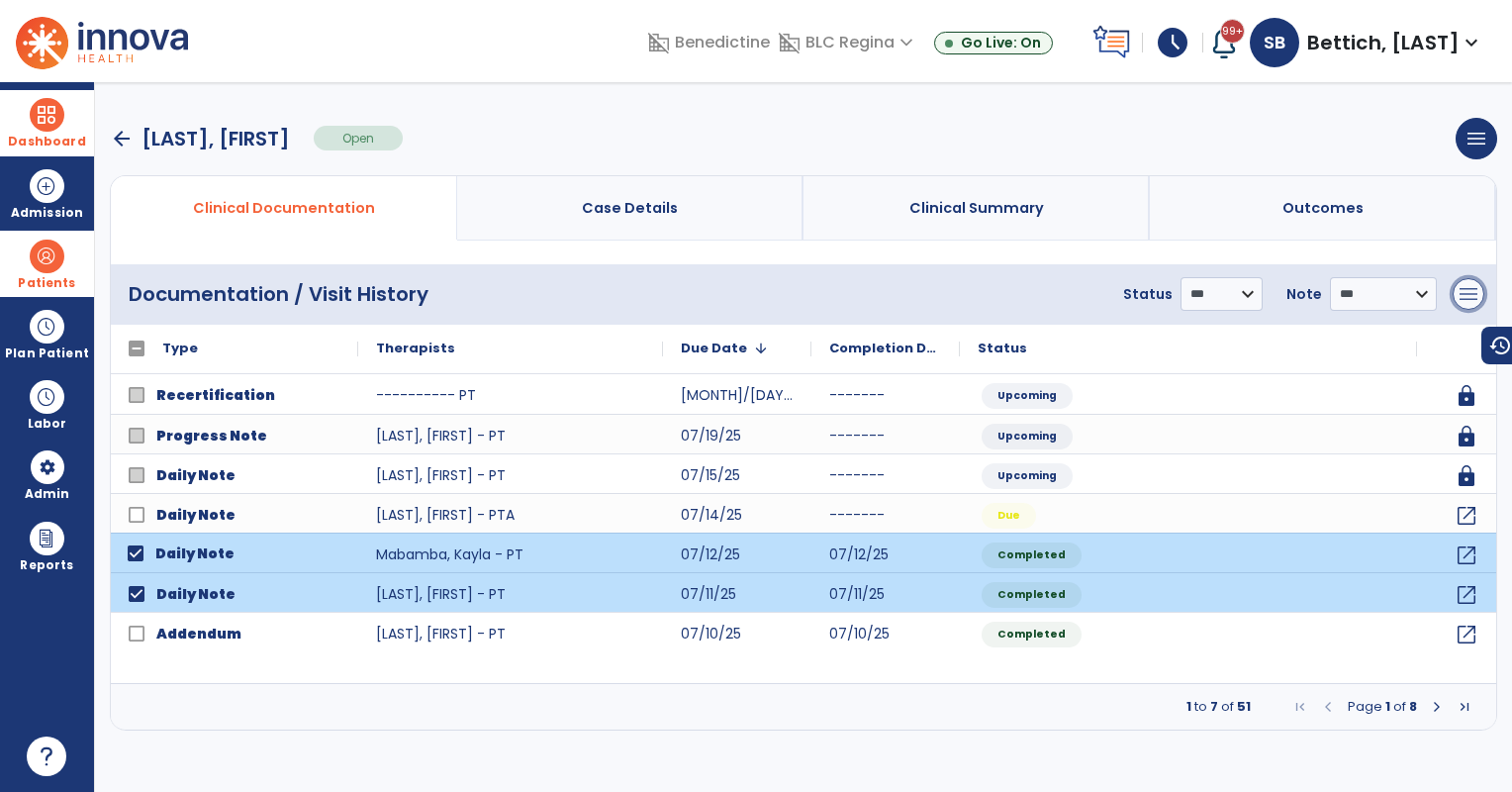 click on "menu" at bounding box center (1468, 294) 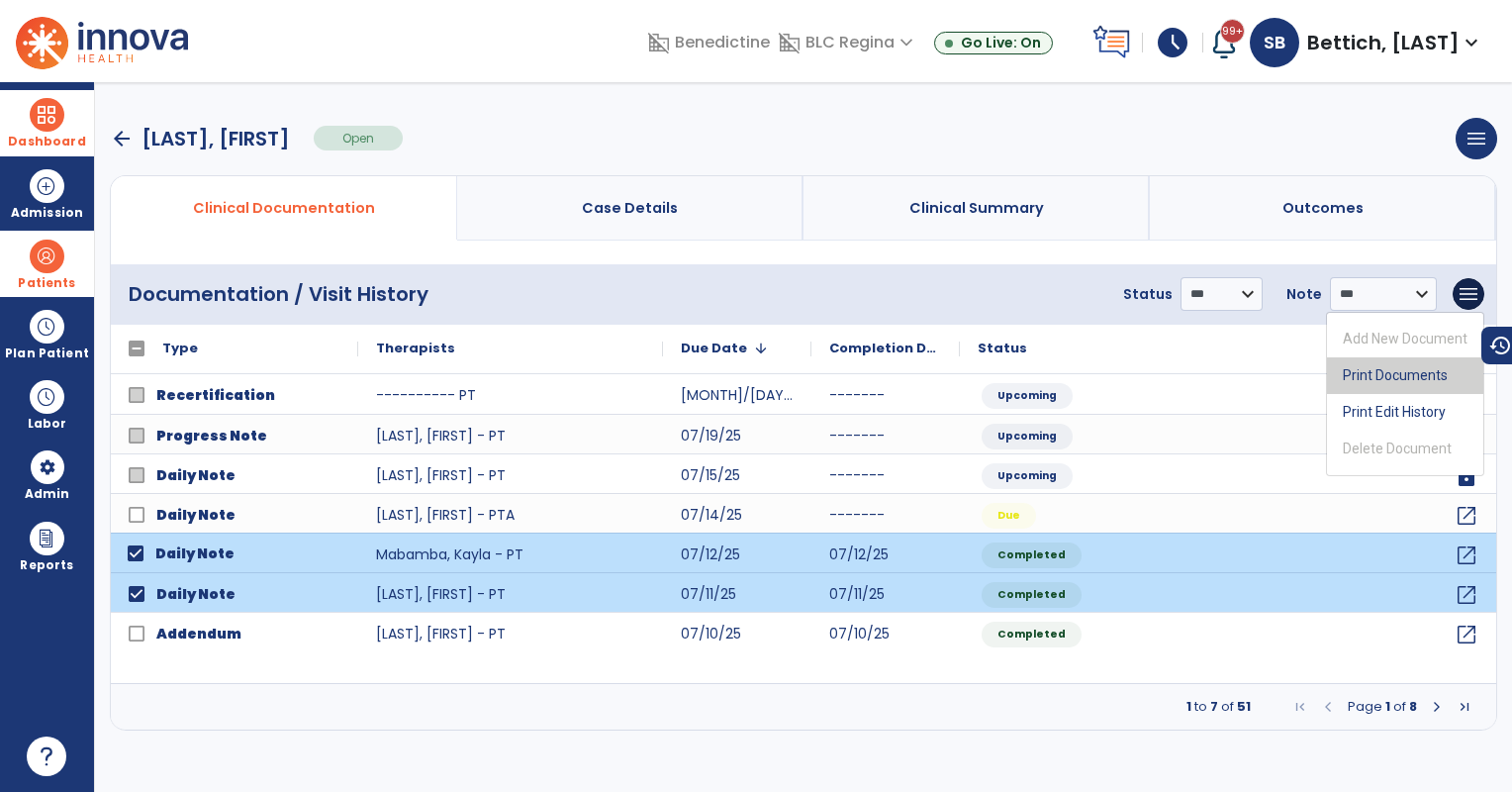 click on "Print Documents" at bounding box center [1405, 375] 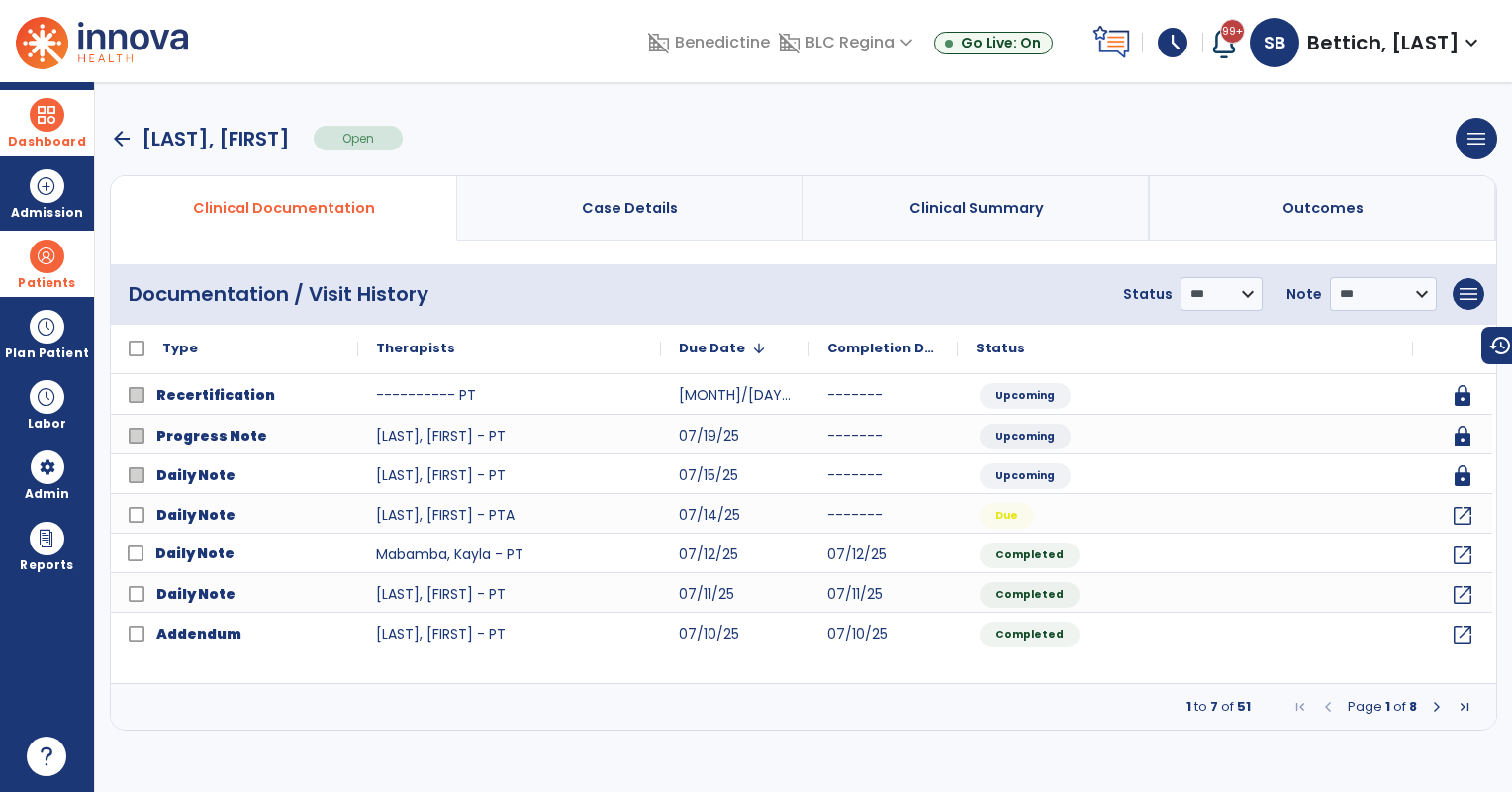click on "arrow_back" at bounding box center [122, 139] 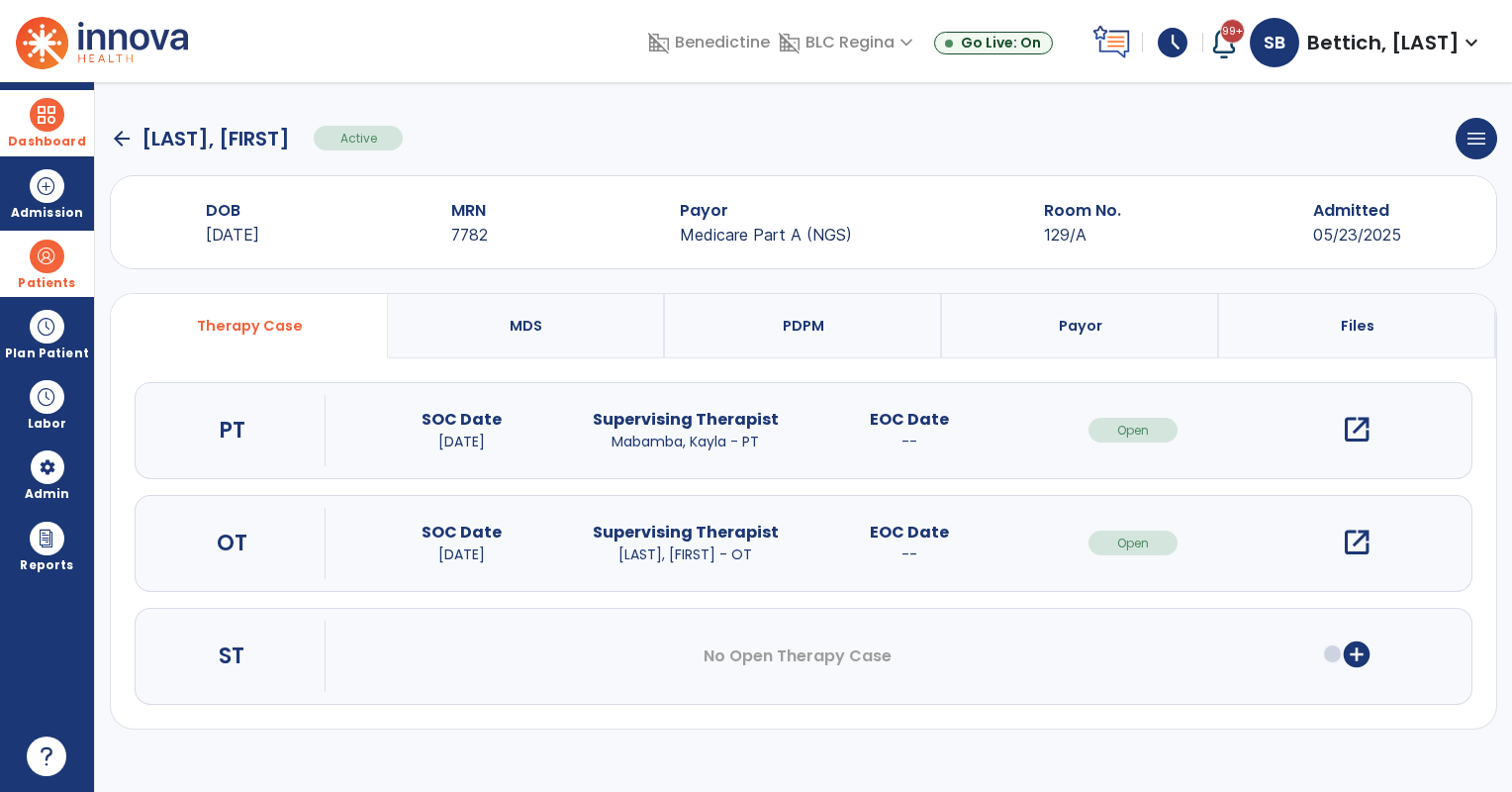 click on "open_in_new" at bounding box center (1357, 543) 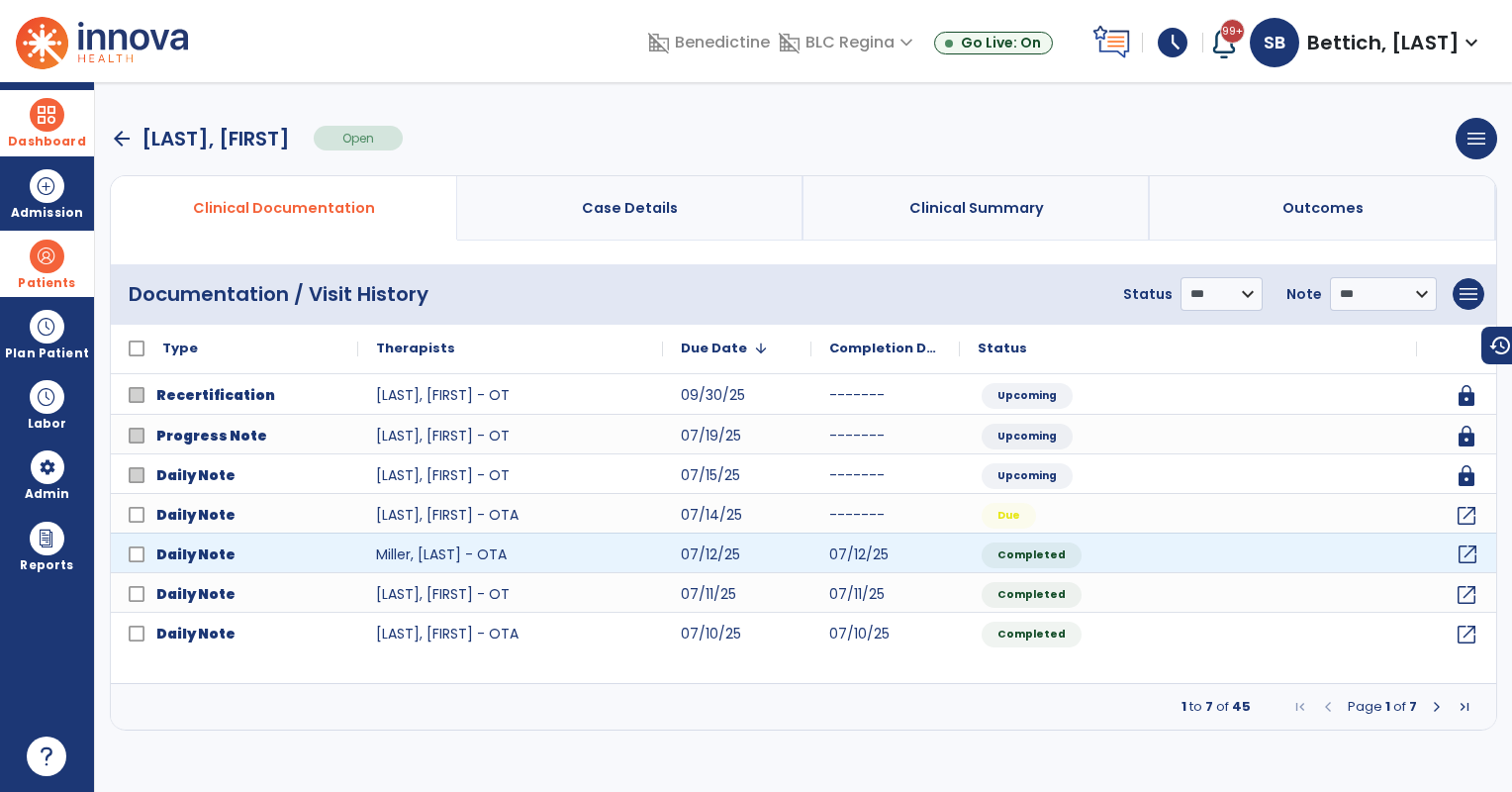 click on "open_in_new" 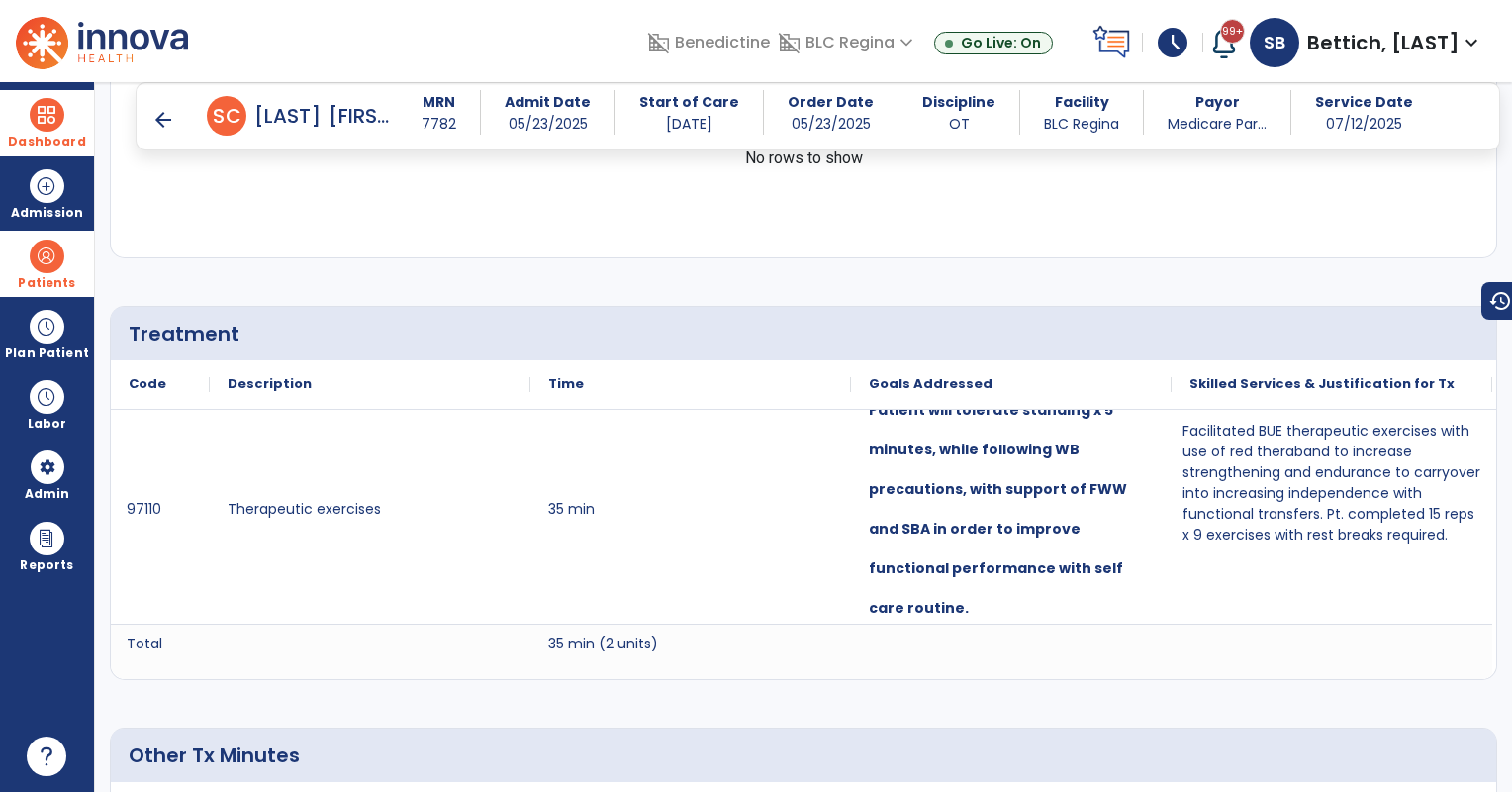 scroll, scrollTop: 2144, scrollLeft: 0, axis: vertical 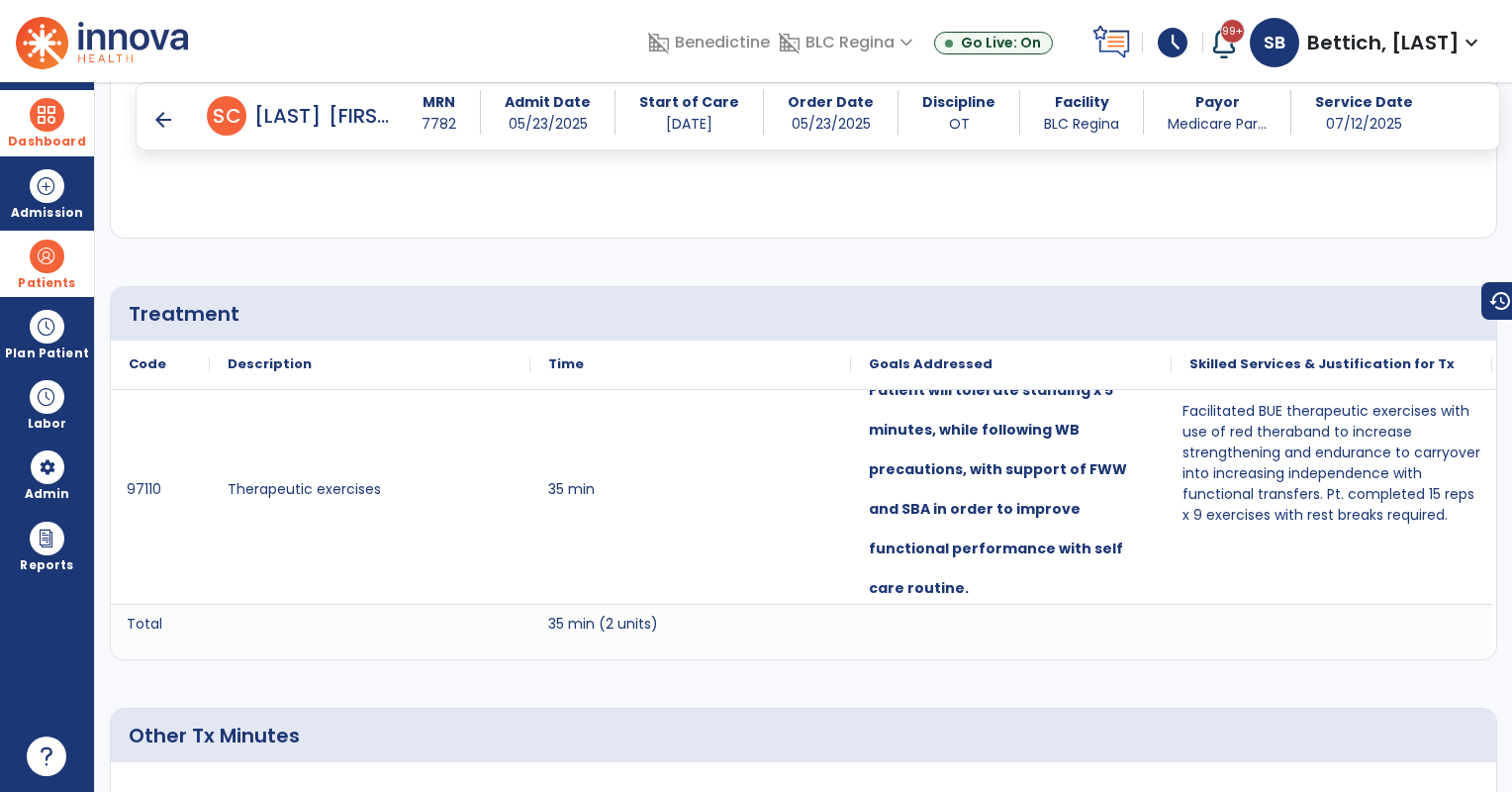 click on "arrow_back" at bounding box center [163, 120] 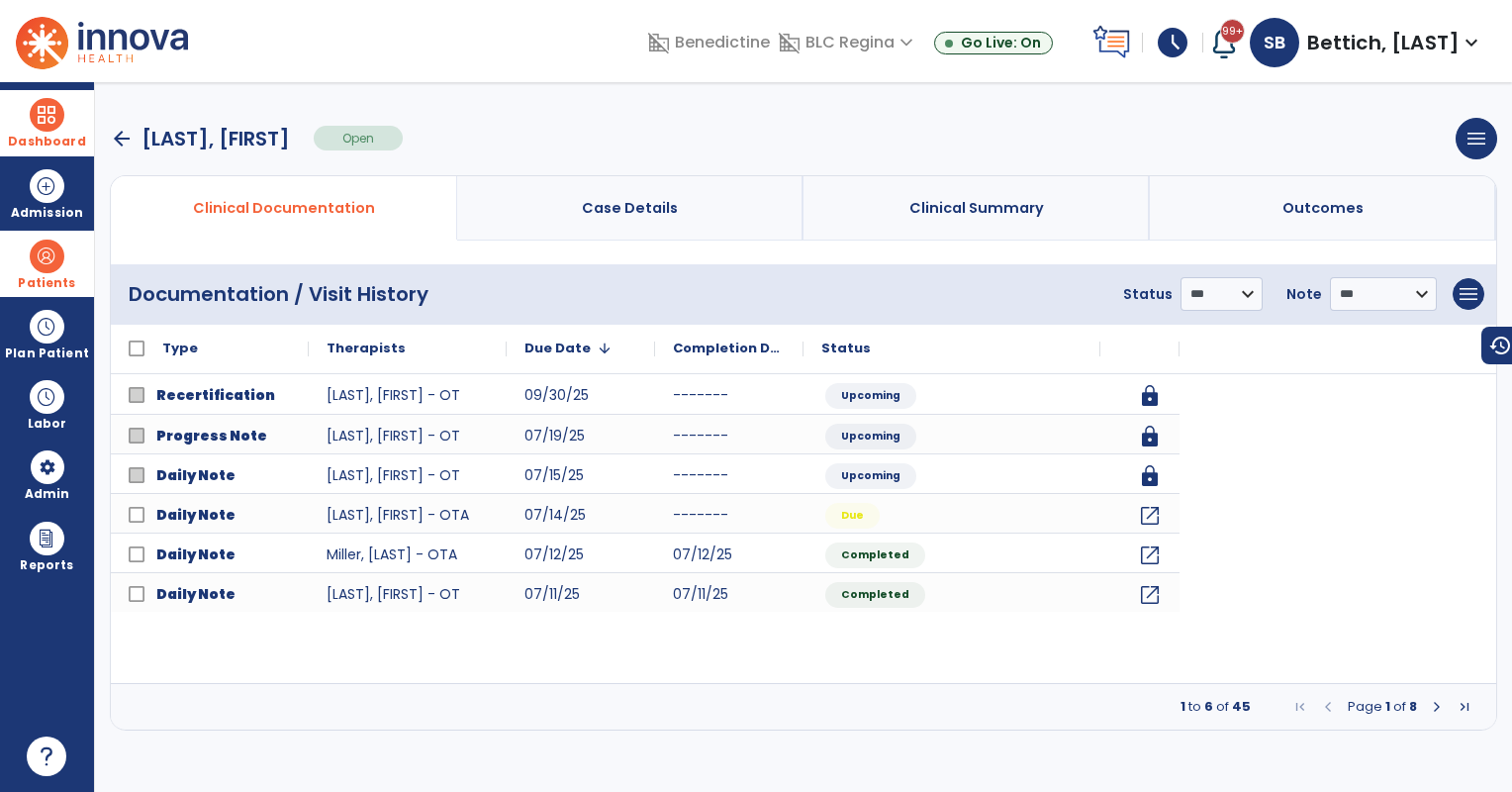 scroll, scrollTop: 0, scrollLeft: 0, axis: both 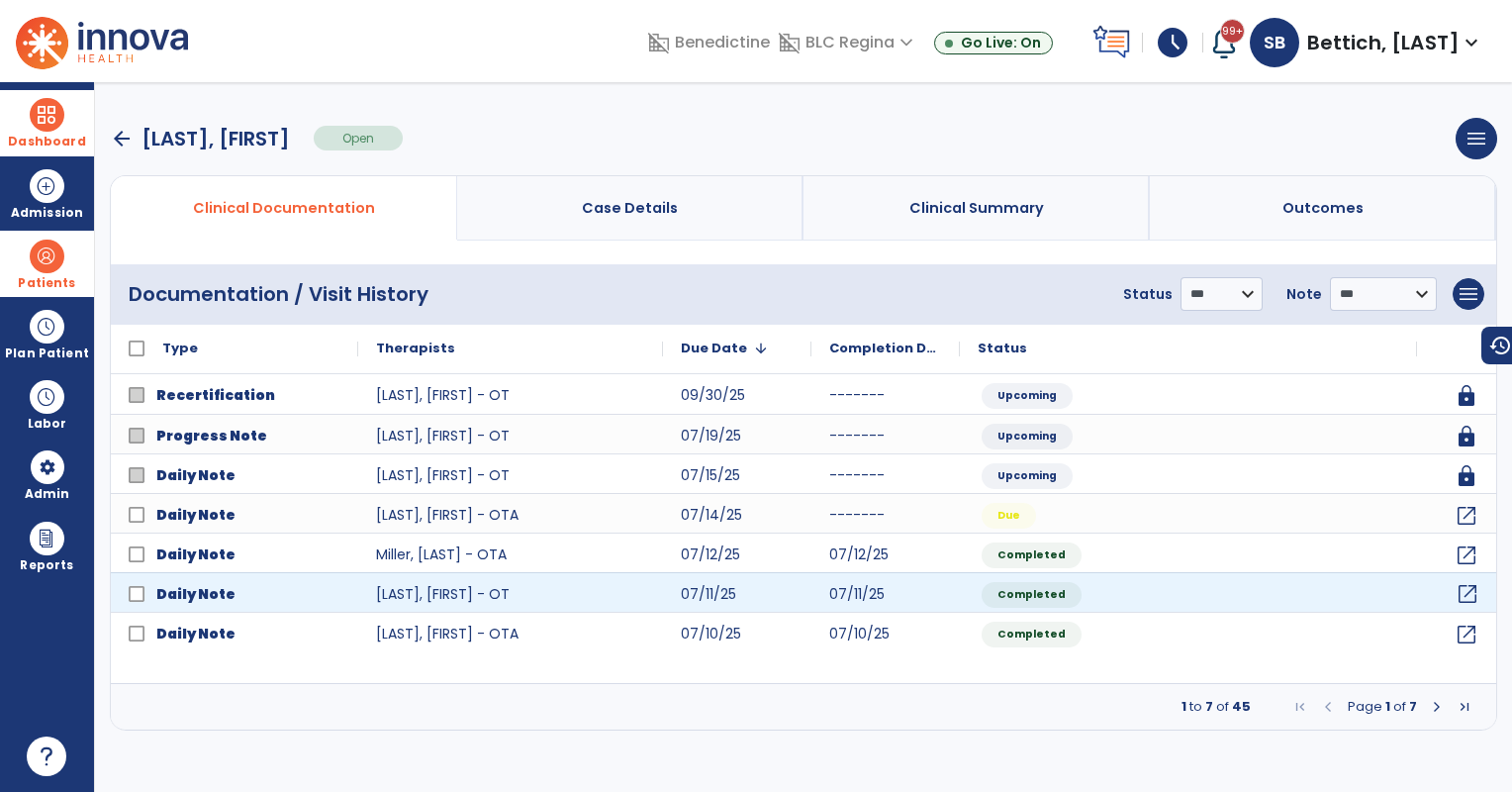 click on "open_in_new" 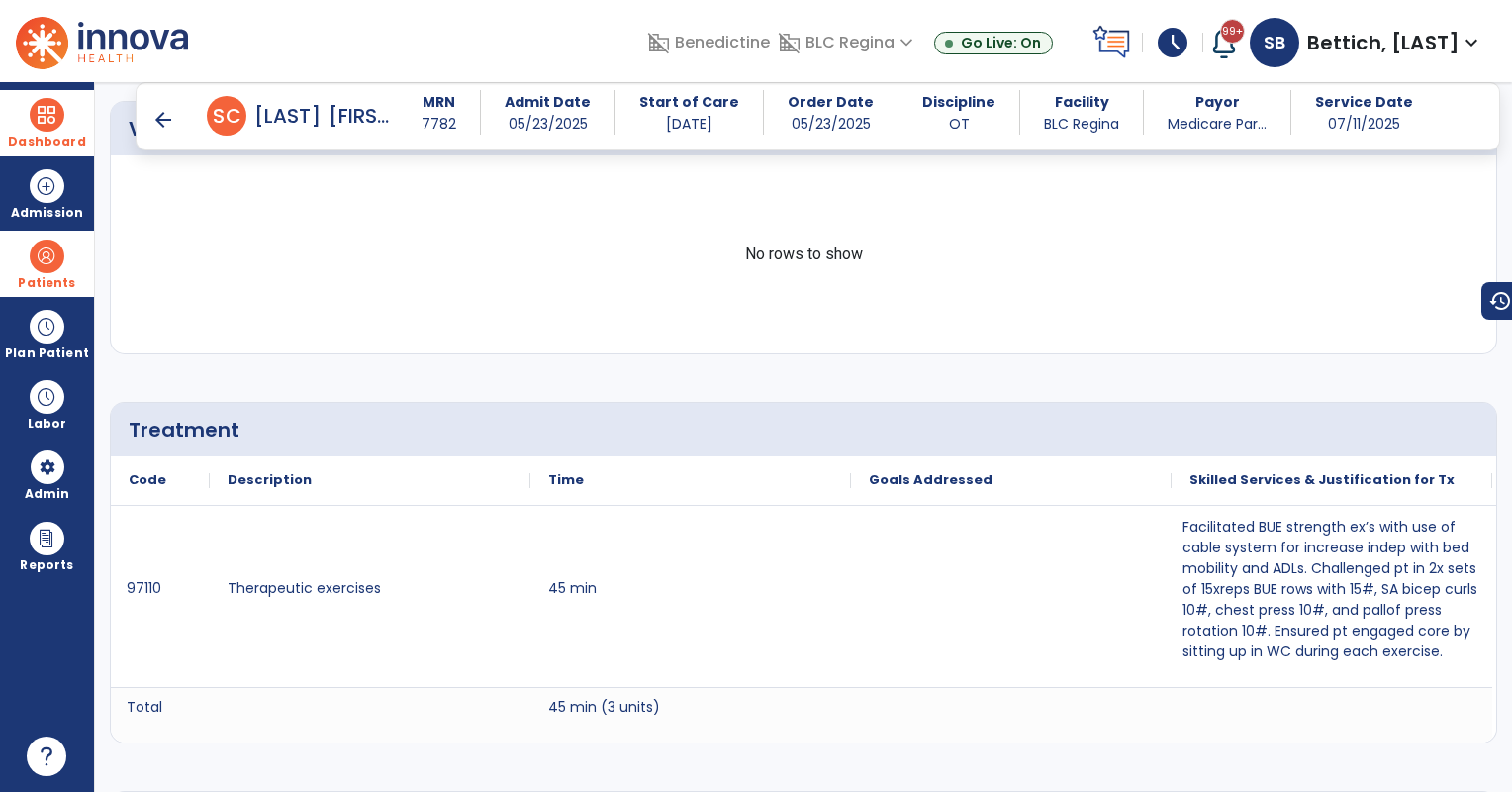 scroll, scrollTop: 2144, scrollLeft: 0, axis: vertical 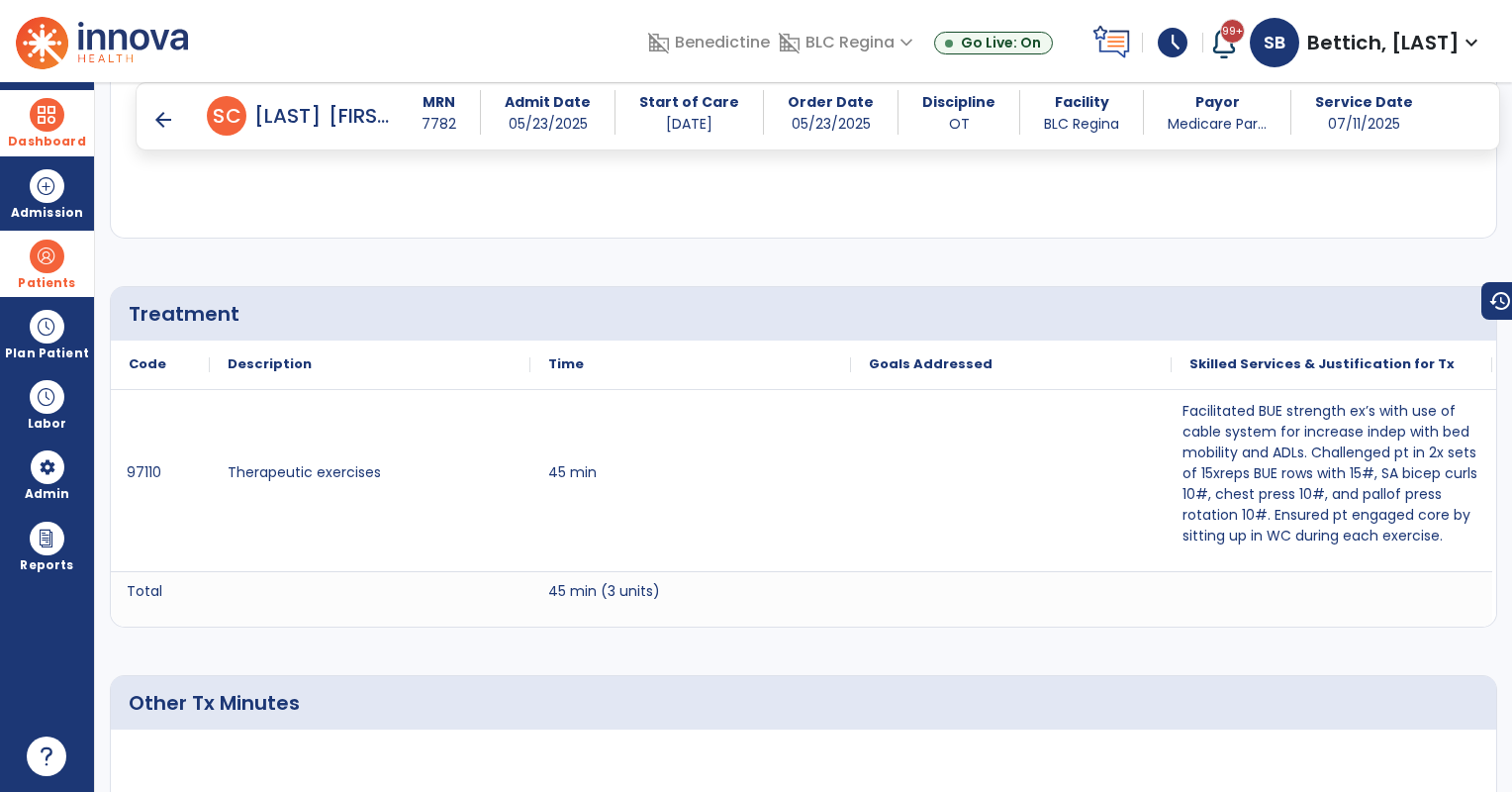 click at bounding box center [47, 256] 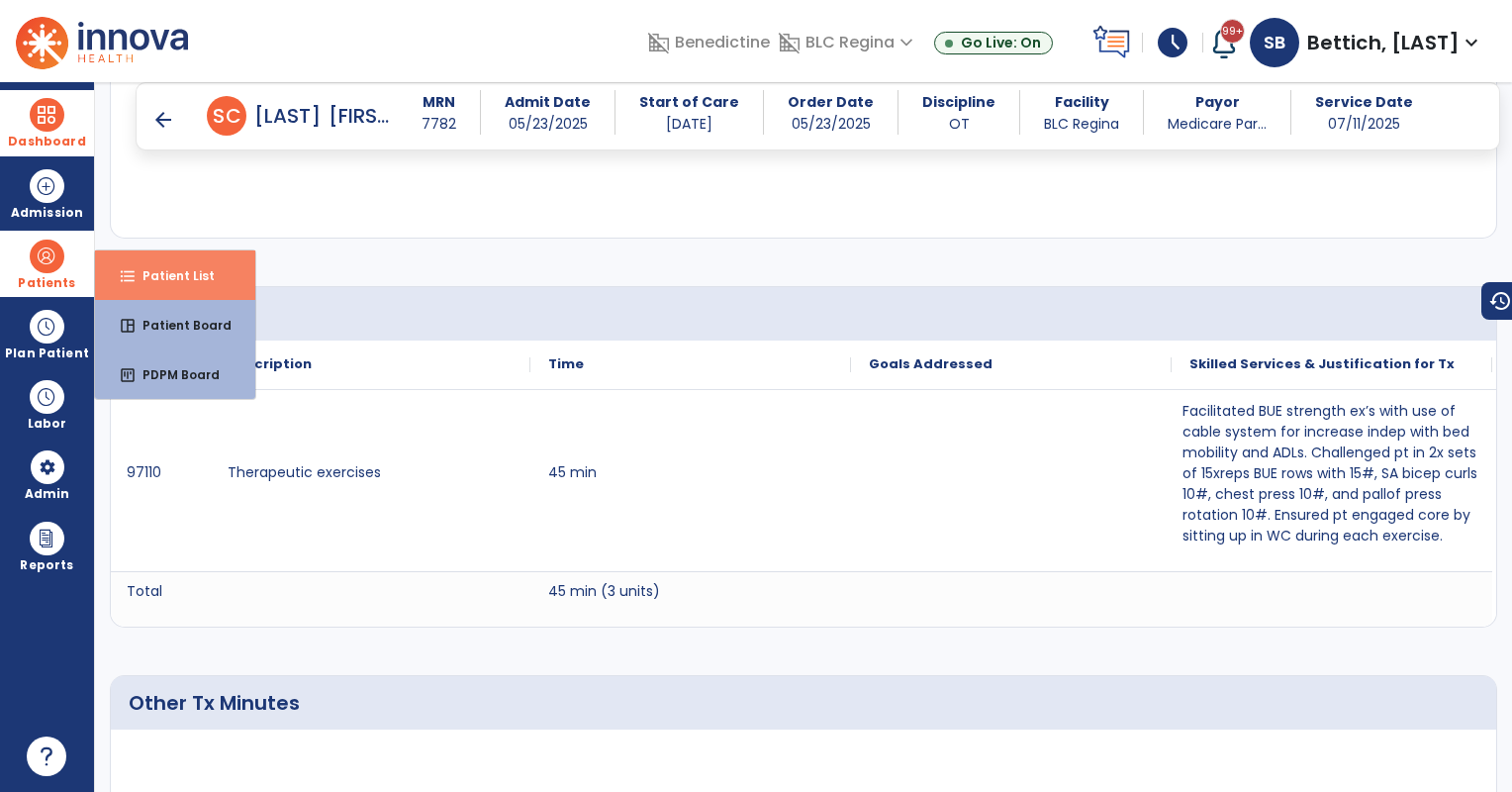 drag, startPoint x: 142, startPoint y: 270, endPoint x: 155, endPoint y: 273, distance: 13.341664 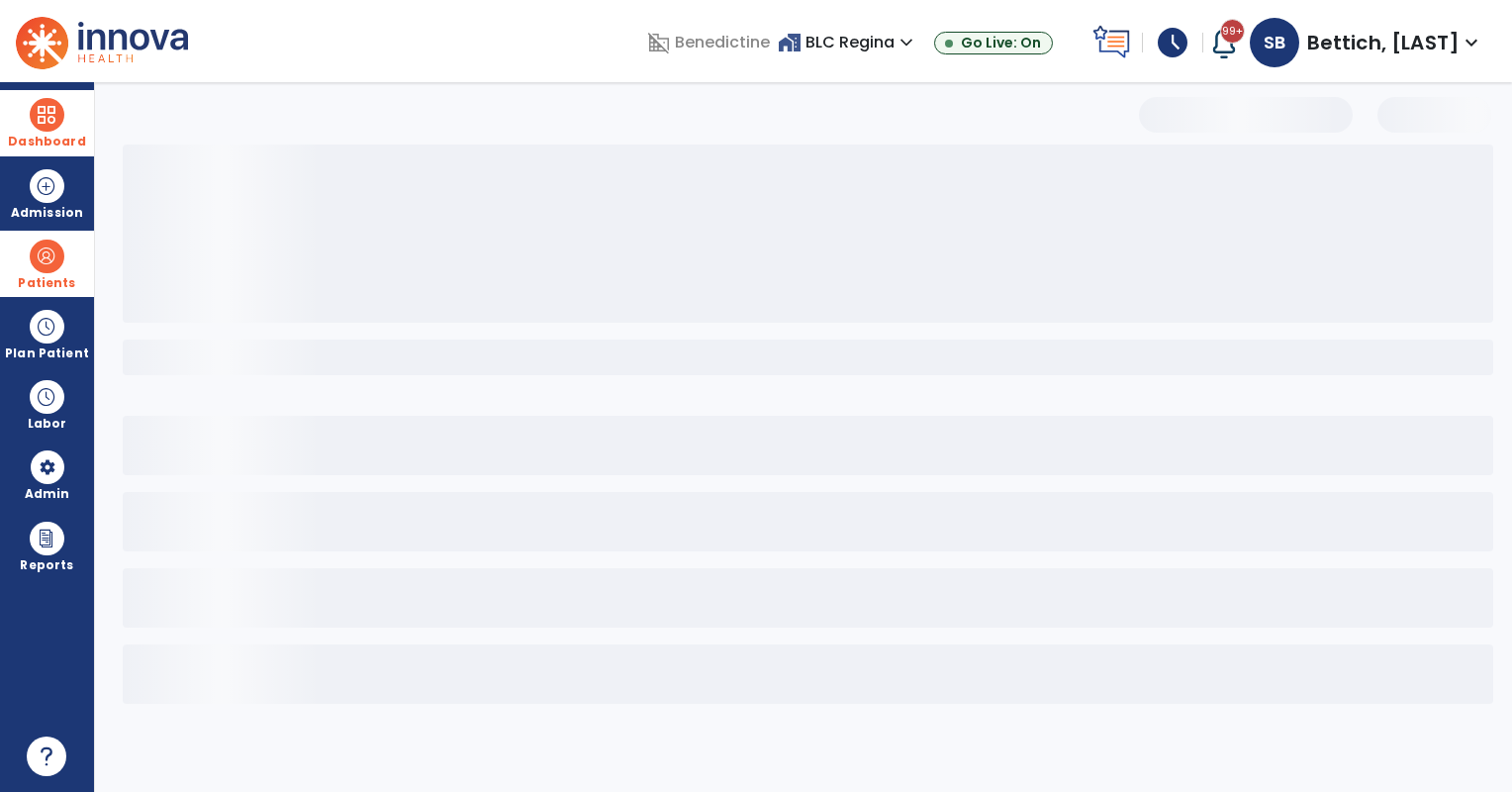 scroll, scrollTop: 0, scrollLeft: 0, axis: both 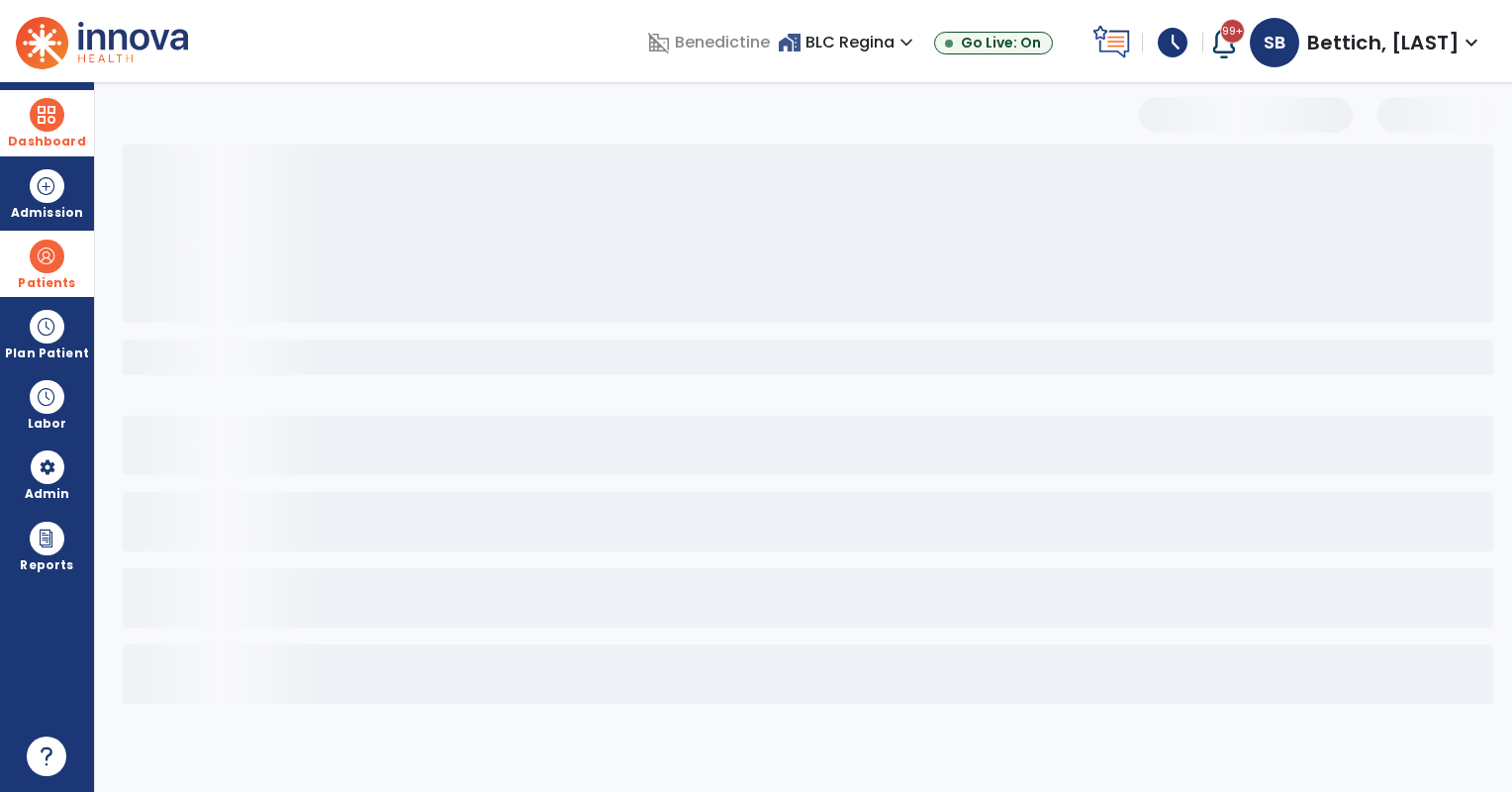 select on "***" 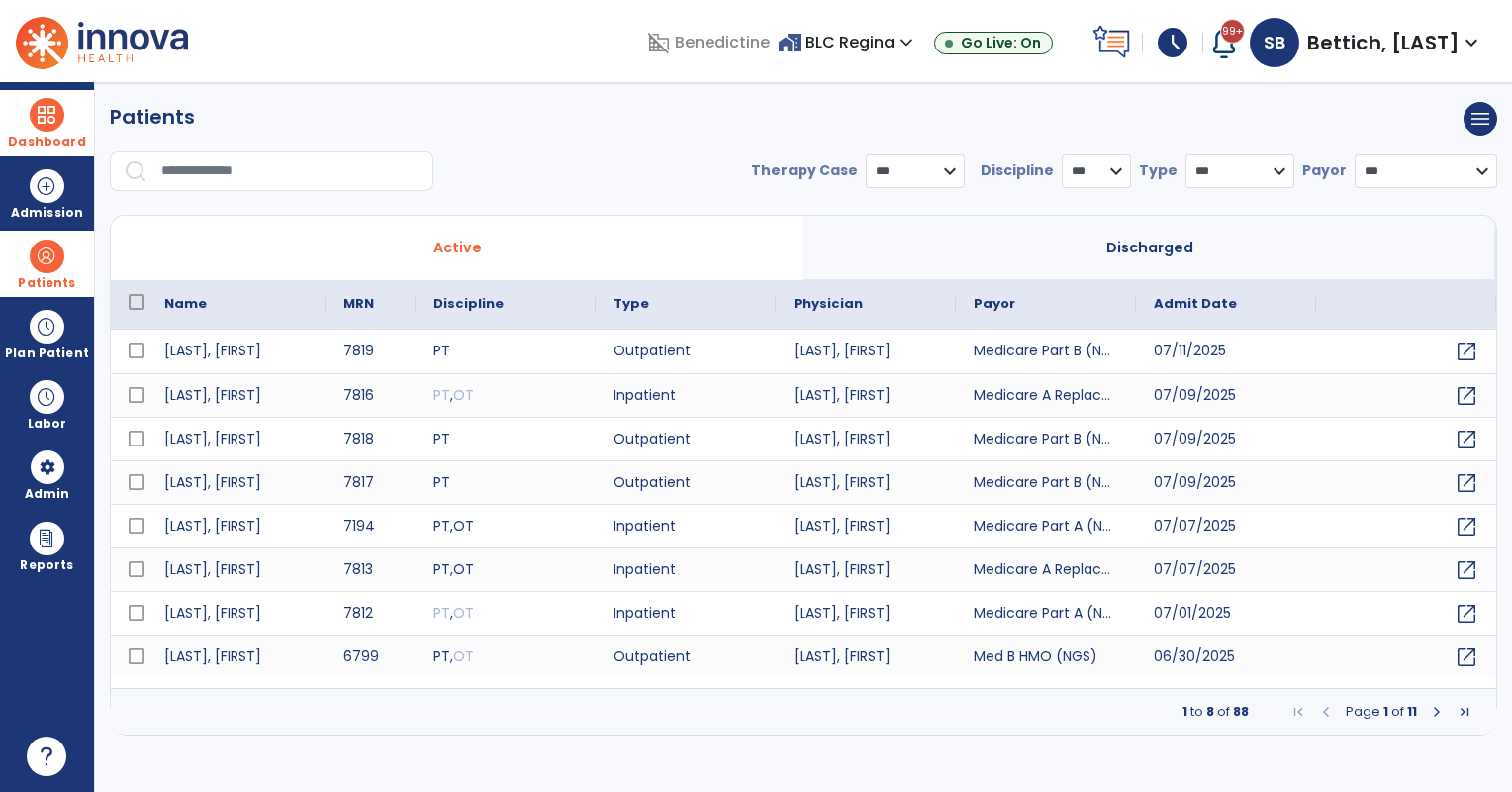 click at bounding box center (290, 171) 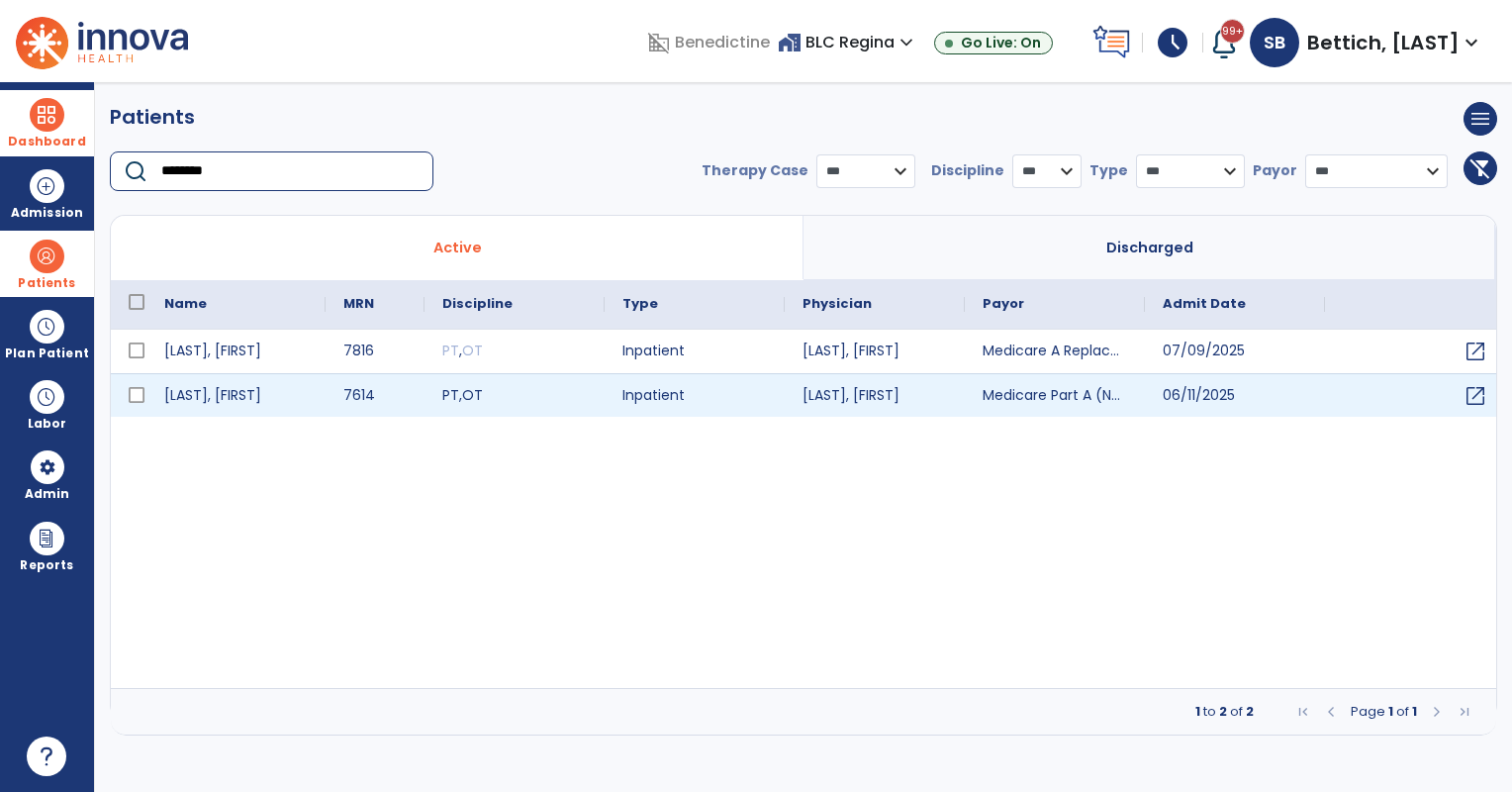 type on "********" 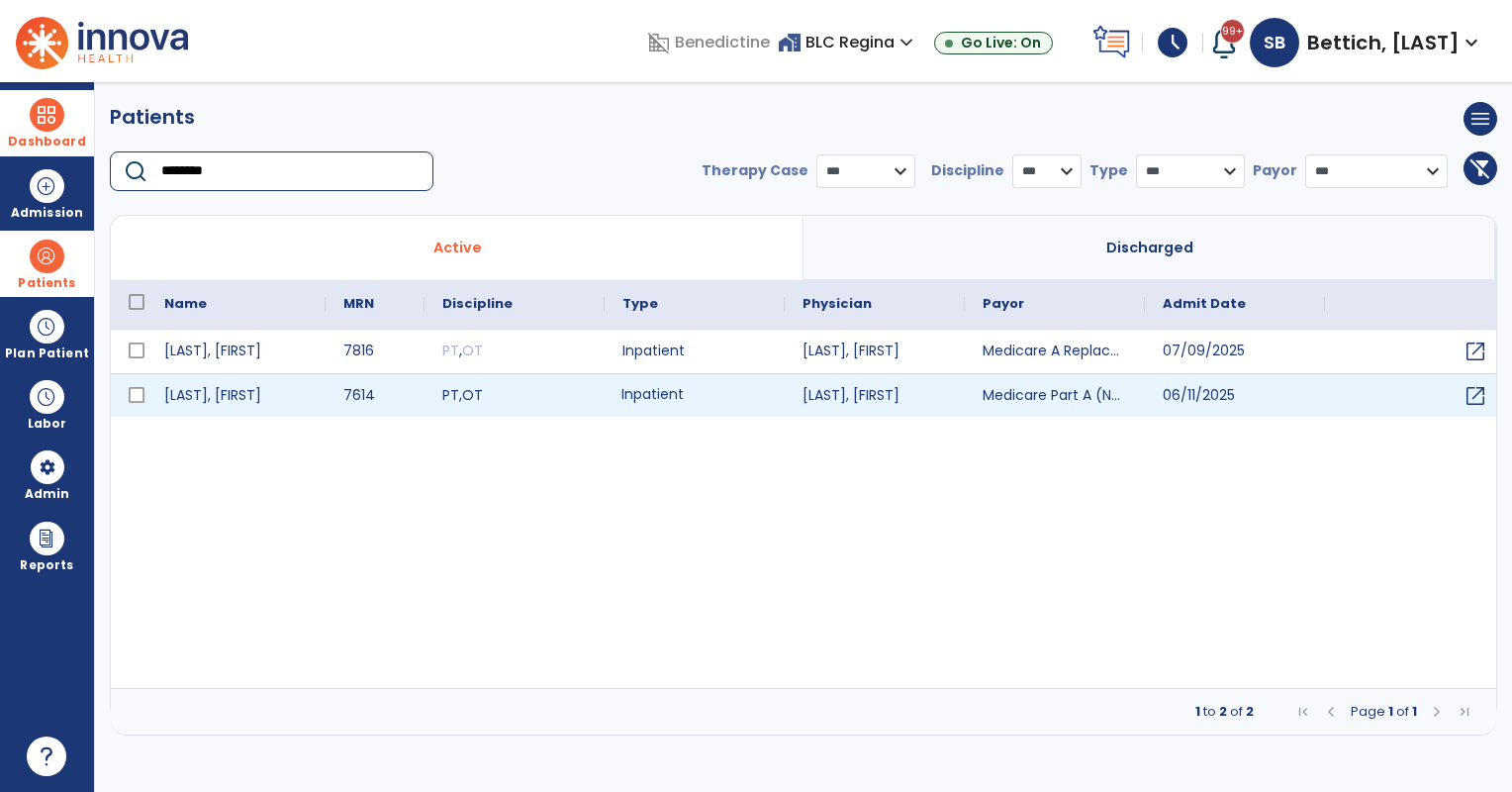 click on "Inpatient" at bounding box center (695, 395) 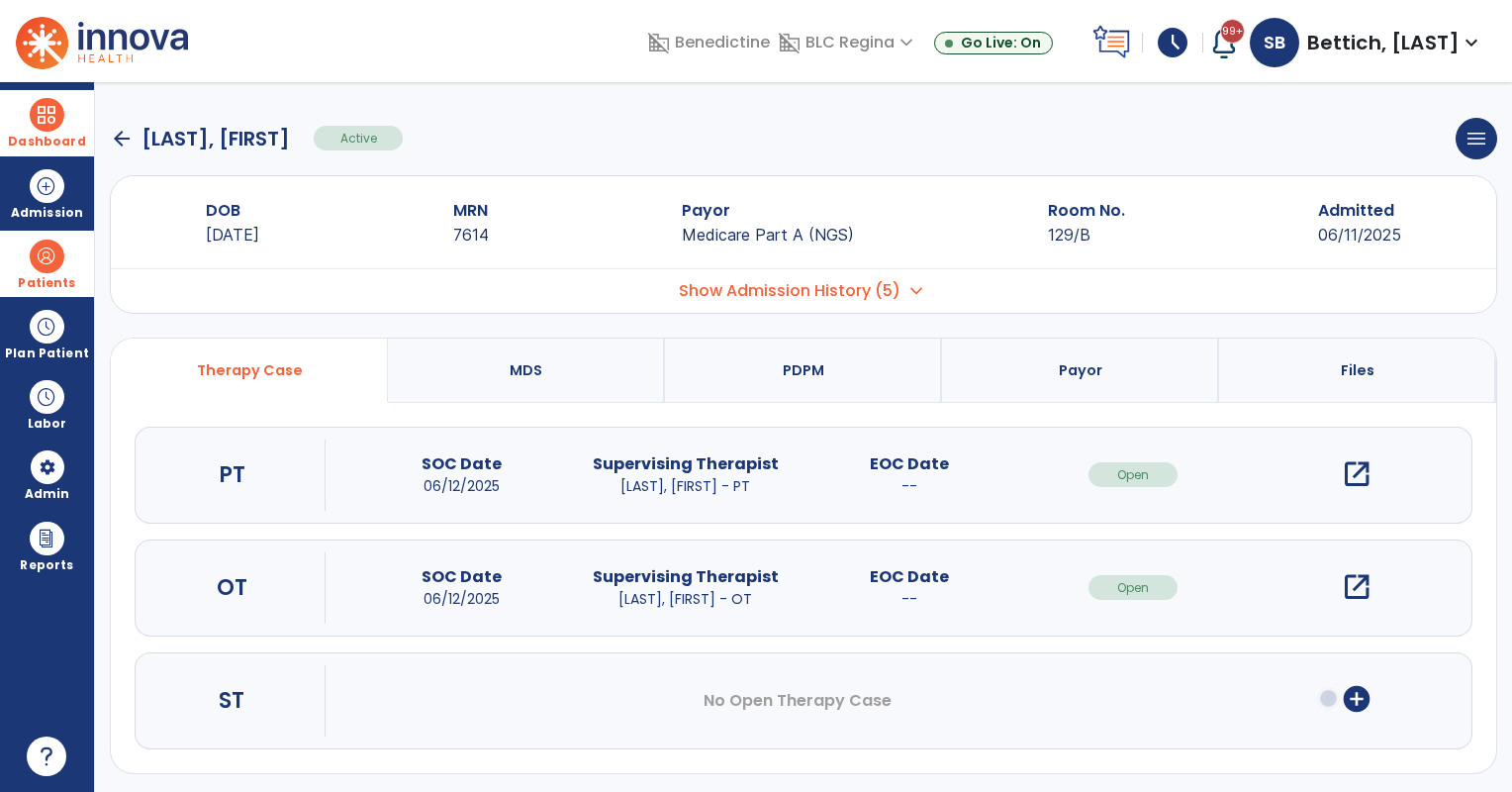 click on "open_in_new" at bounding box center [1357, 474] 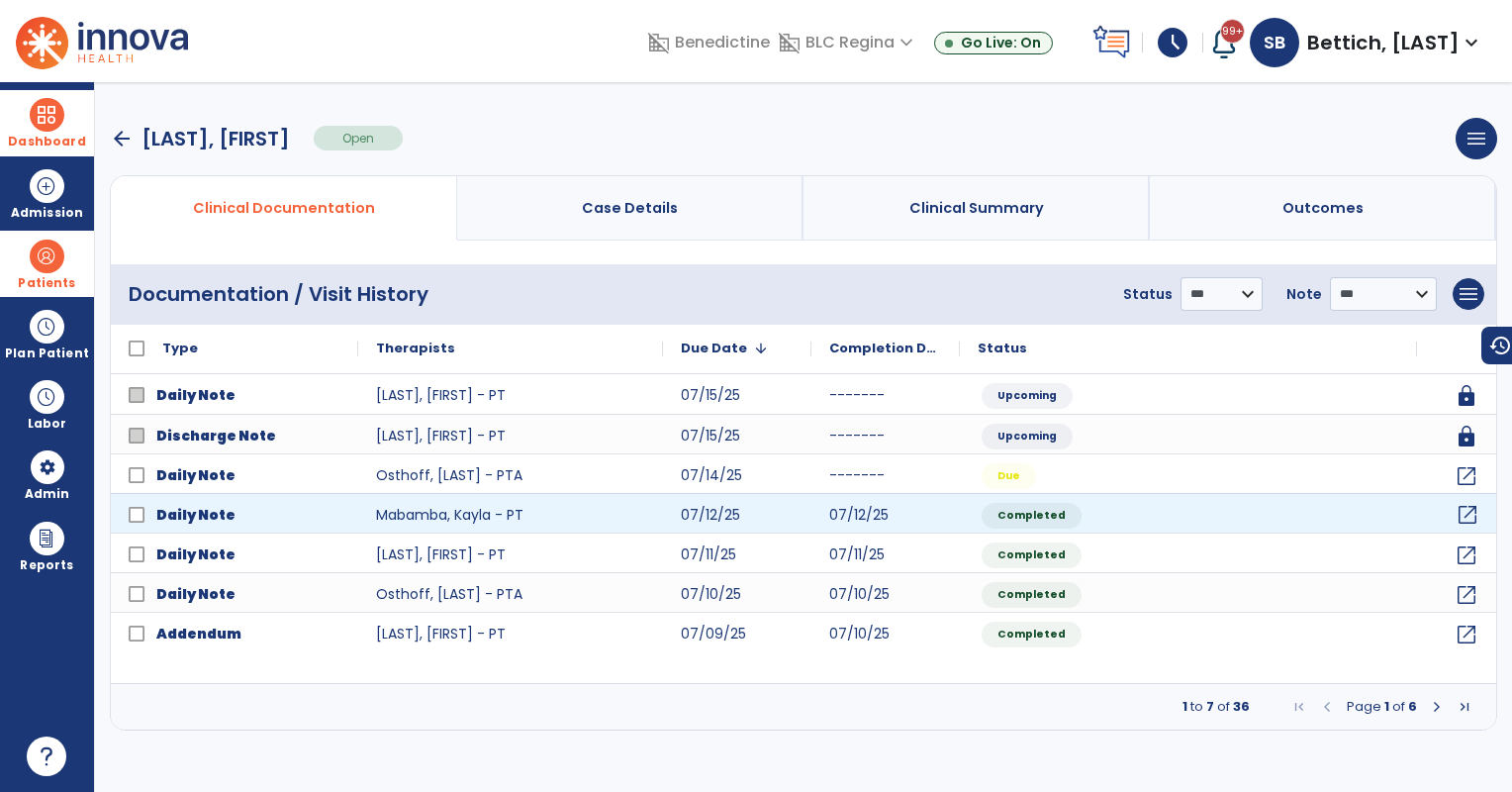 click on "open_in_new" 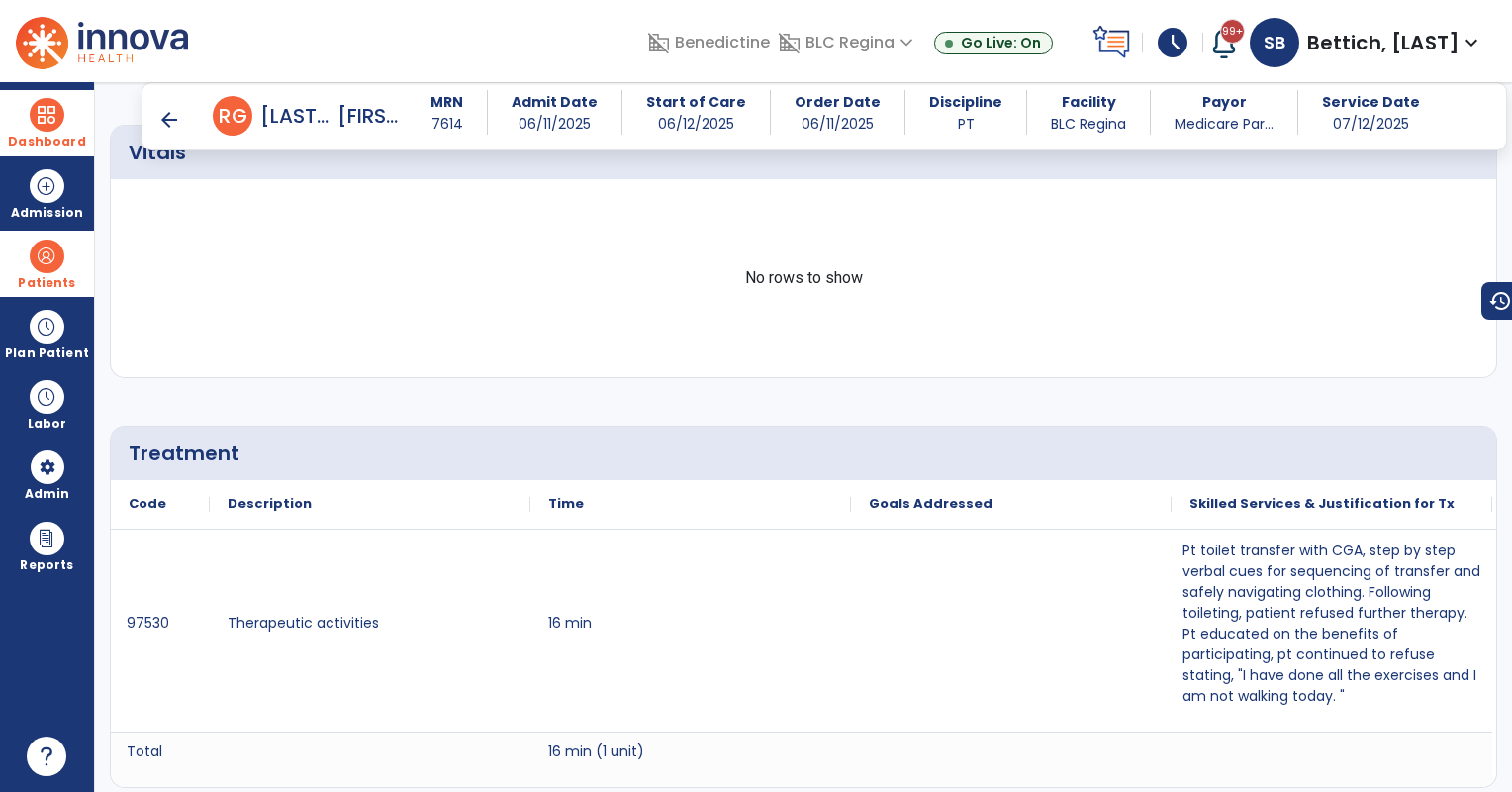 scroll, scrollTop: 1485, scrollLeft: 0, axis: vertical 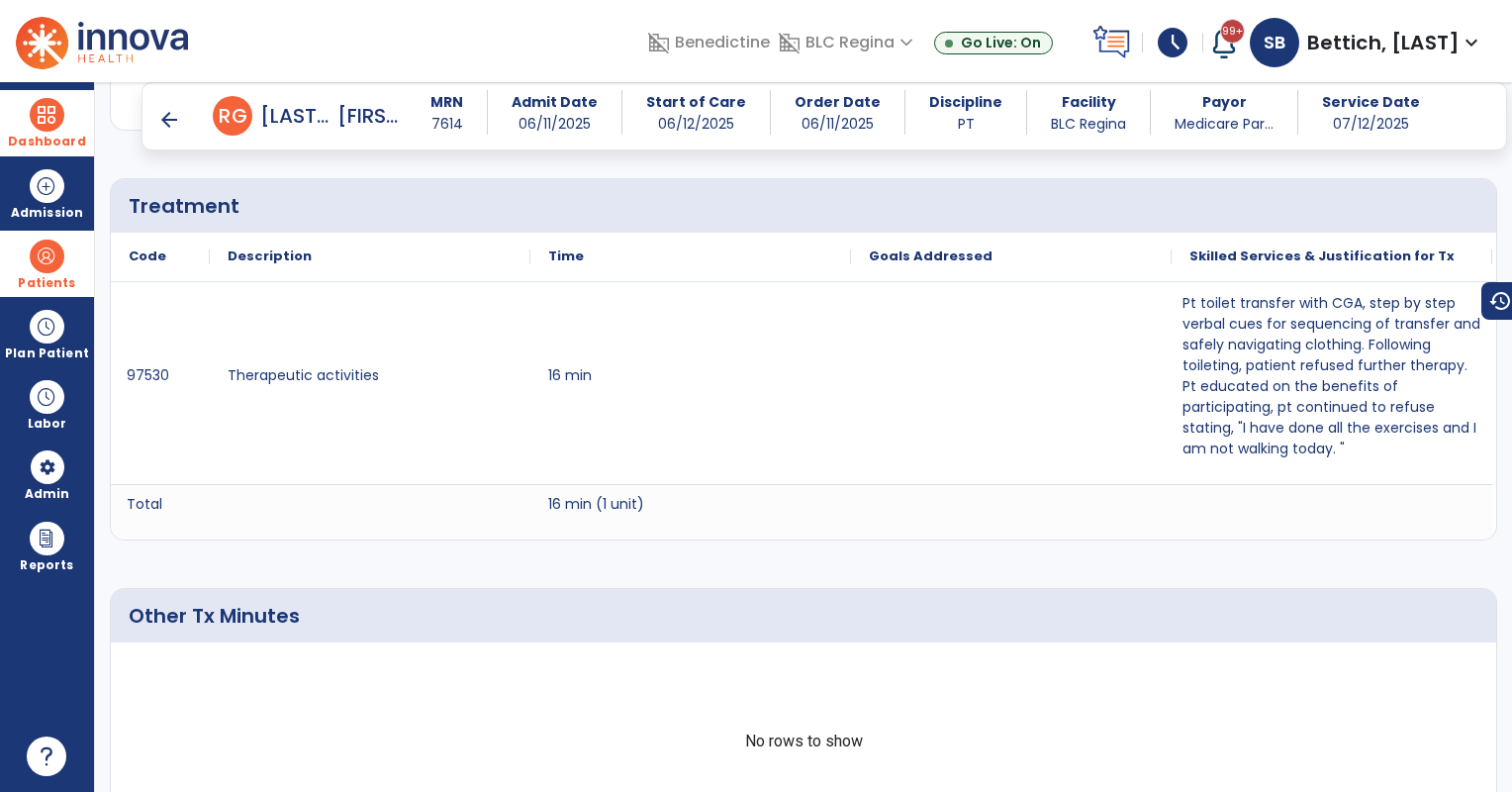 click on "arrow_back" at bounding box center (169, 120) 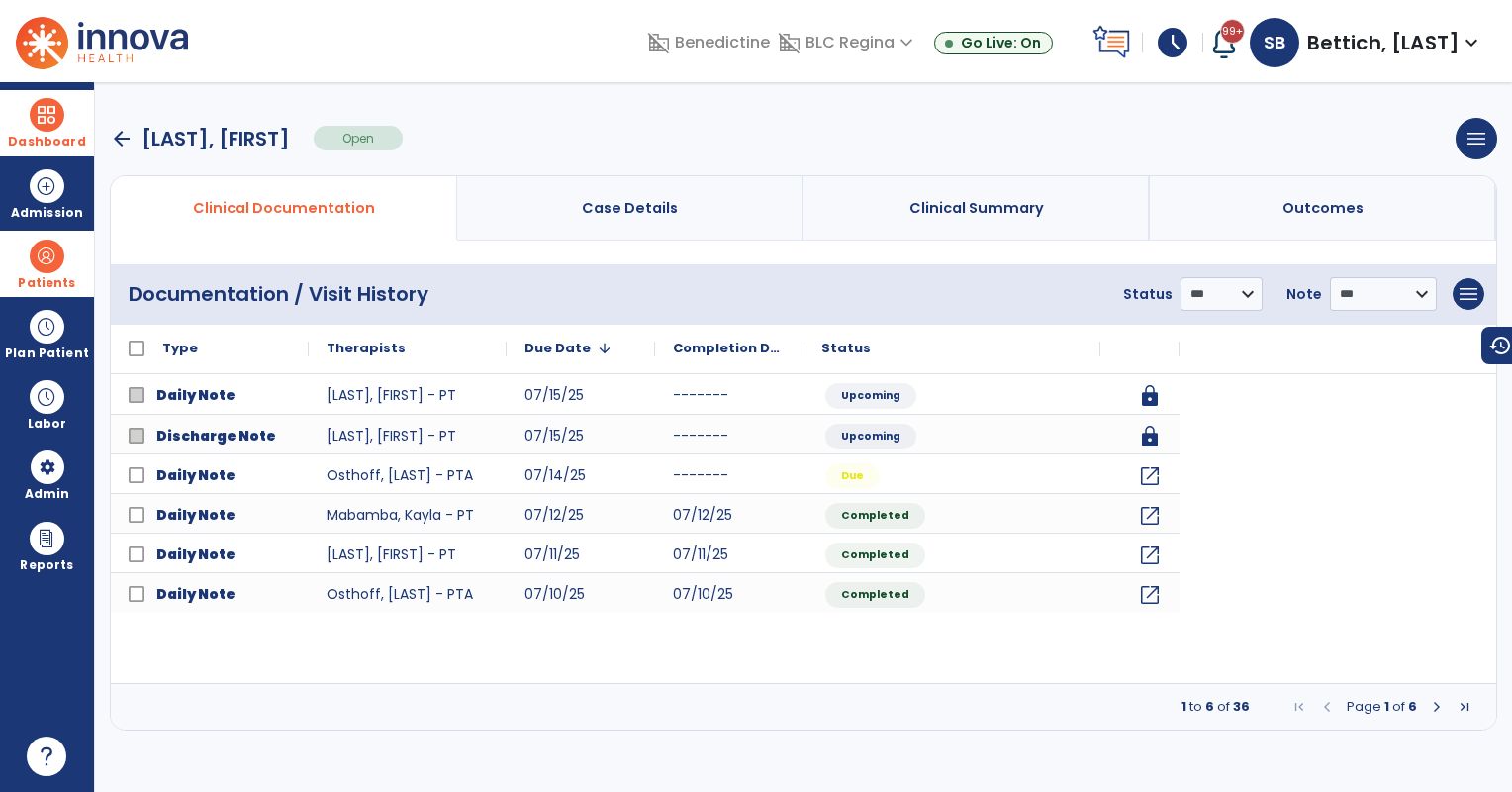scroll, scrollTop: 0, scrollLeft: 0, axis: both 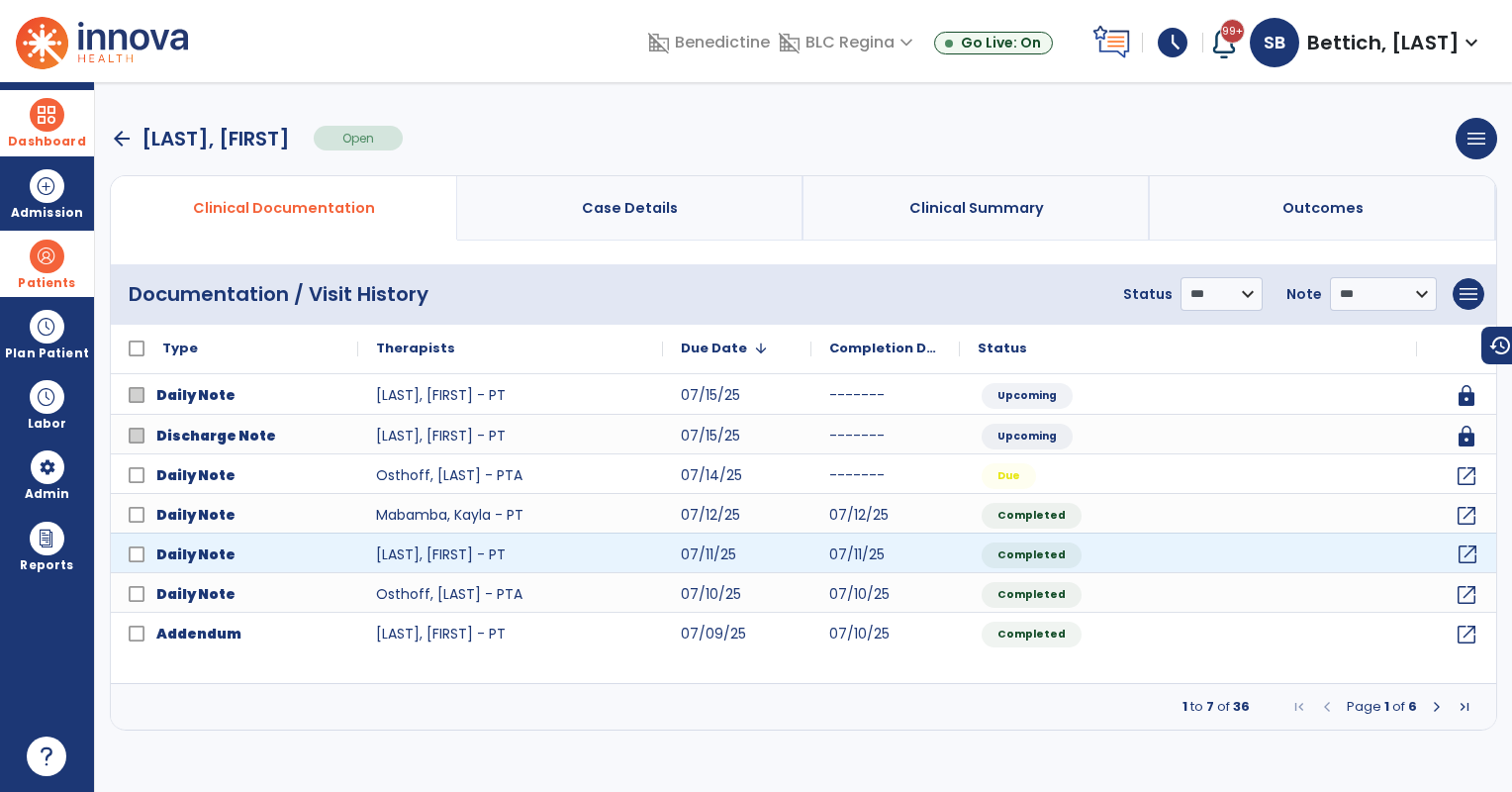 click on "open_in_new" 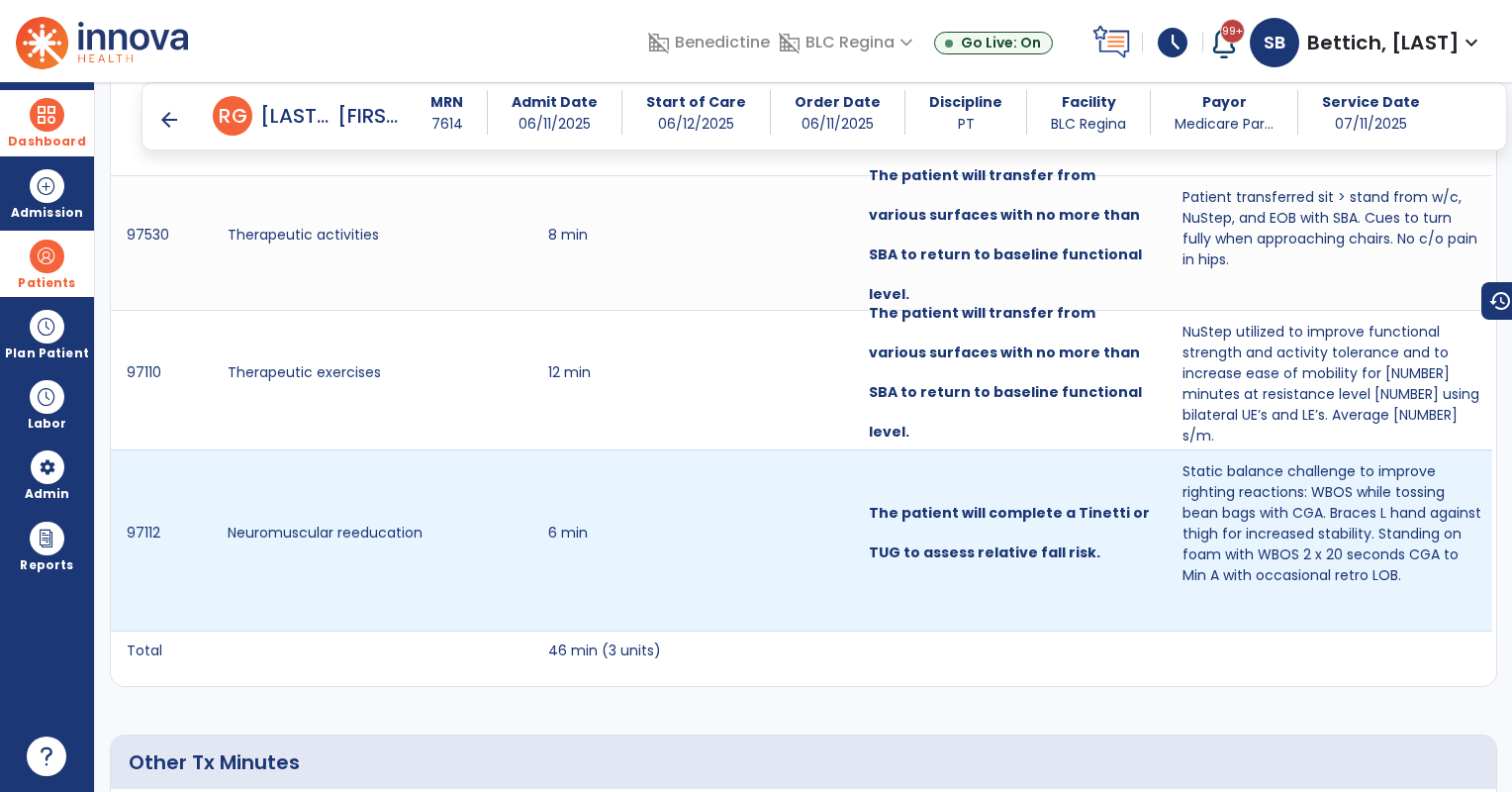 scroll, scrollTop: 1485, scrollLeft: 0, axis: vertical 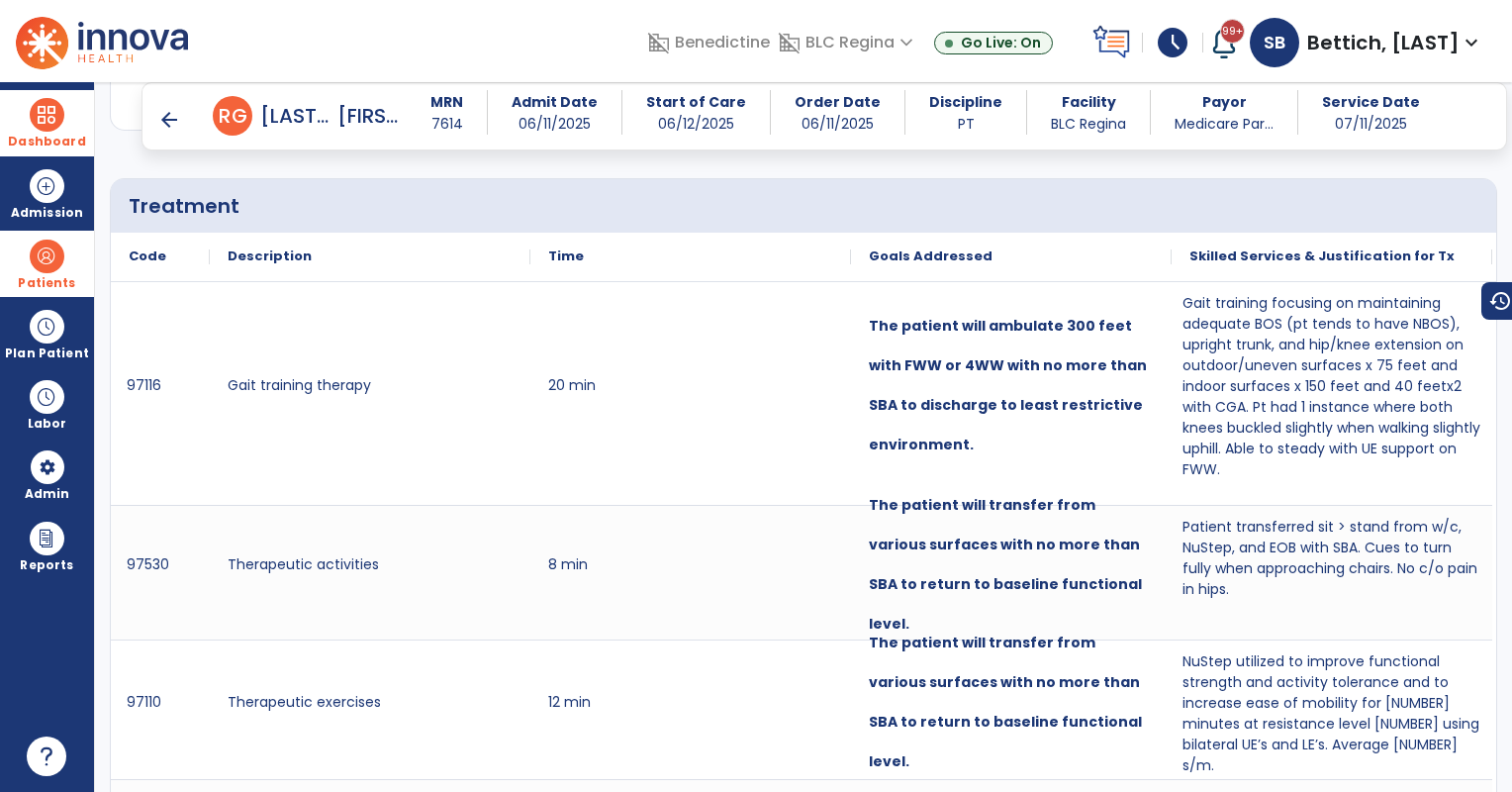 click on "arrow_back" at bounding box center [169, 120] 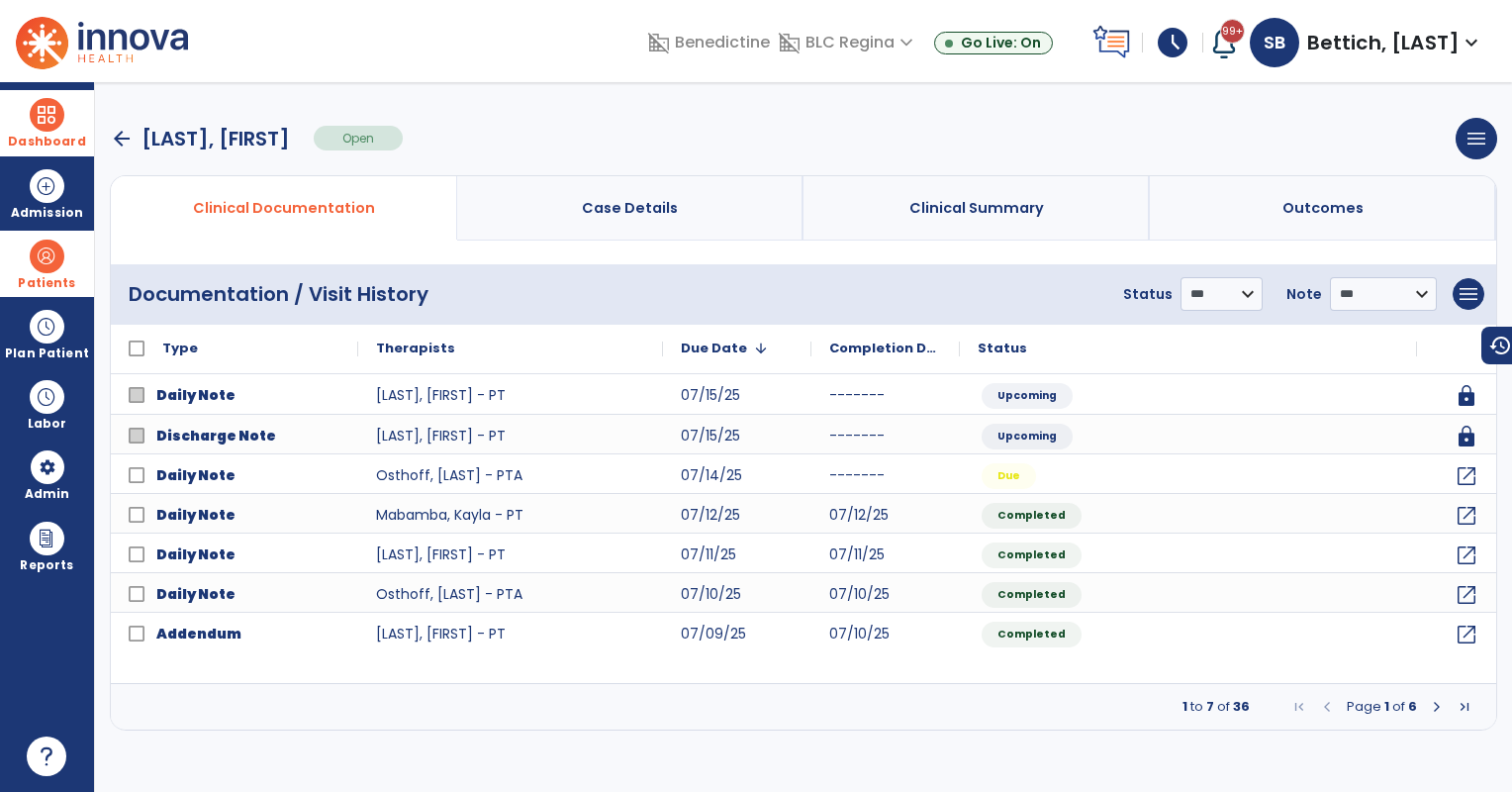 scroll, scrollTop: 0, scrollLeft: 0, axis: both 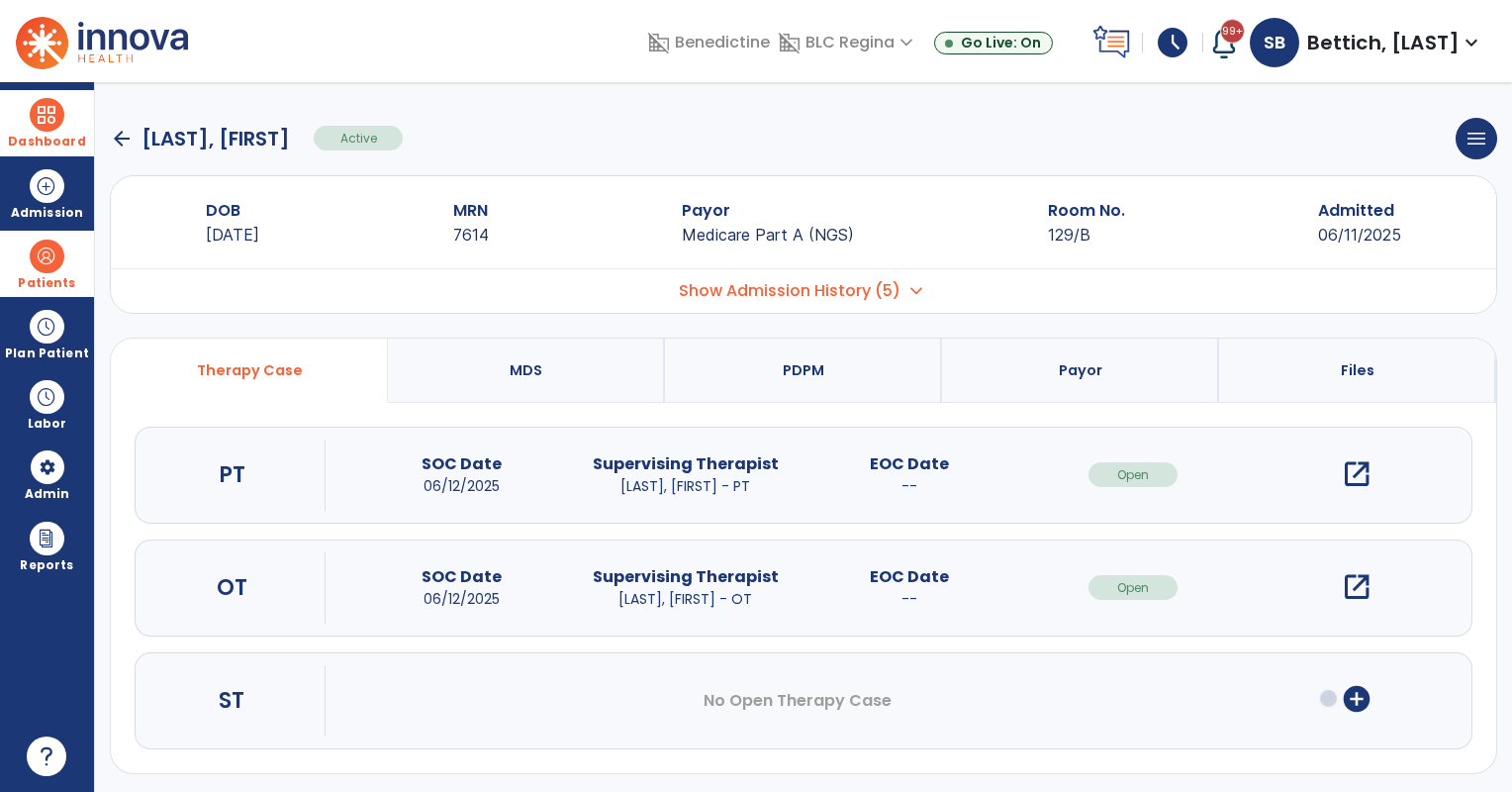 click on "open_in_new" at bounding box center (1357, 587) 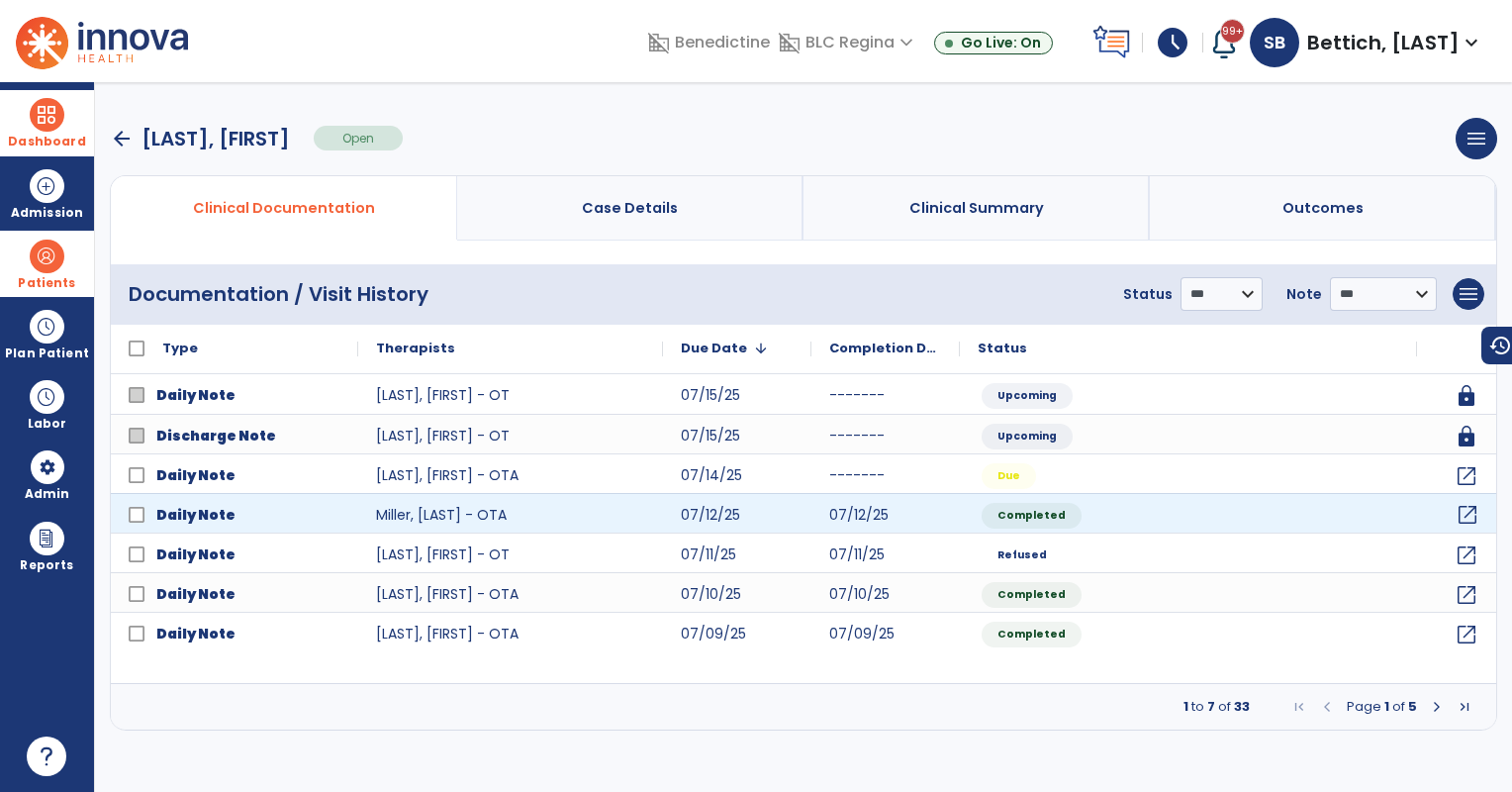 click on "open_in_new" 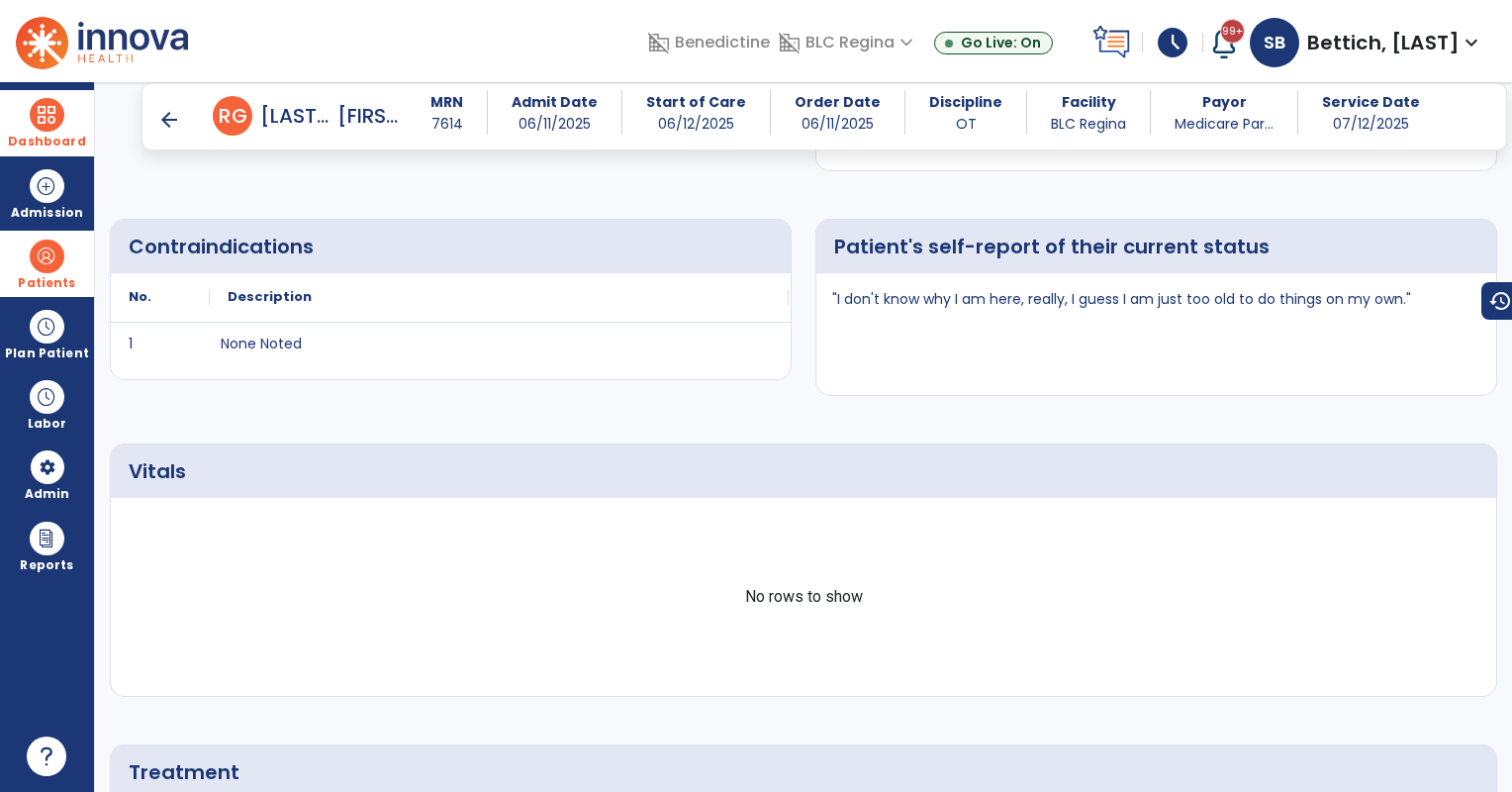 scroll, scrollTop: 1320, scrollLeft: 0, axis: vertical 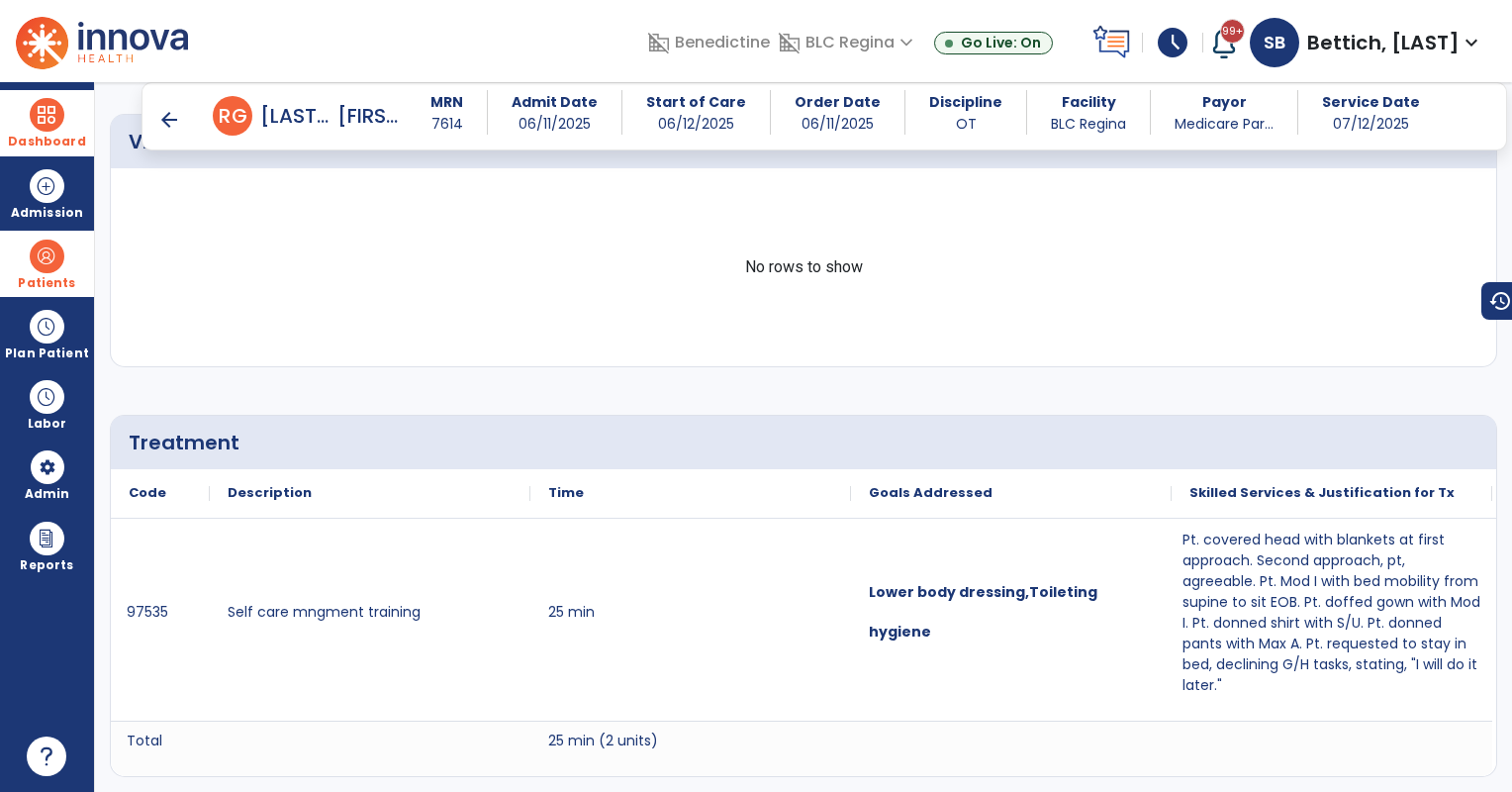 click at bounding box center [47, 256] 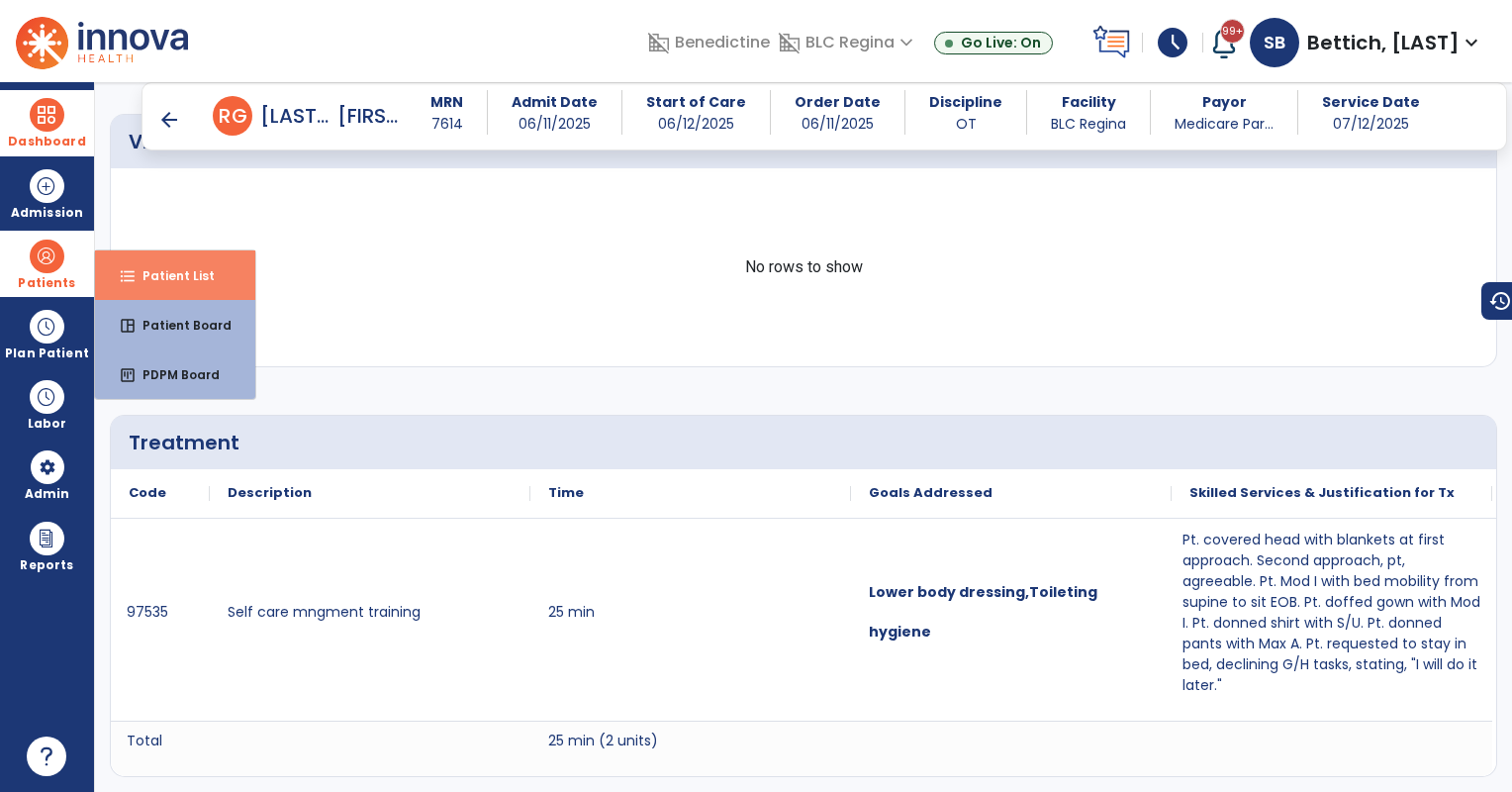 drag, startPoint x: 120, startPoint y: 267, endPoint x: 138, endPoint y: 259, distance: 19.697716 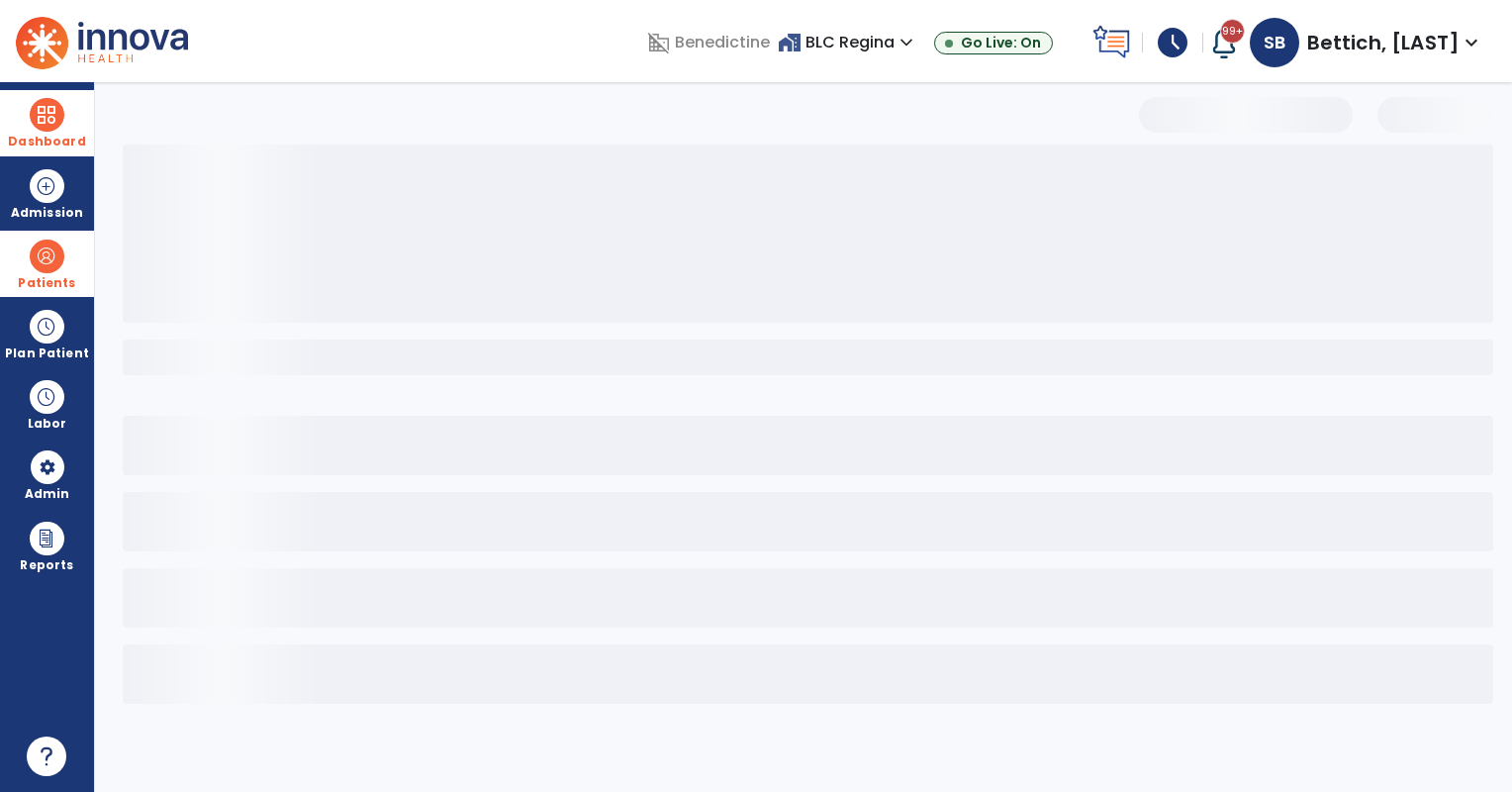 scroll, scrollTop: 0, scrollLeft: 0, axis: both 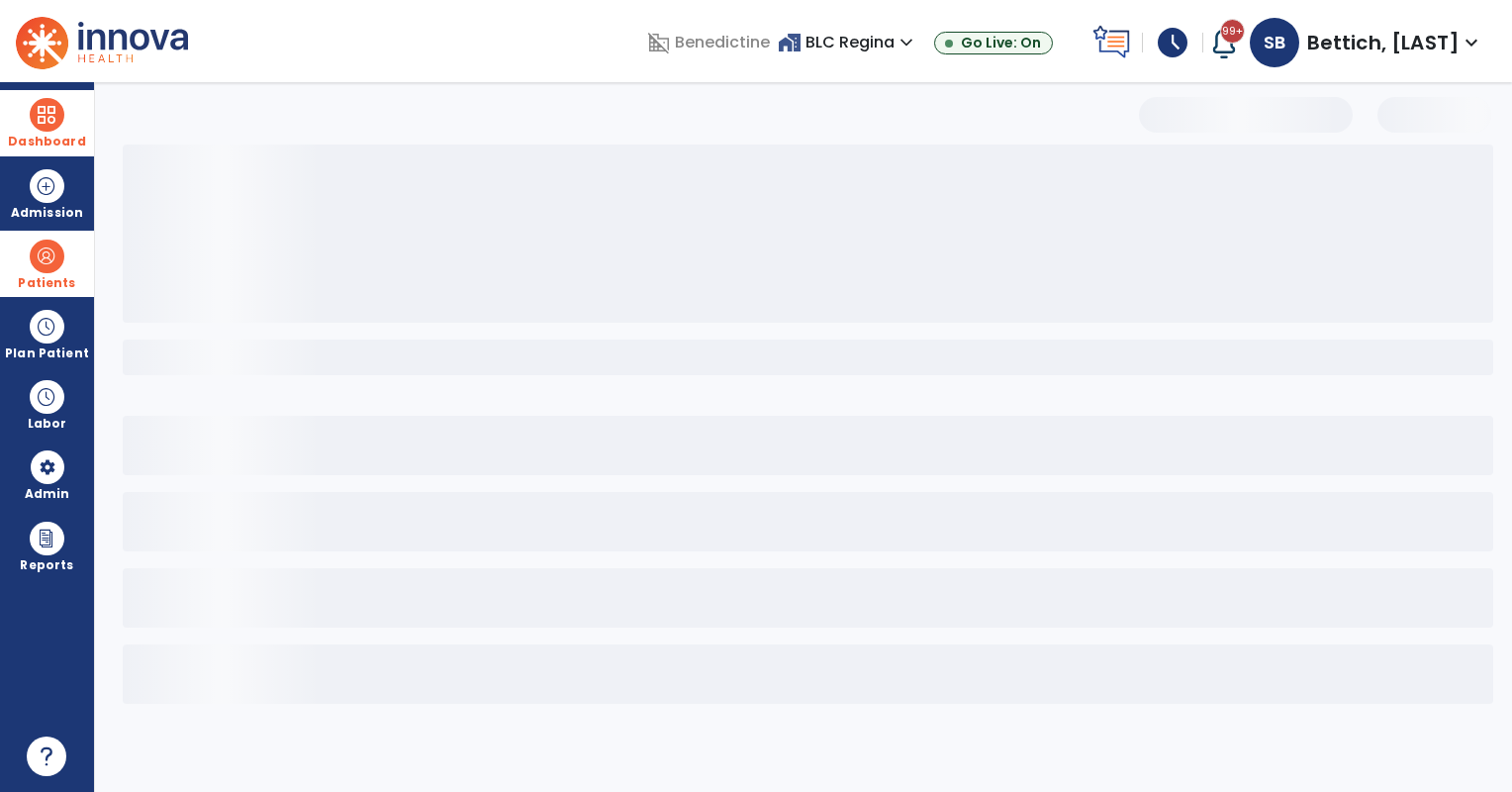 select on "***" 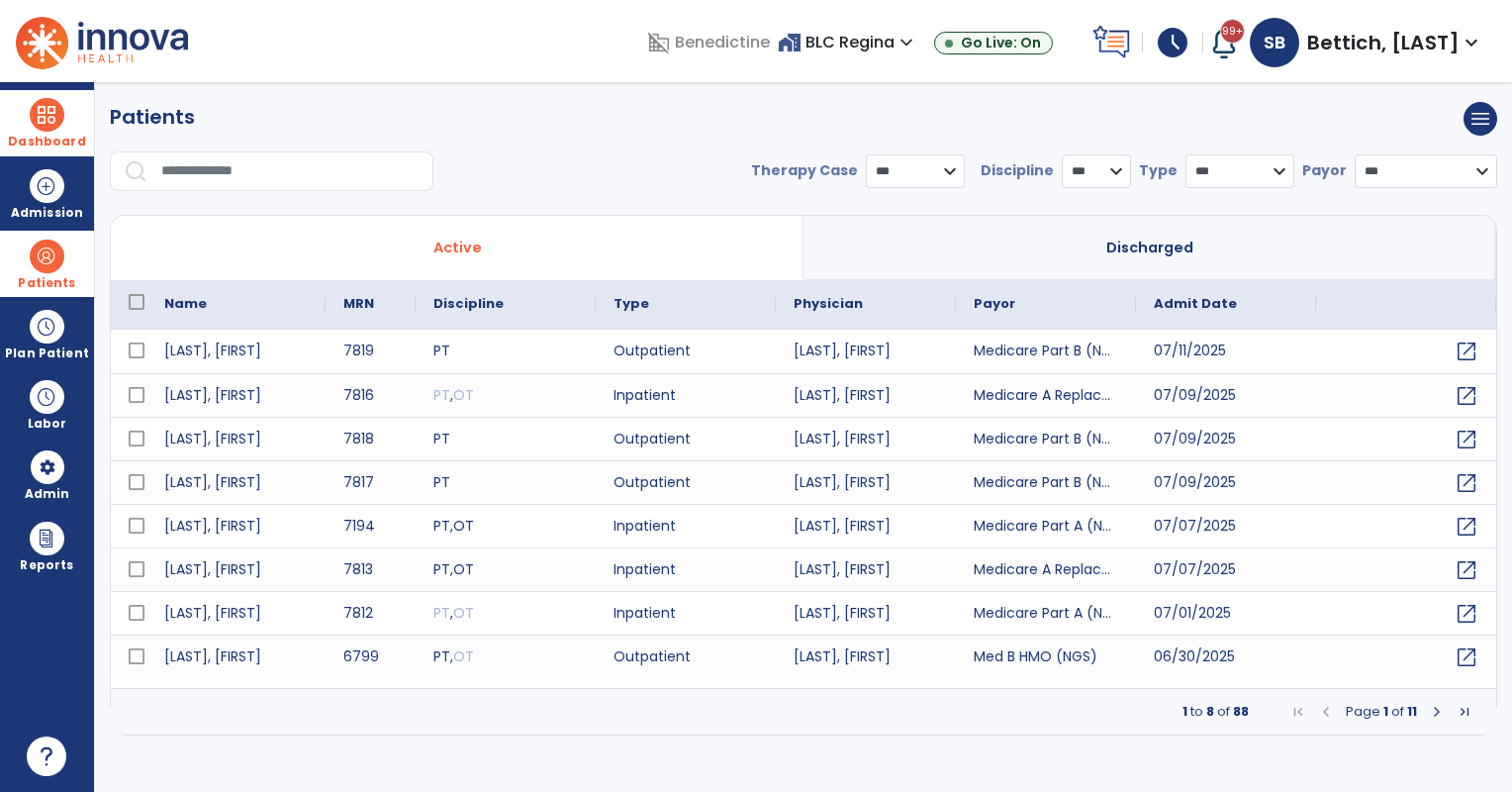 click at bounding box center [290, 171] 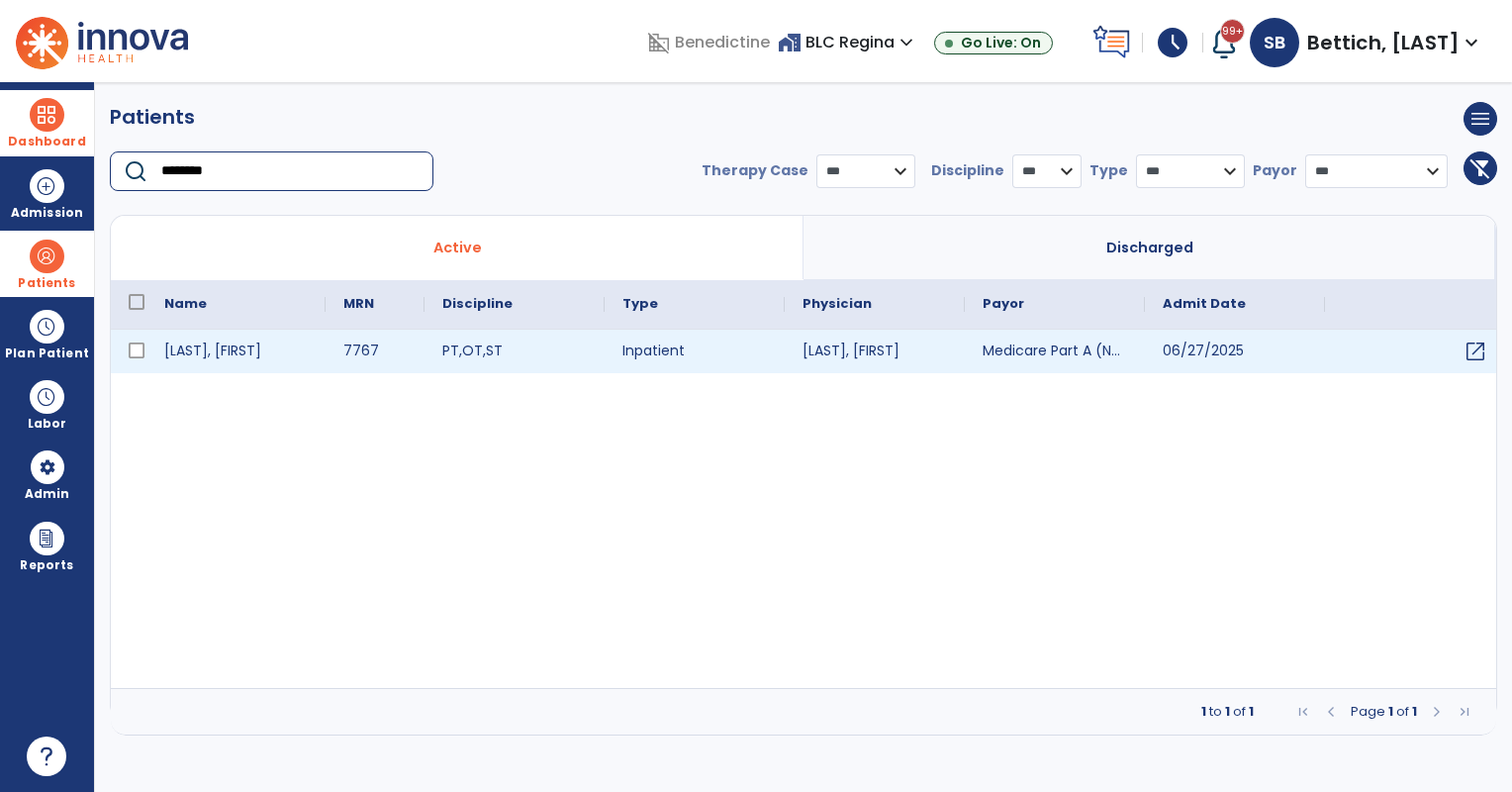 type on "********" 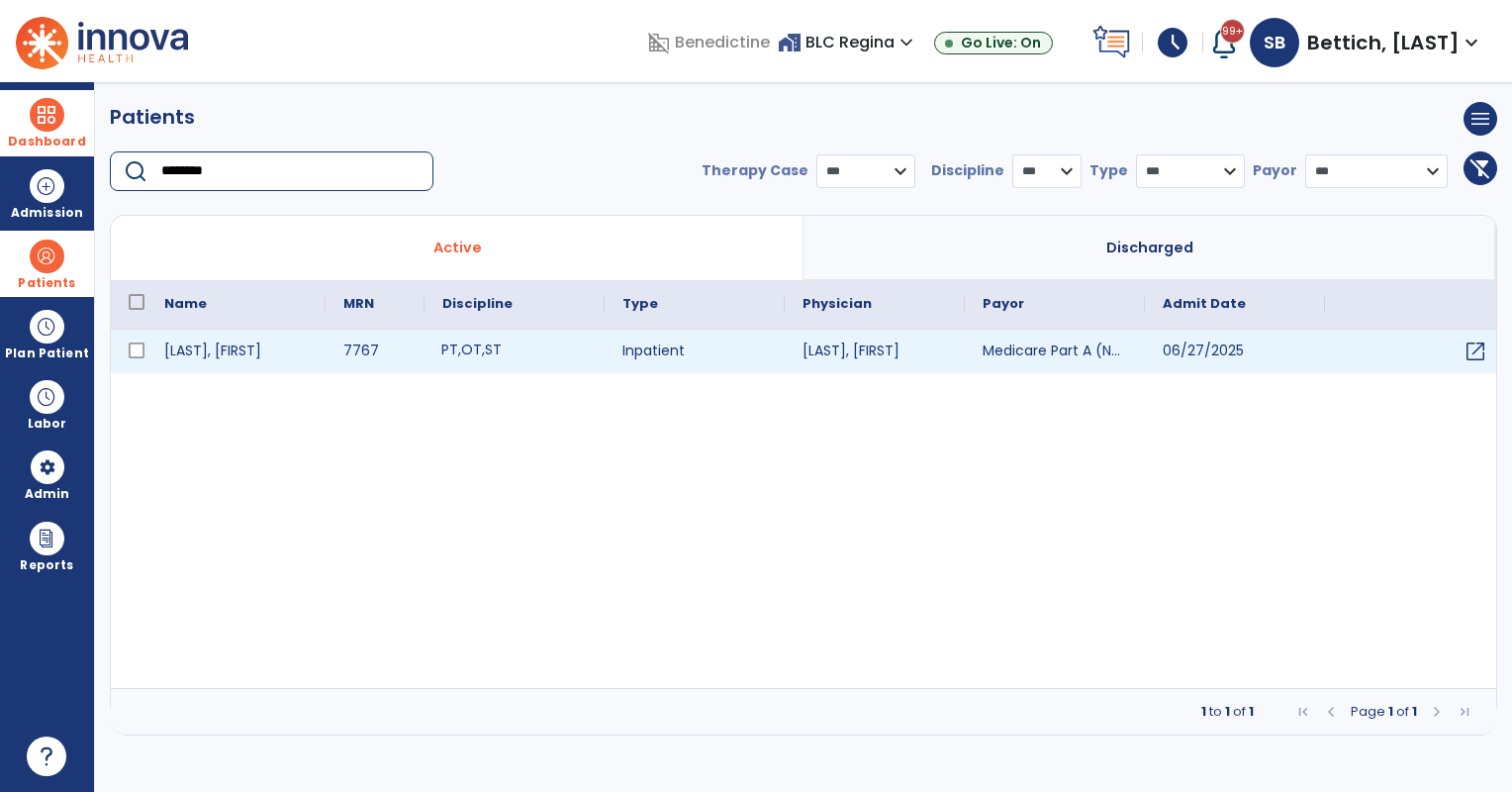 click on "PT , OT , ST" at bounding box center [515, 351] 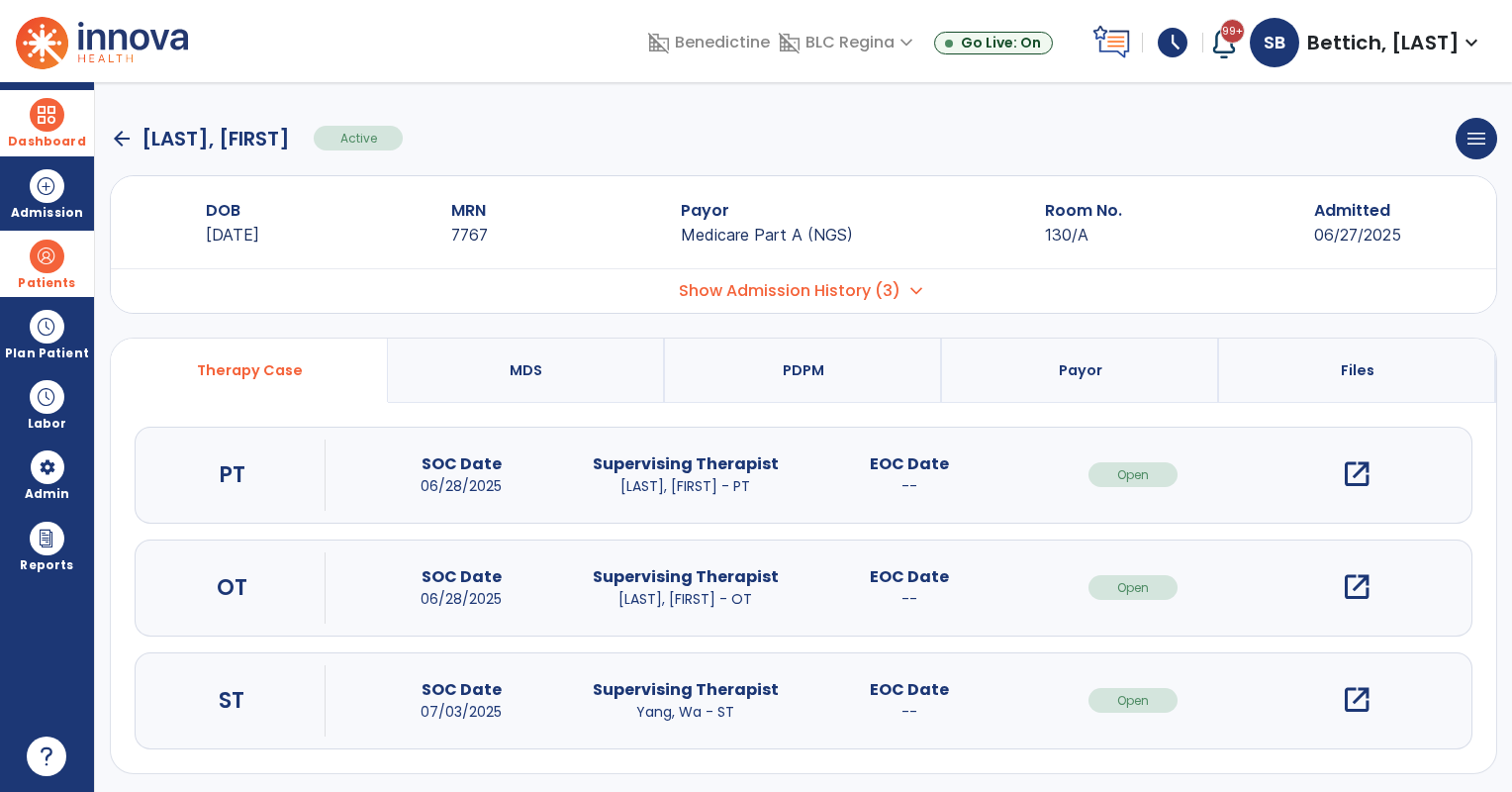 click on "open_in_new" at bounding box center [1357, 474] 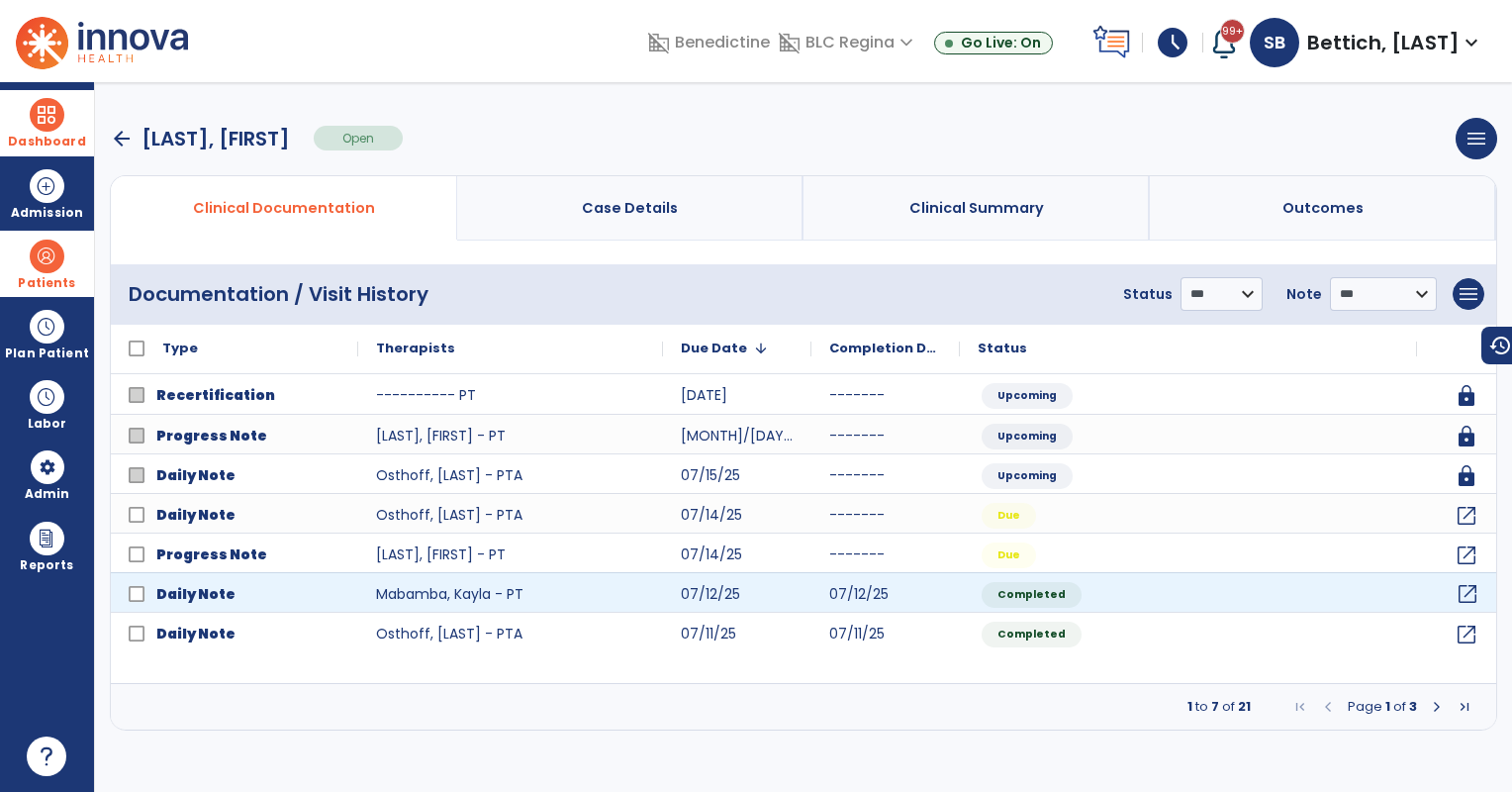 click on "open_in_new" 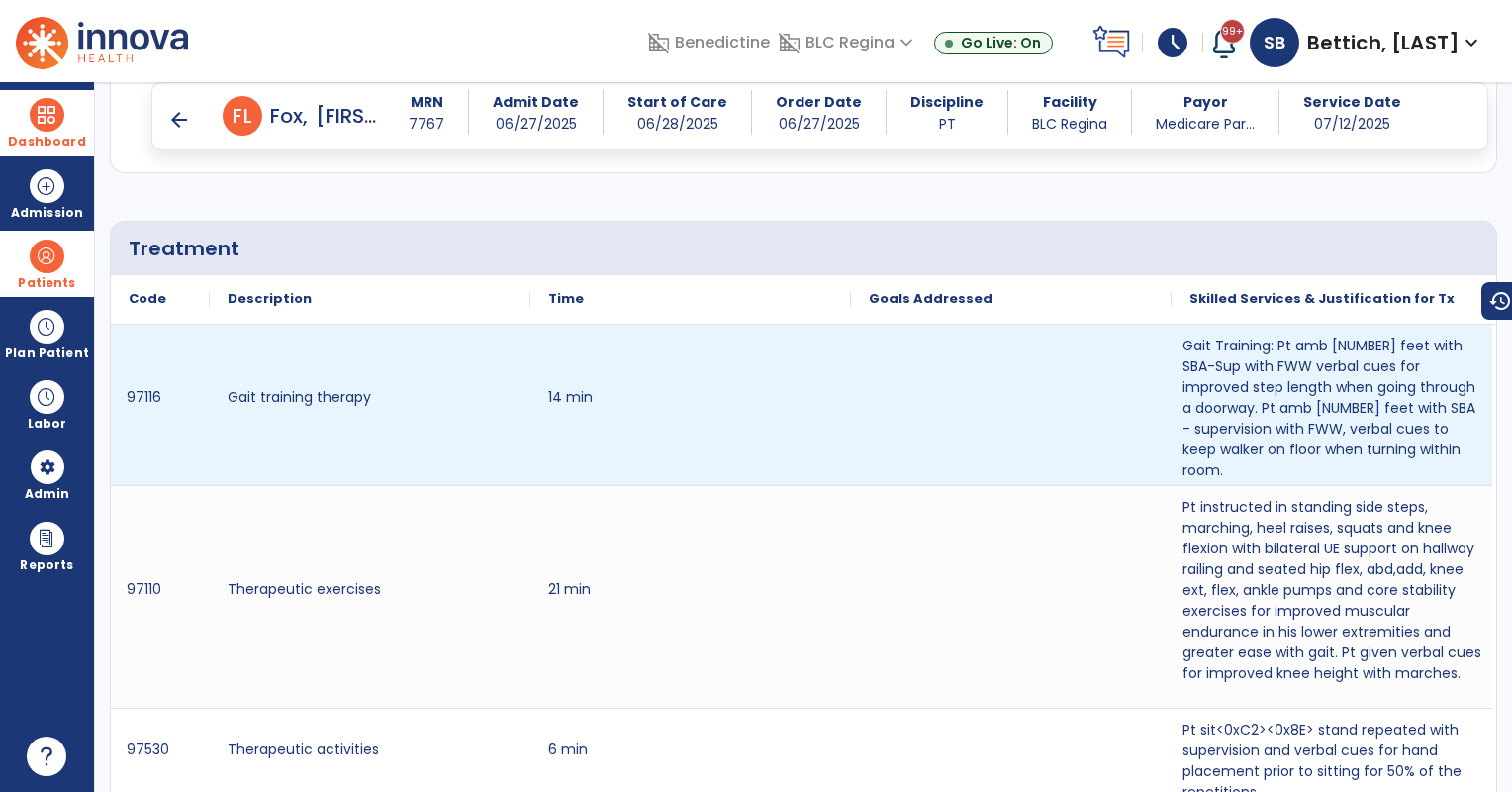 scroll, scrollTop: 1154, scrollLeft: 0, axis: vertical 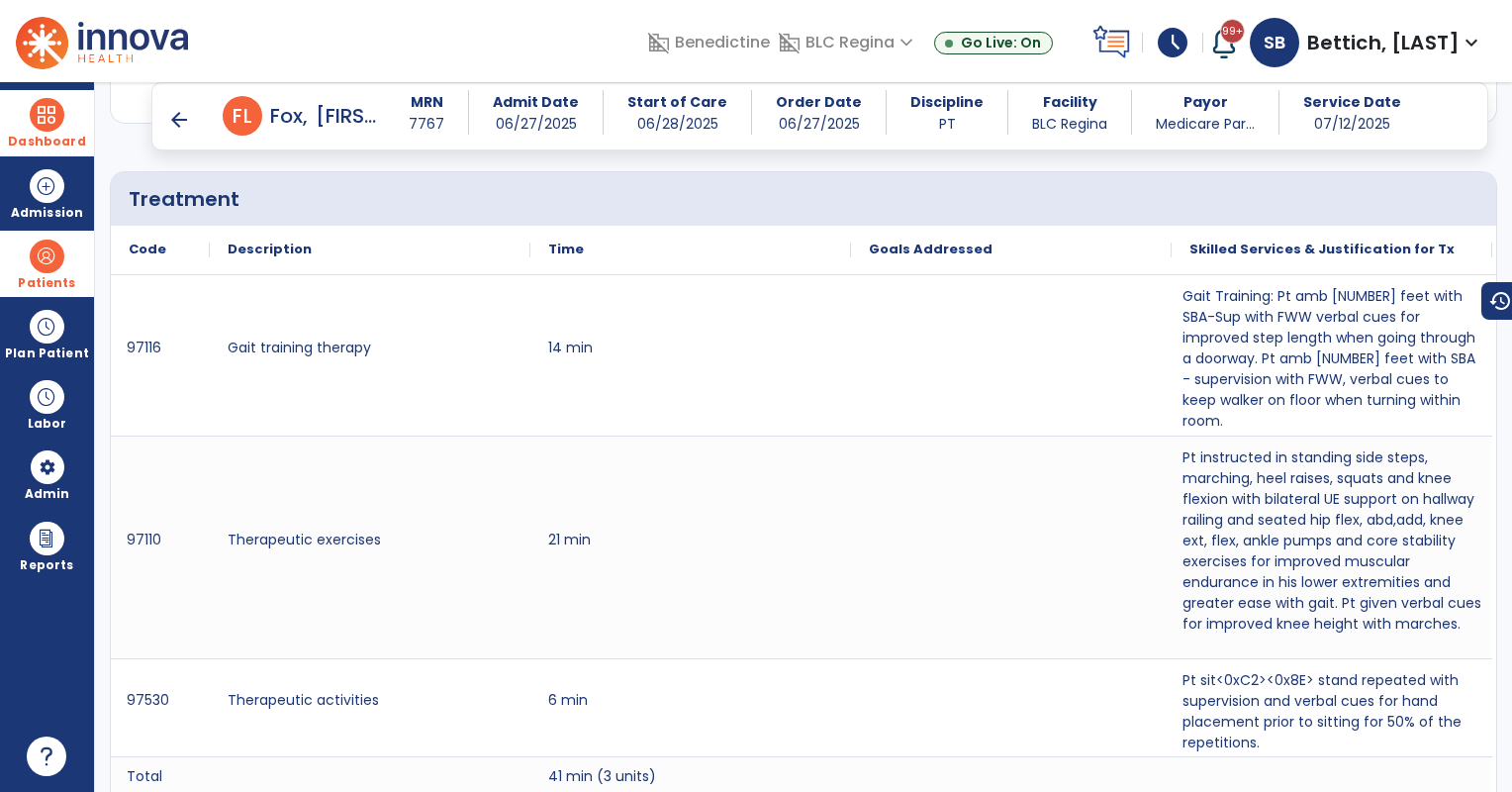 click on "arrow_back" at bounding box center (179, 120) 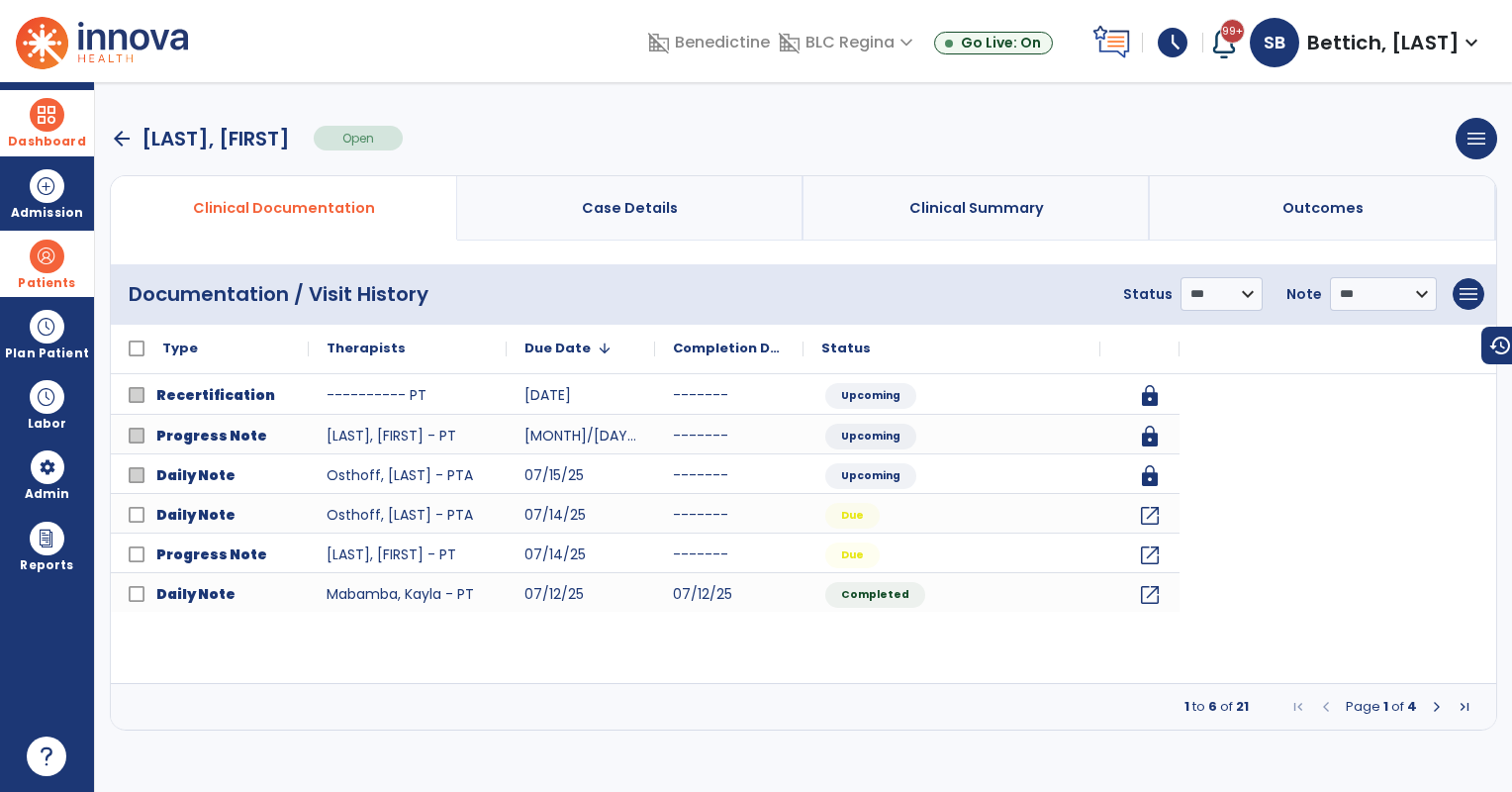 scroll, scrollTop: 0, scrollLeft: 0, axis: both 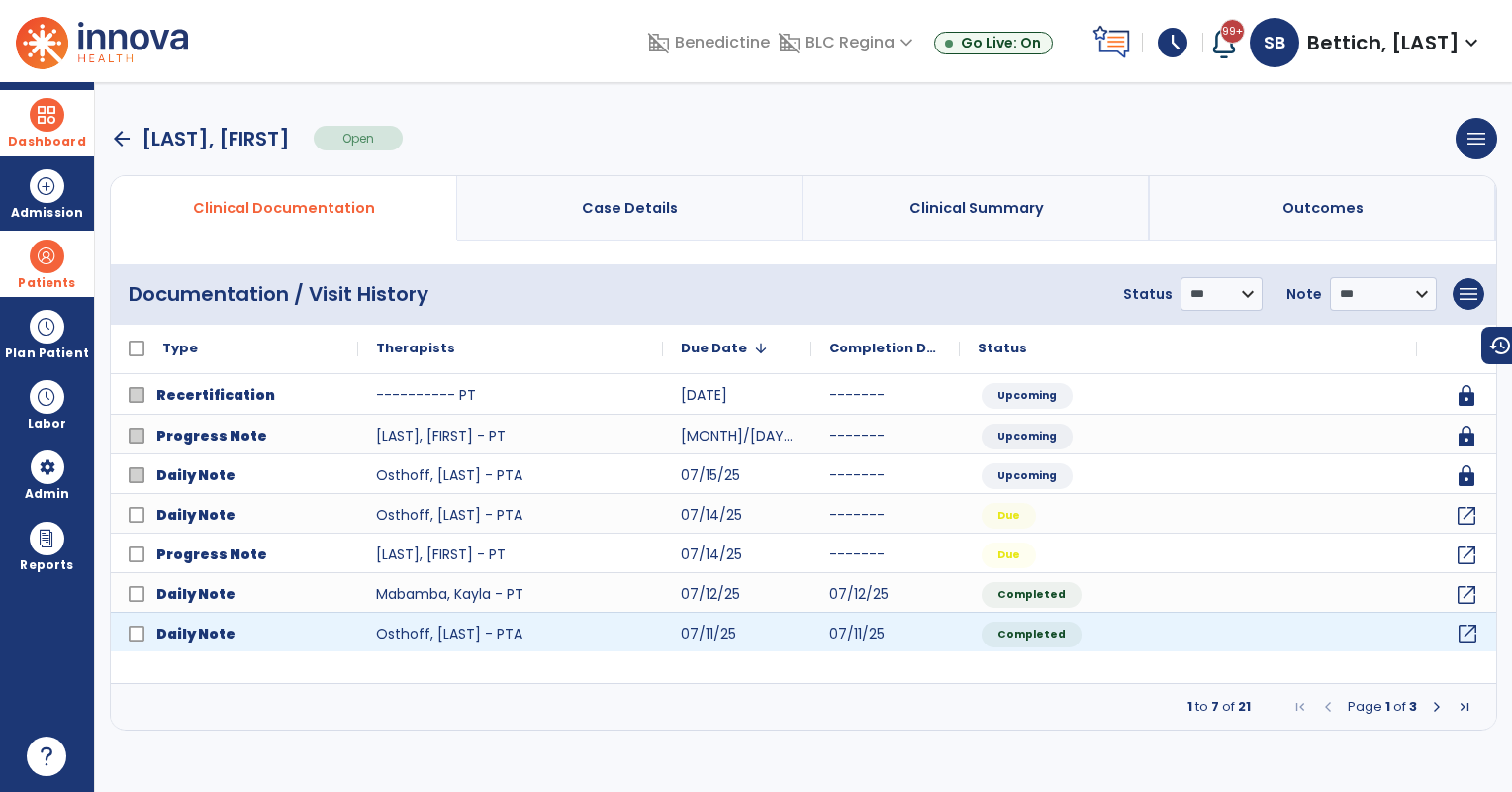 click on "open_in_new" 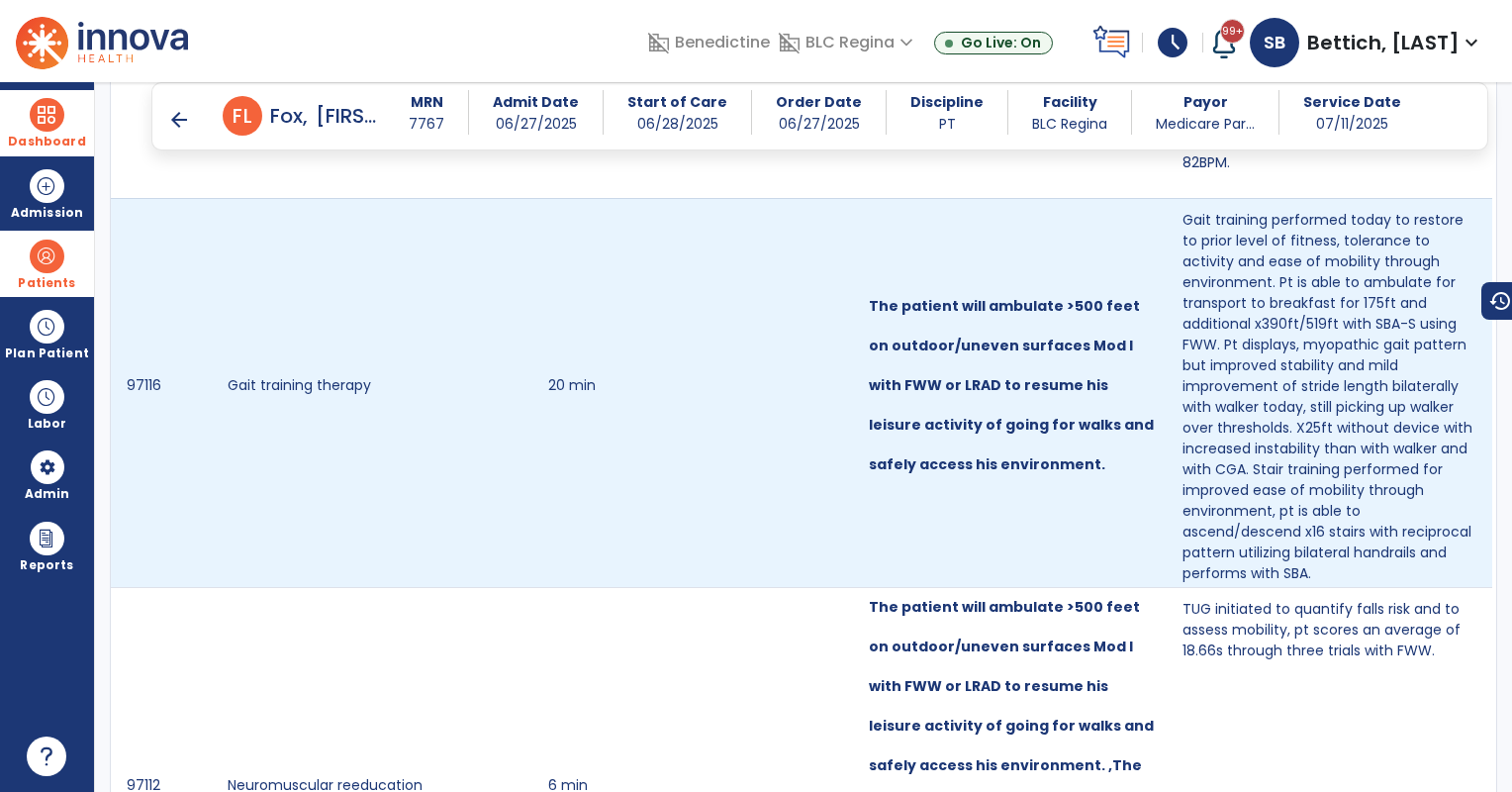 scroll, scrollTop: 1538, scrollLeft: 0, axis: vertical 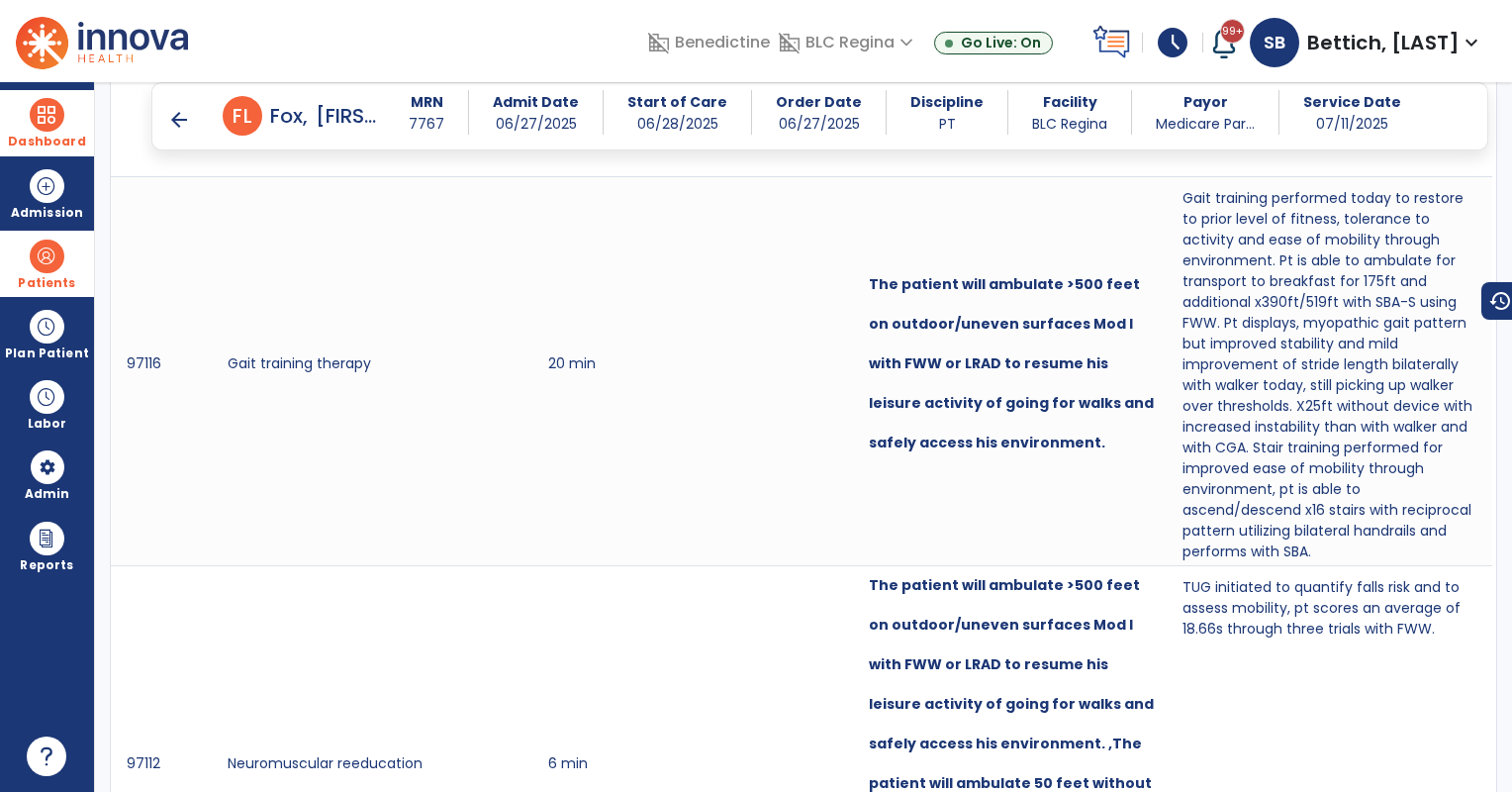 click on "arrow_back" at bounding box center [179, 120] 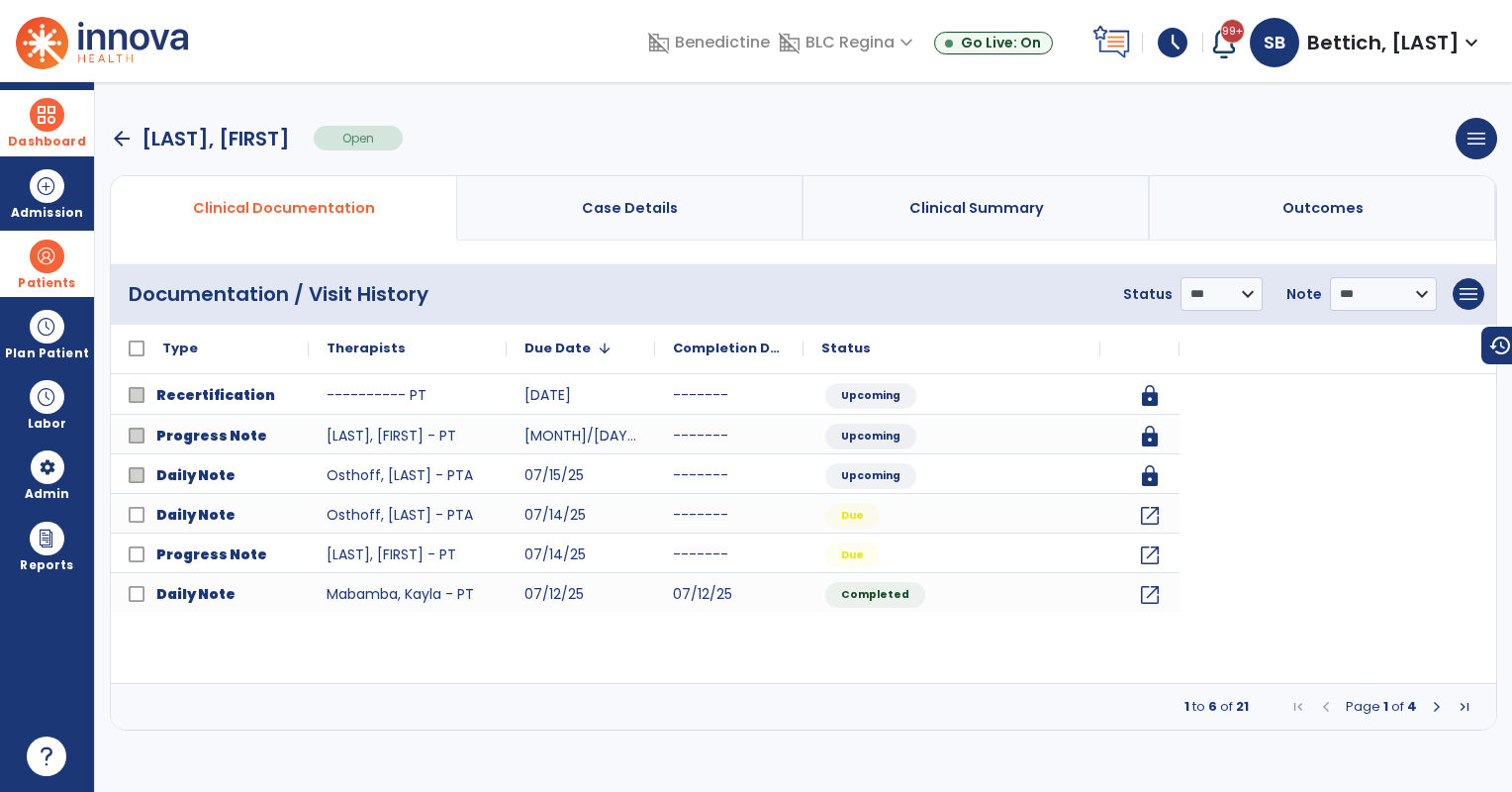 scroll, scrollTop: 0, scrollLeft: 0, axis: both 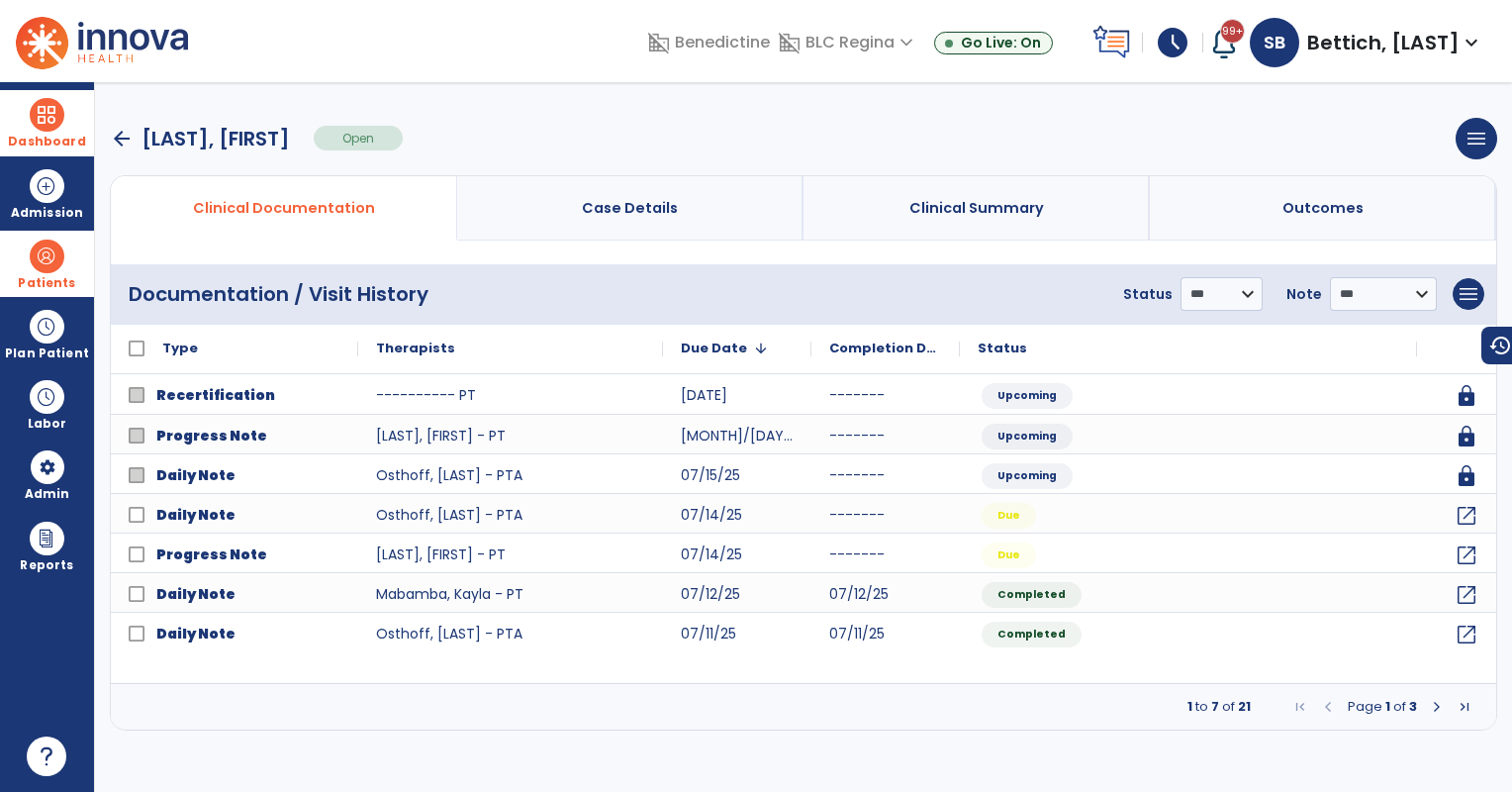 click on "arrow_back" at bounding box center (122, 139) 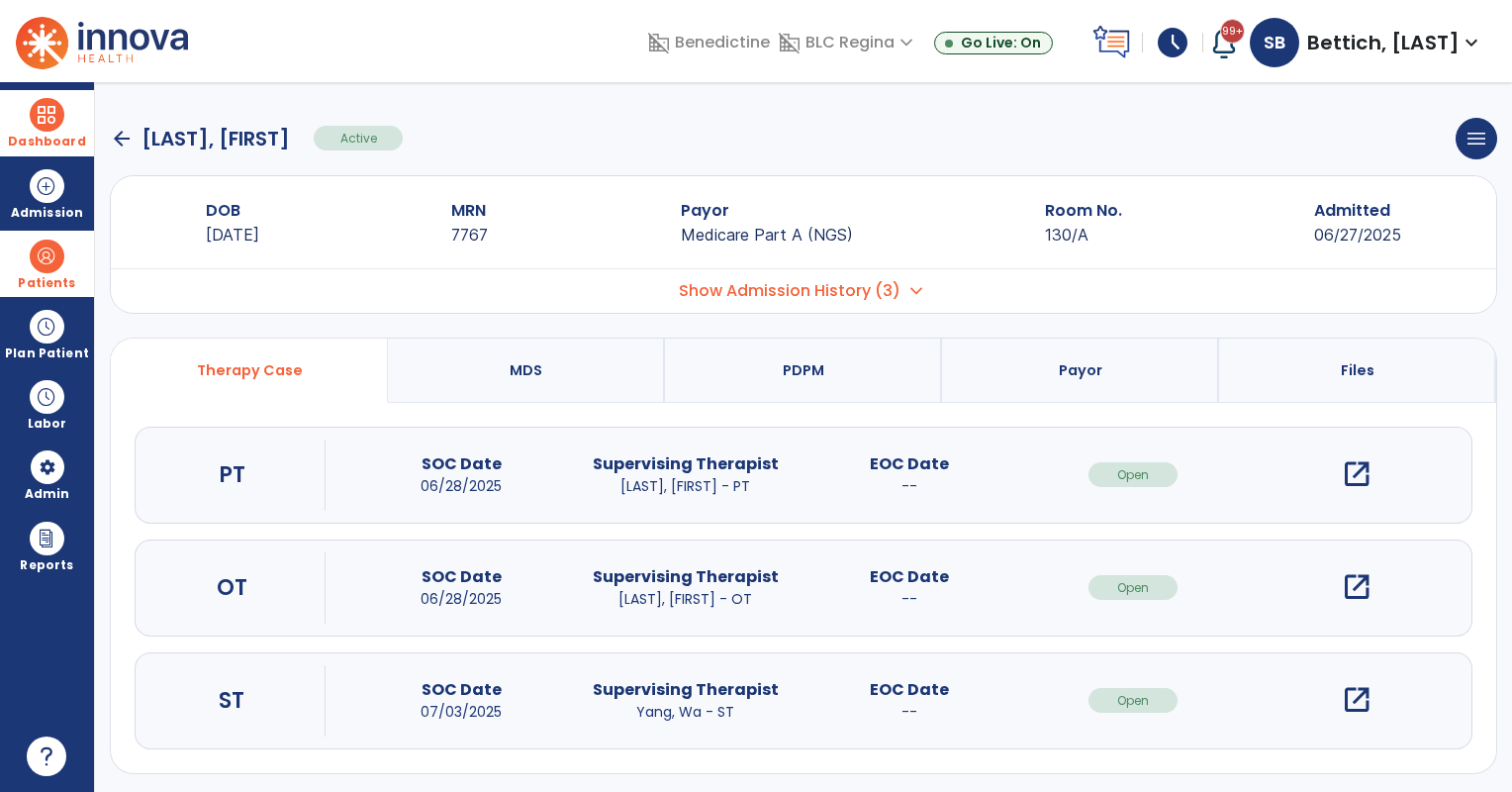 click on "open_in_new" at bounding box center (1357, 587) 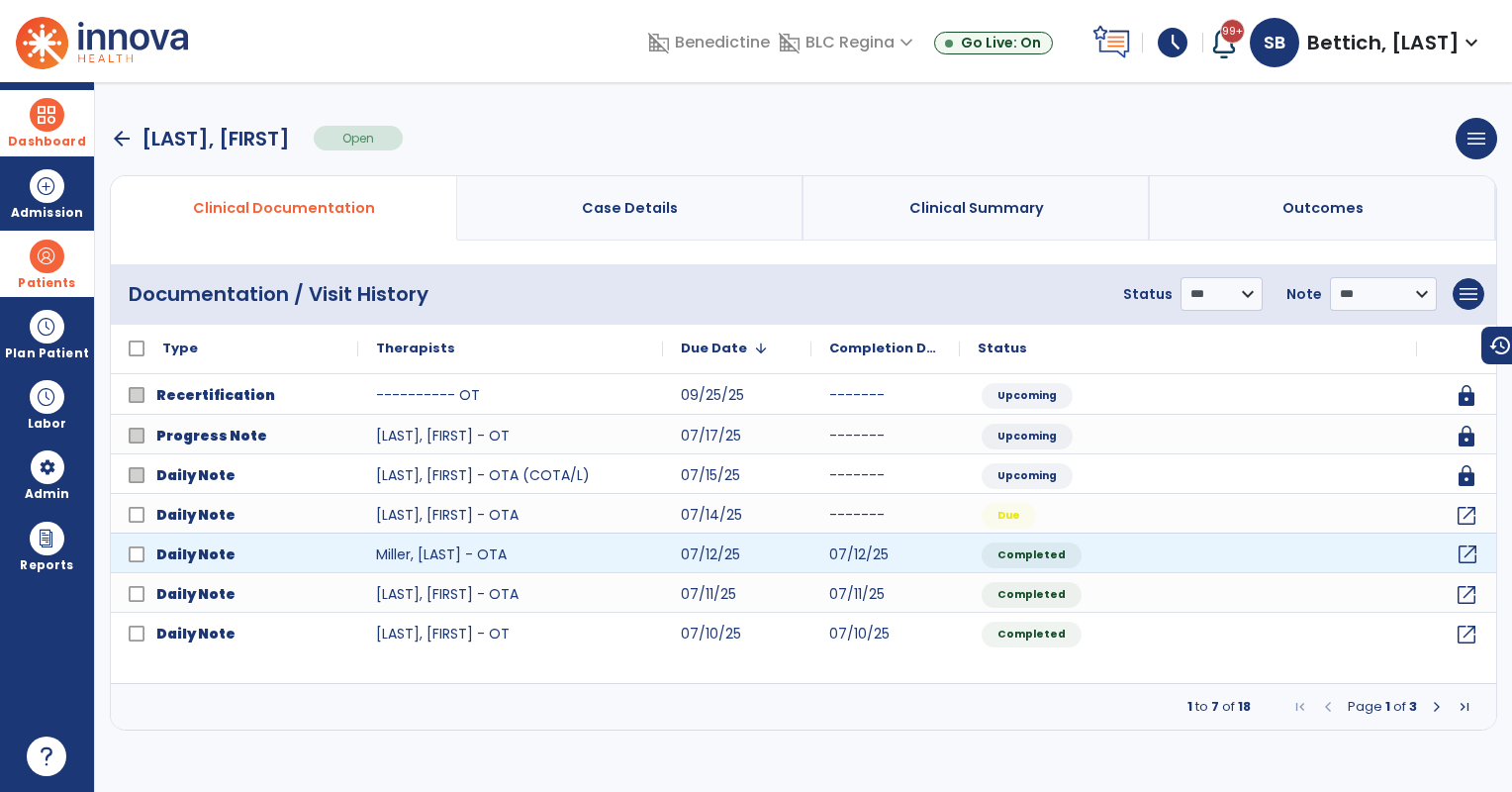 click on "open_in_new" 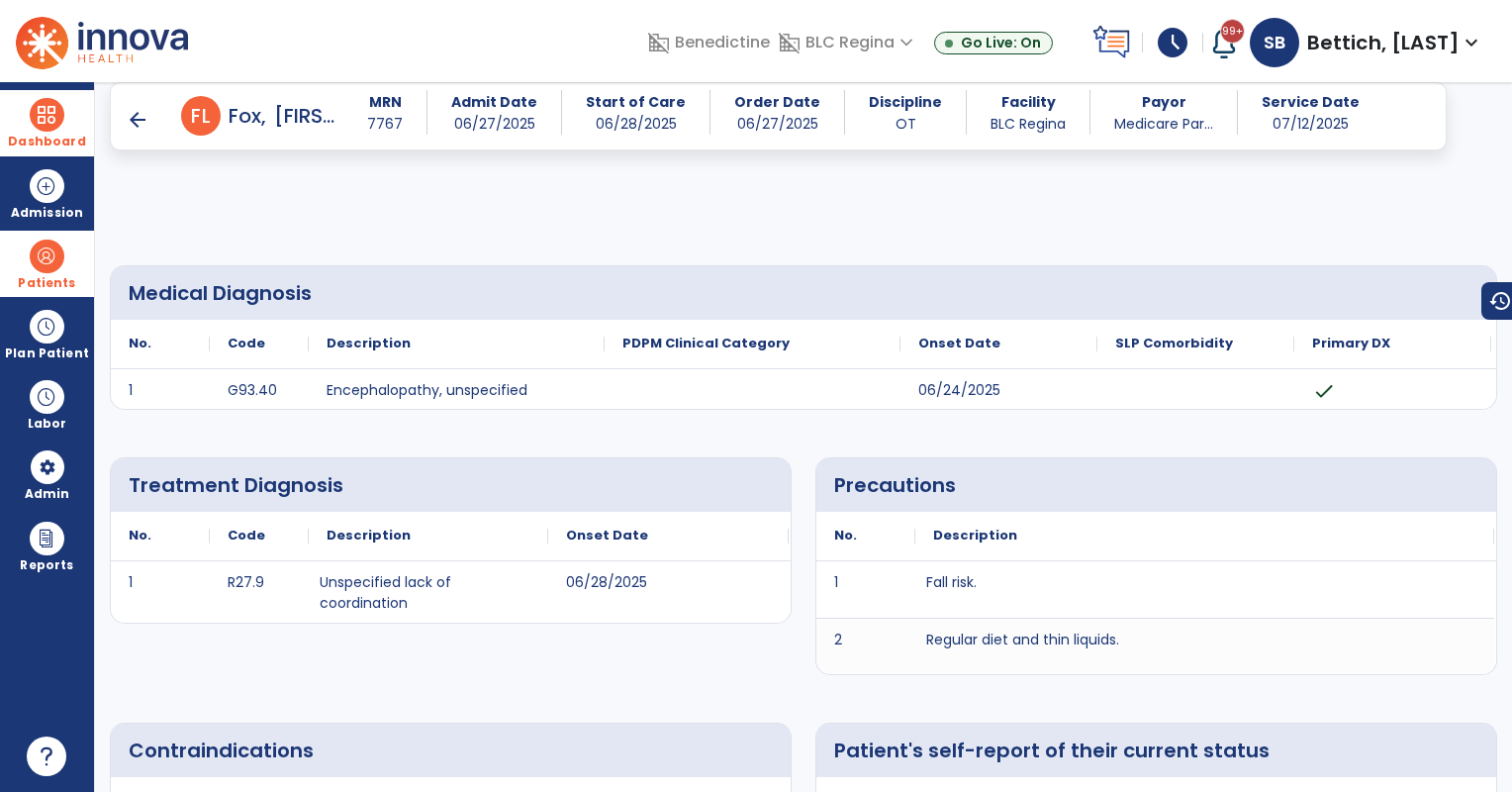 scroll, scrollTop: 825, scrollLeft: 0, axis: vertical 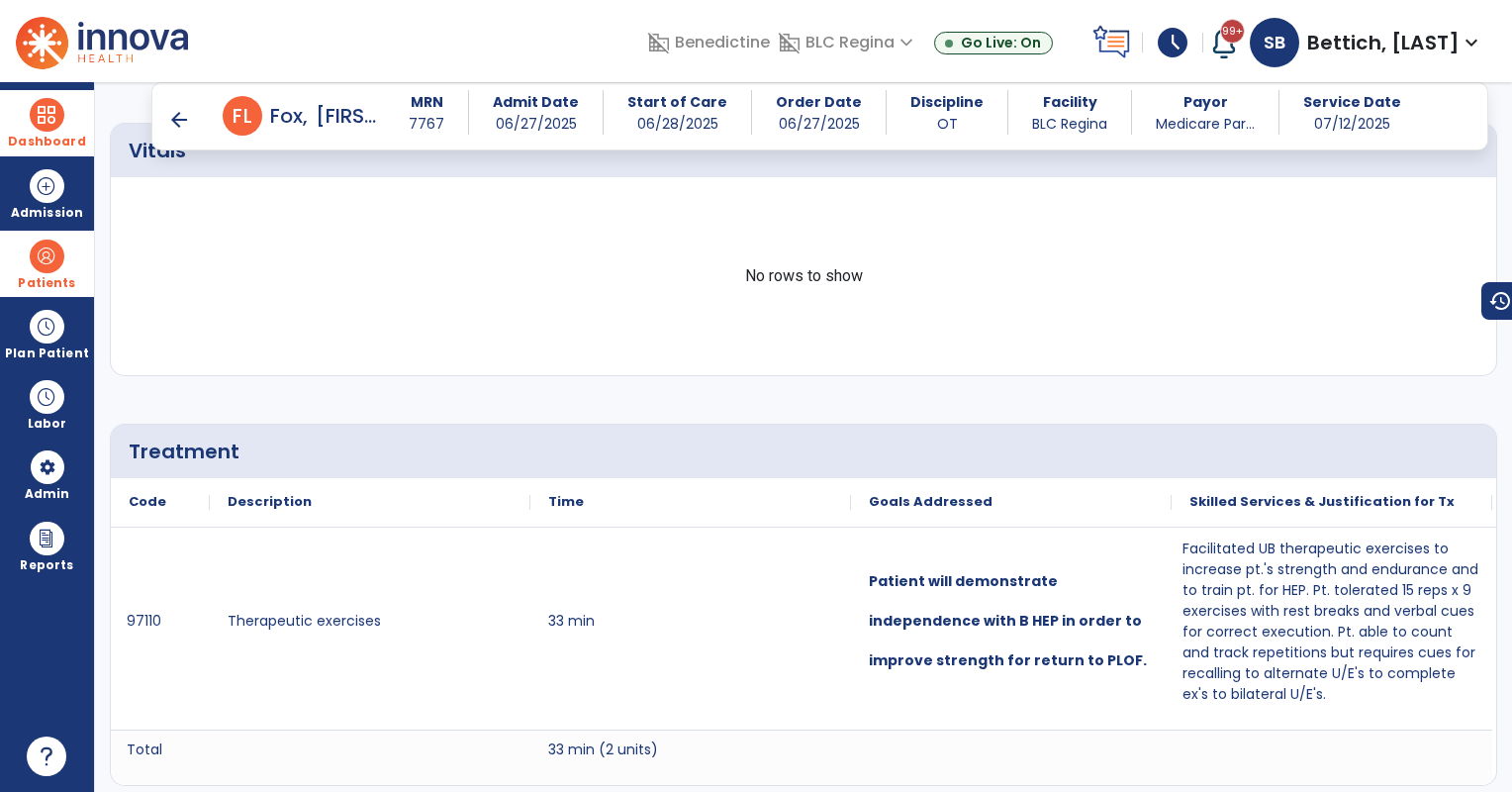 click on "arrow_back" at bounding box center (179, 120) 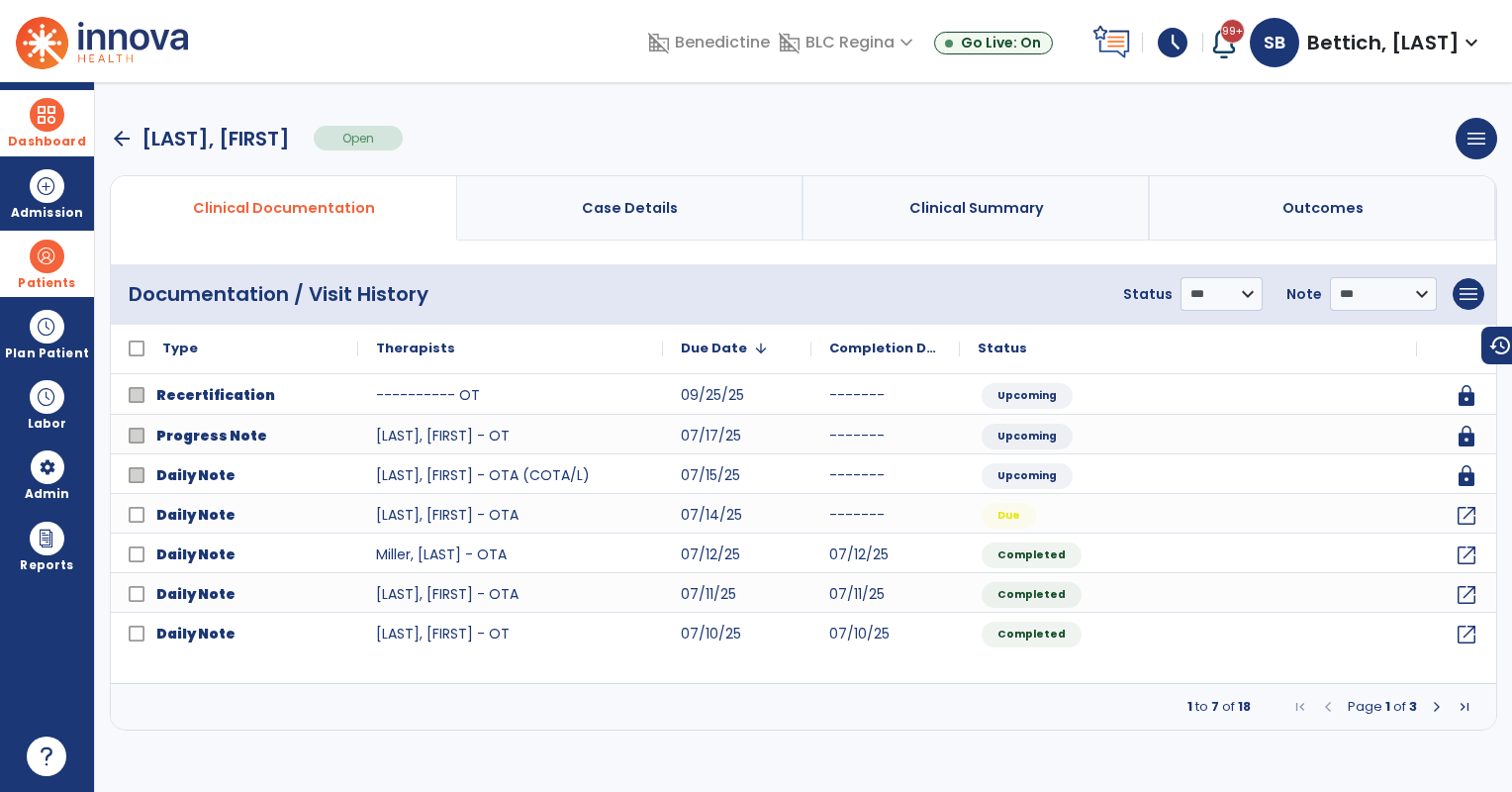 scroll, scrollTop: 0, scrollLeft: 0, axis: both 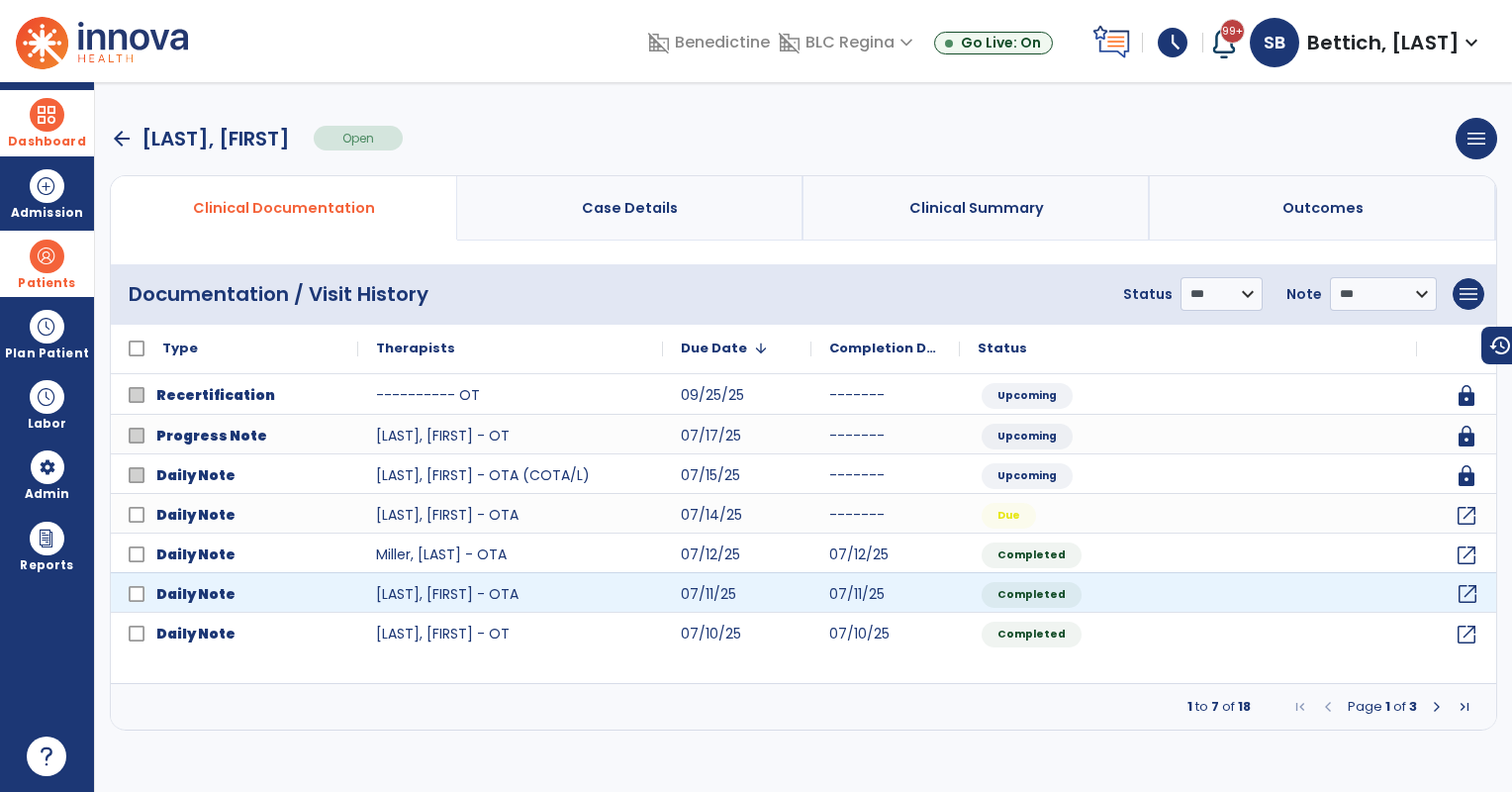 click on "open_in_new" 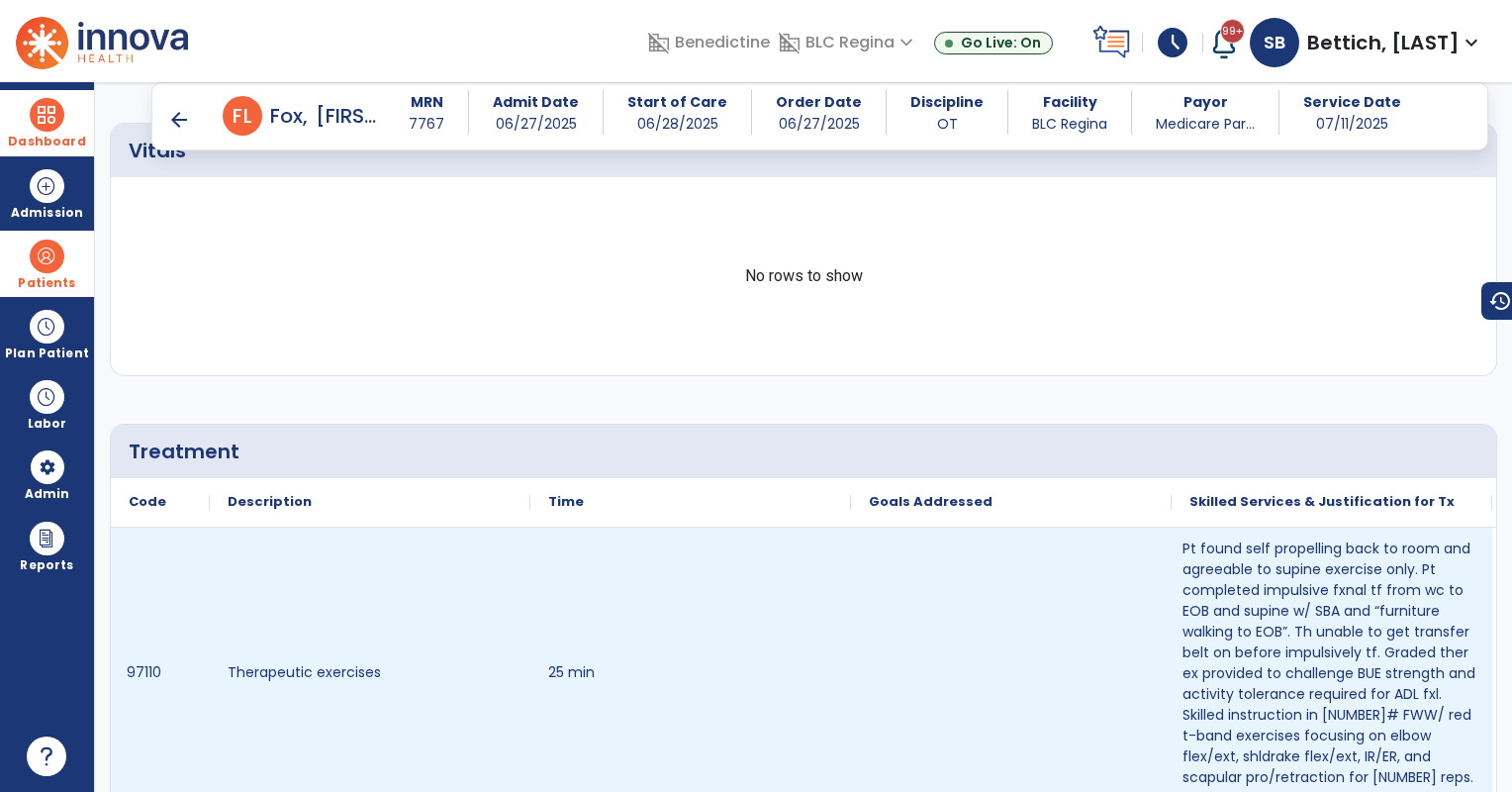 scroll, scrollTop: 1154, scrollLeft: 0, axis: vertical 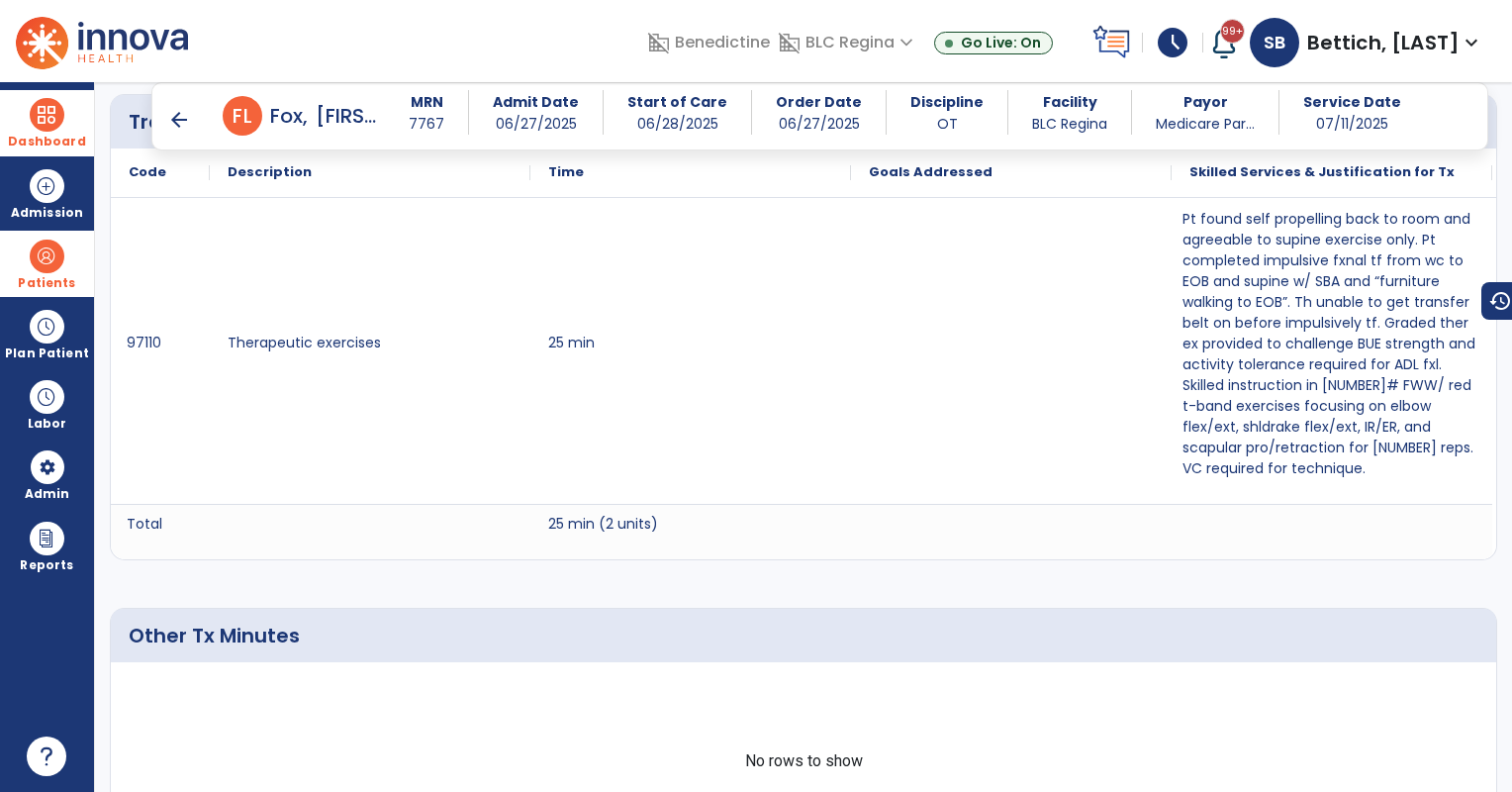 click on "arrow_back" at bounding box center (179, 120) 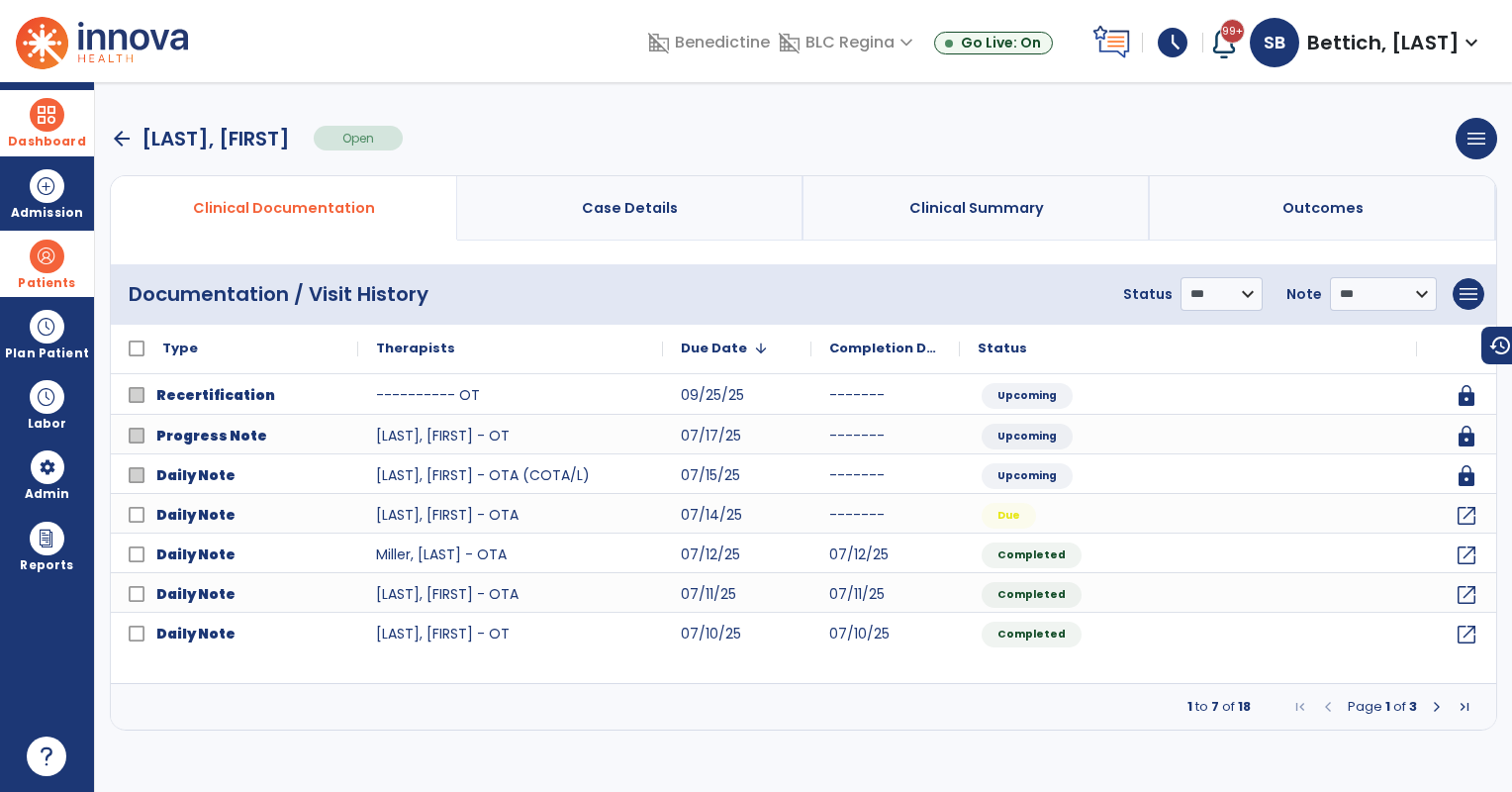scroll, scrollTop: 0, scrollLeft: 0, axis: both 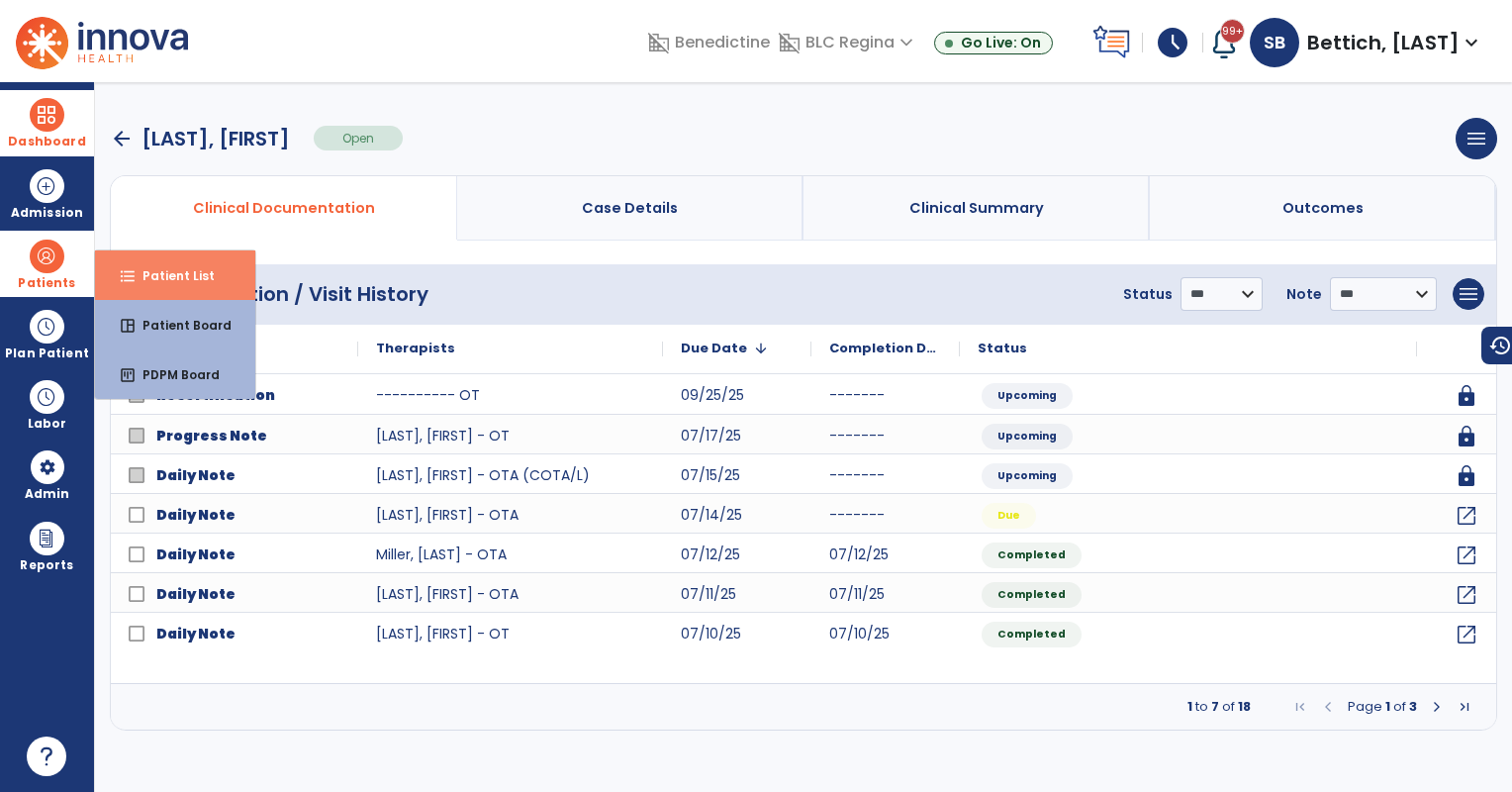 click on "Patient List" at bounding box center (170, 275) 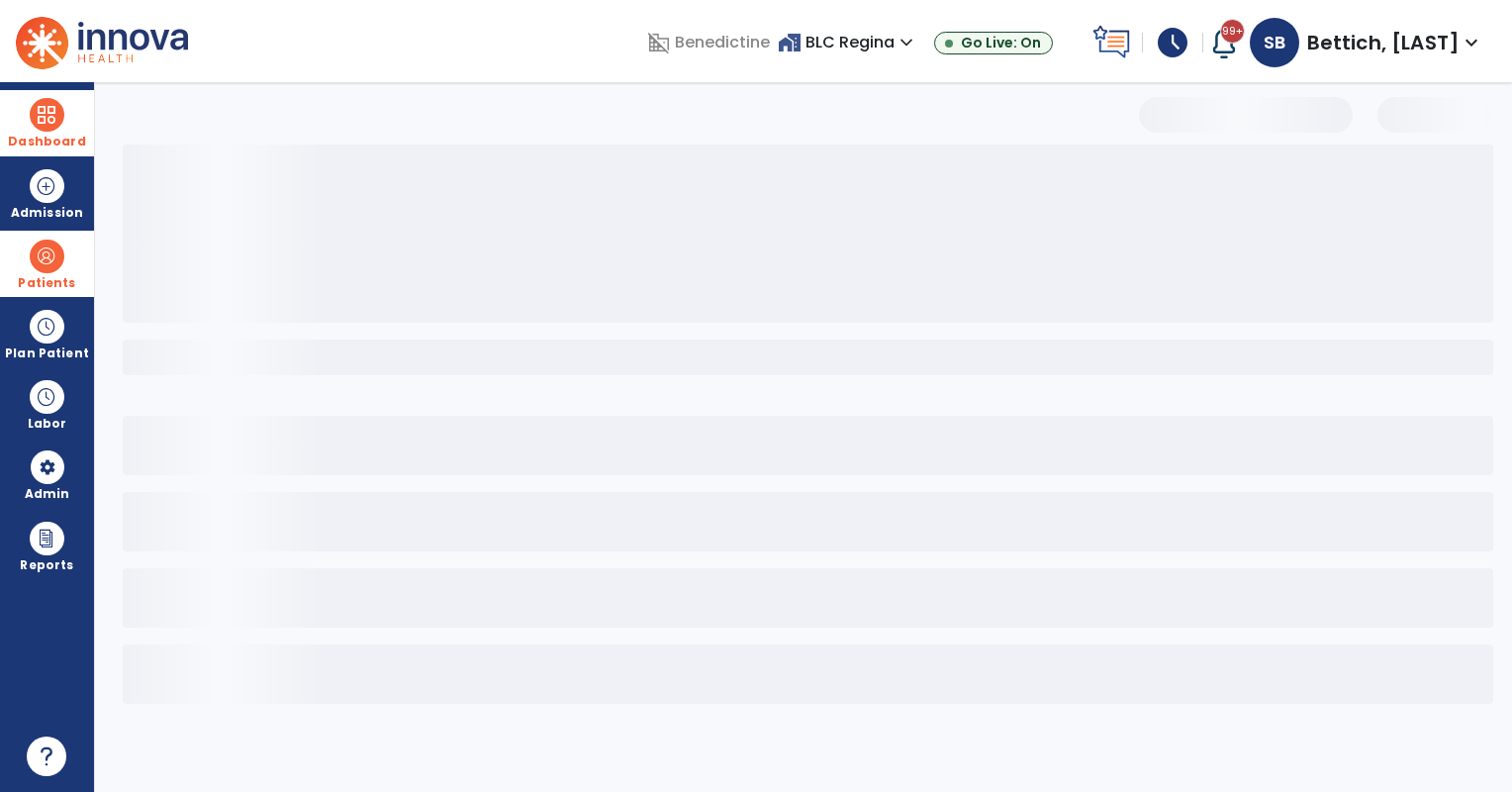 select on "***" 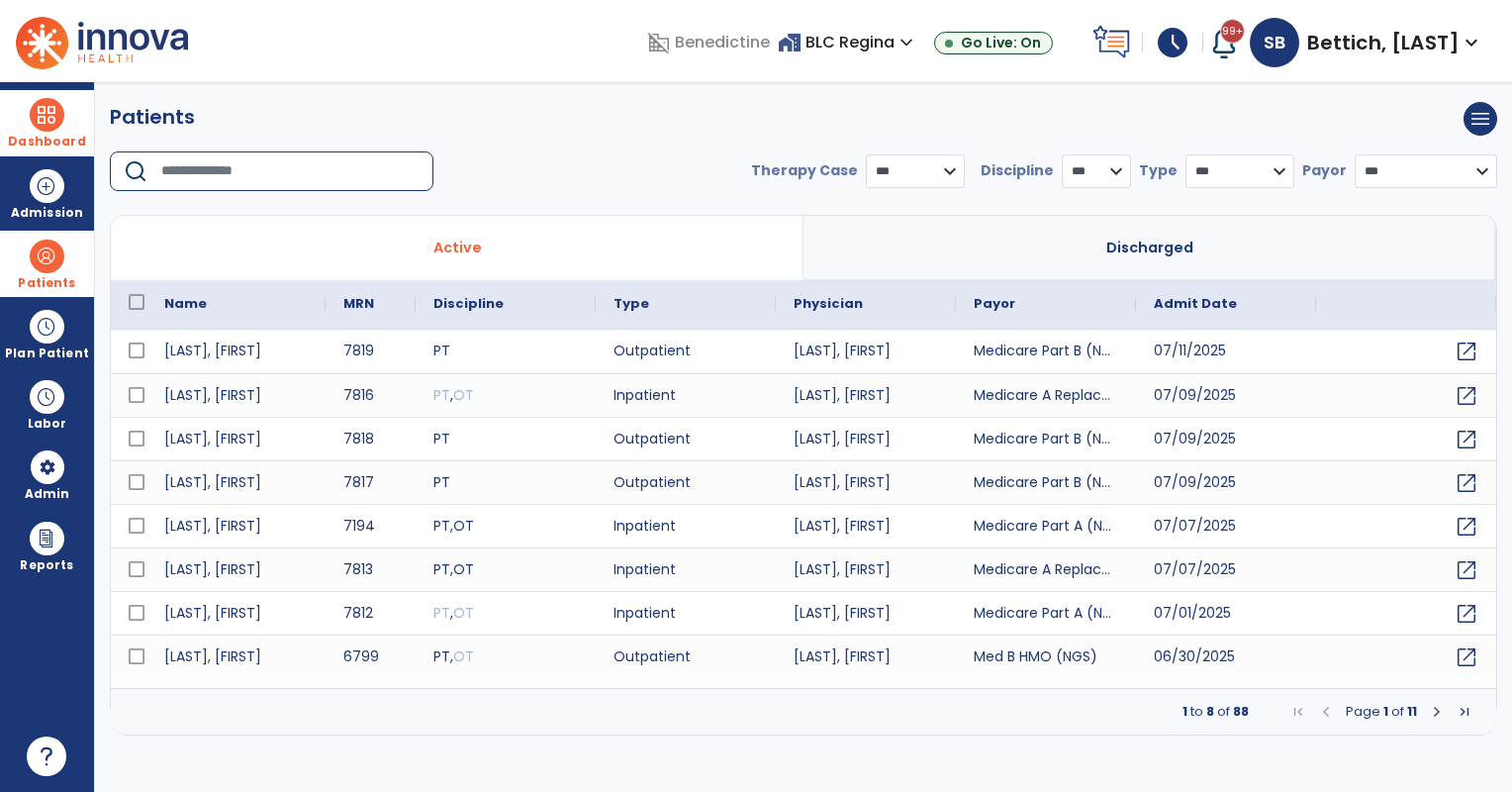 click at bounding box center [290, 171] 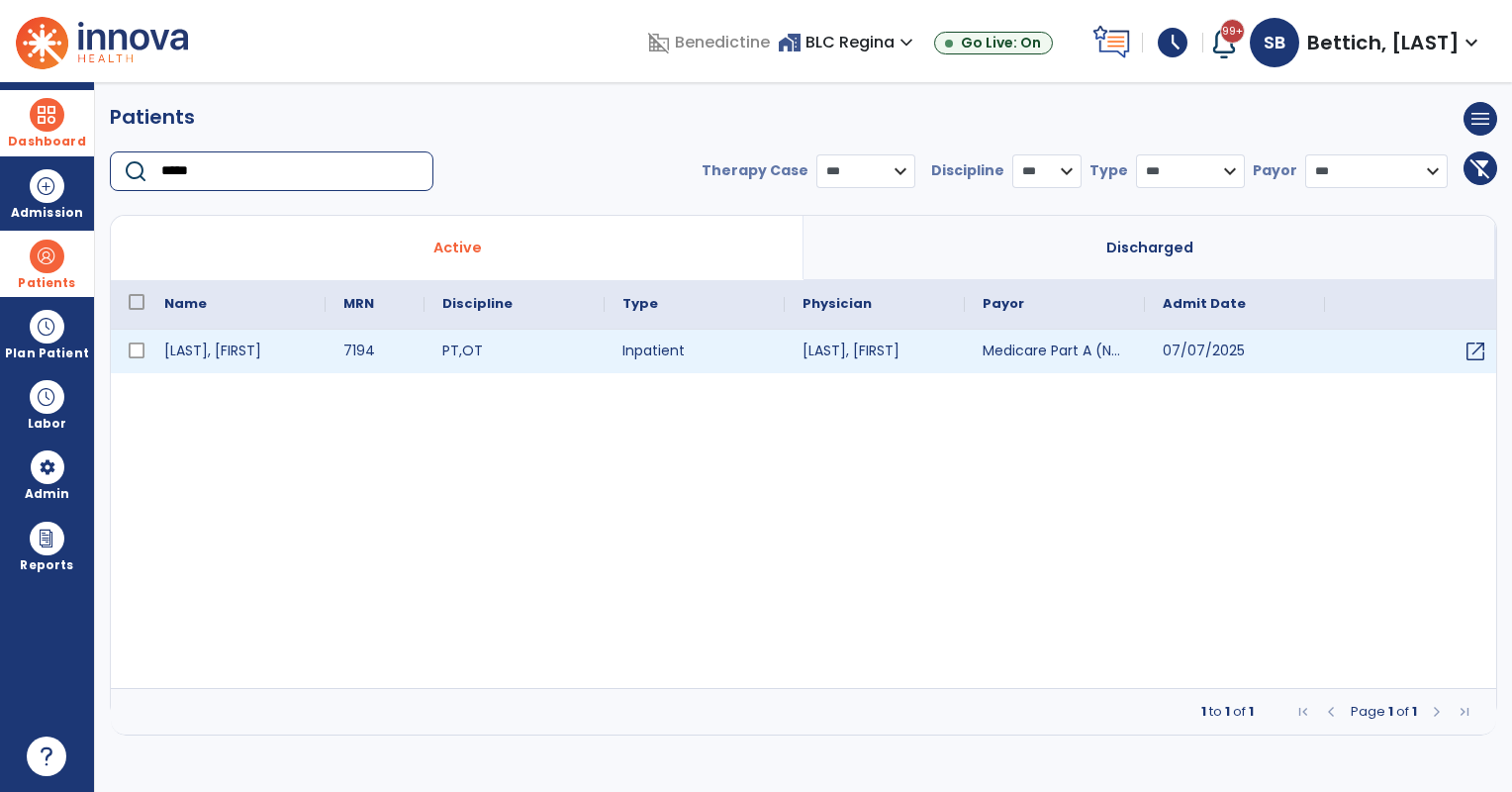 type on "*****" 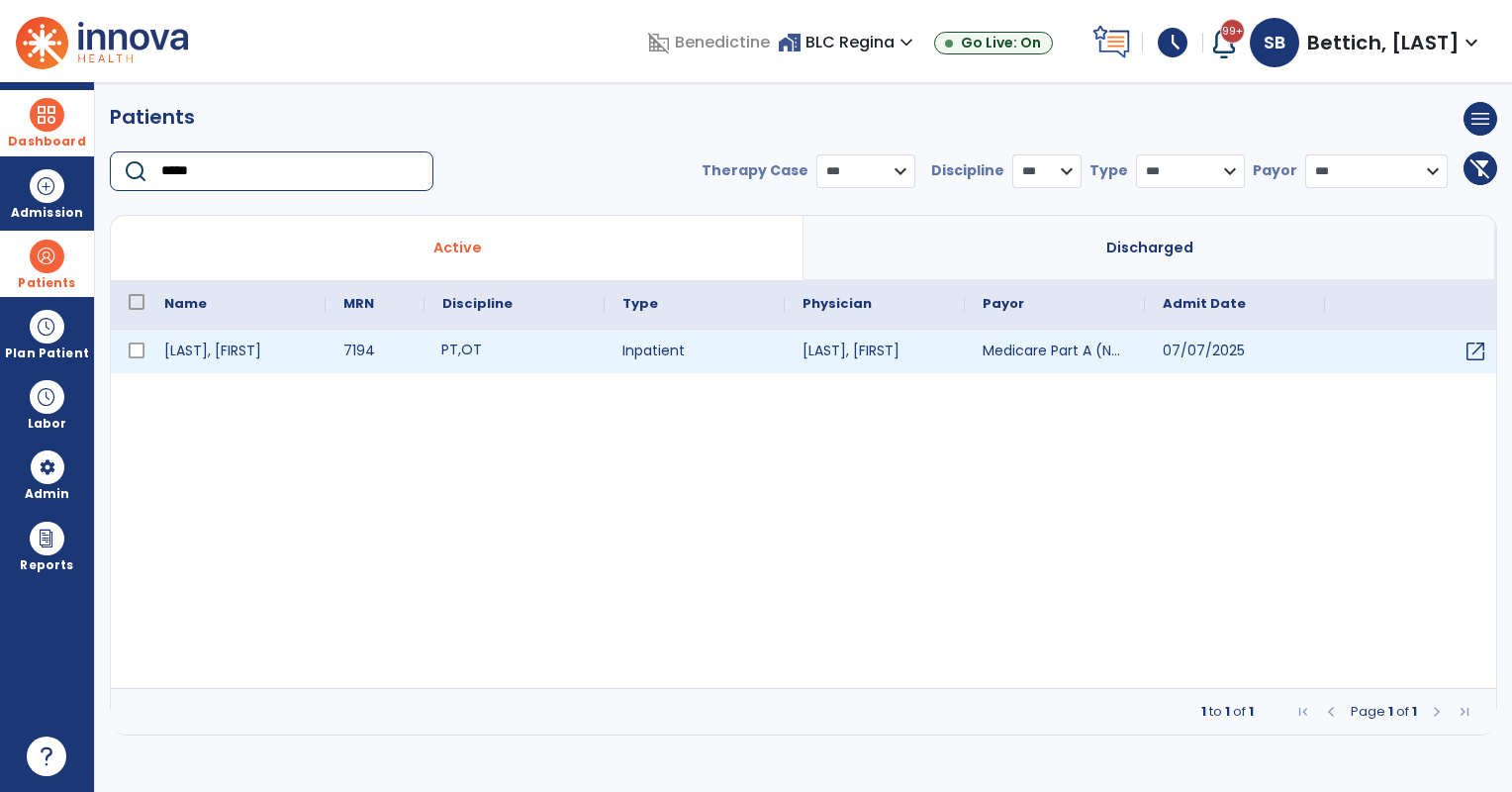 click on "PT , OT" at bounding box center [515, 351] 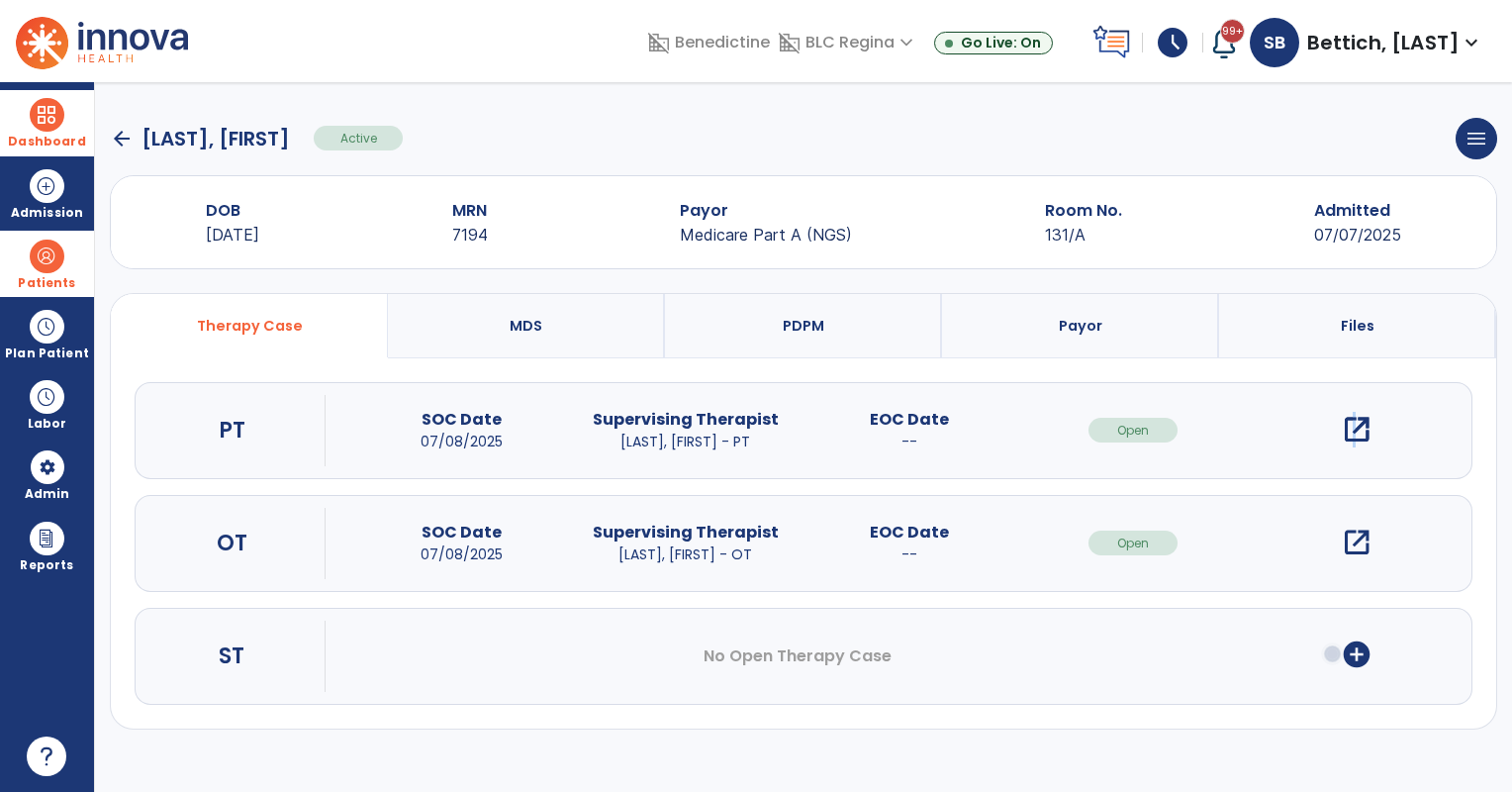 click on "open_in_new" at bounding box center (1357, 430) 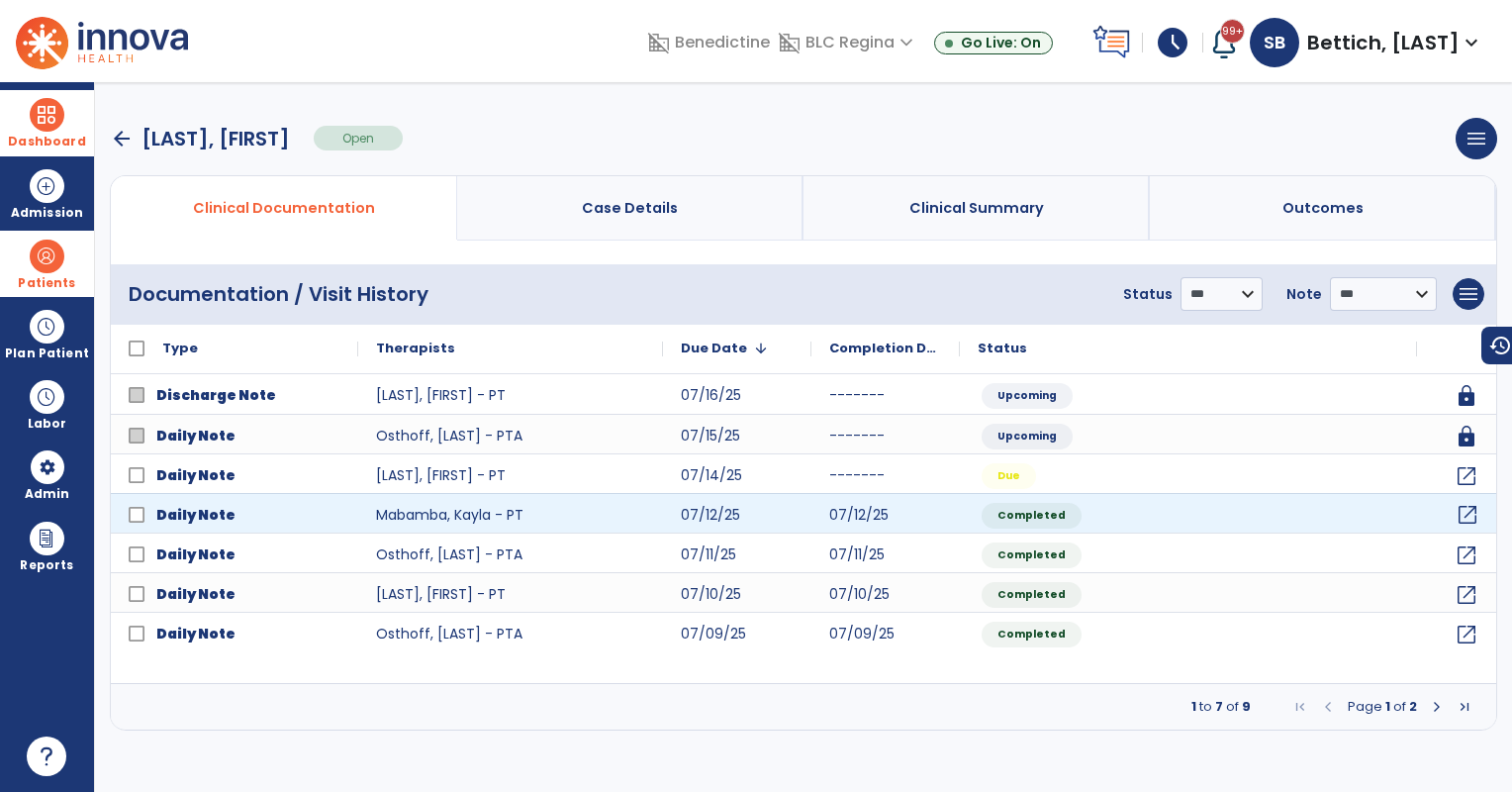 click on "open_in_new" 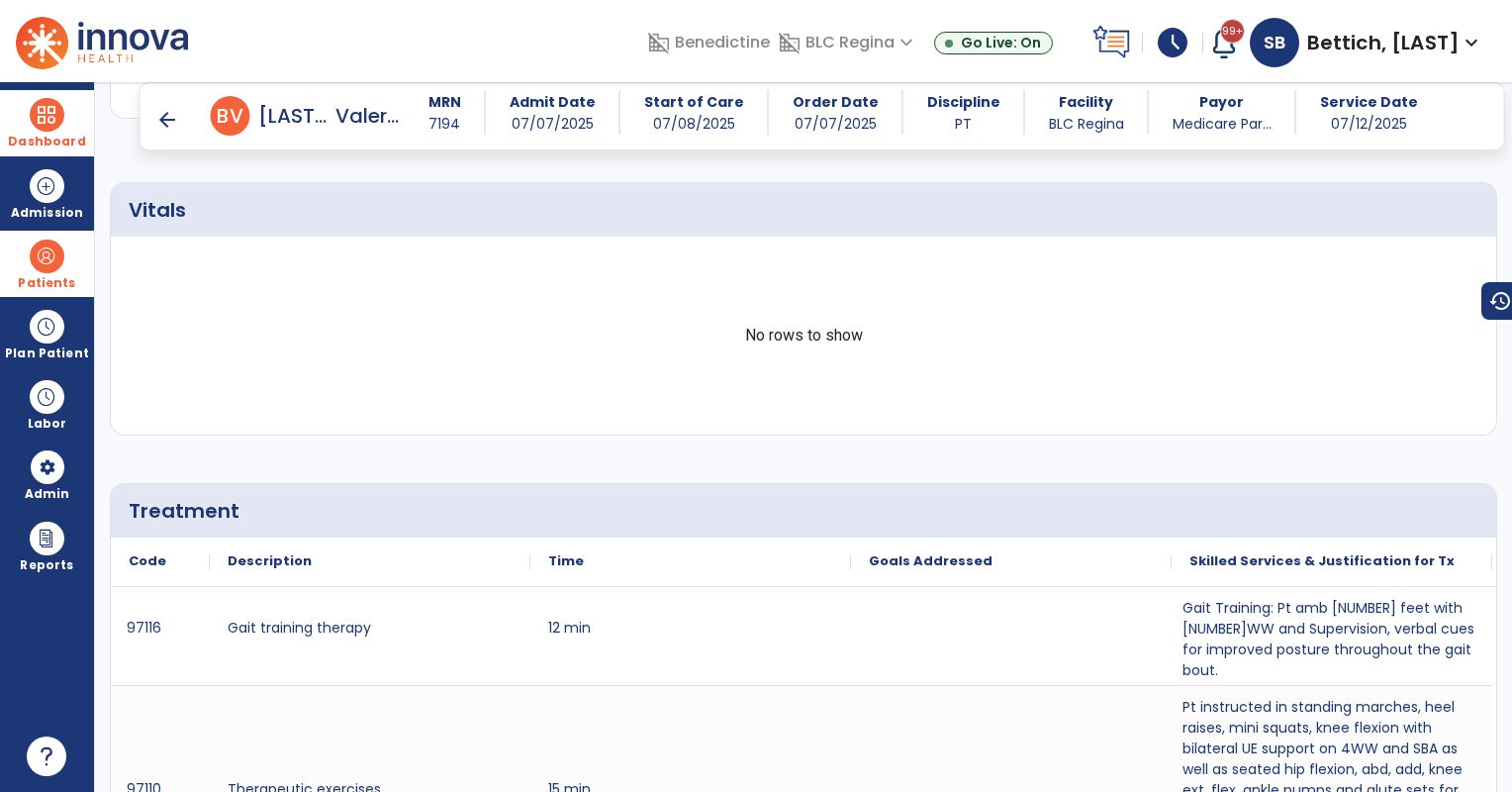 scroll, scrollTop: 2475, scrollLeft: 0, axis: vertical 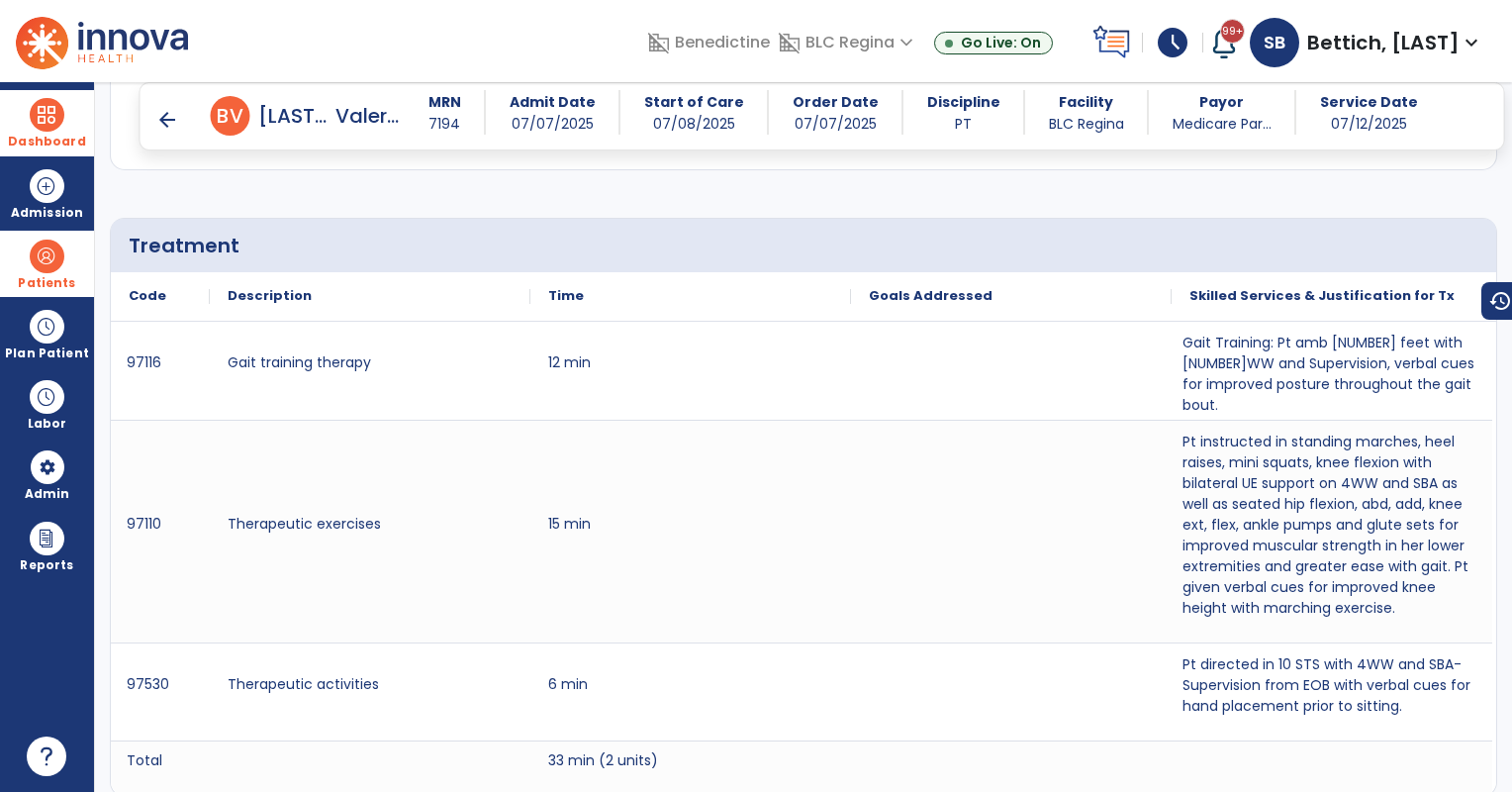 click on "arrow_back" at bounding box center (167, 120) 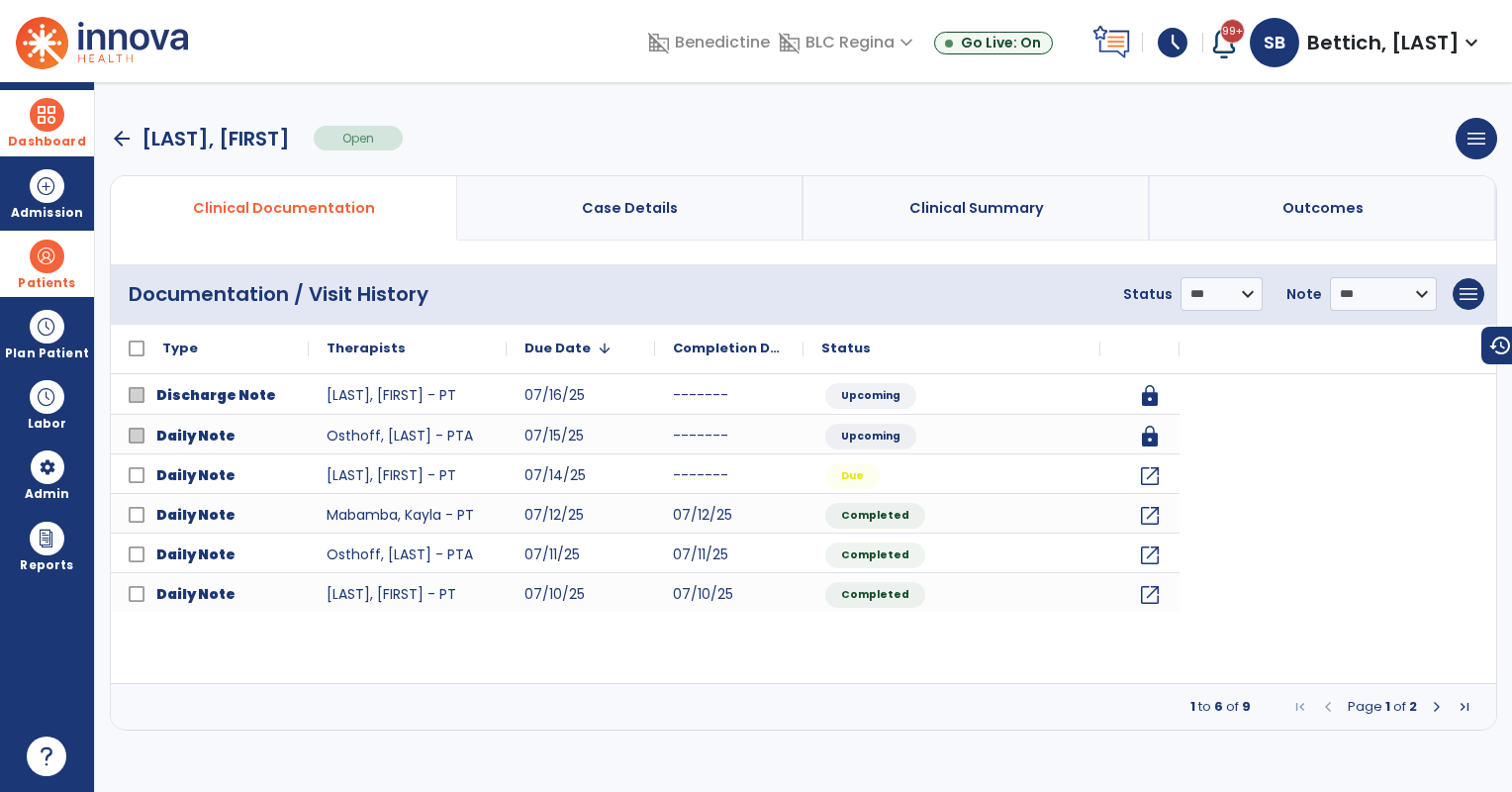 scroll, scrollTop: 0, scrollLeft: 0, axis: both 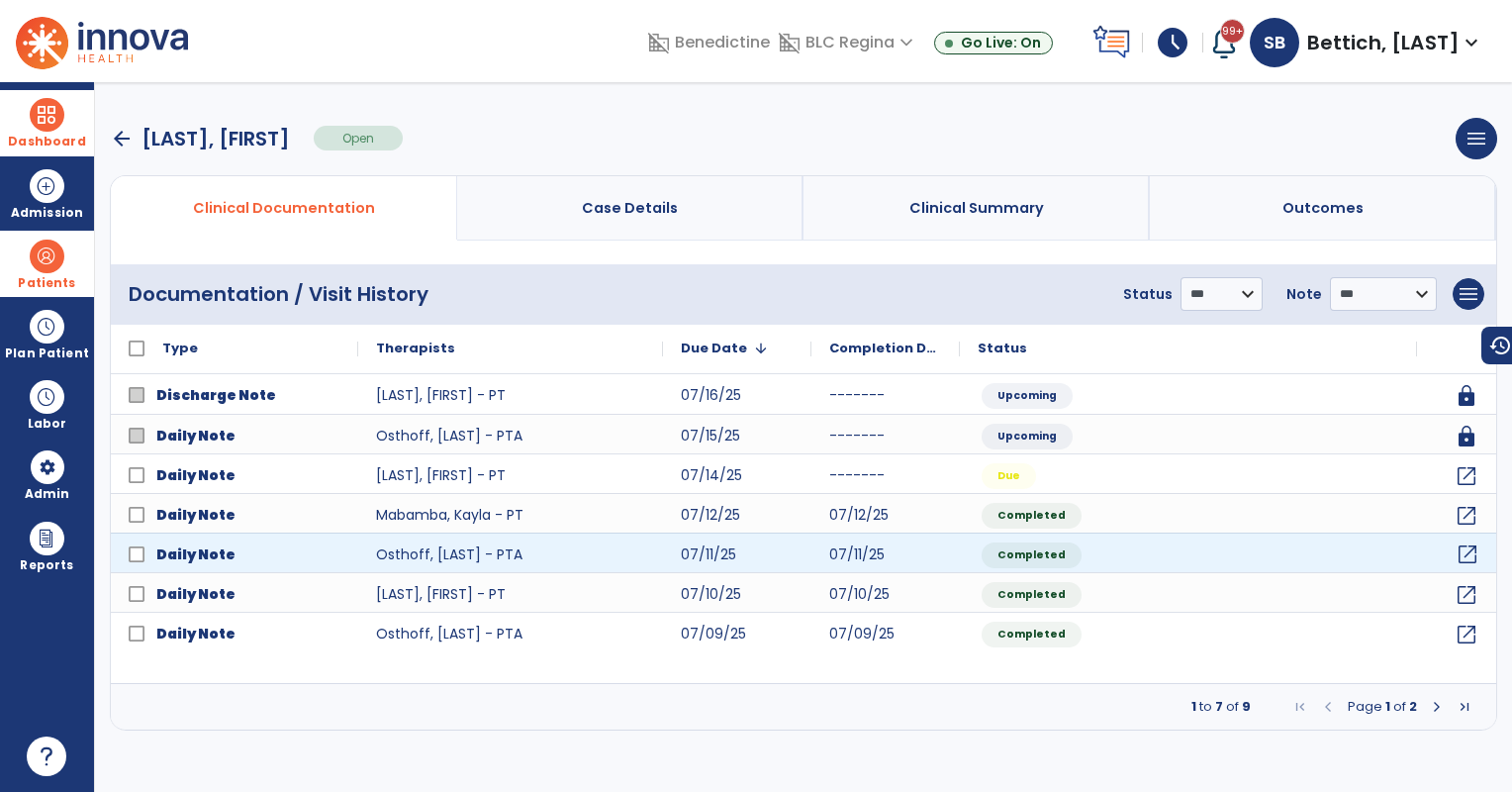 click on "open_in_new" 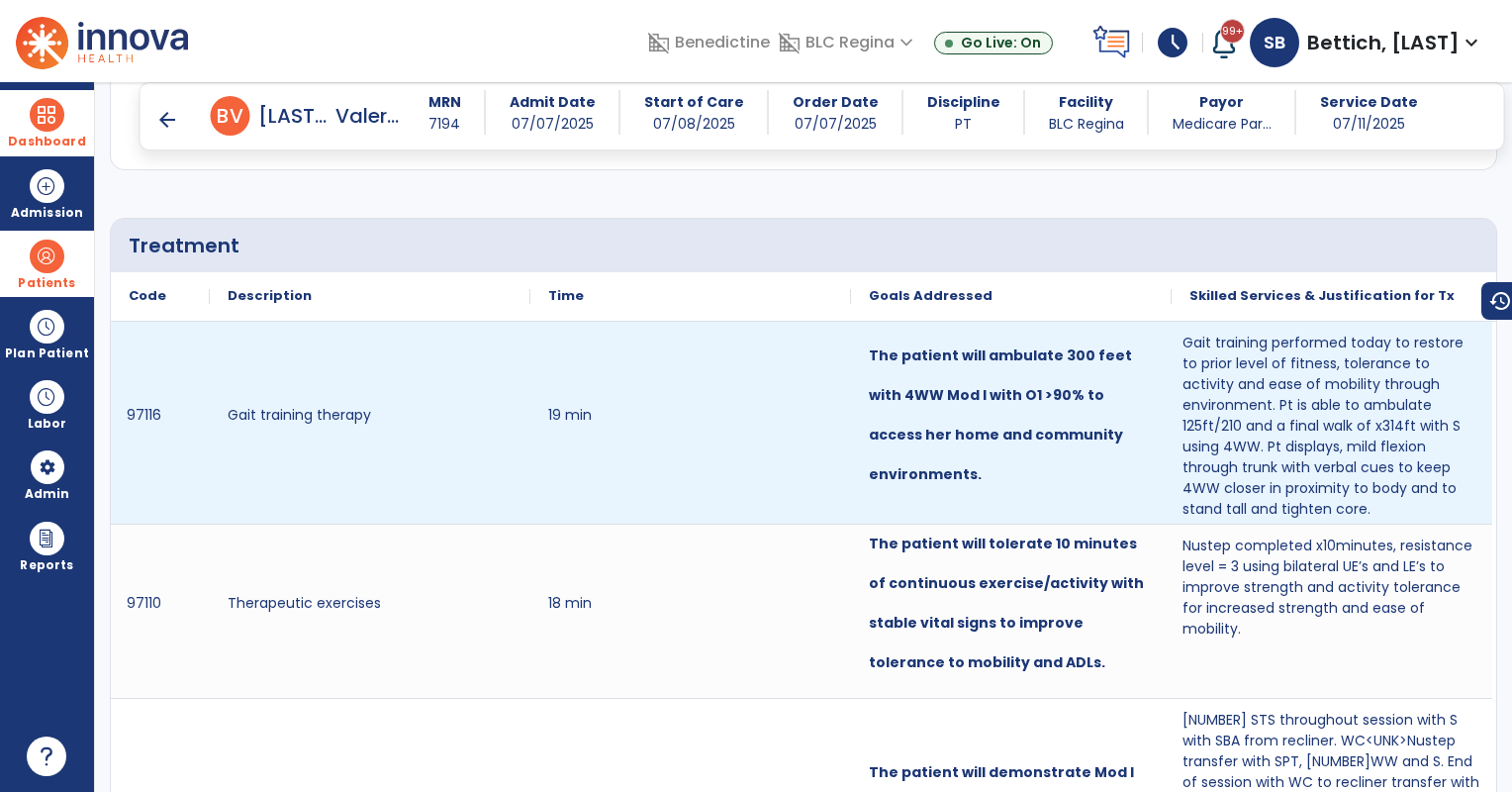 scroll, scrollTop: 2805, scrollLeft: 0, axis: vertical 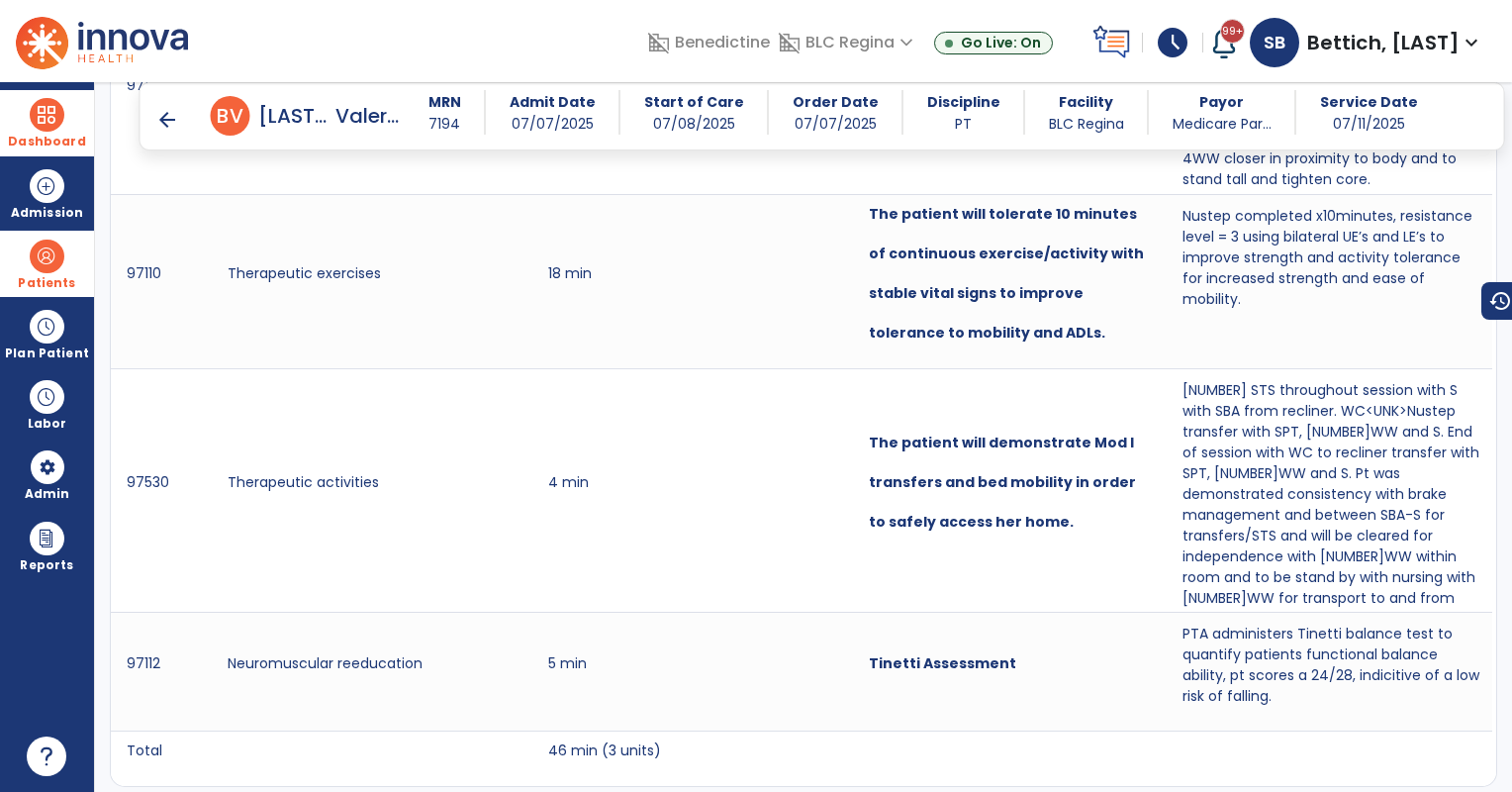 click on "arrow_back" at bounding box center [167, 120] 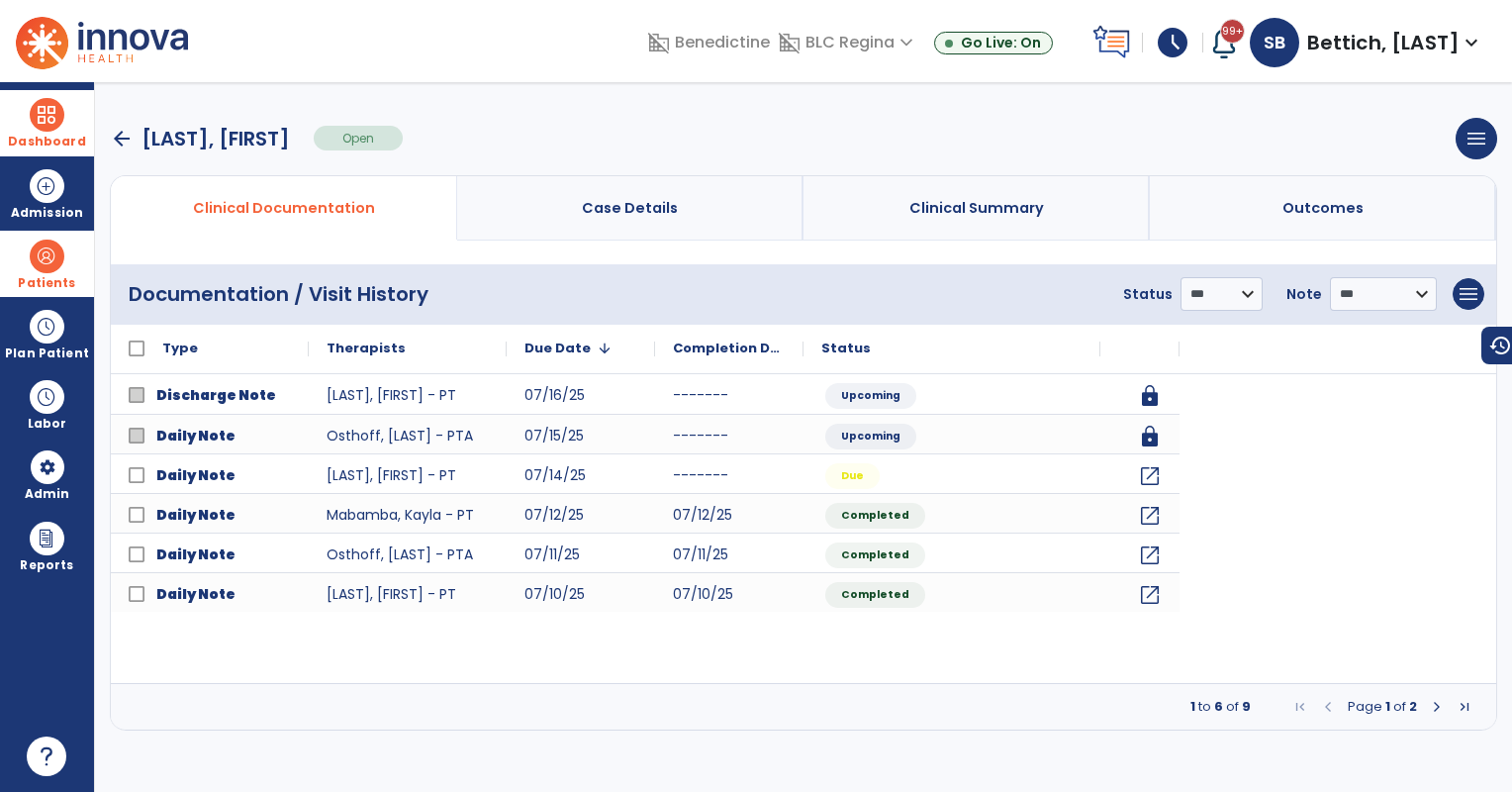 scroll, scrollTop: 0, scrollLeft: 0, axis: both 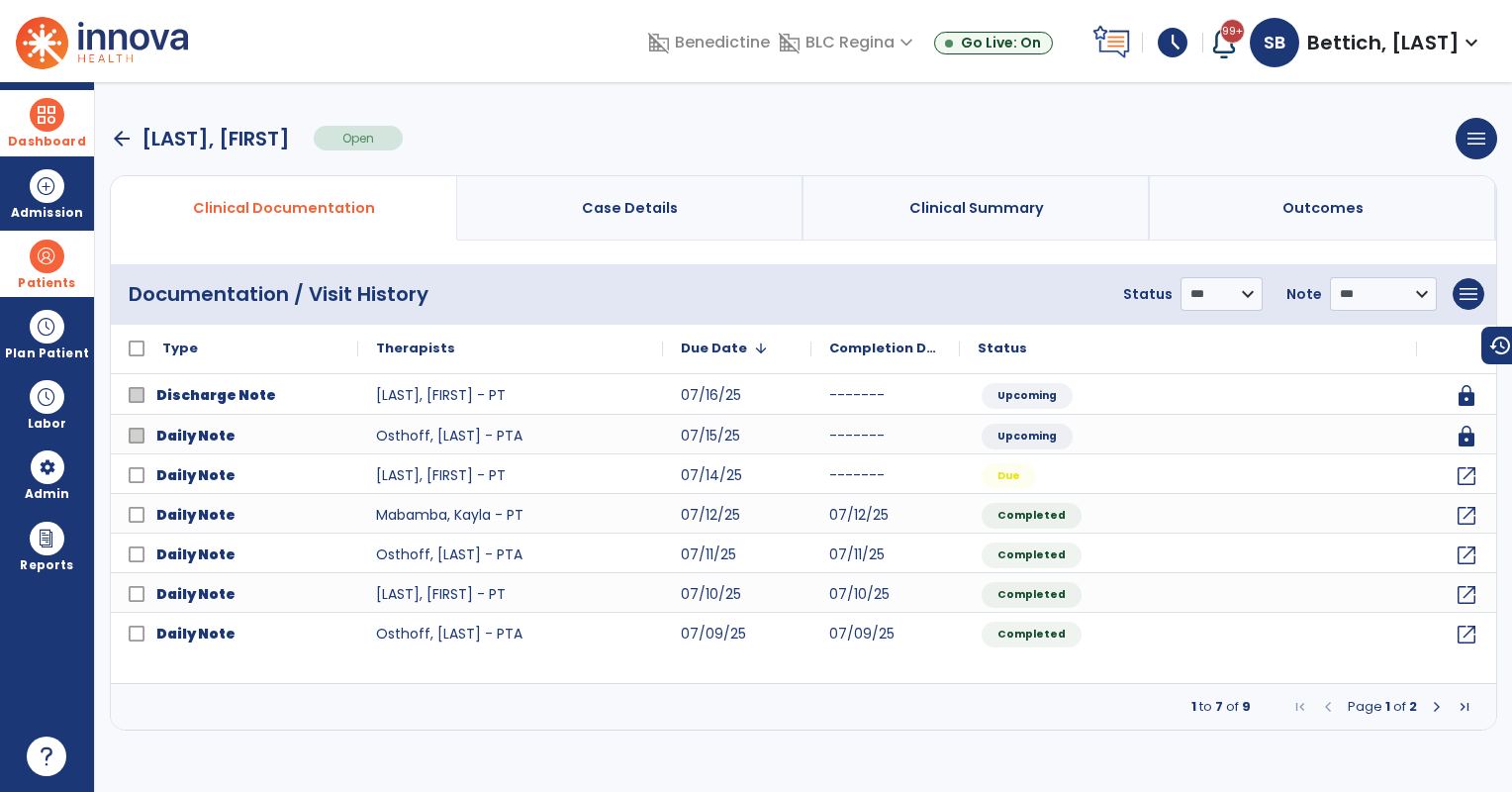 click on "arrow_back" at bounding box center [122, 139] 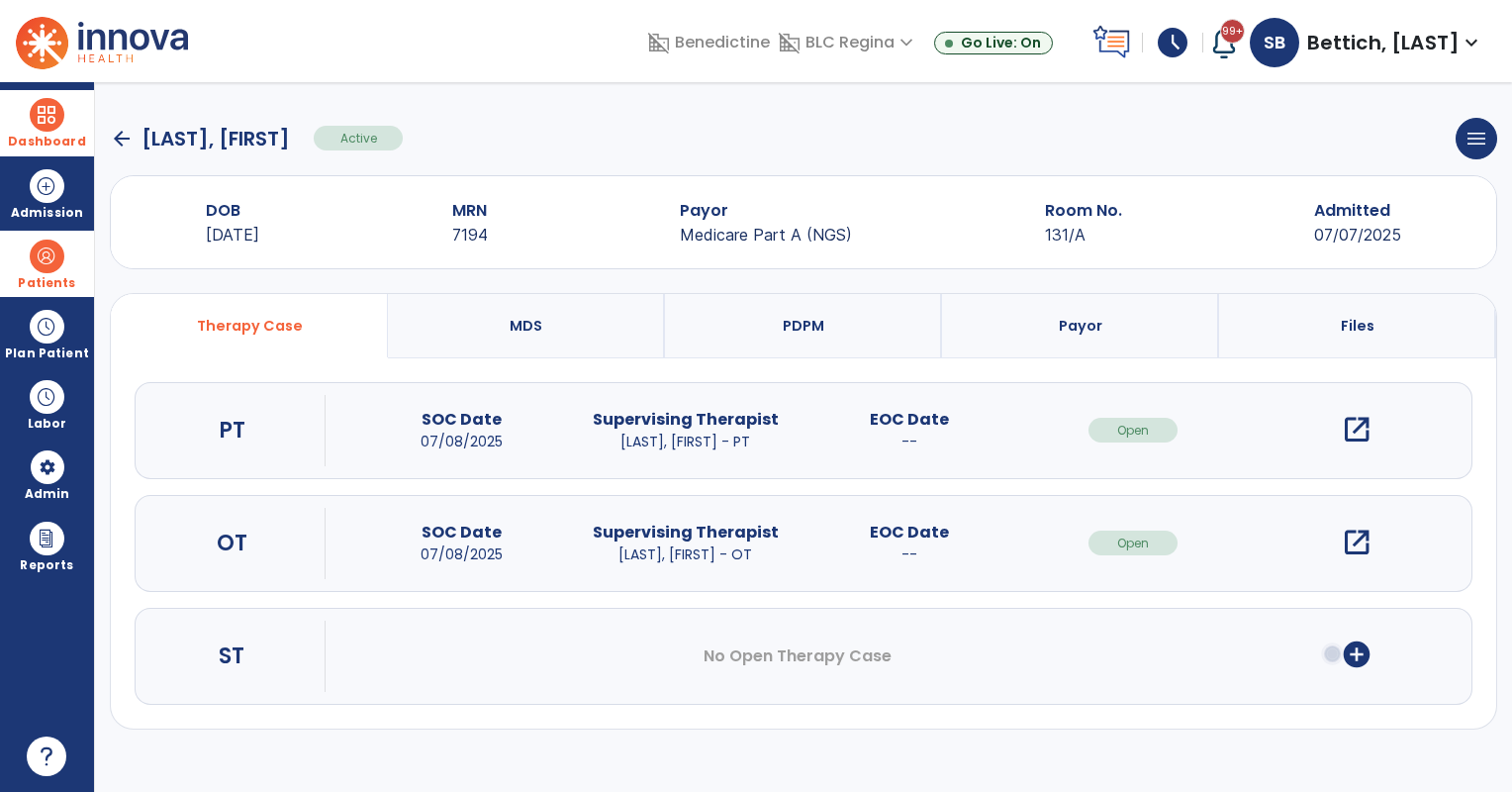 click on "open_in_new" at bounding box center [1357, 543] 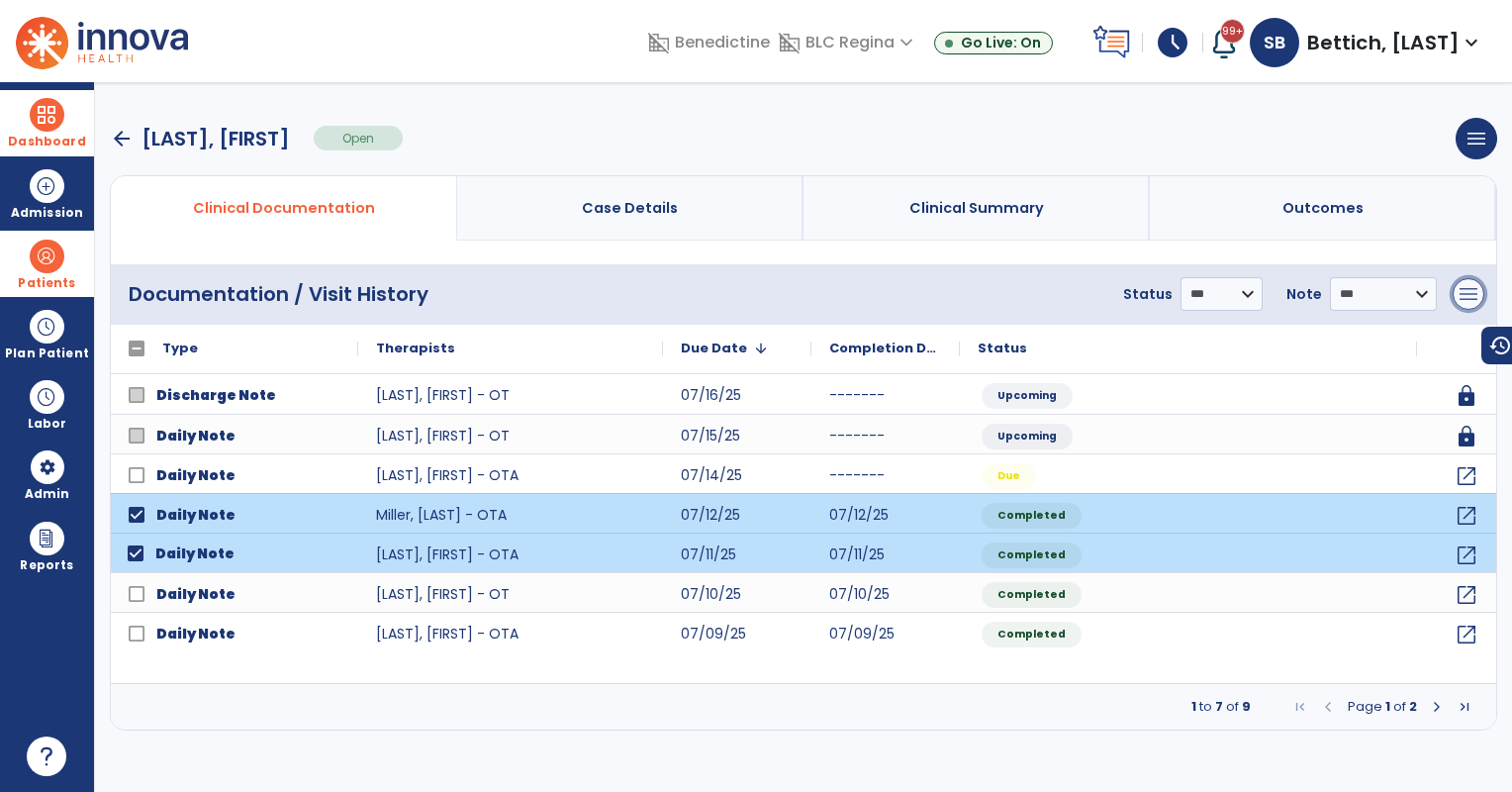 click on "menu" at bounding box center [1468, 294] 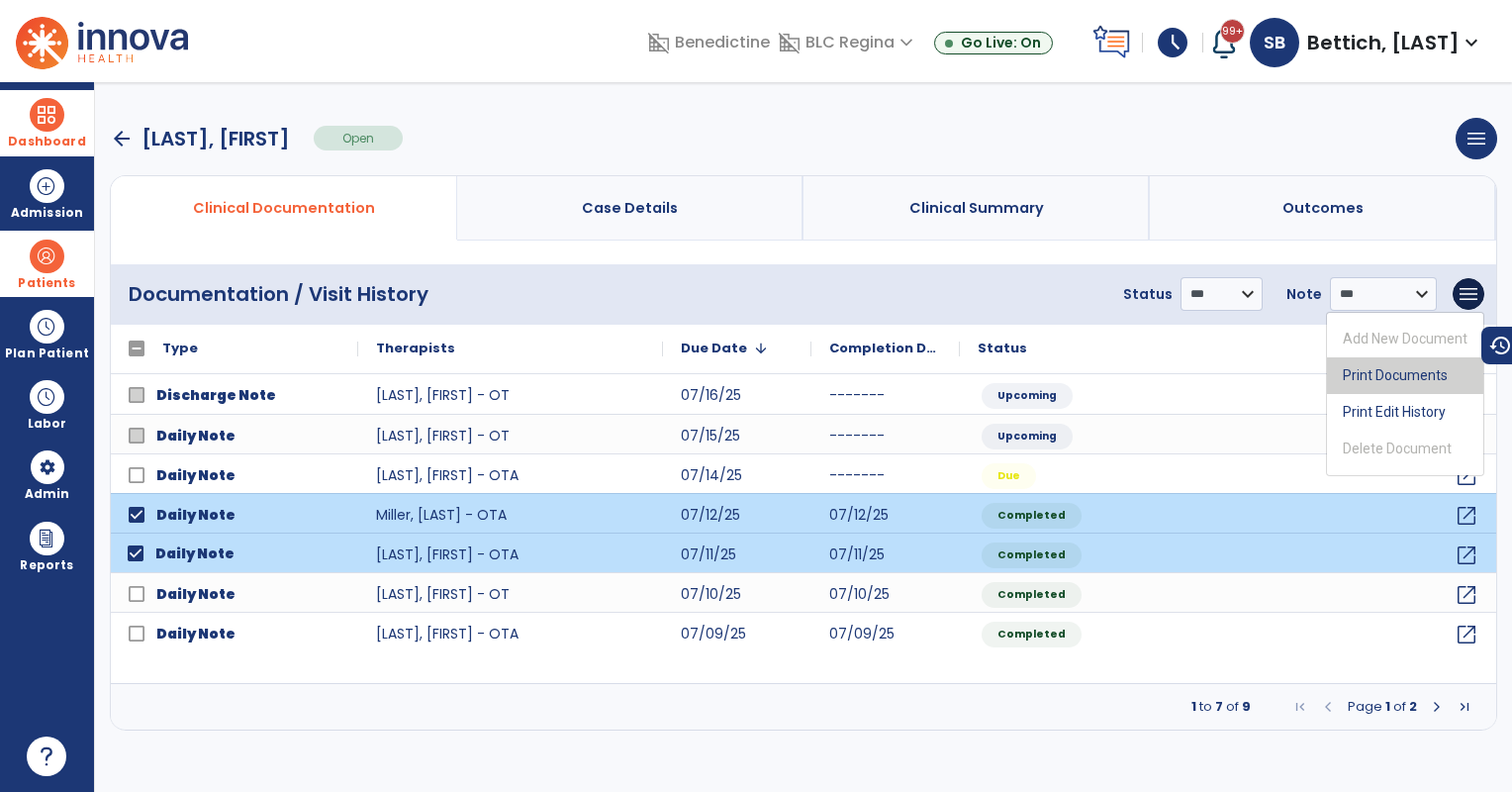 click on "Print Documents" at bounding box center (1405, 375) 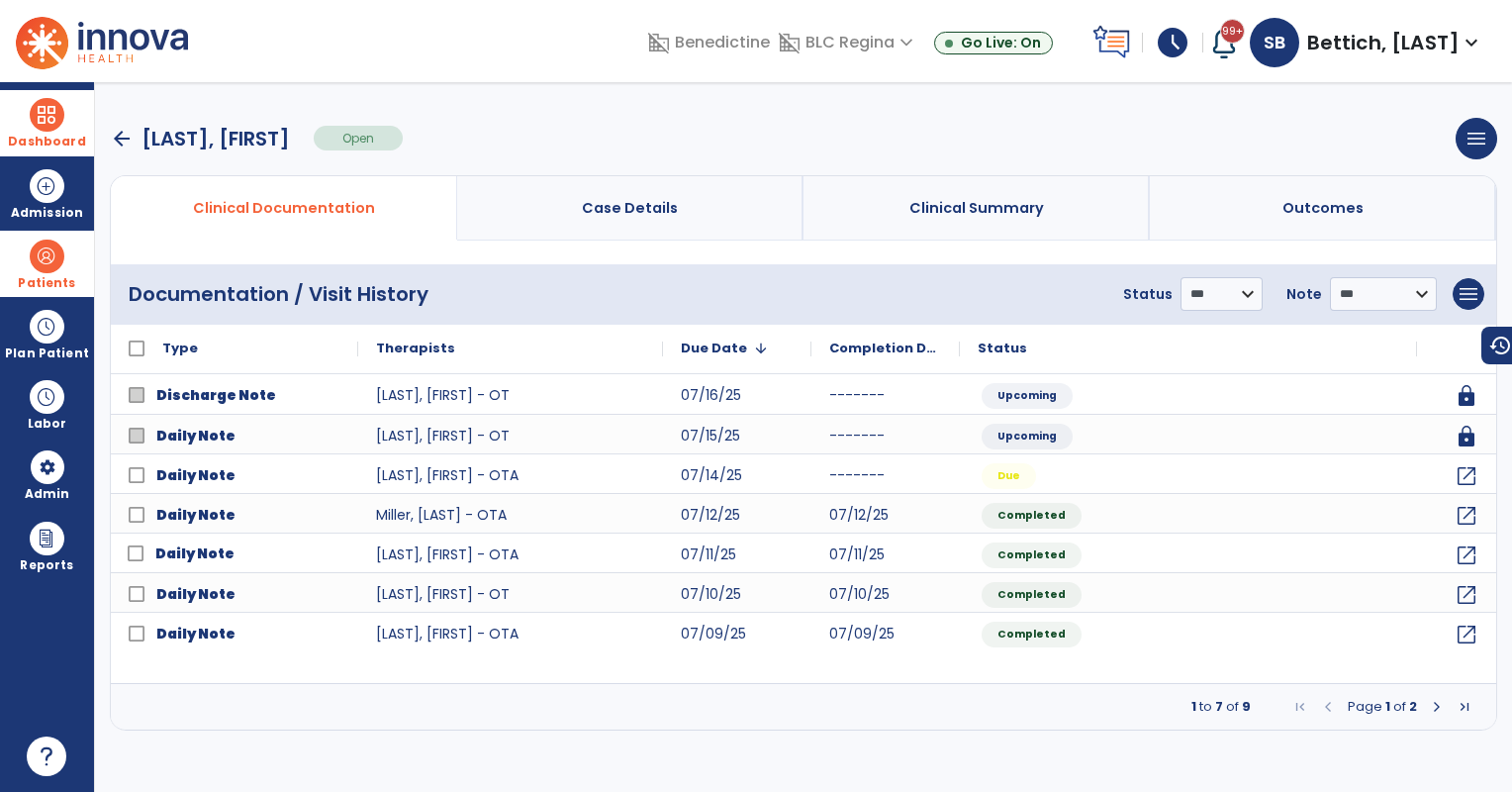 click on "Patients" at bounding box center [47, 283] 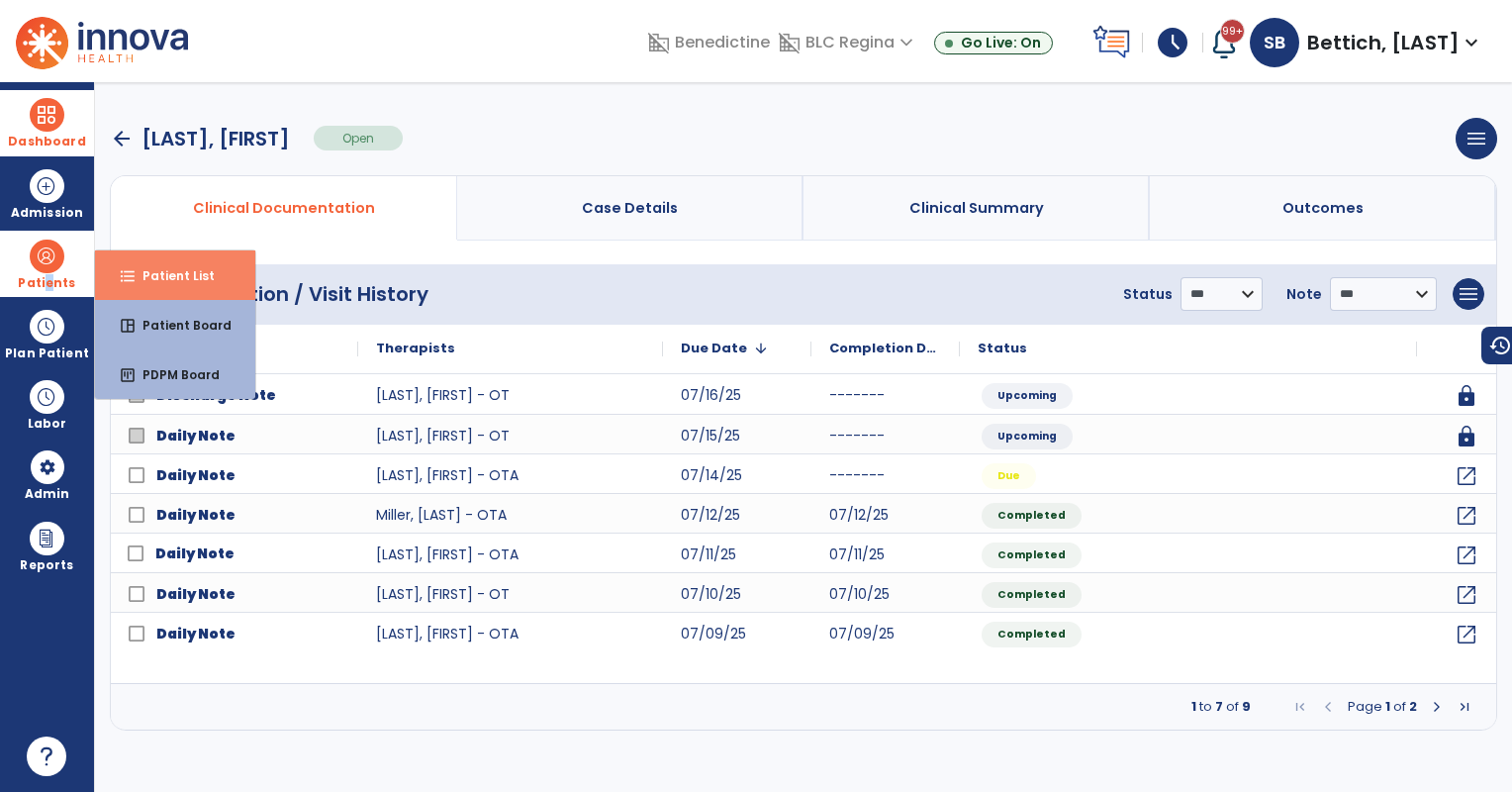 drag, startPoint x: 57, startPoint y: 274, endPoint x: 147, endPoint y: 281, distance: 90.27181 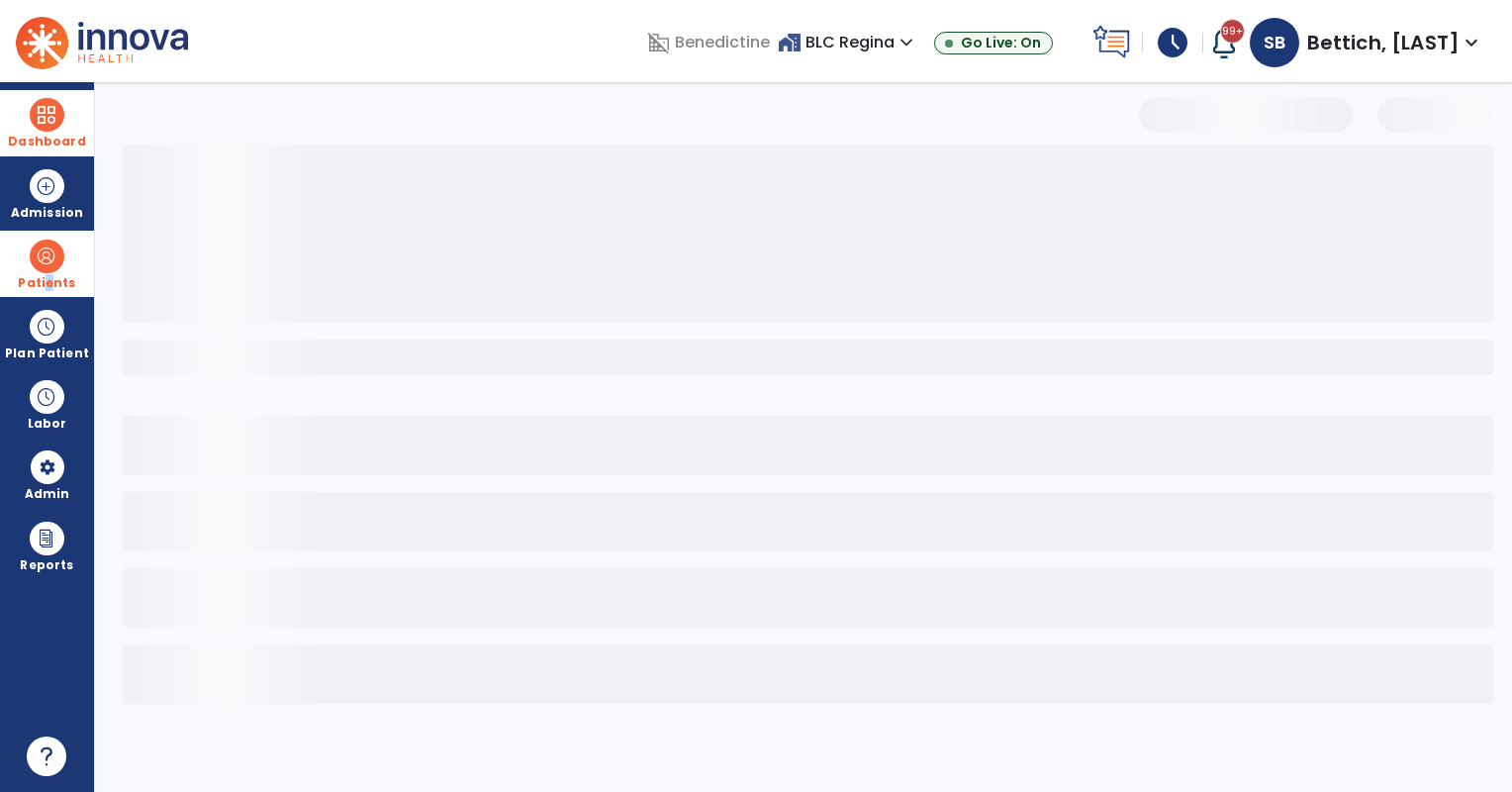 select on "***" 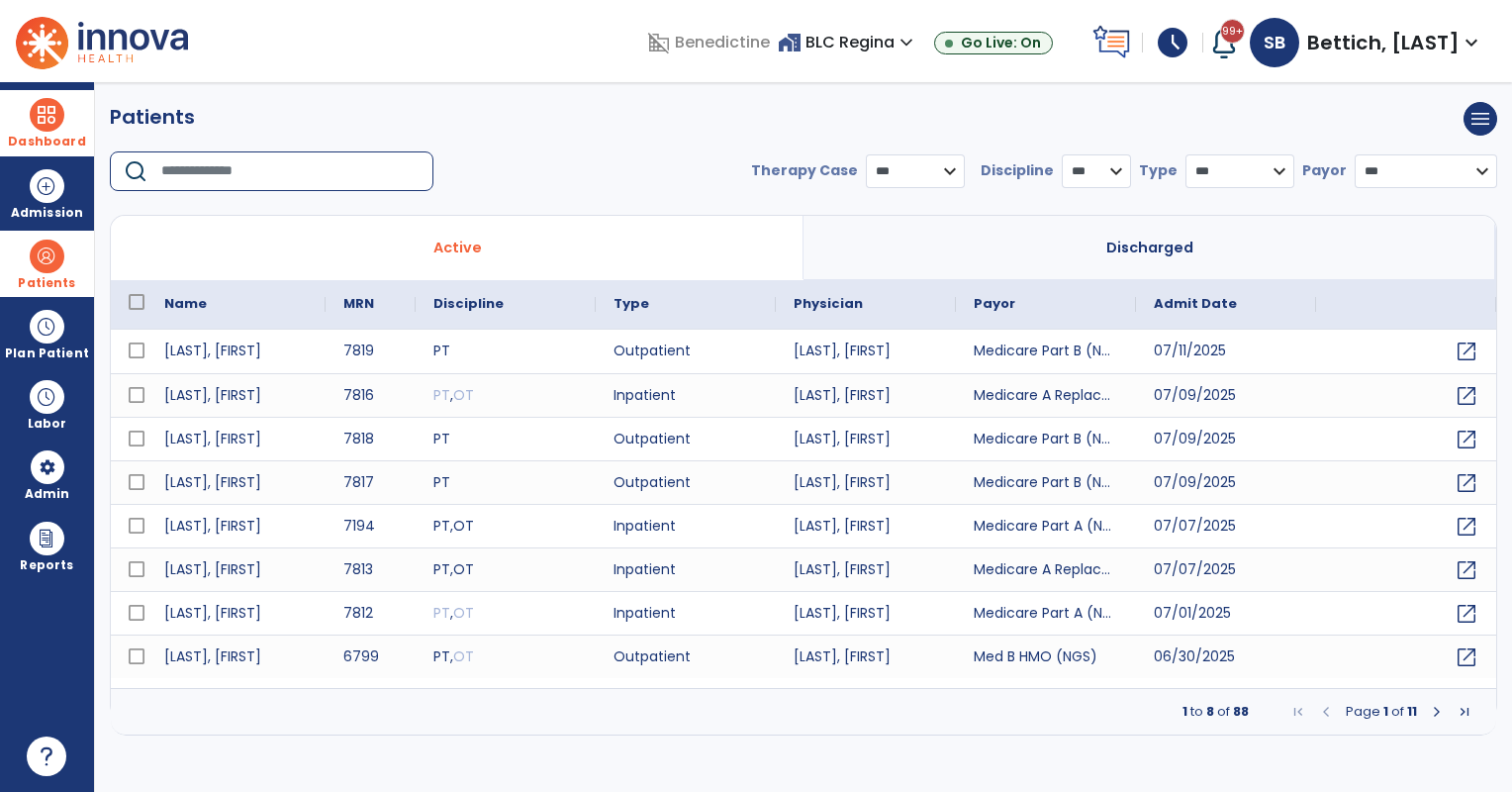 click at bounding box center (290, 171) 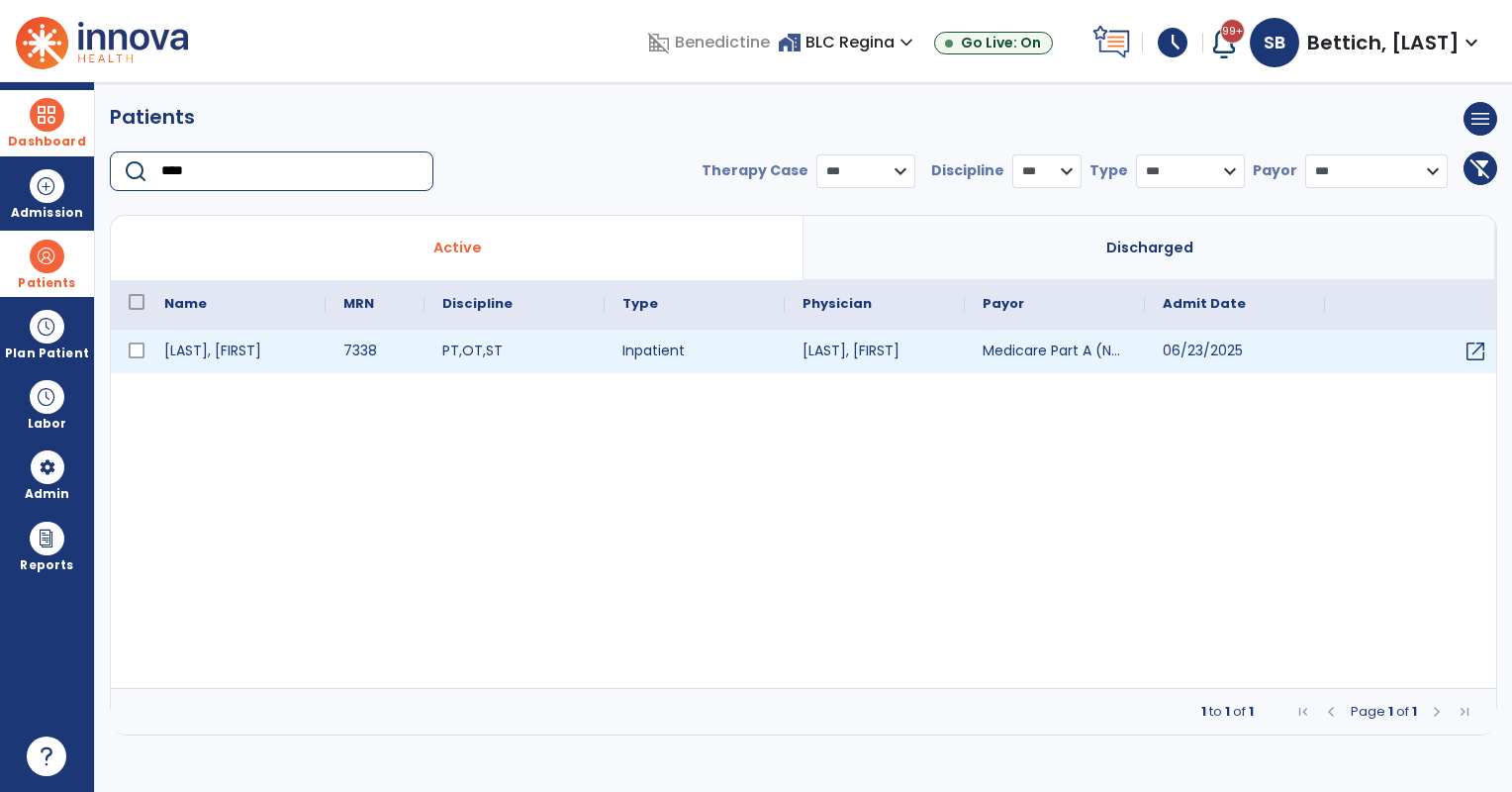 type on "****" 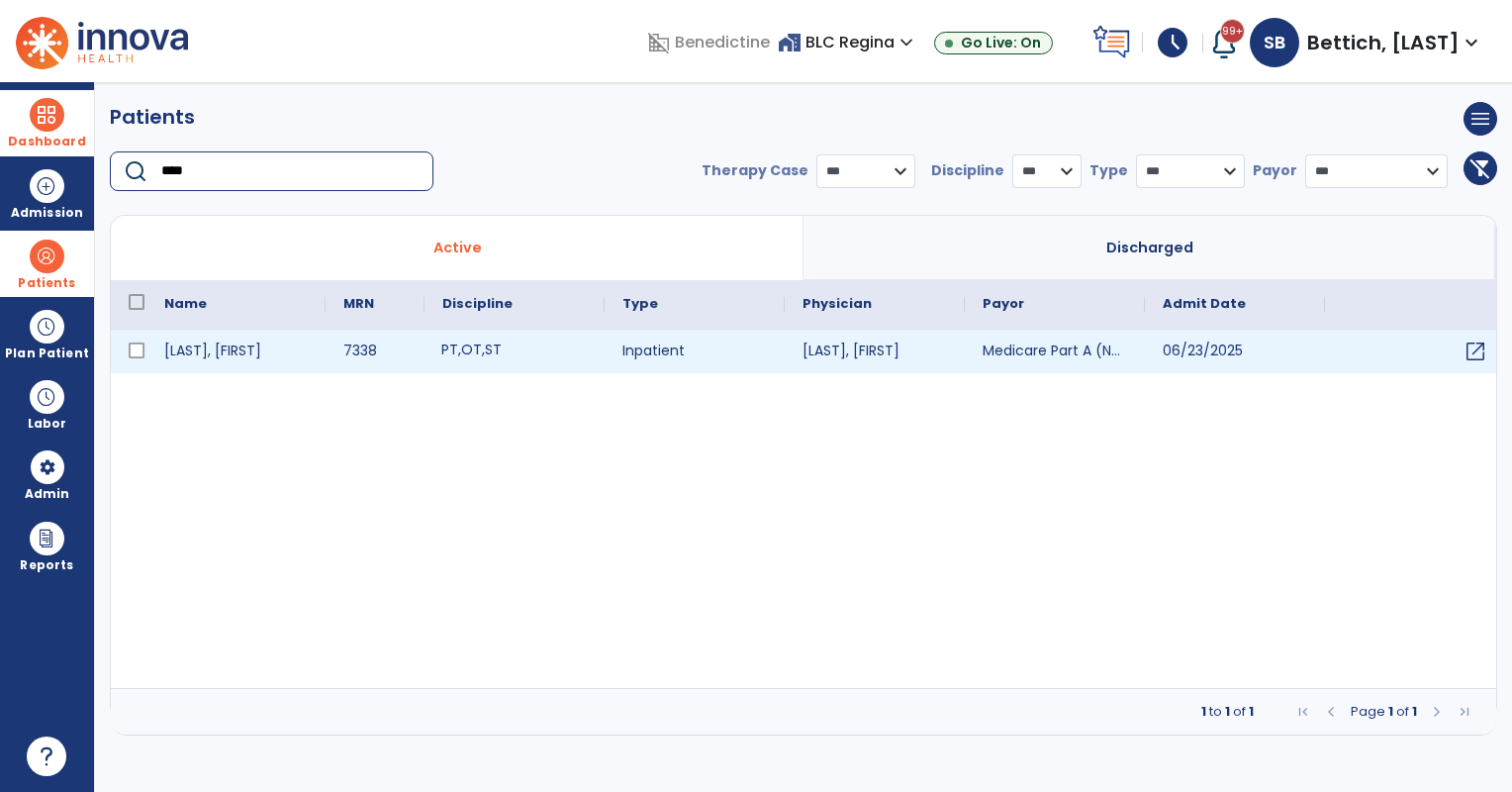 click on "PT , OT , ST" at bounding box center [515, 351] 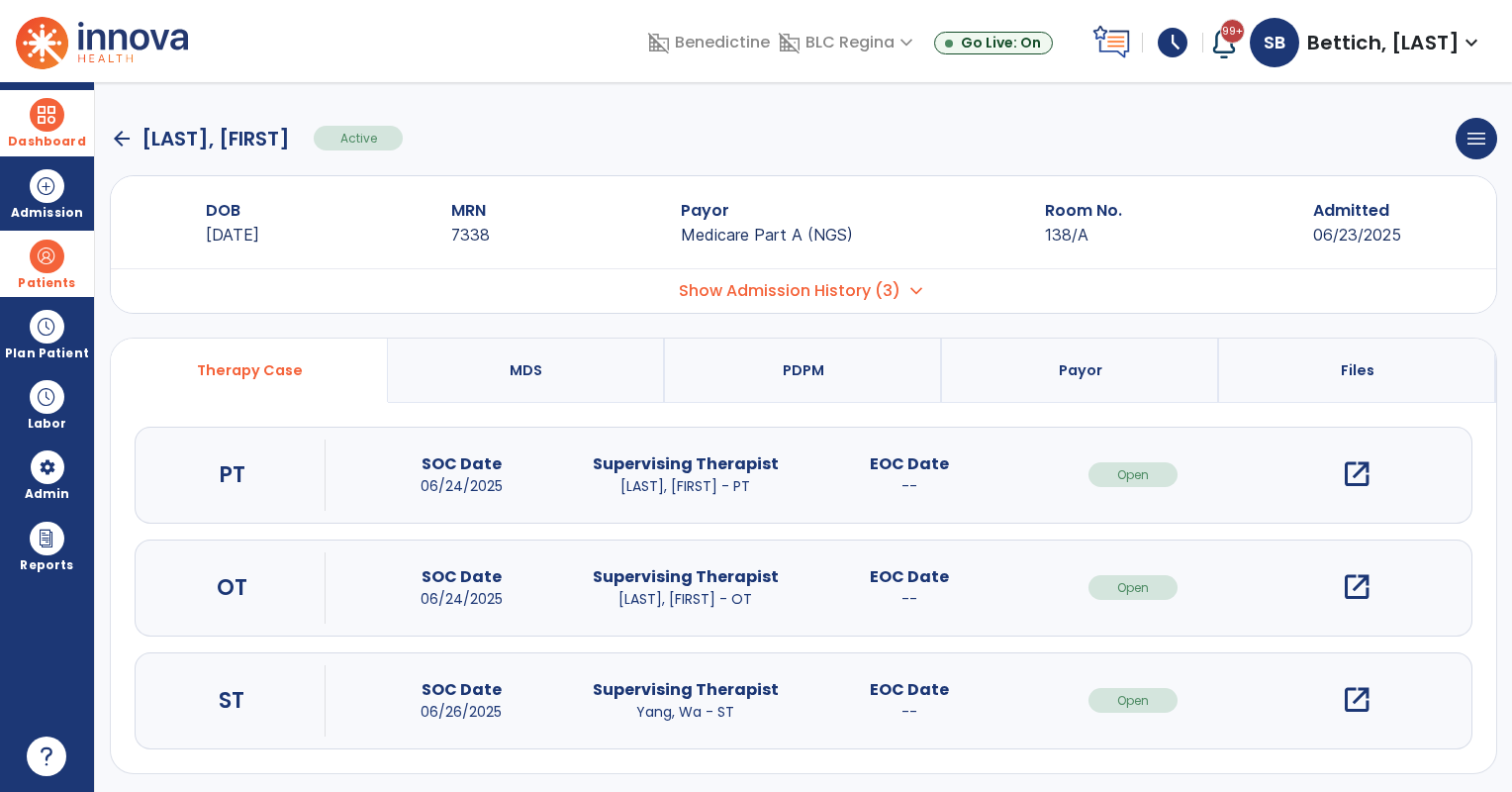 click on "open_in_new" at bounding box center (1357, 474) 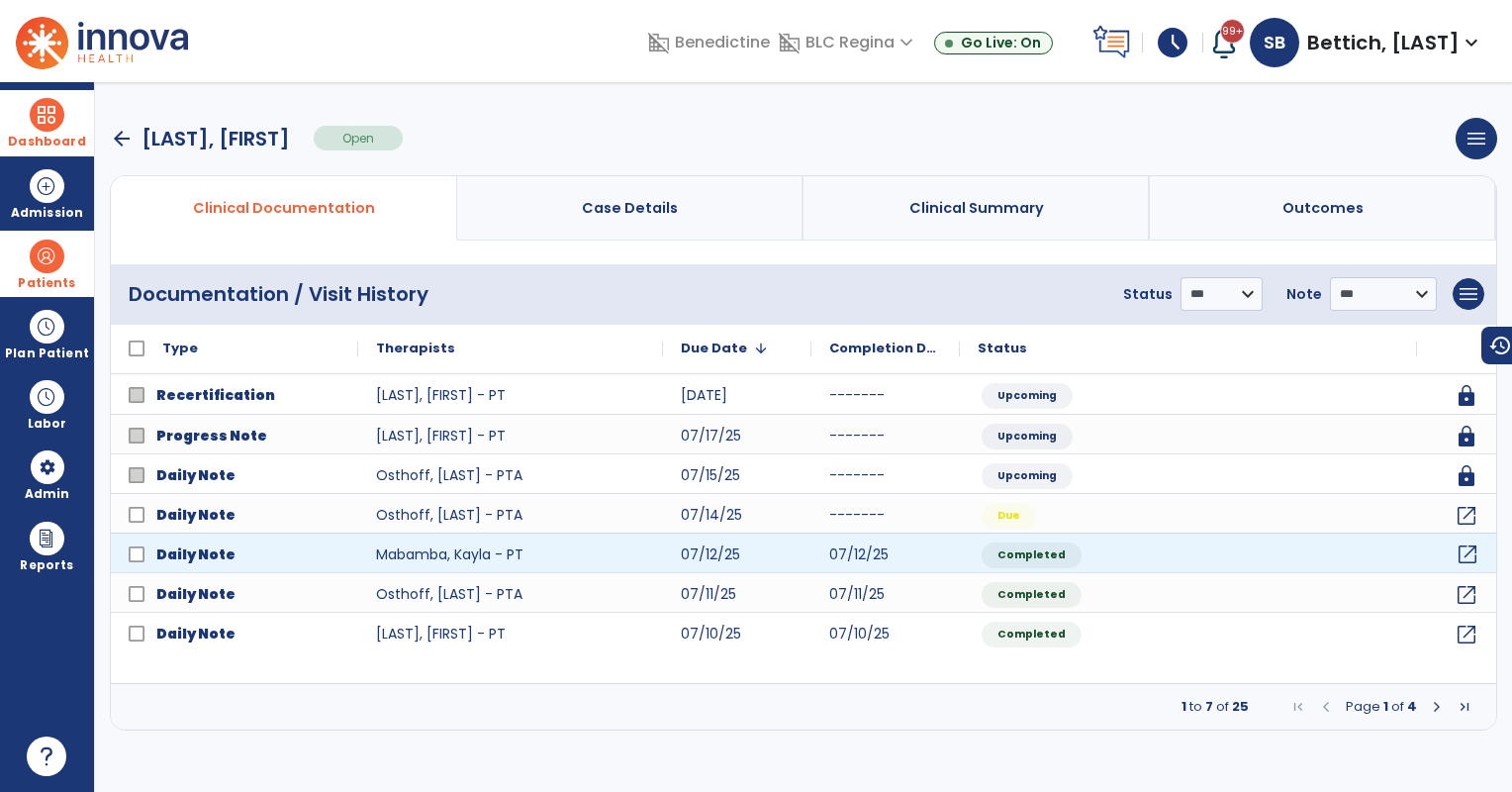 click on "open_in_new" 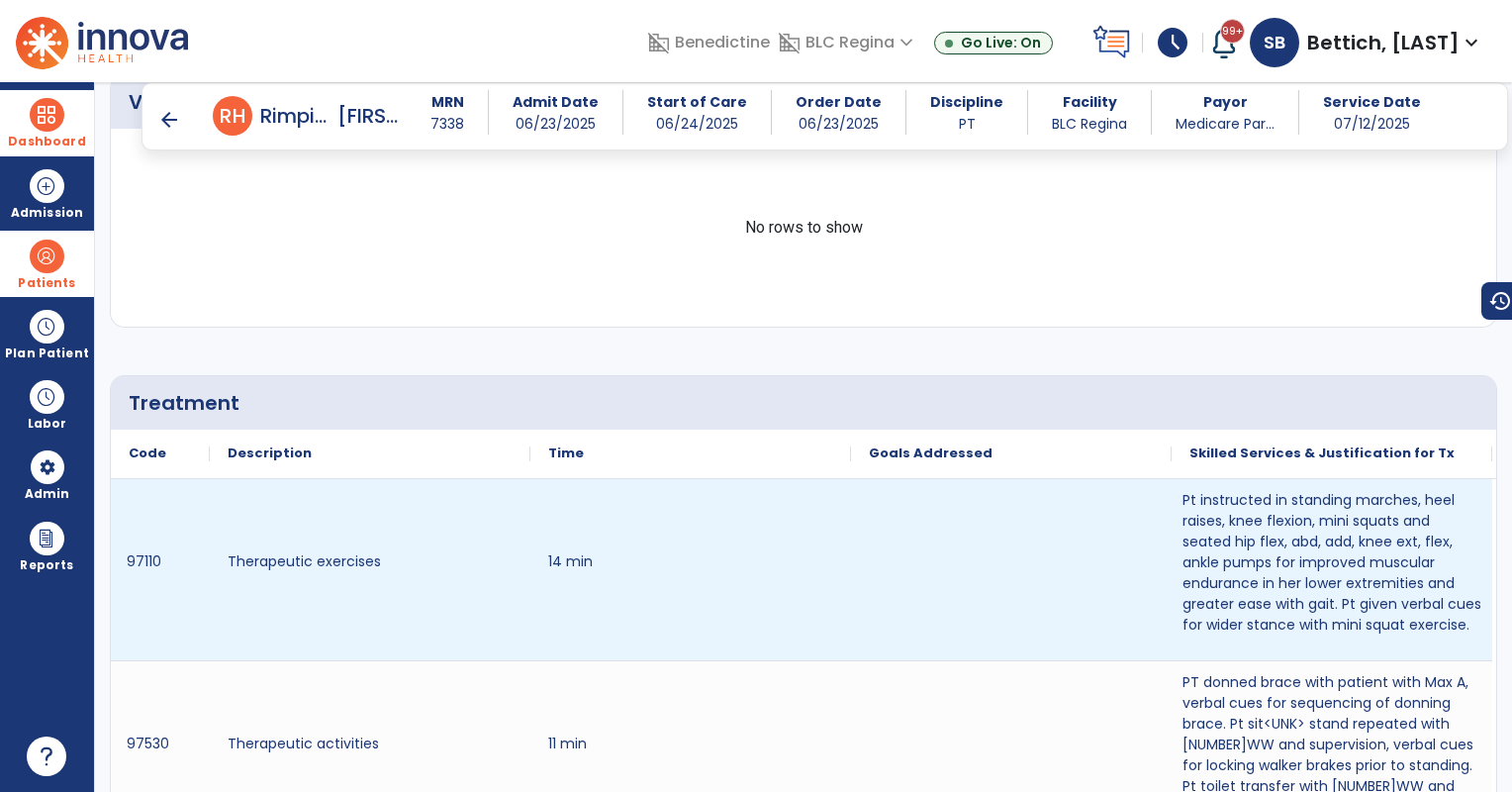 scroll, scrollTop: 1234, scrollLeft: 0, axis: vertical 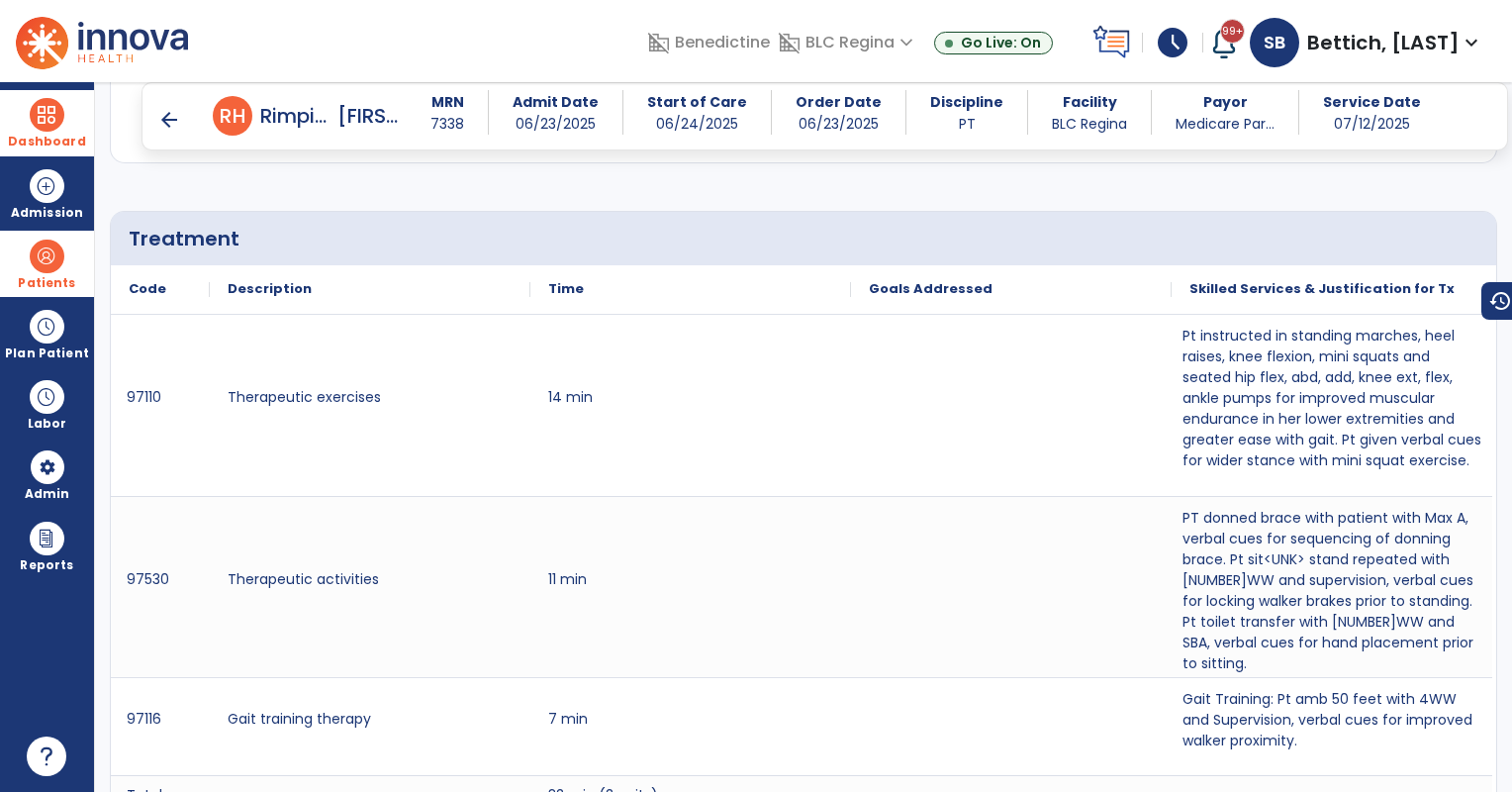click on "arrow_back" at bounding box center [169, 120] 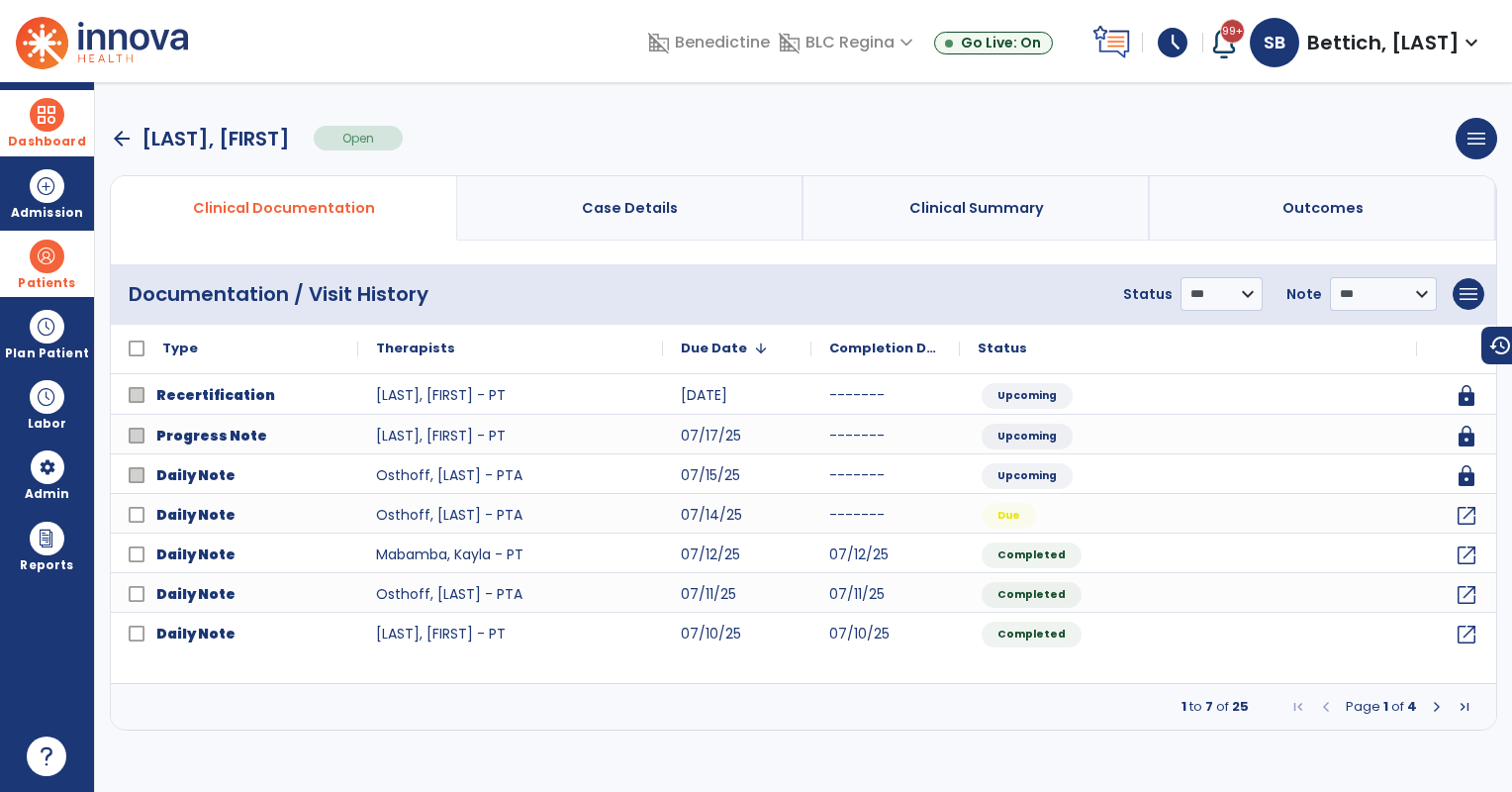 scroll, scrollTop: 0, scrollLeft: 0, axis: both 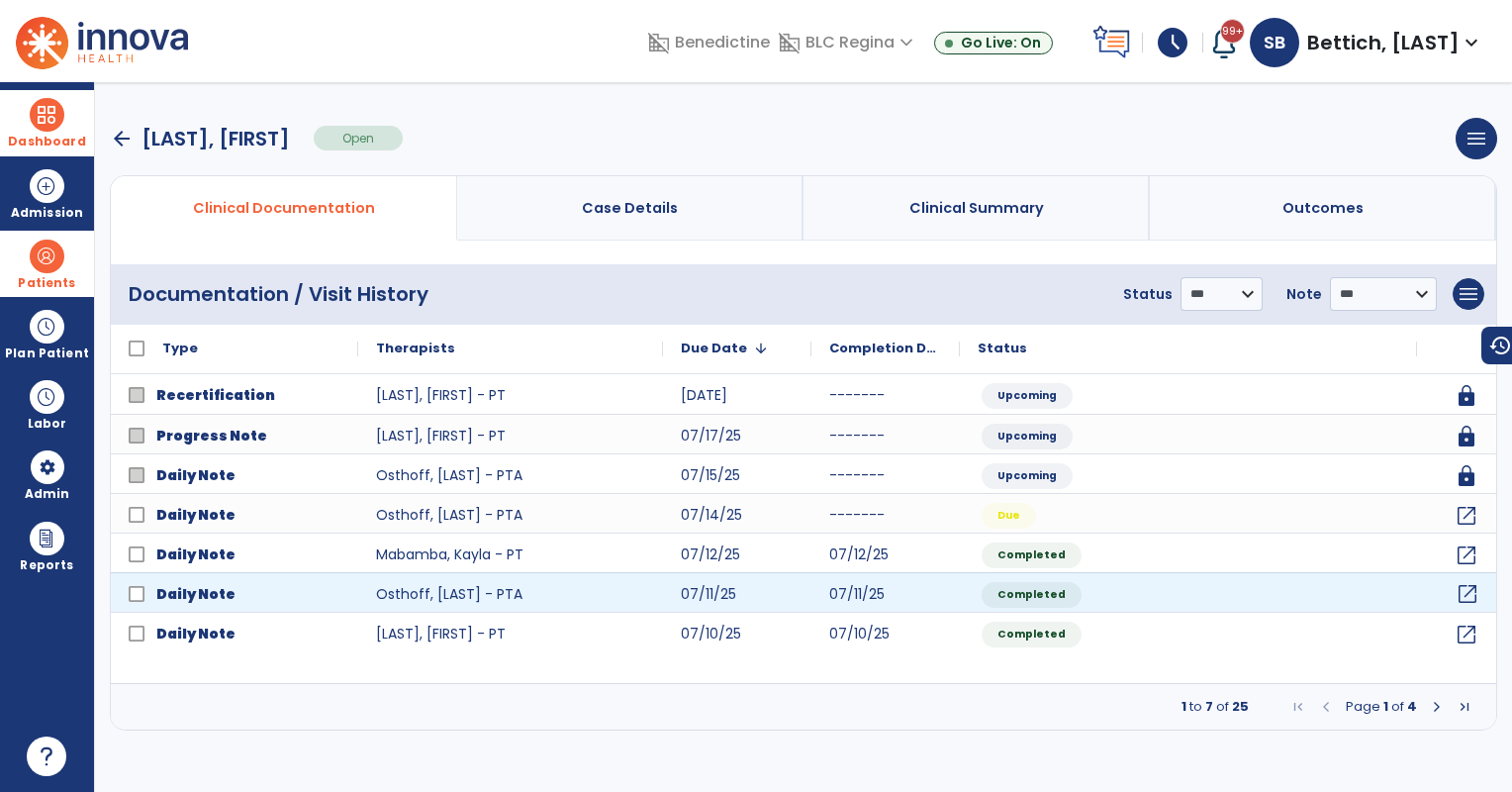 click on "open_in_new" 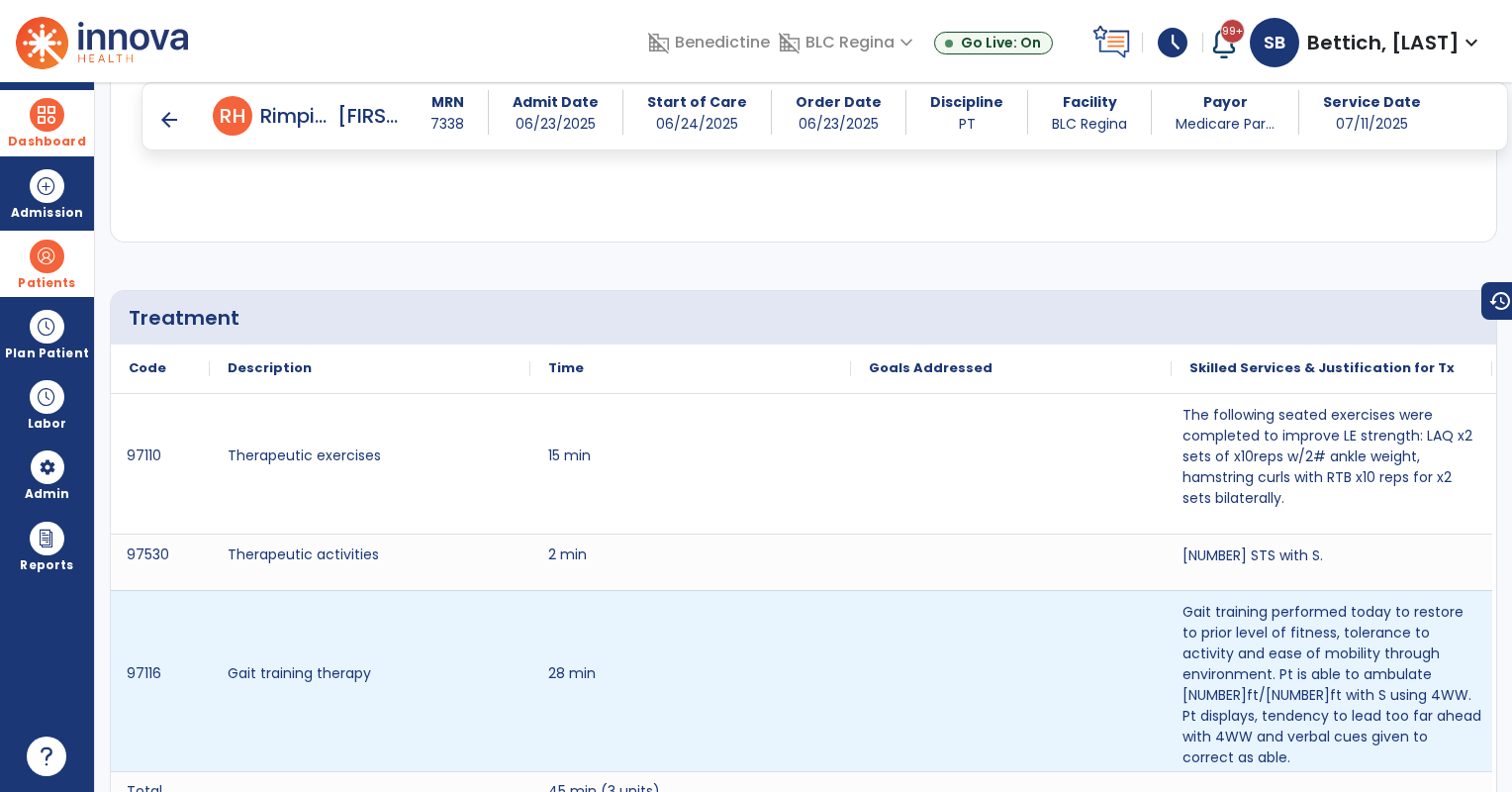 scroll, scrollTop: 1320, scrollLeft: 0, axis: vertical 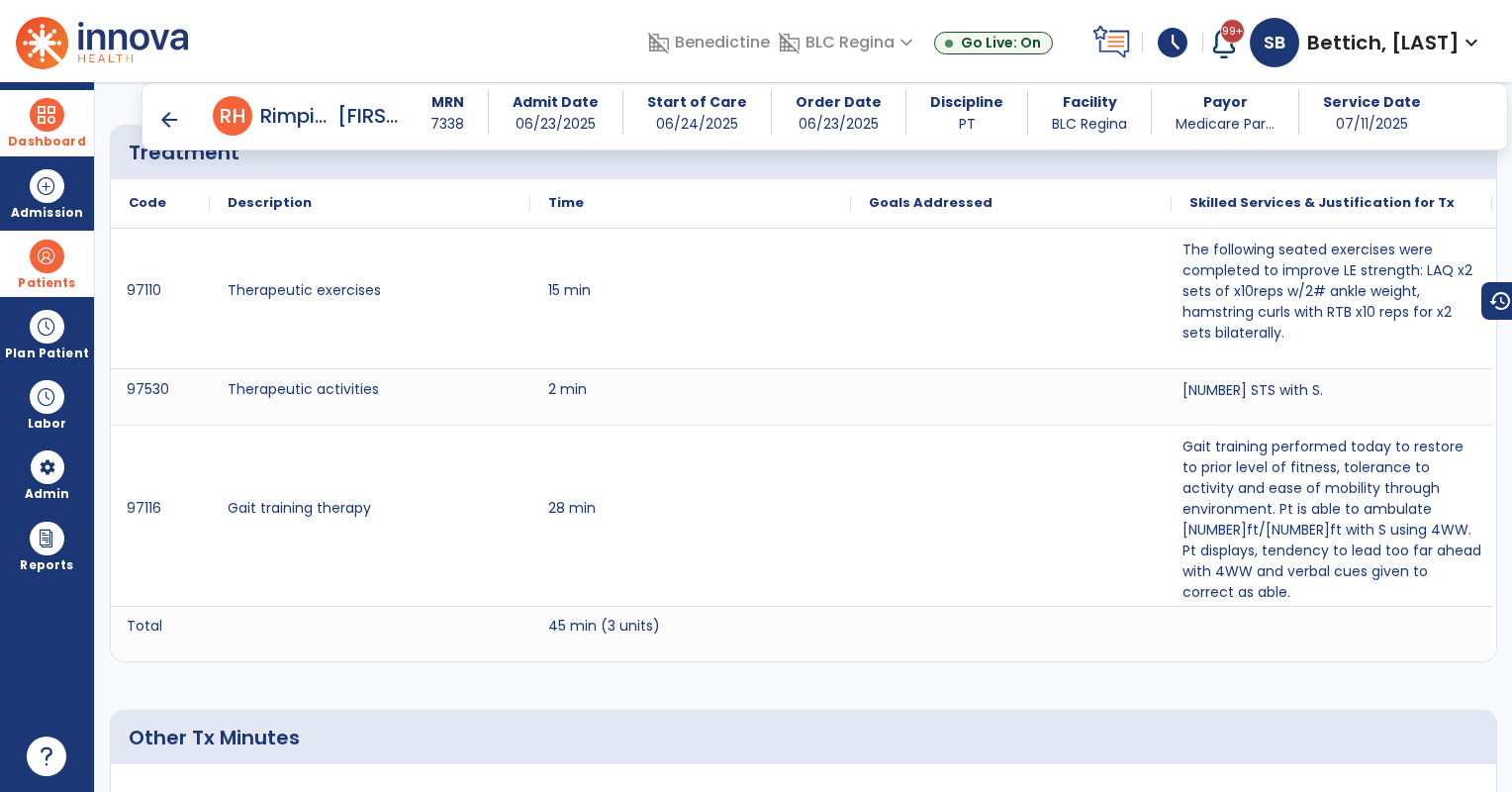 click on "arrow_back" at bounding box center [169, 120] 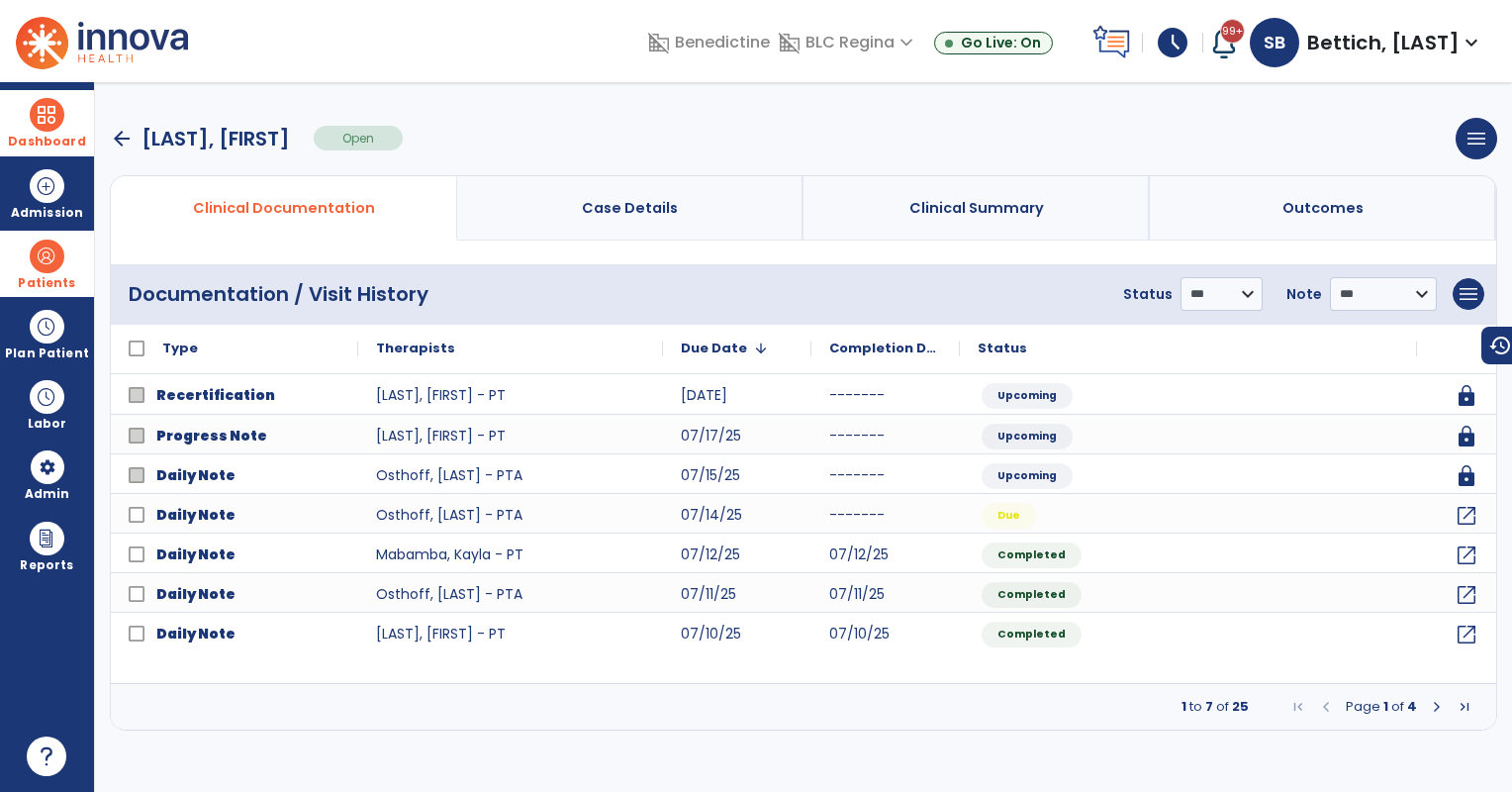 scroll, scrollTop: 0, scrollLeft: 0, axis: both 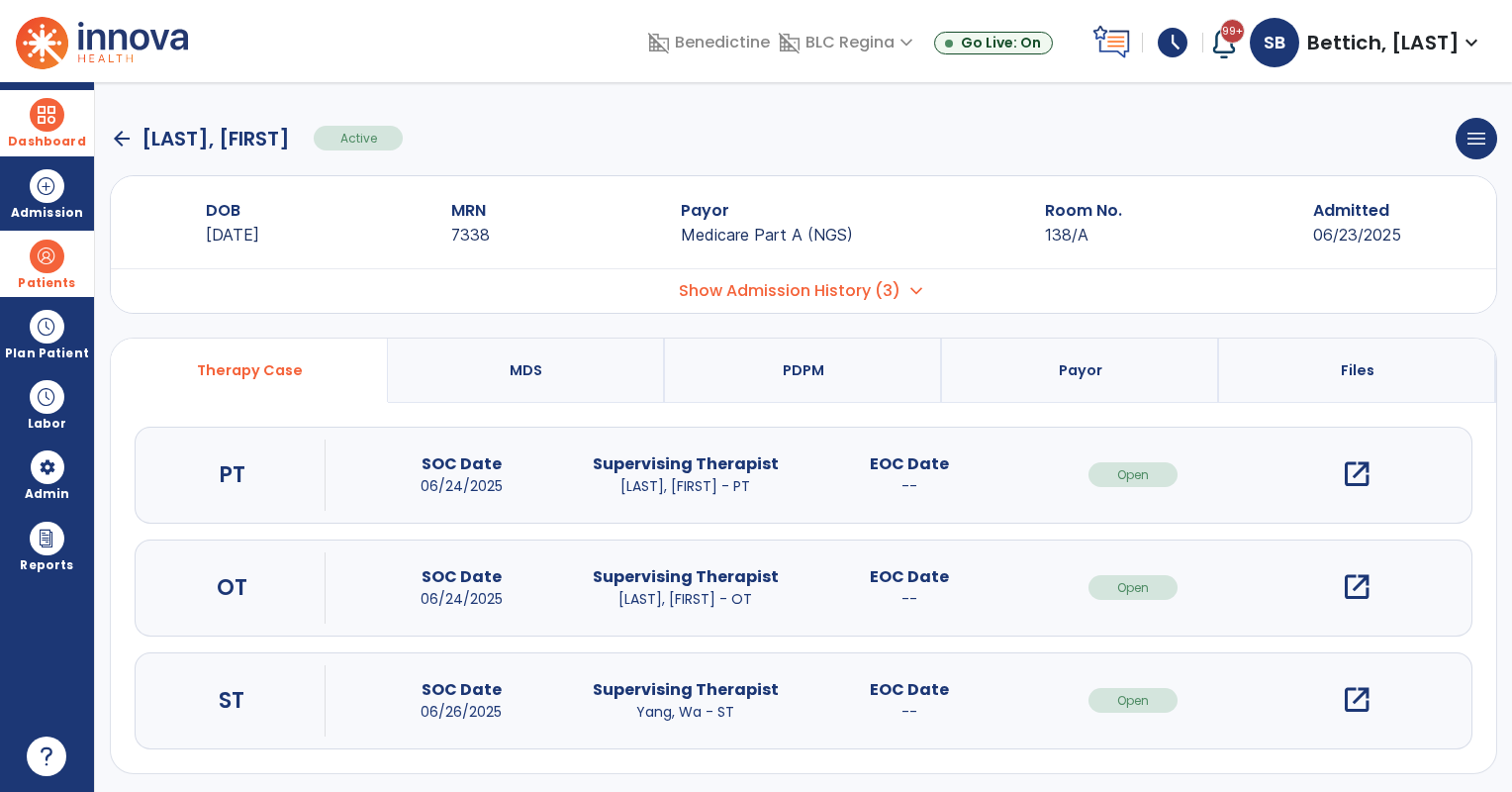 click on "open_in_new" at bounding box center (1357, 587) 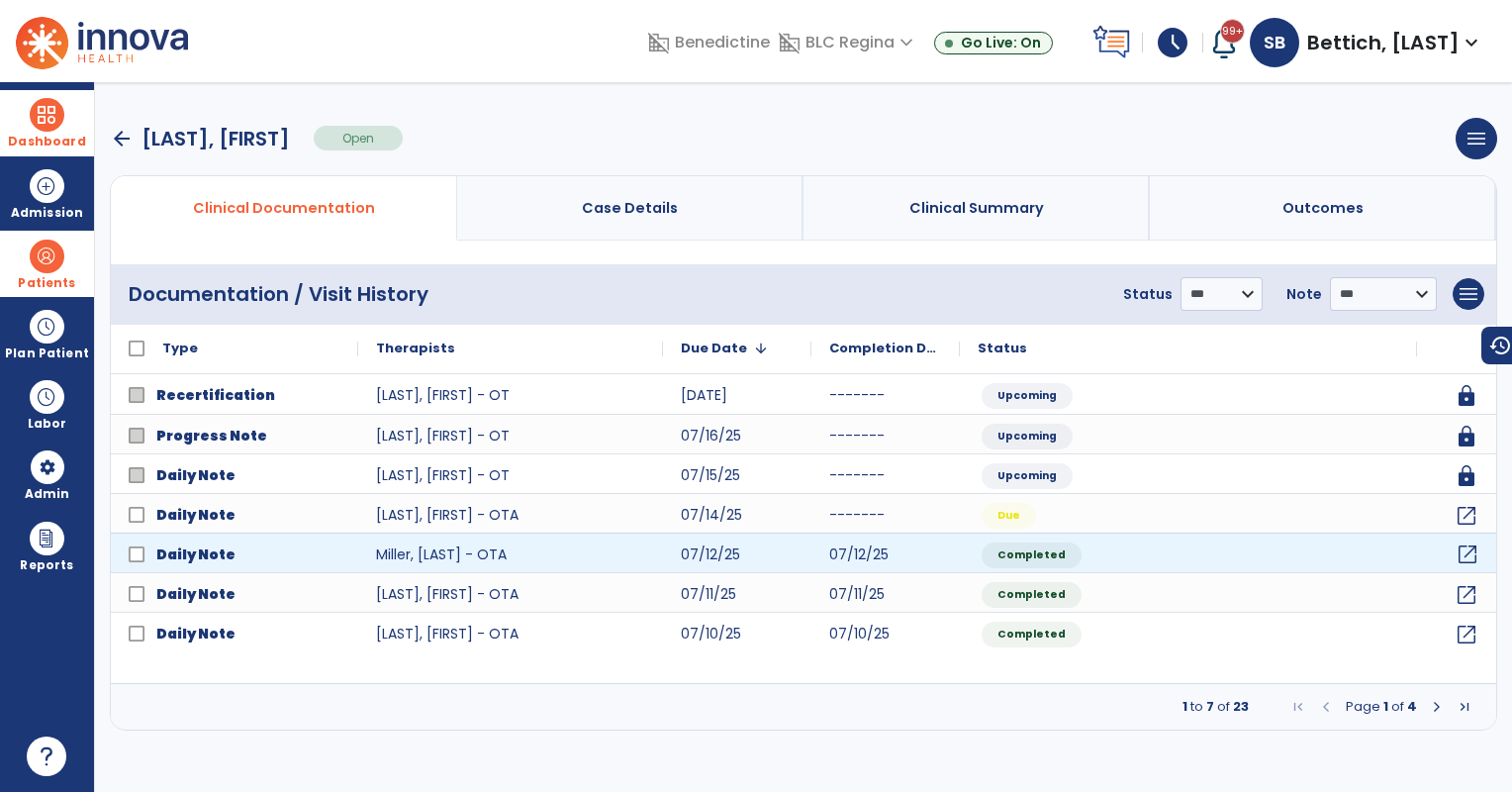 click on "open_in_new" 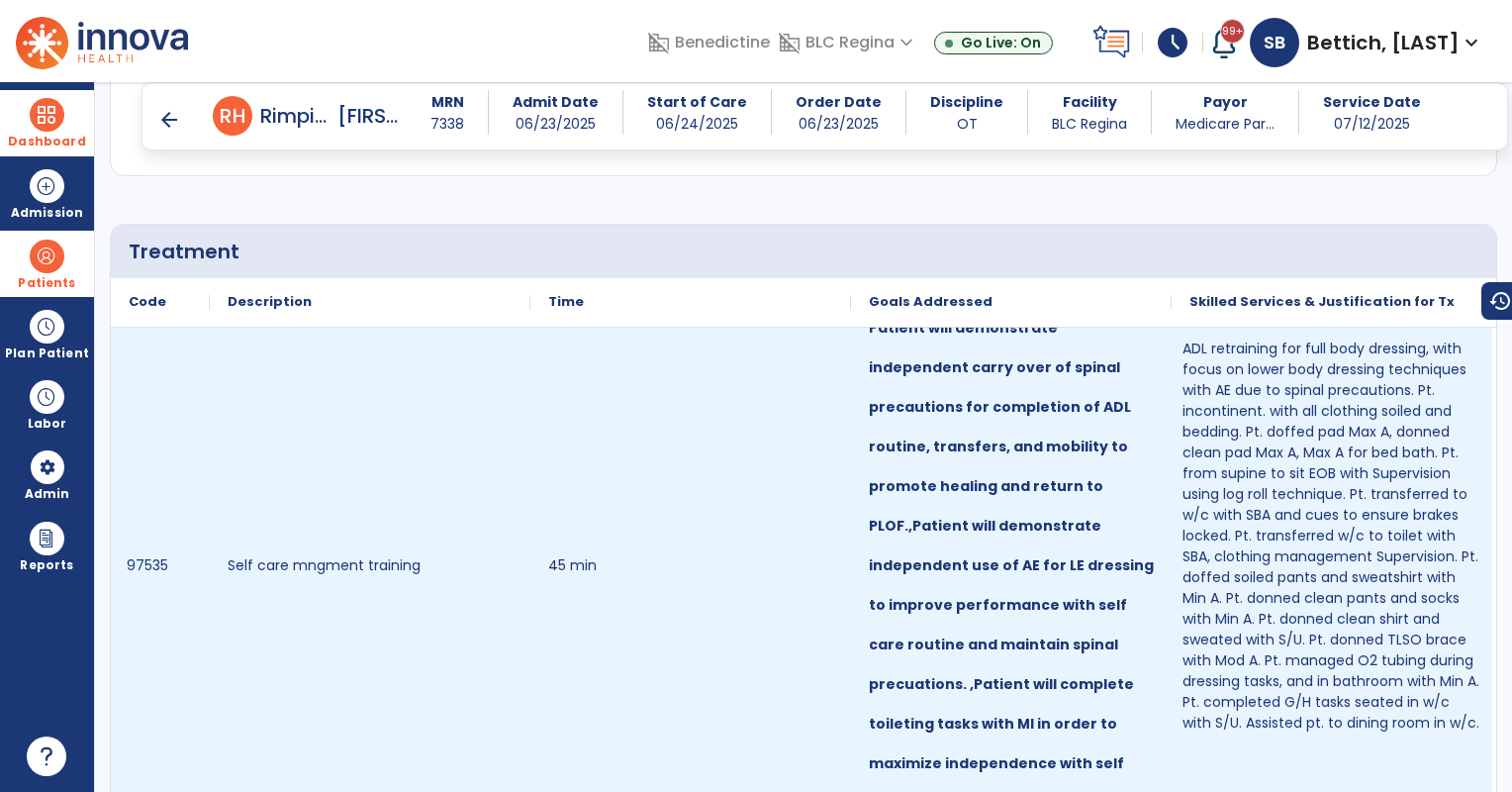 scroll, scrollTop: 1399, scrollLeft: 0, axis: vertical 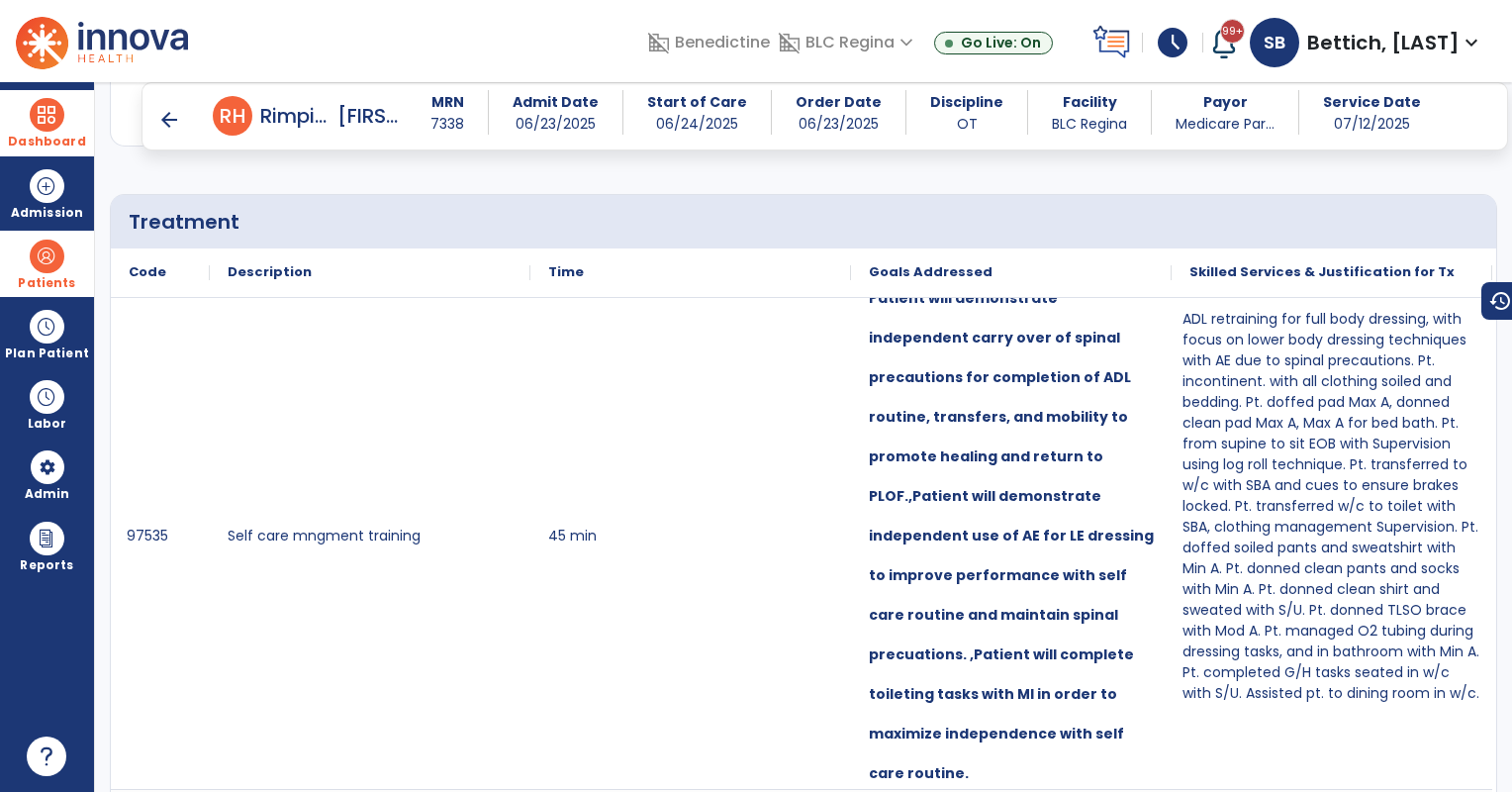 drag, startPoint x: 40, startPoint y: 261, endPoint x: 53, endPoint y: 265, distance: 13.60147 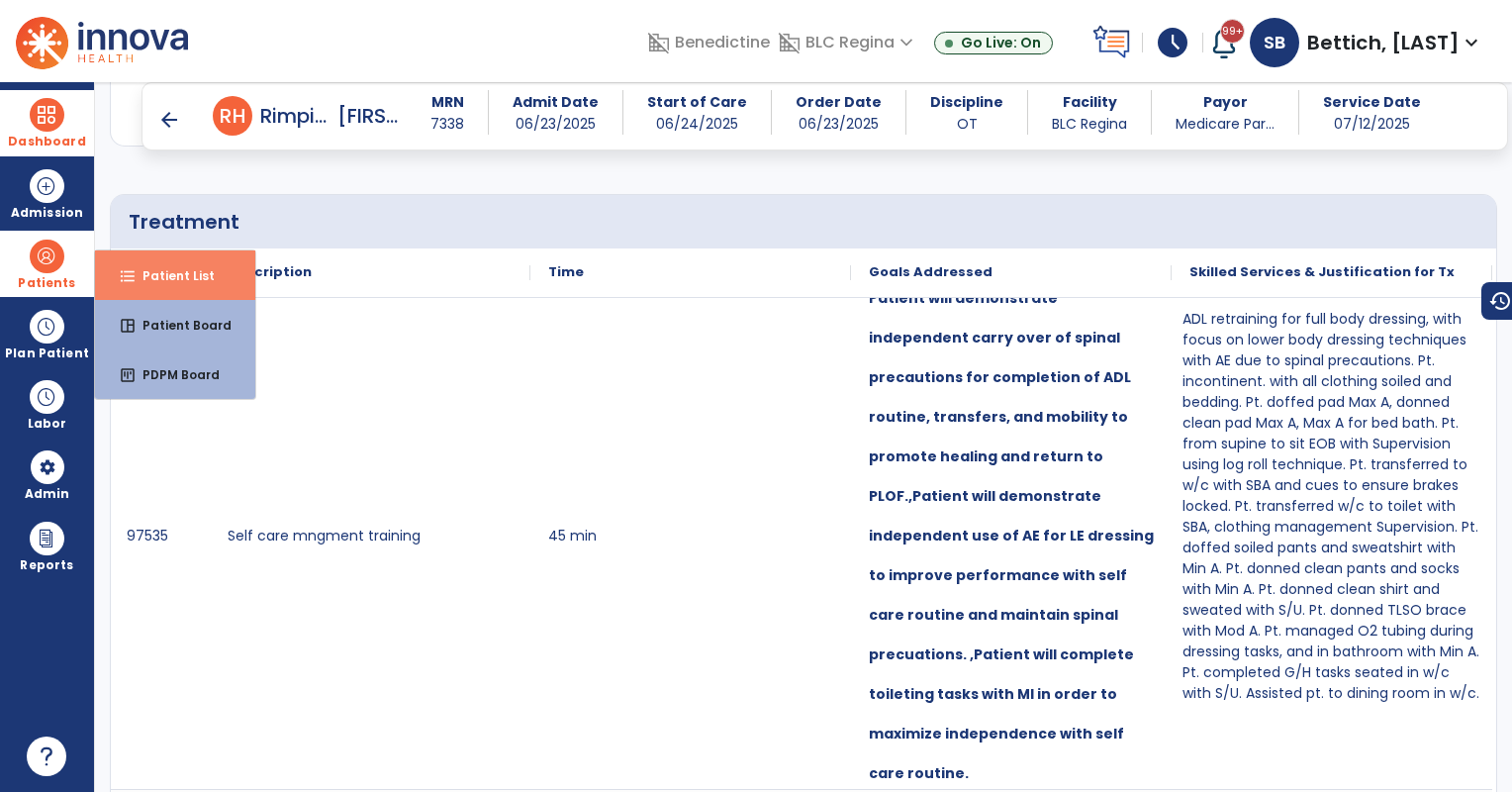 click on "format_list_bulleted" at bounding box center (128, 276) 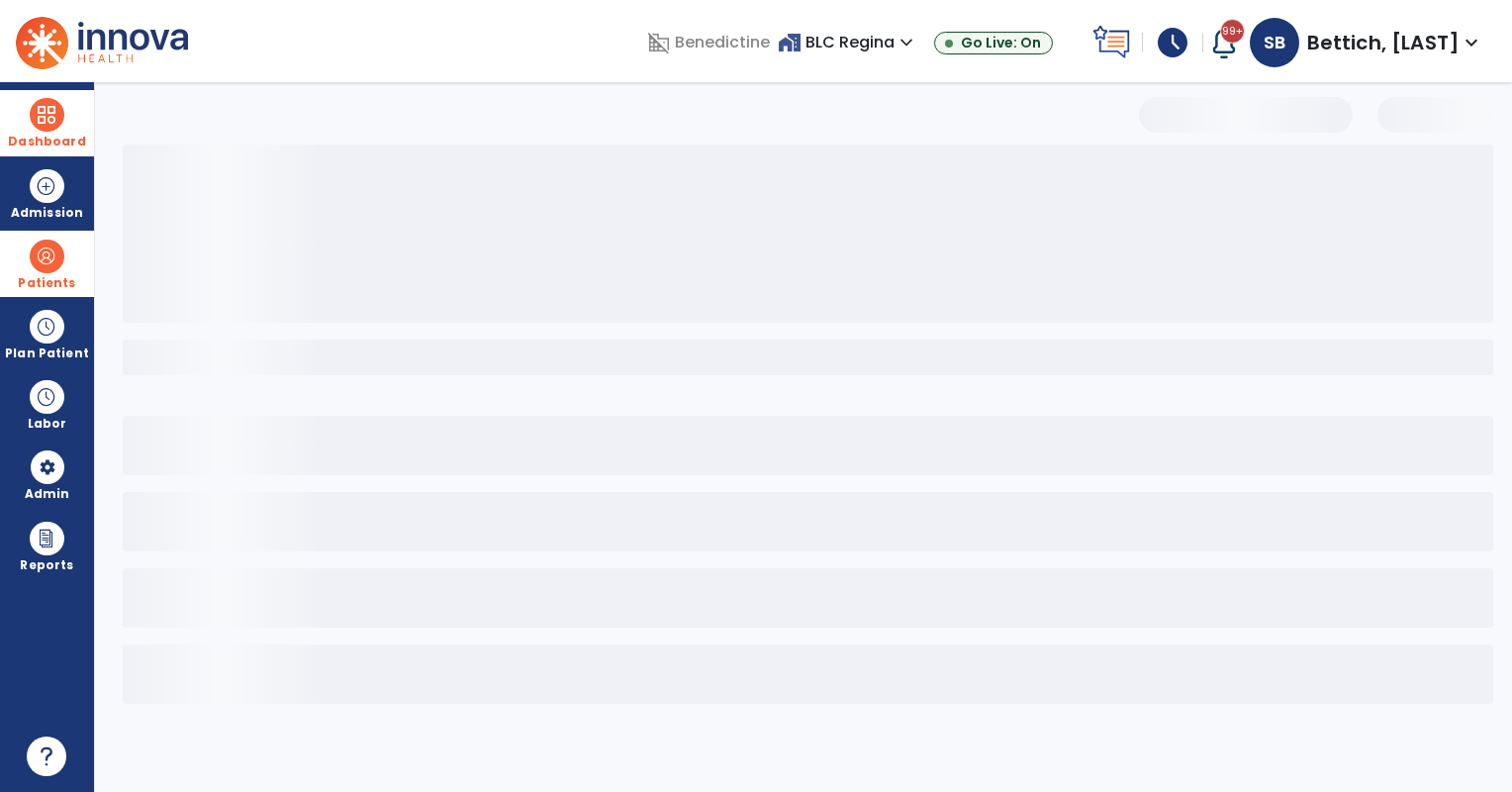 scroll, scrollTop: 0, scrollLeft: 0, axis: both 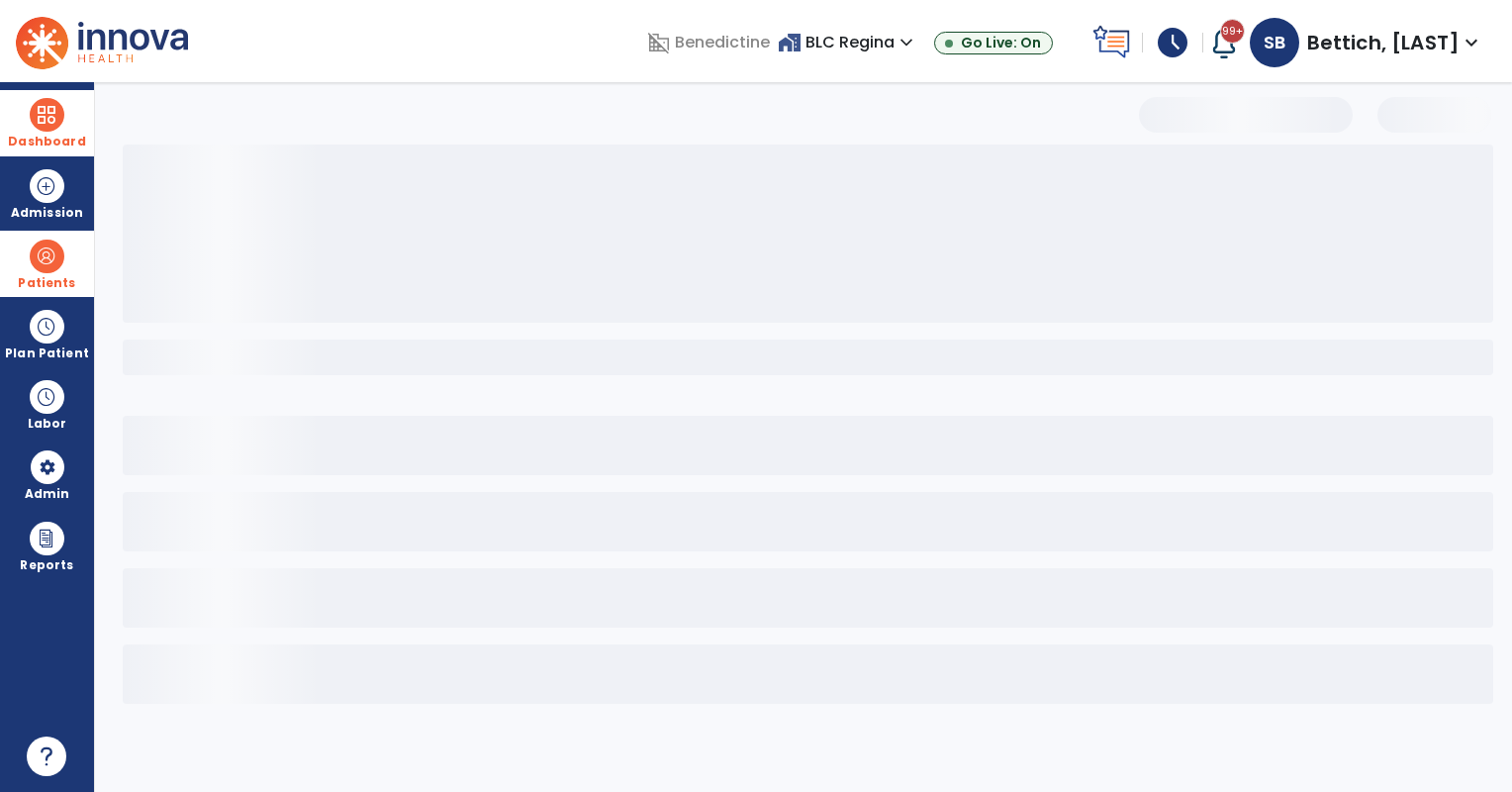 select on "***" 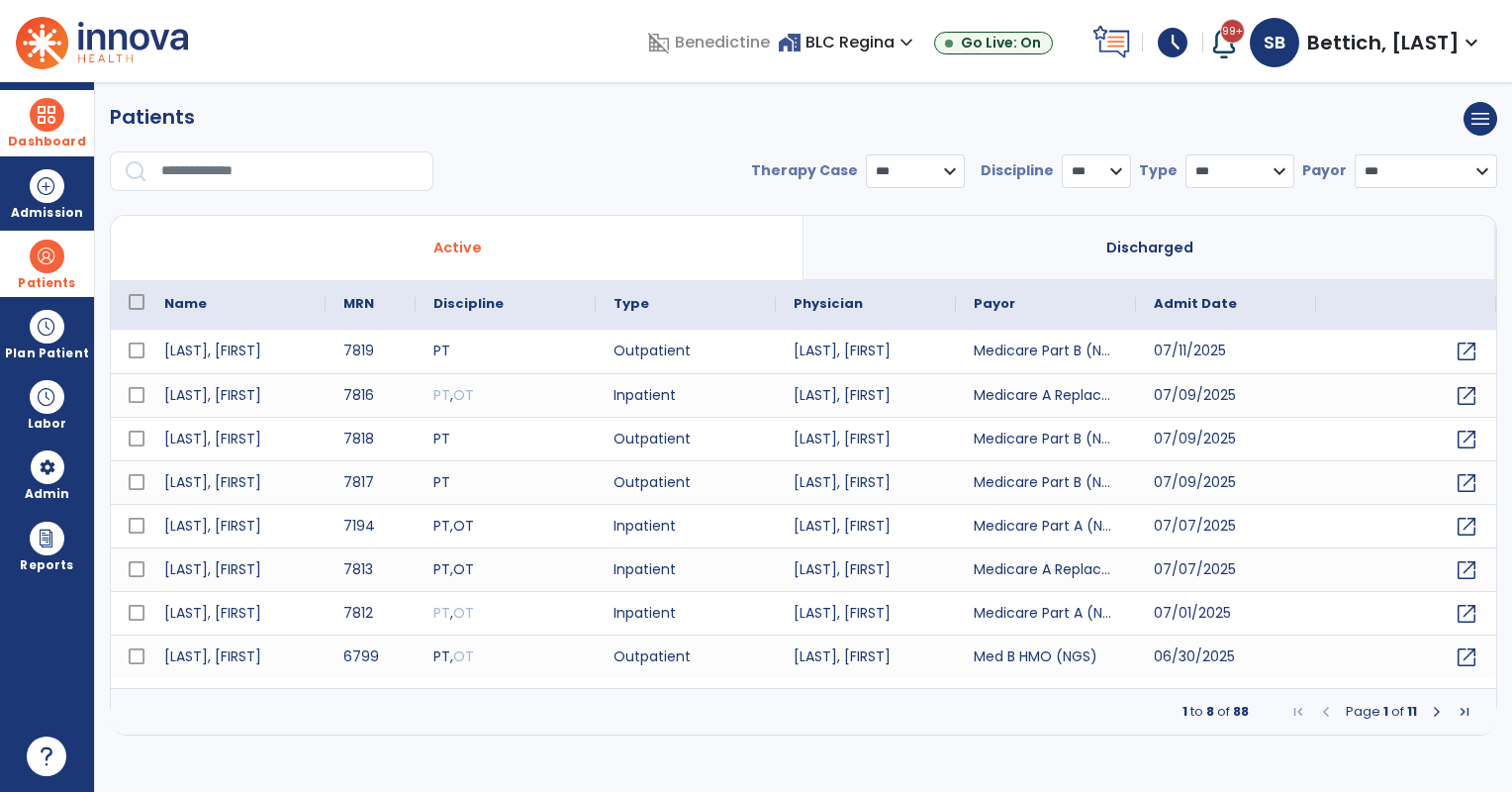 click at bounding box center (290, 171) 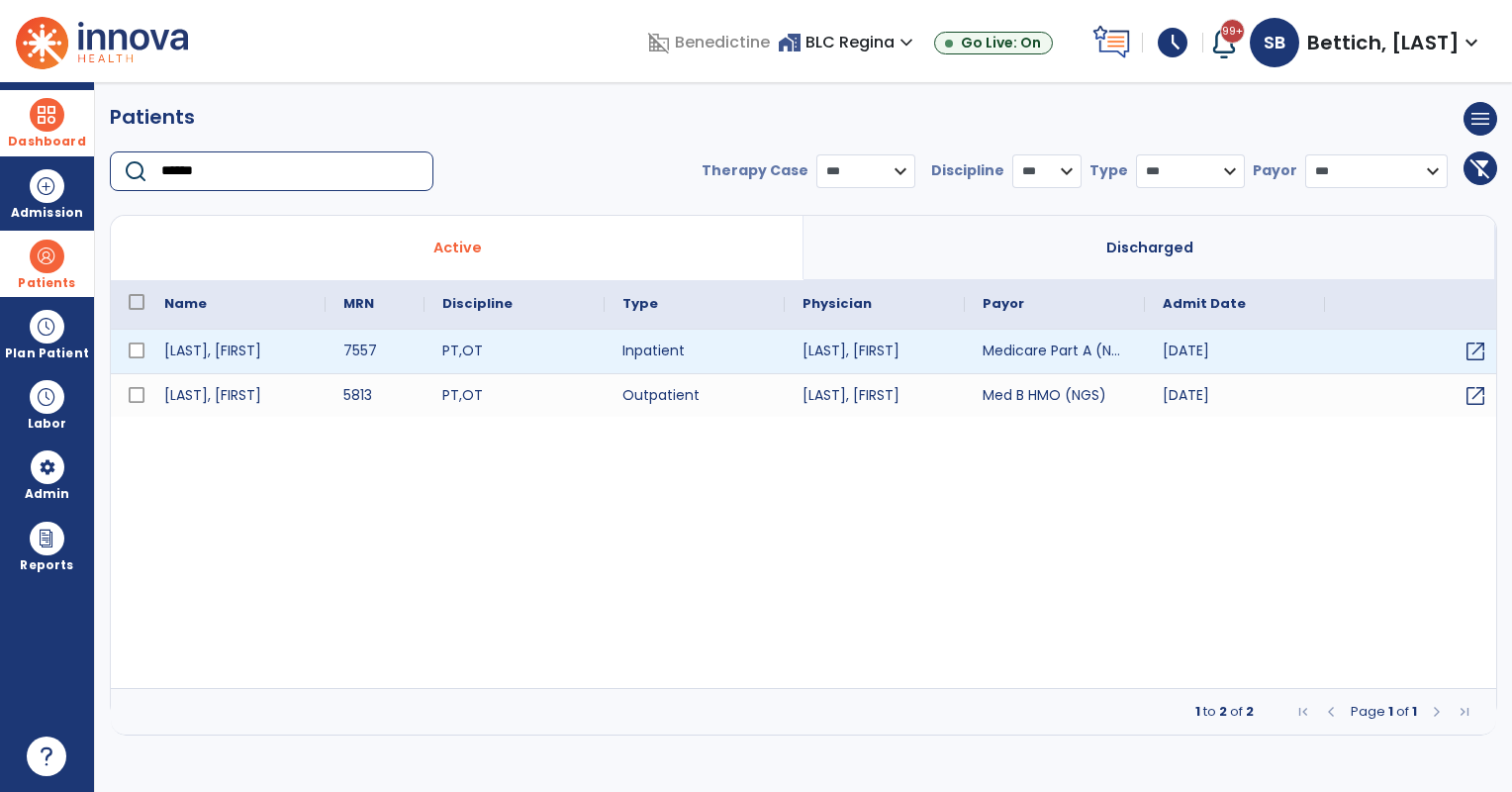type on "******" 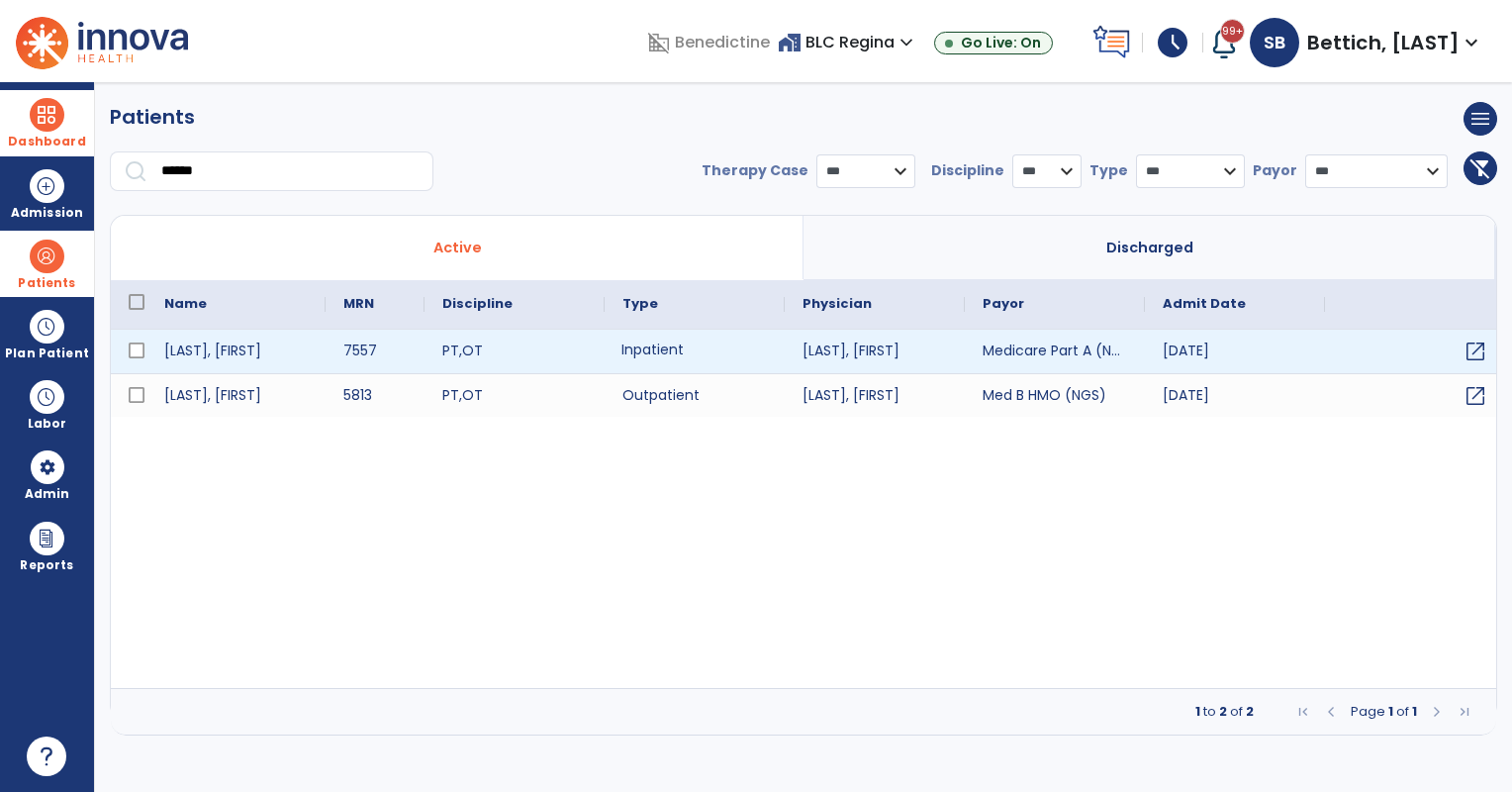 click on "Inpatient" at bounding box center [695, 351] 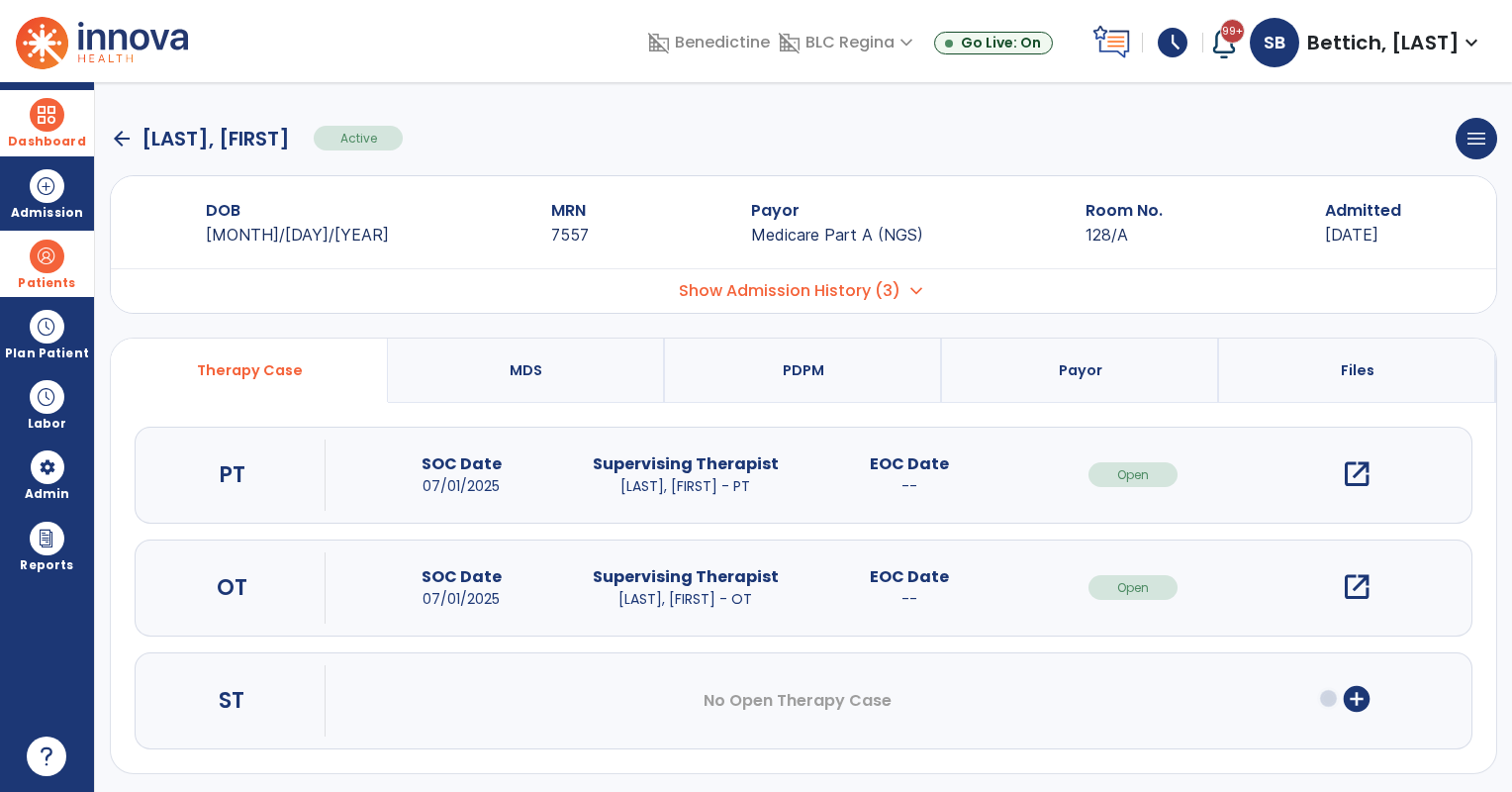 click on "open_in_new" at bounding box center (1357, 474) 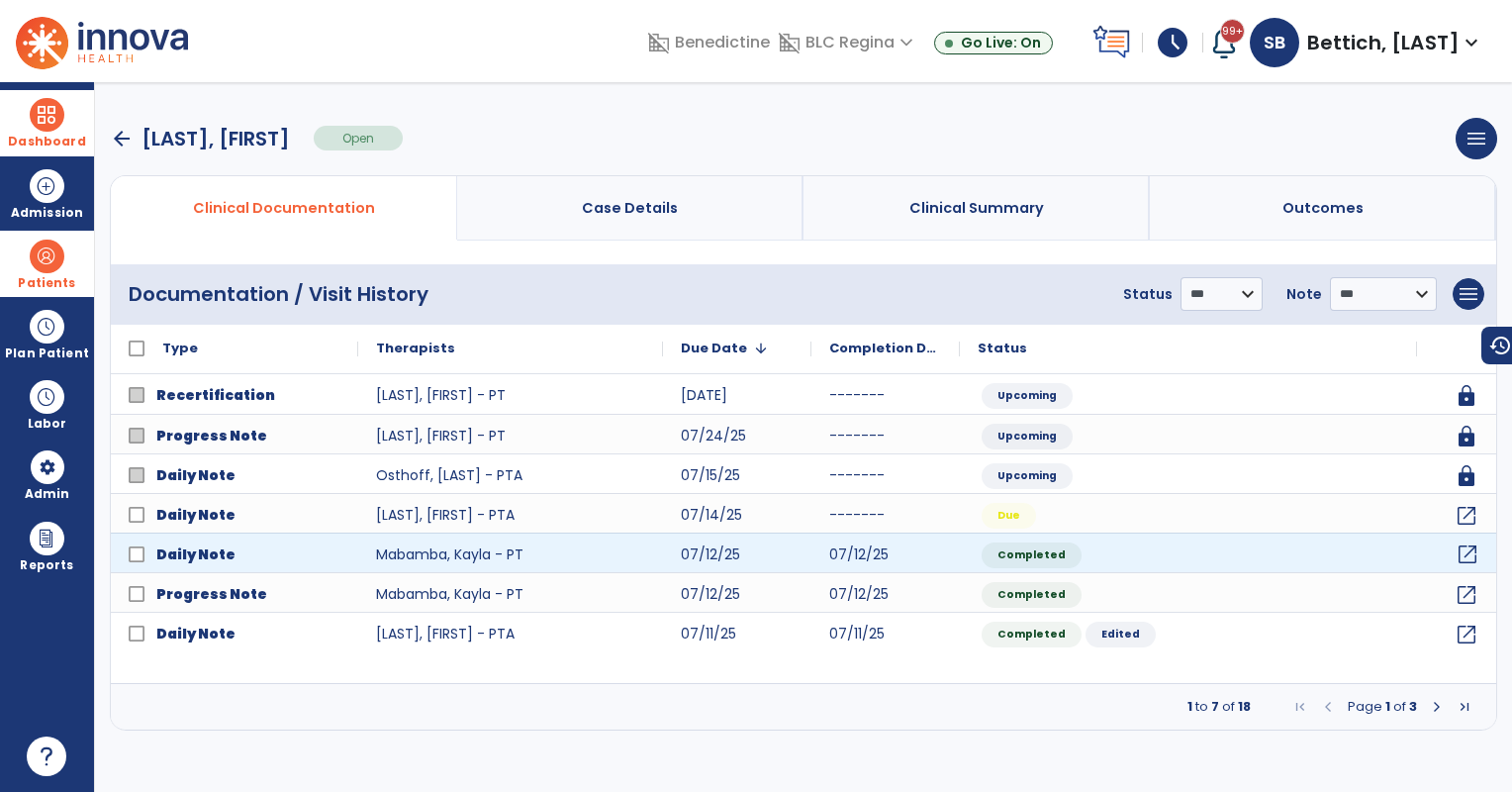 click on "open_in_new" 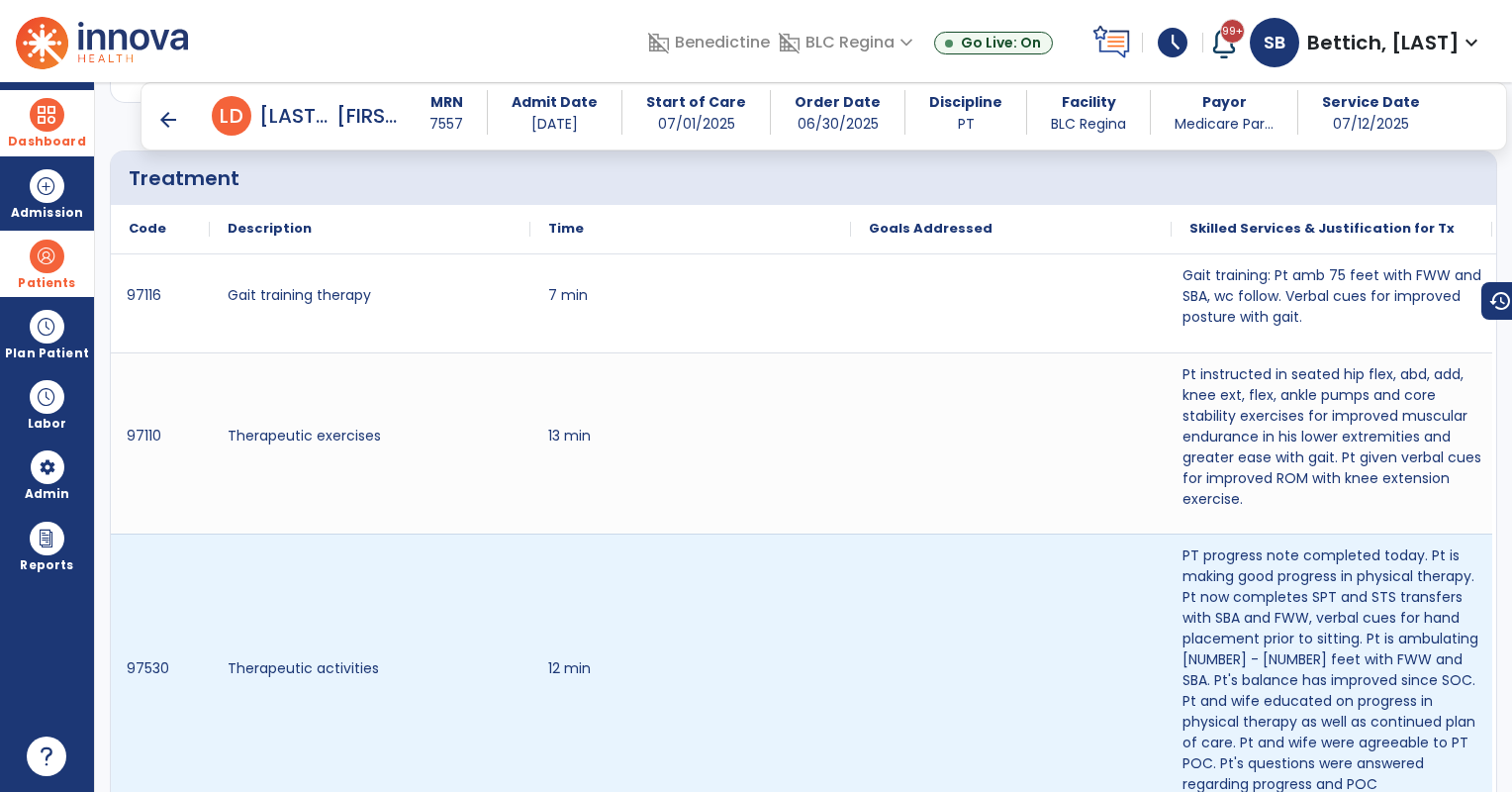 scroll, scrollTop: 1320, scrollLeft: 0, axis: vertical 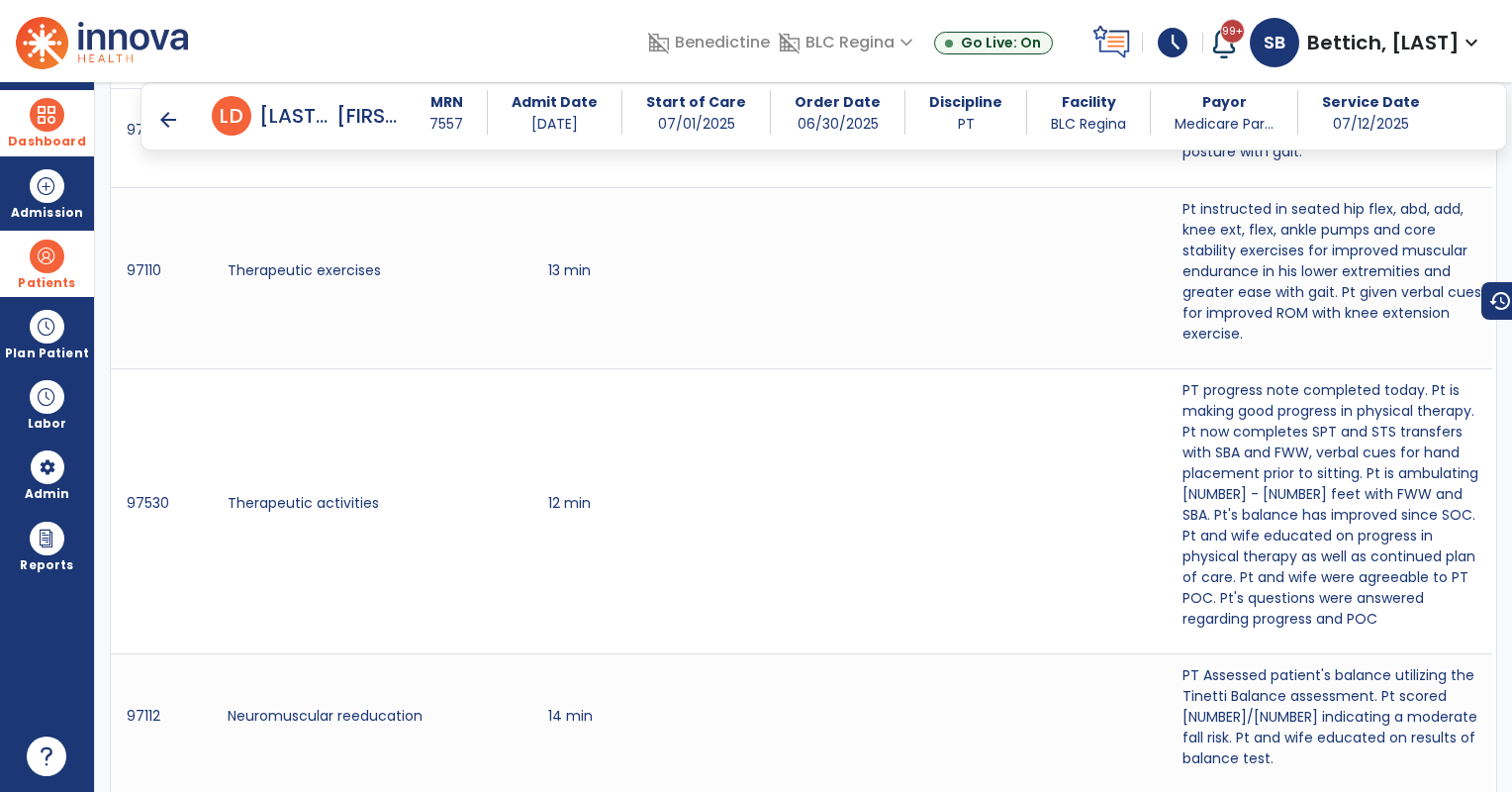 click on "arrow_back      L  D  Larson,   David  MRN 7557 Admit Date 03/04/2025 Start of Care 07/01/2025 Order Date 06/30/2025 Discipline PT Facility BLC Regina Payor Medicare Par... Service Date 07/12/2025" at bounding box center [823, 116] 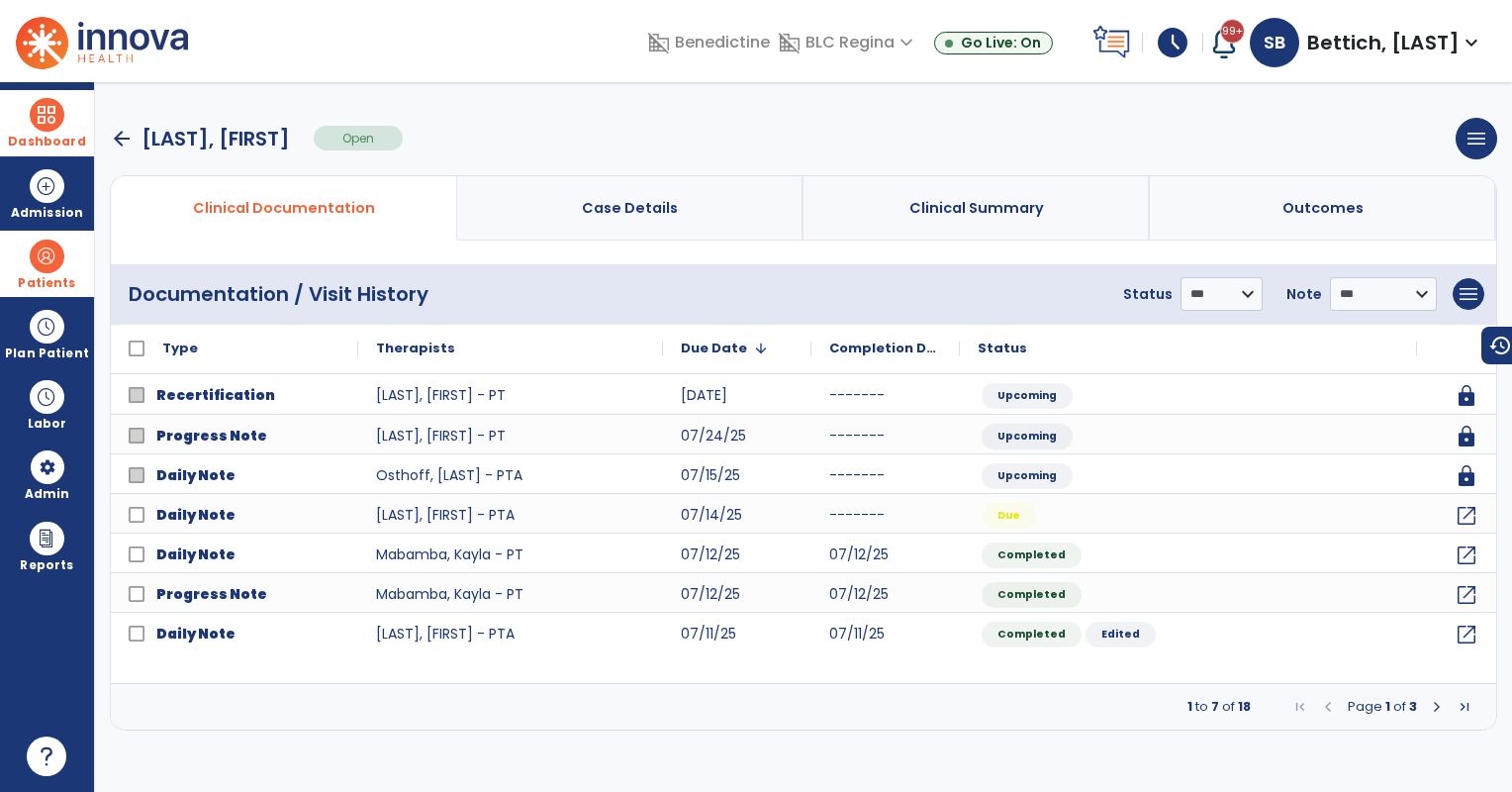 scroll, scrollTop: 0, scrollLeft: 0, axis: both 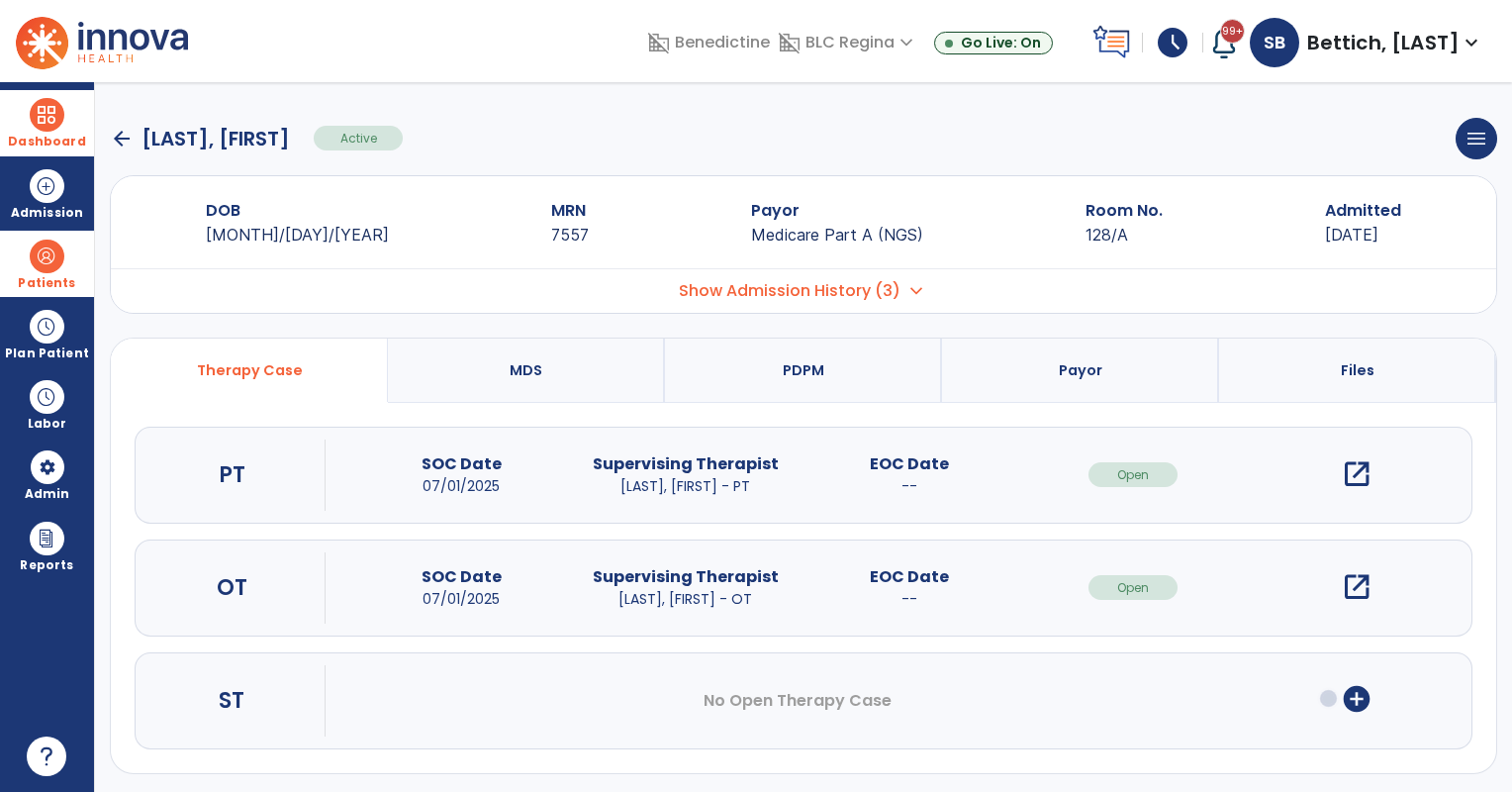 click on "open_in_new" at bounding box center (1357, 587) 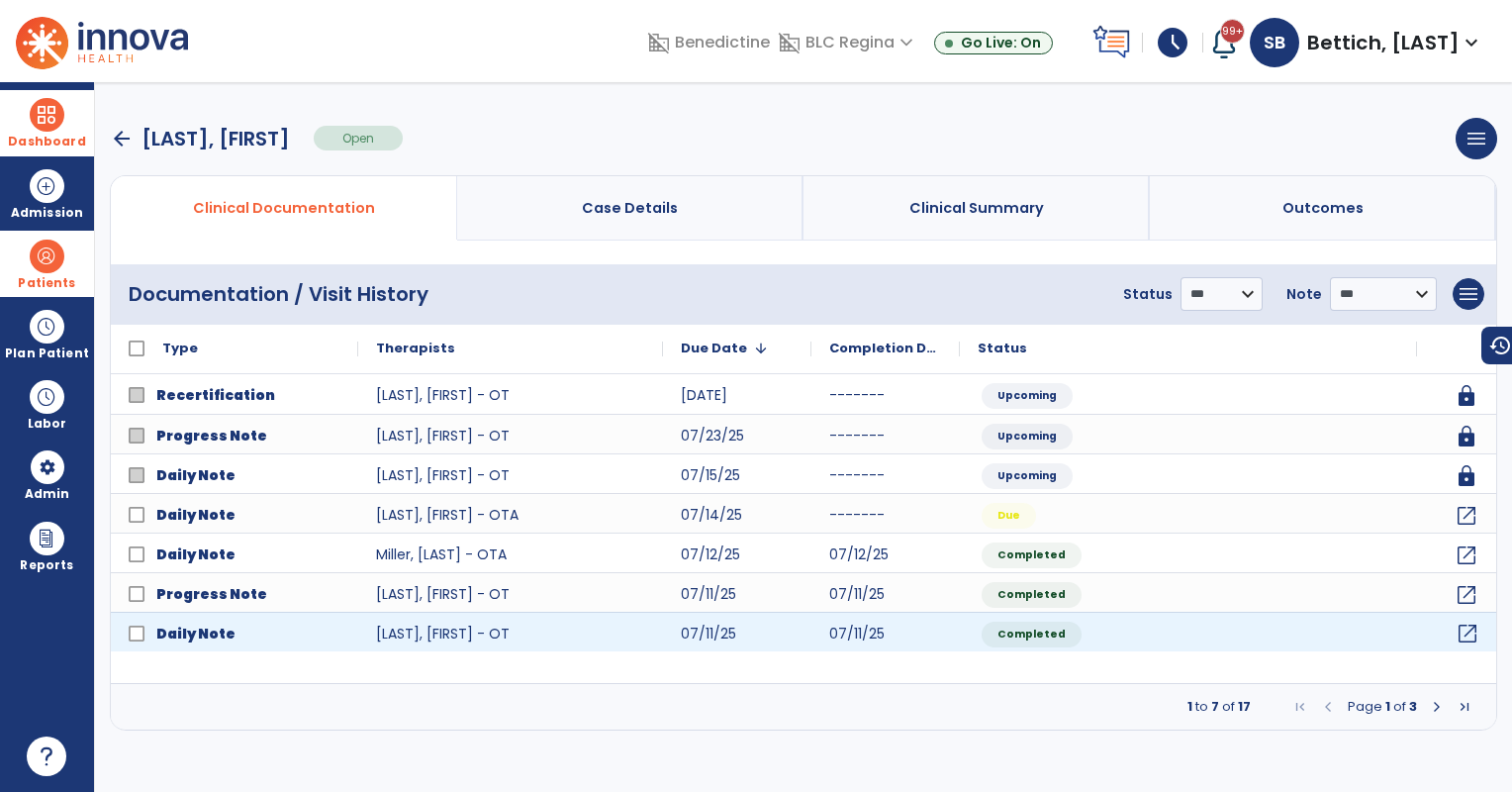 click on "open_in_new" 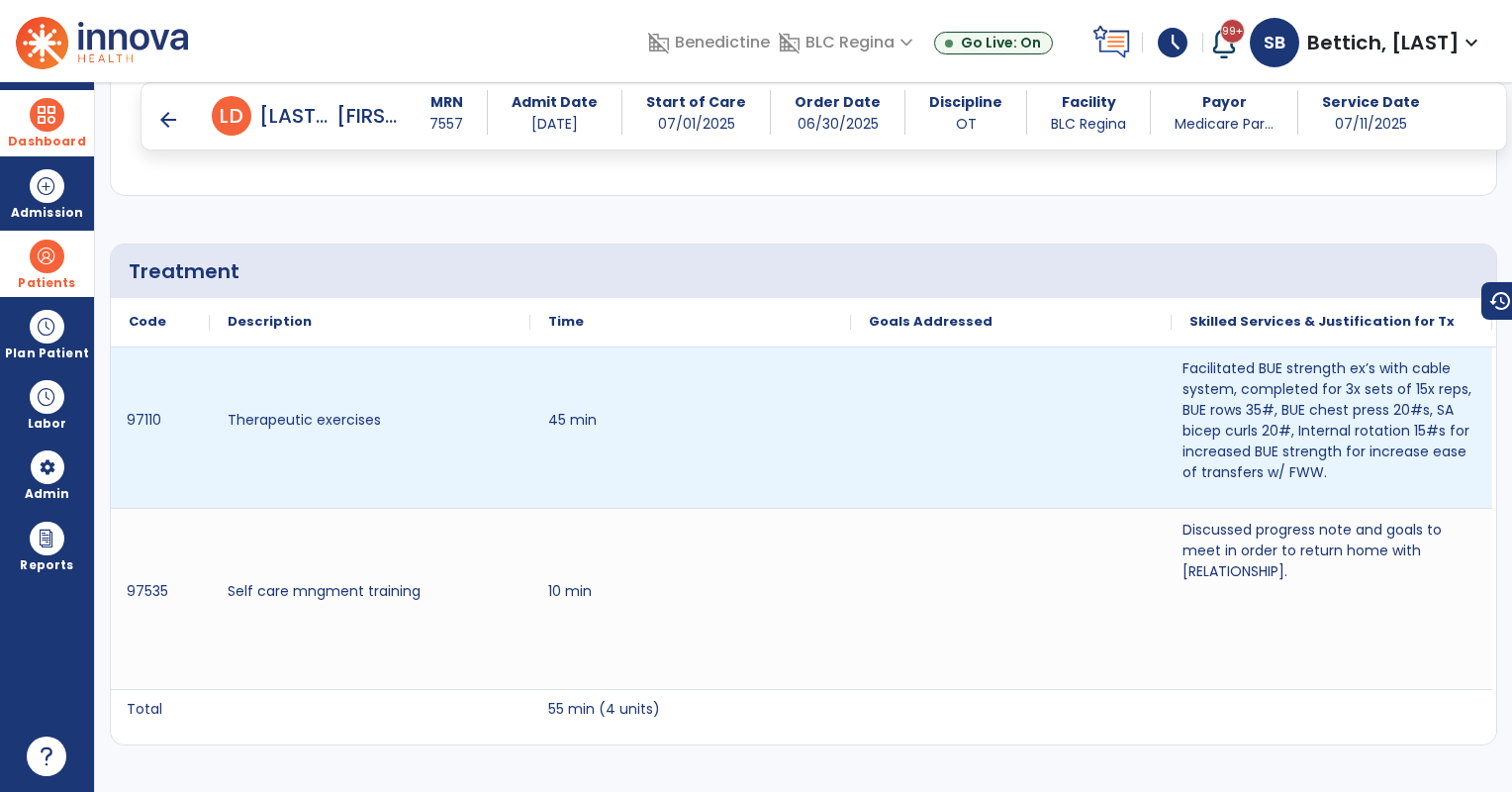 scroll, scrollTop: 1154, scrollLeft: 0, axis: vertical 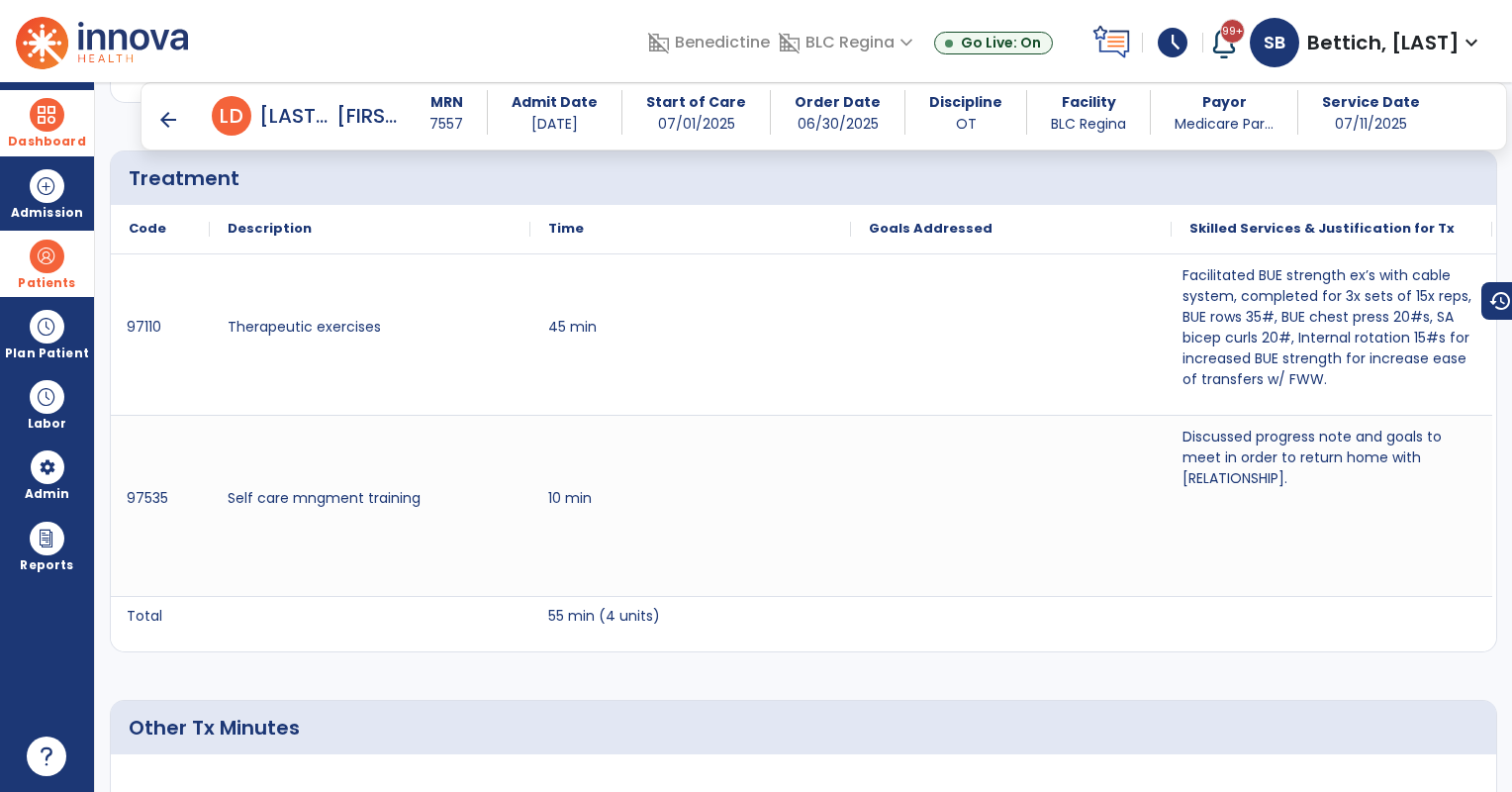 click on "arrow_back" at bounding box center [168, 120] 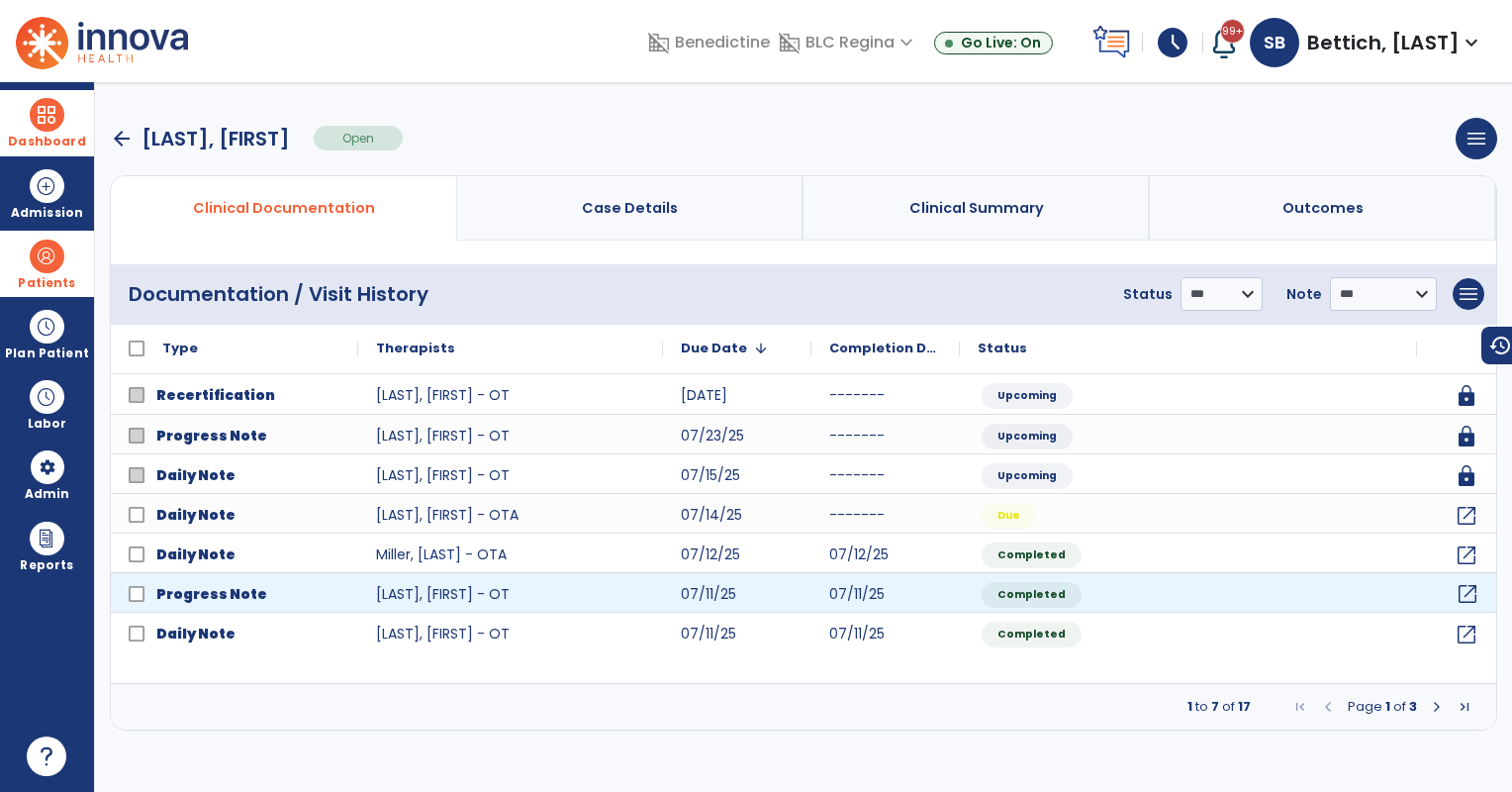 click on "open_in_new" 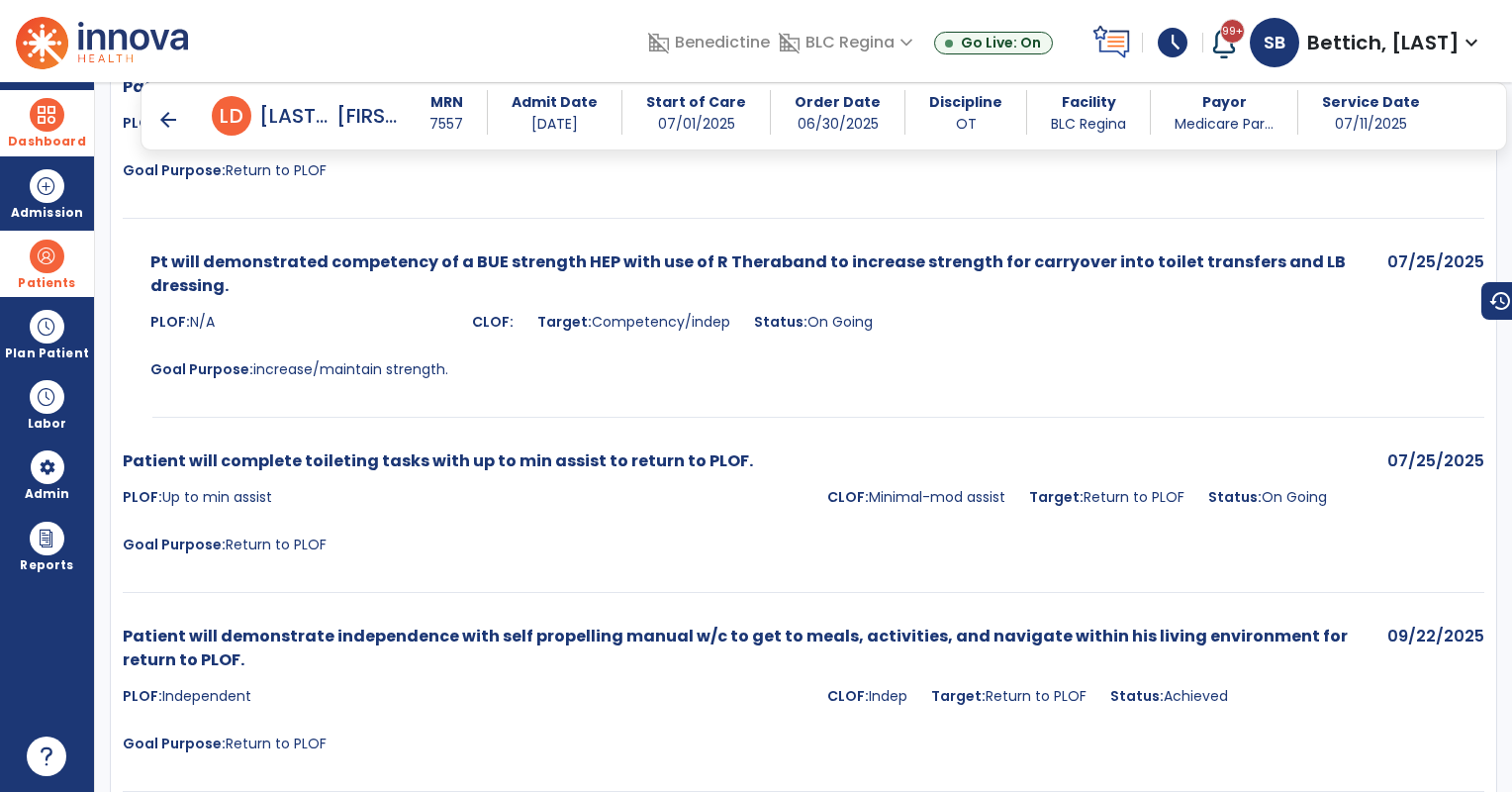 scroll, scrollTop: 1320, scrollLeft: 0, axis: vertical 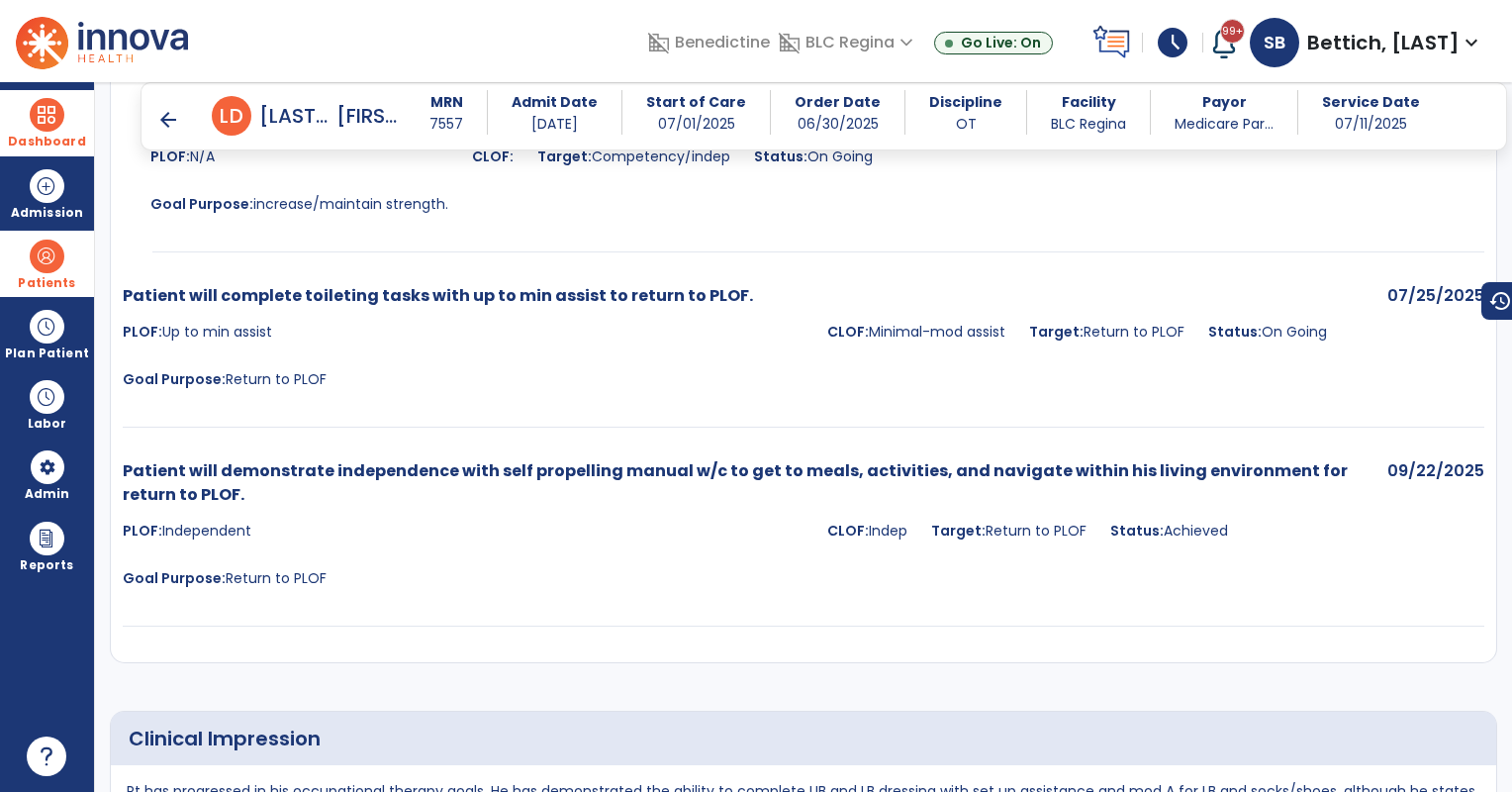 click at bounding box center [47, 256] 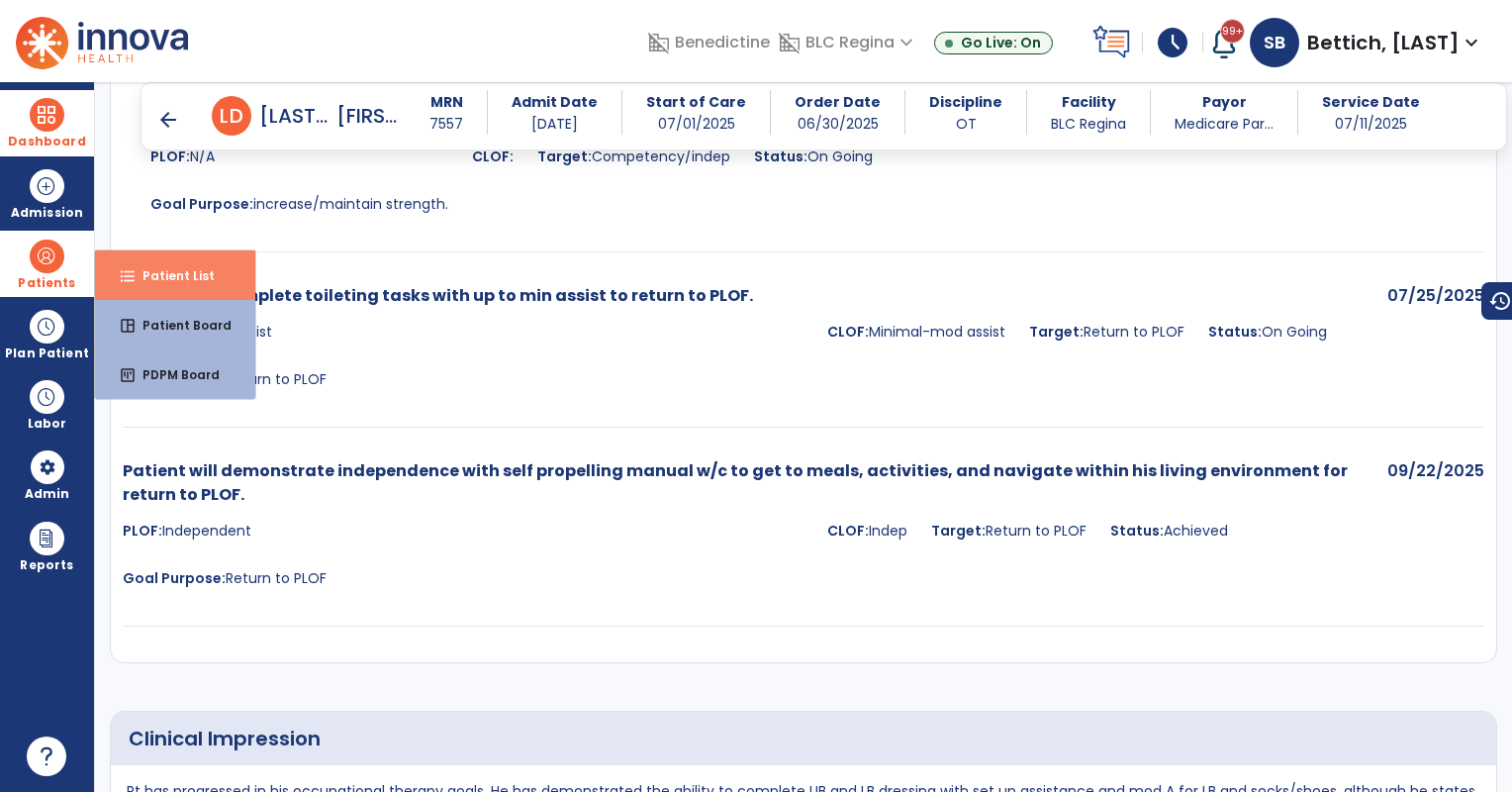 click on "Patient List" at bounding box center [170, 275] 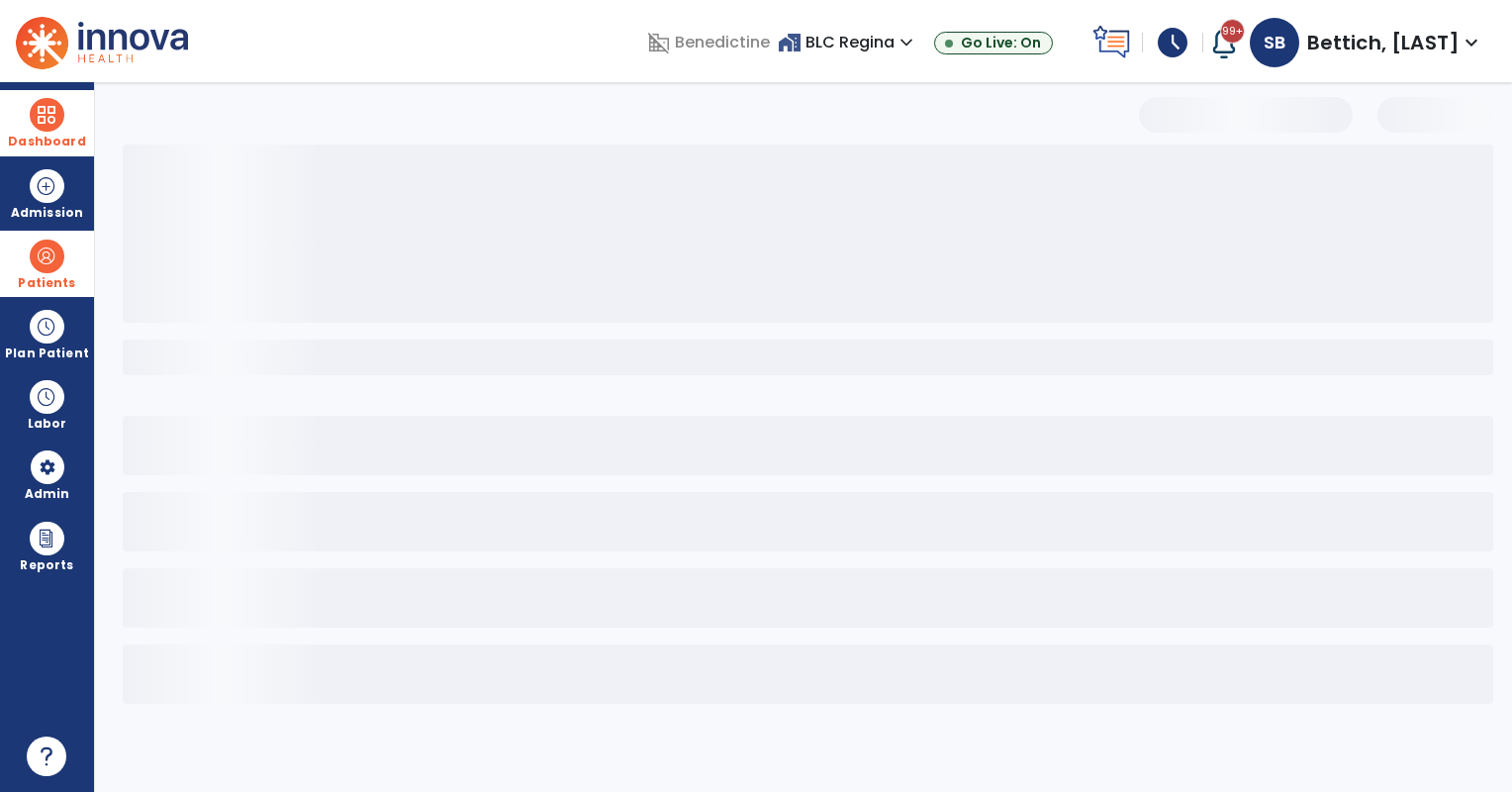 scroll, scrollTop: 0, scrollLeft: 0, axis: both 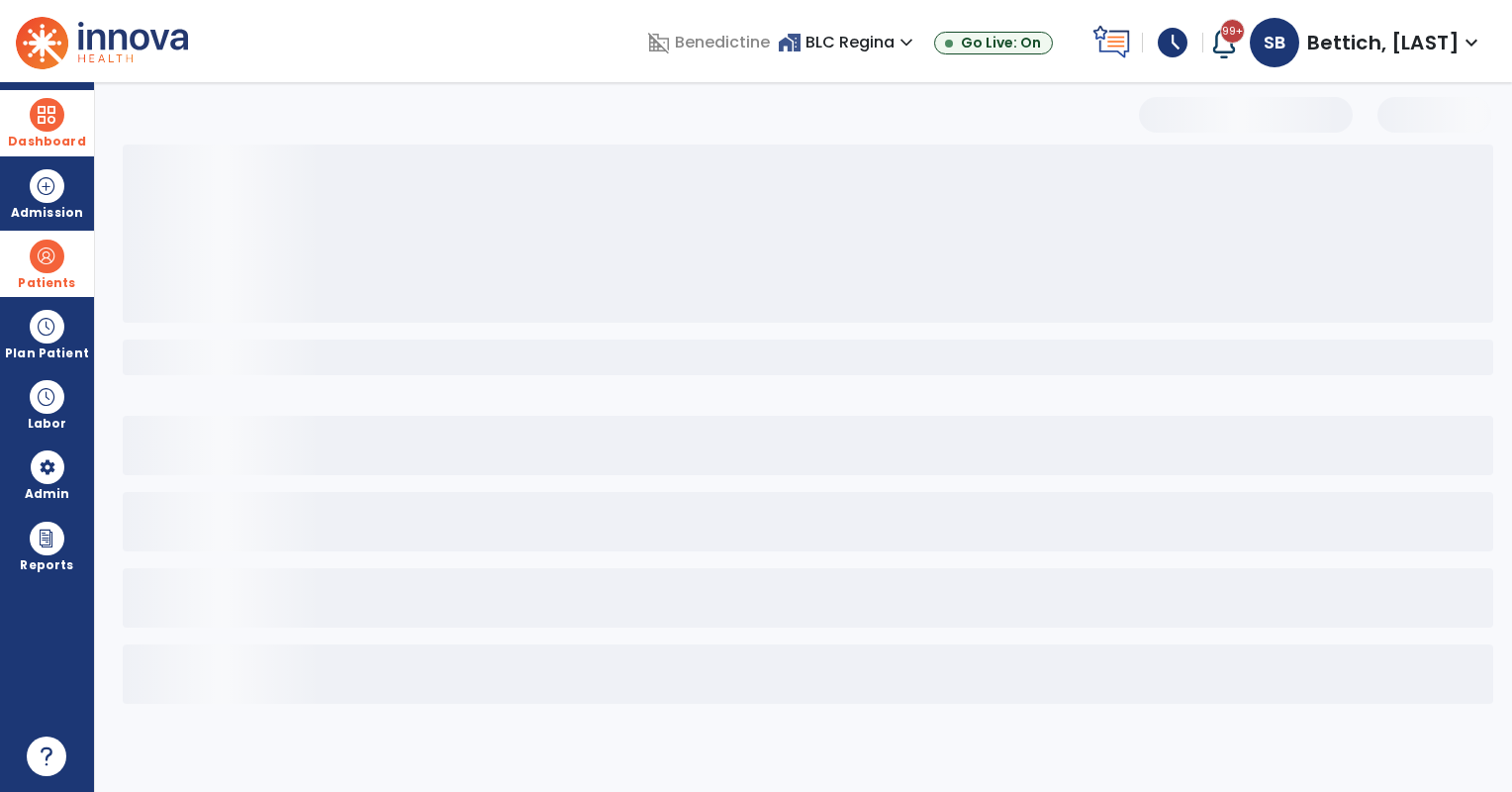 select on "***" 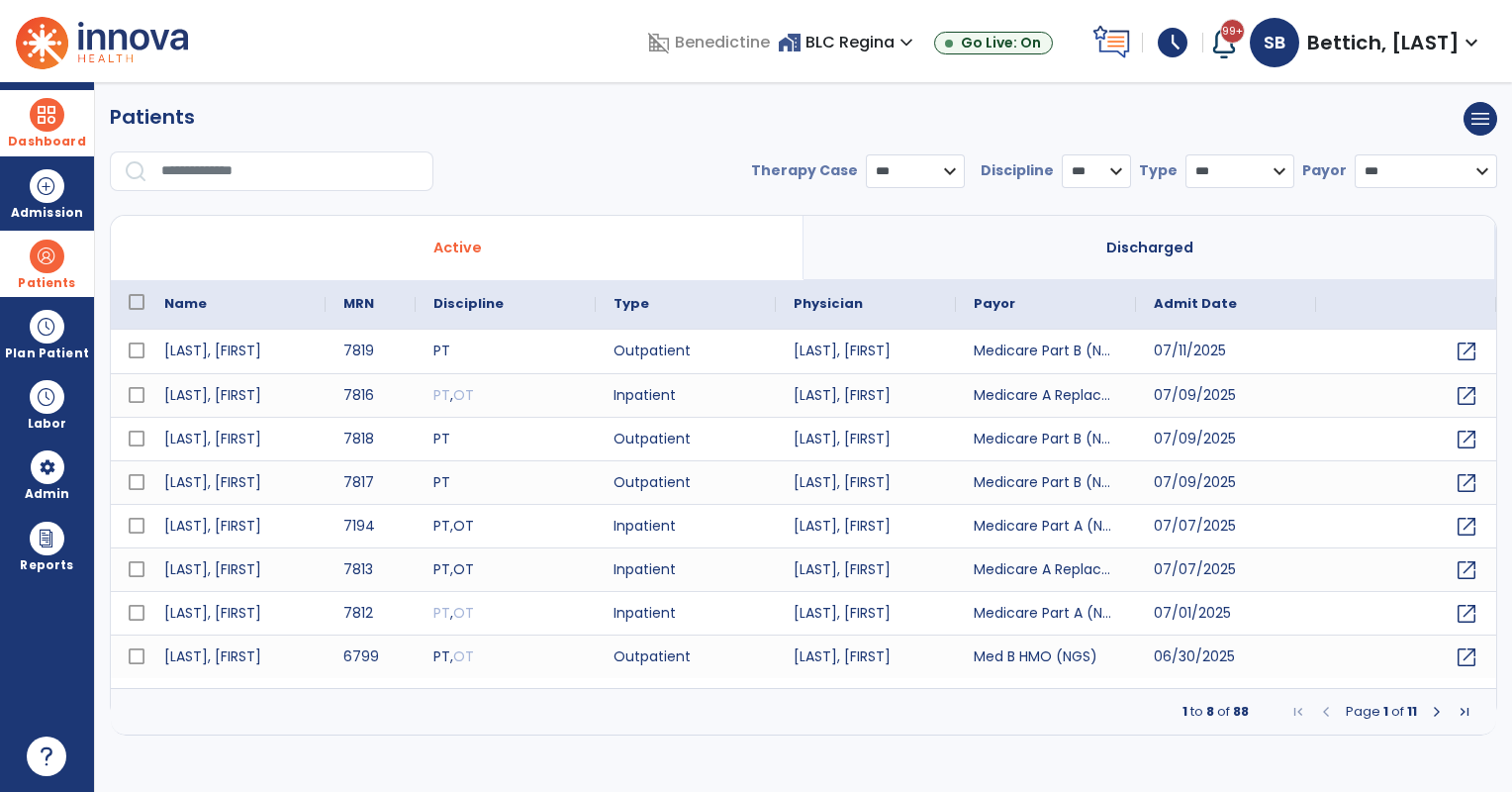 click at bounding box center (290, 171) 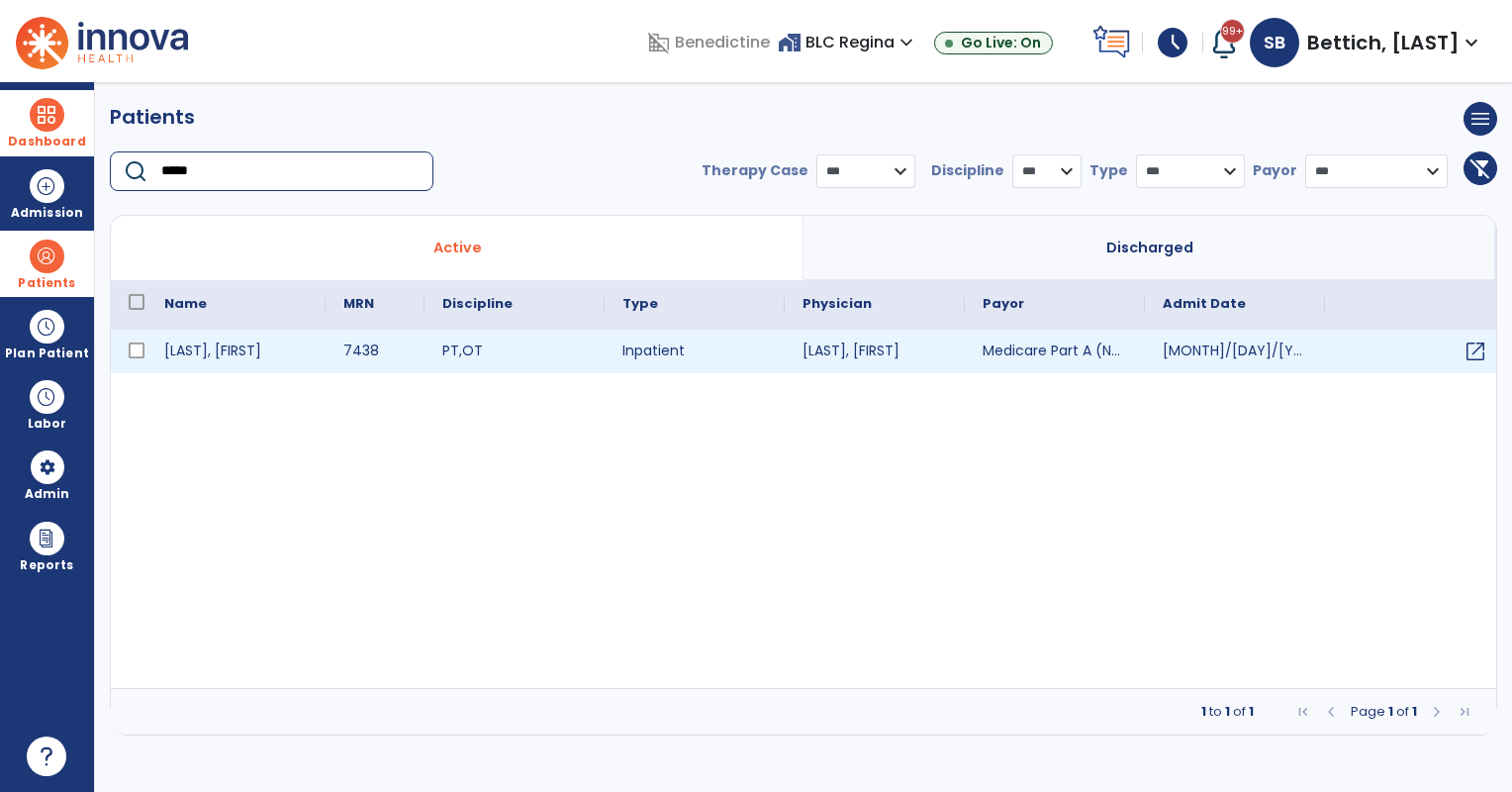 type on "*****" 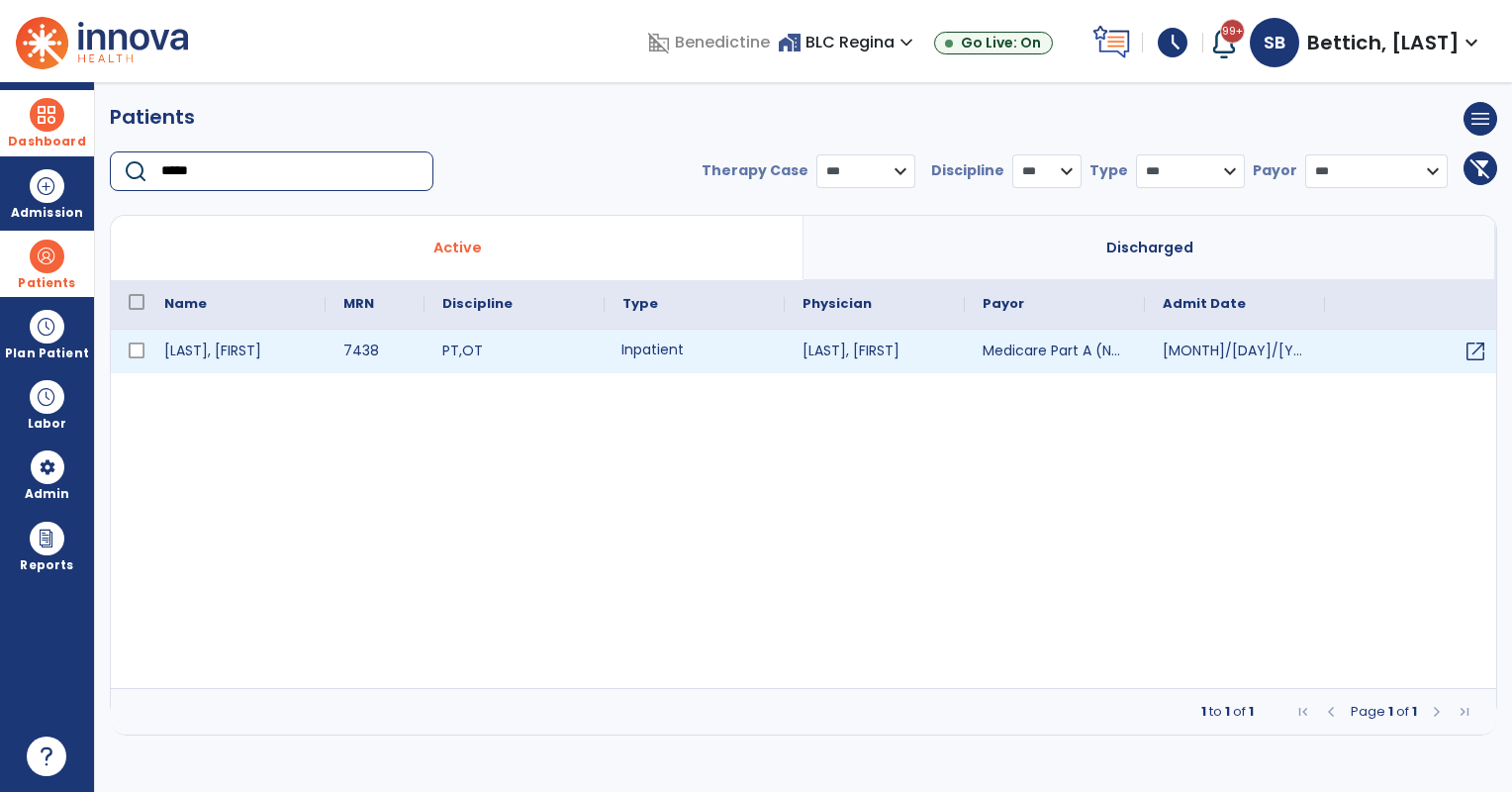 drag, startPoint x: 721, startPoint y: 349, endPoint x: 429, endPoint y: 20, distance: 439.89203 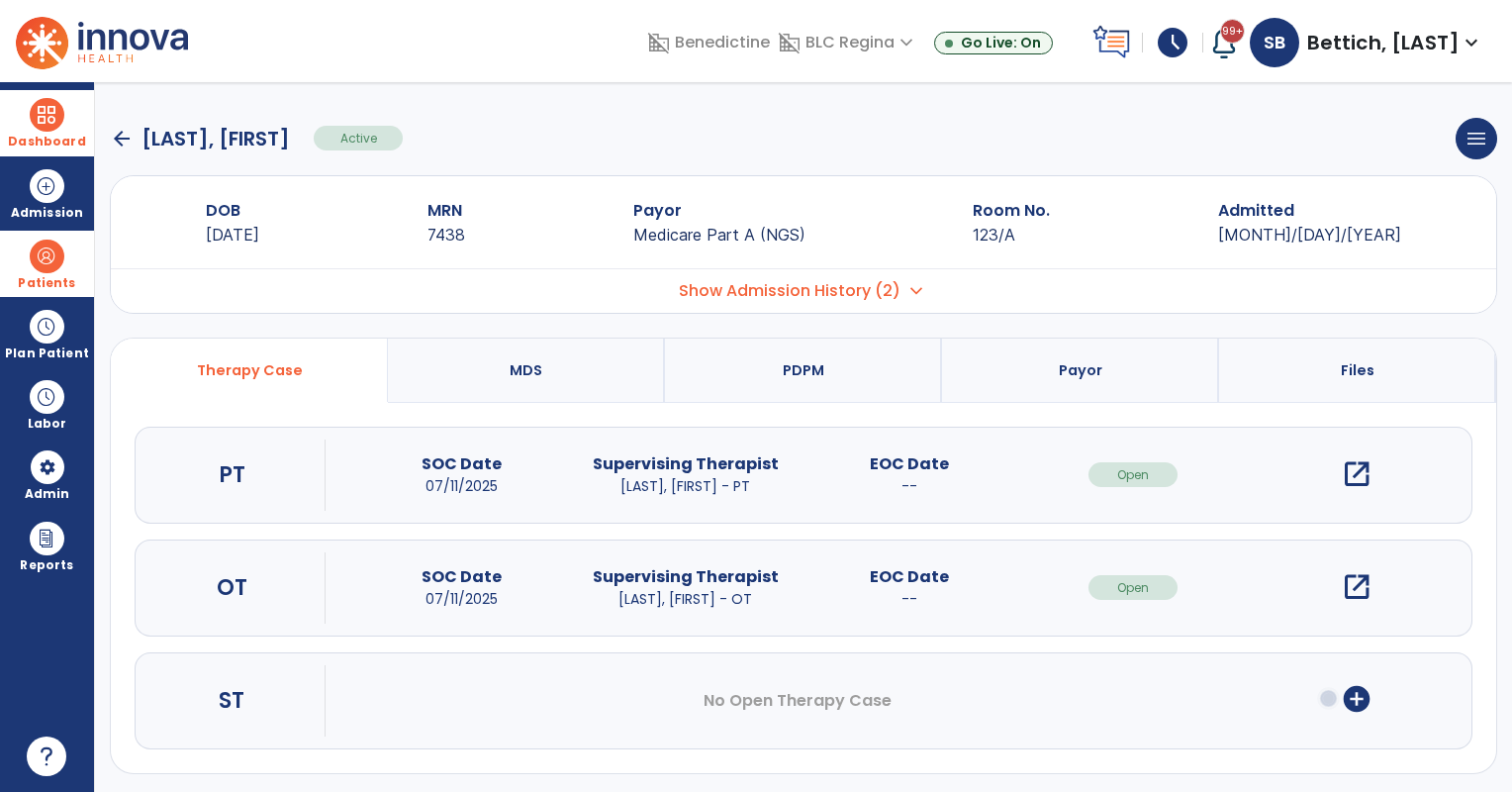 click on "Show Admission History (2)" at bounding box center (790, 291) 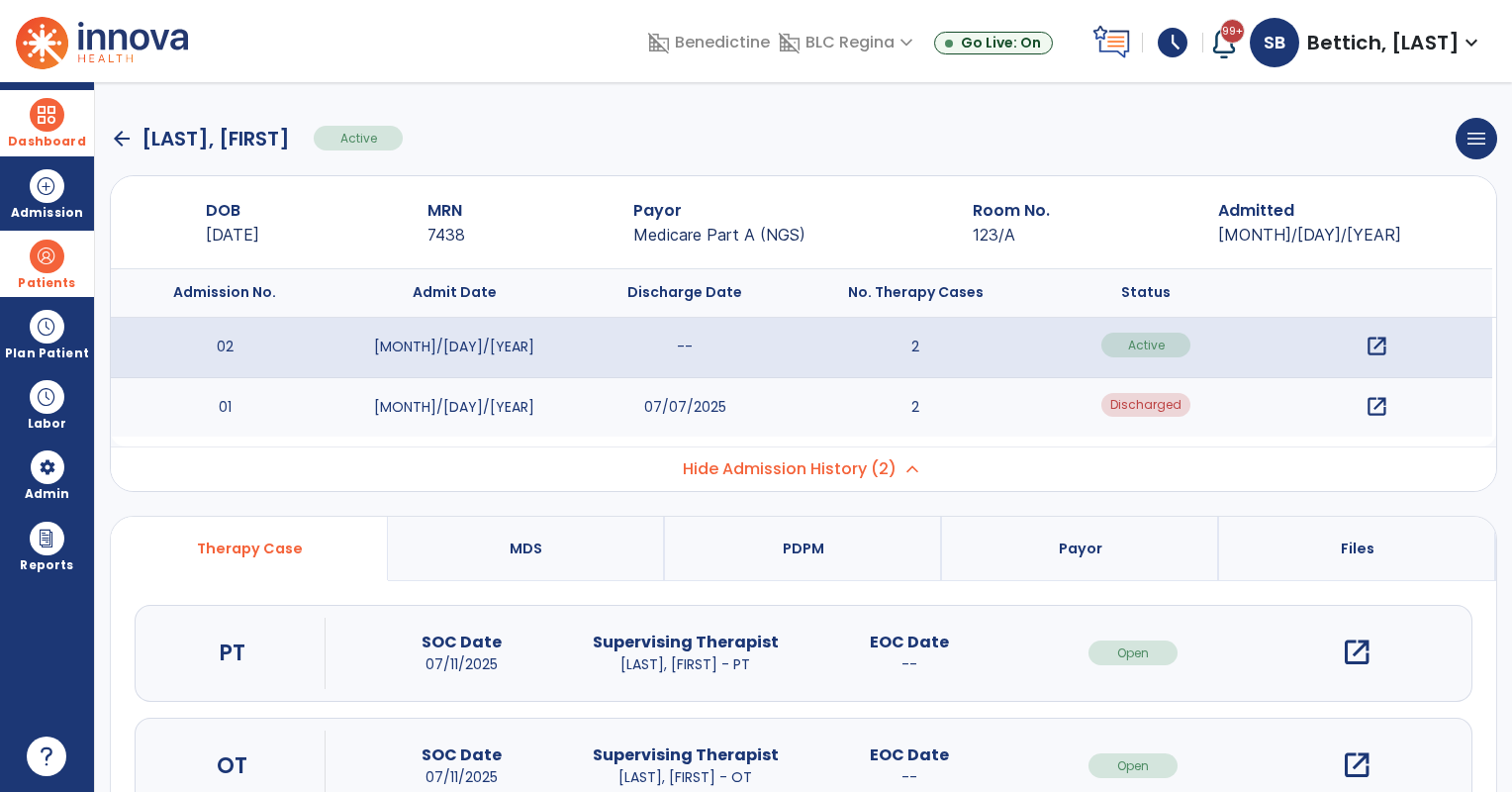 click on "open_in_new" at bounding box center [1376, 407] 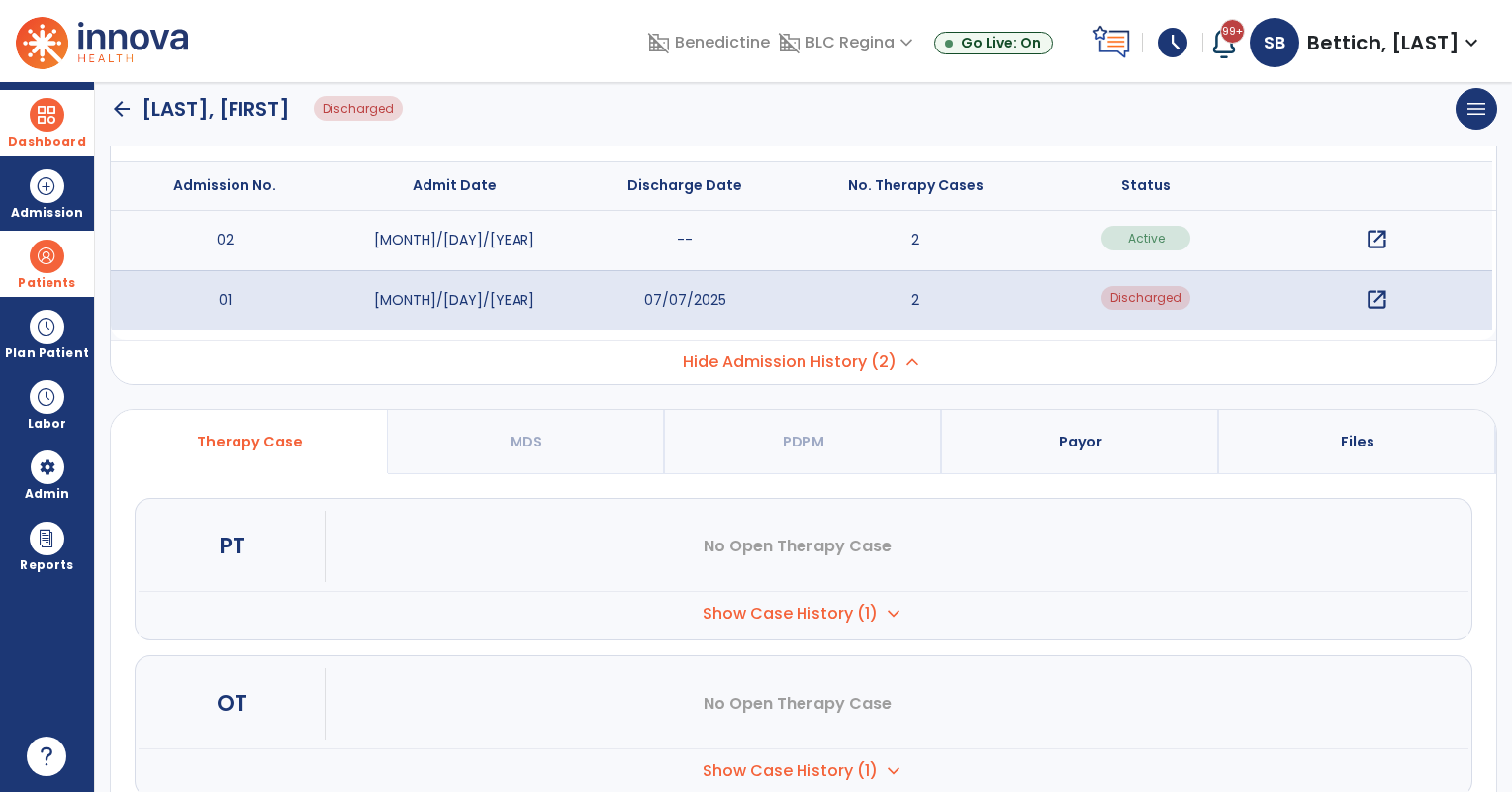 scroll, scrollTop: 164, scrollLeft: 0, axis: vertical 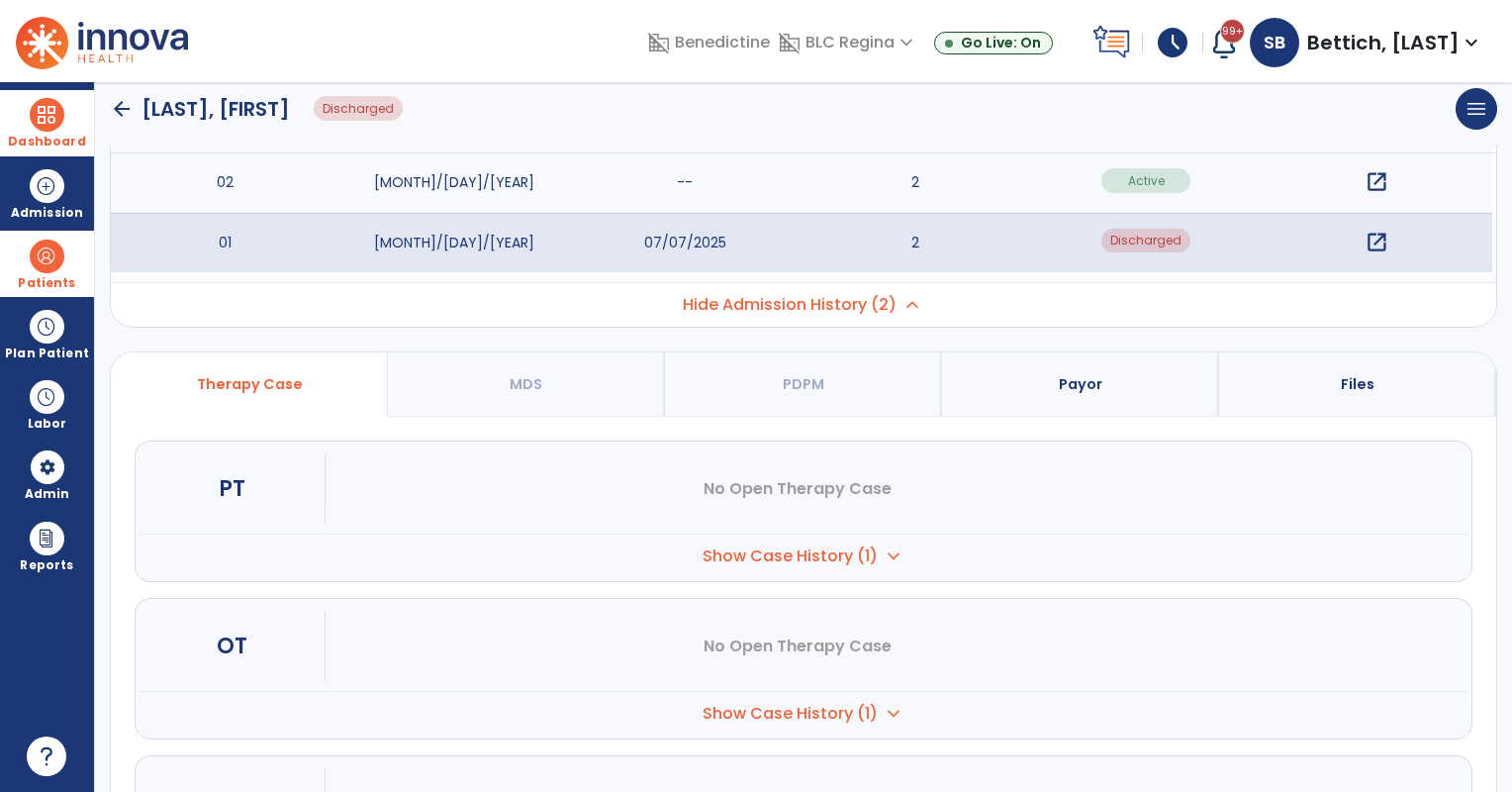 click on "Show Case History (1)" at bounding box center [790, 556] 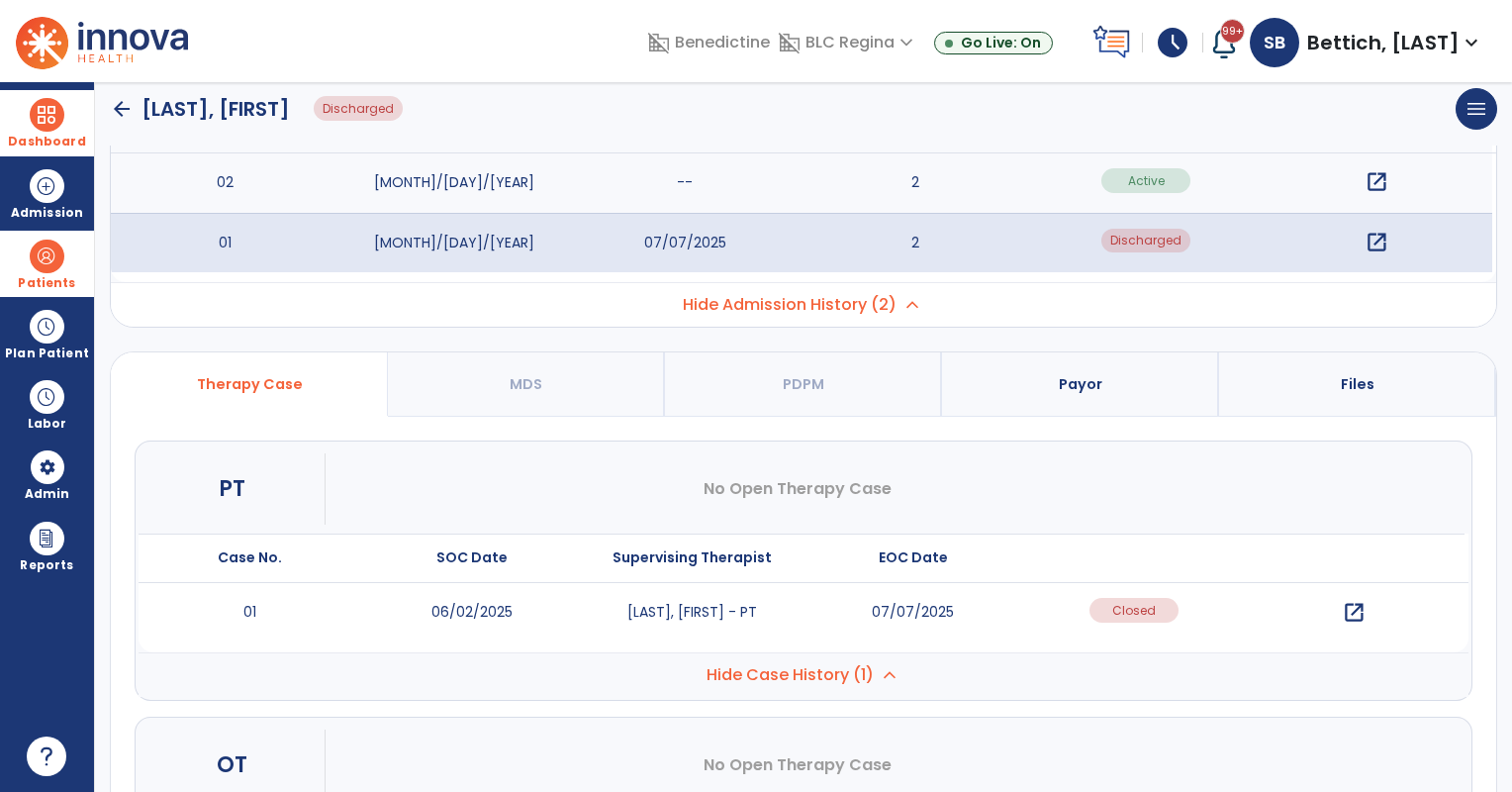 click on "open_in_new" at bounding box center (1354, 613) 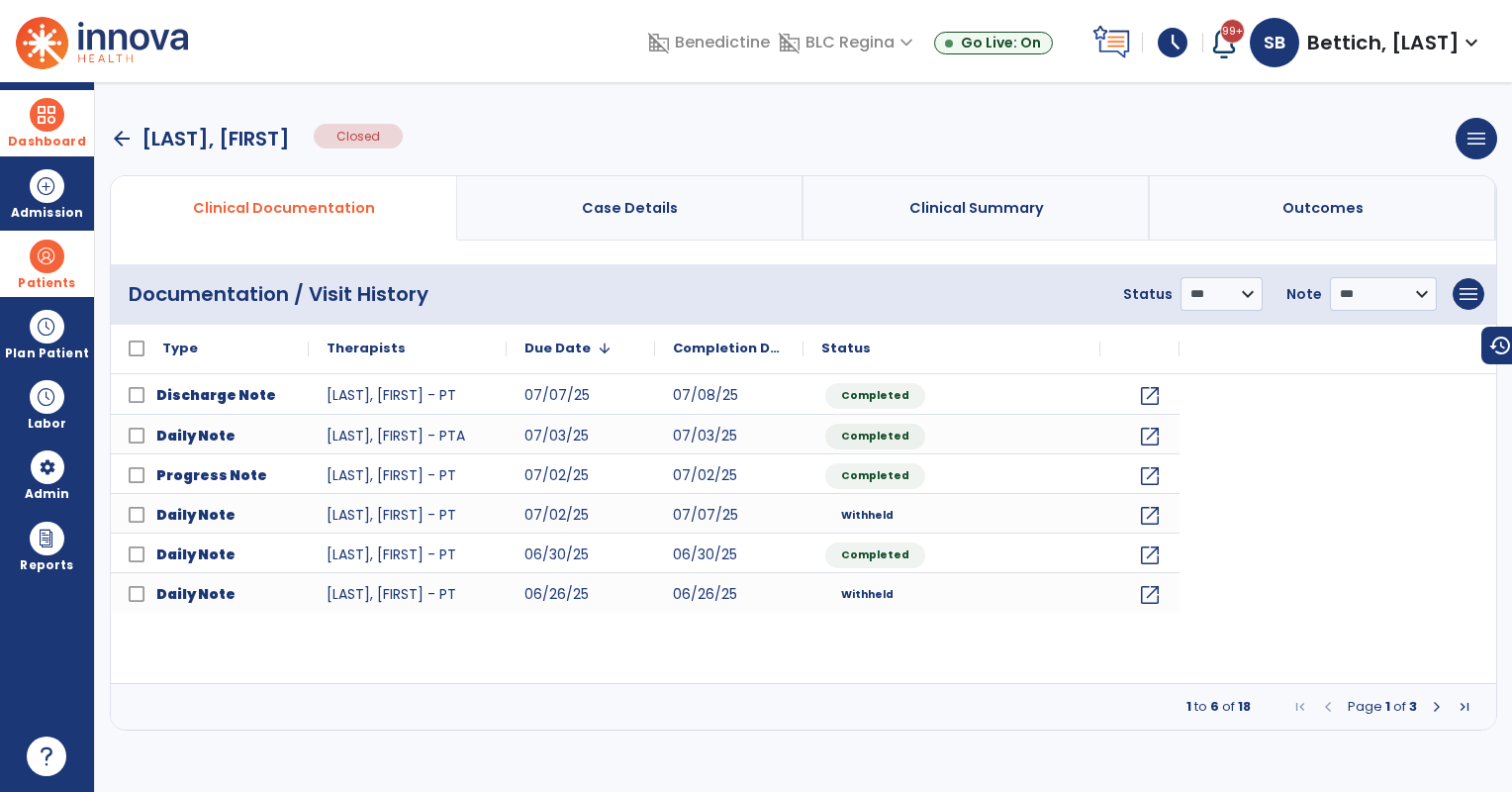 scroll, scrollTop: 0, scrollLeft: 0, axis: both 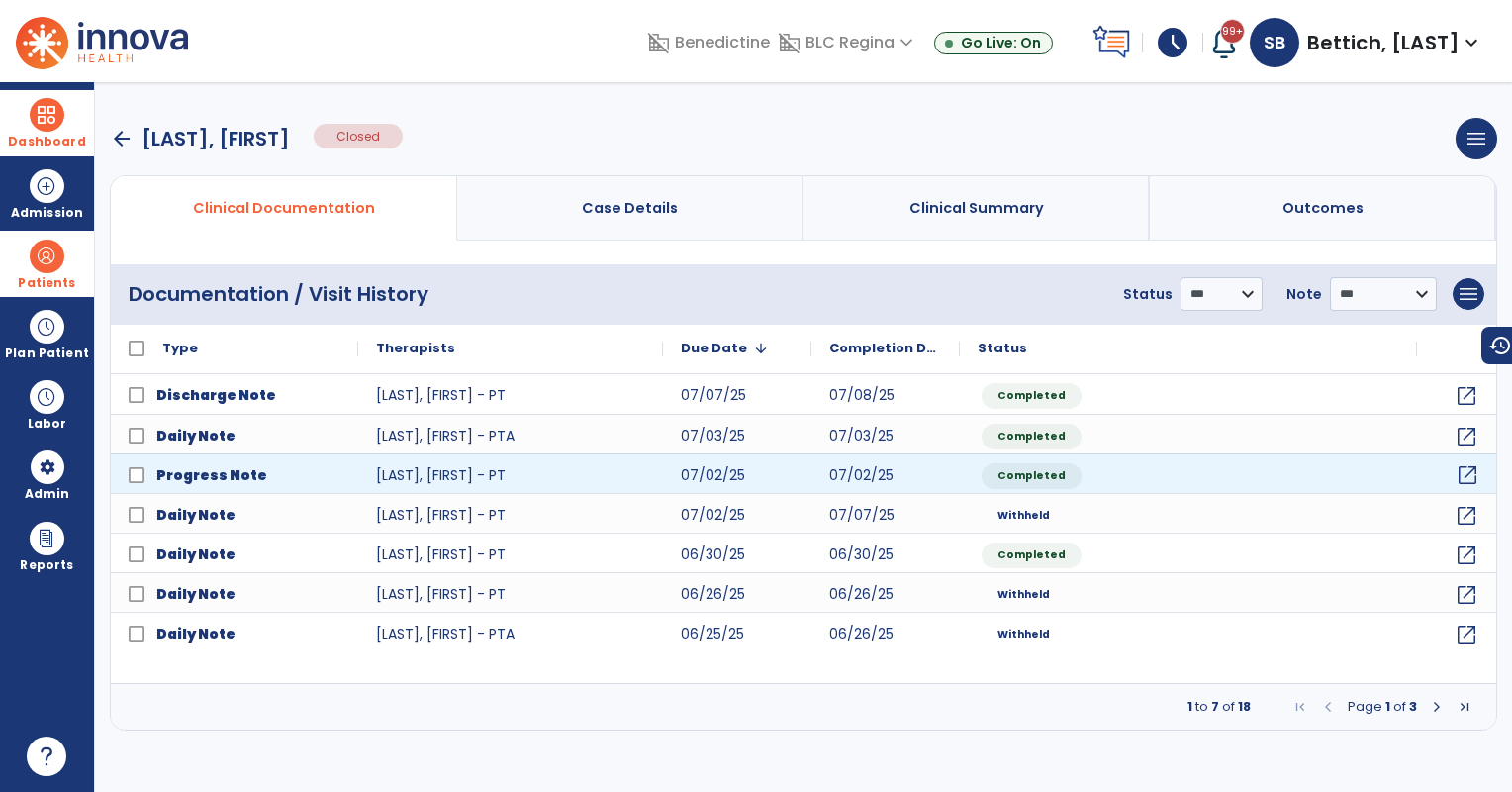 click on "open_in_new" 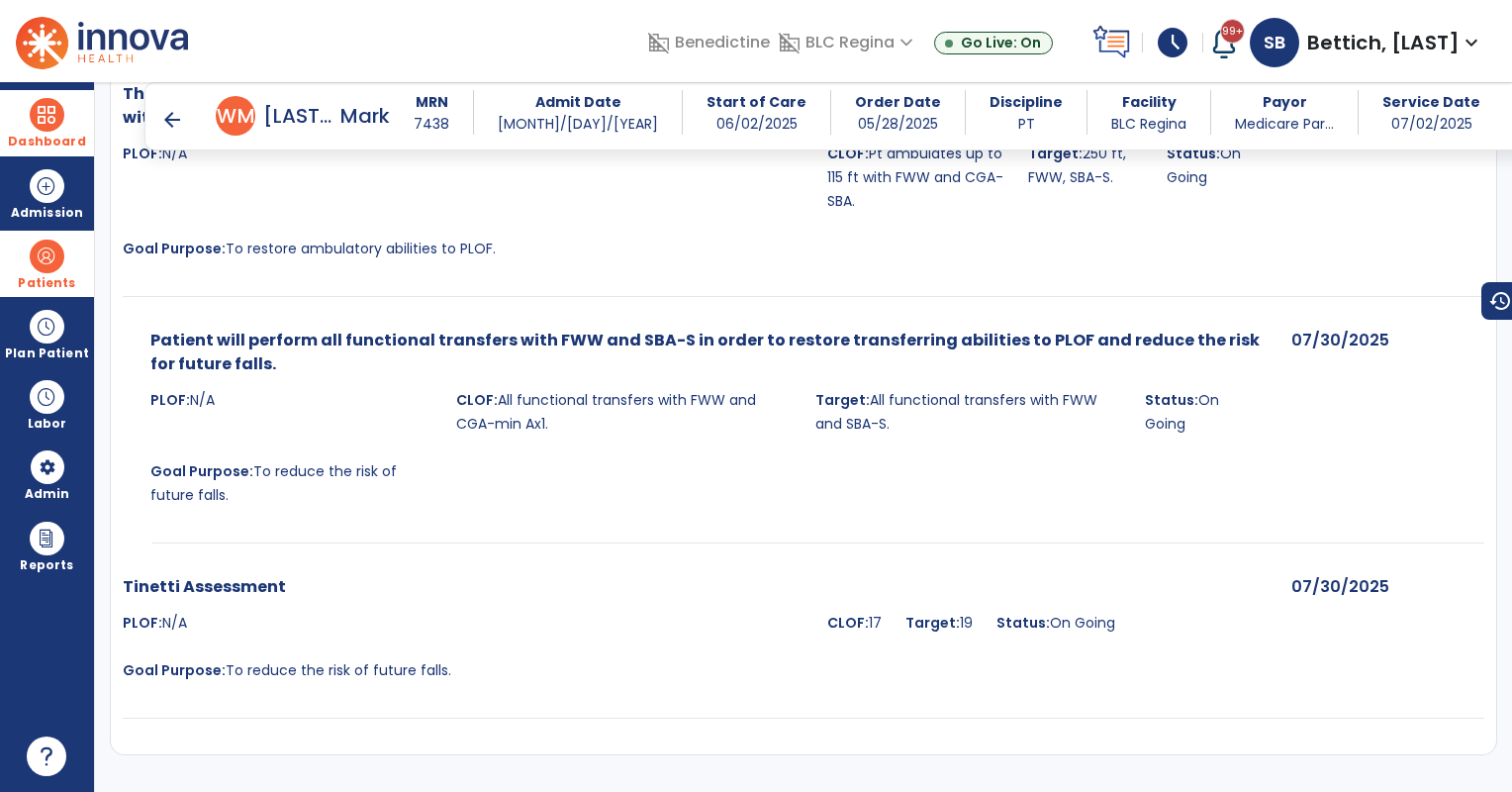 scroll, scrollTop: 2639, scrollLeft: 0, axis: vertical 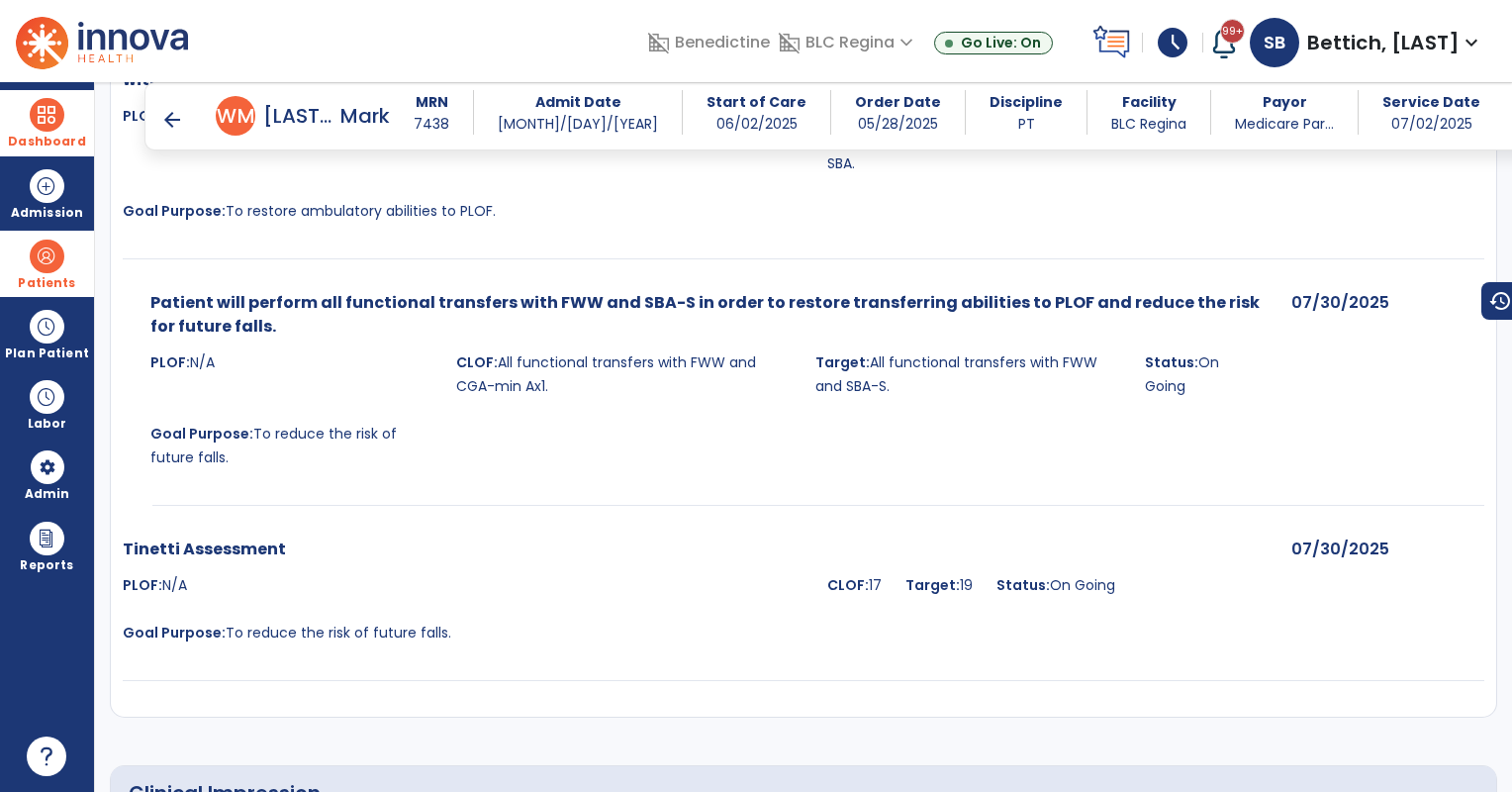 click on "arrow_back" at bounding box center [172, 120] 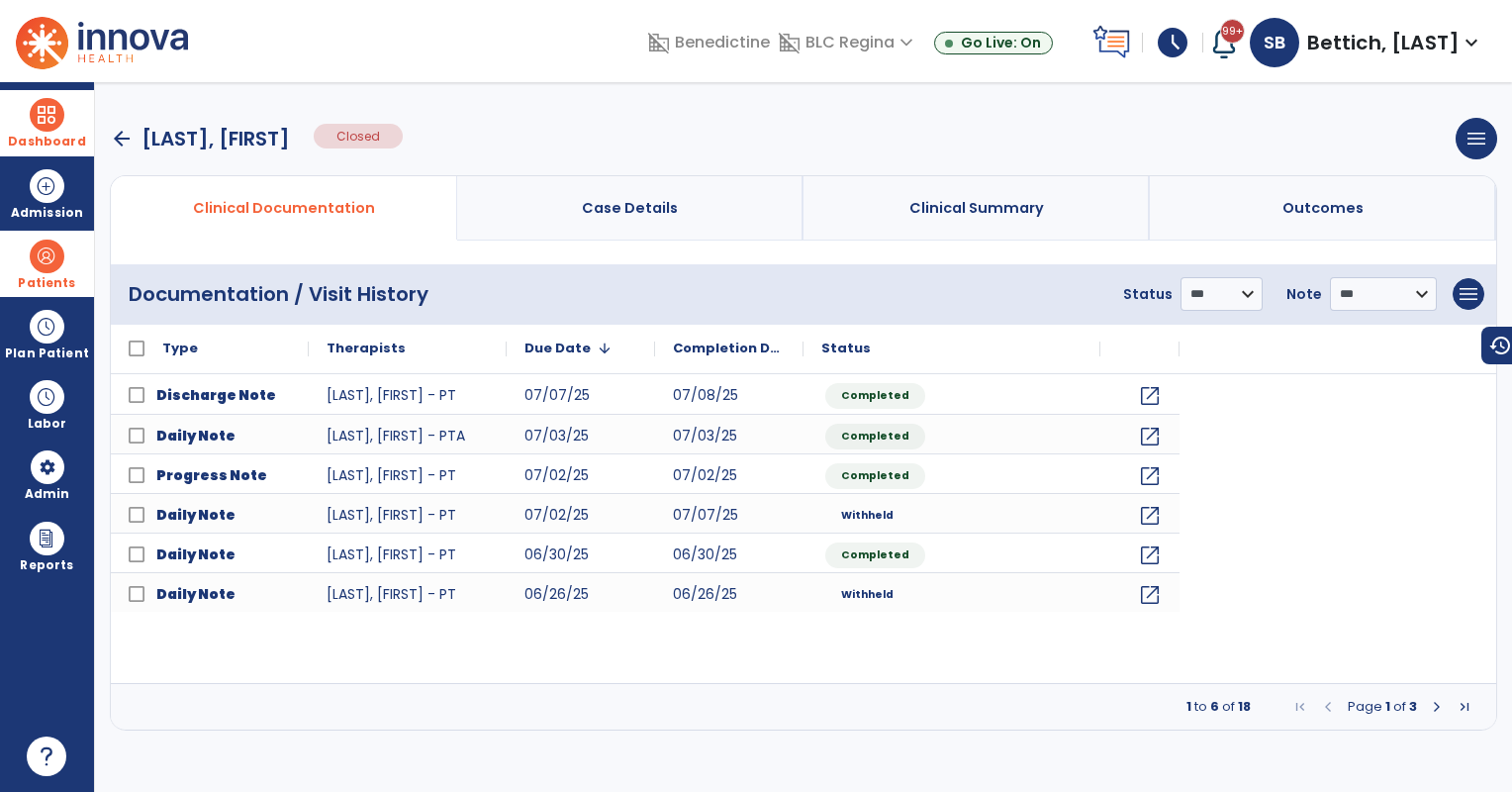scroll, scrollTop: 0, scrollLeft: 0, axis: both 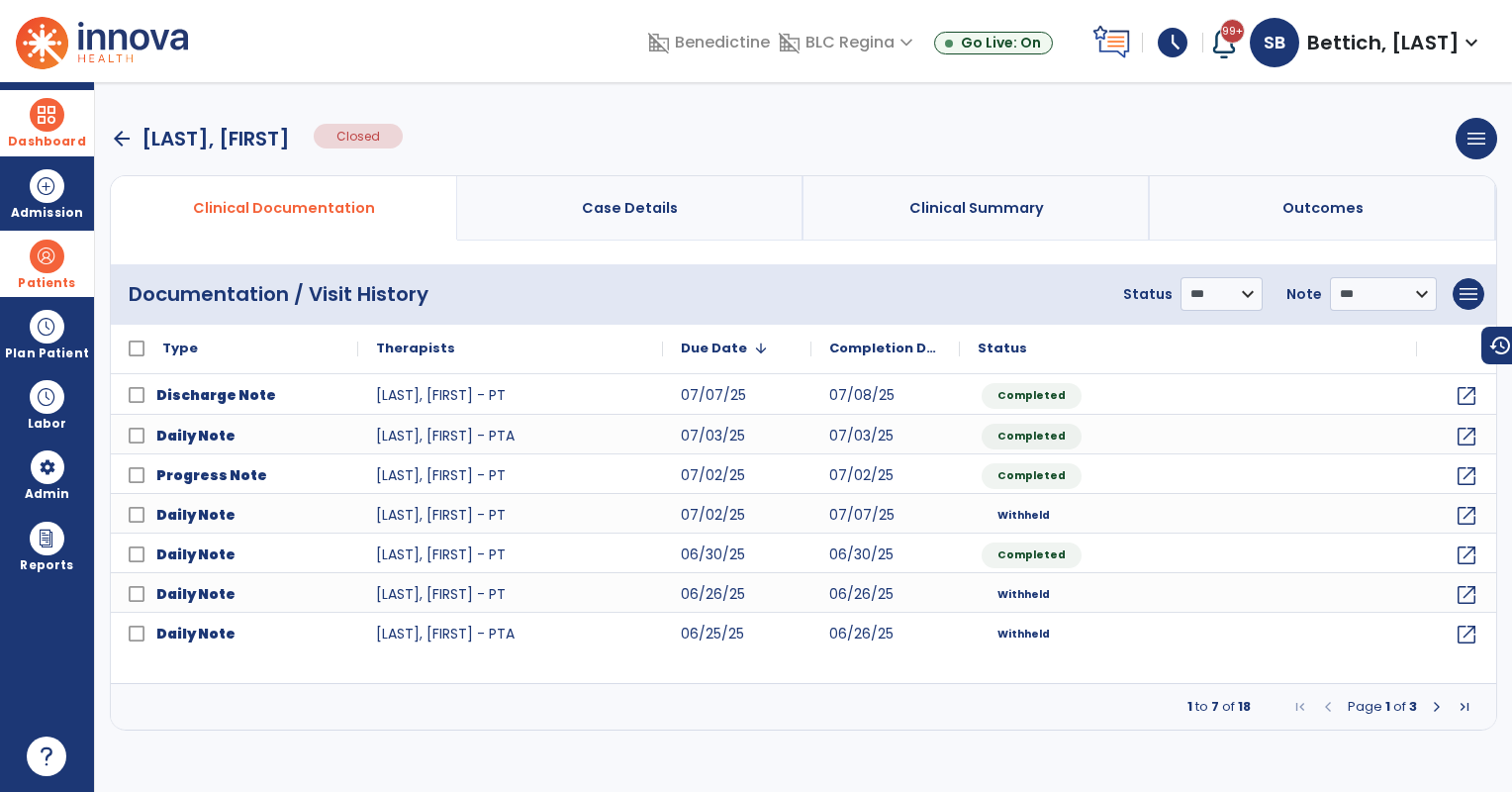 click on "arrow_back" at bounding box center [122, 139] 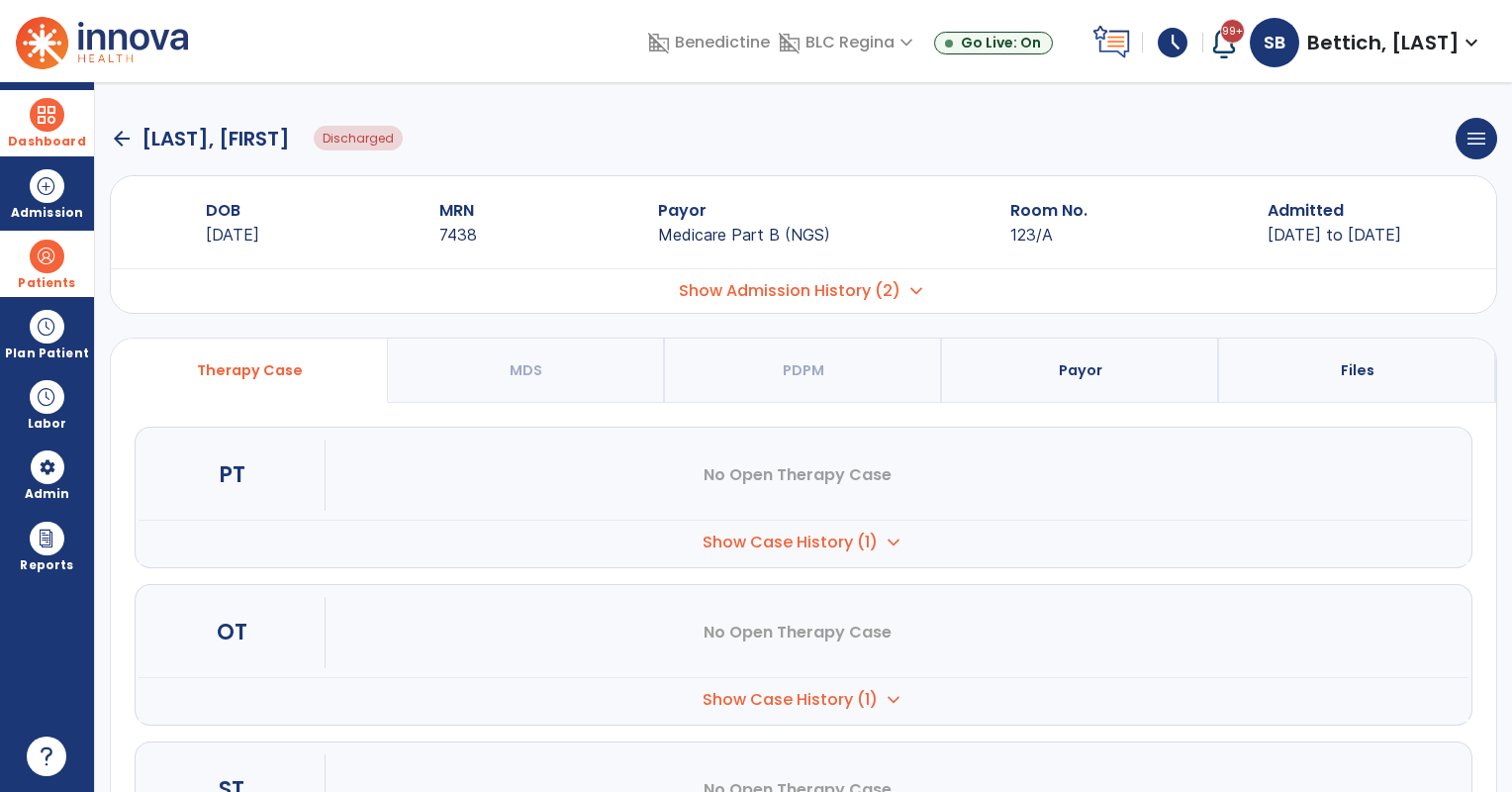 click on "Show Admission History (2)" at bounding box center [790, 291] 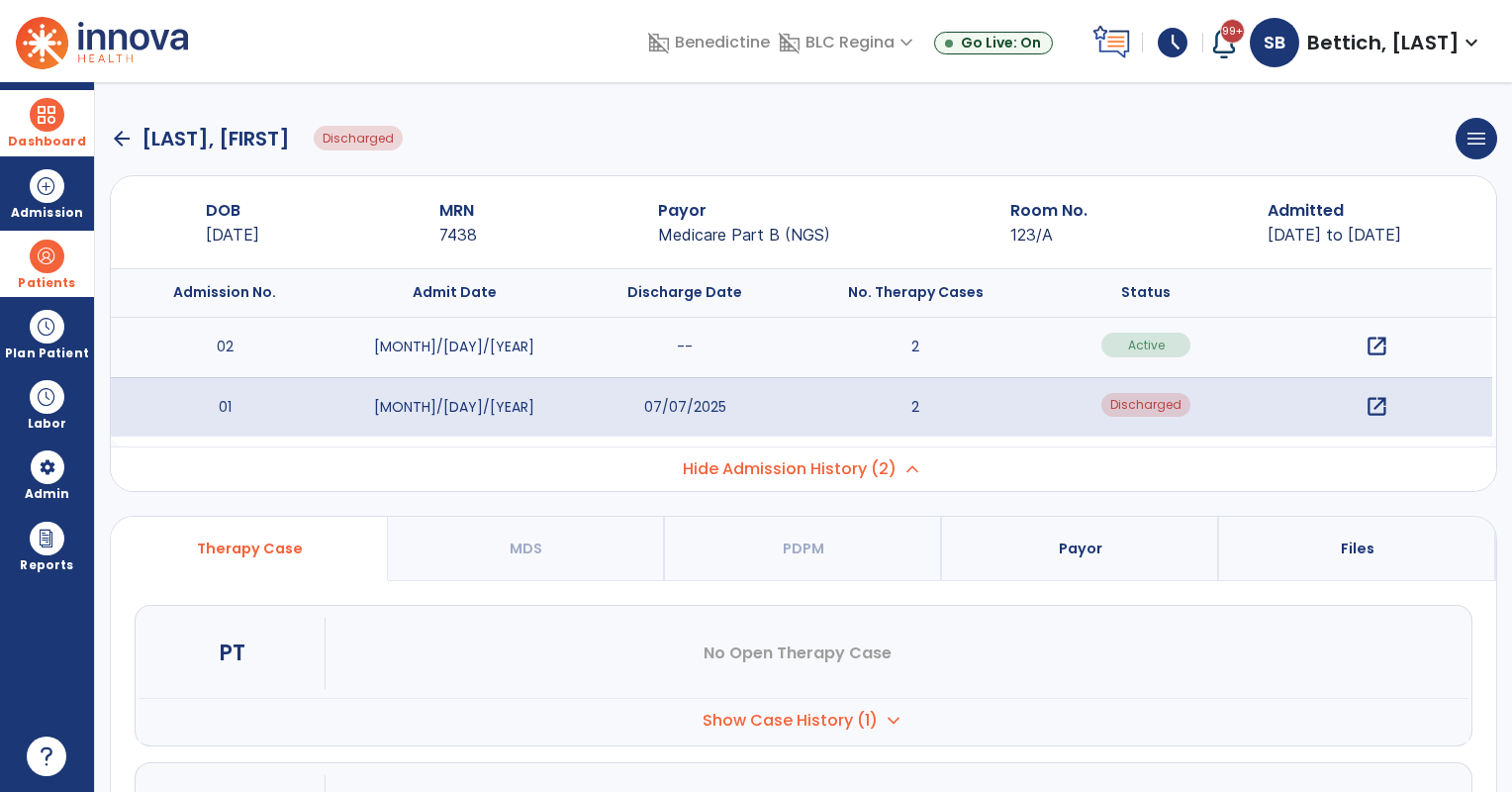 click on "open_in_new" at bounding box center [1376, 346] 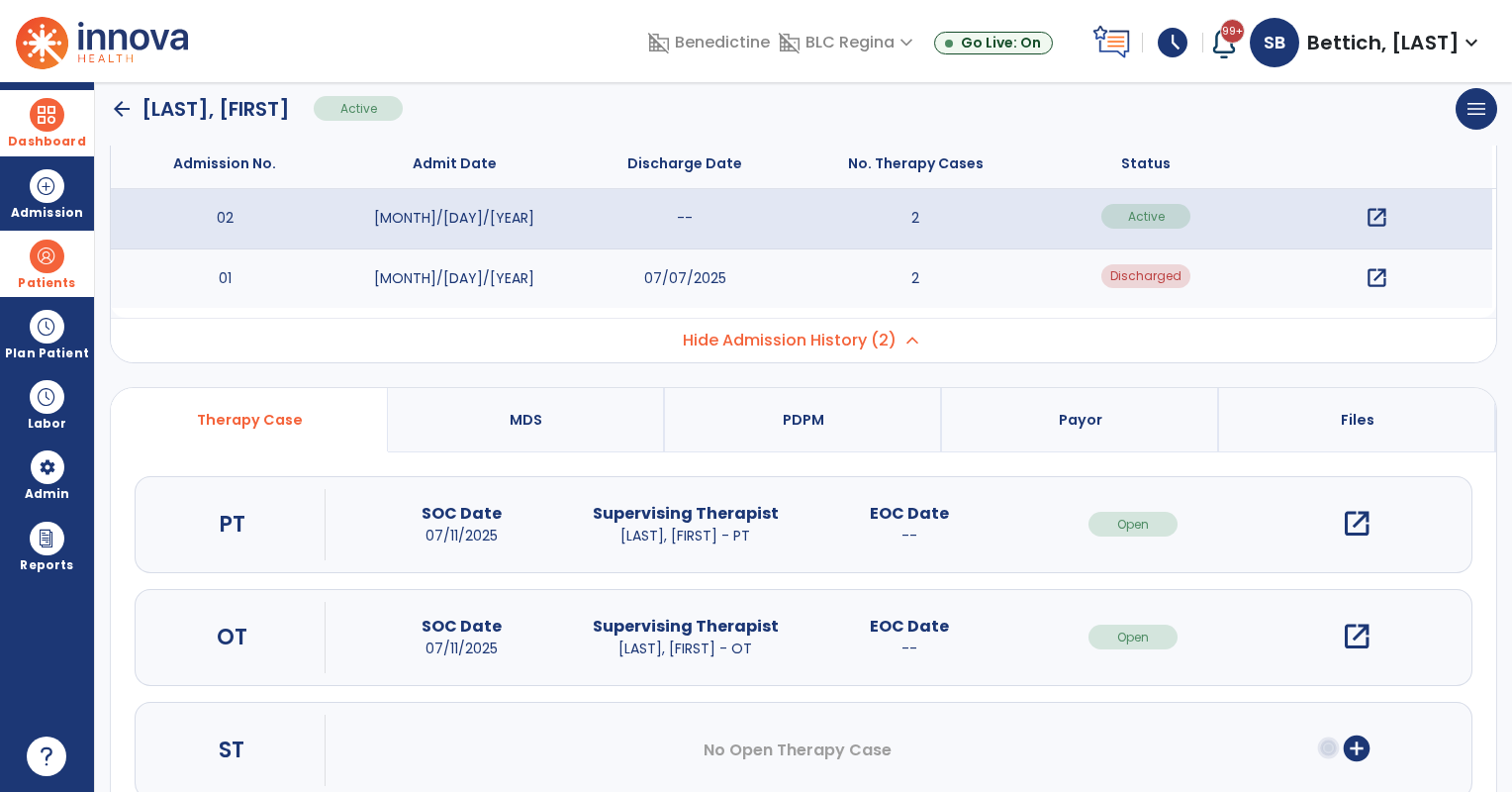 scroll, scrollTop: 164, scrollLeft: 0, axis: vertical 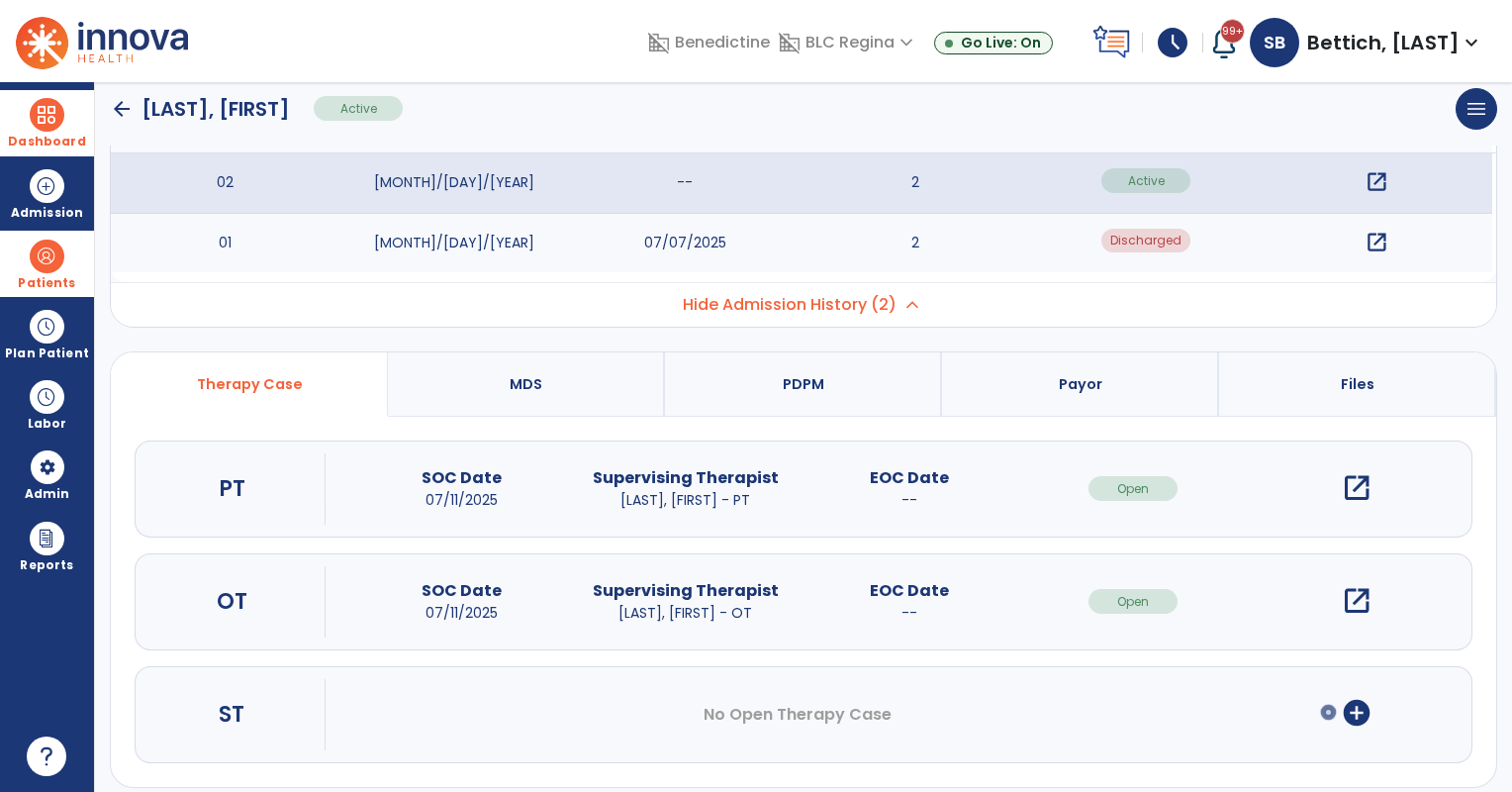 click on "open_in_new" at bounding box center (1357, 488) 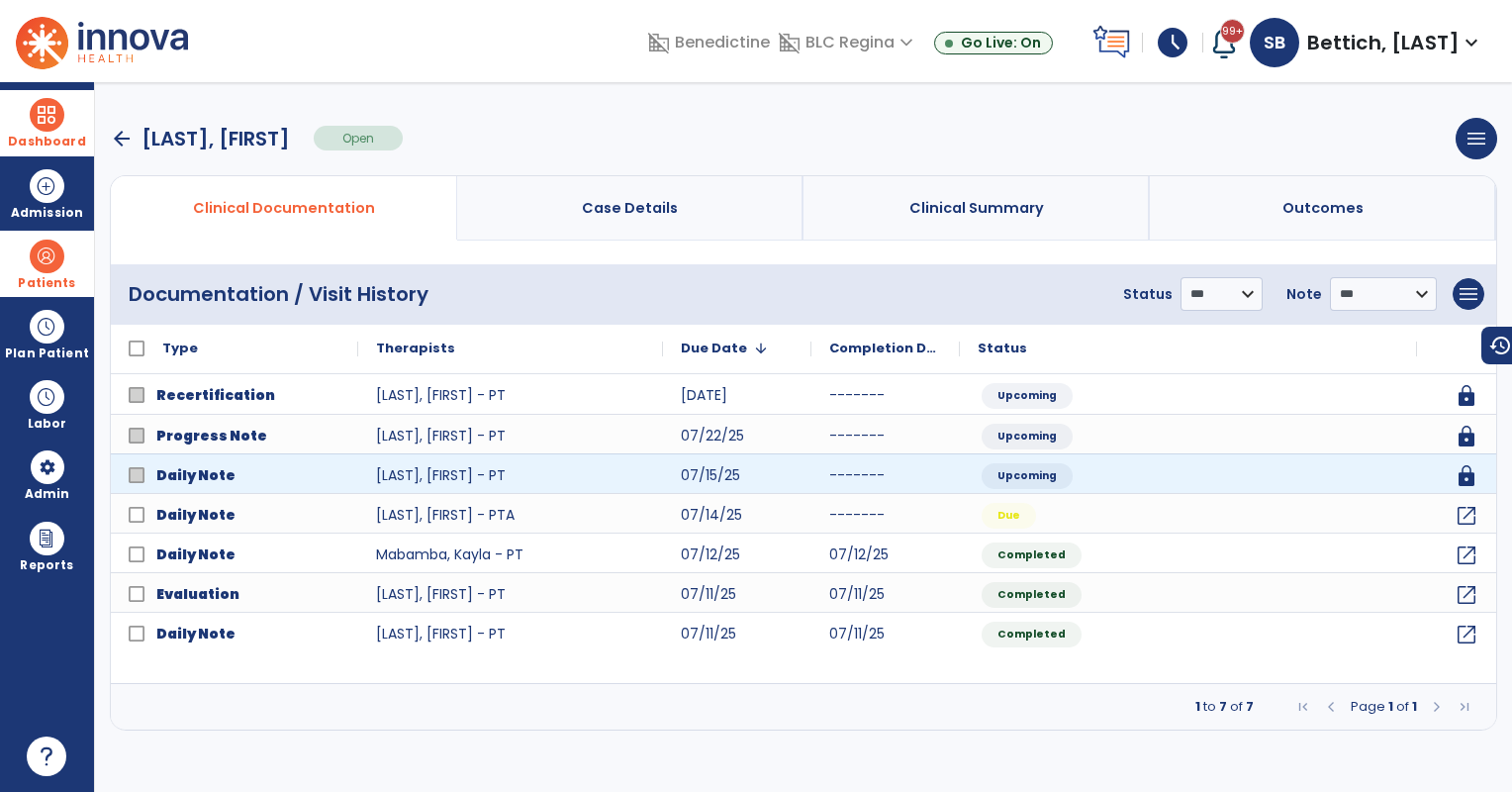 scroll, scrollTop: 0, scrollLeft: 0, axis: both 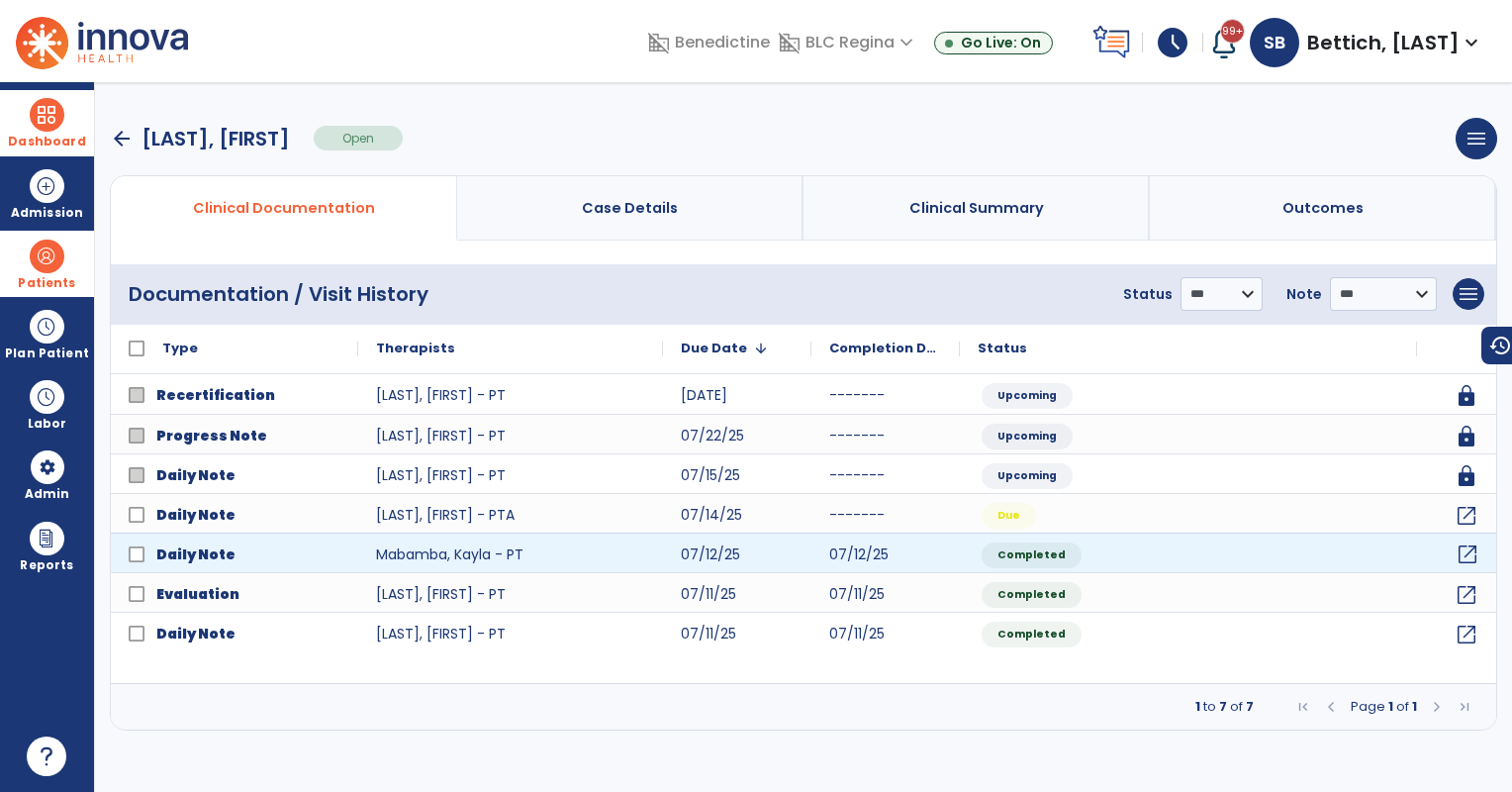 click on "open_in_new" 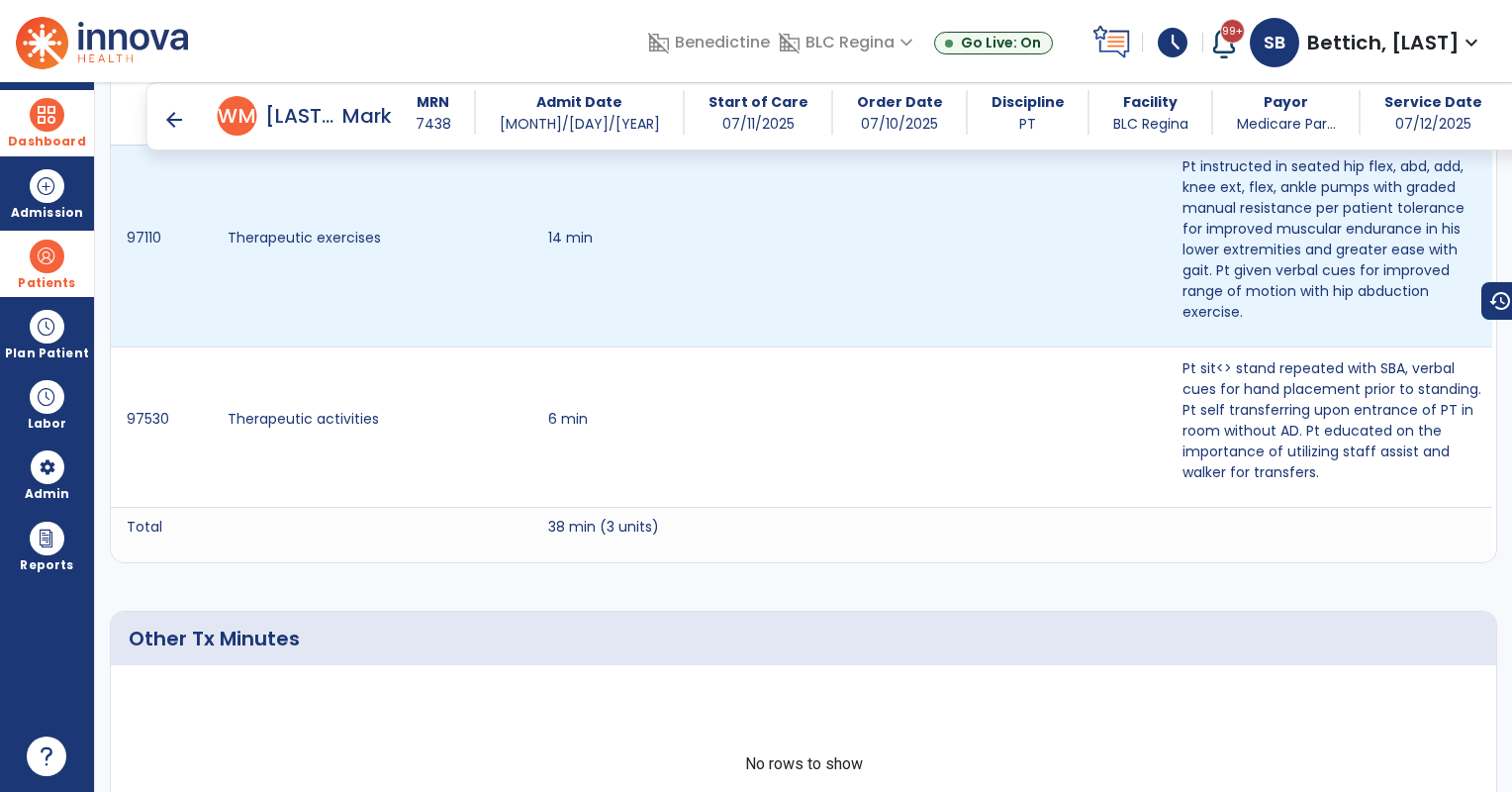 scroll, scrollTop: 1485, scrollLeft: 0, axis: vertical 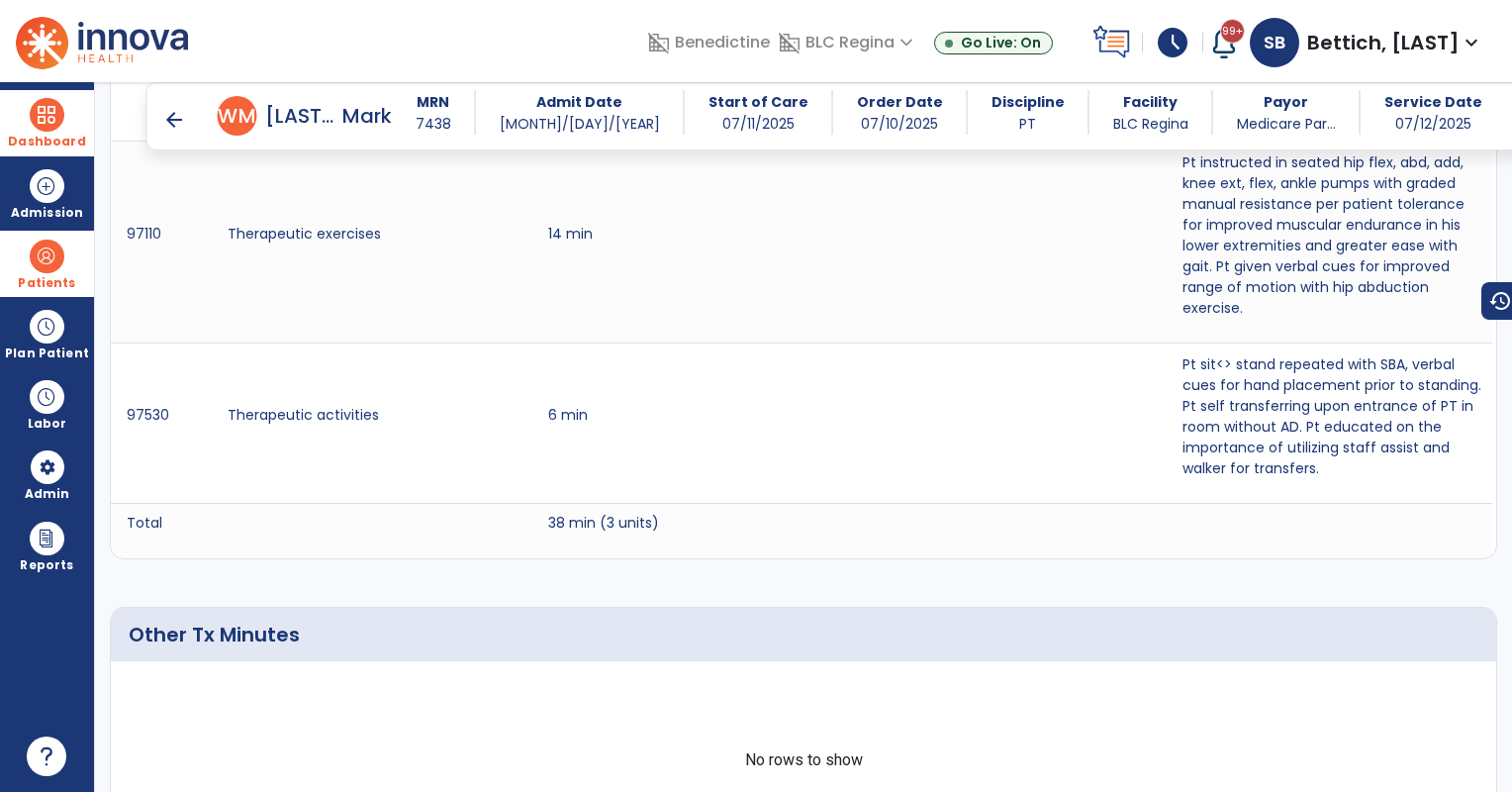 click on "arrow_back" at bounding box center [174, 120] 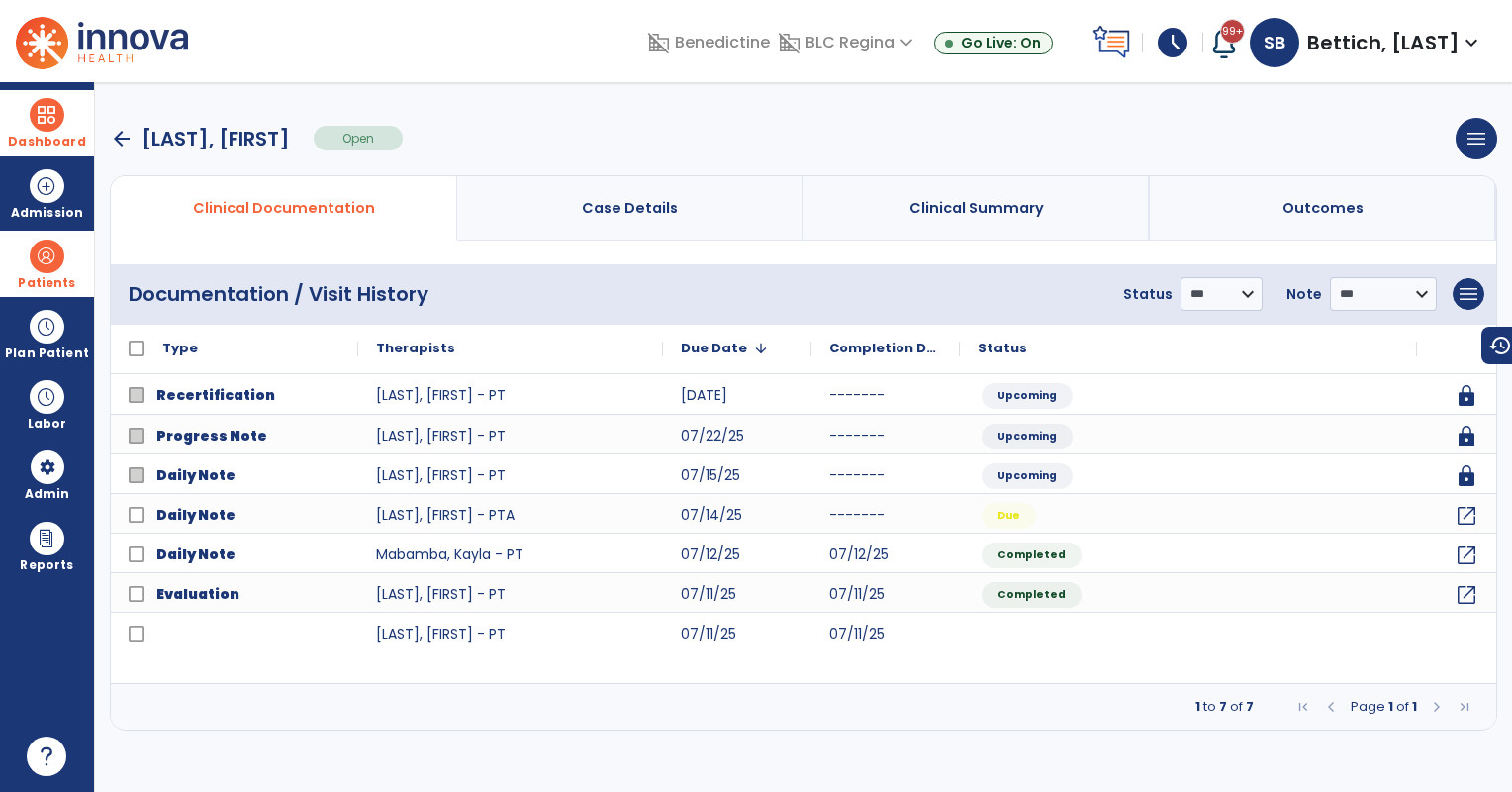 scroll, scrollTop: 0, scrollLeft: 0, axis: both 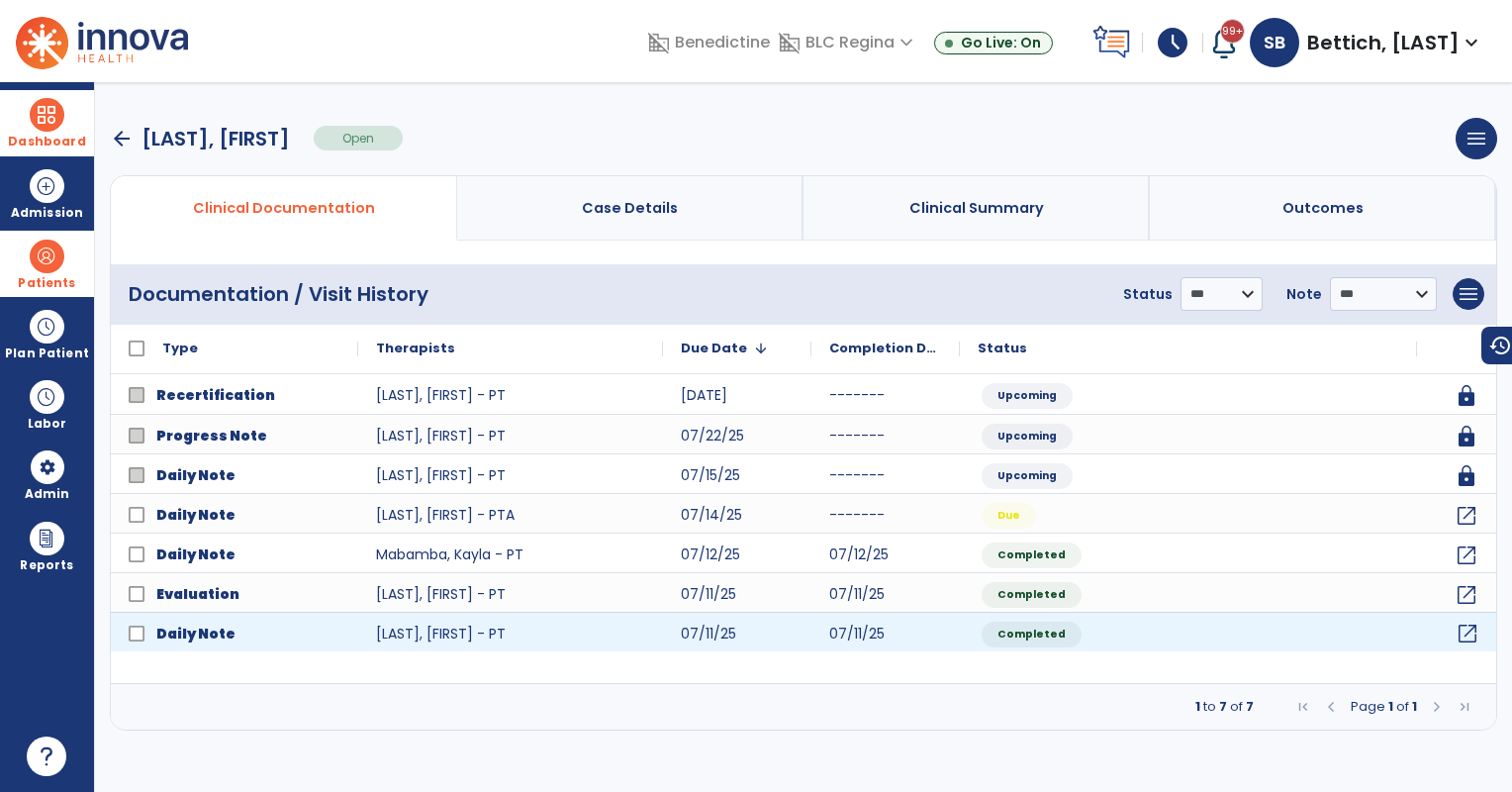 click on "open_in_new" 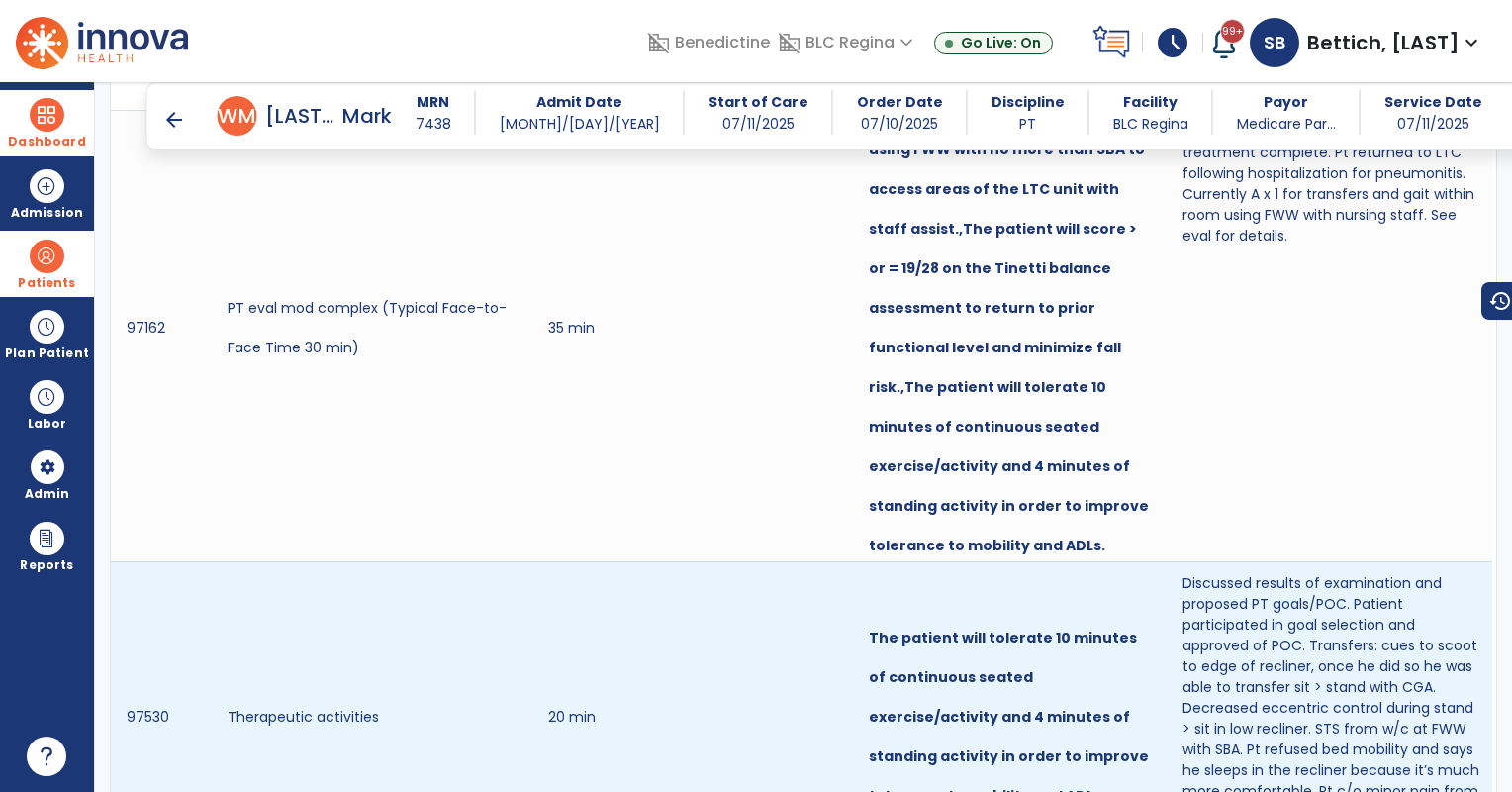 scroll, scrollTop: 1815, scrollLeft: 0, axis: vertical 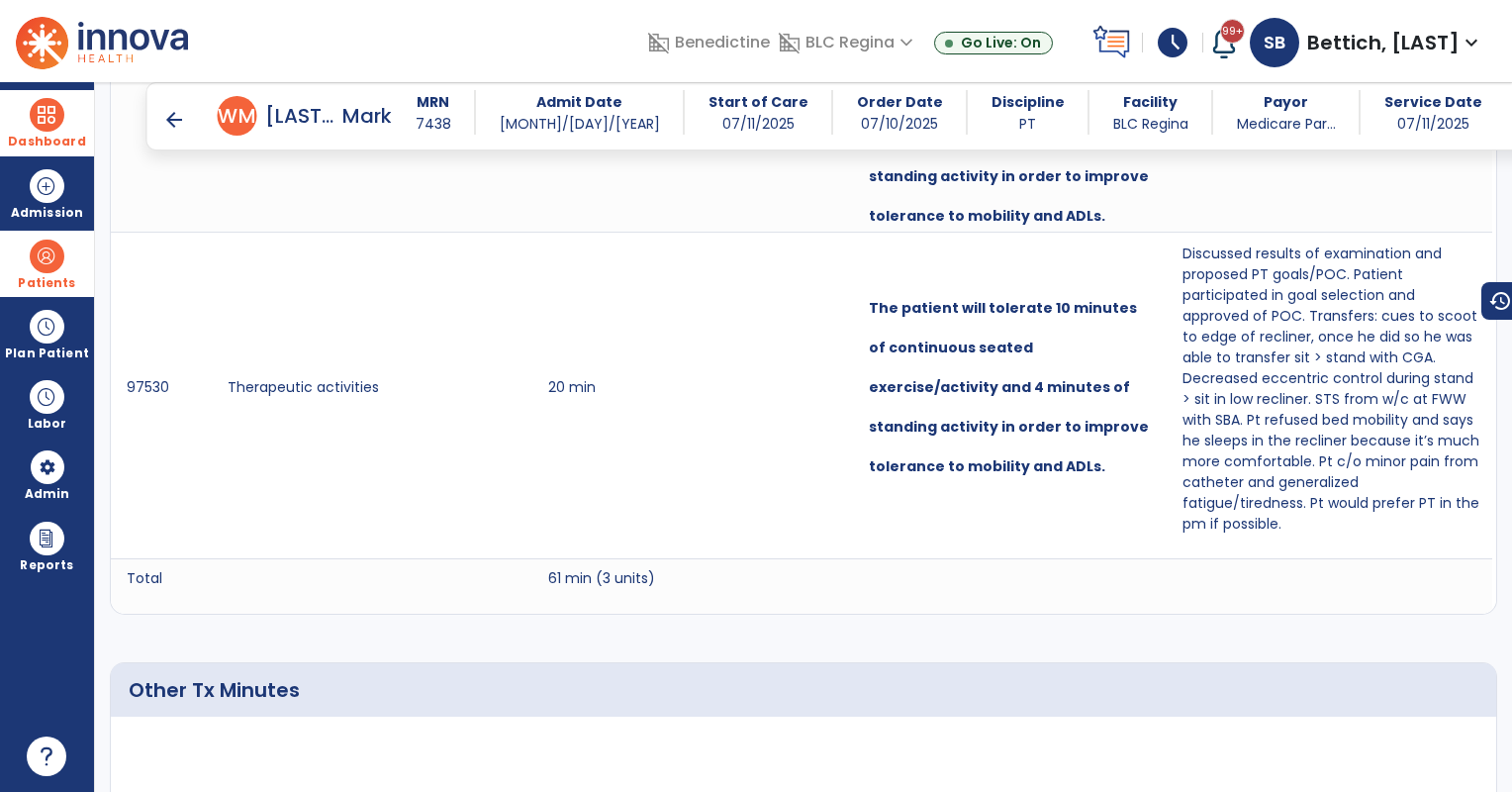 click on "arrow_back" at bounding box center [174, 120] 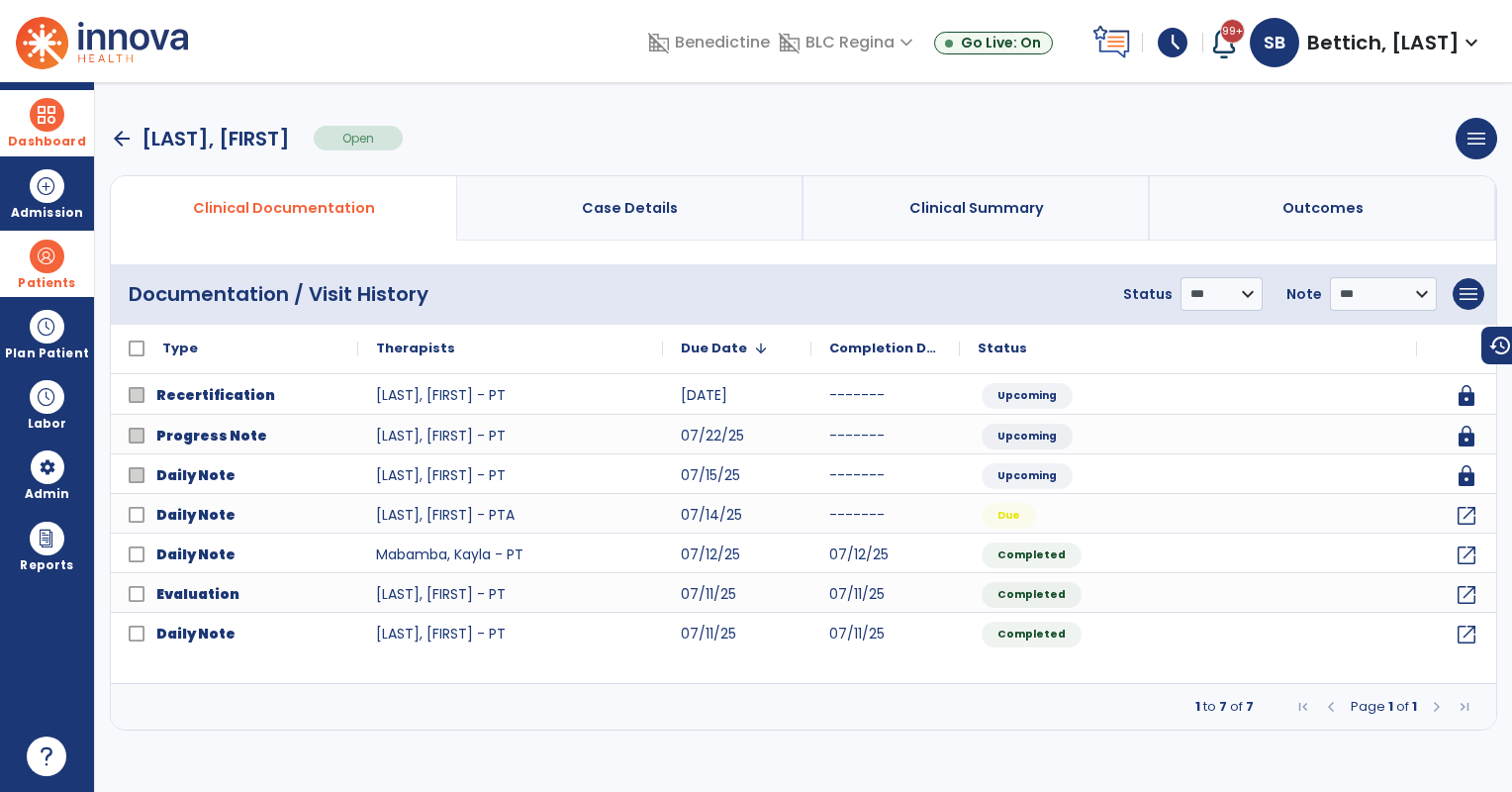 scroll, scrollTop: 0, scrollLeft: 0, axis: both 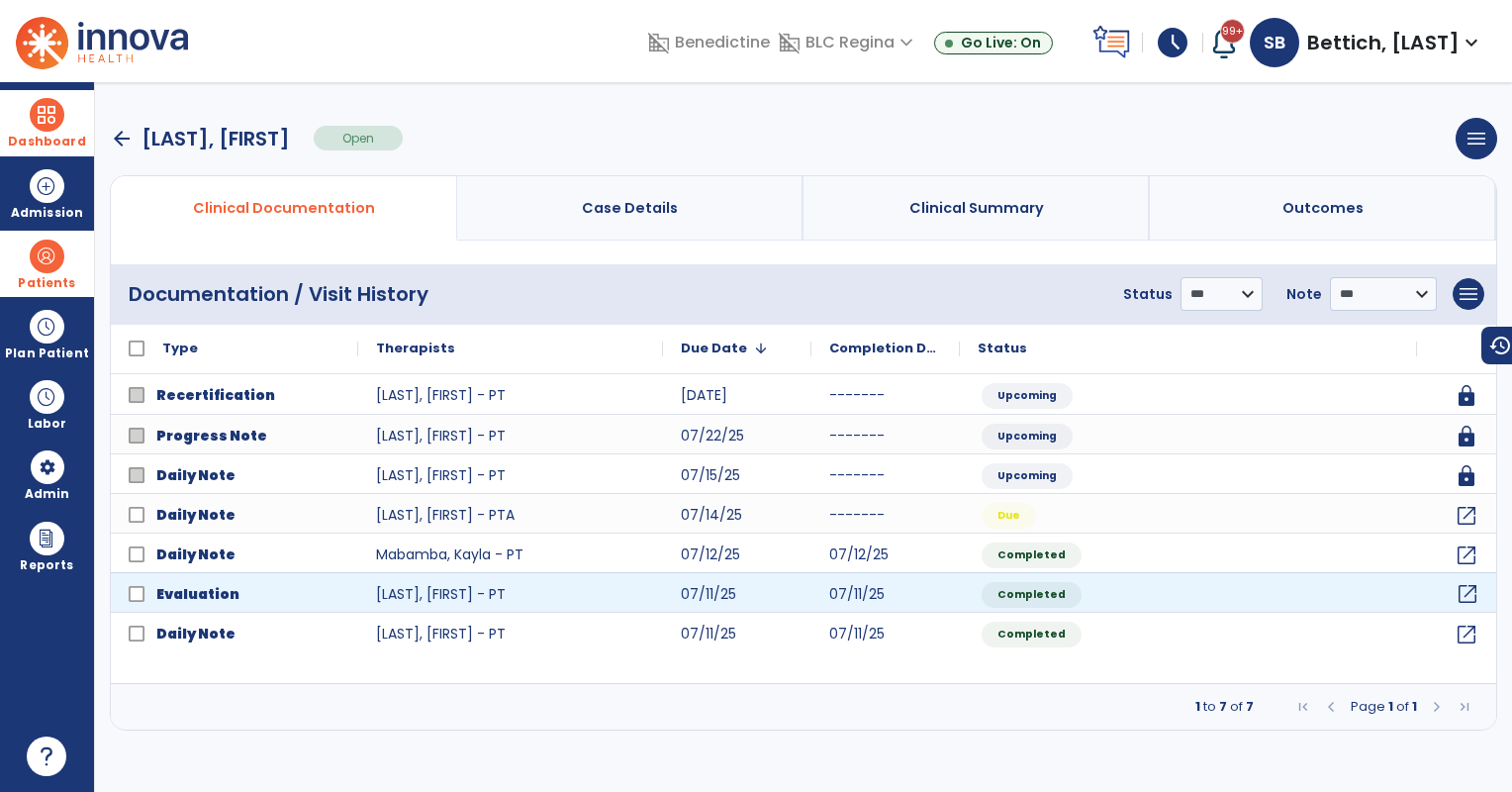 click on "open_in_new" 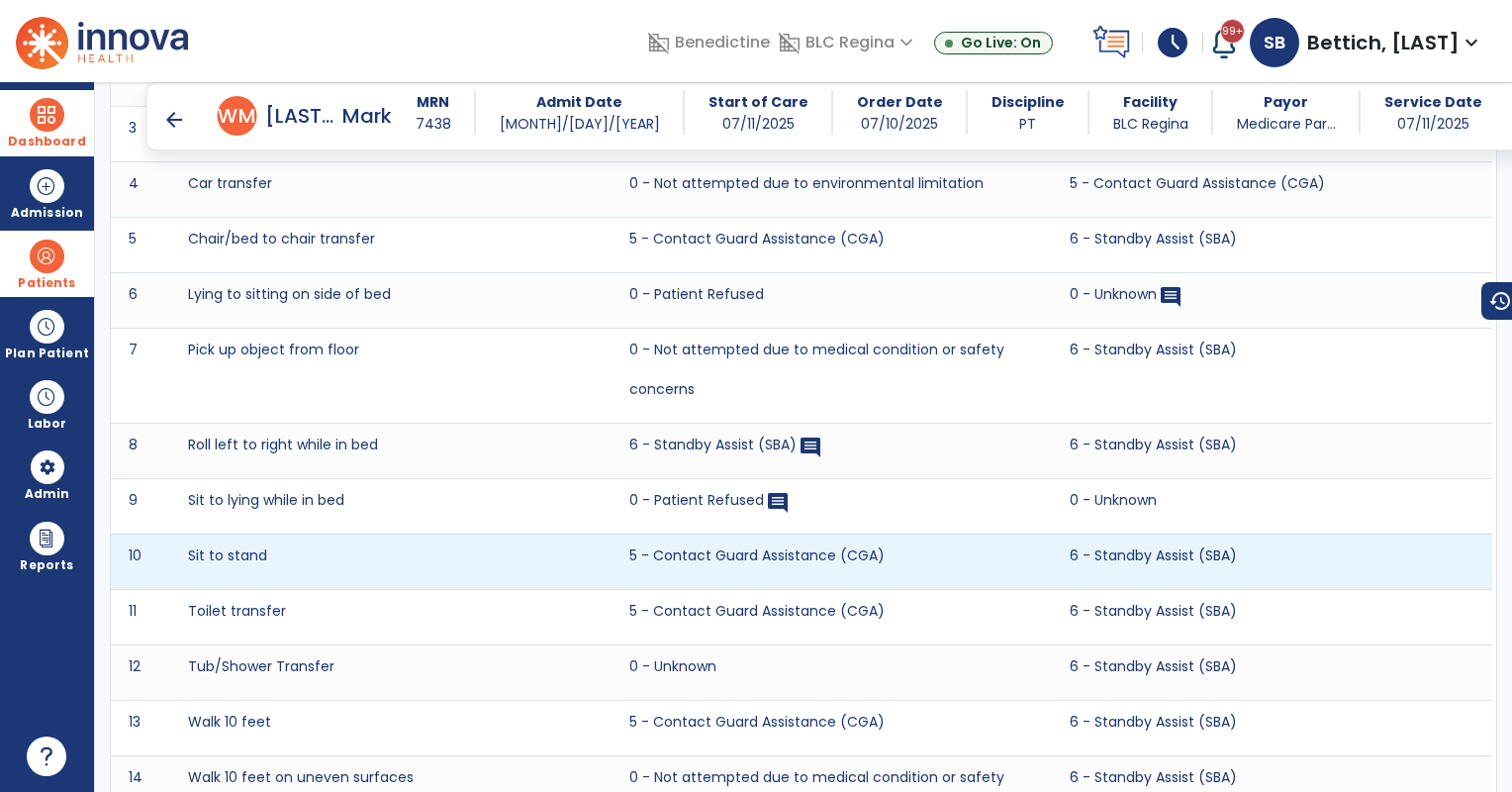 scroll, scrollTop: 2710, scrollLeft: 0, axis: vertical 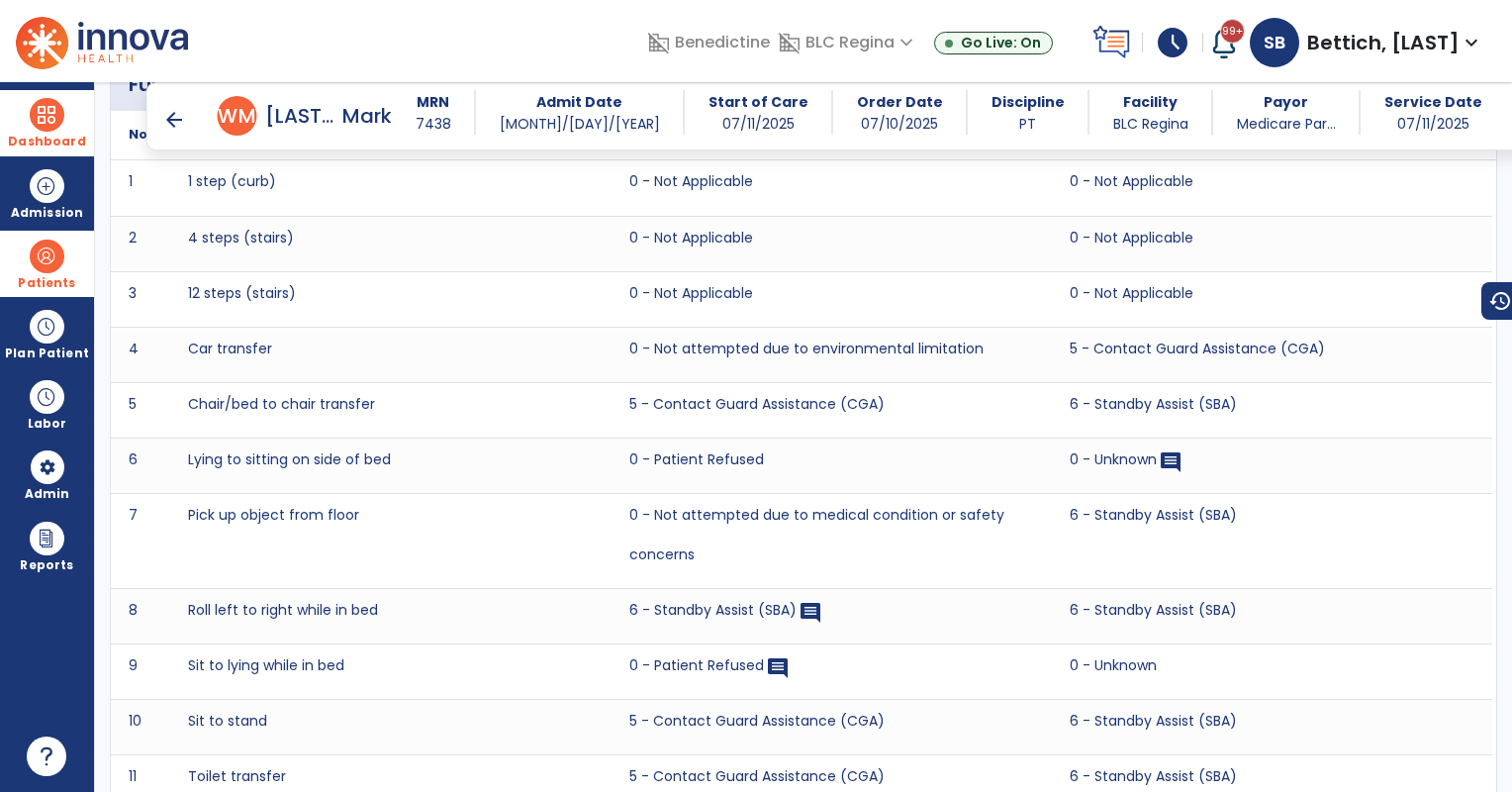 click on "arrow_back" at bounding box center [174, 120] 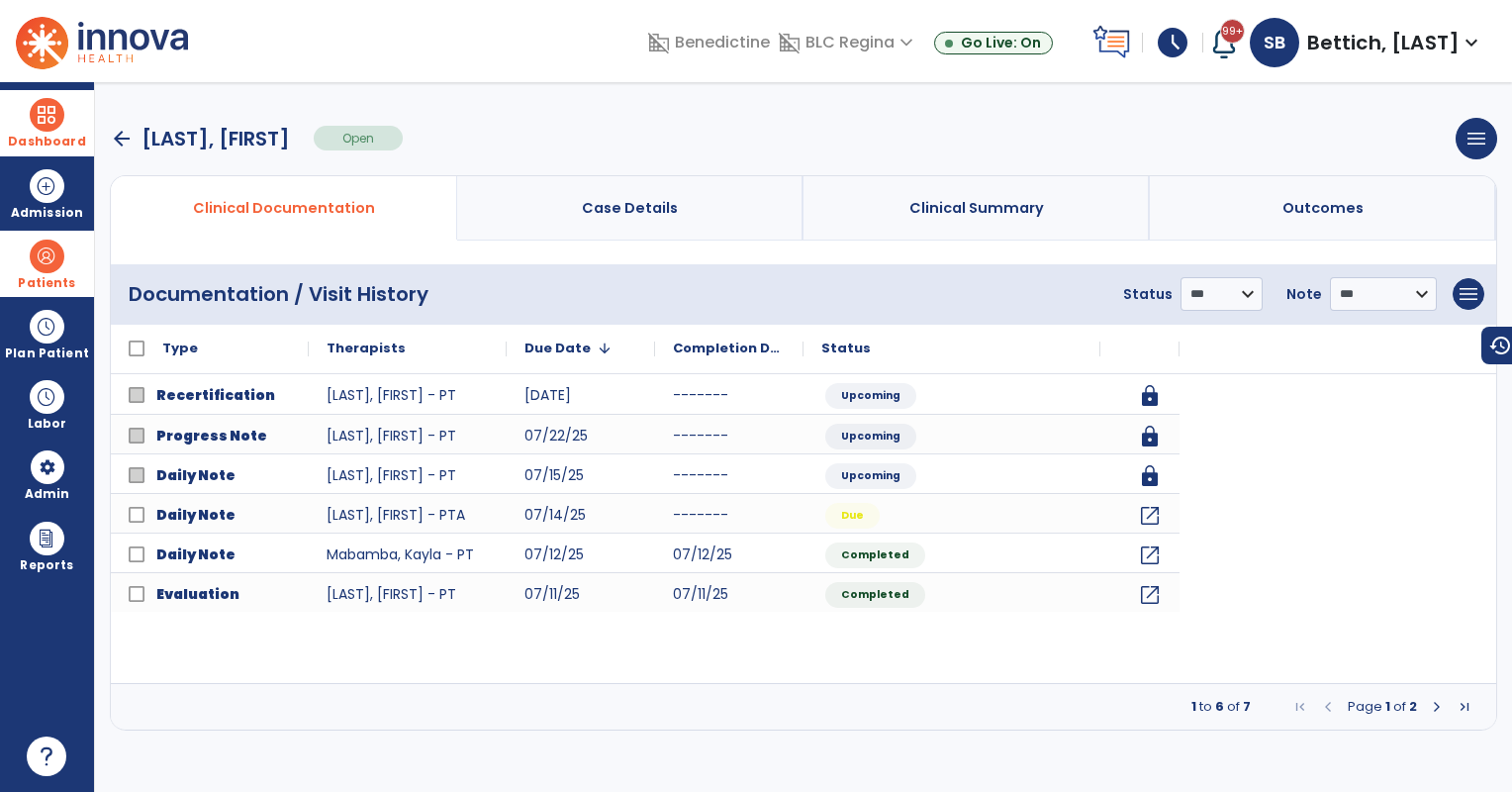 scroll, scrollTop: 0, scrollLeft: 0, axis: both 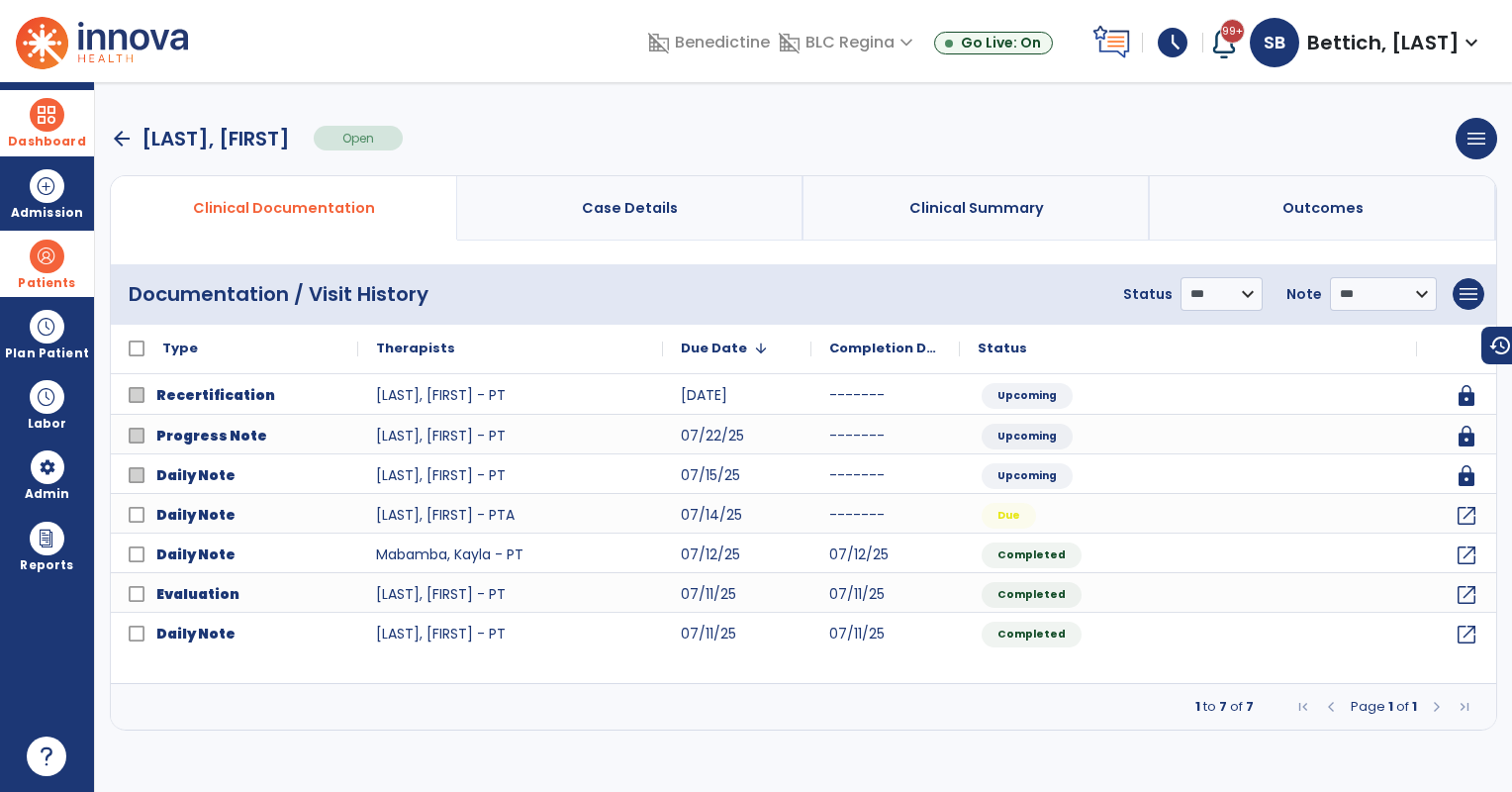 click on "arrow_back" at bounding box center [122, 139] 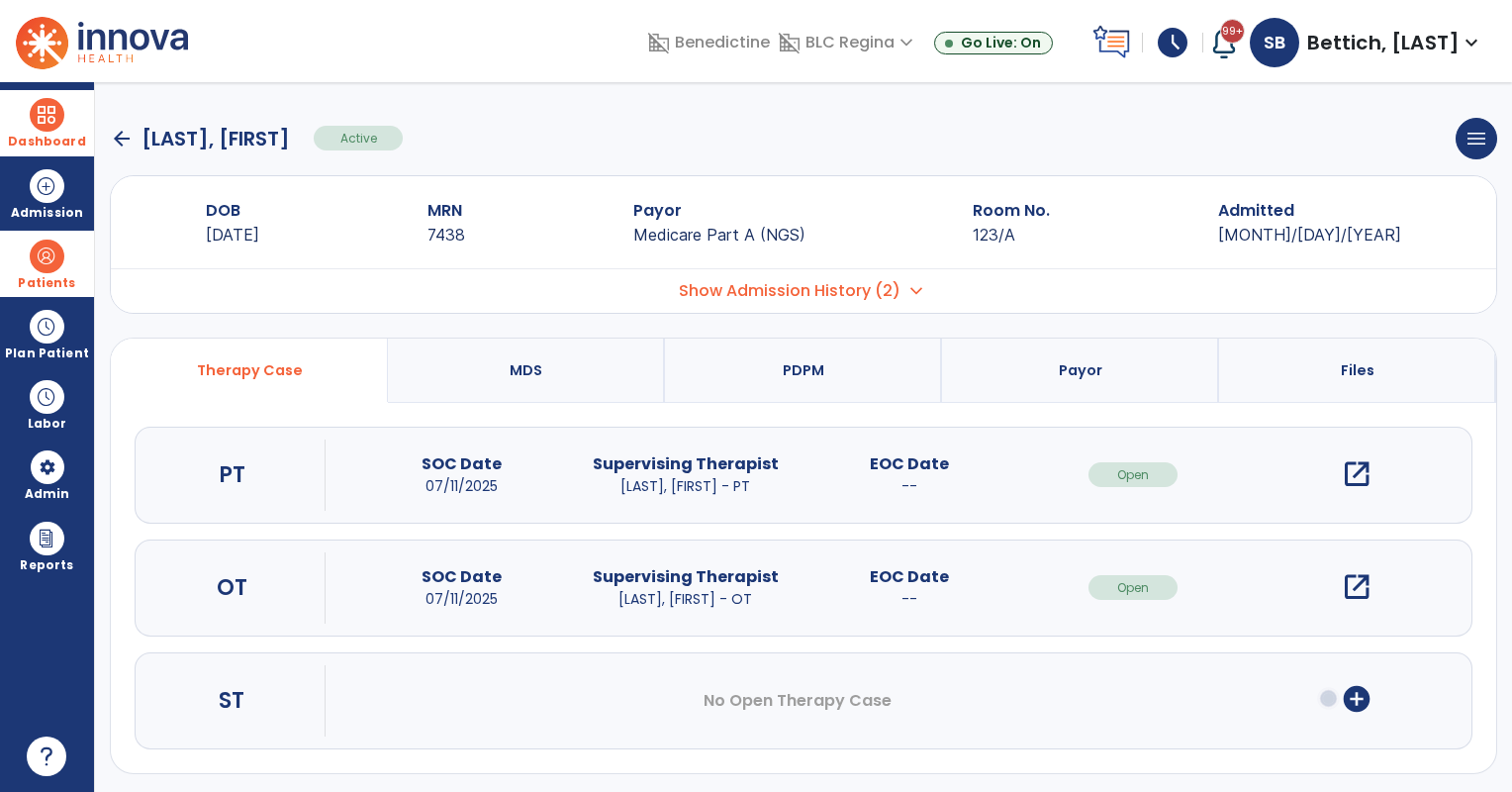 click on "arrow_back" 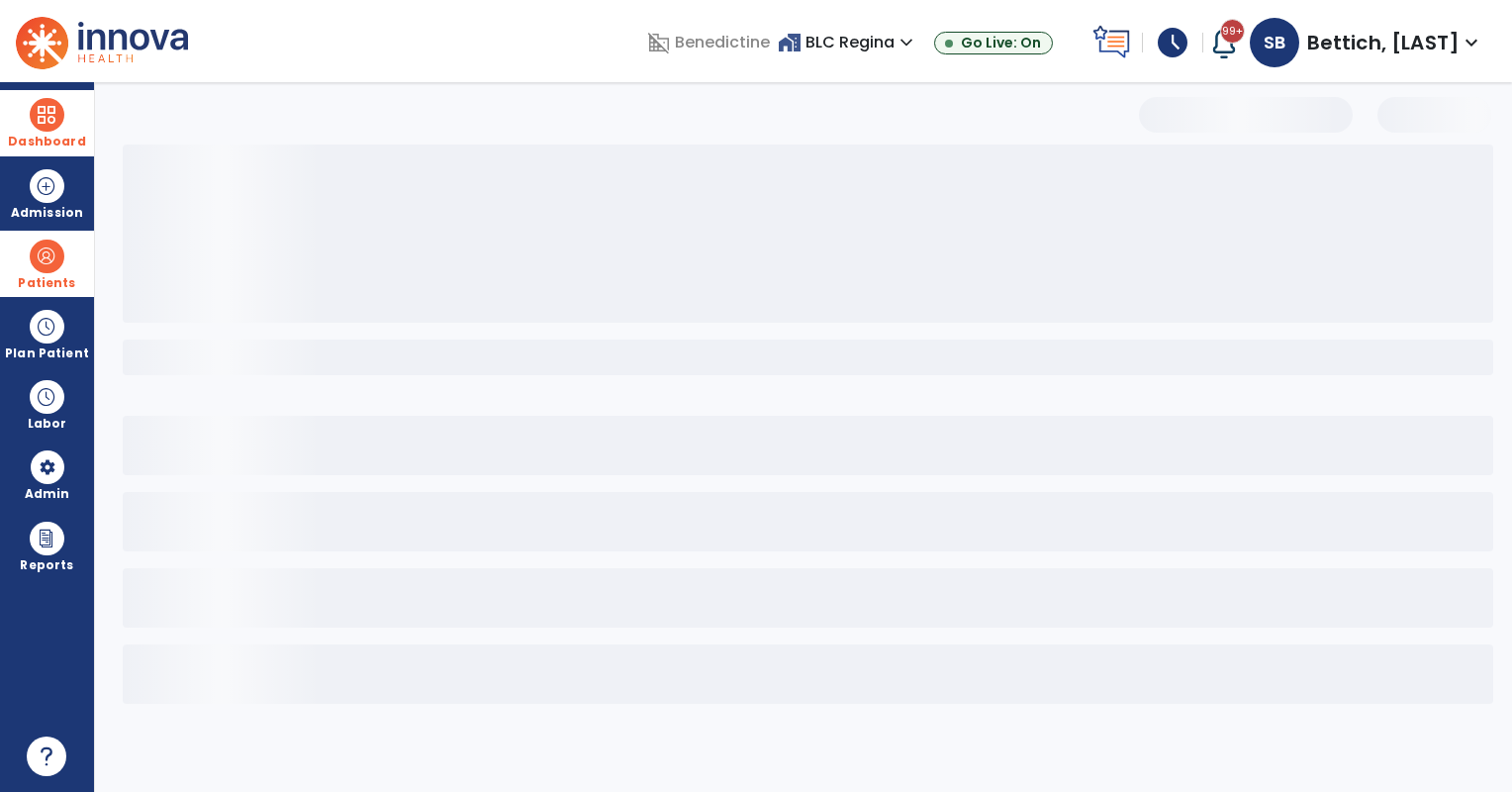 select on "***" 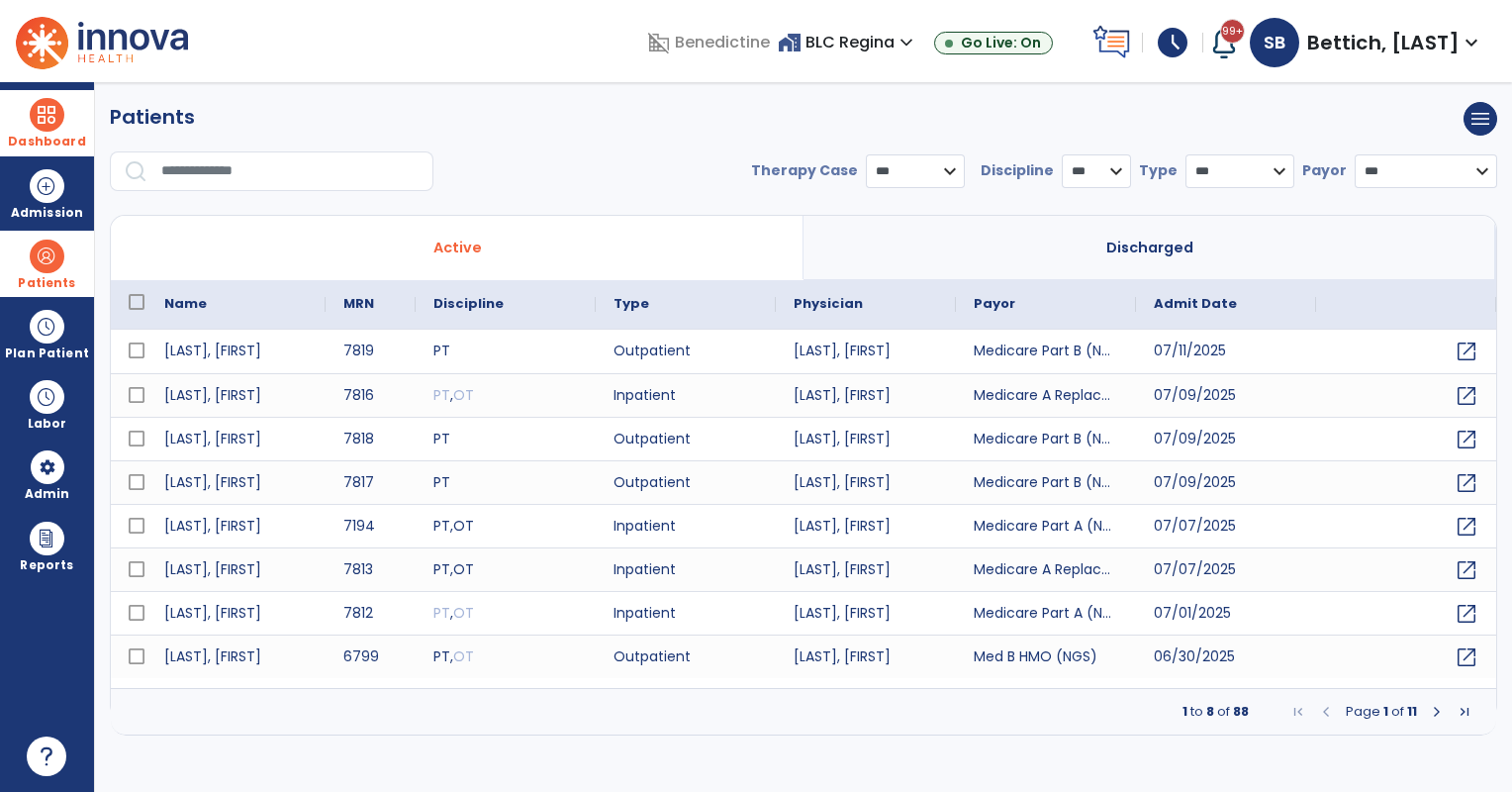 click at bounding box center (290, 171) 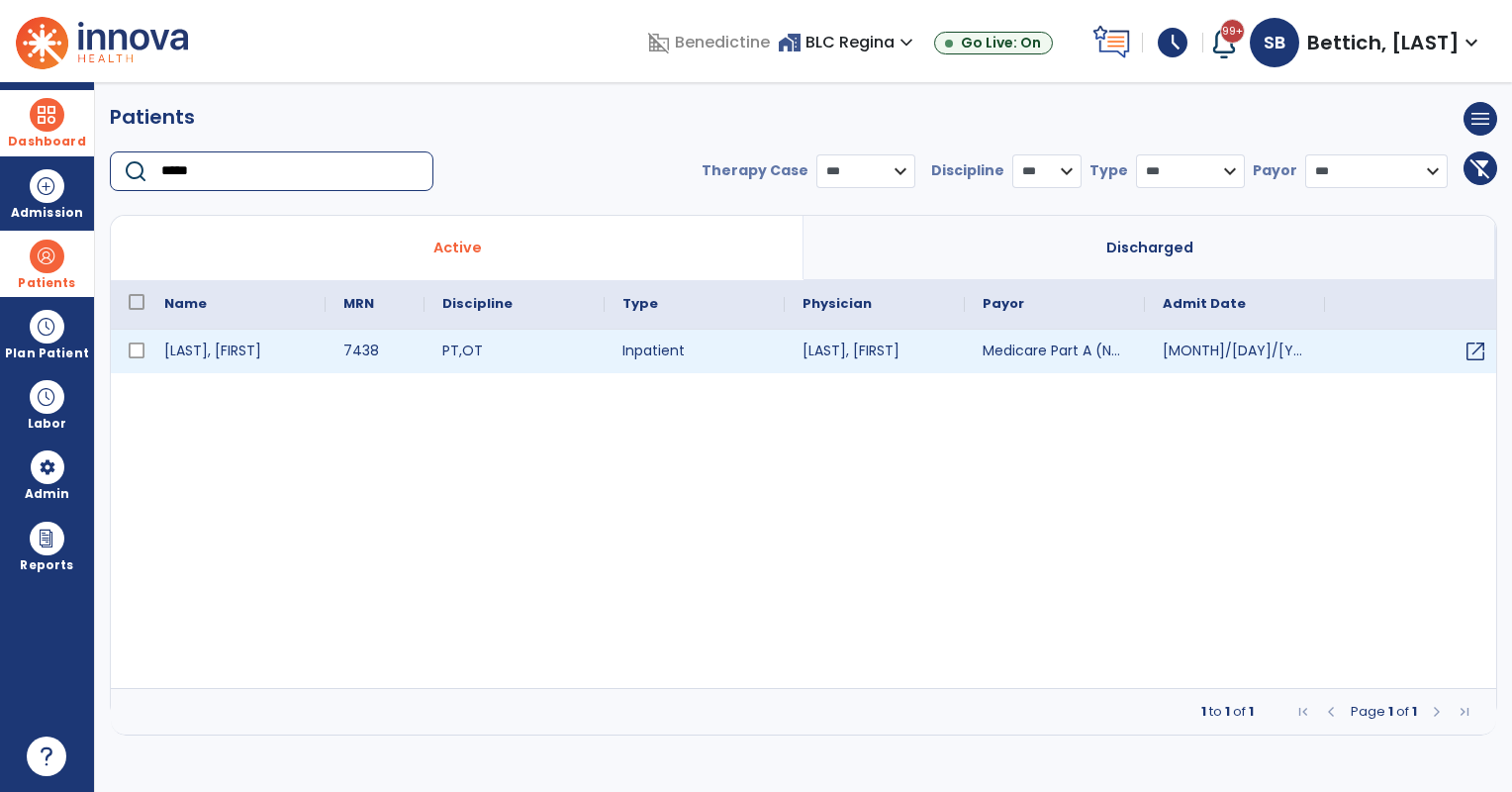type on "*****" 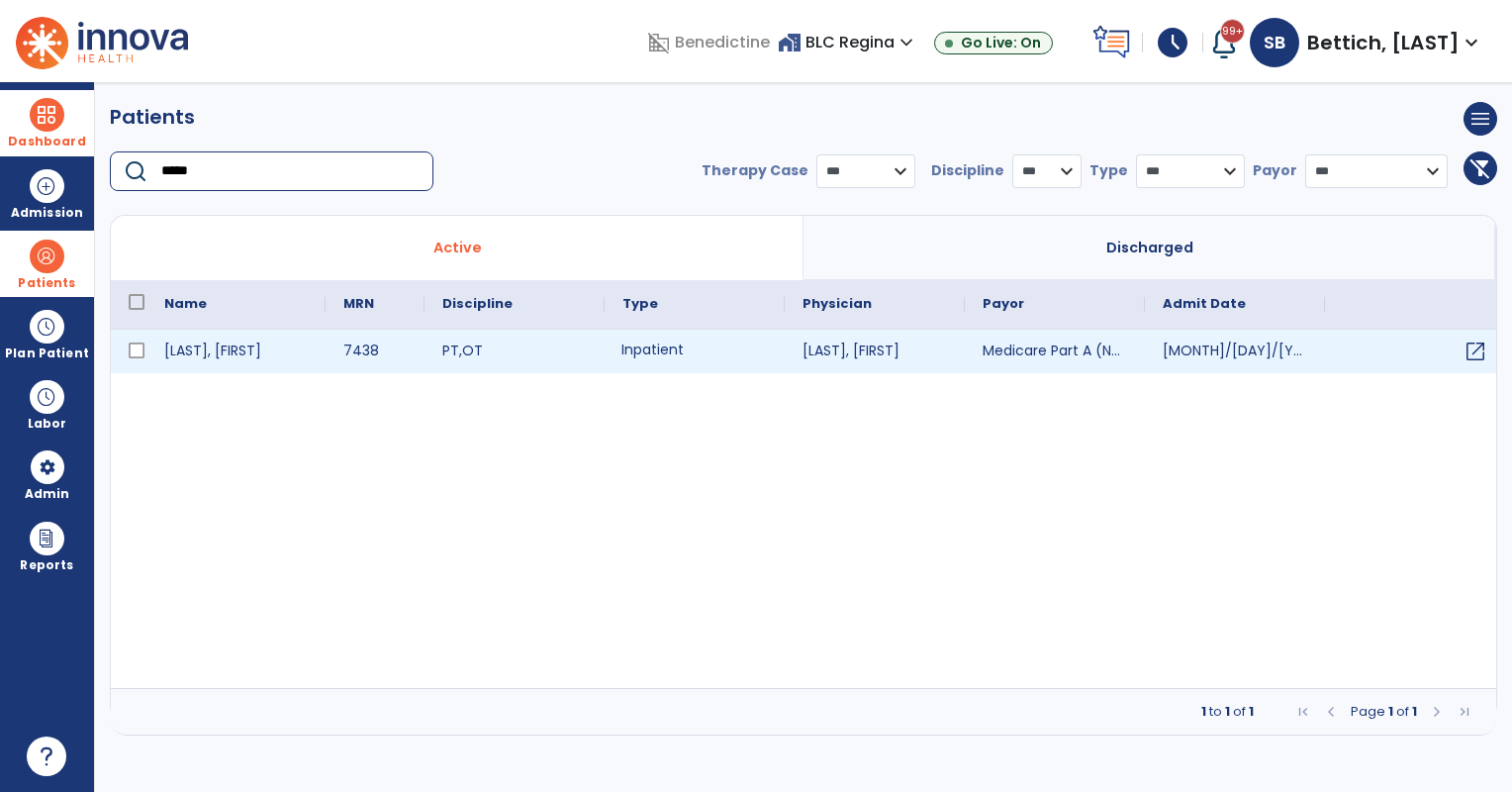 click on "Inpatient" at bounding box center [695, 351] 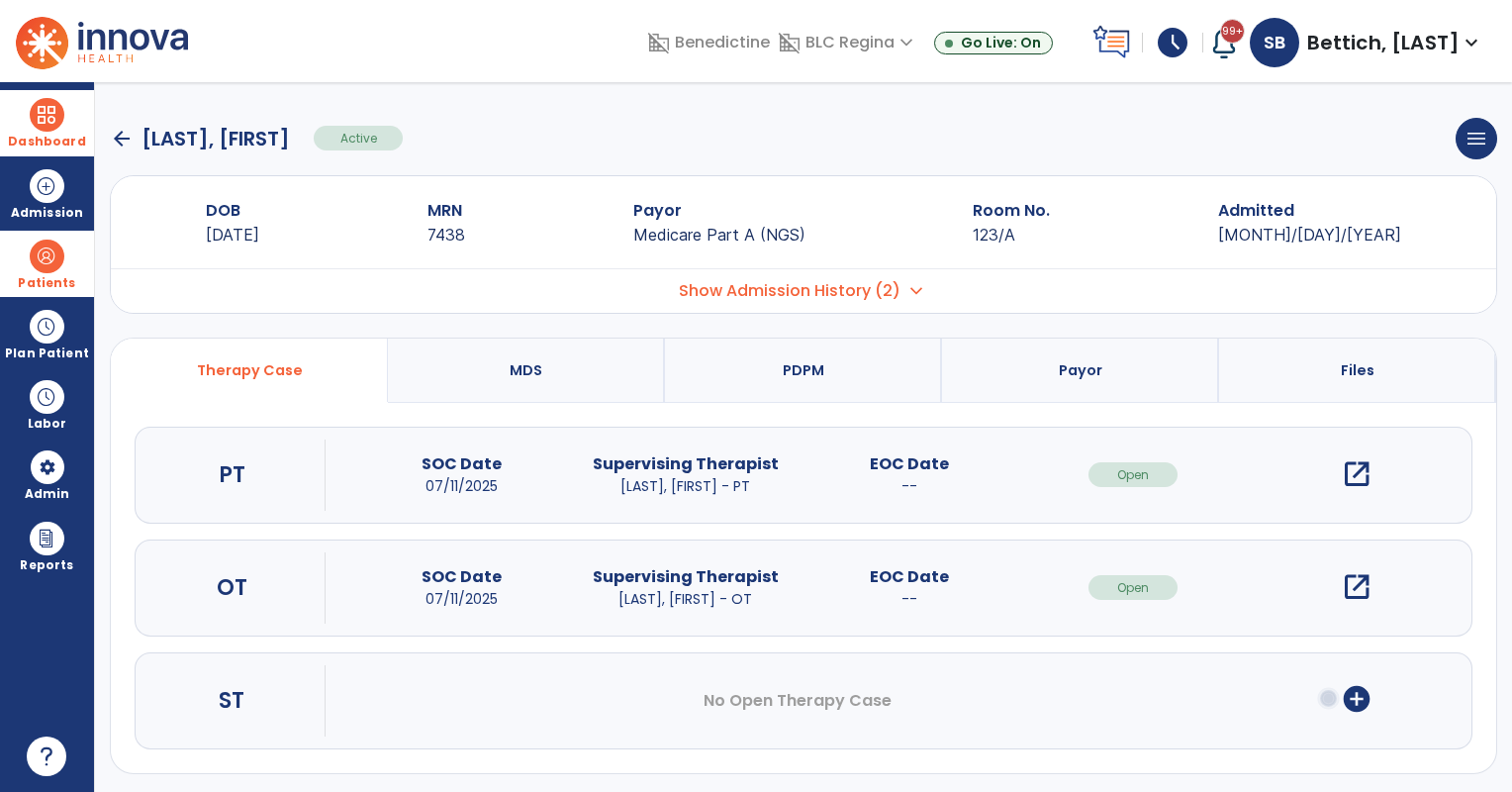 click on "open_in_new" at bounding box center [1357, 587] 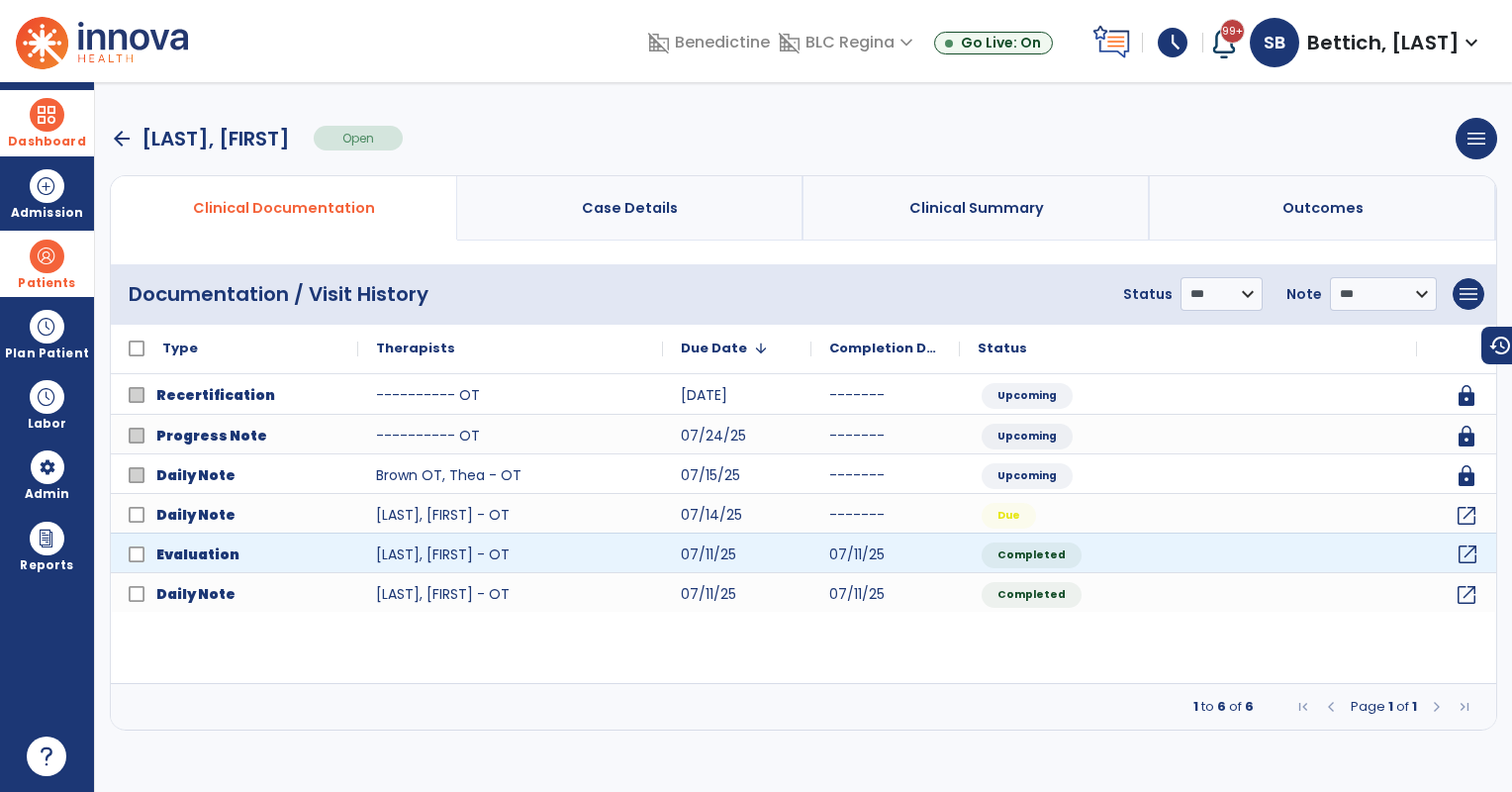 click on "open_in_new" 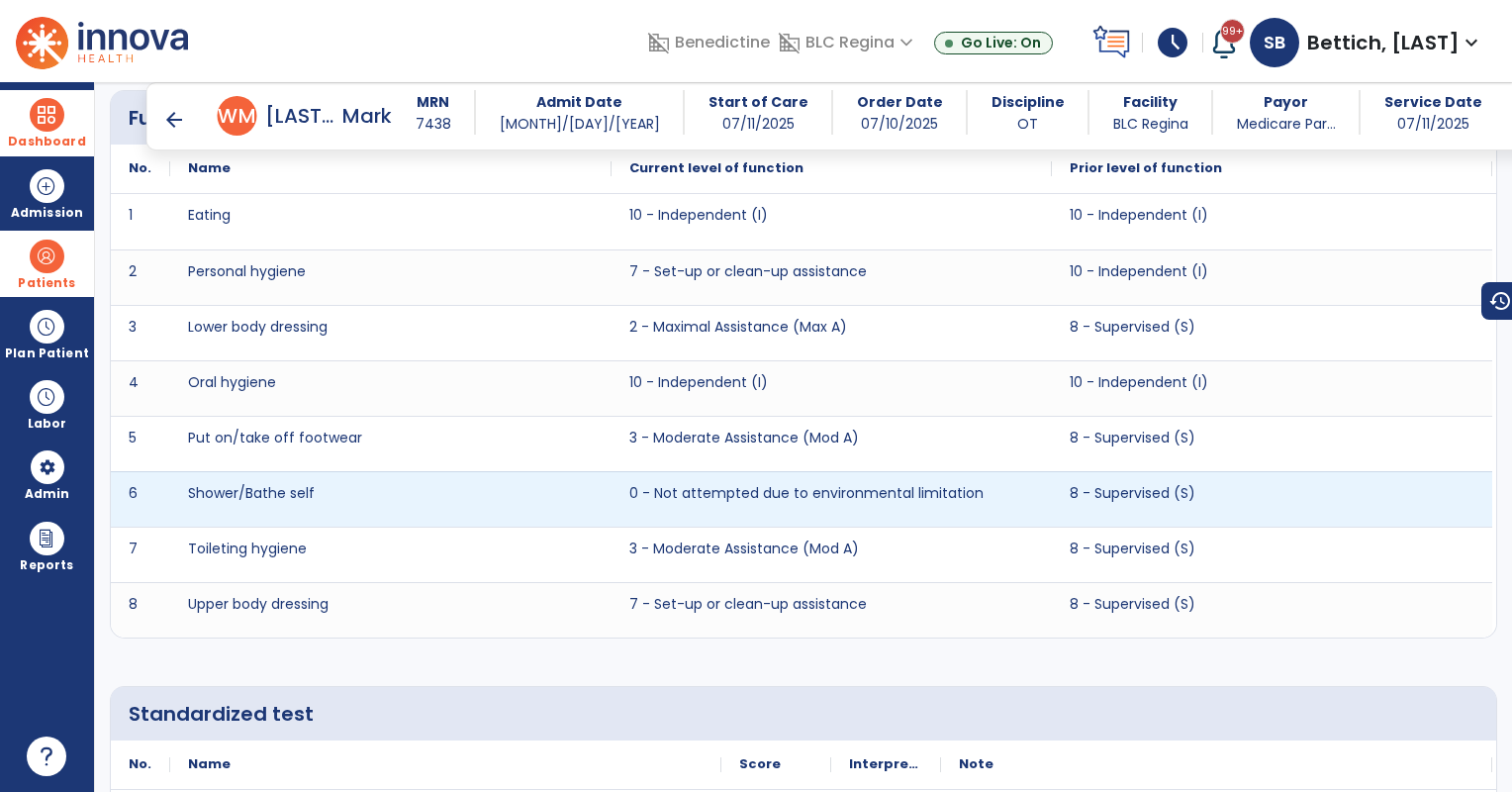 scroll, scrollTop: 2144, scrollLeft: 0, axis: vertical 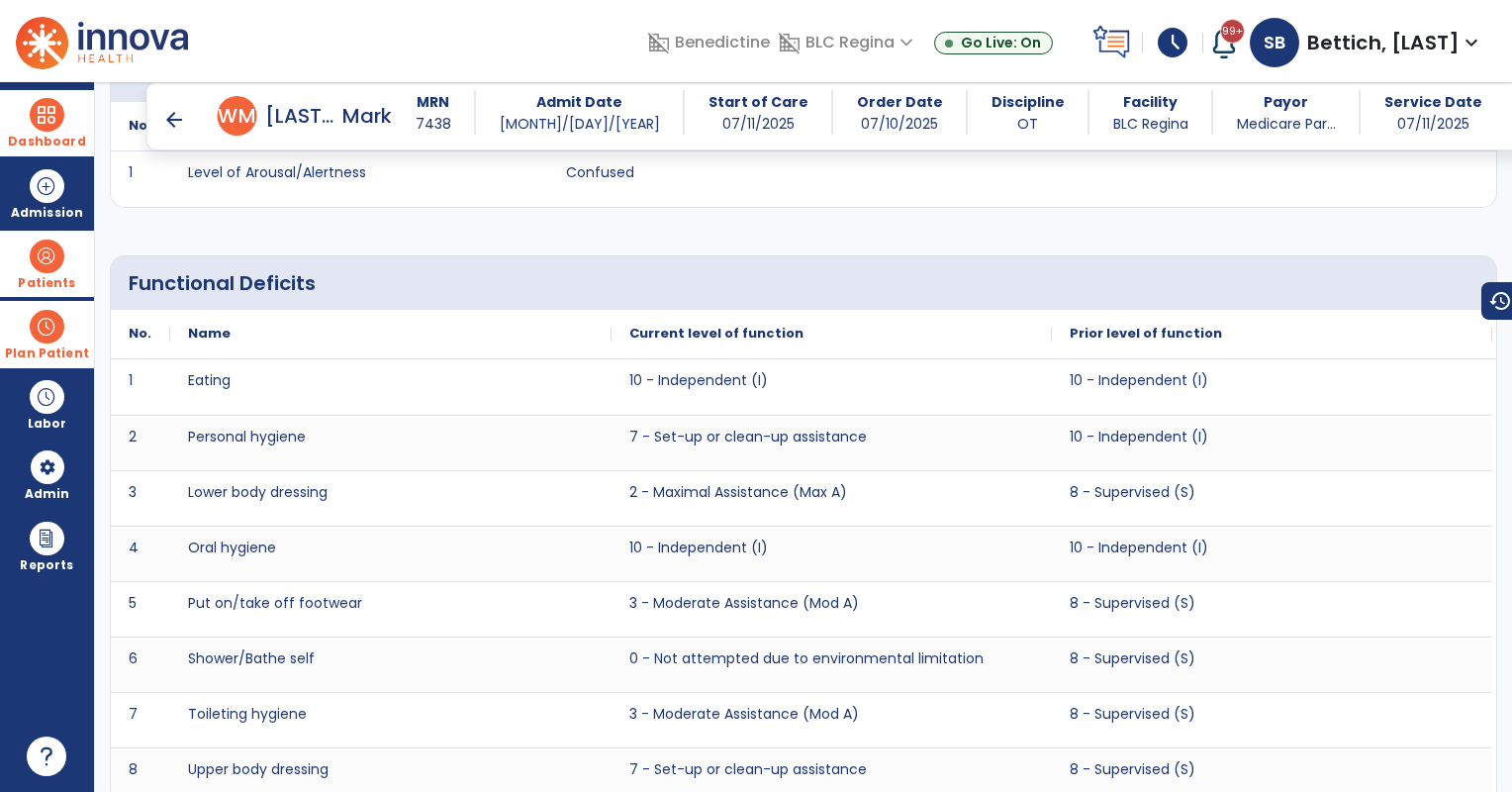 click at bounding box center [47, 327] 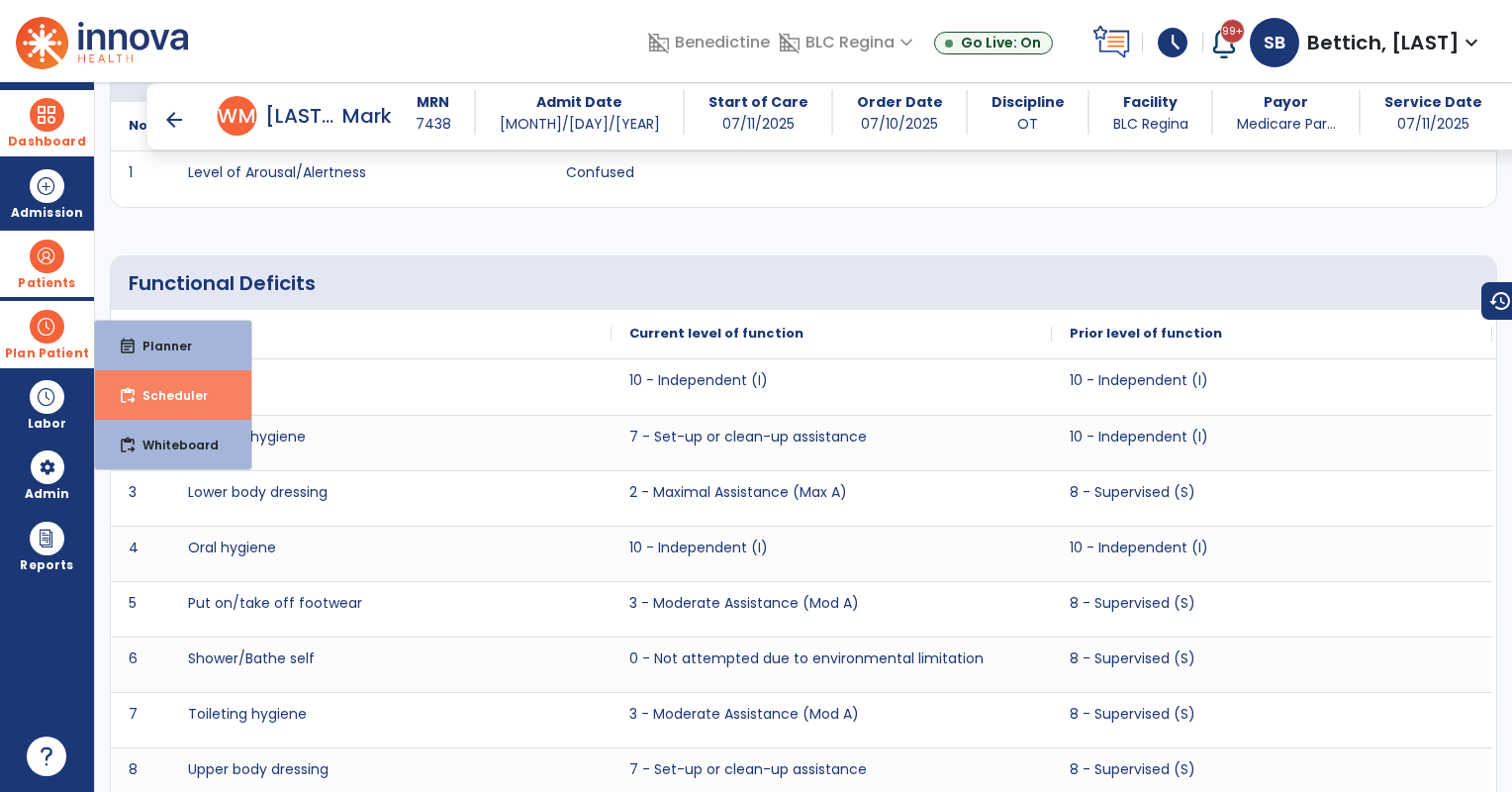 click on "Scheduler" at bounding box center (167, 395) 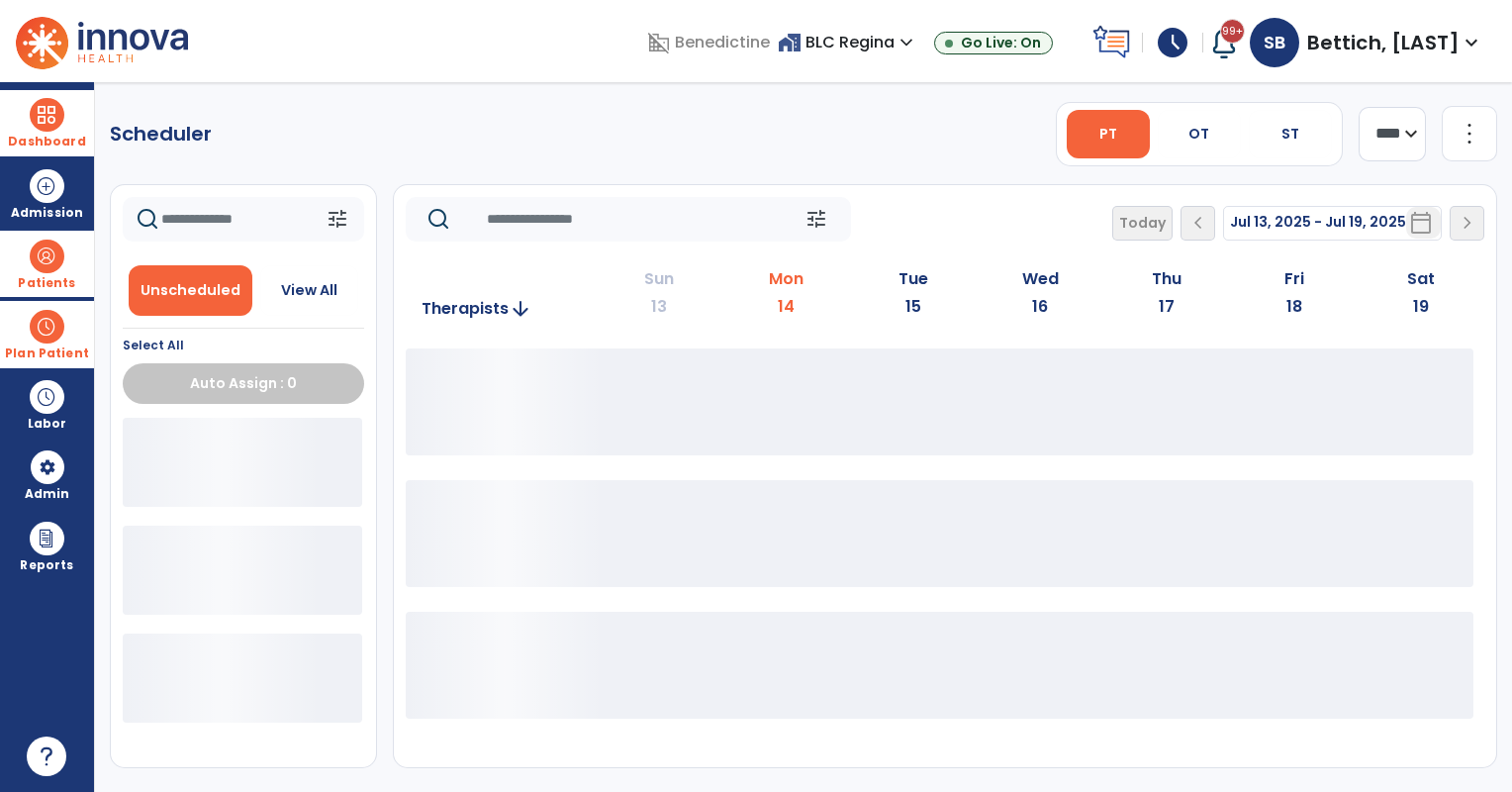 scroll, scrollTop: 0, scrollLeft: 0, axis: both 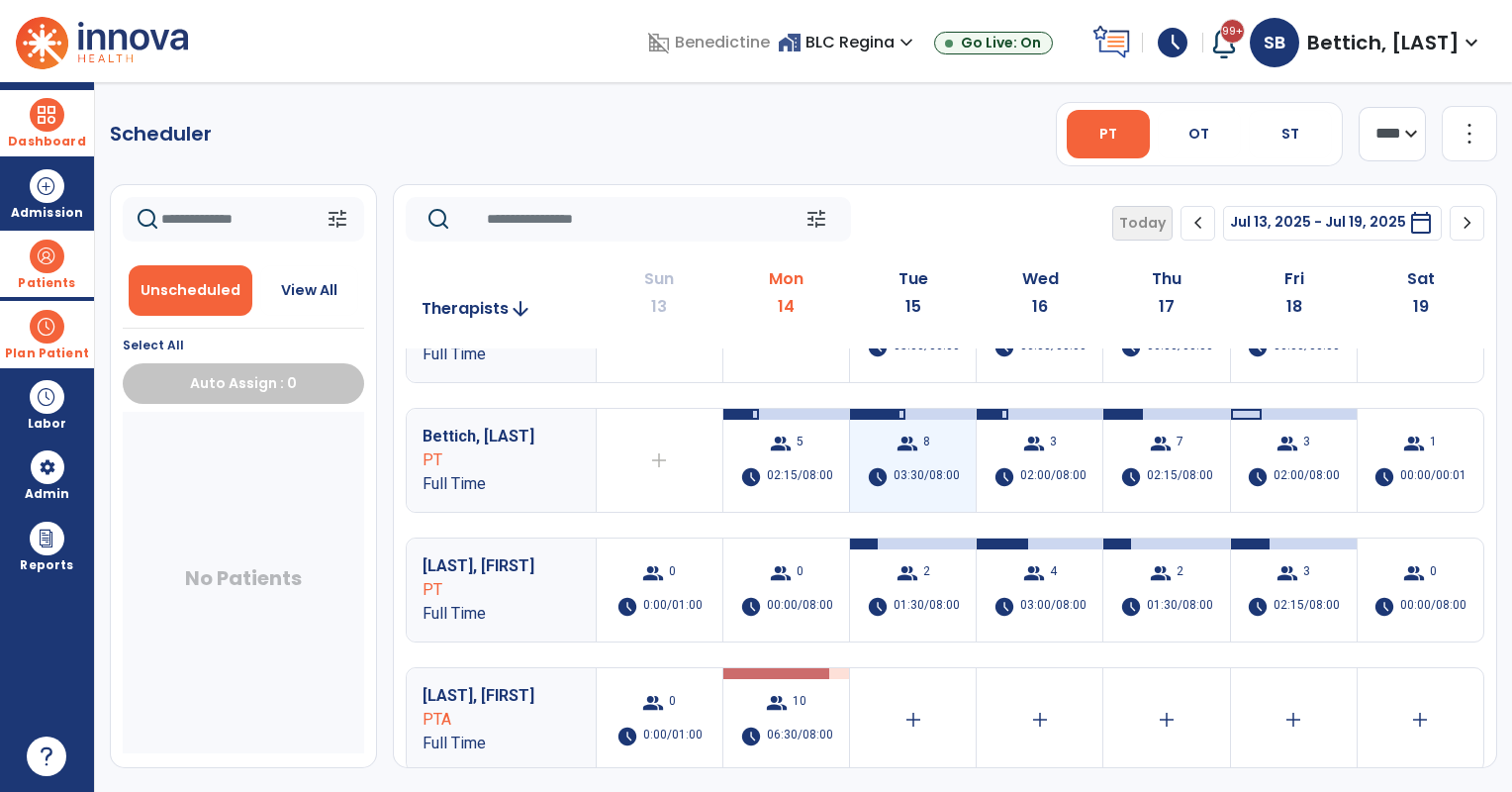 click on "group  8  schedule  03:30/08:00" at bounding box center (912, 460) 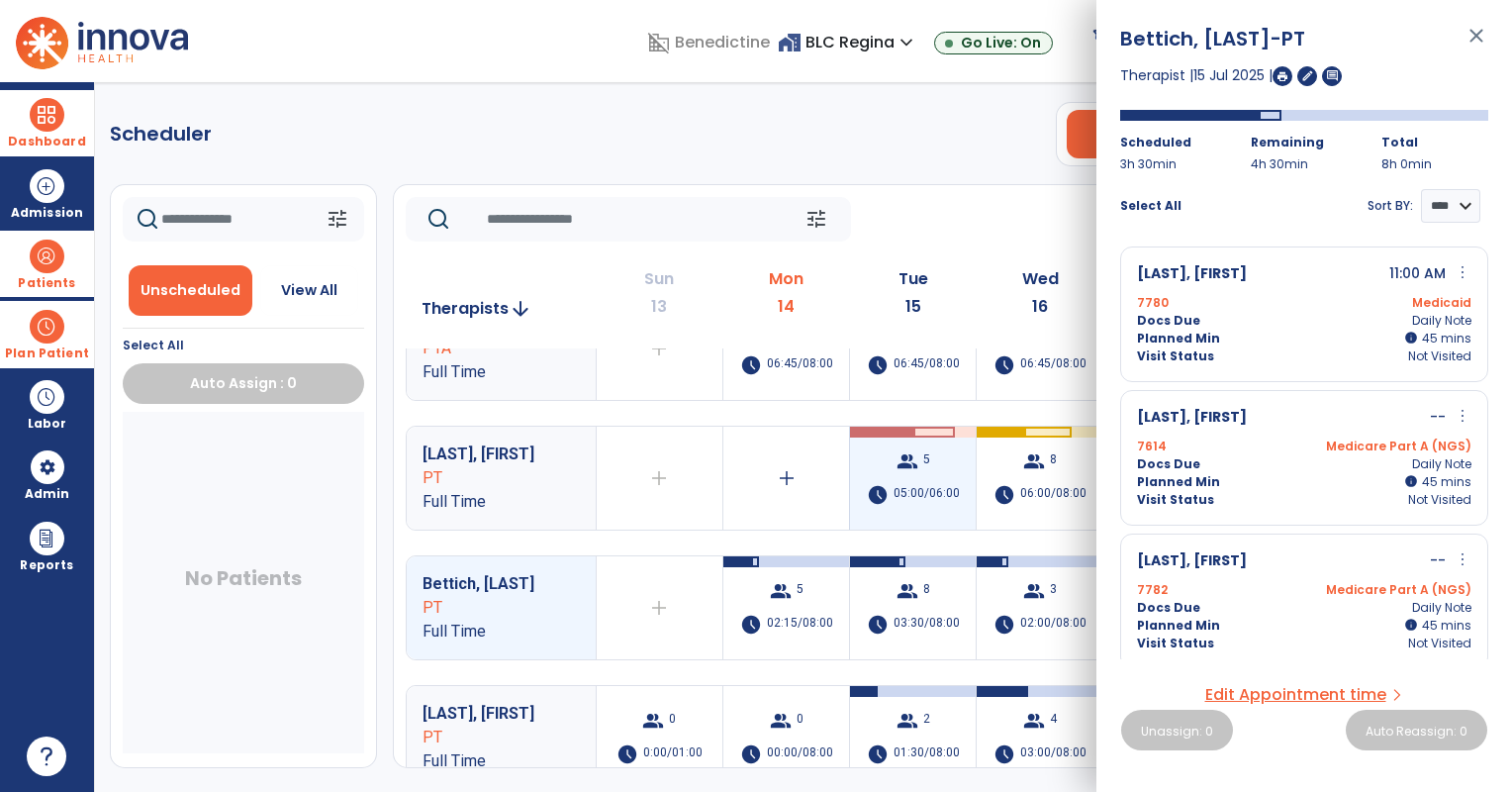 scroll, scrollTop: 164, scrollLeft: 0, axis: vertical 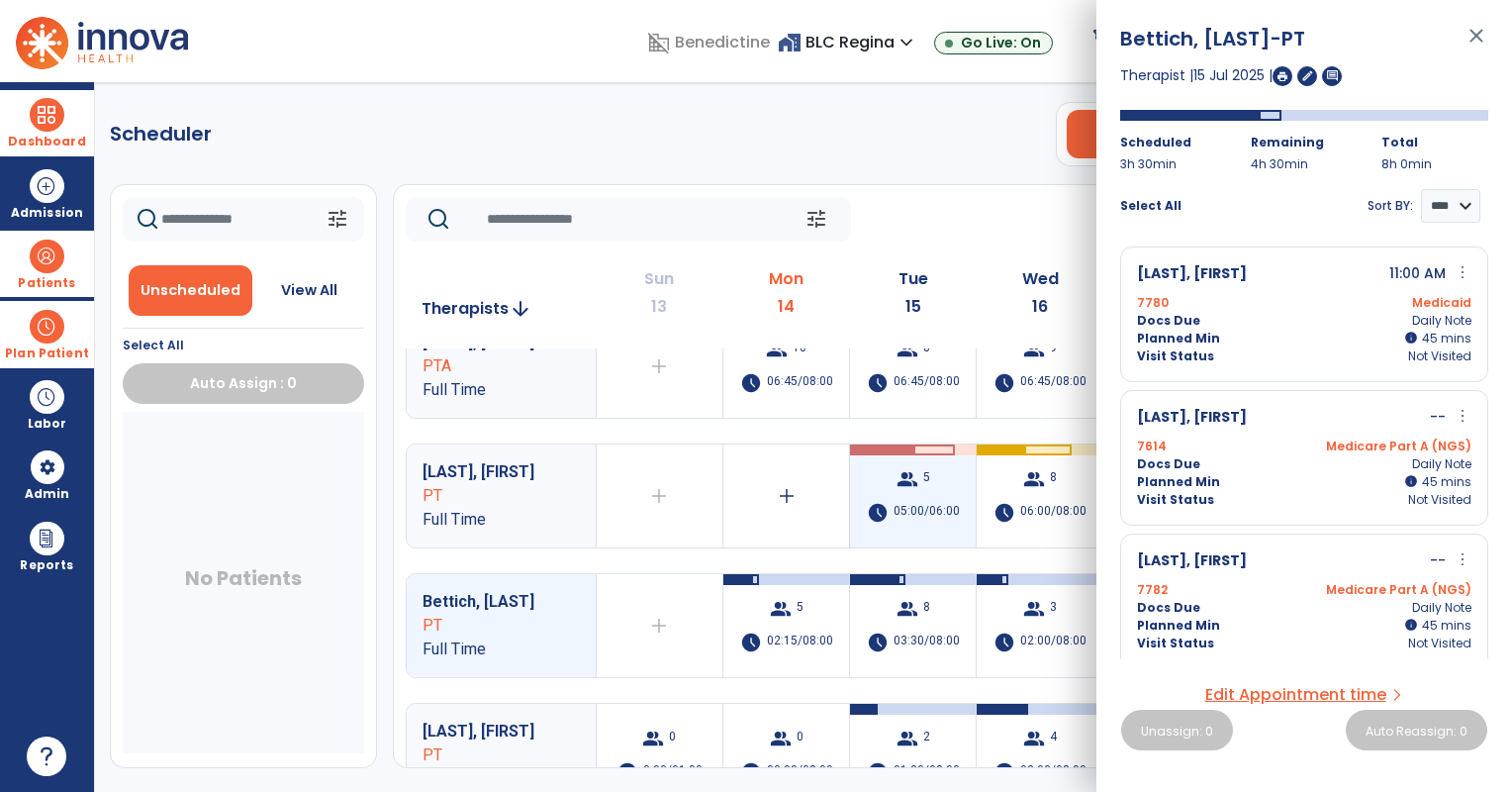 drag, startPoint x: 973, startPoint y: 233, endPoint x: 972, endPoint y: 467, distance: 234.0021 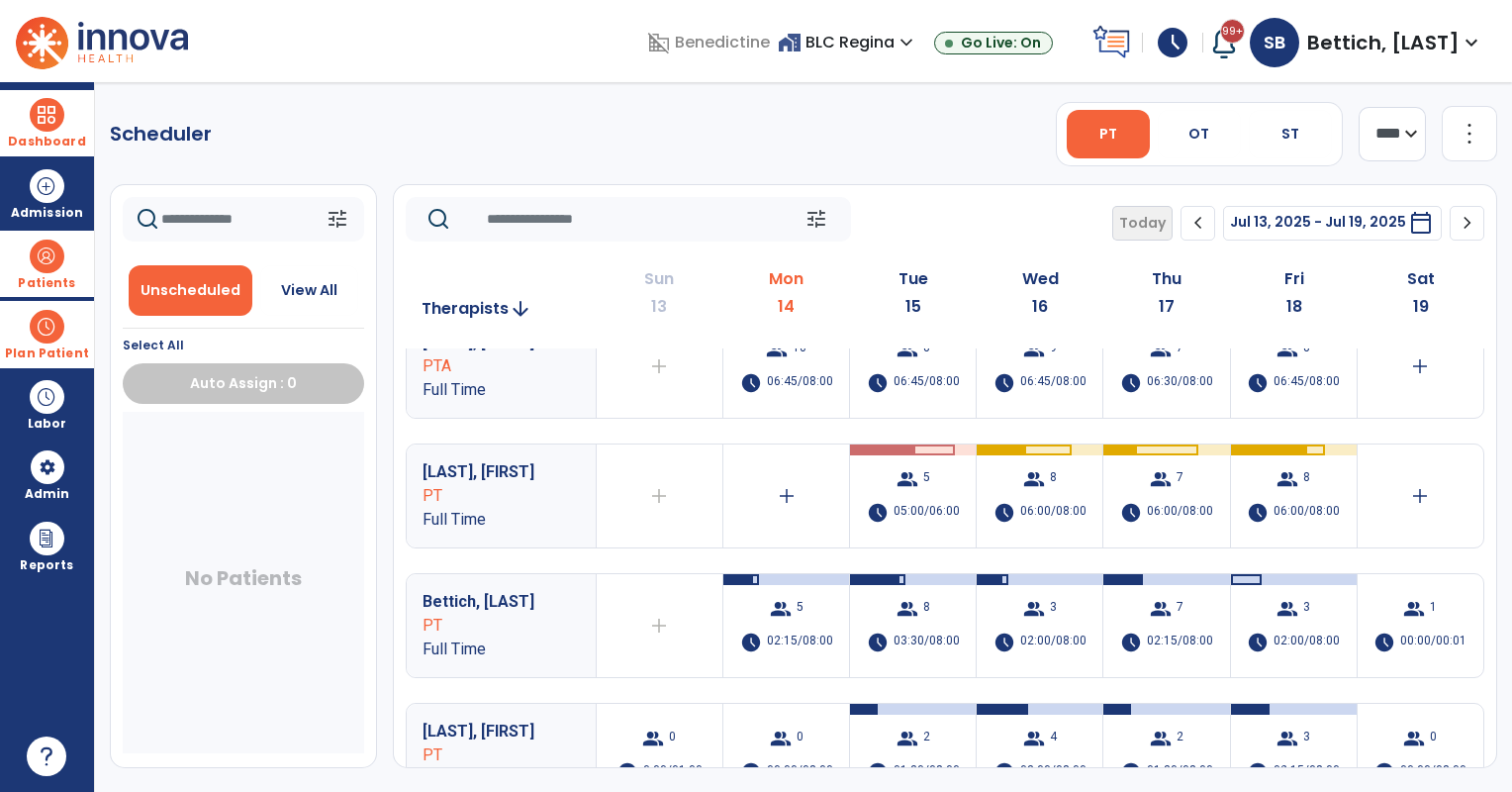 drag, startPoint x: 47, startPoint y: 277, endPoint x: 71, endPoint y: 274, distance: 24.186773 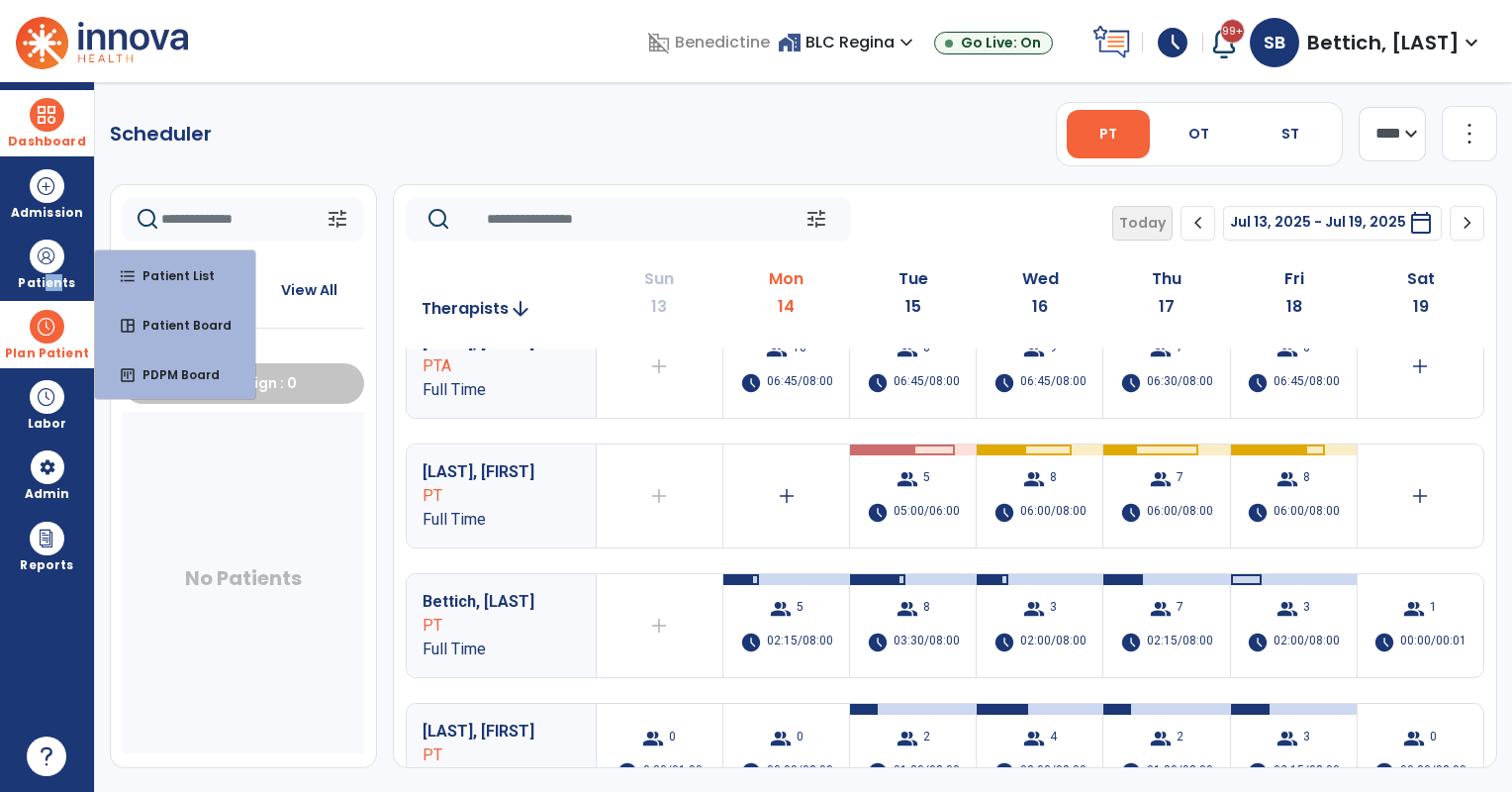 drag, startPoint x: 71, startPoint y: 274, endPoint x: 131, endPoint y: 269, distance: 60.207973 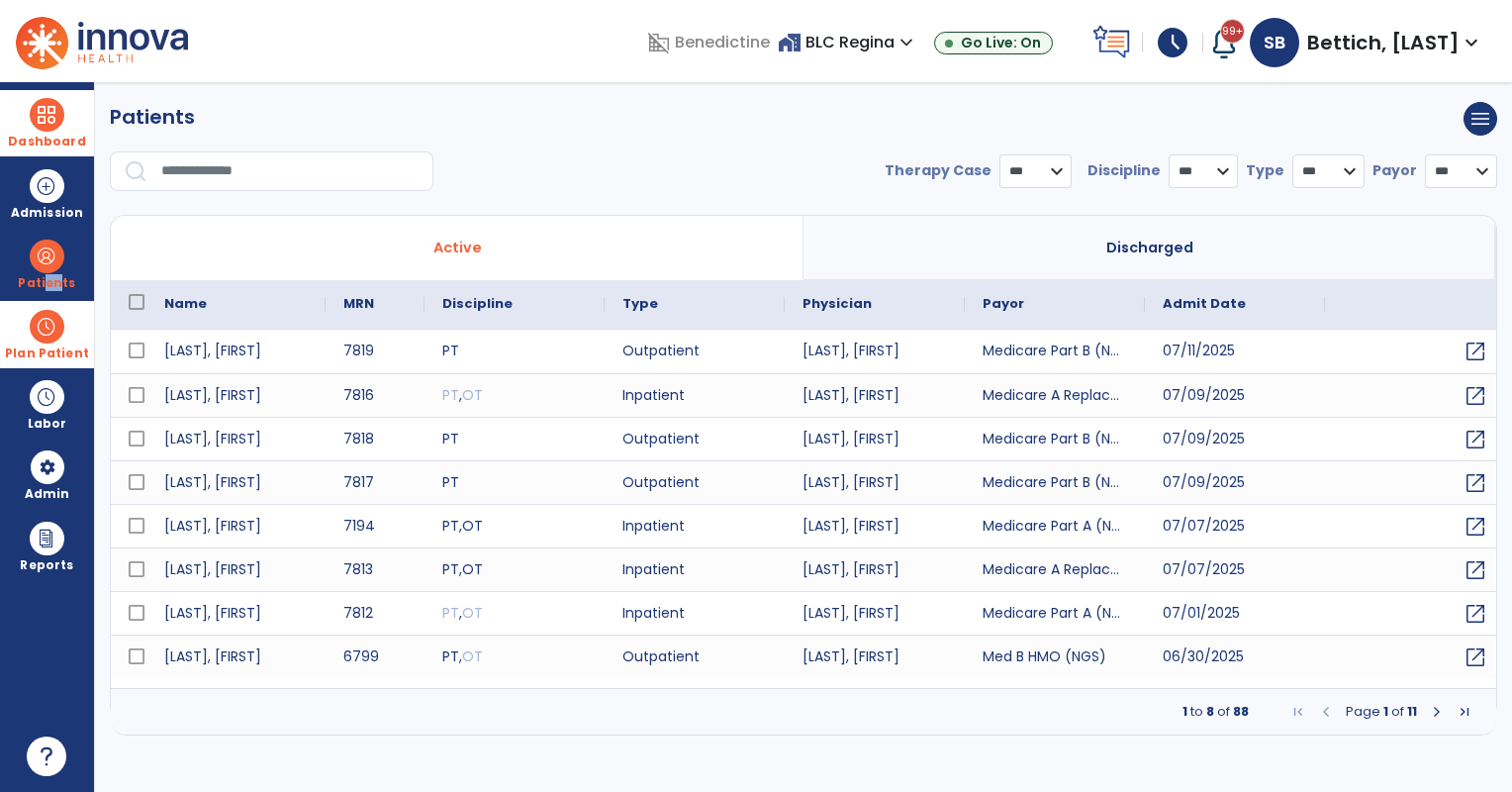 select on "***" 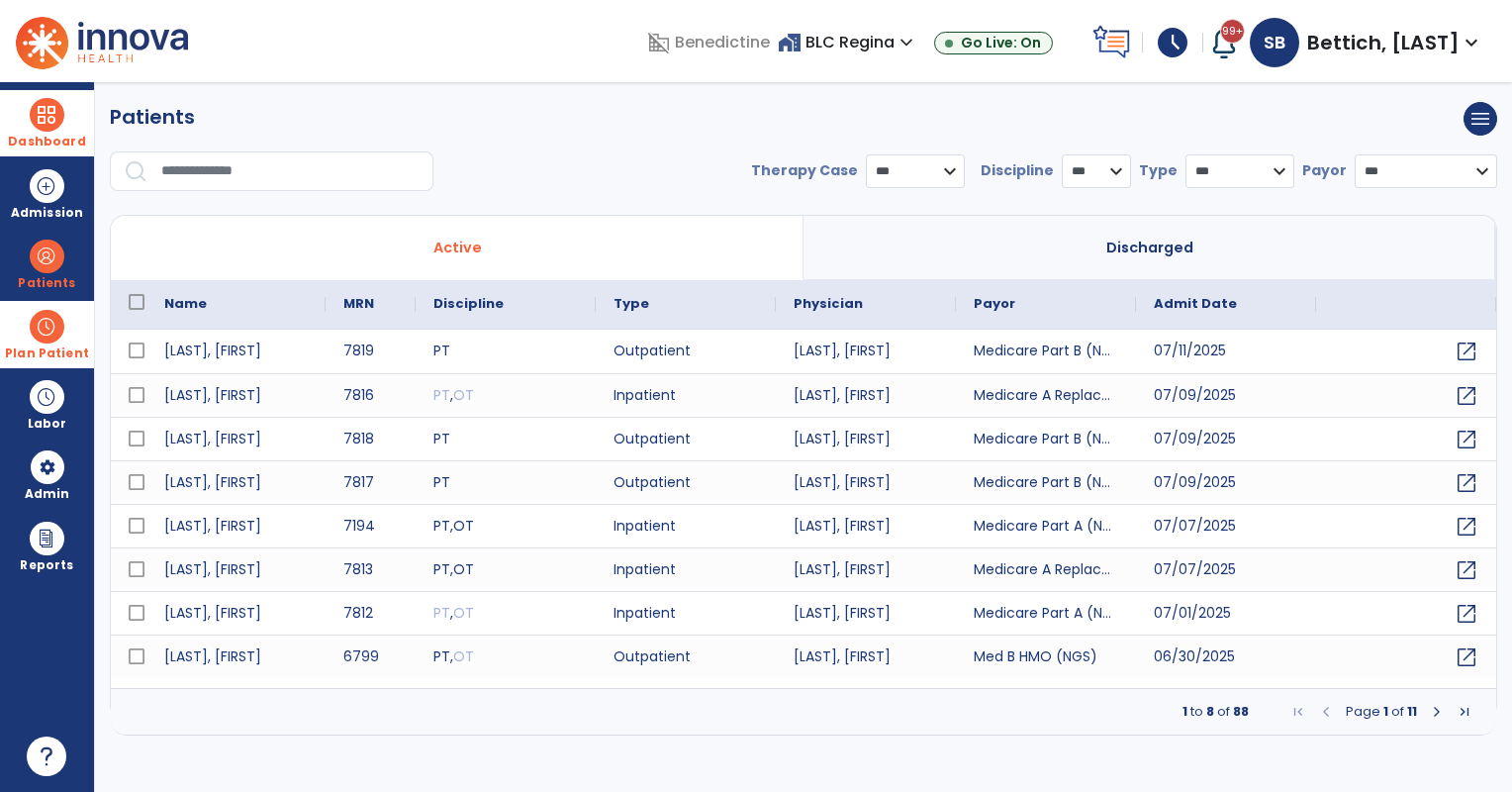 click at bounding box center [290, 171] 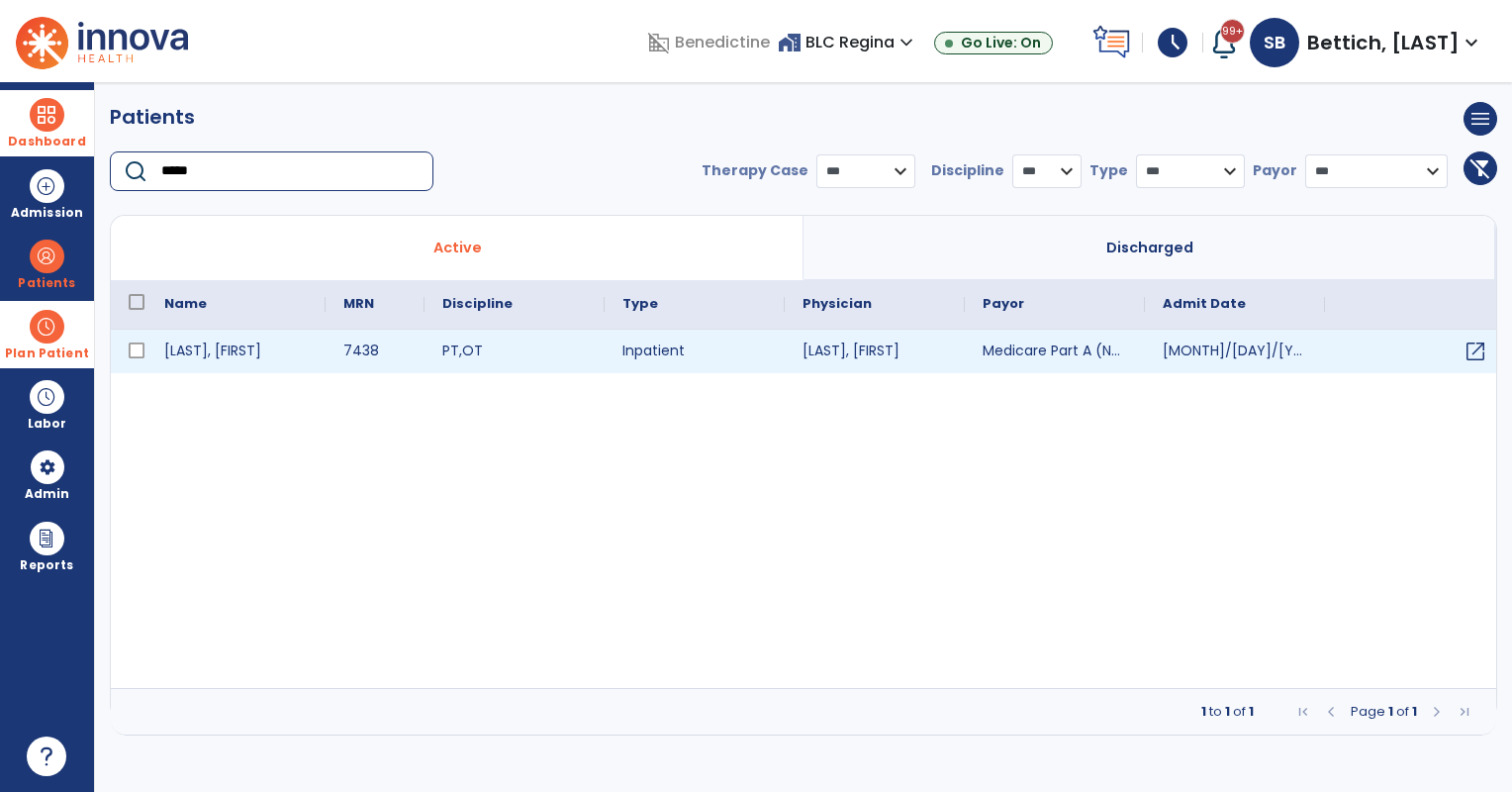 type on "*****" 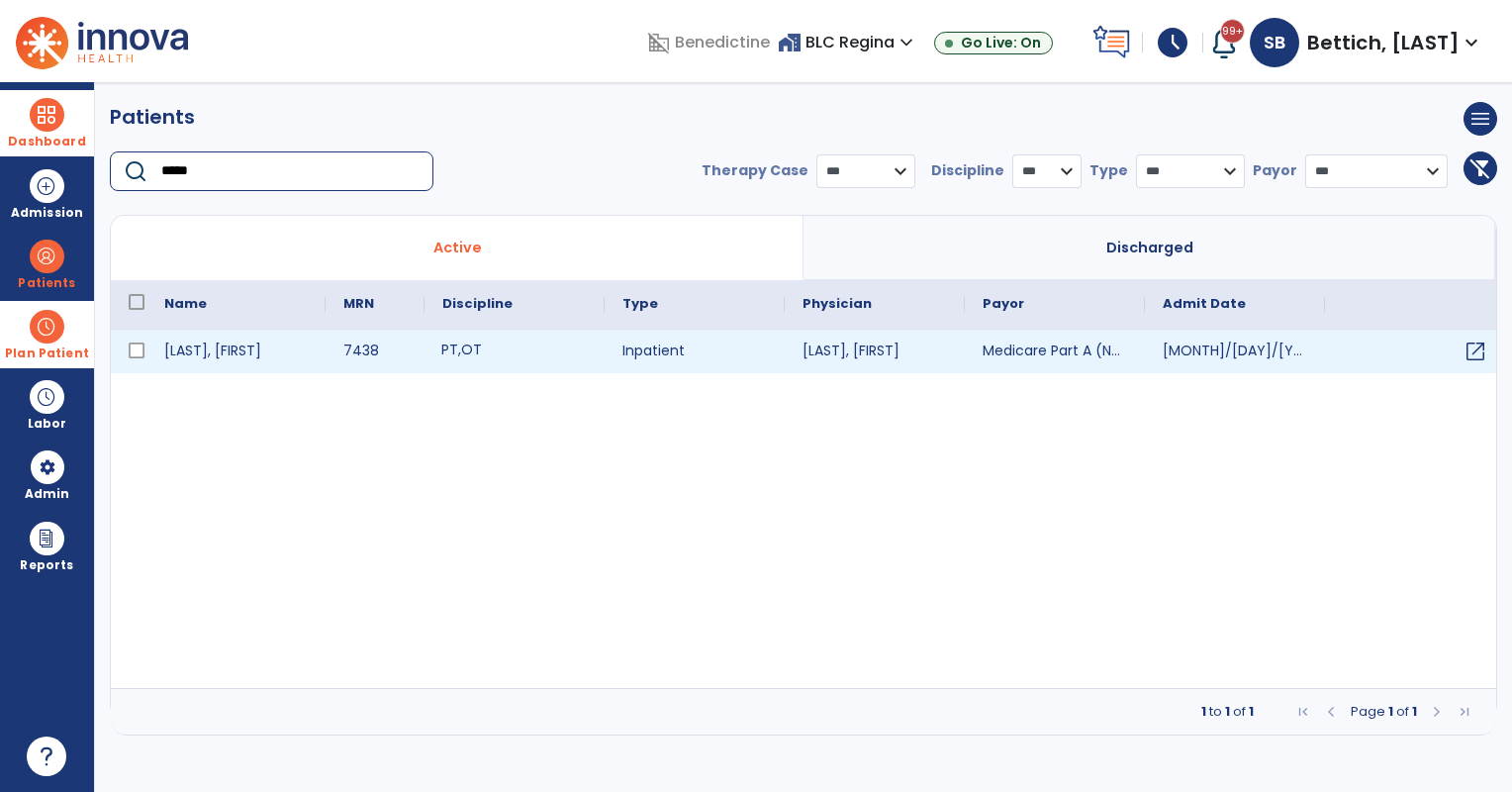 click on "PT , OT" at bounding box center (515, 351) 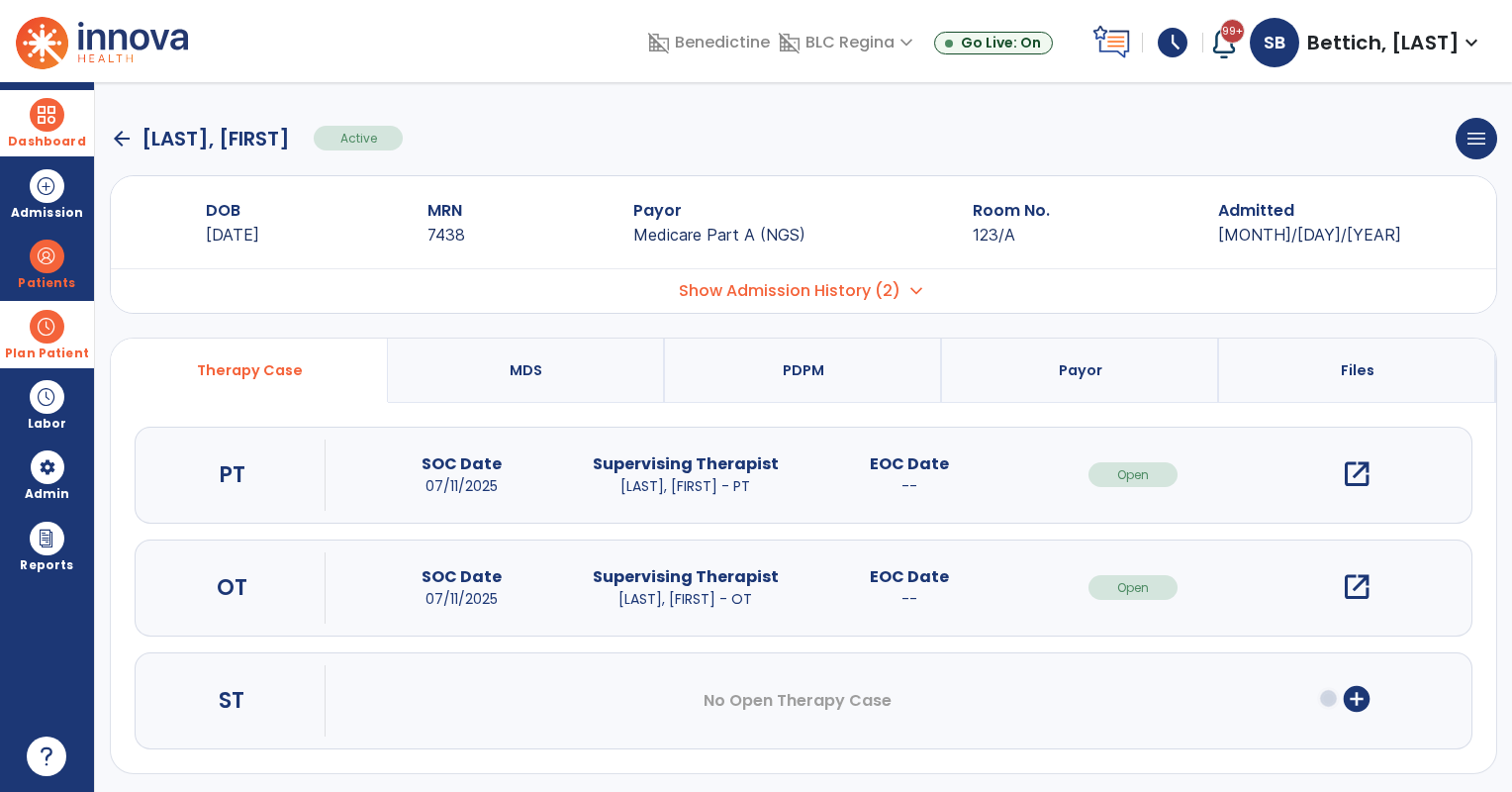 click on "open_in_new" at bounding box center [1357, 474] 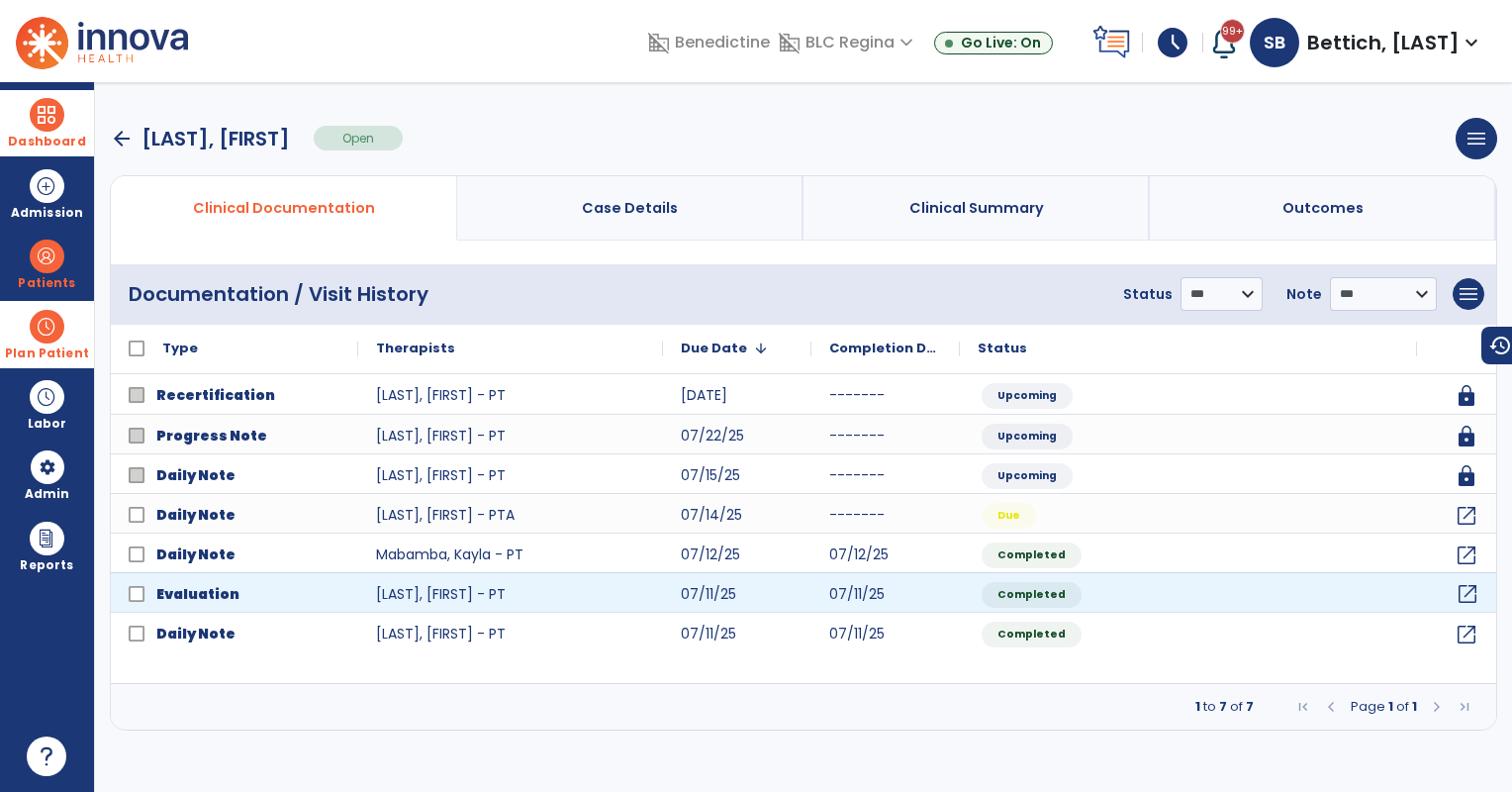 click on "open_in_new" 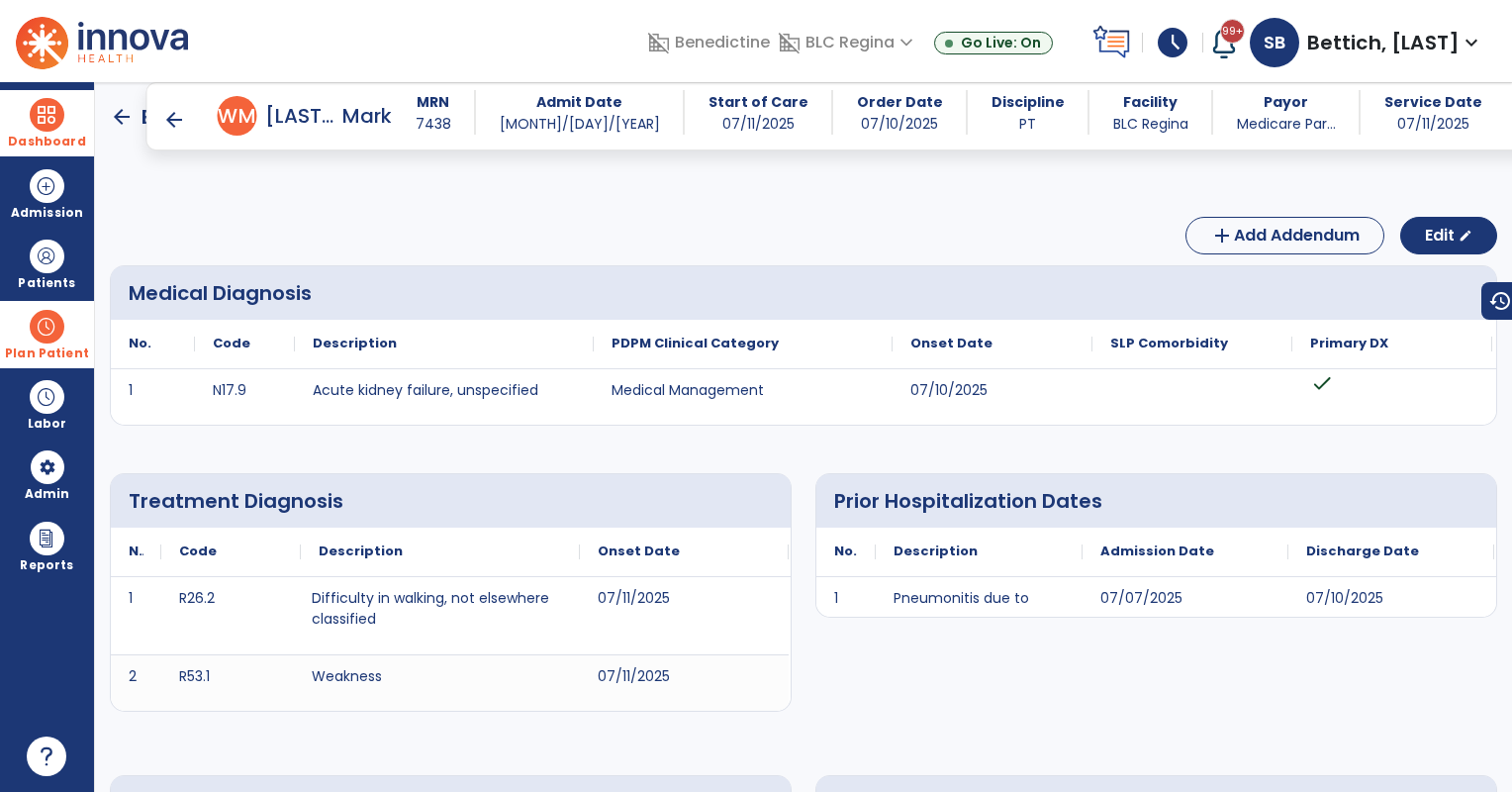 scroll, scrollTop: 164, scrollLeft: 0, axis: vertical 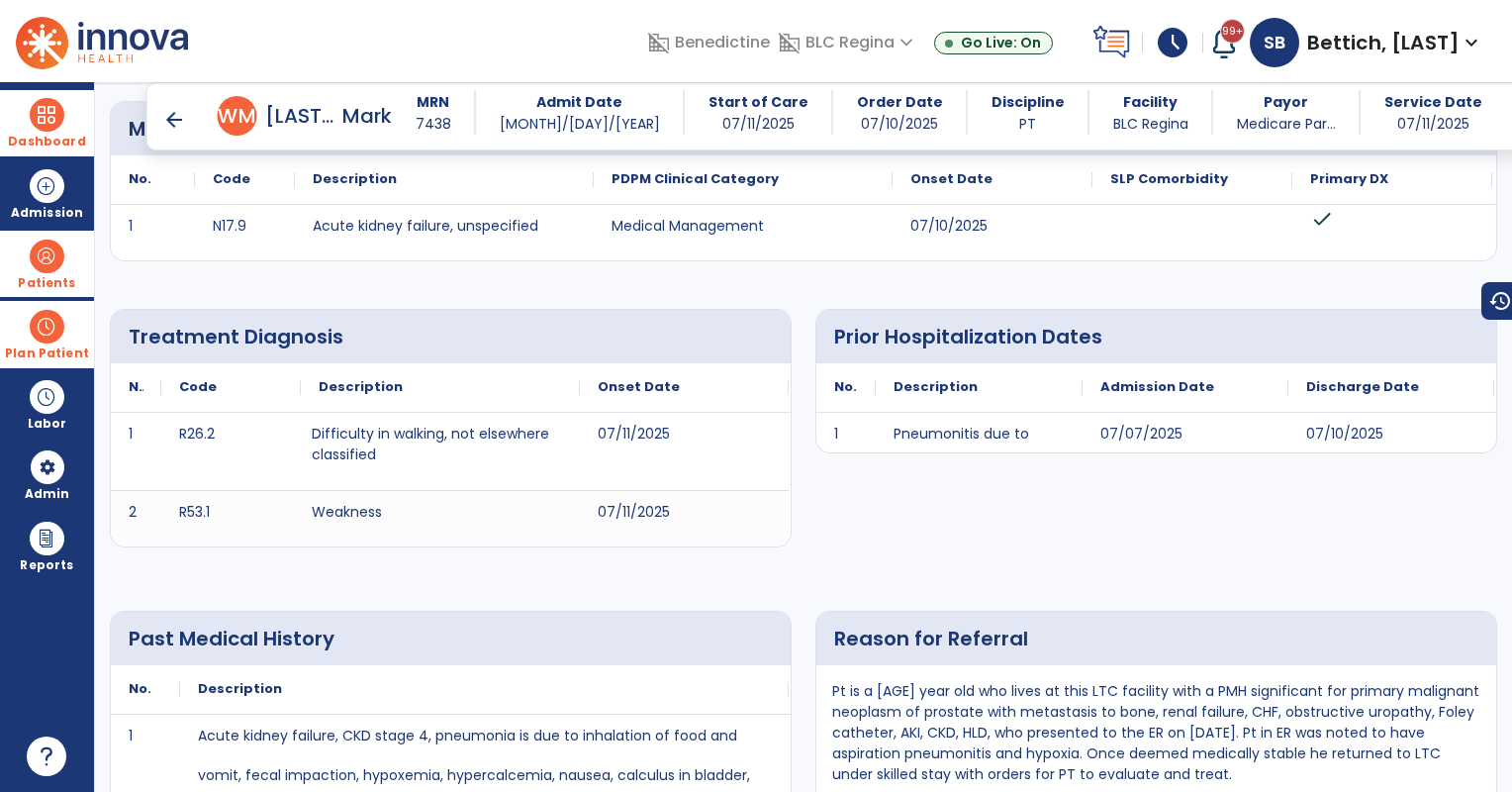 click on "Patients" at bounding box center (47, 263) 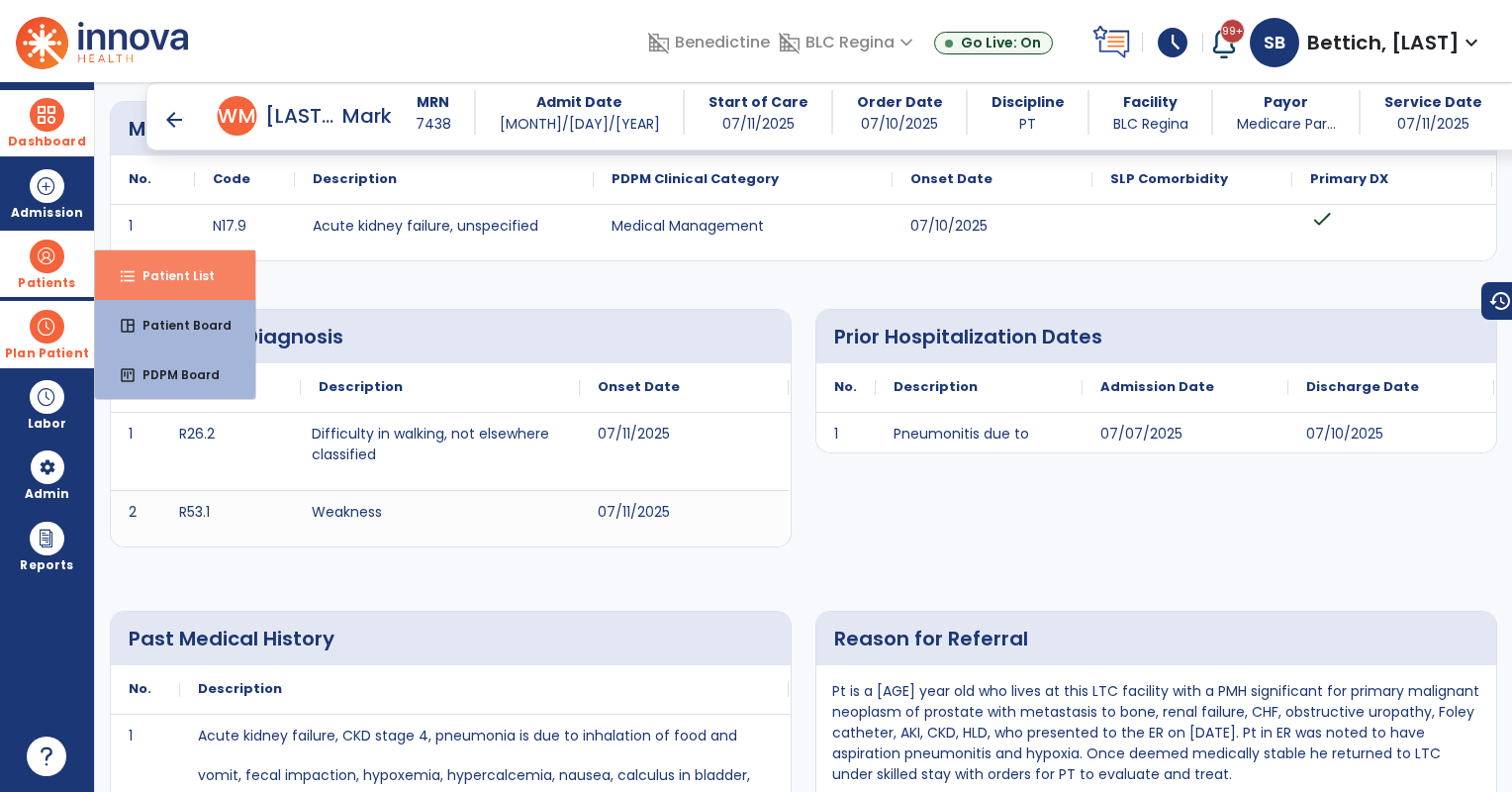 click on "Patient List" at bounding box center (170, 275) 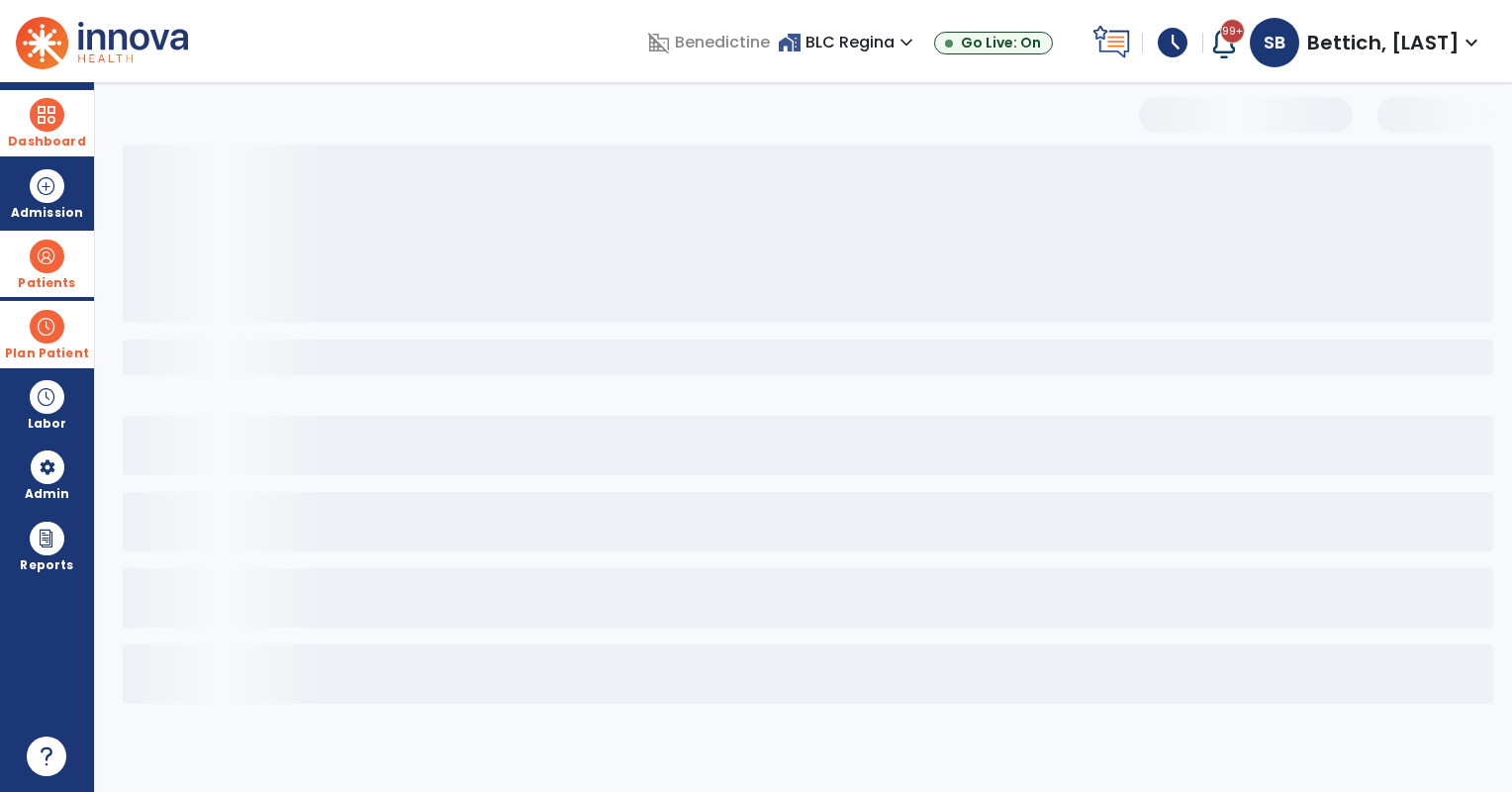 scroll, scrollTop: 0, scrollLeft: 0, axis: both 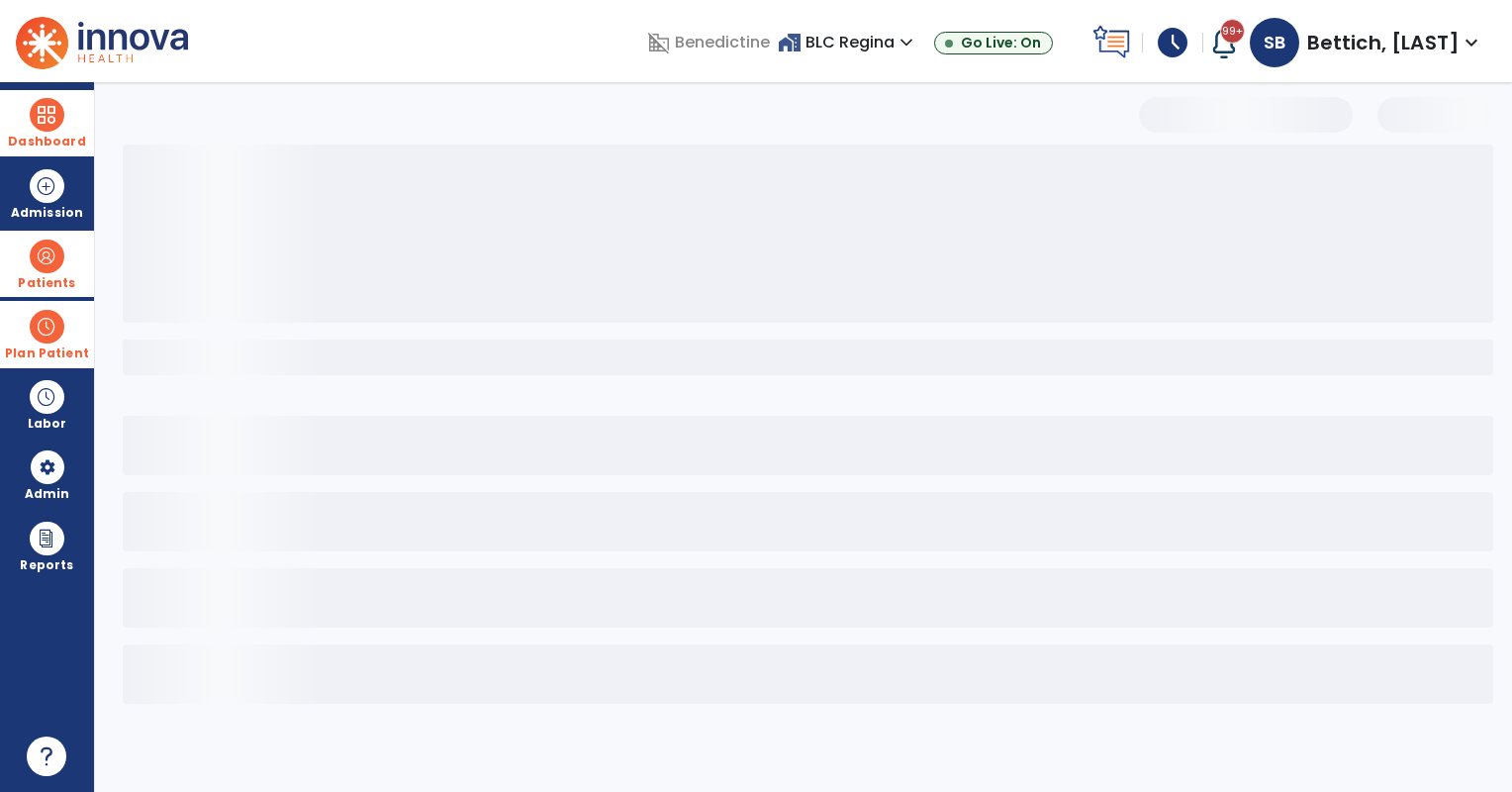 select on "***" 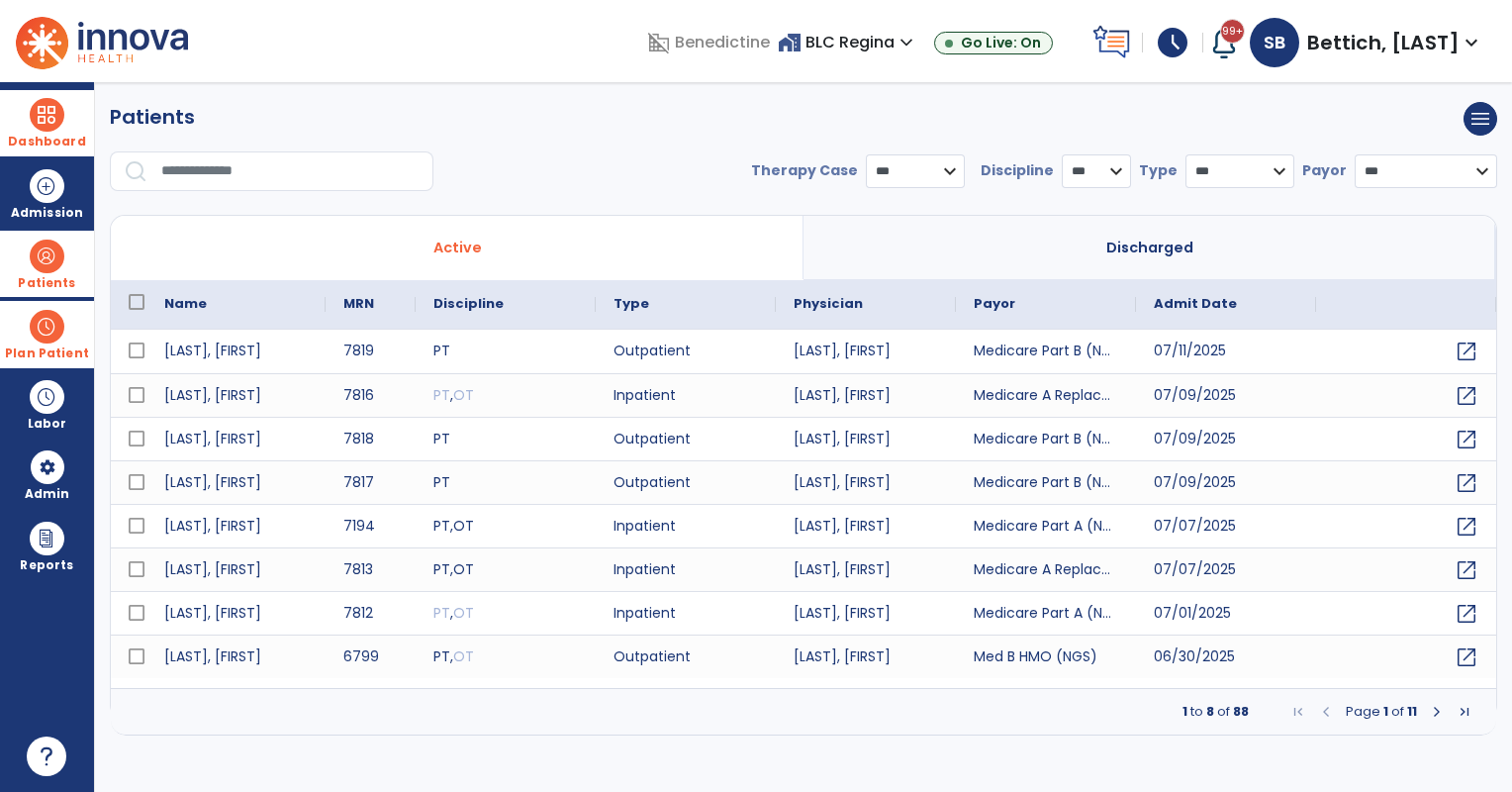 click on "Plan Patient" at bounding box center (47, 283) 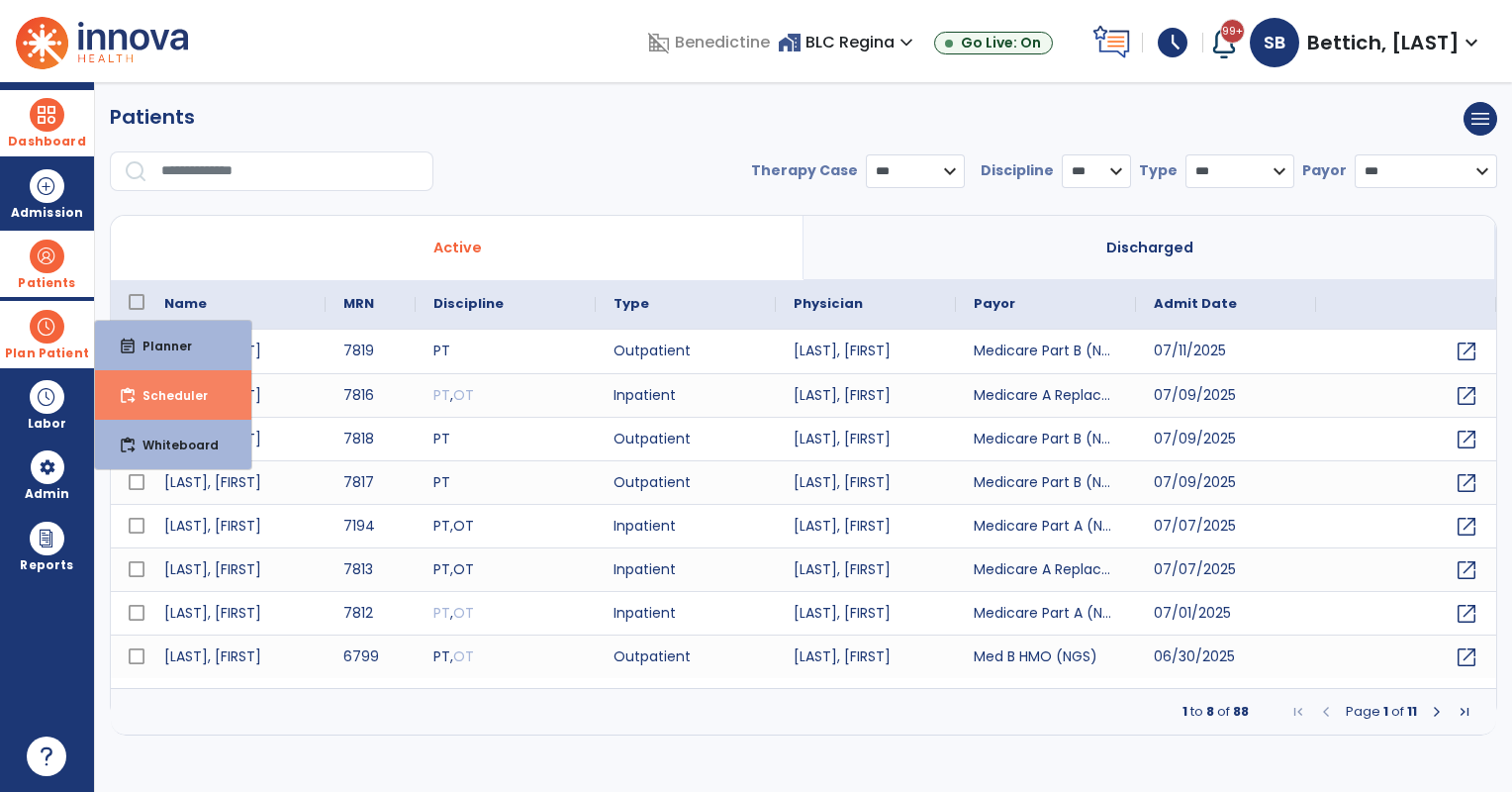 click on "Scheduler" at bounding box center [167, 395] 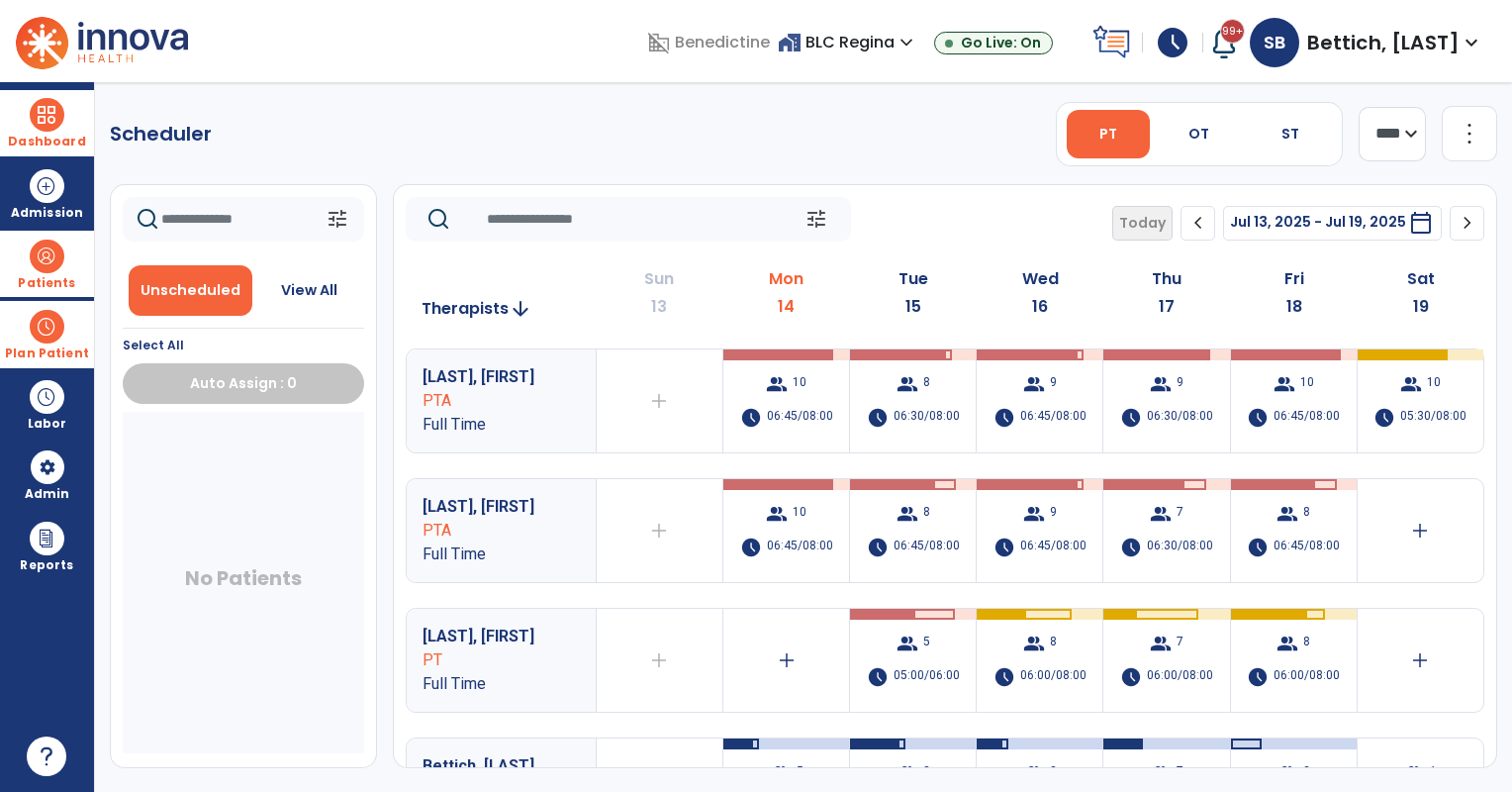 click on "chevron_left" 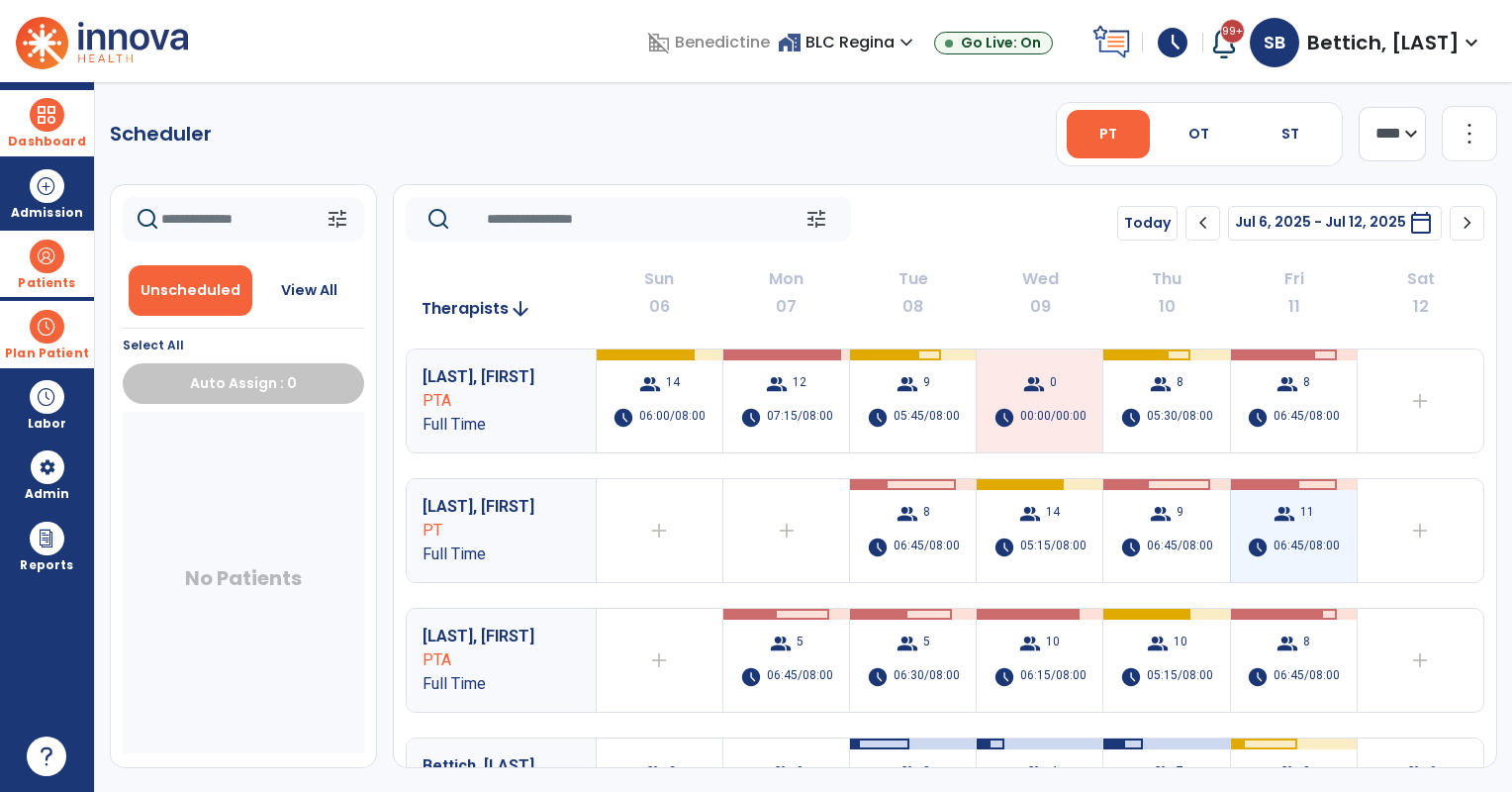 click on "06:45/08:00" at bounding box center (1306, 547) 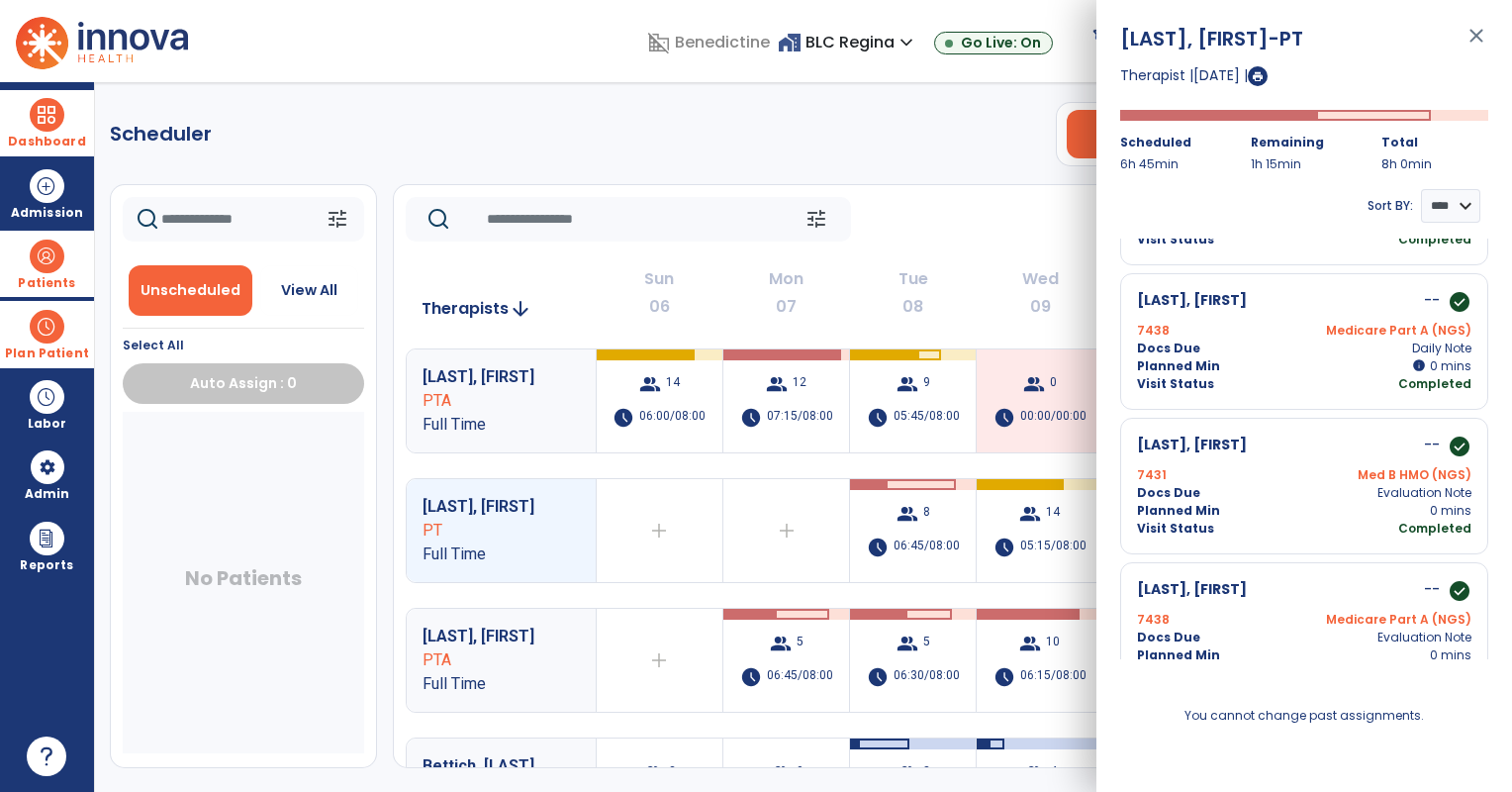 scroll, scrollTop: 1258, scrollLeft: 0, axis: vertical 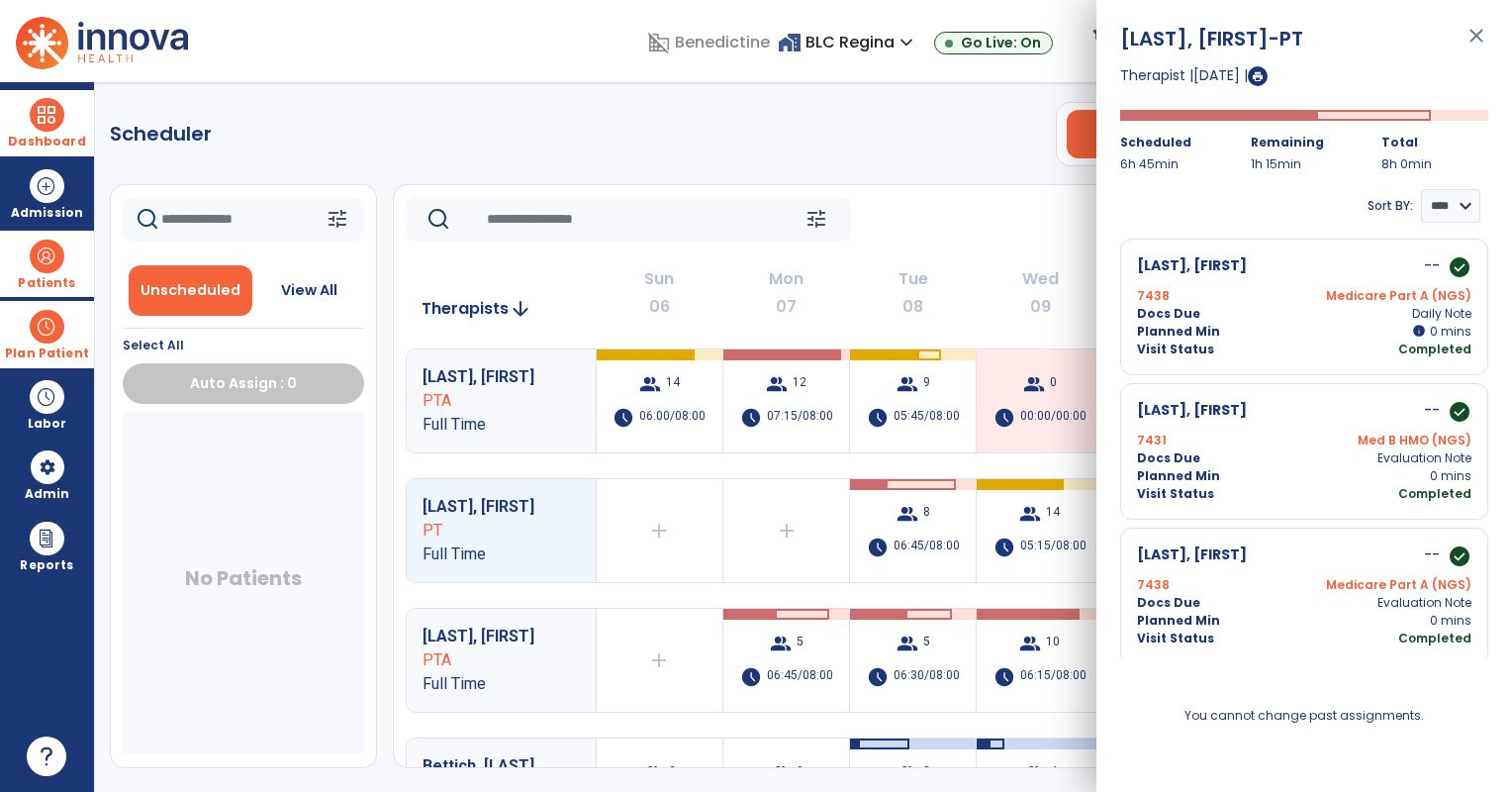 click on "tune   Today  chevron_left Jul 6, 2025 - Jul 12, 2025  ********  calendar_today  chevron_right" 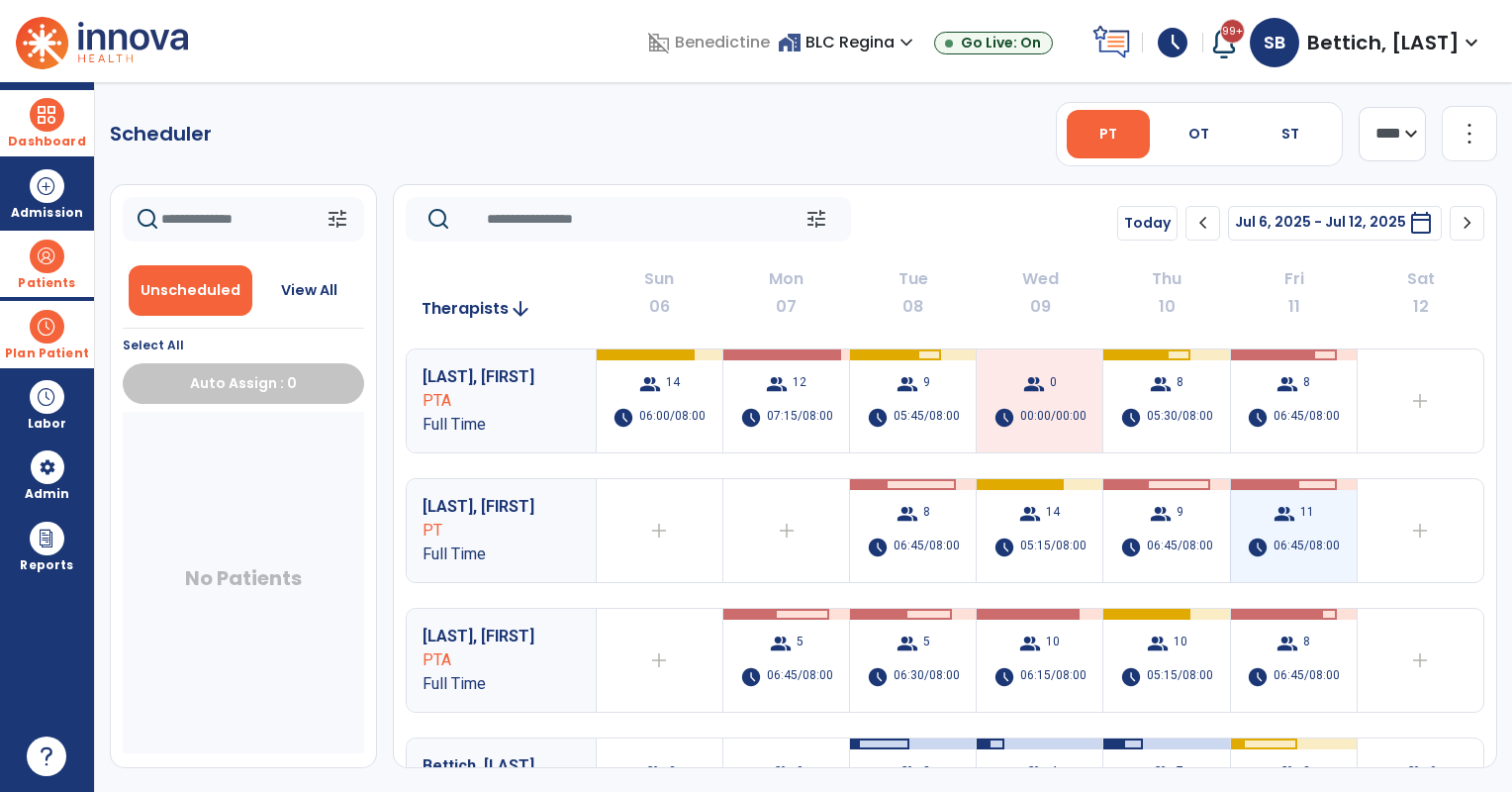 scroll, scrollTop: 164, scrollLeft: 0, axis: vertical 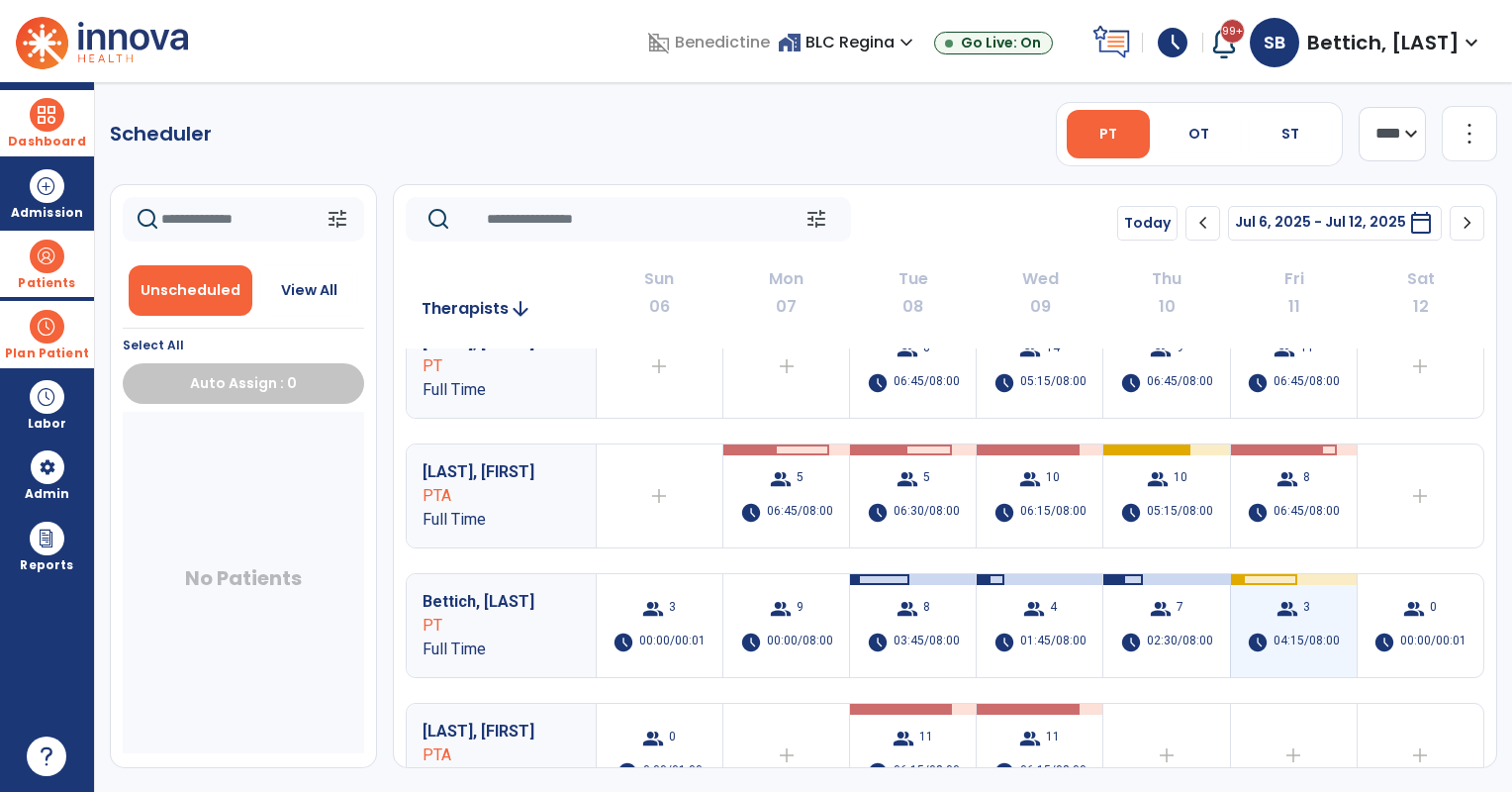 click on "group  3  schedule  04:15/08:00" at bounding box center (1293, 626) 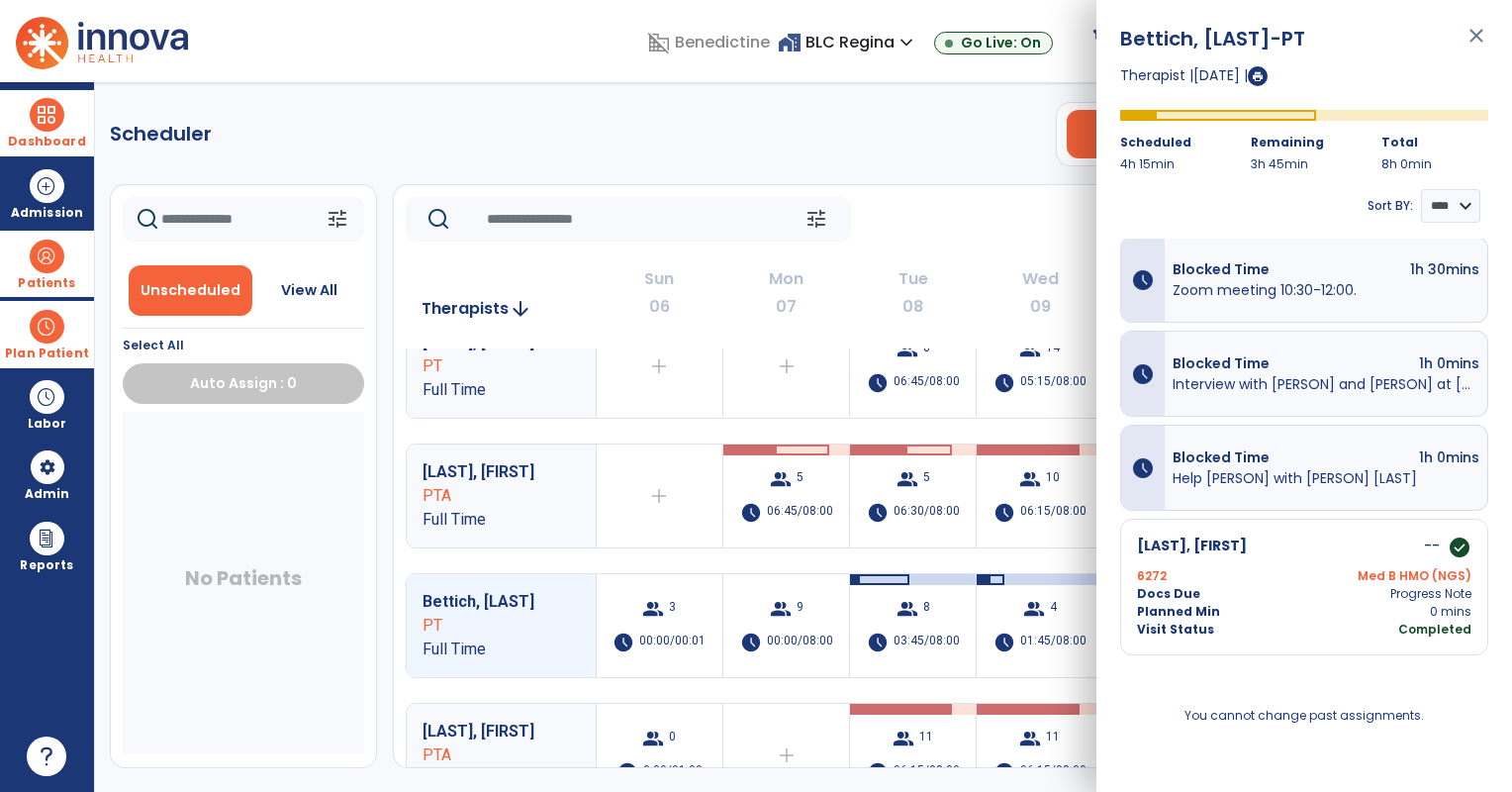 scroll, scrollTop: 292, scrollLeft: 0, axis: vertical 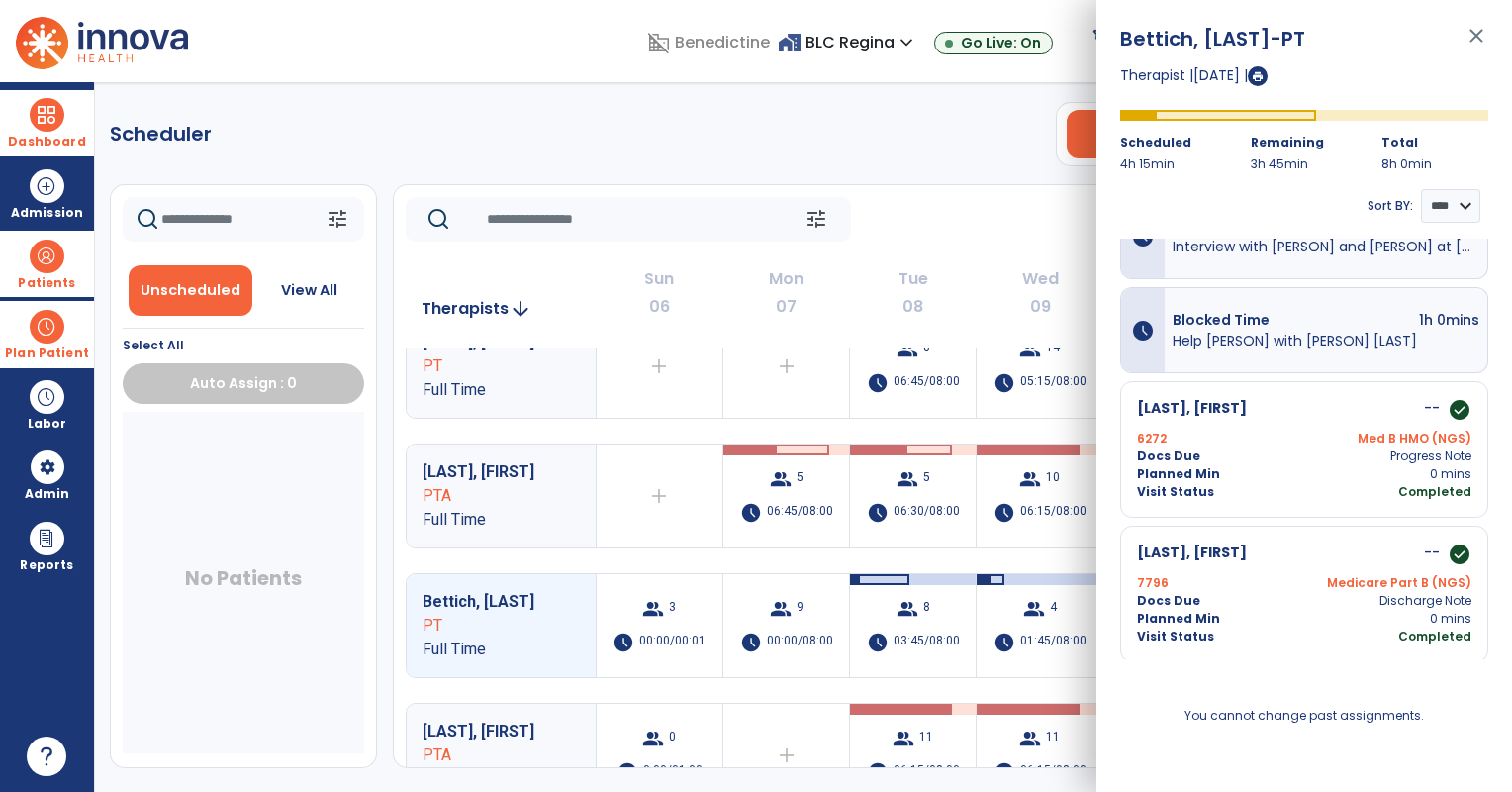drag, startPoint x: 969, startPoint y: 199, endPoint x: 986, endPoint y: 206, distance: 18.384776 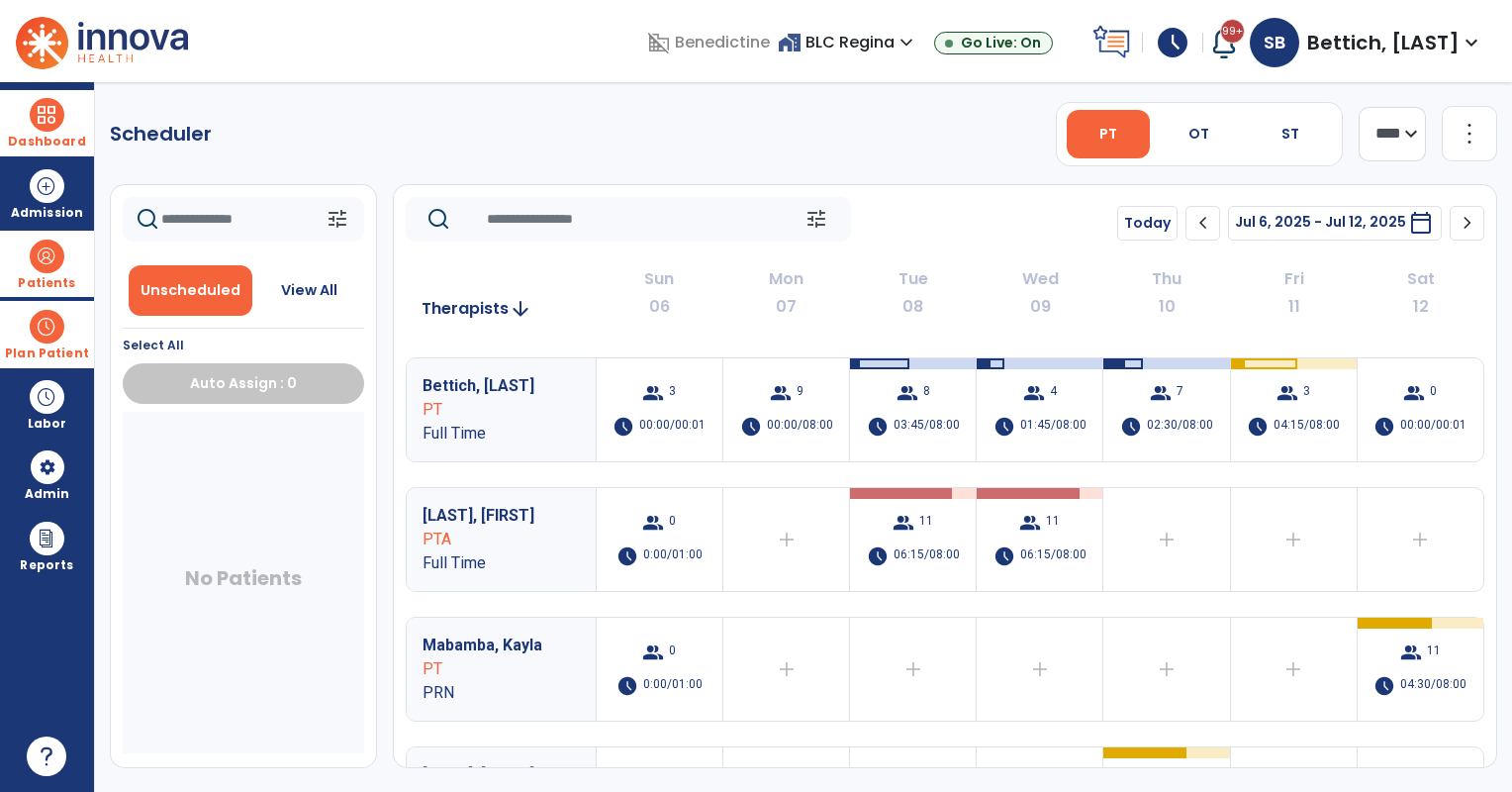 scroll, scrollTop: 495, scrollLeft: 0, axis: vertical 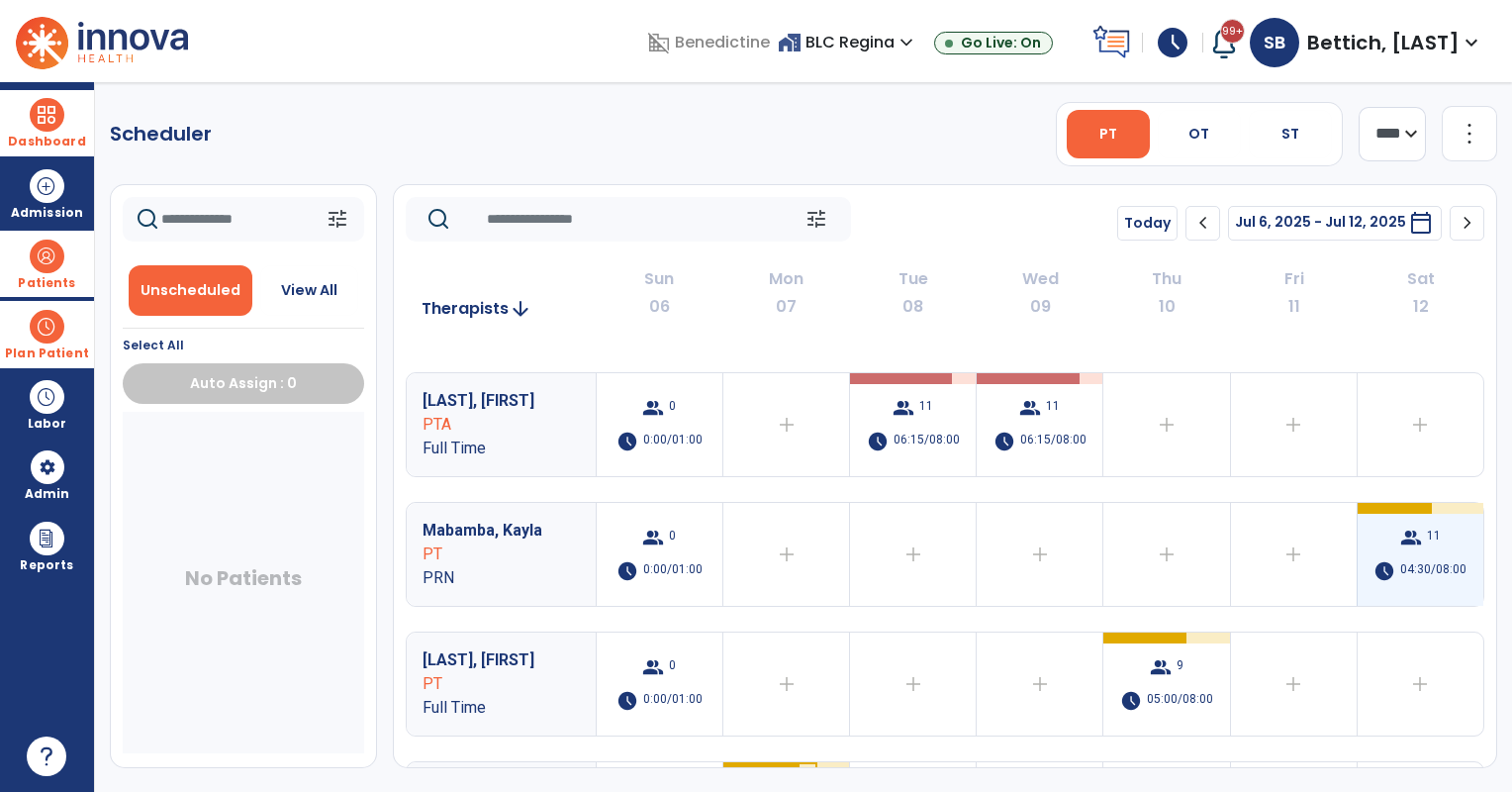 click on "group  11  schedule  04:30/08:00" at bounding box center [1420, 554] 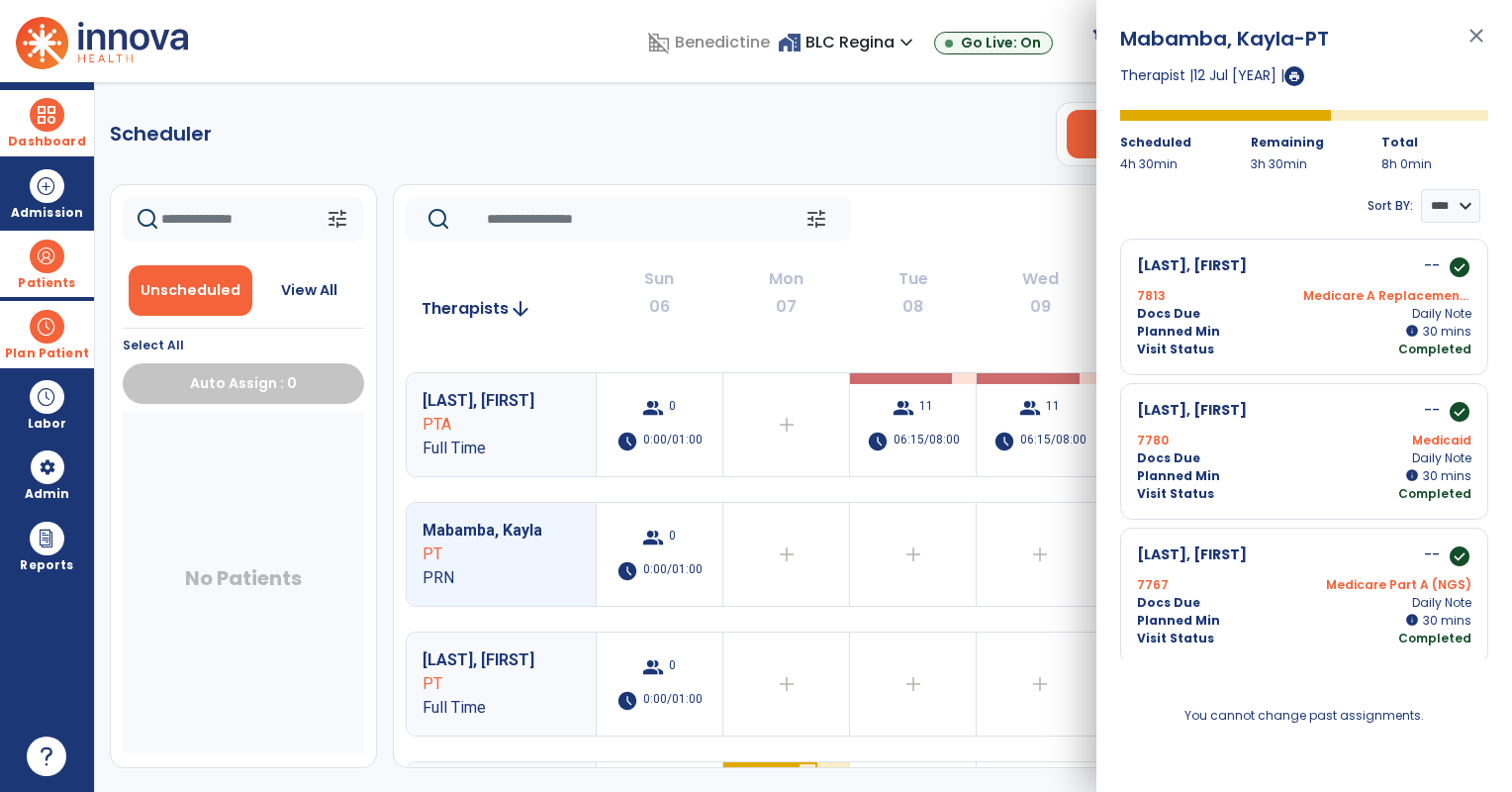 scroll, scrollTop: 0, scrollLeft: 0, axis: both 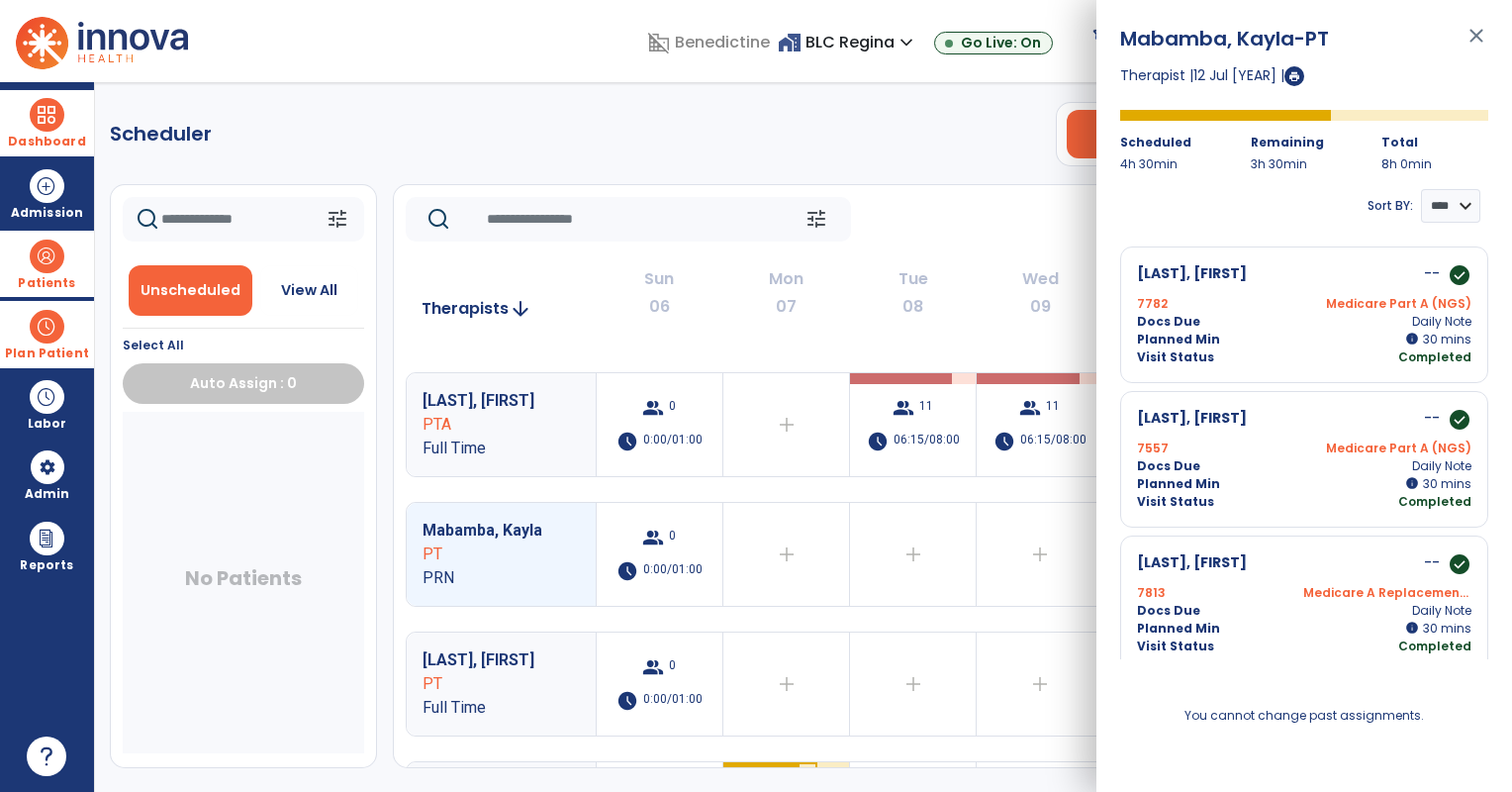 click on "tune   Today  chevron_left Jul 6, 2025 - Jul 12, 2025  ********  calendar_today  chevron_right" 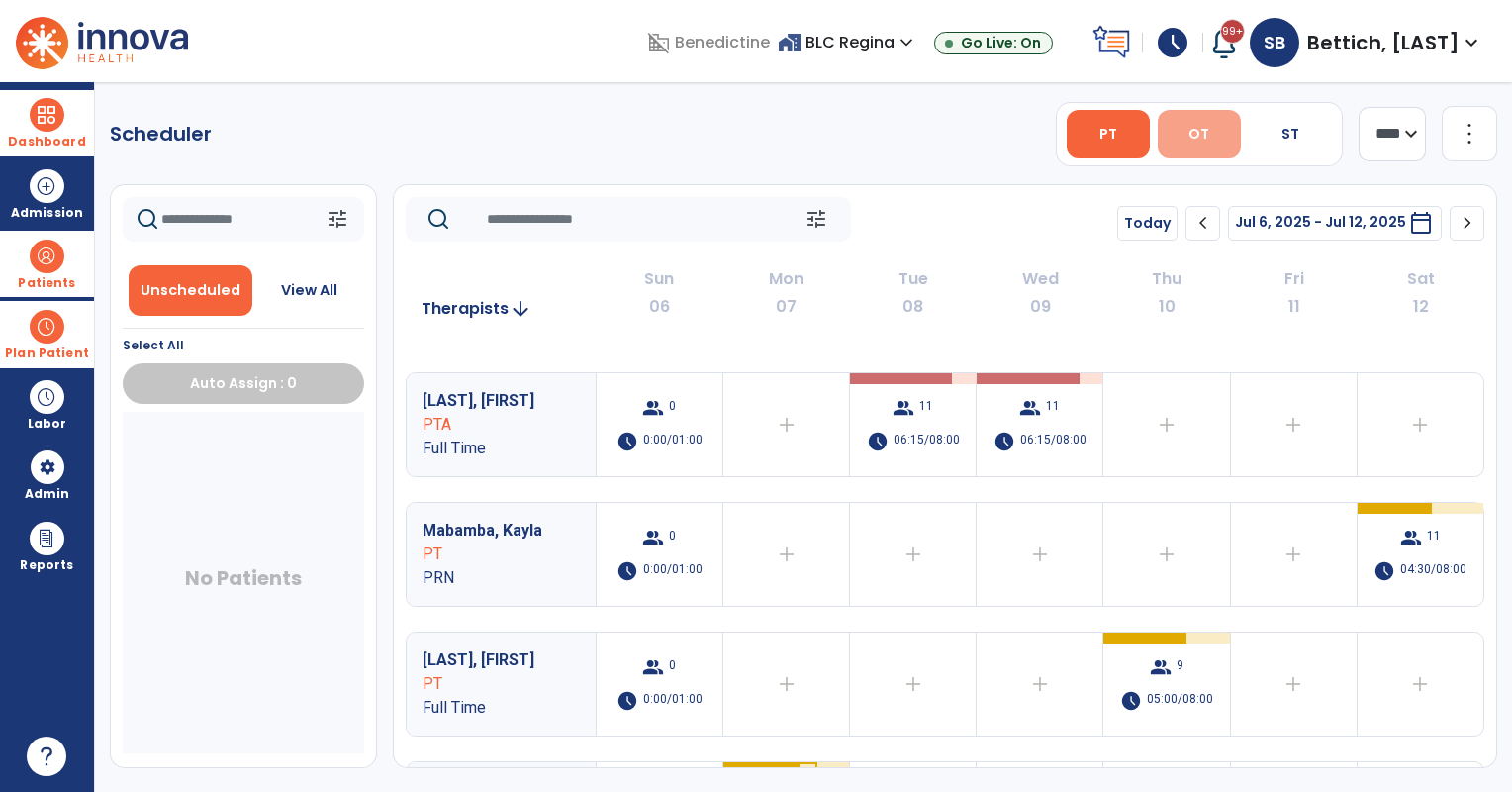 click on "OT" at bounding box center [1198, 134] 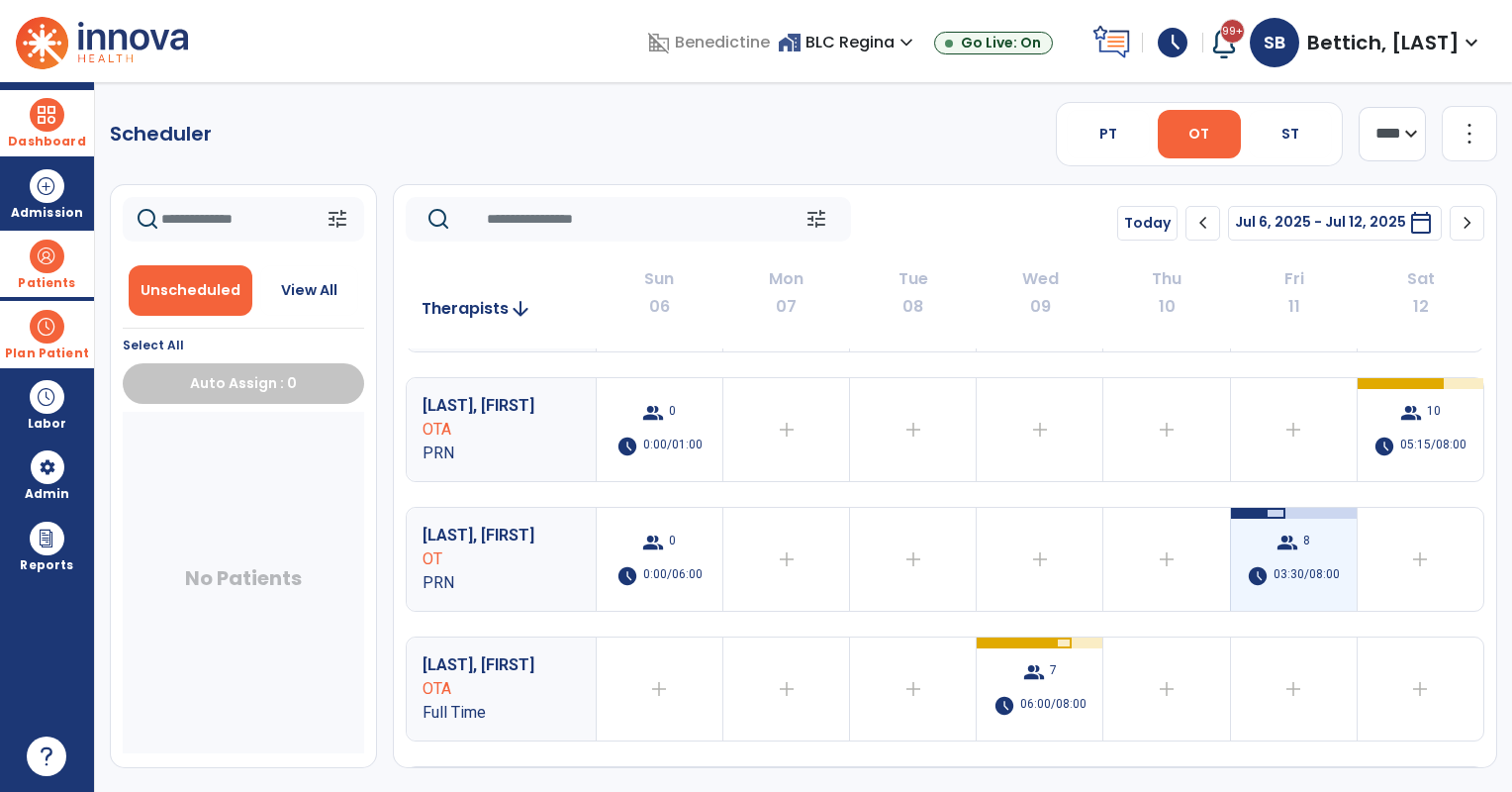 scroll, scrollTop: 495, scrollLeft: 0, axis: vertical 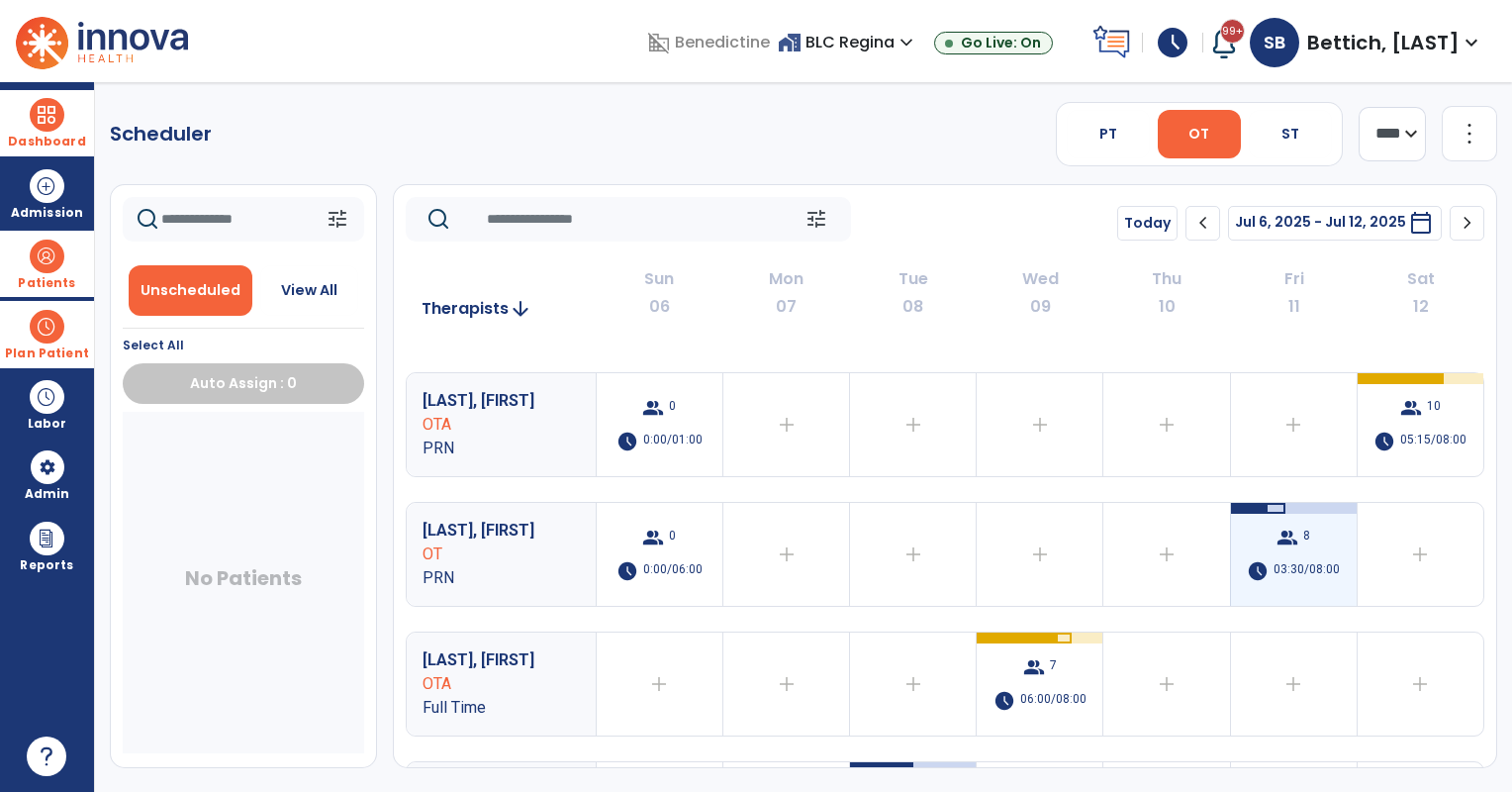 click on "03:30/08:00" at bounding box center [1306, 571] 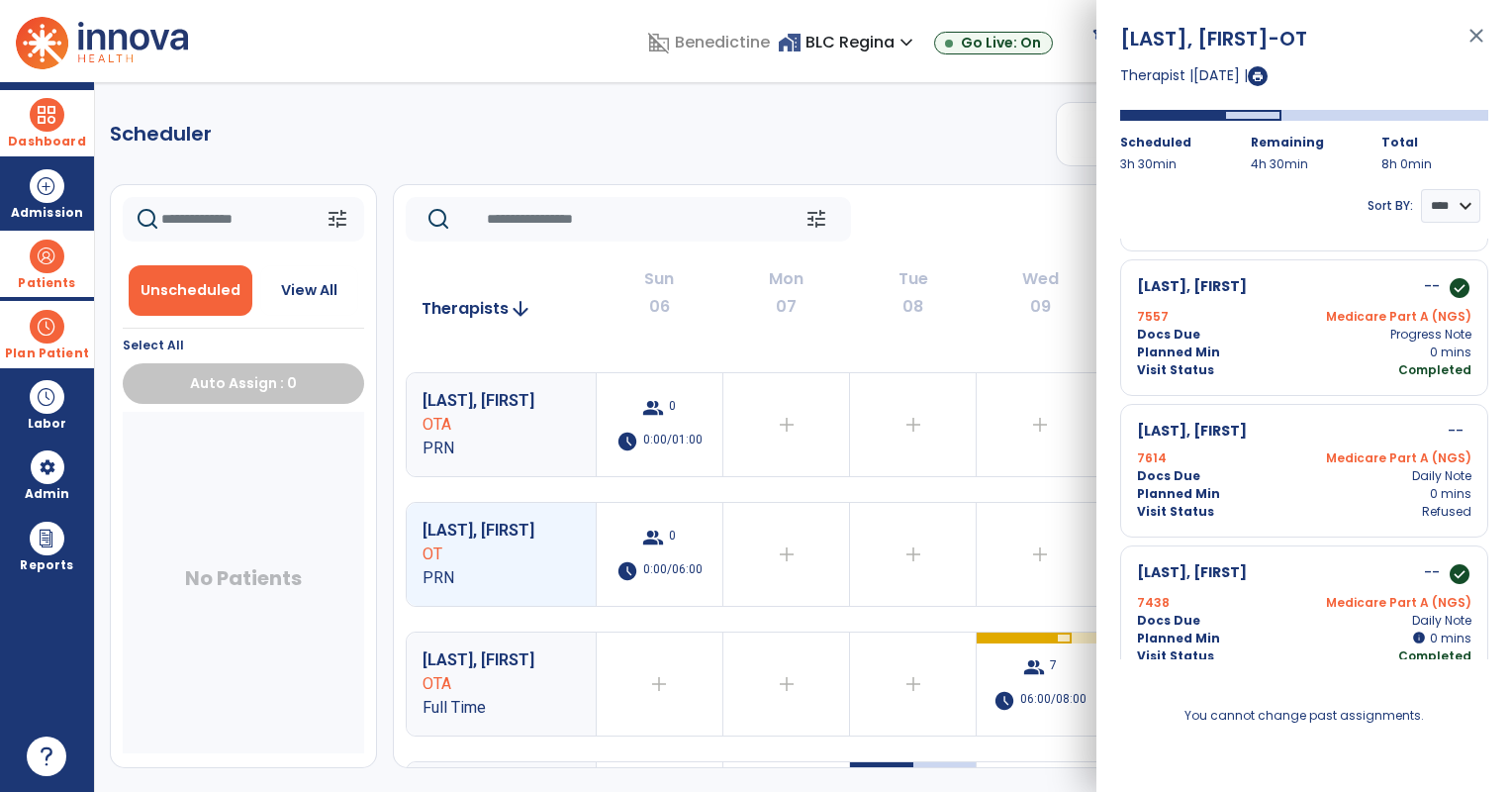 scroll, scrollTop: 823, scrollLeft: 0, axis: vertical 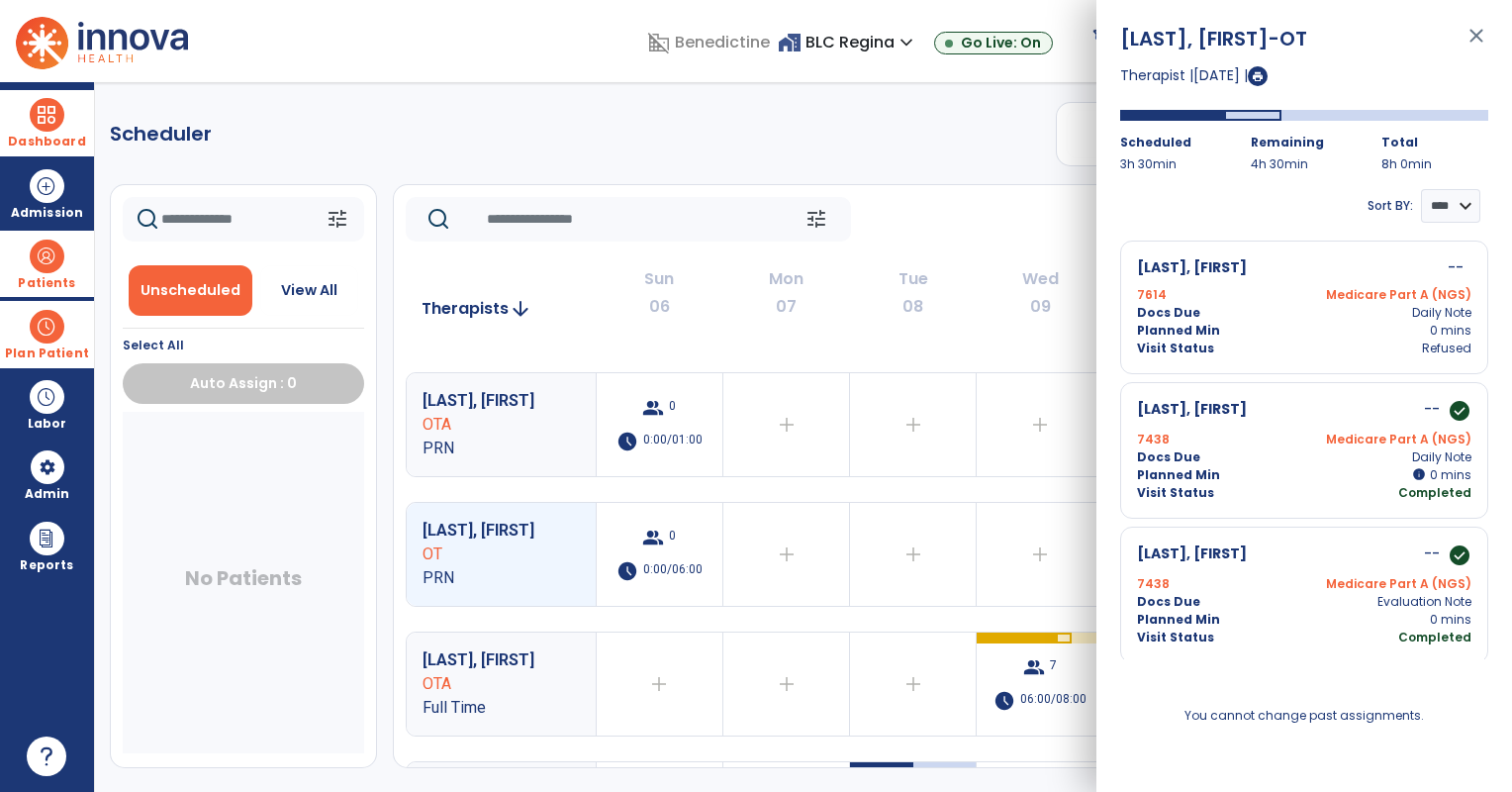 click on "tune   Today  chevron_left Jul 6, 2025 - Jul 12, 2025  ********  calendar_today  chevron_right" 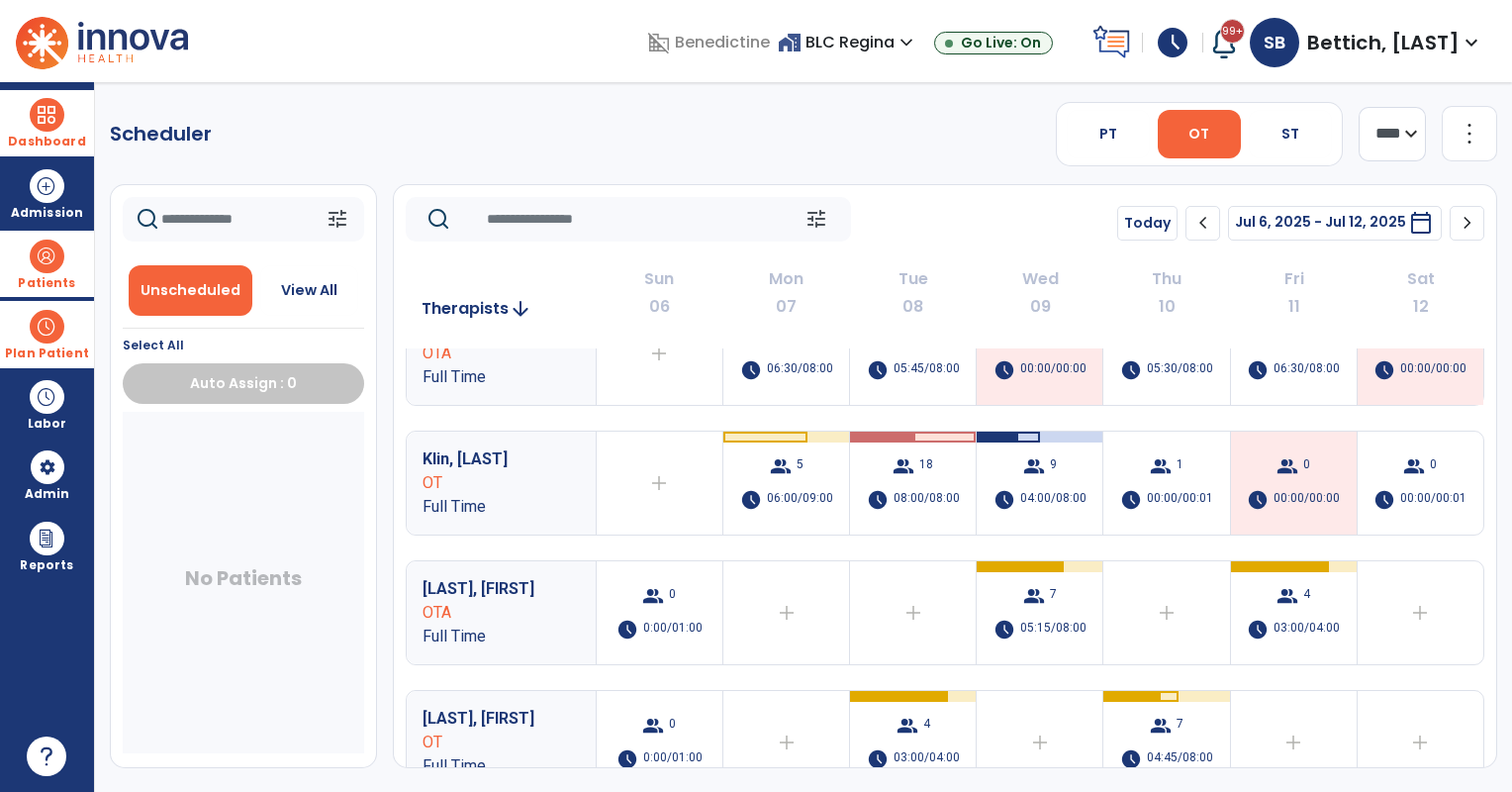 scroll, scrollTop: 0, scrollLeft: 0, axis: both 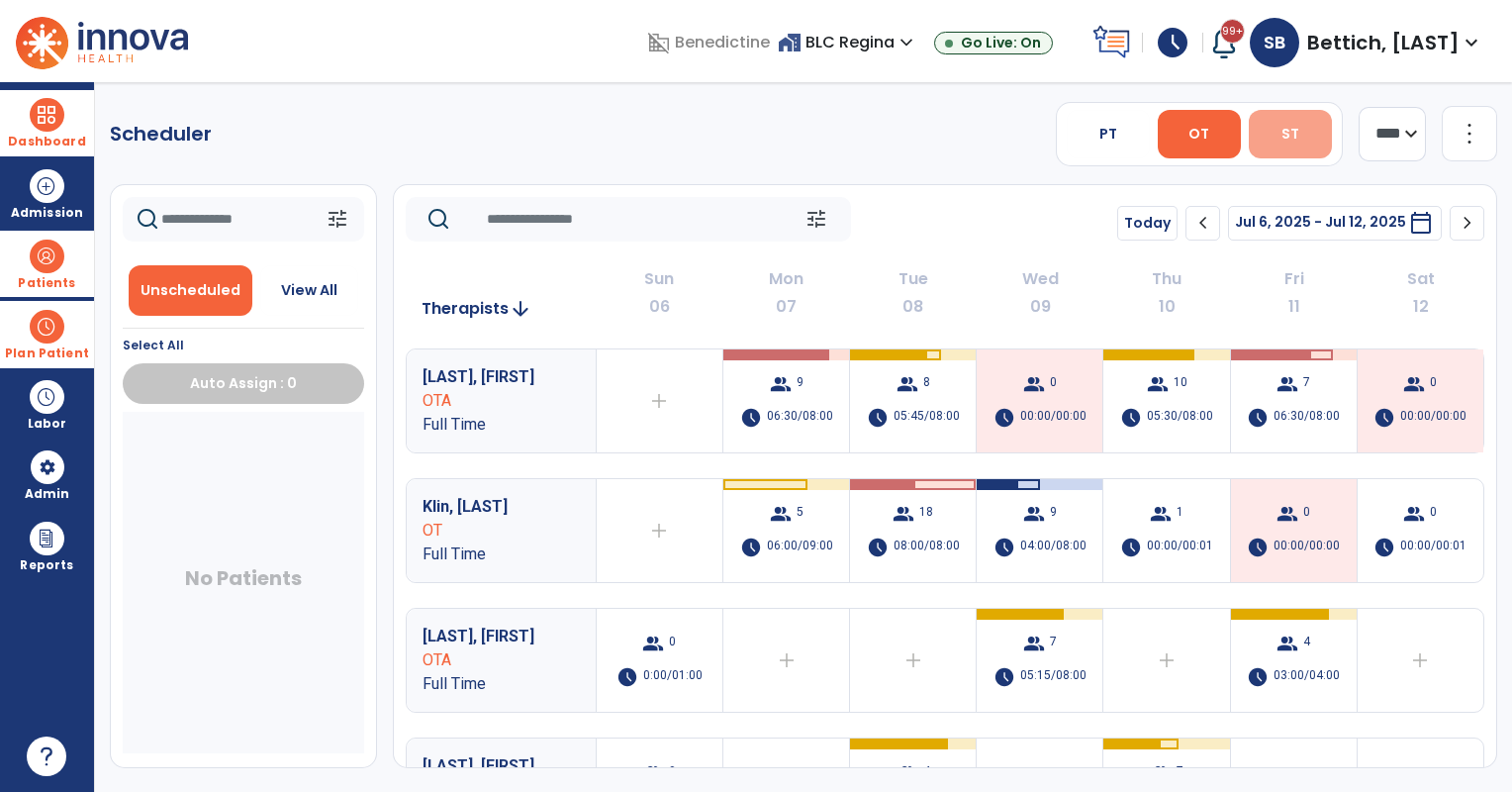 click on "ST" at bounding box center (1290, 134) 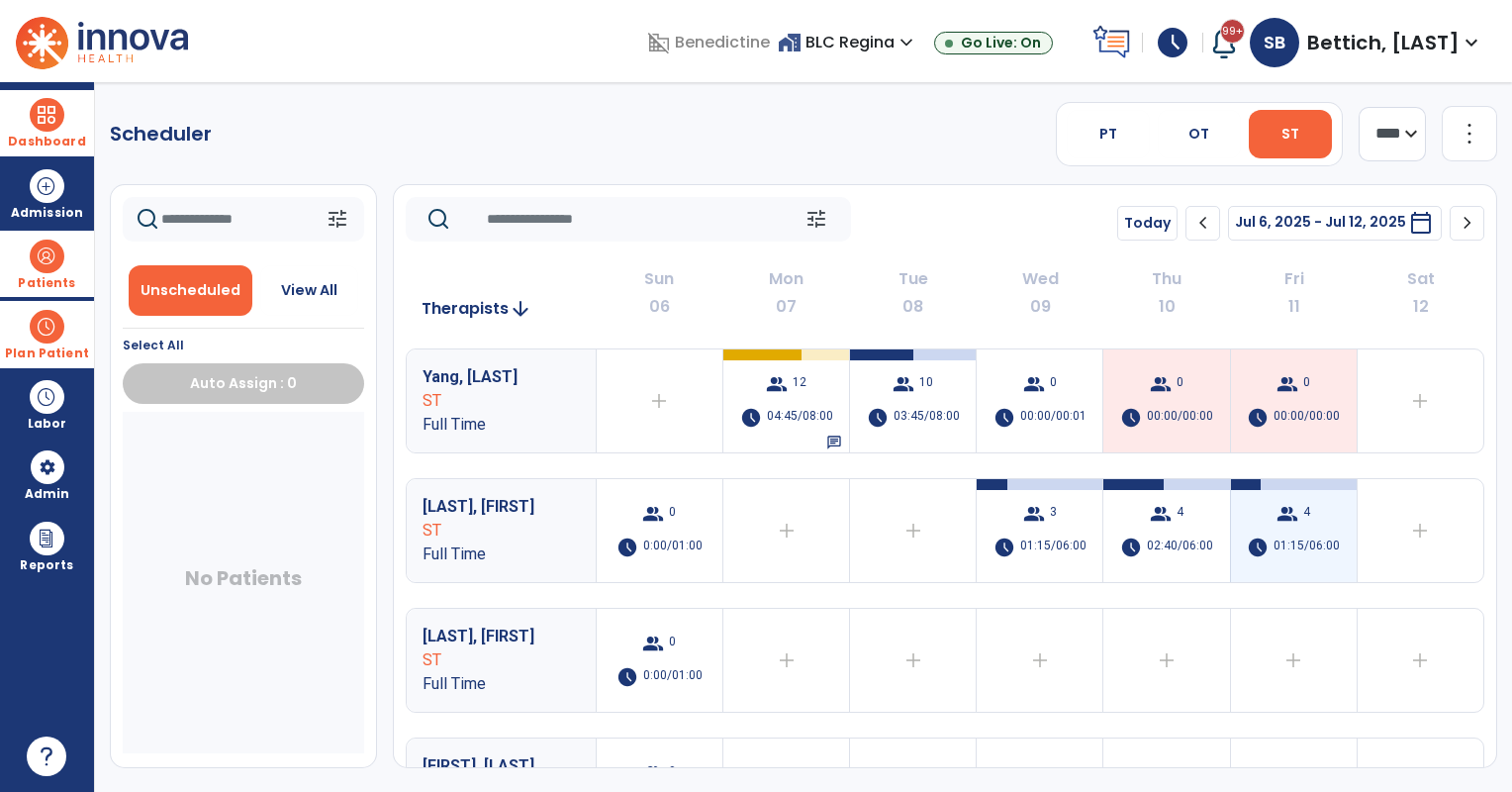 click on "group  4  schedule  01:15/06:00" at bounding box center (1293, 531) 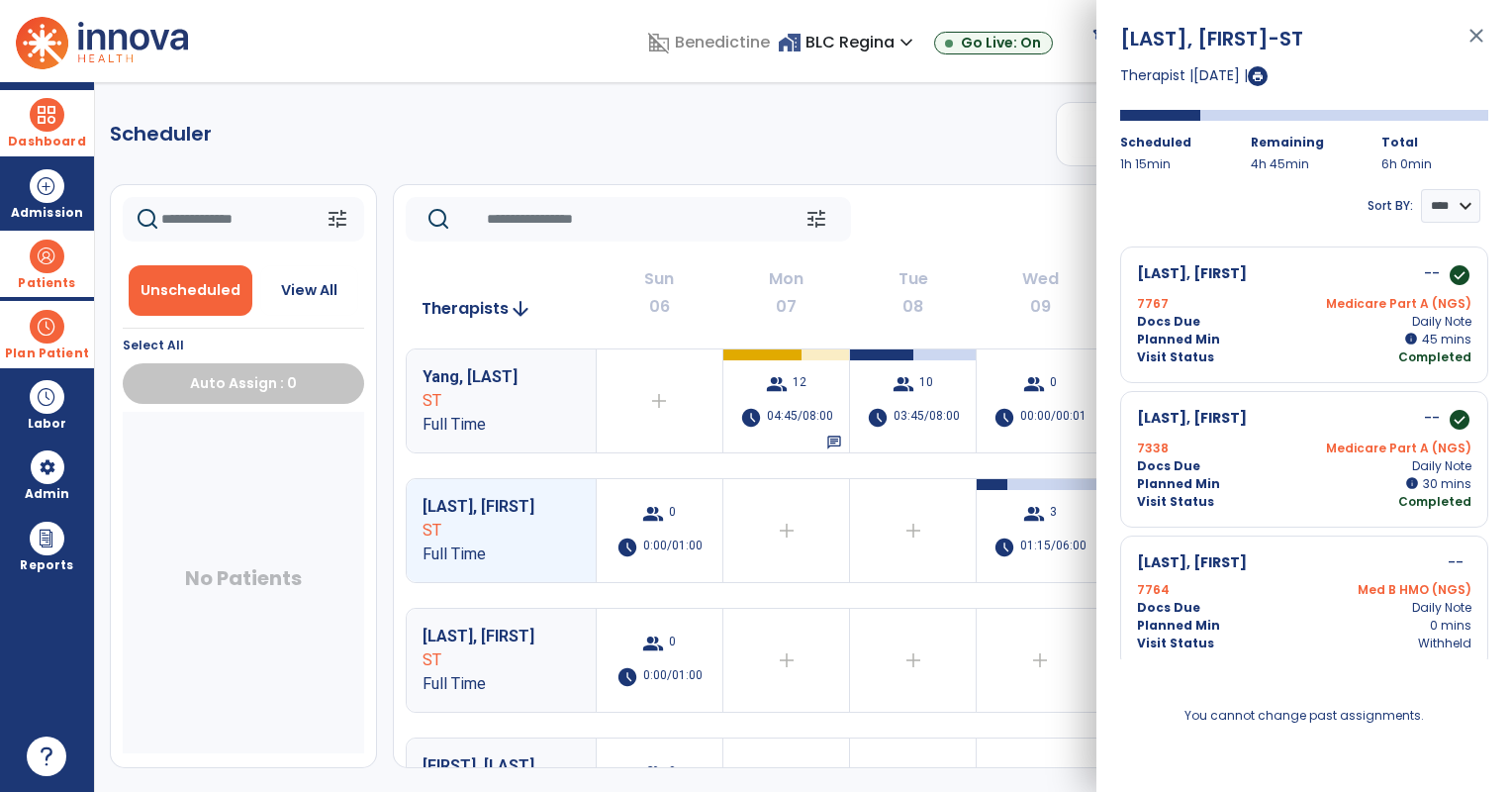 scroll, scrollTop: 149, scrollLeft: 0, axis: vertical 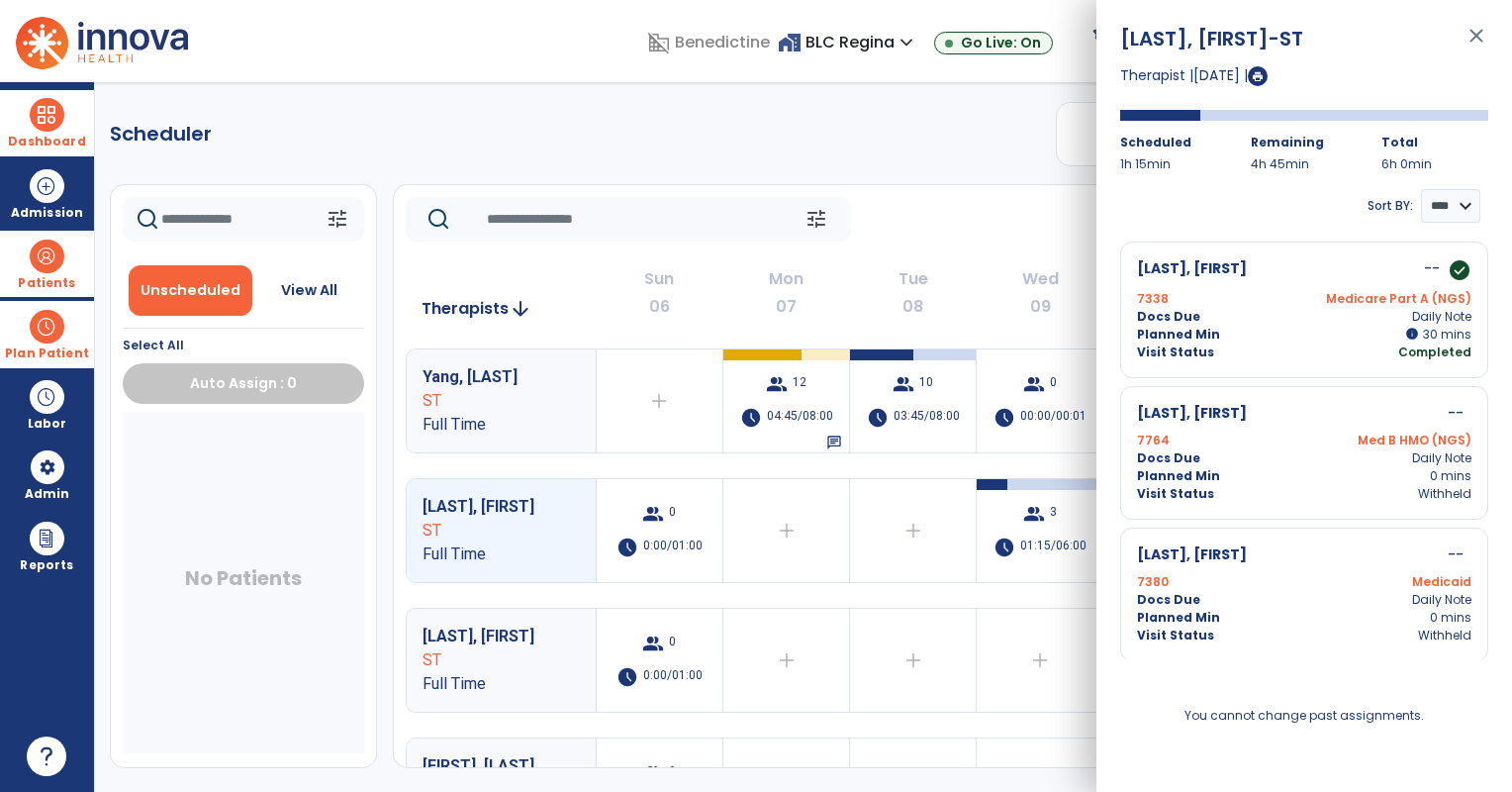 click on "Scheduler   PT   OT   ST  **** *** more_vert  Manage Labor   View All Therapists   Print   tune   Unscheduled   View All  Select All  Auto Assign : 0  No Patients  tune   Today  chevron_left Jul 6, 2025 - Jul 12, 2025  ********  calendar_today  chevron_right   Therapists  arrow_downward Sun  06  Mon  07  Tue  08  Wed  09  Thu  10  Fri  11  Sat  12  Yang, Wa ST Full Time  add  Therapist not available for the day  group  12  schedule  04:45/08:00   chat   group  10  schedule  03:45/08:00   group  0  schedule  00:00/00:01   group  0  schedule  00:00/00:00   group  0  schedule  00:00/00:00   add  Therapist not available for the day Leadholm, Jessica ST Full Time  group  0  schedule  0:00/01:00  add  Therapist not available for the day  add  Therapist not available for the day  group  3  schedule  01:15/06:00   group  4  schedule  02:40/06:00   group  4  schedule  01:15/06:00   add  Therapist not available for the day Abraham, Kathleen ST Full Time  group  0  schedule  0:00/01:00  add   add   add   add   add  ST" at bounding box center (803, 437) 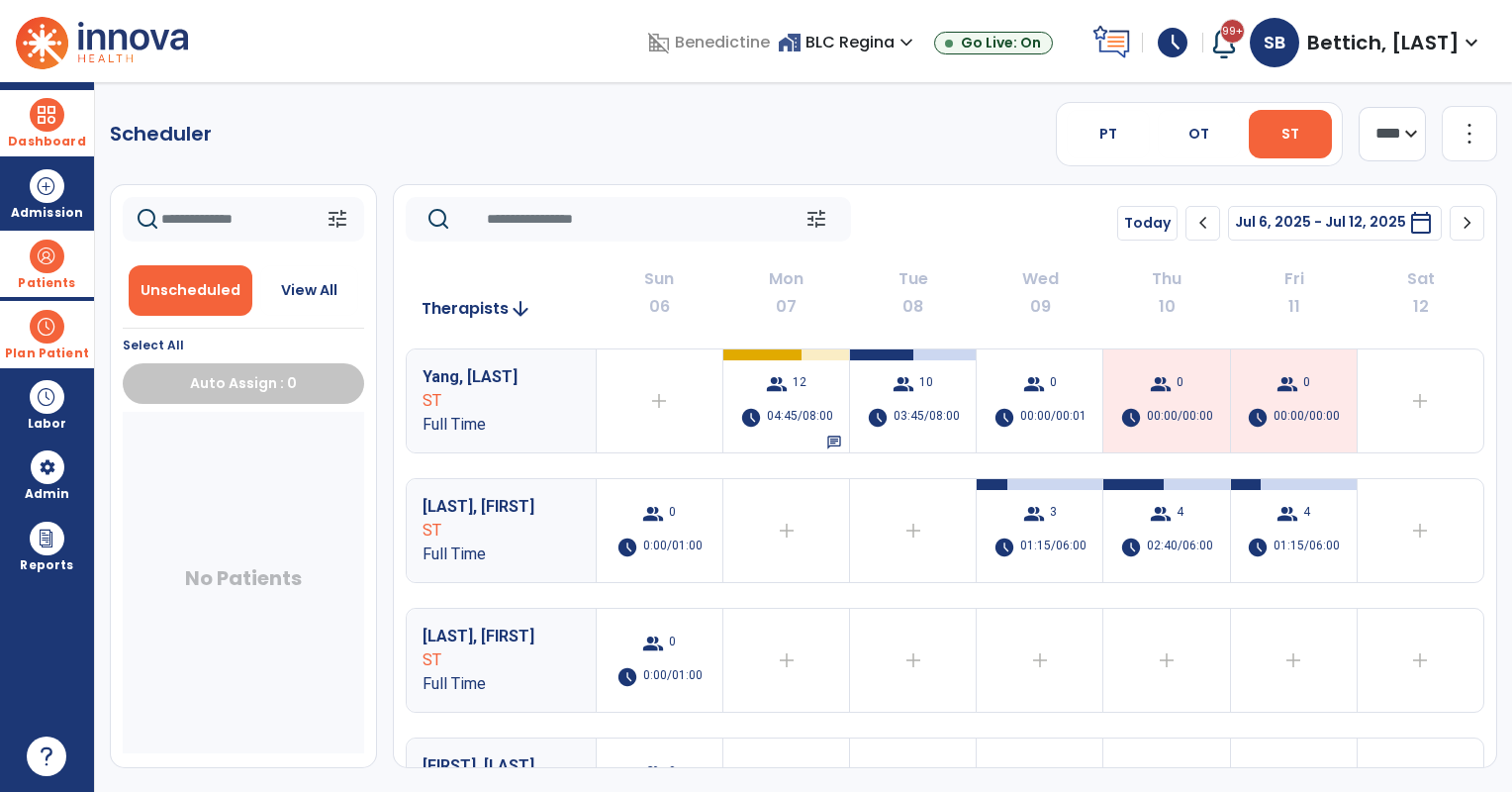click at bounding box center [47, 115] 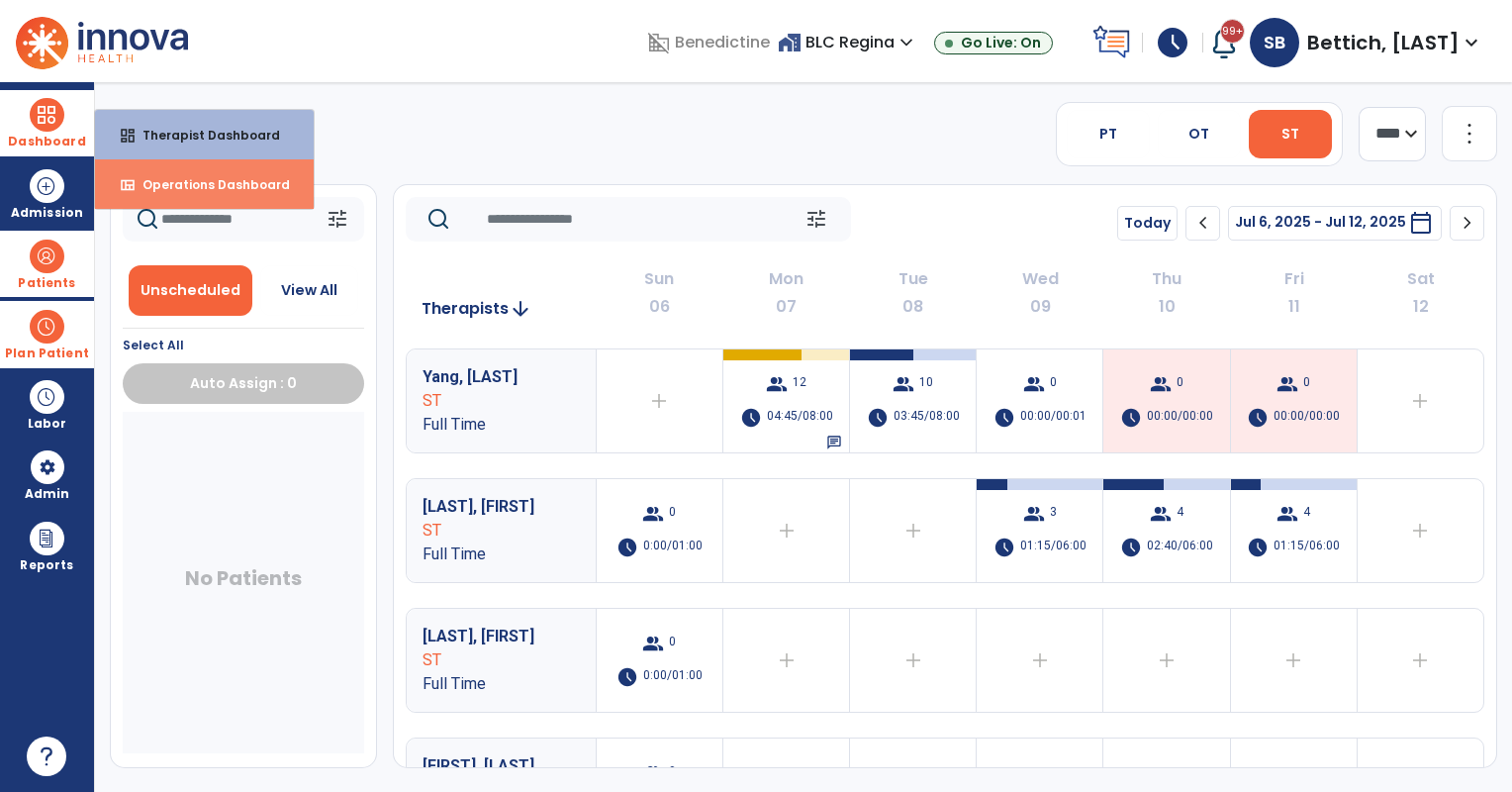 click on "Operations Dashboard" at bounding box center [208, 184] 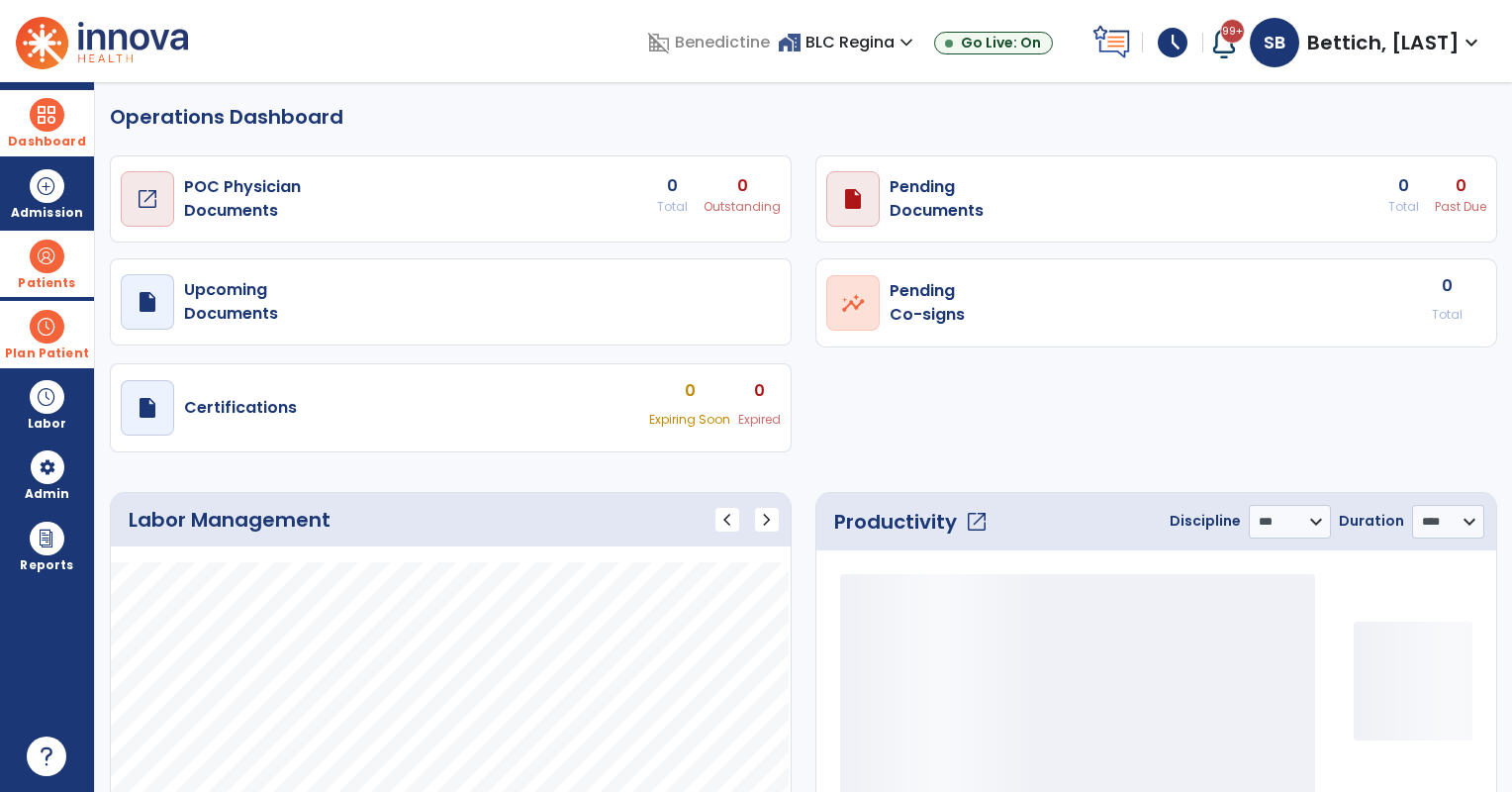 select on "***" 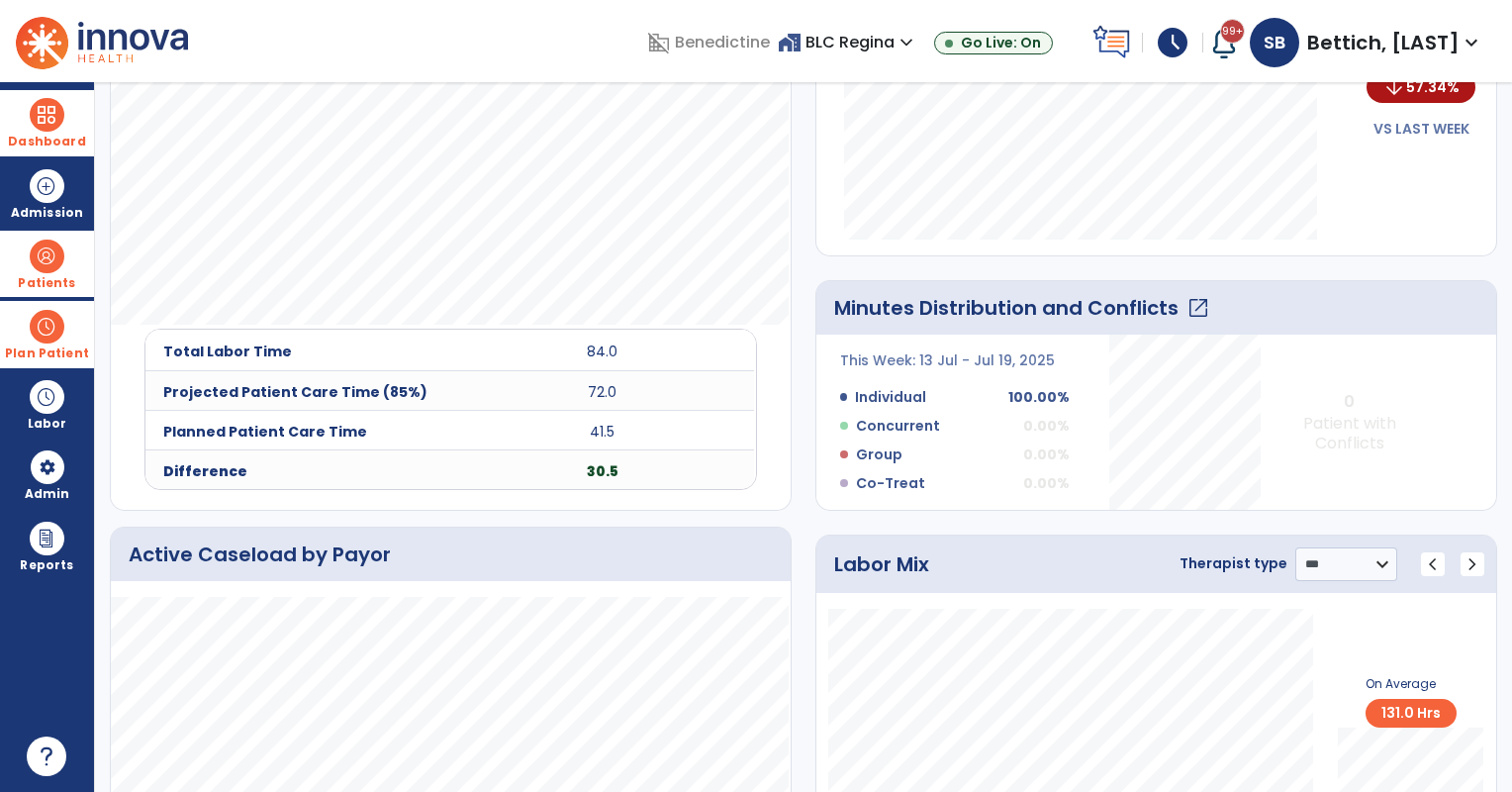scroll, scrollTop: 659, scrollLeft: 0, axis: vertical 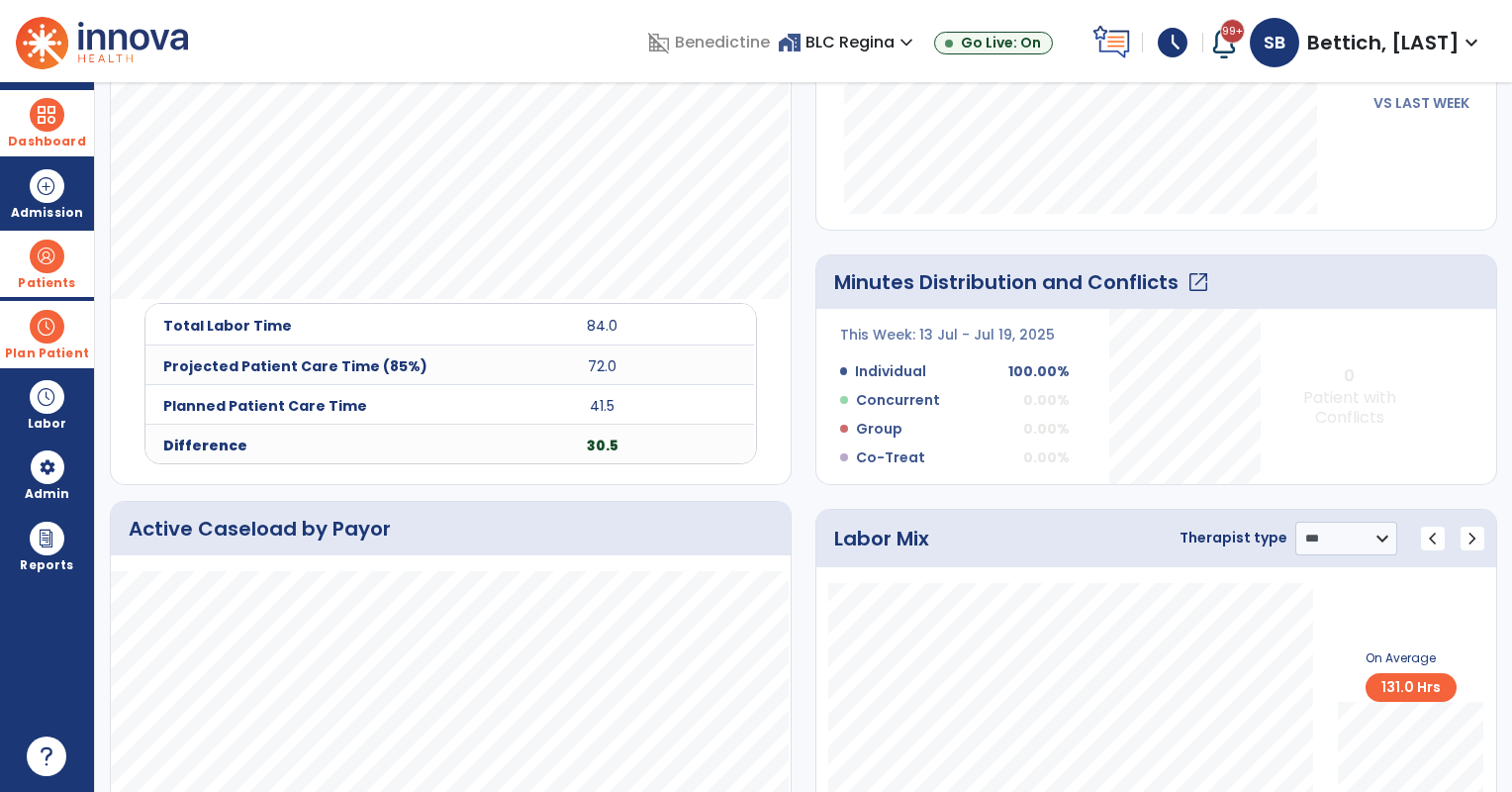 click on "open_in_new" 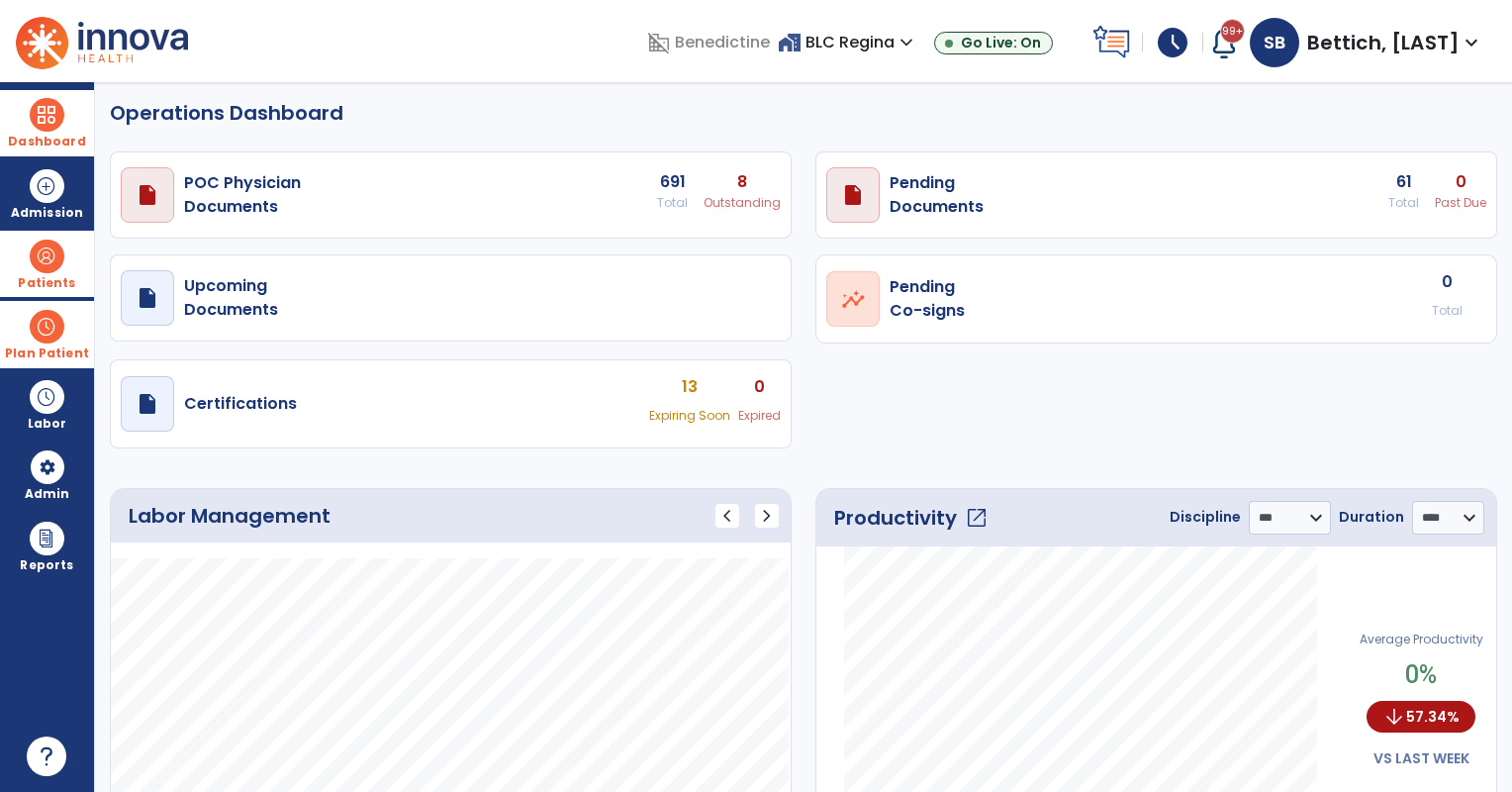 select on "****" 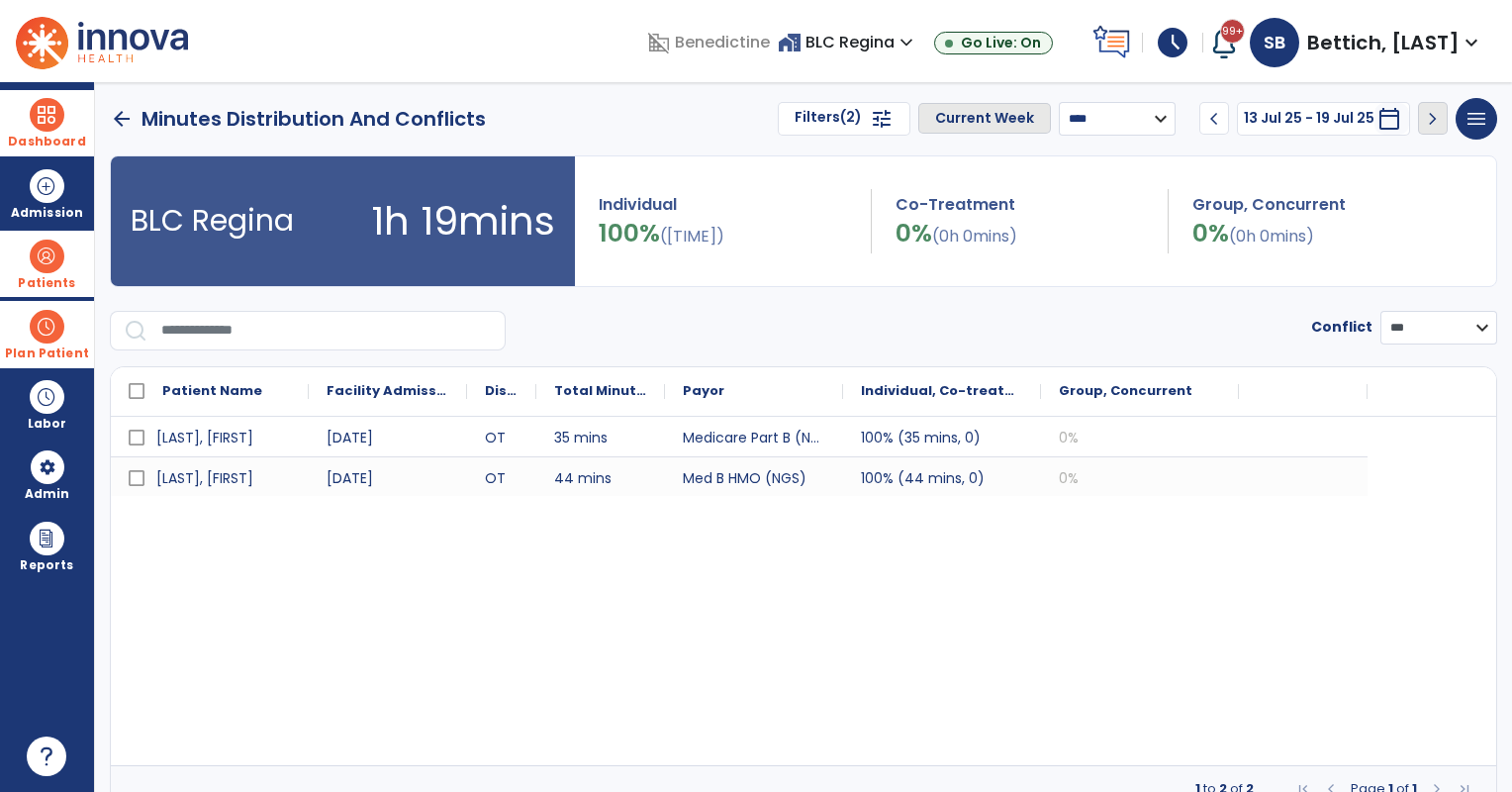 scroll, scrollTop: 4, scrollLeft: 0, axis: vertical 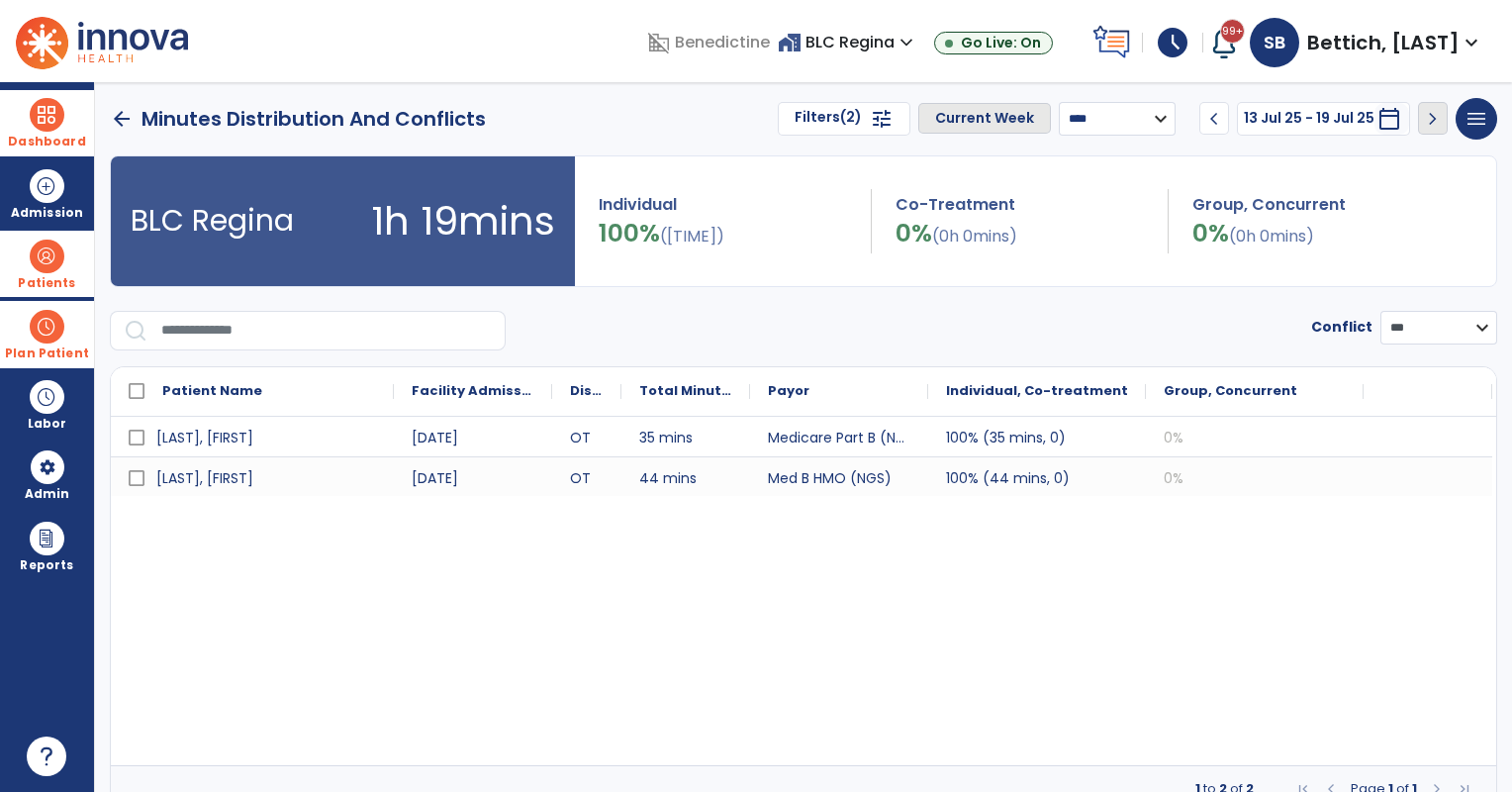 click on "**********" at bounding box center (1117, 119) 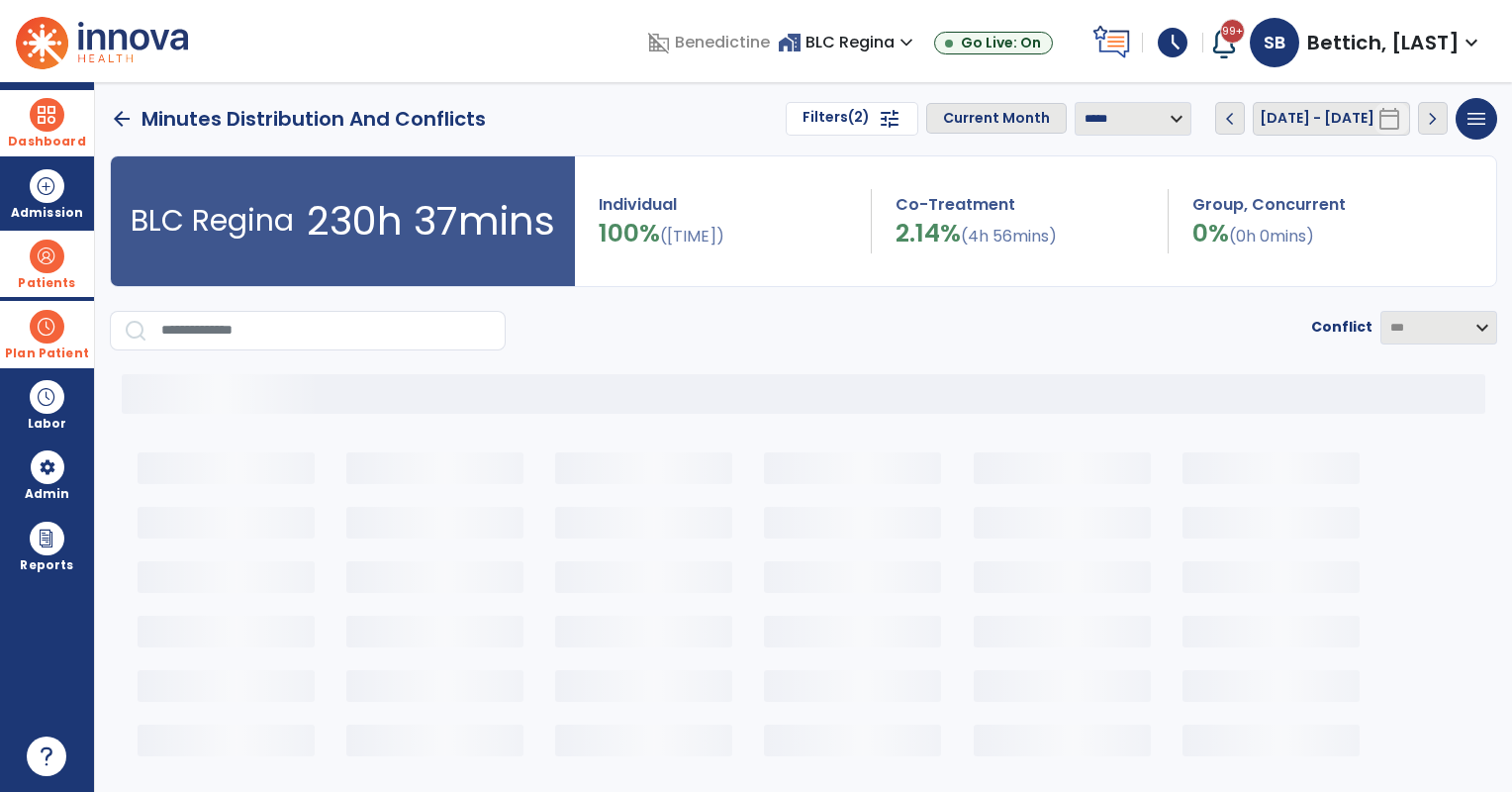 scroll, scrollTop: 4, scrollLeft: 0, axis: vertical 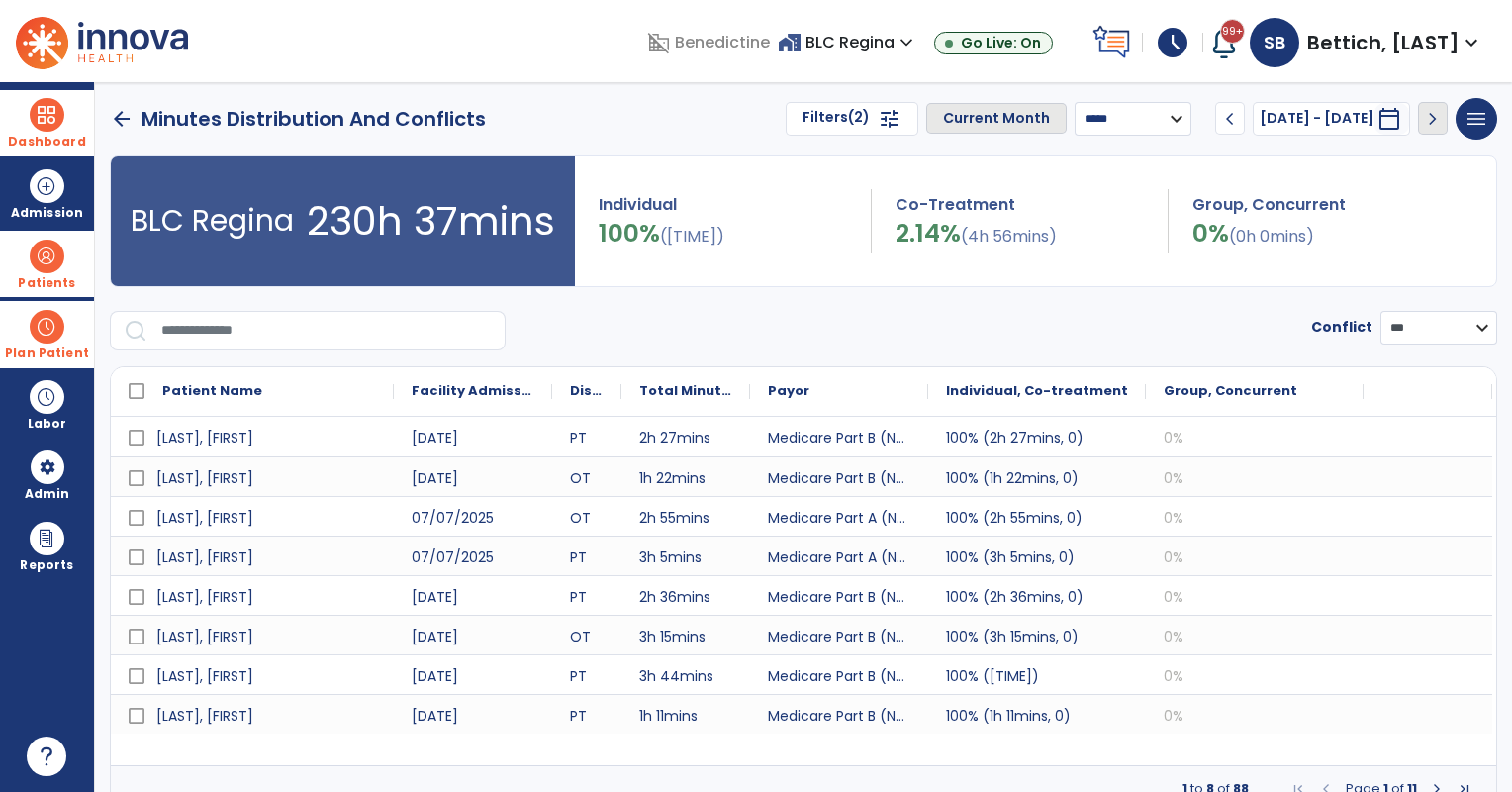 drag, startPoint x: 1438, startPoint y: 325, endPoint x: 1437, endPoint y: 337, distance: 12.0415946 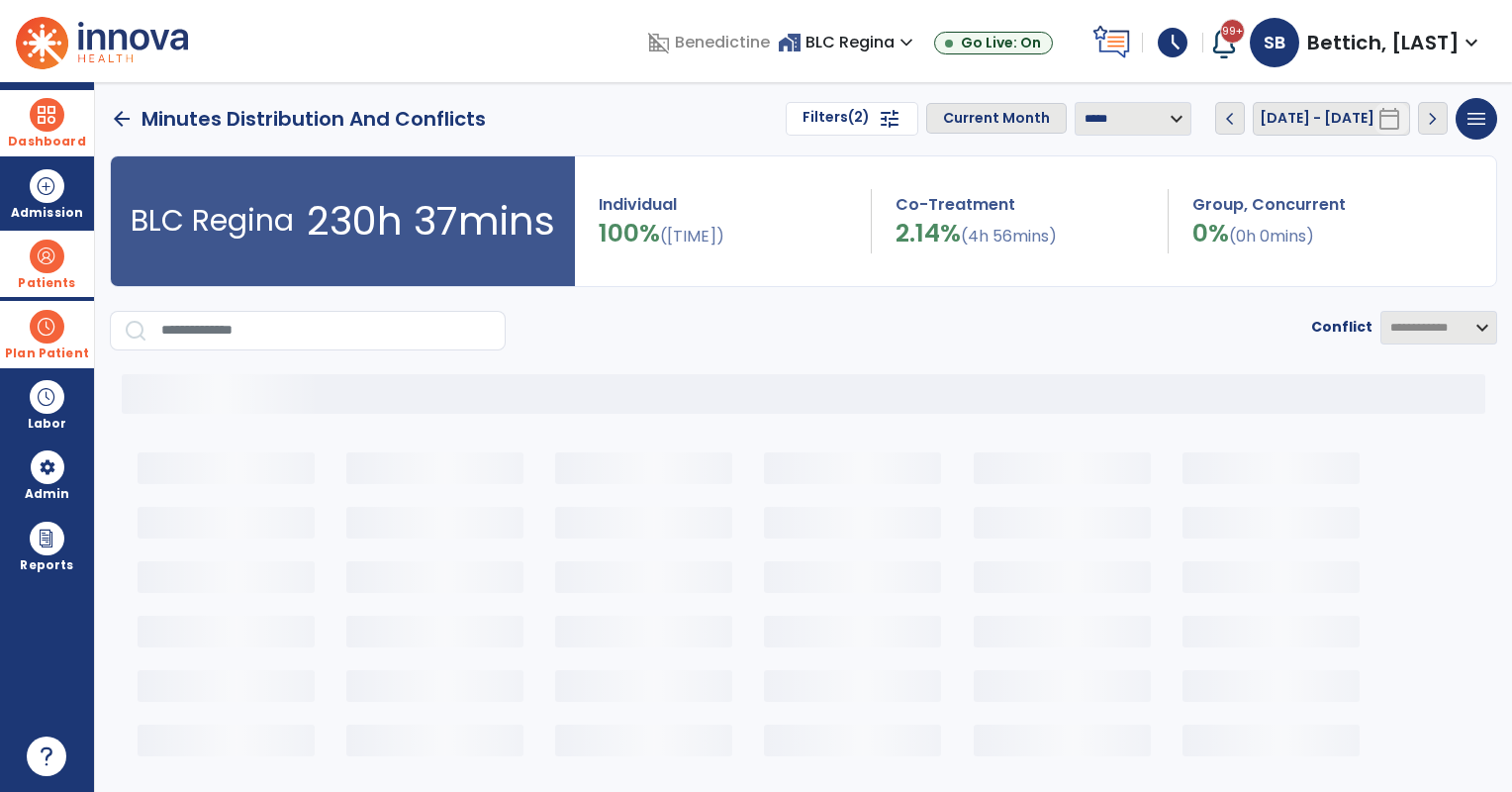 scroll, scrollTop: 4, scrollLeft: 0, axis: vertical 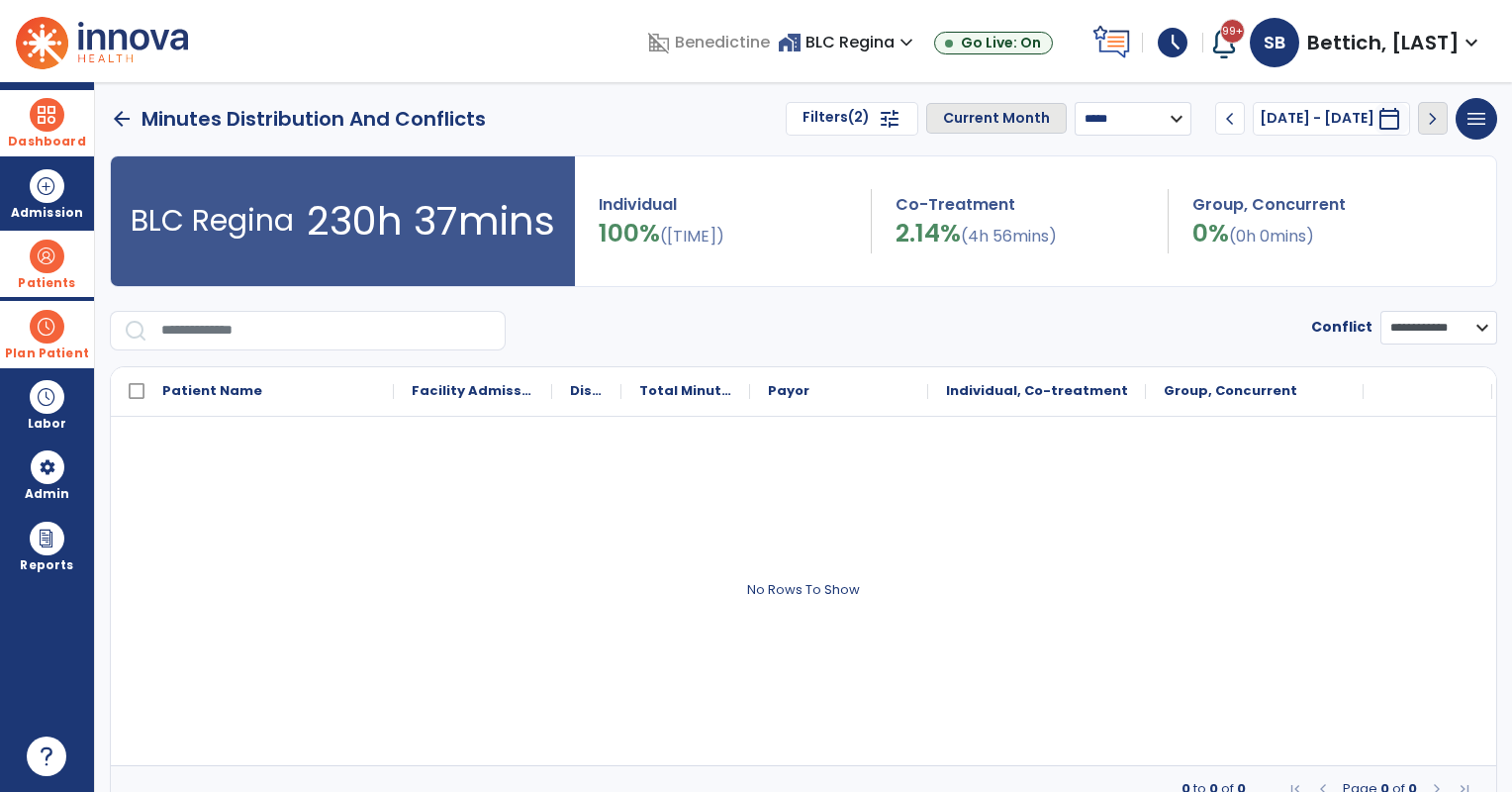 drag, startPoint x: 65, startPoint y: 116, endPoint x: 84, endPoint y: 120, distance: 19.416488 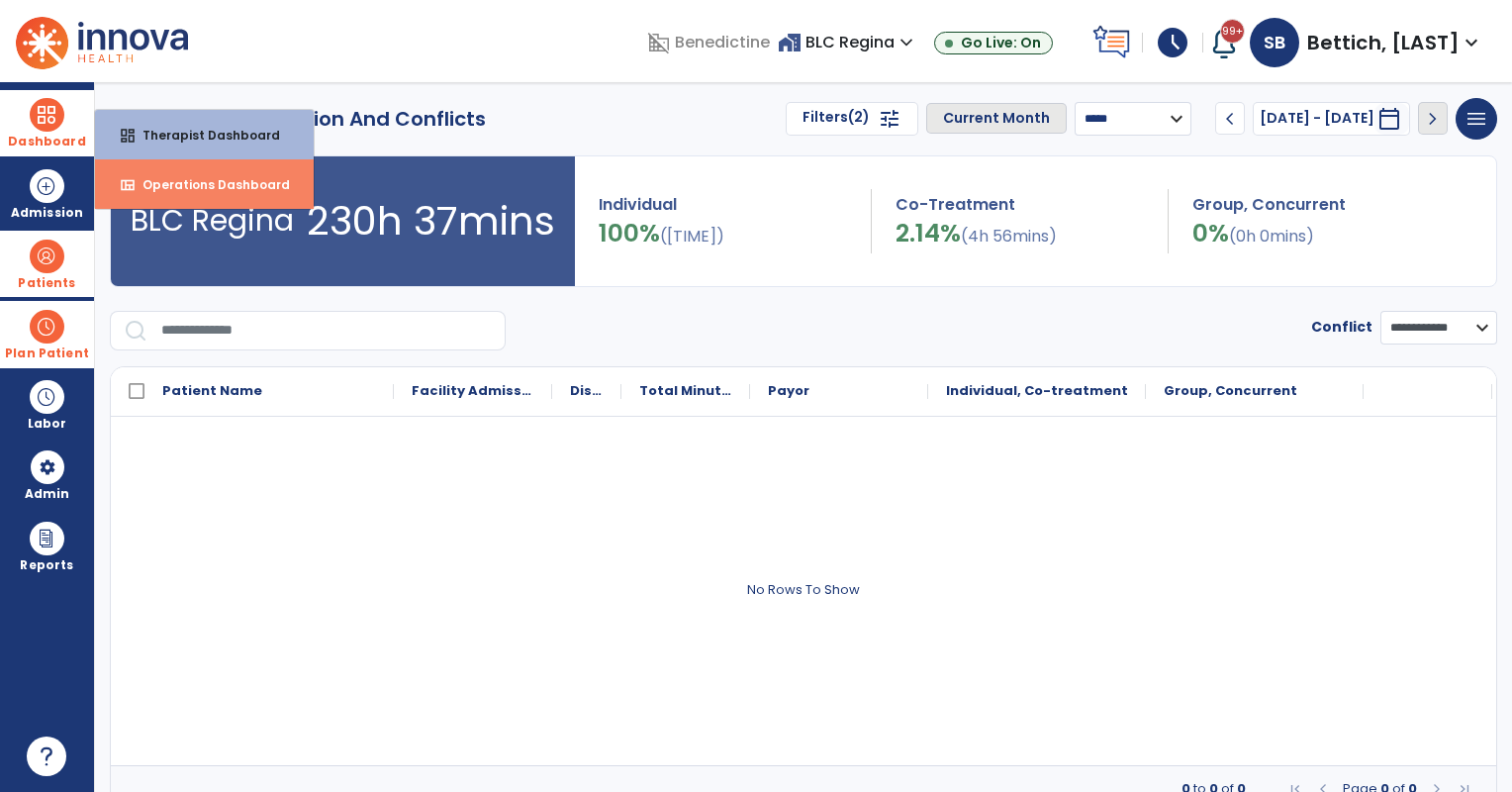 click on "view_quilt  Operations Dashboard" at bounding box center [204, 184] 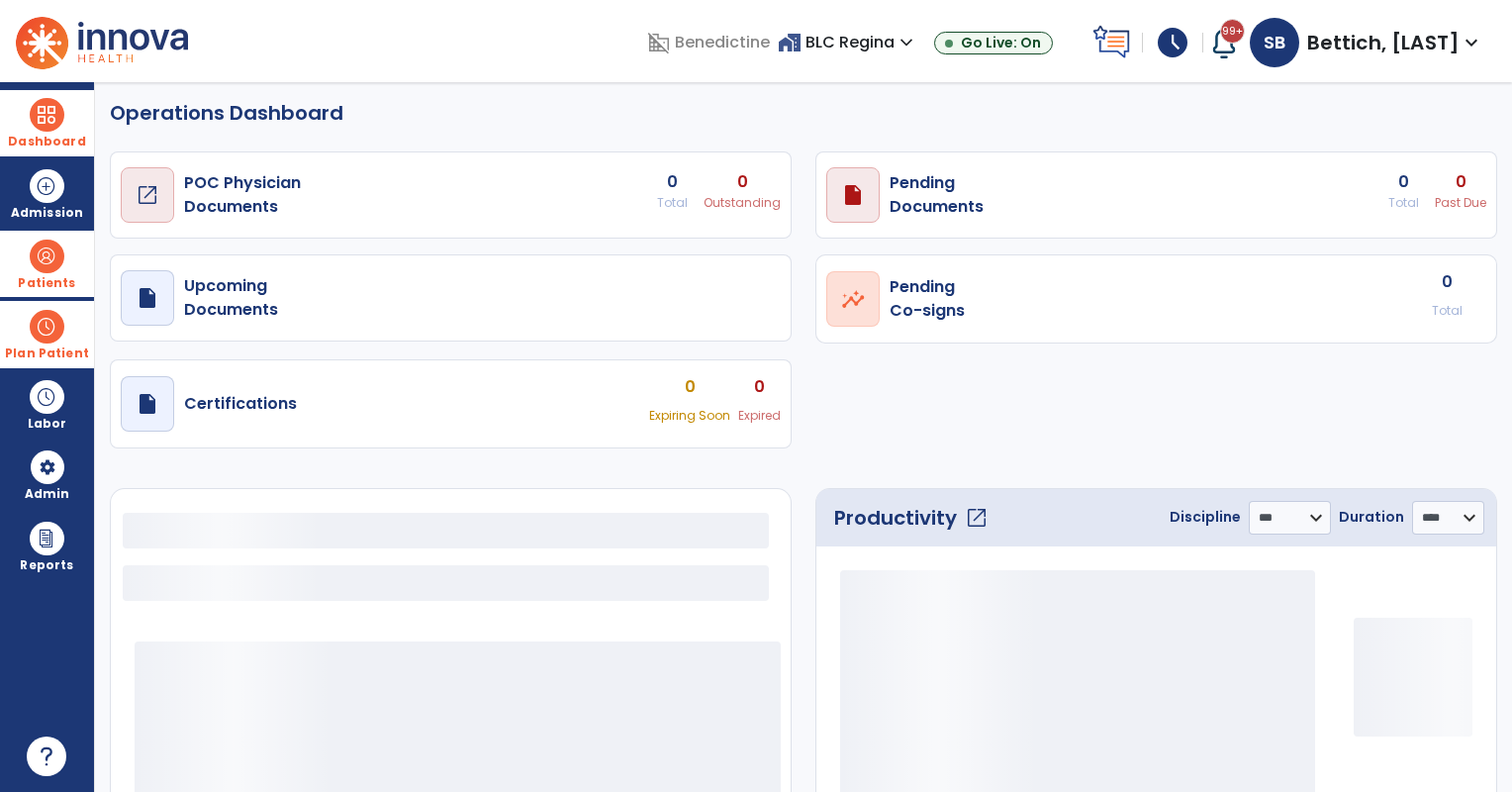 select on "***" 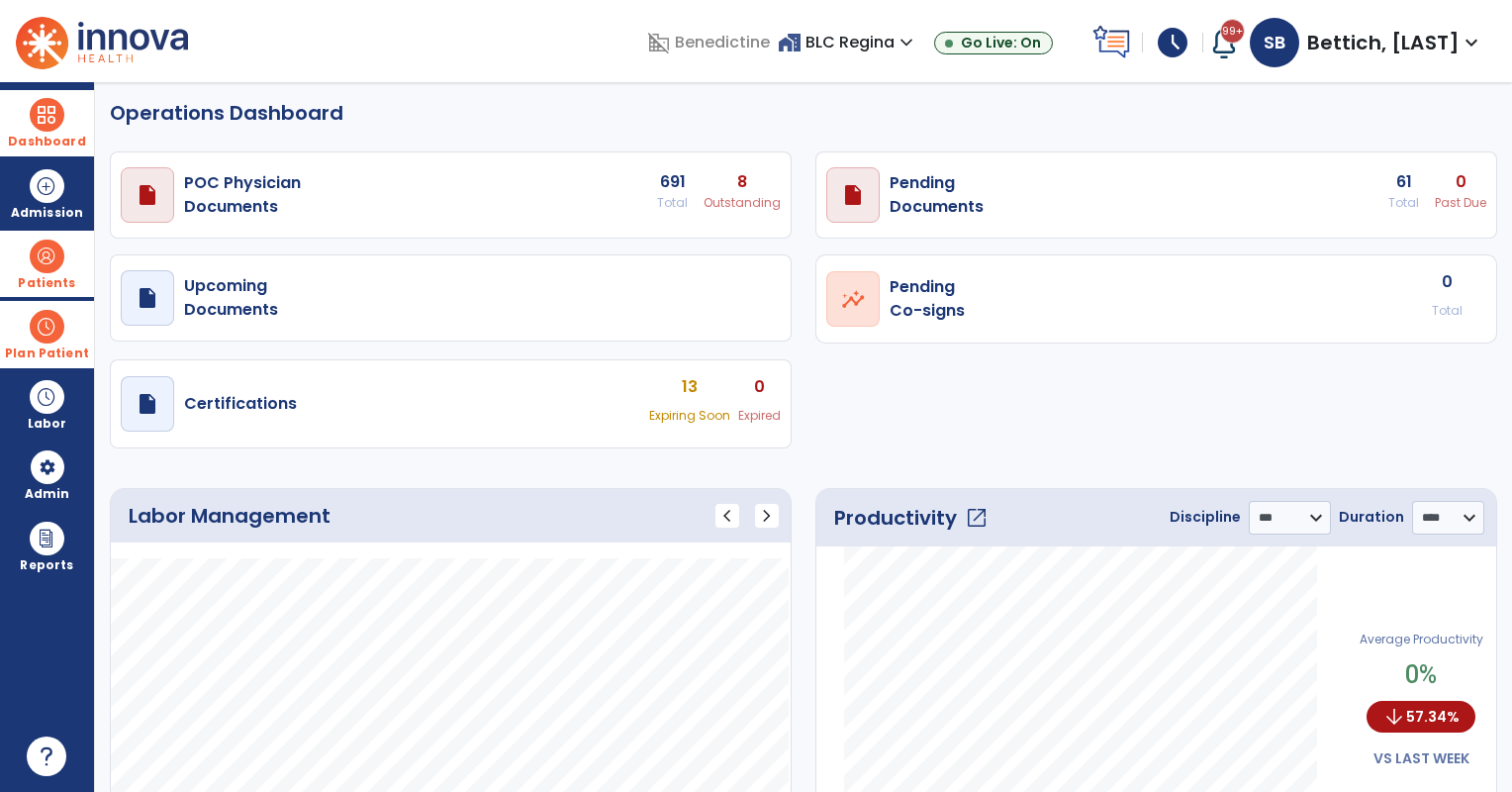 click on "Plan Patient" at bounding box center [47, 263] 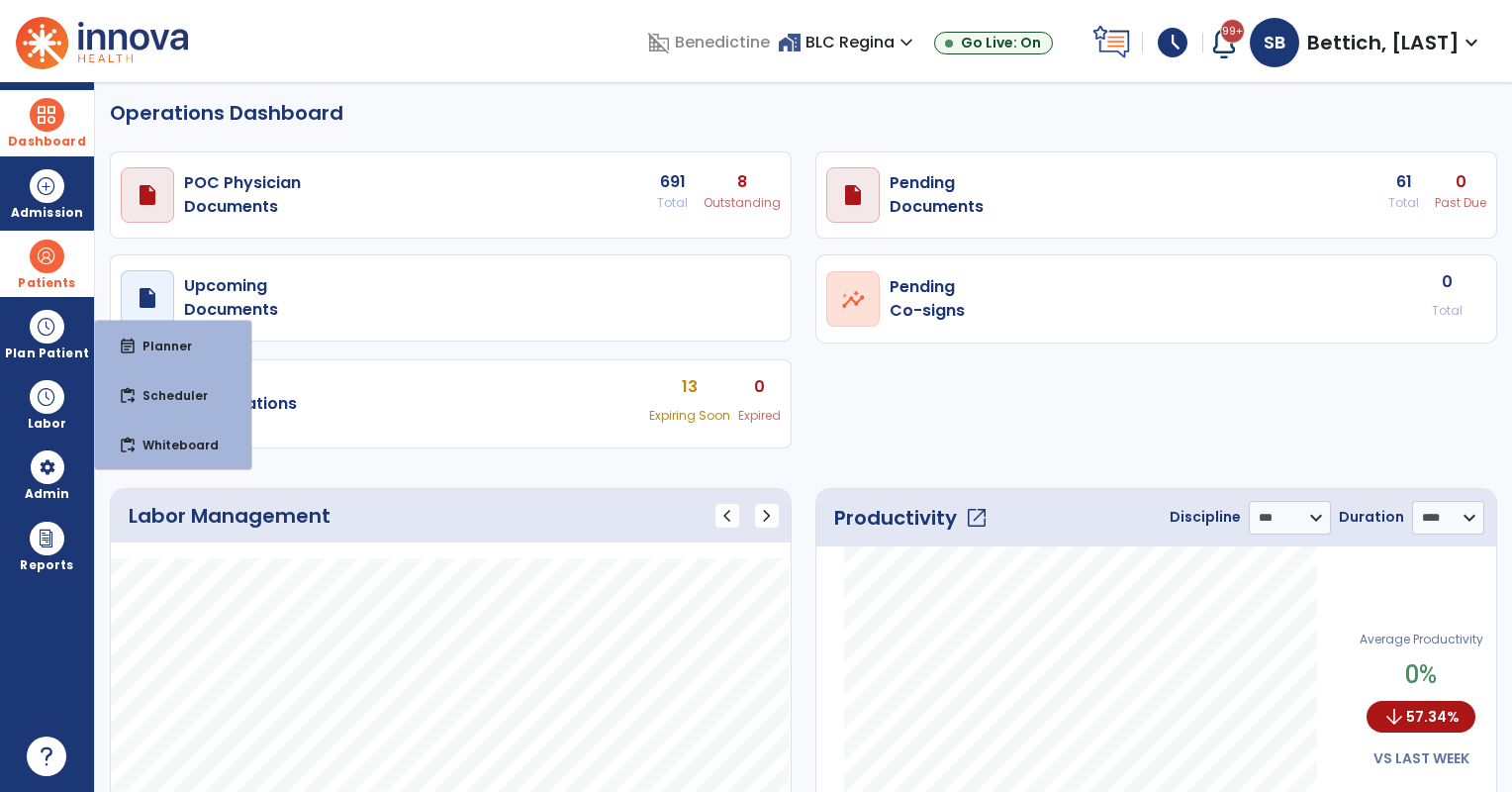 click on "Patients" at bounding box center [47, 283] 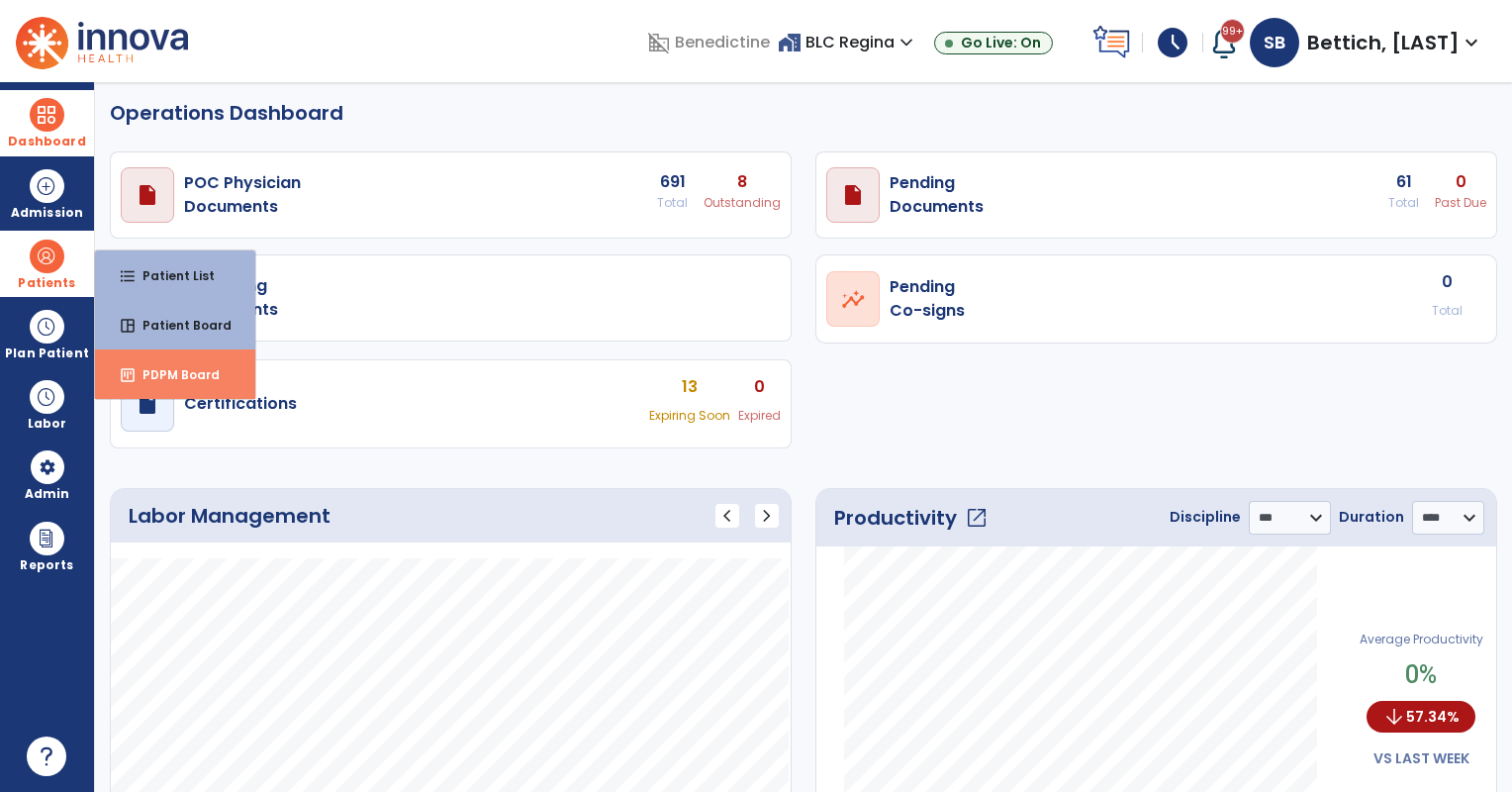 click on "insert_chart  PDPM Board" at bounding box center [175, 374] 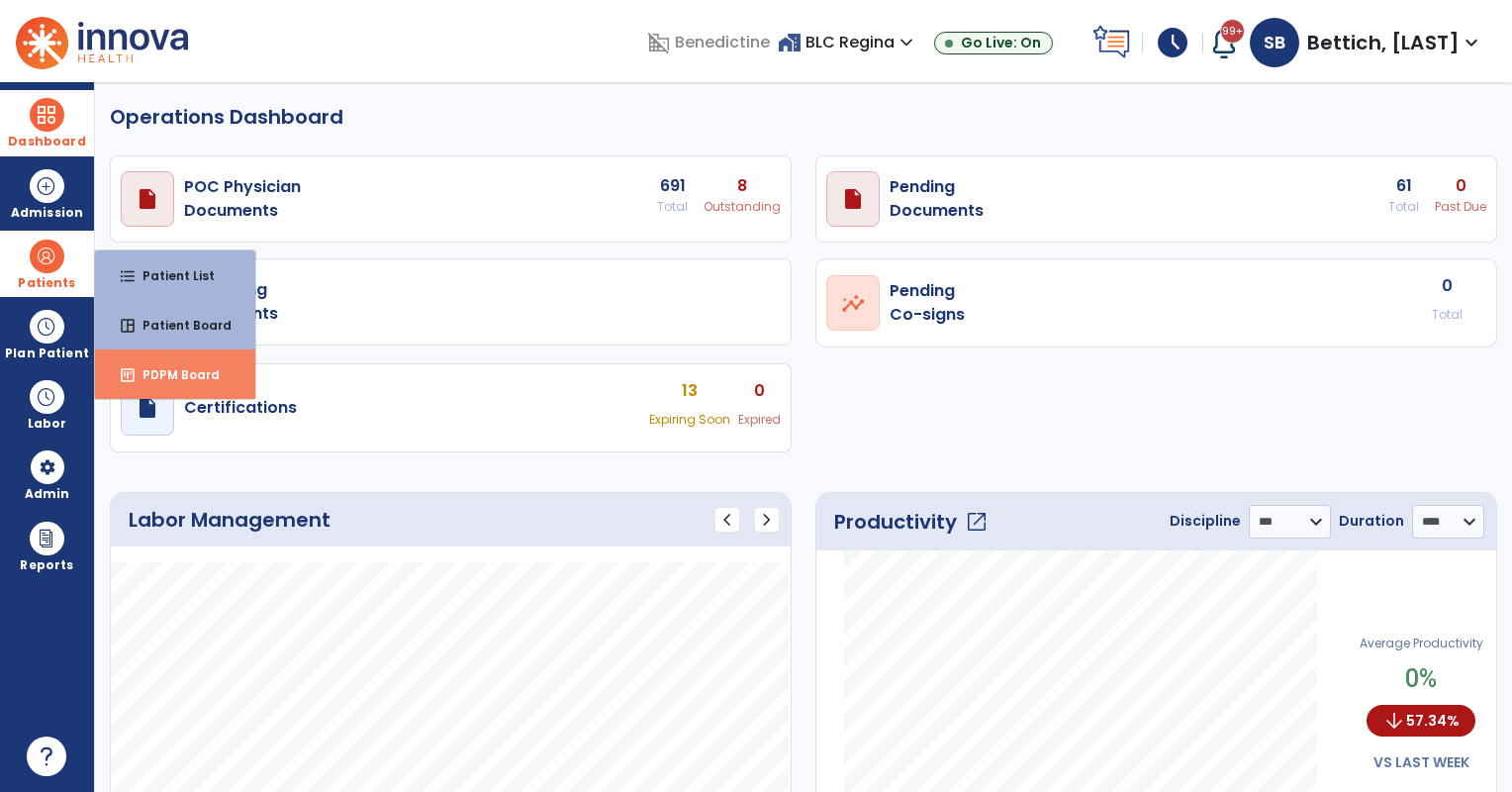 select on "***" 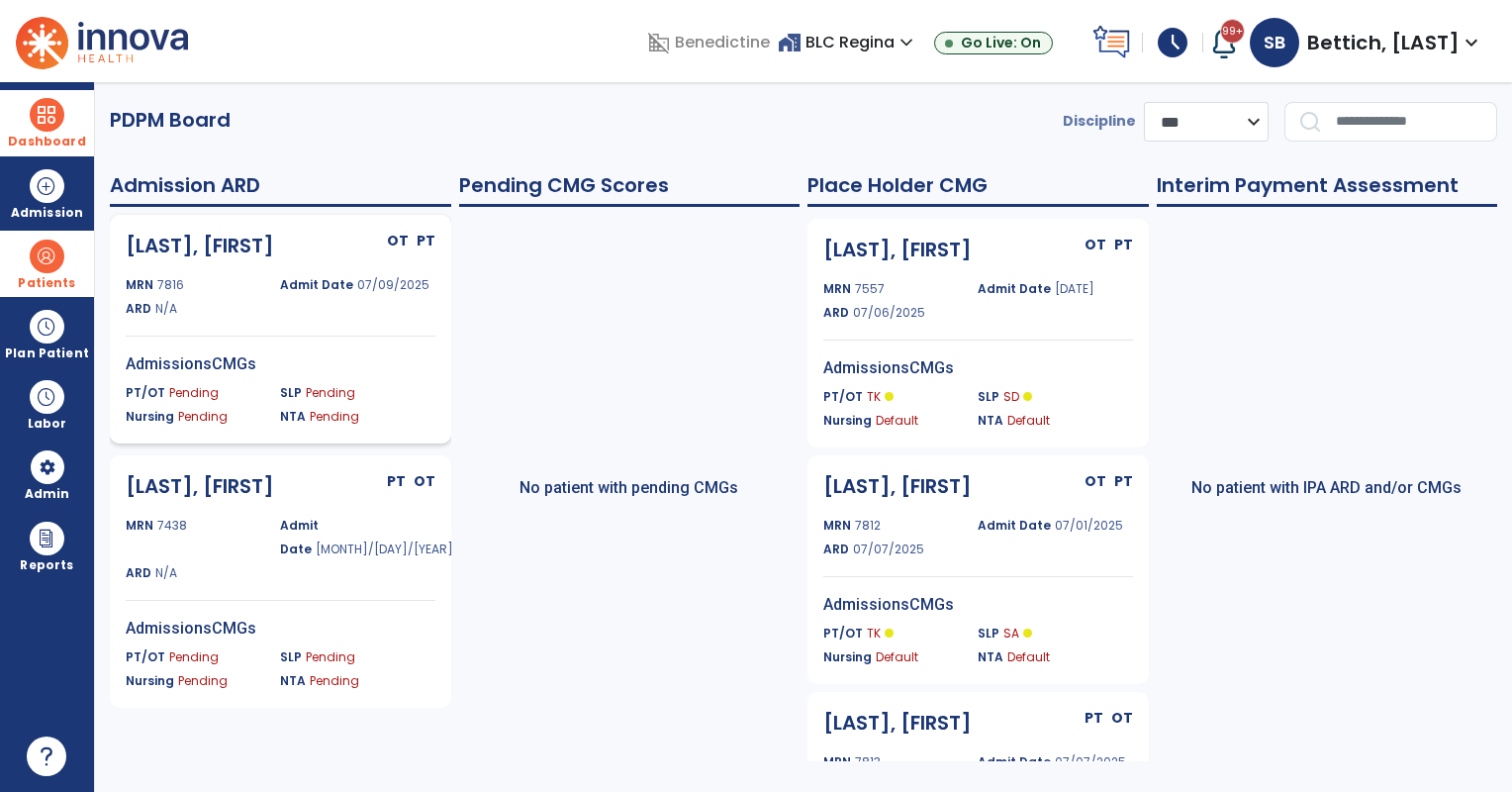 click on "AdmissionsCMGs" 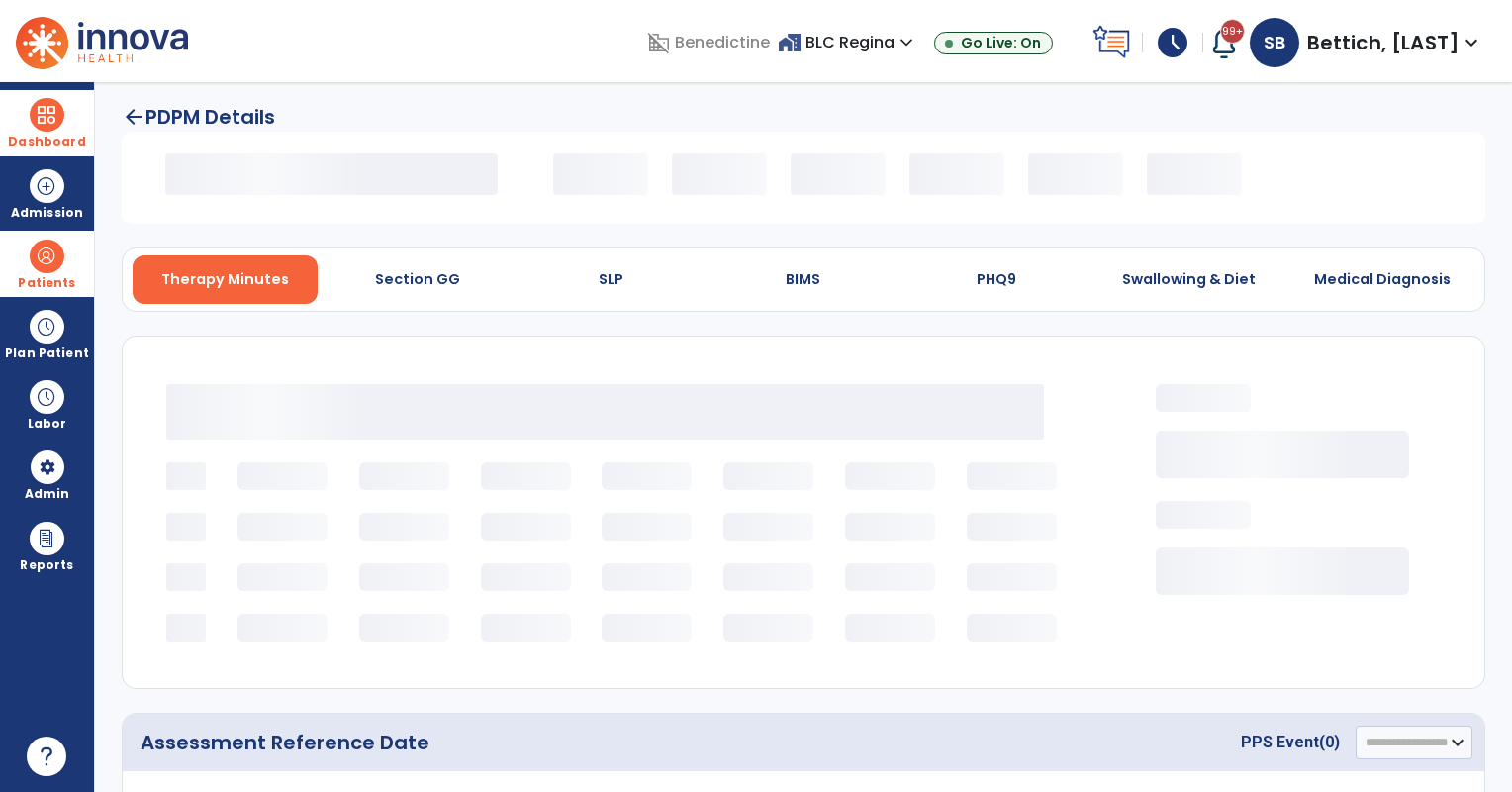 select on "*********" 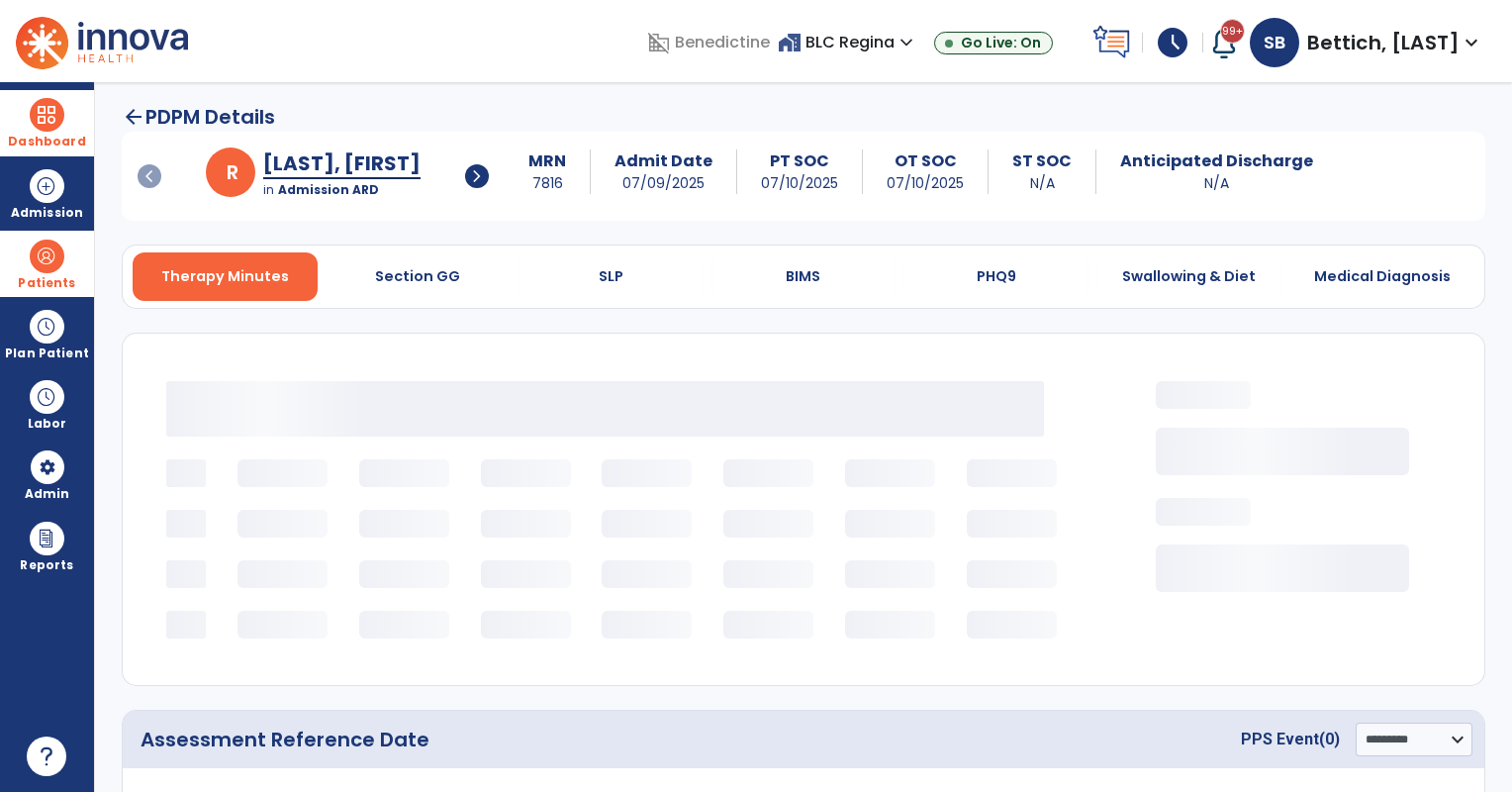 select on "***" 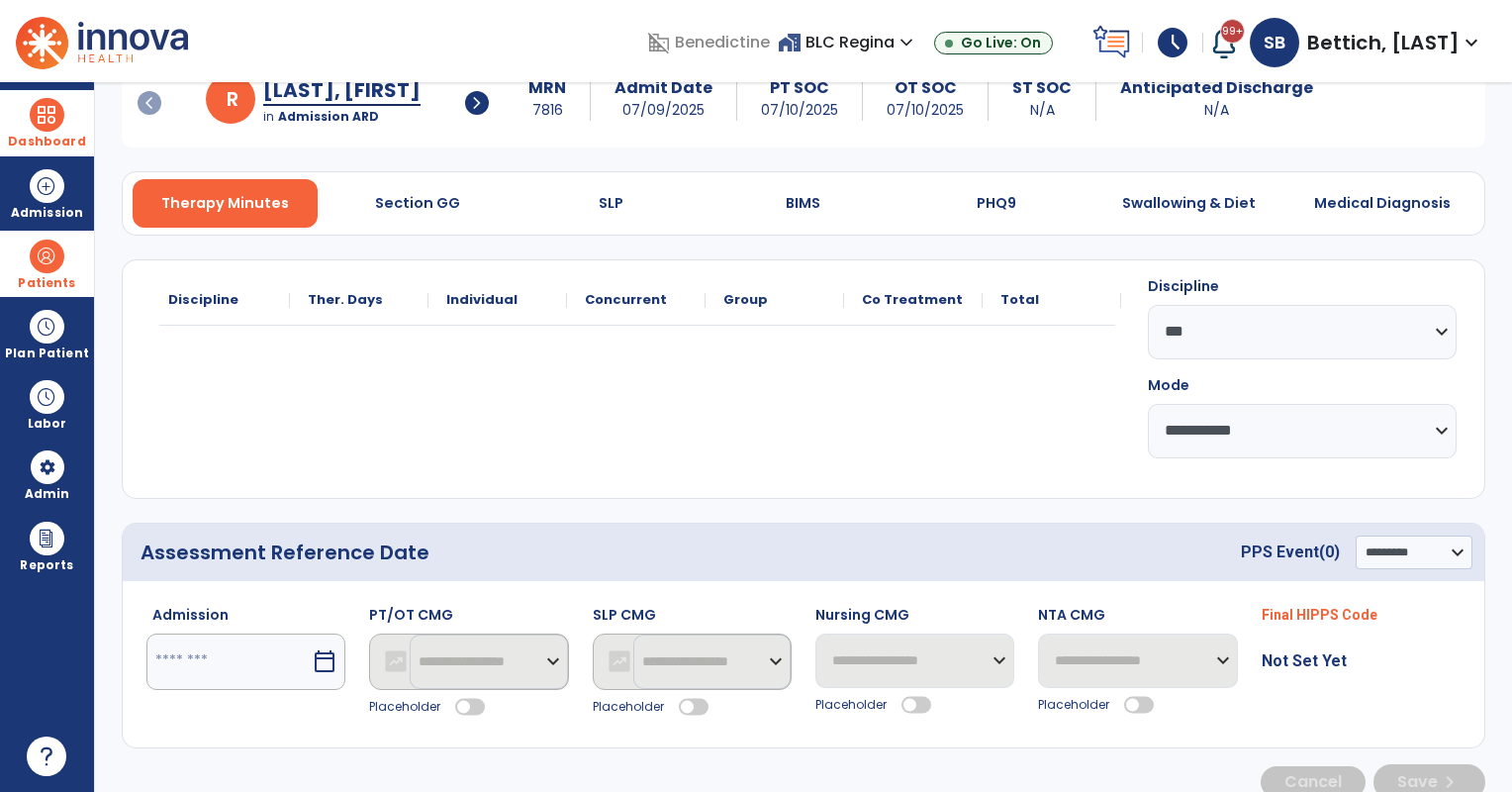 scroll, scrollTop: 103, scrollLeft: 0, axis: vertical 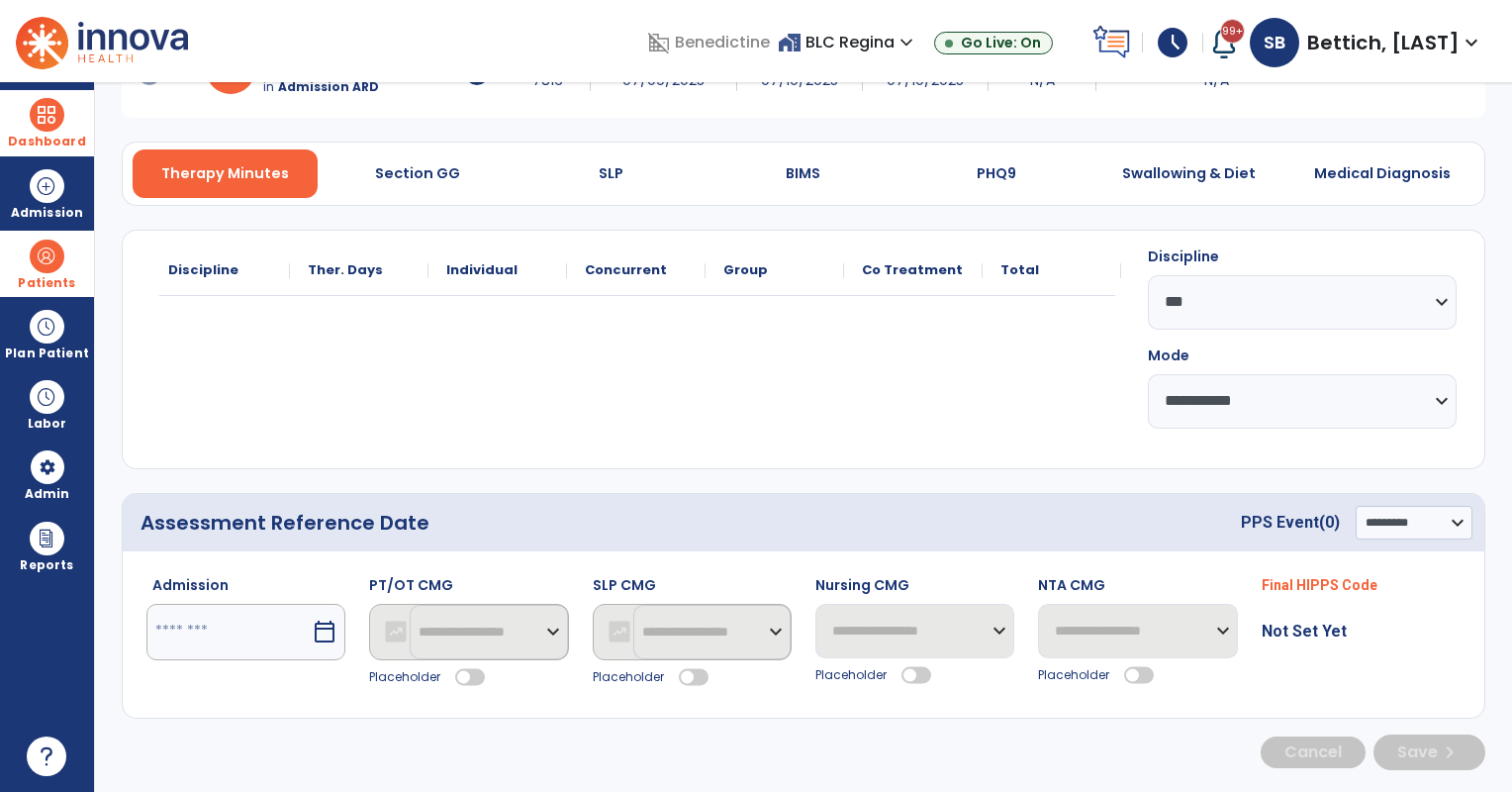 click on "calendar_today" at bounding box center [327, 632] 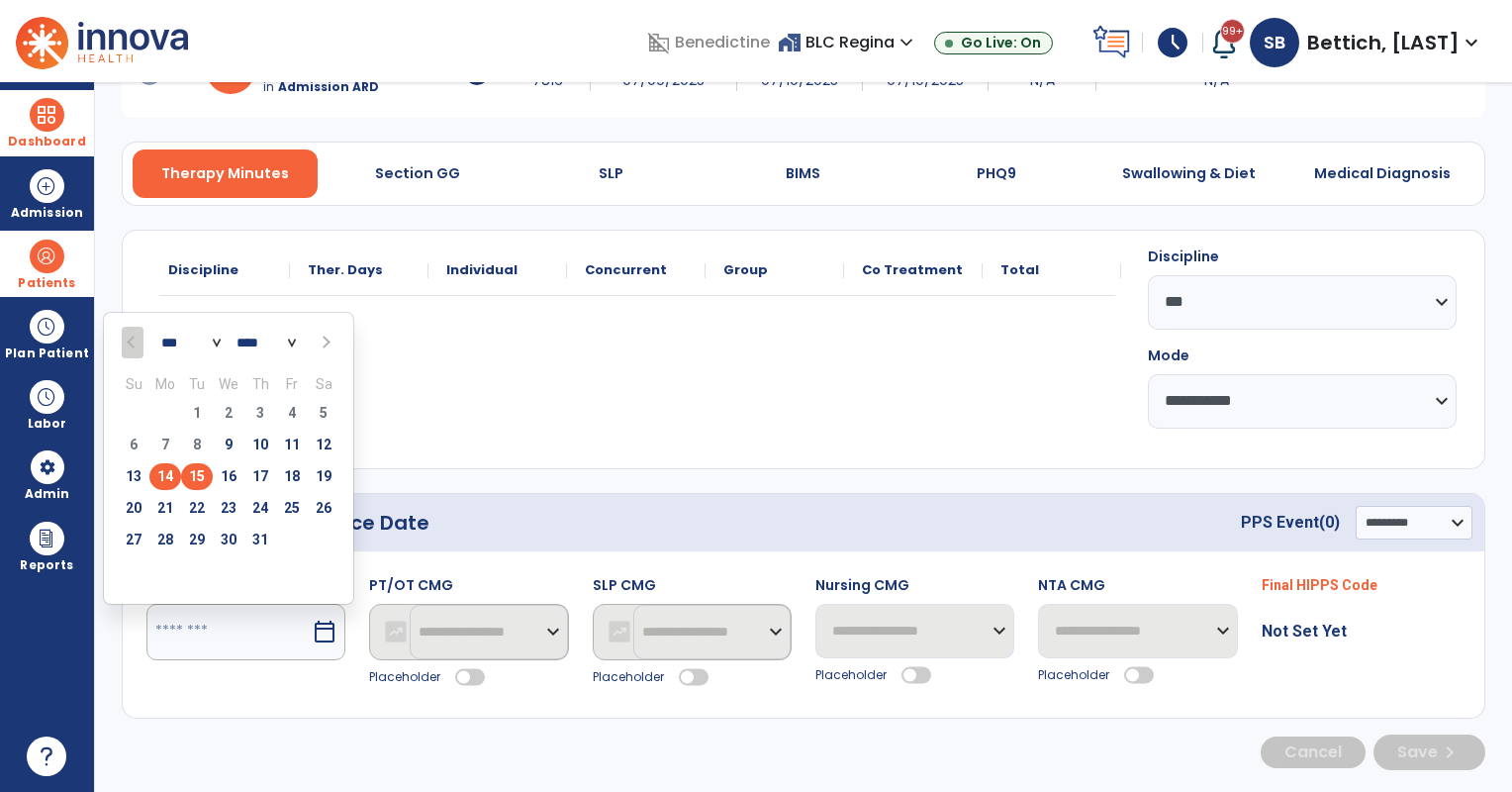 click on "15" at bounding box center [197, 476] 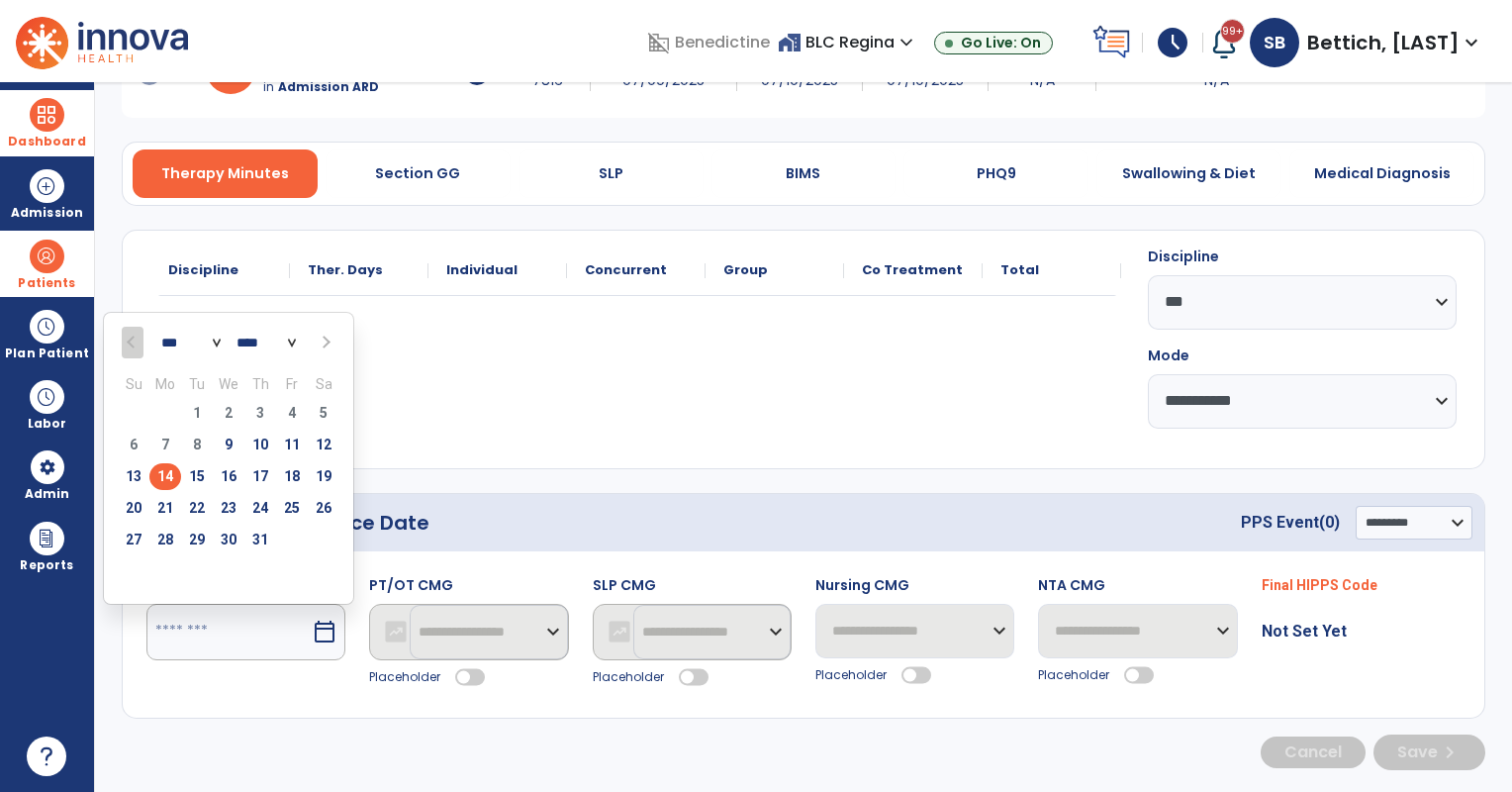 type on "*********" 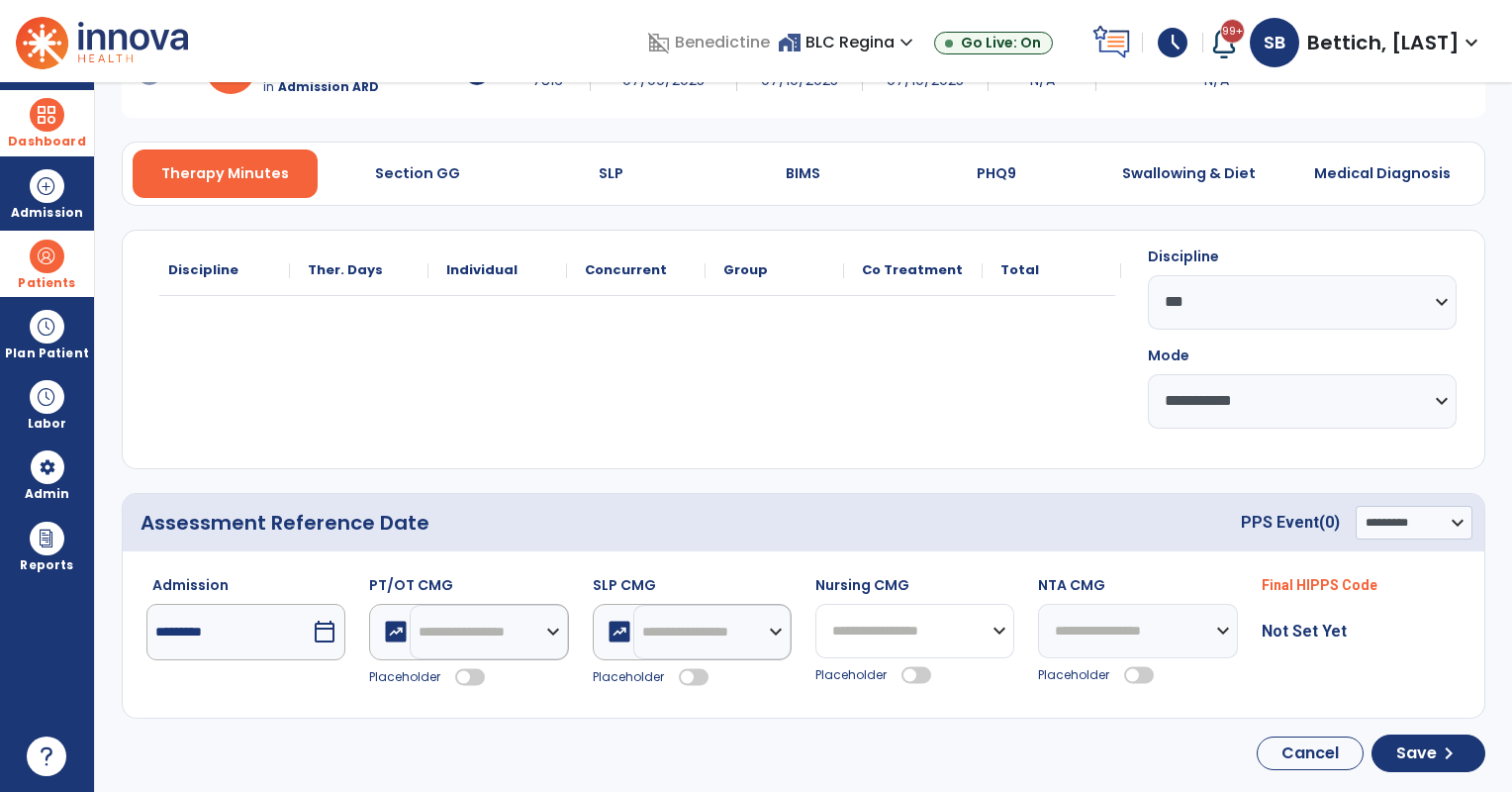 click on "**********" 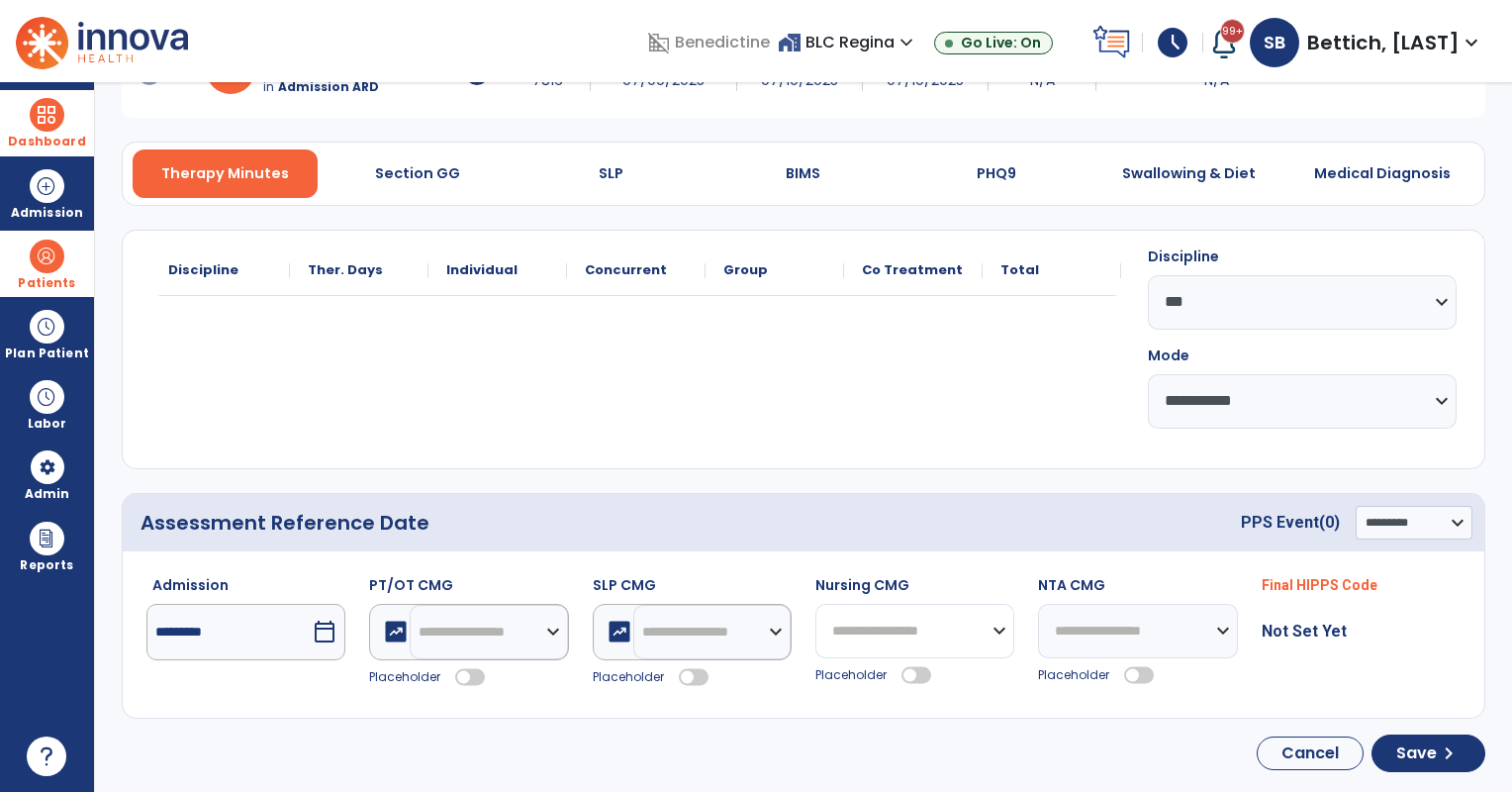 select on "*******" 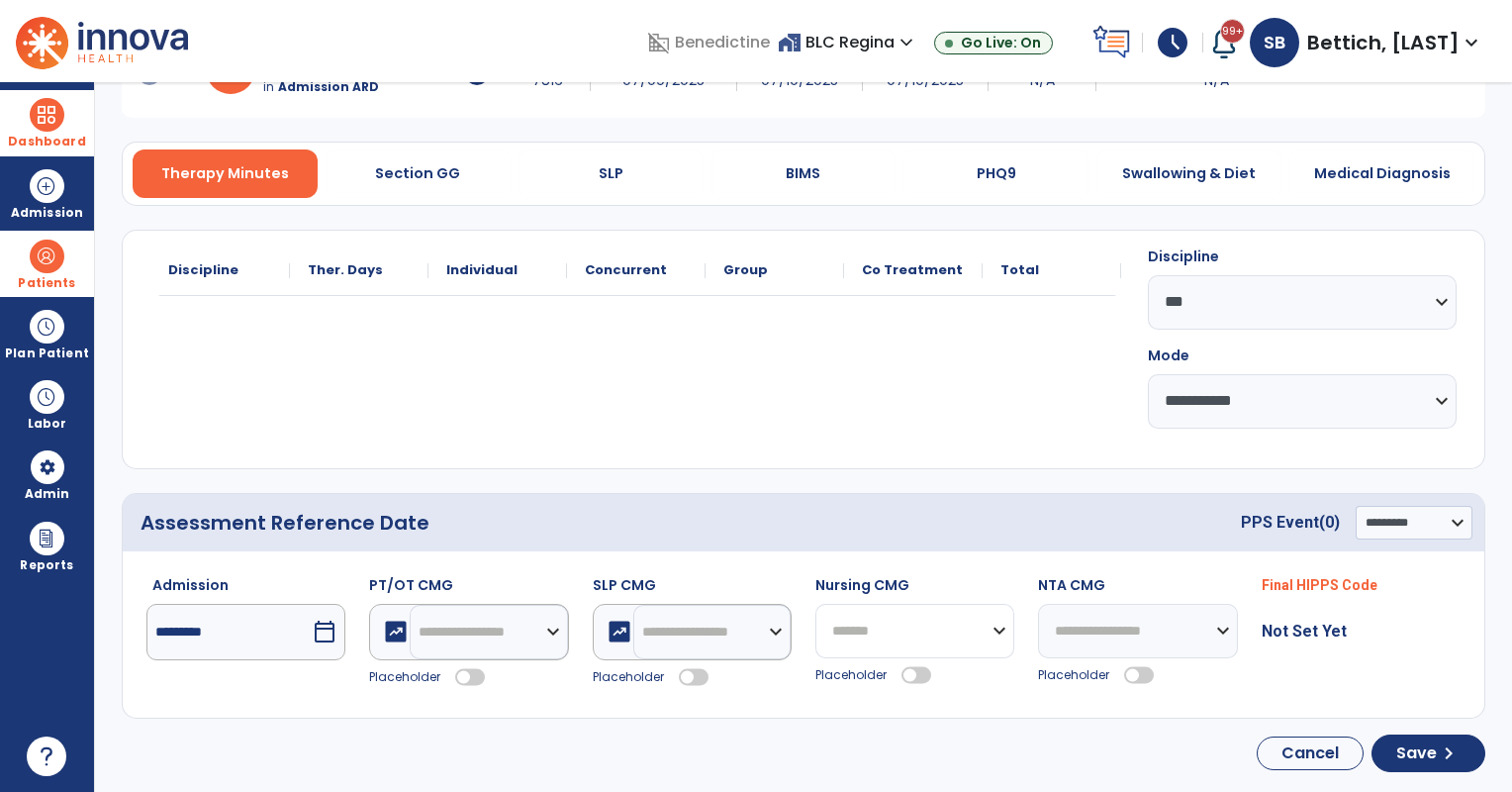 click on "**********" 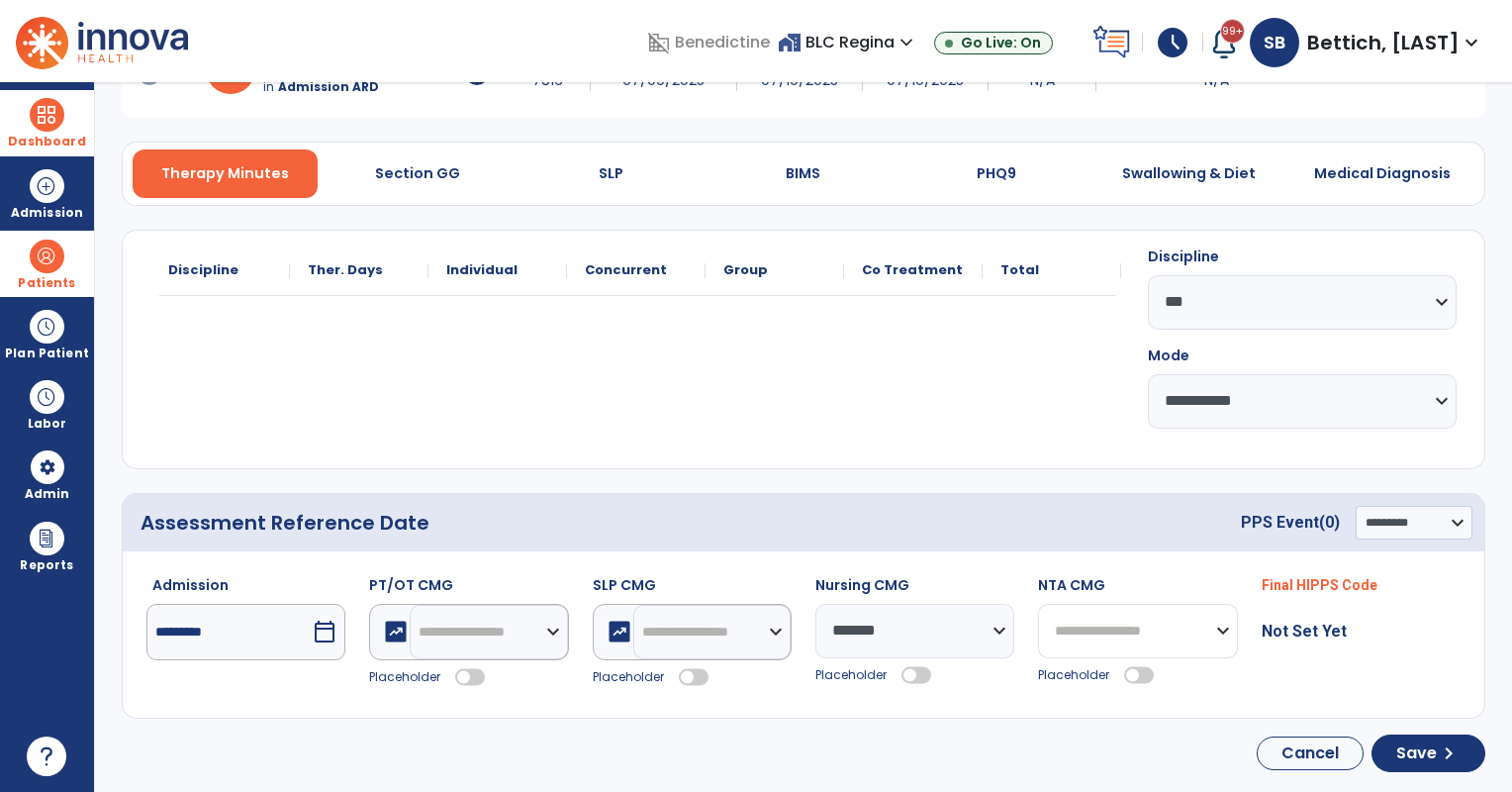 click on "**********" 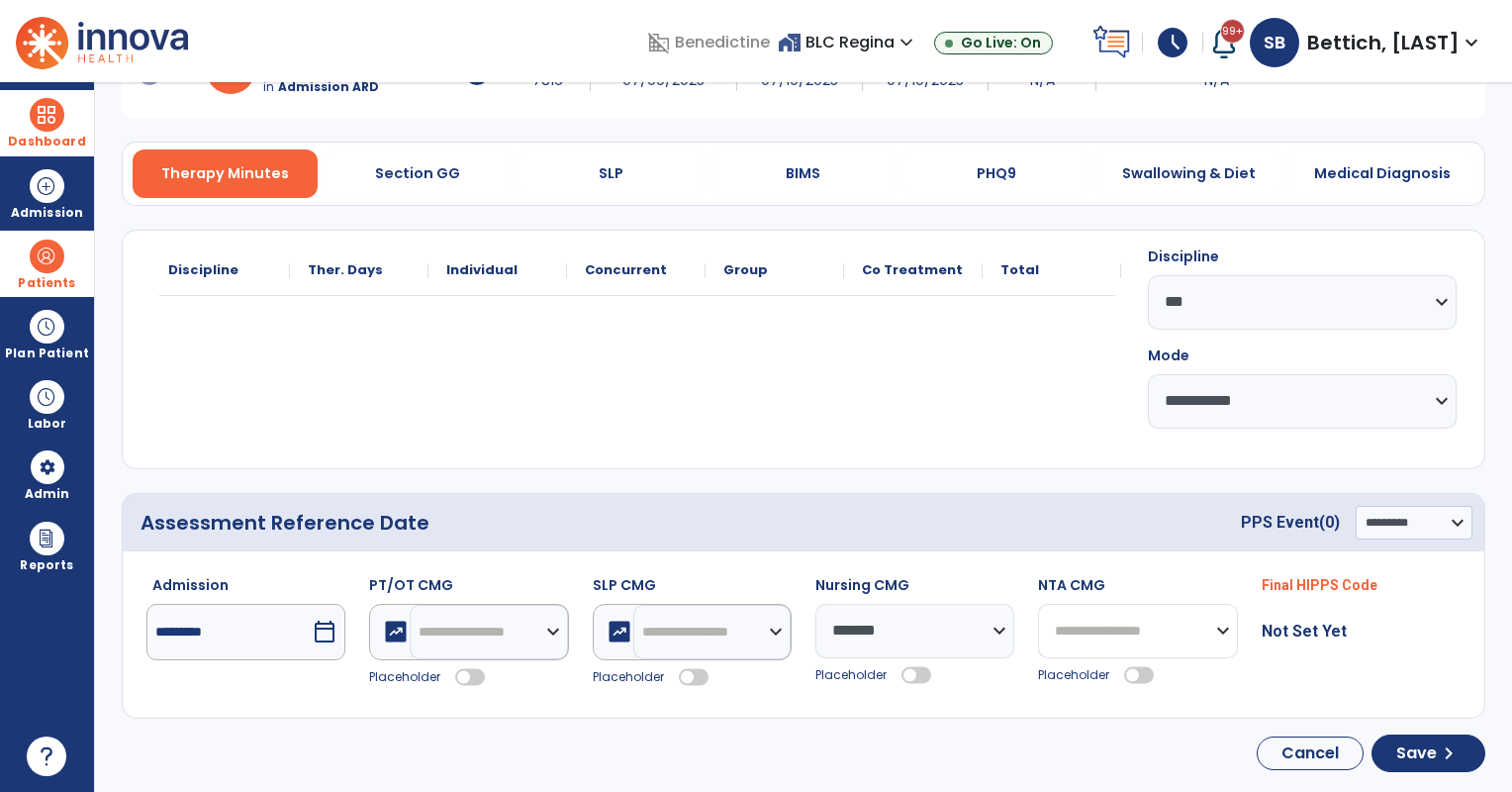 select on "*******" 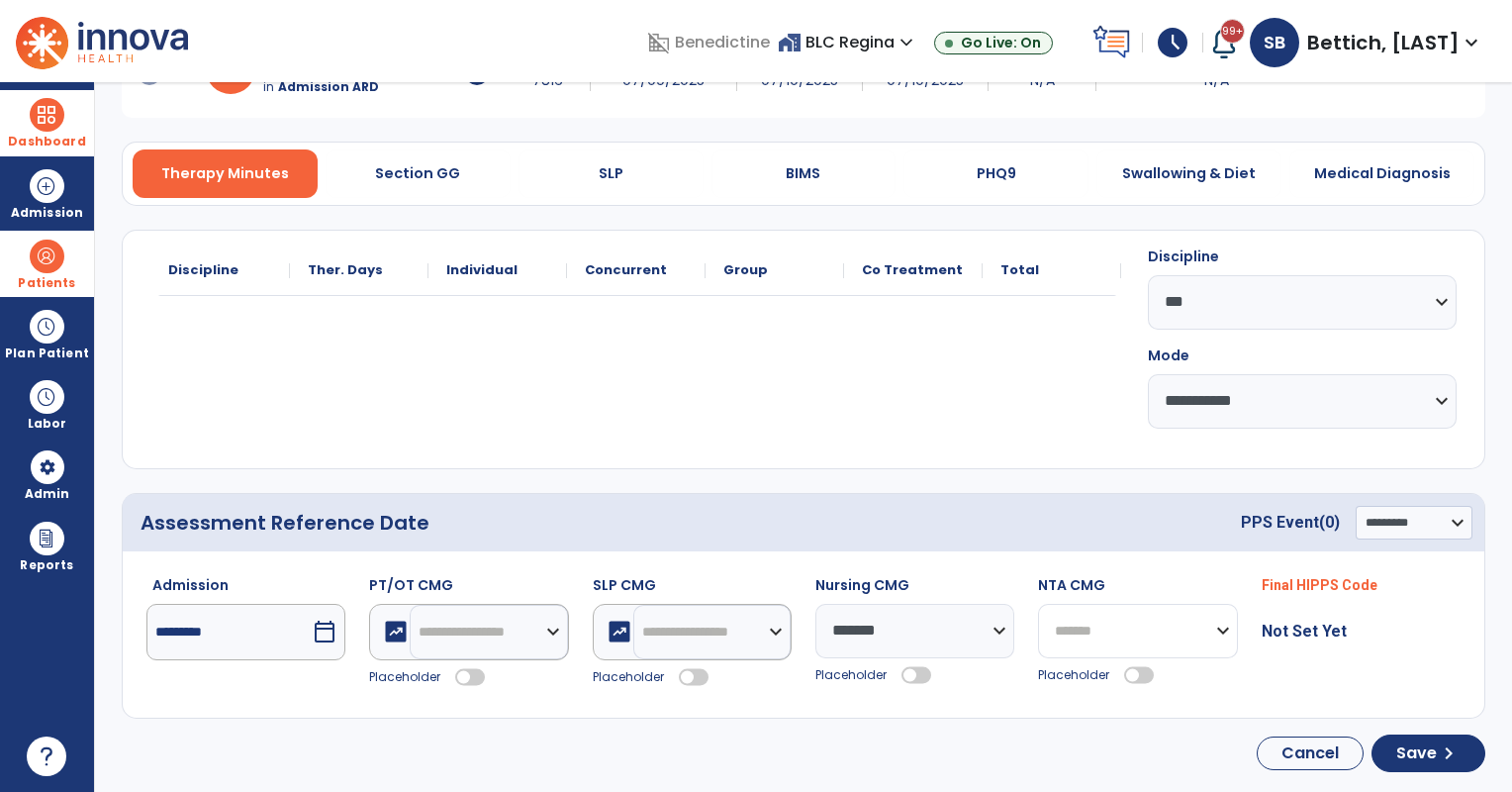 click on "**********" 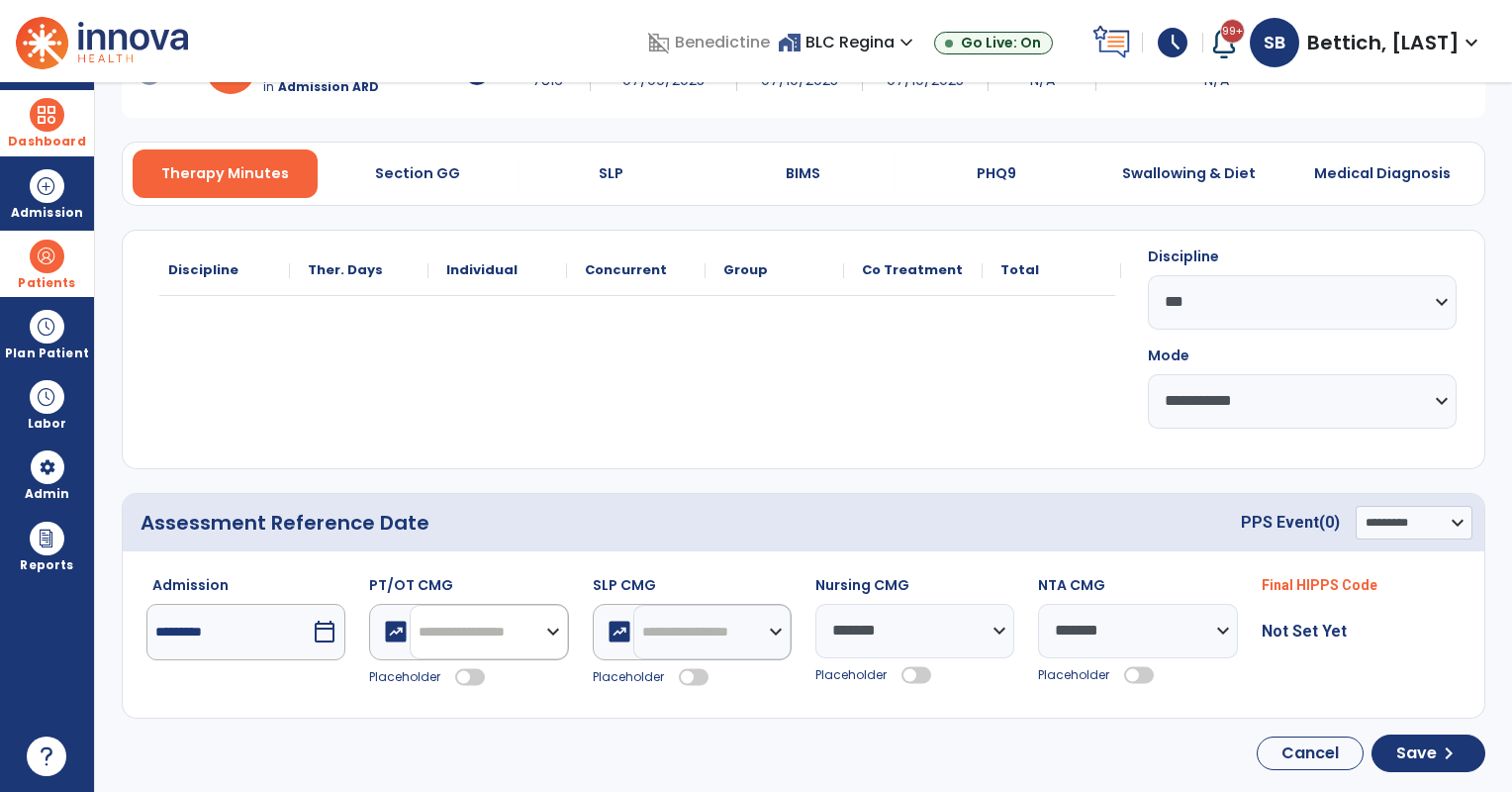 click on "**********" 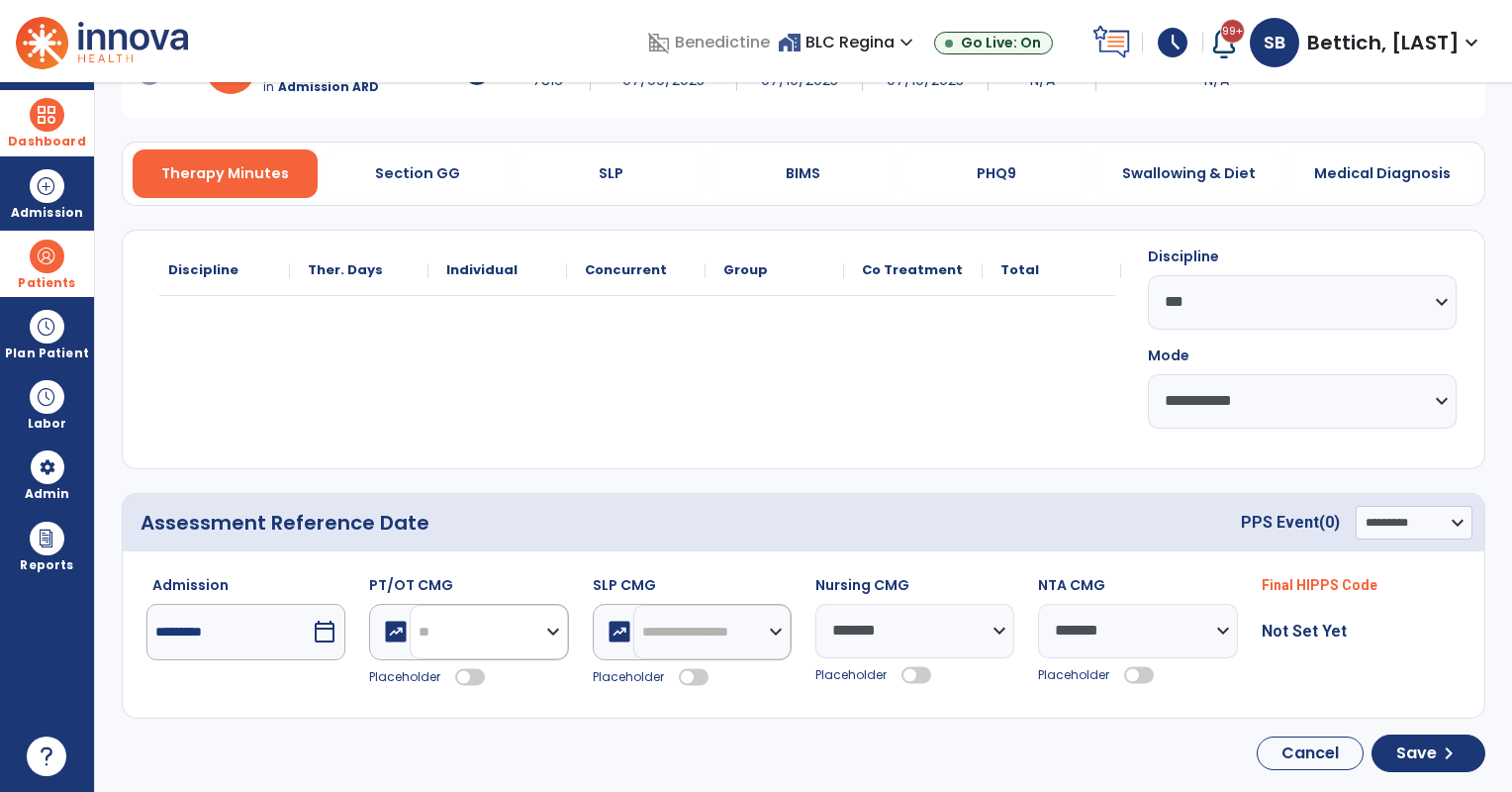 click on "**********" 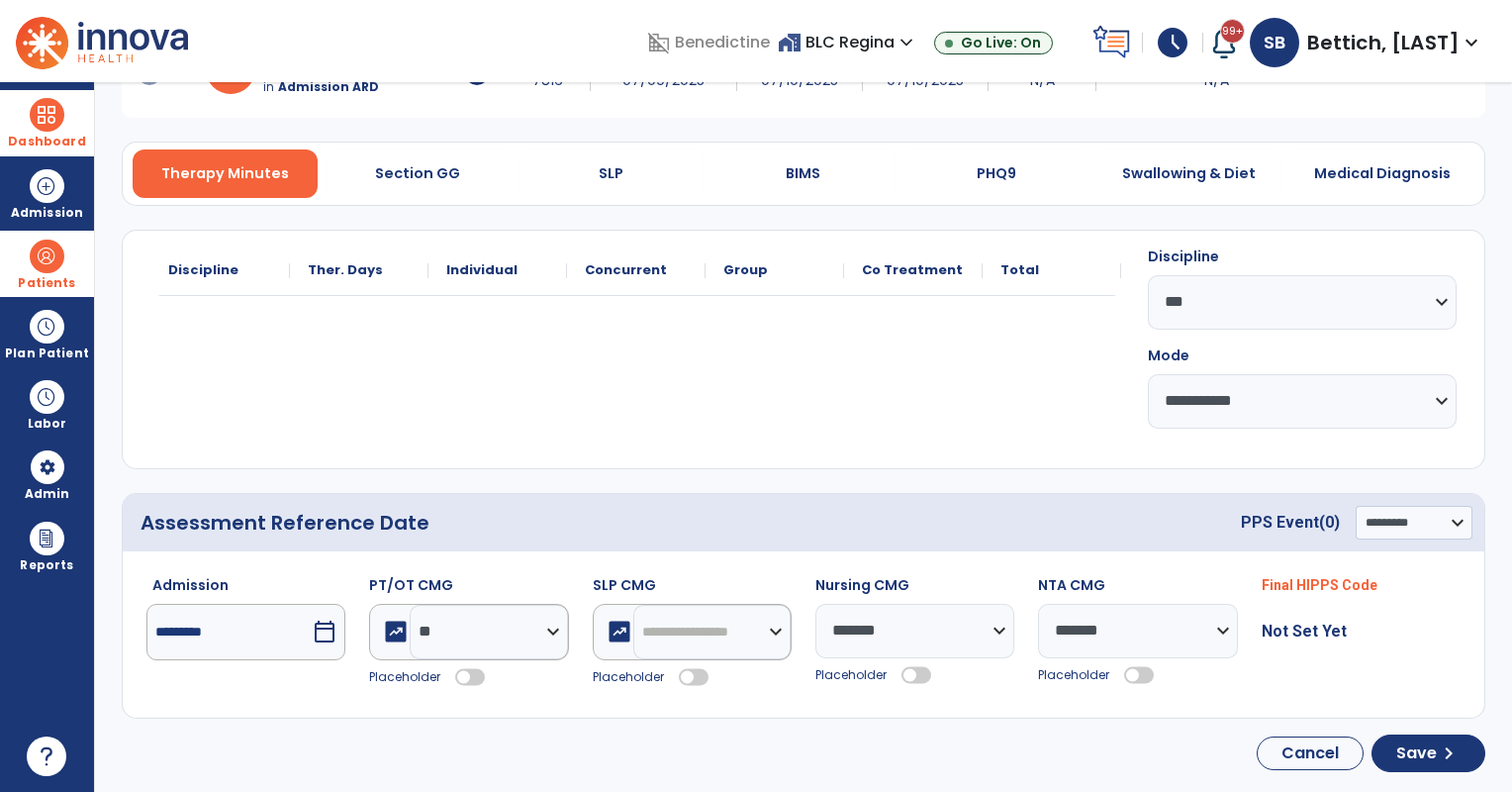 click 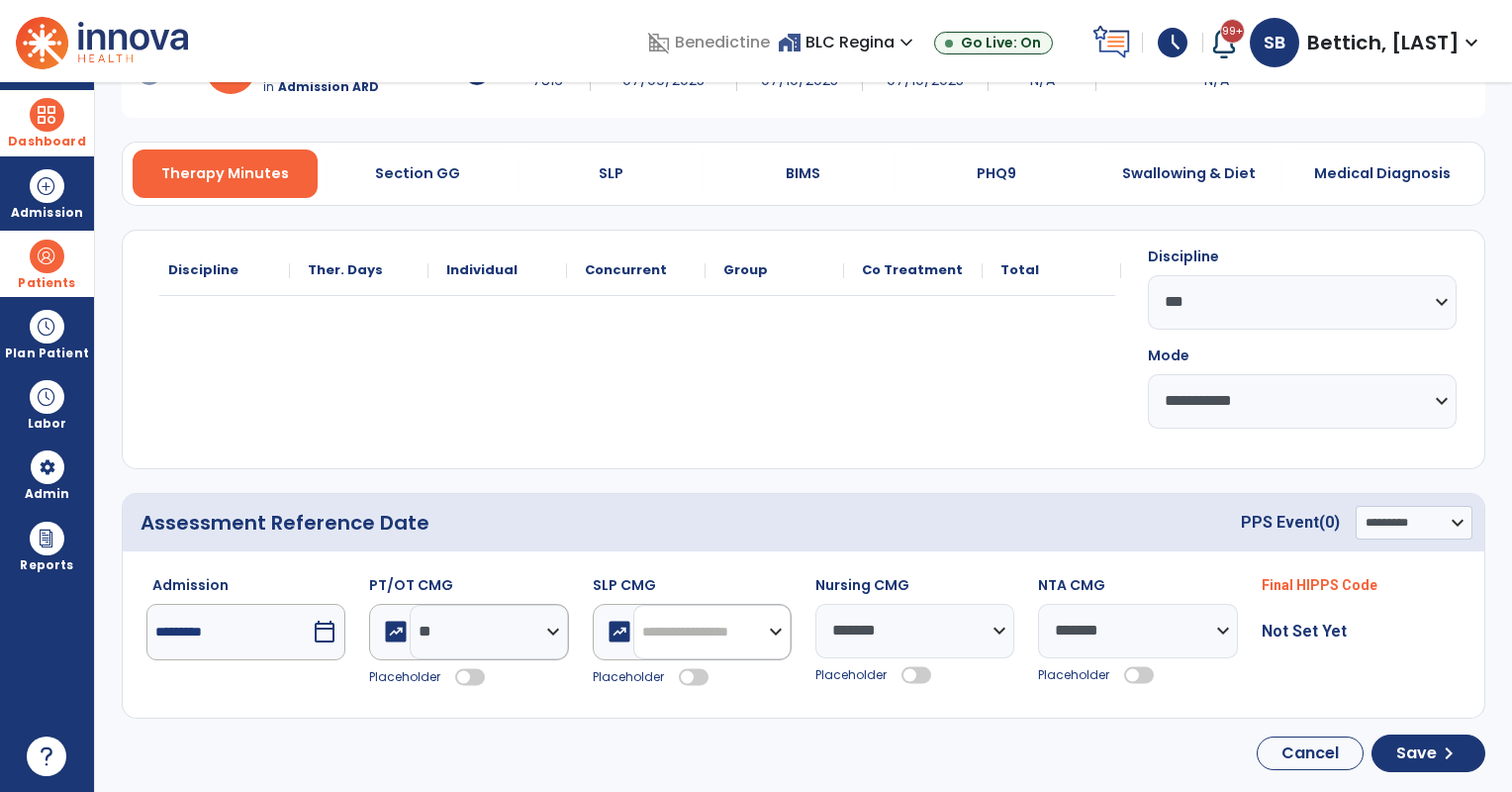 click on "**********" 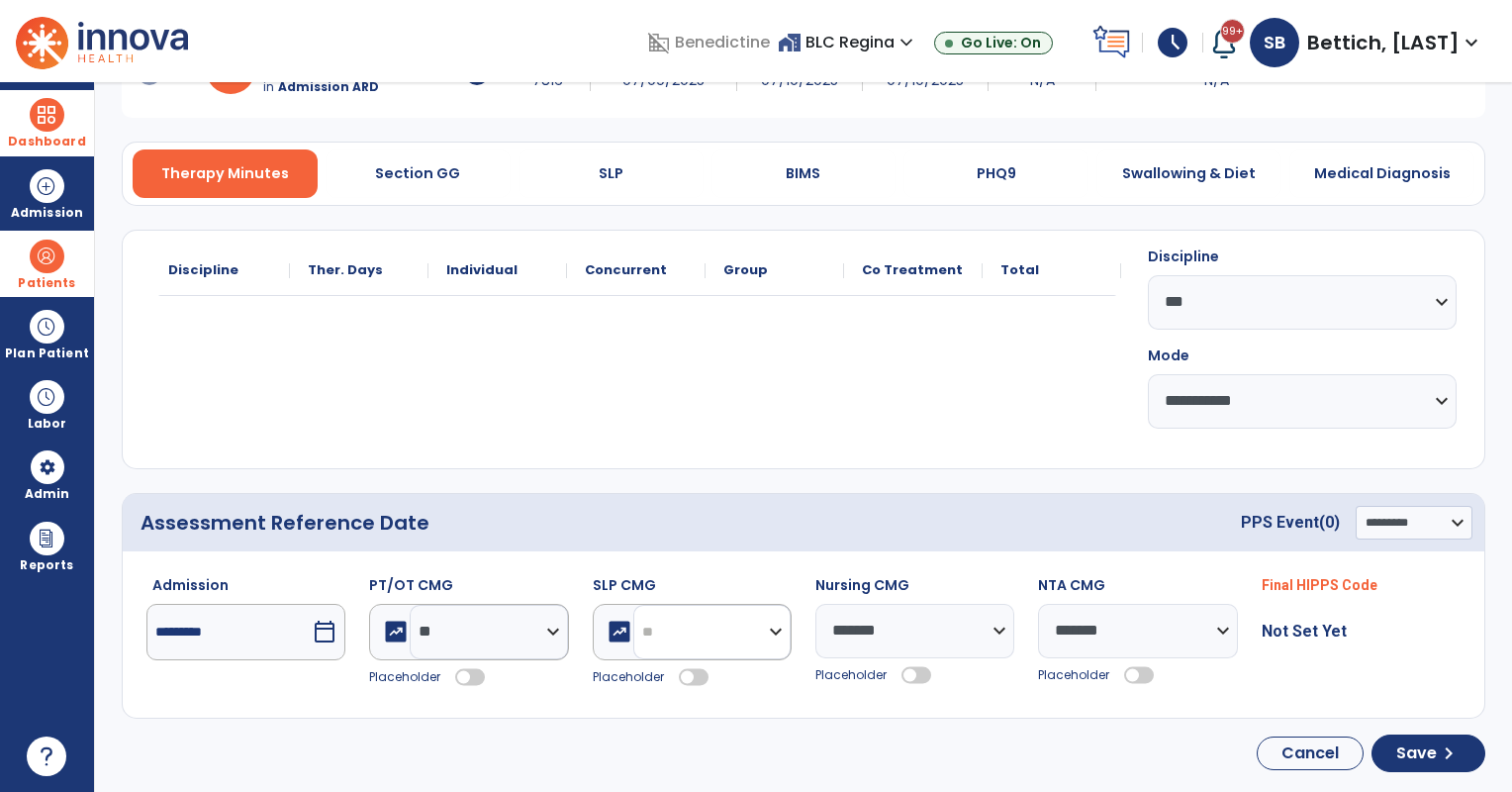click on "**********" 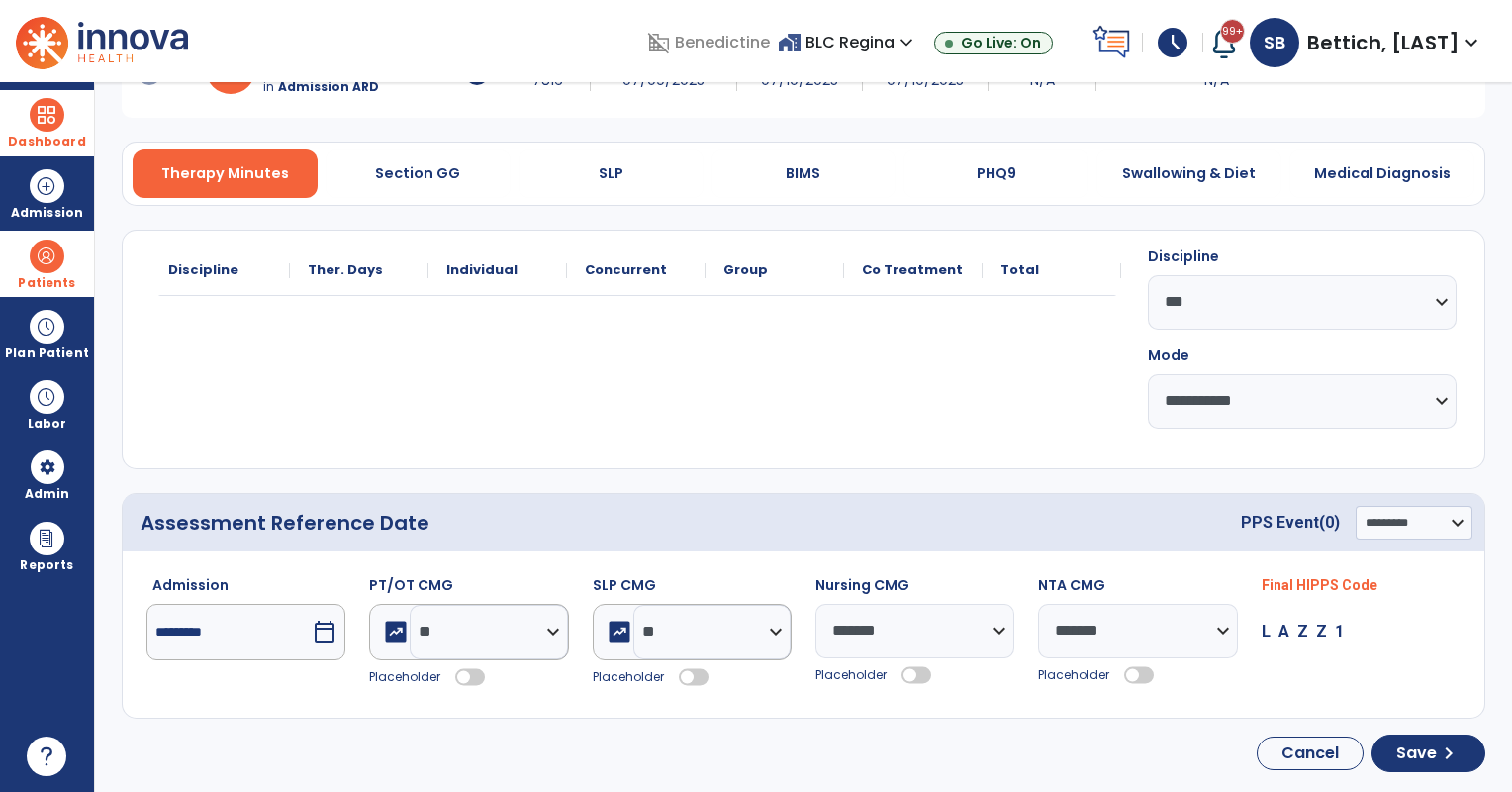 click 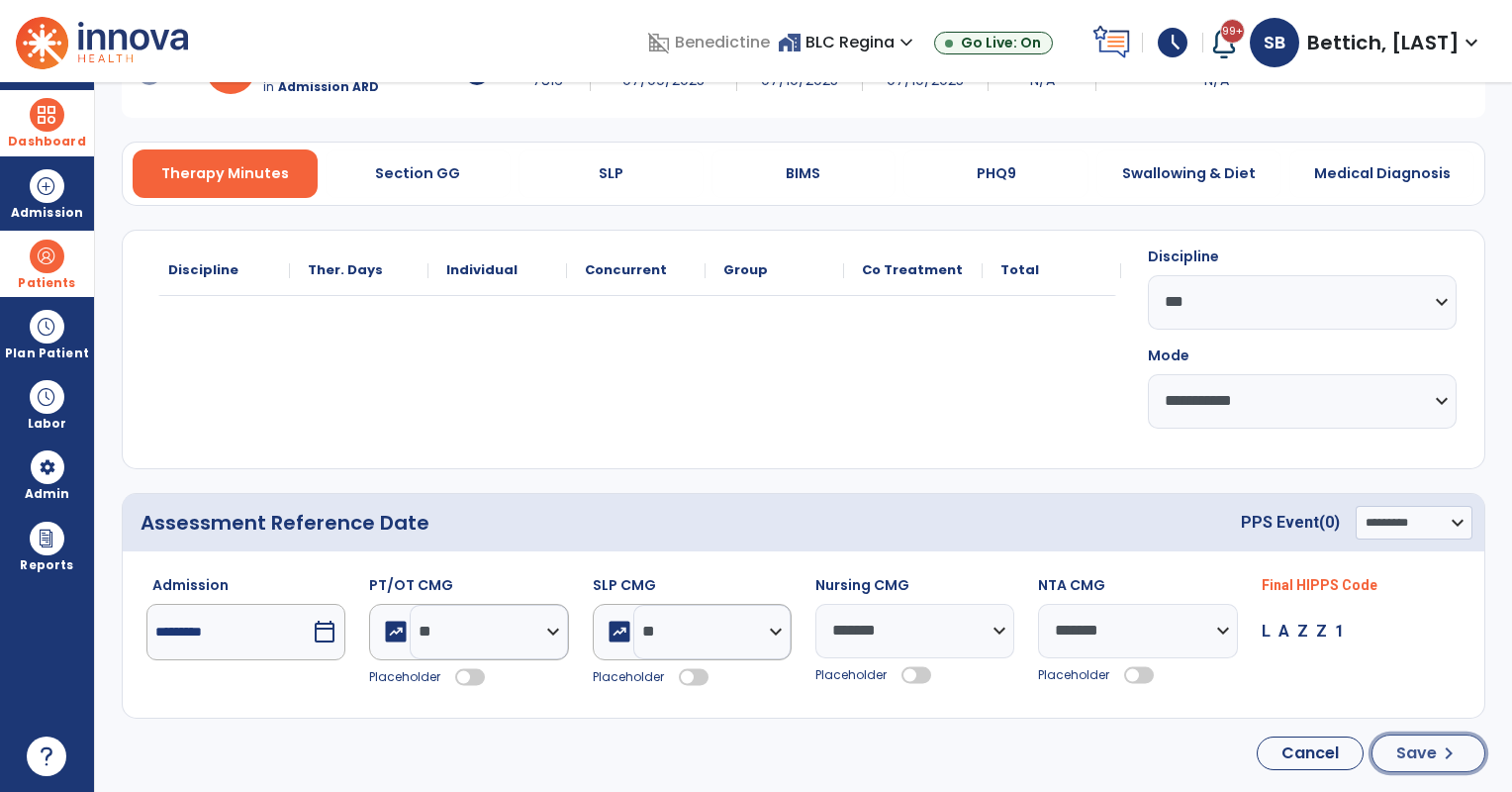 click on "Save  chevron_right" 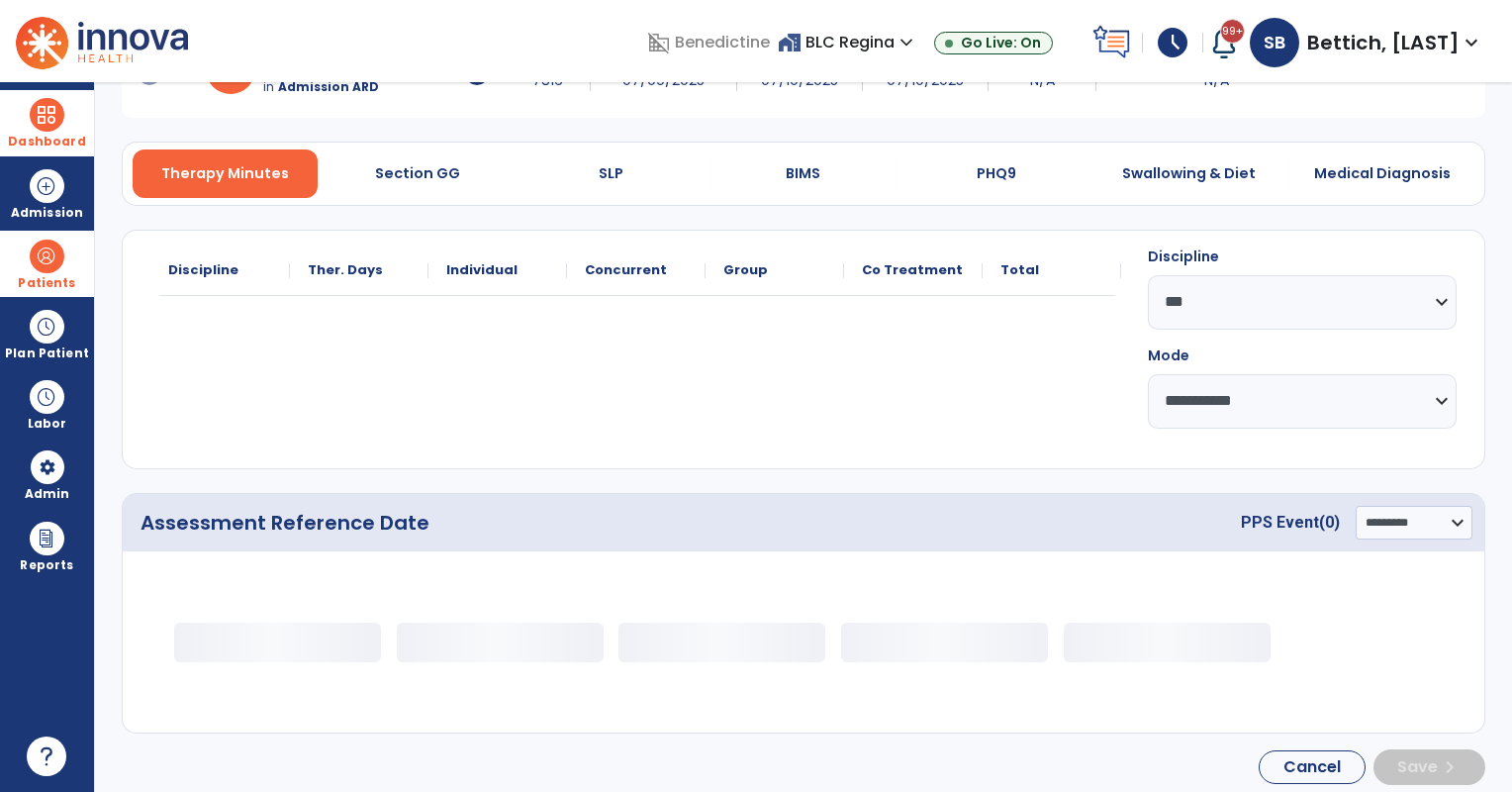 select on "**" 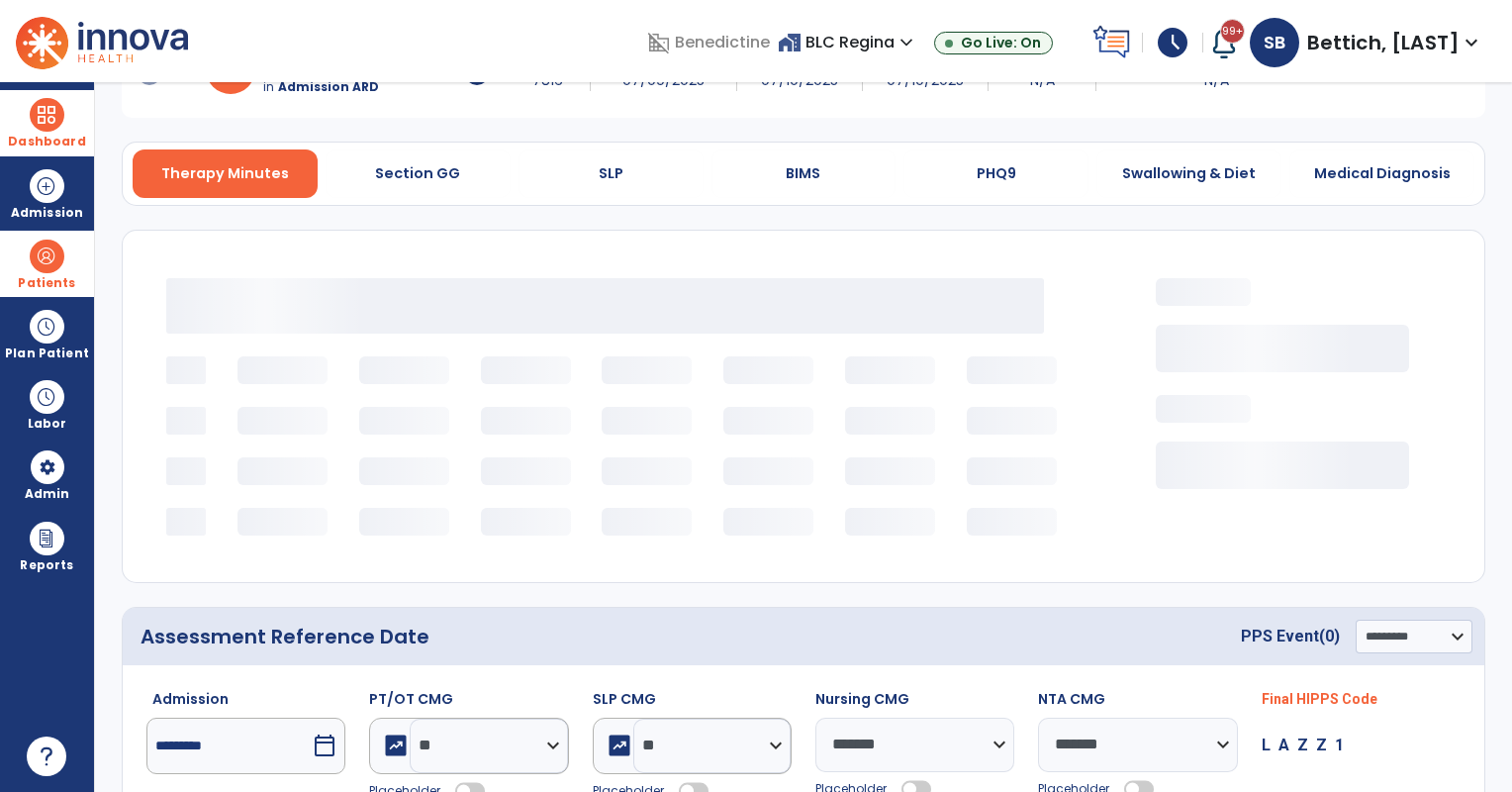 type 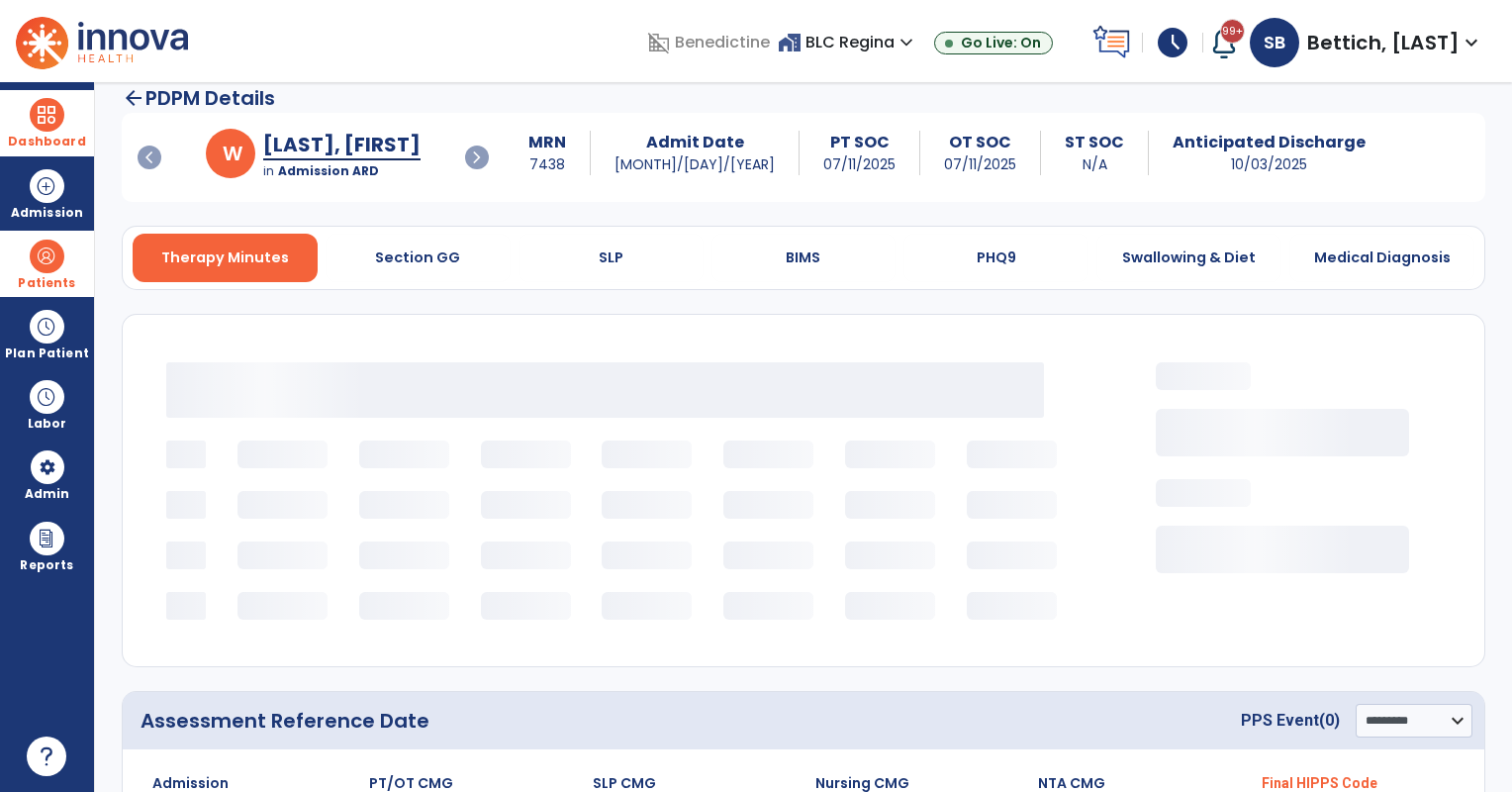 scroll, scrollTop: 0, scrollLeft: 0, axis: both 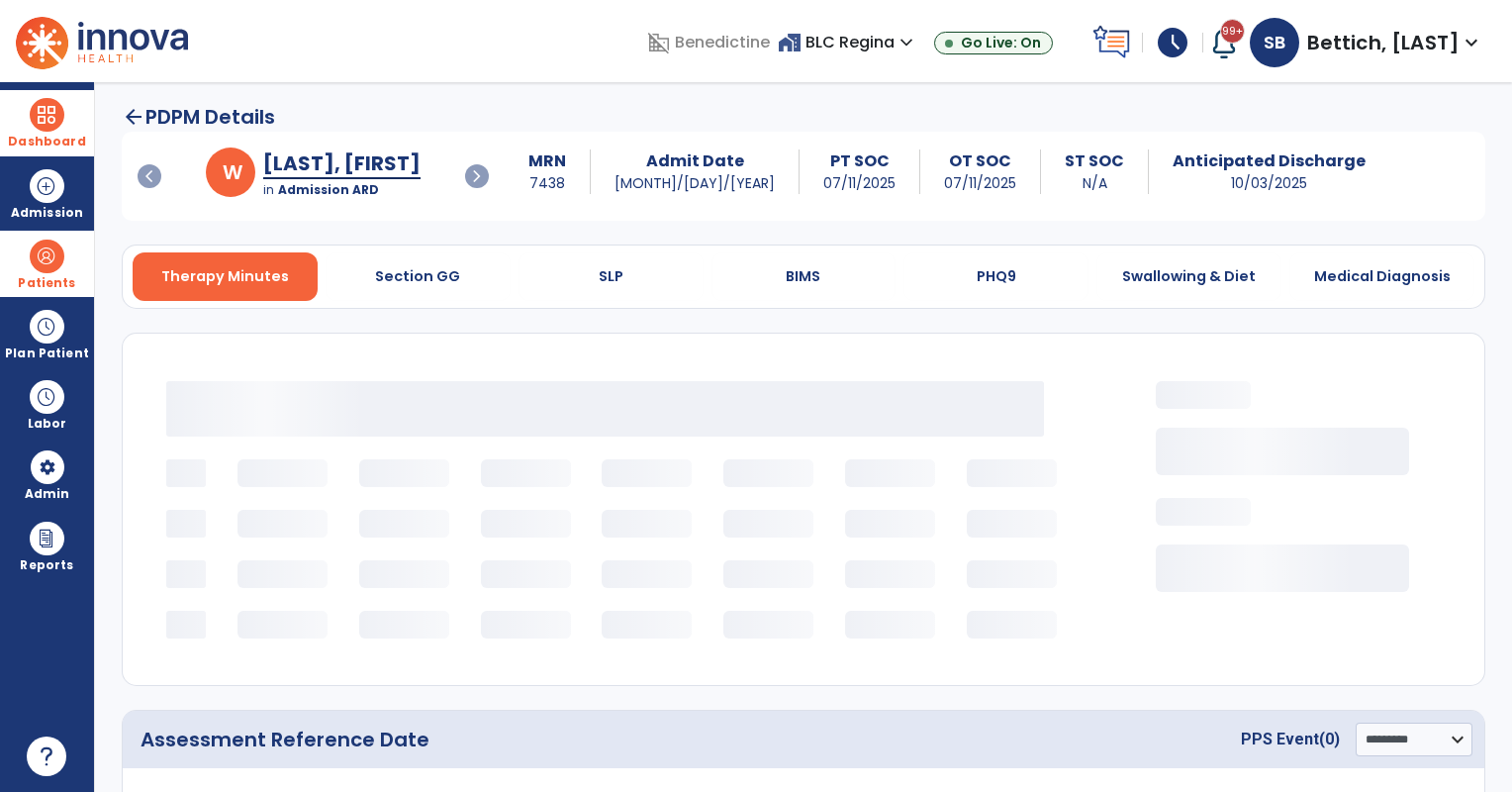 select on "***" 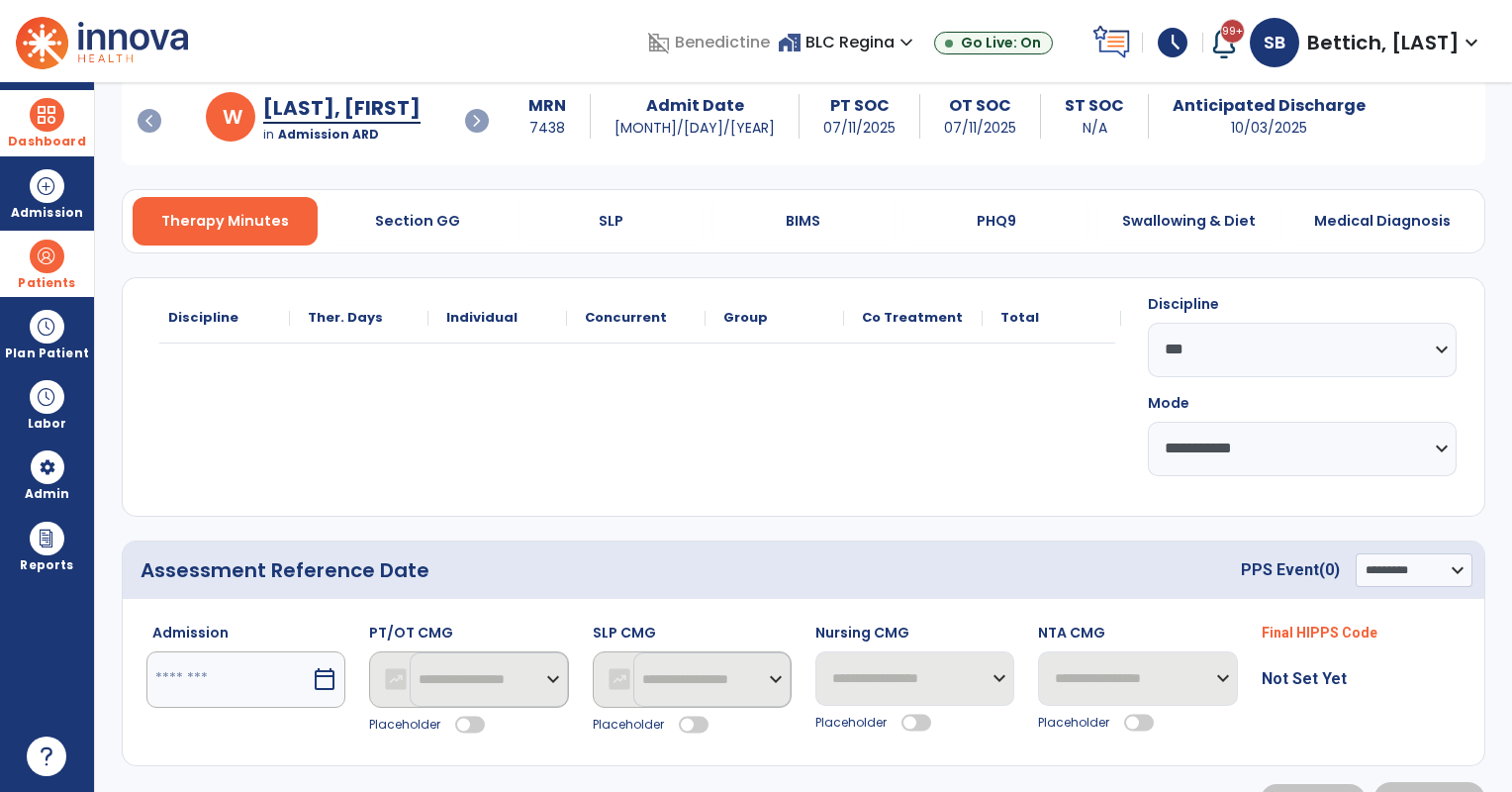 scroll, scrollTop: 103, scrollLeft: 0, axis: vertical 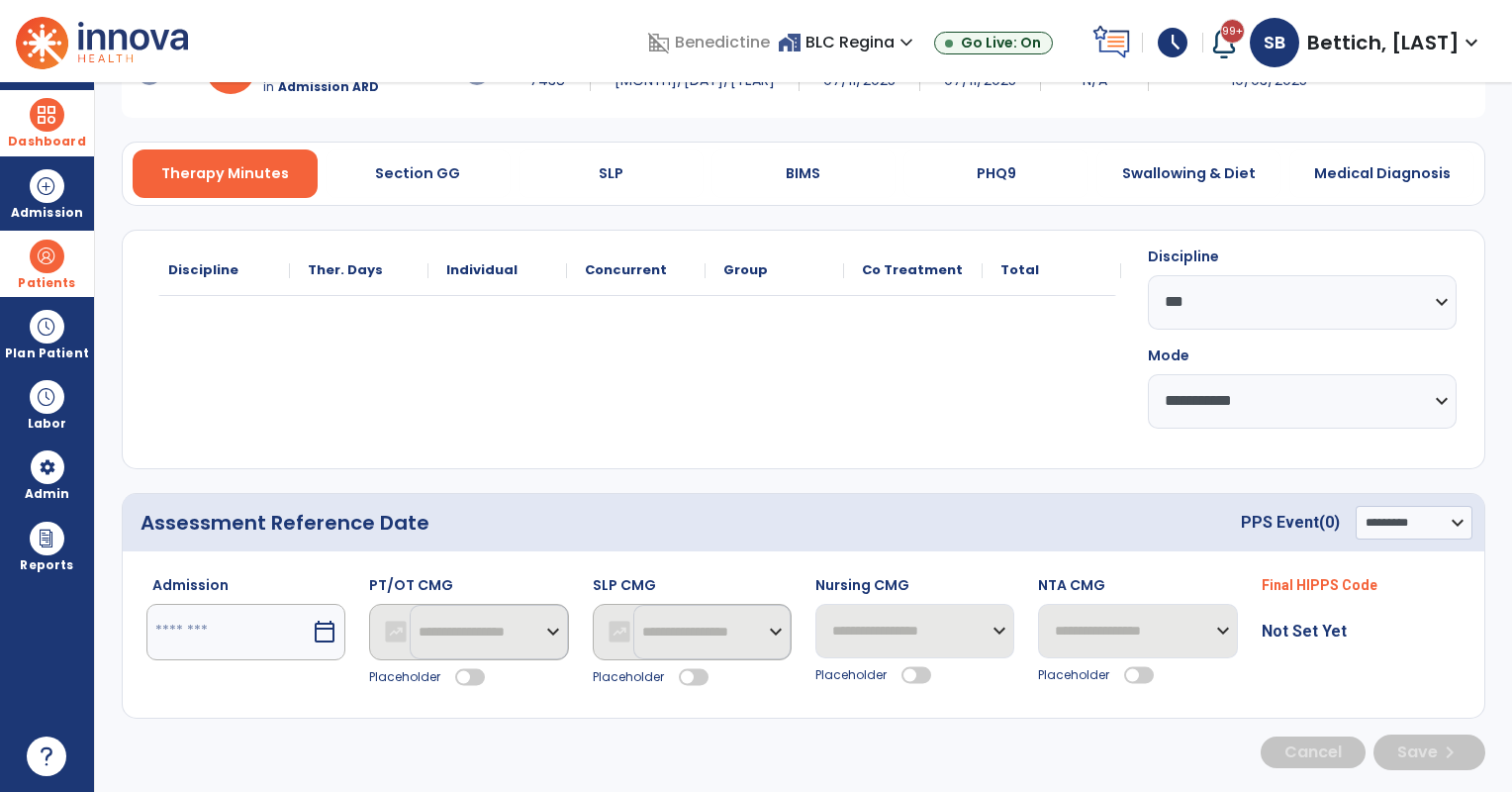 click on "calendar_today" at bounding box center (325, 632) 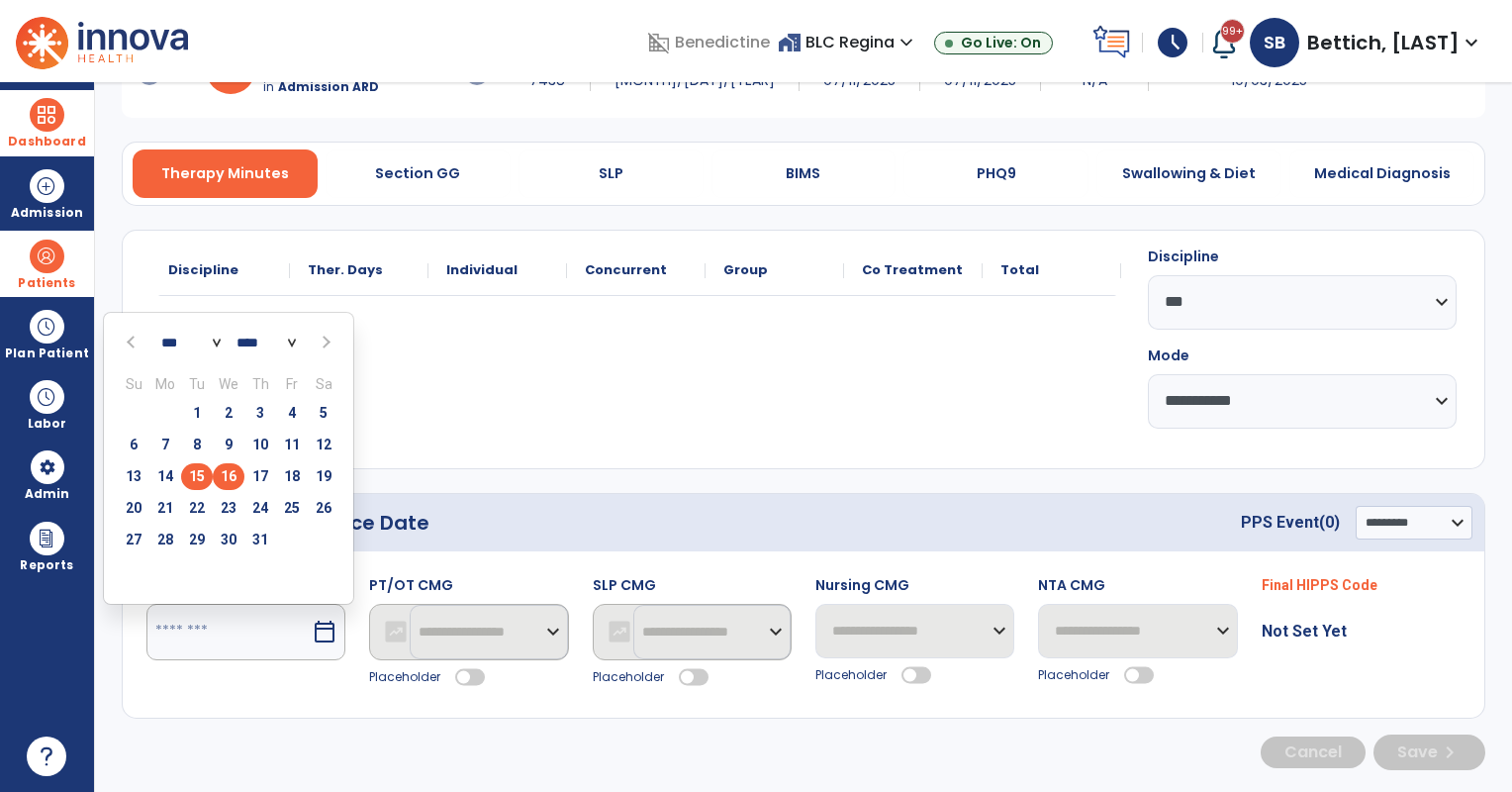 click on "16" at bounding box center [229, 476] 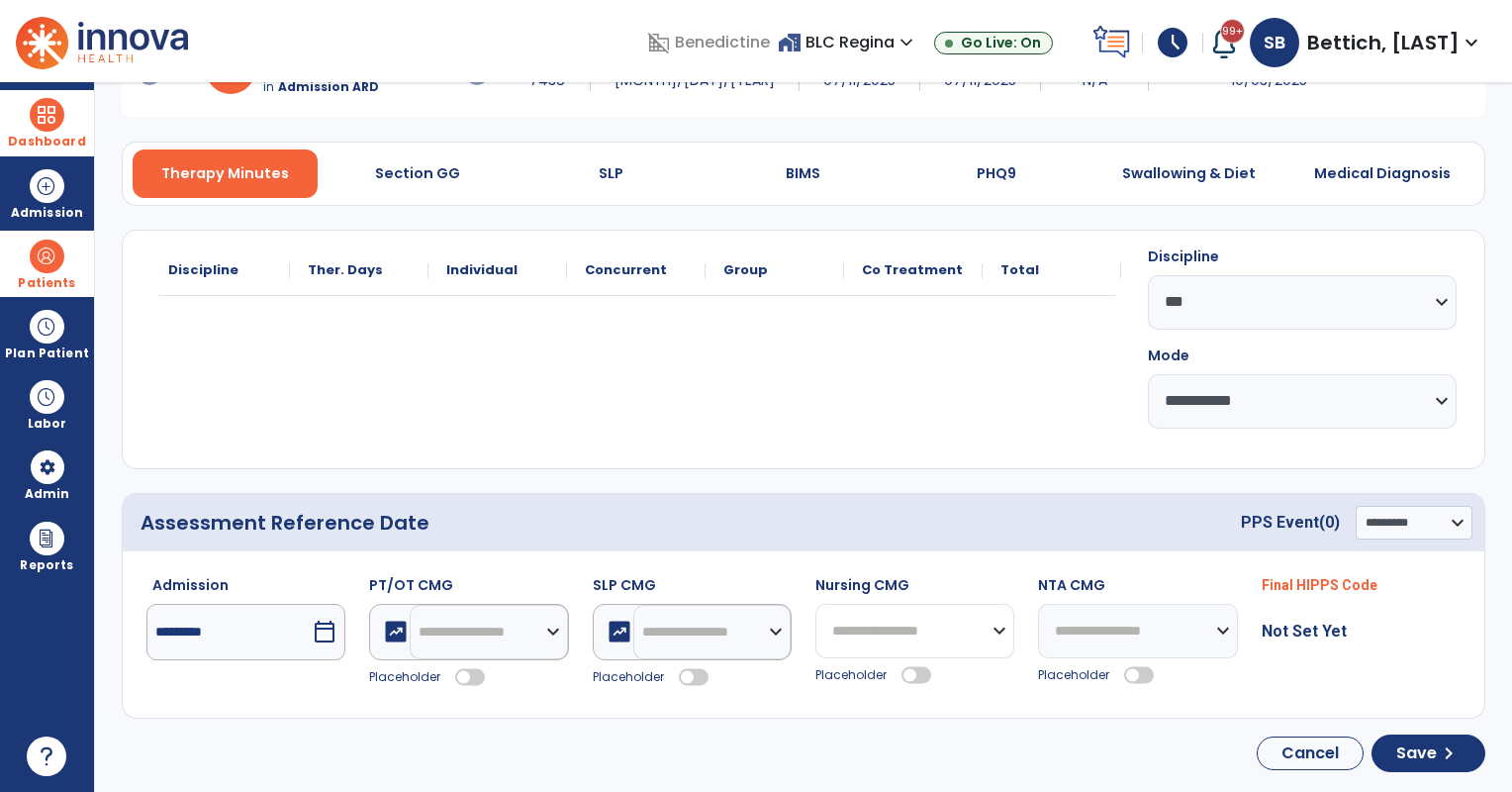 click on "**********" 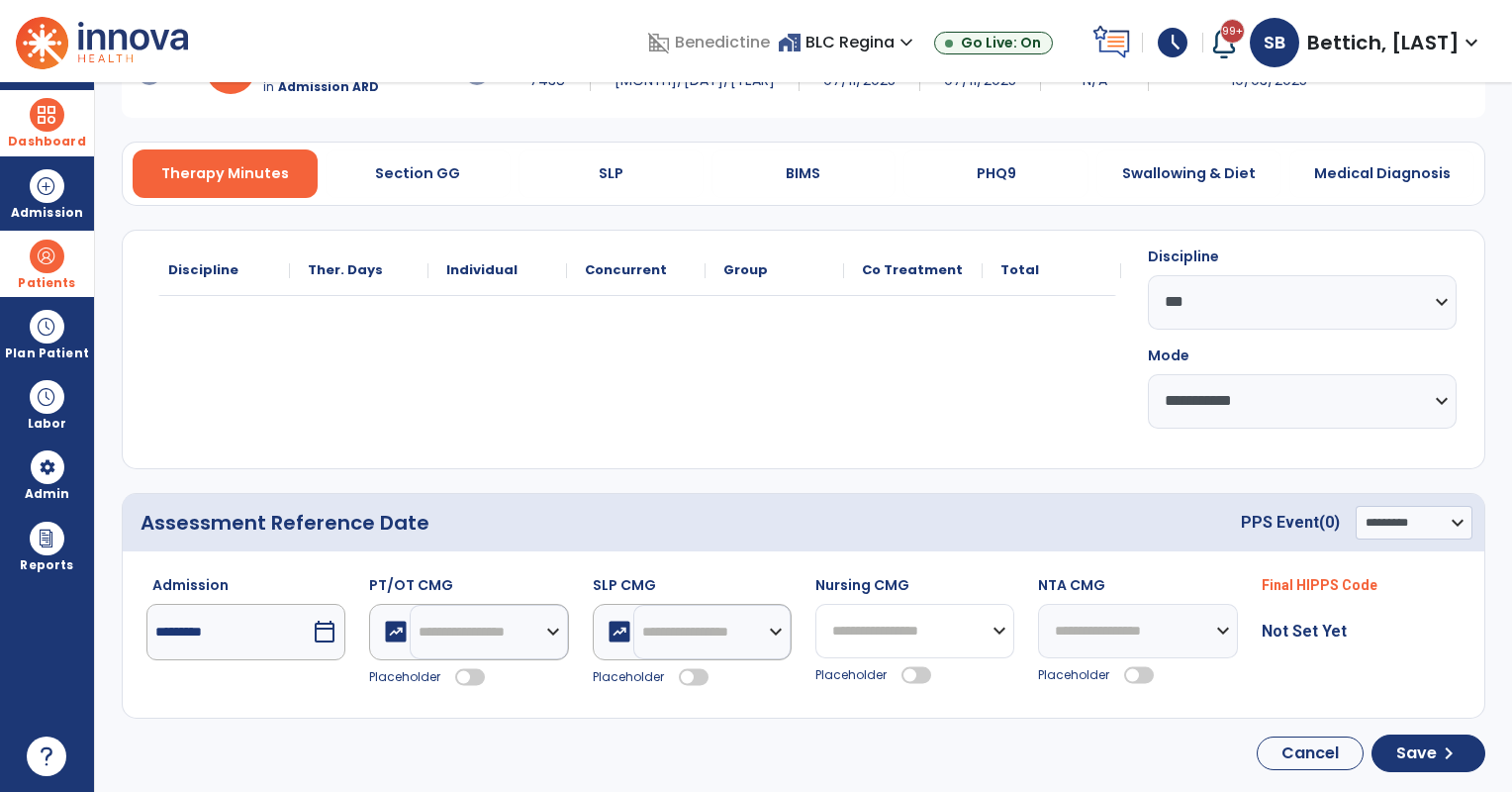 select on "*******" 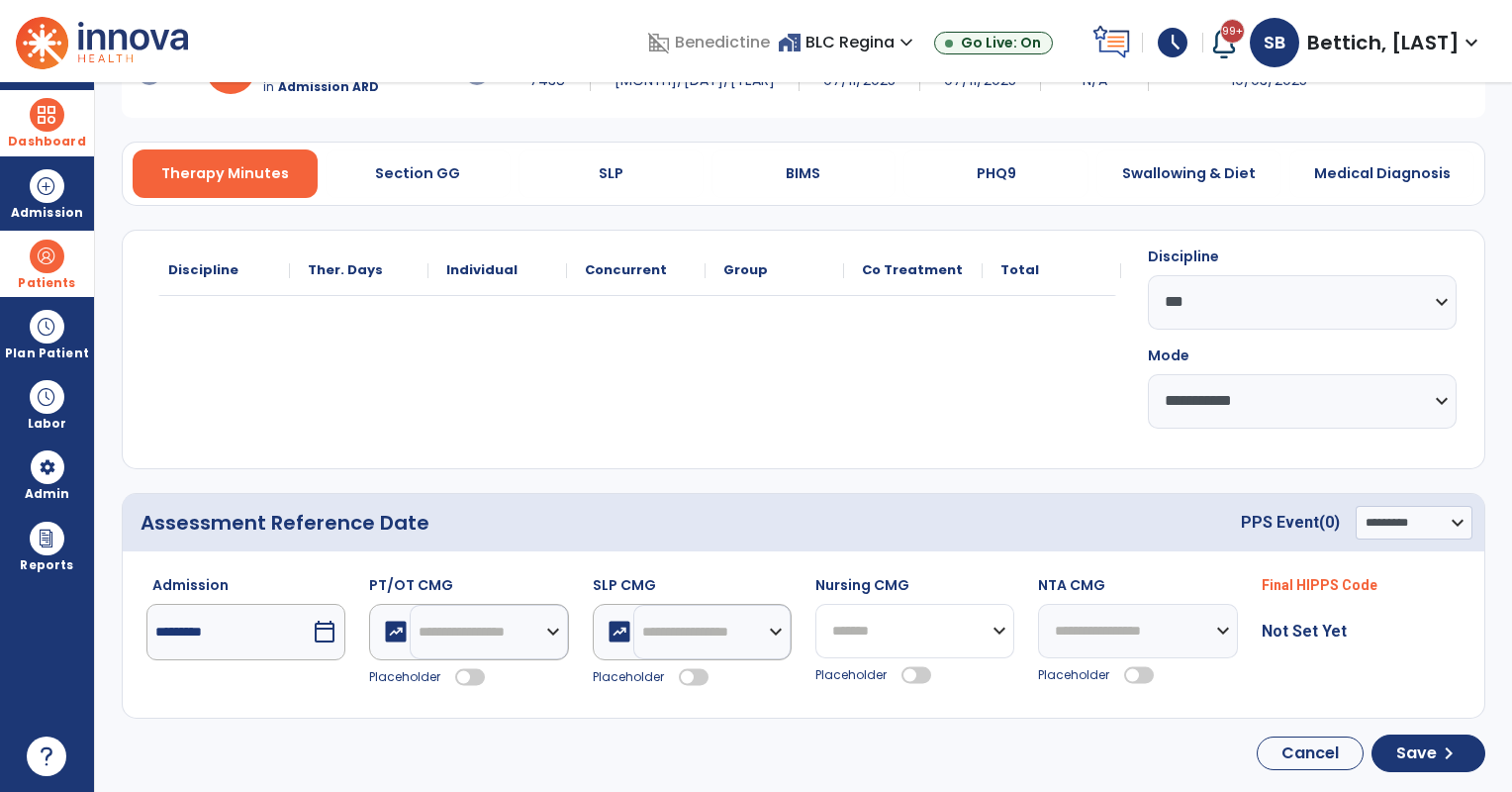 click on "**********" 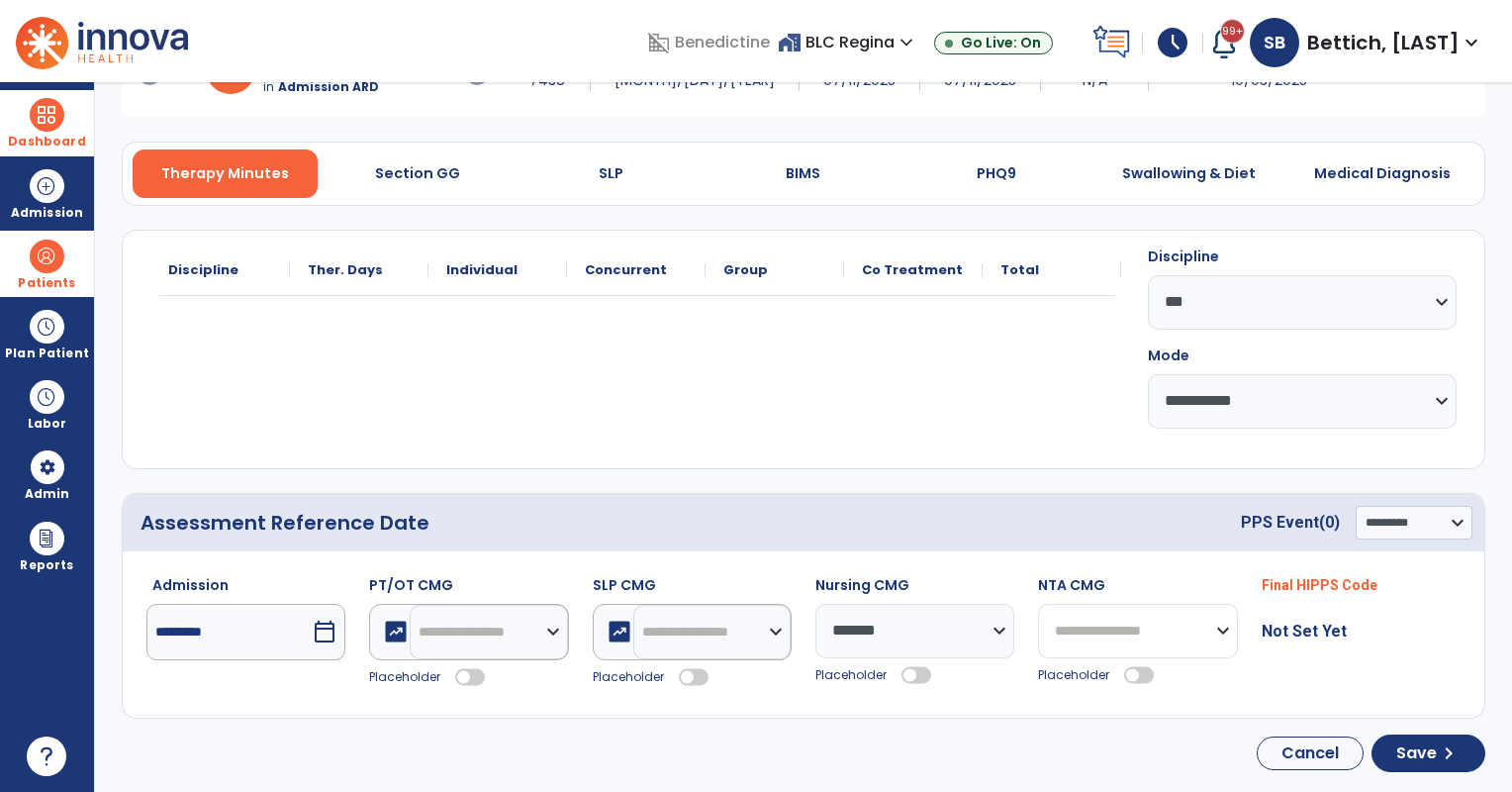 click on "**********" 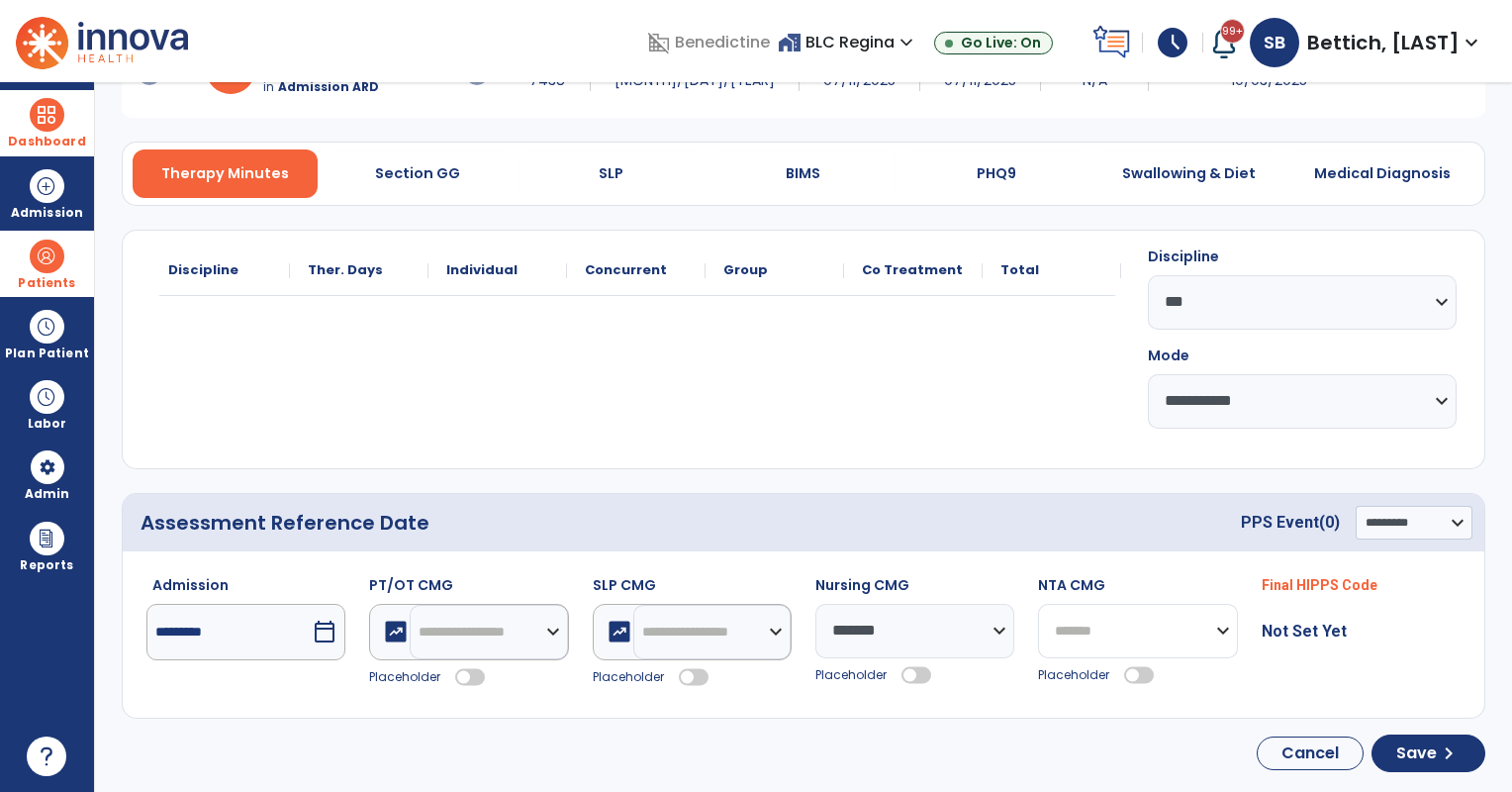 click on "**********" 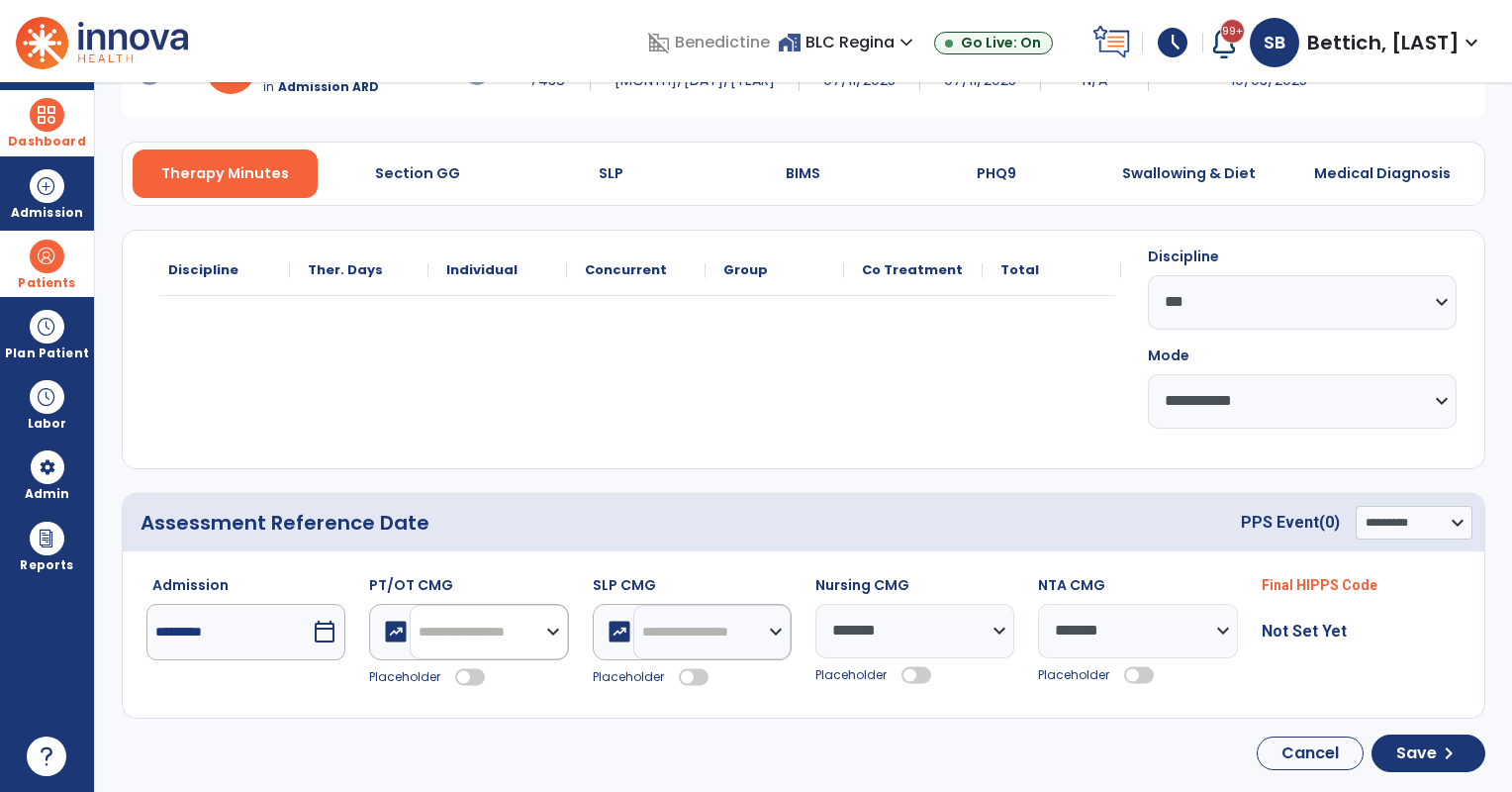 click on "**********" 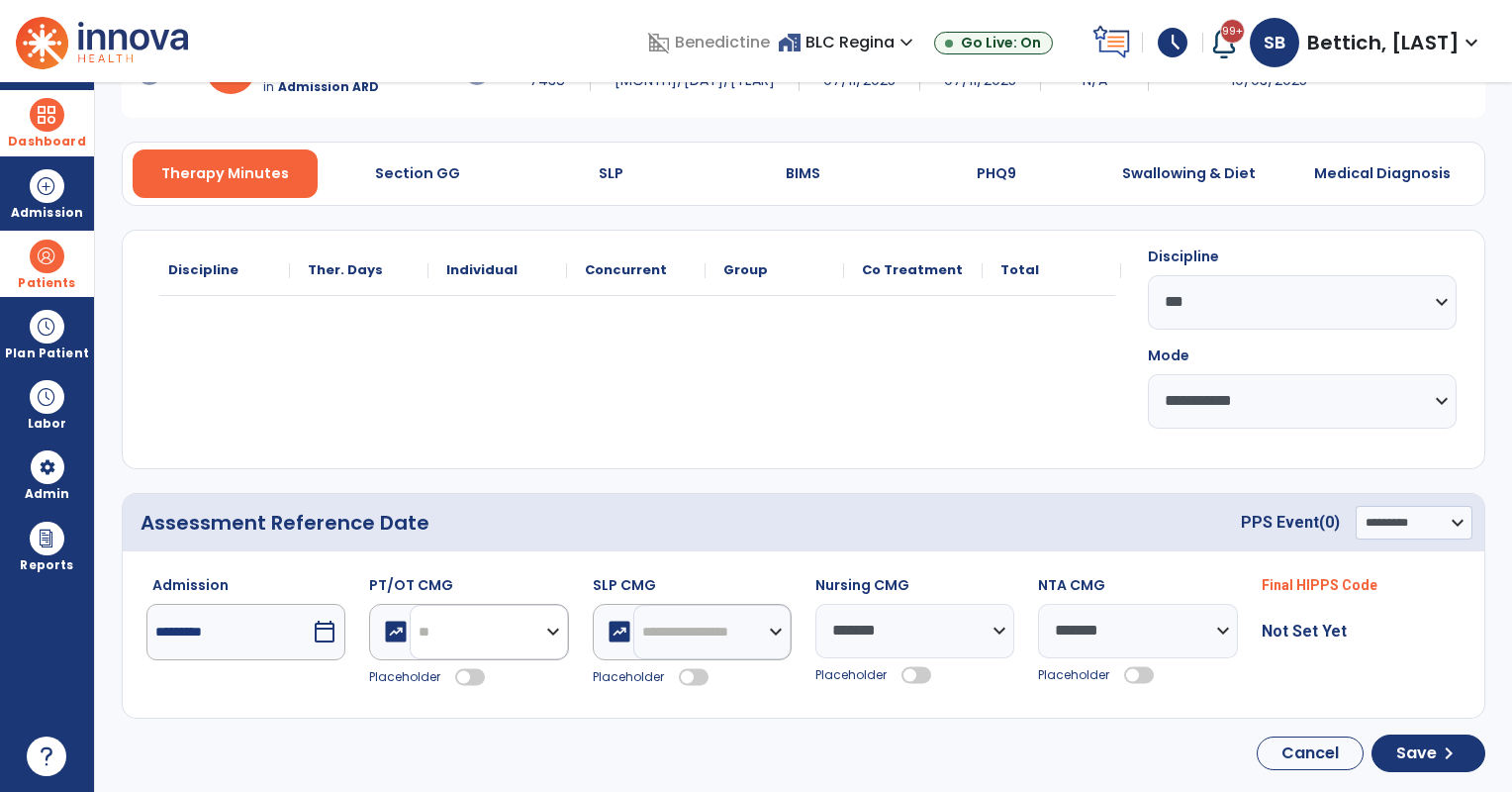 click on "**********" 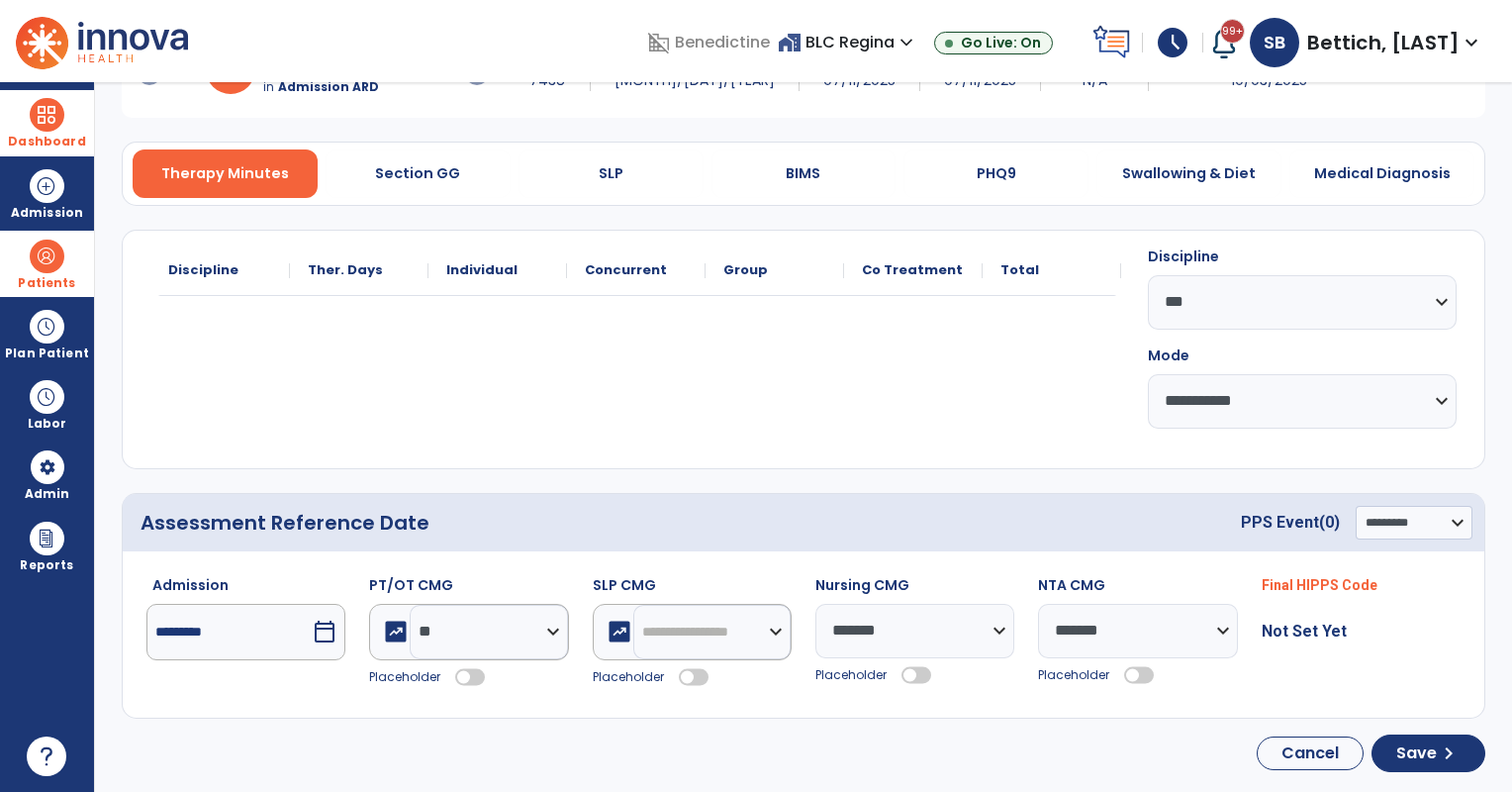 click 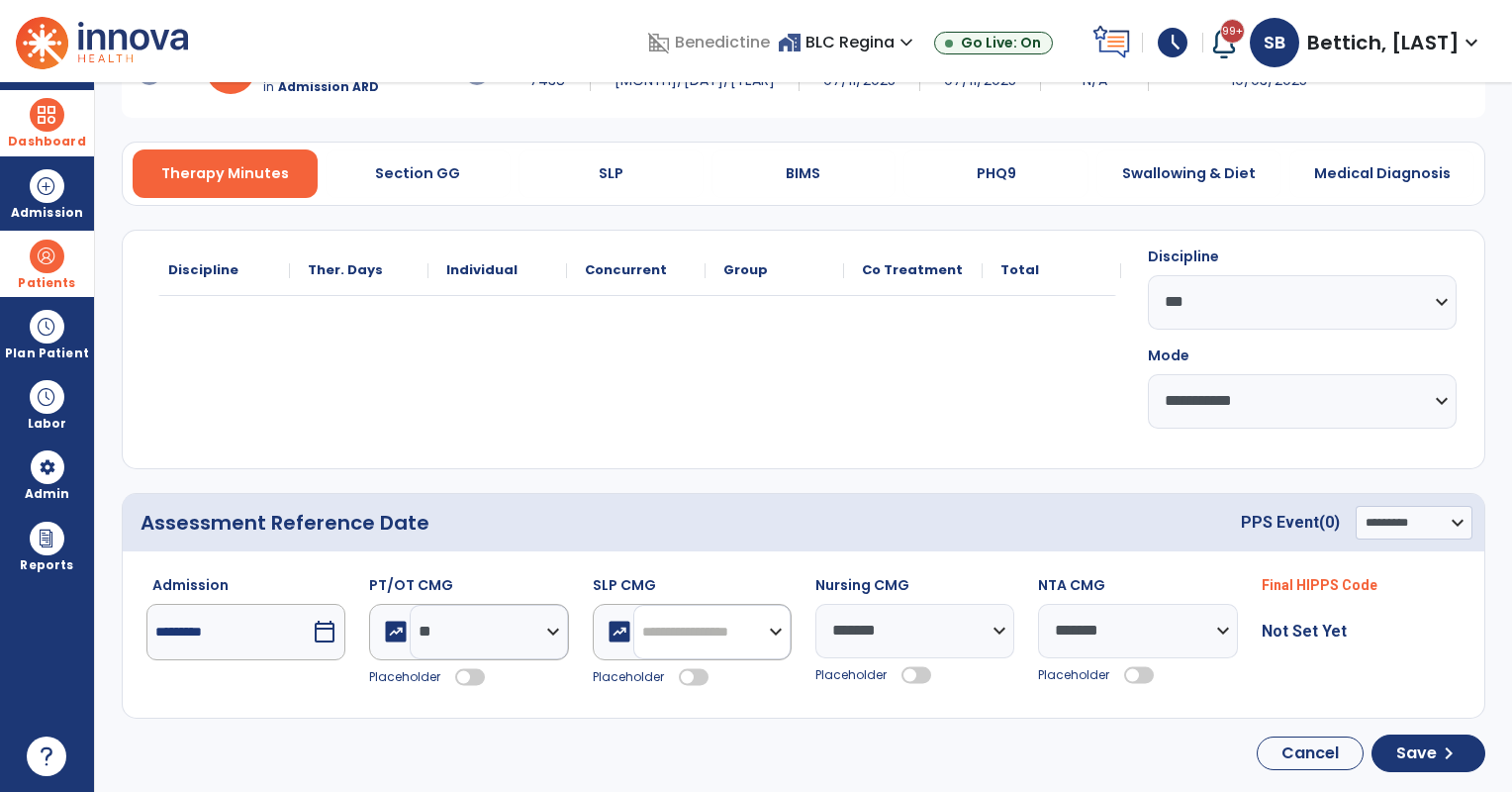 drag, startPoint x: 699, startPoint y: 639, endPoint x: 699, endPoint y: 621, distance: 18 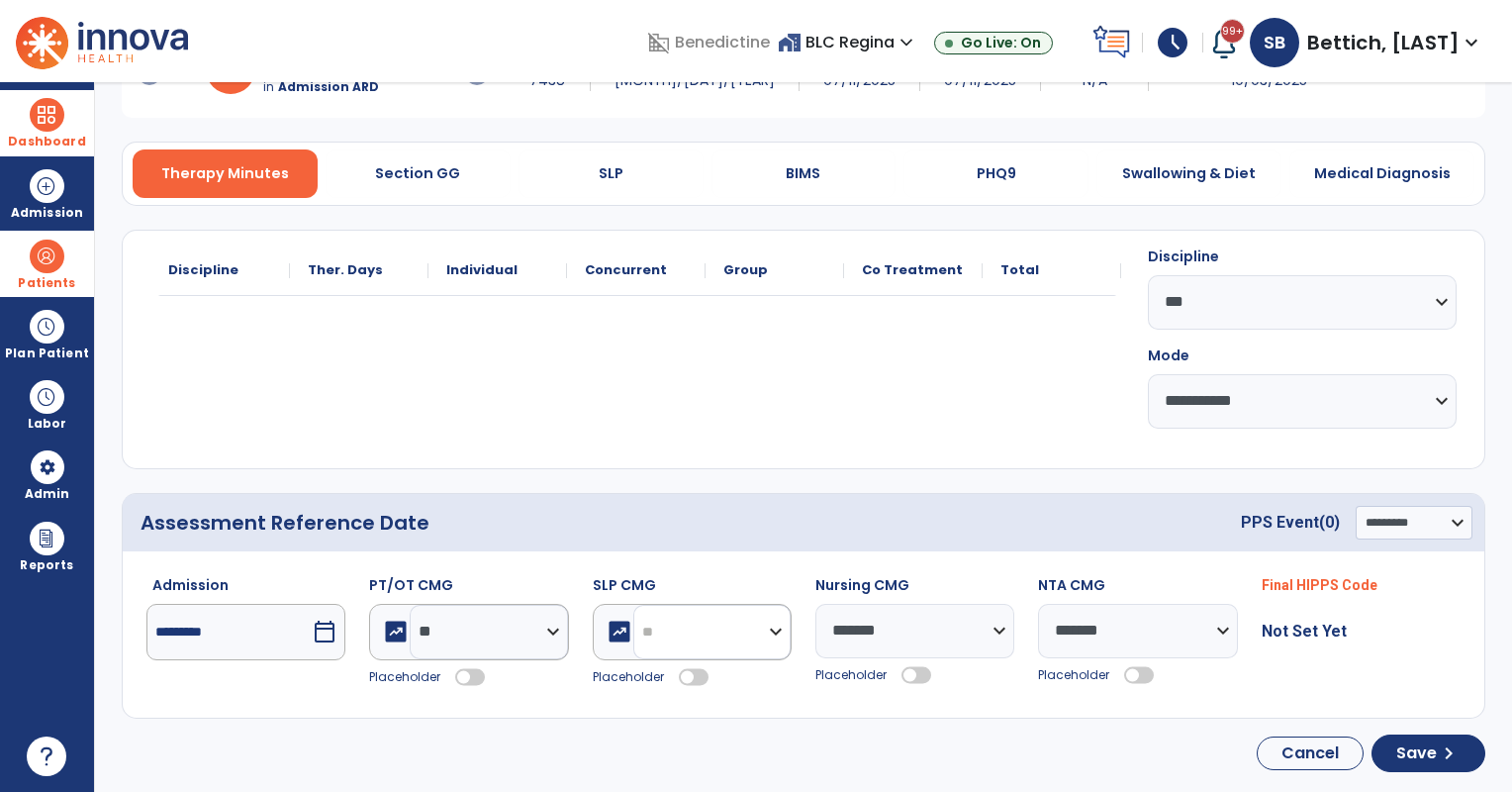 click on "**********" 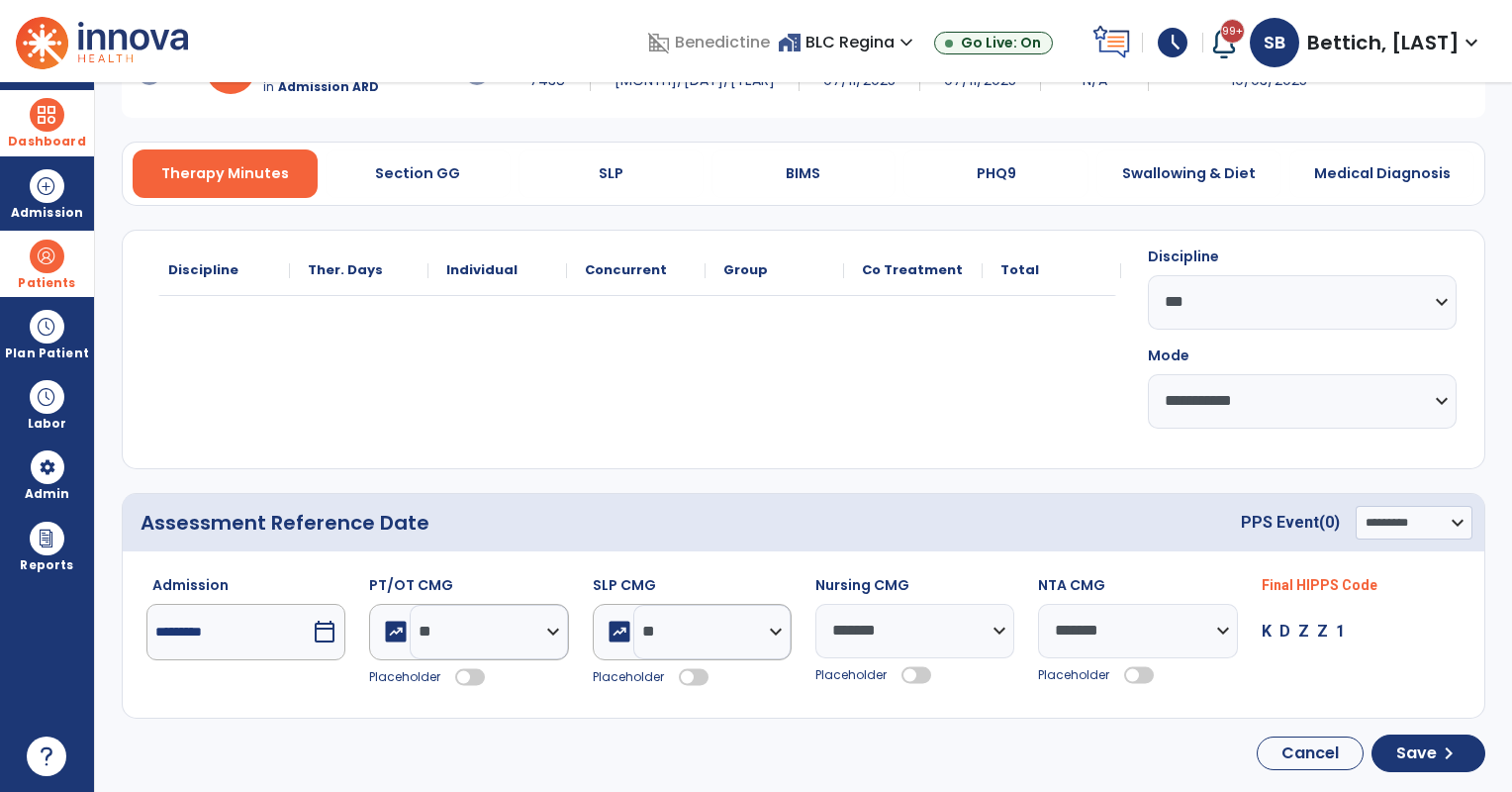 click 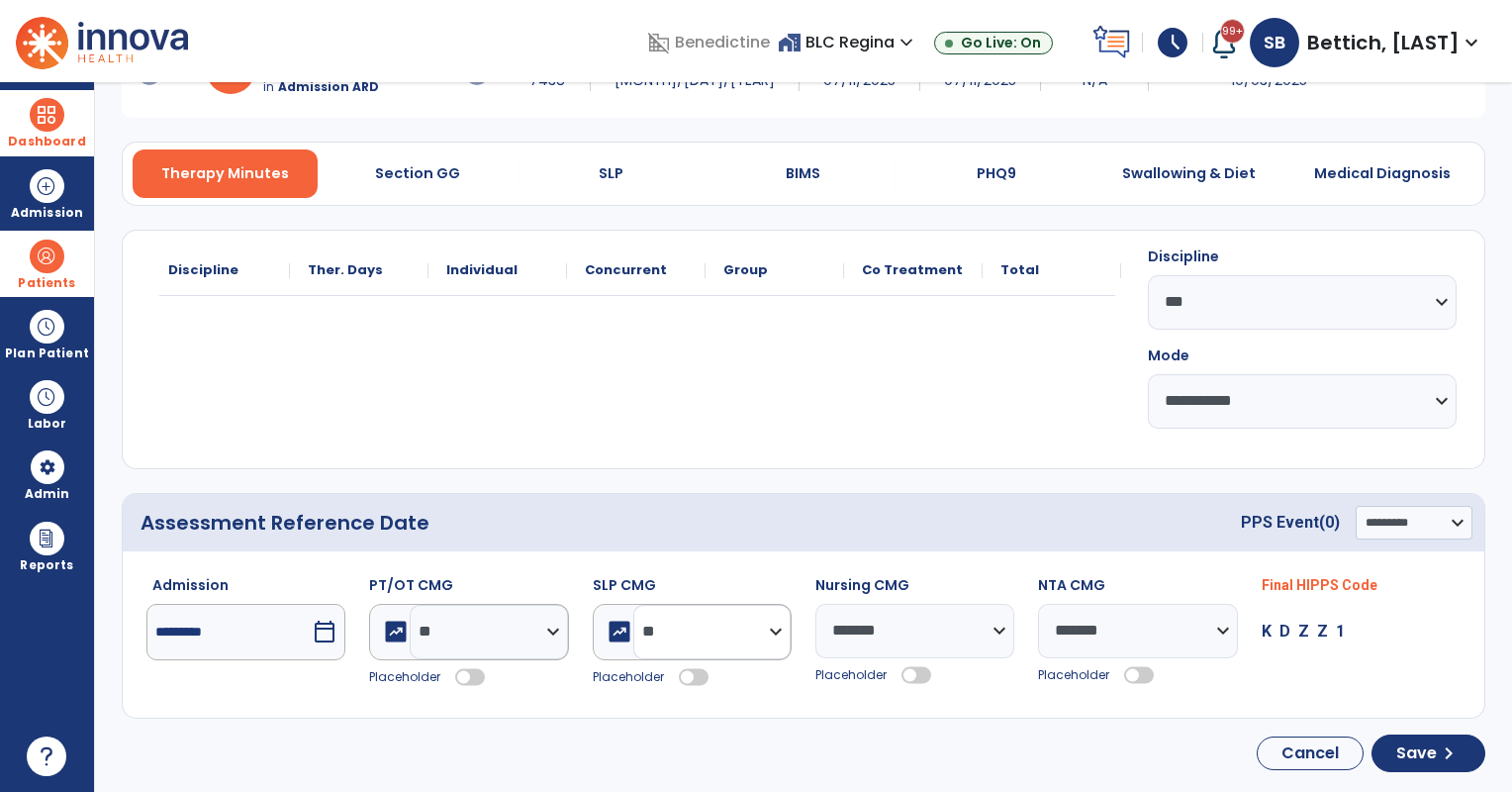 click on "**********" 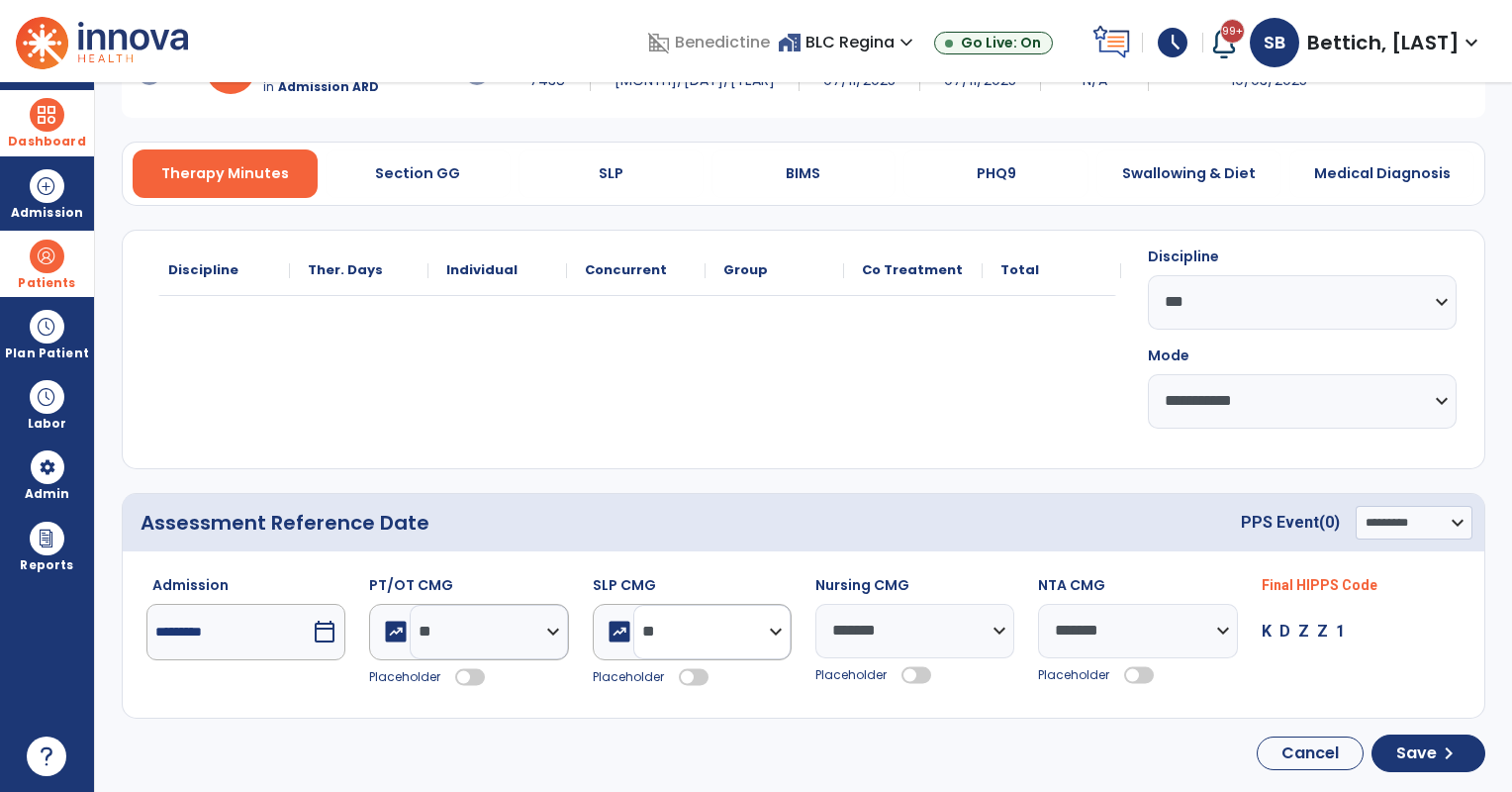 select on "**" 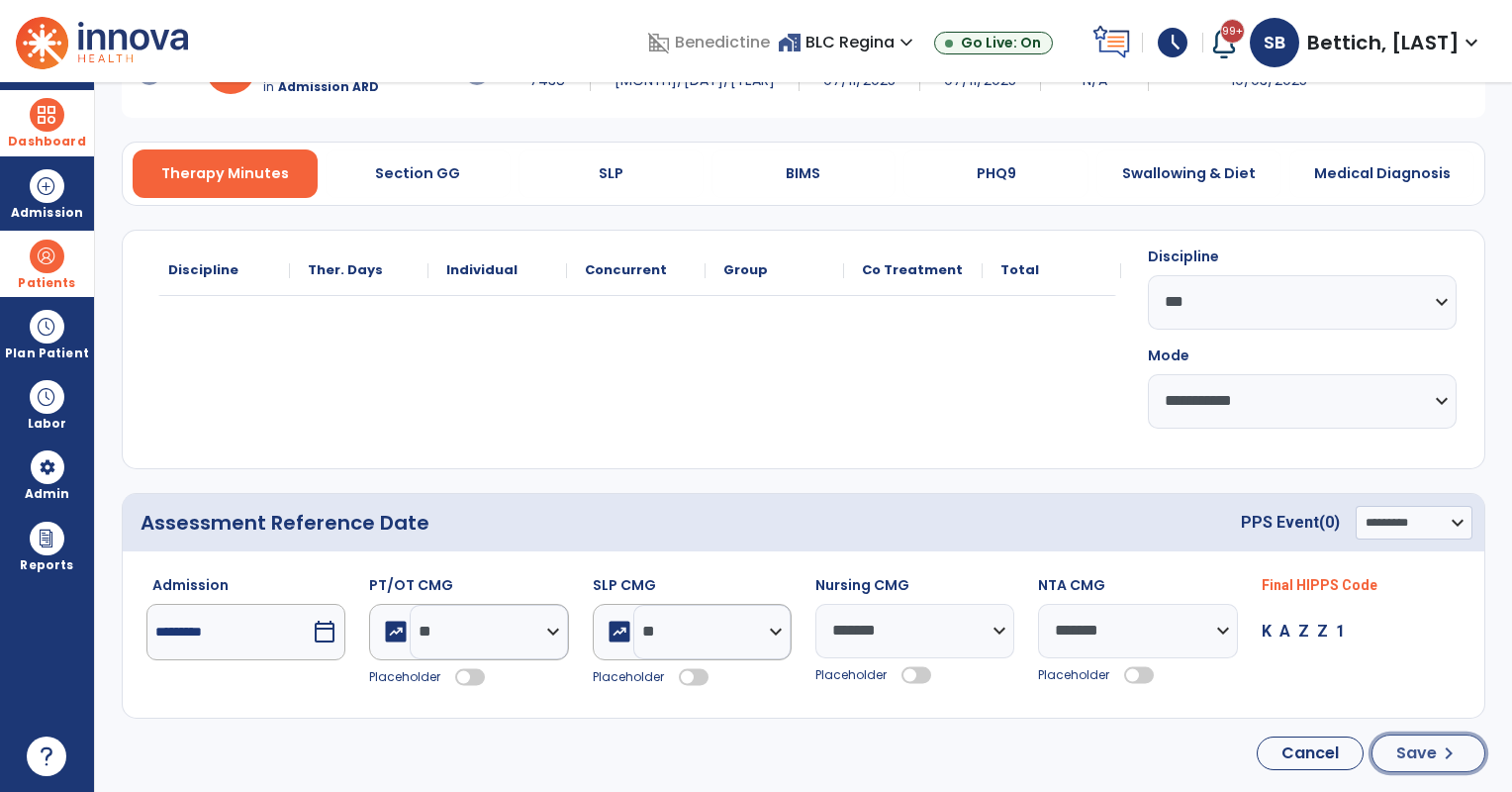 click on "Save" 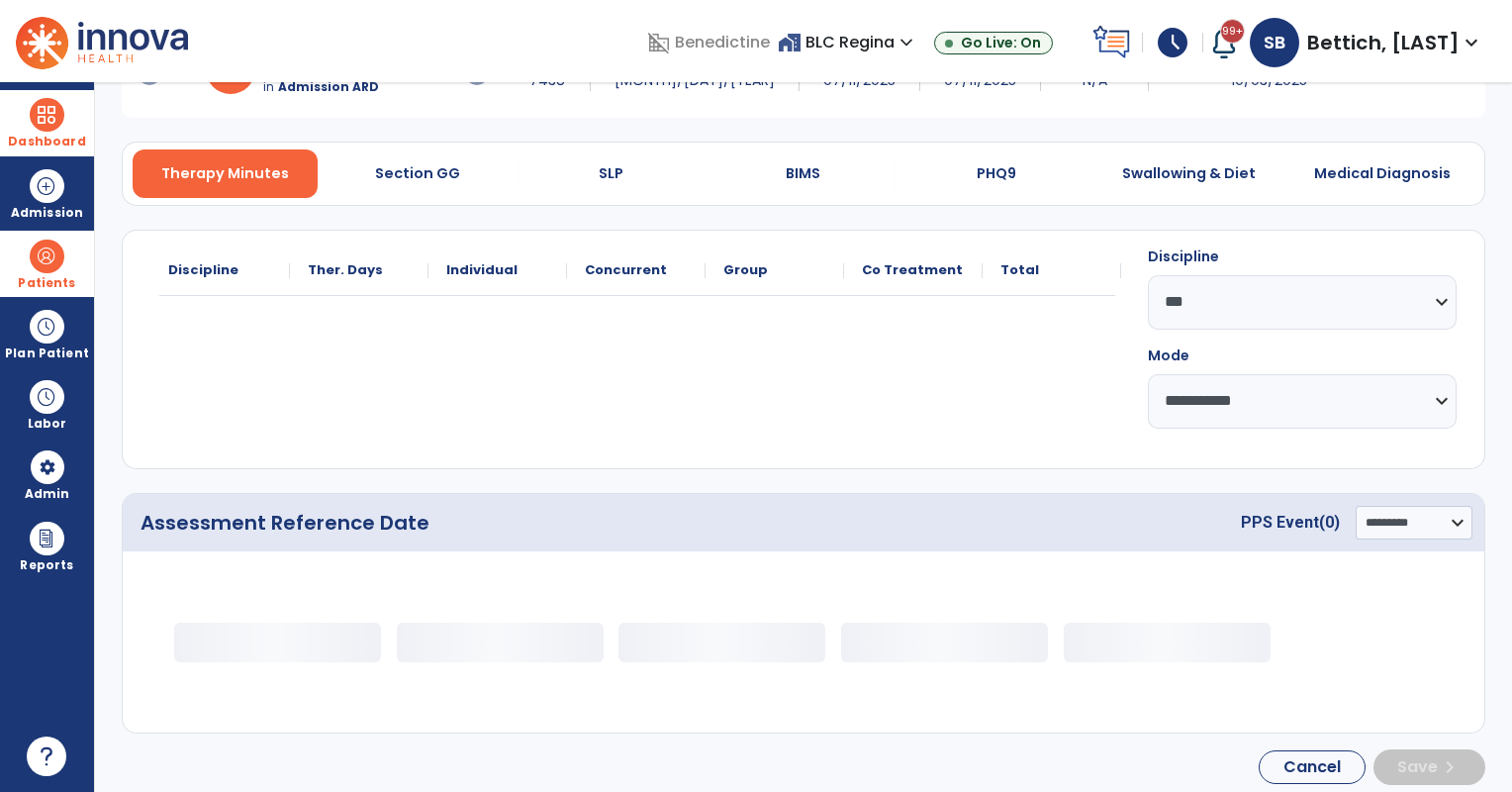 scroll, scrollTop: 0, scrollLeft: 0, axis: both 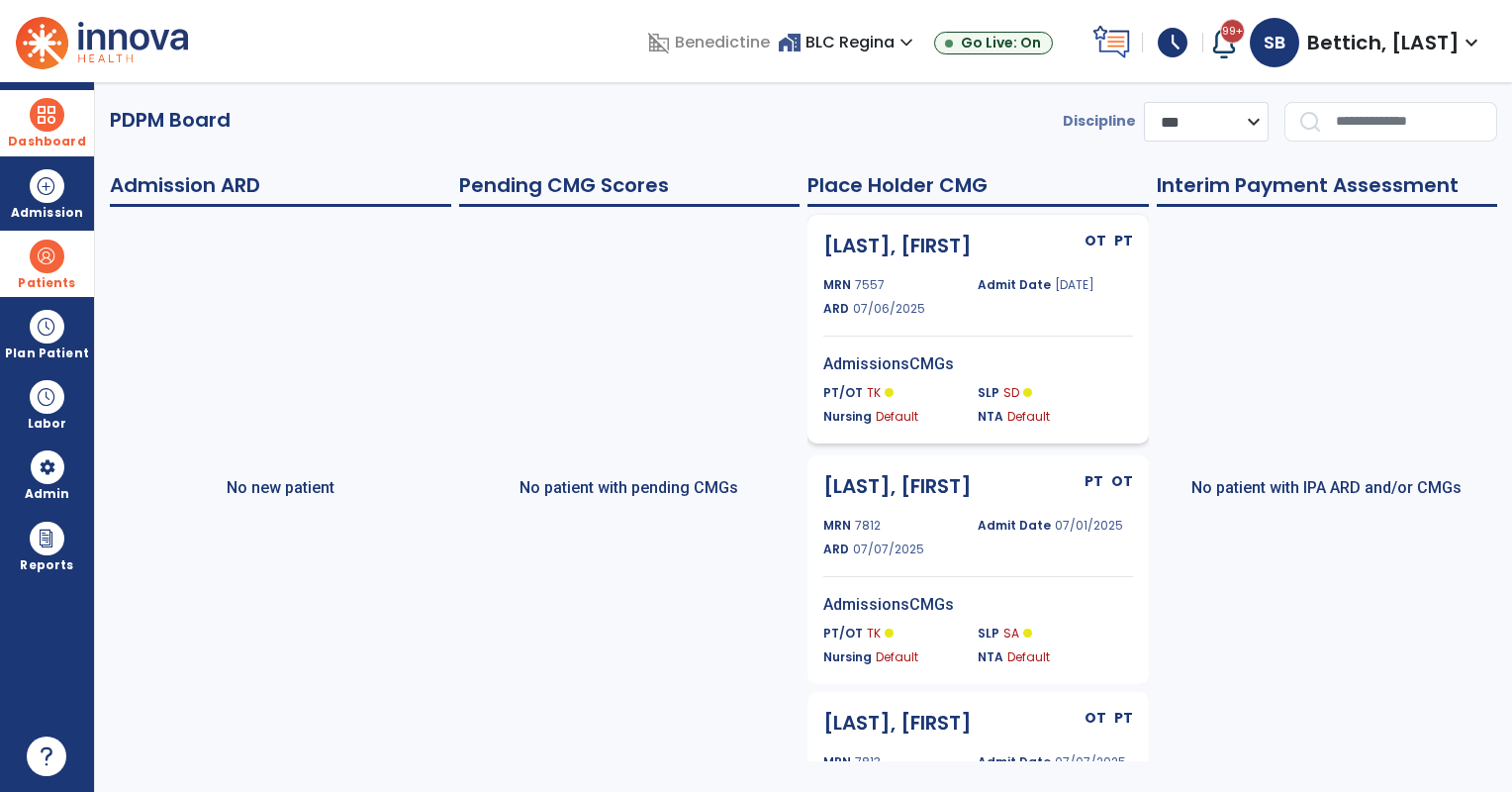click 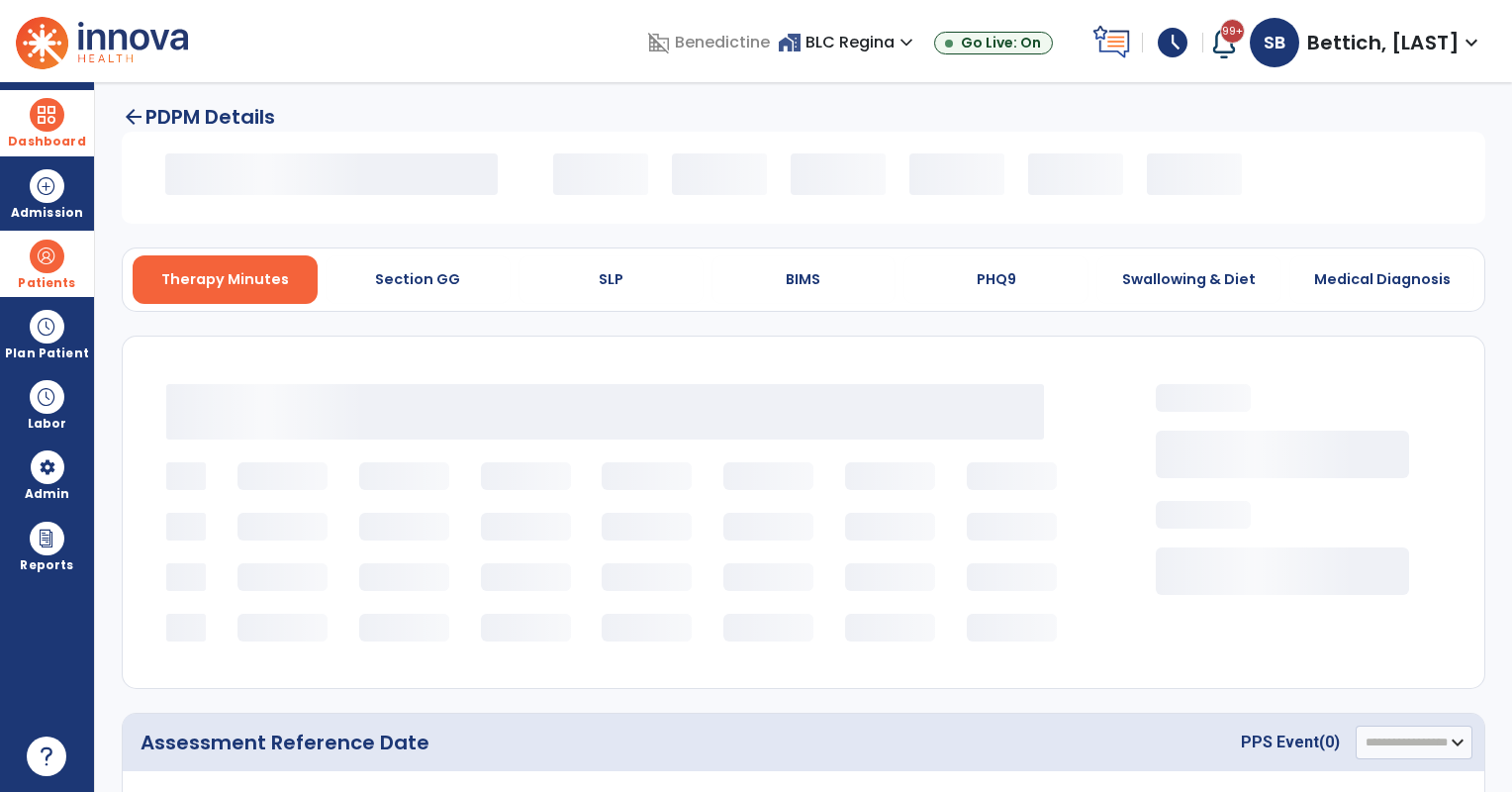 select on "*********" 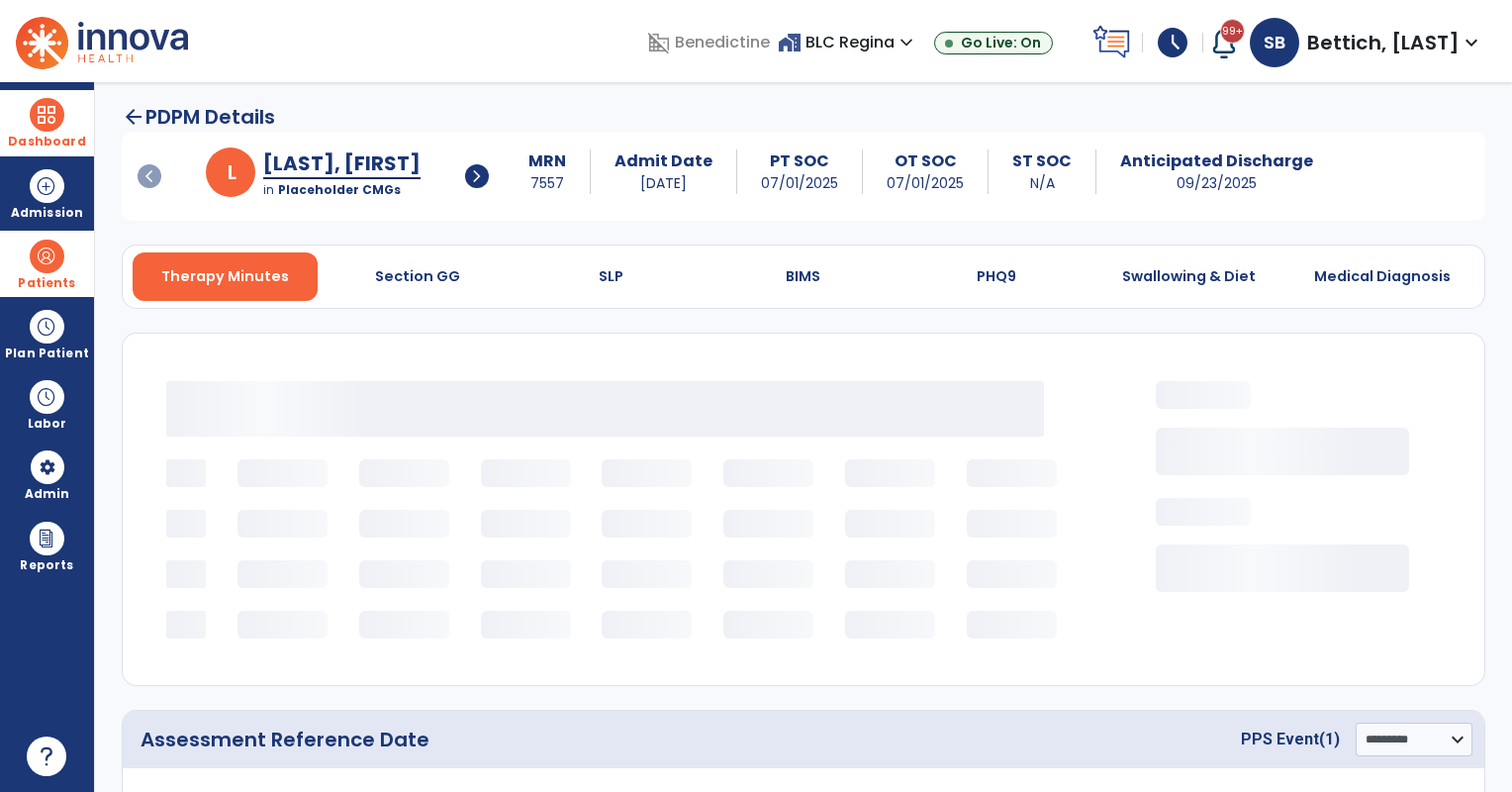 select on "***" 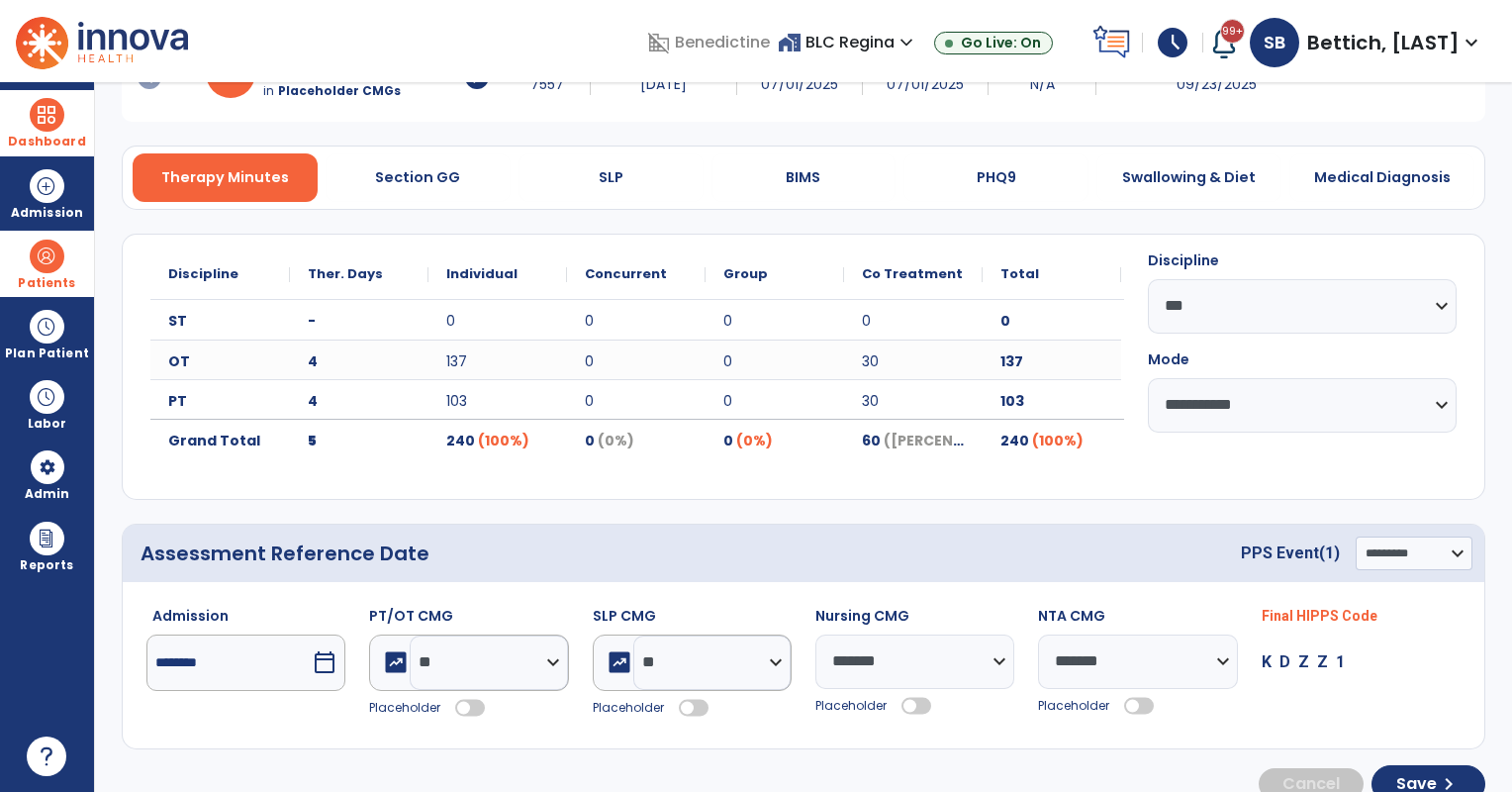 scroll, scrollTop: 131, scrollLeft: 0, axis: vertical 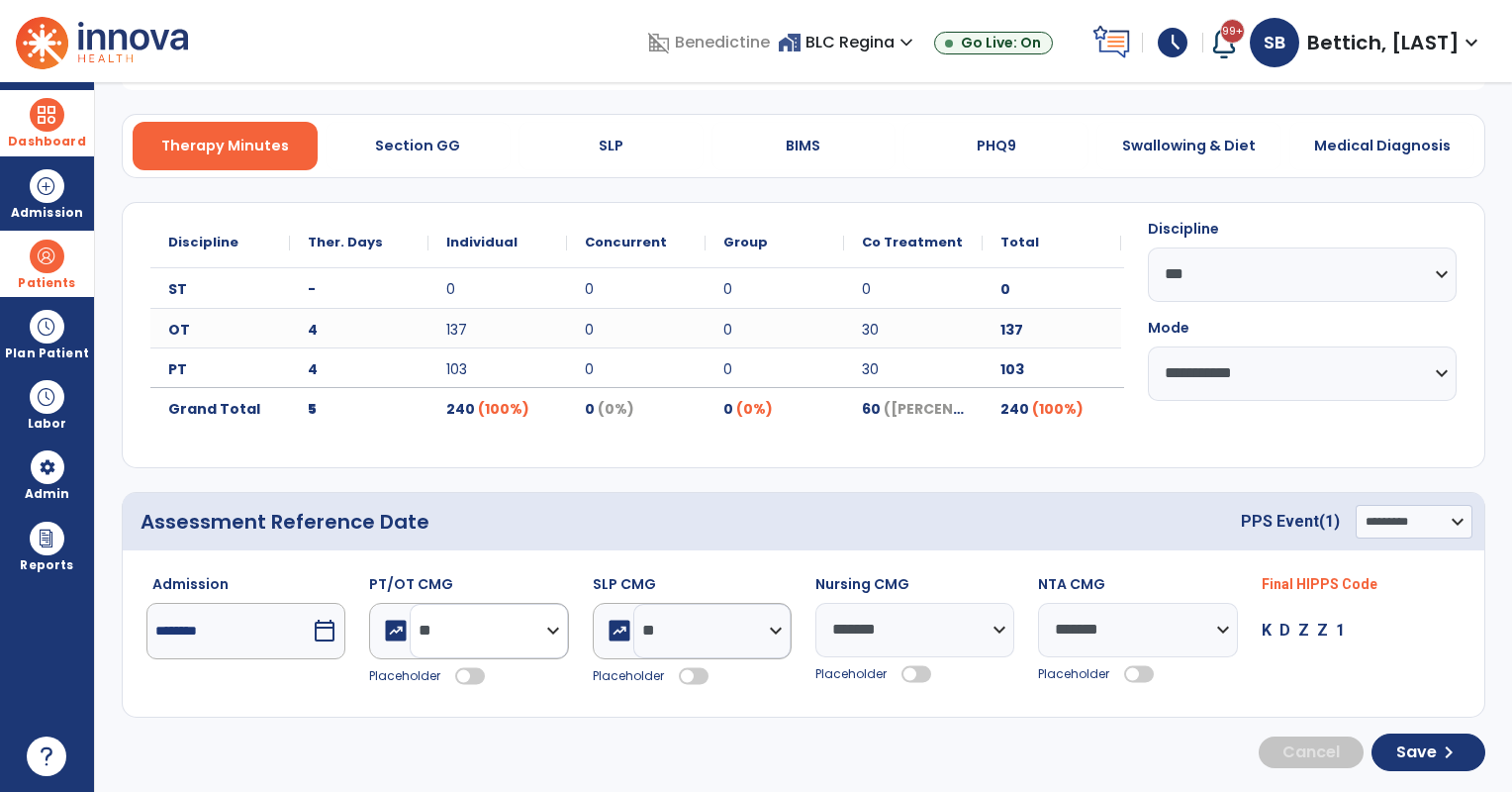 click on "**********" 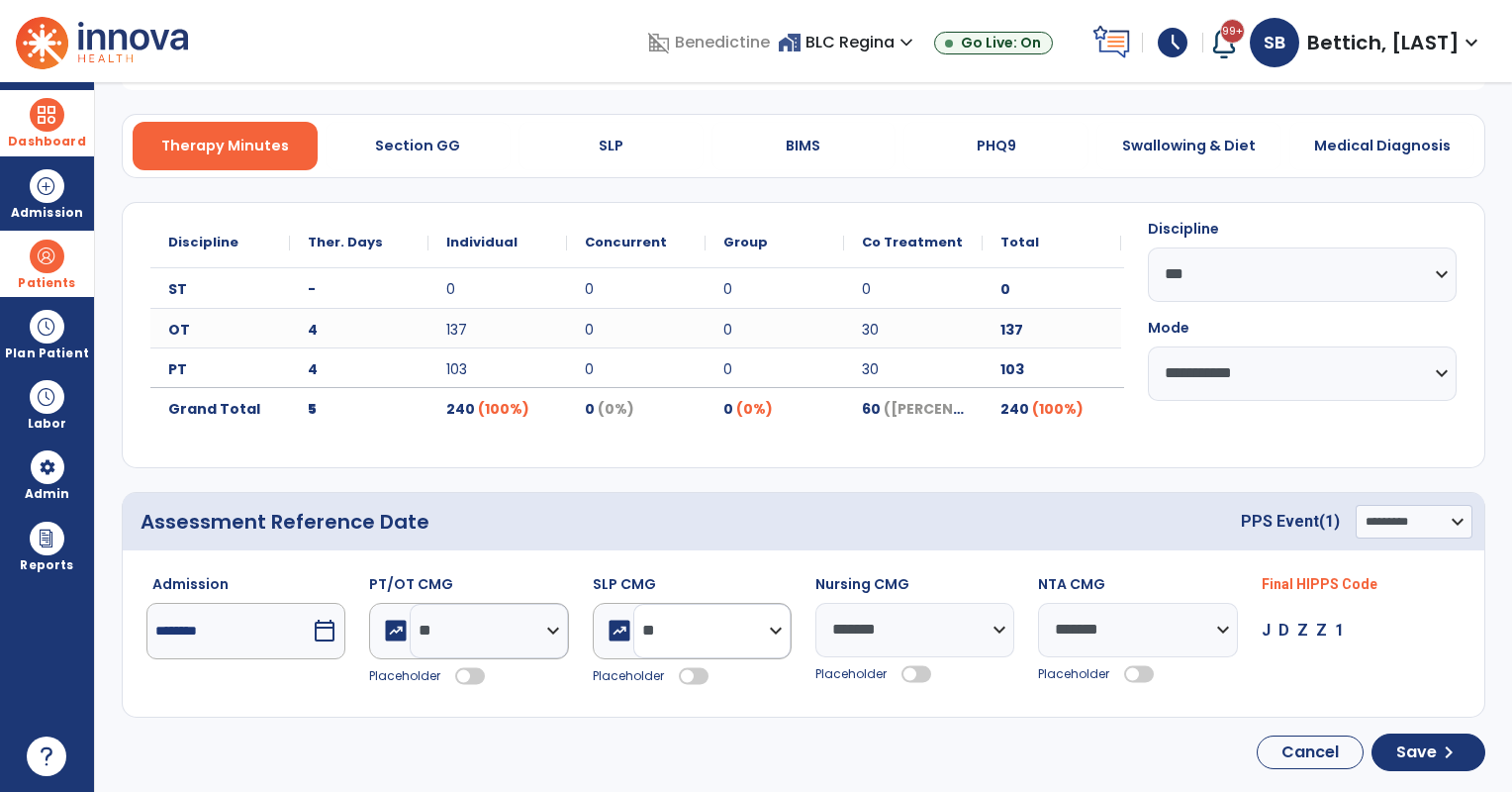 click on "**********" 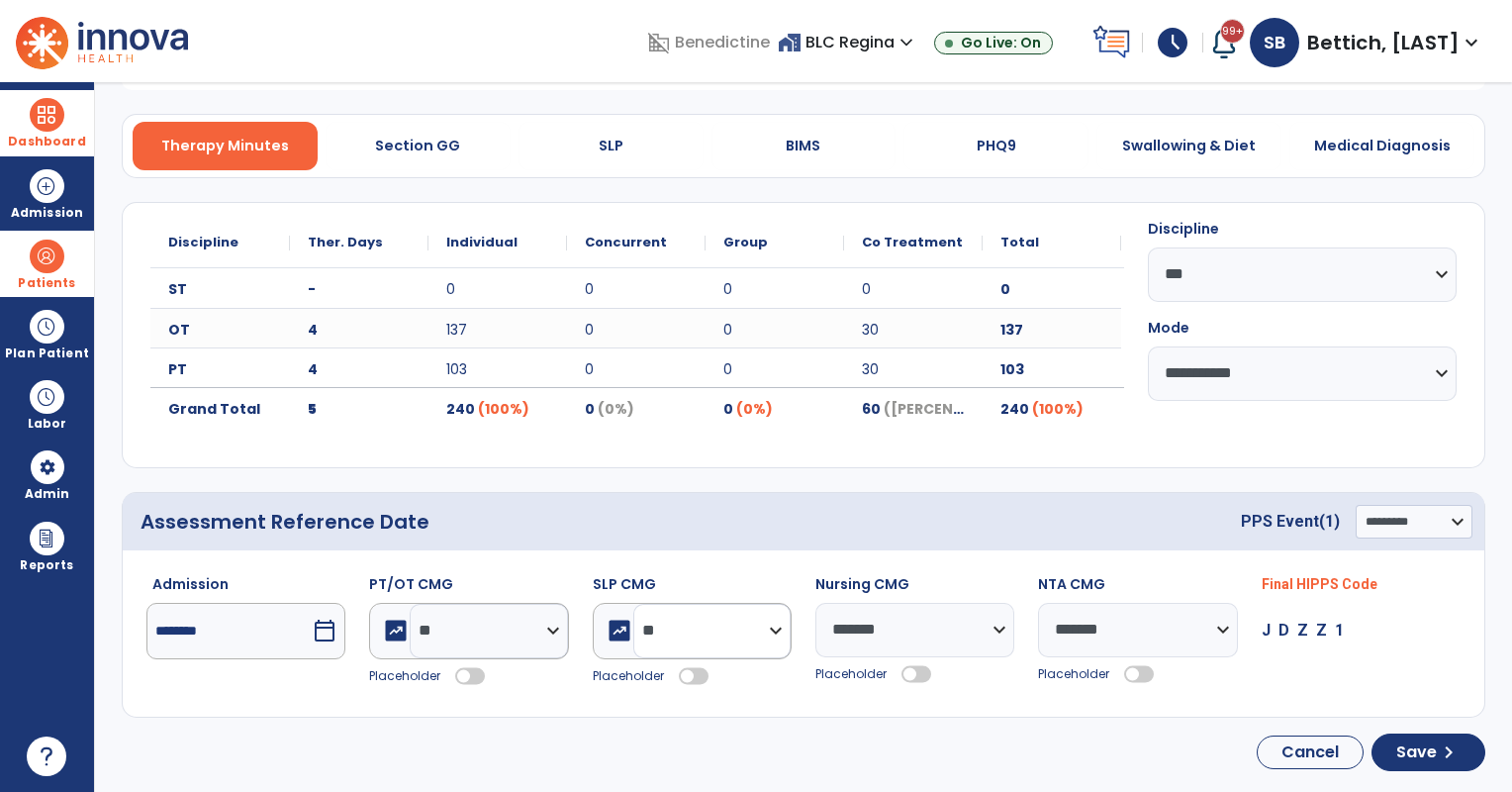 select on "**" 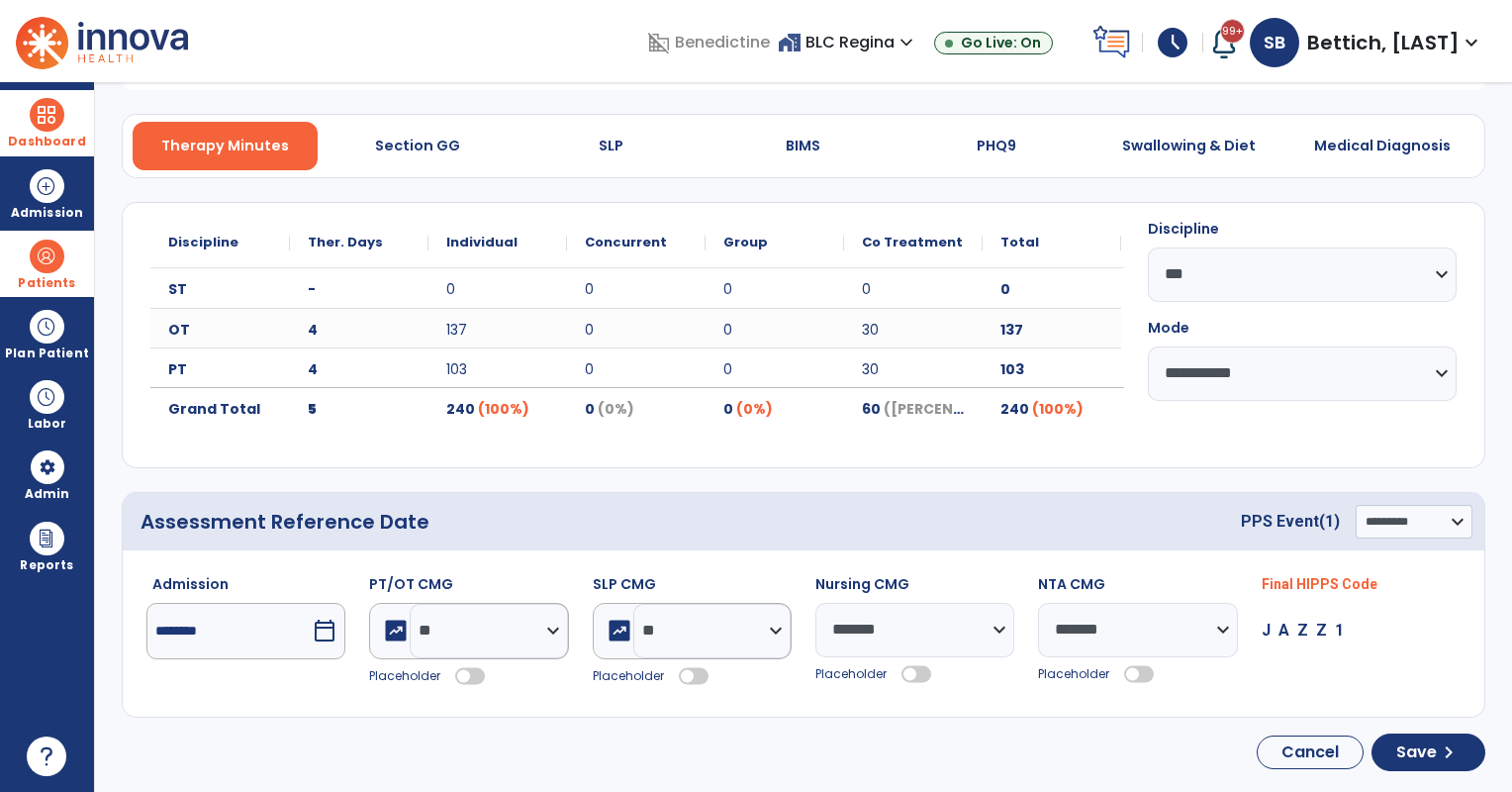 click 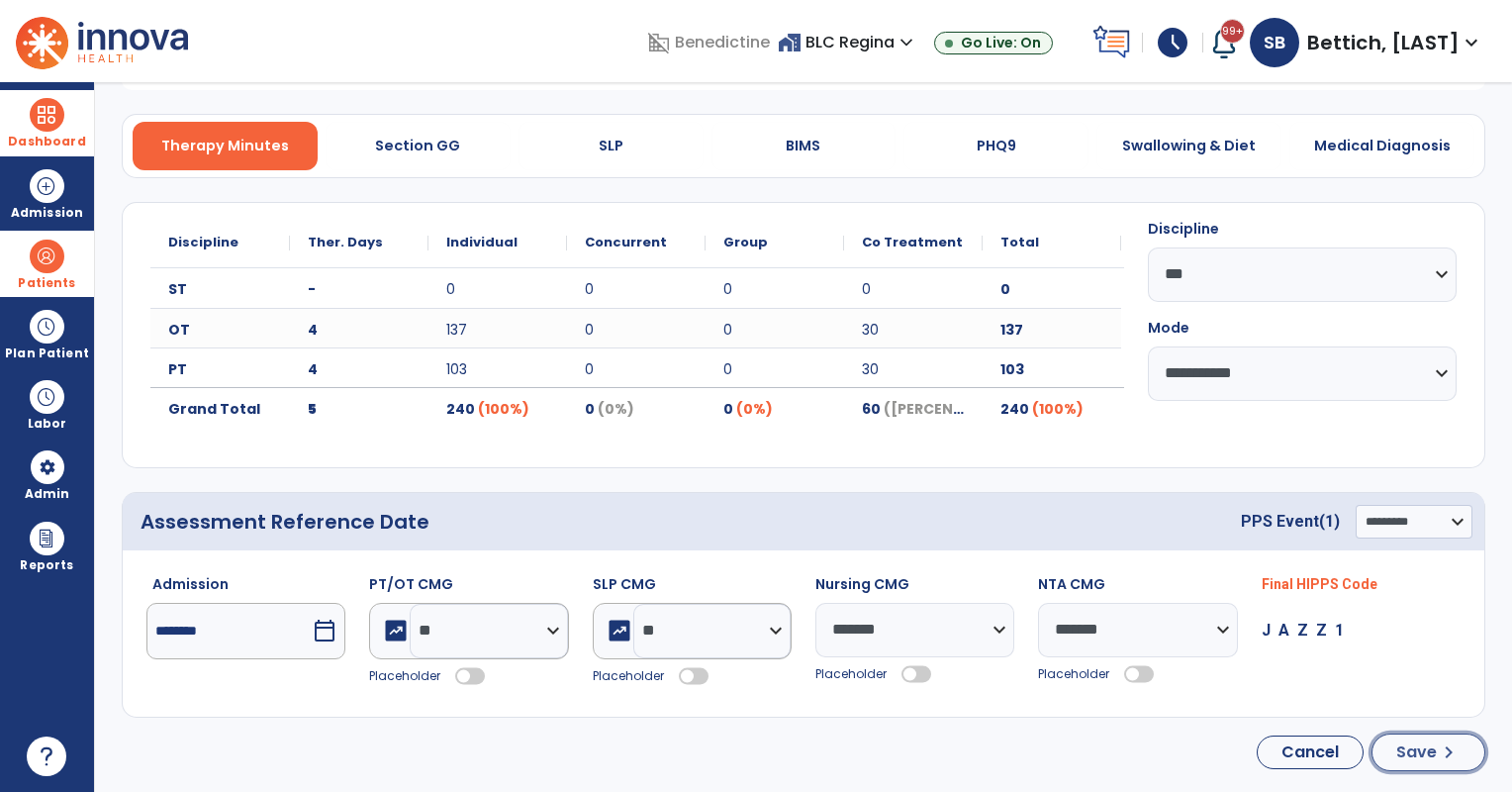 click on "chevron_right" 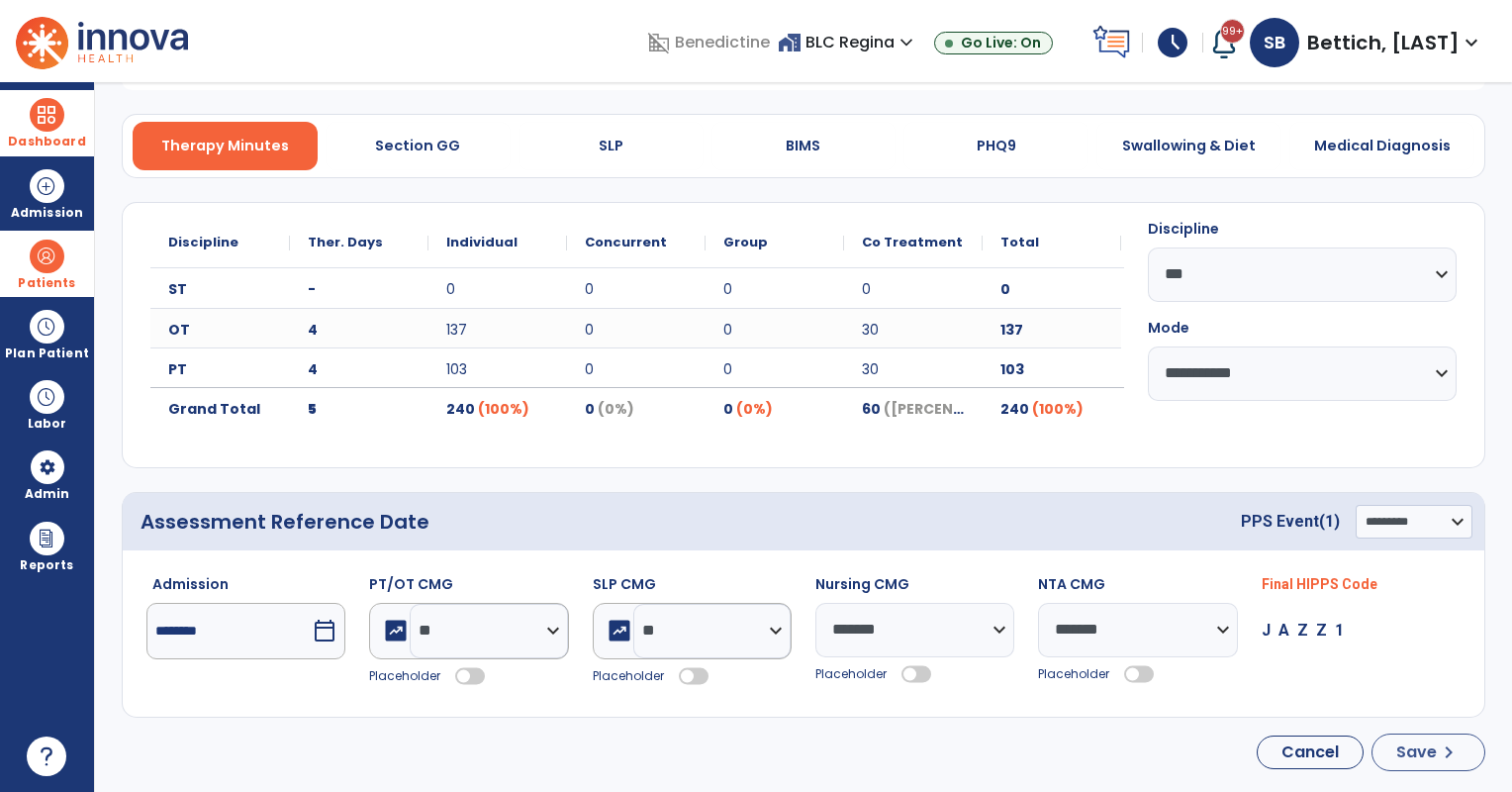 select on "**" 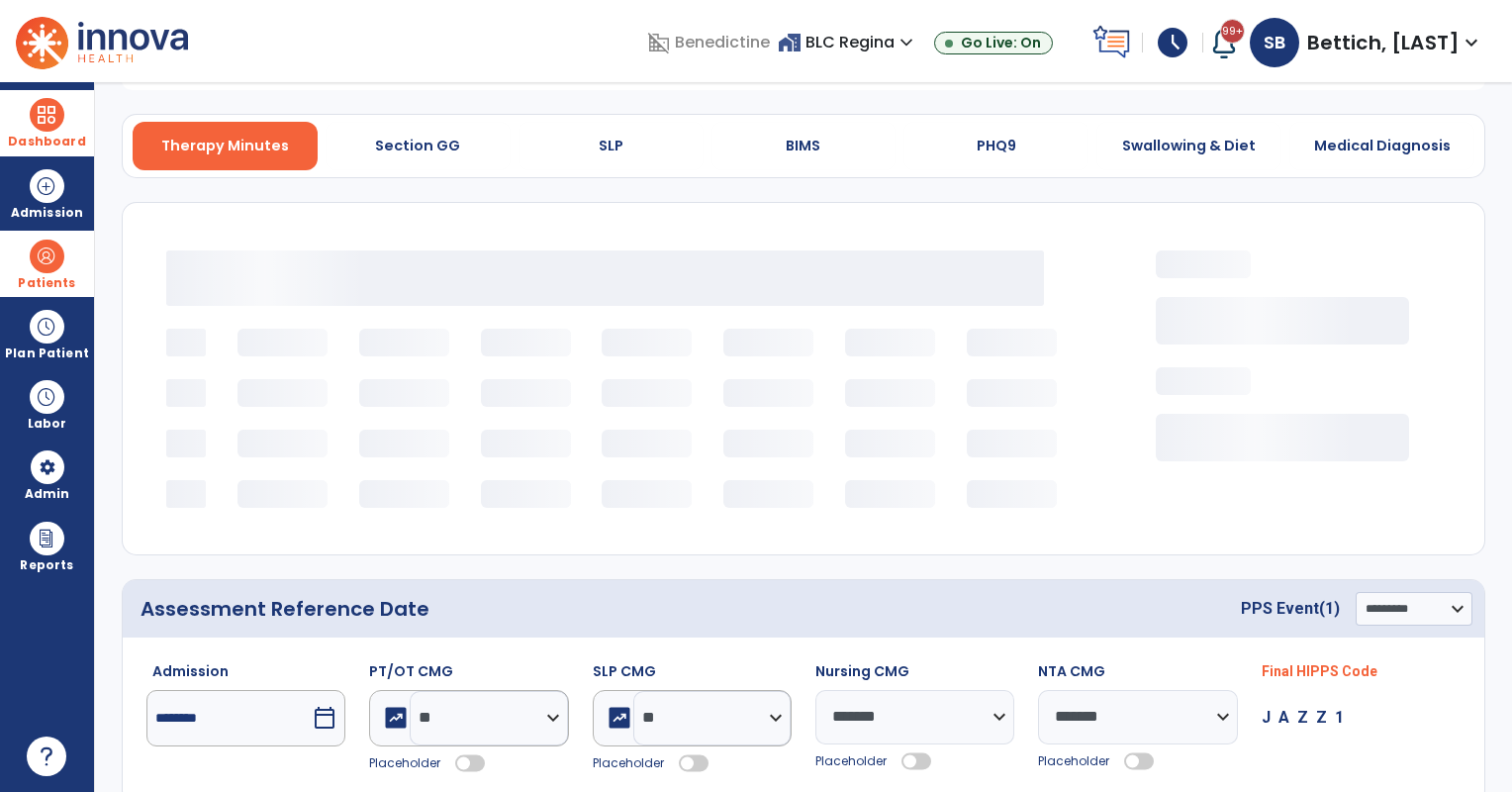 type on "********" 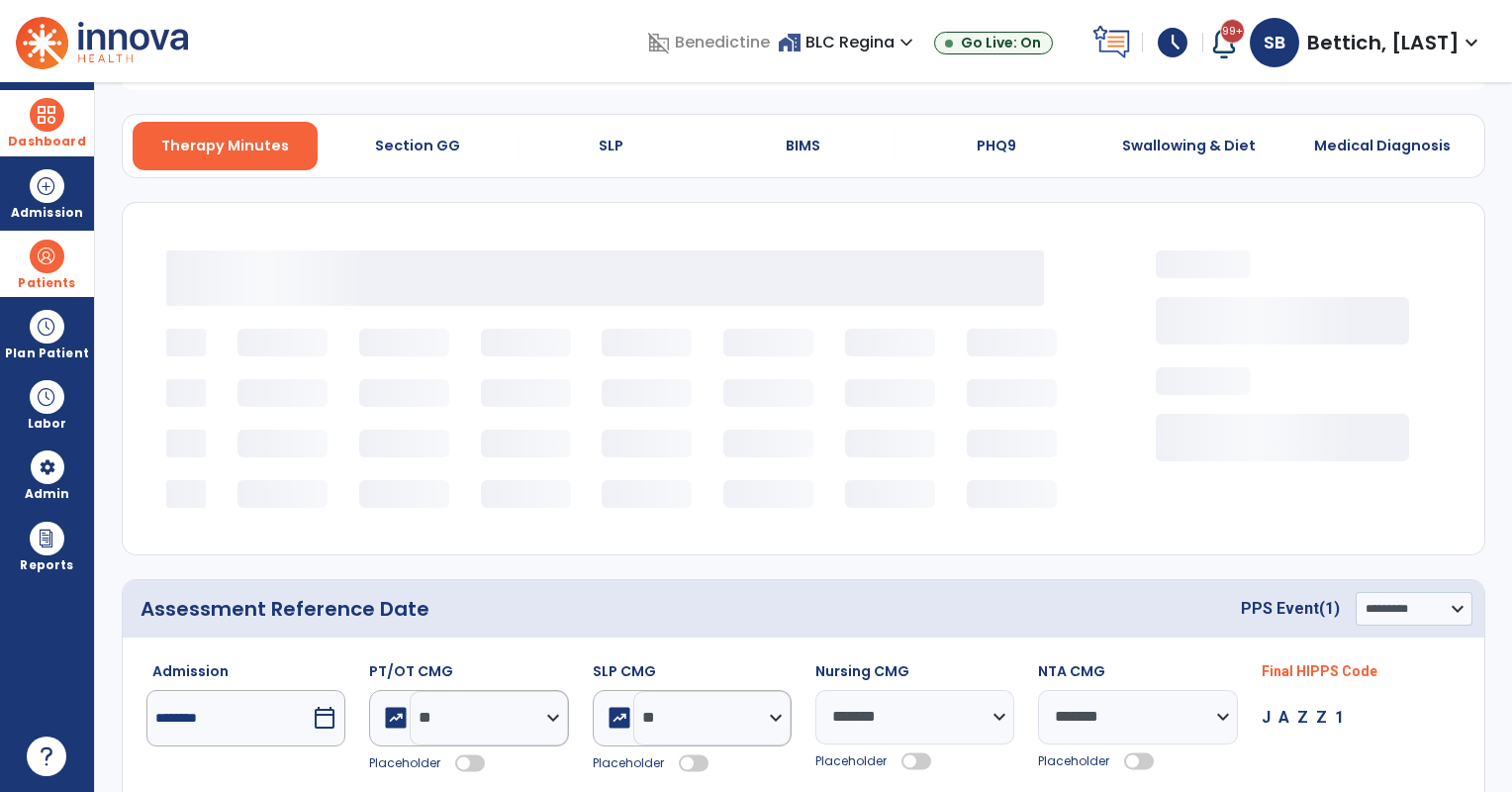 select on "**" 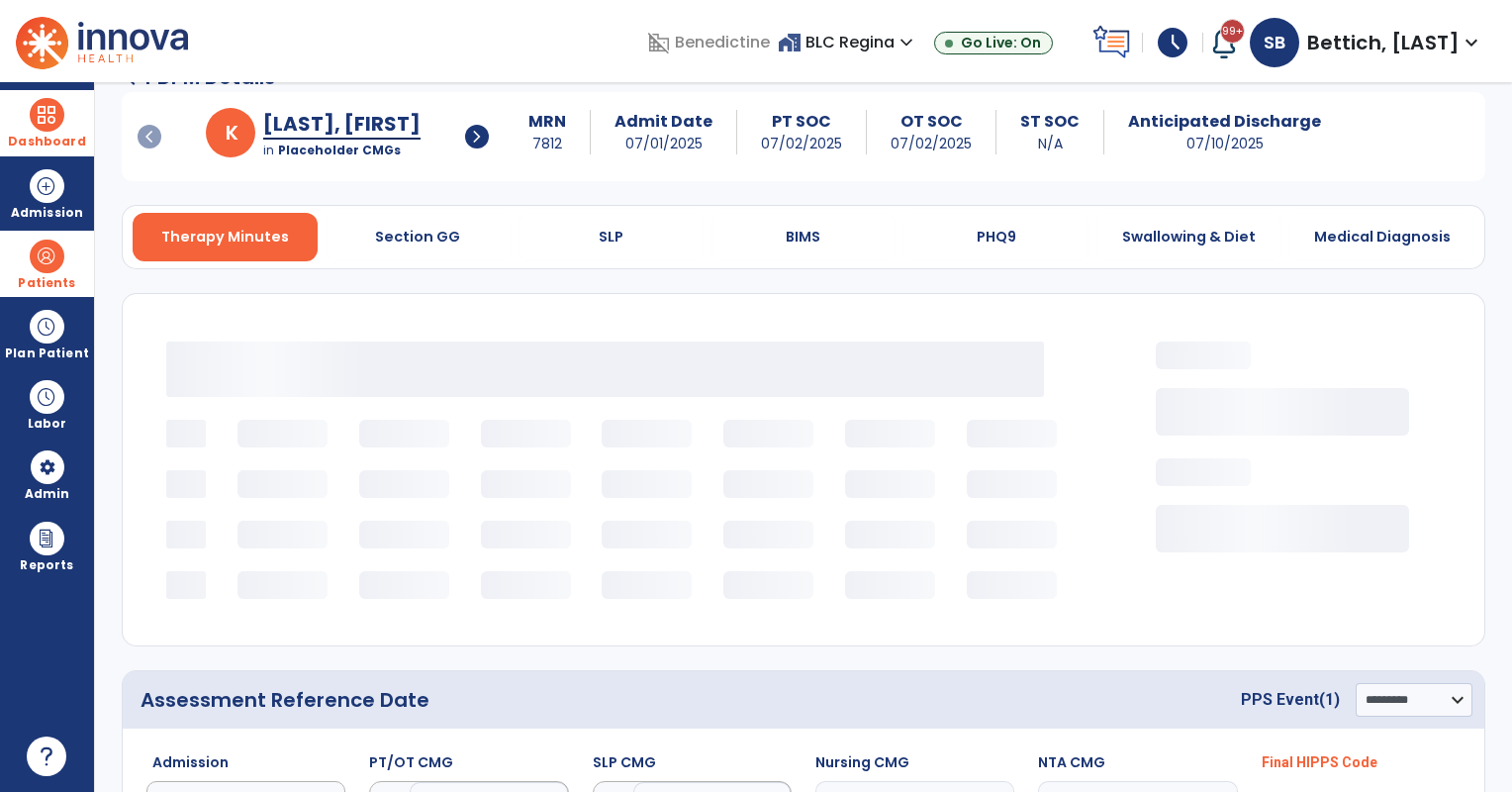 scroll, scrollTop: 0, scrollLeft: 0, axis: both 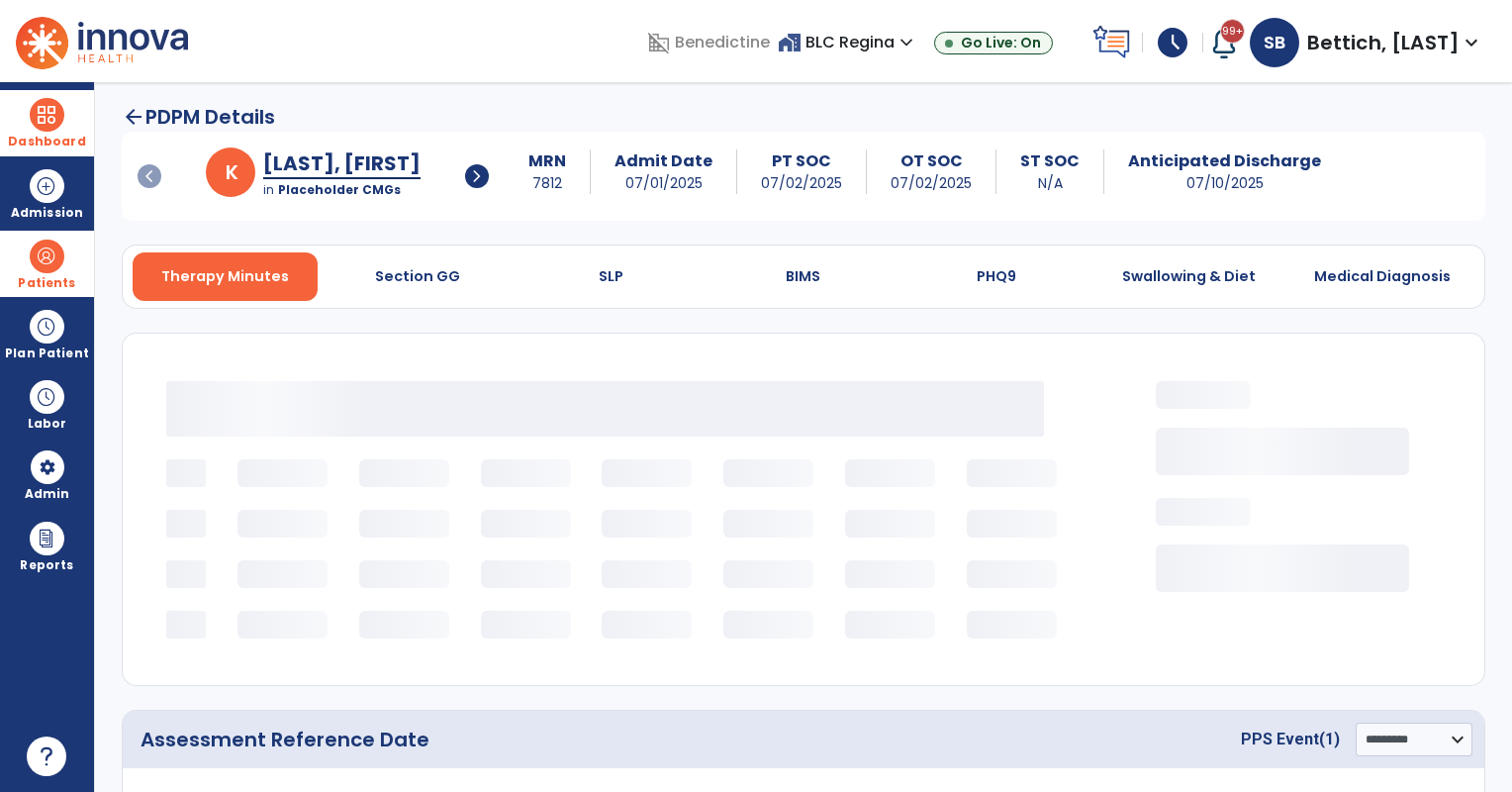select on "***" 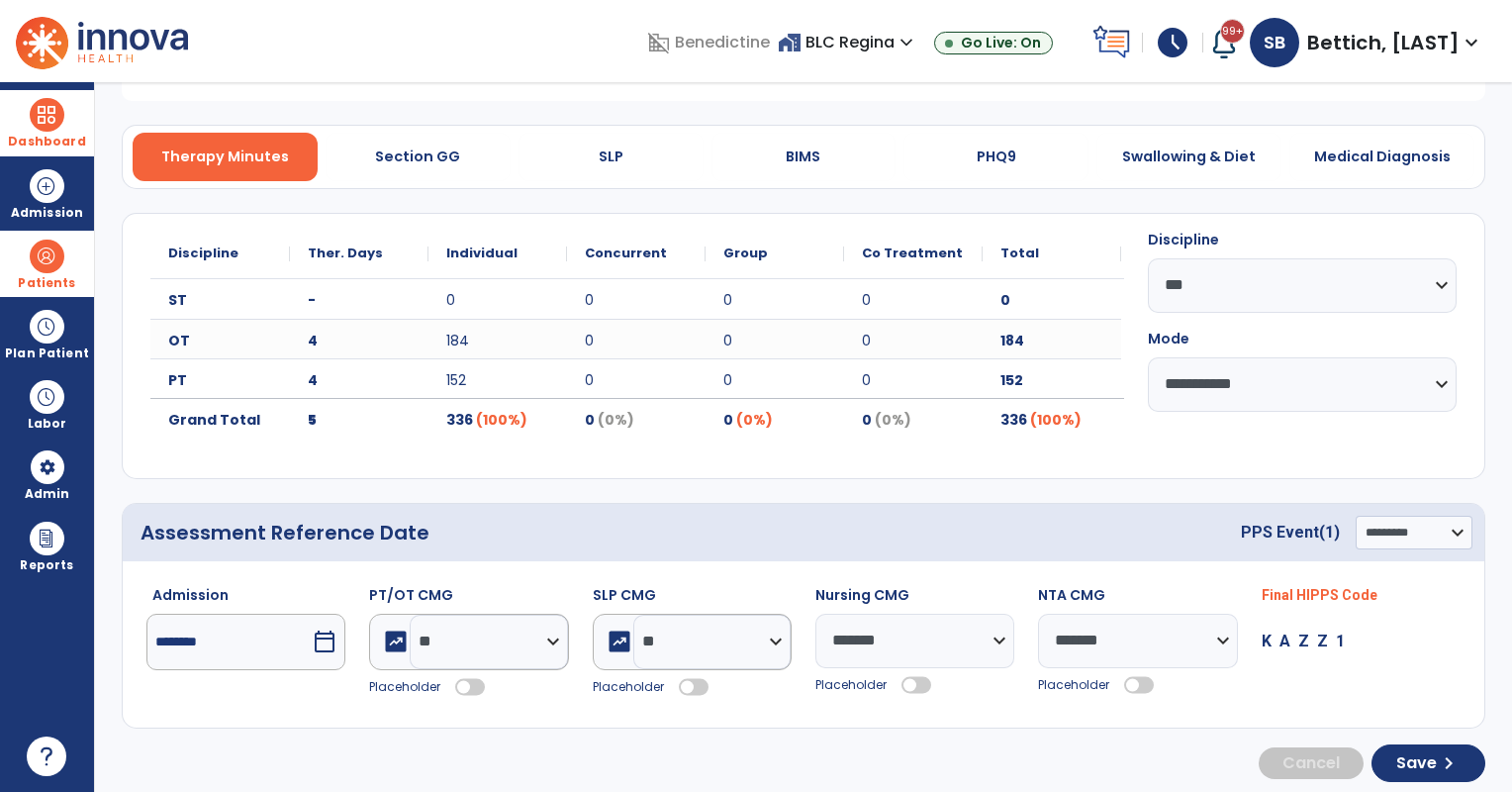 scroll, scrollTop: 131, scrollLeft: 0, axis: vertical 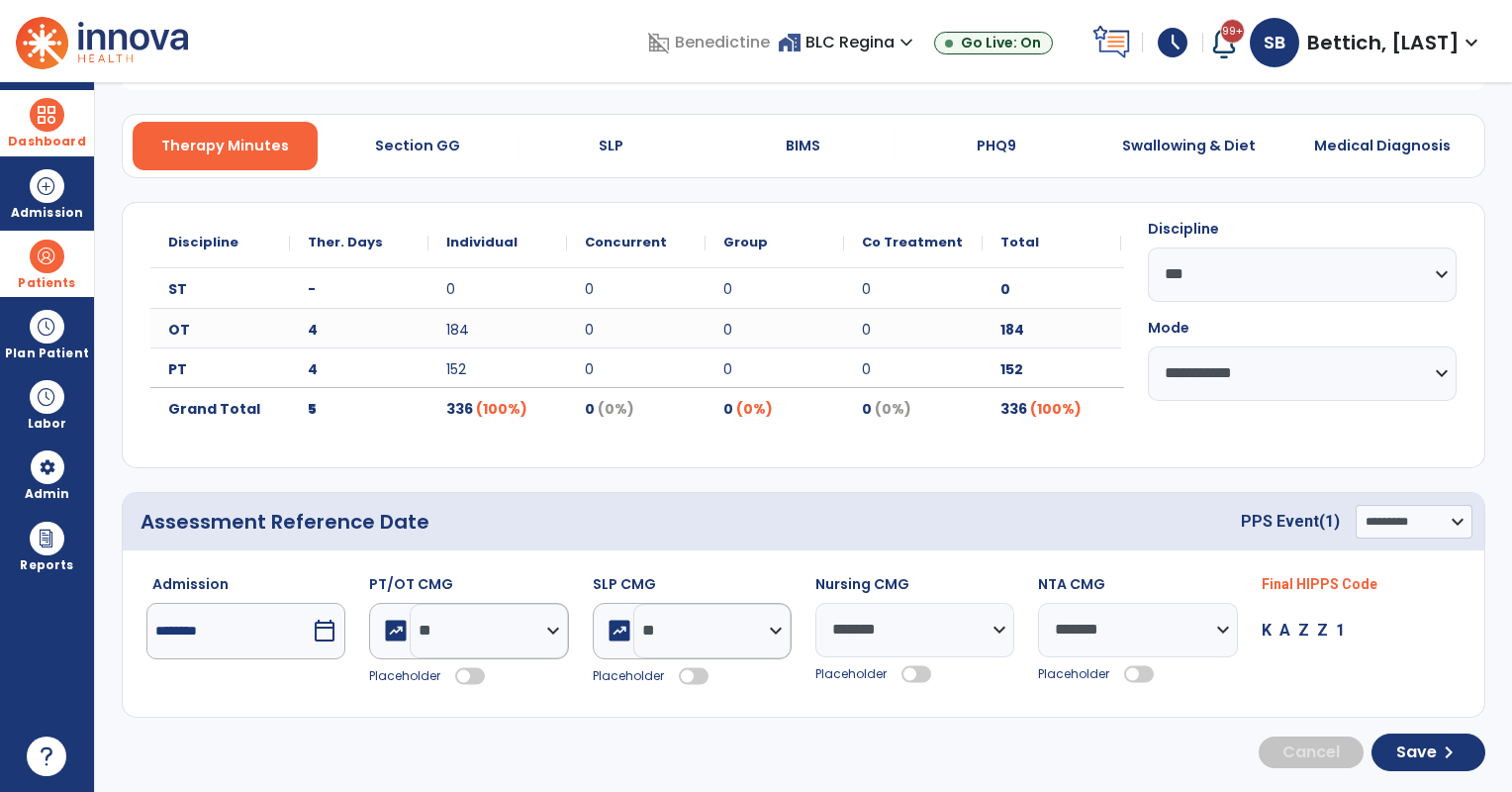 click 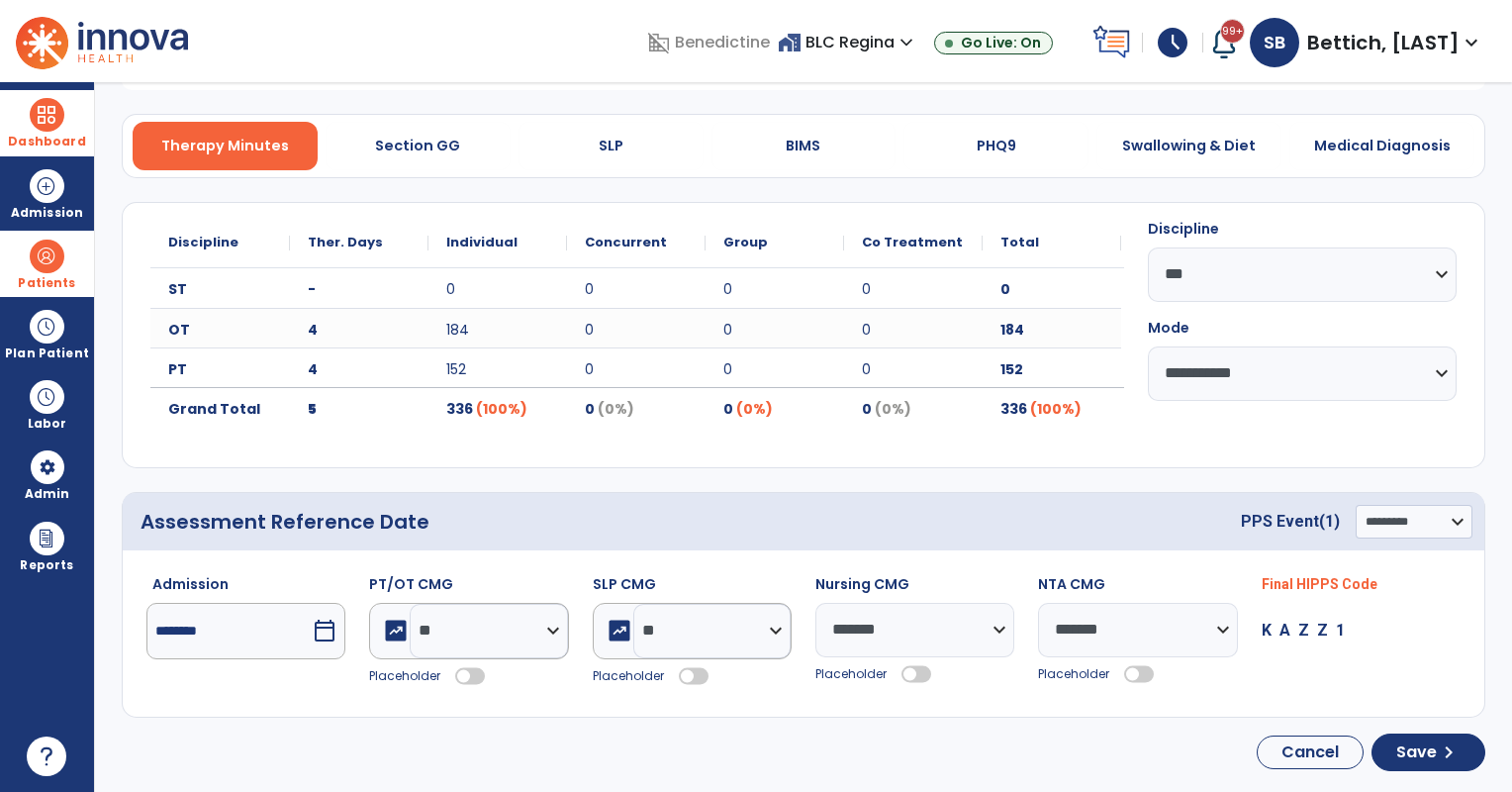 click 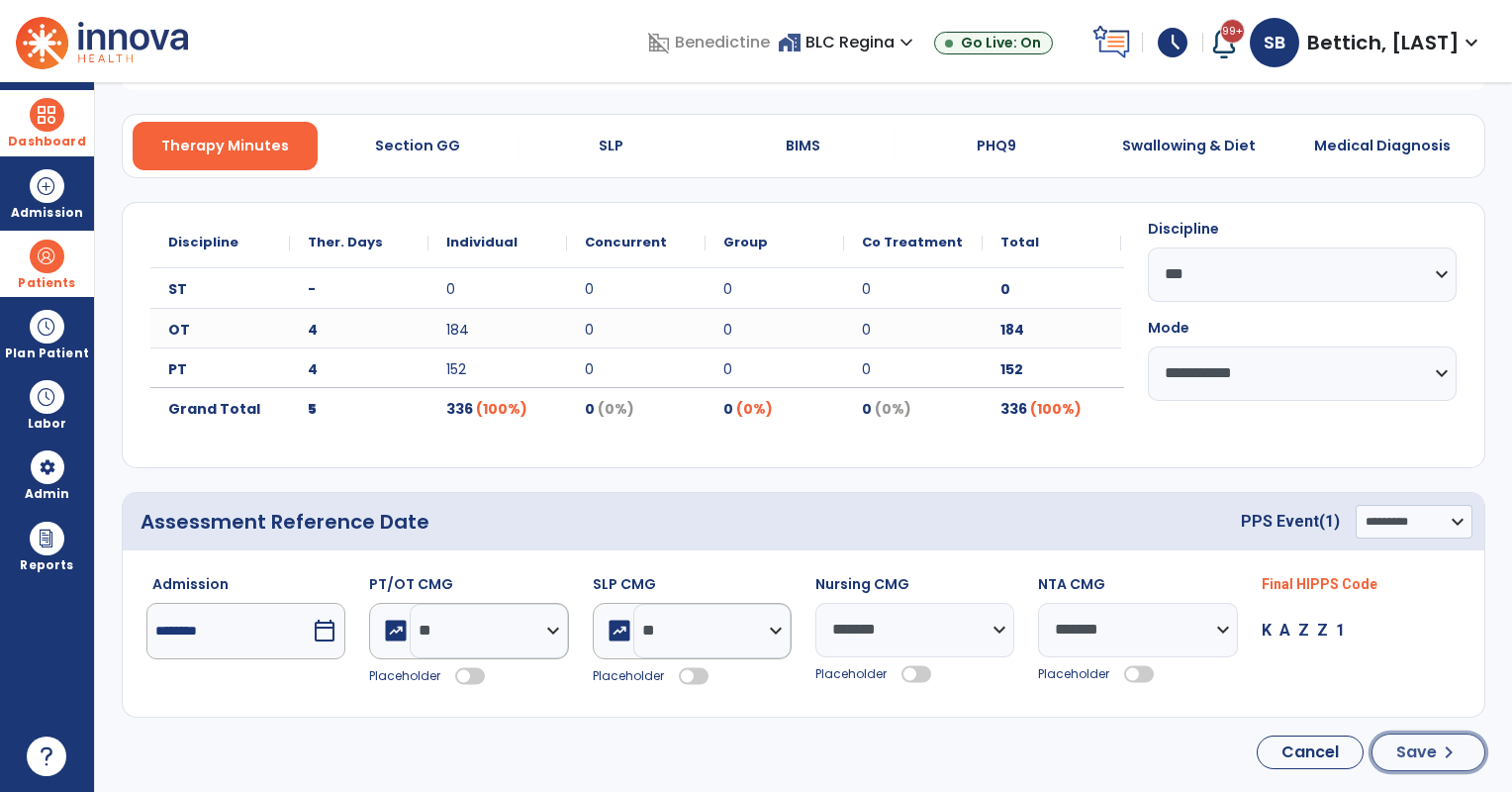 click on "Save  chevron_right" 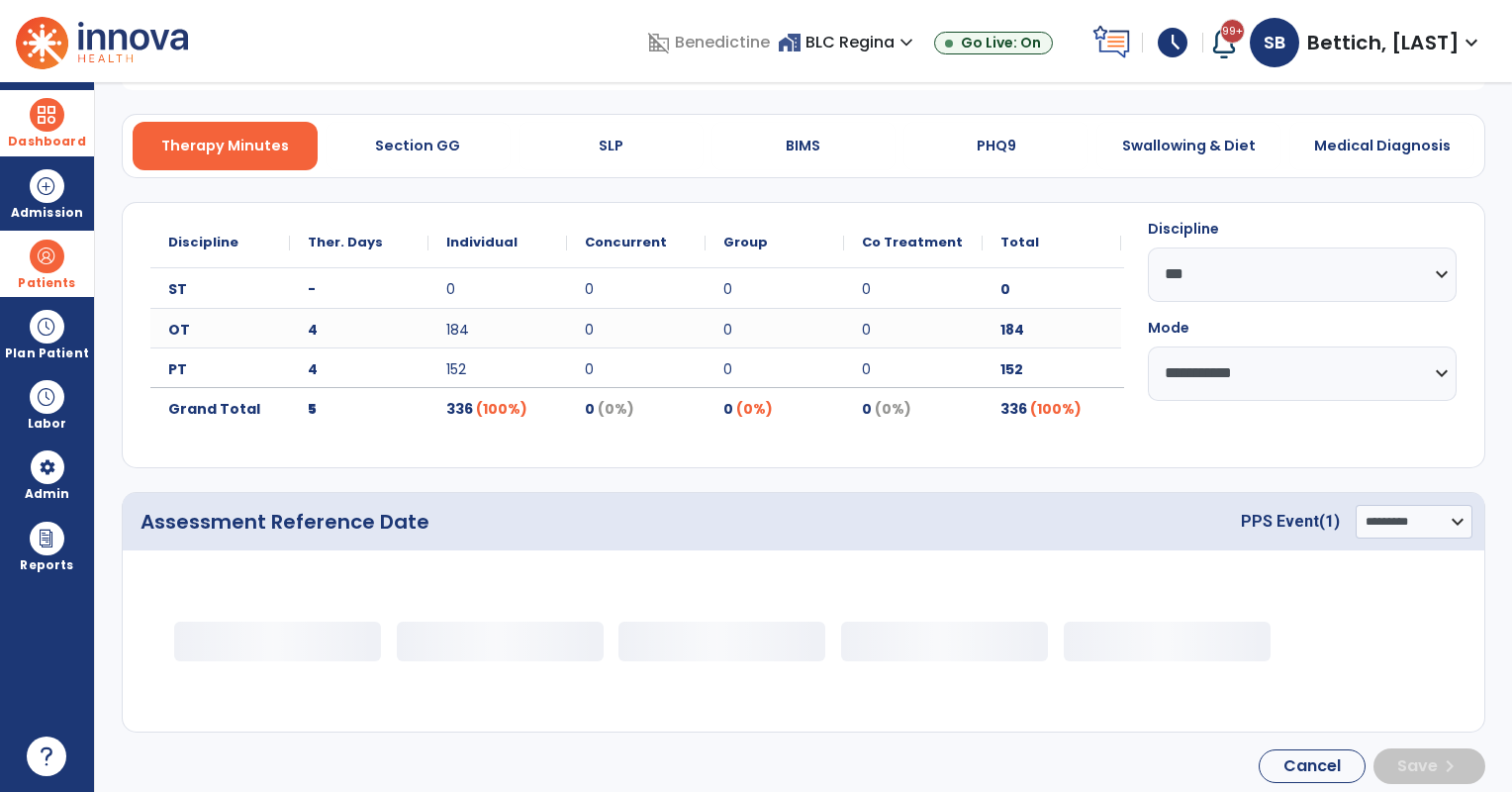 scroll, scrollTop: 55, scrollLeft: 0, axis: vertical 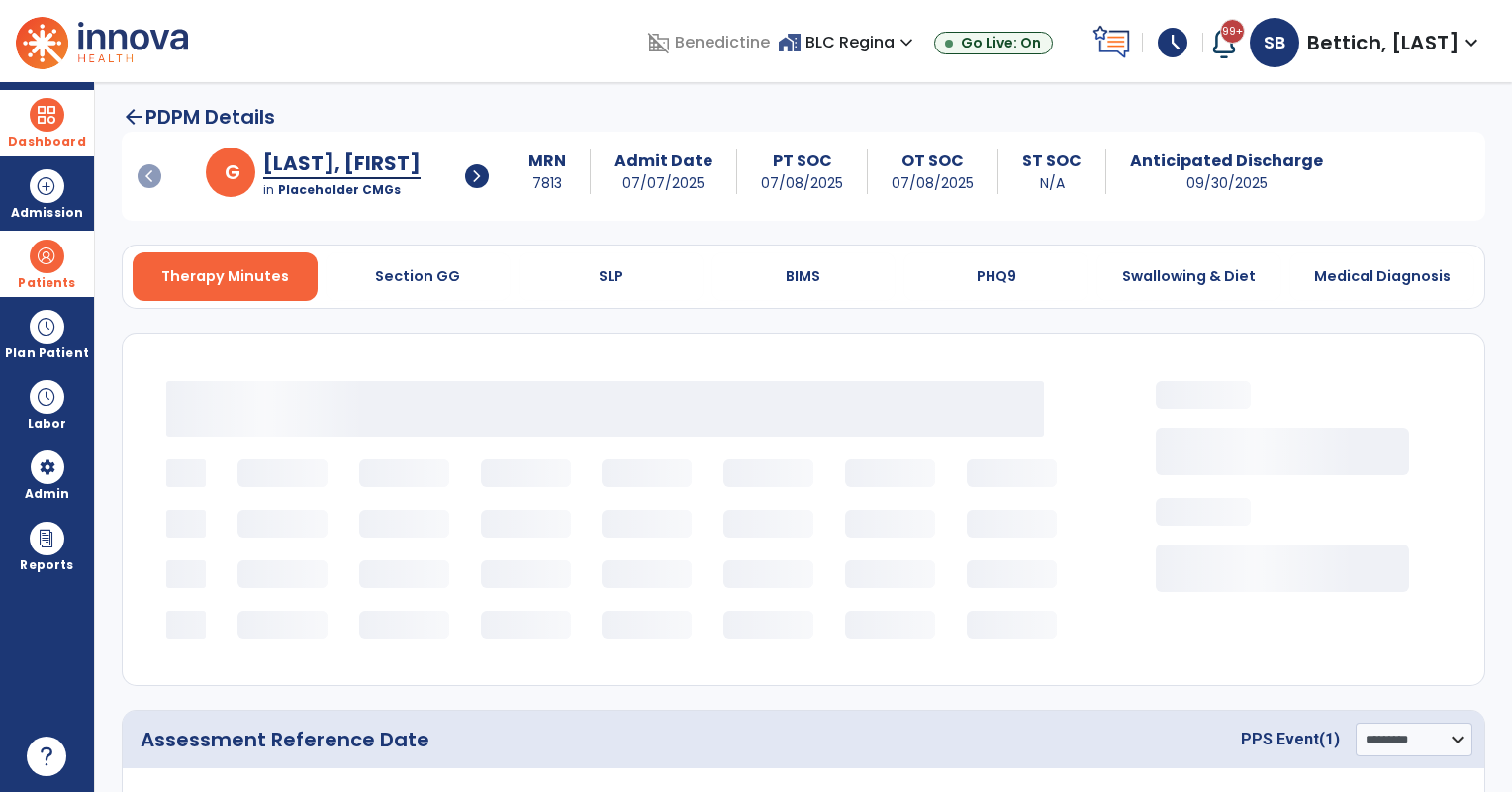 select on "***" 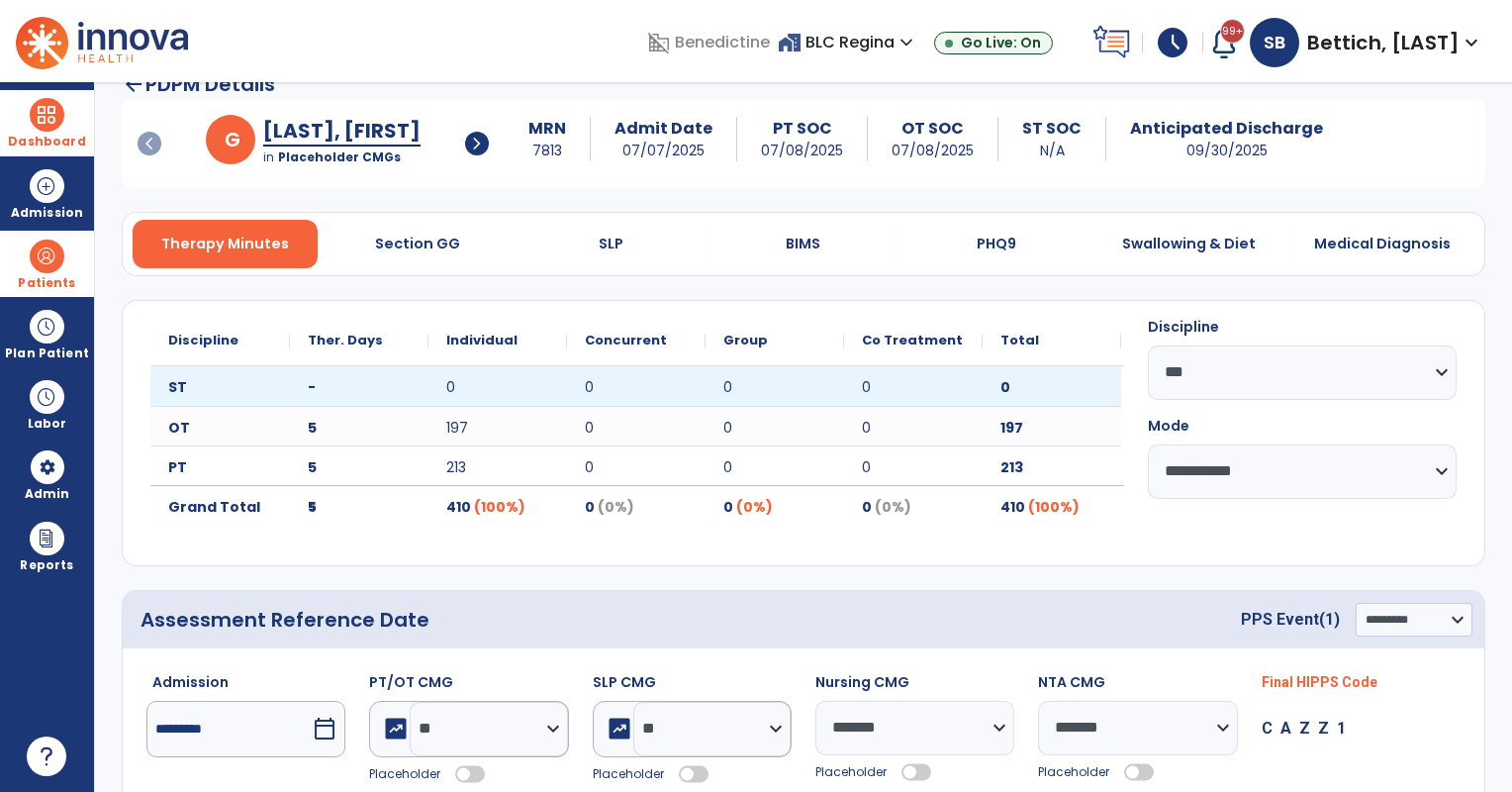 scroll, scrollTop: 0, scrollLeft: 0, axis: both 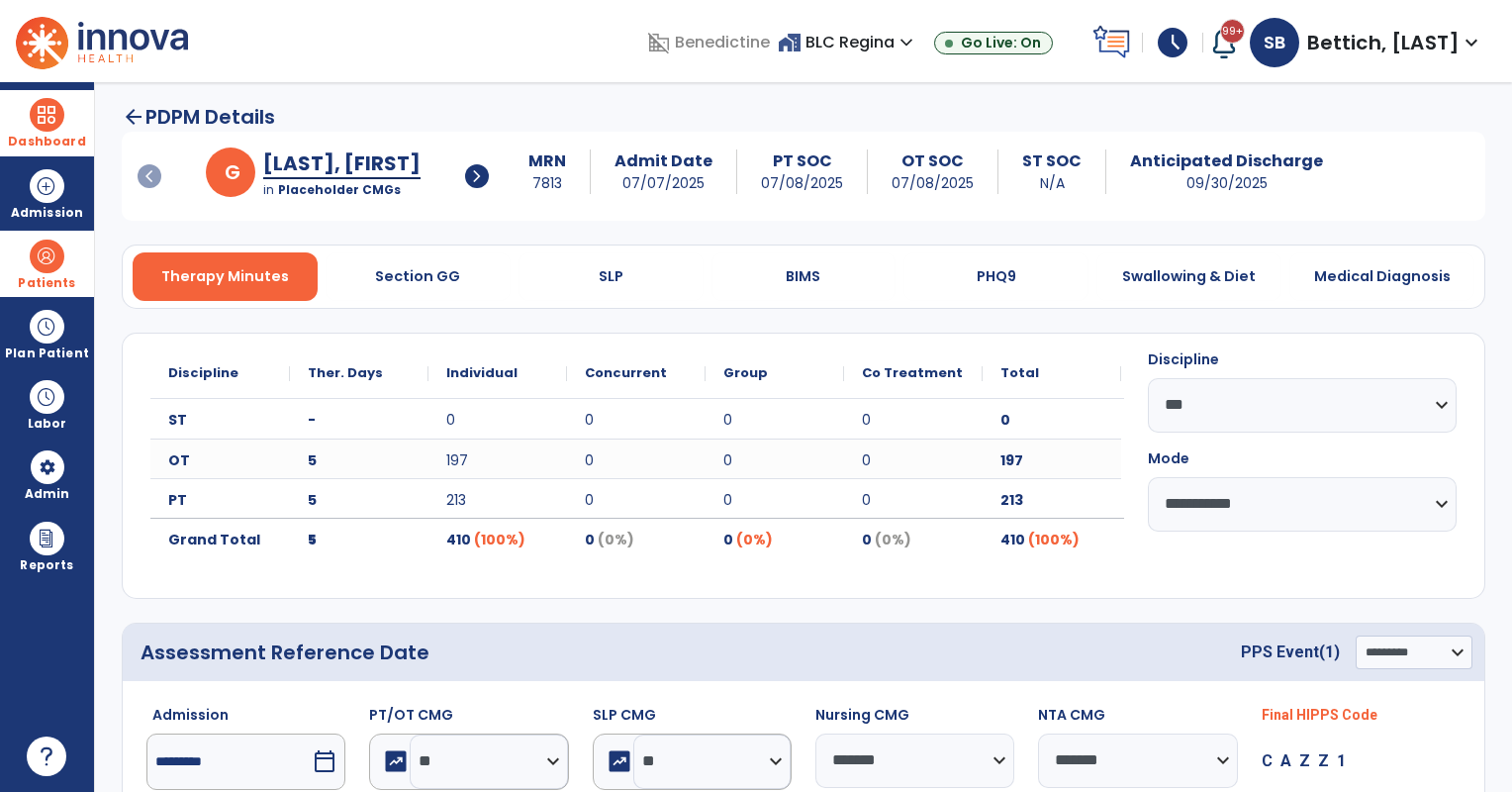 drag, startPoint x: 55, startPoint y: 125, endPoint x: 131, endPoint y: 160, distance: 83.671979 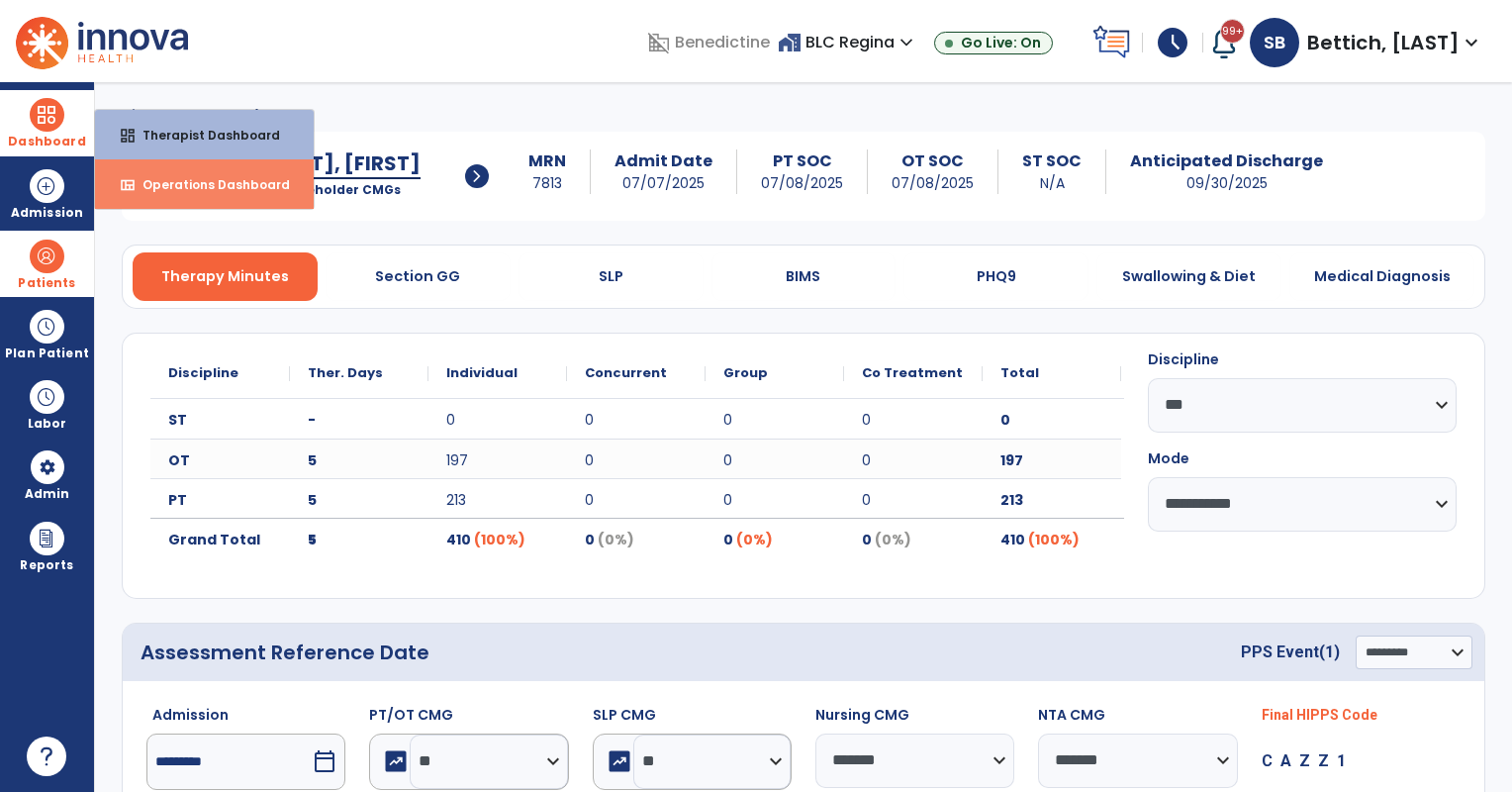 click on "Operations Dashboard" at bounding box center (208, 184) 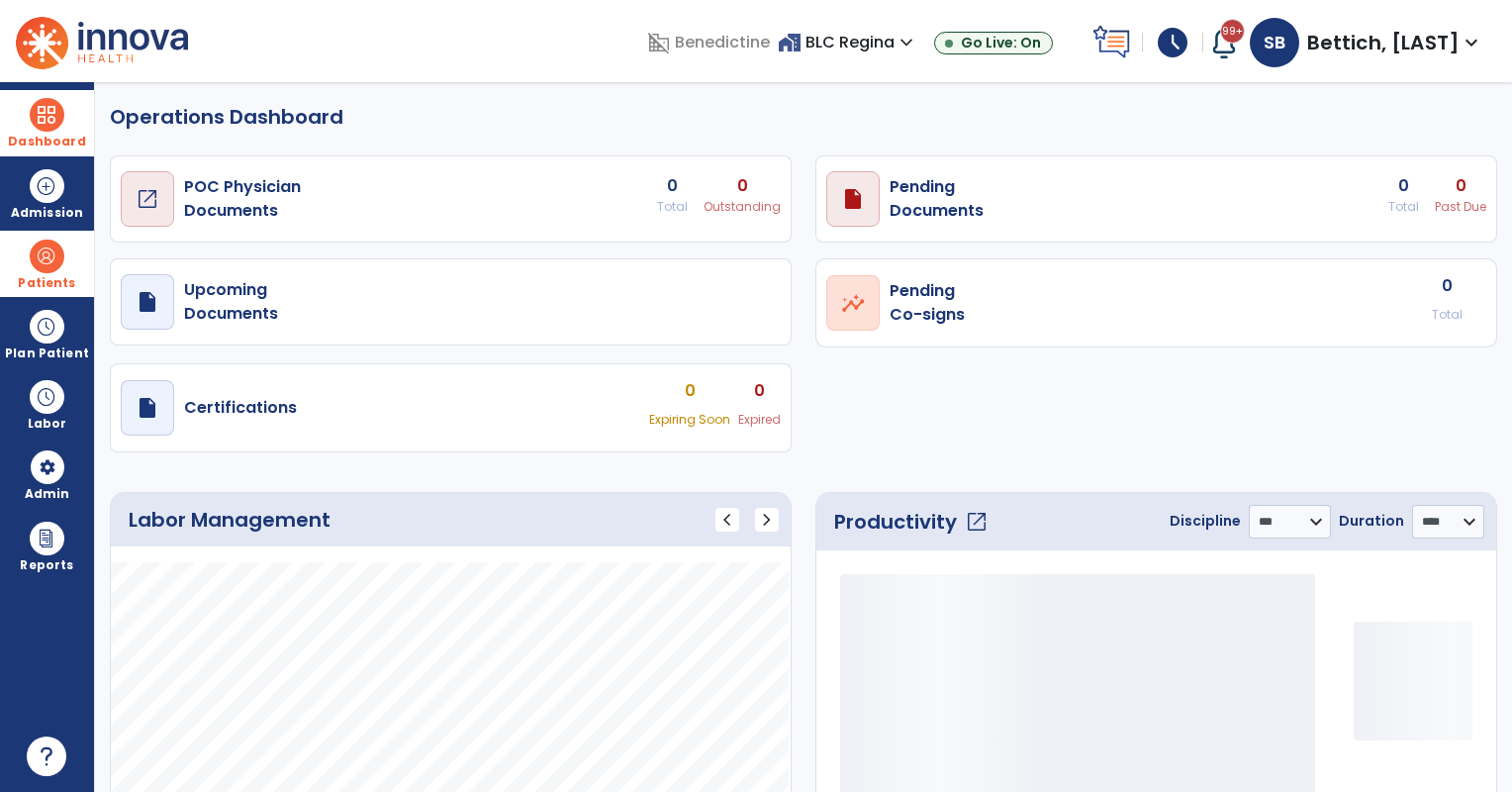 select on "***" 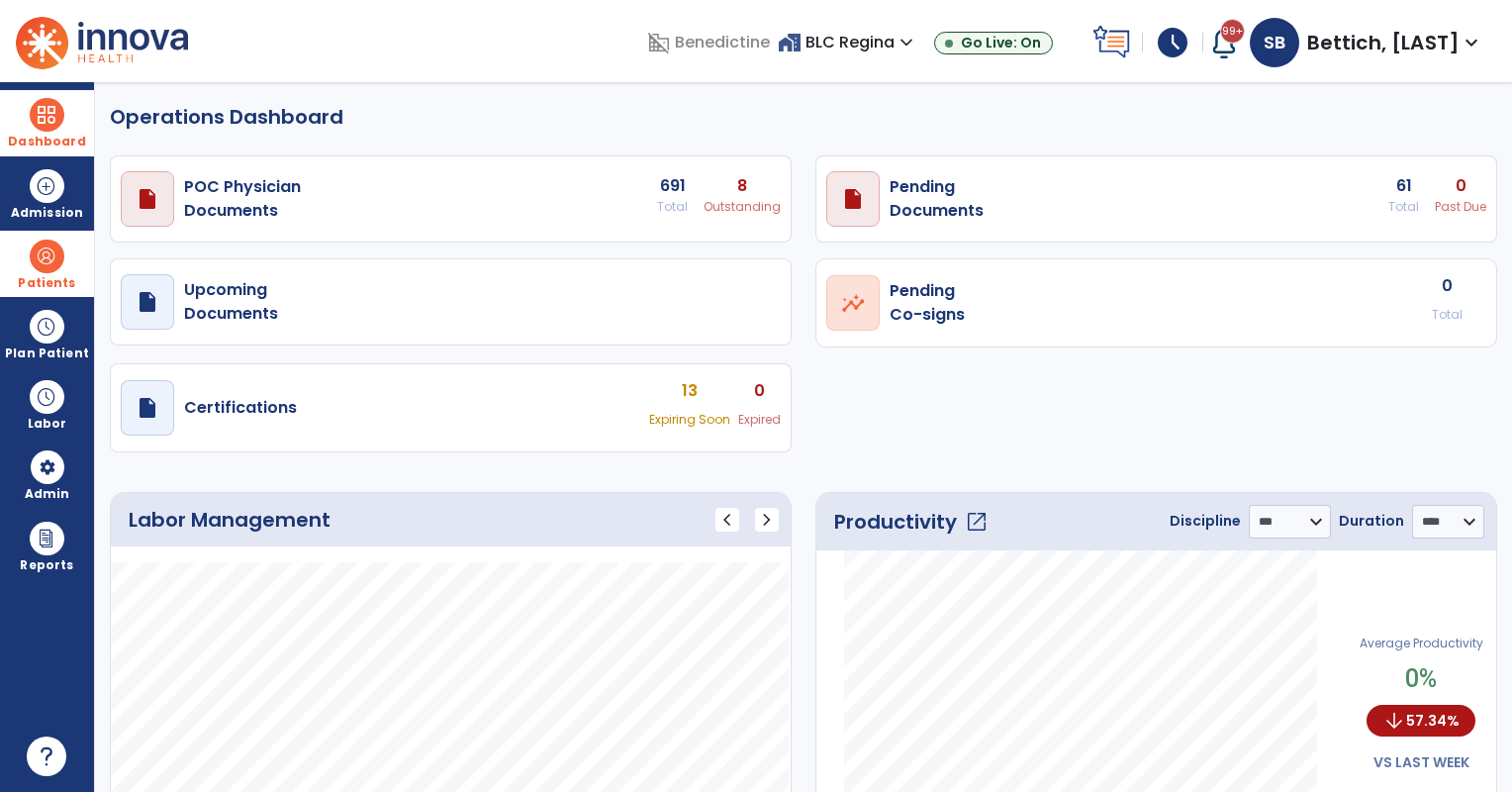 click at bounding box center [47, 256] 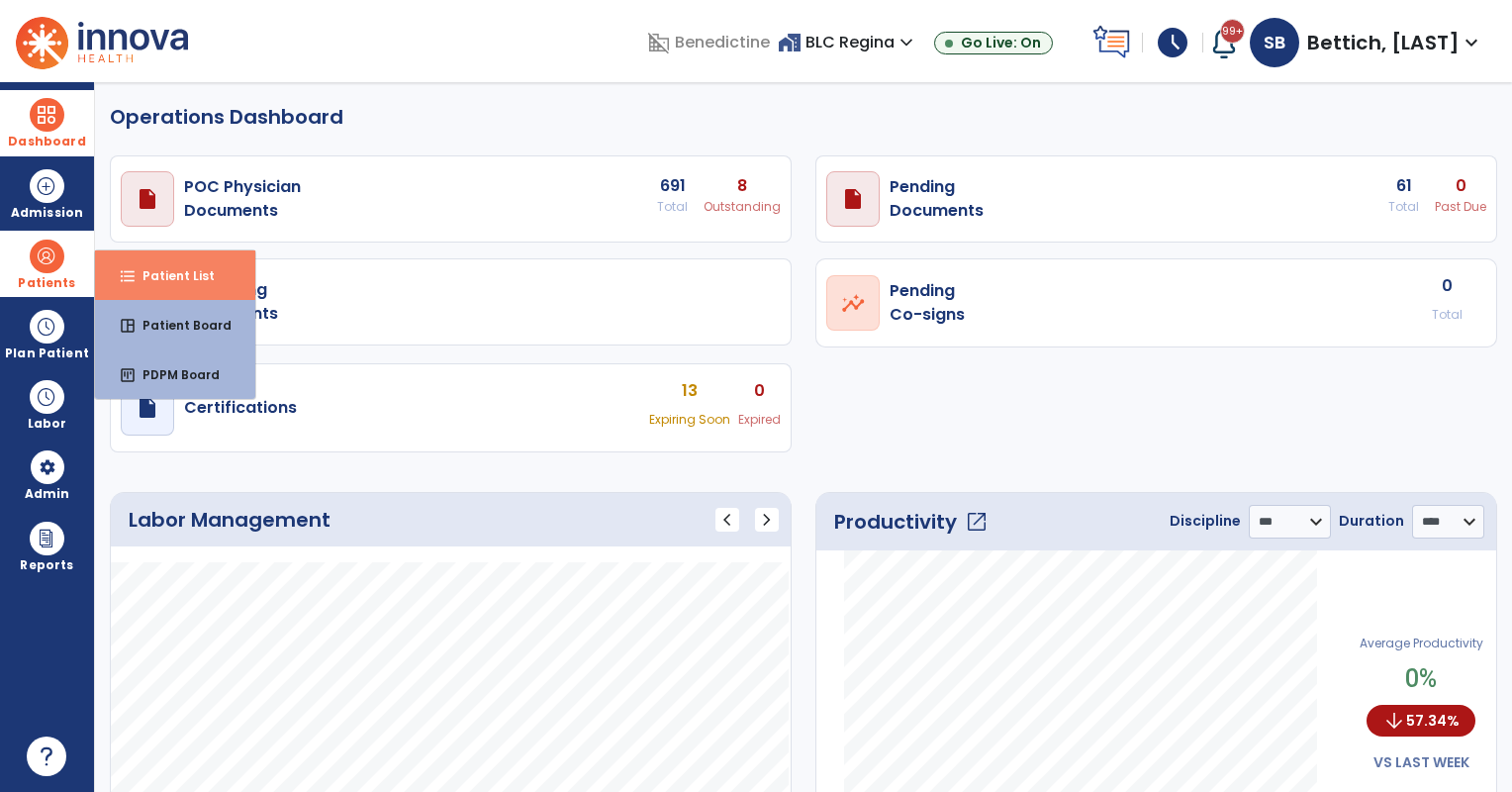 click on "Patient List" at bounding box center [170, 275] 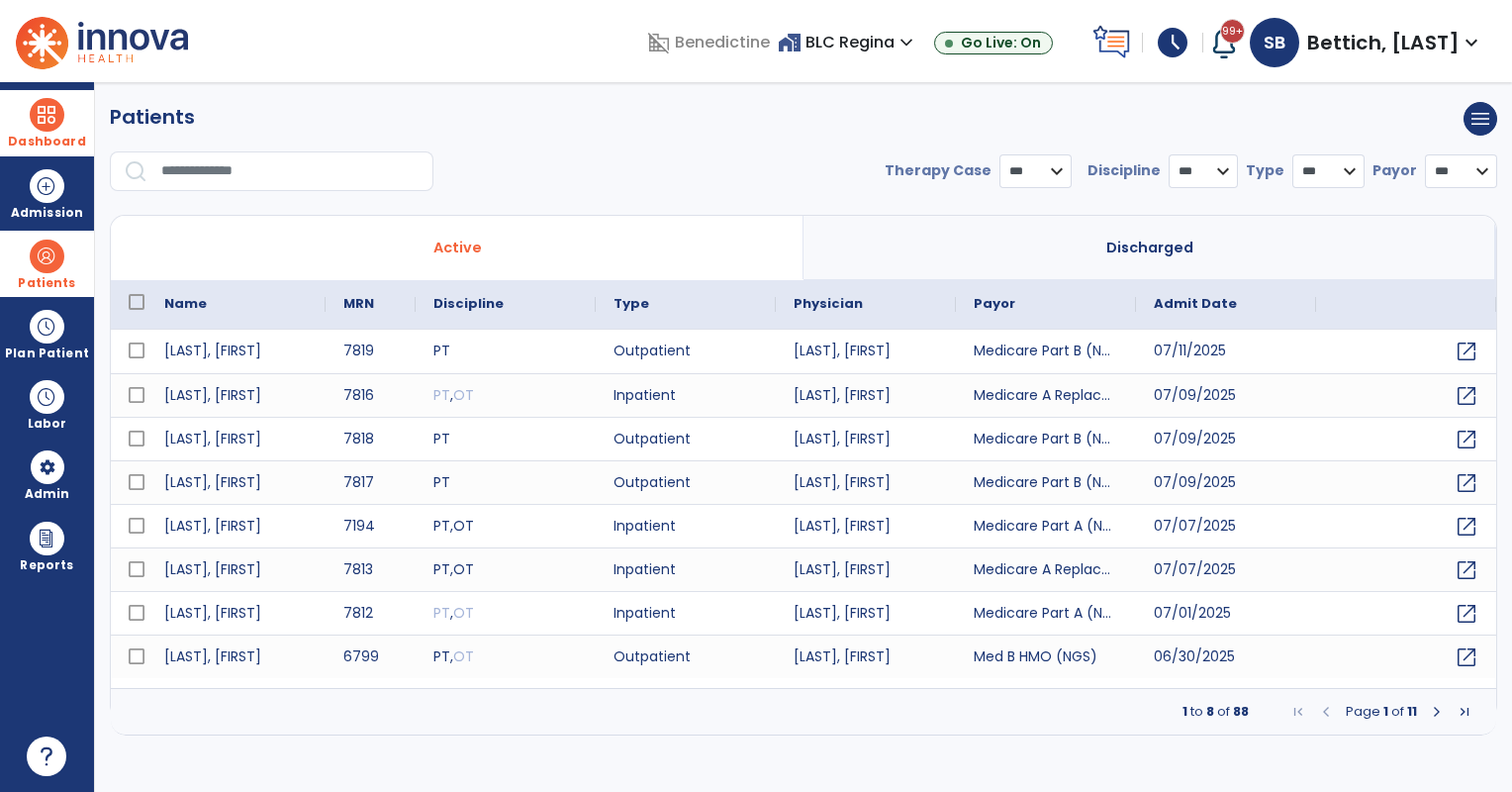 select on "***" 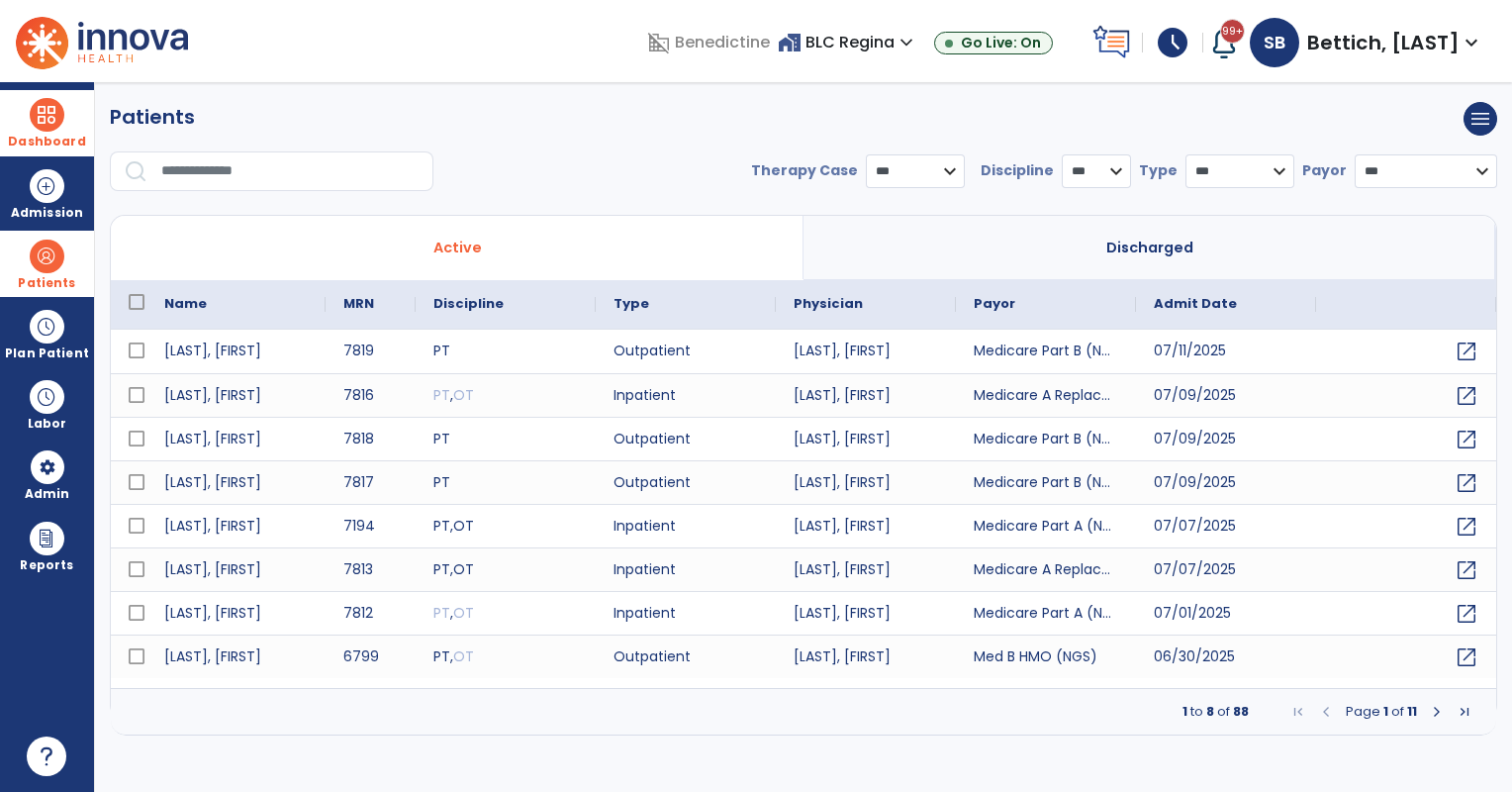 click at bounding box center [290, 171] 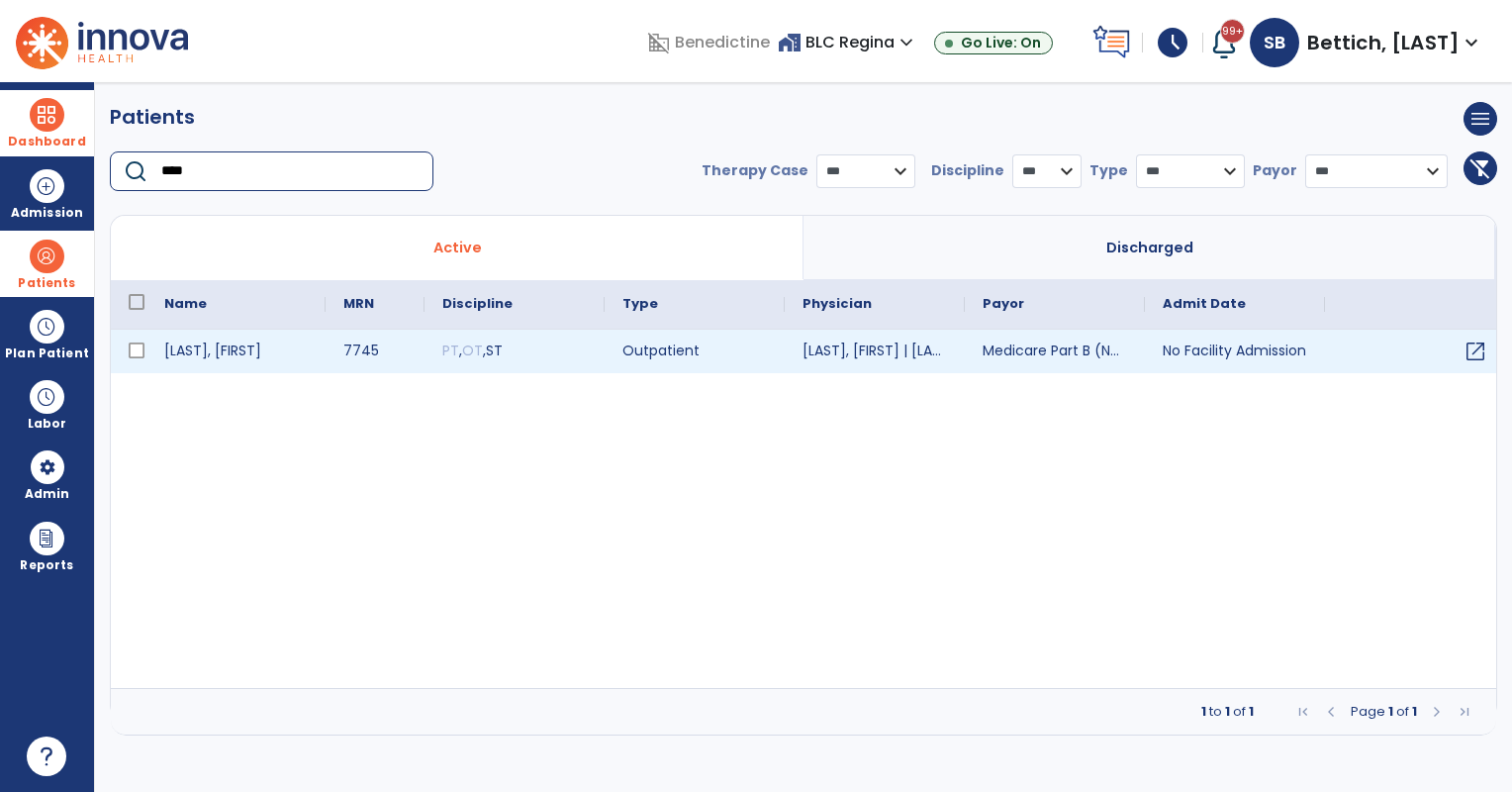 type on "****" 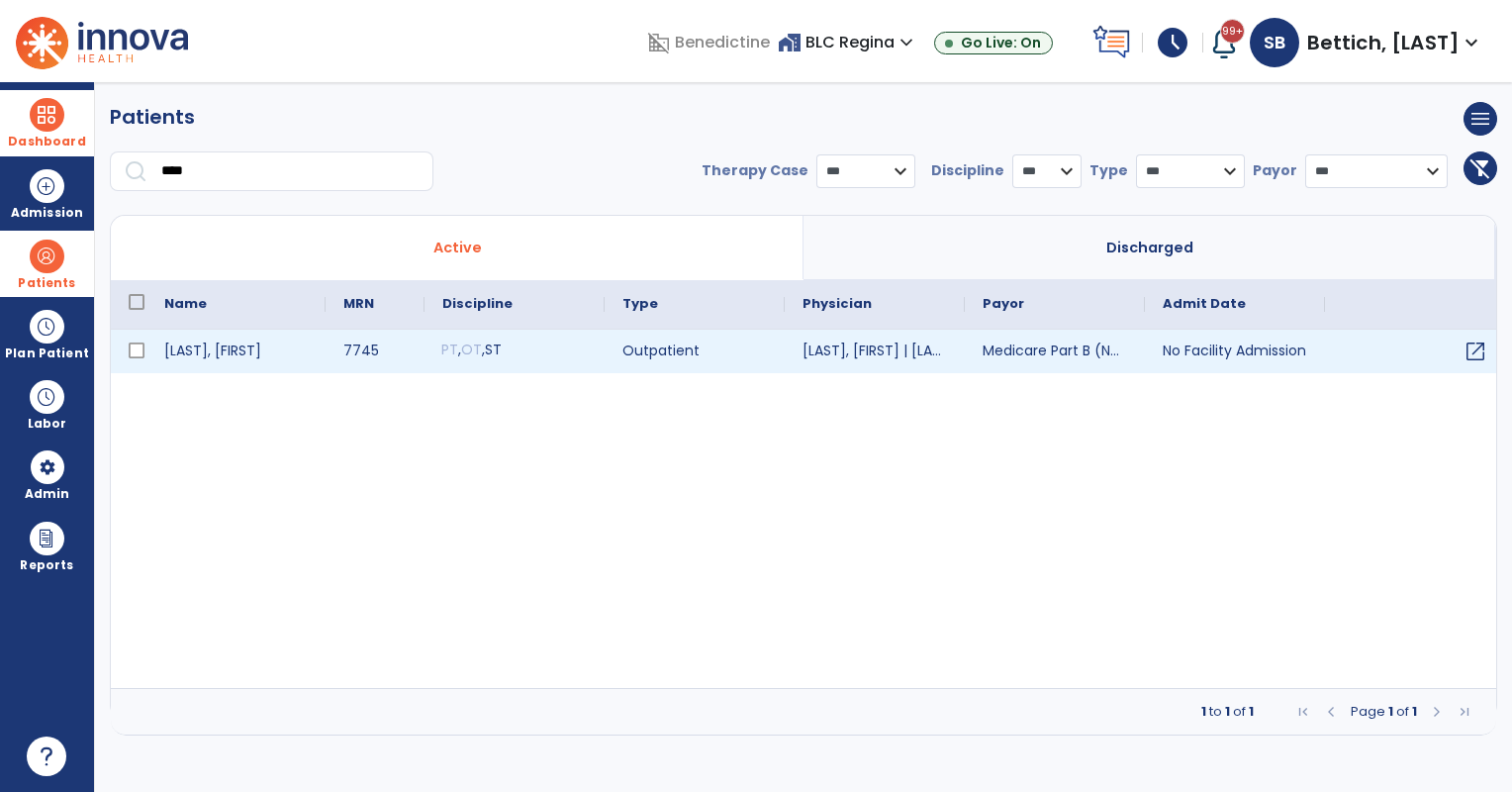 click on "PT , OT , ST" at bounding box center (515, 351) 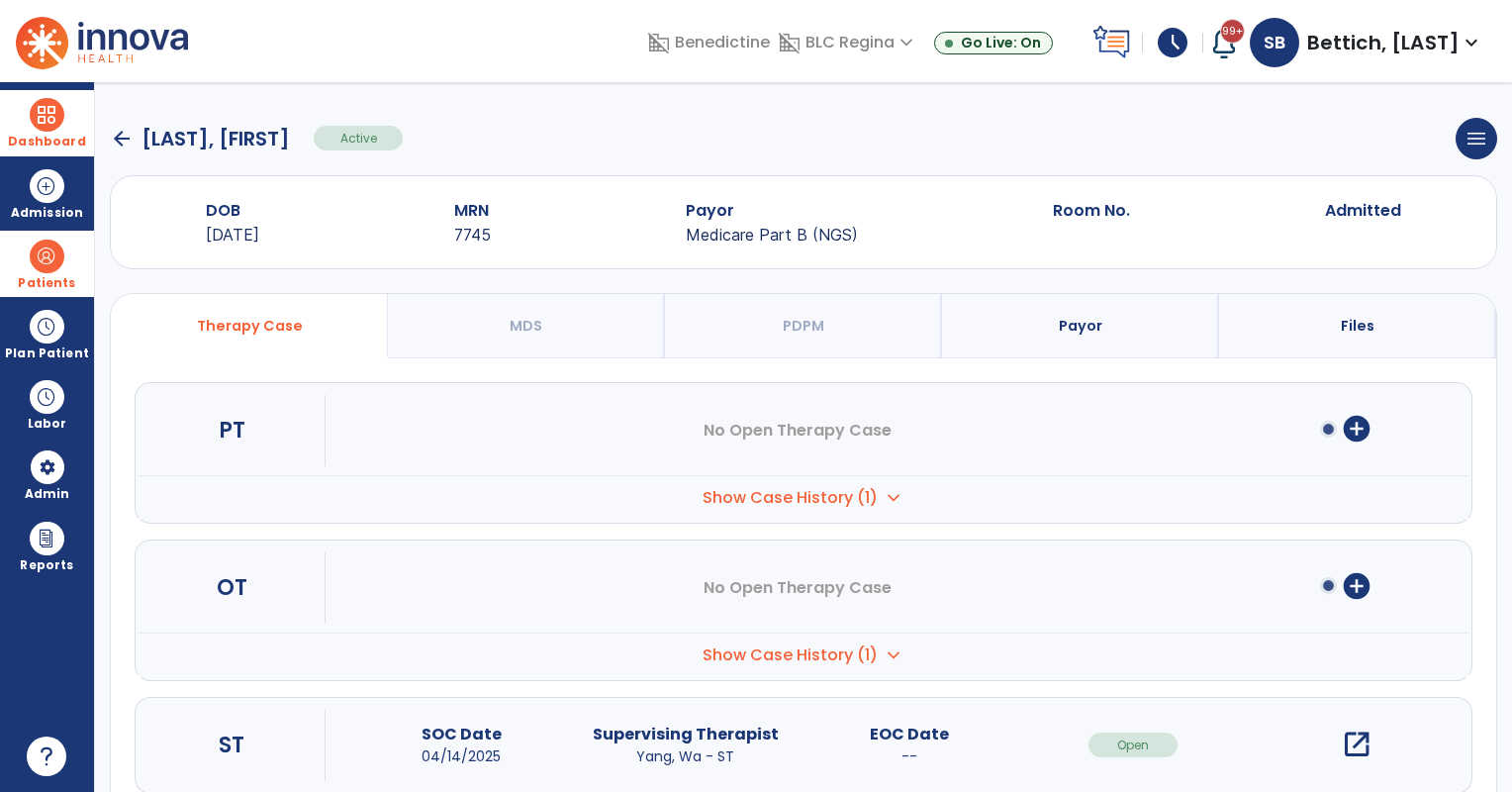 click on "Show Case History (1)" at bounding box center [790, 498] 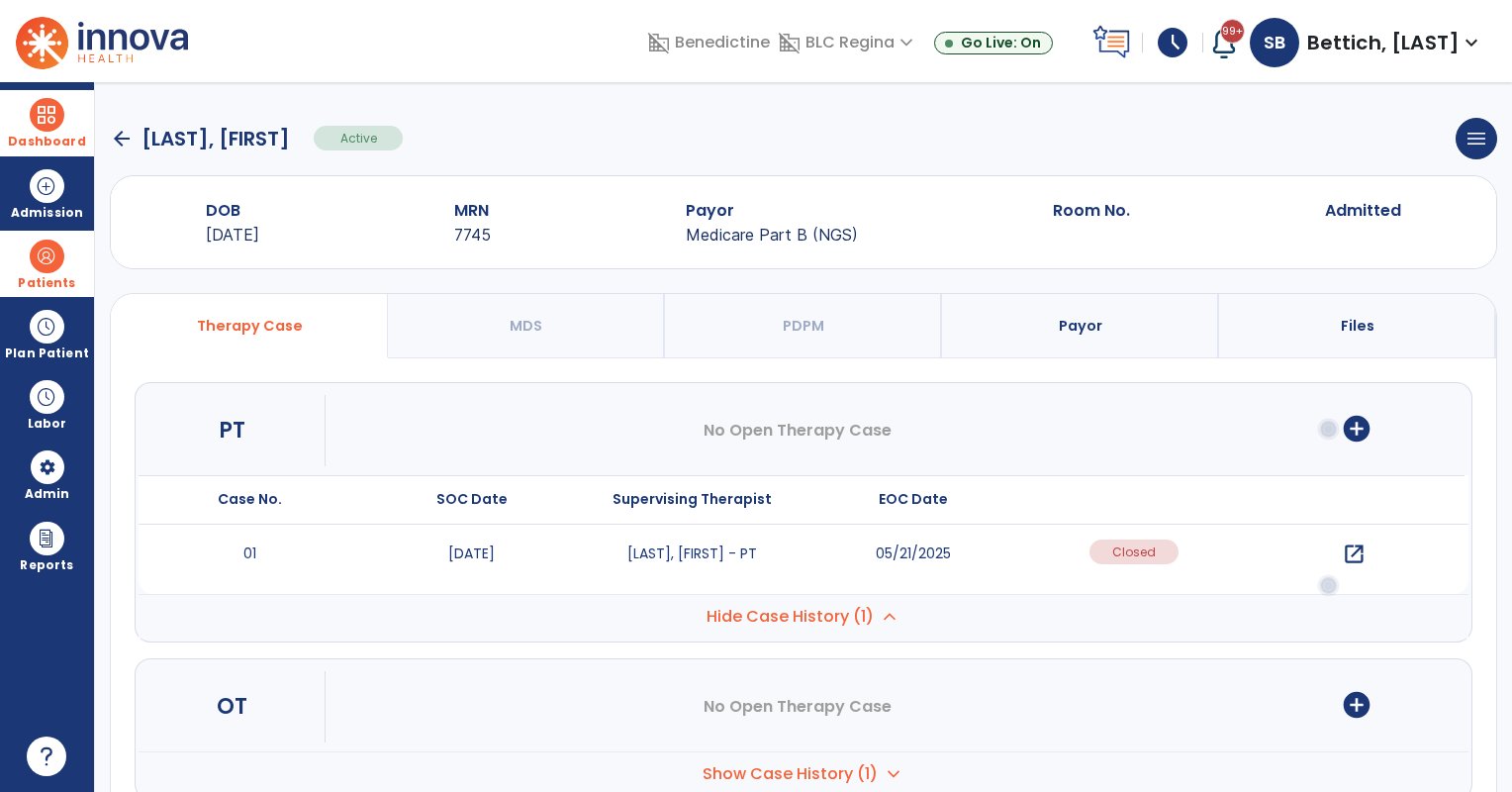 click on "open_in_new" at bounding box center (1354, 554) 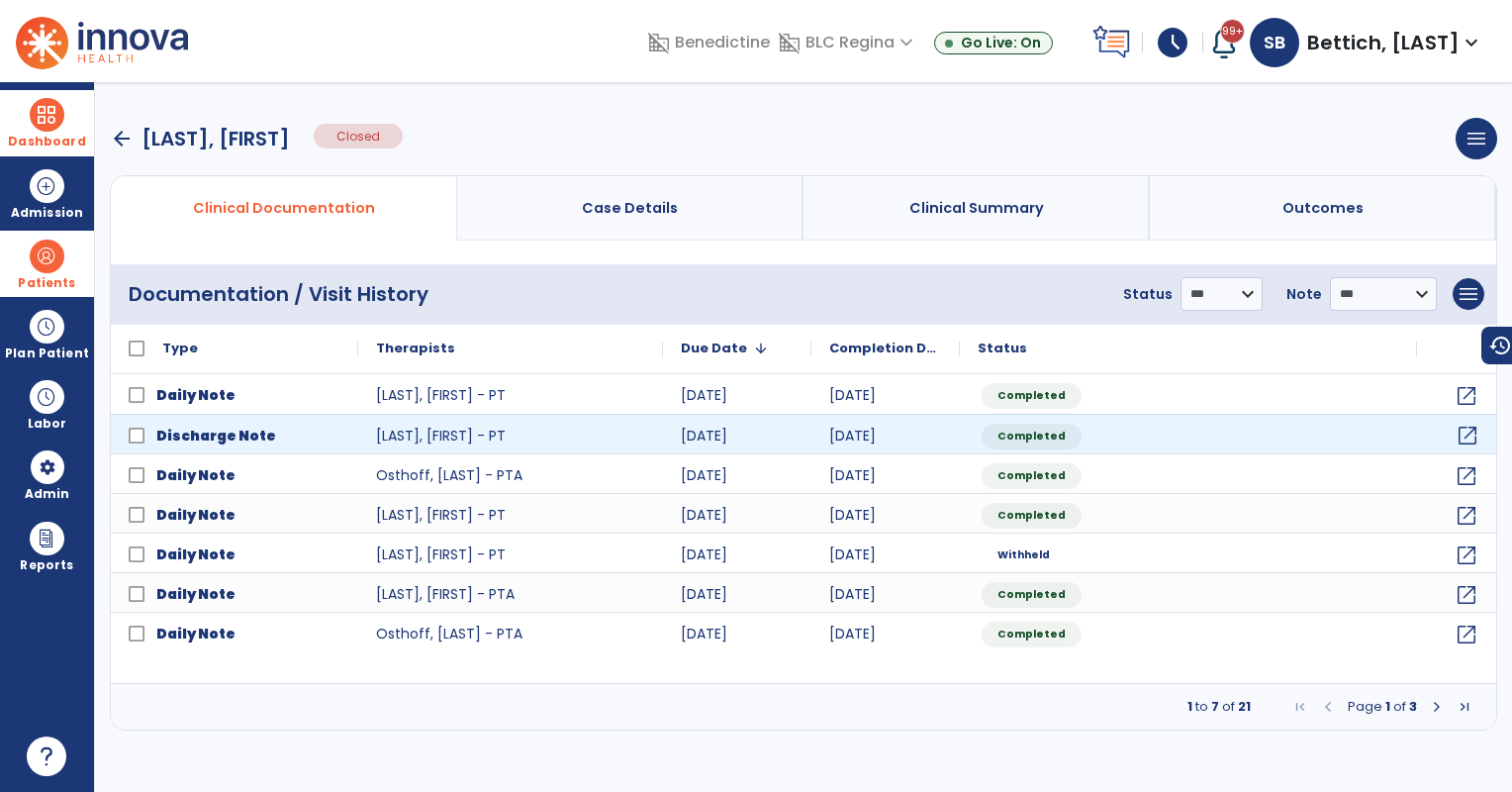 click on "open_in_new" 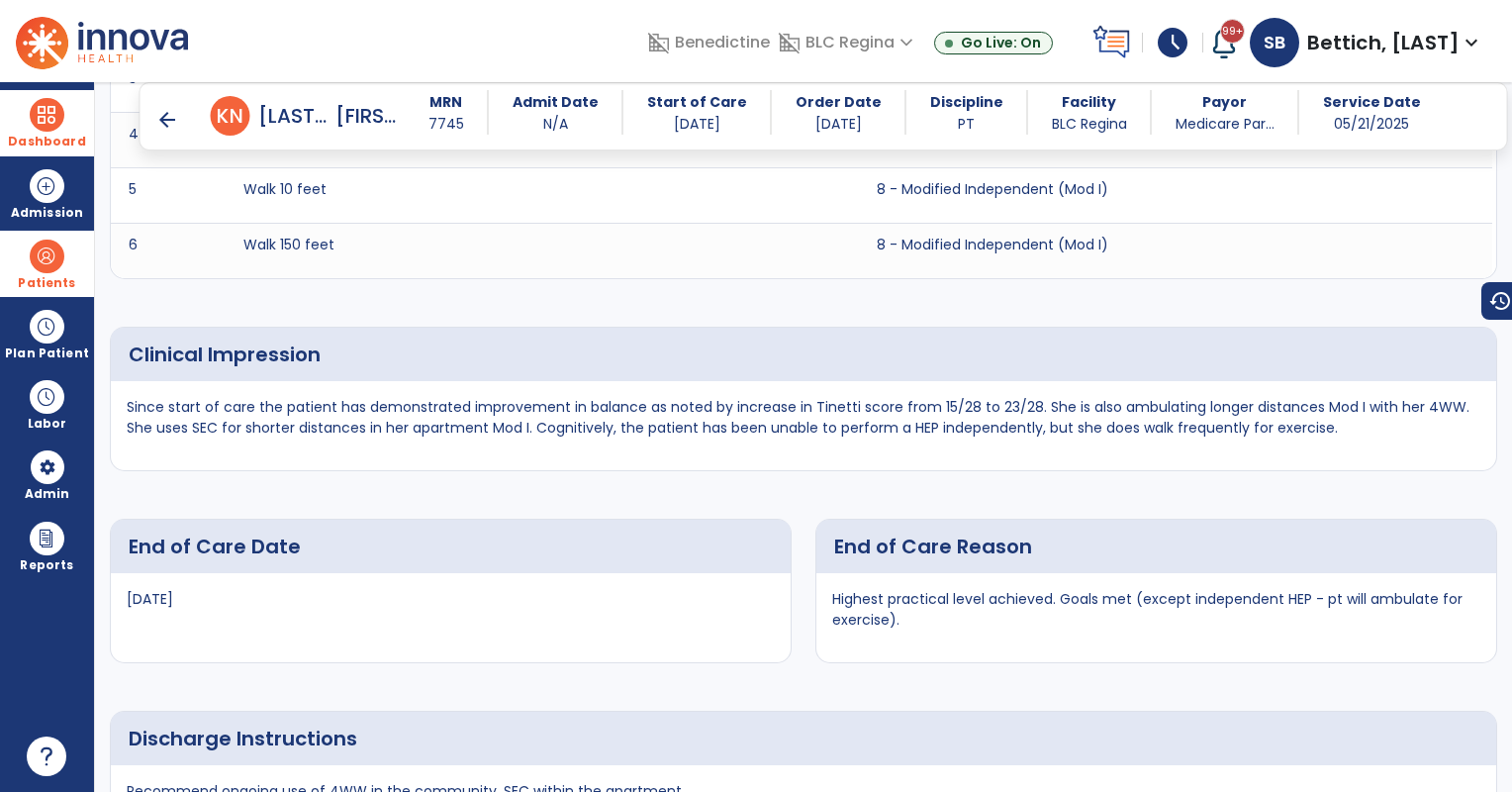 scroll, scrollTop: 2075, scrollLeft: 0, axis: vertical 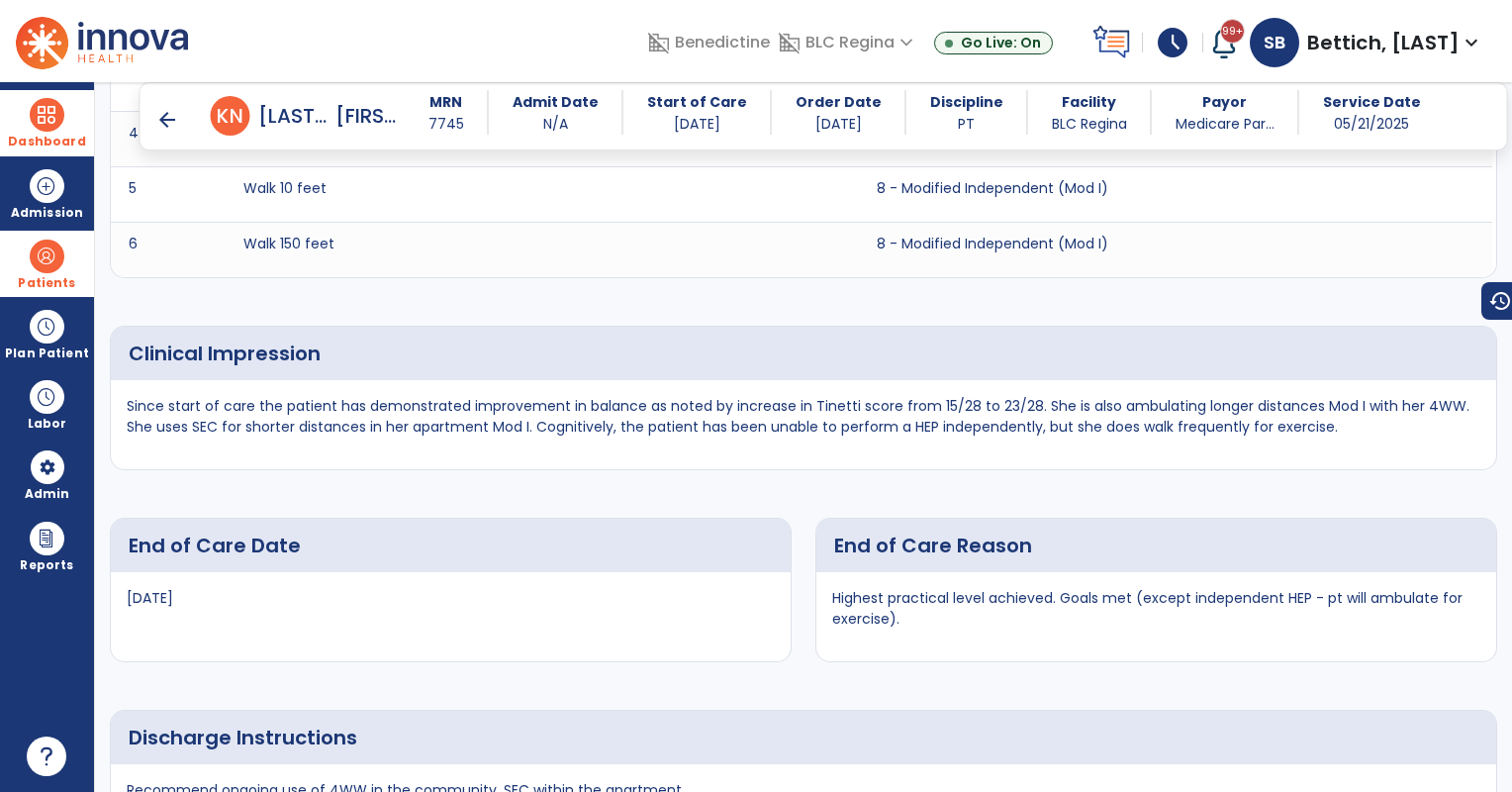 click at bounding box center (47, 256) 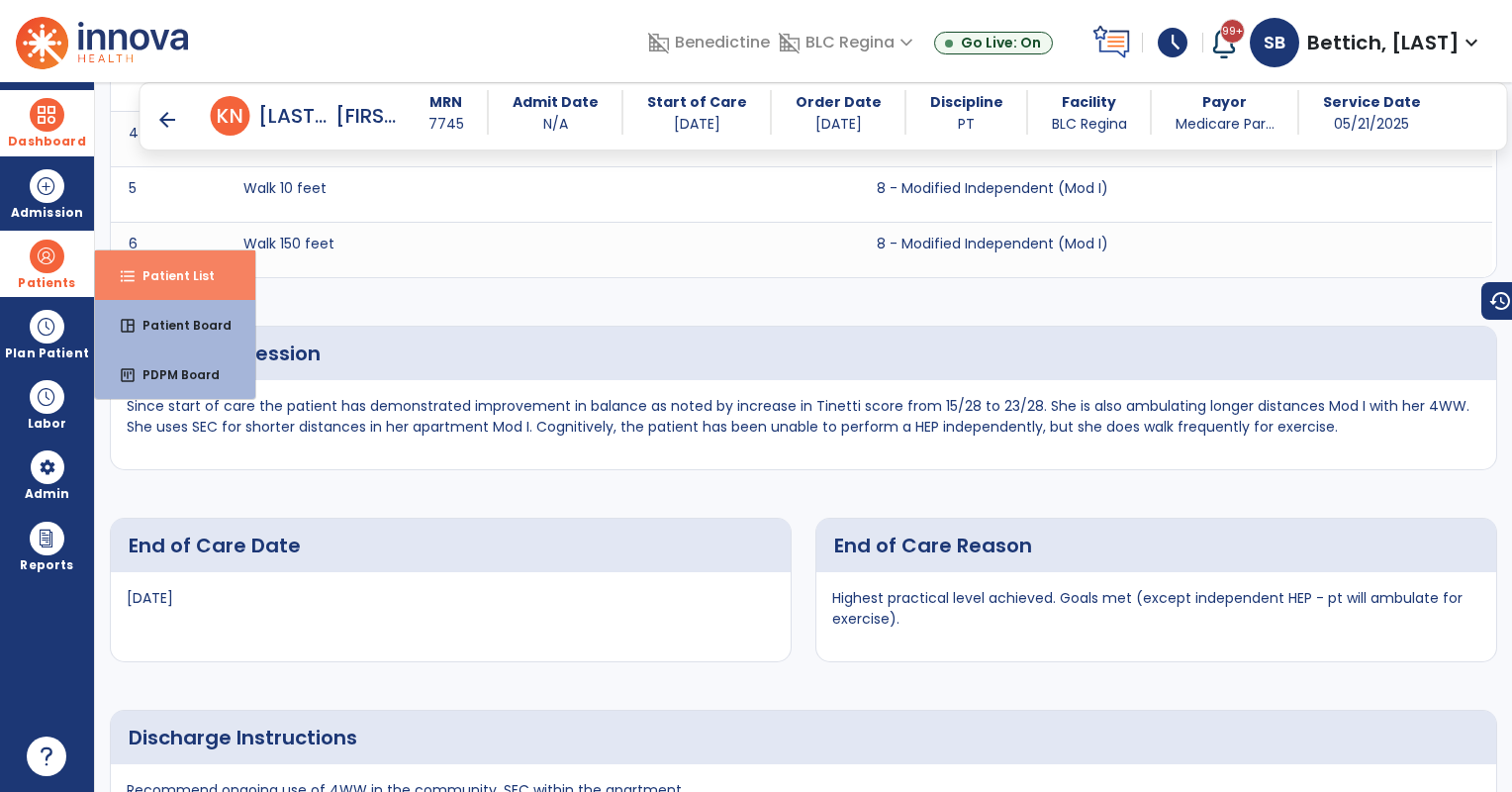 click on "format_list_bulleted  Patient List" at bounding box center (175, 275) 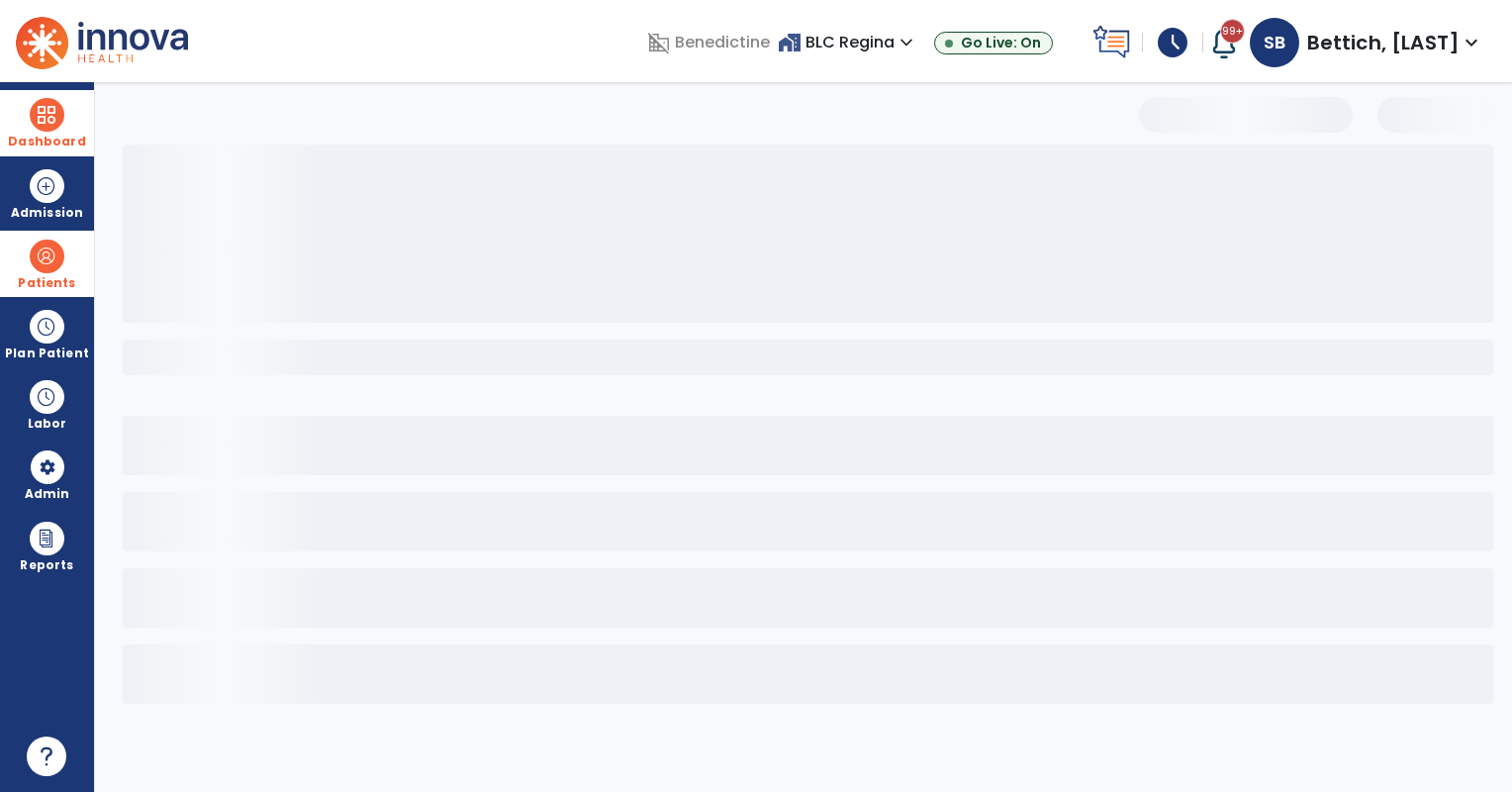 scroll, scrollTop: 0, scrollLeft: 0, axis: both 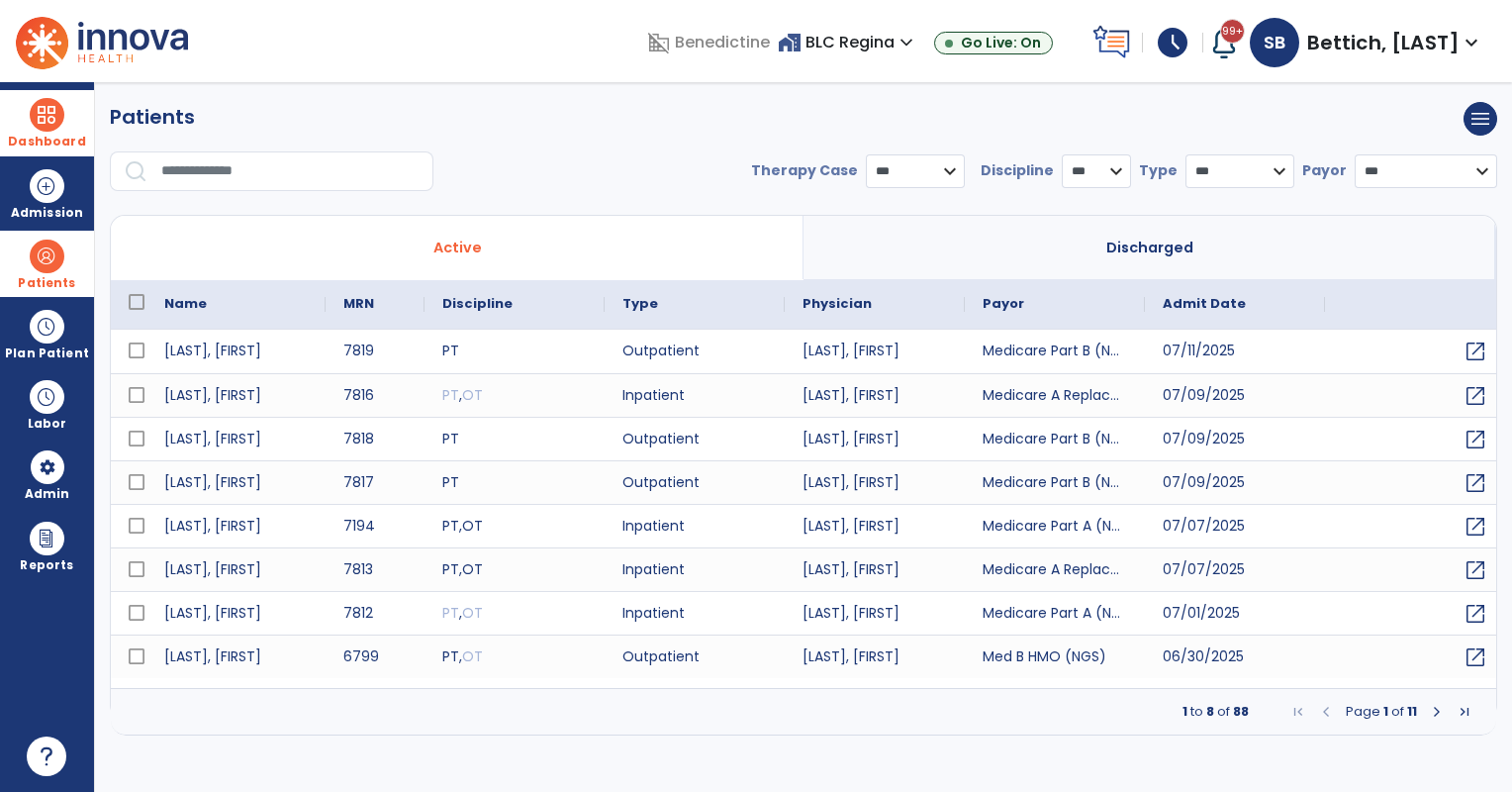 select on "***" 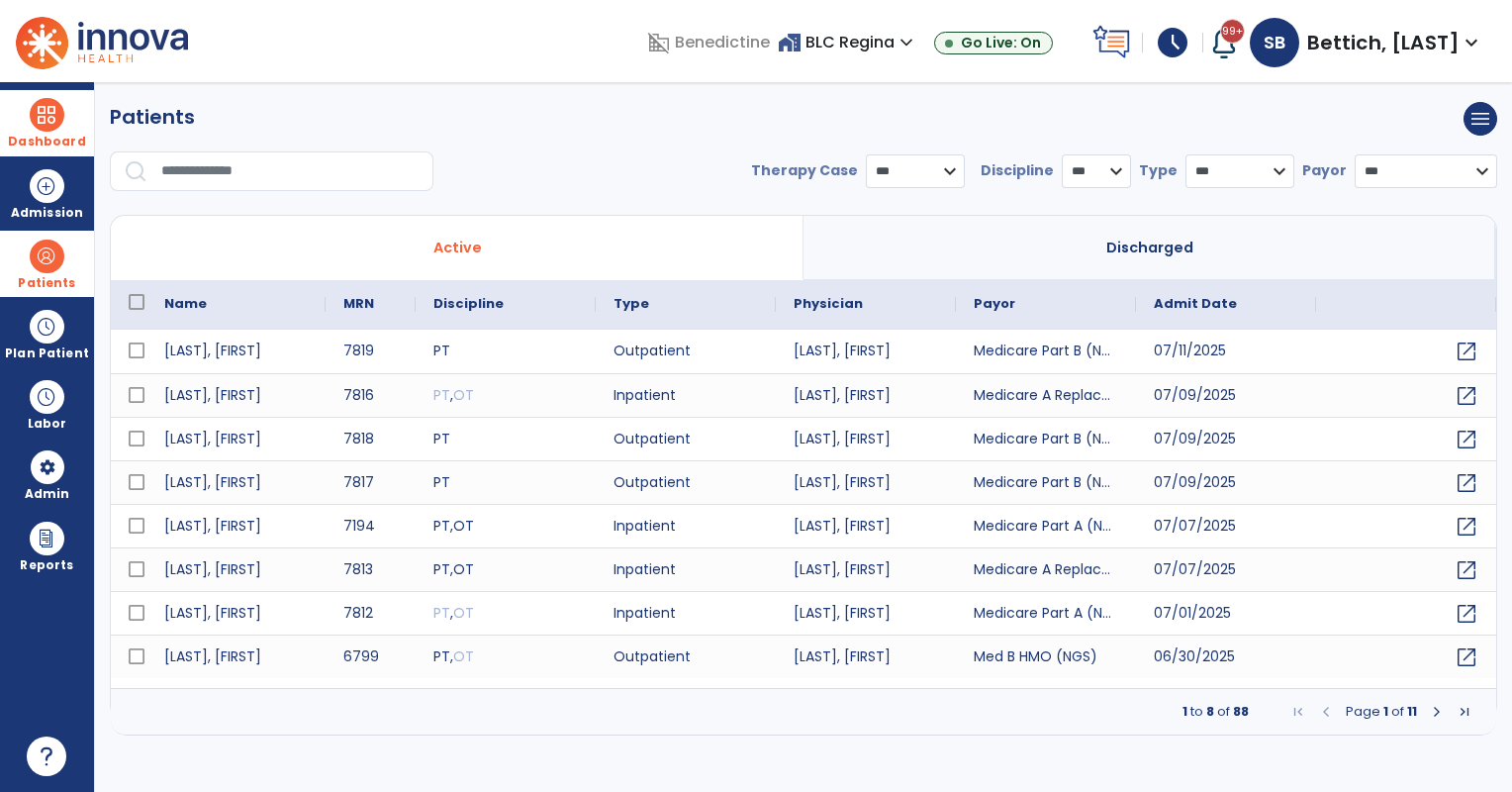 click at bounding box center [290, 171] 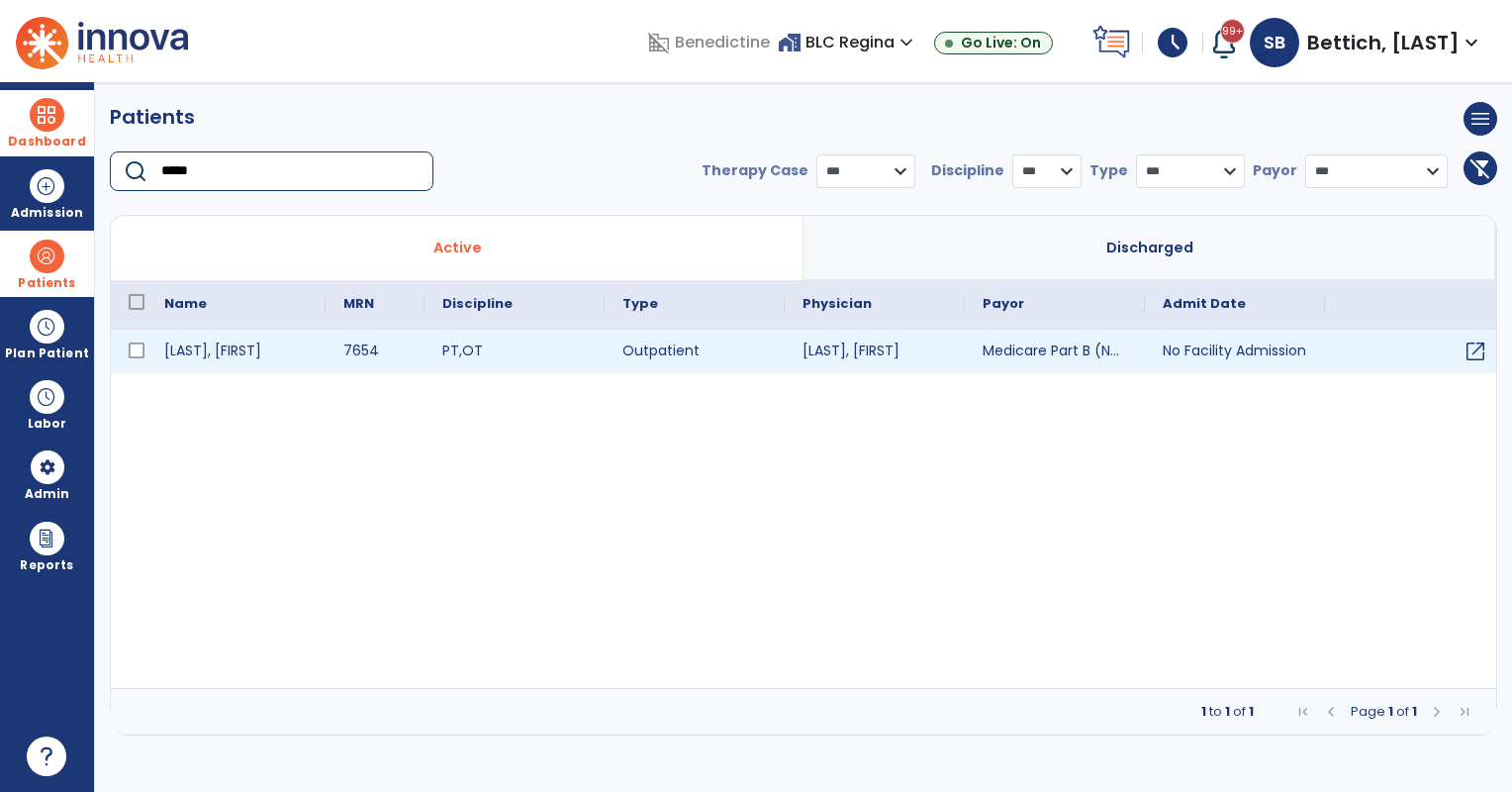 type on "*****" 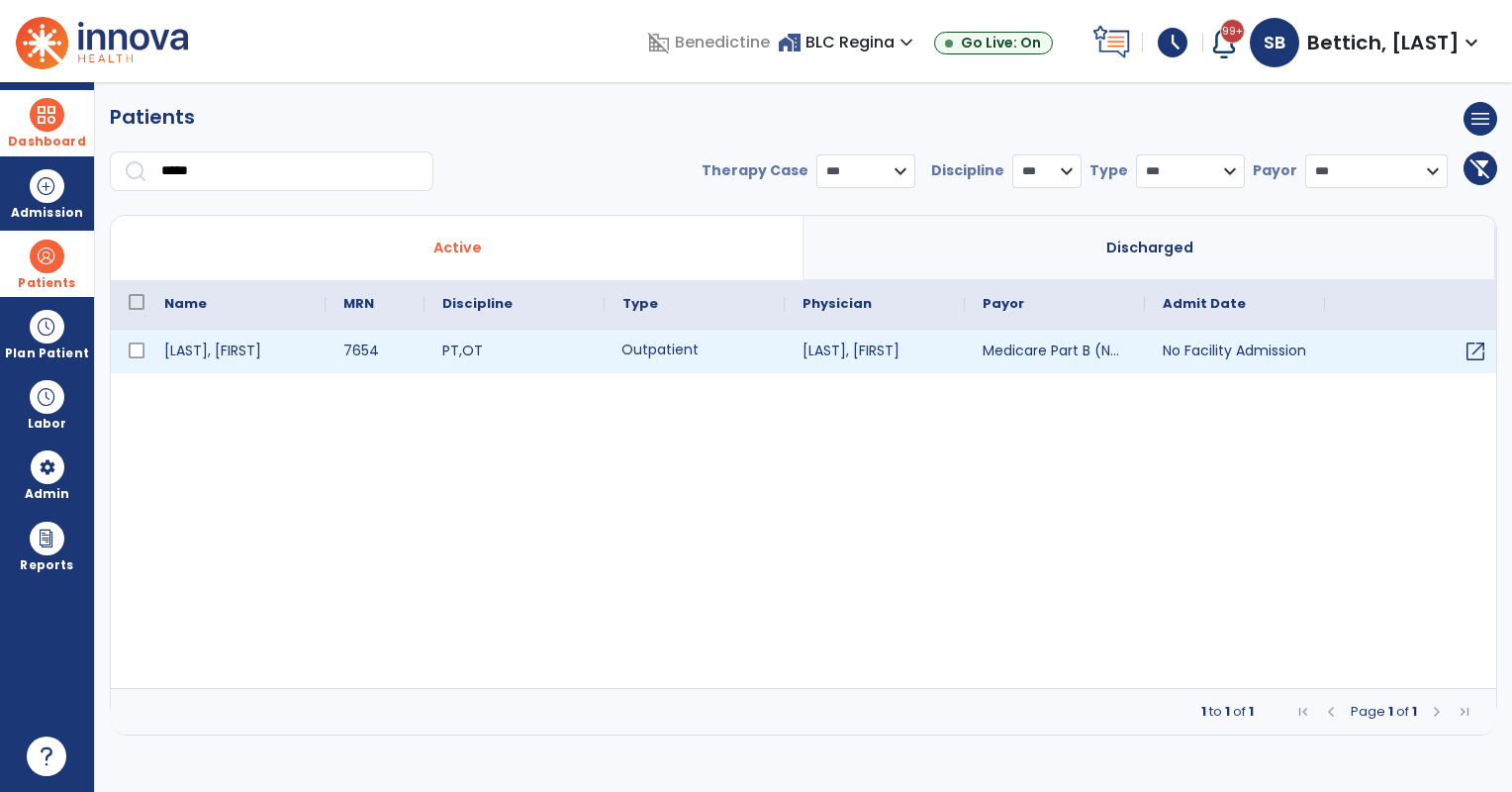 click on "Outpatient" at bounding box center [695, 351] 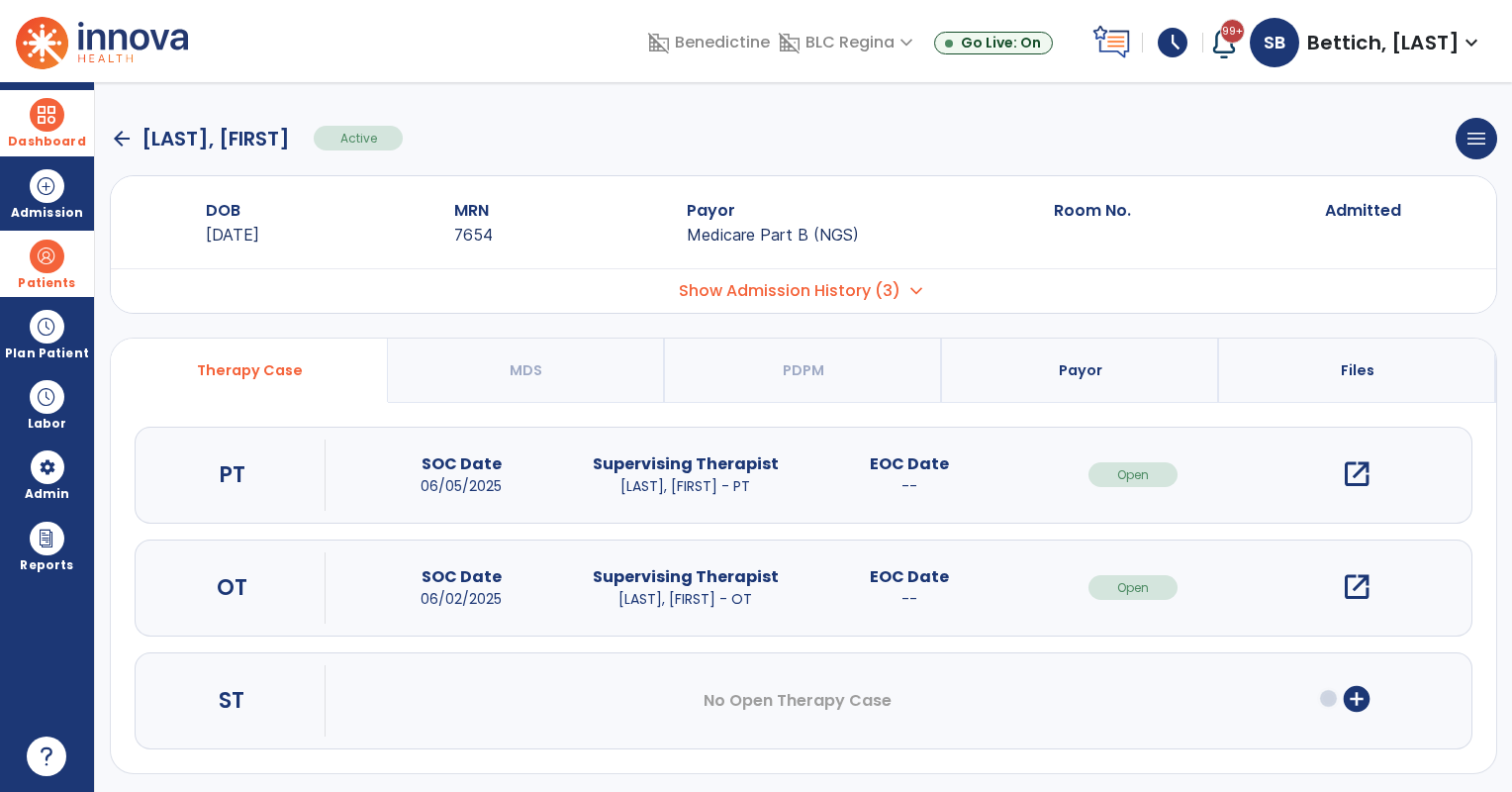 click on "open_in_new" at bounding box center (1357, 474) 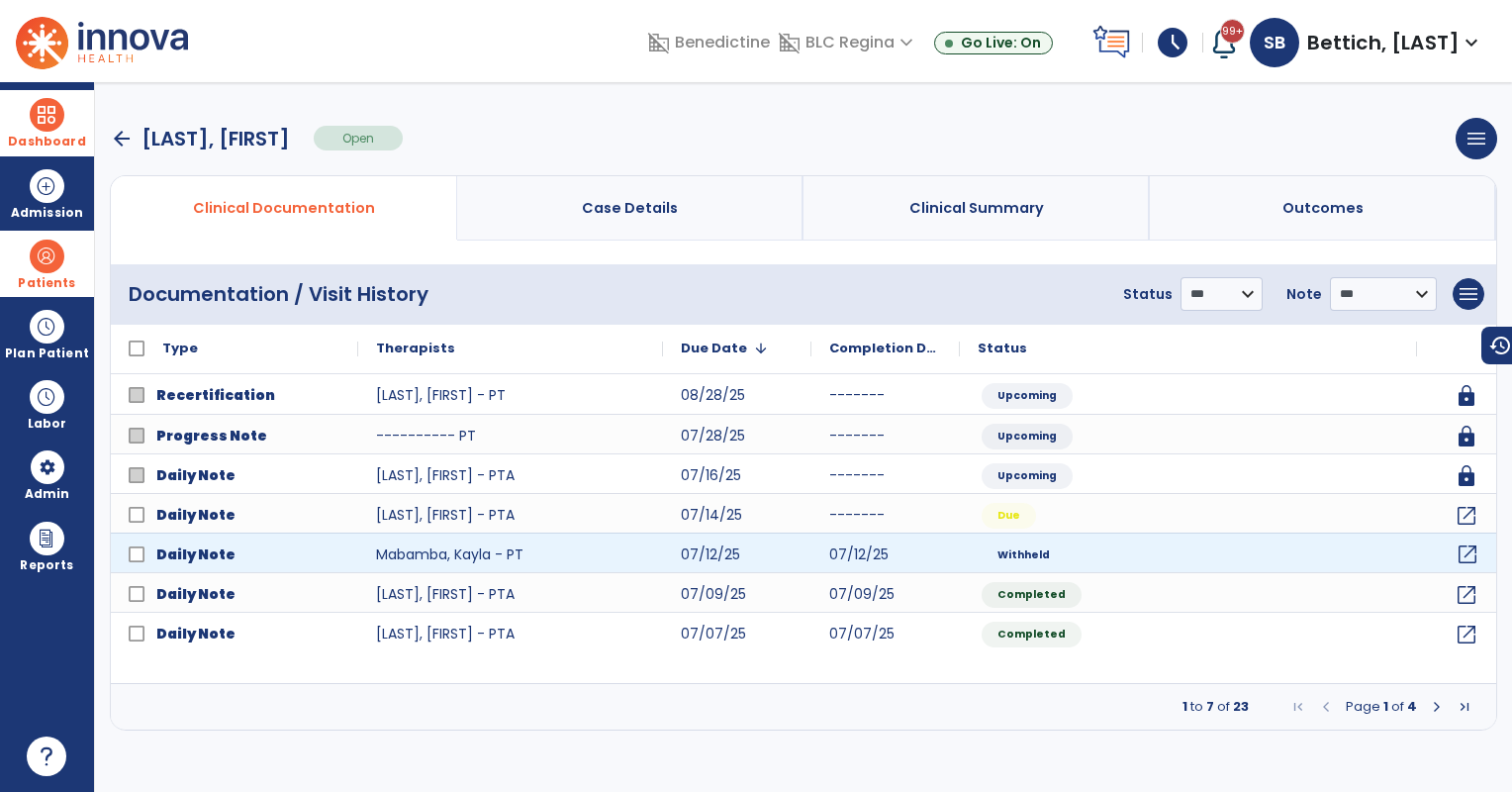 click on "open_in_new" 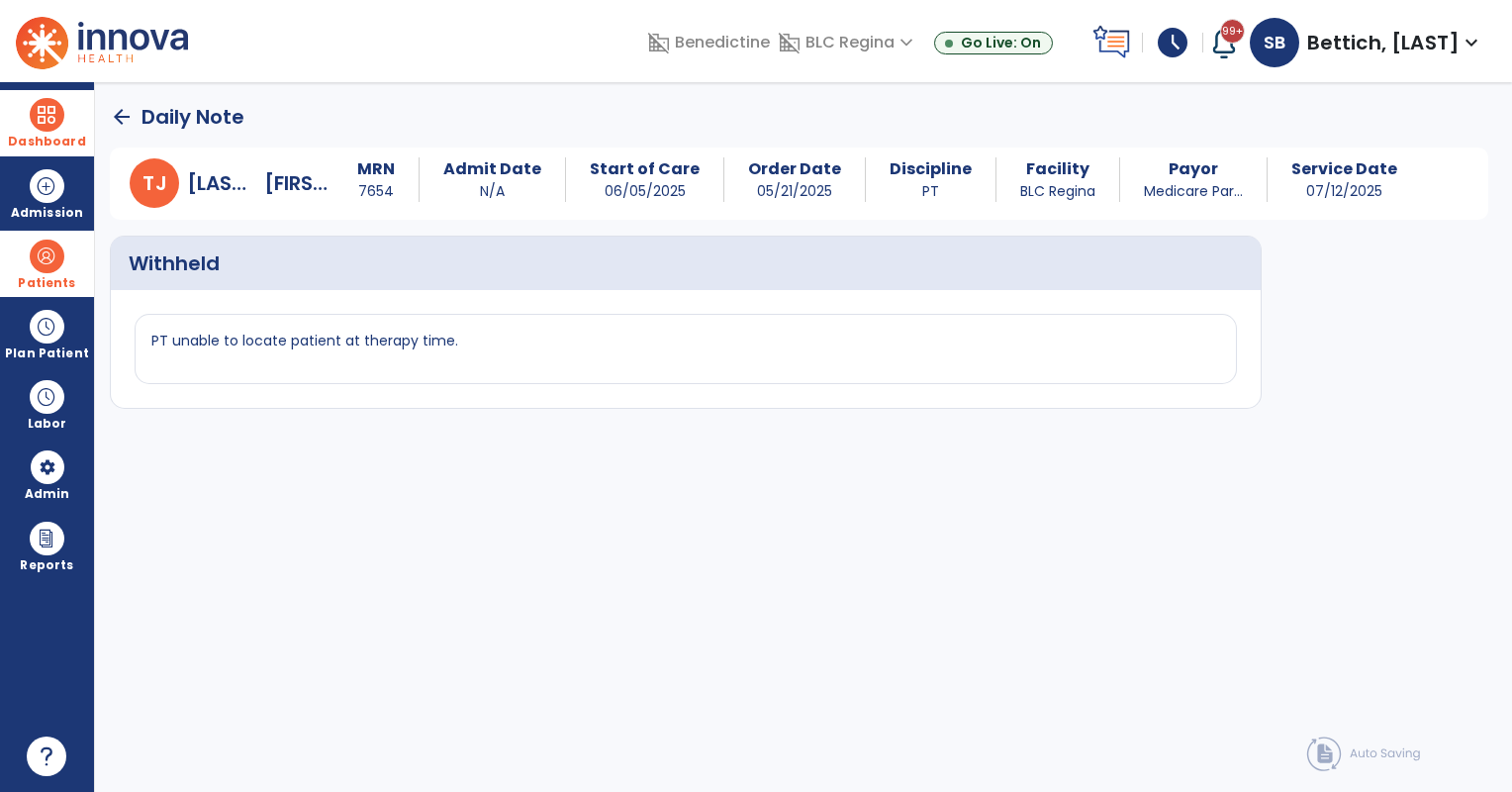 click at bounding box center (47, 256) 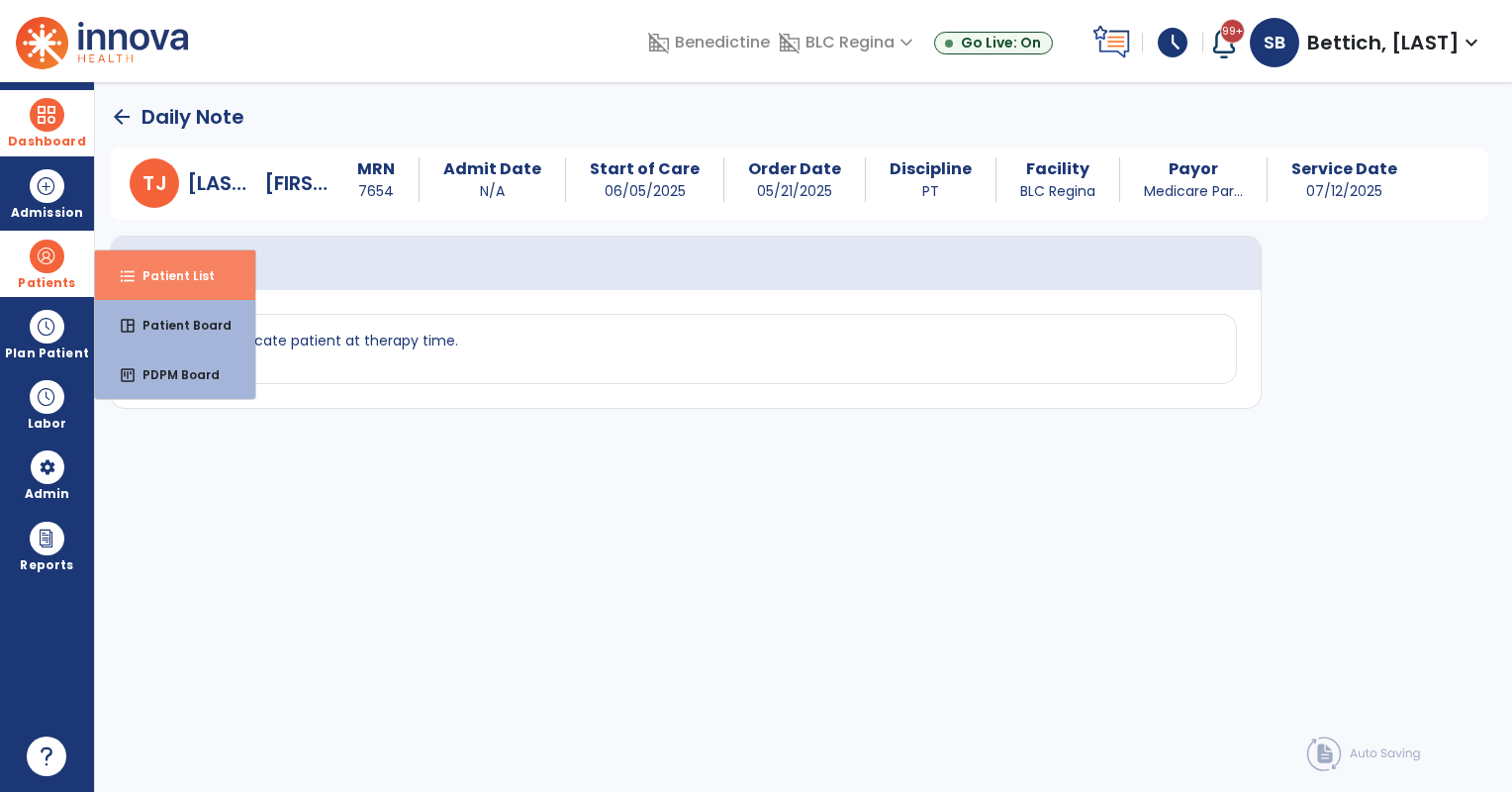 click on "format_list_bulleted" at bounding box center [128, 276] 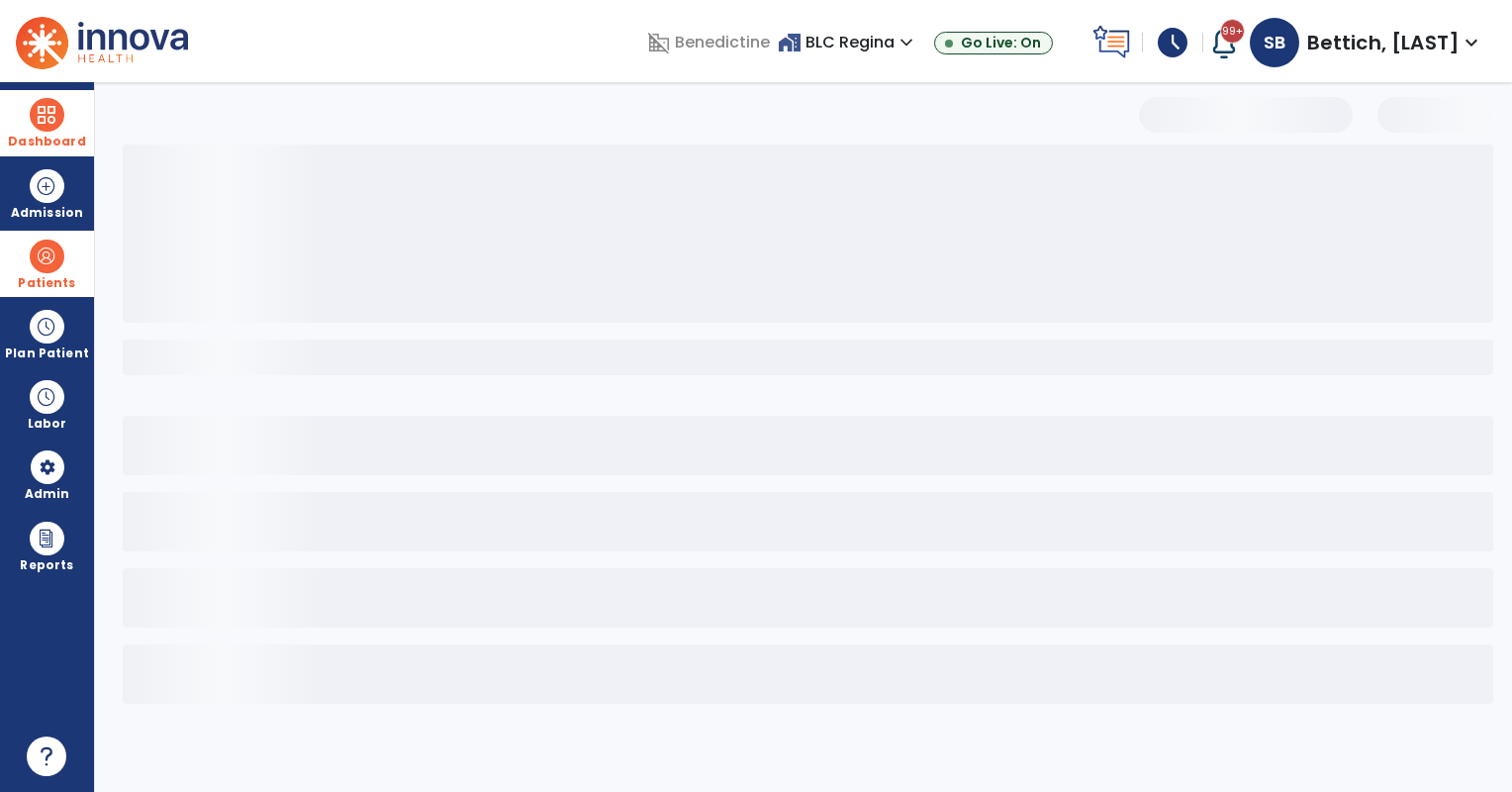 select on "***" 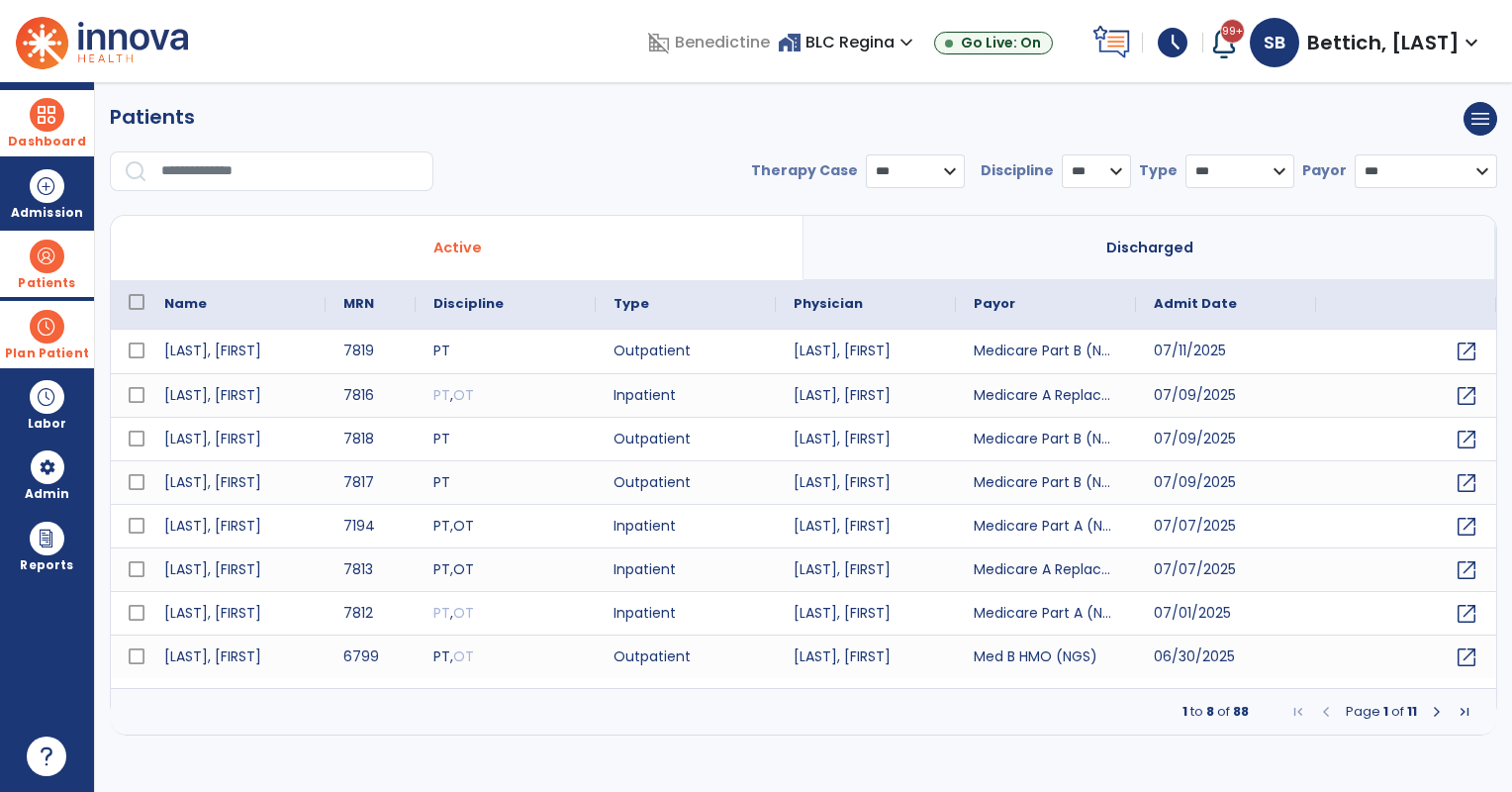click at bounding box center [47, 327] 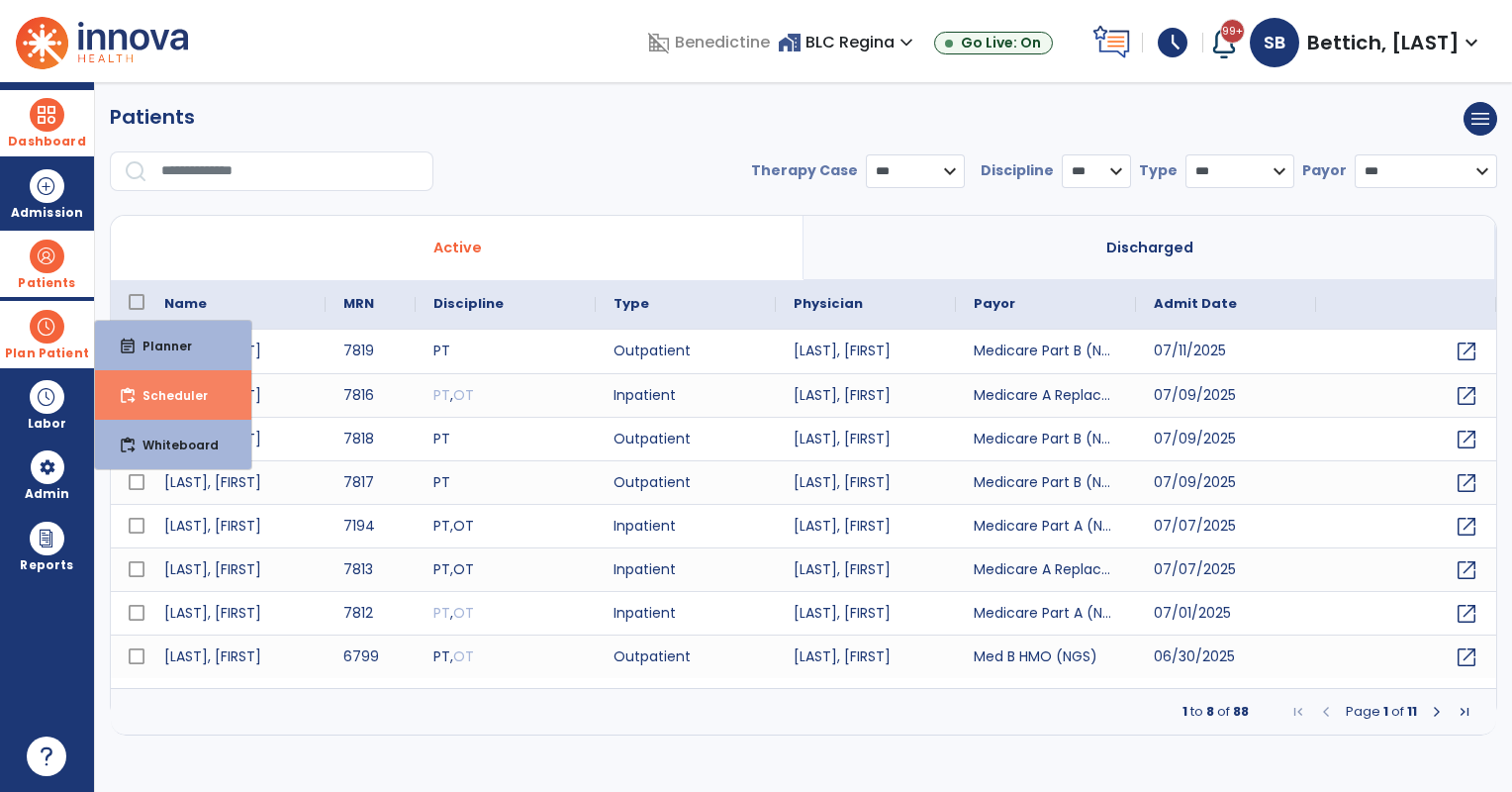 click on "content_paste_go  Scheduler" at bounding box center (173, 395) 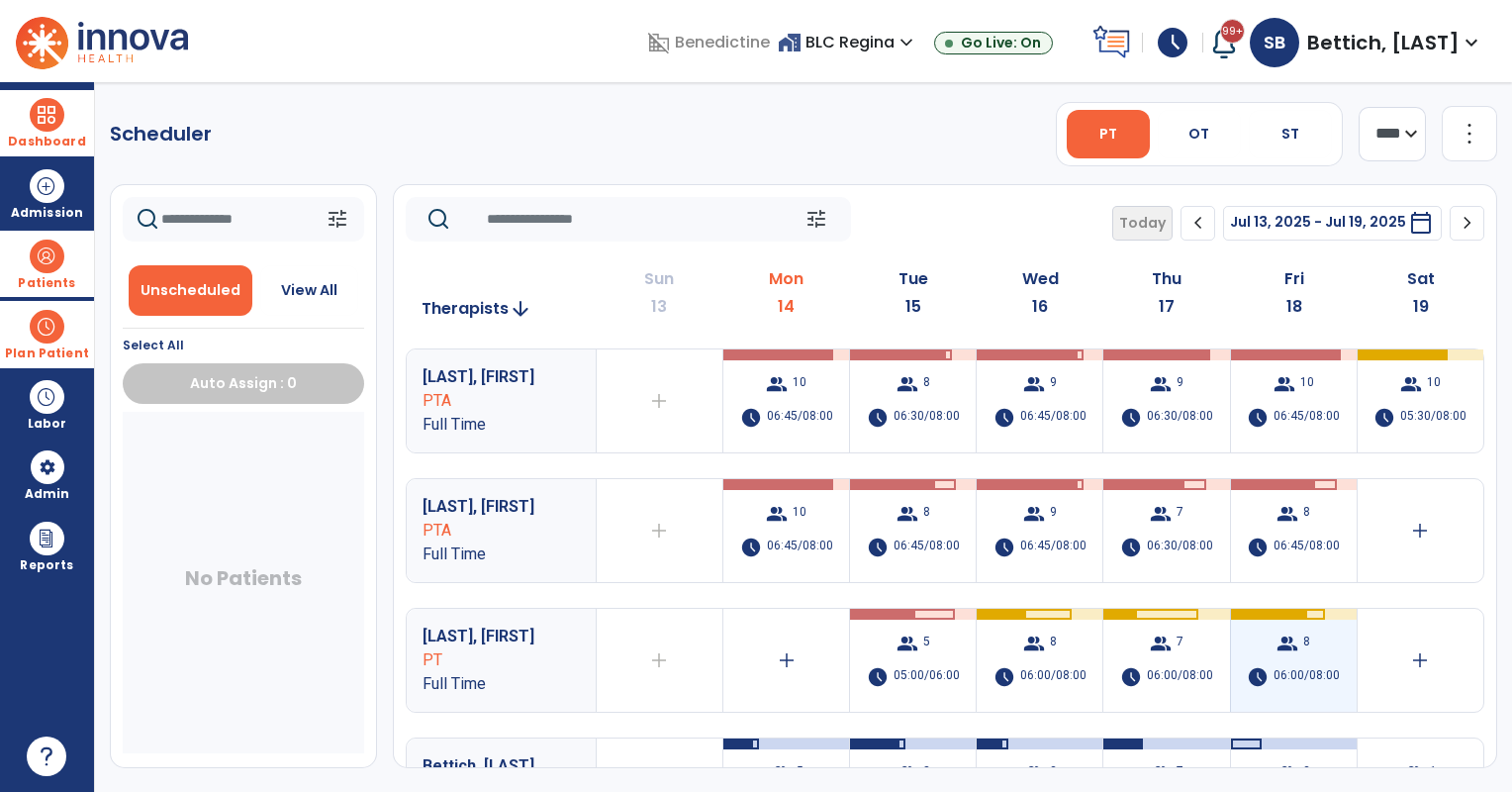 click on "group  8  schedule  06:00/08:00" at bounding box center [1293, 660] 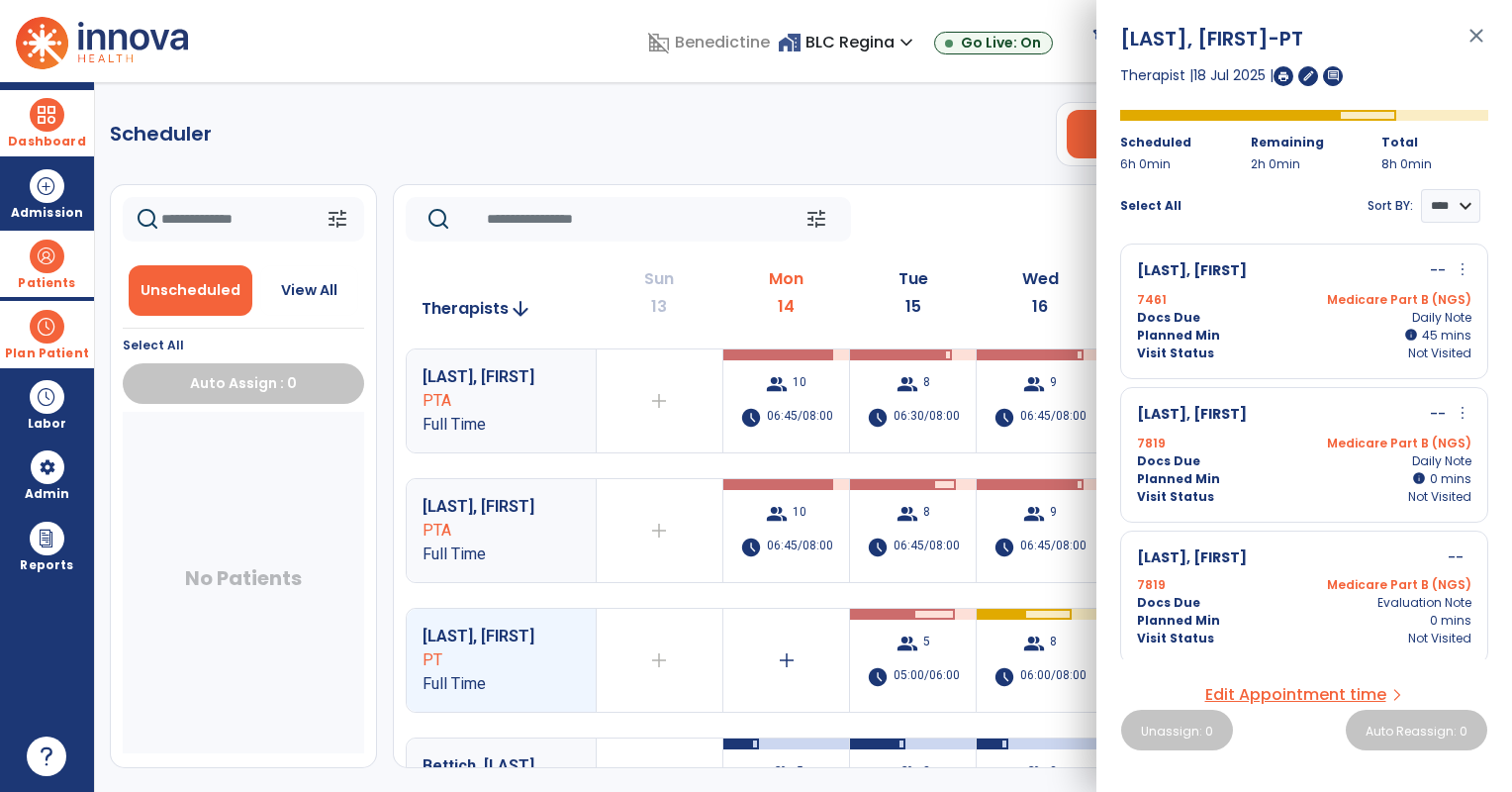 scroll, scrollTop: 0, scrollLeft: 0, axis: both 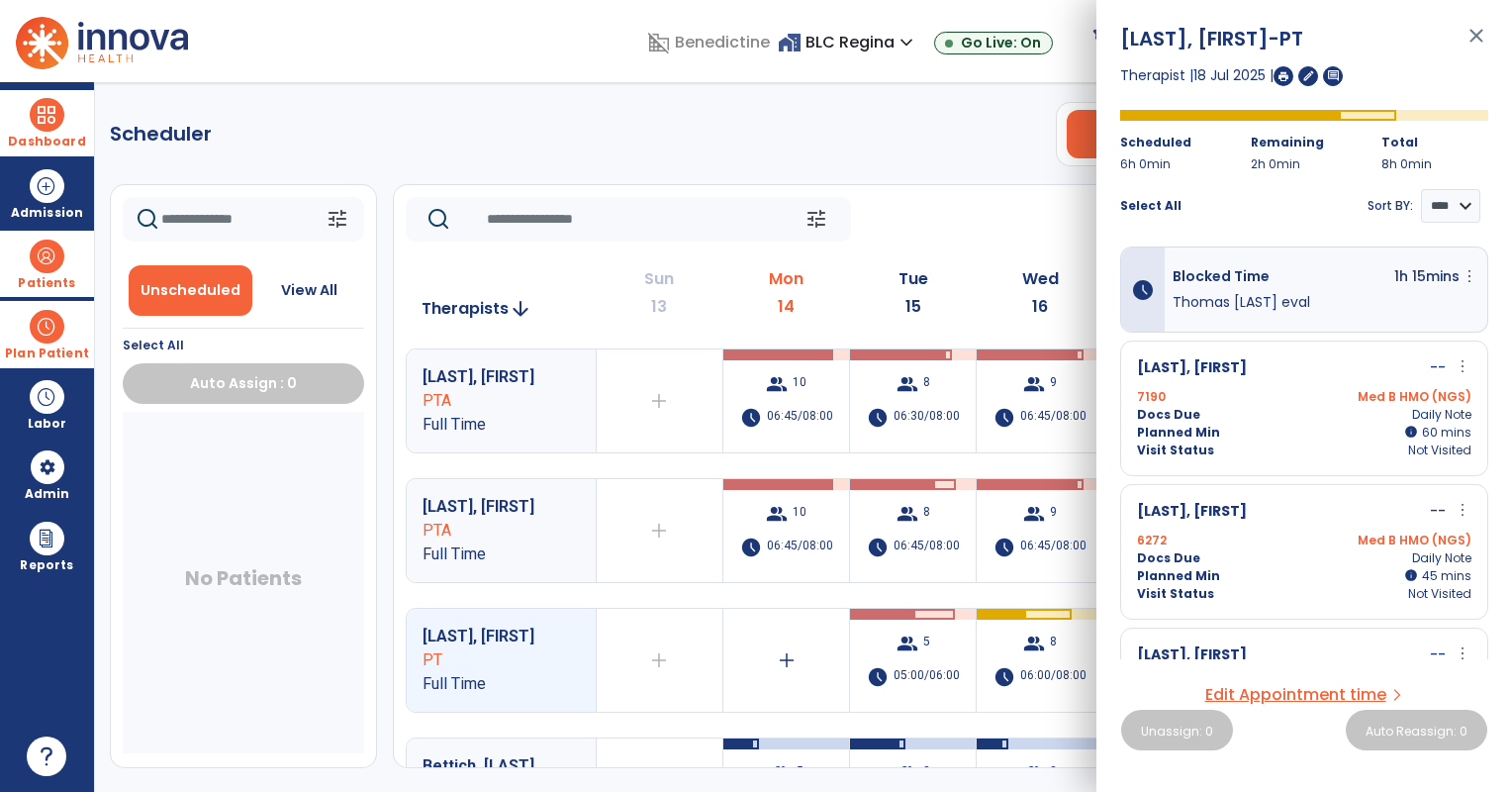 click at bounding box center (47, 256) 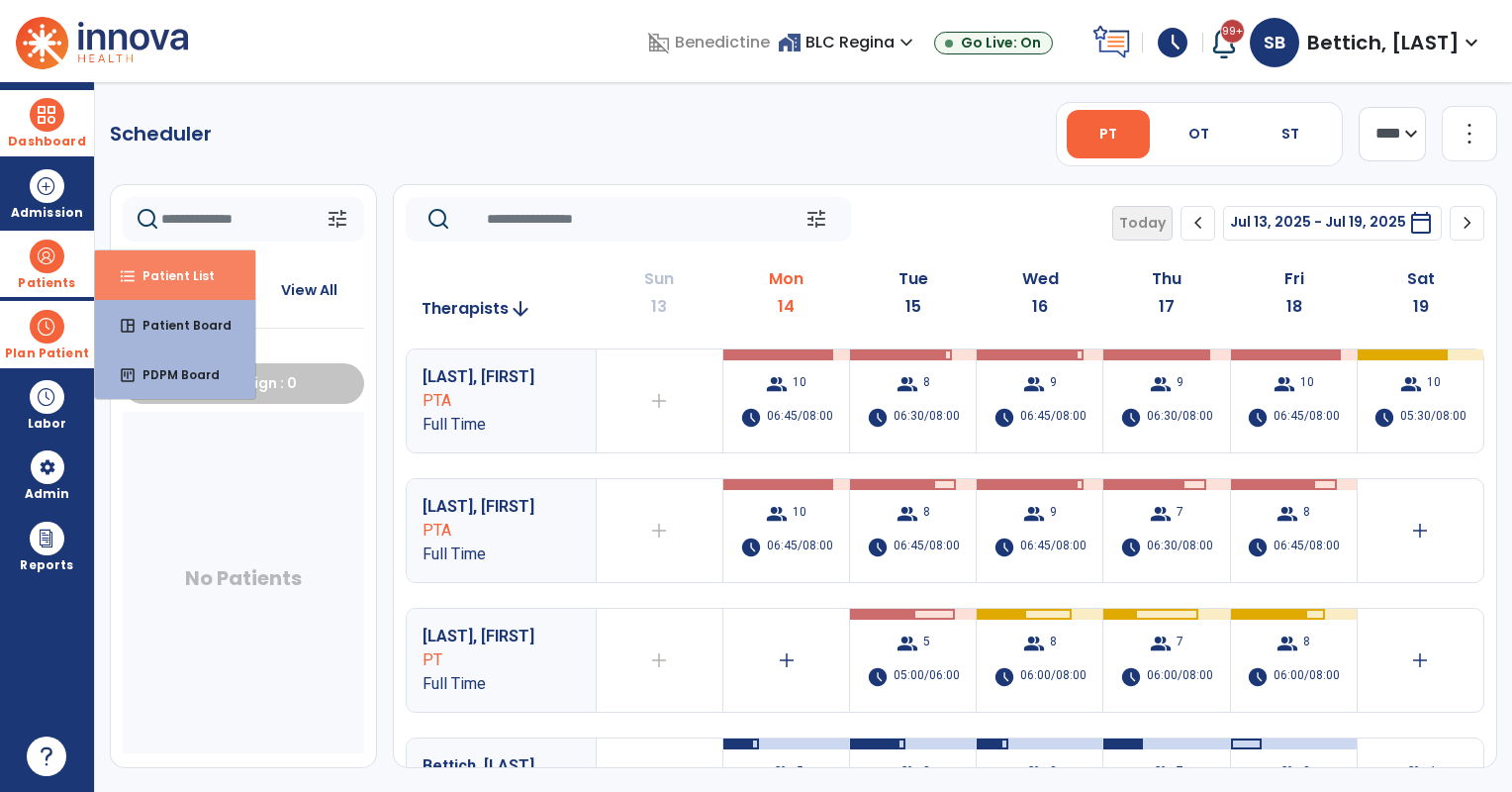 click on "format_list_bulleted  Patient List" at bounding box center (175, 275) 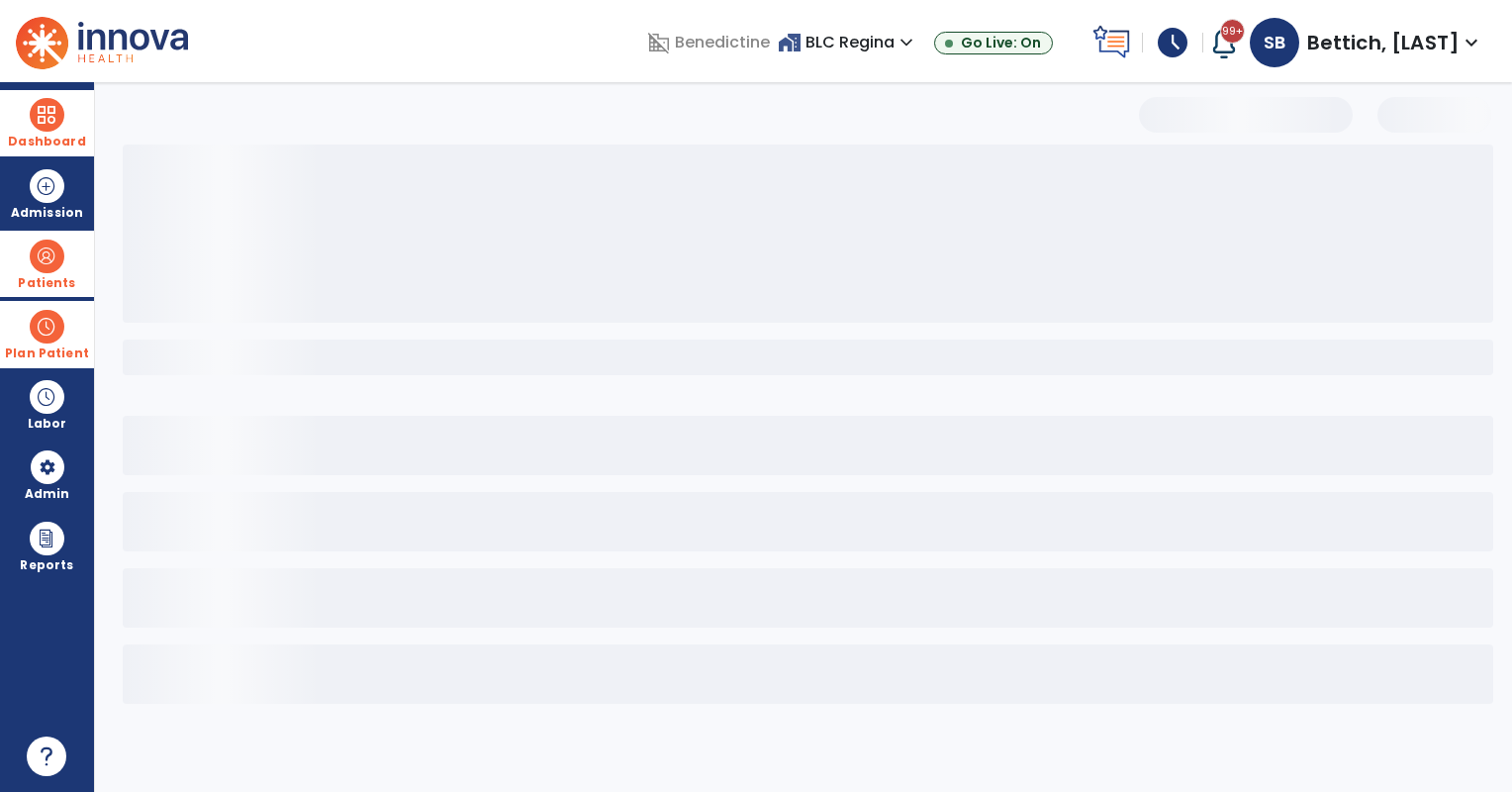 select on "***" 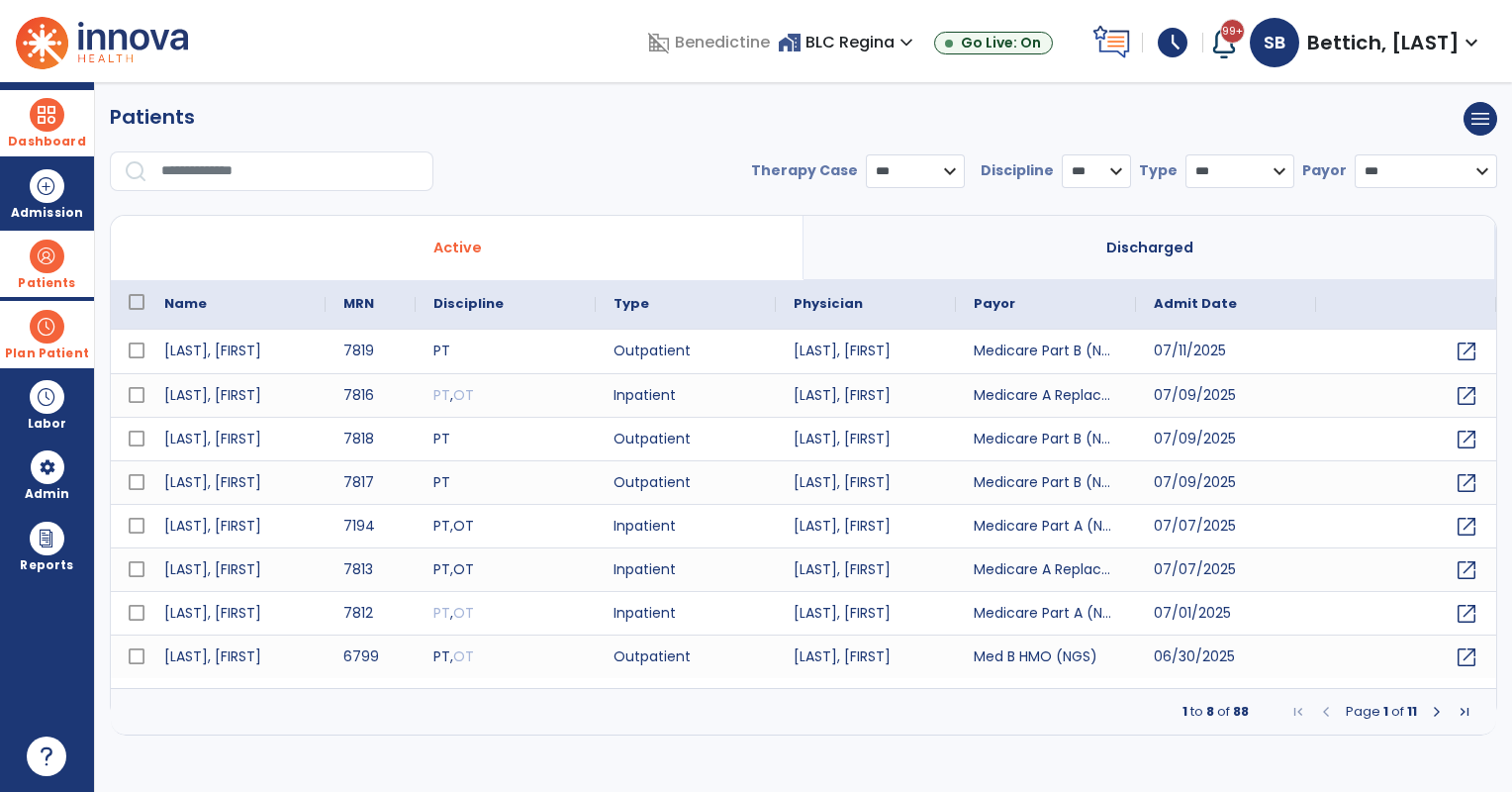 click at bounding box center [290, 171] 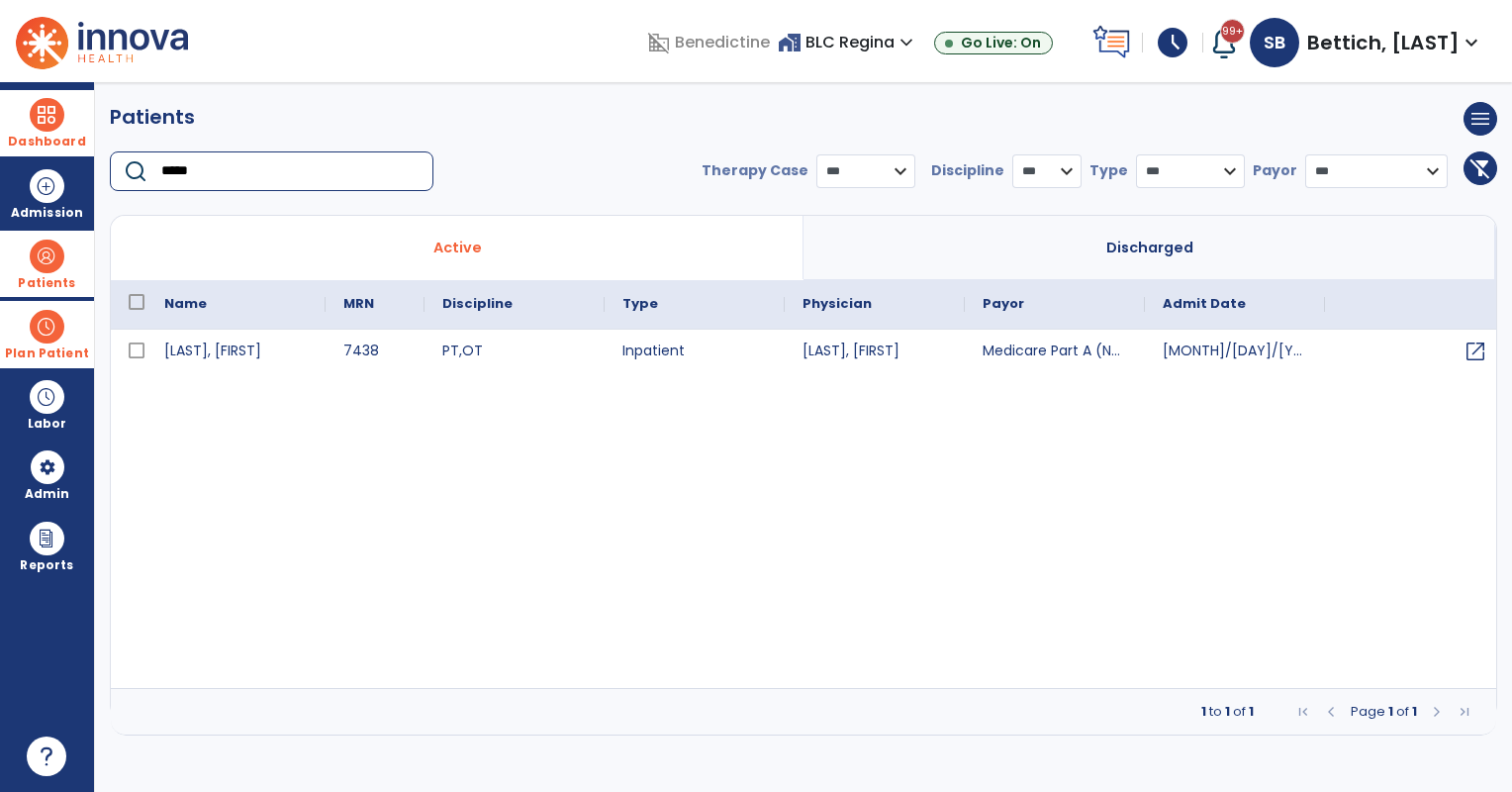 type on "*****" 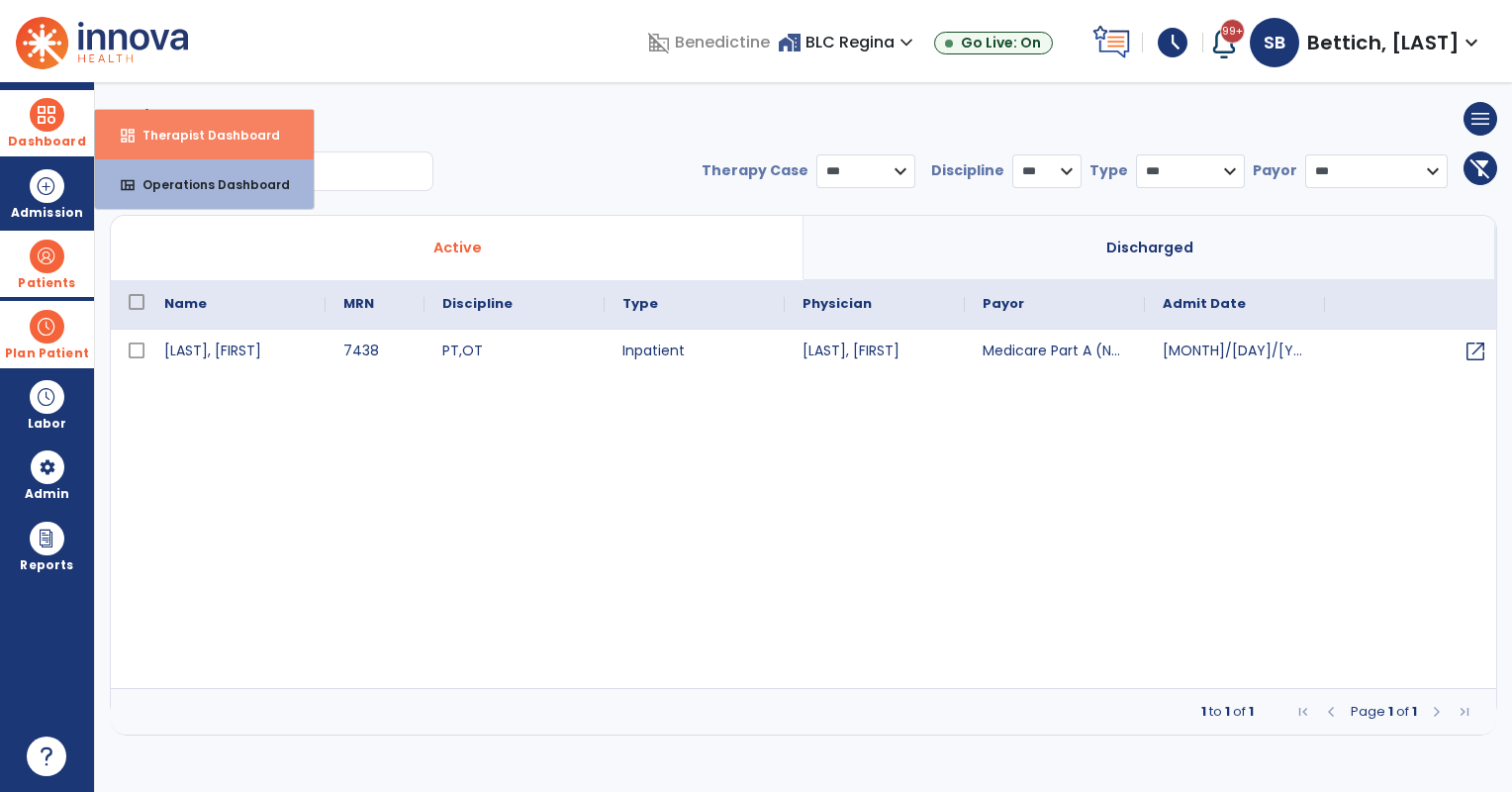 click on "dashboard  Therapist Dashboard" at bounding box center (204, 135) 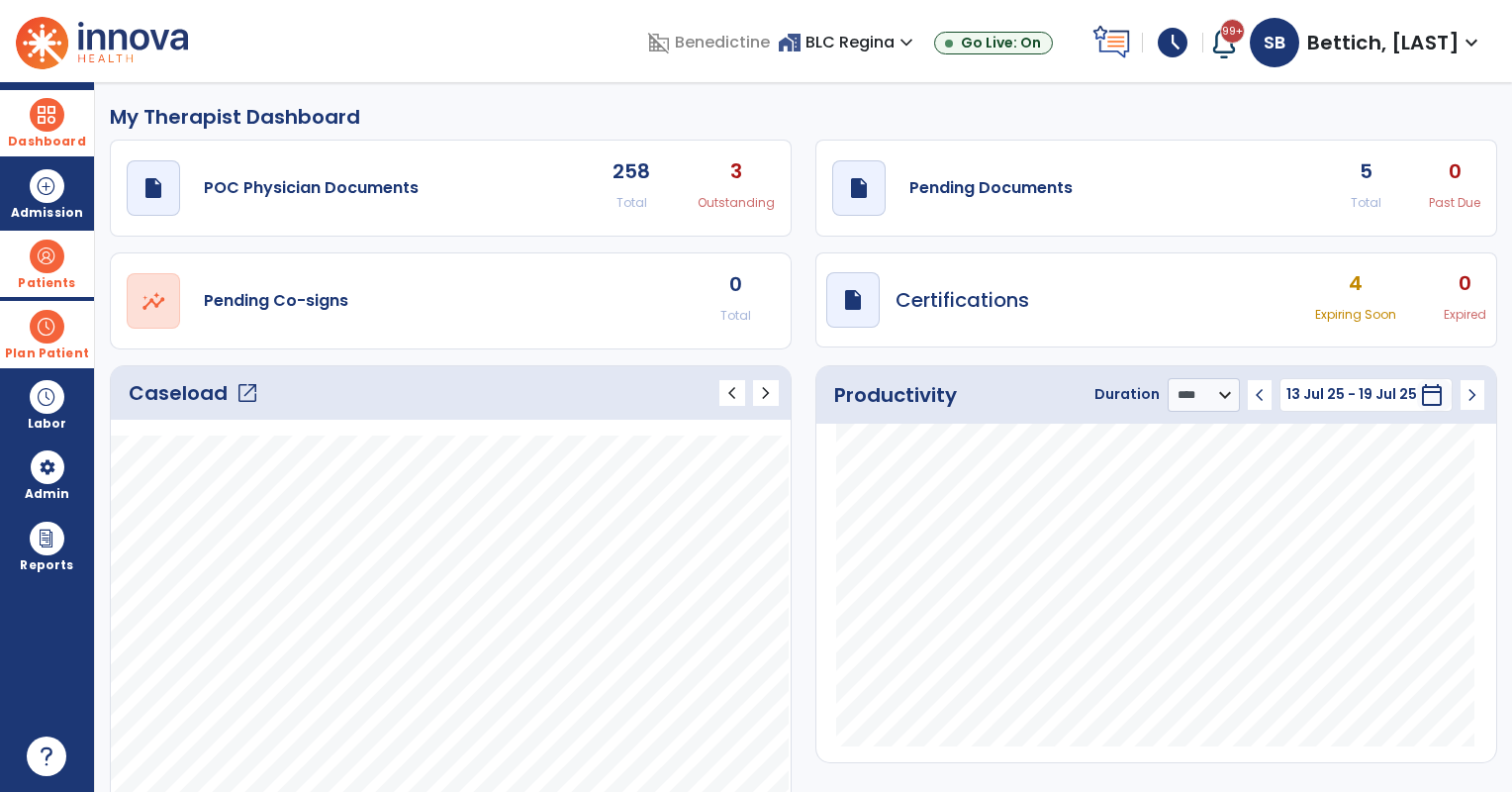 click on "draft   open_in_new  Pending Documents 5 Total 0 Past Due" 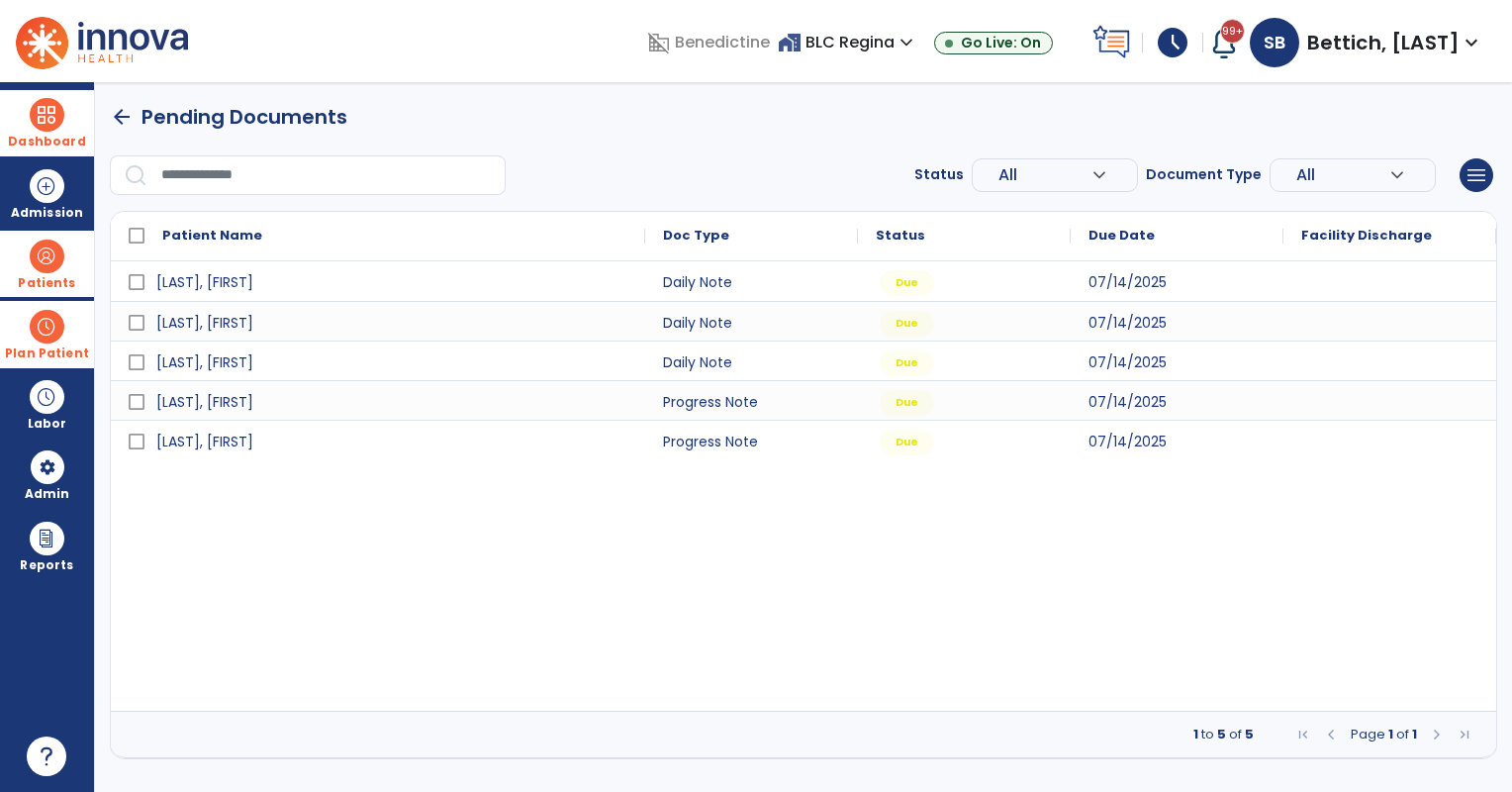 click at bounding box center [47, 327] 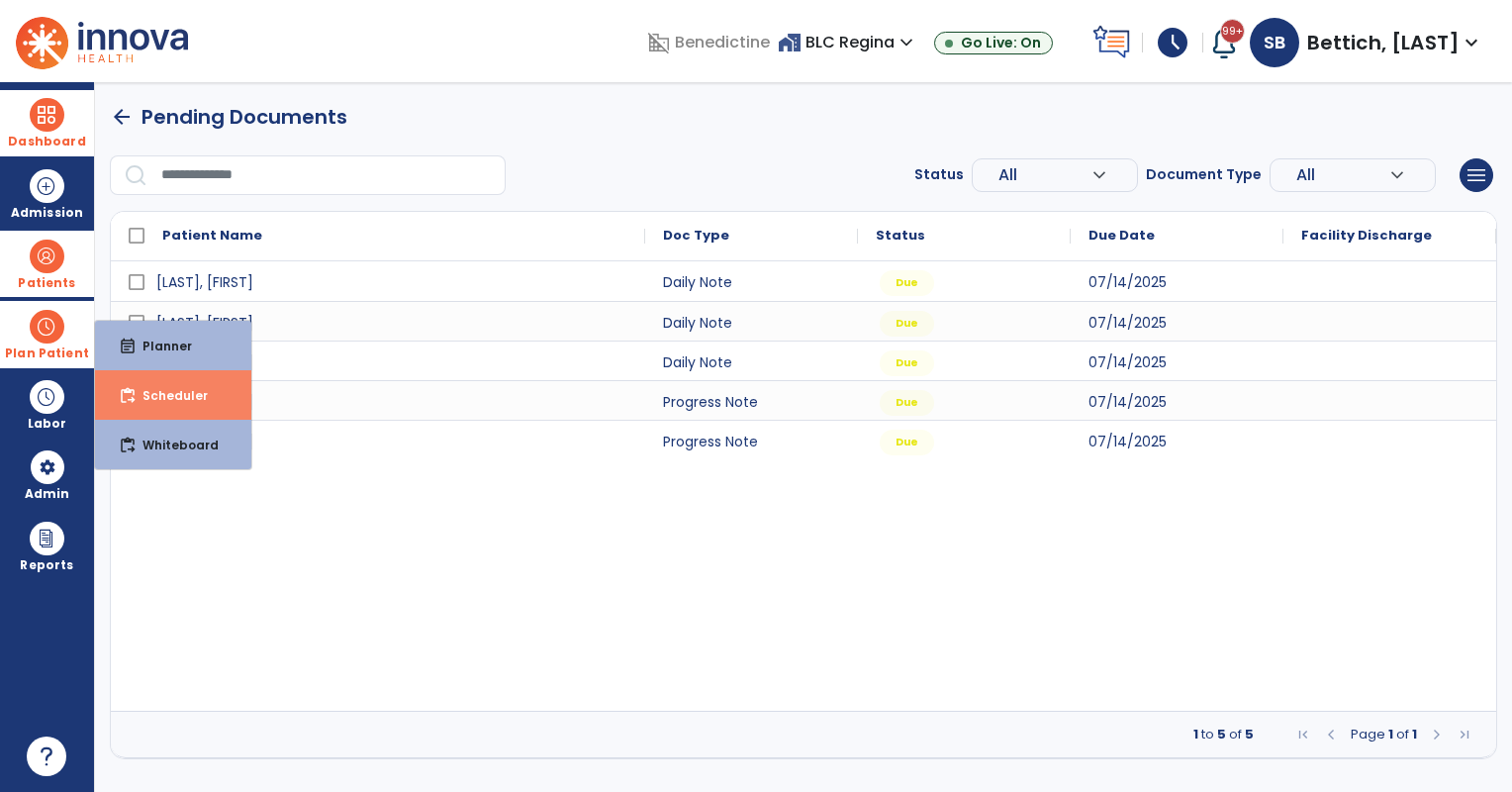 click on "content_paste_go  Scheduler" at bounding box center (173, 395) 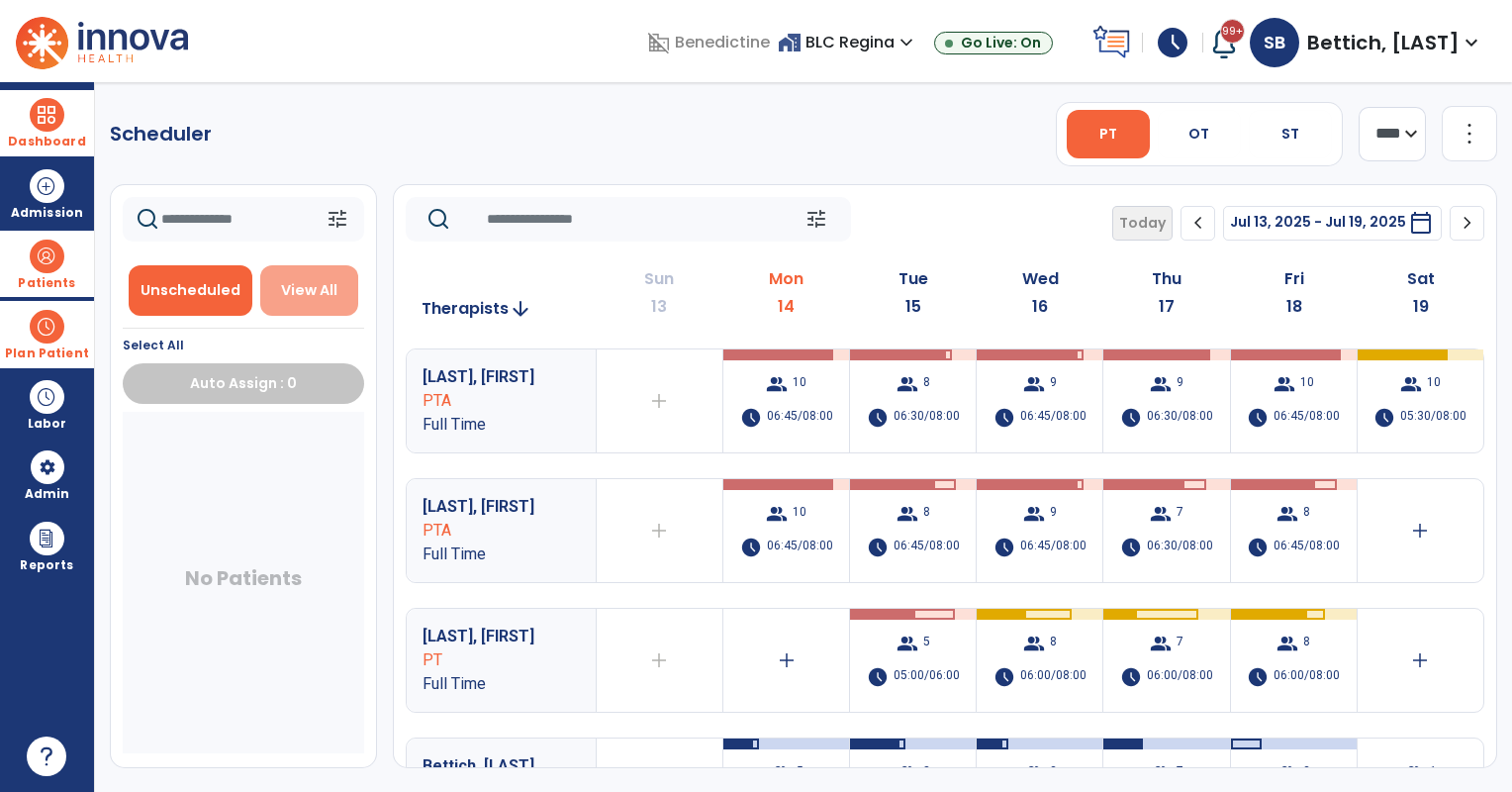 click on "View All" at bounding box center [309, 290] 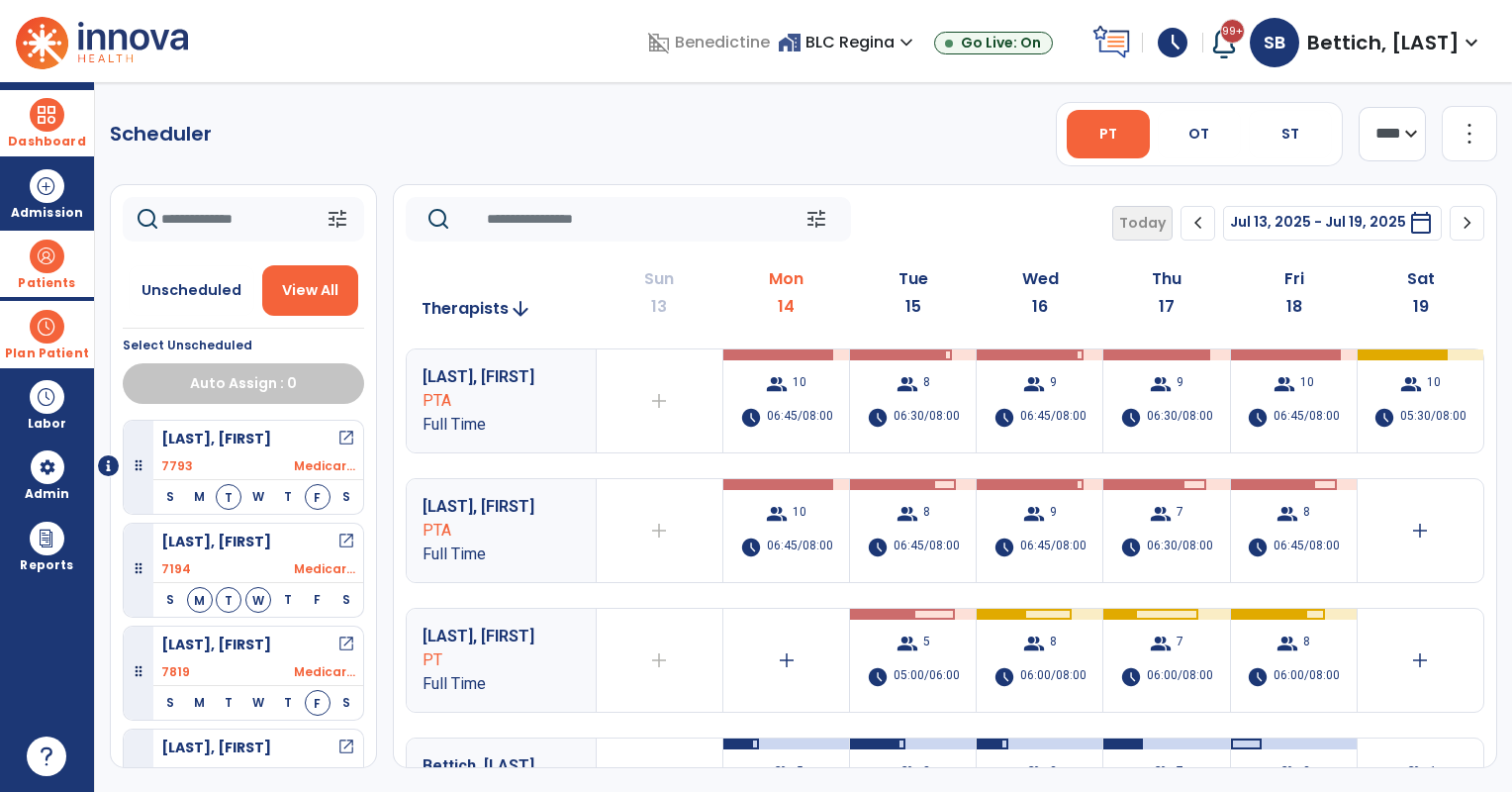 click 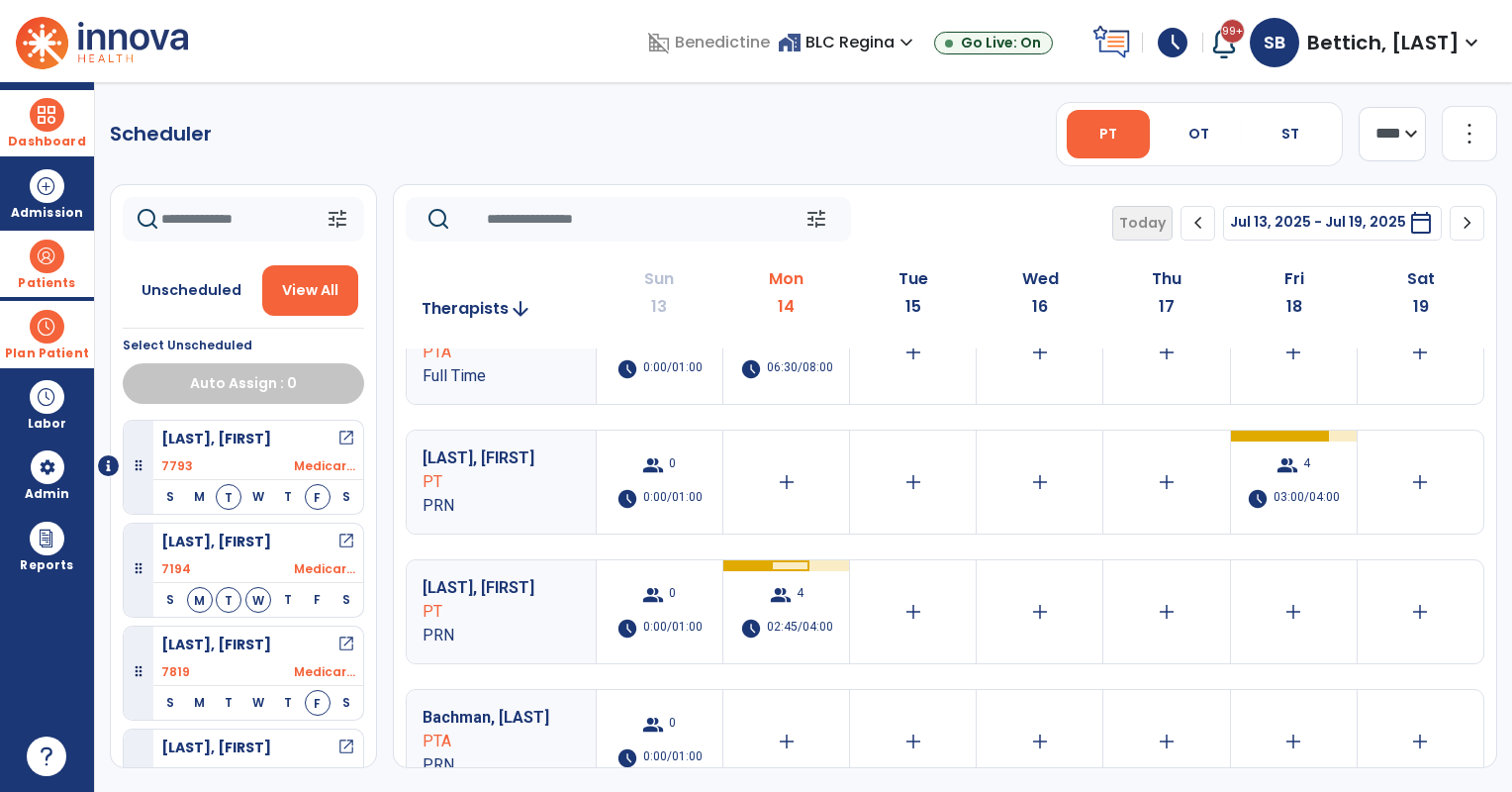 scroll, scrollTop: 699, scrollLeft: 0, axis: vertical 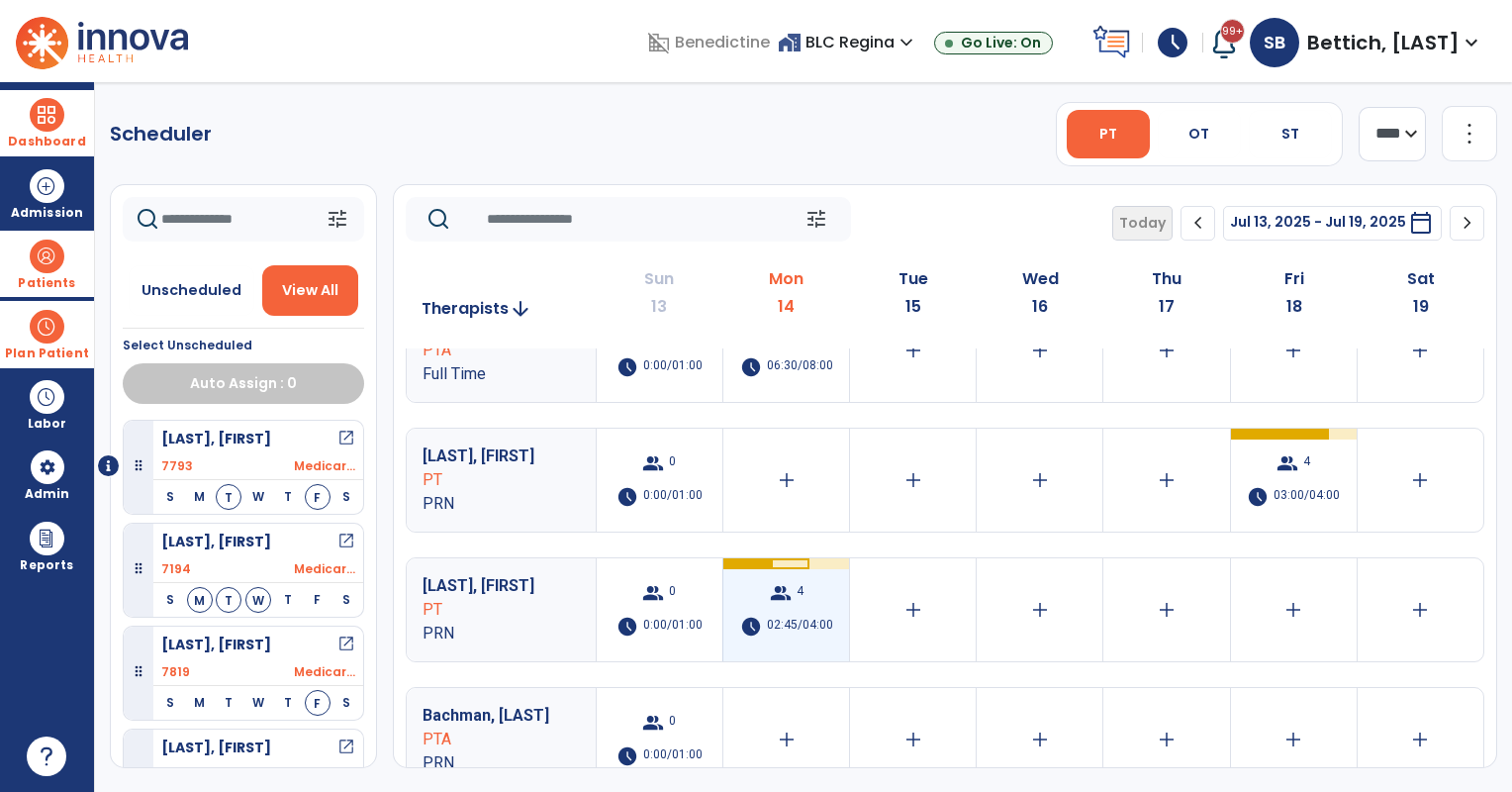 click on "group" at bounding box center (781, 593) 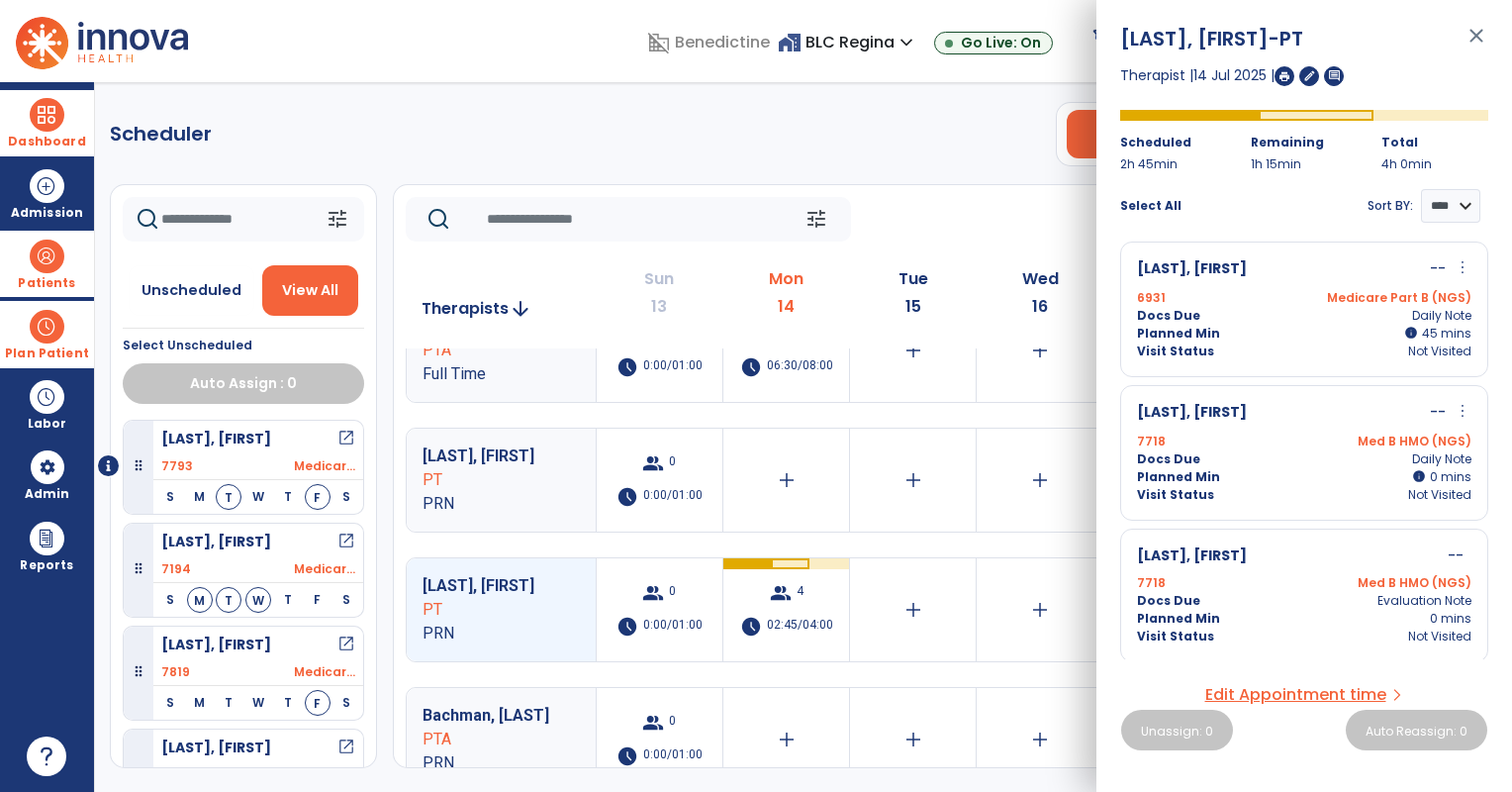 scroll, scrollTop: 0, scrollLeft: 0, axis: both 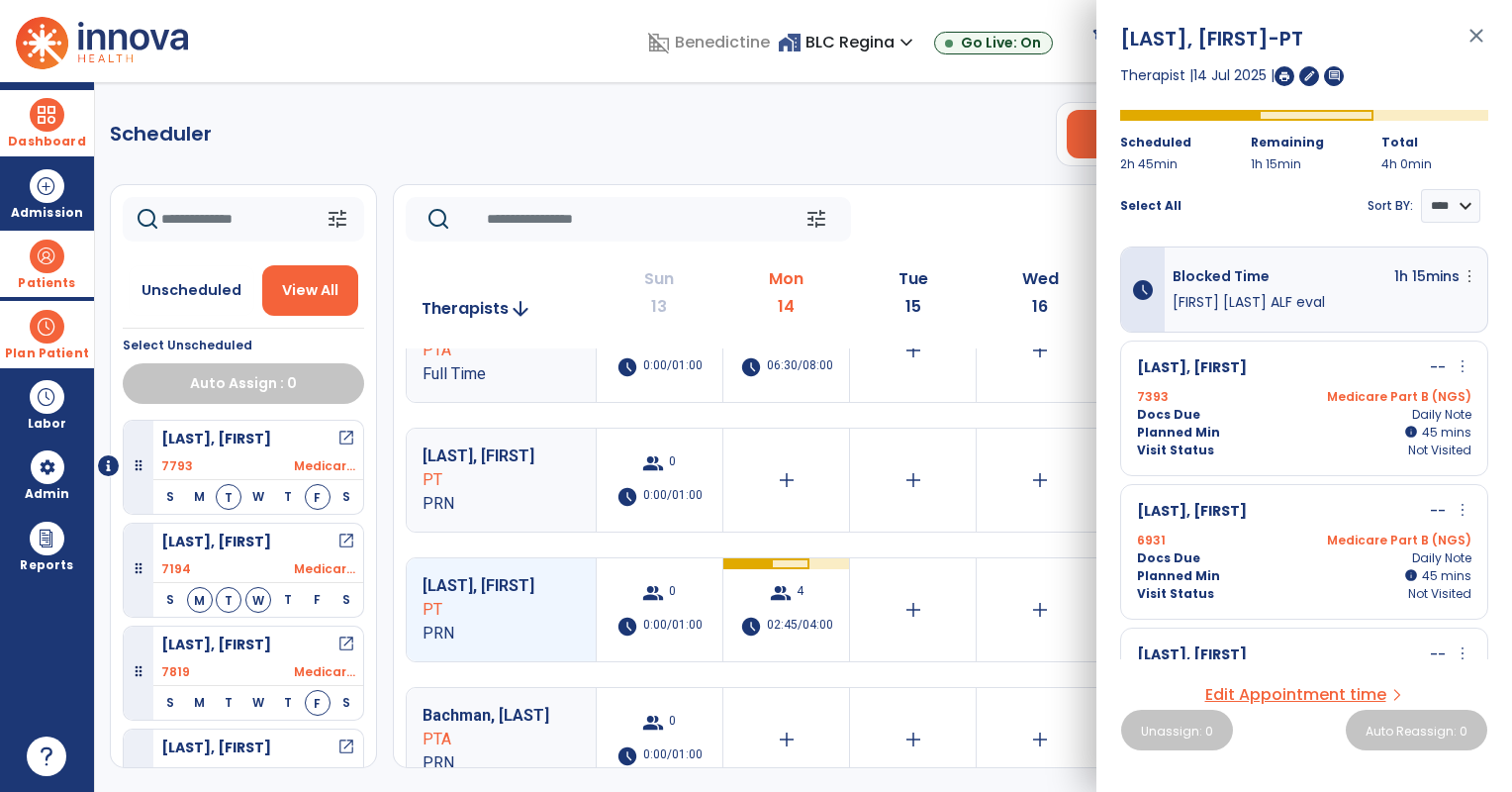 click on "tune   Today  chevron_left Jul 13, 2025 - Jul 19, 2025  *********  calendar_today  chevron_right" 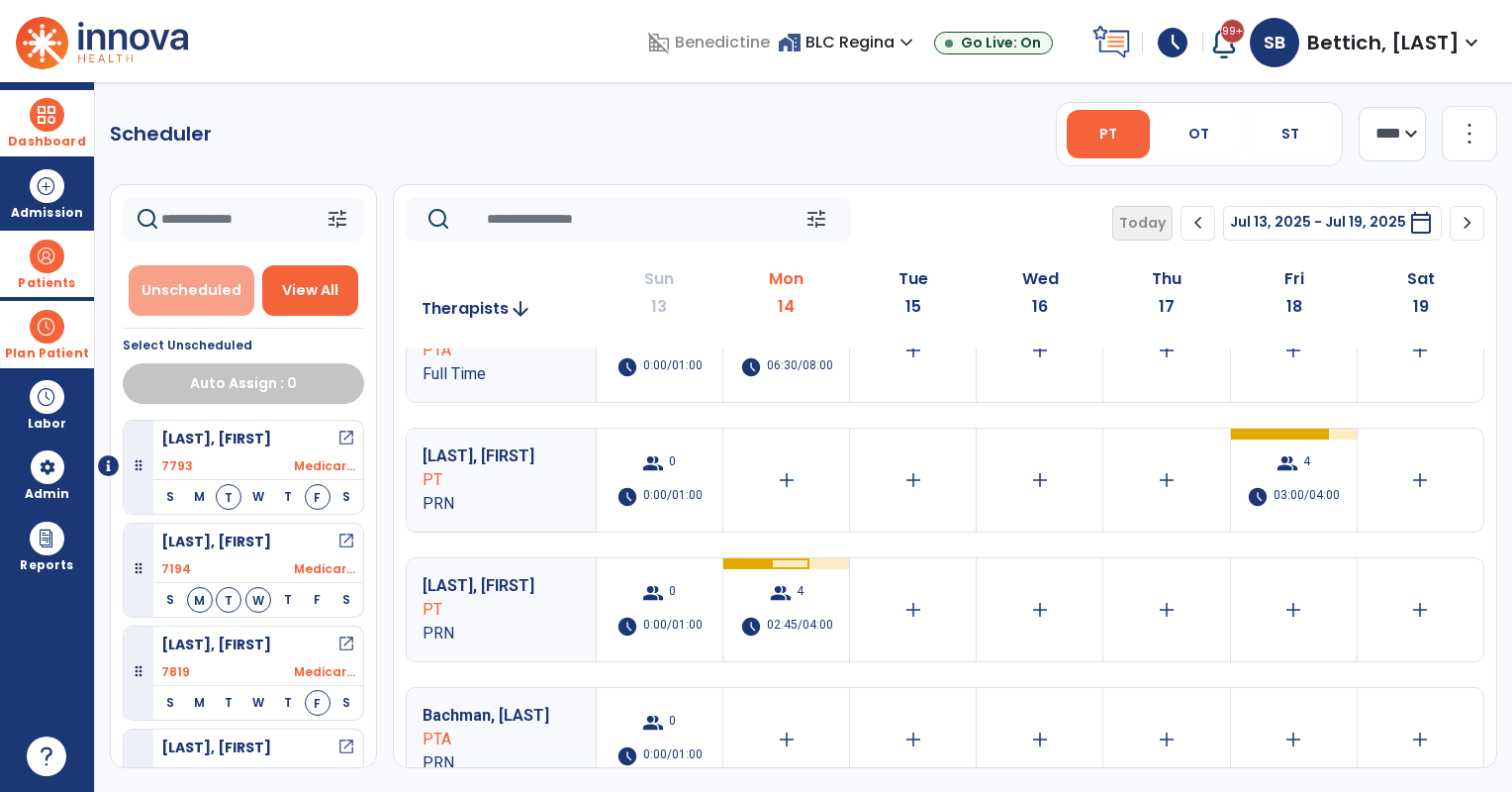 click on "Unscheduled" at bounding box center (191, 290) 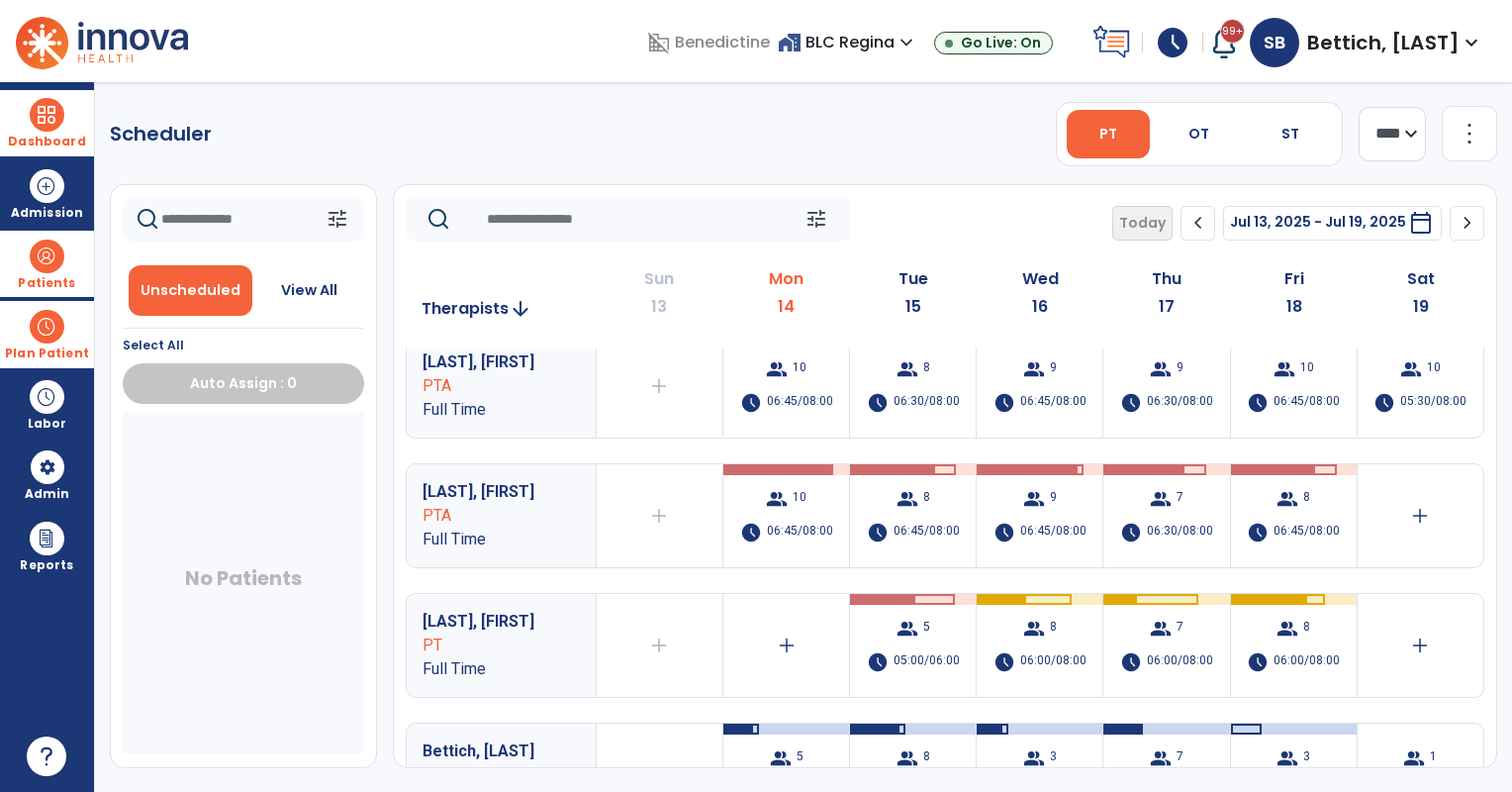 scroll, scrollTop: 0, scrollLeft: 0, axis: both 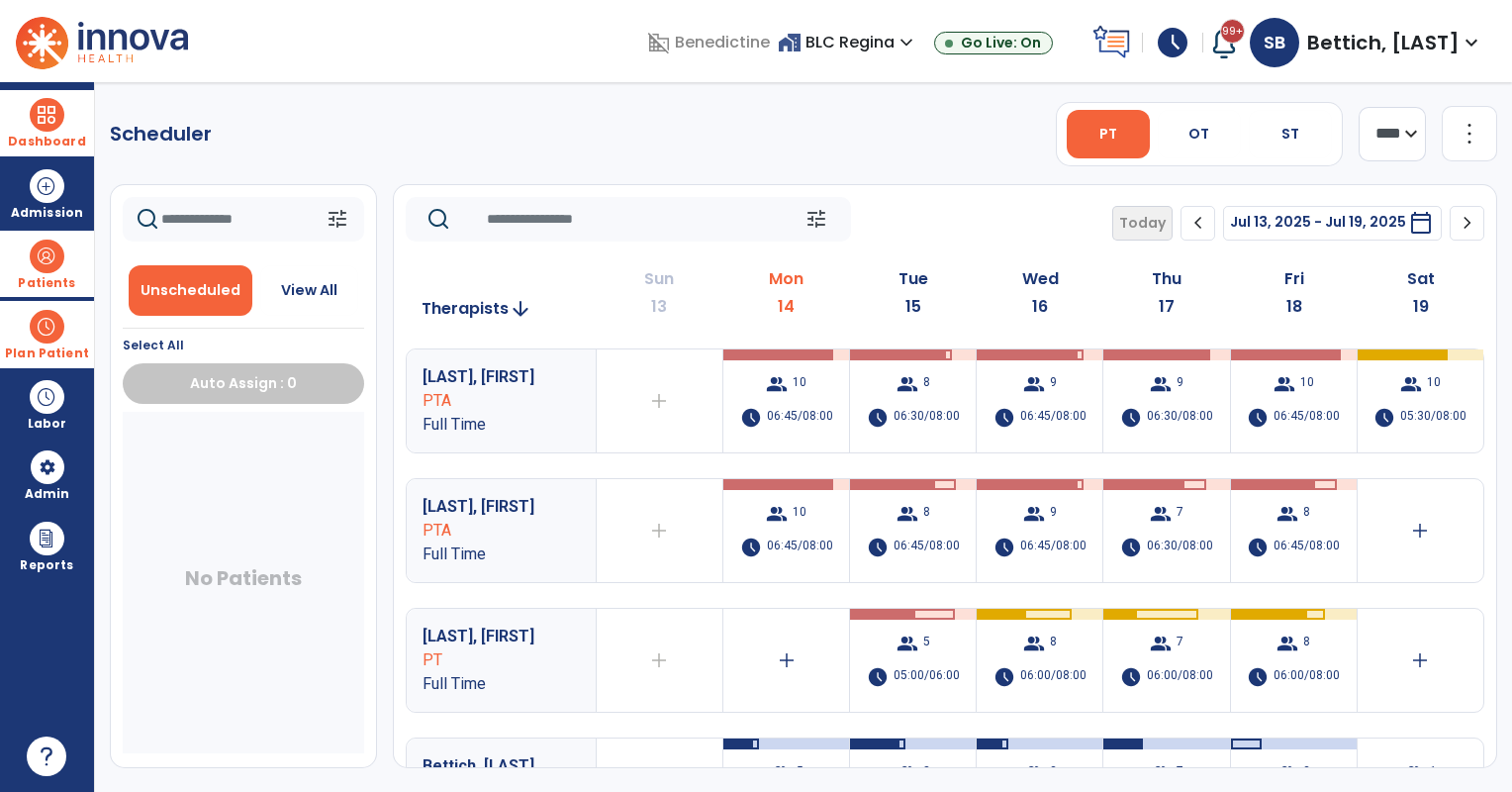 click at bounding box center [47, 115] 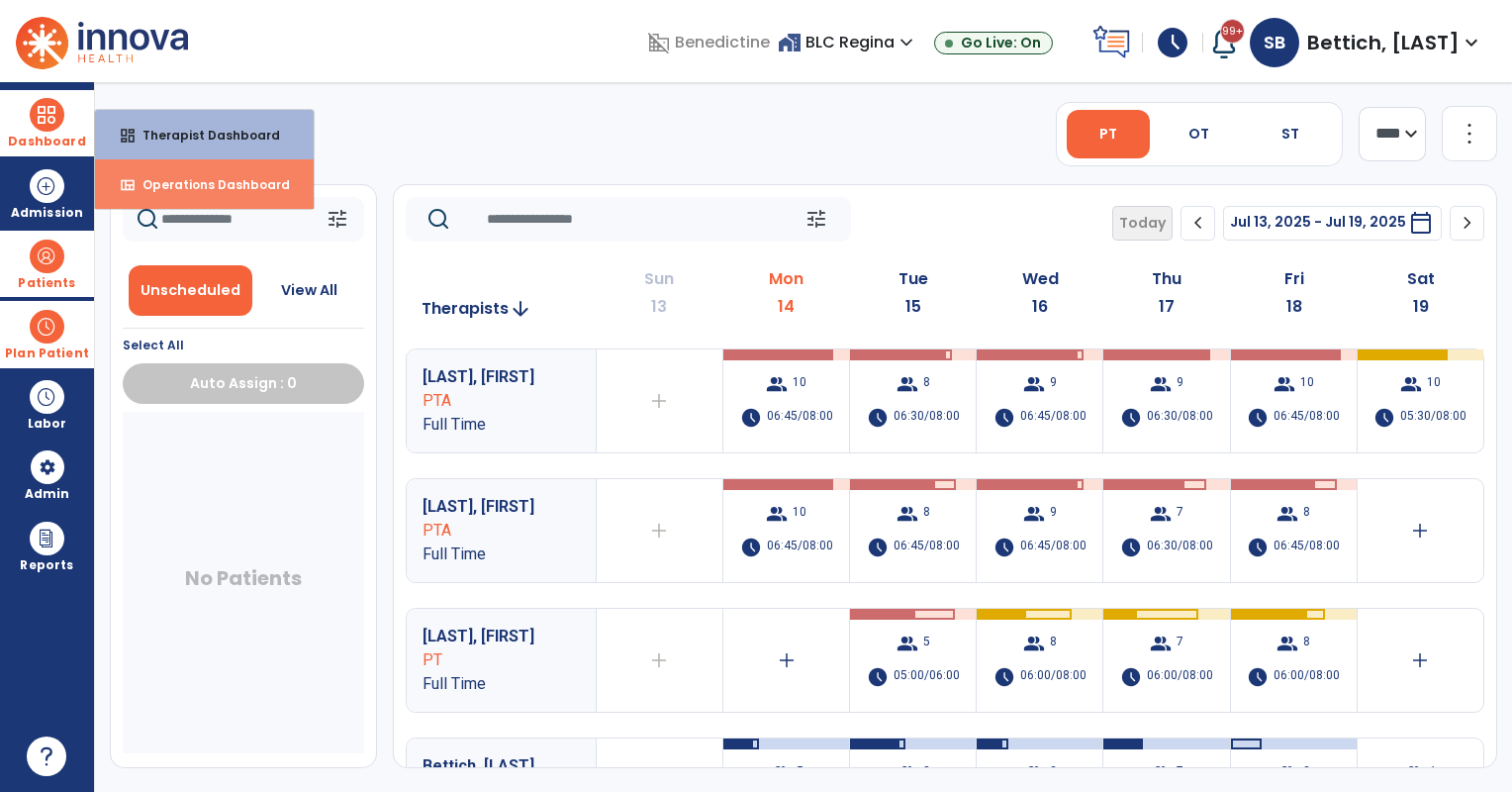 click on "view_quilt  Operations Dashboard" at bounding box center (204, 184) 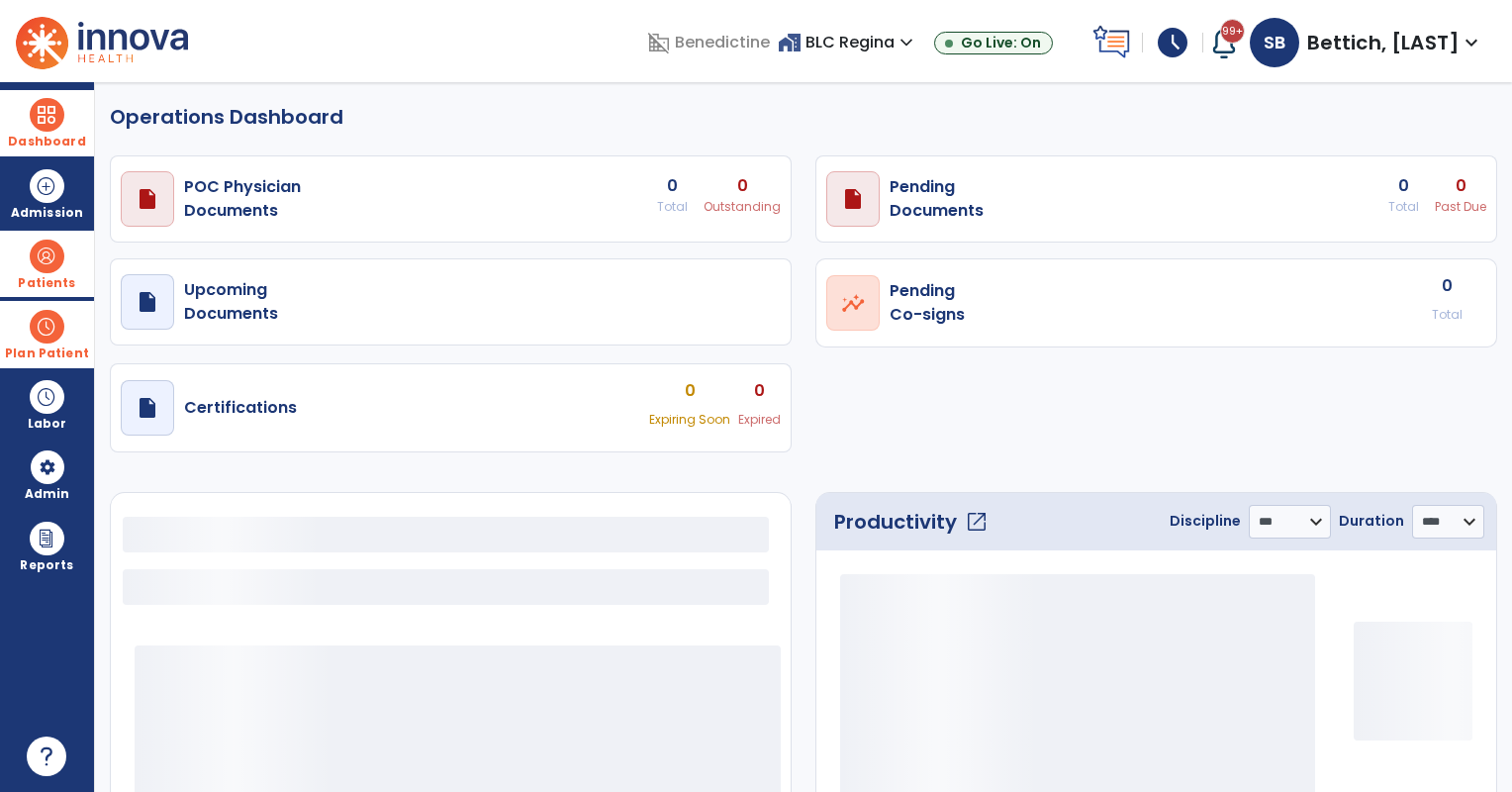 select on "***" 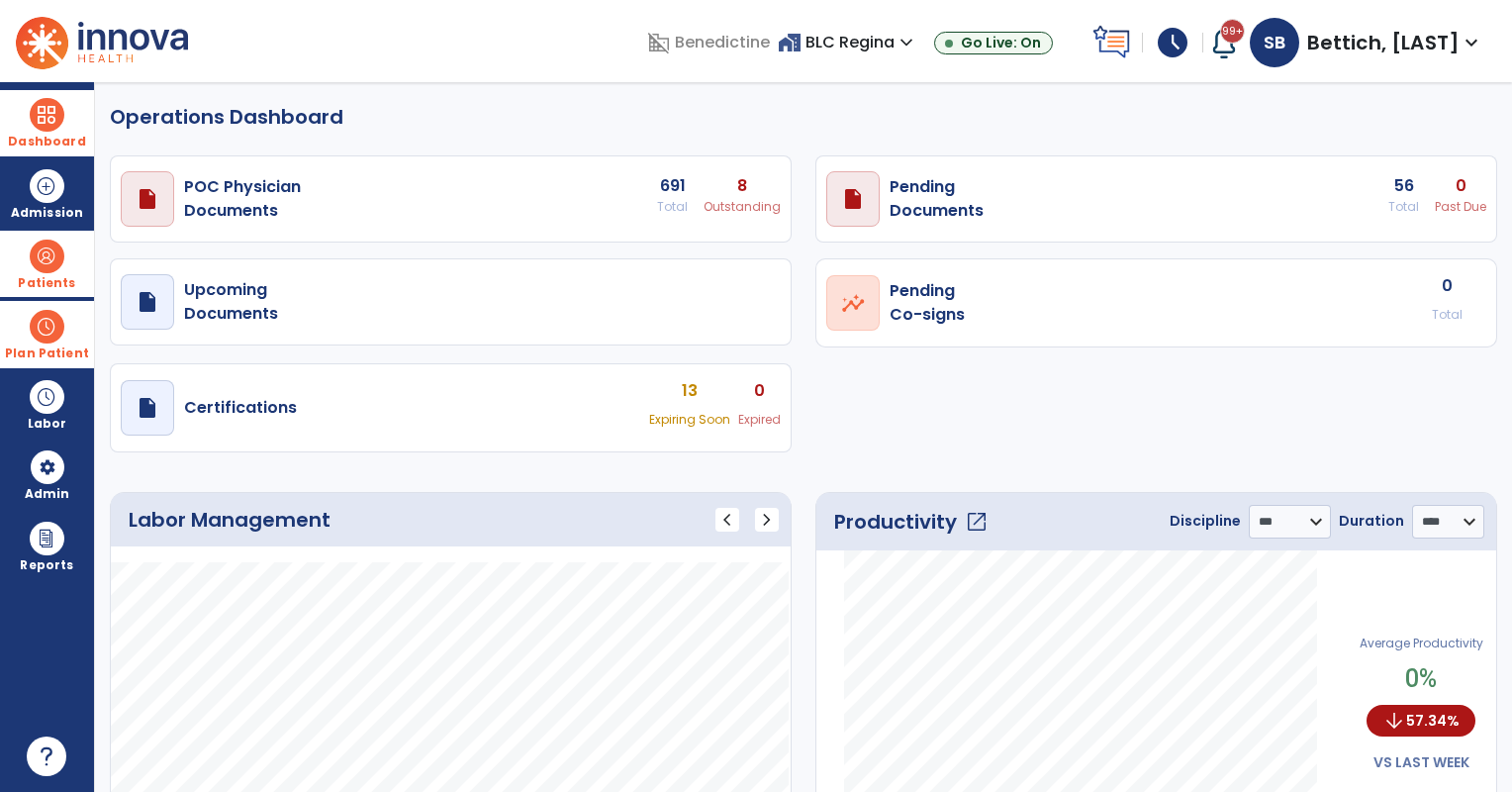 click at bounding box center (47, 115) 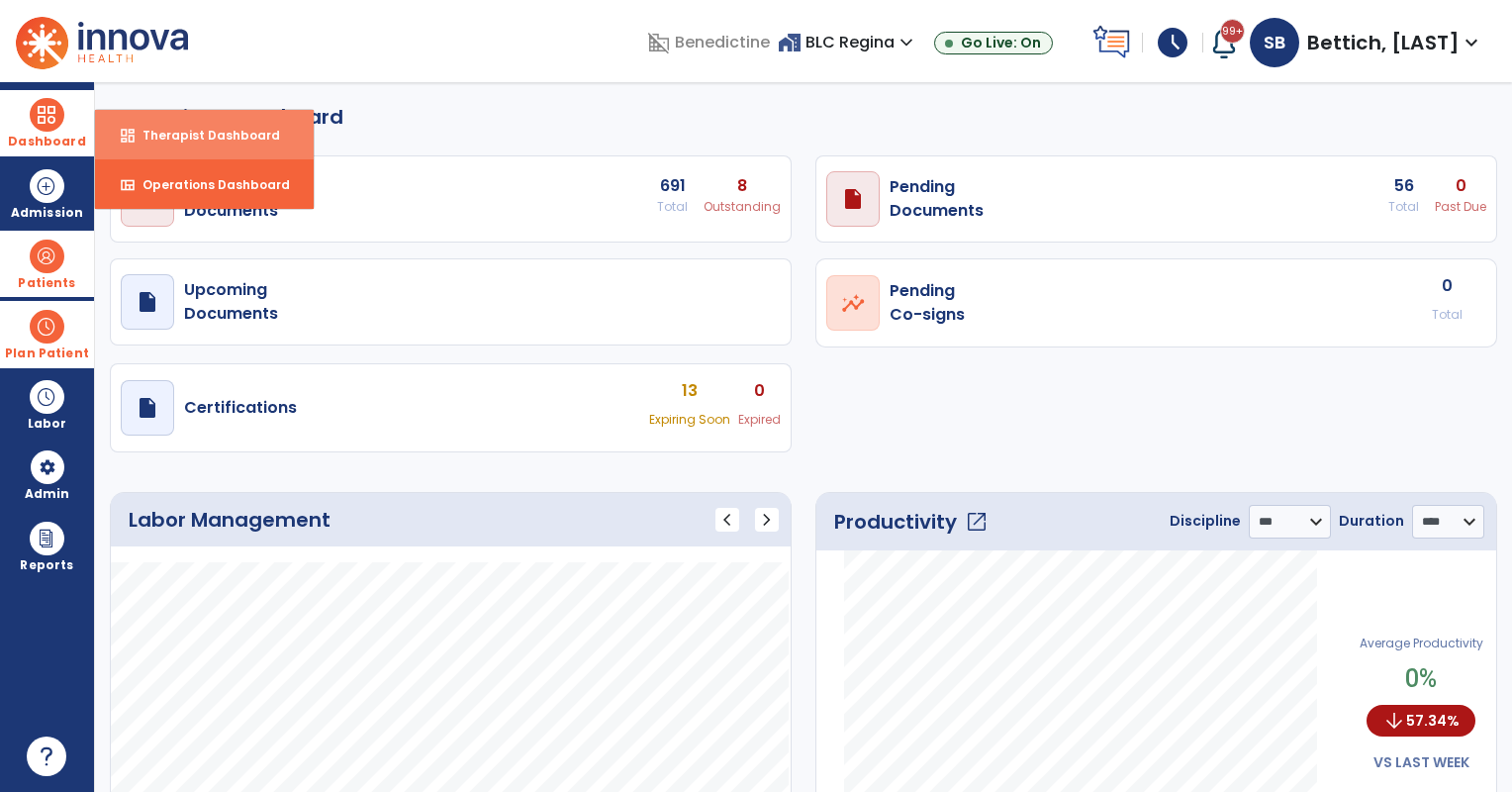 click on "Therapist Dashboard" at bounding box center (203, 135) 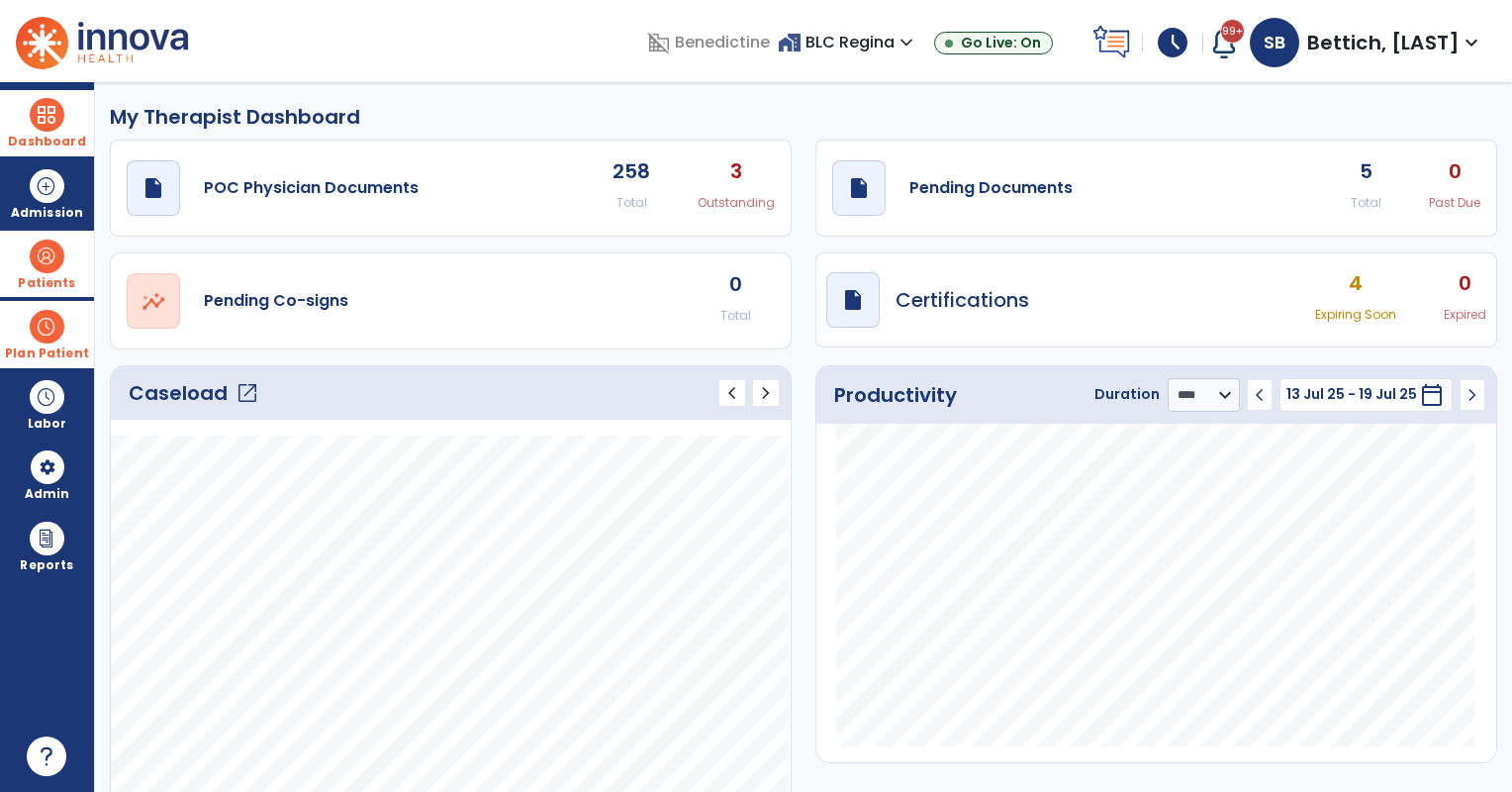 click on "draft   open_in_new  Pending Documents 5 Total 0 Past Due" 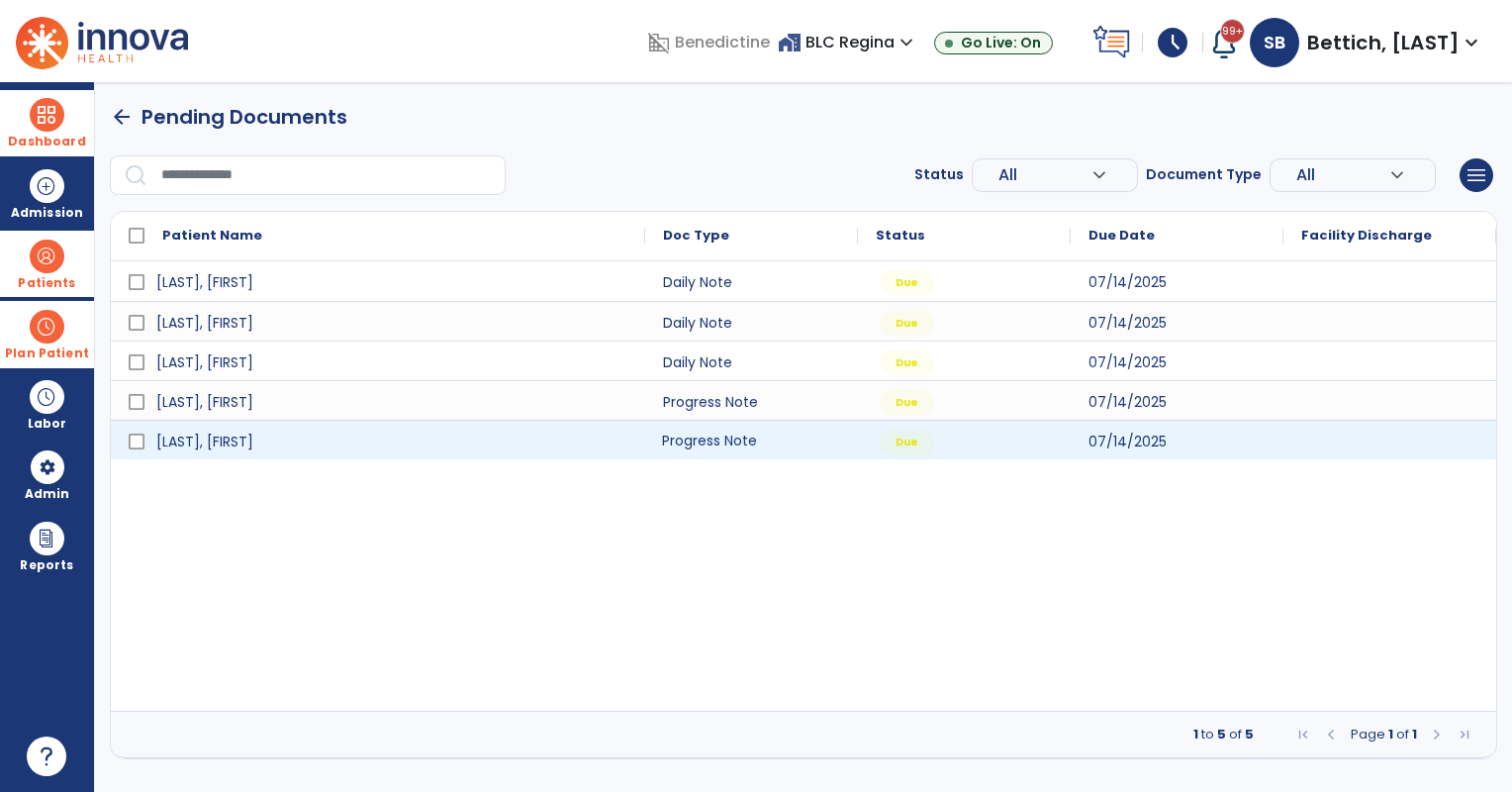 click on "Progress Note" at bounding box center [751, 440] 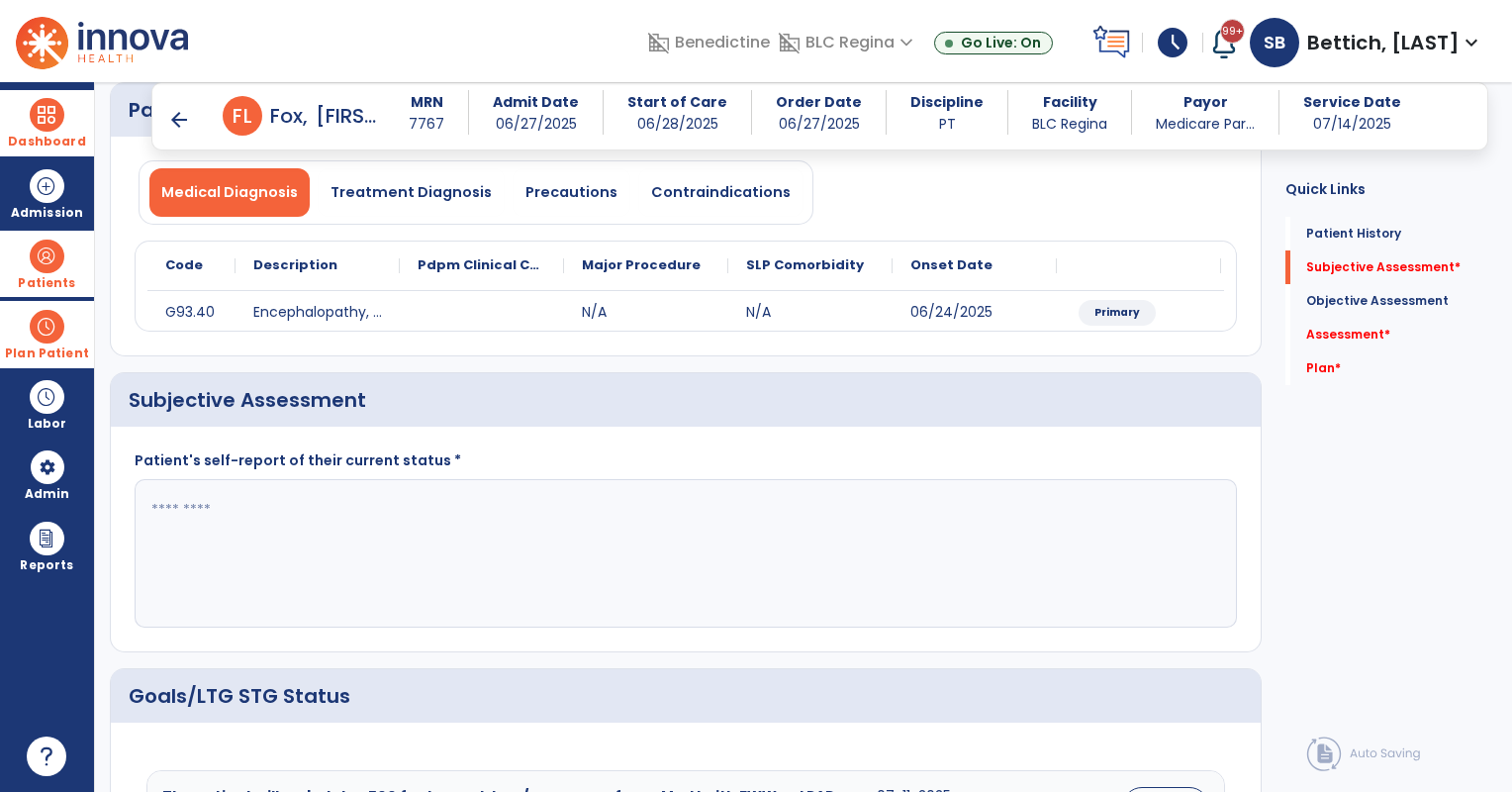 scroll, scrollTop: 150, scrollLeft: 0, axis: vertical 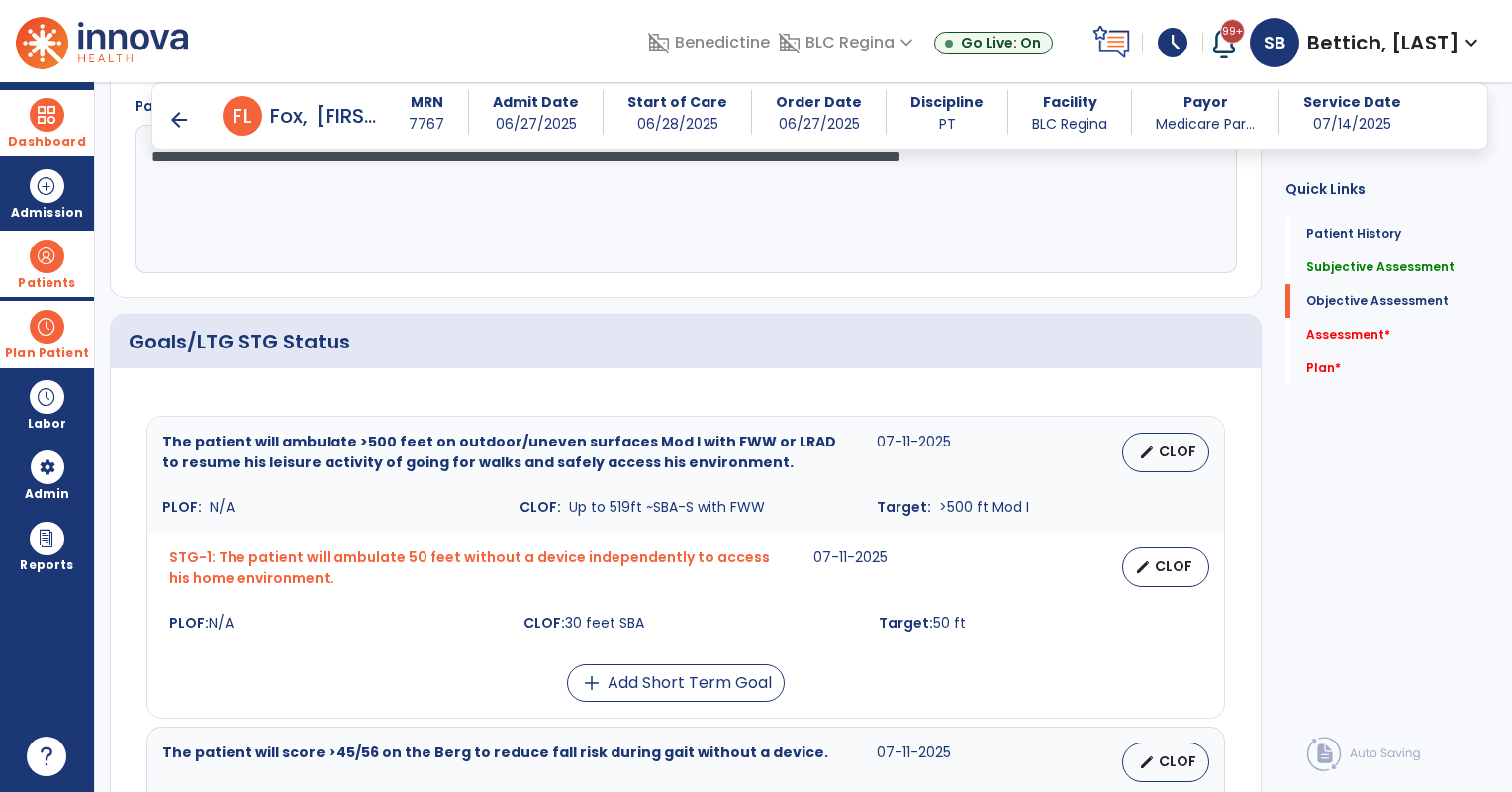 type on "**********" 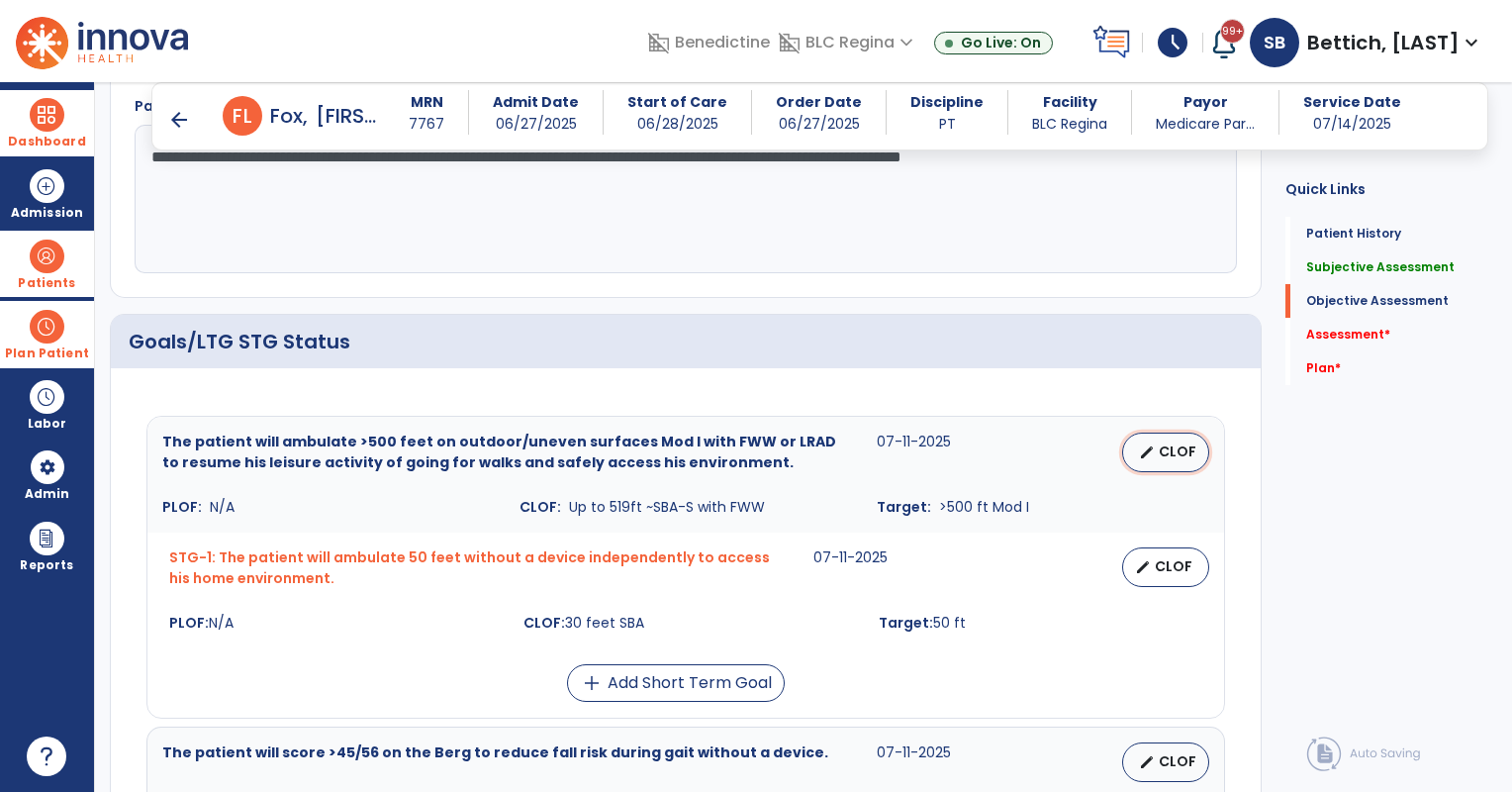 click on "edit" at bounding box center [1147, 452] 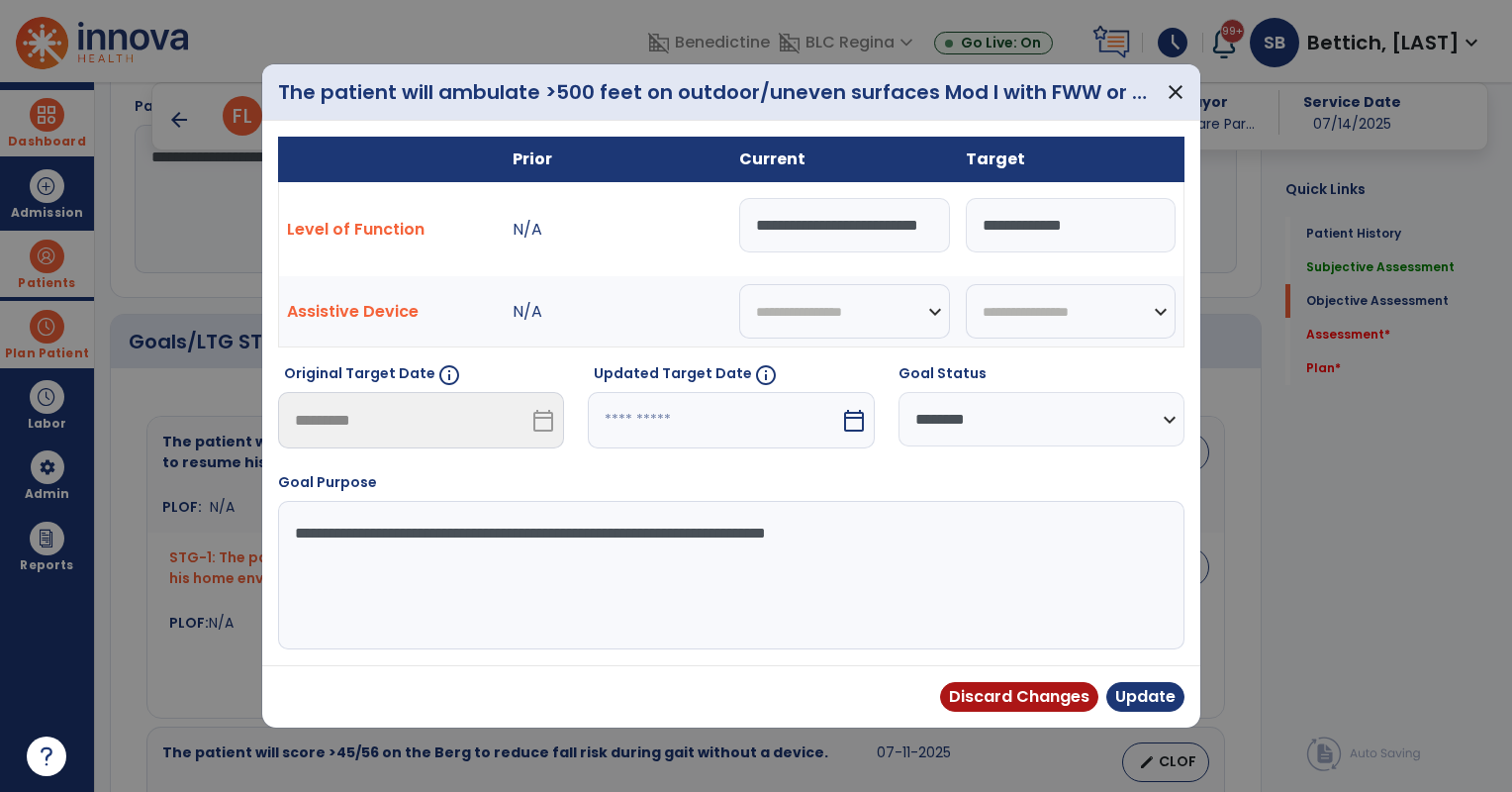 click on "**********" at bounding box center (844, 225) 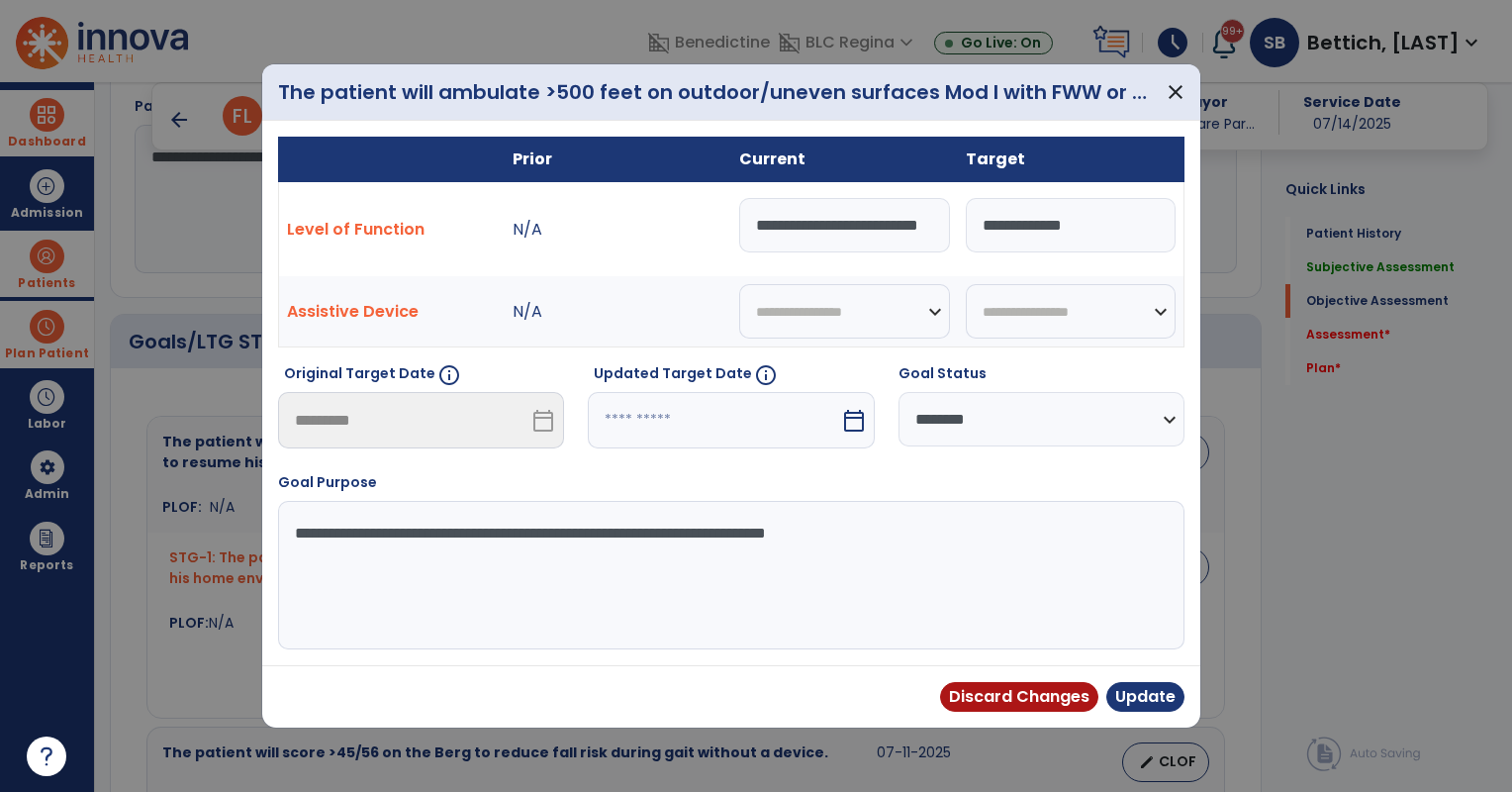scroll, scrollTop: 0, scrollLeft: 0, axis: both 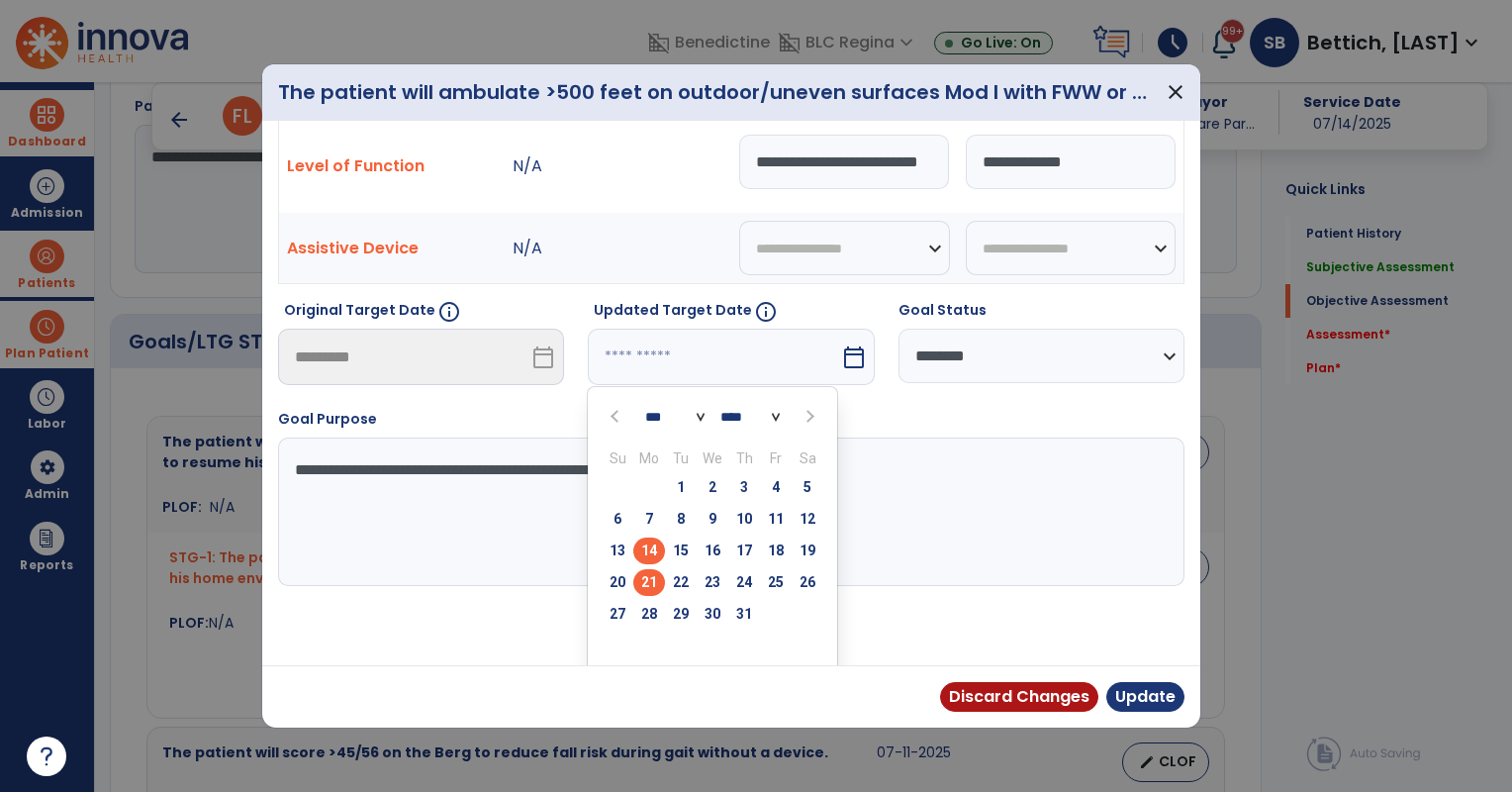 click on "21" at bounding box center (649, 582) 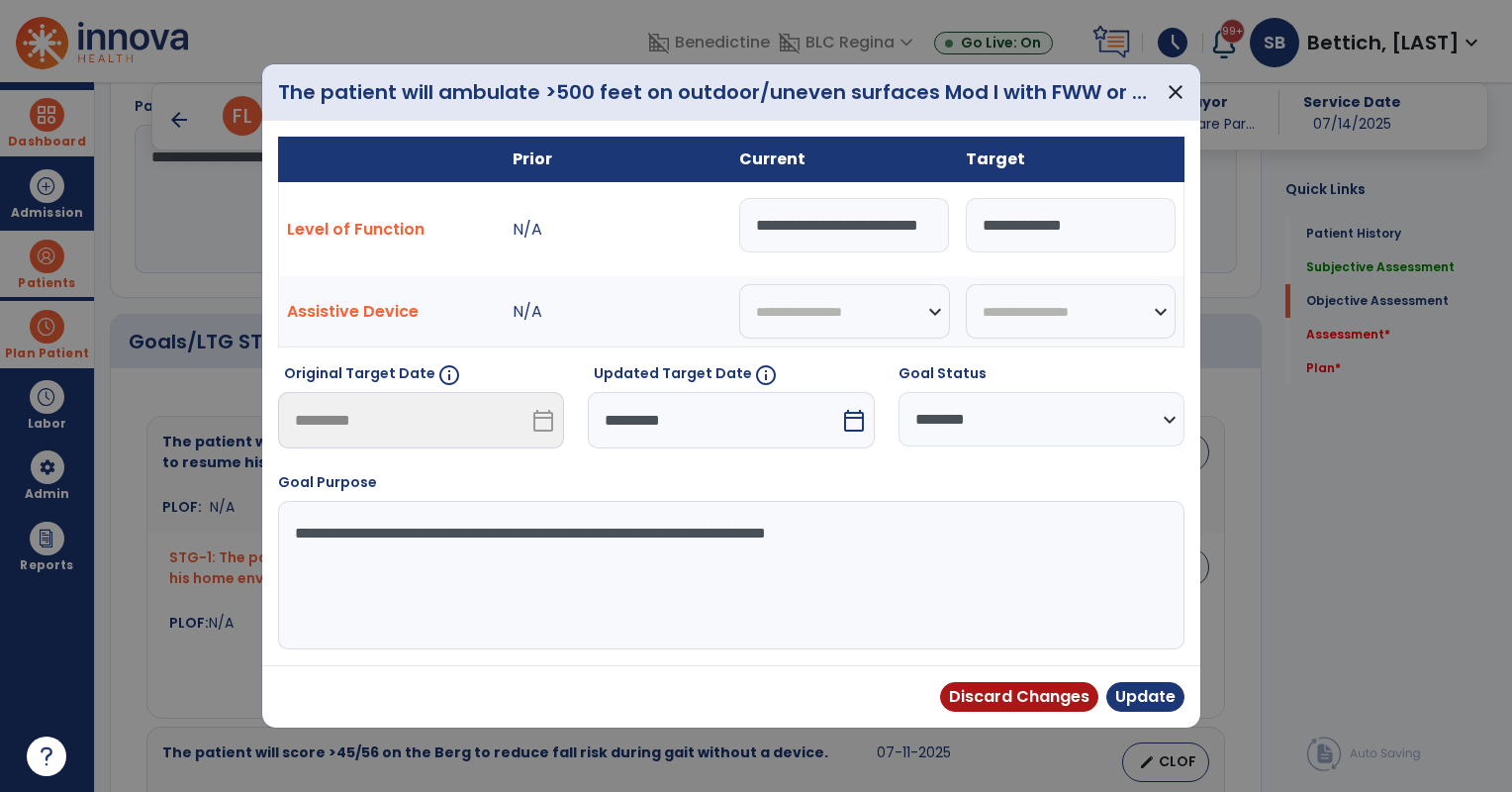scroll, scrollTop: 0, scrollLeft: 0, axis: both 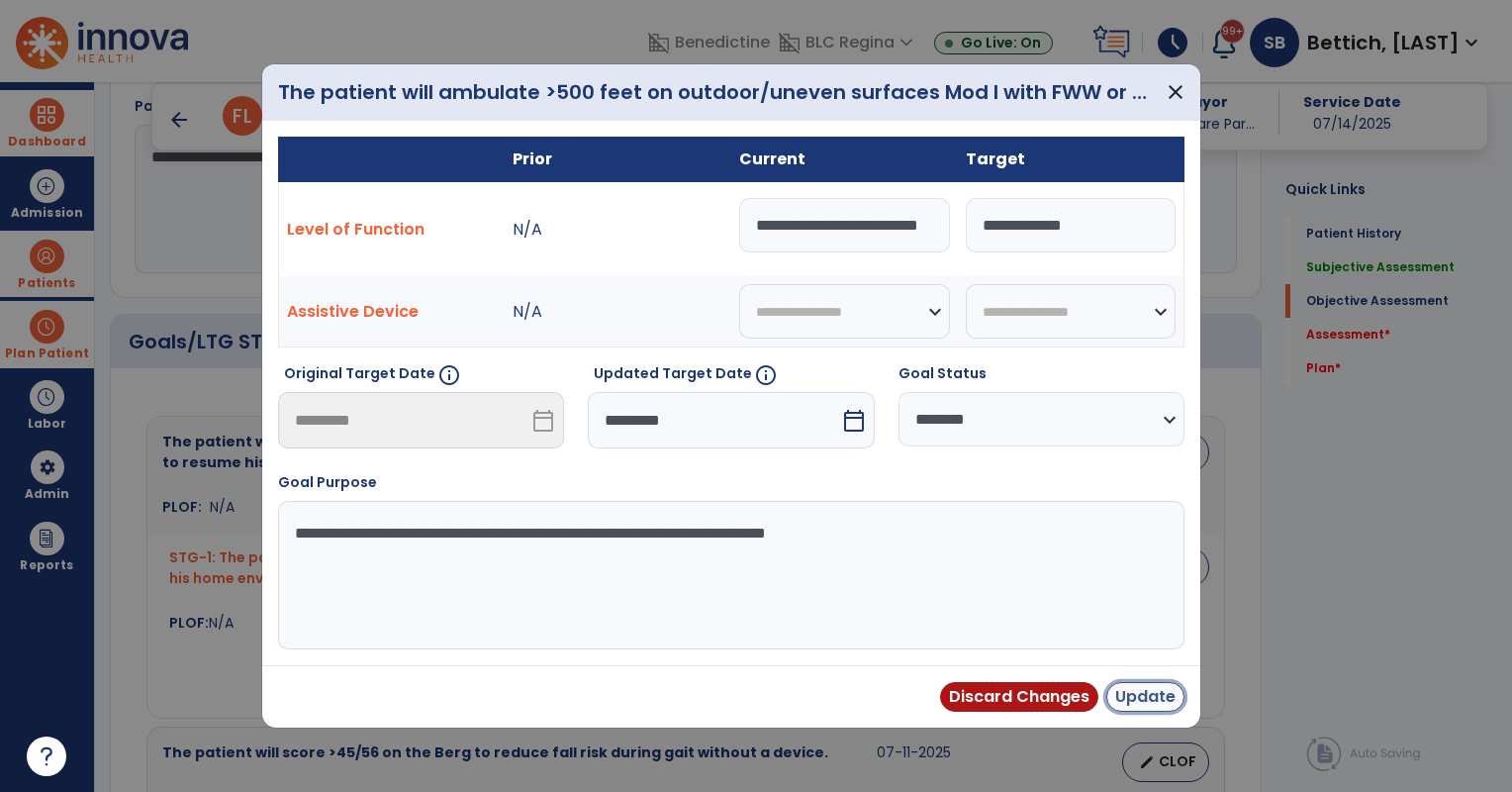 click on "Update" at bounding box center (1145, 697) 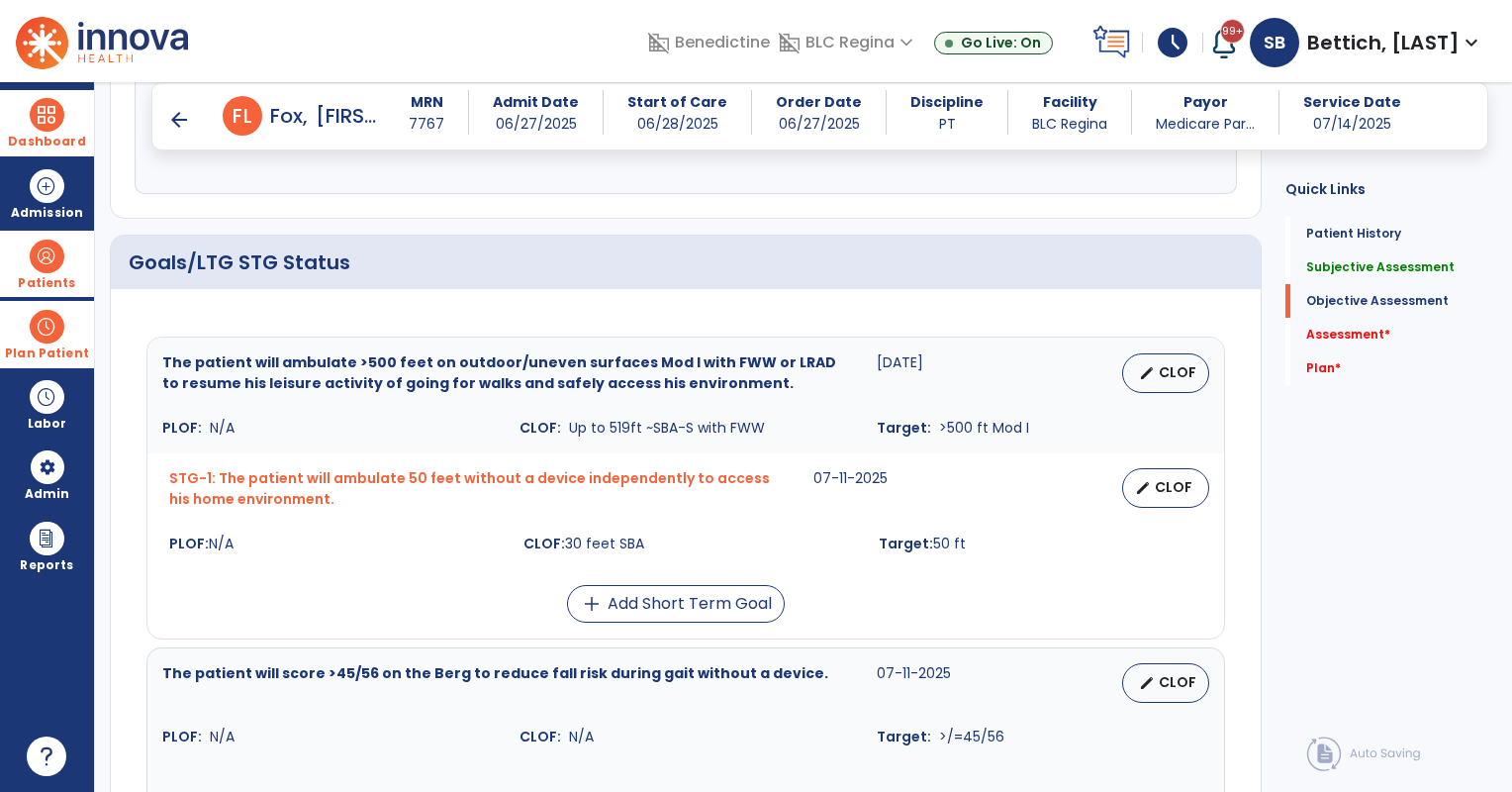 scroll, scrollTop: 597, scrollLeft: 0, axis: vertical 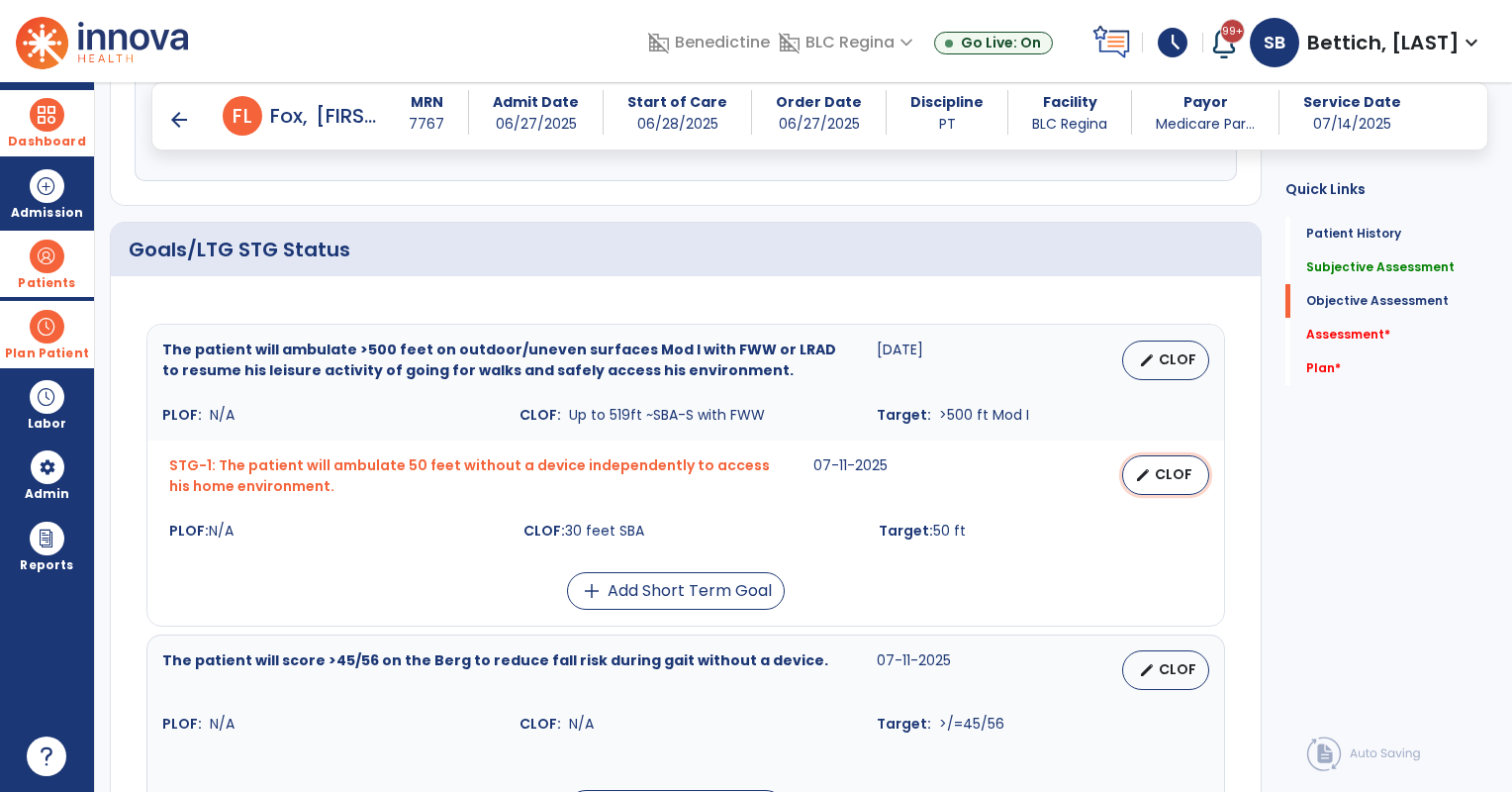click on "CLOF" at bounding box center [1174, 474] 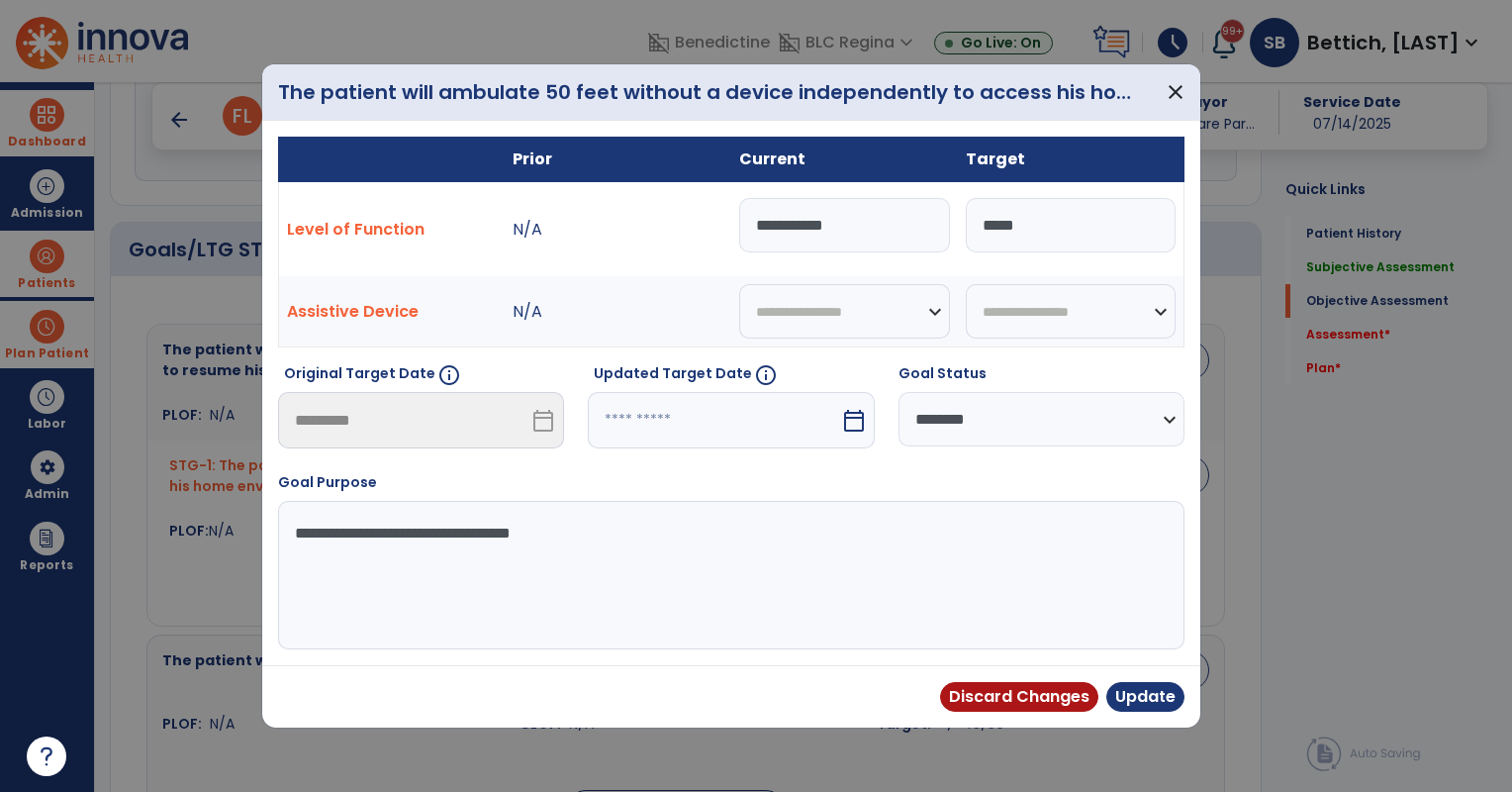 click at bounding box center (713, 420) 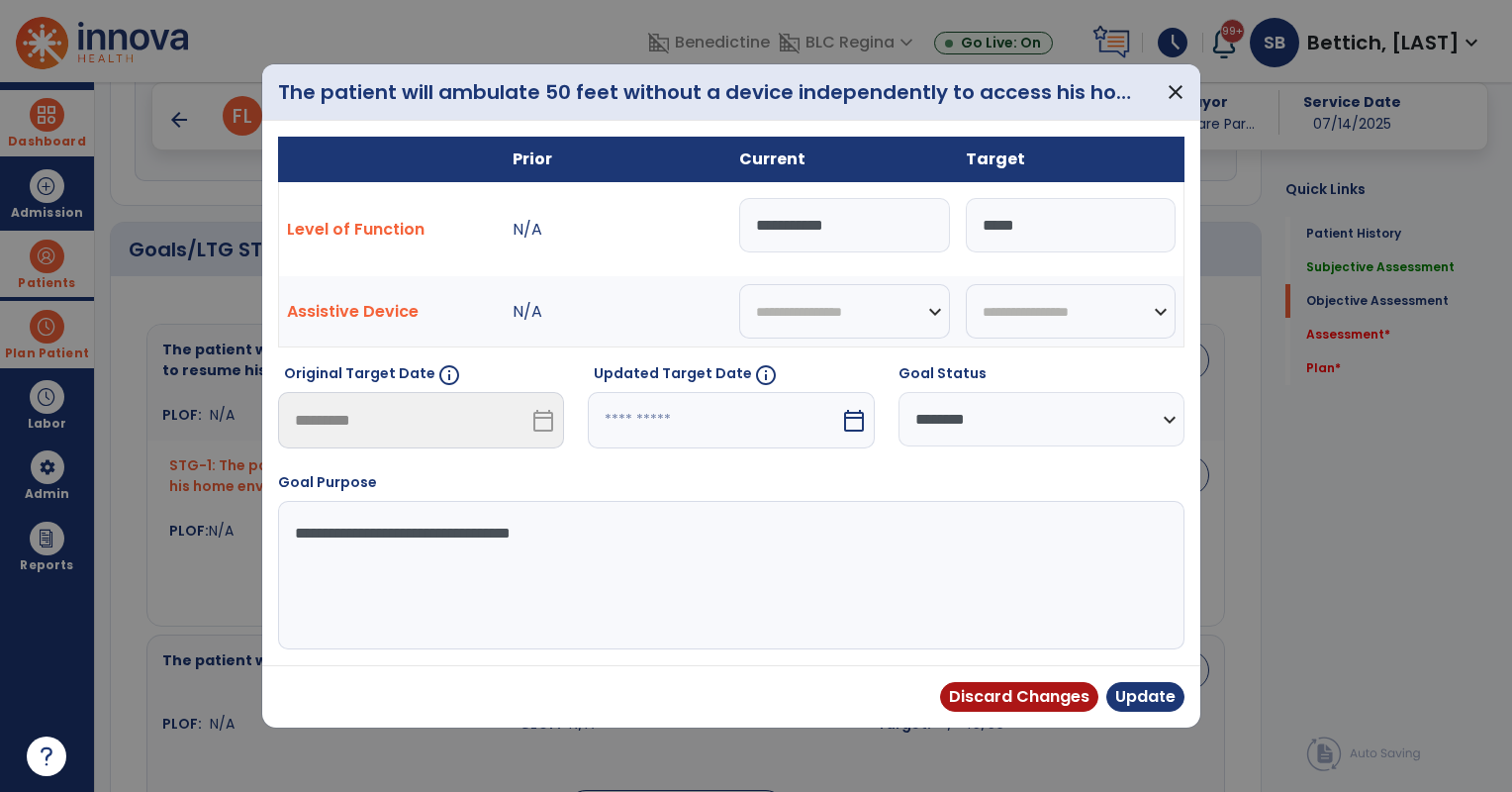 select on "*" 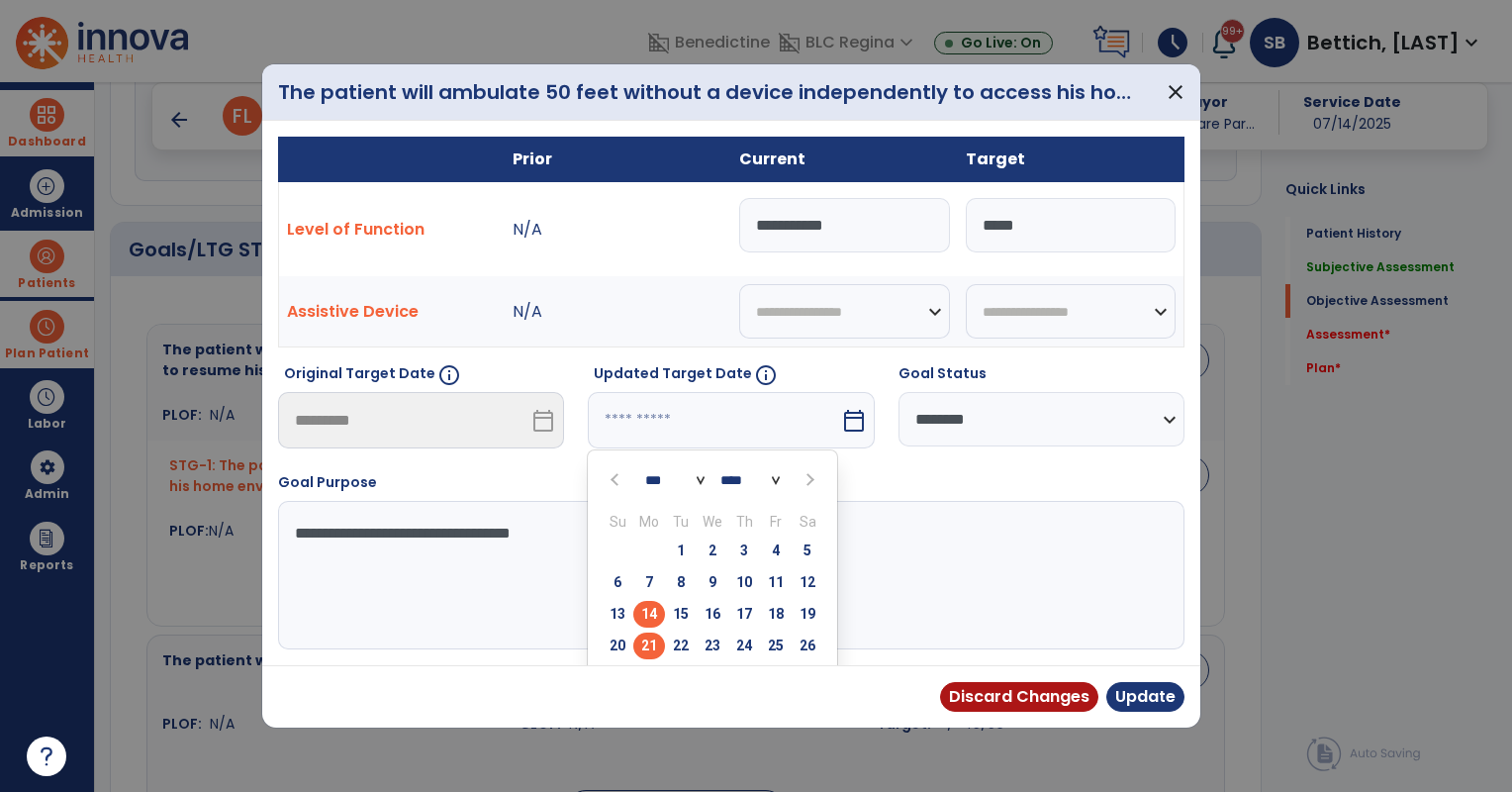 click on "21" at bounding box center [649, 645] 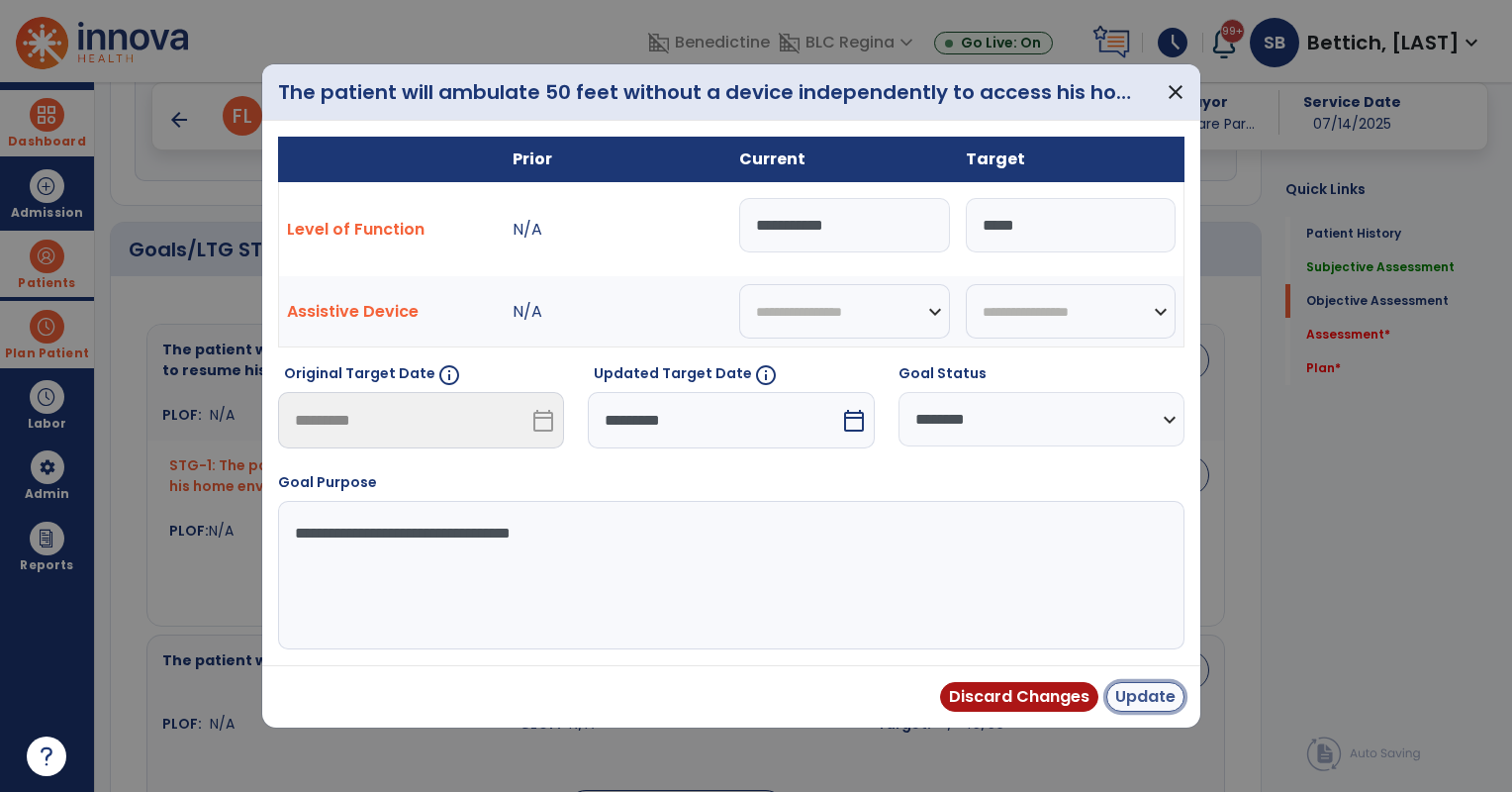 click on "Update" at bounding box center (1145, 697) 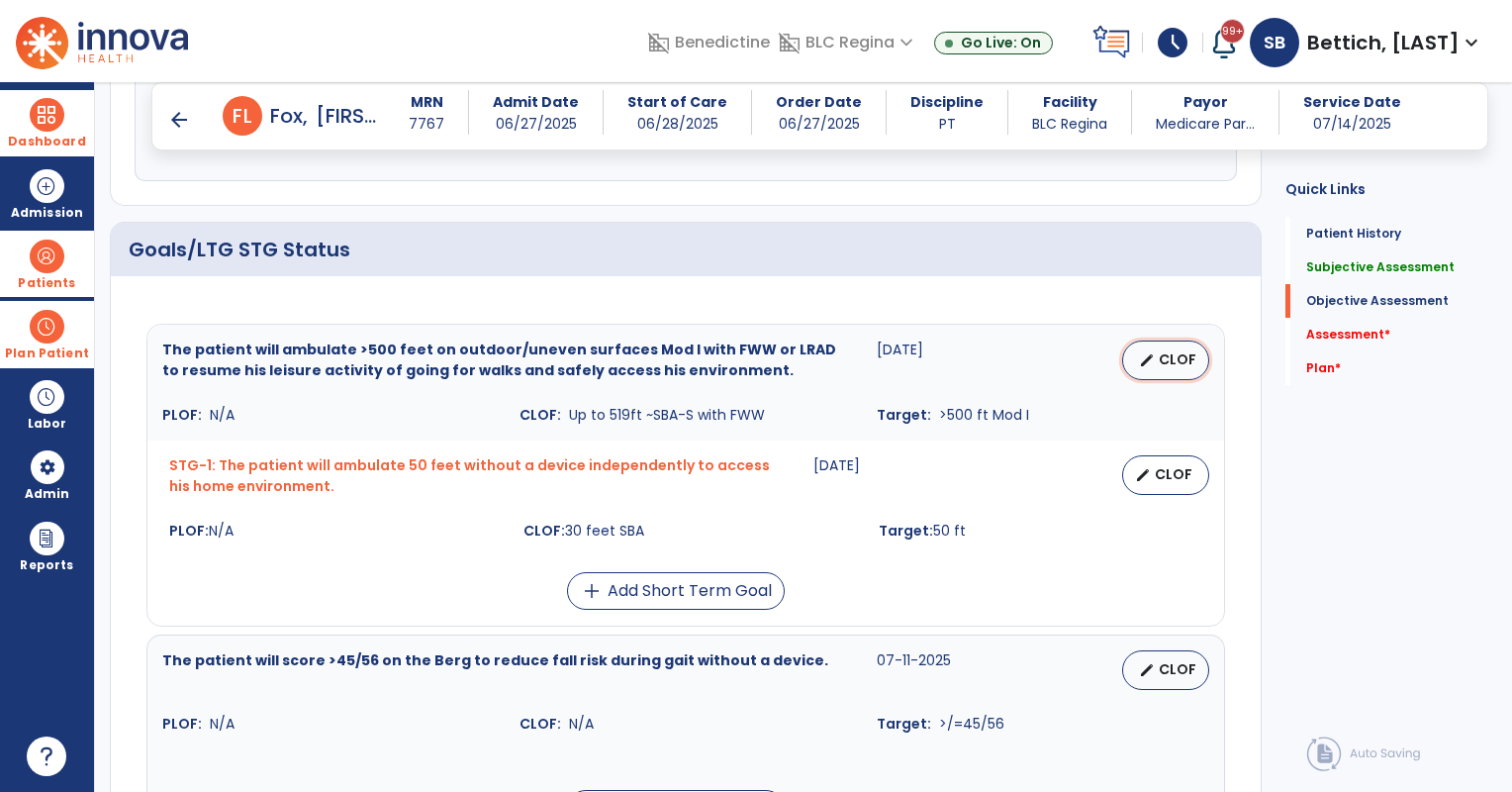 click on "edit" at bounding box center [1147, 360] 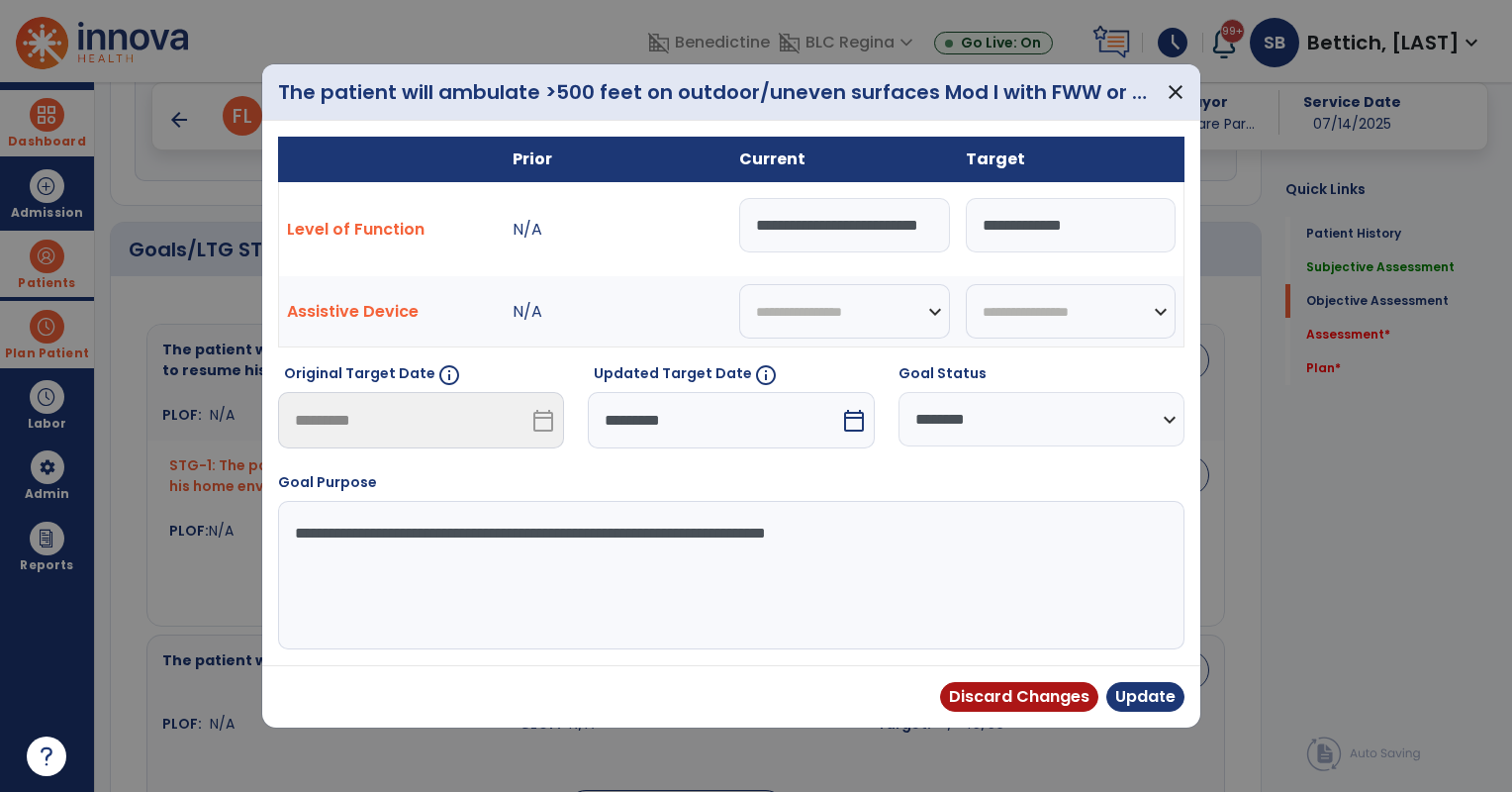 click on "calendar_today" at bounding box center [856, 420] 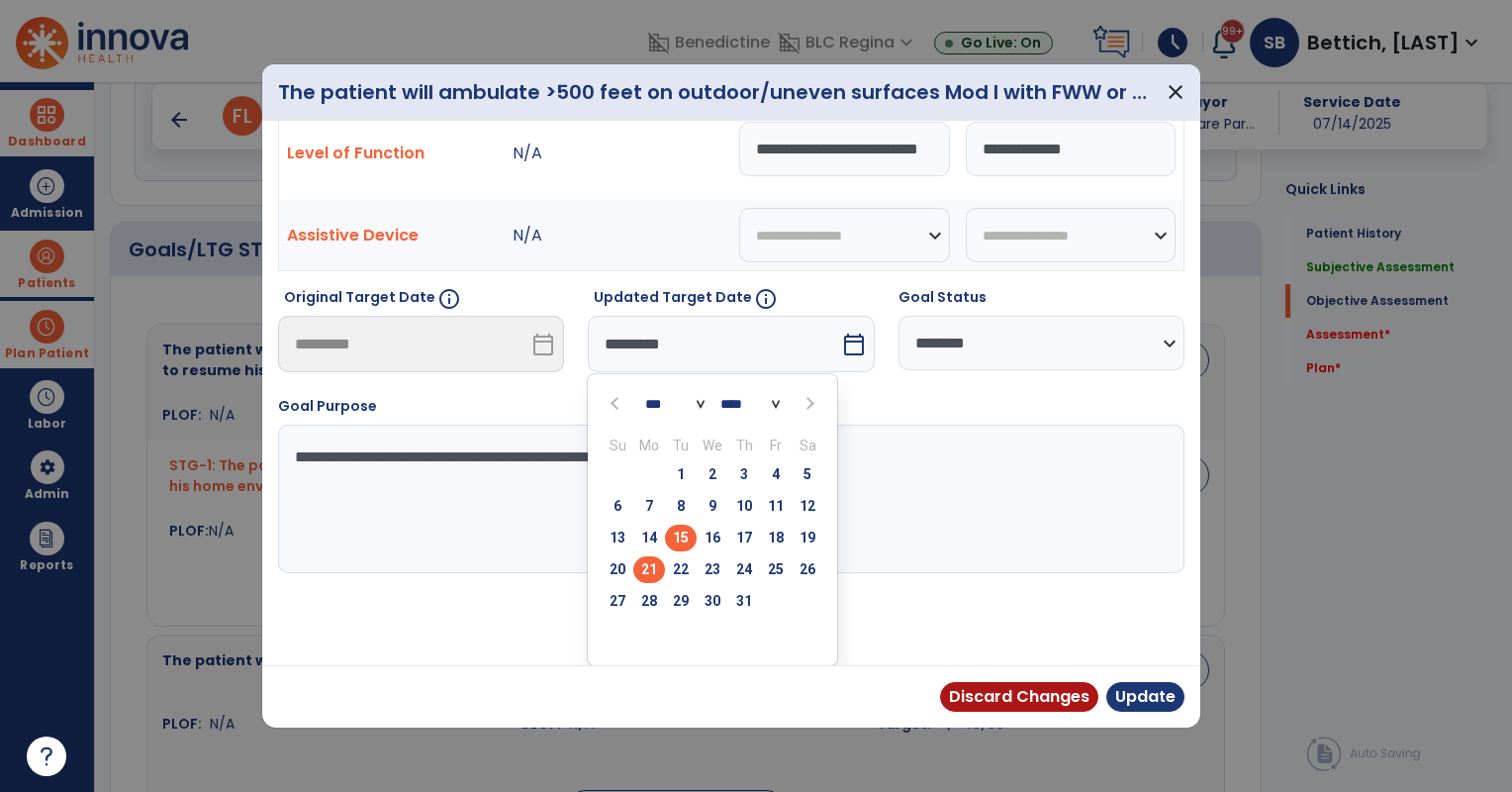scroll, scrollTop: 75, scrollLeft: 0, axis: vertical 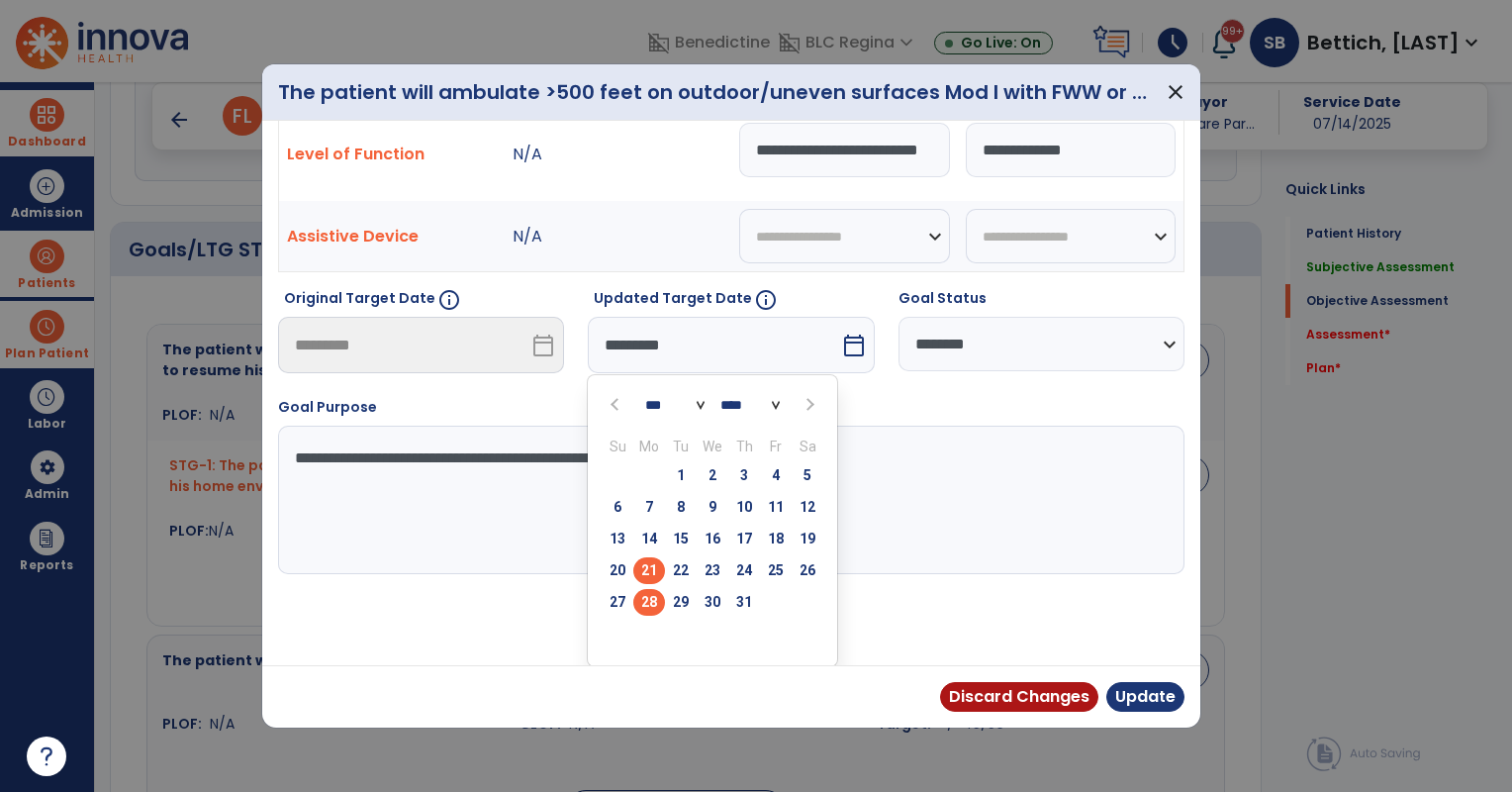 click on "28" at bounding box center [649, 602] 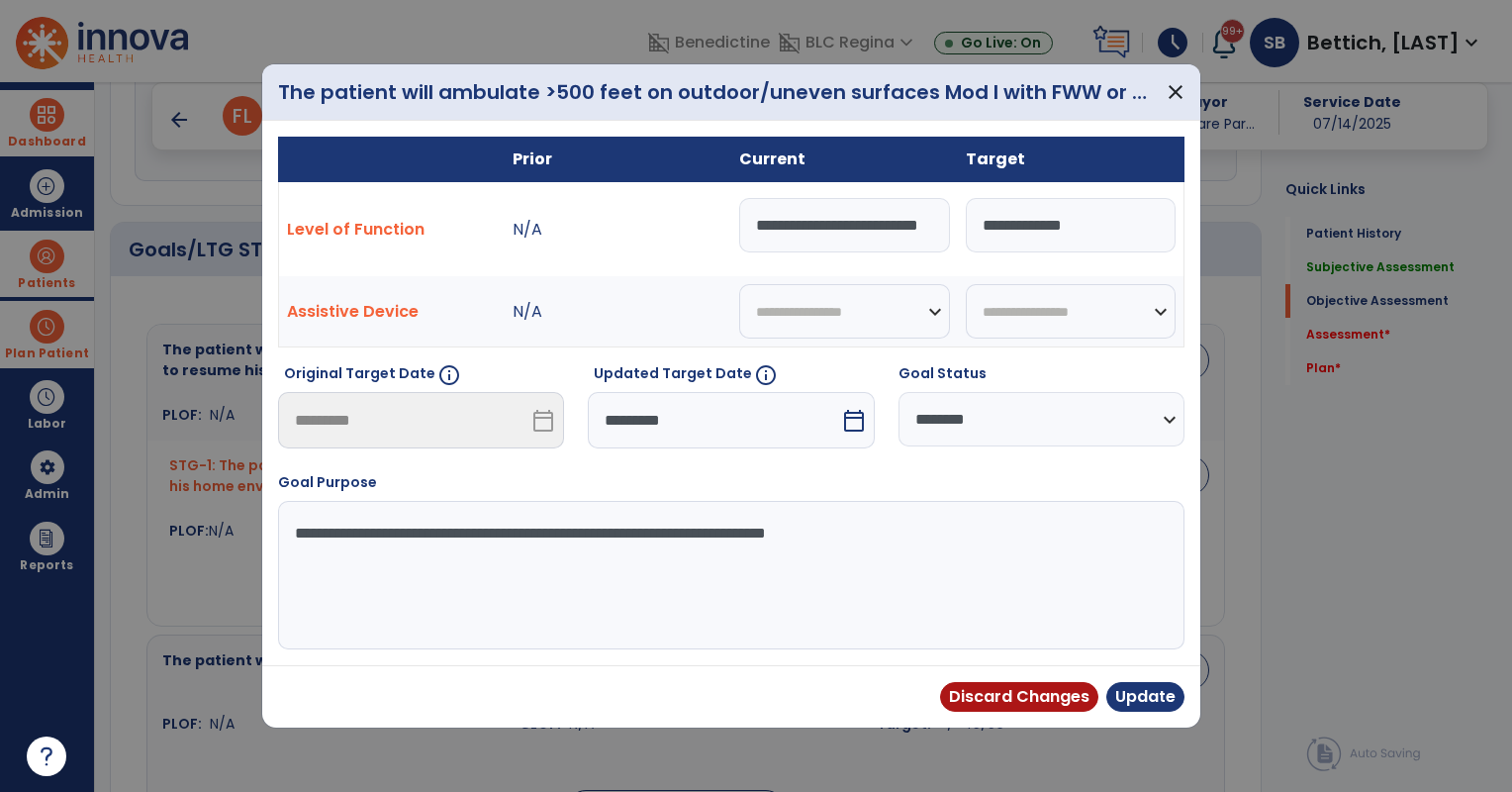 scroll, scrollTop: 0, scrollLeft: 0, axis: both 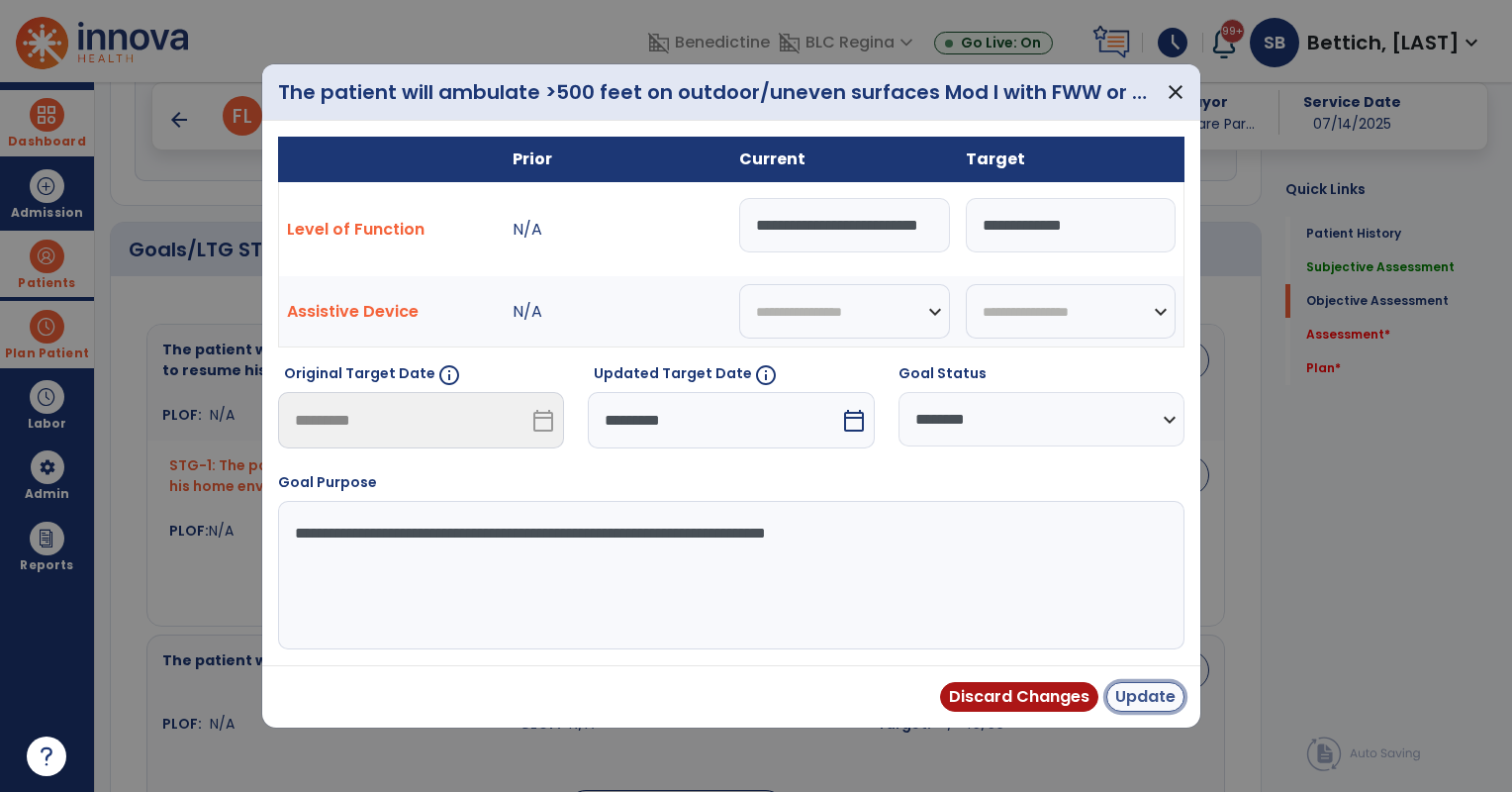 click on "Update" at bounding box center [1145, 697] 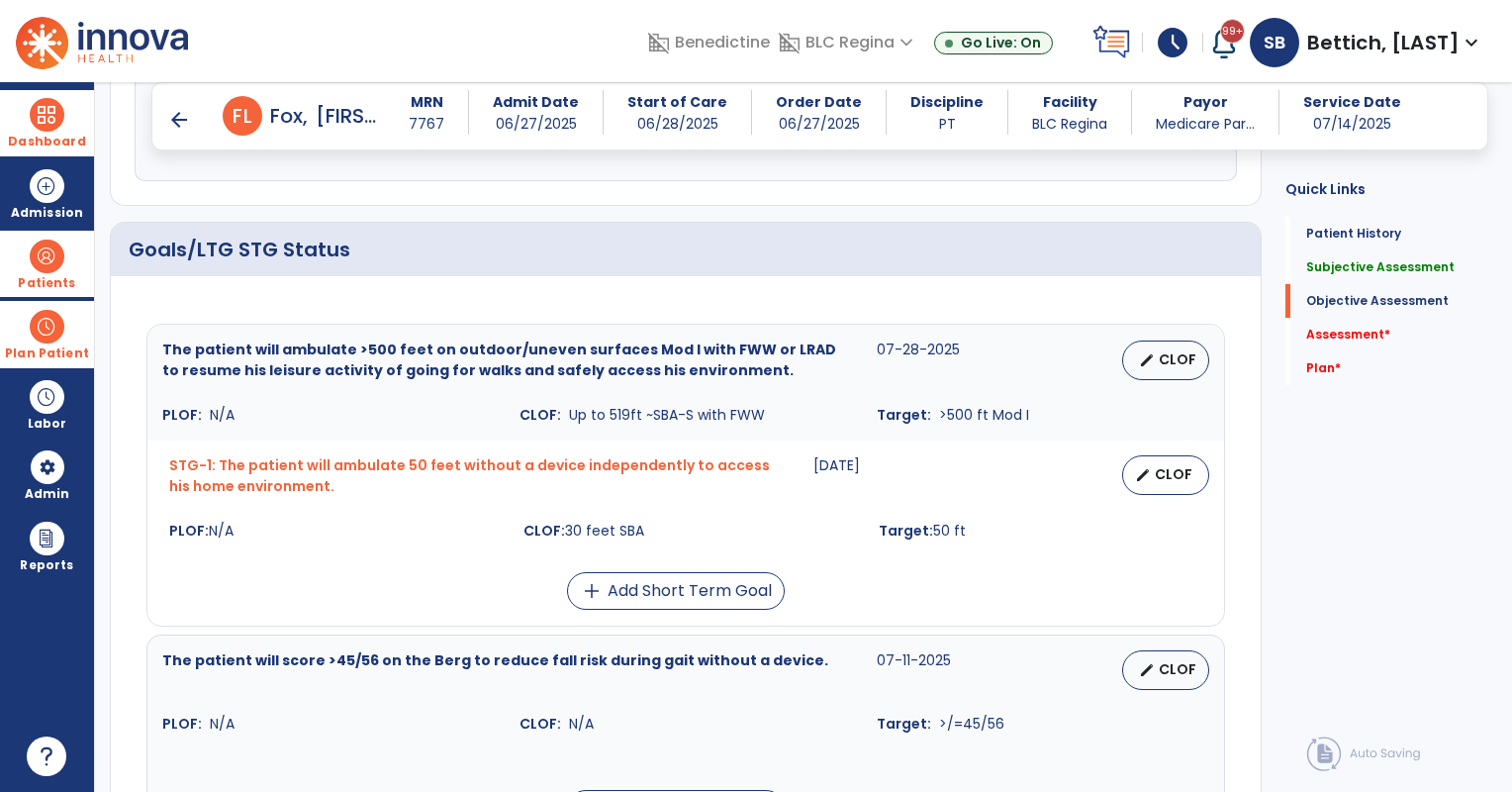 scroll, scrollTop: 786, scrollLeft: 0, axis: vertical 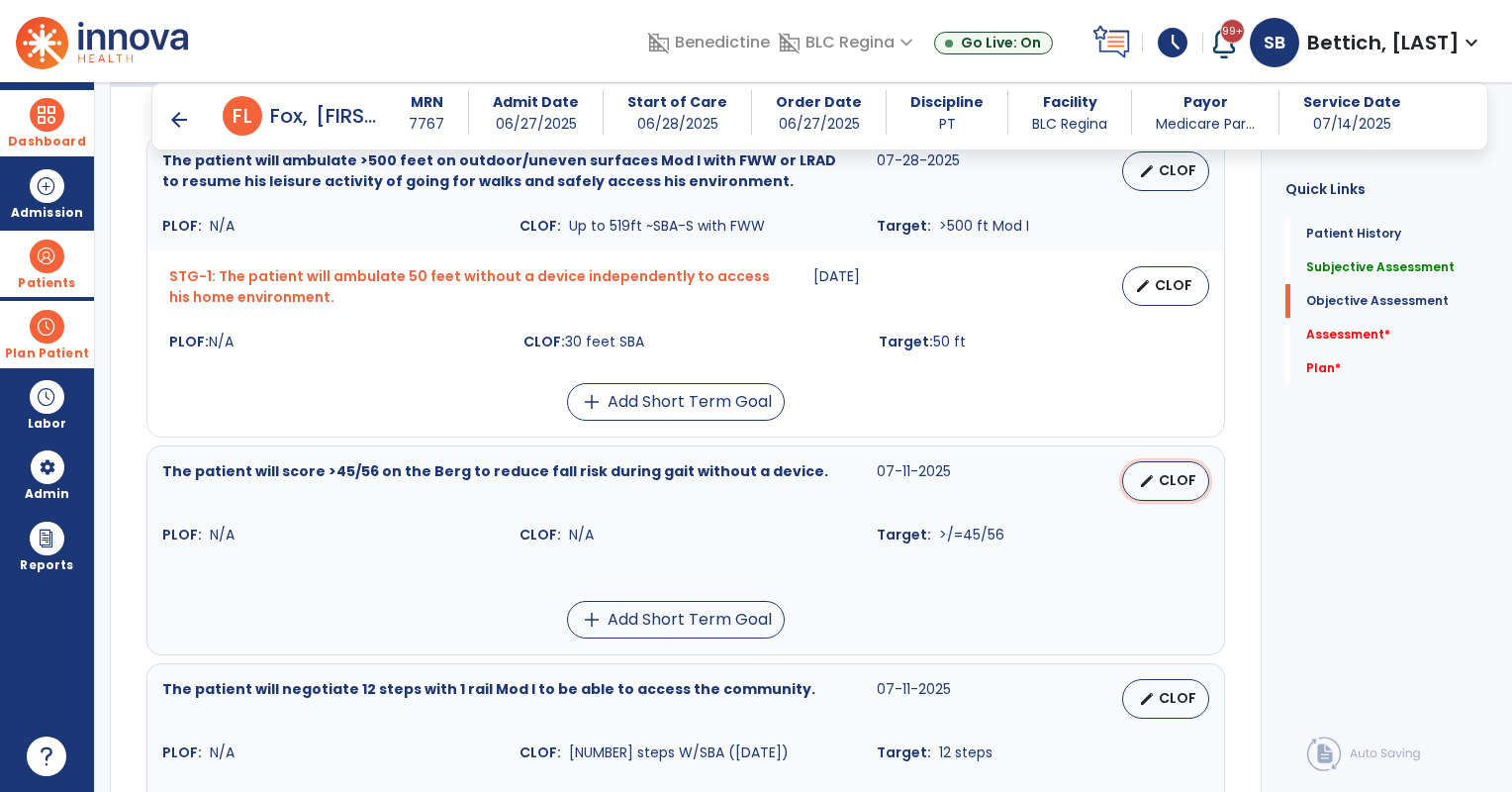 click on "edit" at bounding box center [1147, 481] 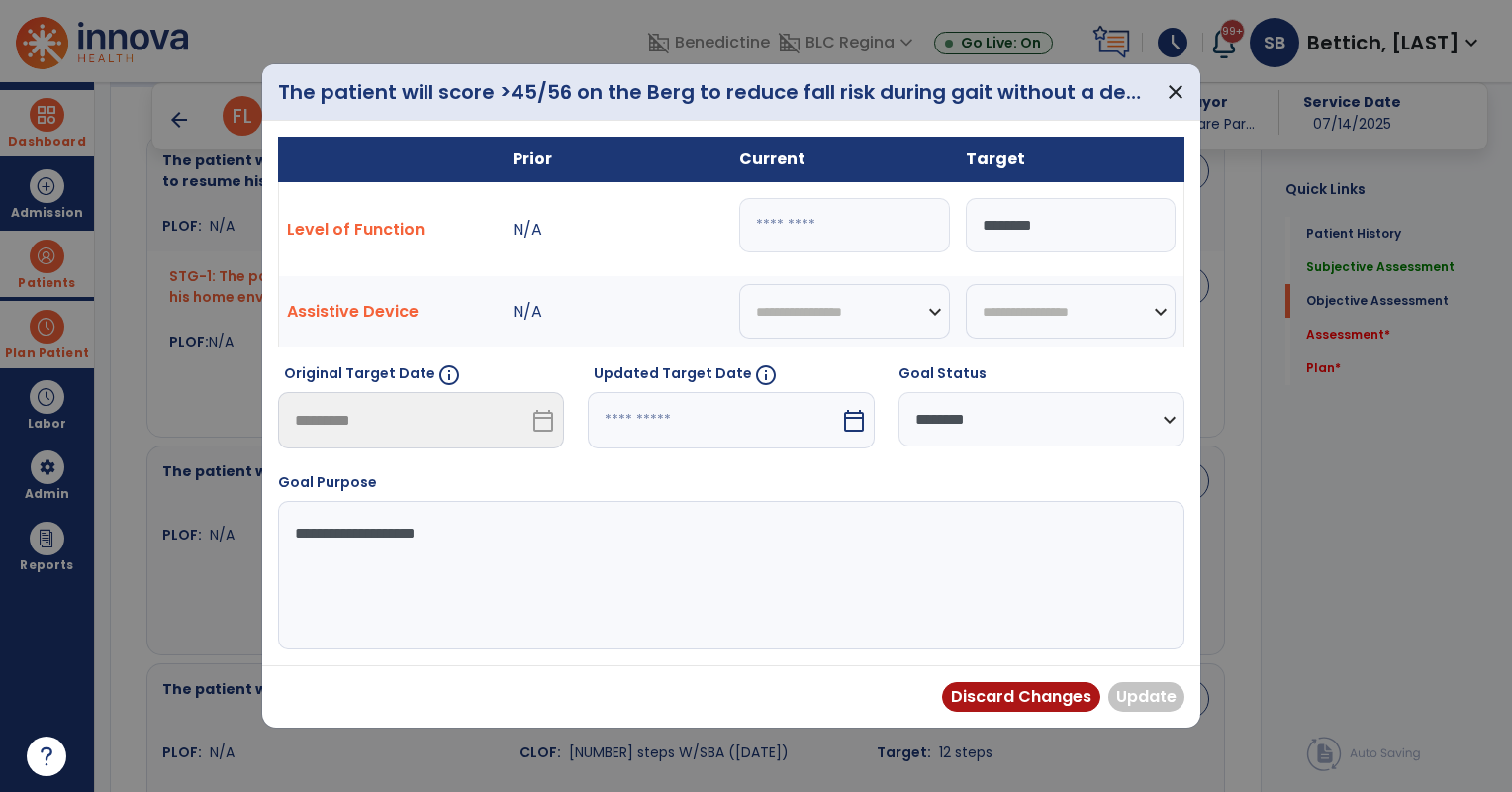 click at bounding box center [844, 225] 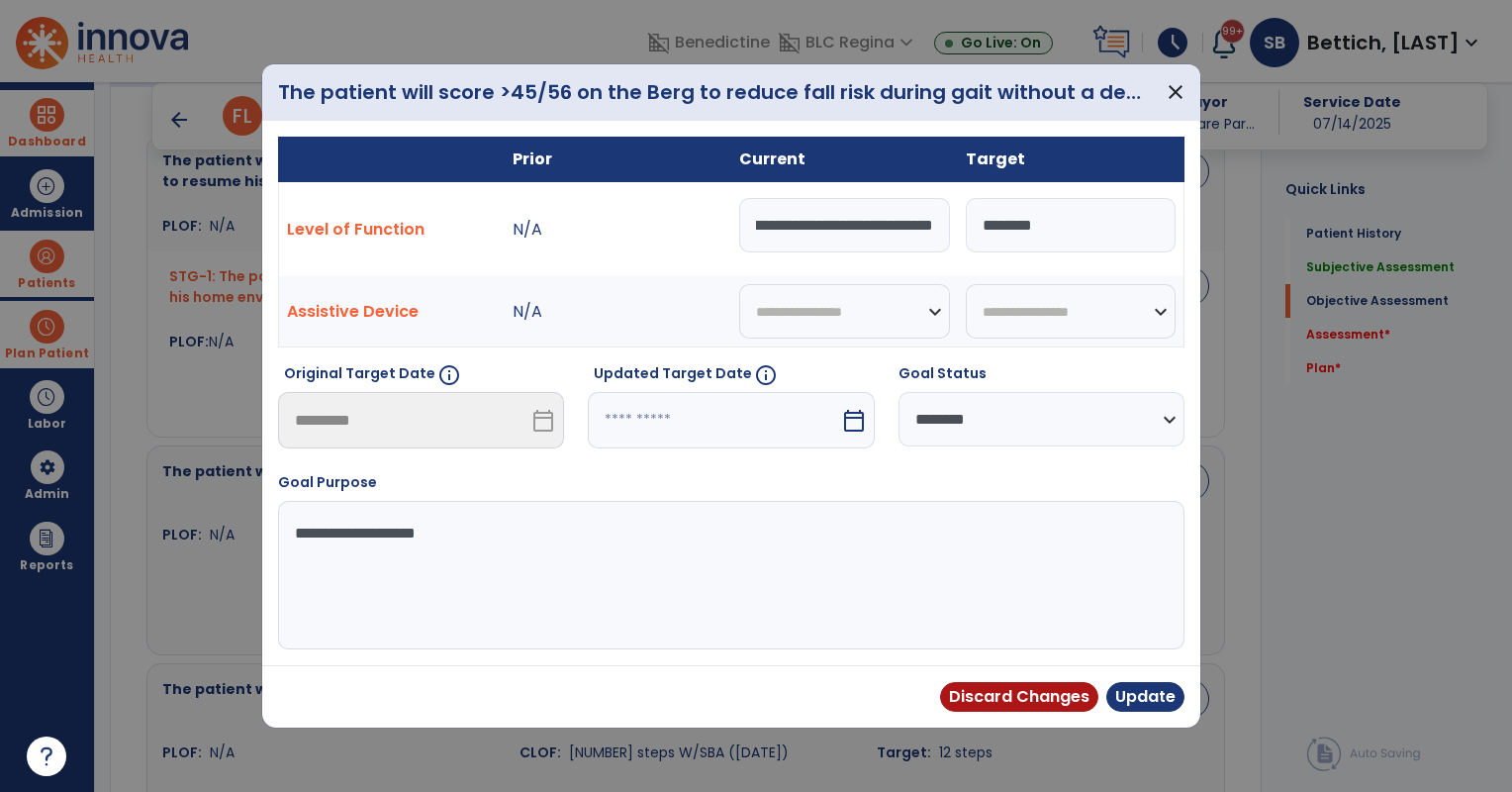 scroll, scrollTop: 0, scrollLeft: 587, axis: horizontal 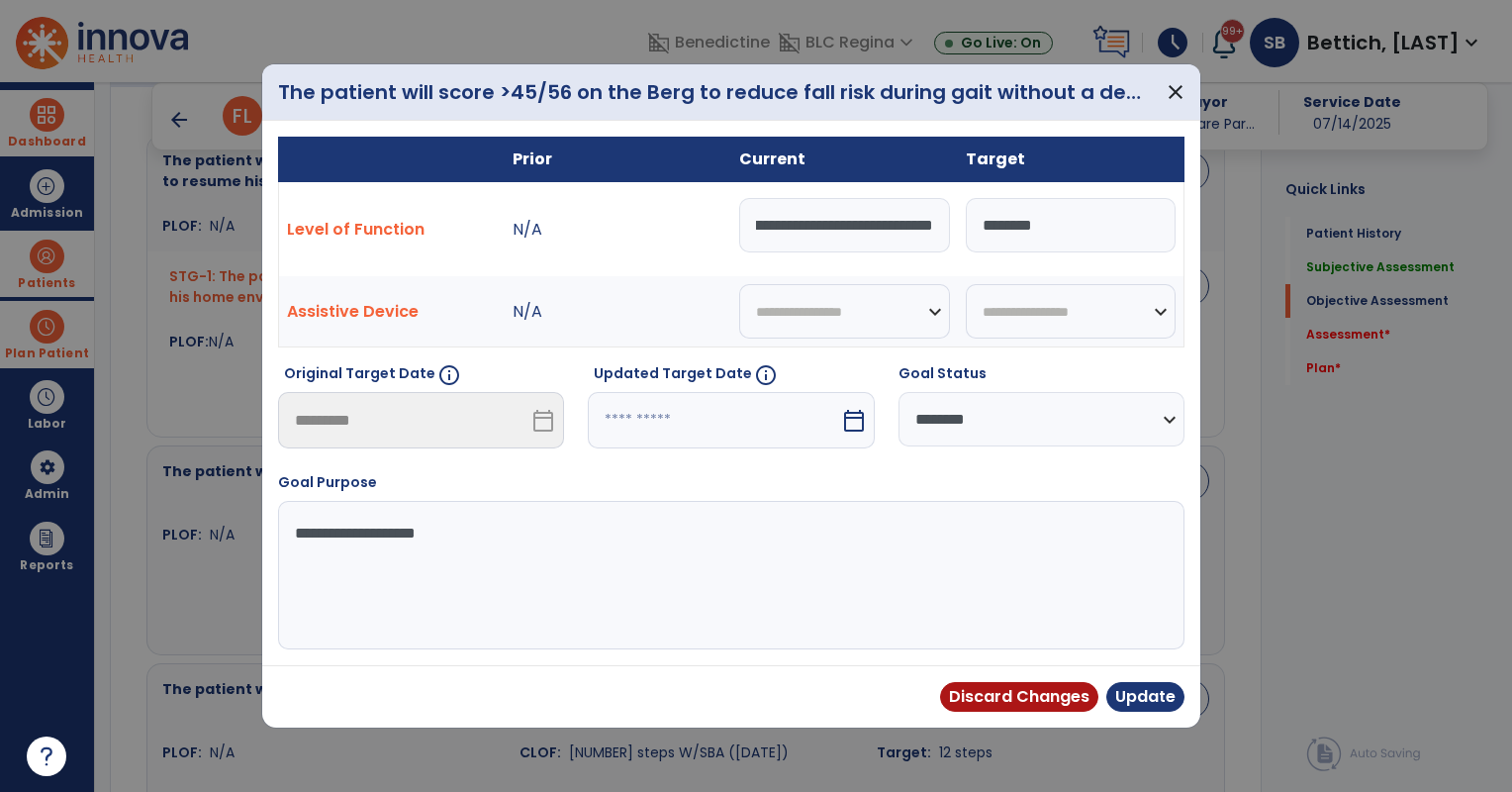 type on "**********" 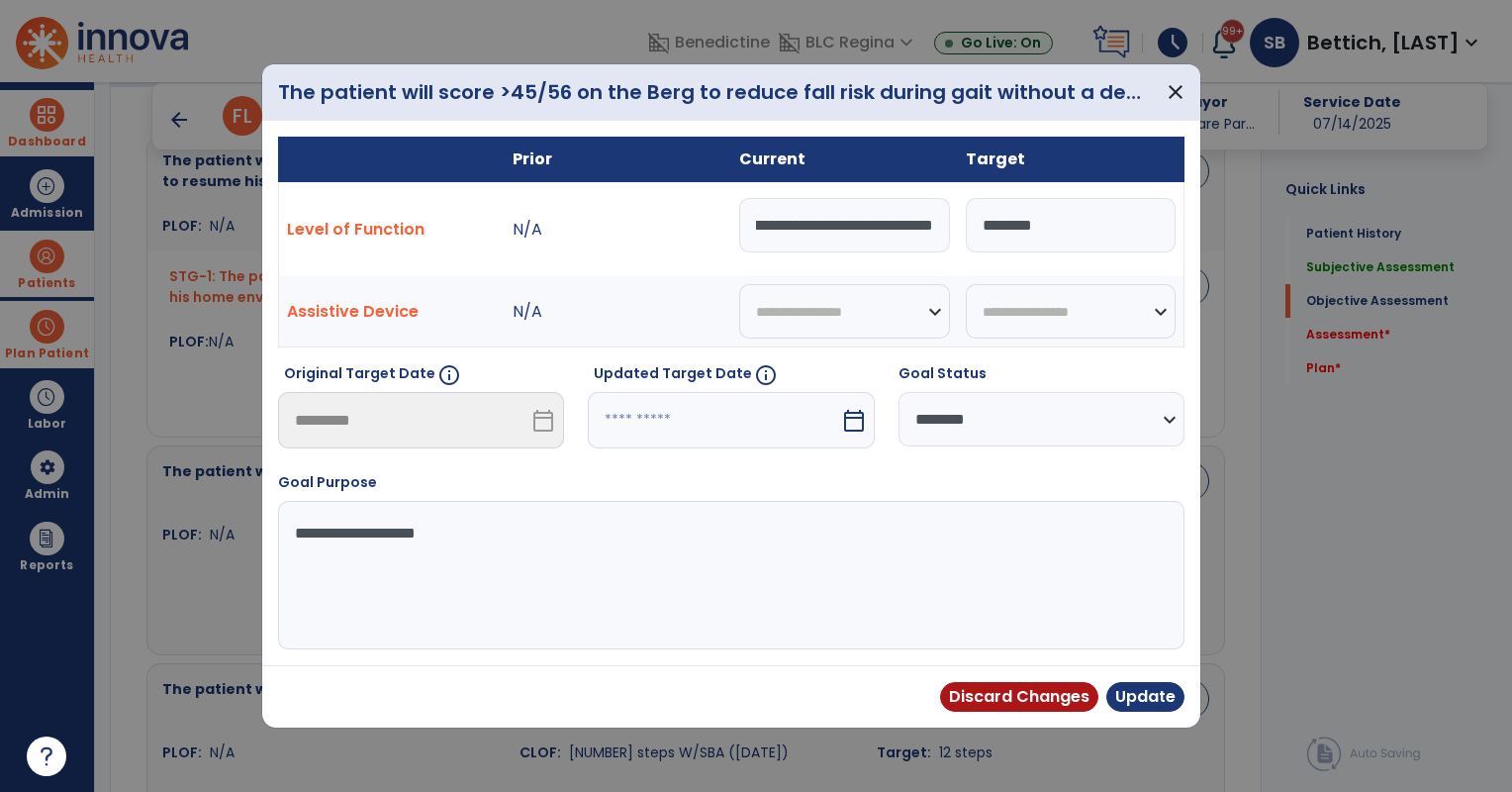 click on "calendar_today" at bounding box center [854, 421] 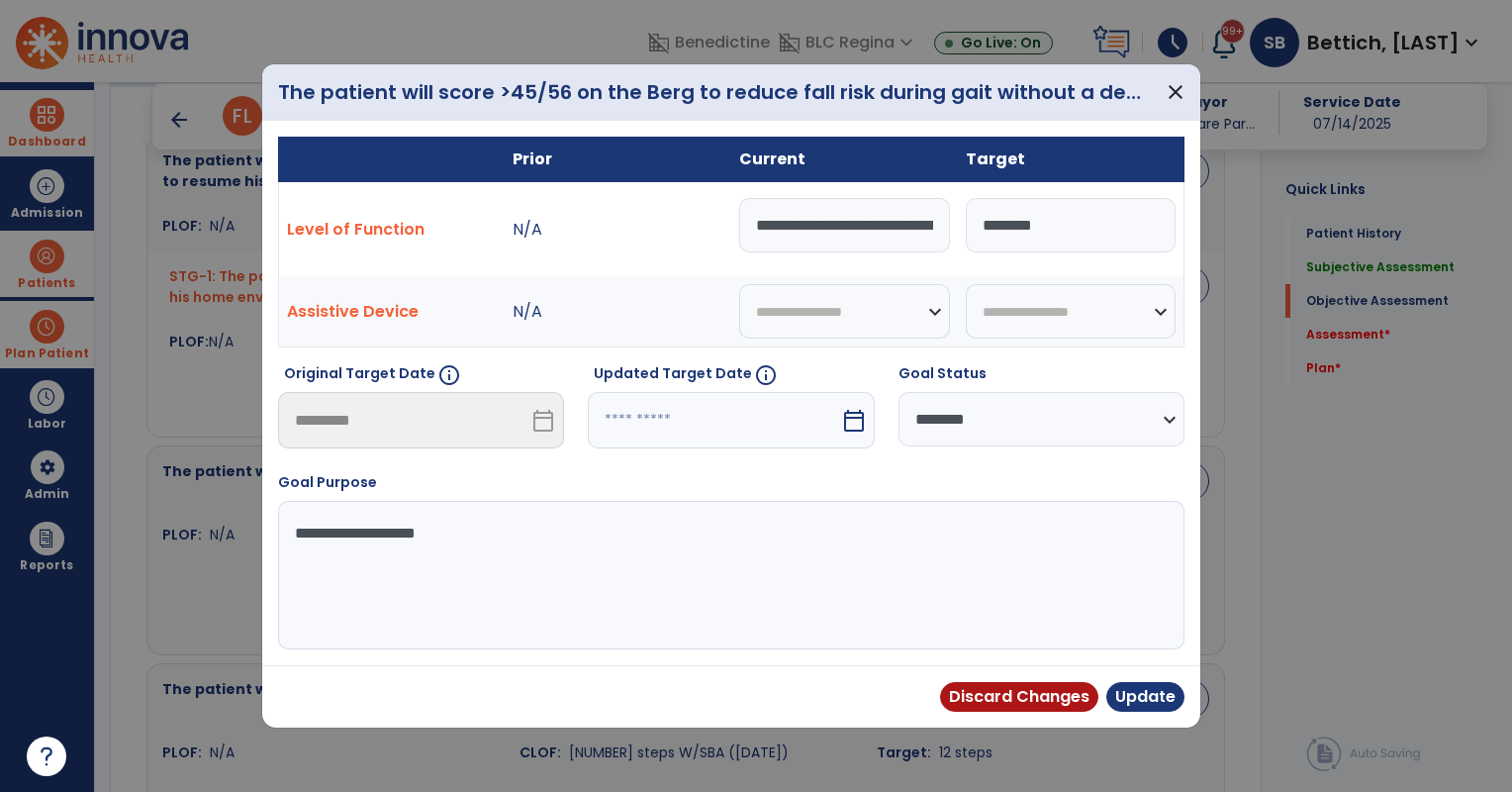 select on "*" 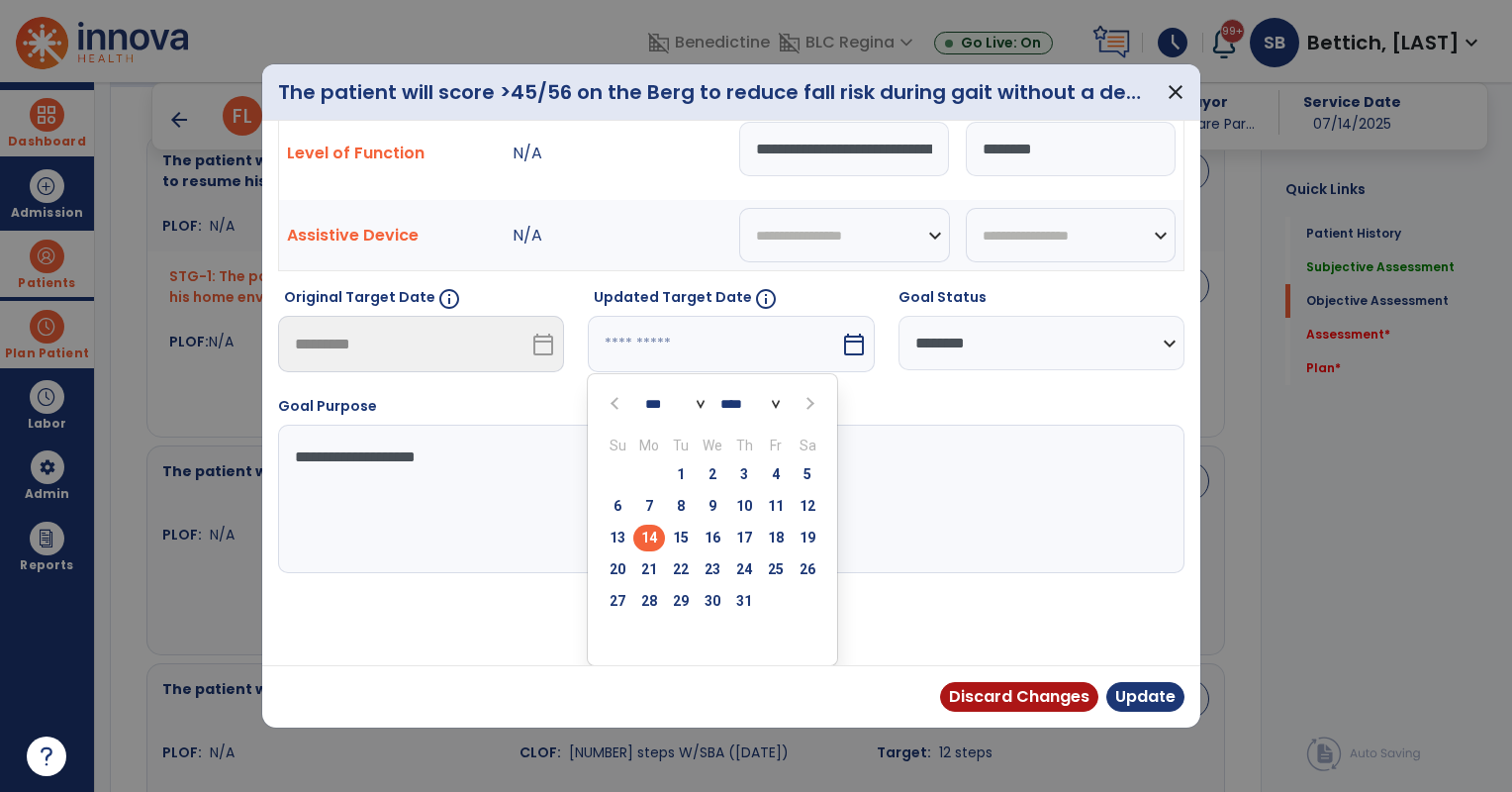 scroll, scrollTop: 75, scrollLeft: 0, axis: vertical 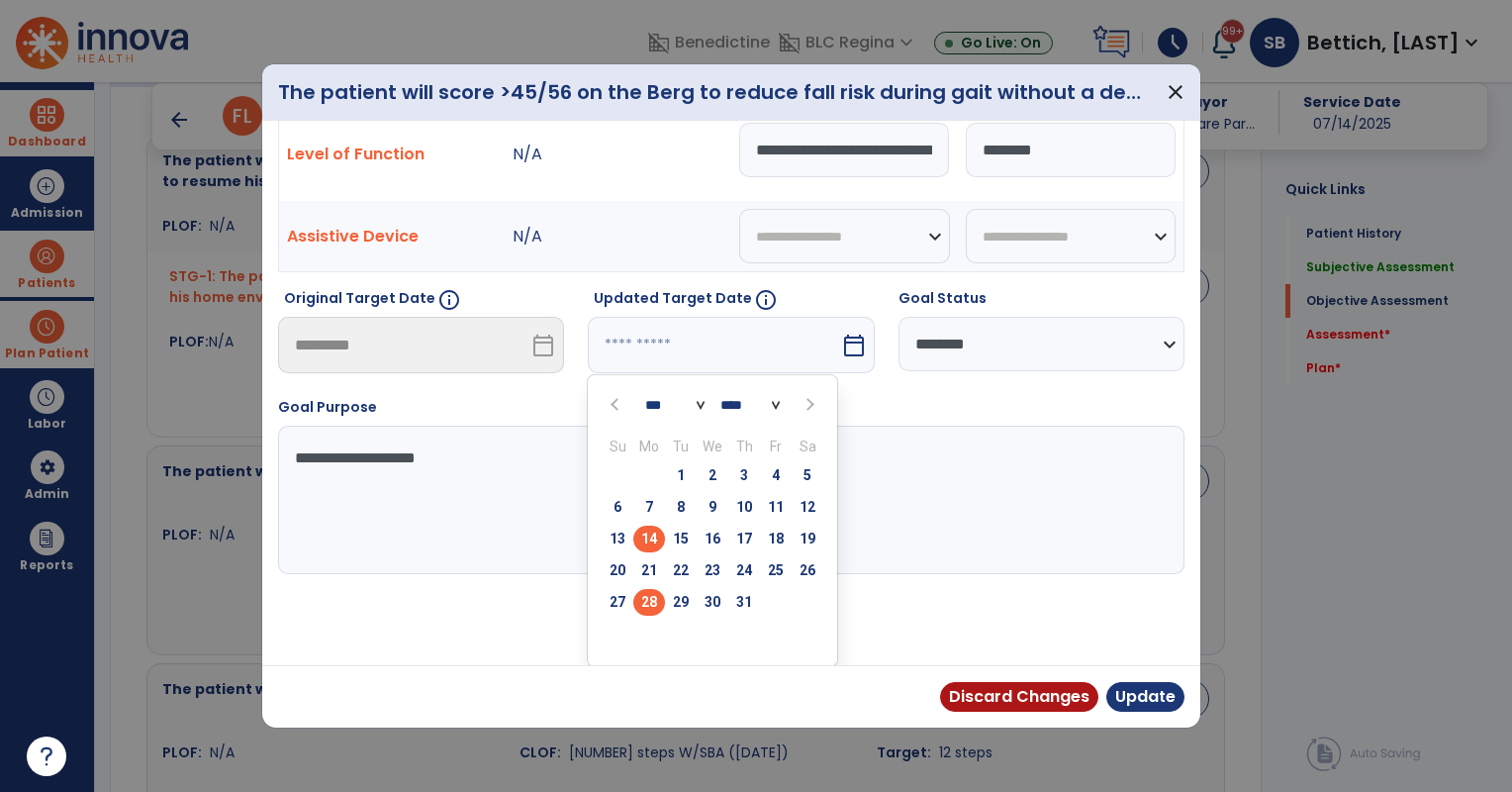 click on "28" at bounding box center (649, 602) 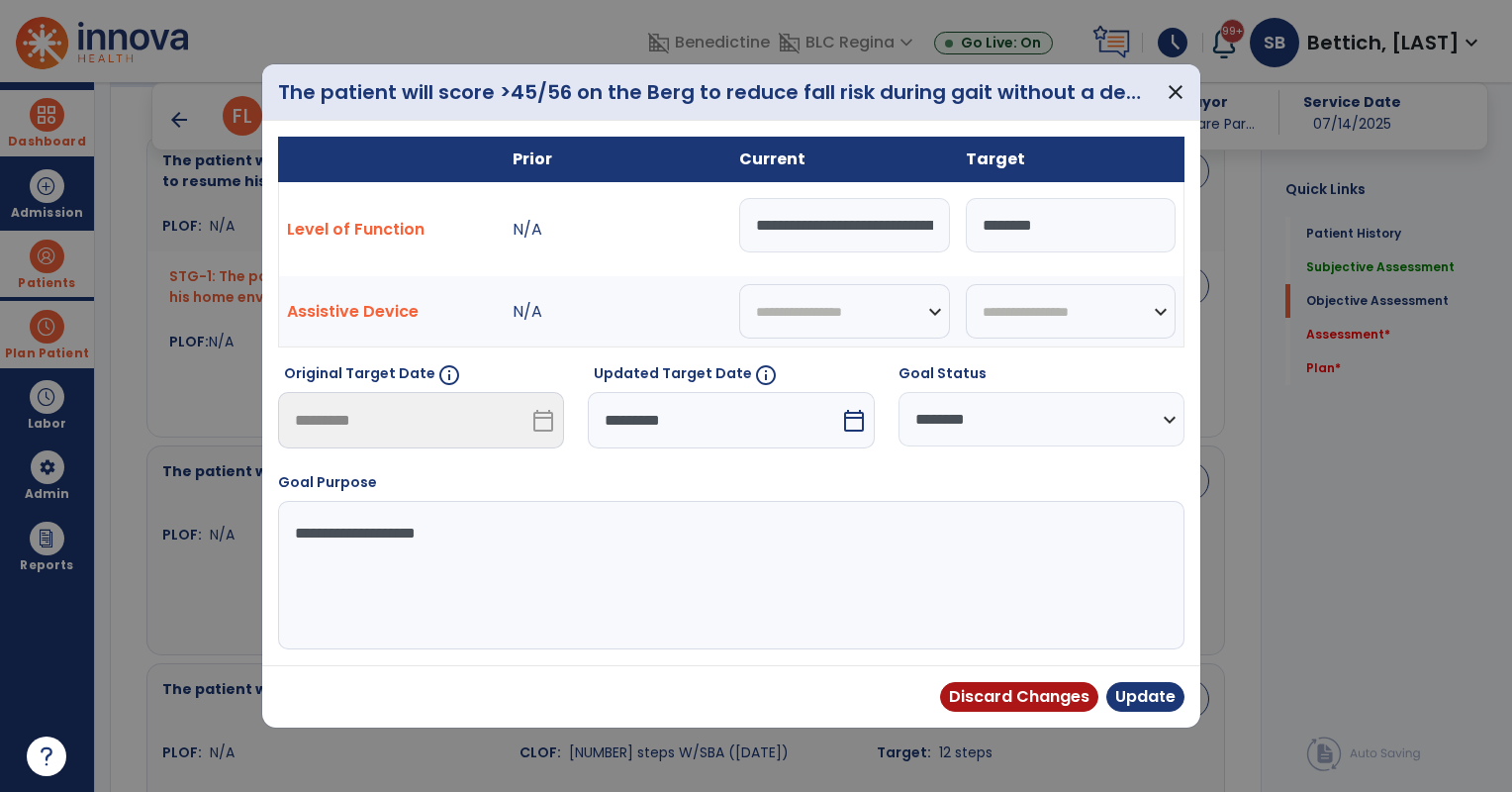 scroll, scrollTop: 0, scrollLeft: 0, axis: both 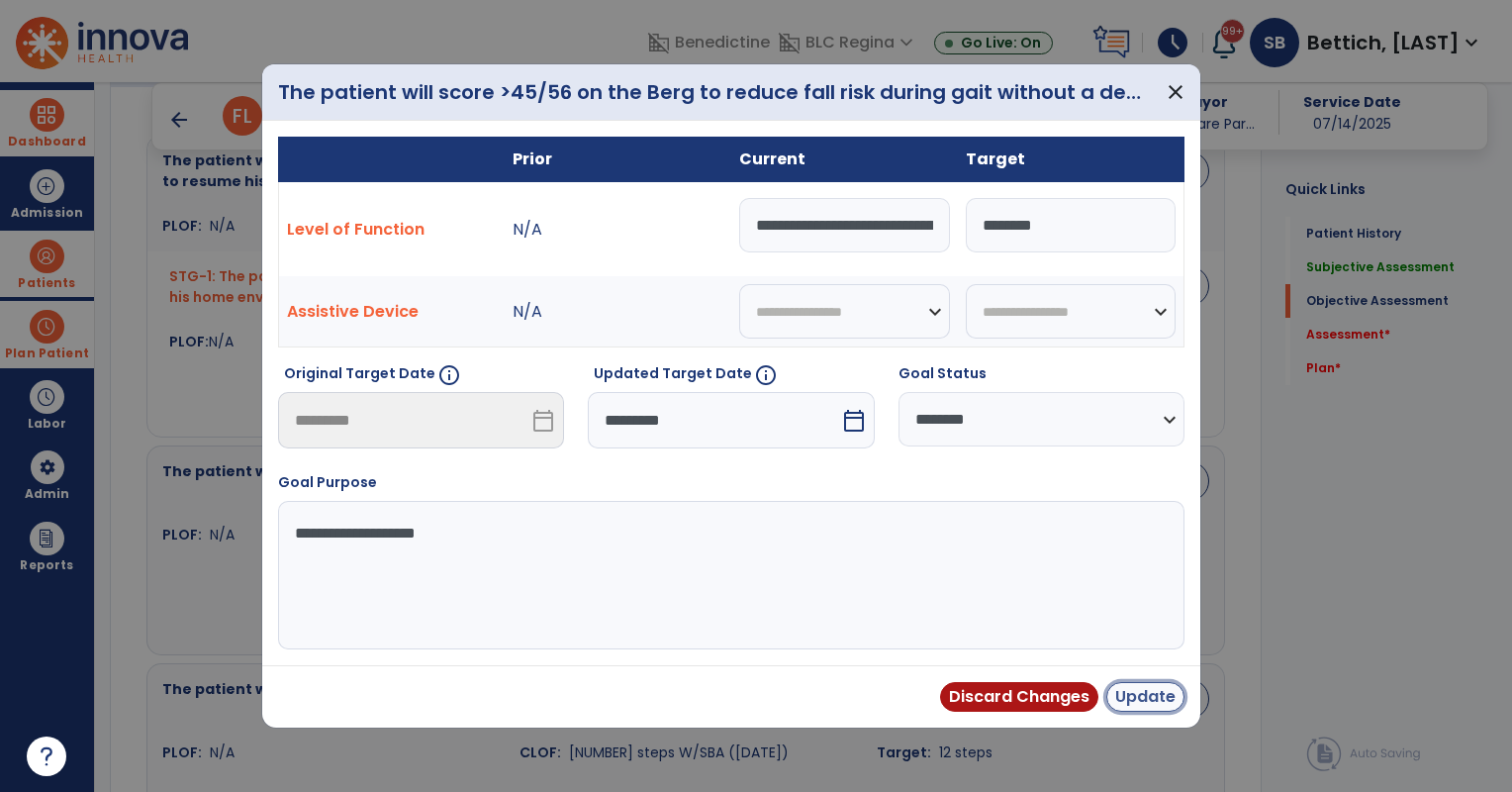 click on "Update" at bounding box center (1145, 697) 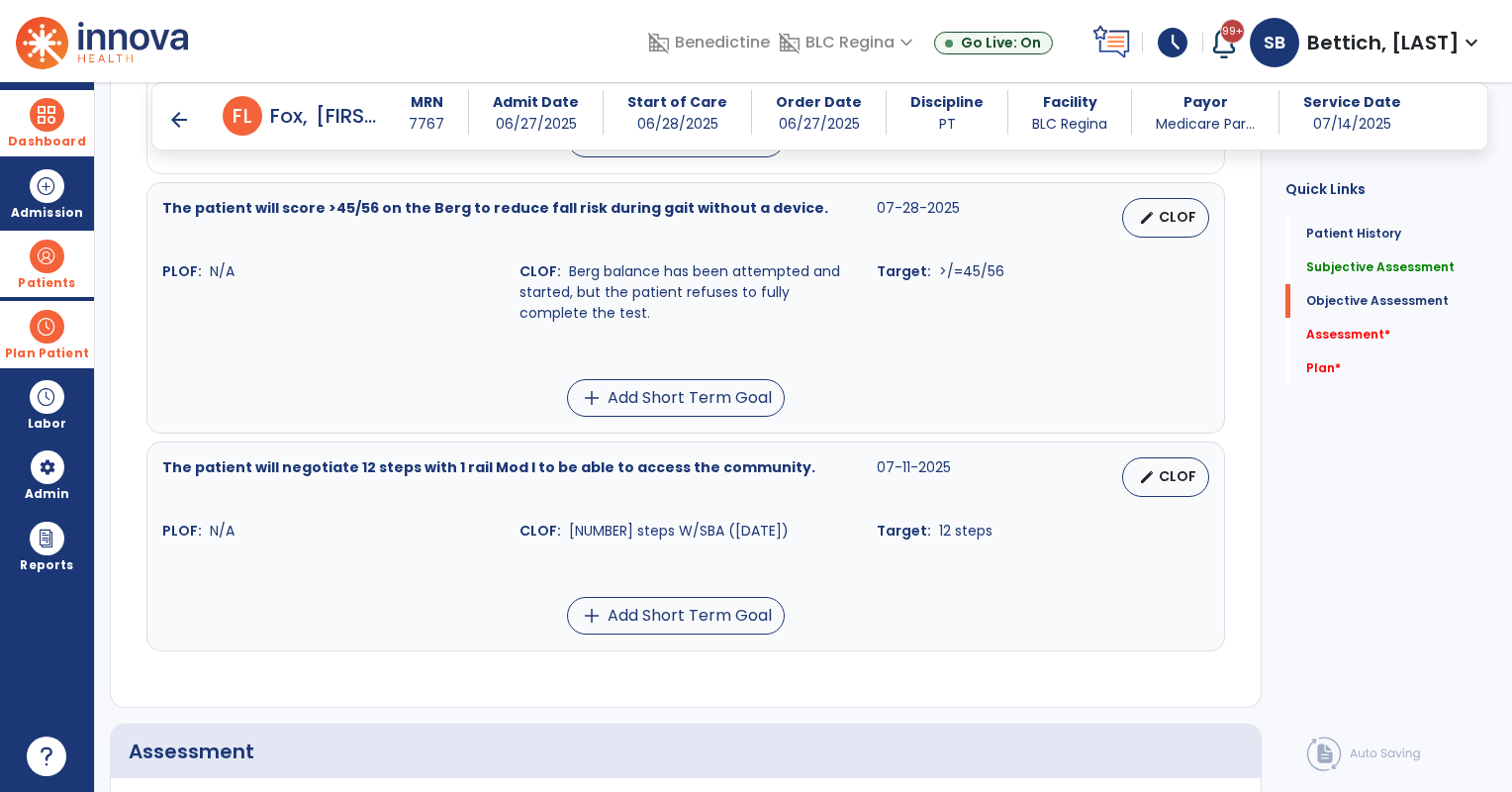 scroll, scrollTop: 1049, scrollLeft: 0, axis: vertical 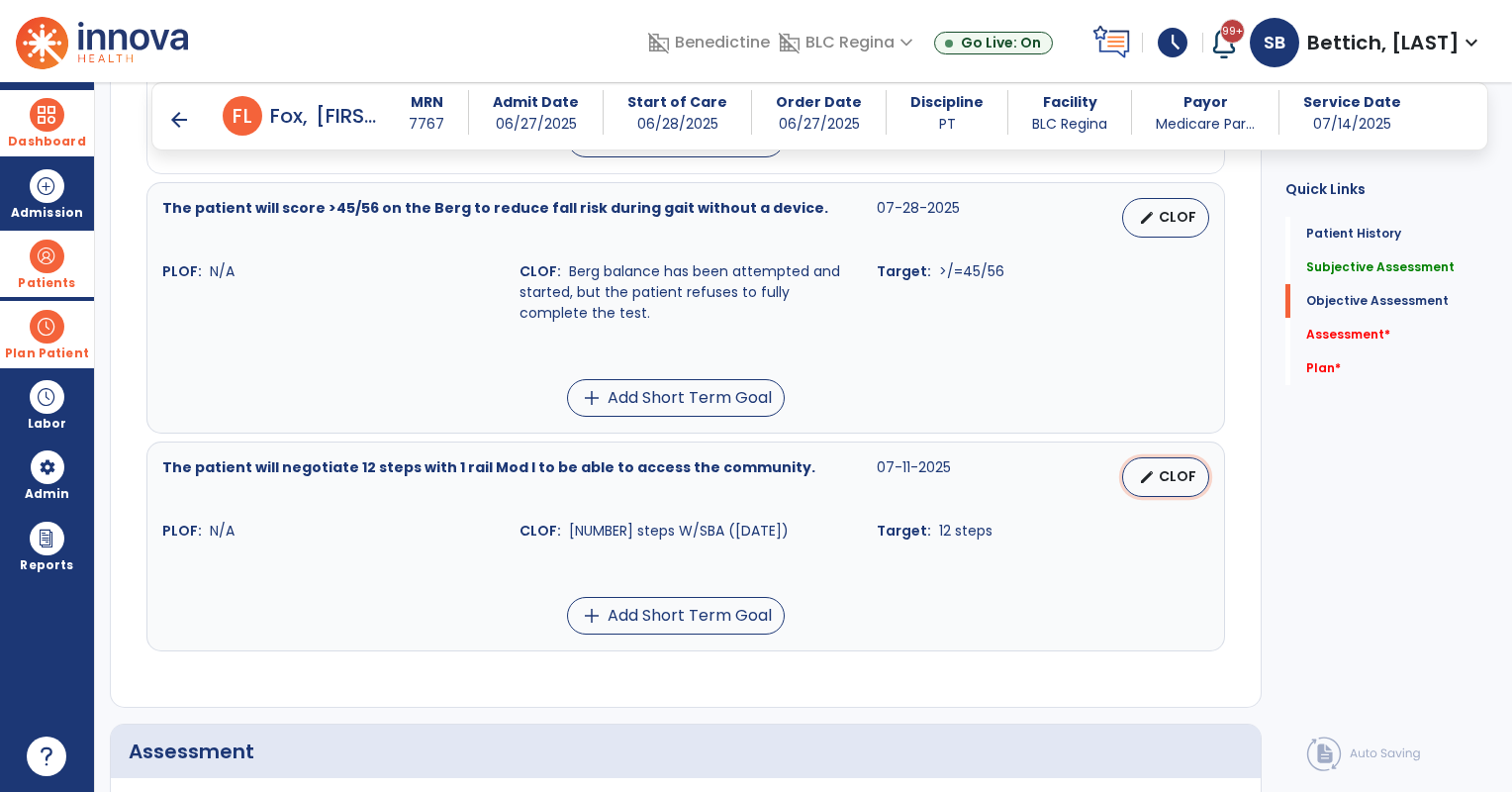click on "CLOF" at bounding box center (1178, 476) 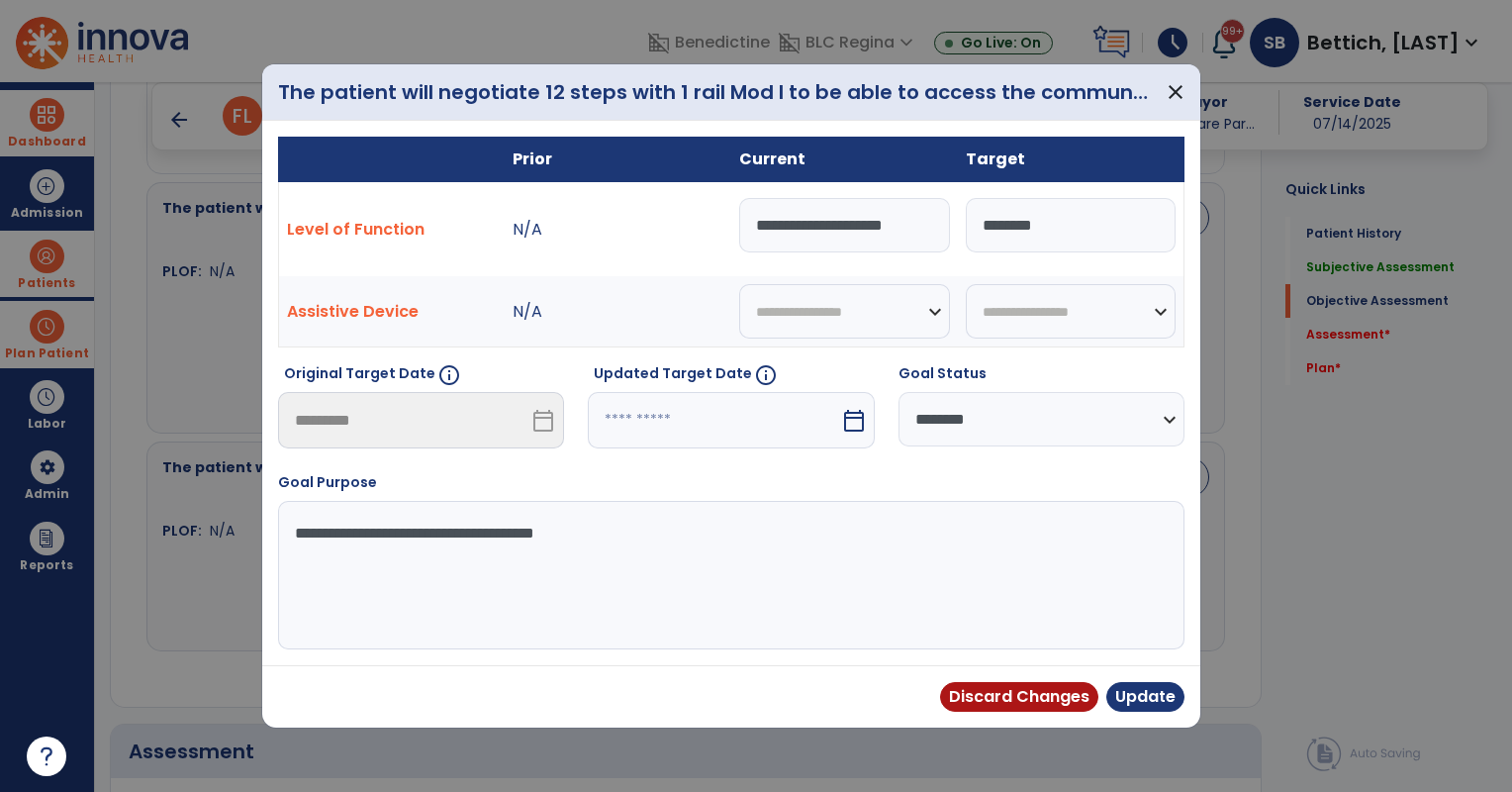 click at bounding box center (713, 420) 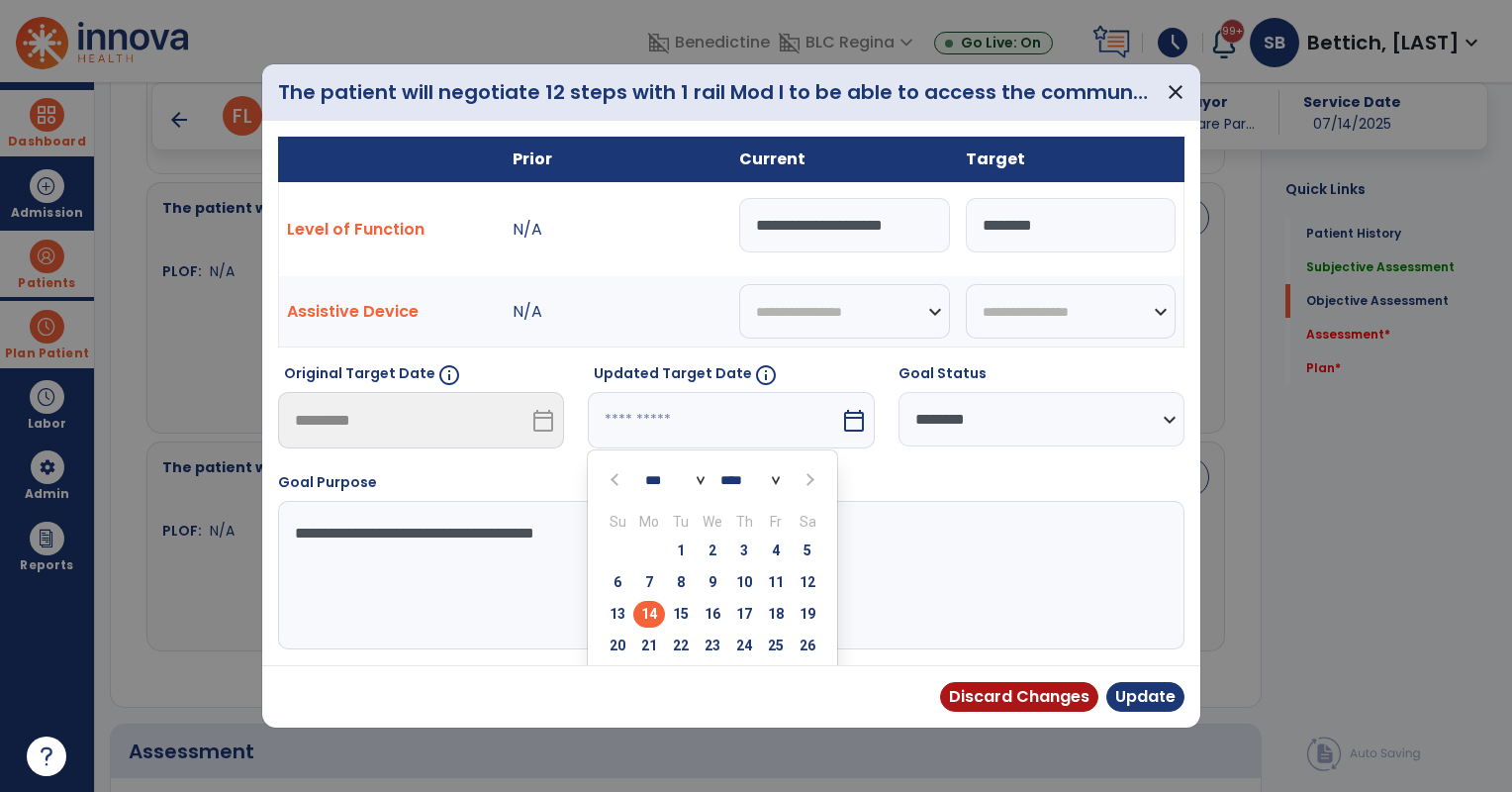 scroll, scrollTop: 76, scrollLeft: 0, axis: vertical 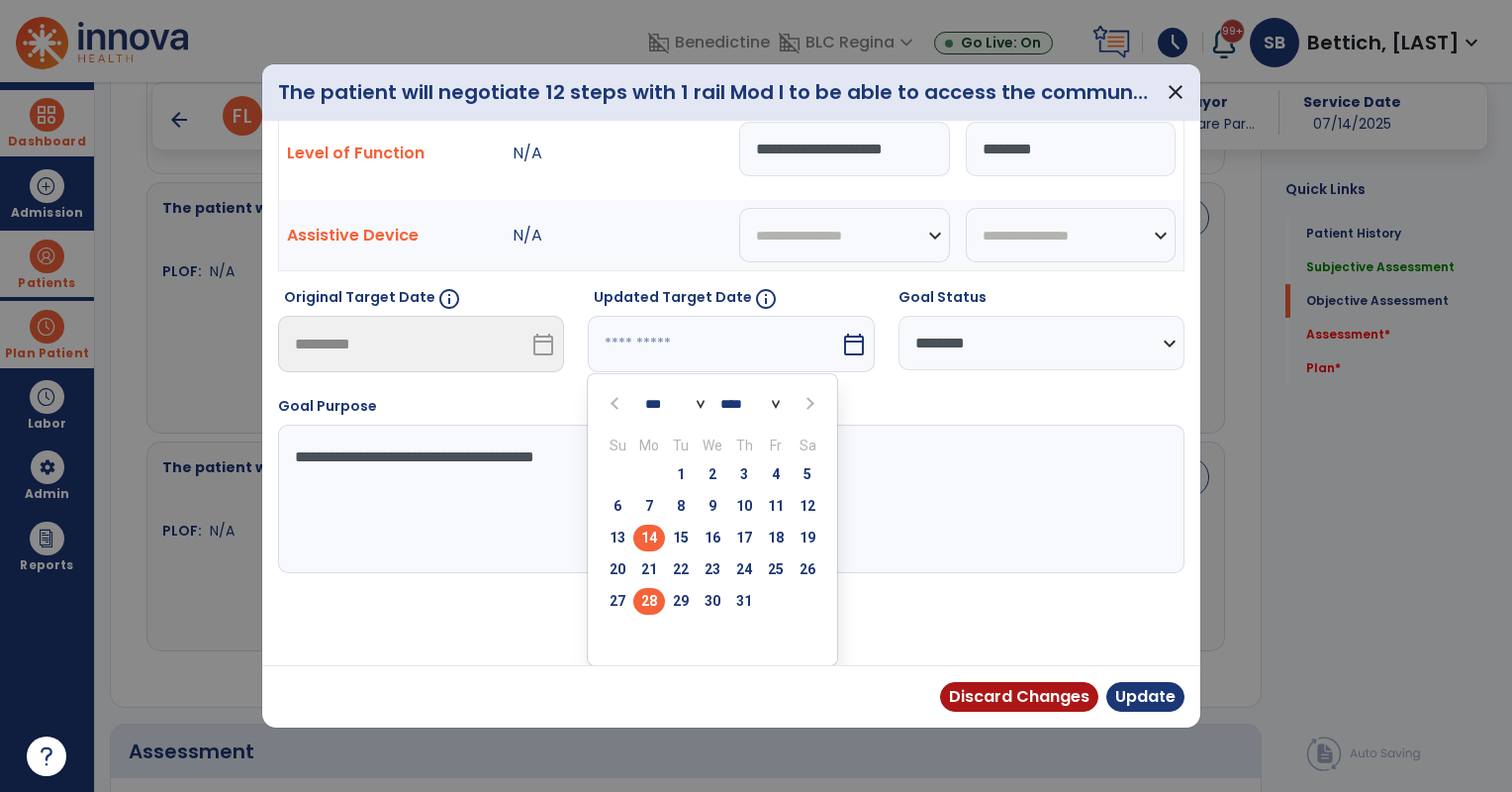 click on "28" at bounding box center (649, 601) 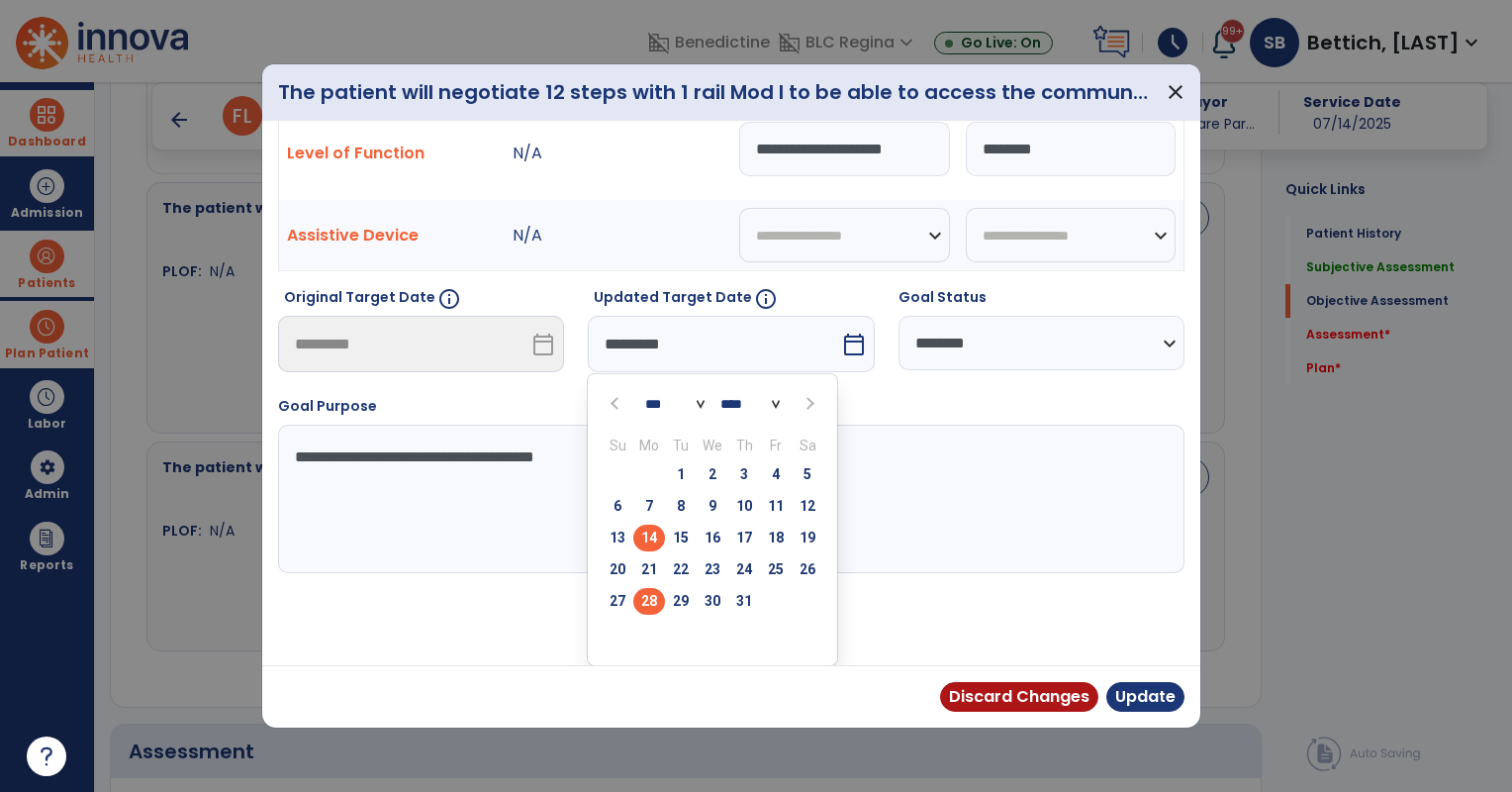 scroll, scrollTop: 0, scrollLeft: 0, axis: both 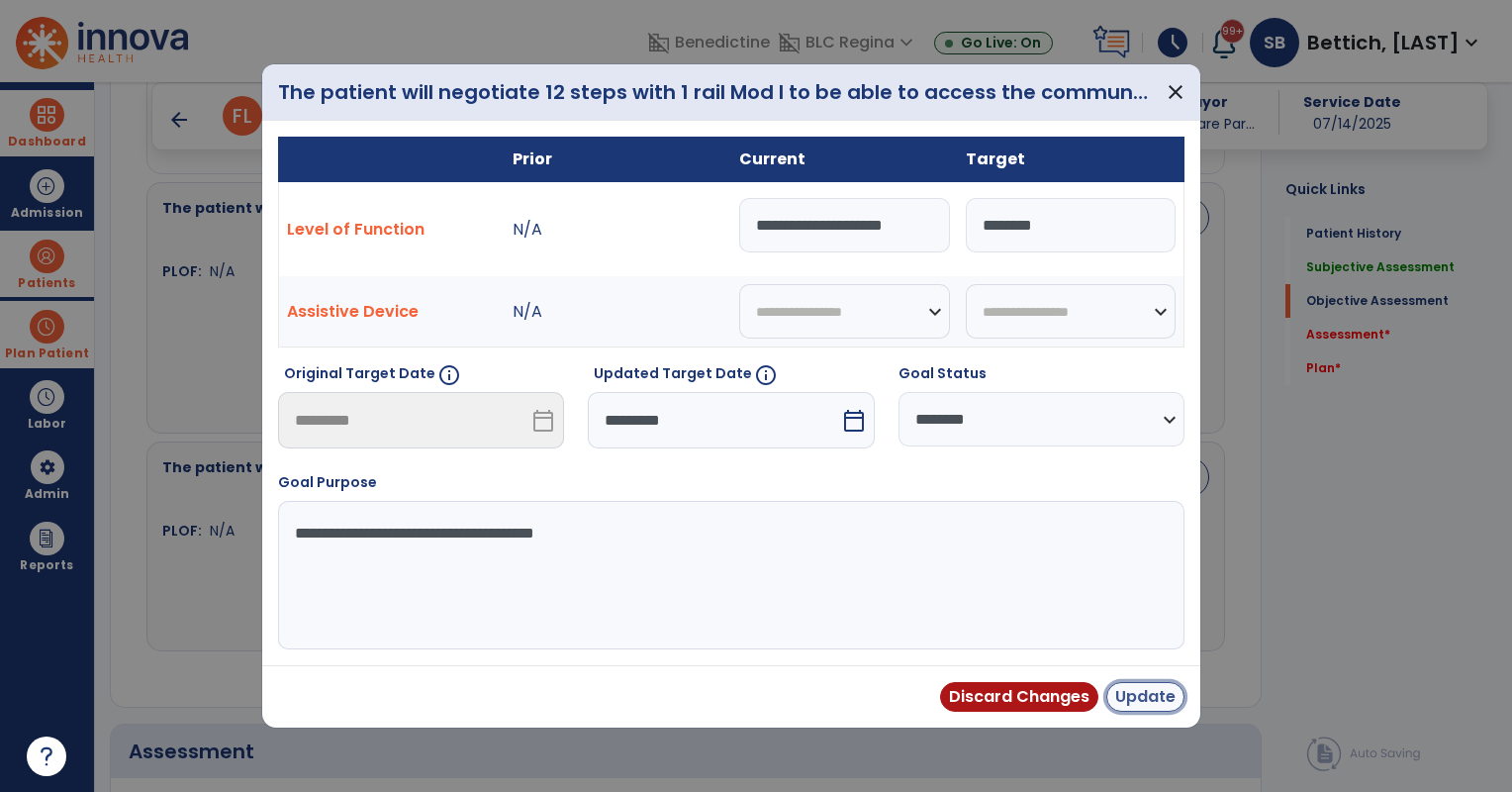 click on "Update" at bounding box center (1145, 697) 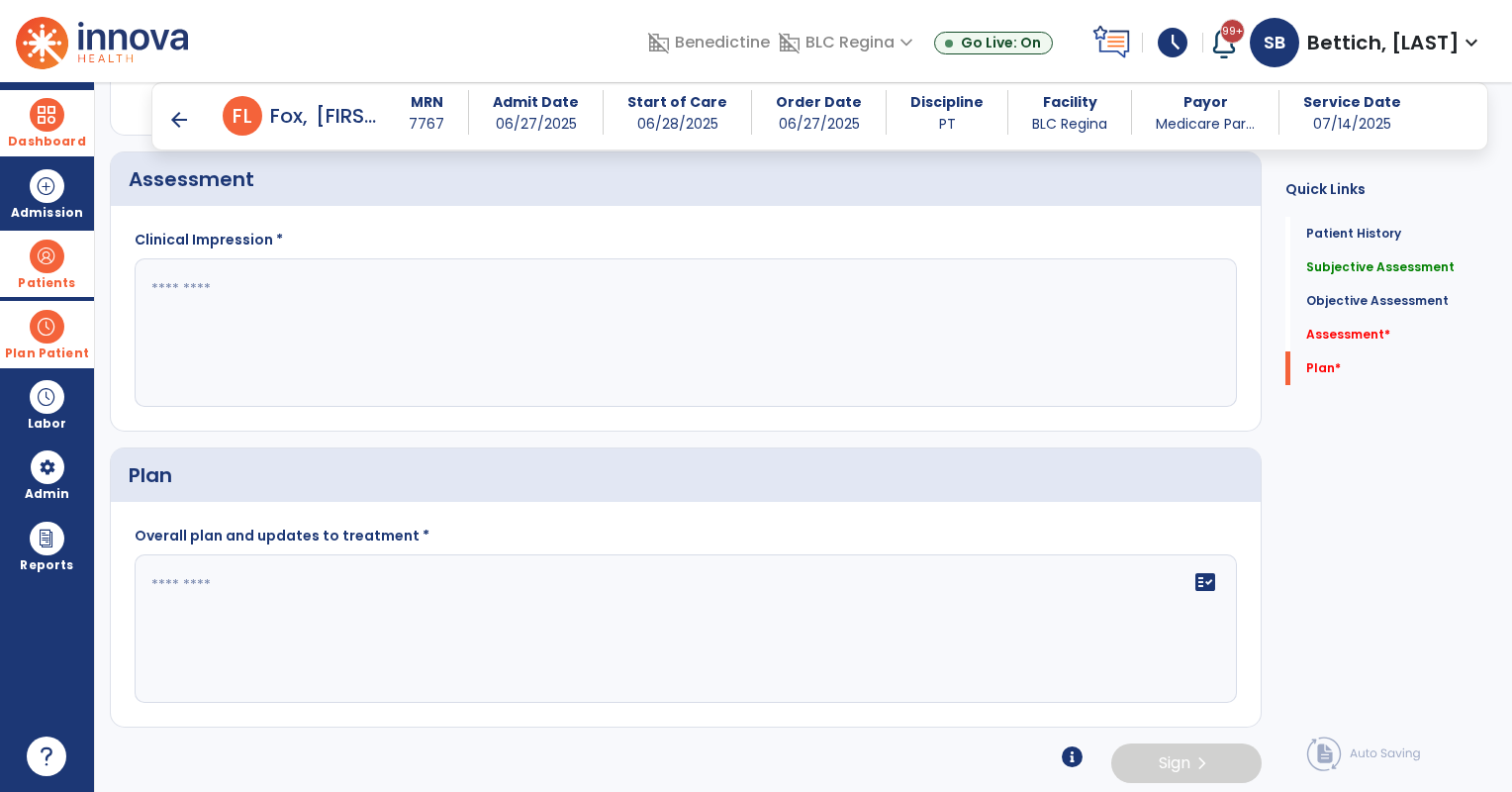 scroll, scrollTop: 1620, scrollLeft: 0, axis: vertical 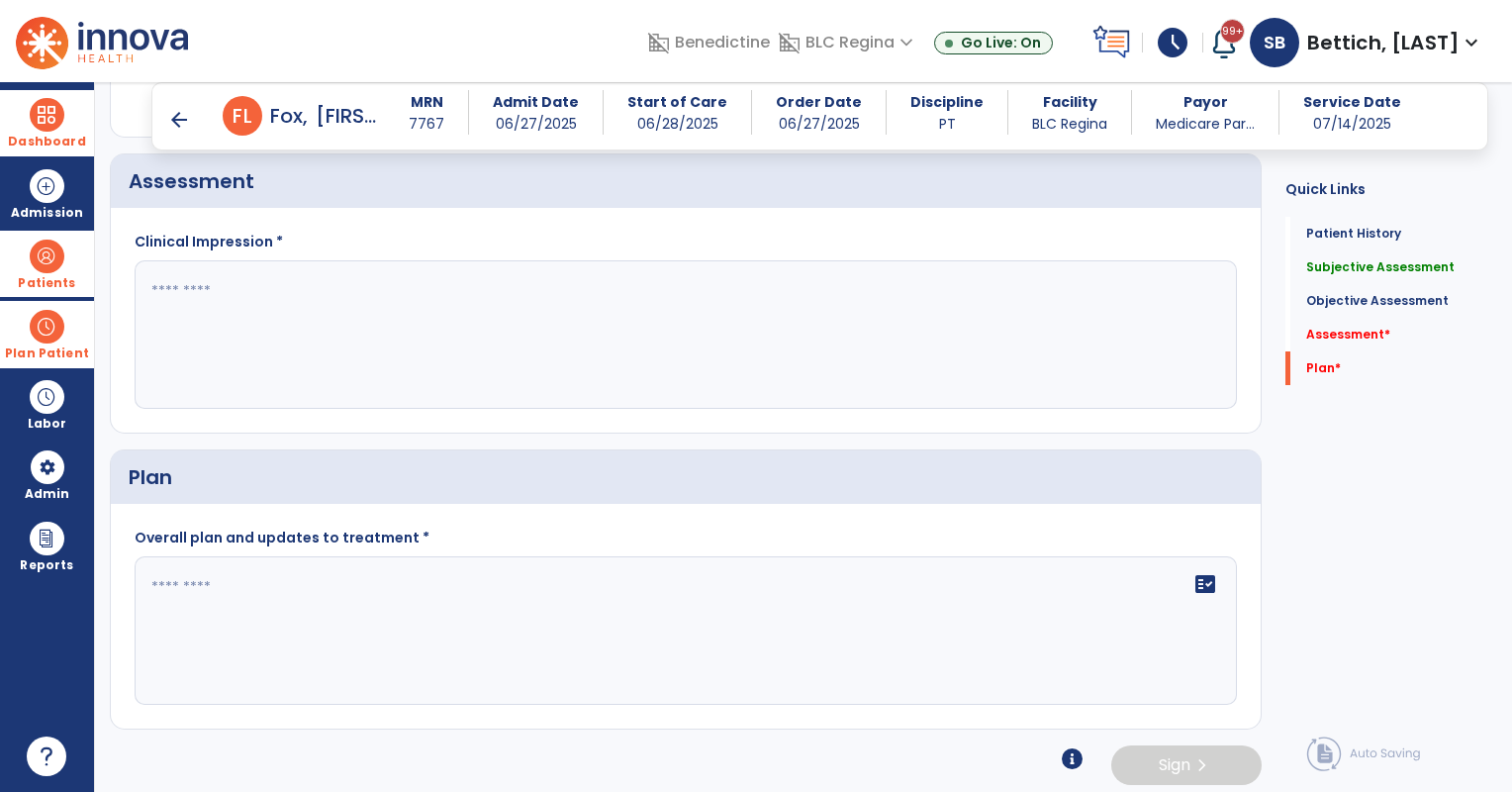 click on "fact_check" 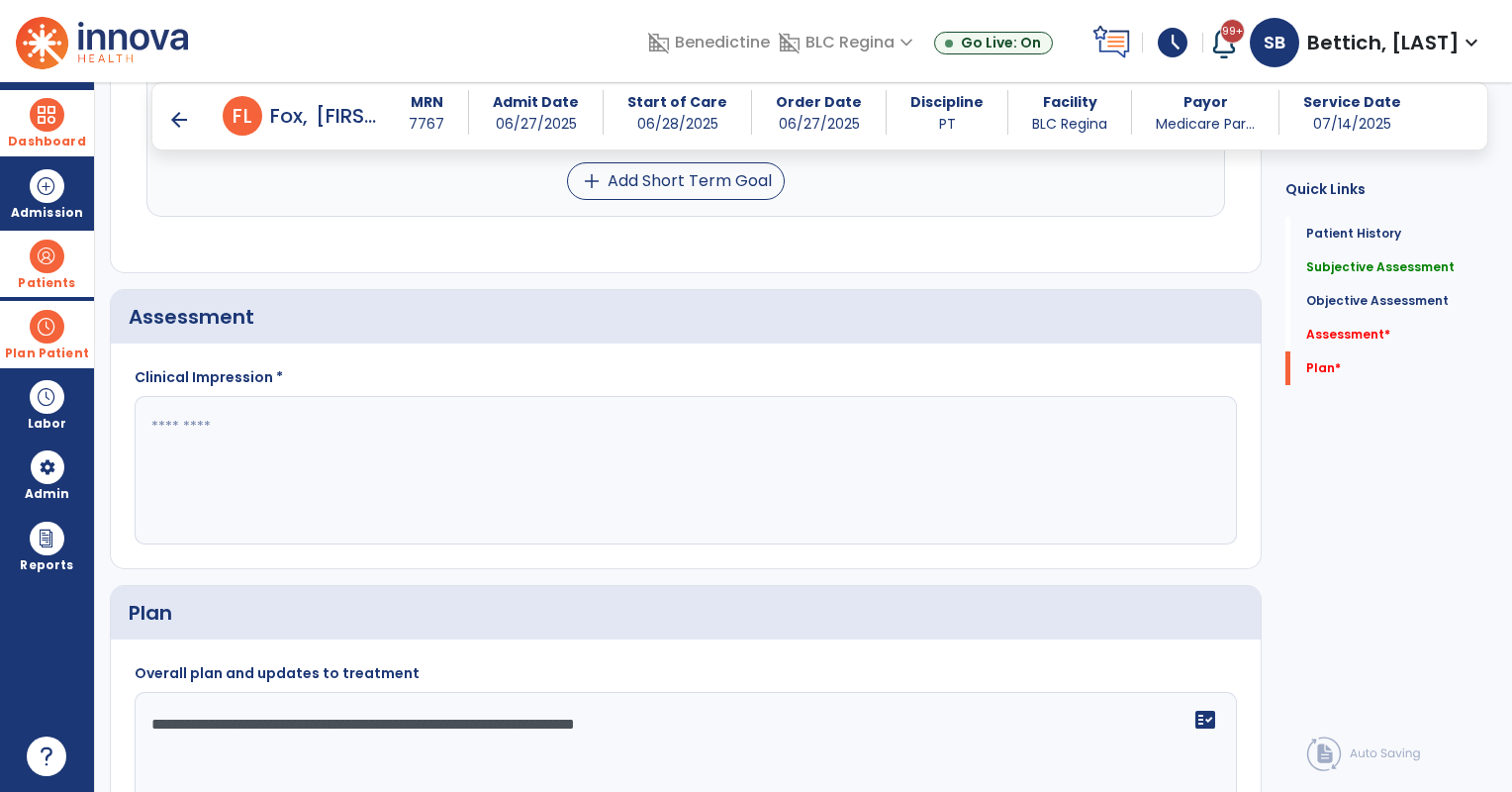 scroll, scrollTop: 1471, scrollLeft: 0, axis: vertical 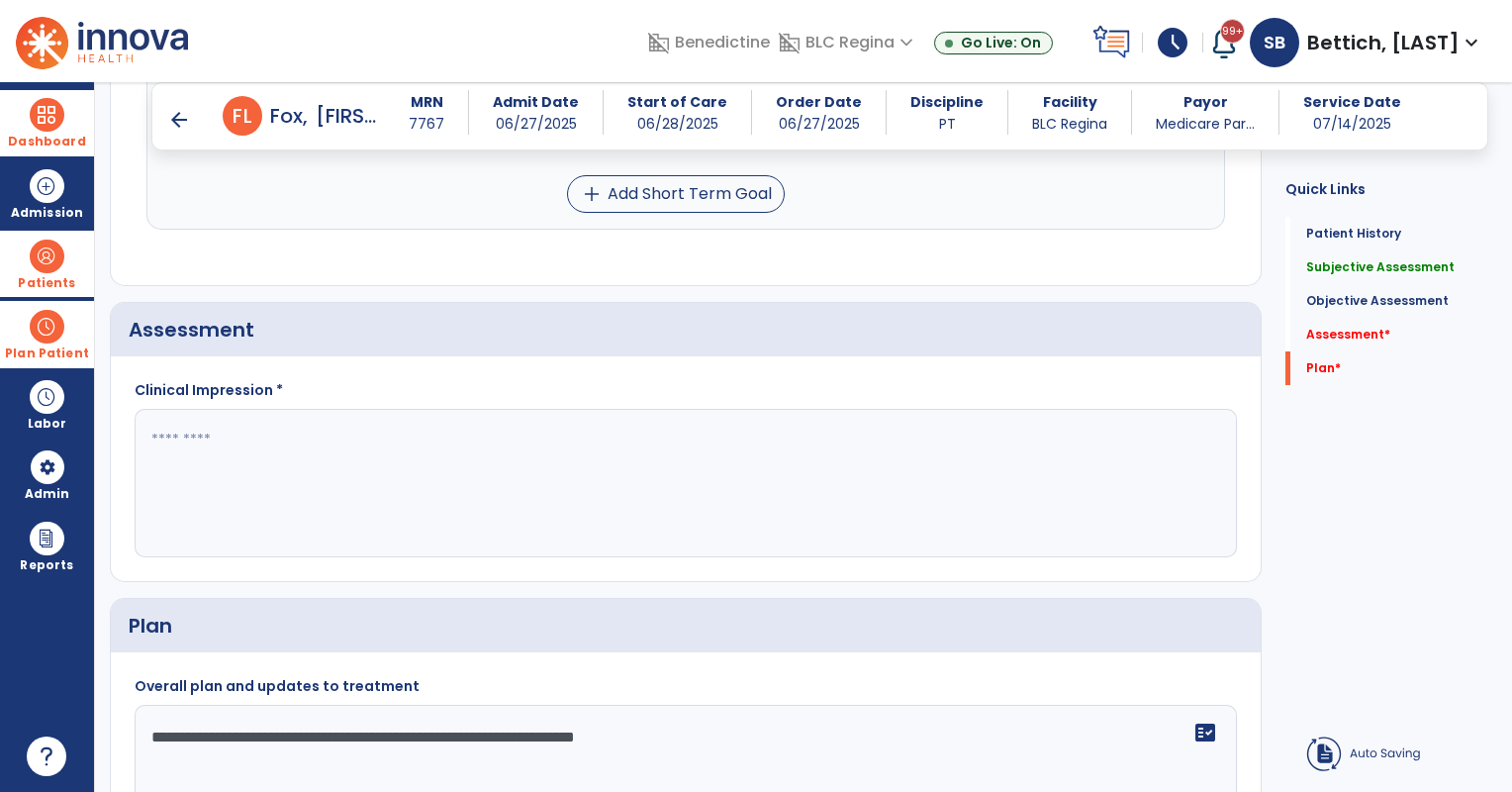 type on "**********" 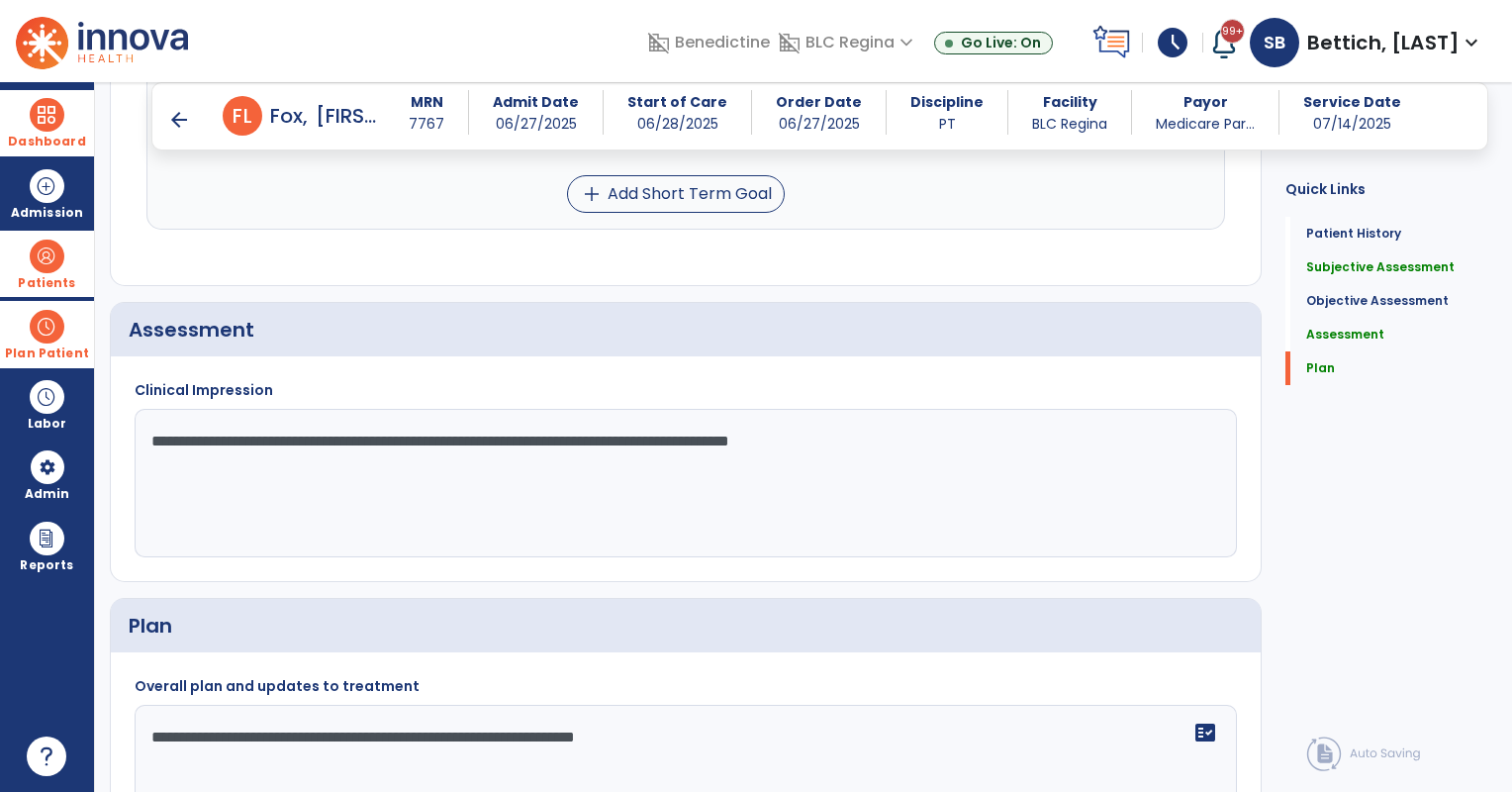 click on "**********" 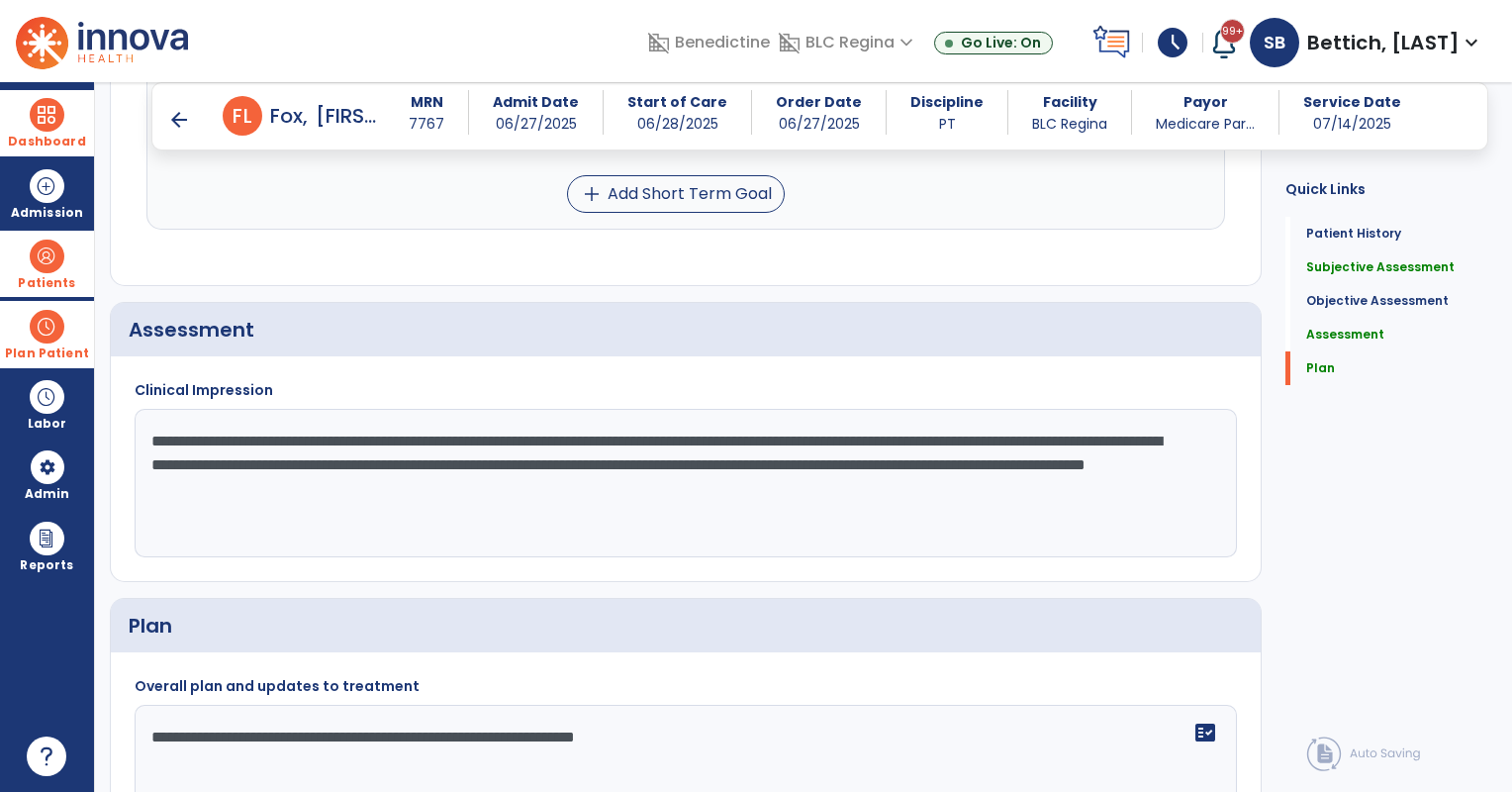 scroll, scrollTop: 1624, scrollLeft: 0, axis: vertical 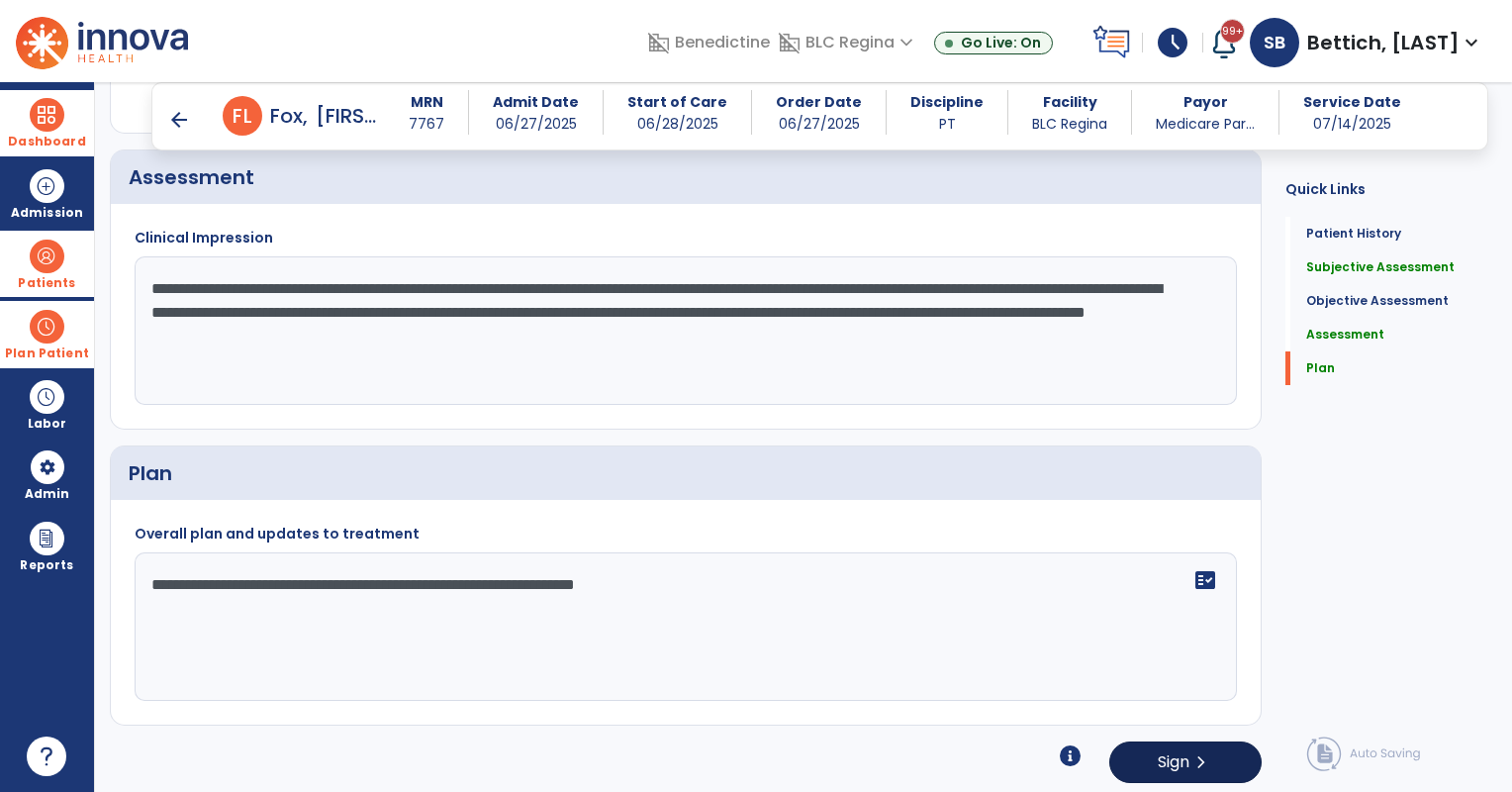type on "**********" 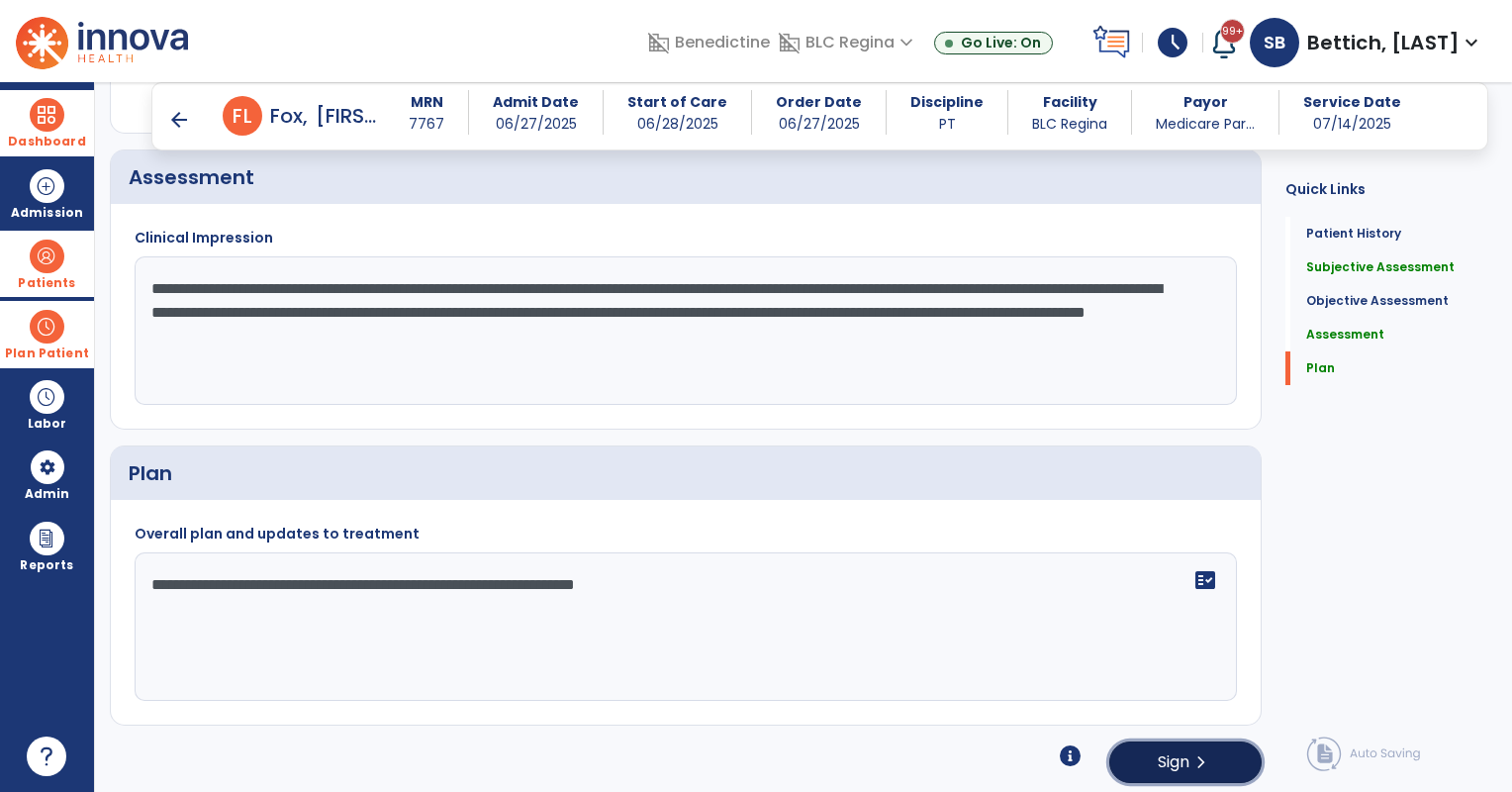 click on "Sign" 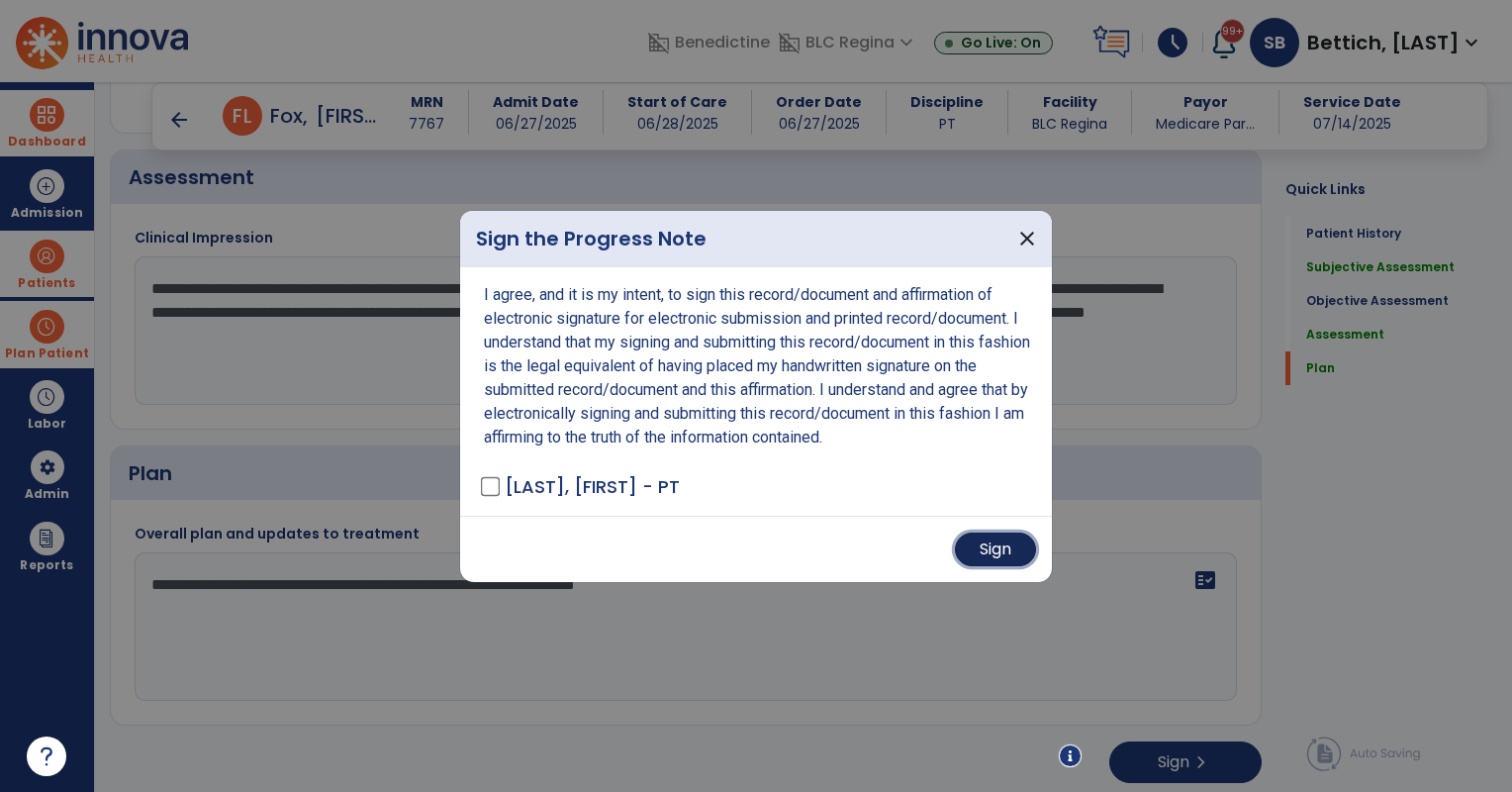 click on "Sign" at bounding box center [995, 549] 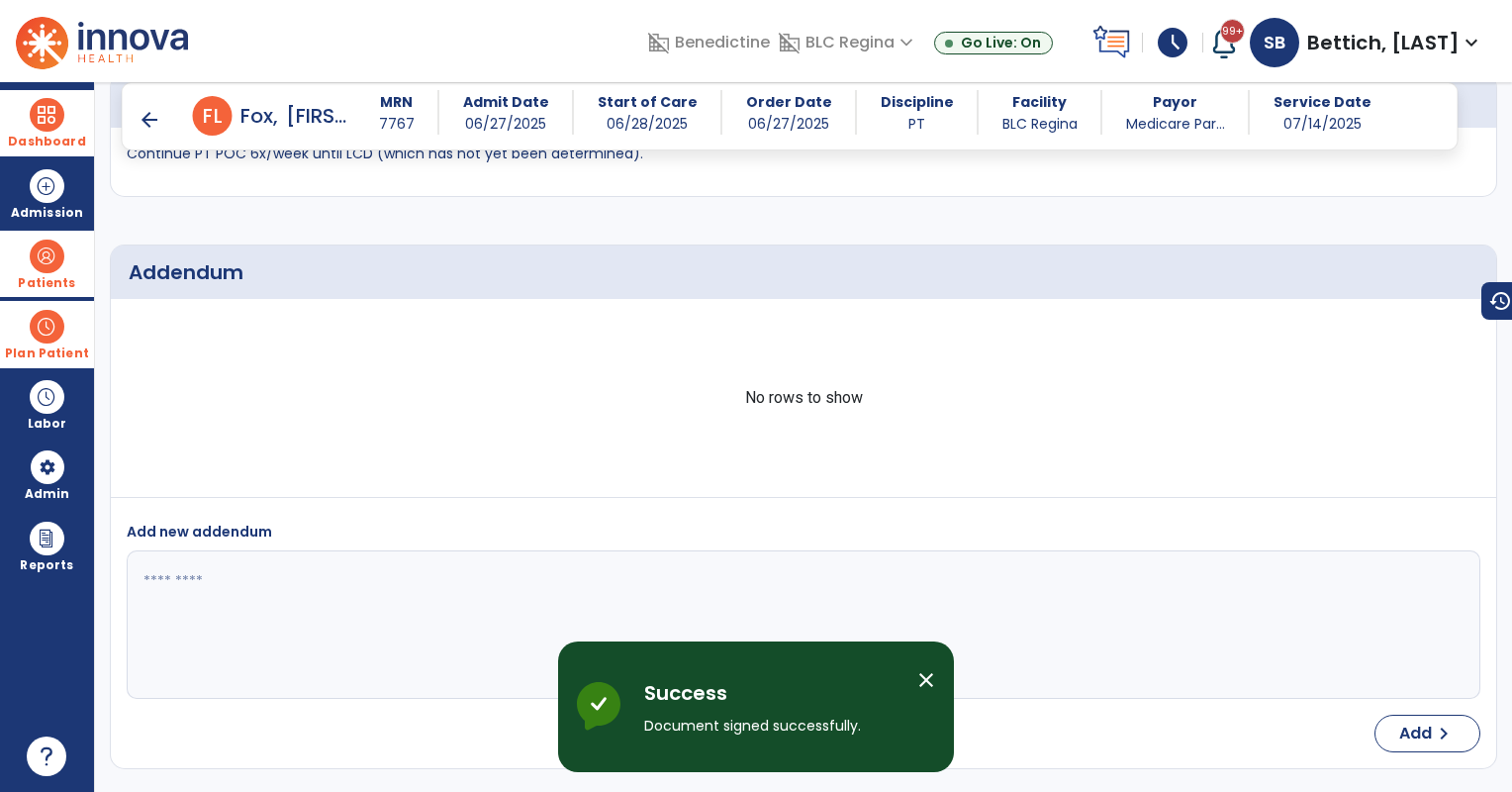 scroll, scrollTop: 2068, scrollLeft: 0, axis: vertical 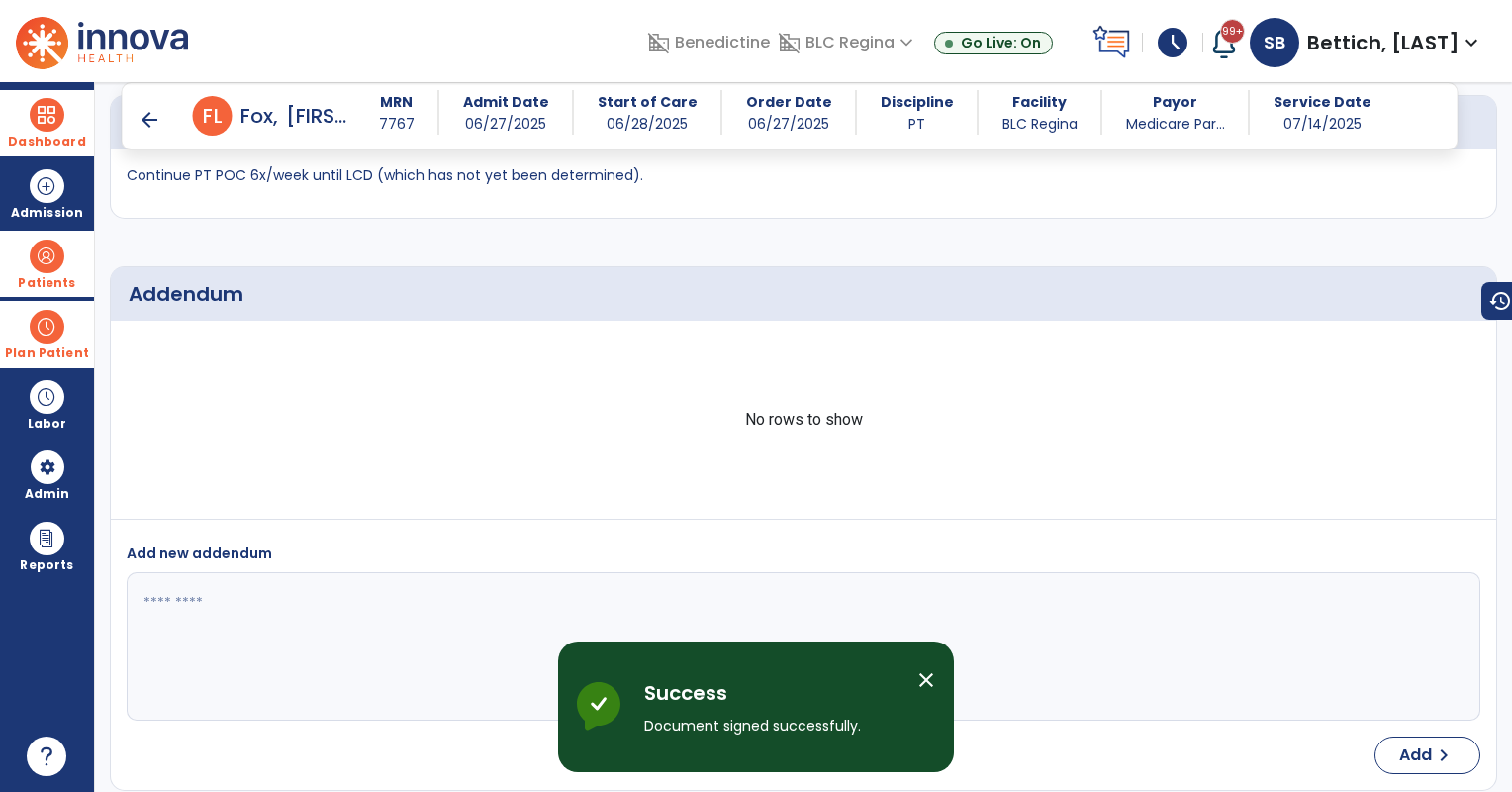 click on "Patients" at bounding box center [47, 263] 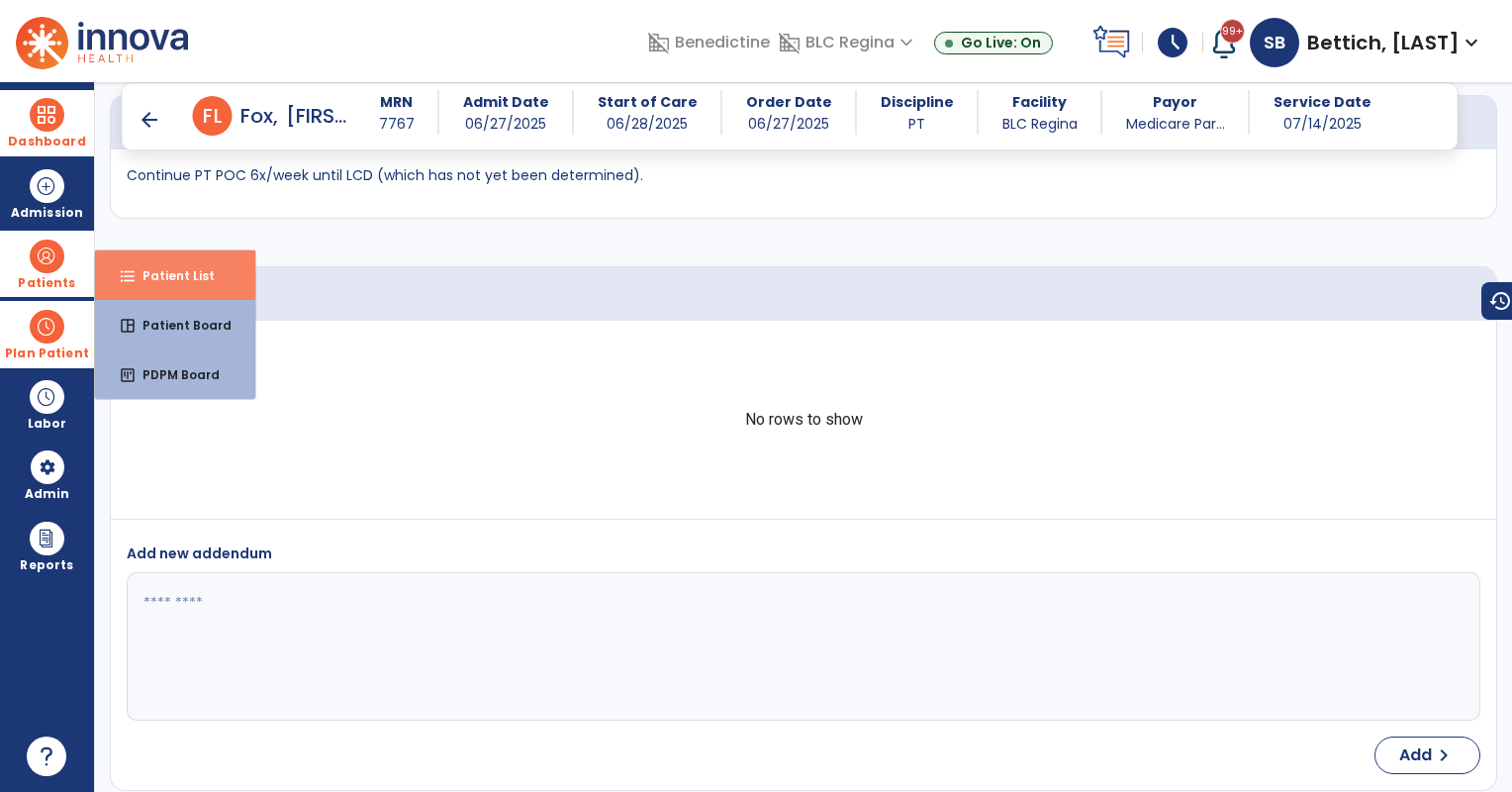 click on "Patient List" at bounding box center (170, 275) 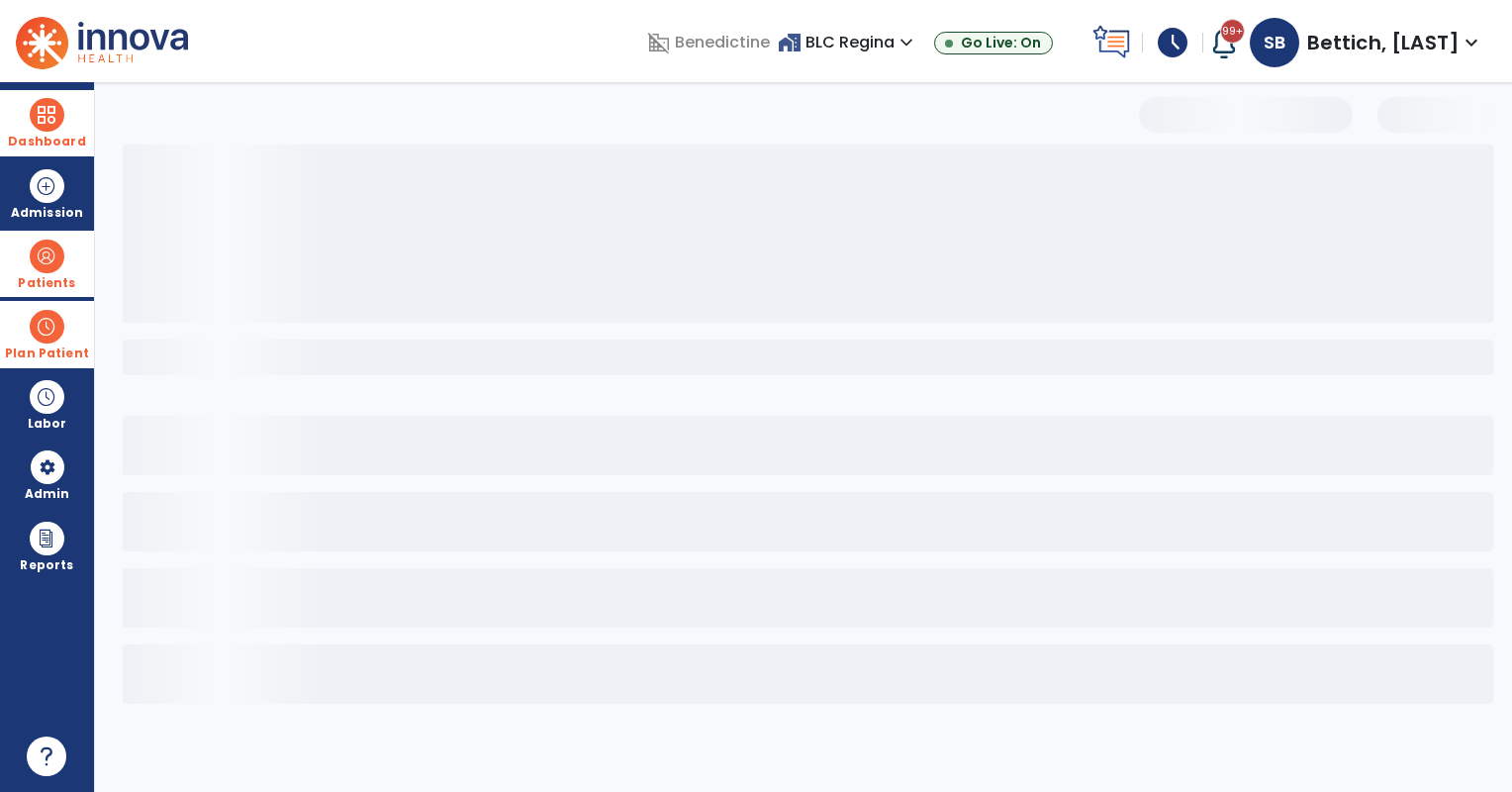 scroll, scrollTop: 0, scrollLeft: 0, axis: both 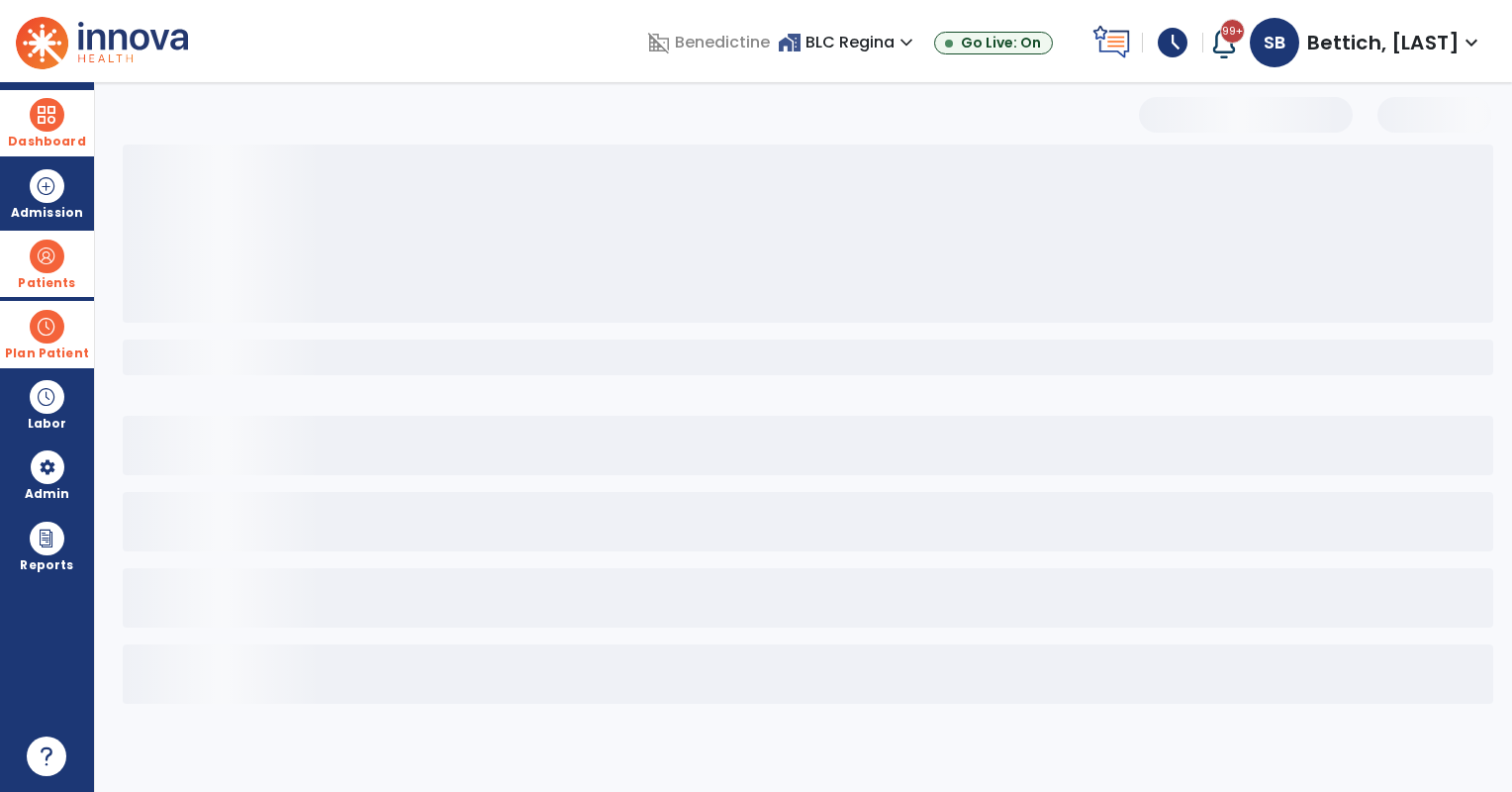select on "***" 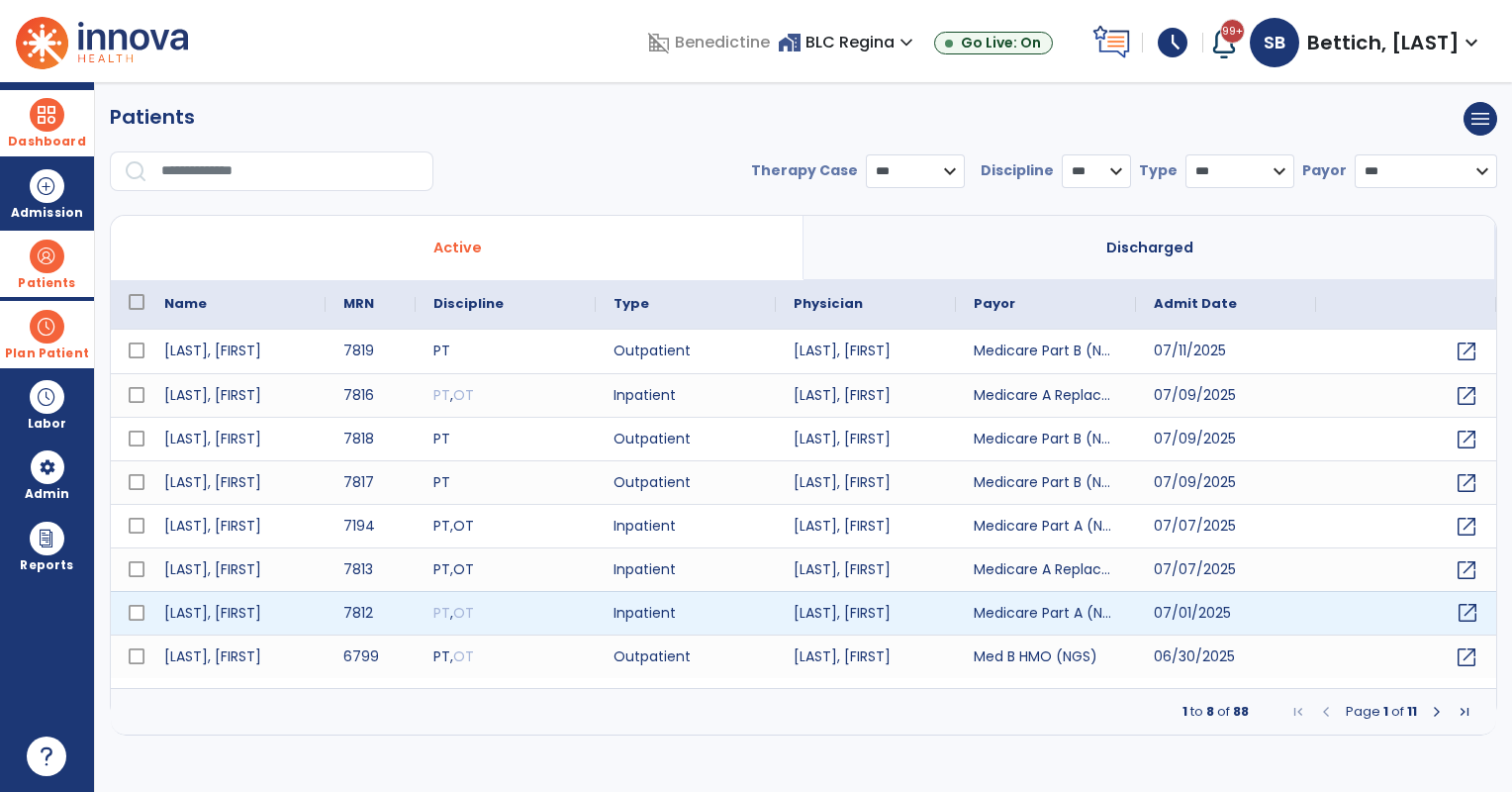 click on "open_in_new" at bounding box center (1467, 613) 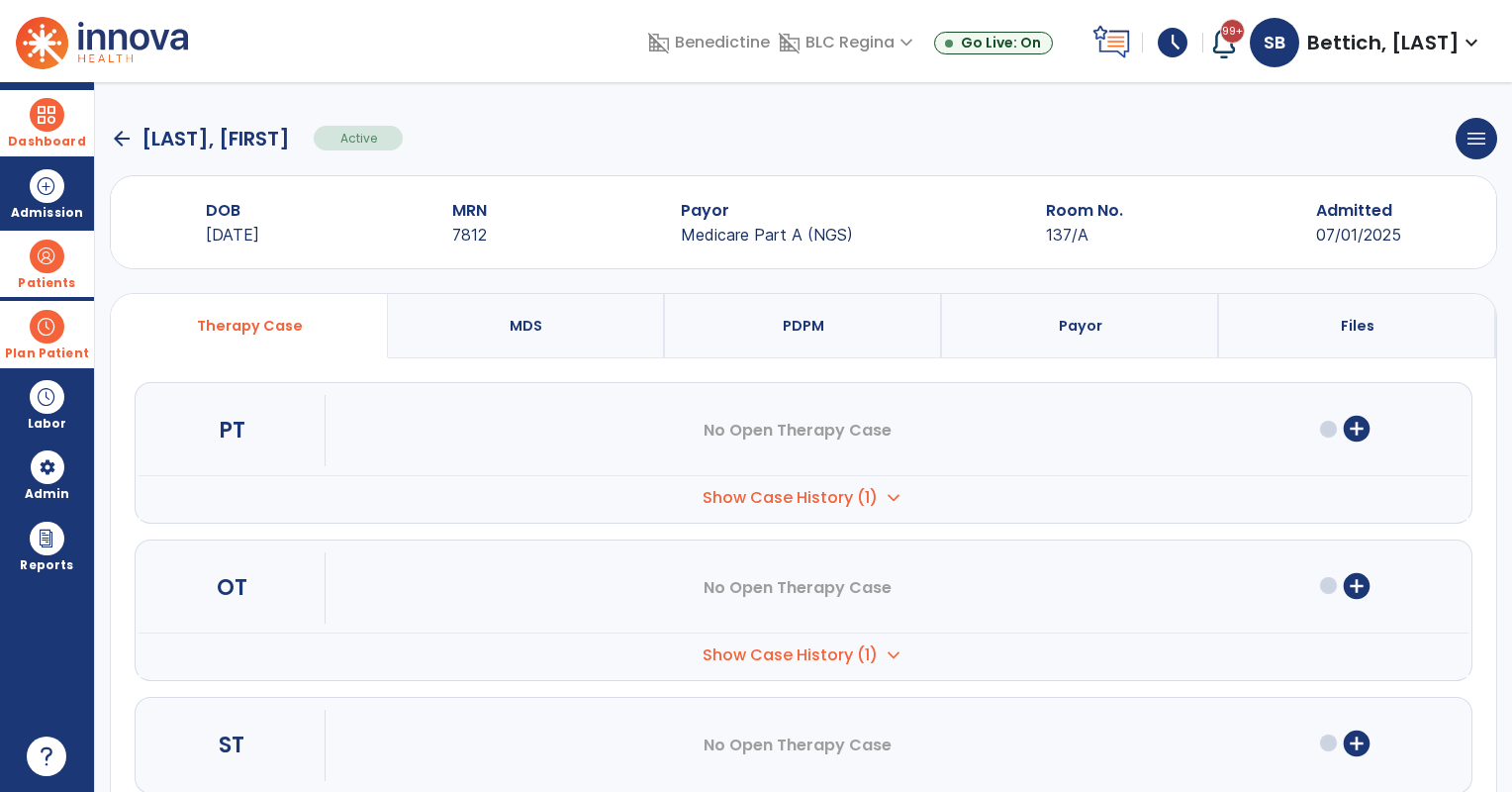 click on "menu   Edit Admission   View OBRA Report   Discharge Patient" 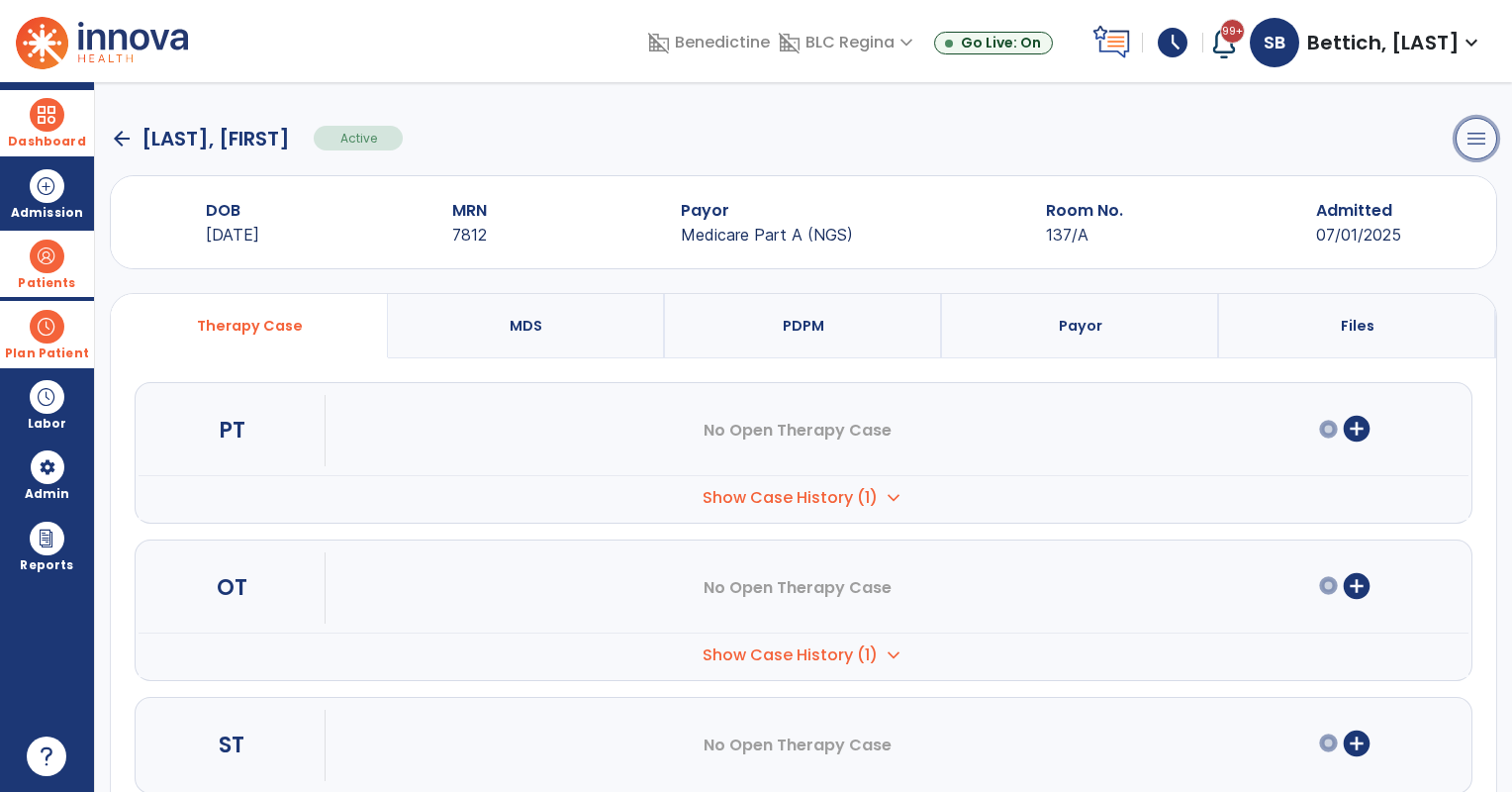 click on "menu" at bounding box center (1476, 139) 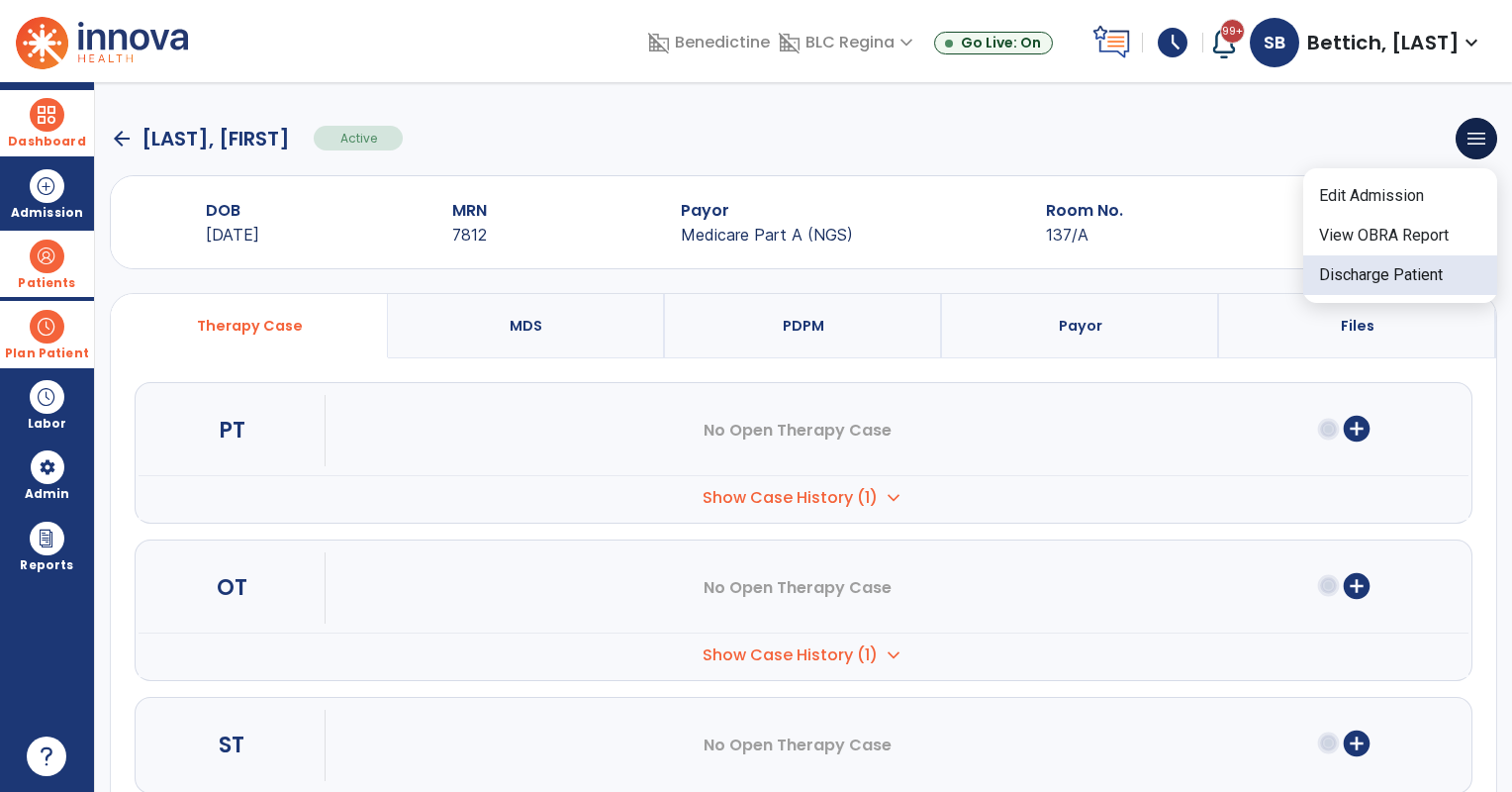 click on "Discharge Patient" 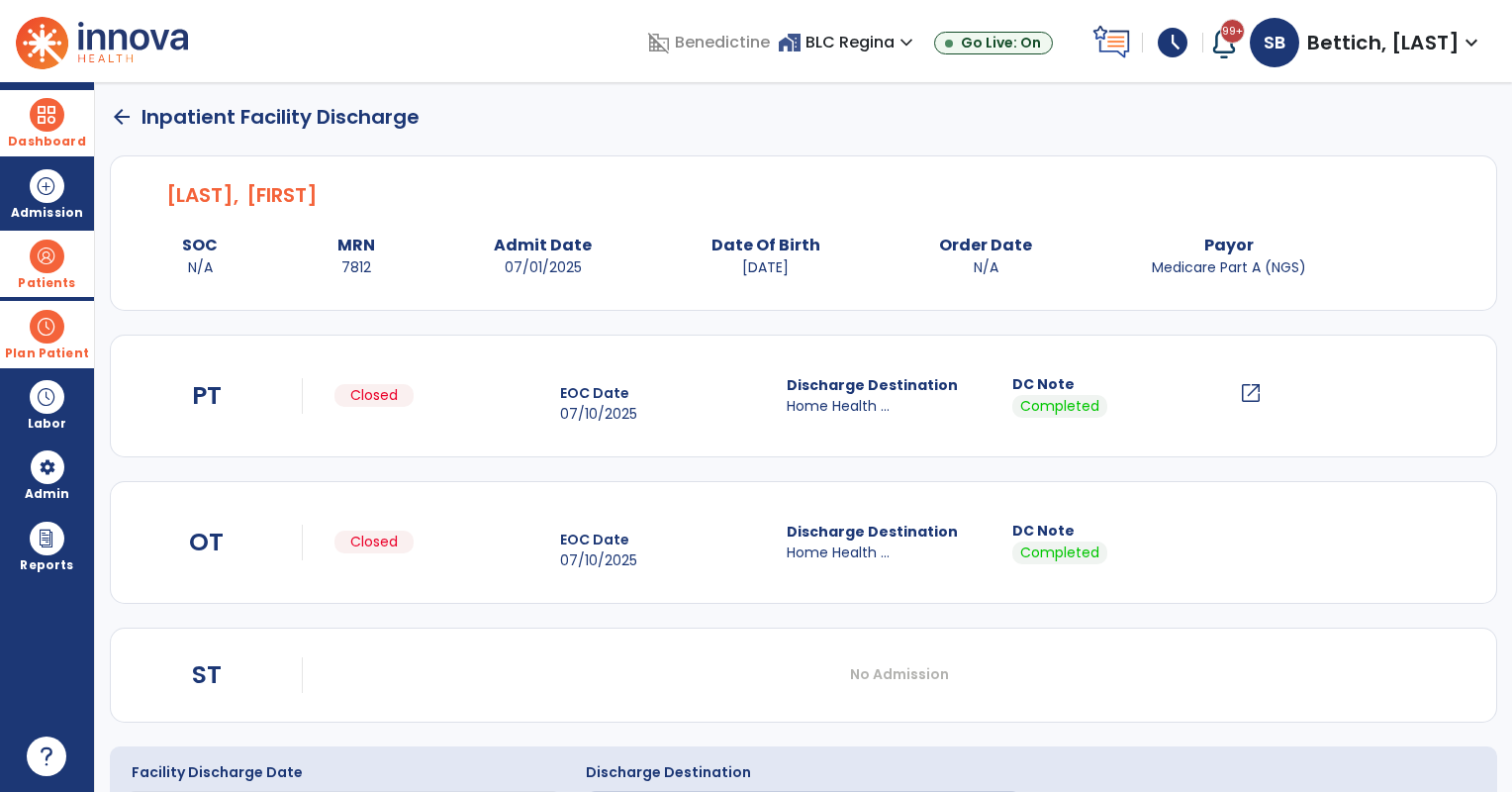 scroll, scrollTop: 108, scrollLeft: 0, axis: vertical 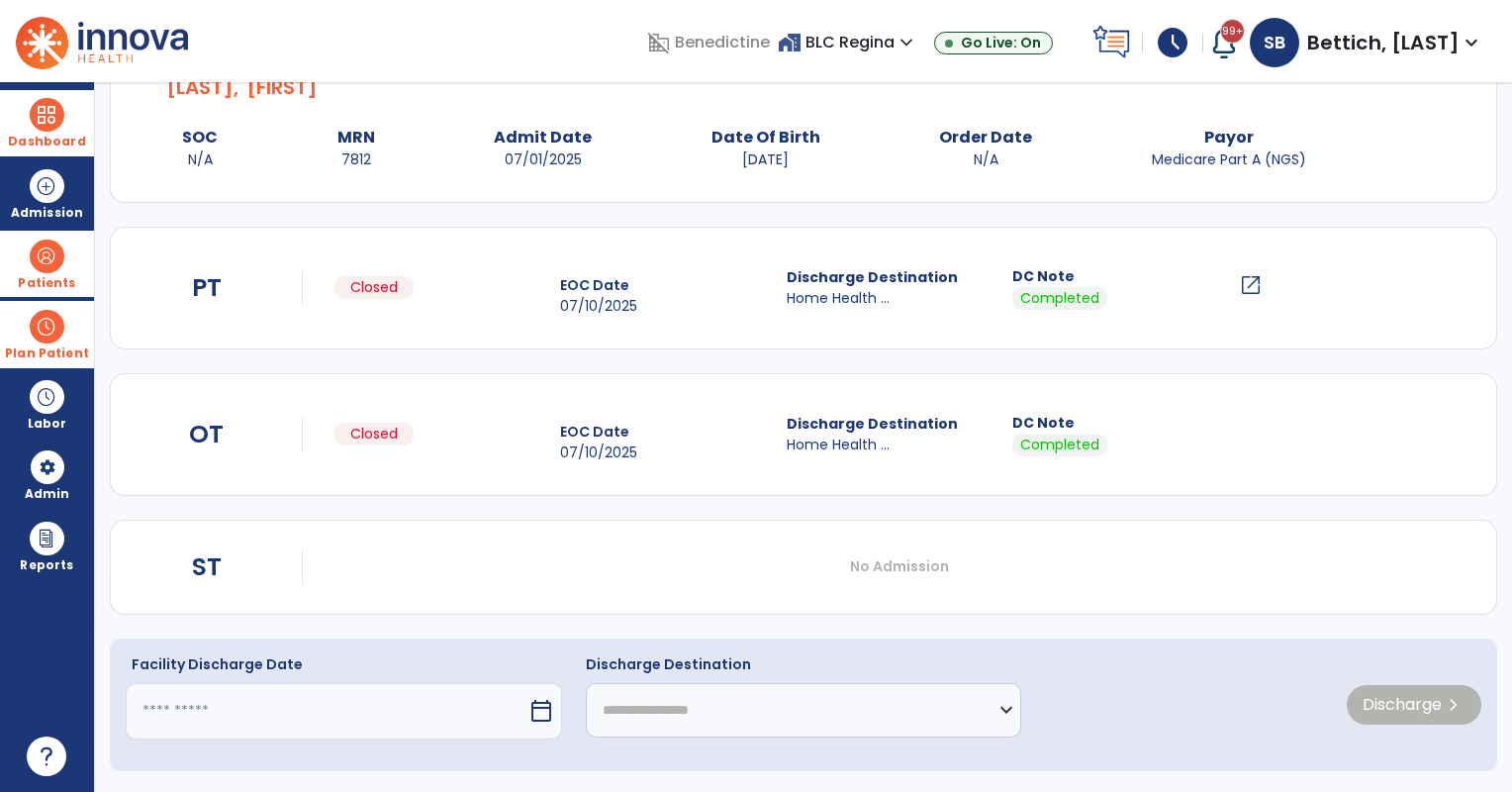 click on "calendar_today" at bounding box center (543, 711) 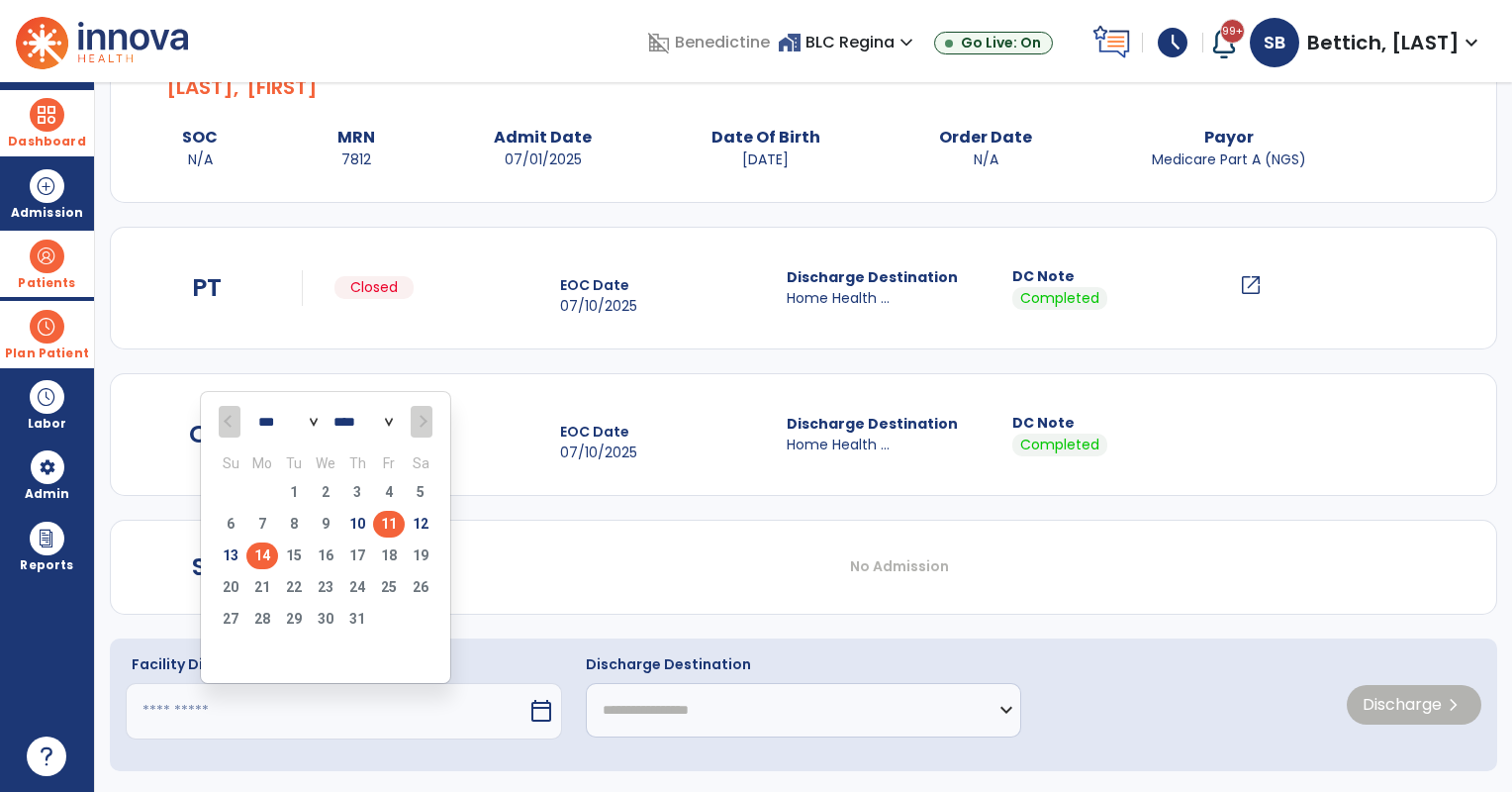 click on "11" at bounding box center [389, 524] 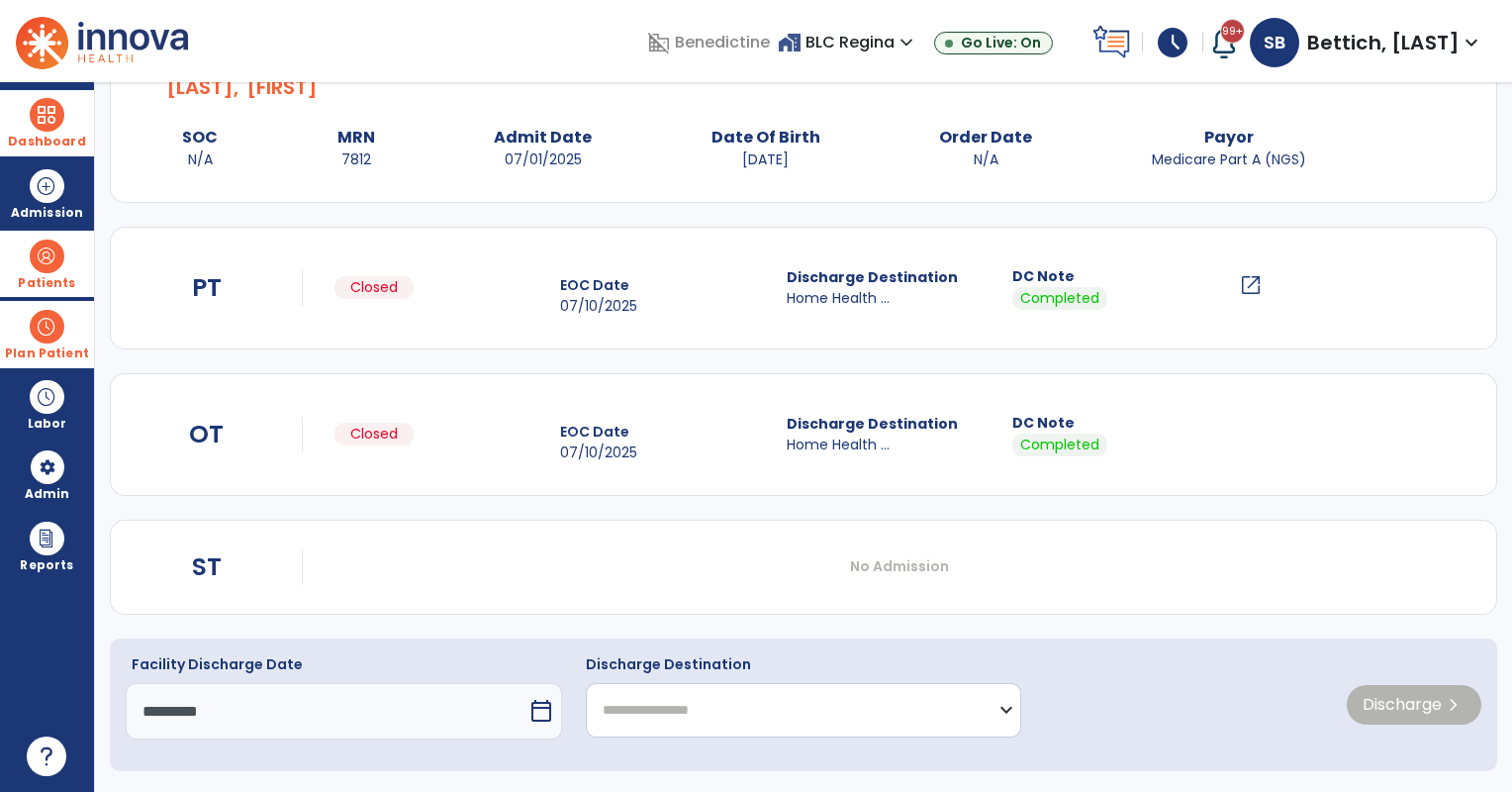 click on "**********" 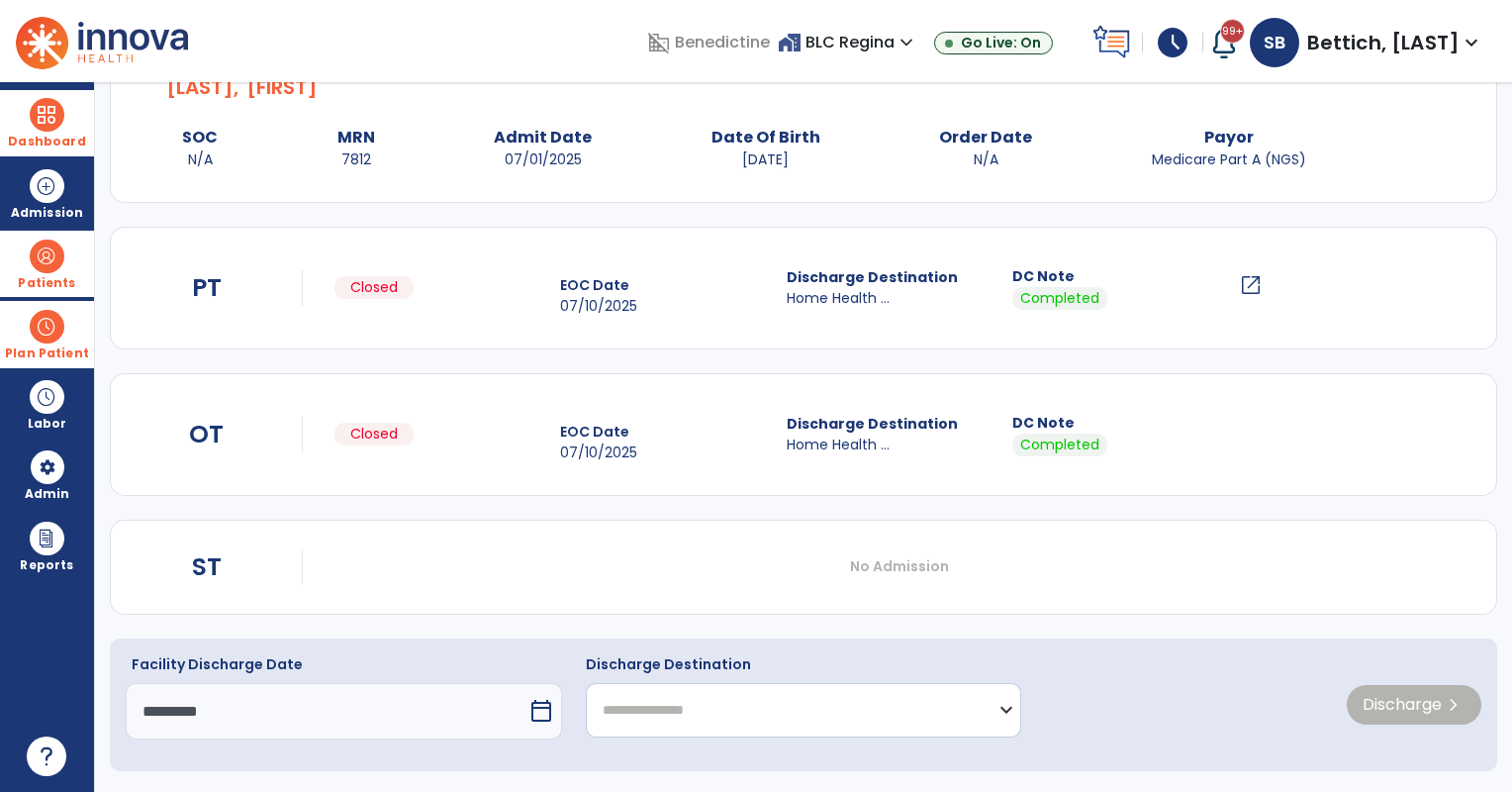 click on "**********" 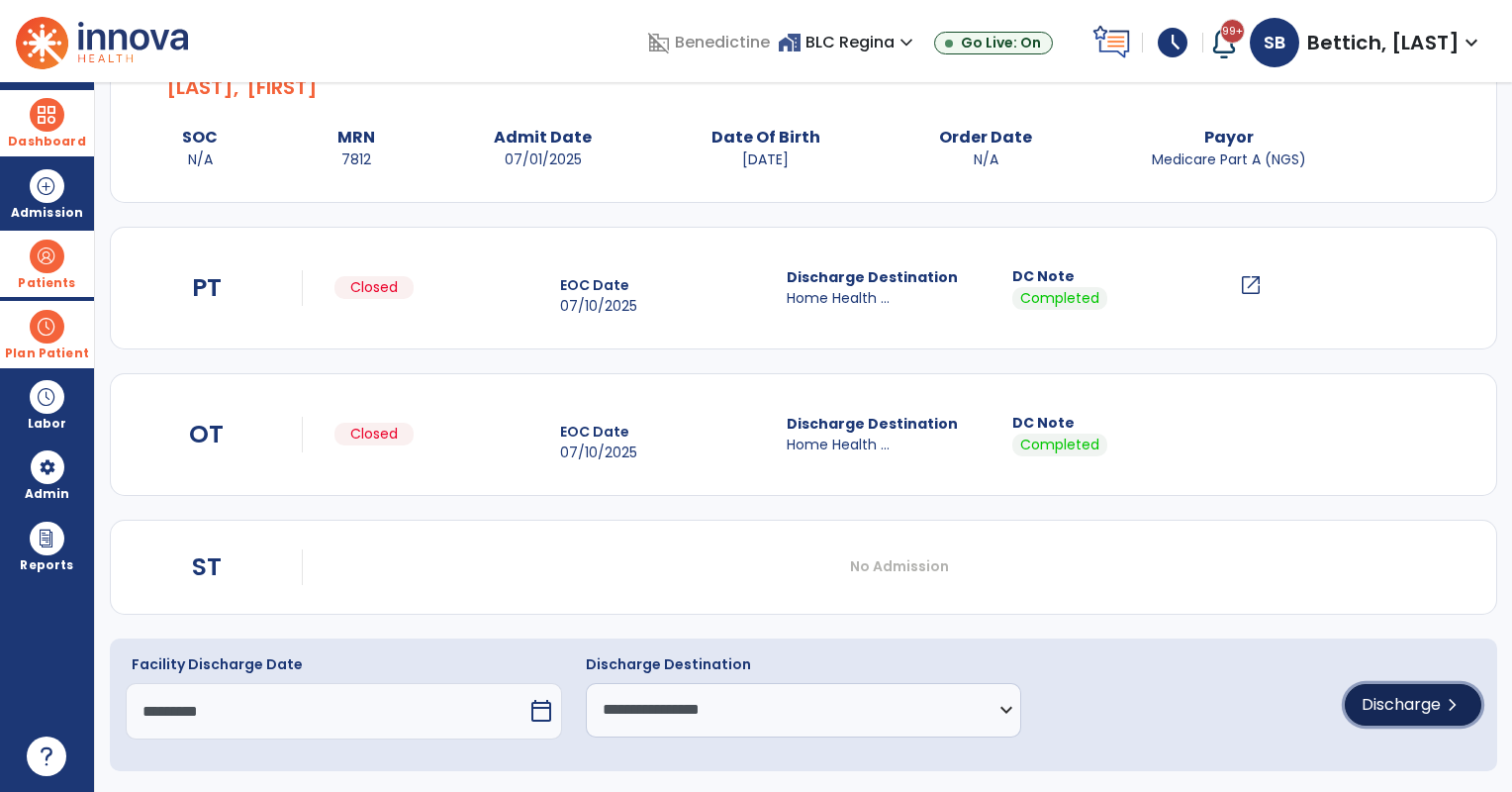 click on "Discharge" 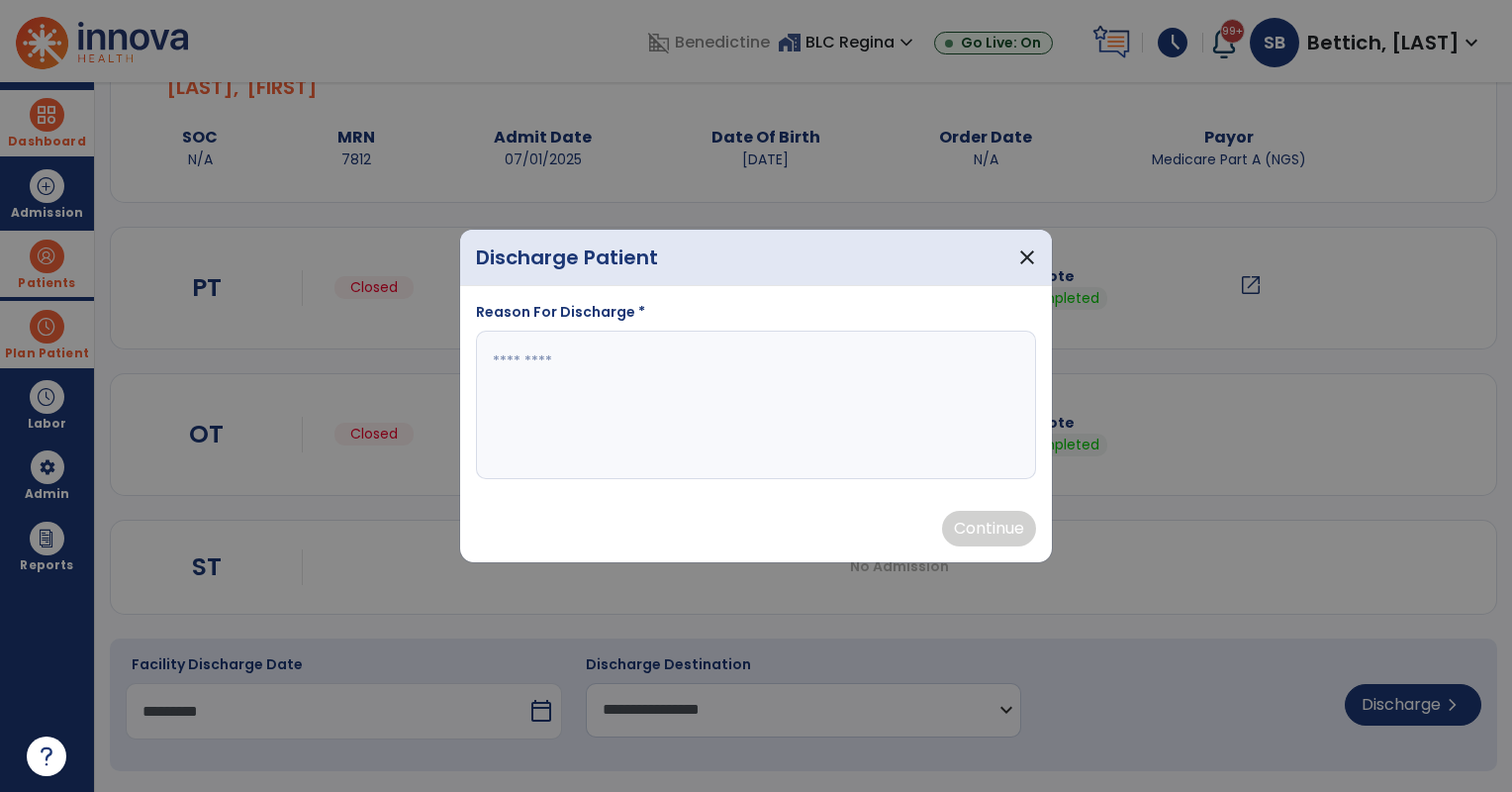 click at bounding box center [756, 405] 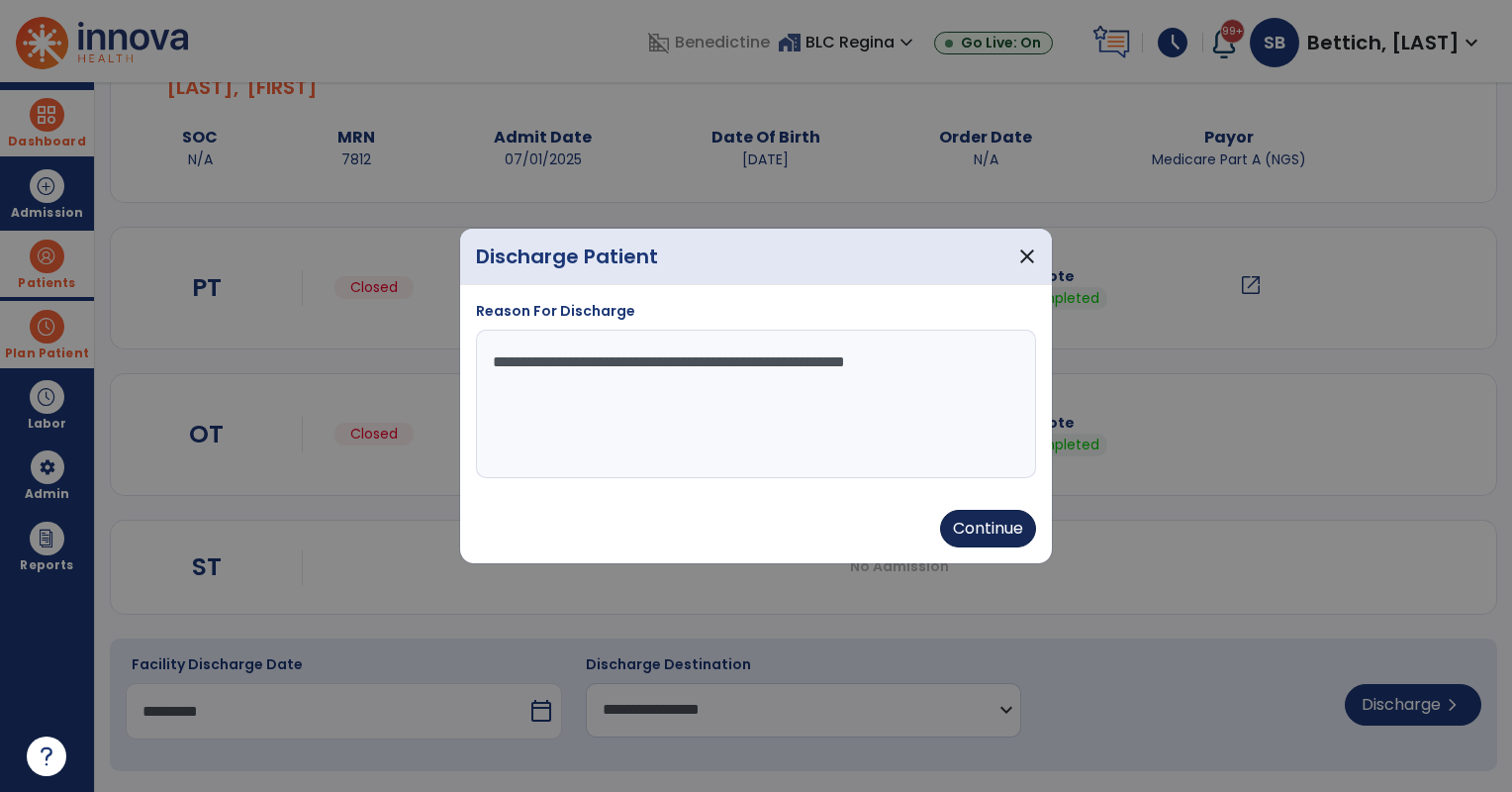 type on "**********" 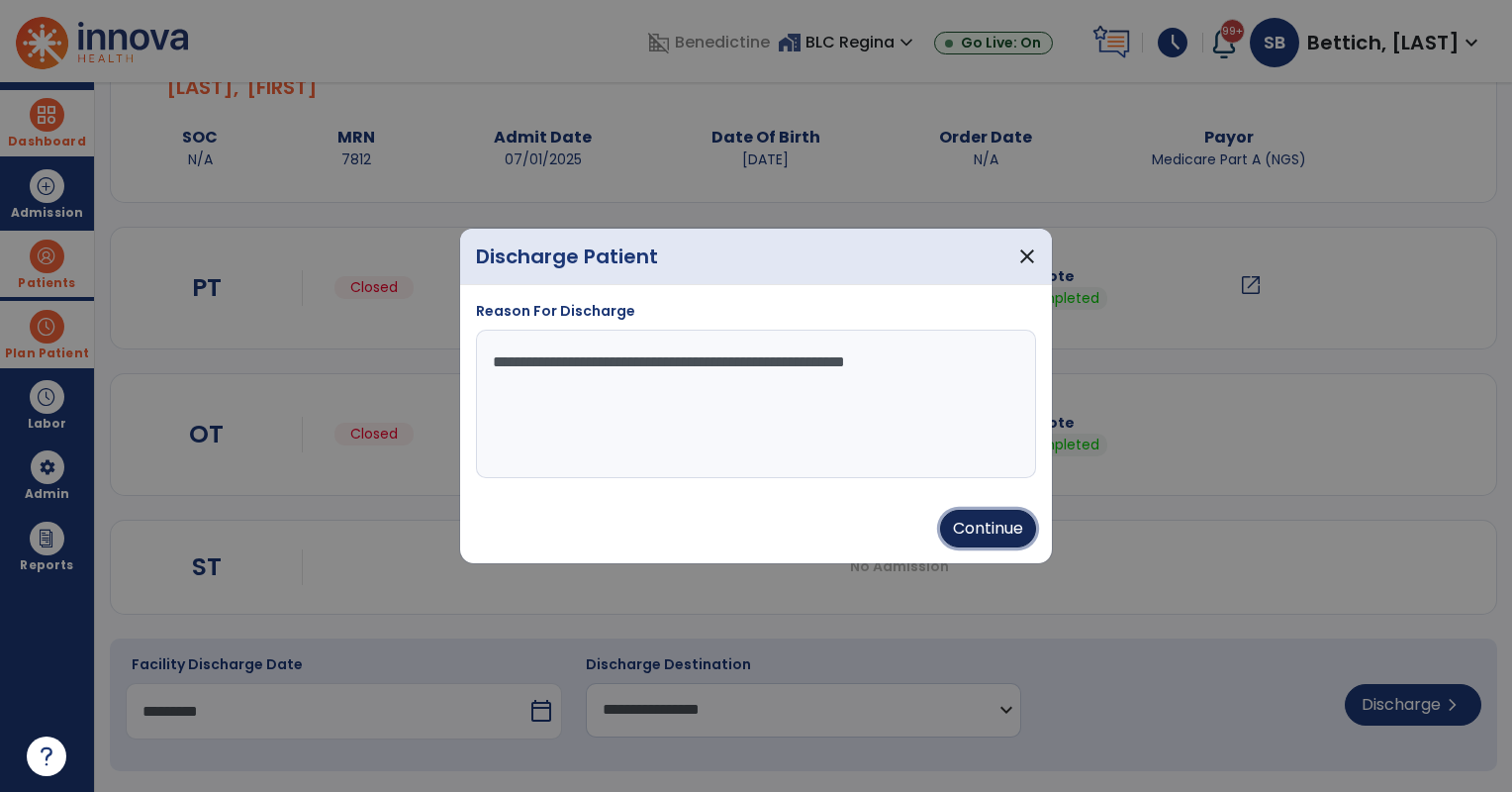 click on "Continue" at bounding box center (988, 529) 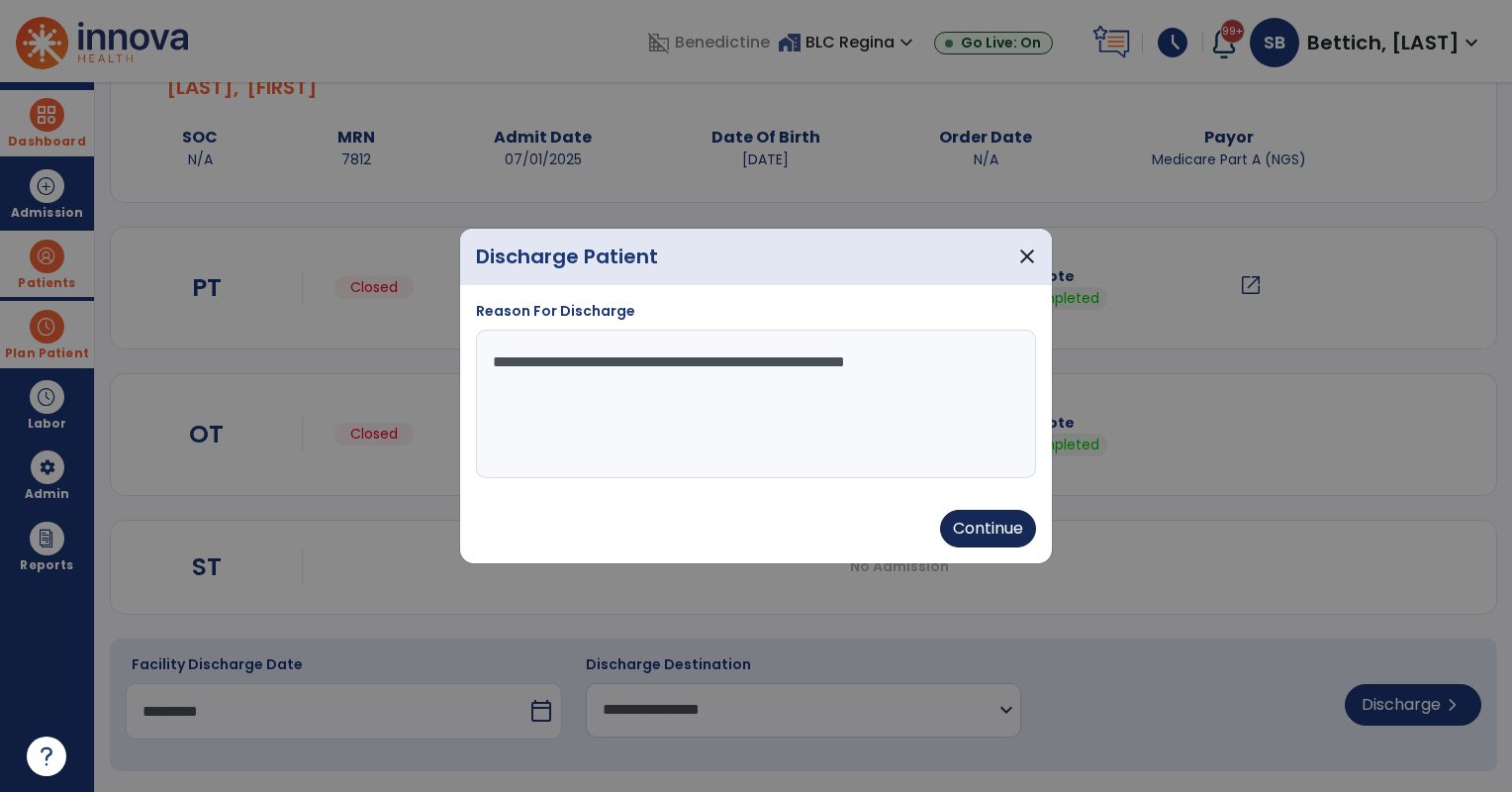 type on "*********" 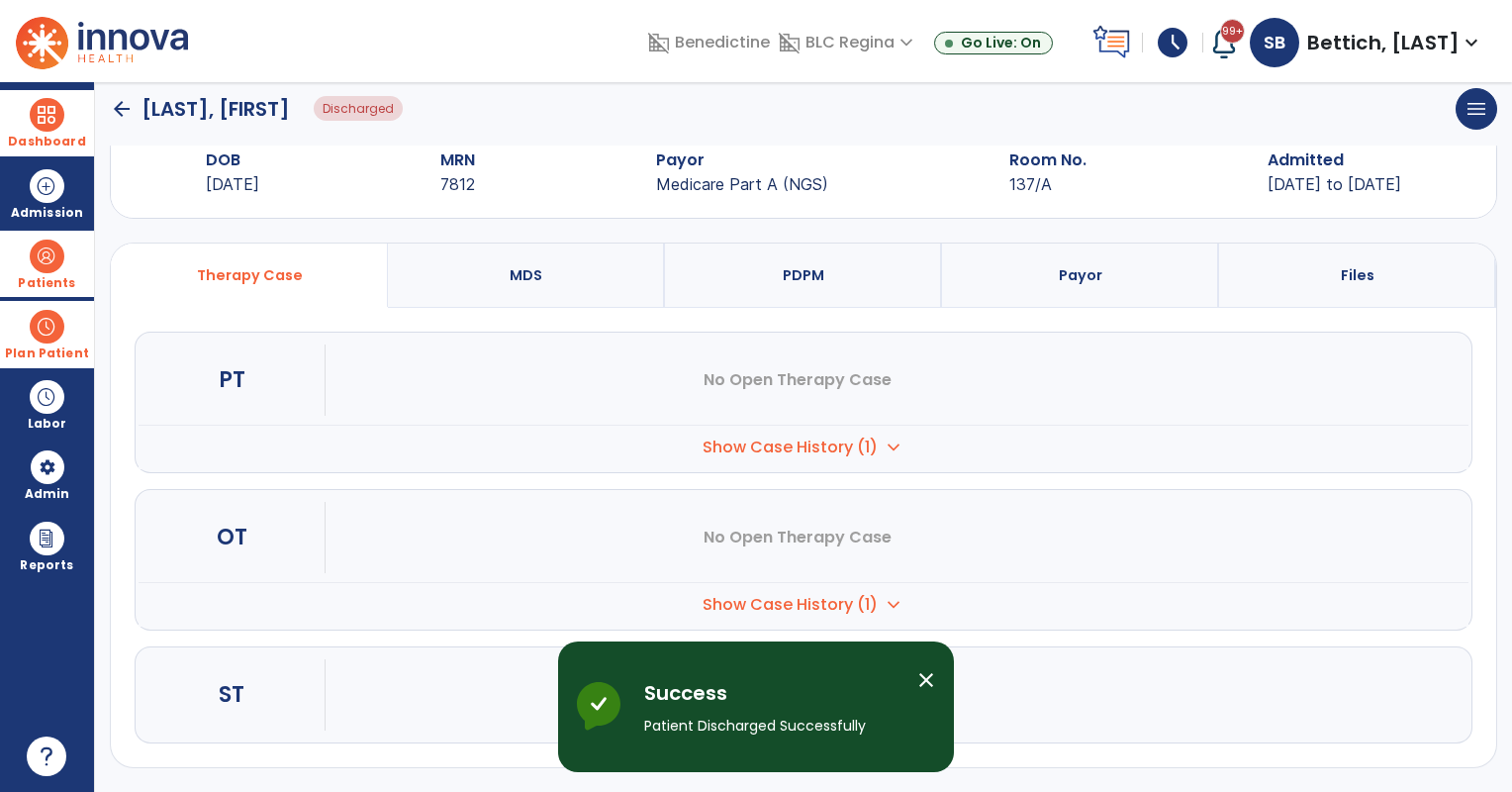 scroll, scrollTop: 47, scrollLeft: 0, axis: vertical 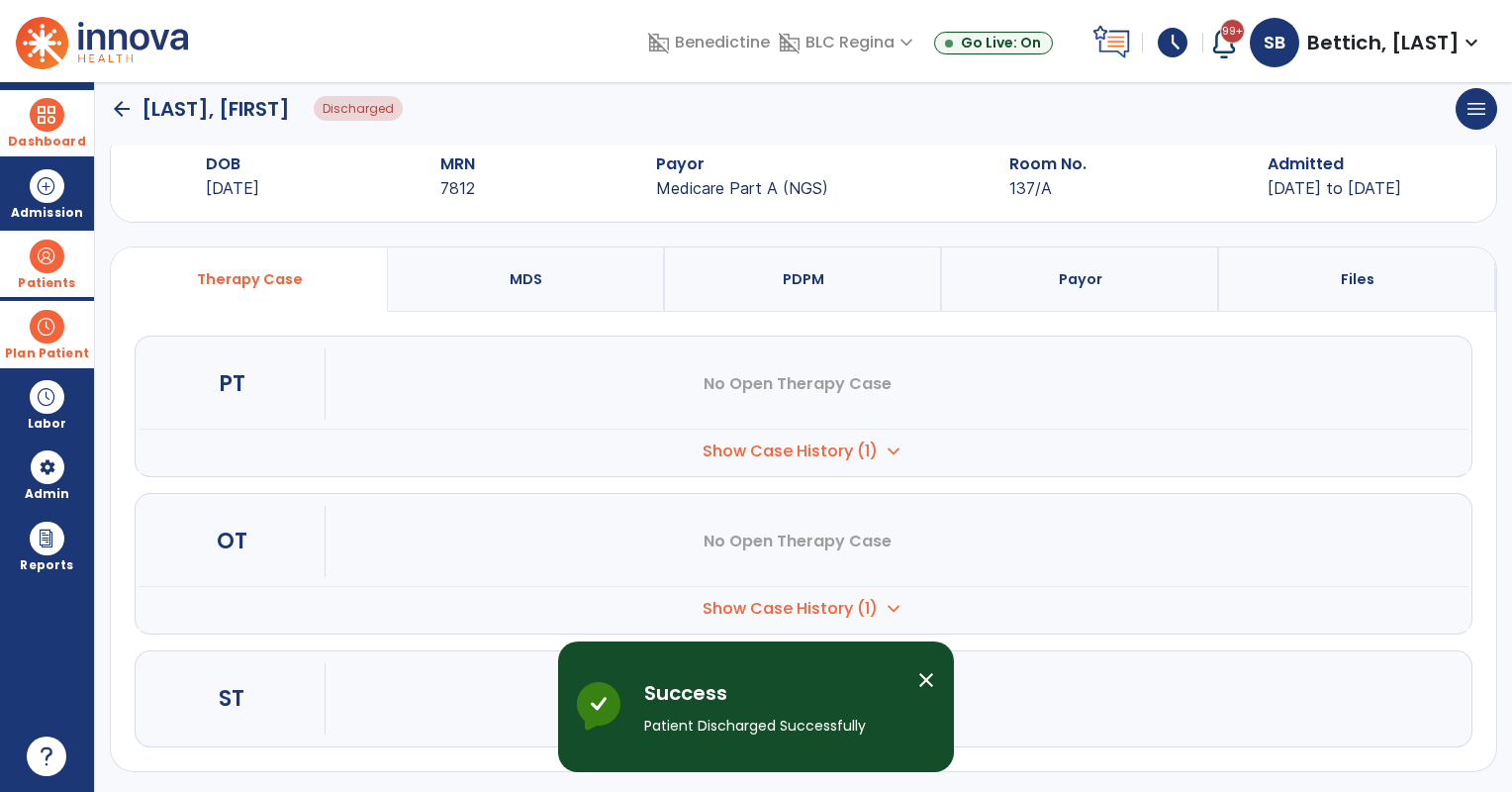 click at bounding box center [47, 256] 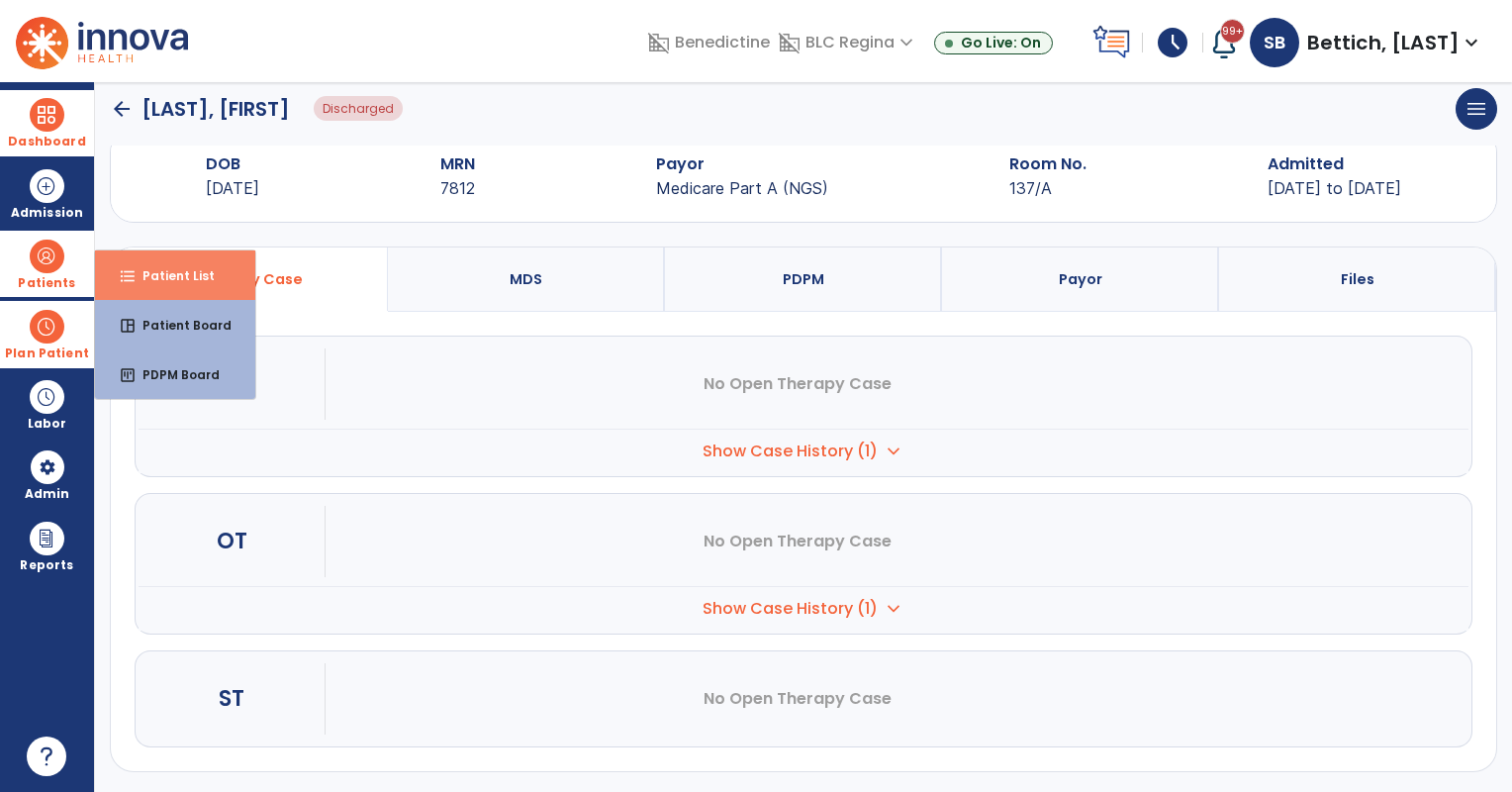 click on "format_list_bulleted  Patient List" at bounding box center (175, 275) 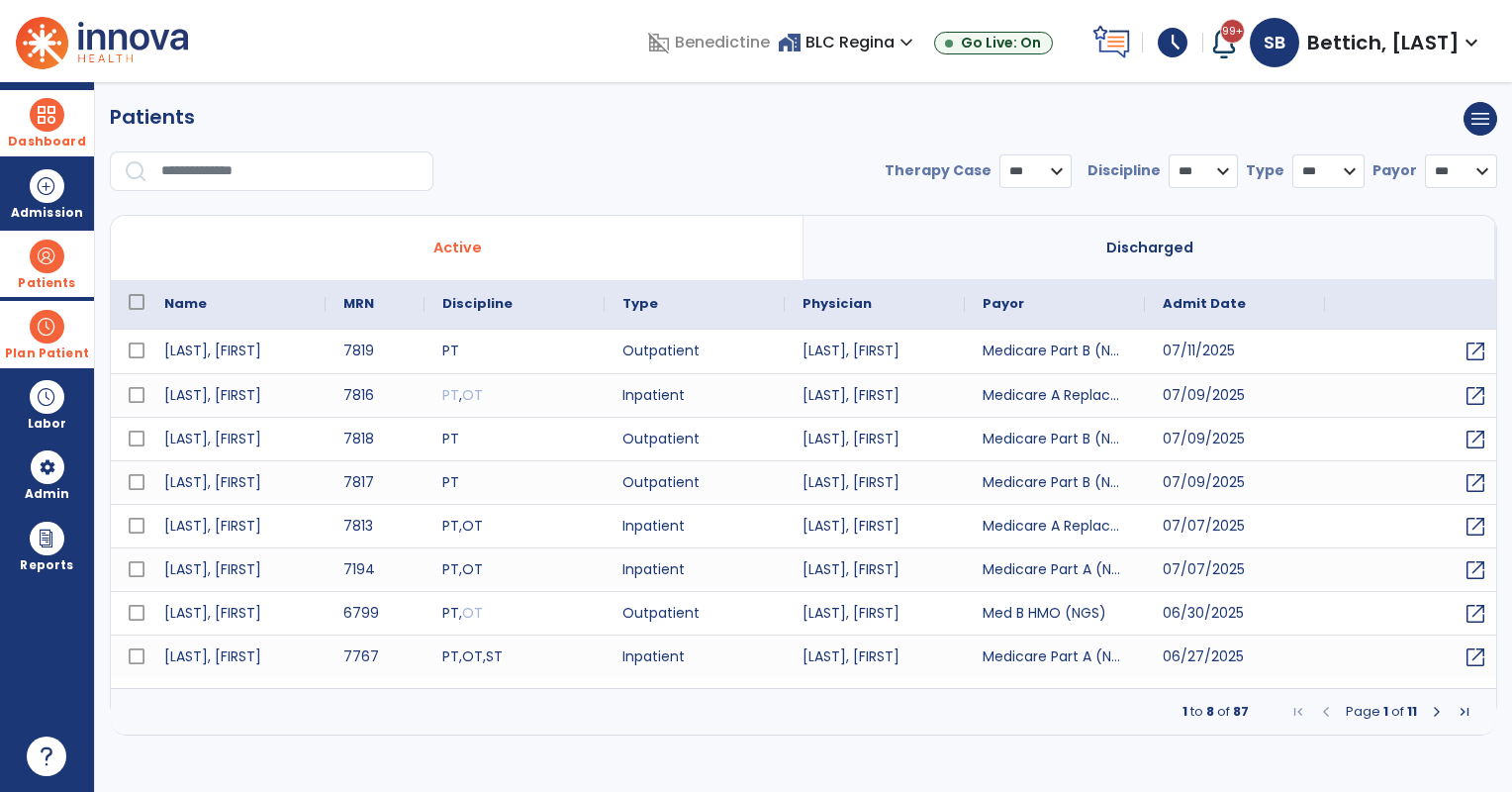 select on "***" 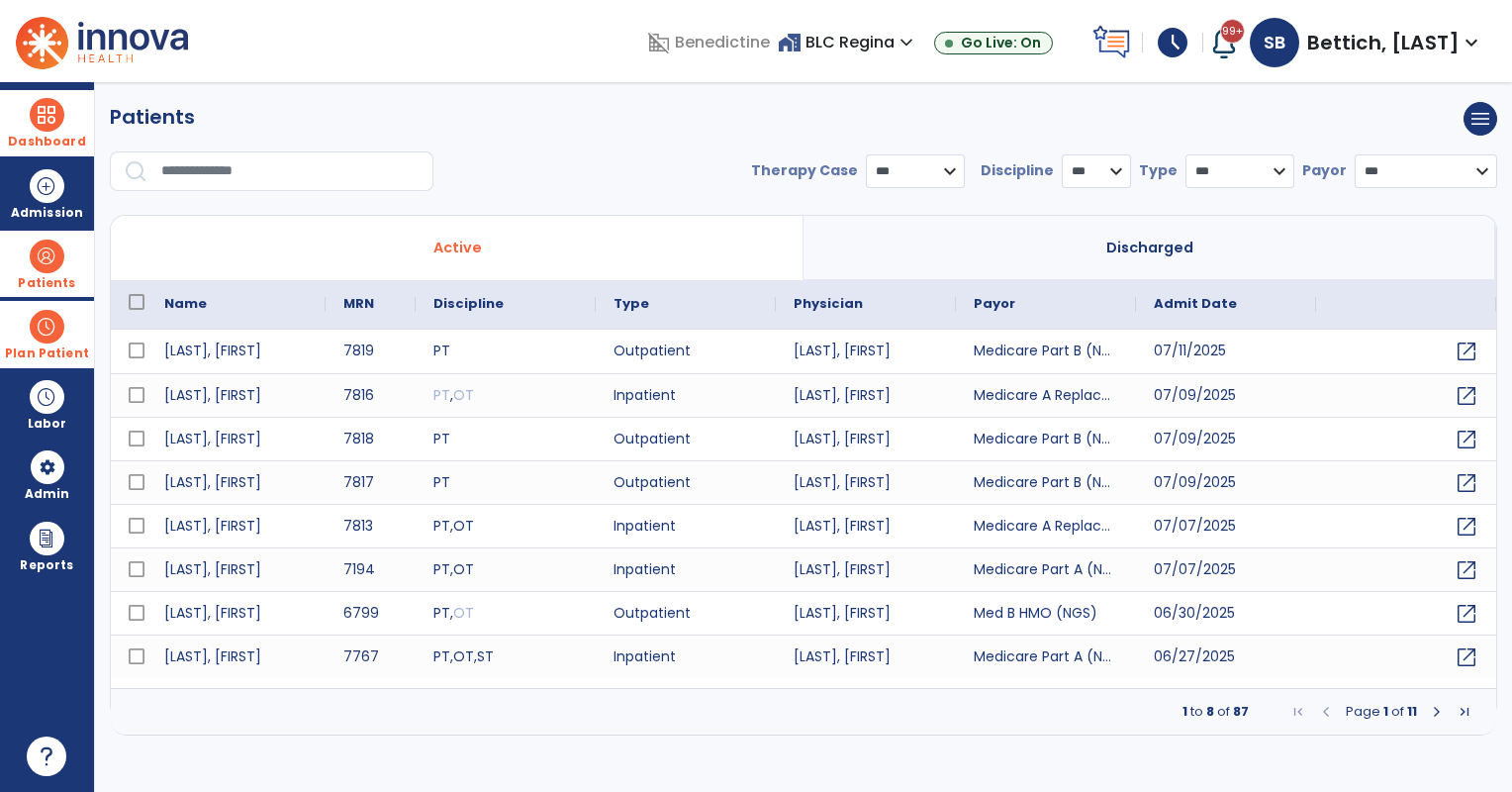 click at bounding box center [290, 171] 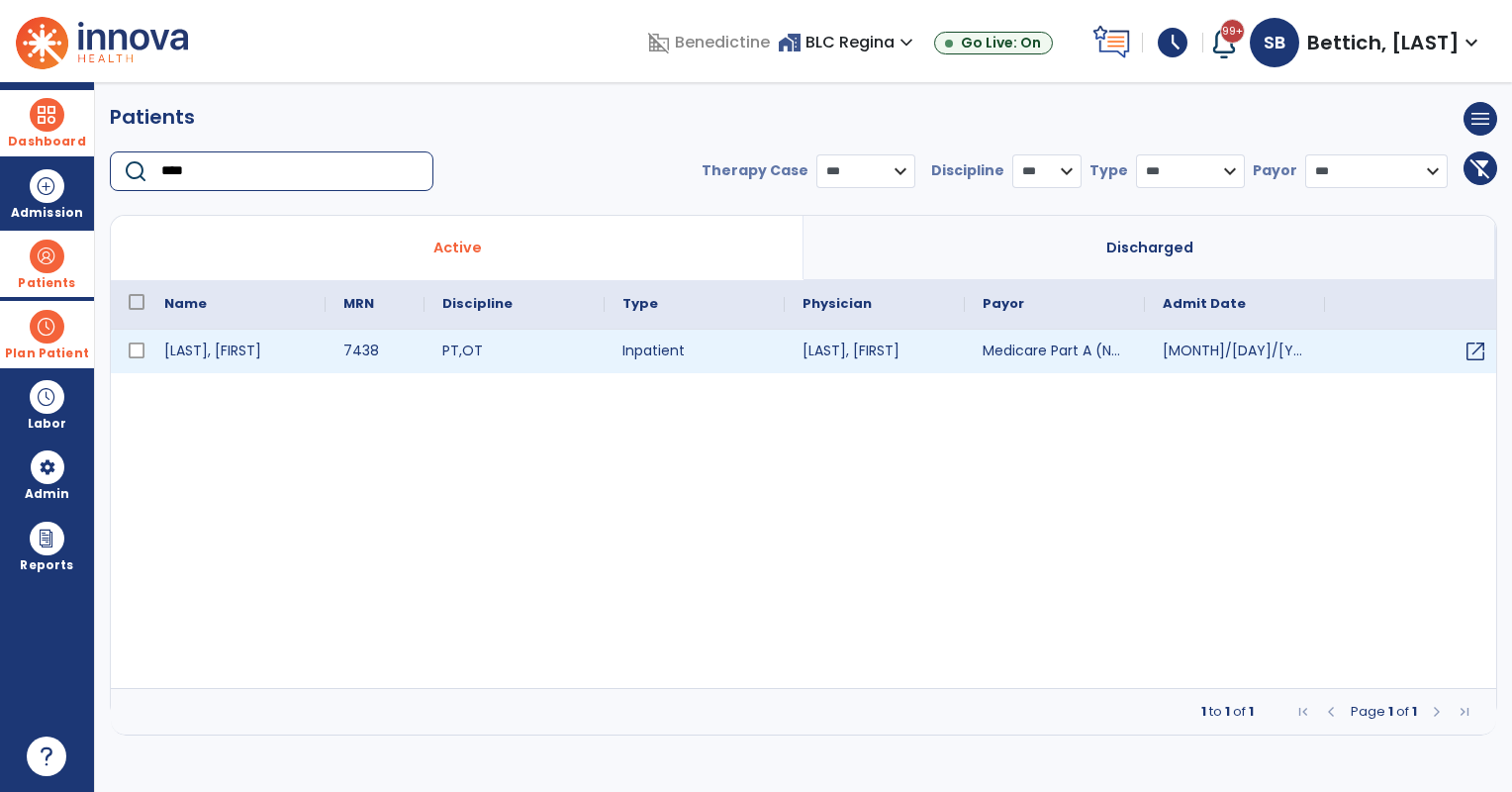 type on "****" 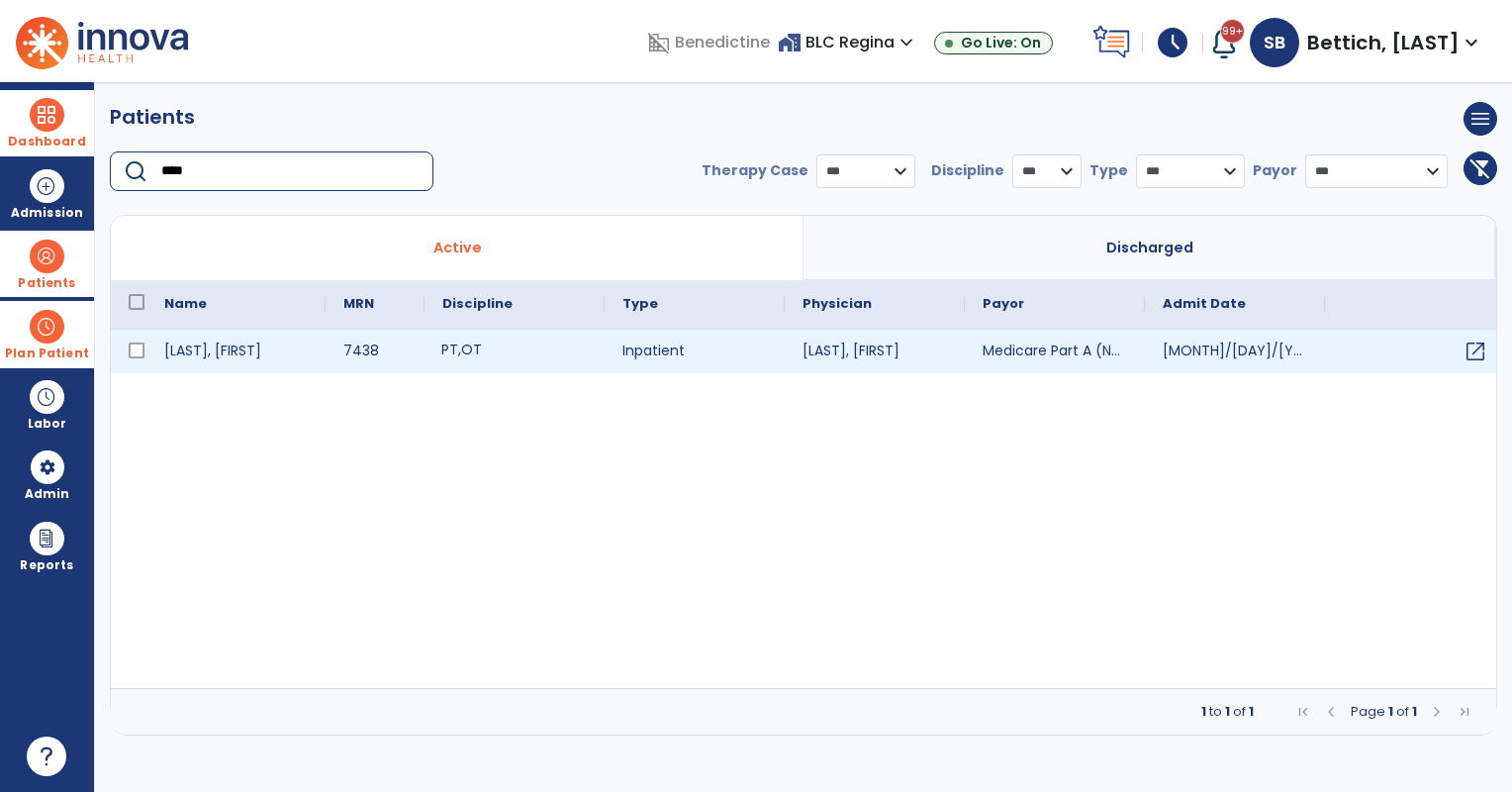 click on "PT , OT" at bounding box center [515, 351] 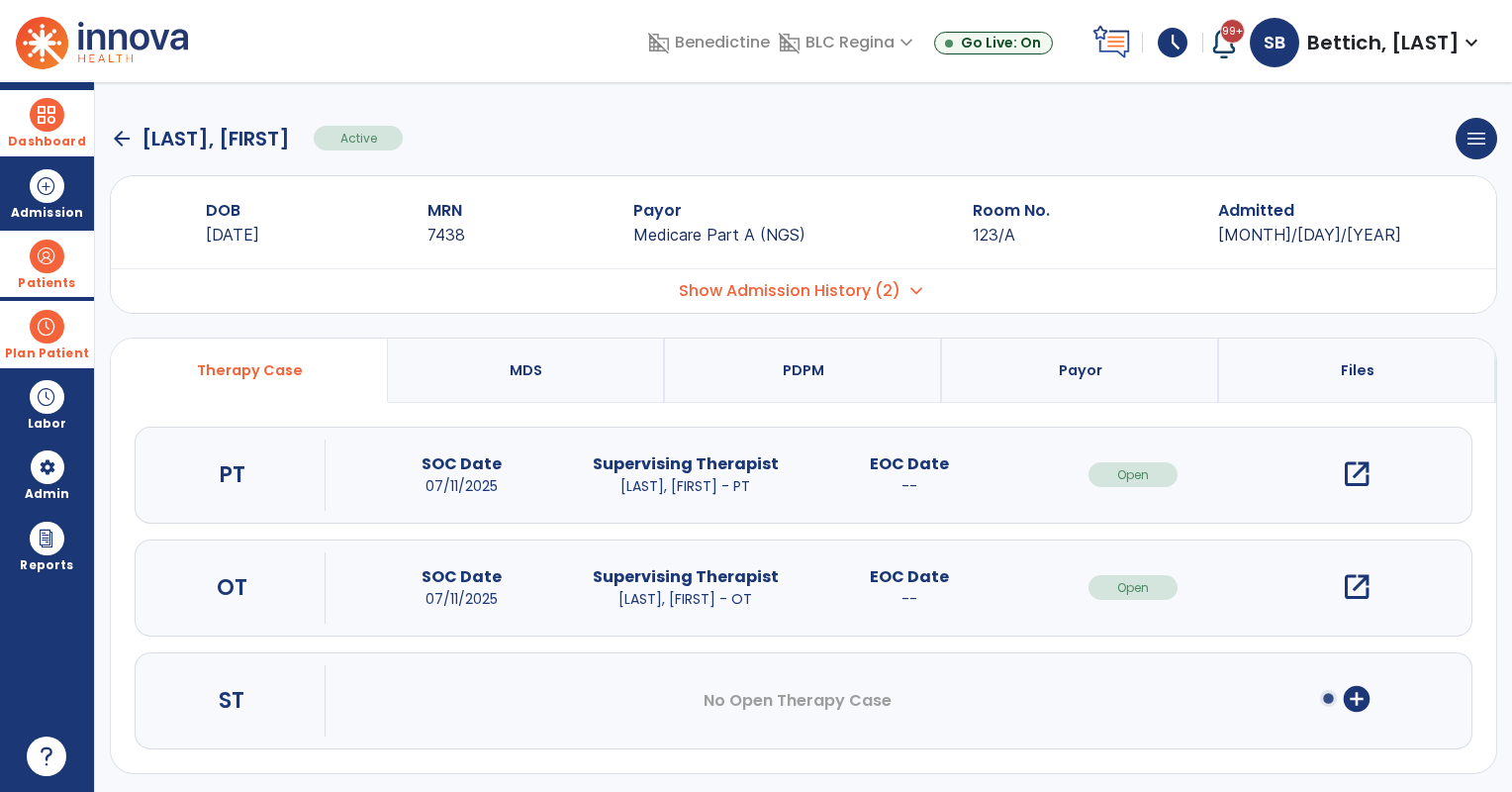 click on "MDS" at bounding box center (525, 370) 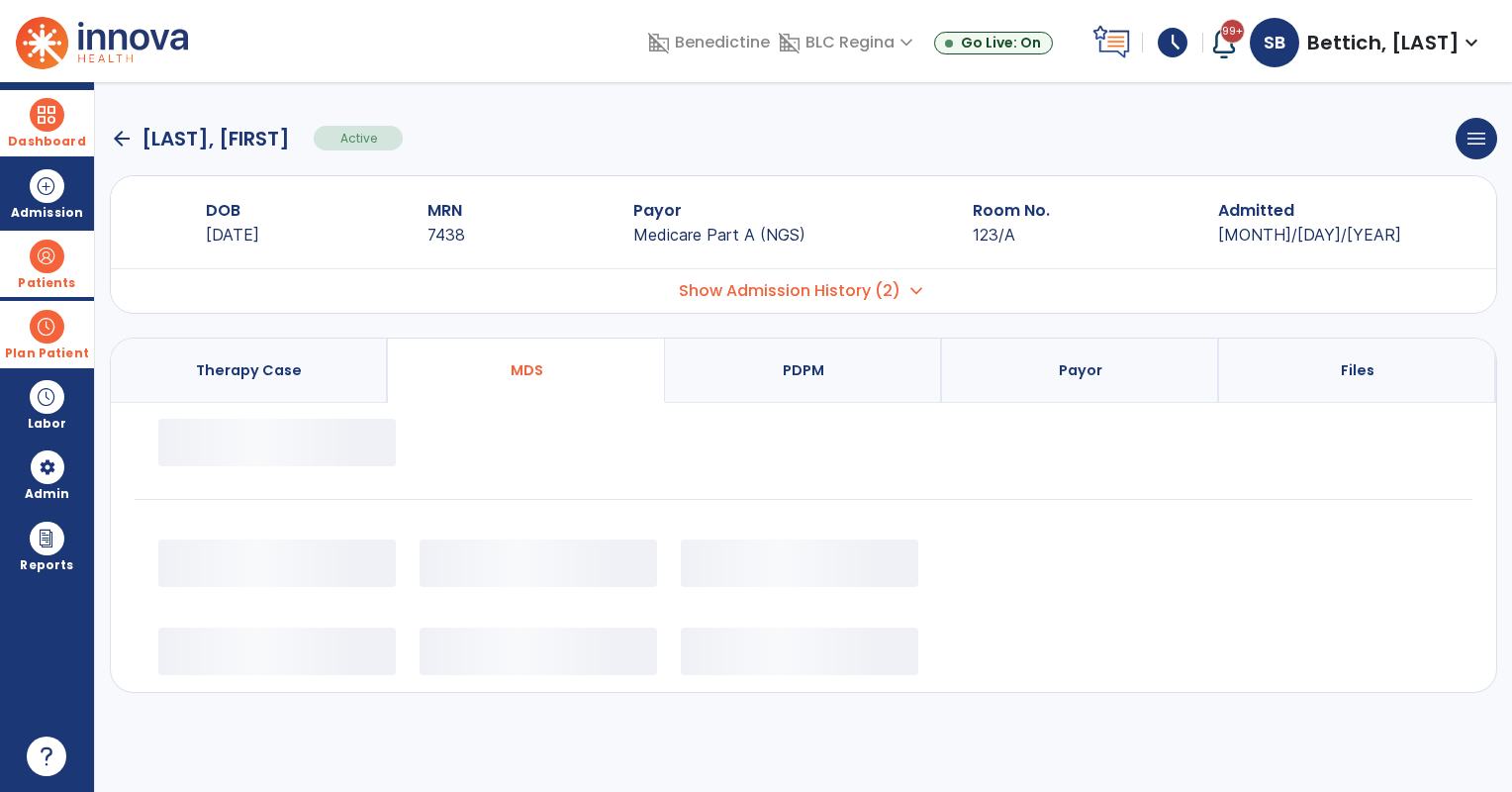 select on "*********" 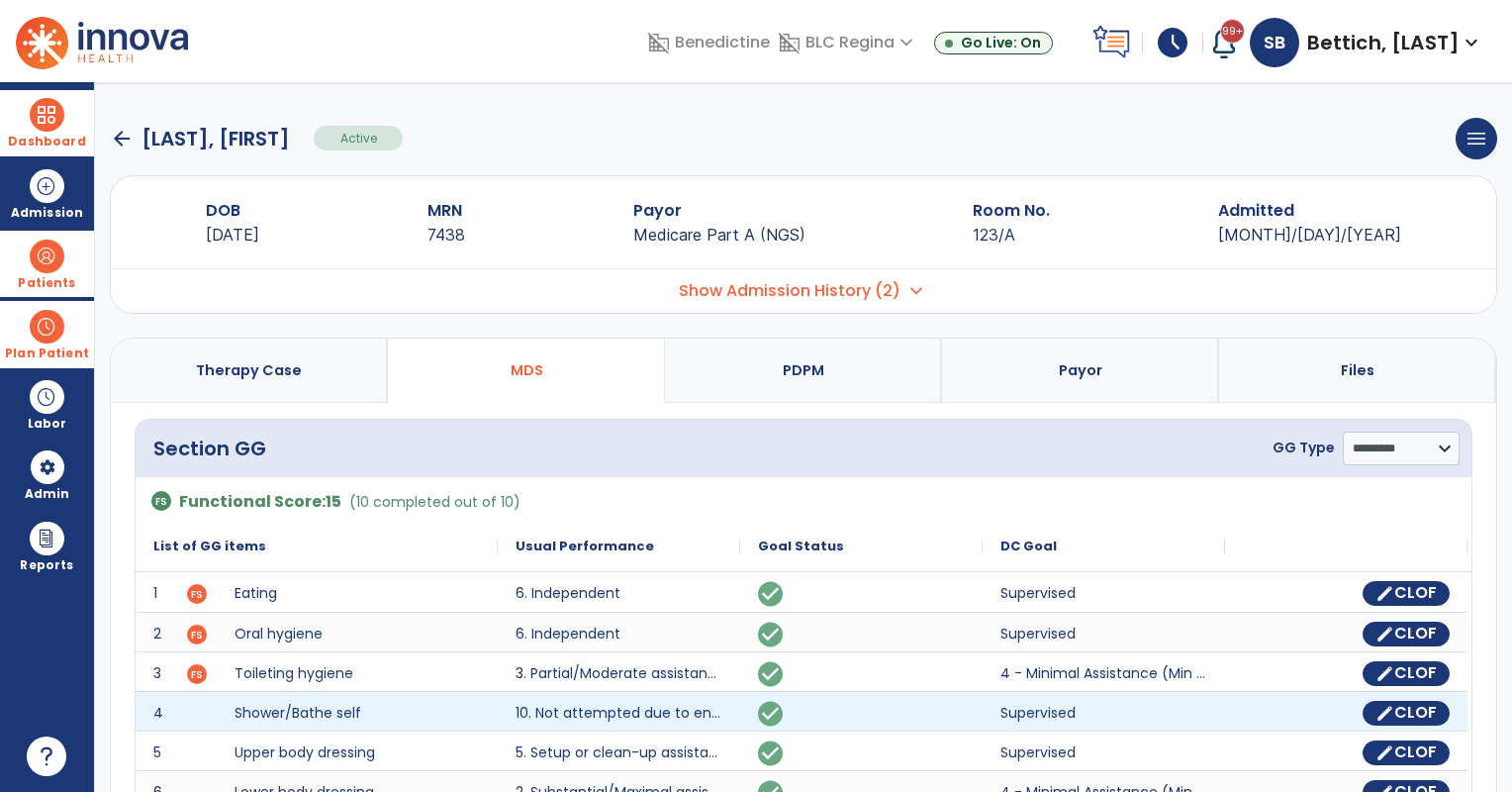scroll, scrollTop: 479, scrollLeft: 0, axis: vertical 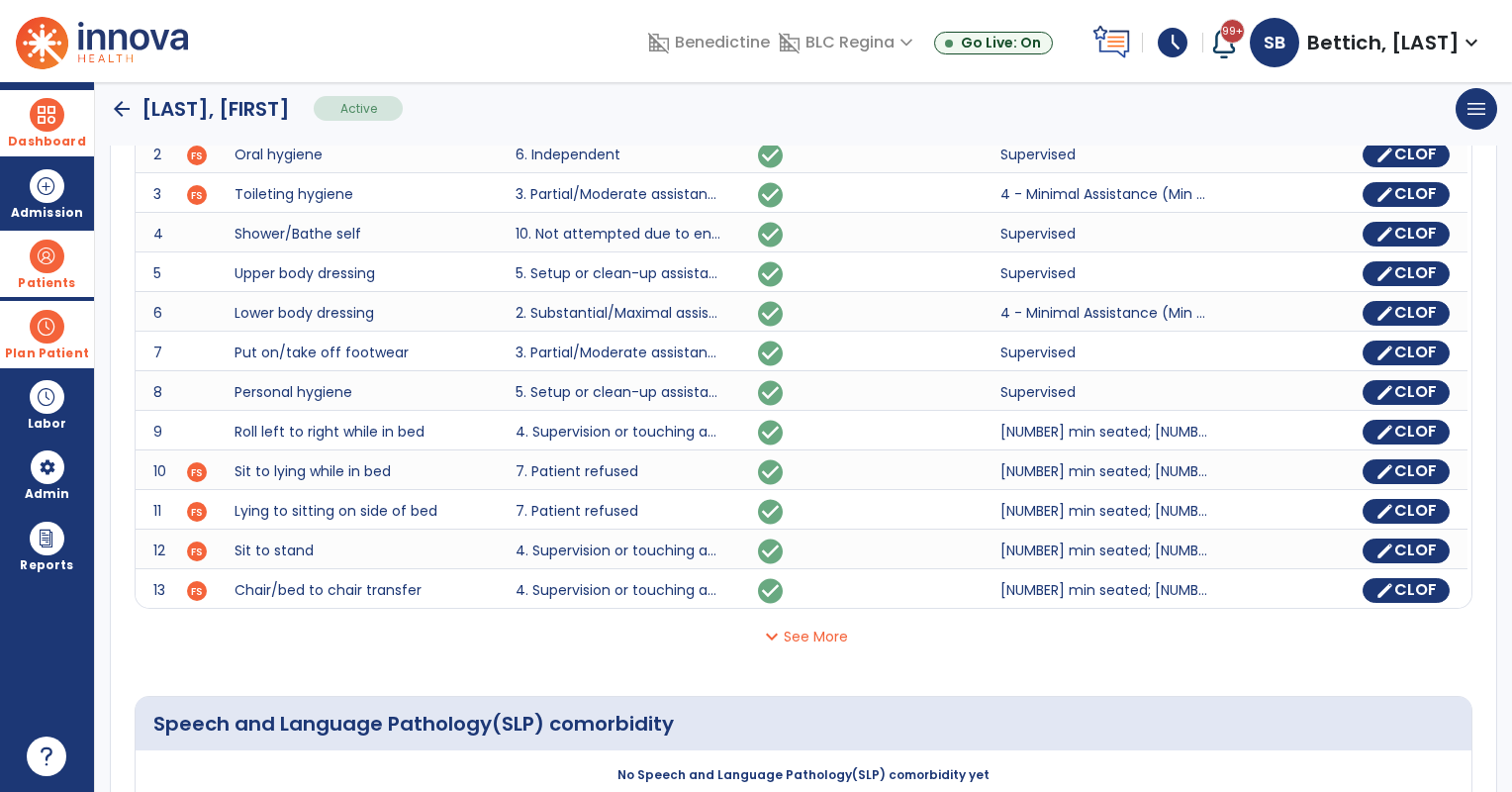 click on "expand_more  See More" 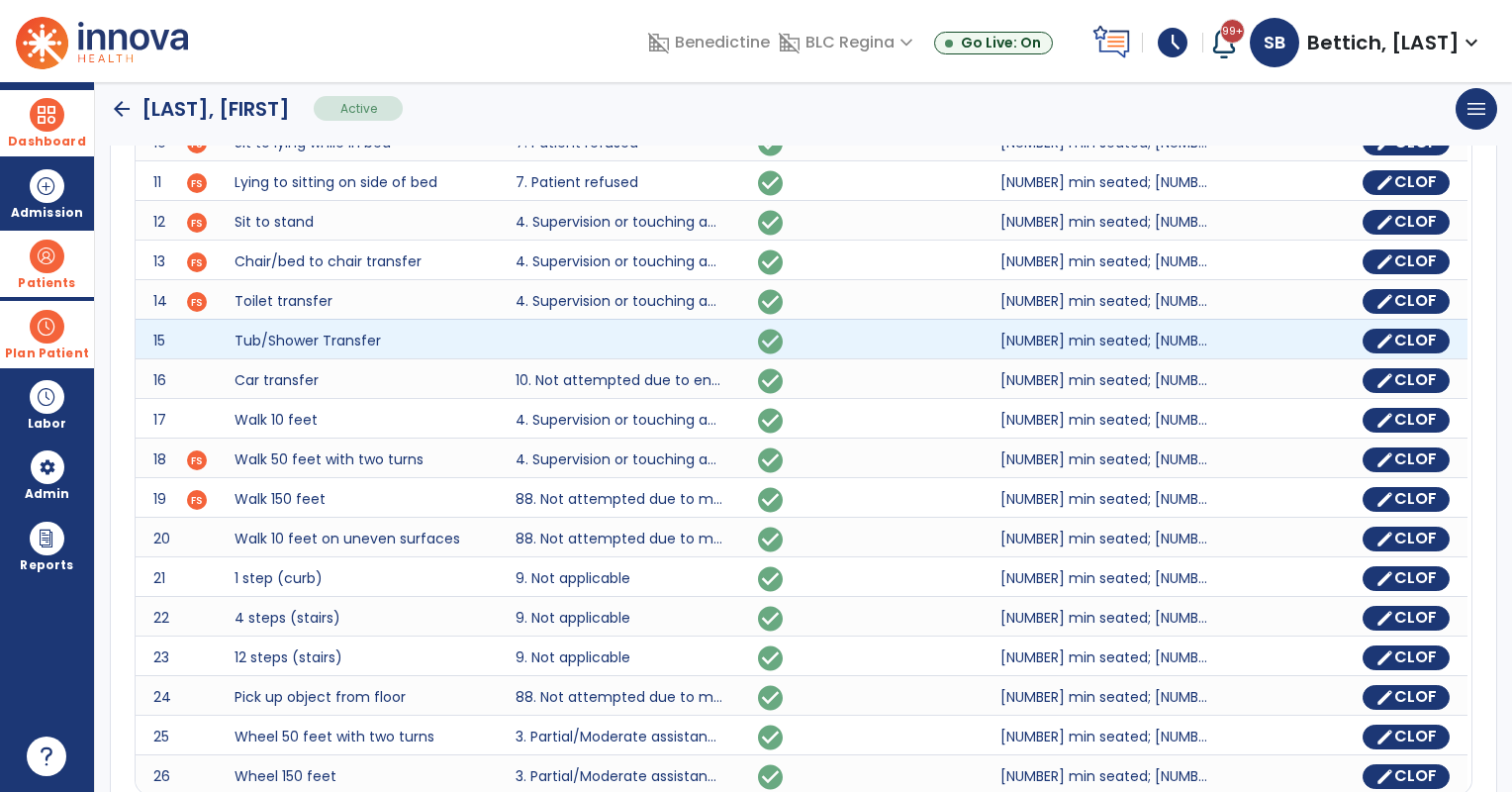 scroll, scrollTop: 0, scrollLeft: 0, axis: both 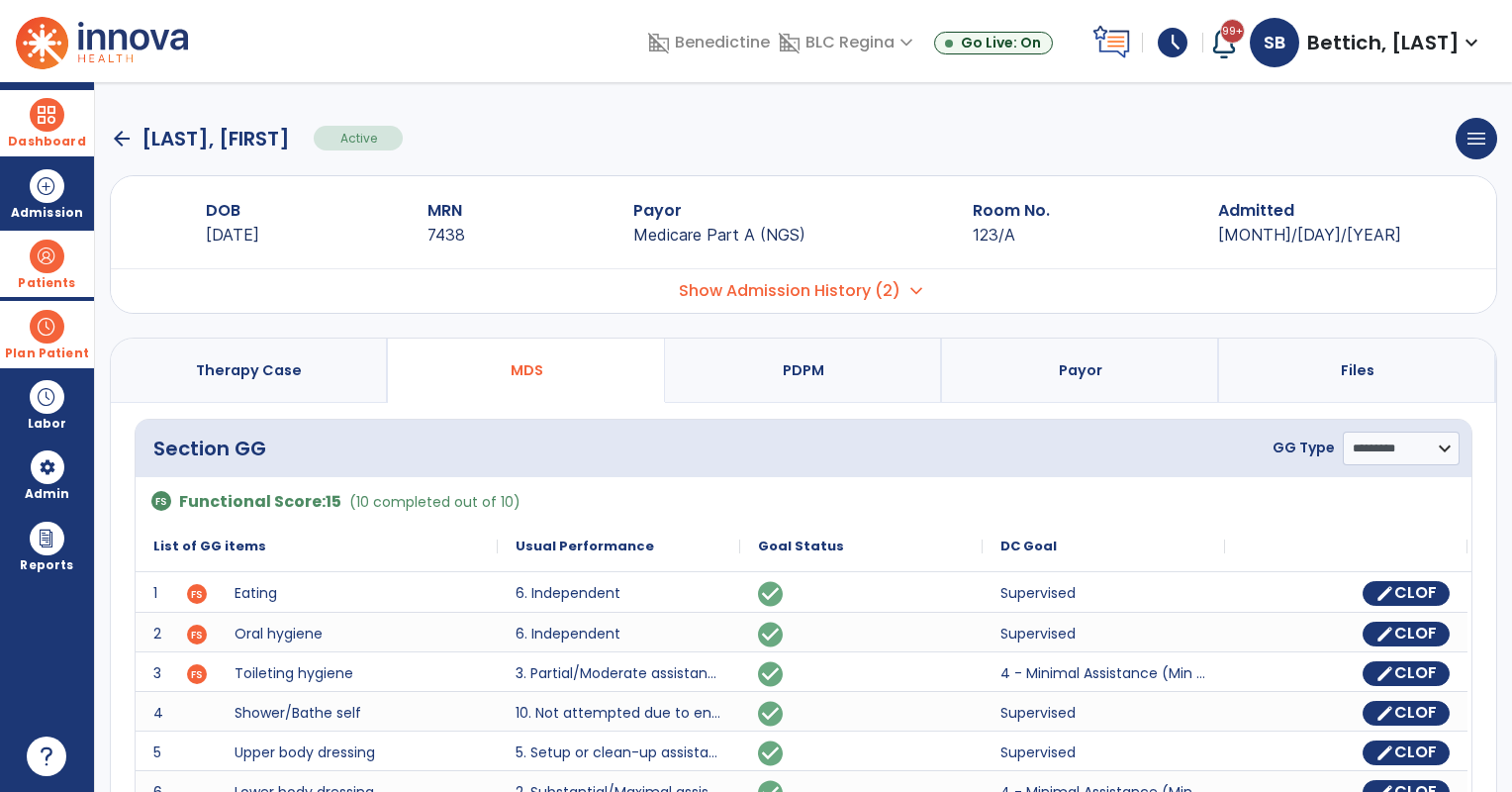 click at bounding box center (47, 256) 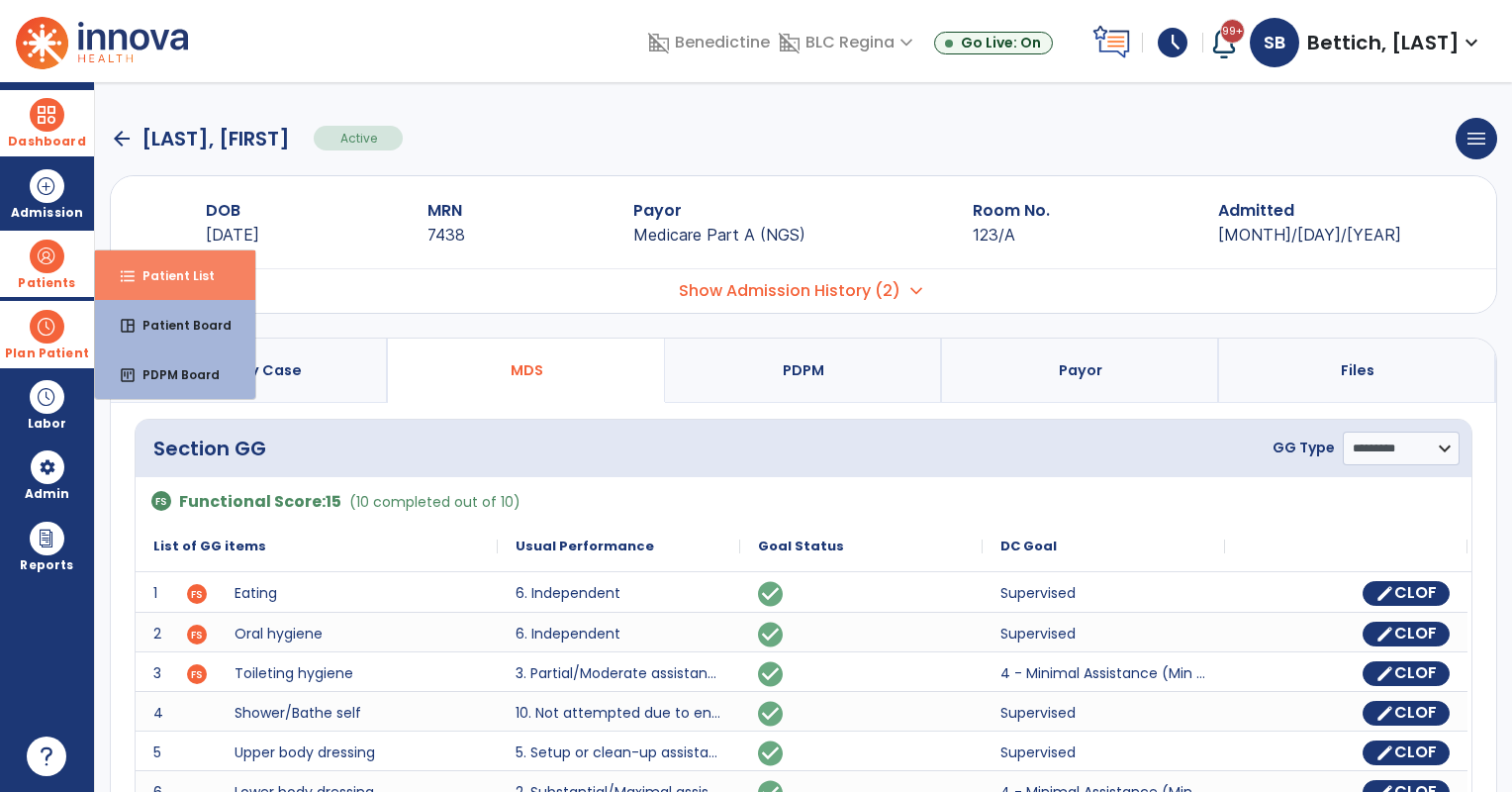 click on "format_list_bulleted  Patient List" at bounding box center (175, 275) 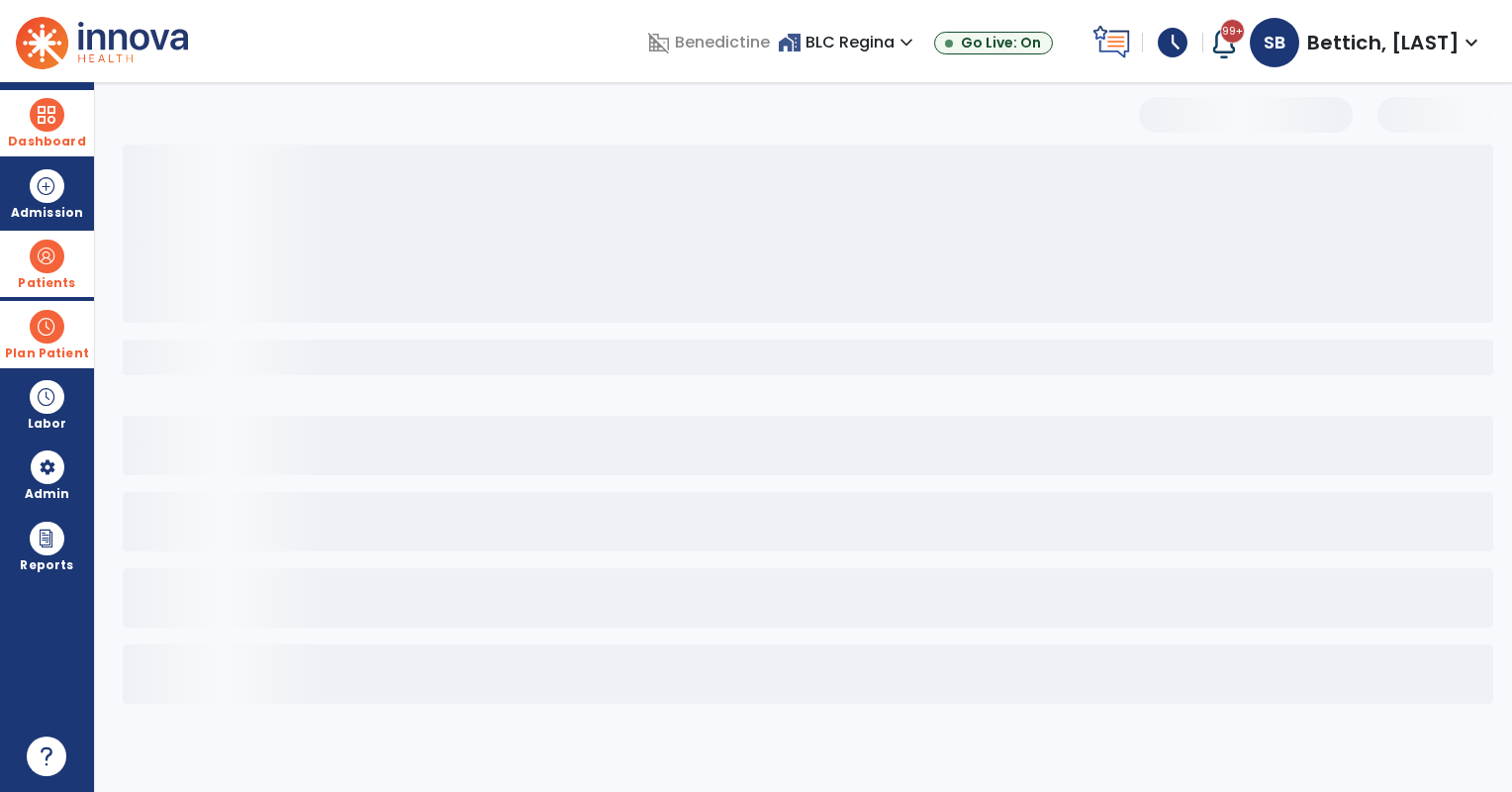 select on "***" 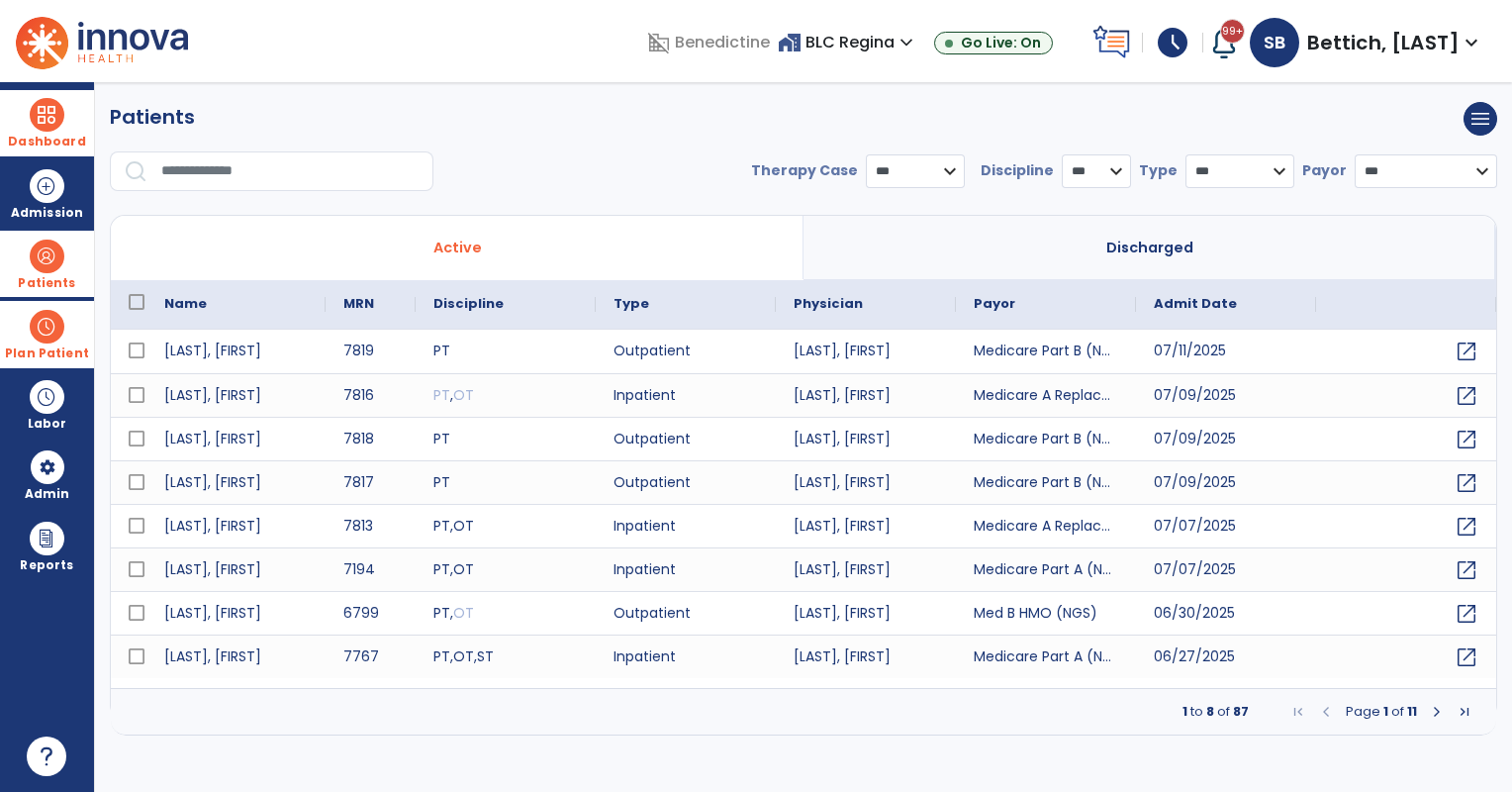 click at bounding box center (1437, 712) 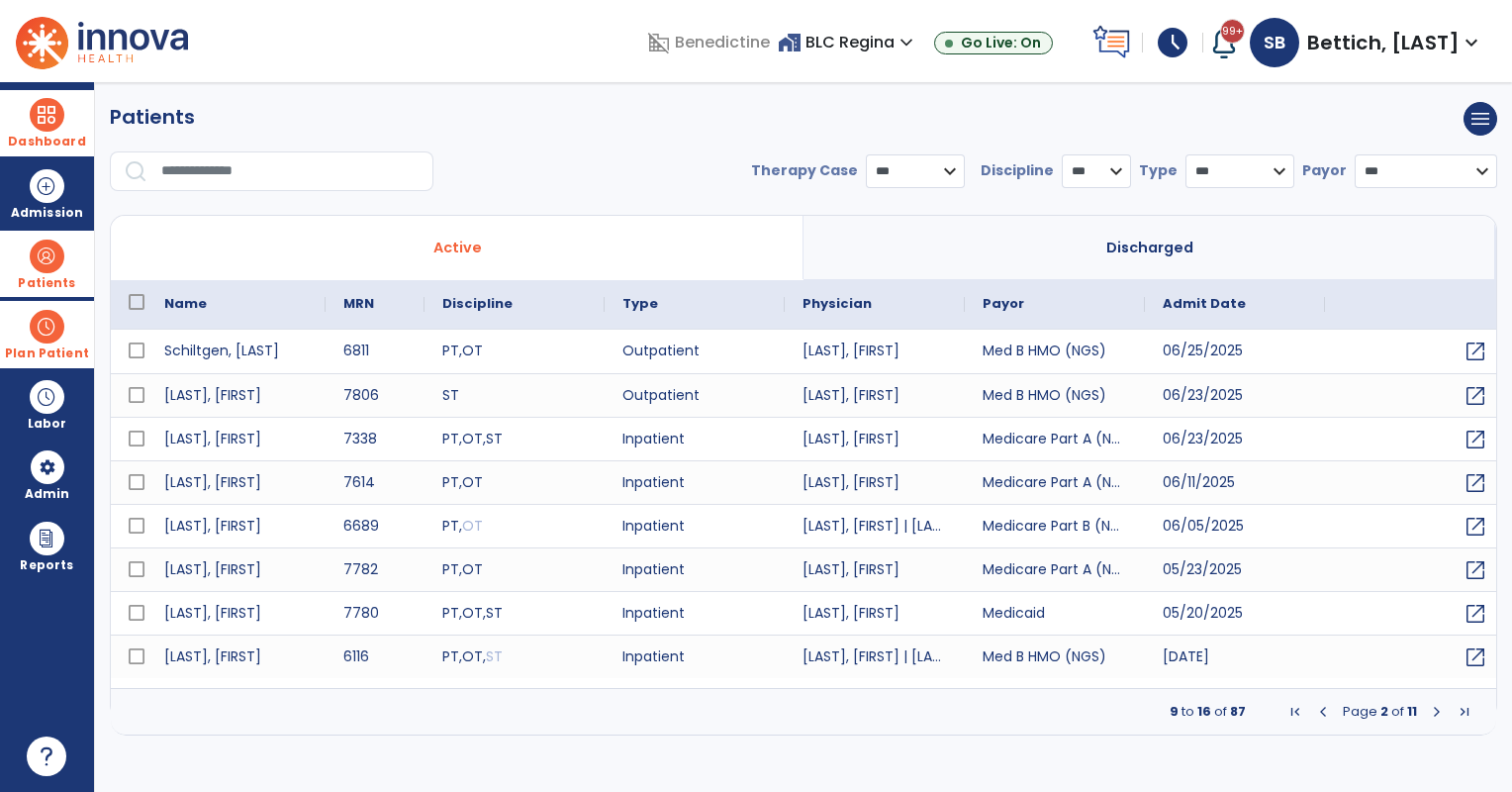 click at bounding box center [1437, 712] 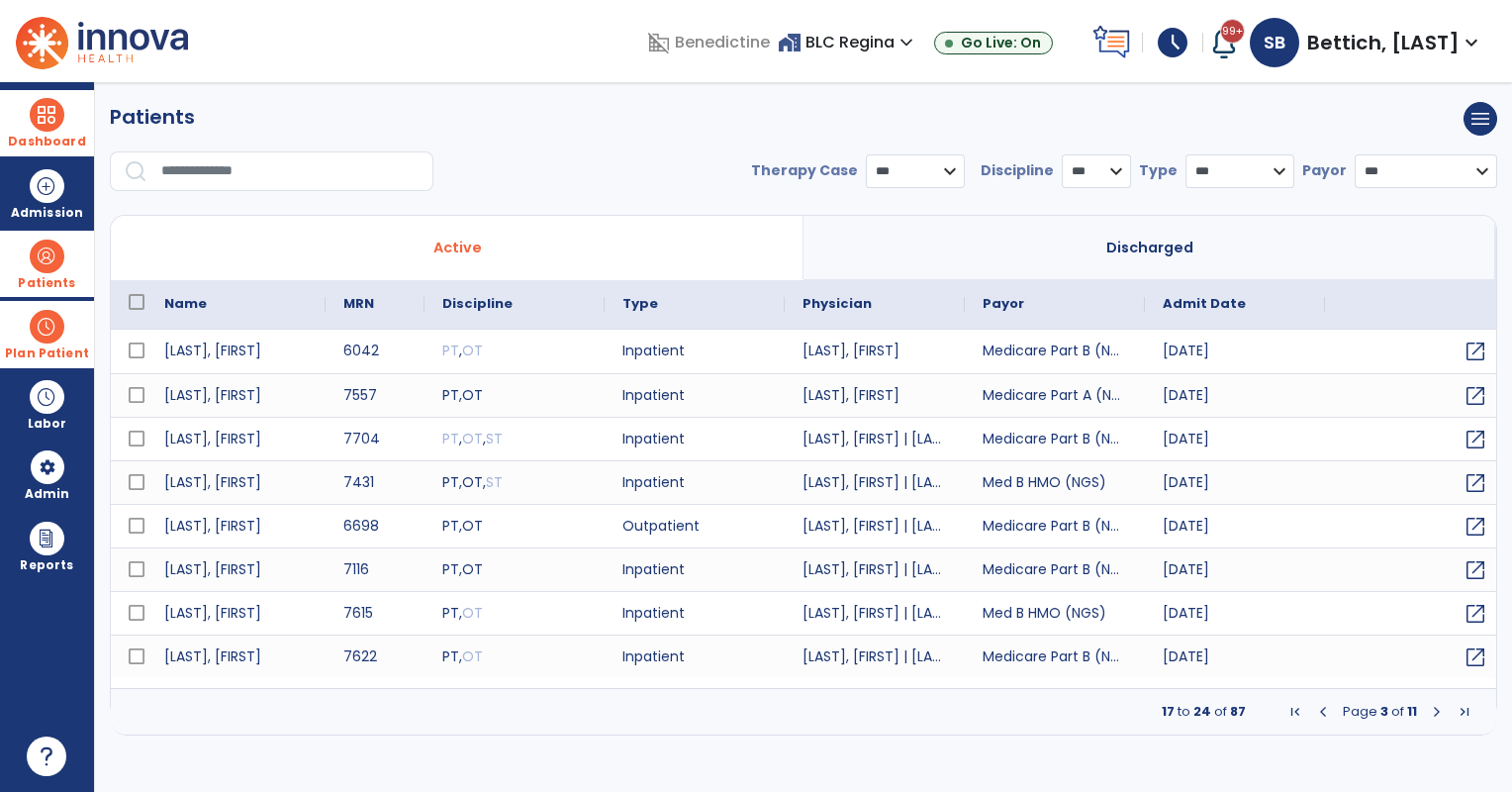 click at bounding box center [1437, 712] 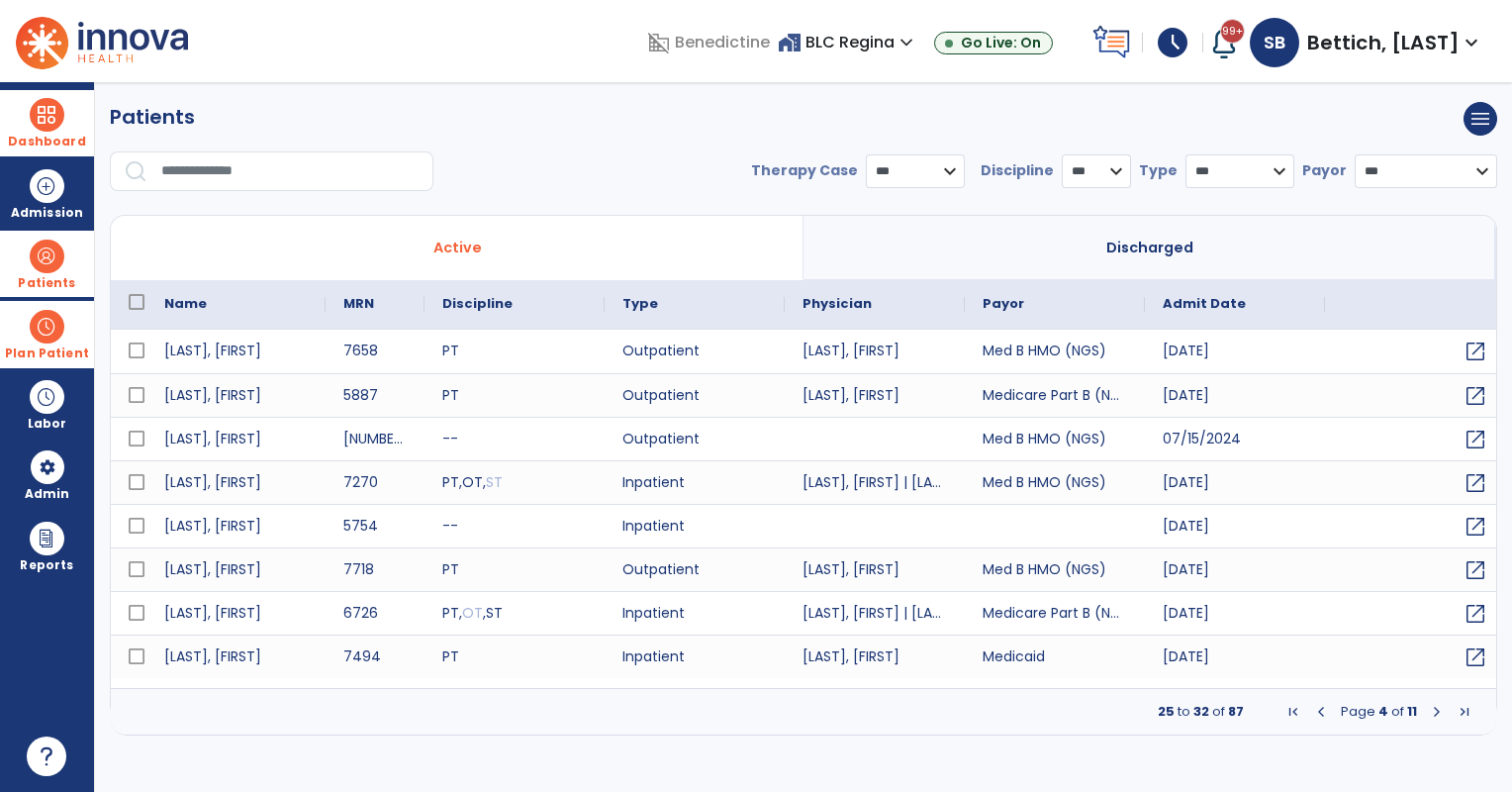 click on "Name" at bounding box center (185, 304) 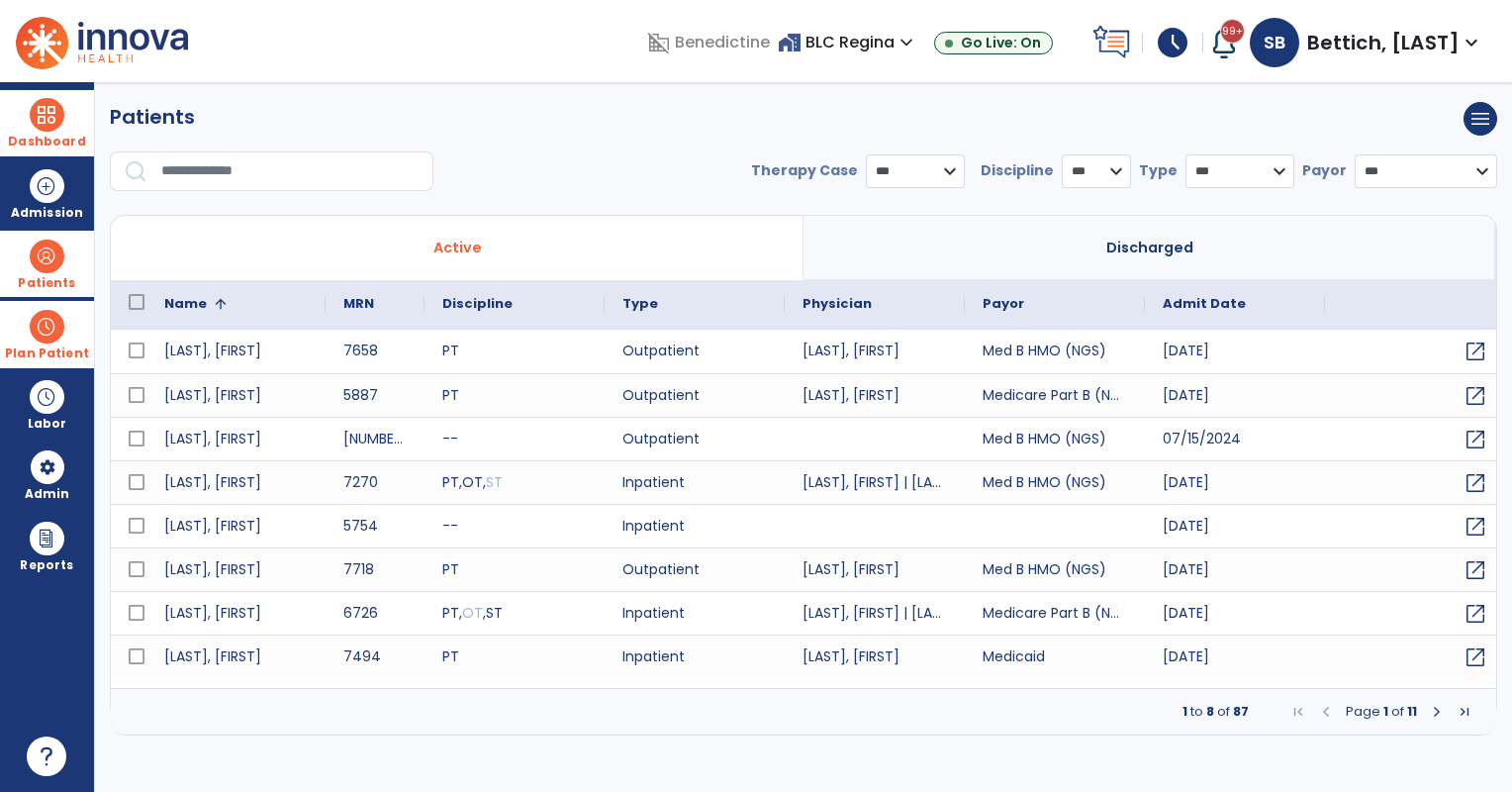 click on "Name" at bounding box center [185, 304] 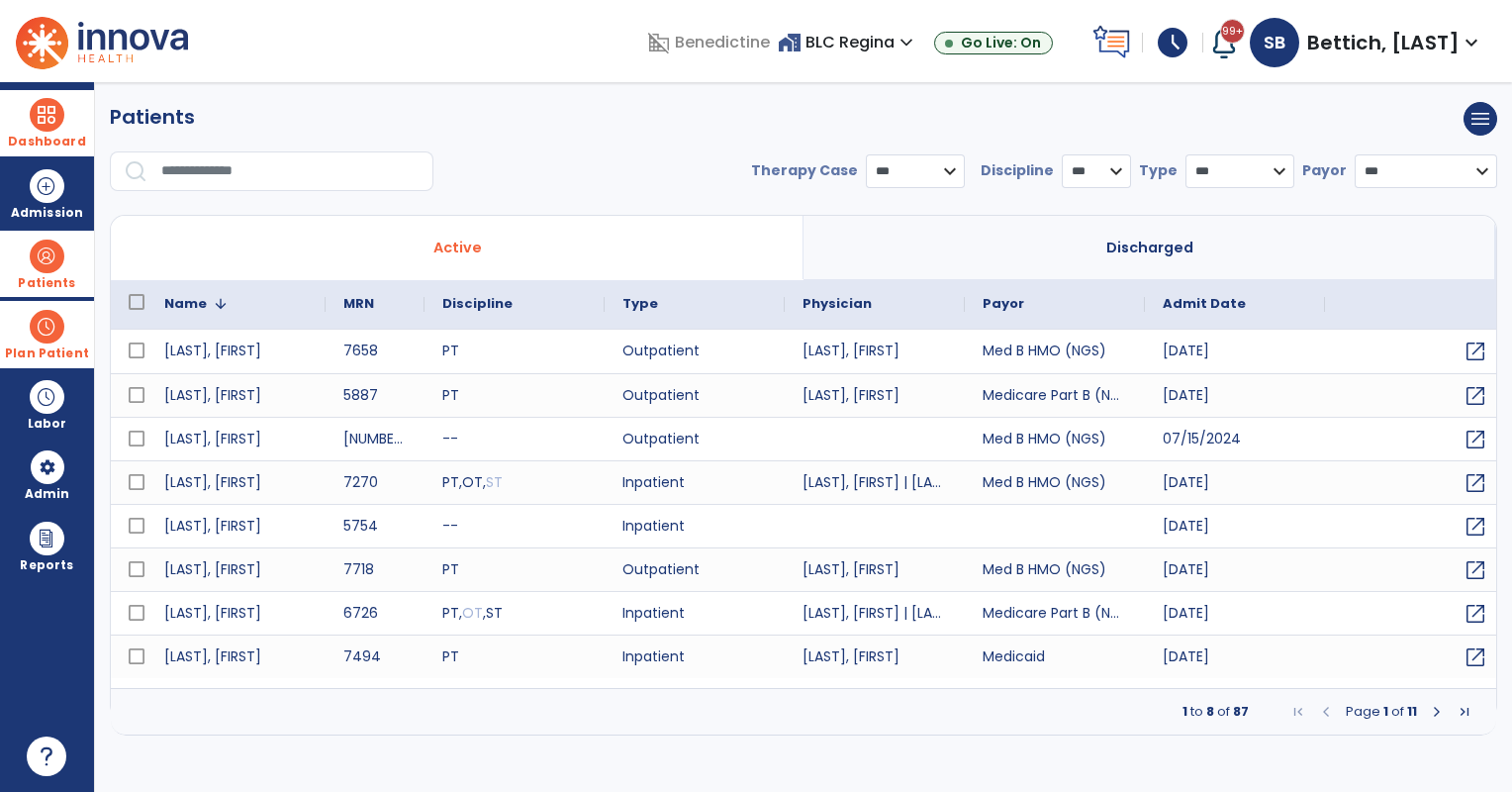 click on "Name" at bounding box center (185, 304) 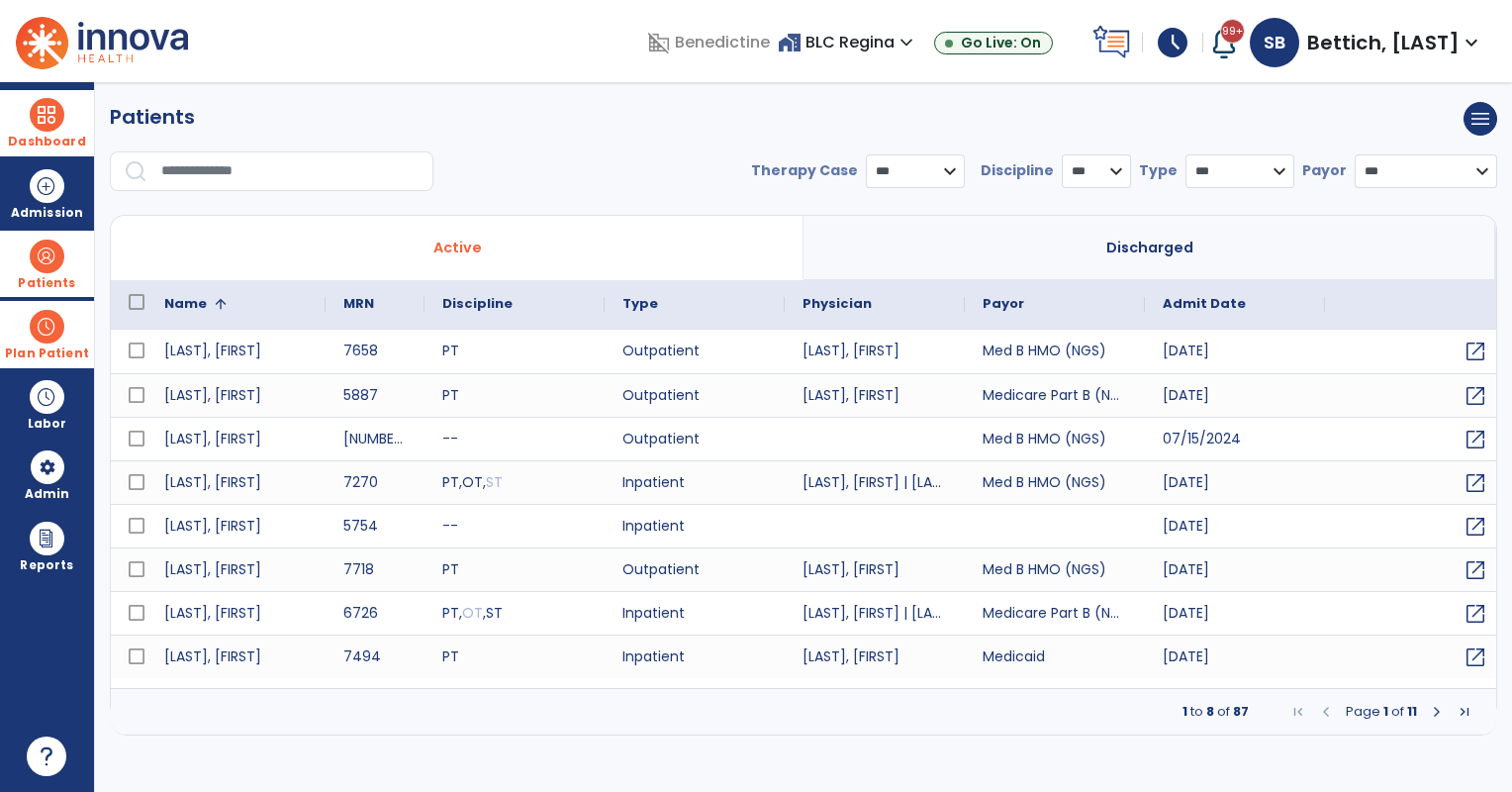 click on "Name" at bounding box center (185, 304) 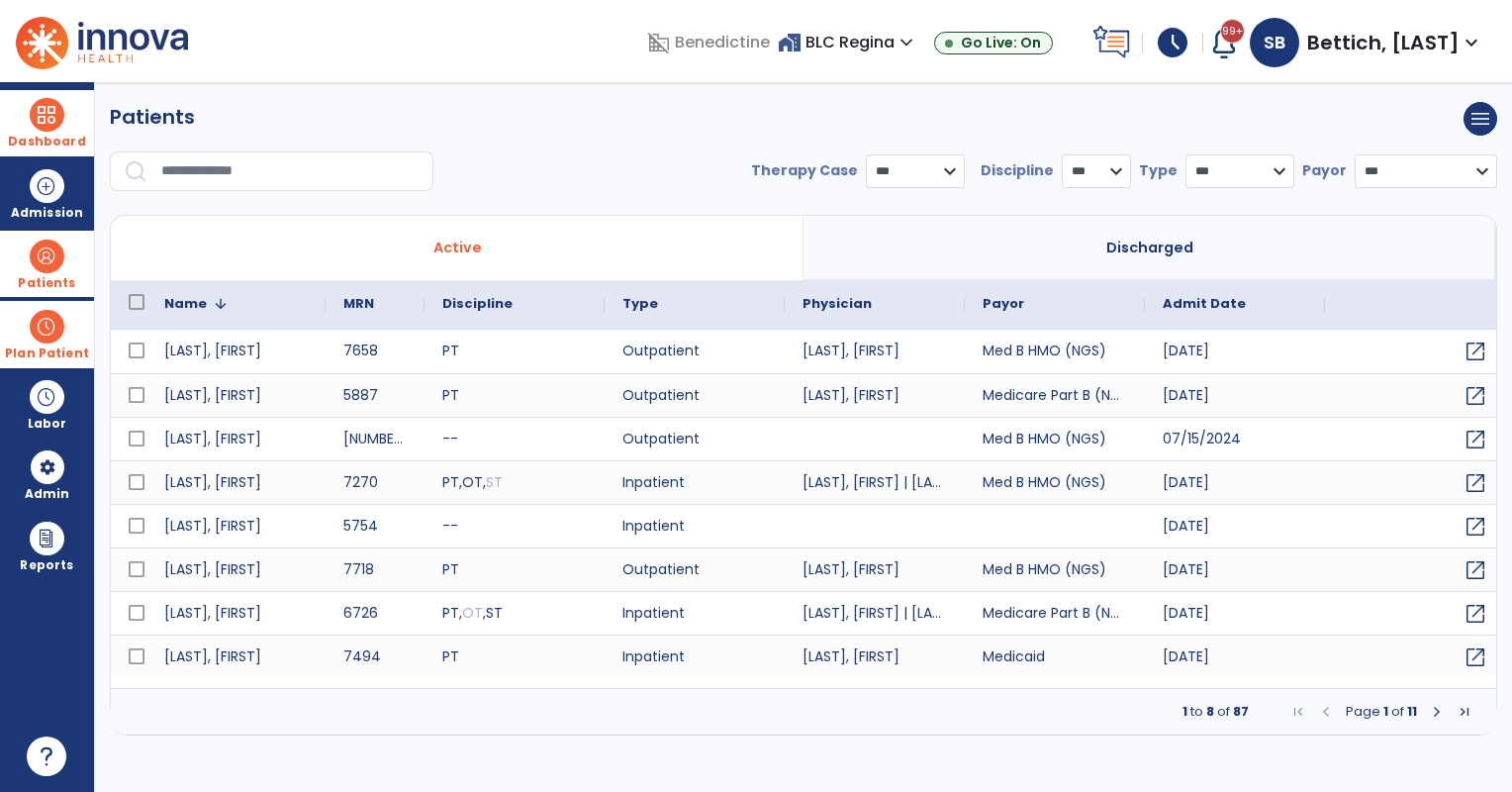 drag, startPoint x: 56, startPoint y: 249, endPoint x: 98, endPoint y: 254, distance: 42.296572 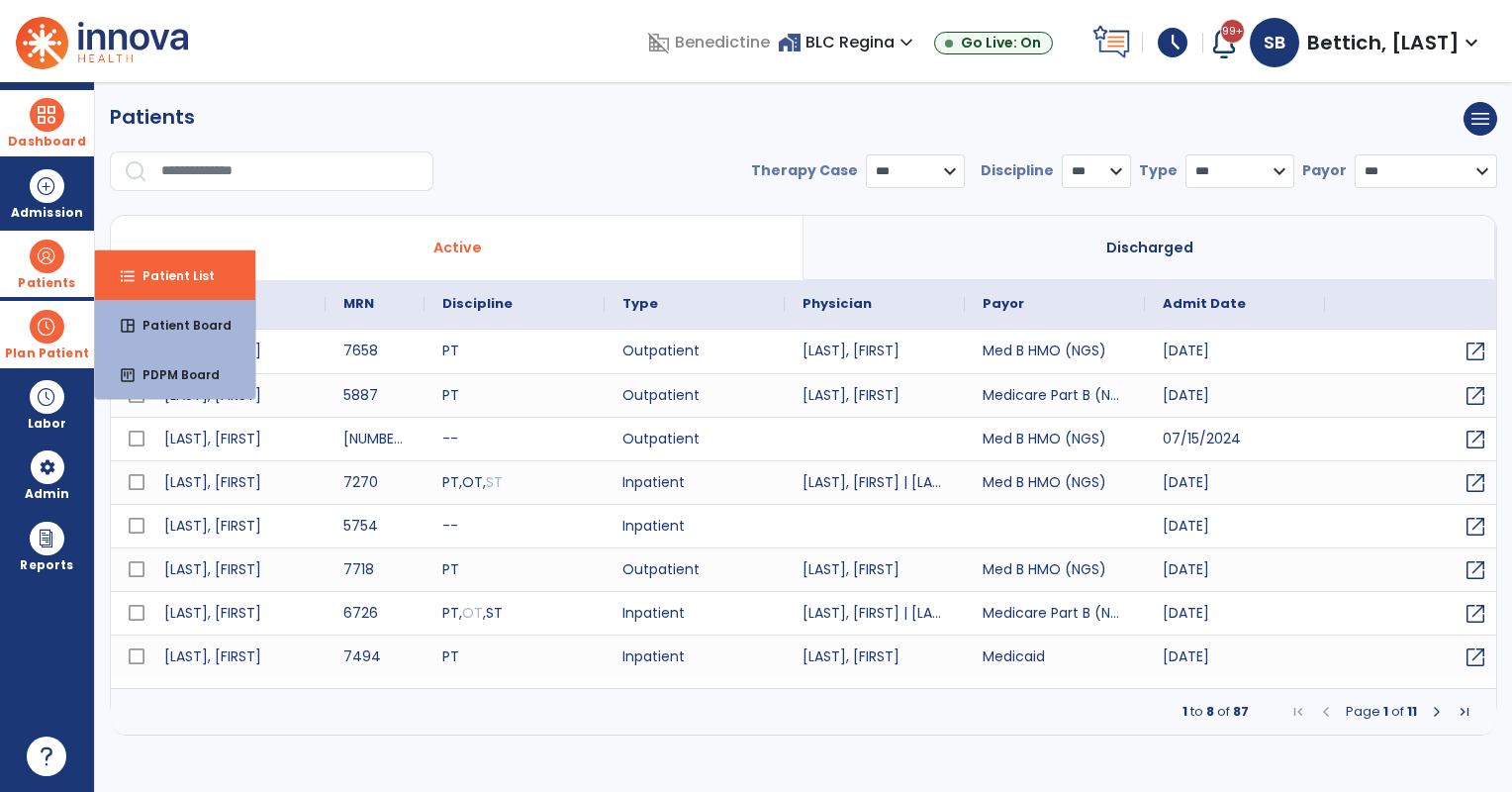click on "format_list_bulleted  Patient List" at bounding box center (175, 275) 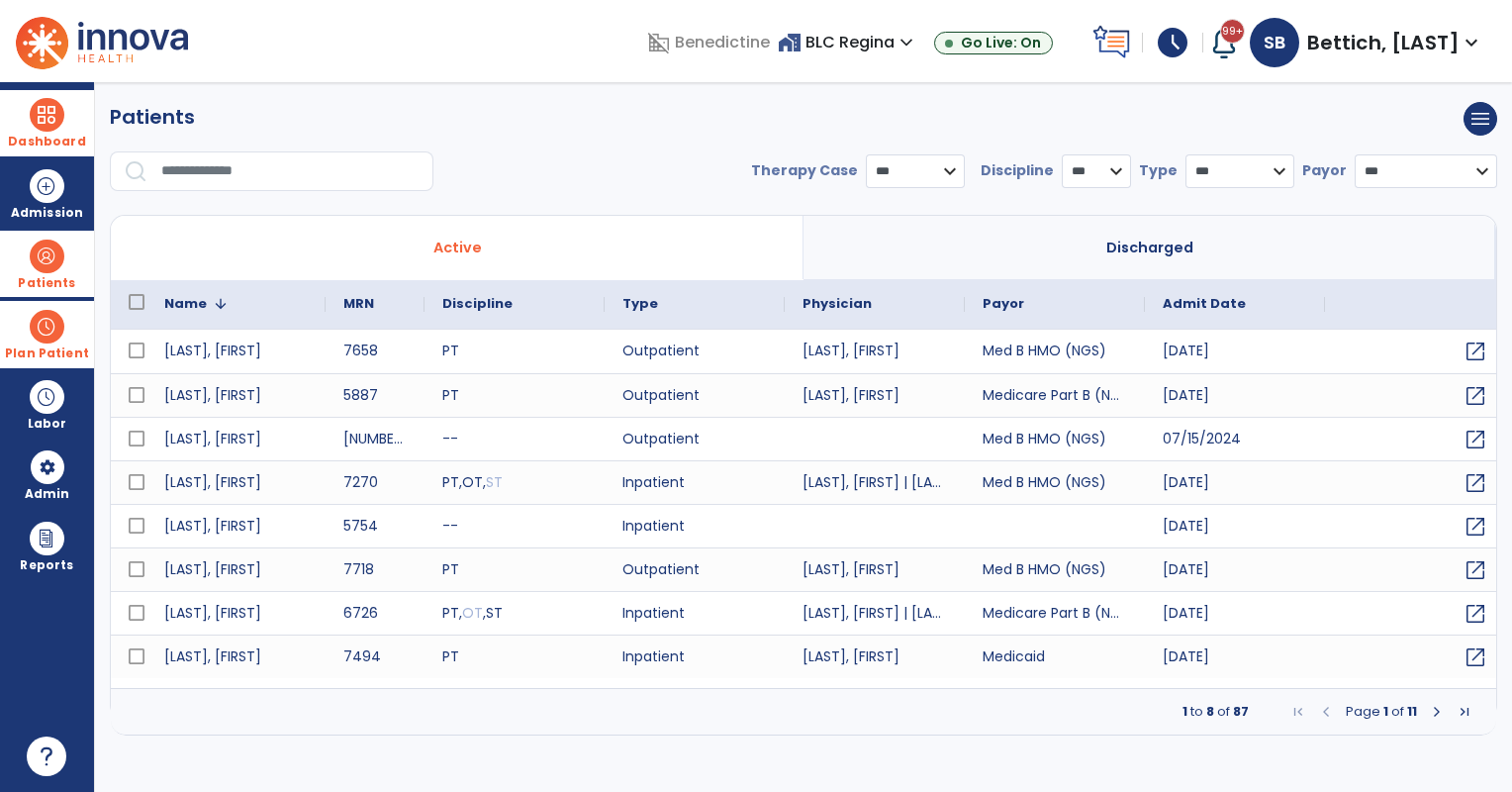 click at bounding box center [47, 115] 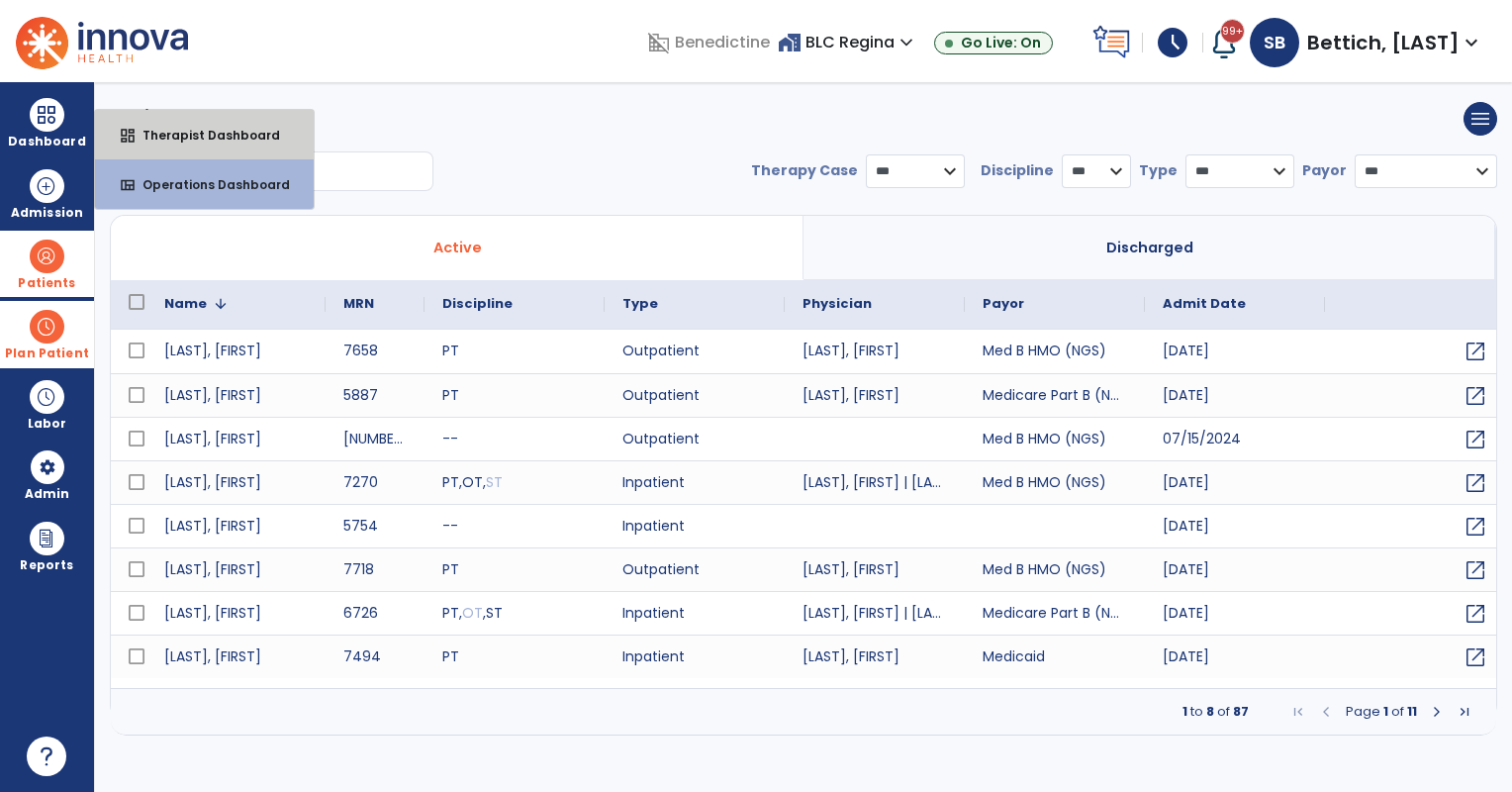 click on "dashboard" at bounding box center [128, 136] 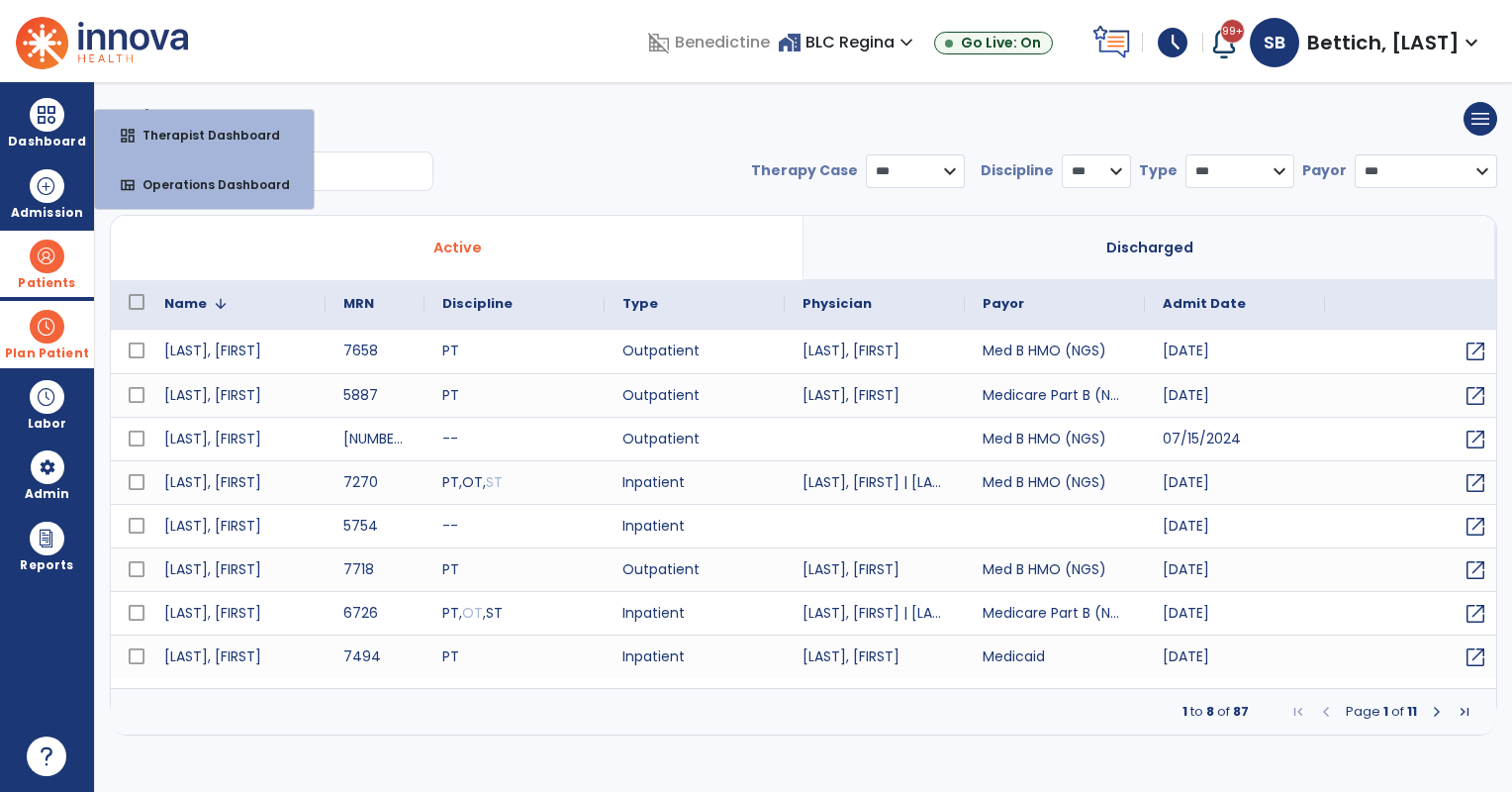 select on "****" 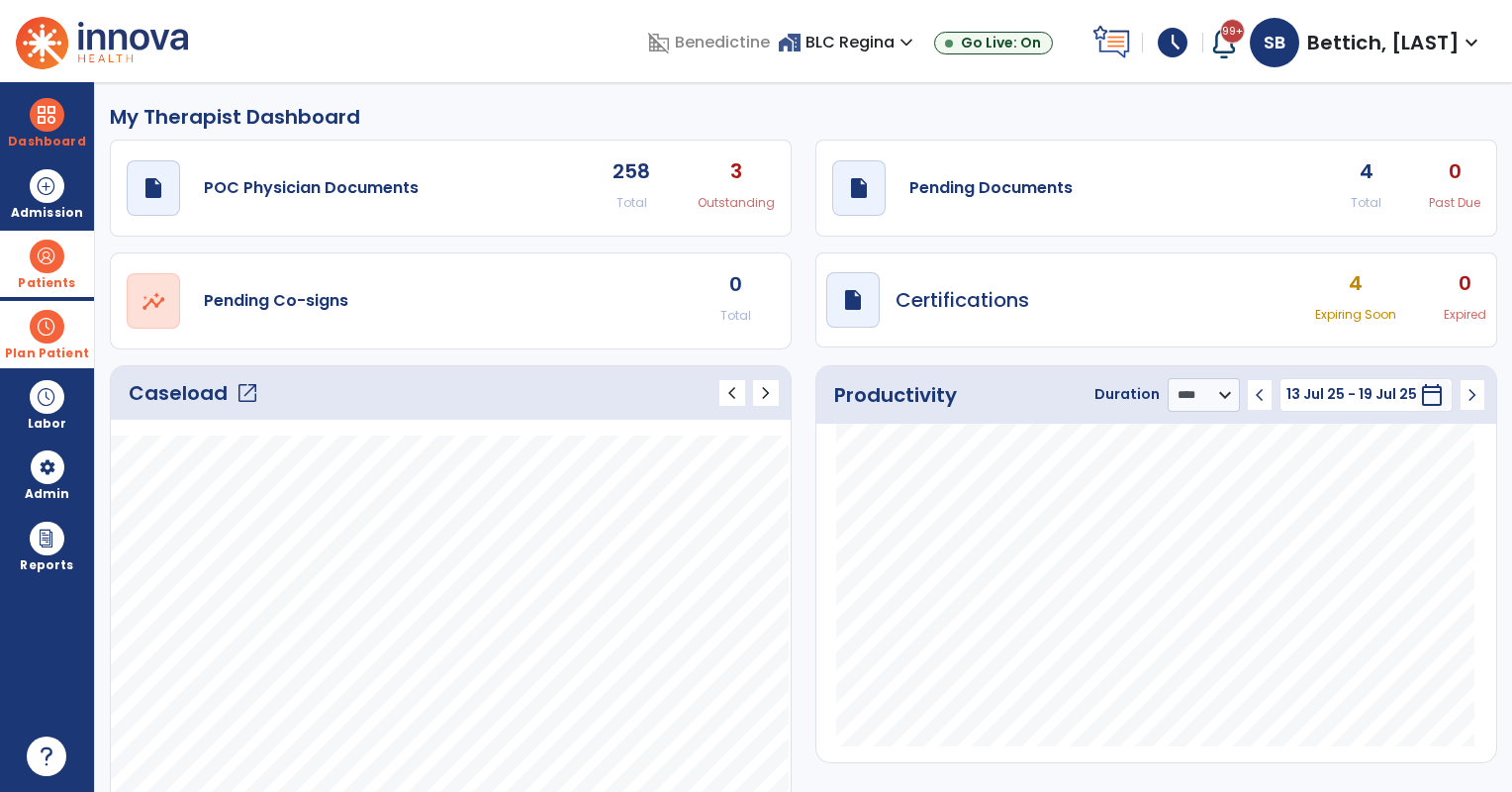 click on "draft   open_in_new  Pending Documents 4 Total 0 Past Due" 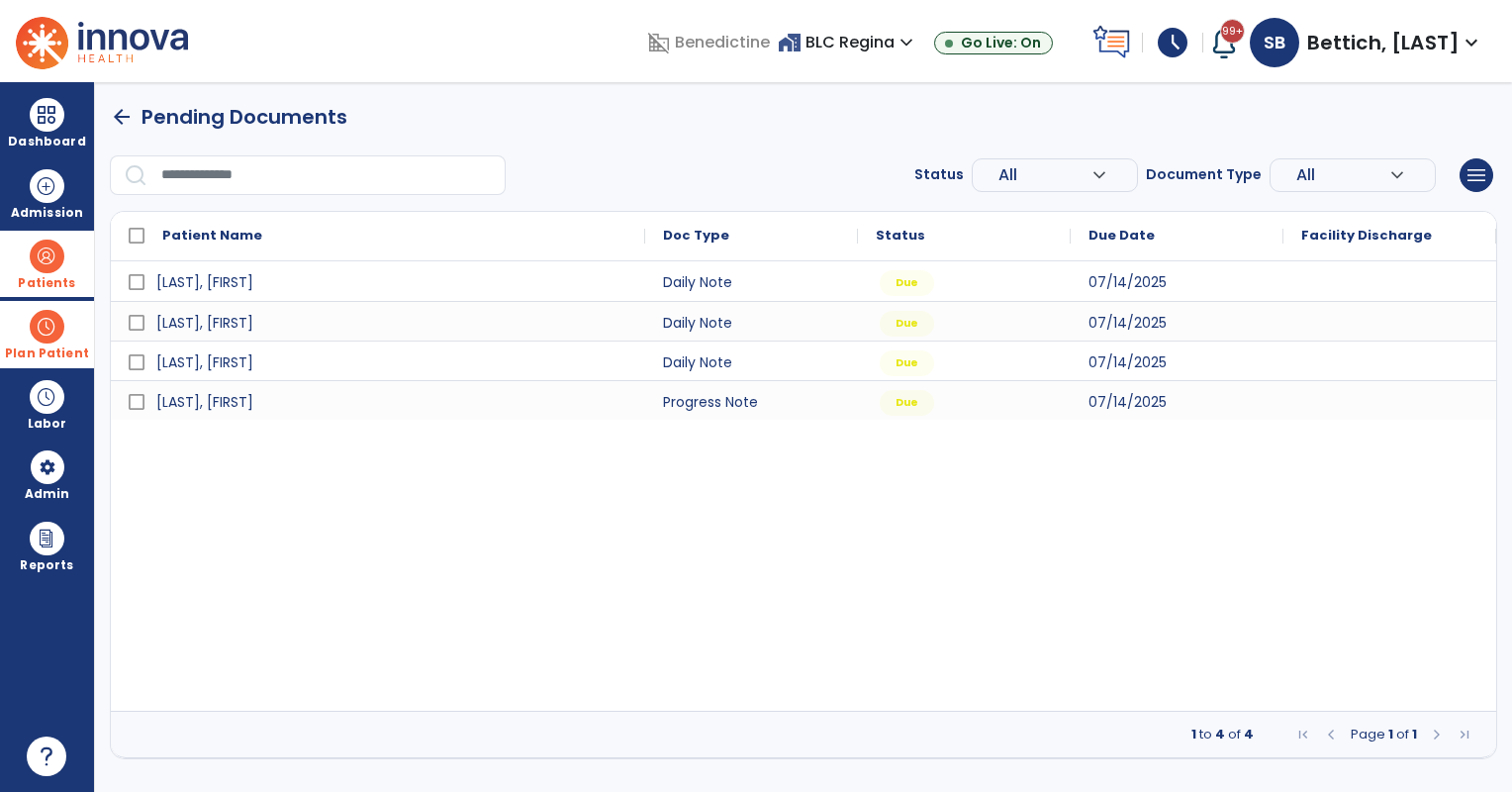 drag, startPoint x: 56, startPoint y: 263, endPoint x: 139, endPoint y: 268, distance: 83.15047 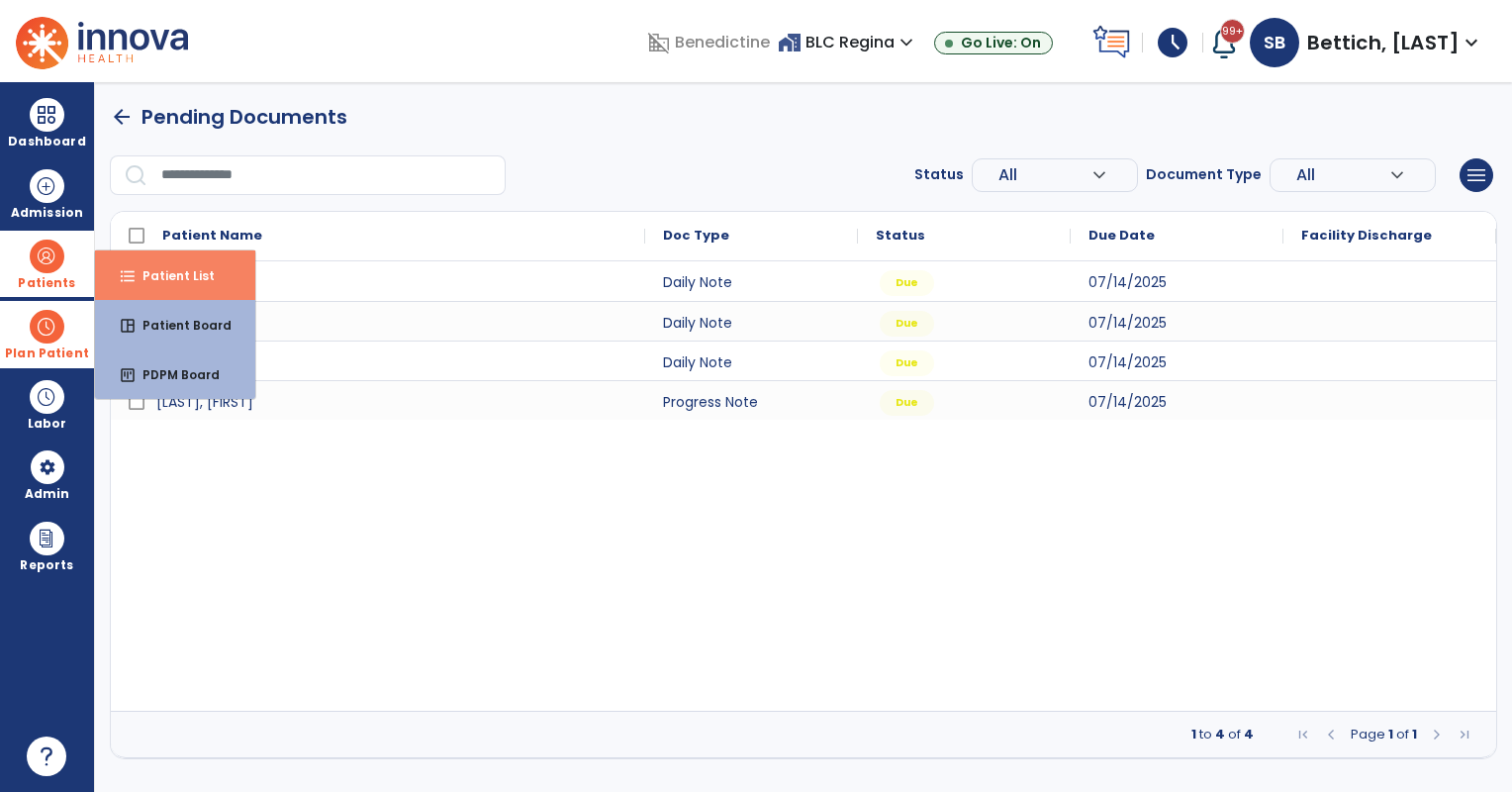 click on "Patient List" at bounding box center [170, 275] 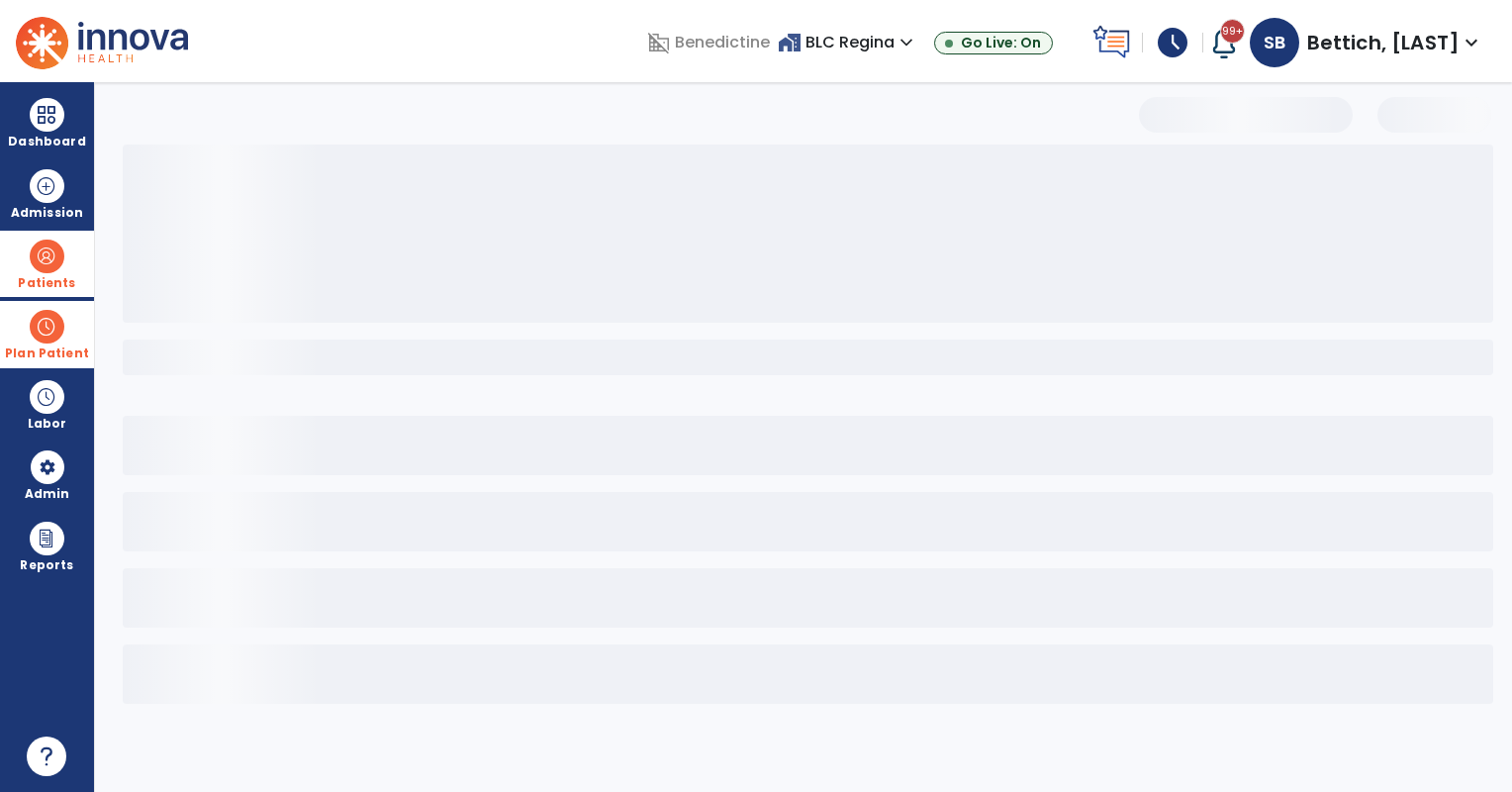 click at bounding box center (47, 327) 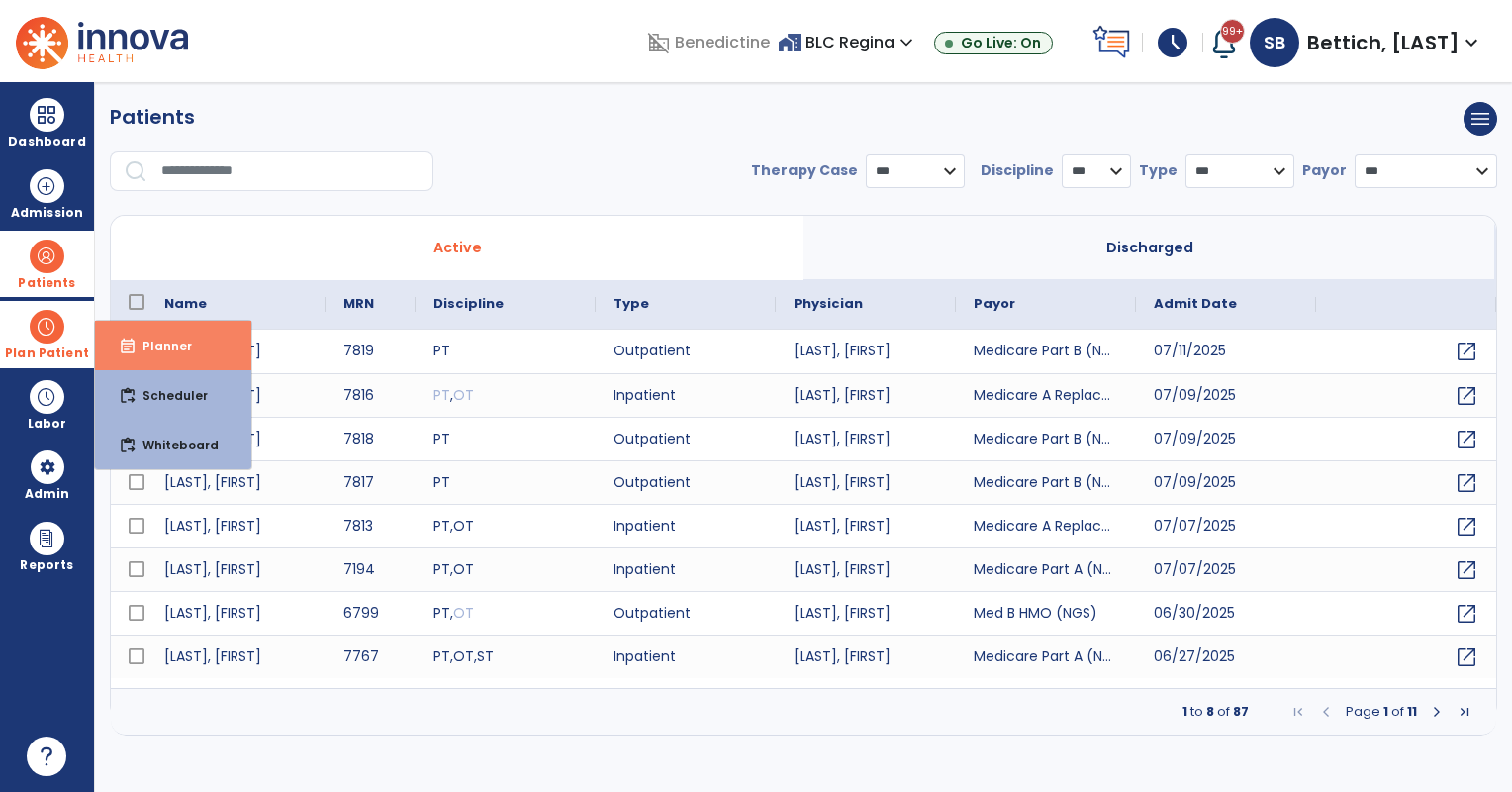 click on "Planner" at bounding box center (159, 346) 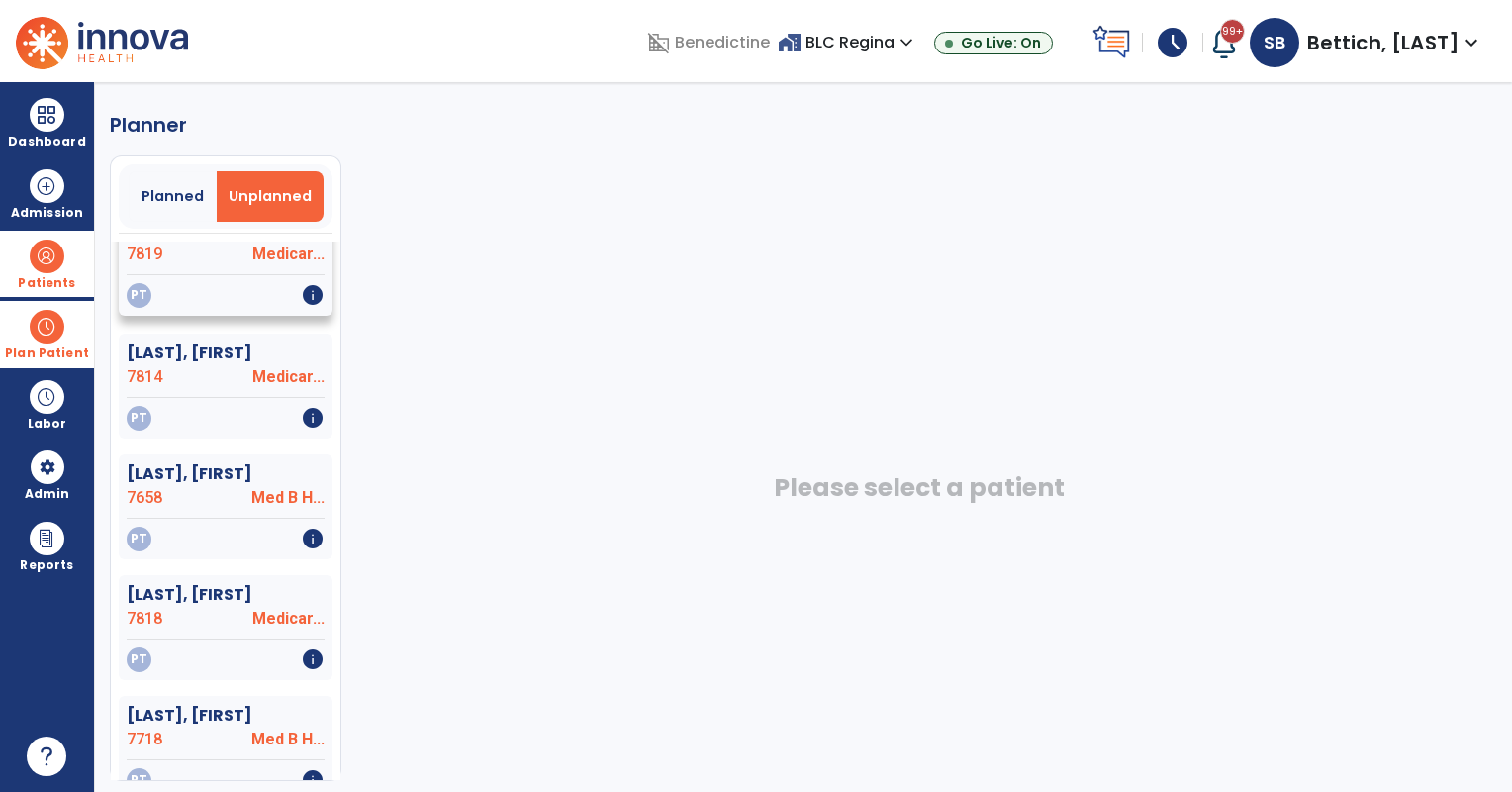 scroll, scrollTop: 0, scrollLeft: 0, axis: both 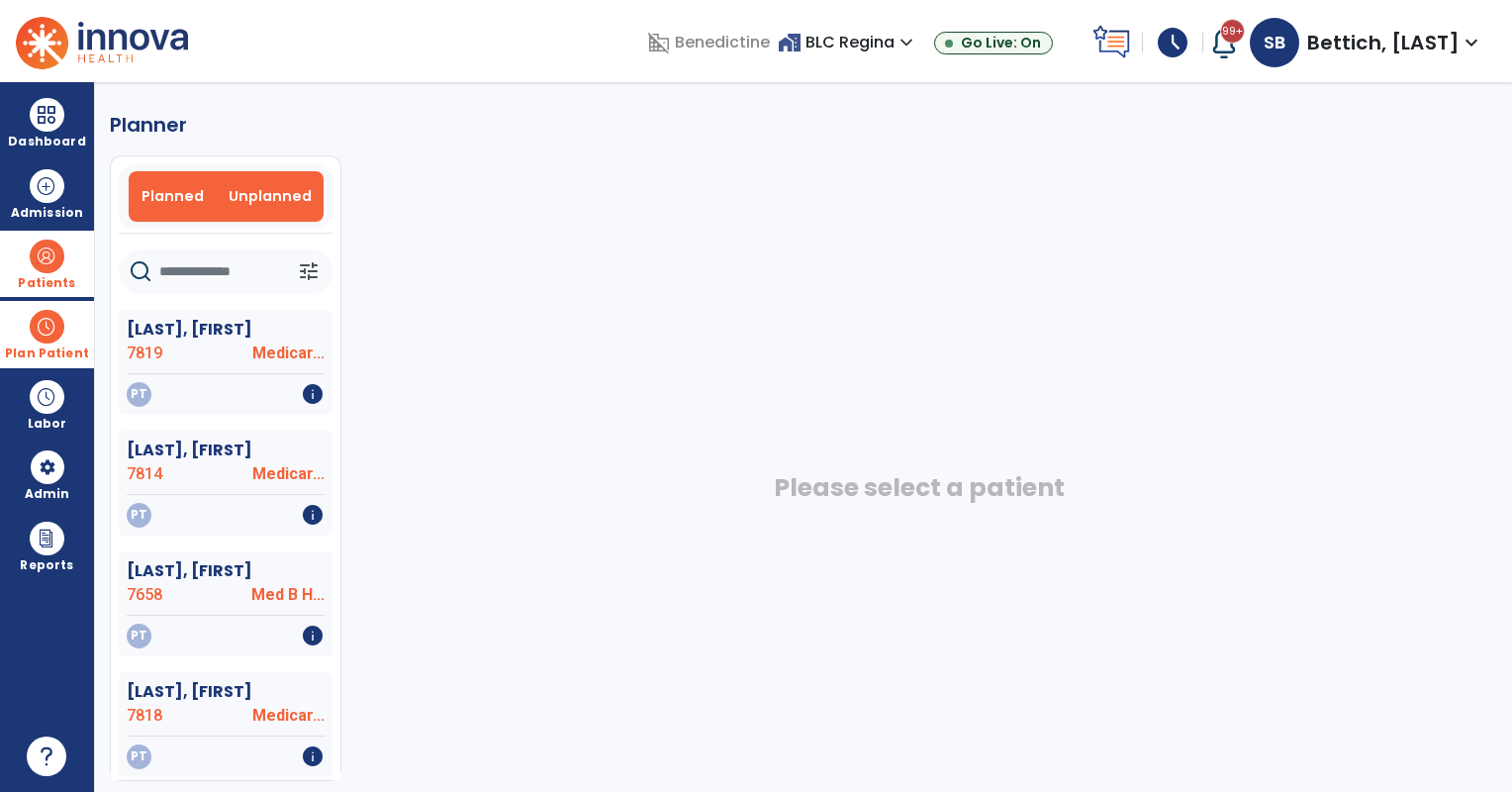 click on "Planned" at bounding box center (172, 196) 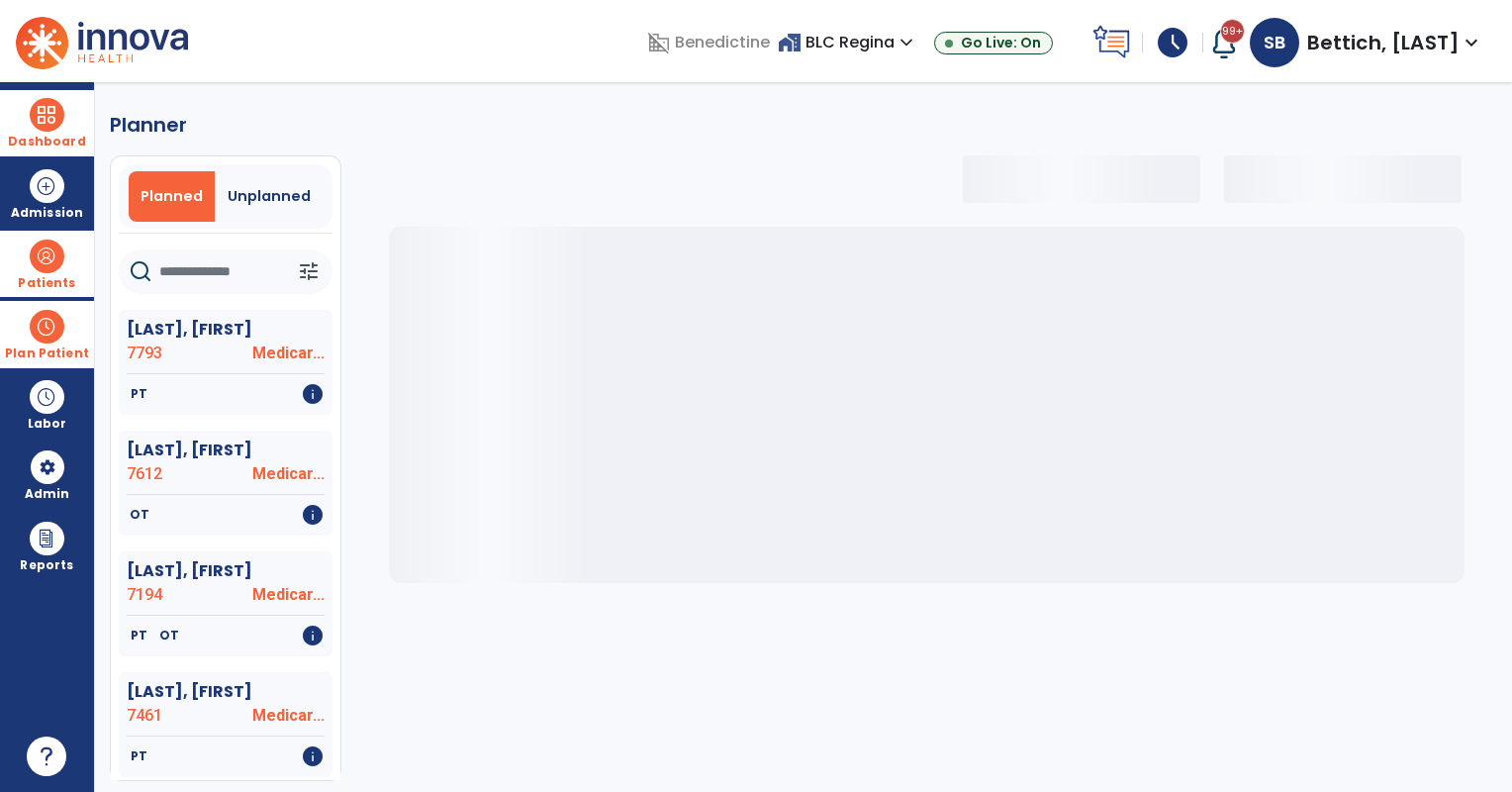 click at bounding box center [47, 115] 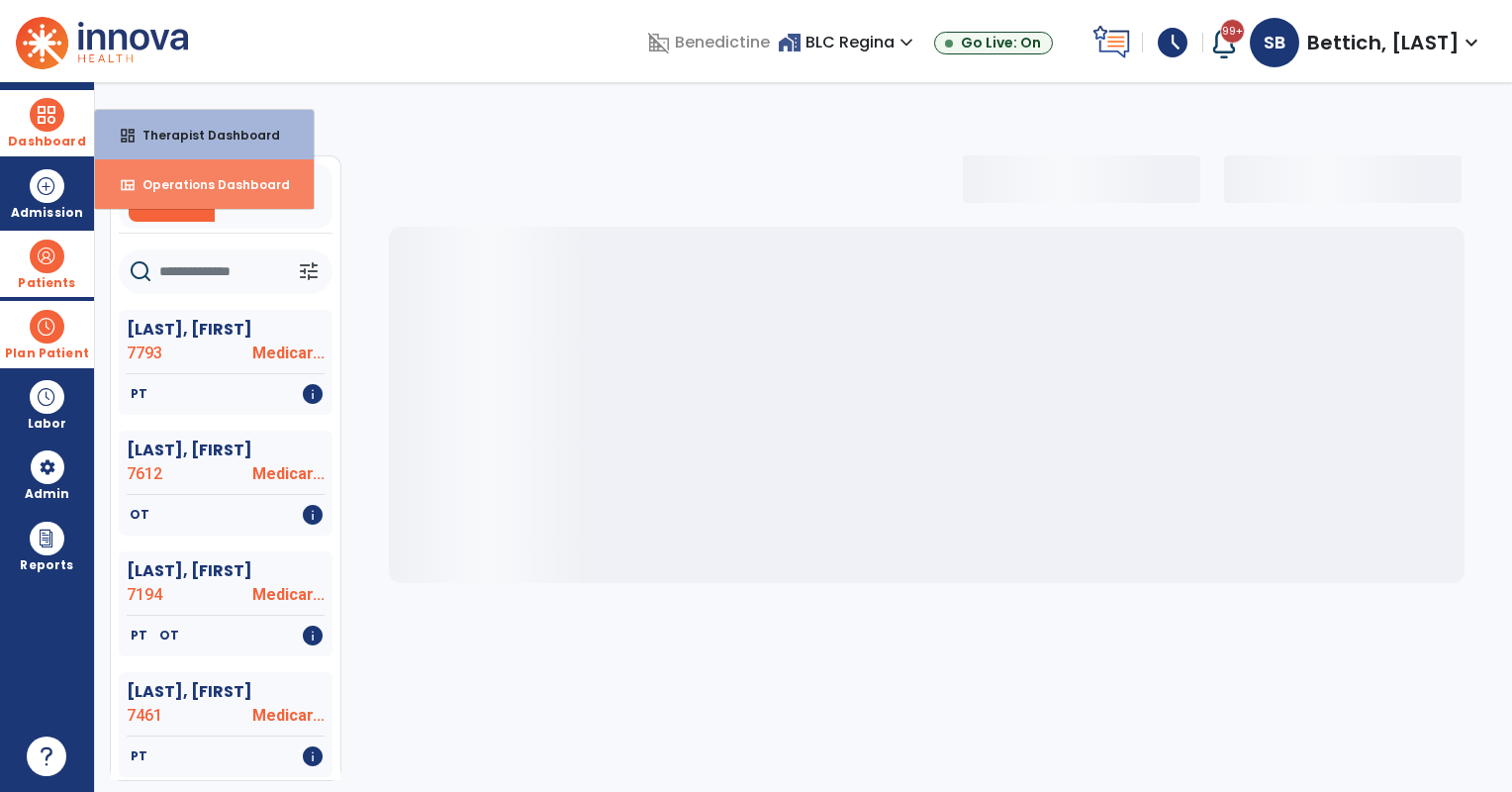 click on "Operations Dashboard" at bounding box center (208, 184) 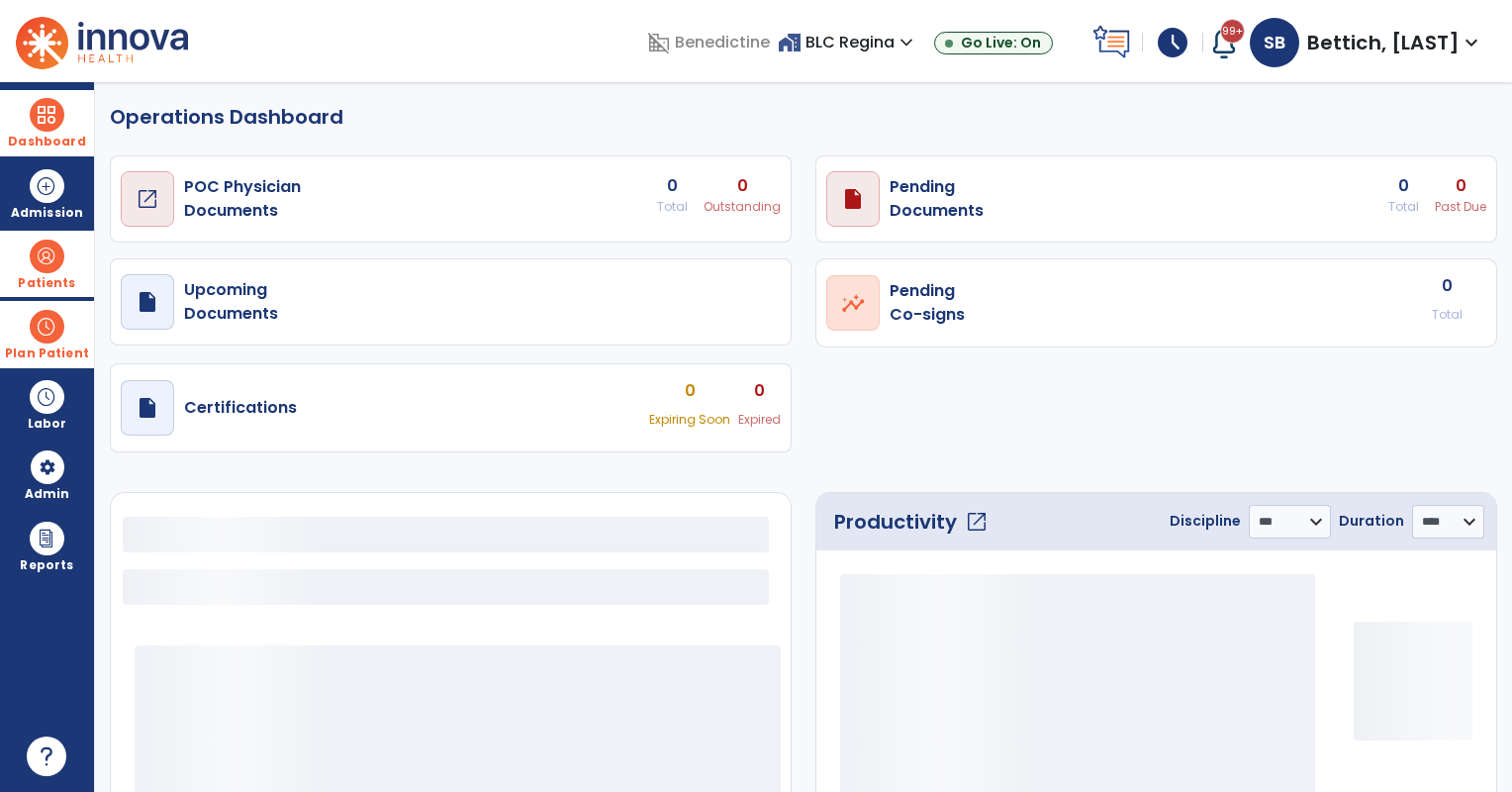 select on "***" 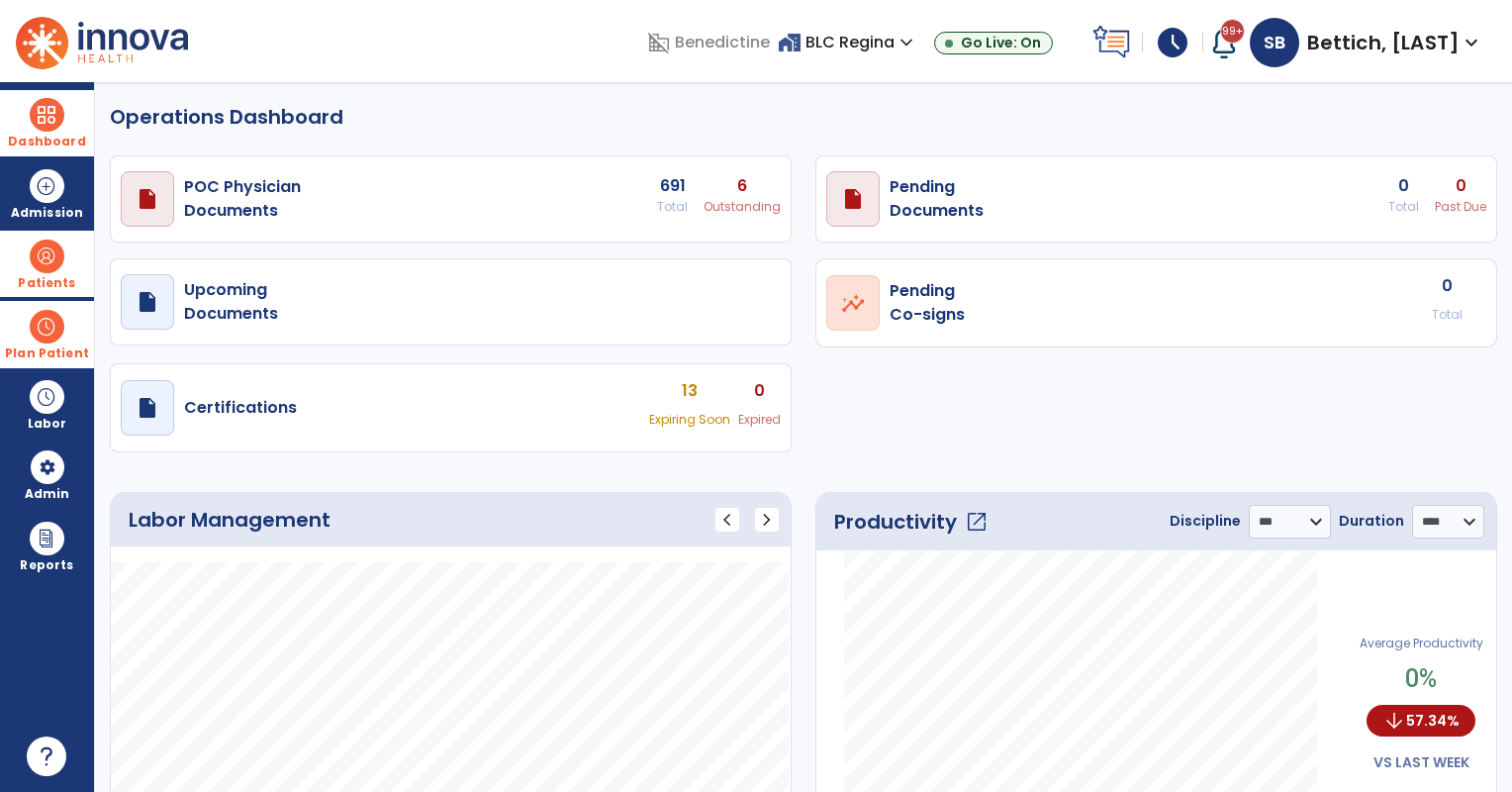 click on "draft   open_in_new  POC Physician  Documents 691 Total 6 Outstanding" at bounding box center [450, 199] 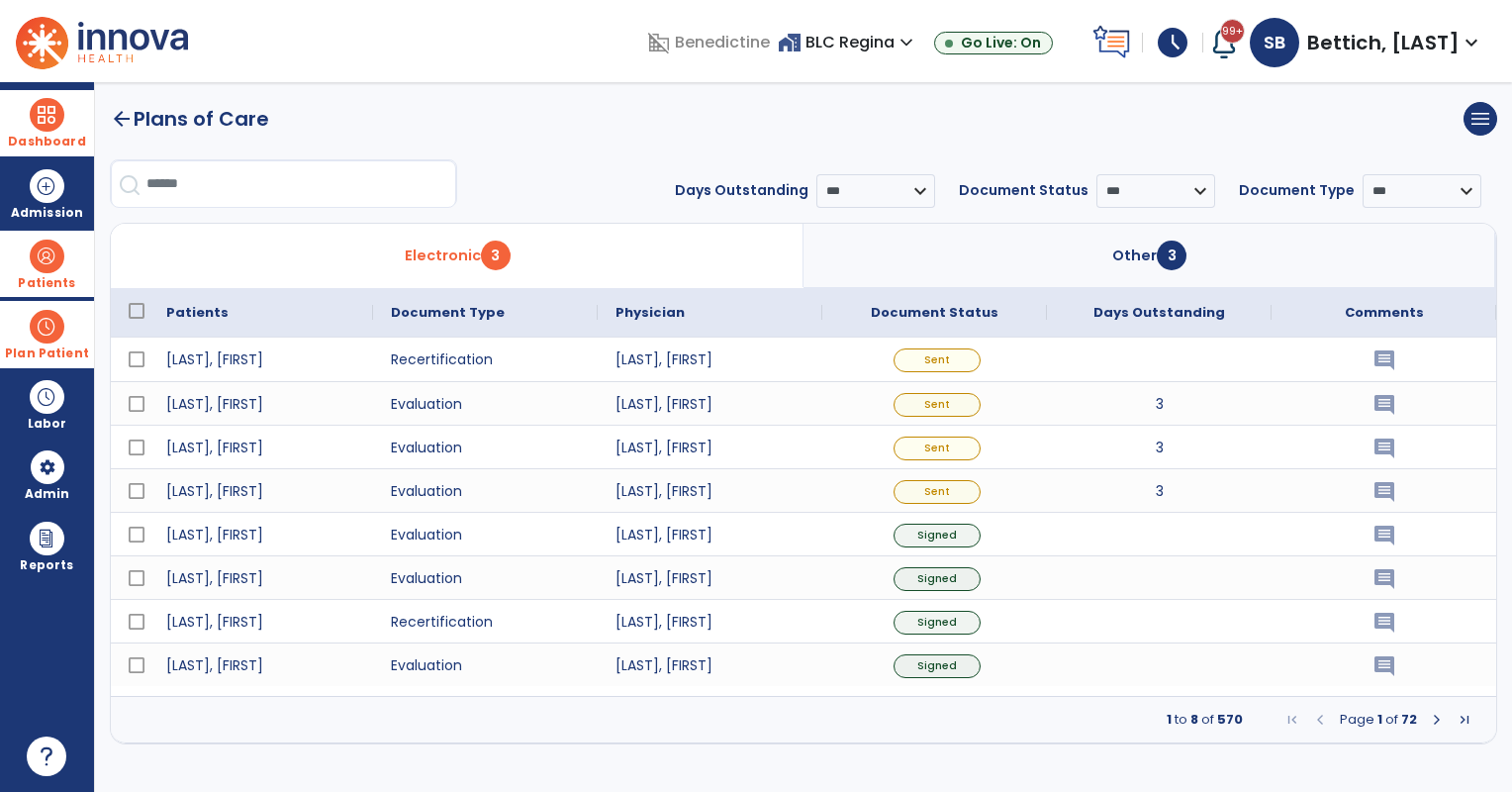 click on "Patients" at bounding box center (47, 283) 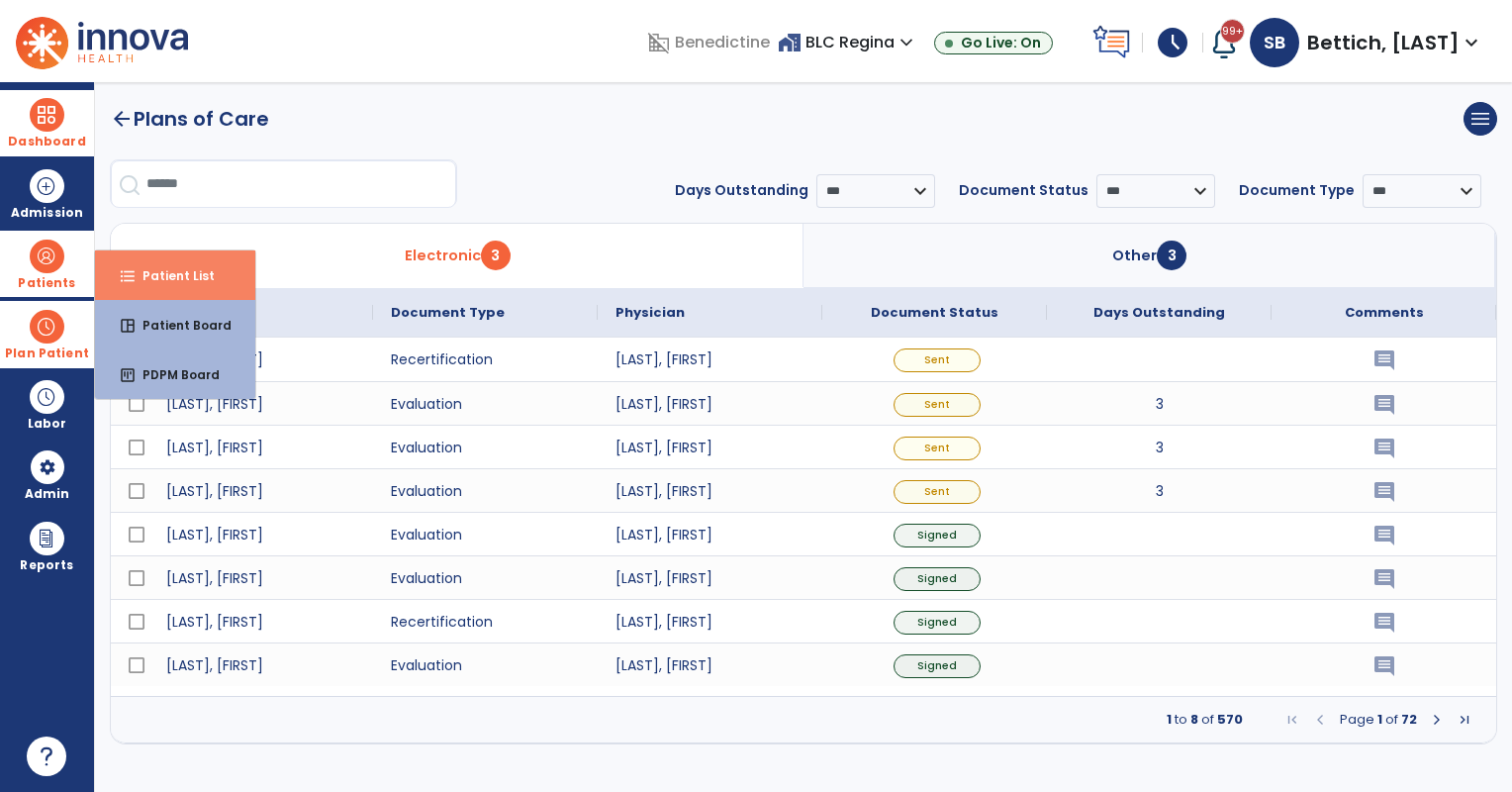 click on "format_list_bulleted  Patient List" at bounding box center [175, 275] 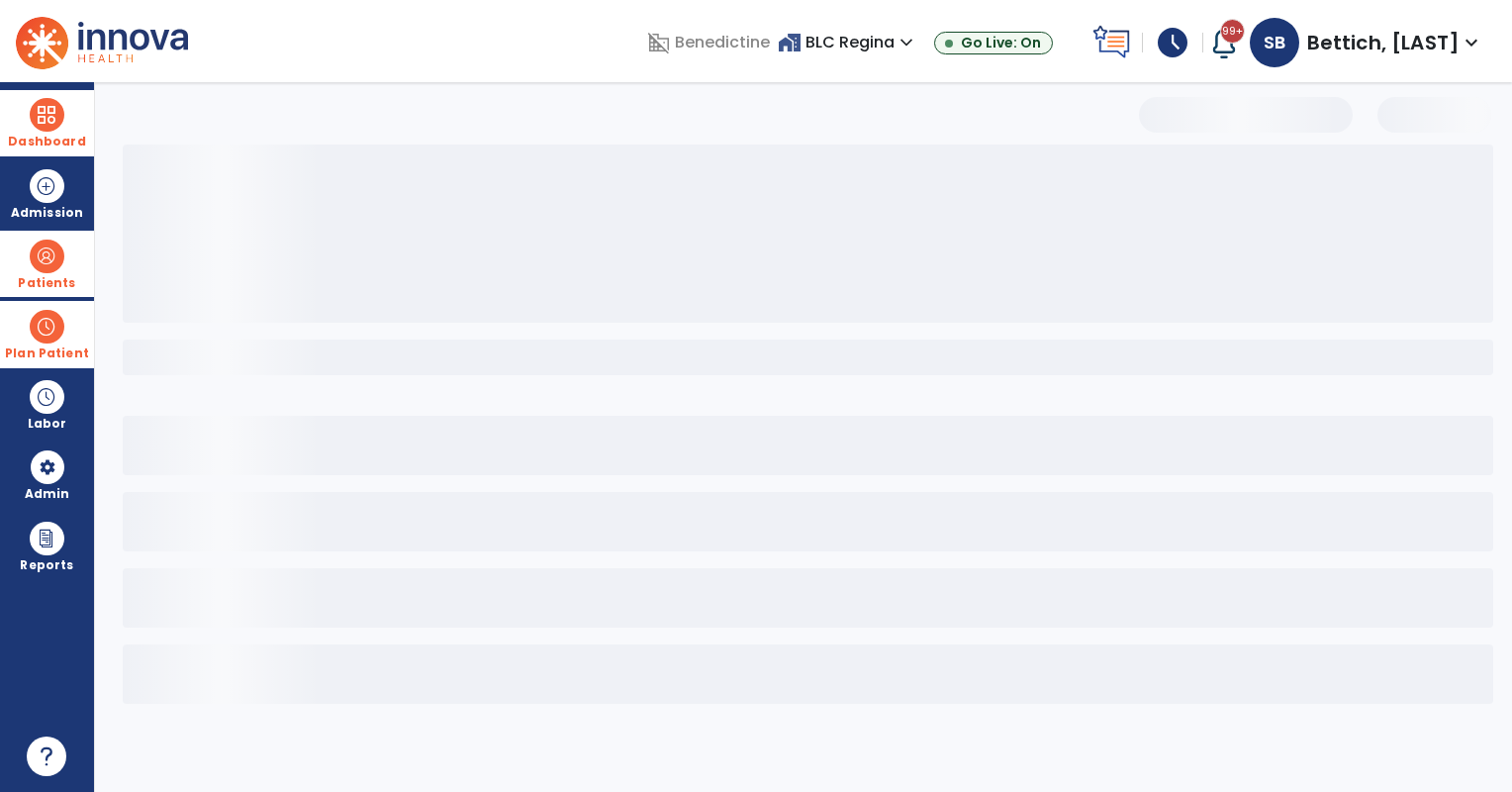 select on "***" 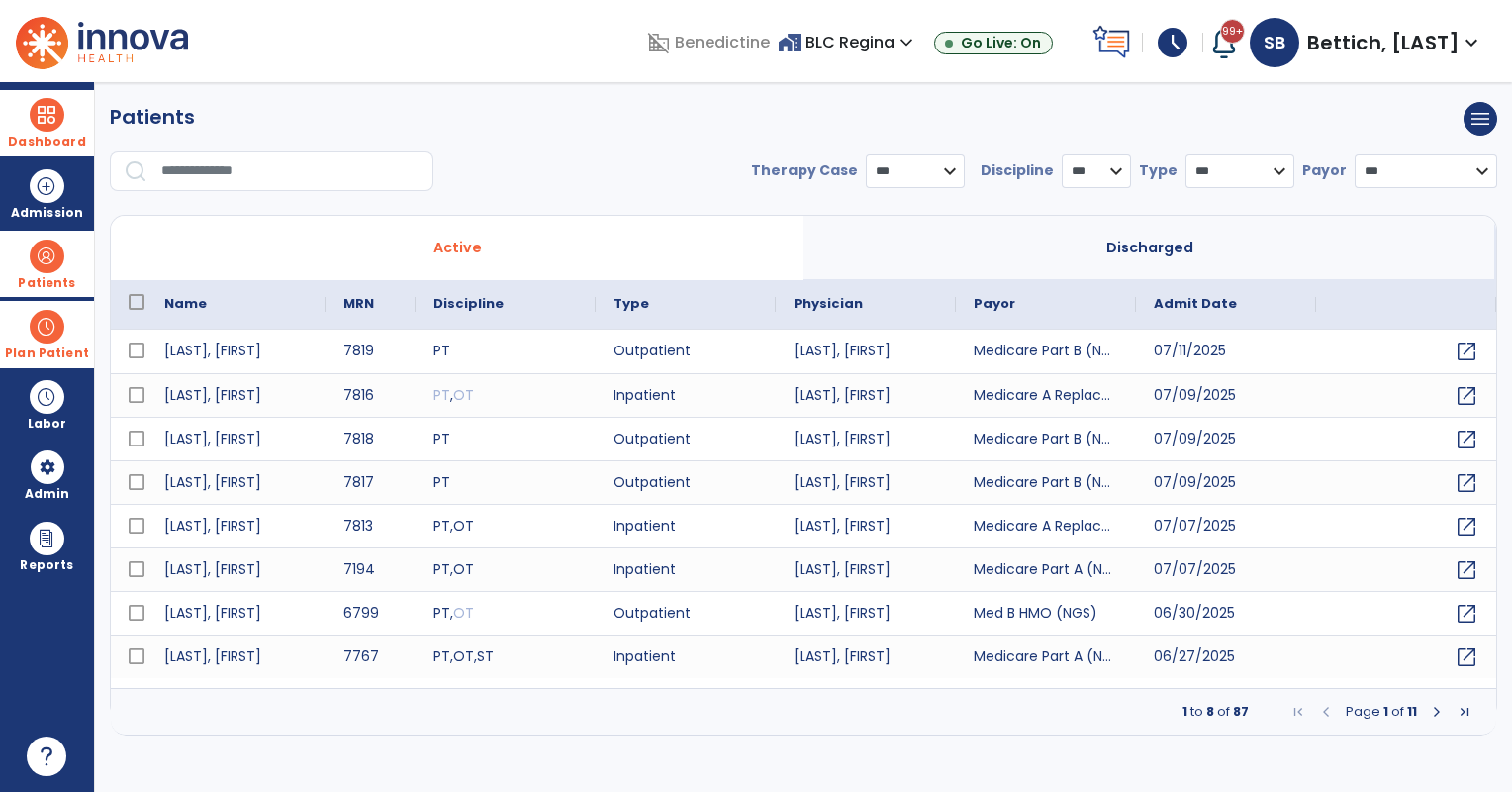 drag, startPoint x: 62, startPoint y: 325, endPoint x: 121, endPoint y: 356, distance: 66.64833 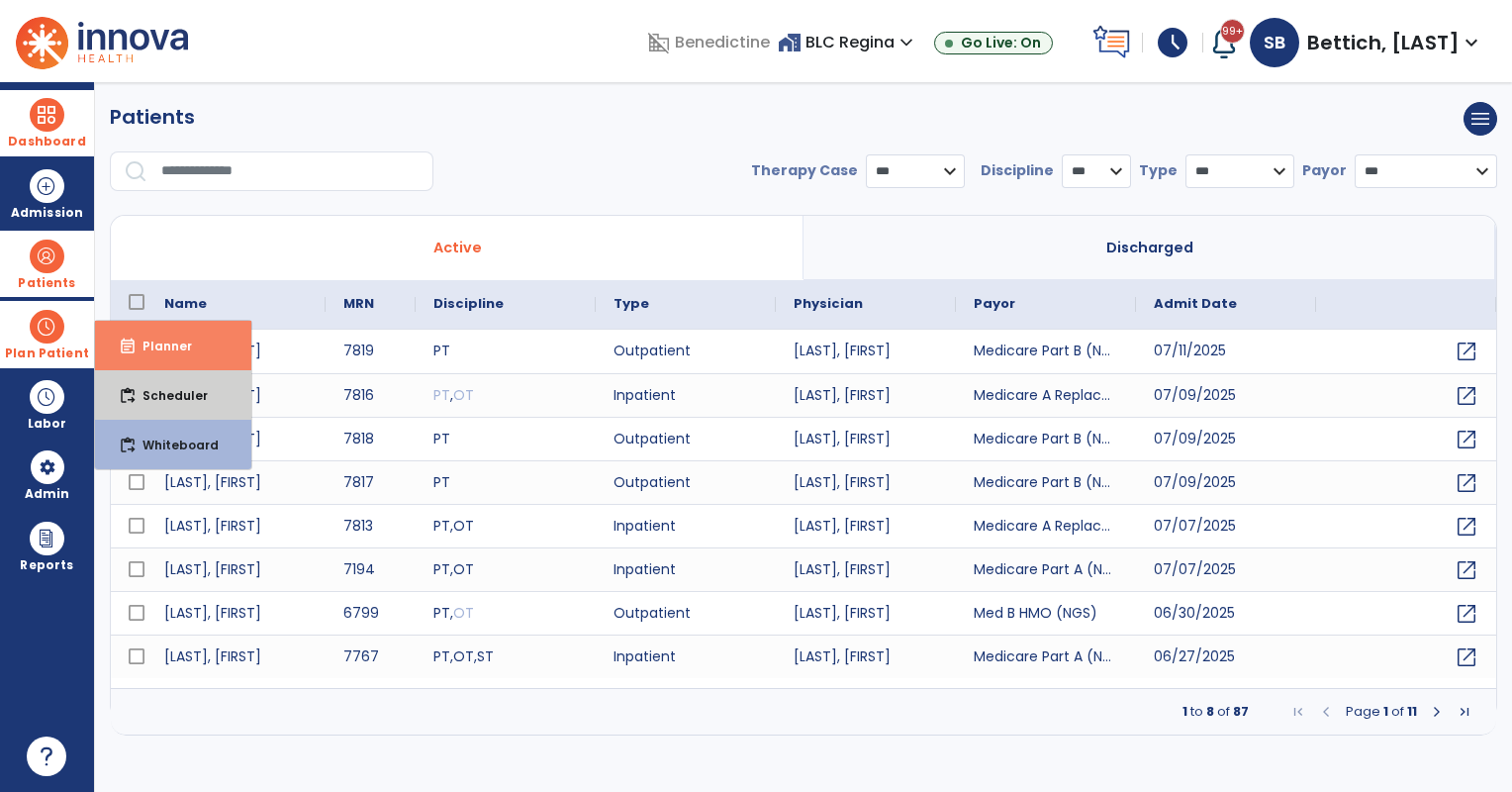 drag, startPoint x: 175, startPoint y: 384, endPoint x: 208, endPoint y: 347, distance: 49.57822 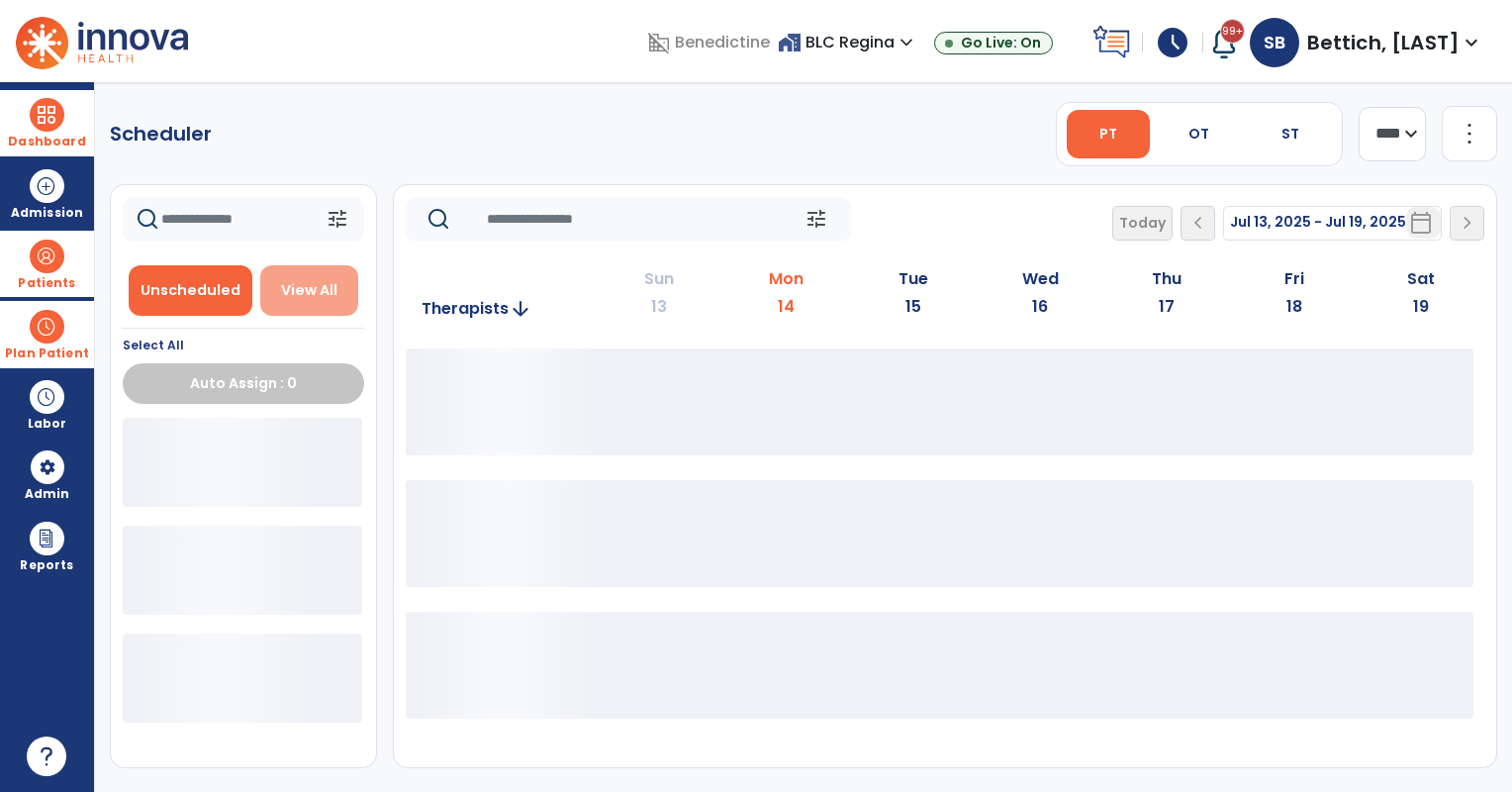 click on "View All" at bounding box center [310, 290] 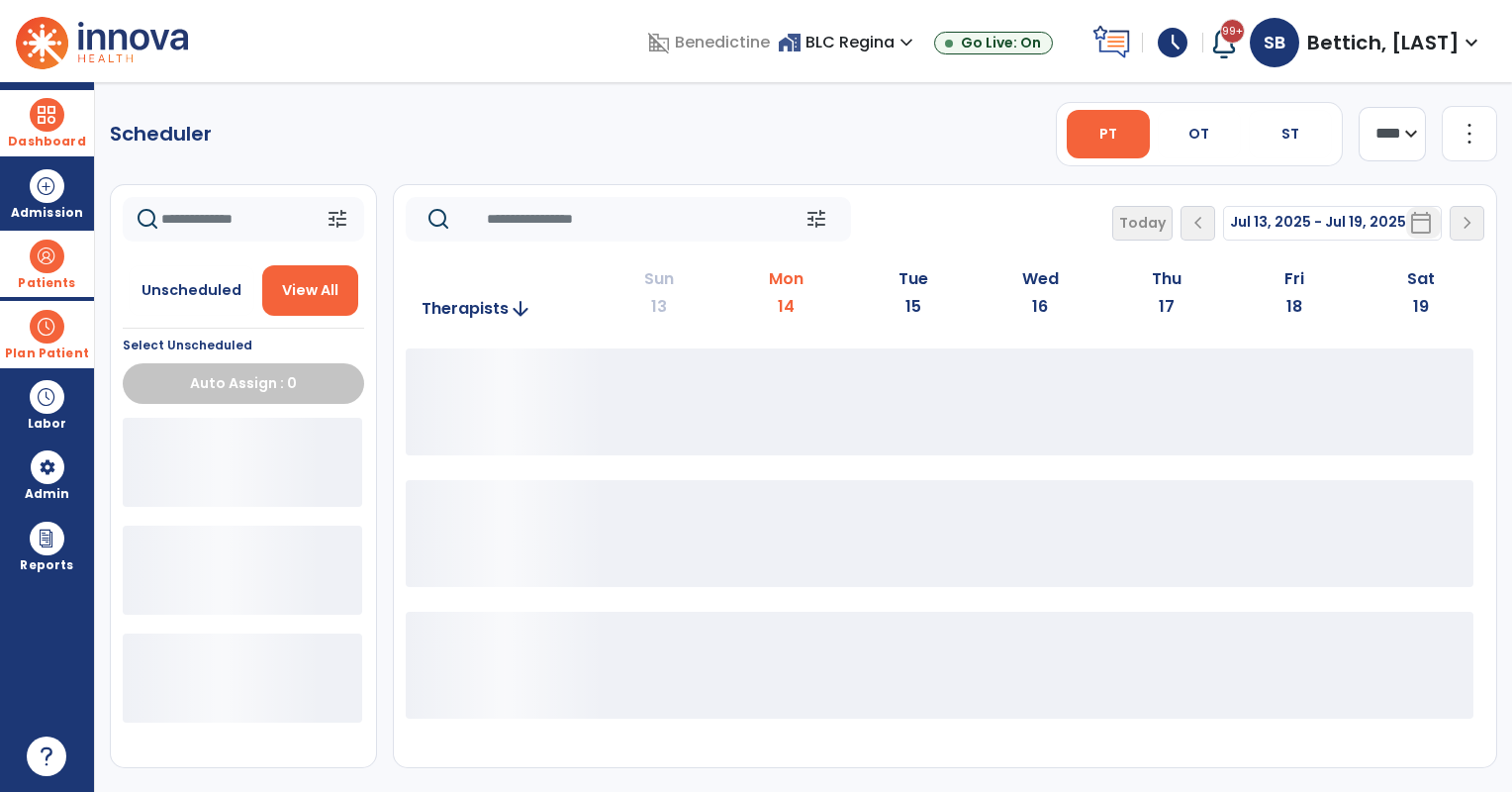 click 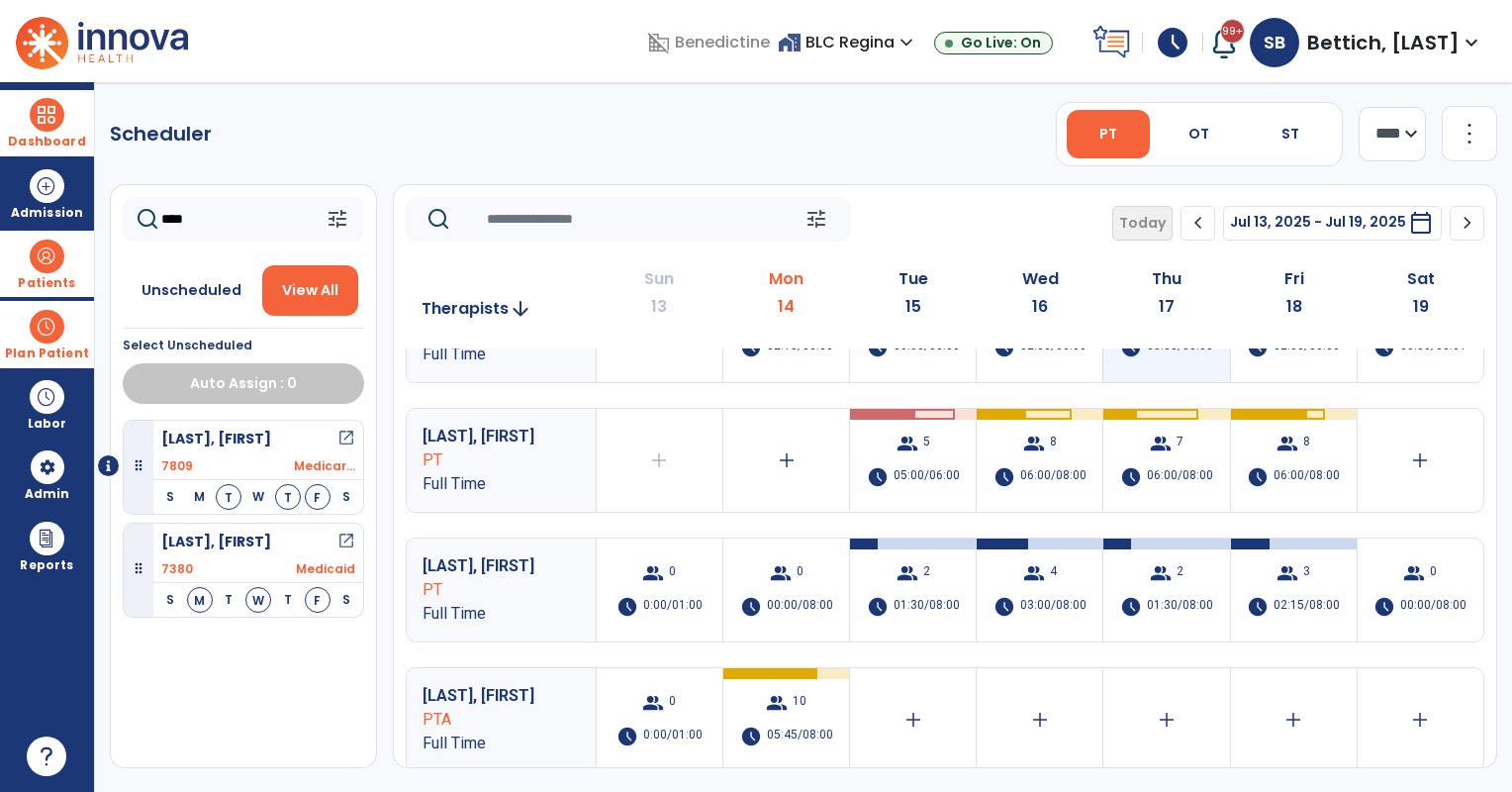 scroll, scrollTop: 164, scrollLeft: 0, axis: vertical 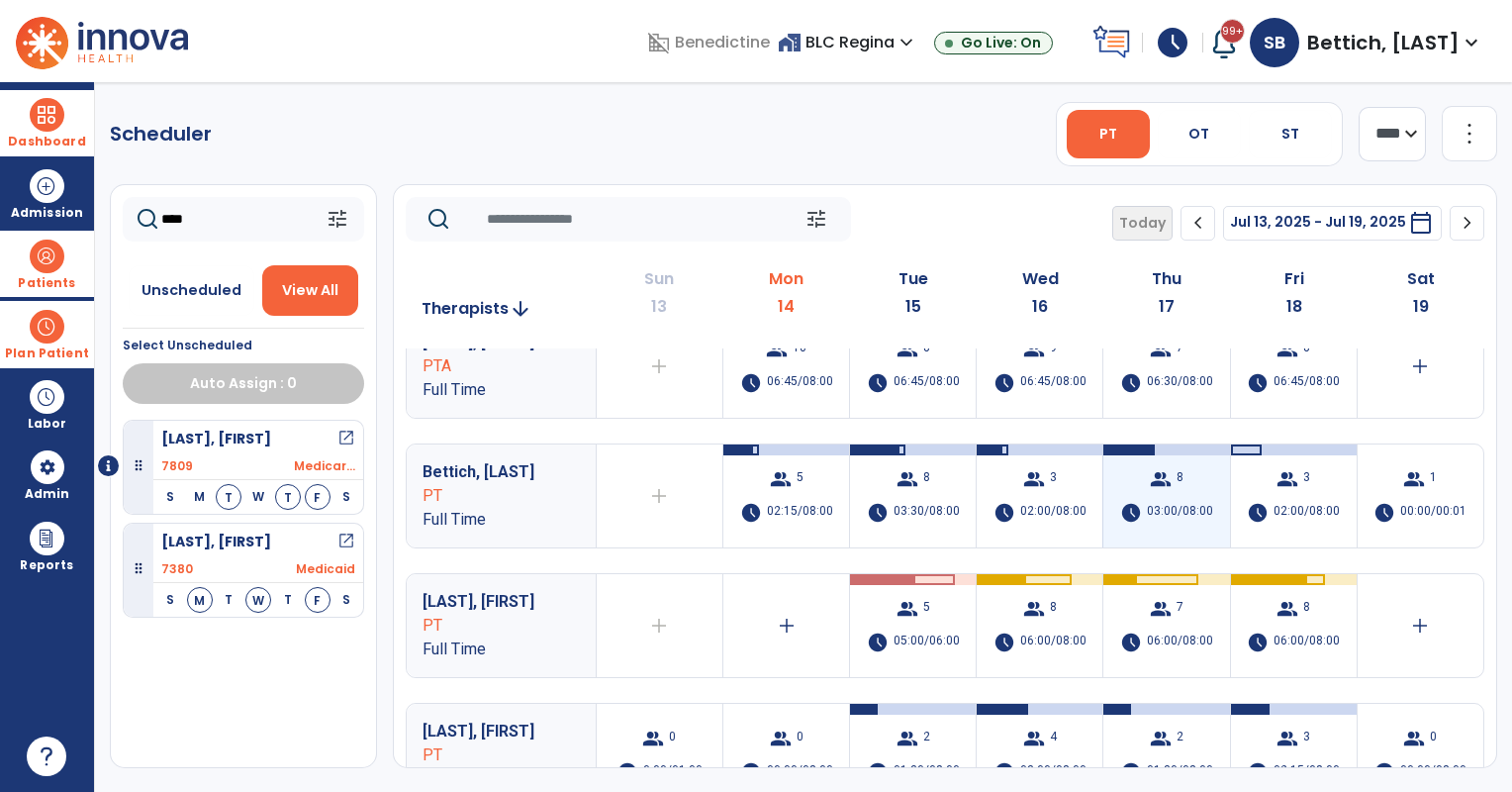 type on "****" 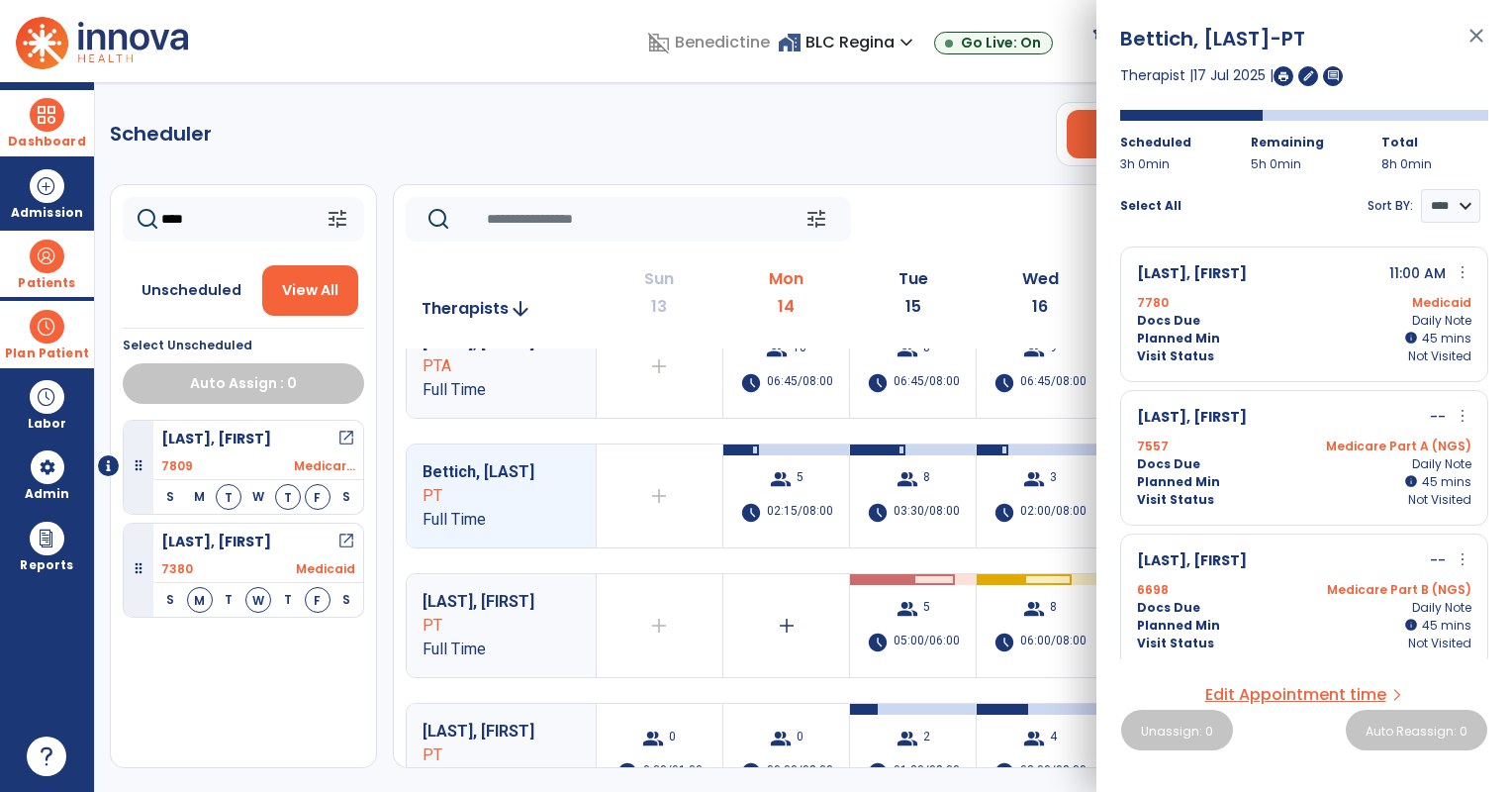 click on "tune   Today  chevron_left Jul 13, 2025 - Jul 19, 2025  *********  calendar_today  chevron_right" 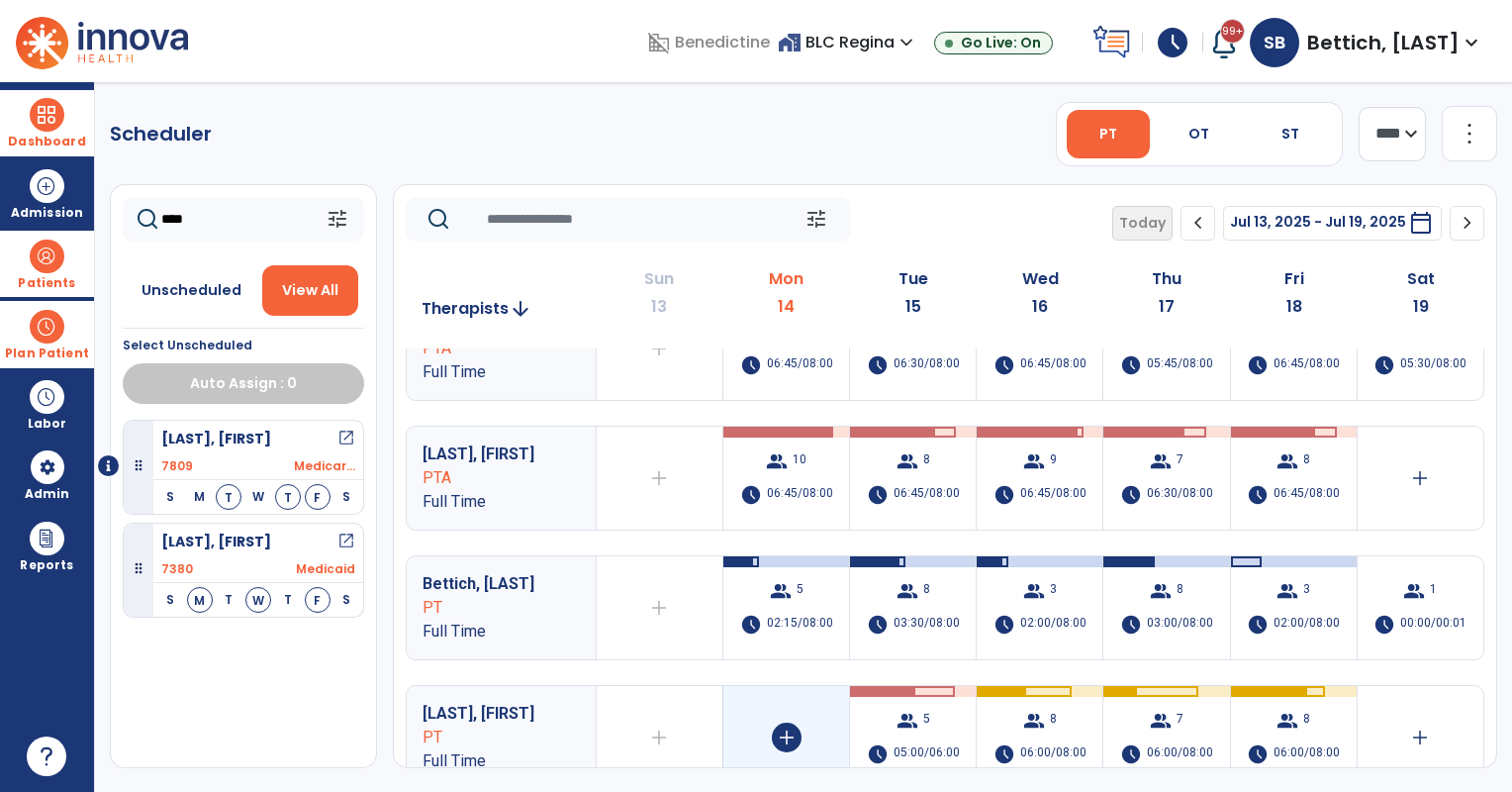 scroll, scrollTop: 0, scrollLeft: 0, axis: both 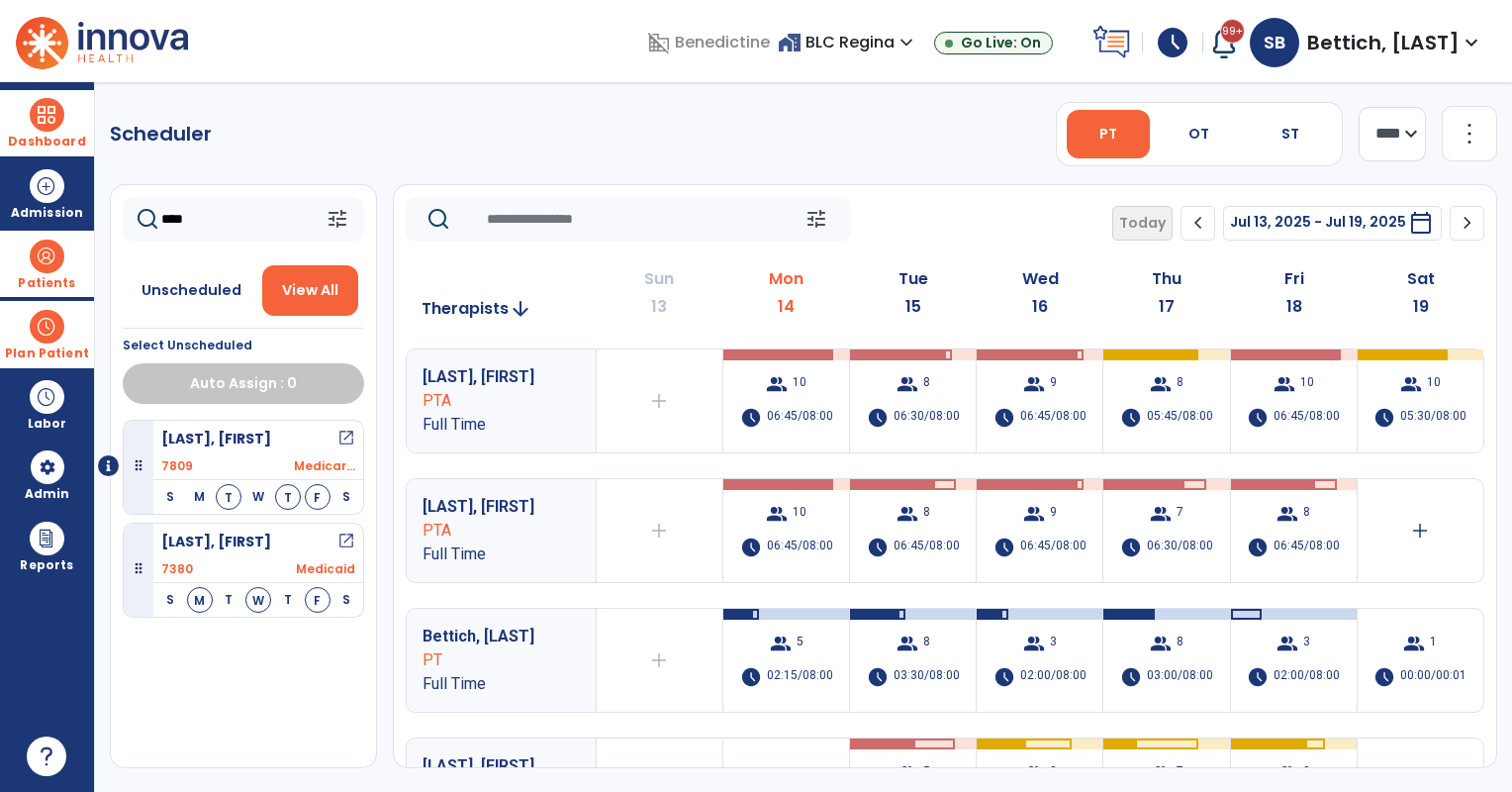 click at bounding box center (47, 256) 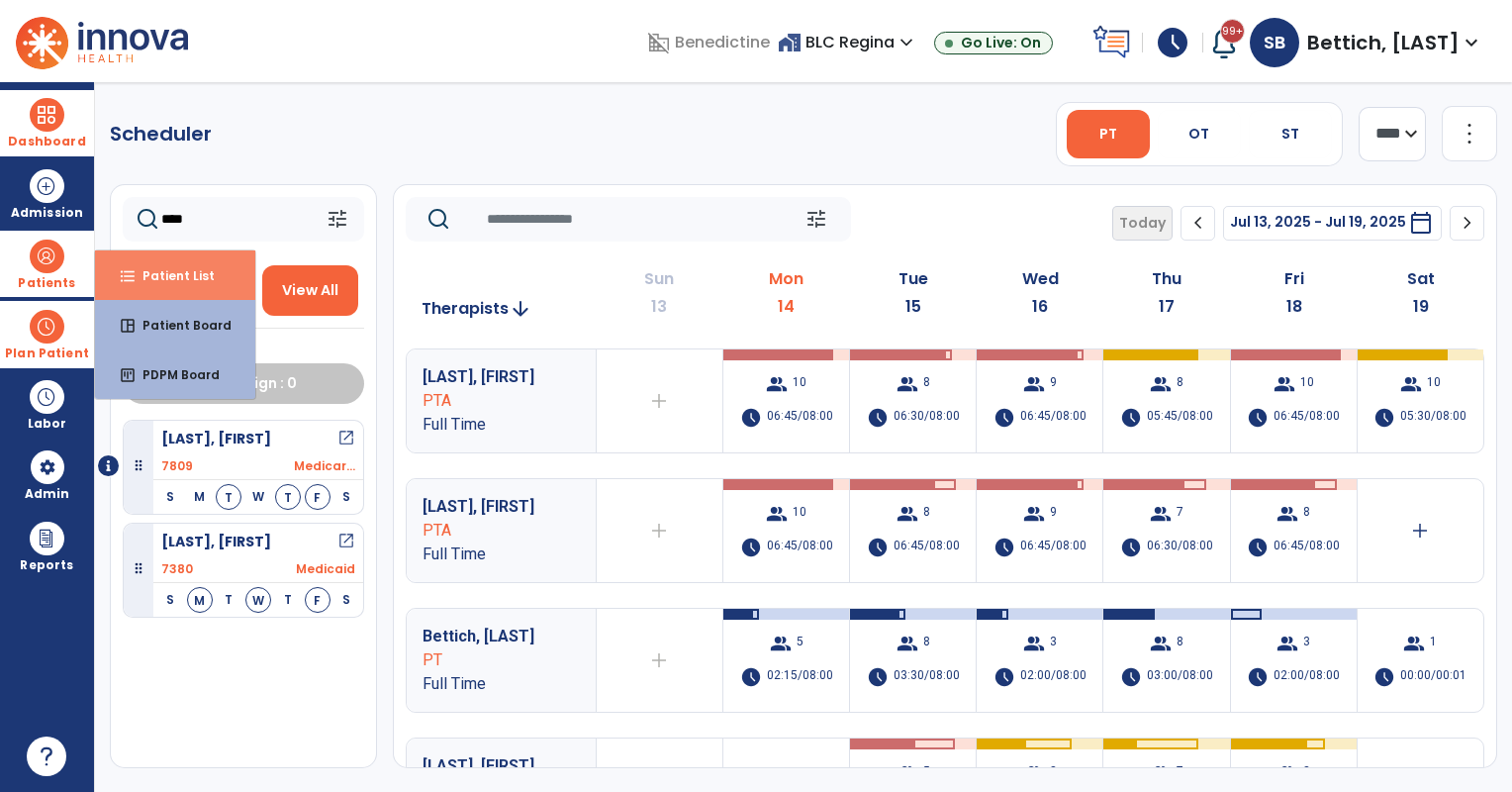 click on "Patient List" at bounding box center [170, 275] 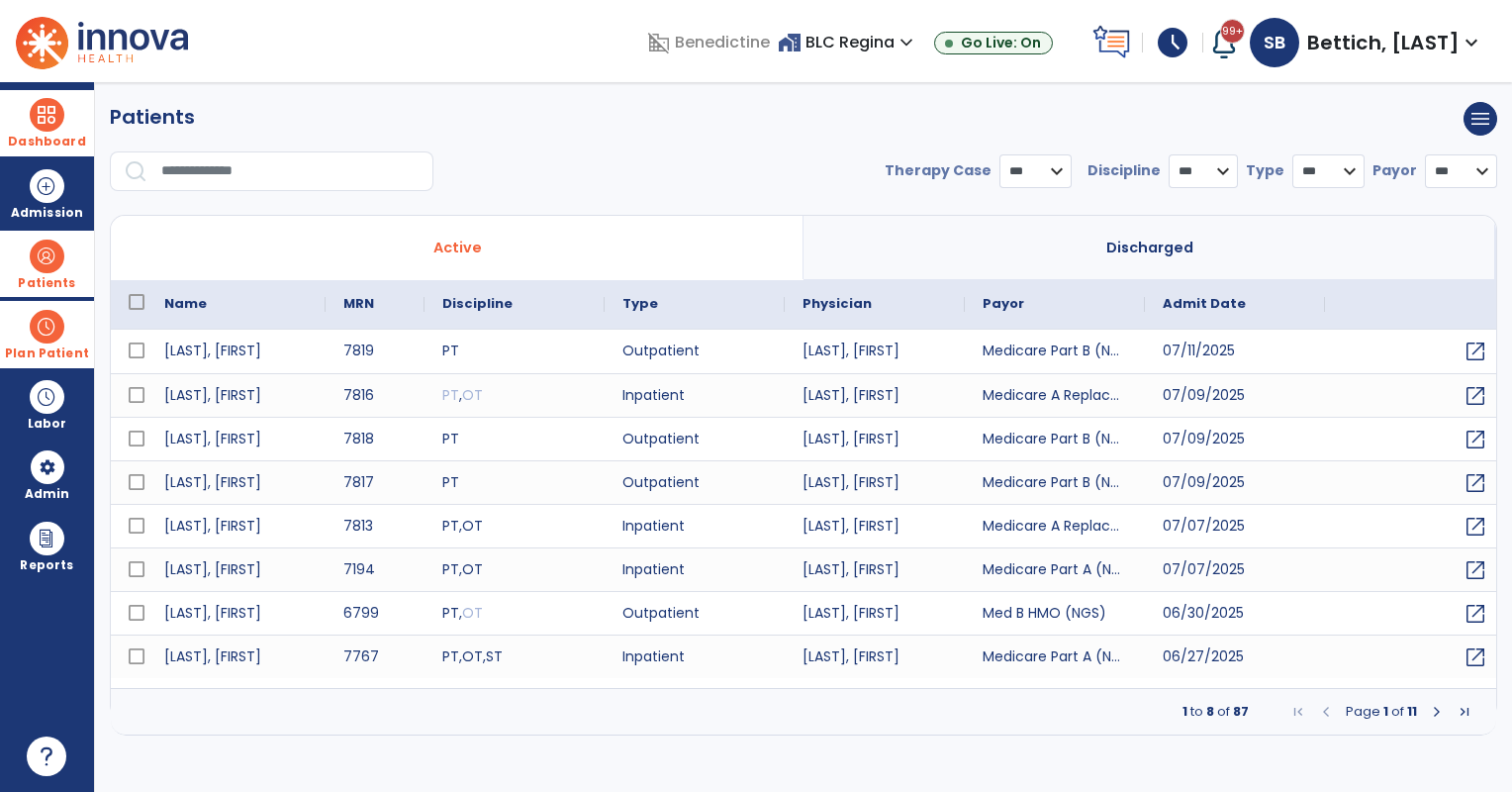 select on "***" 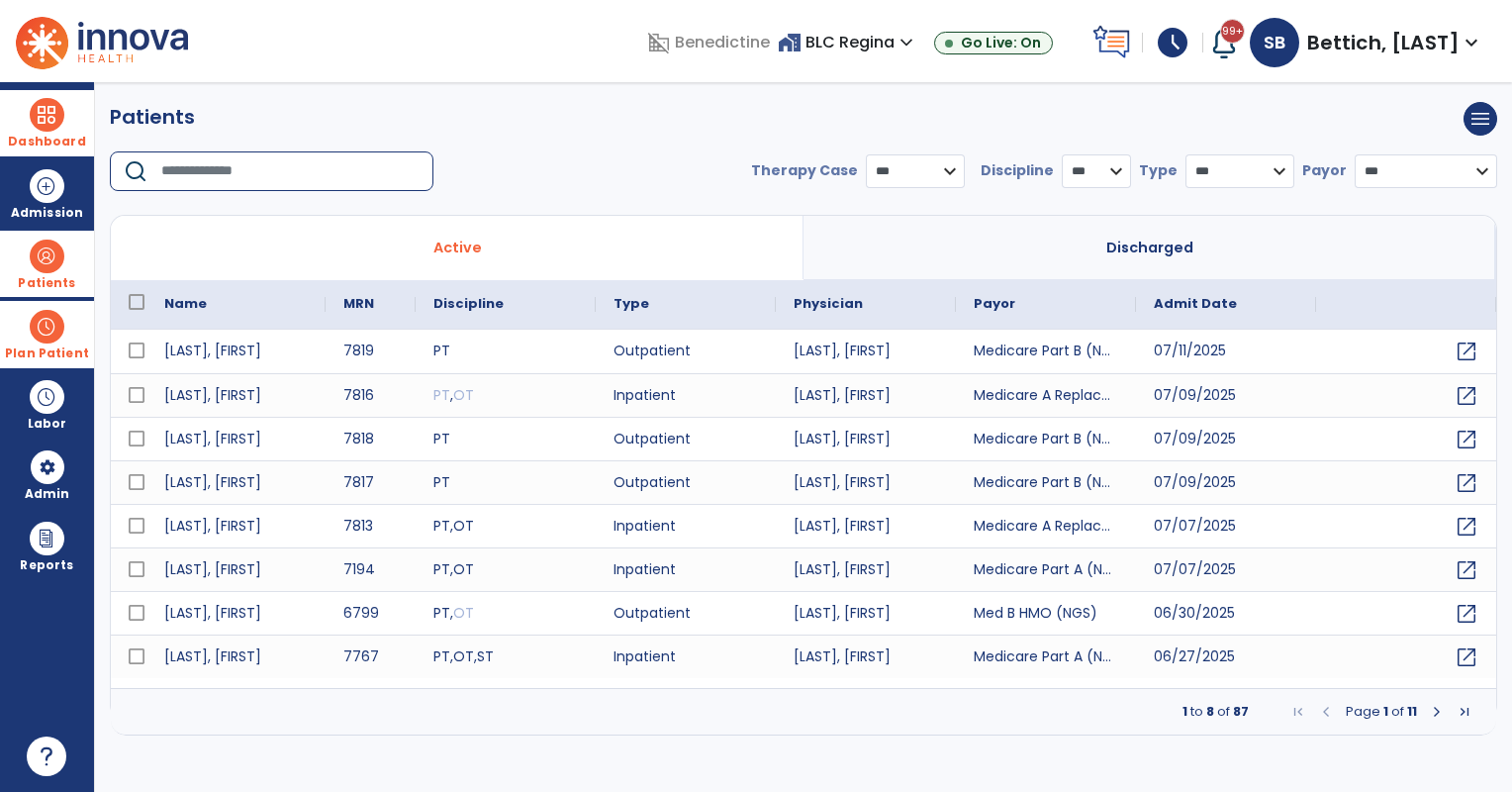 click at bounding box center (290, 171) 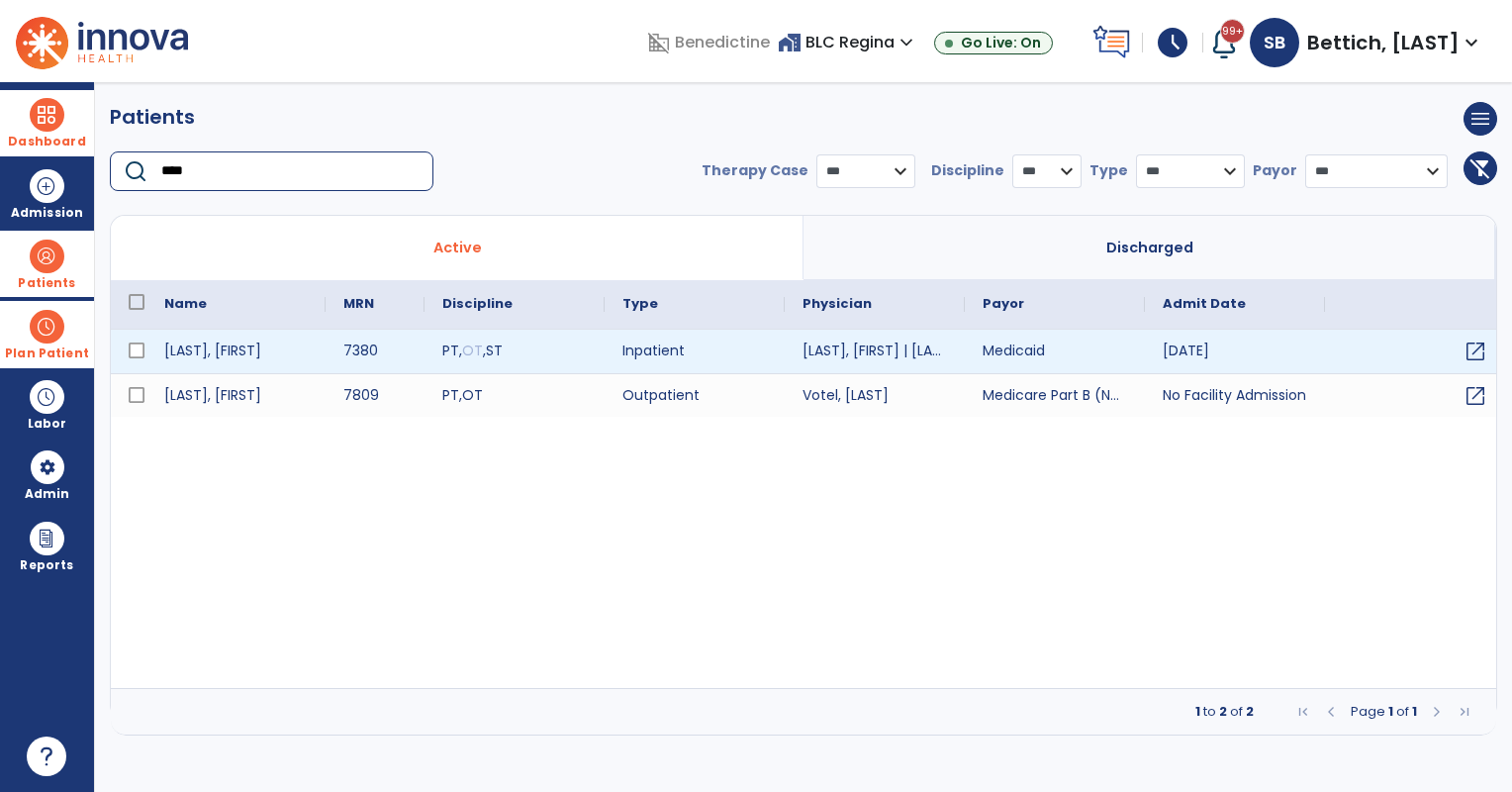 type on "****" 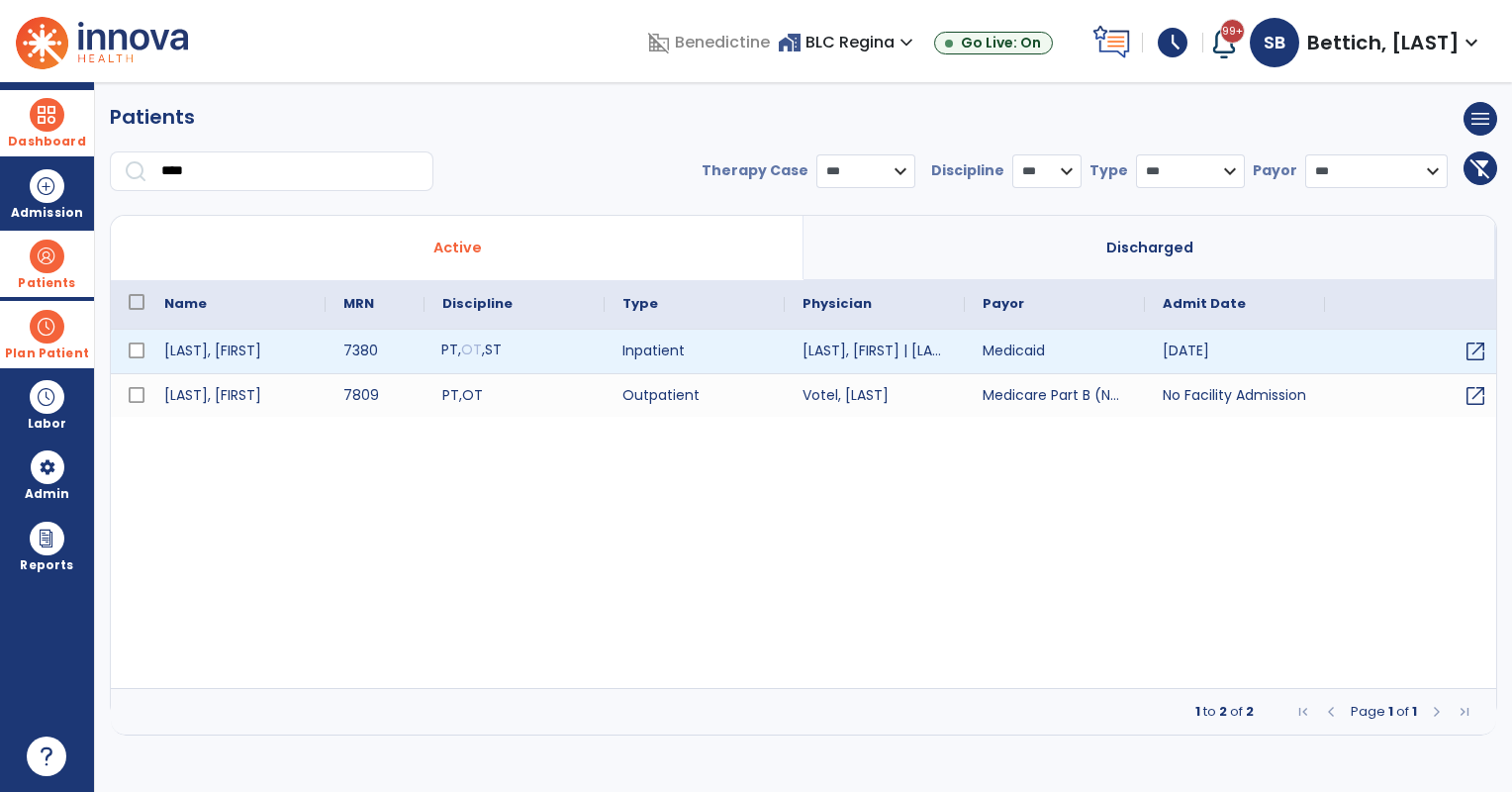 click on "PT , OT , ST" at bounding box center [515, 351] 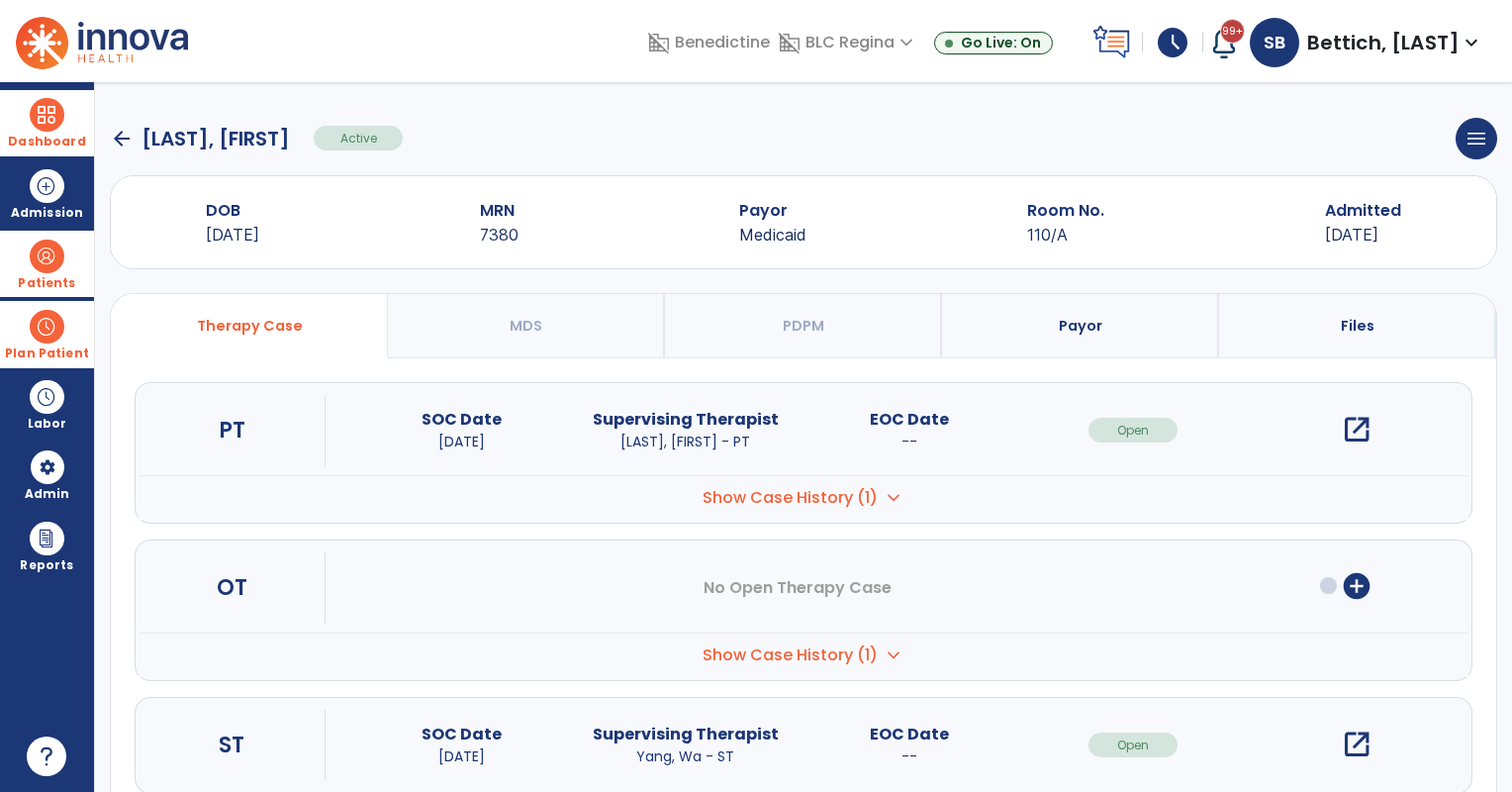 click on "open_in_new" at bounding box center [1357, 430] 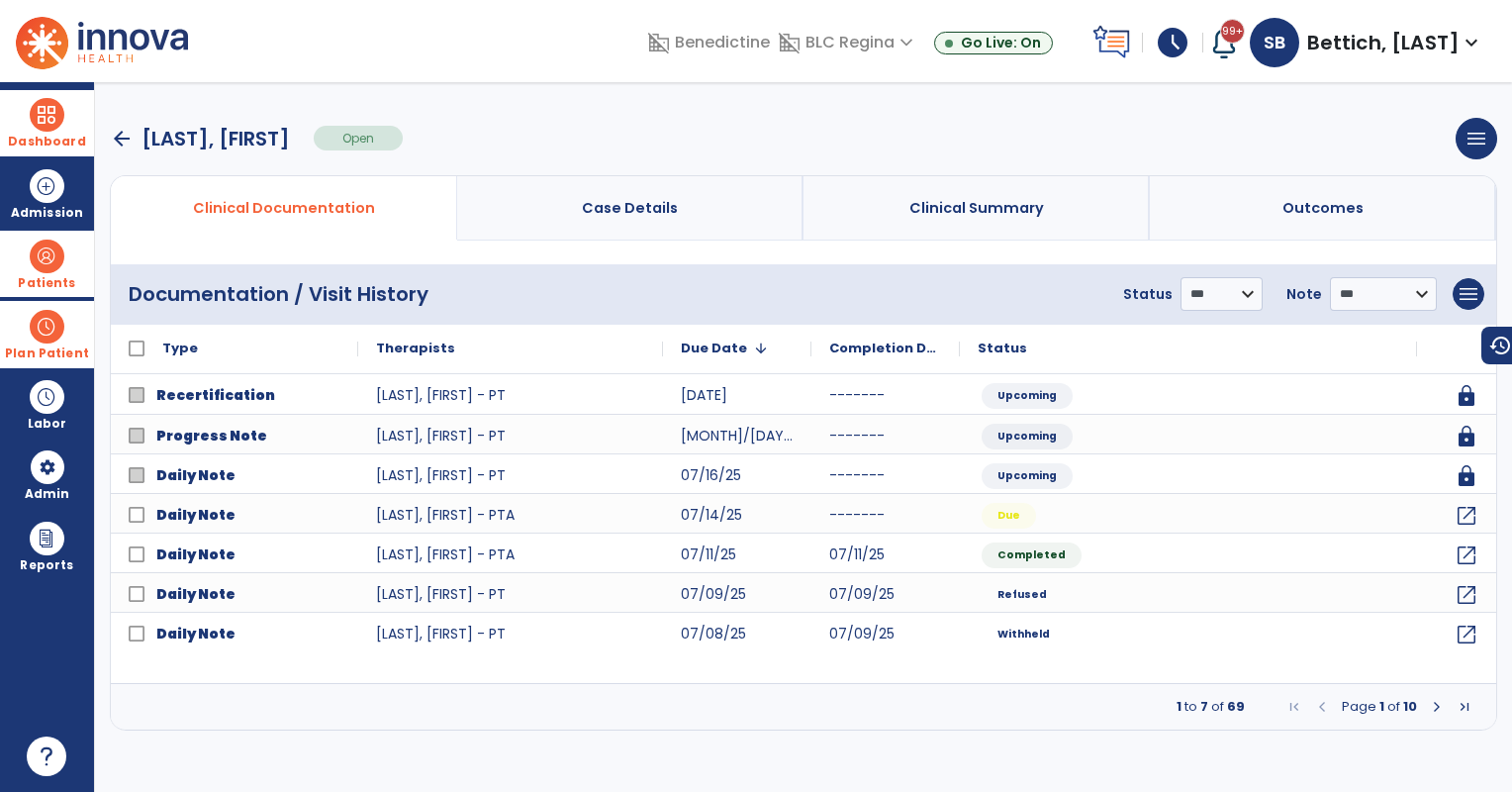click at bounding box center [1437, 707] 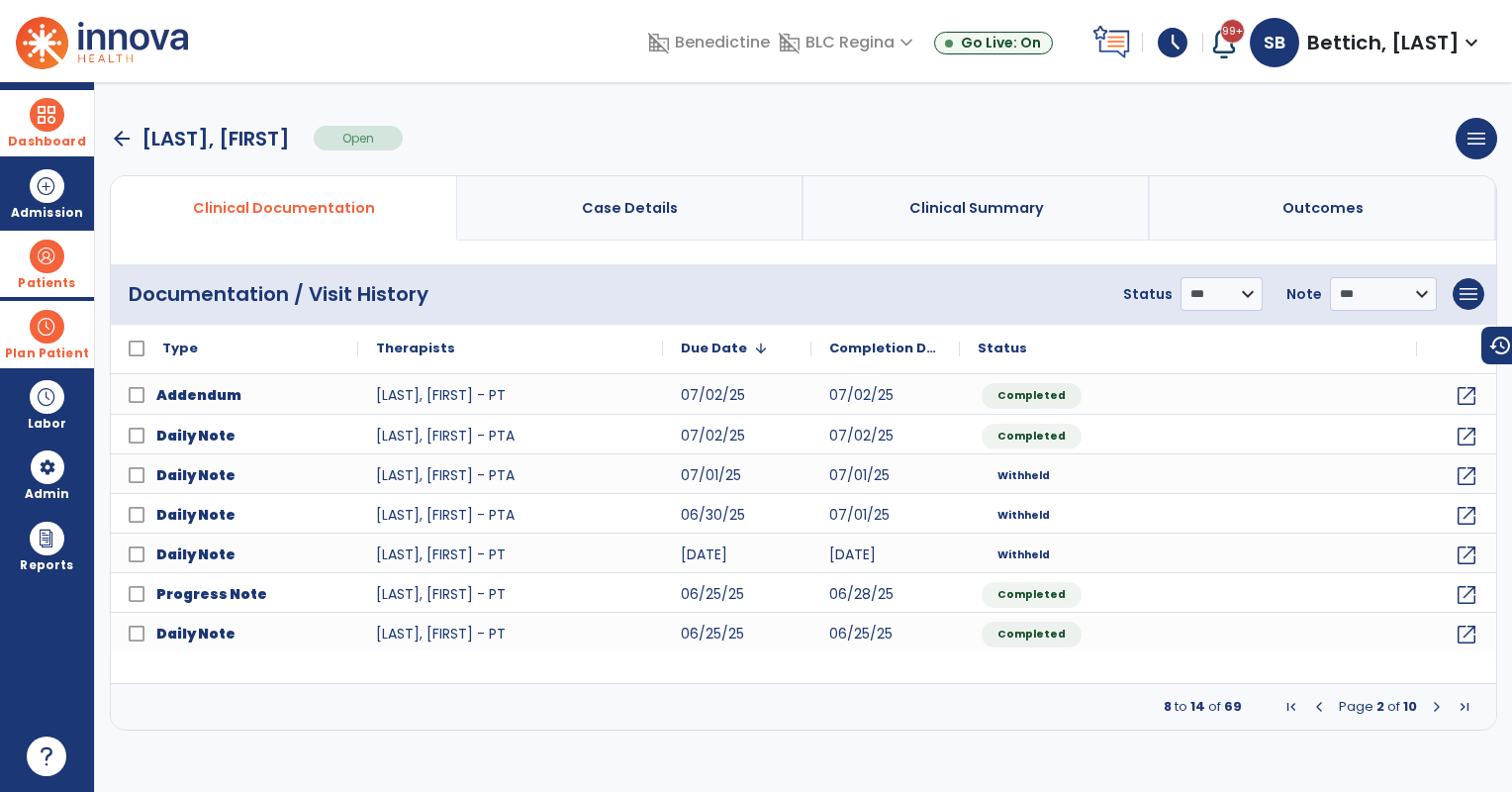 click at bounding box center (1319, 707) 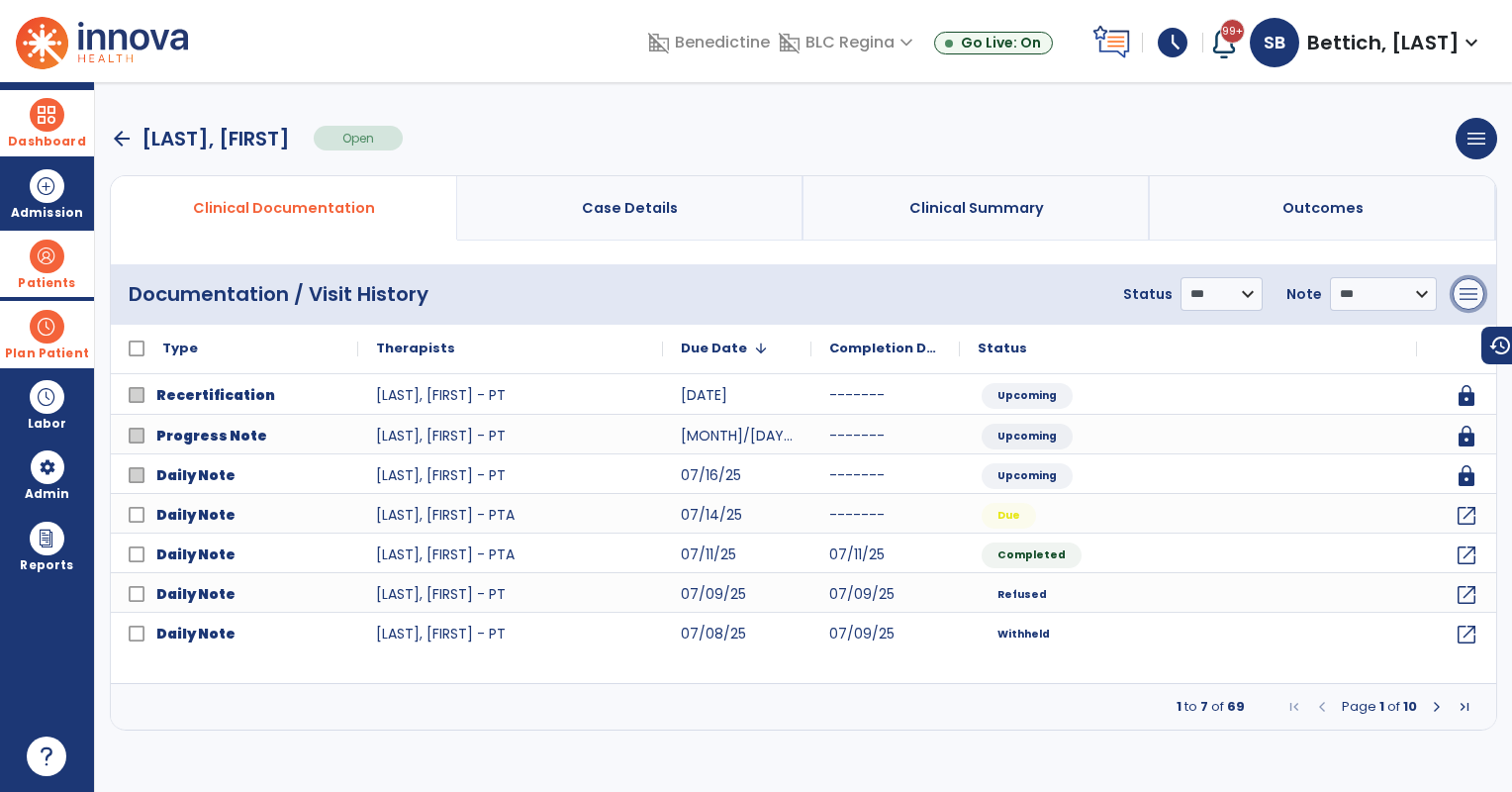 click on "menu" at bounding box center [1468, 294] 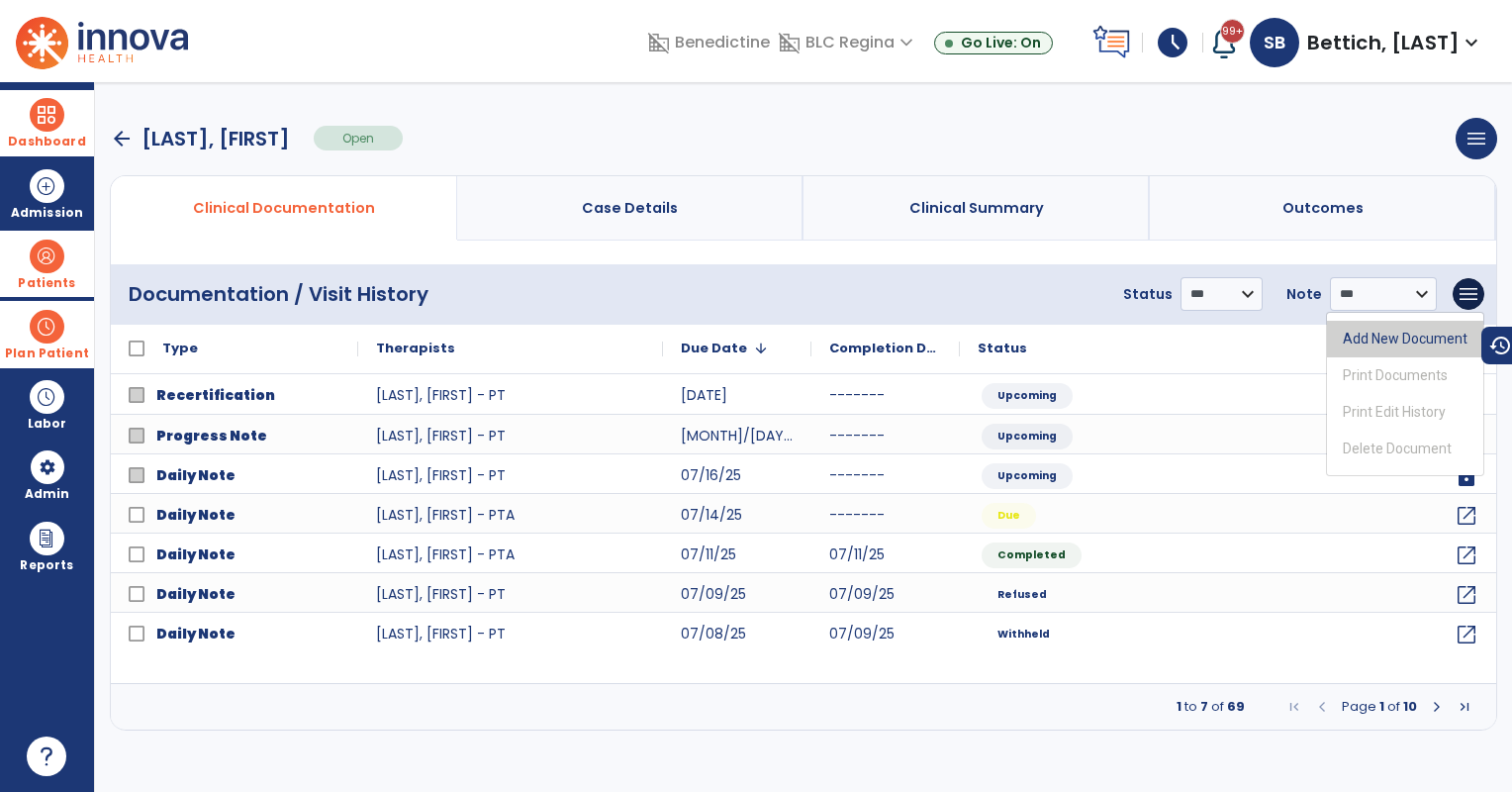click on "Add New Document" at bounding box center [1405, 339] 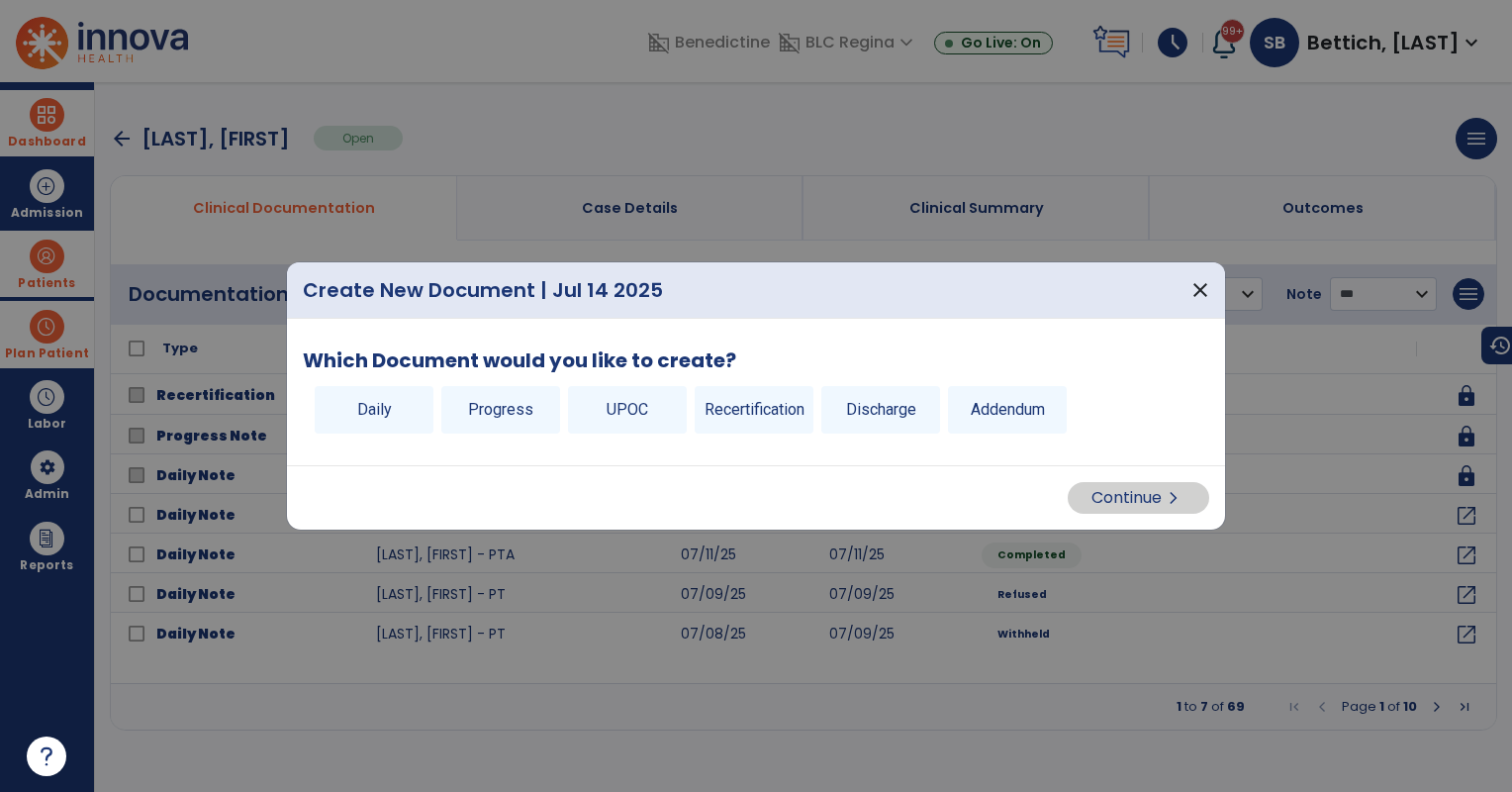 click on "Addendum" at bounding box center (1007, 410) 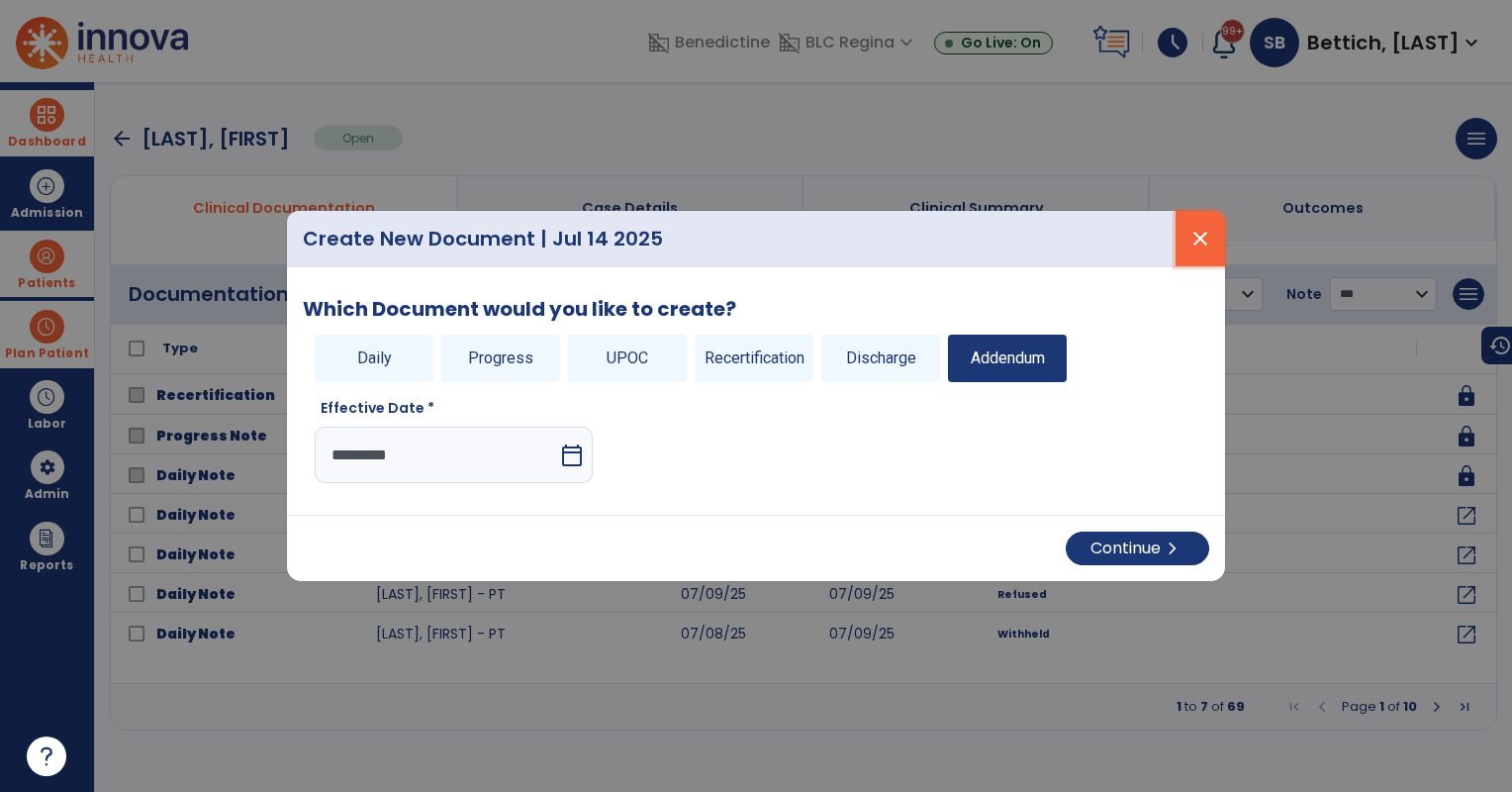 click on "close" at bounding box center (1200, 239) 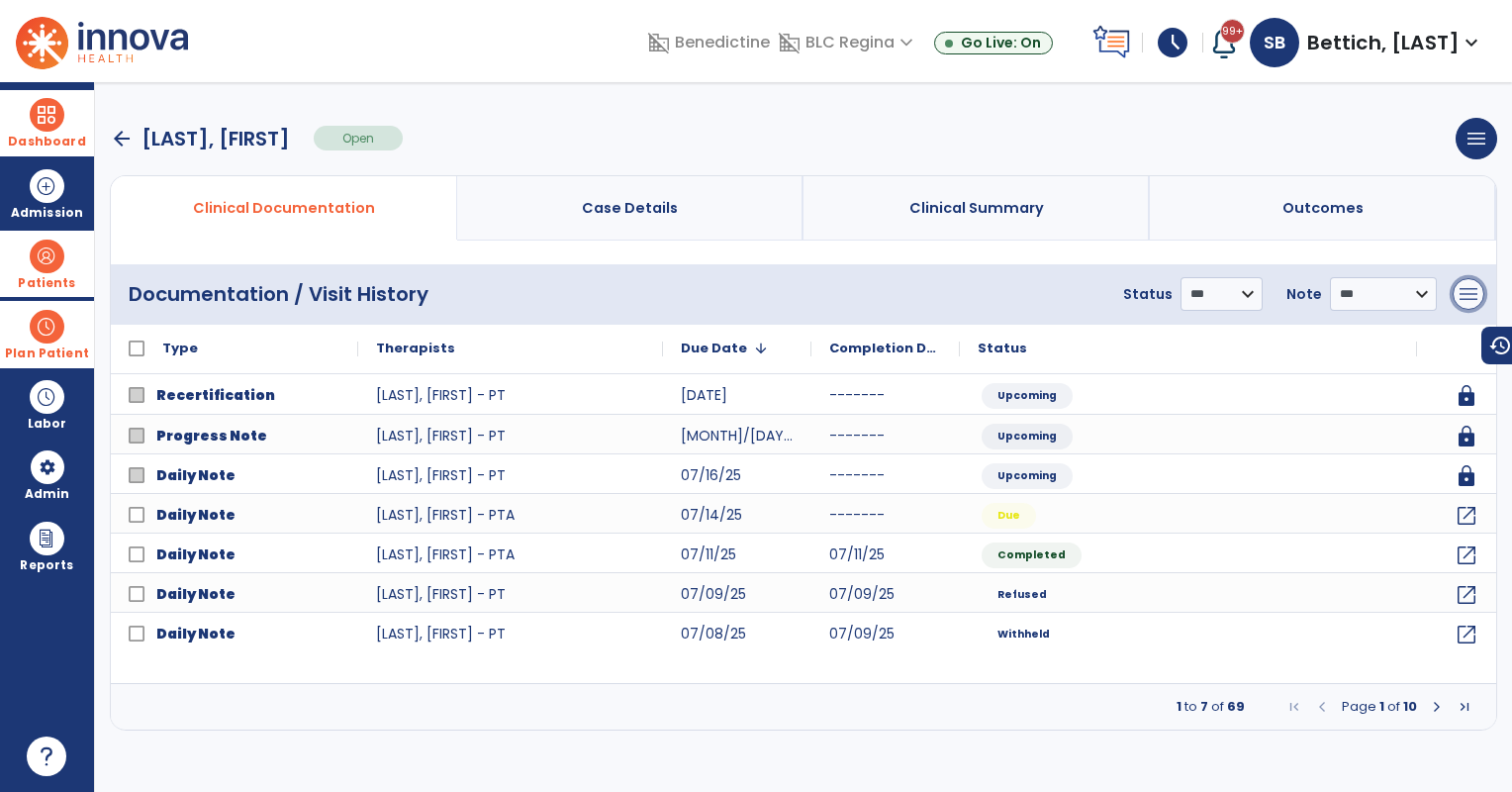 click on "menu" at bounding box center (1468, 294) 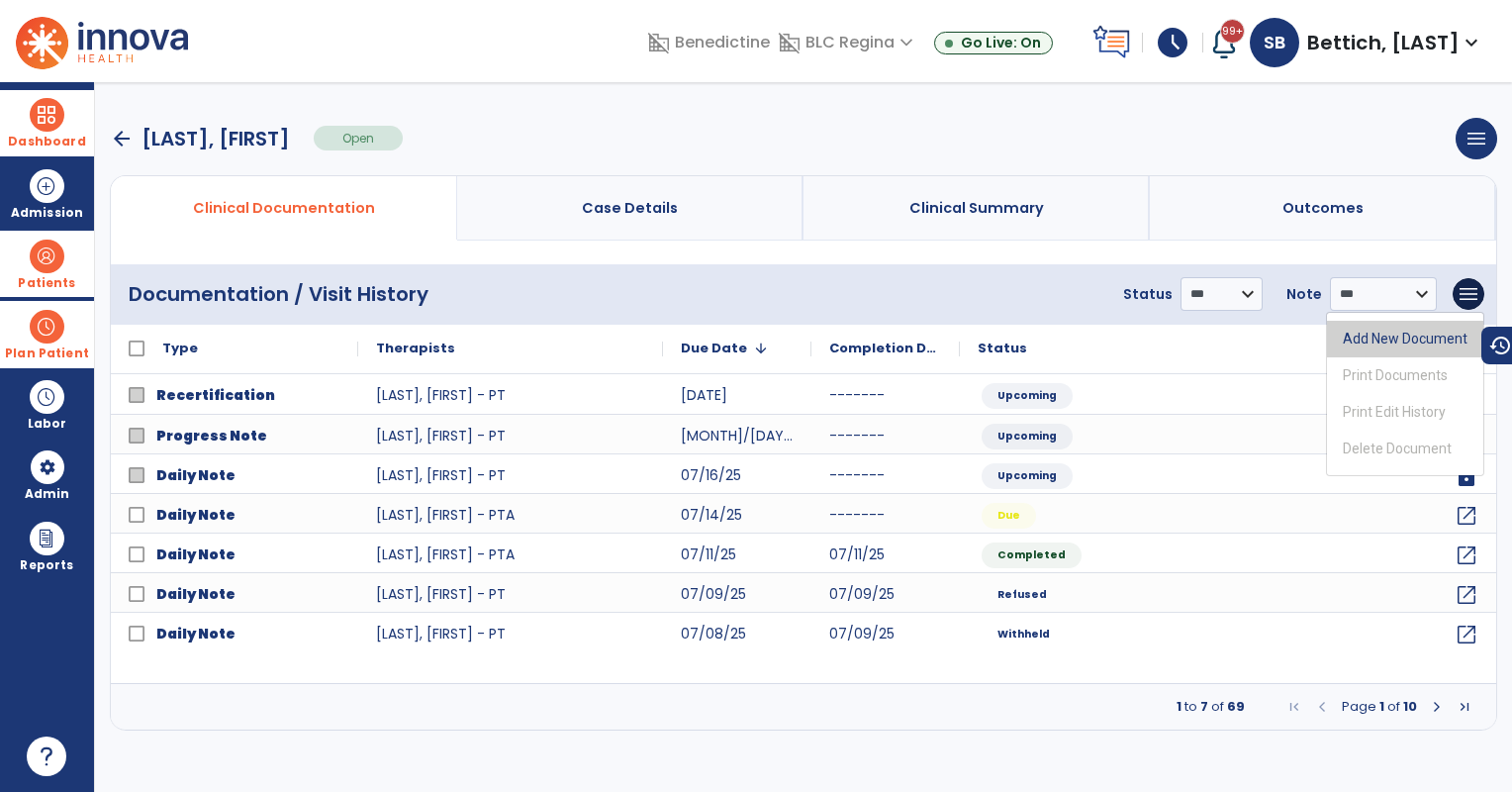 click on "Add New Document" at bounding box center (1405, 339) 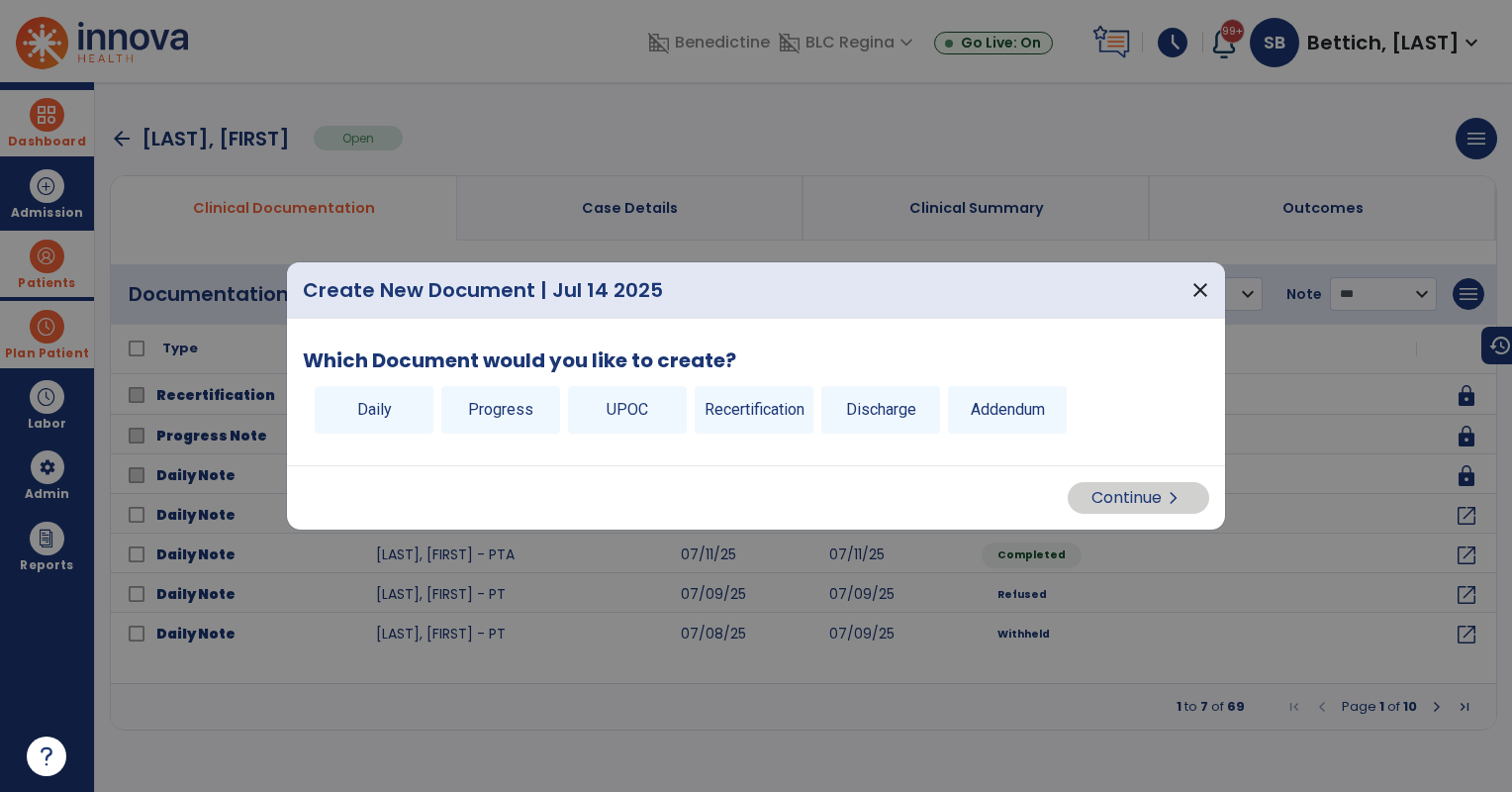 drag, startPoint x: 916, startPoint y: 401, endPoint x: 907, endPoint y: 414, distance: 15.811388 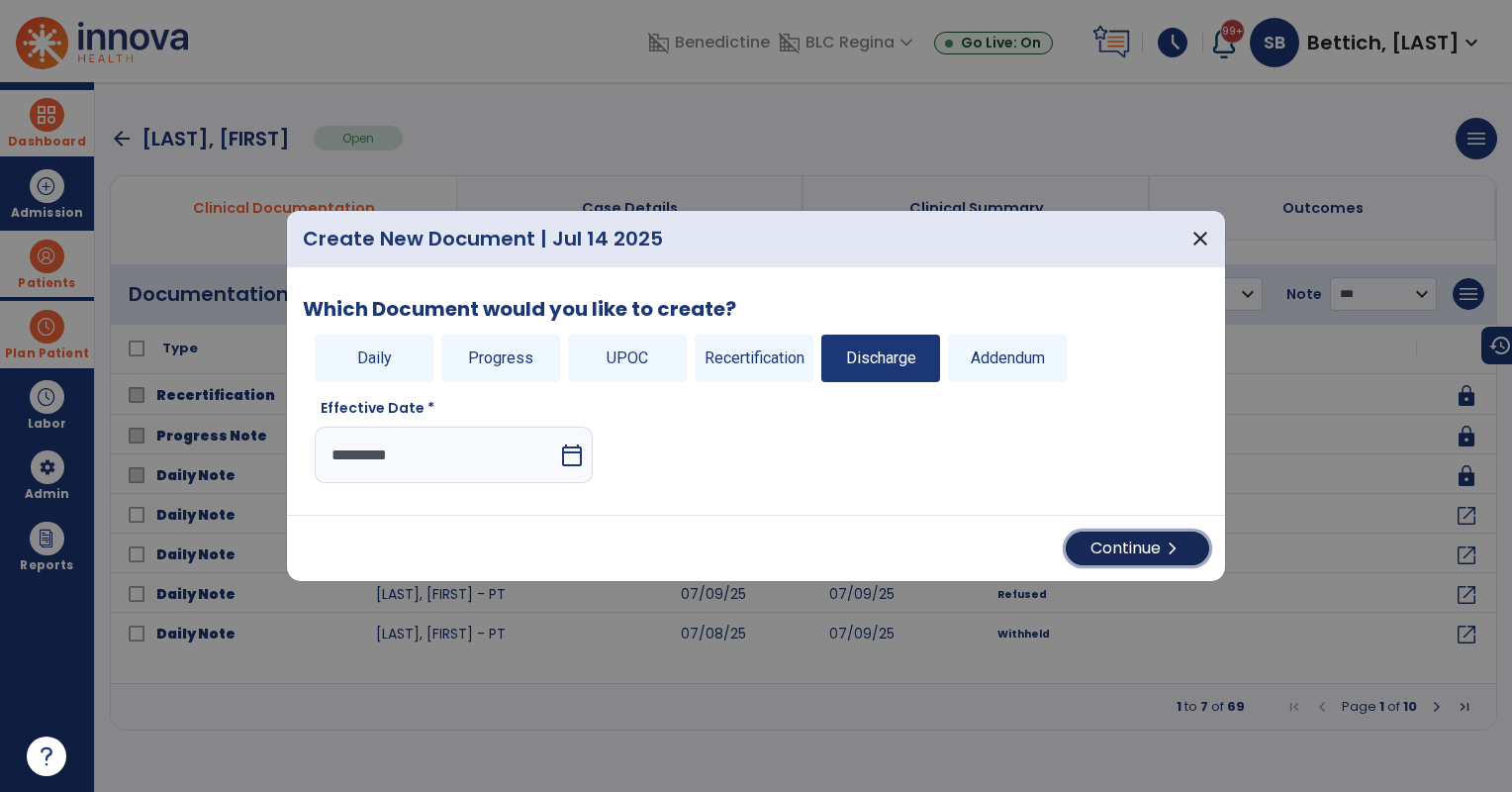 click on "Continue   chevron_right" at bounding box center [1137, 548] 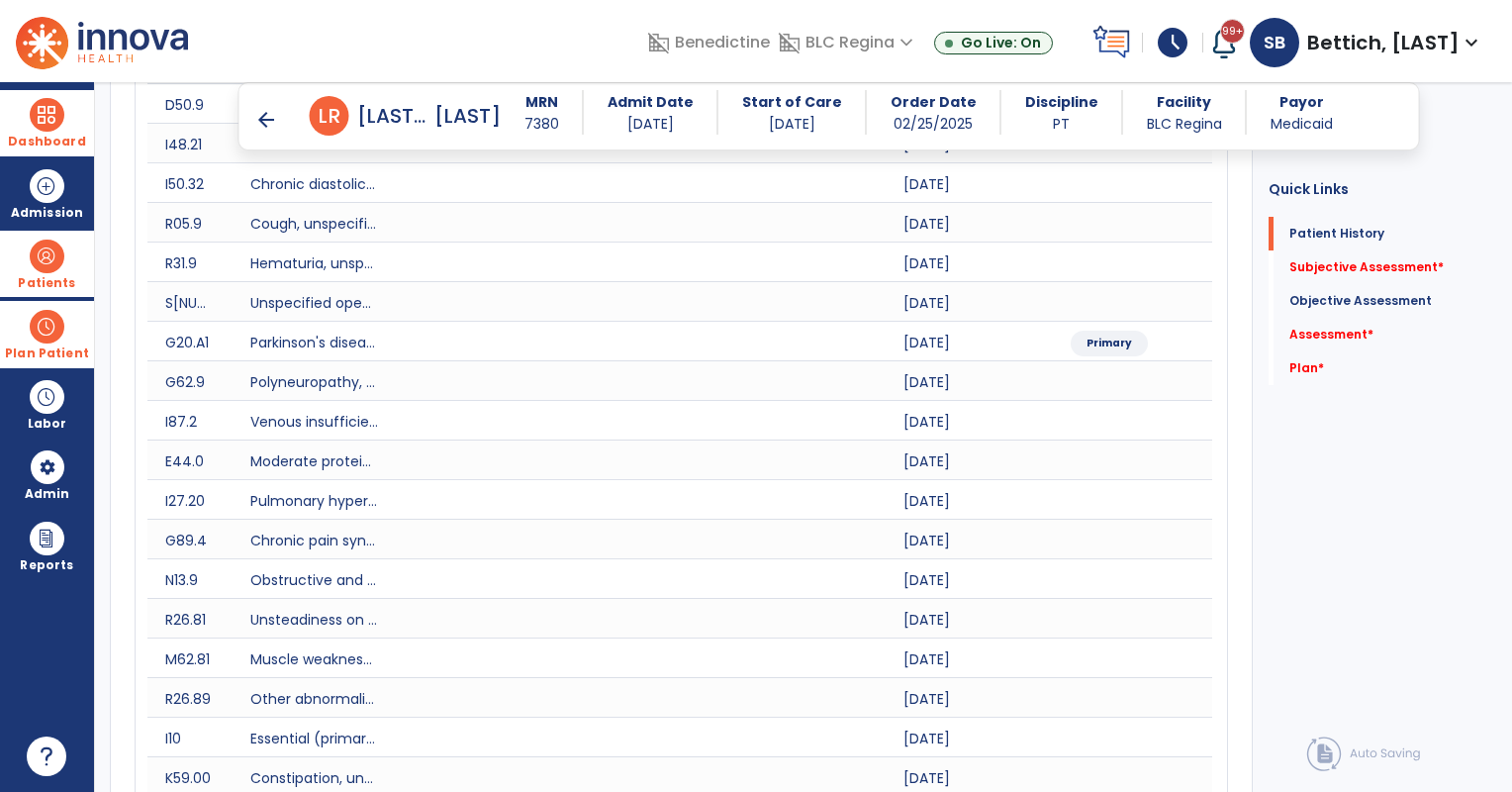 scroll, scrollTop: 1320, scrollLeft: 0, axis: vertical 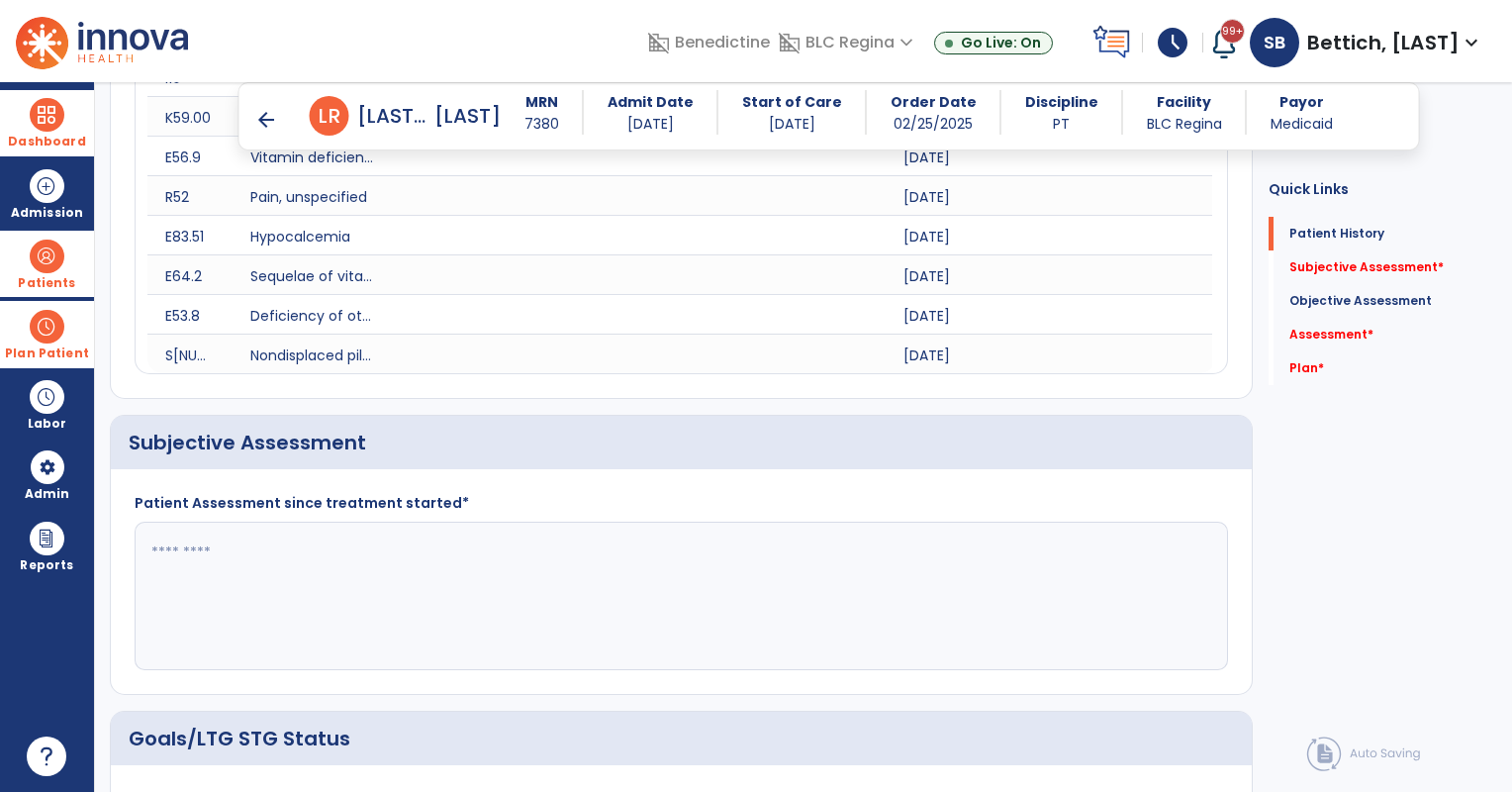 click 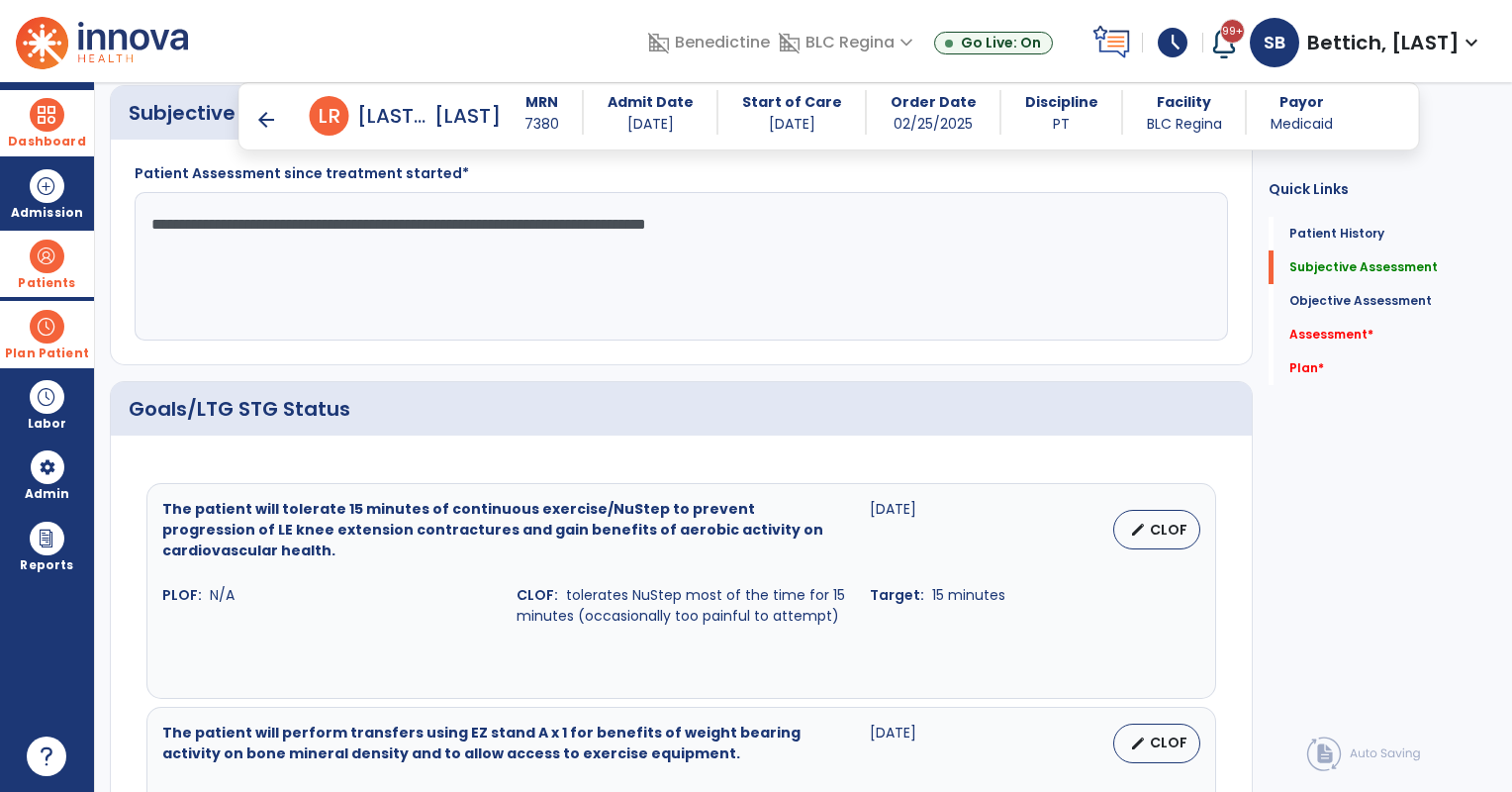scroll, scrollTop: 1815, scrollLeft: 0, axis: vertical 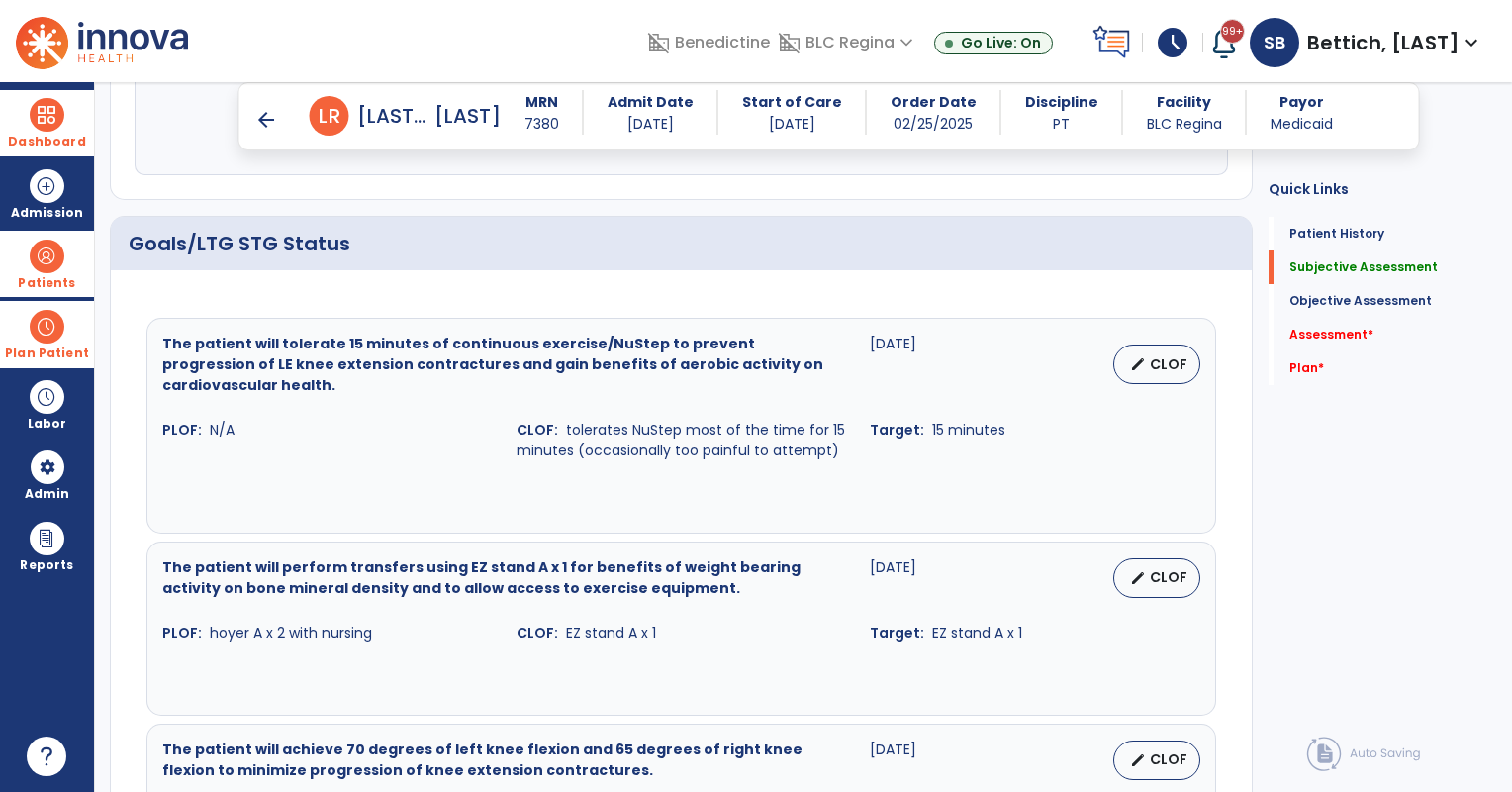 type on "**********" 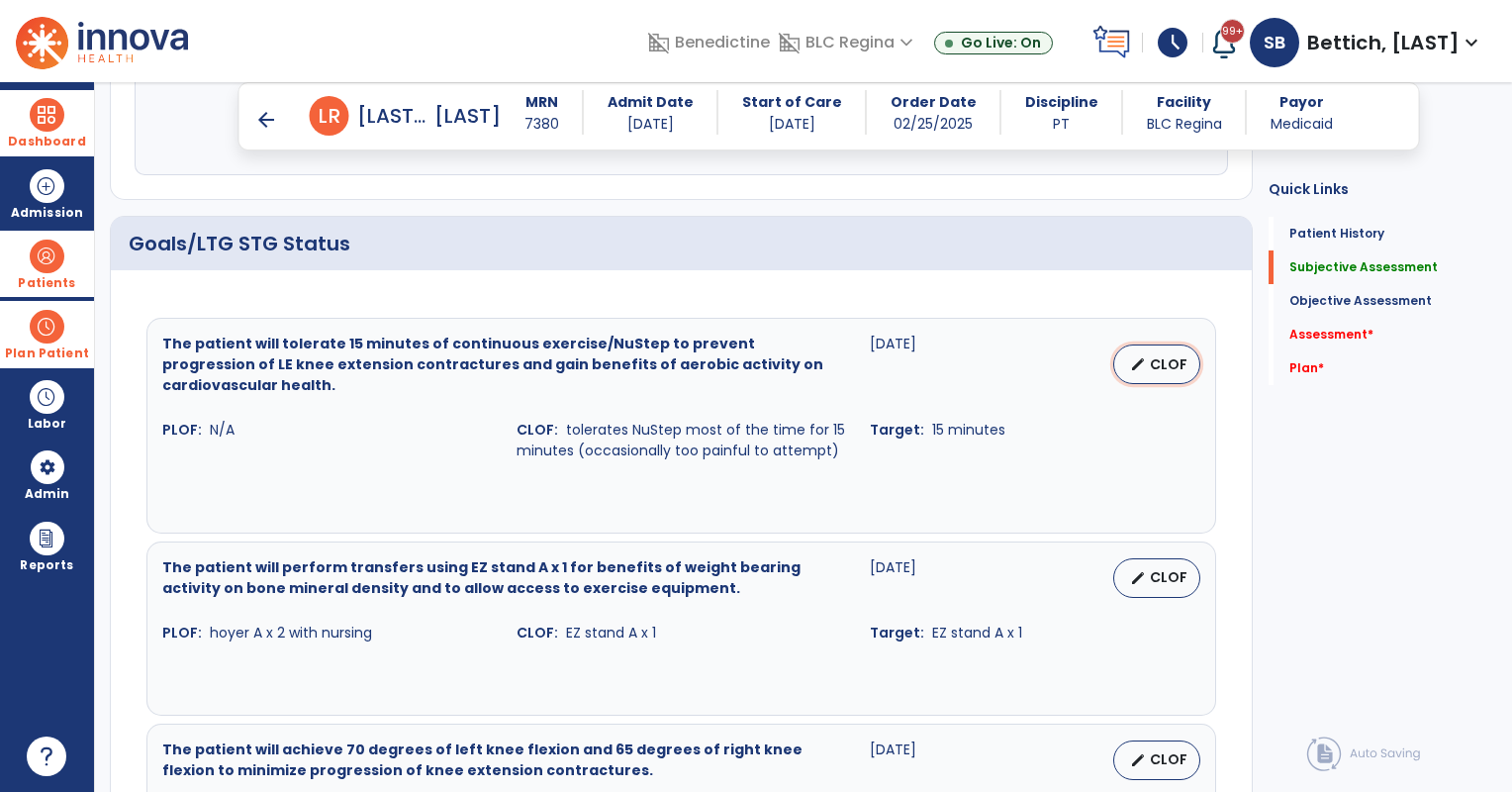 click on "edit   CLOF" at bounding box center (1157, 364) 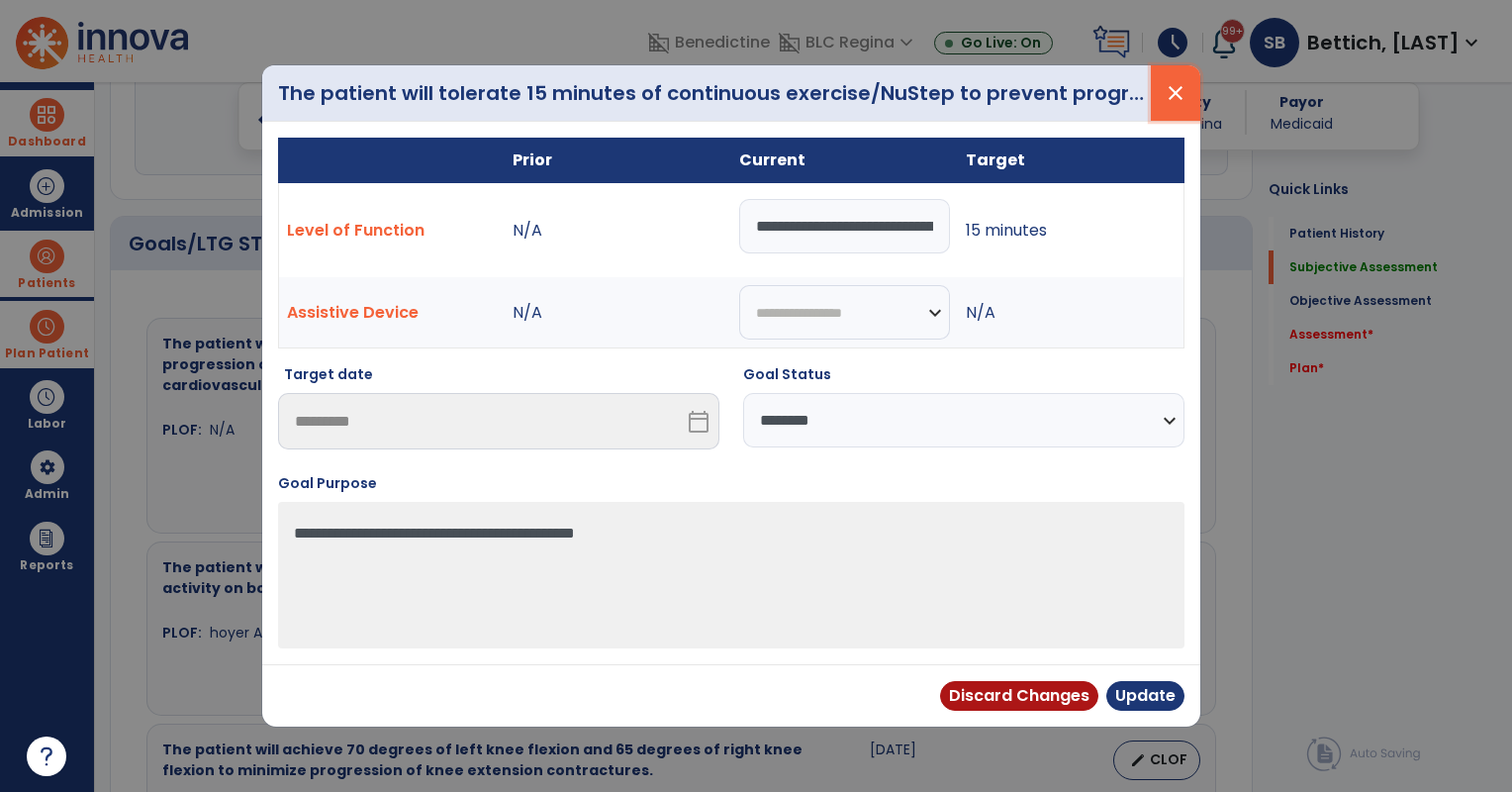 click on "close" at bounding box center [1176, 93] 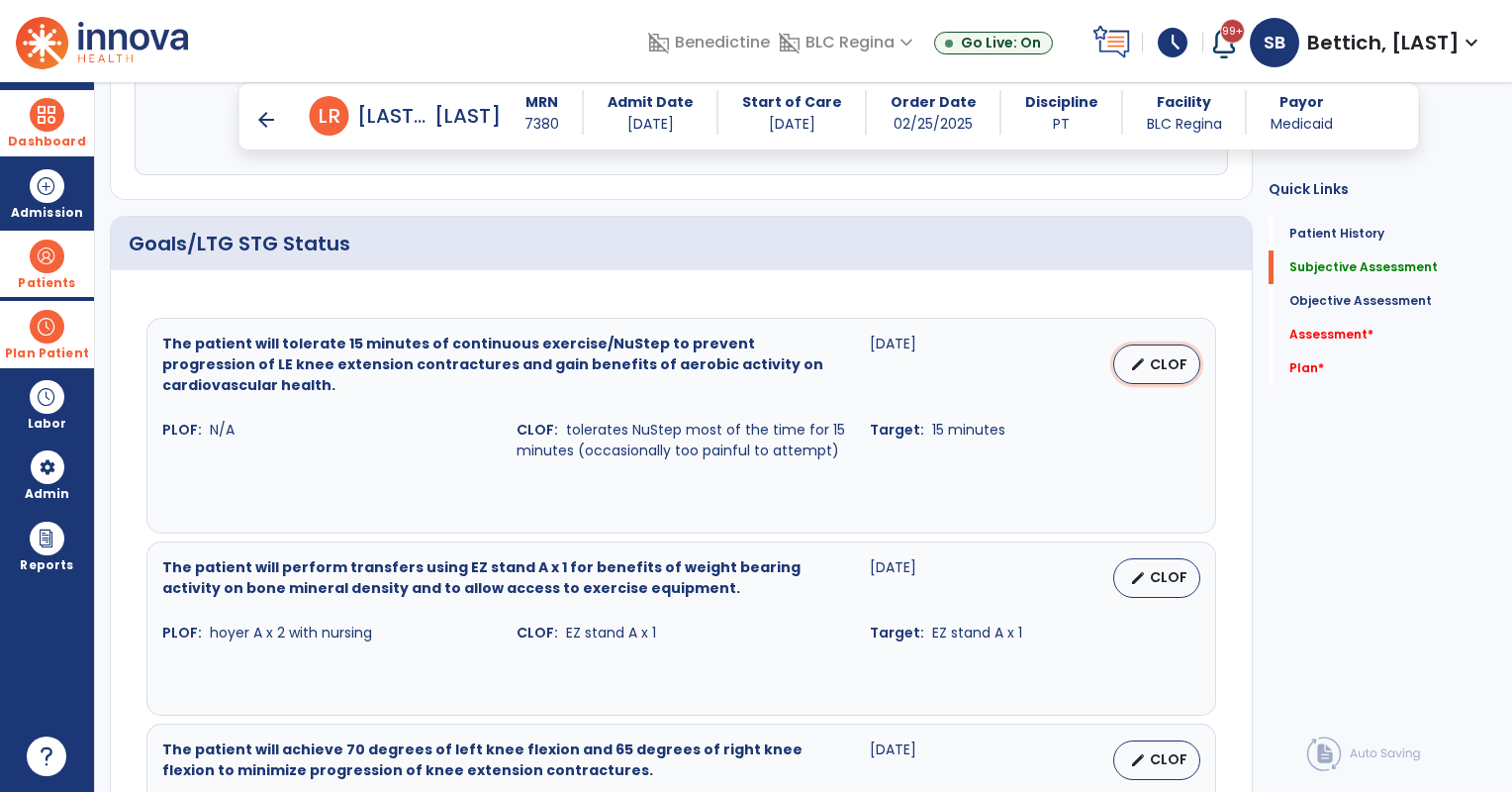 click on "CLOF" at bounding box center [1169, 364] 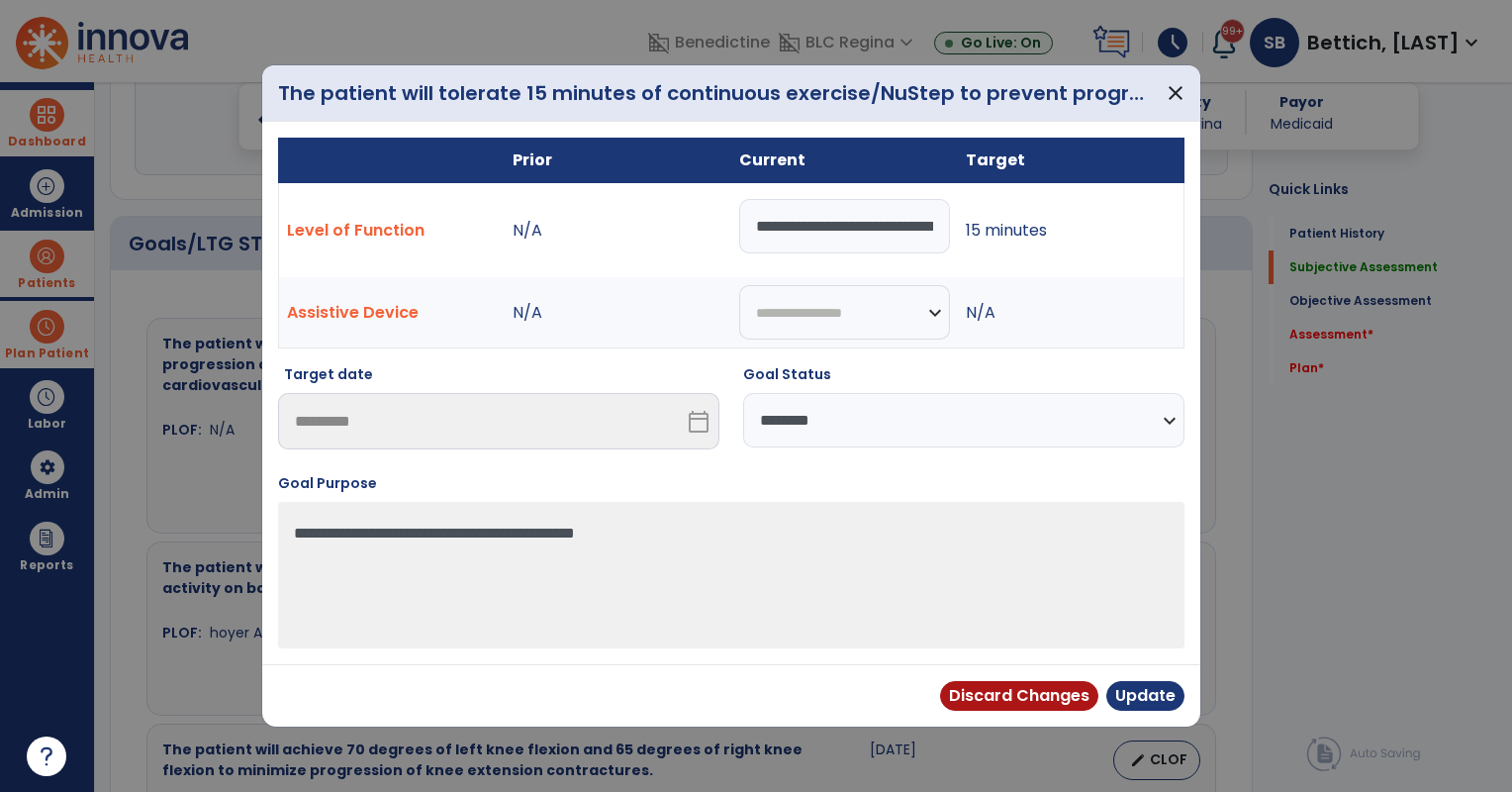 drag, startPoint x: 1132, startPoint y: 439, endPoint x: 1115, endPoint y: 444, distance: 17.720045 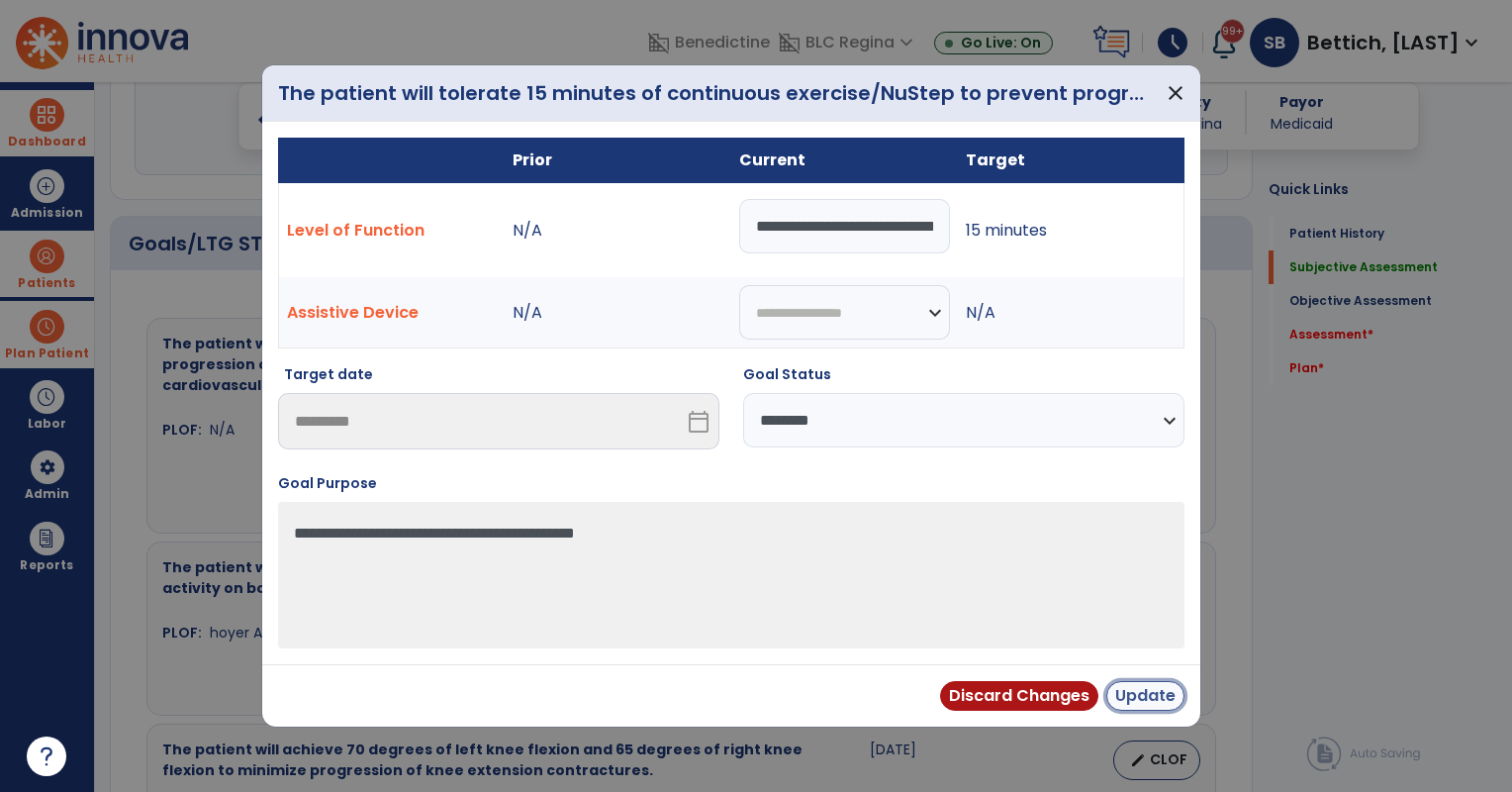 click on "Update" at bounding box center [1145, 696] 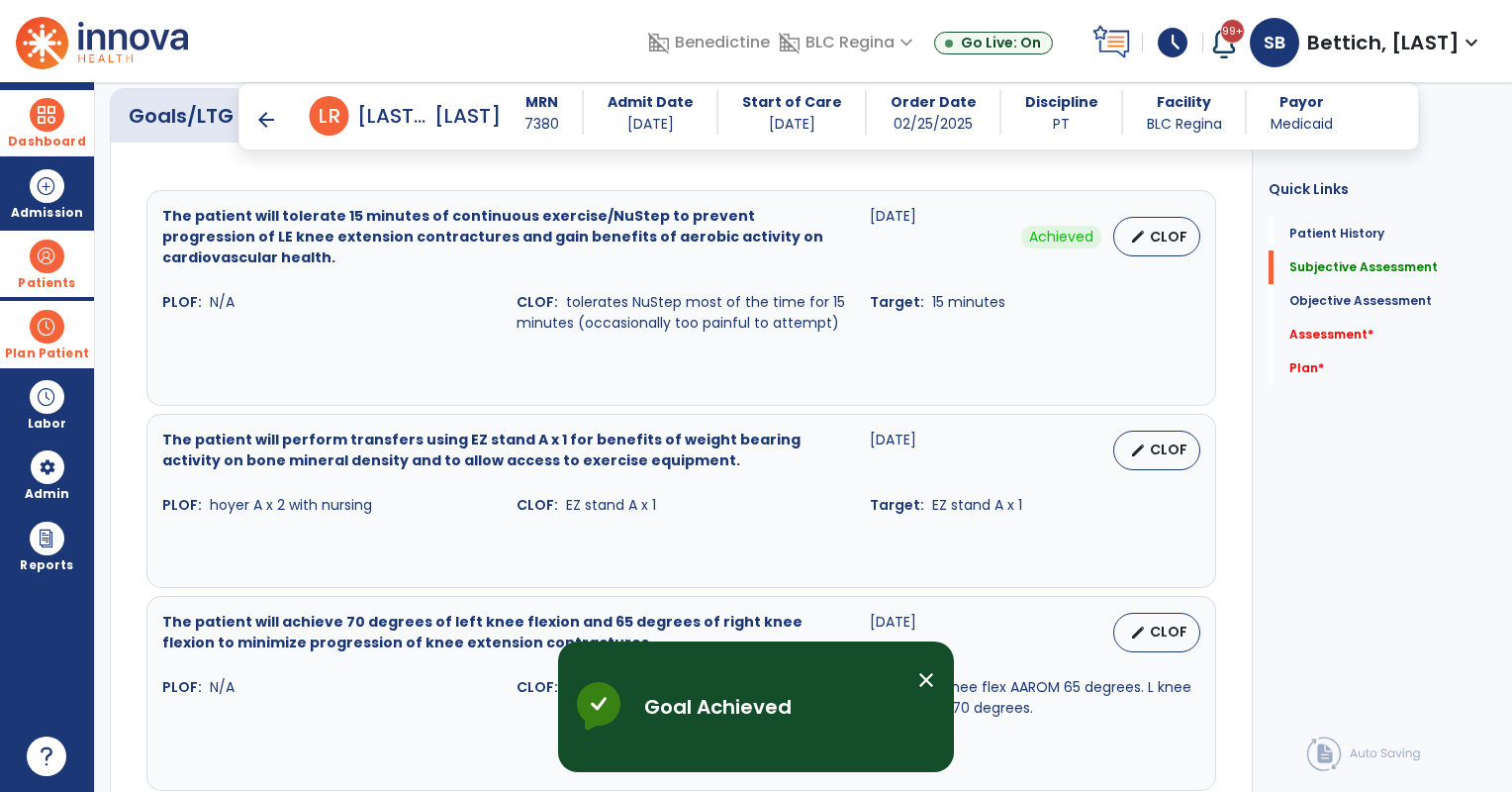 scroll, scrollTop: 1980, scrollLeft: 0, axis: vertical 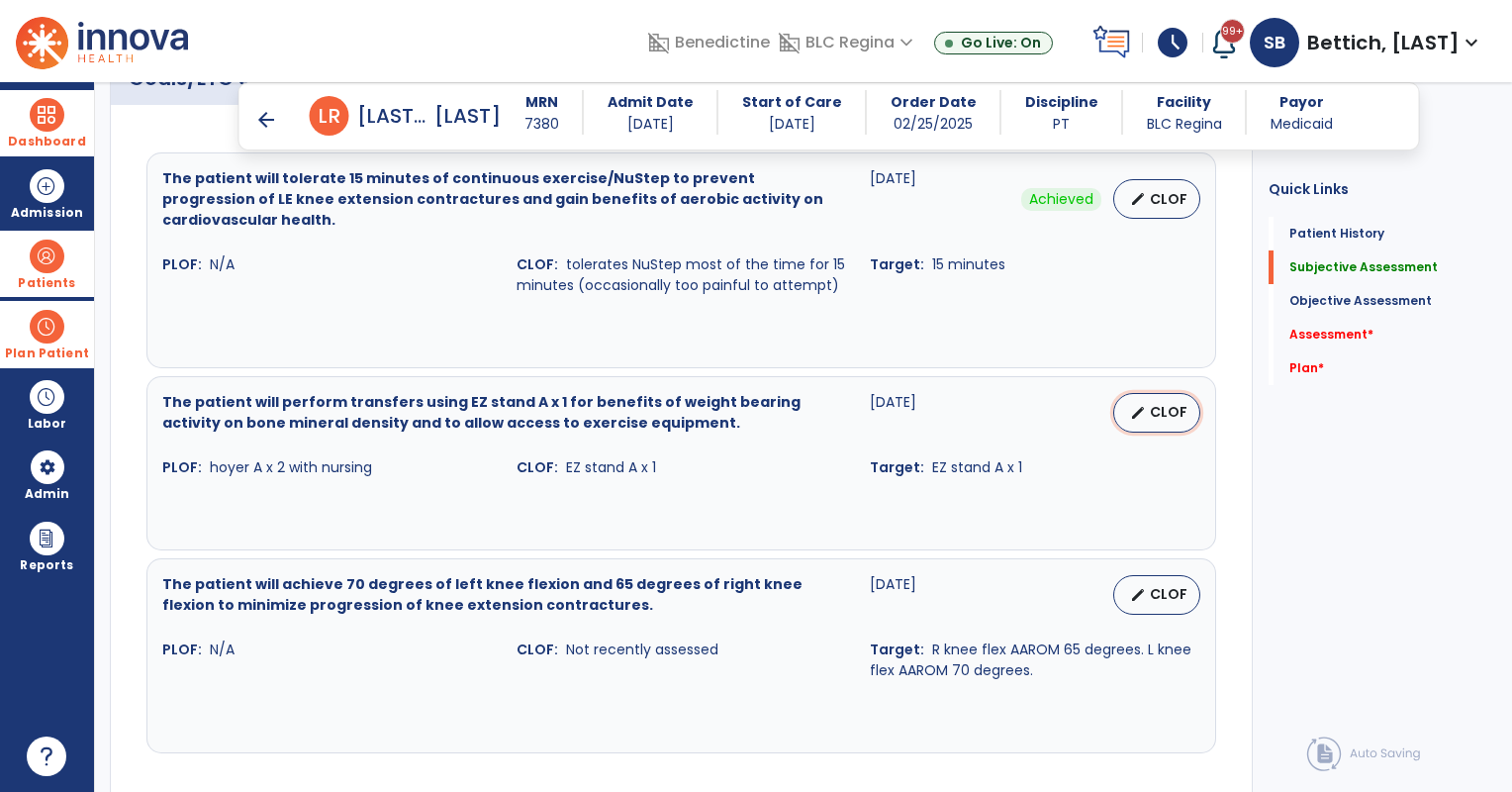 click on "CLOF" at bounding box center (1169, 412) 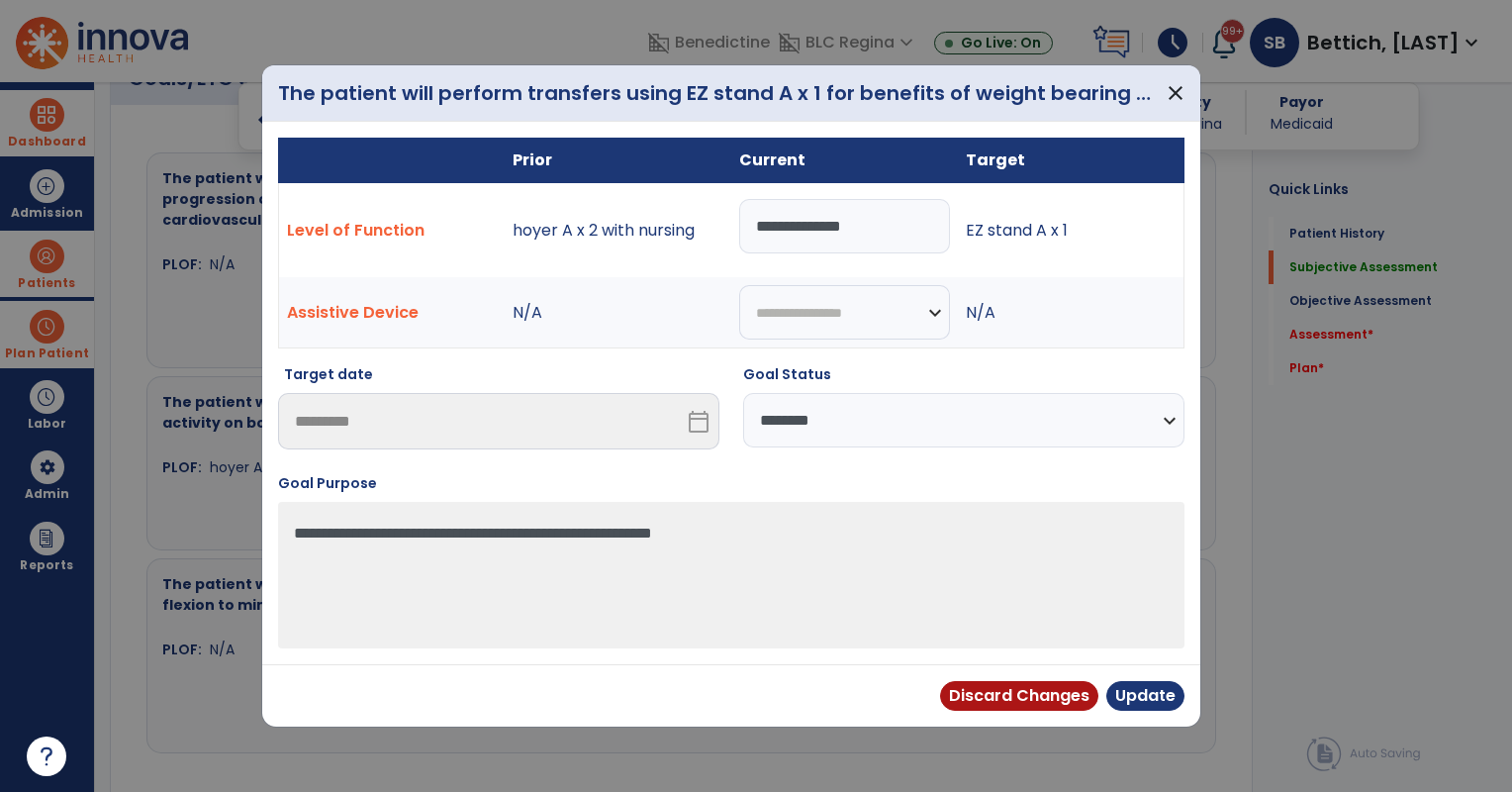 click on "**********" at bounding box center (964, 420) 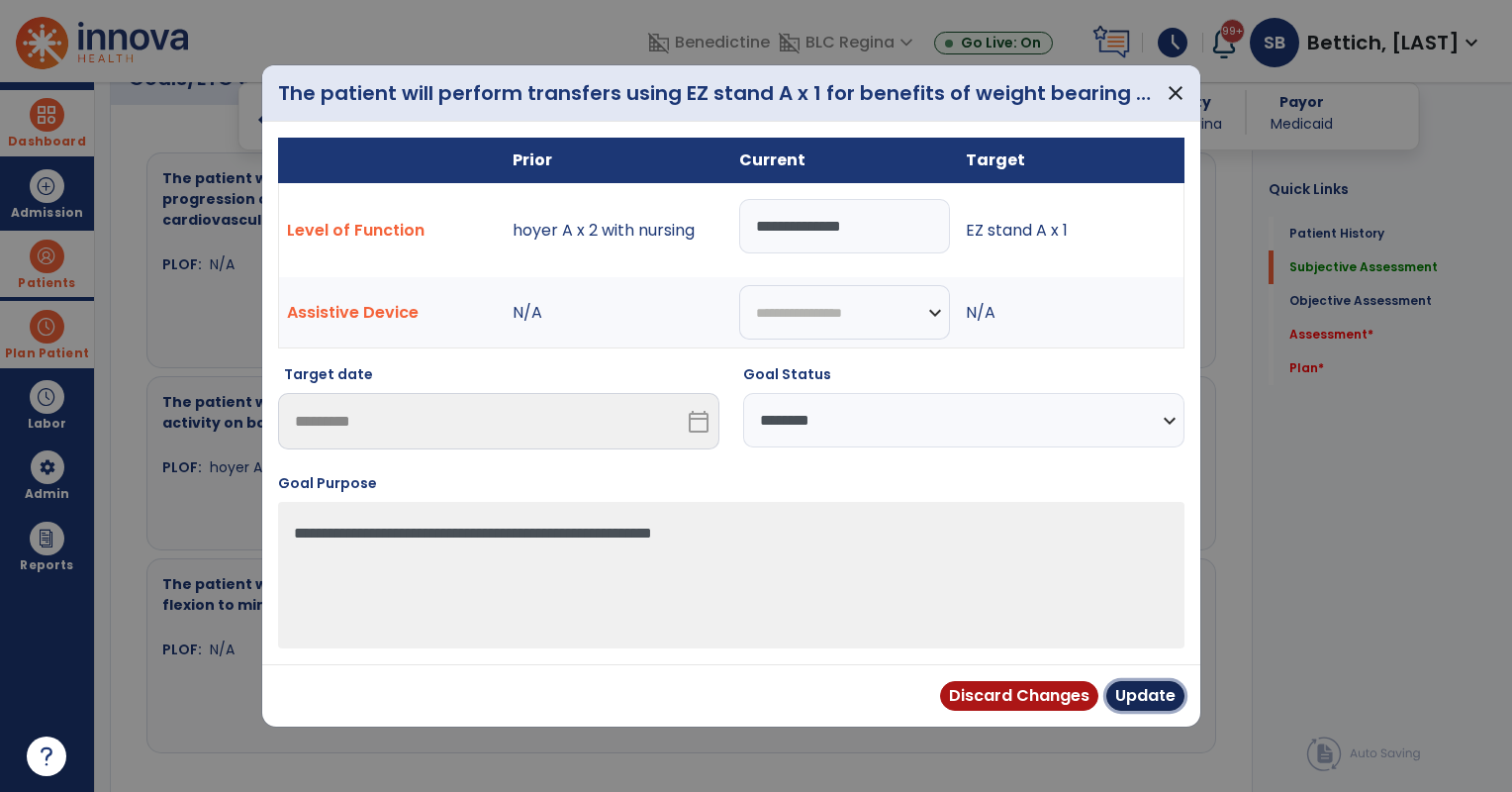 drag, startPoint x: 1176, startPoint y: 697, endPoint x: 1138, endPoint y: 645, distance: 64.40497 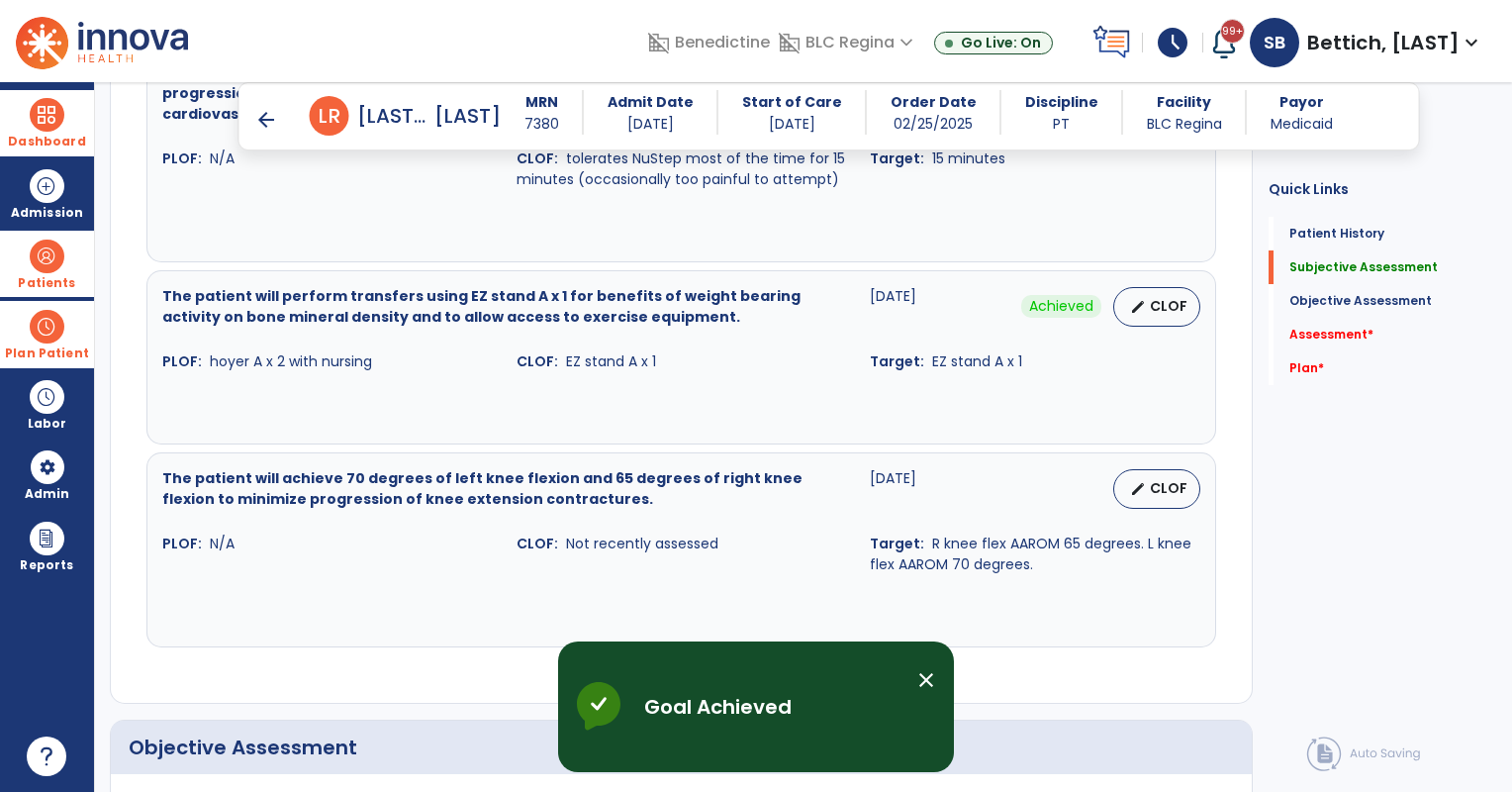 scroll, scrollTop: 2144, scrollLeft: 0, axis: vertical 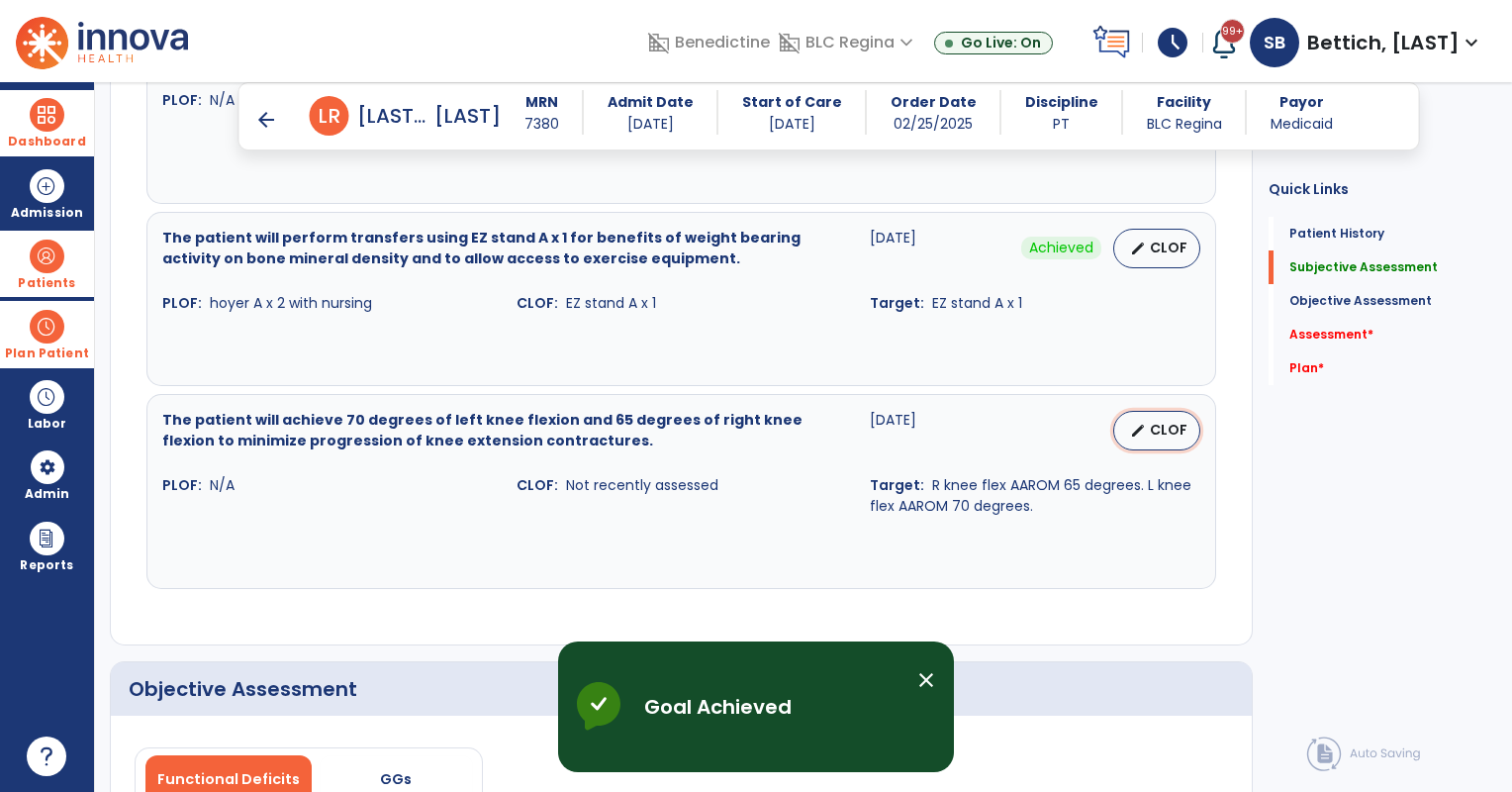 click on "CLOF" at bounding box center (1169, 430) 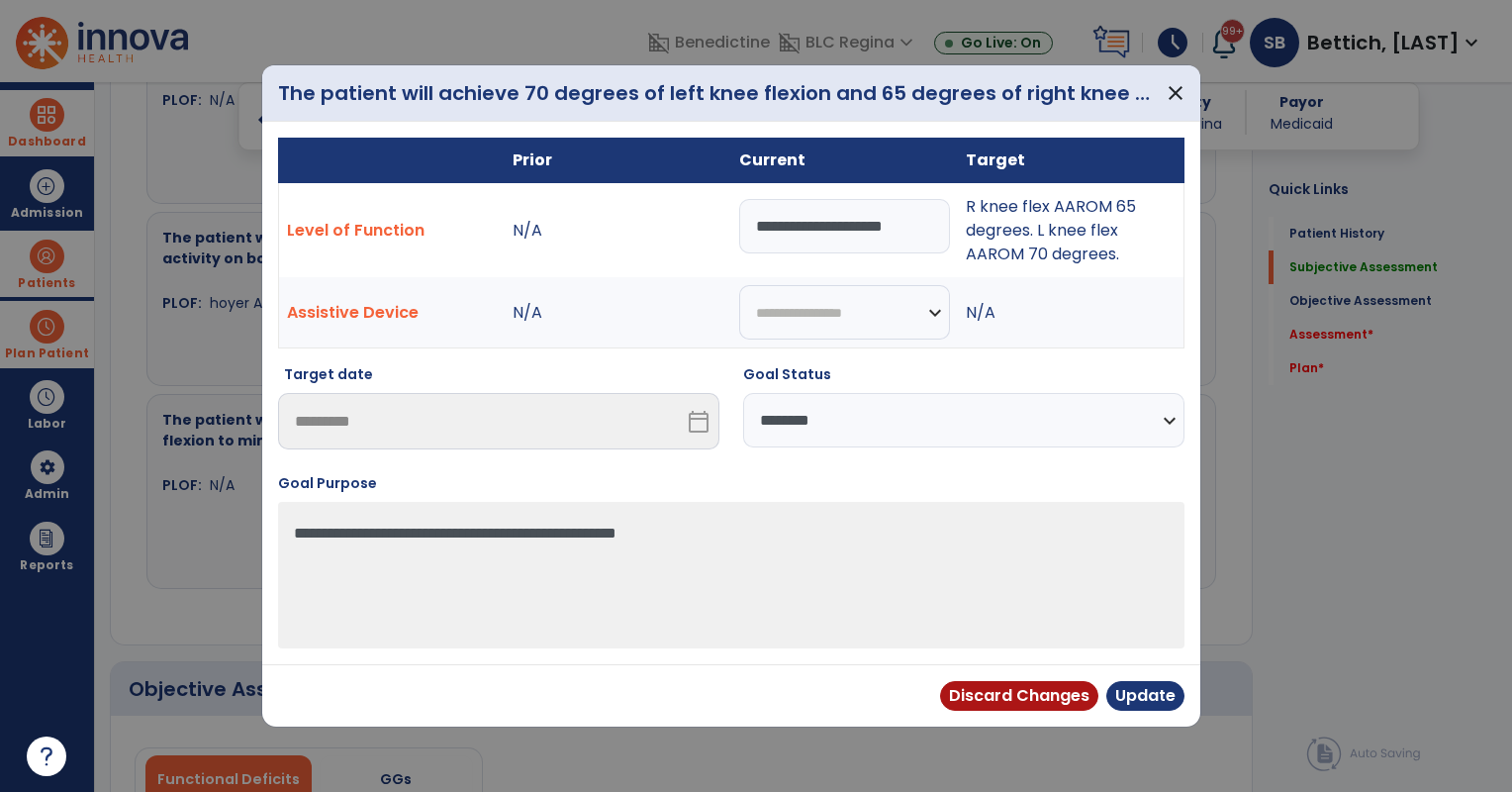 click on "**********" at bounding box center (964, 420) 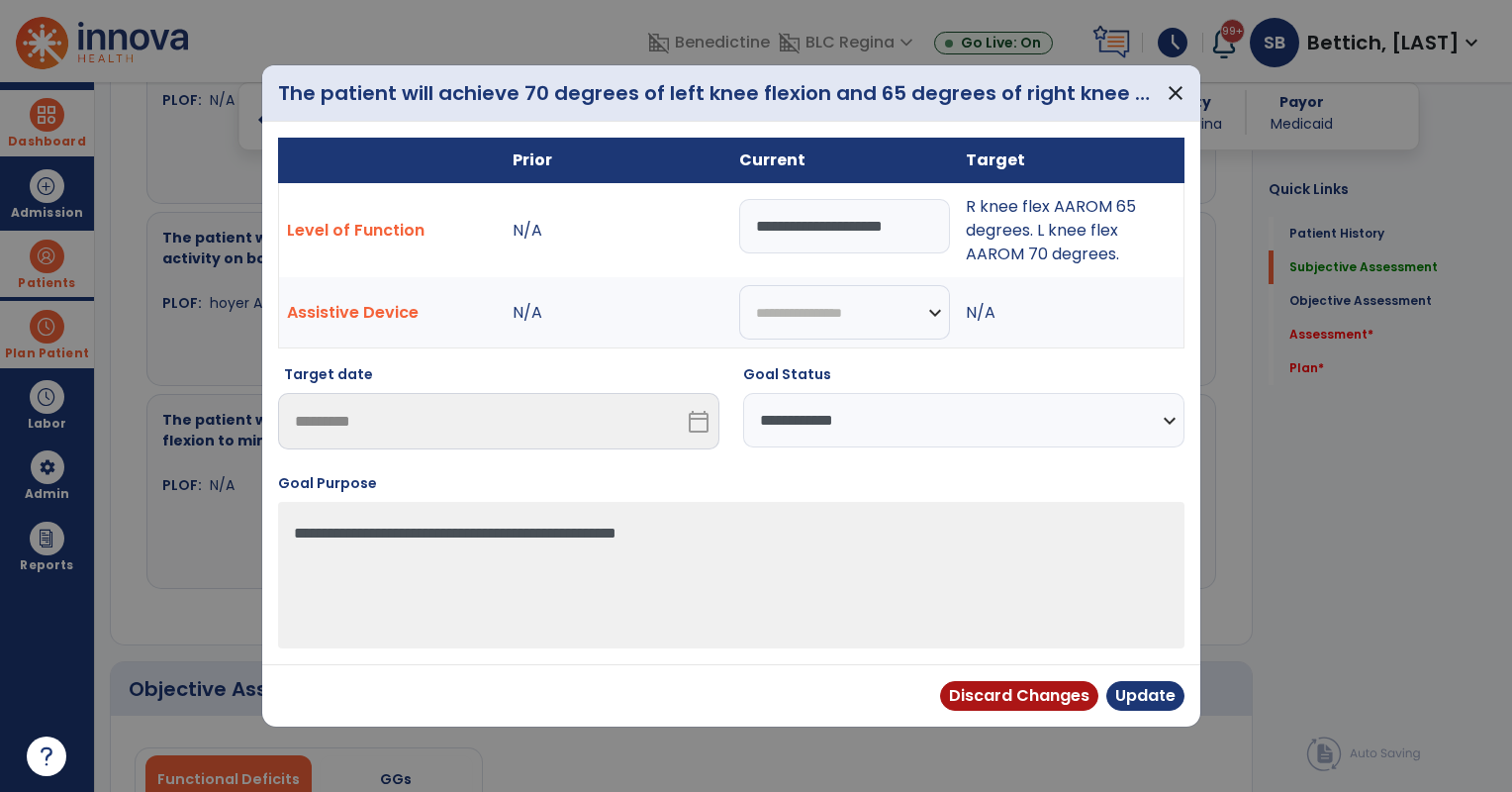 click on "**********" at bounding box center (964, 420) 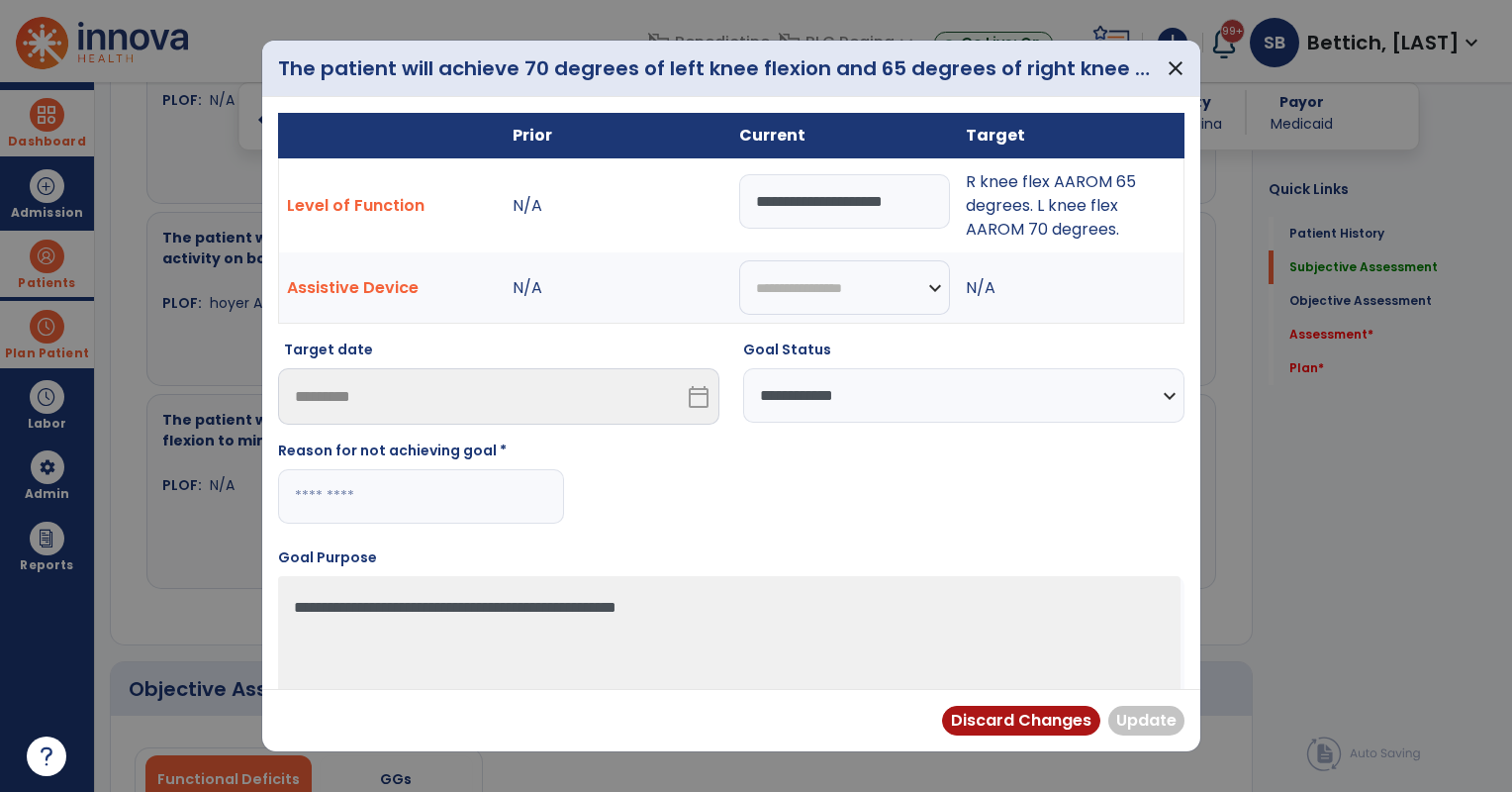 click at bounding box center [421, 496] 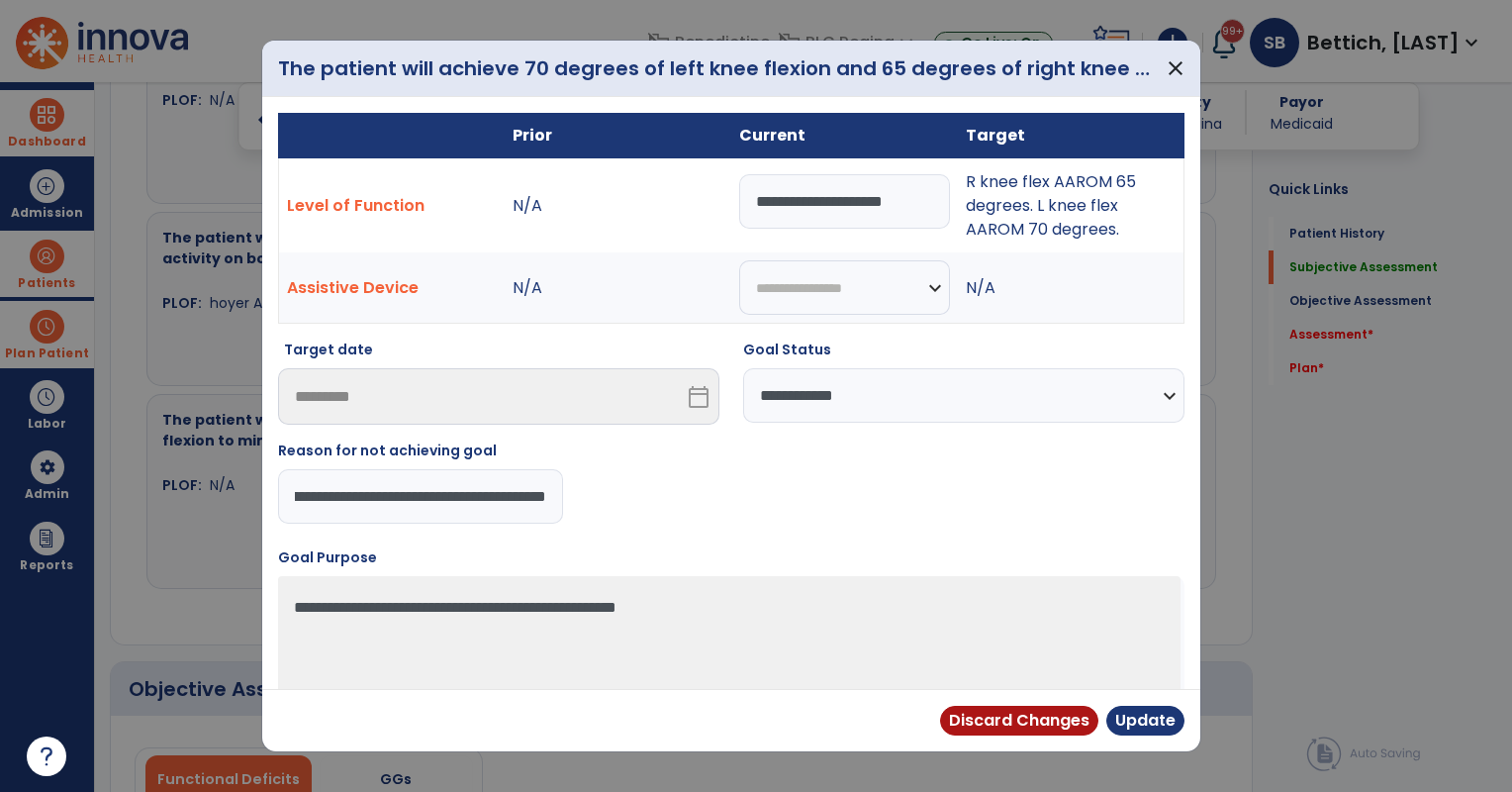 scroll, scrollTop: 0, scrollLeft: 325, axis: horizontal 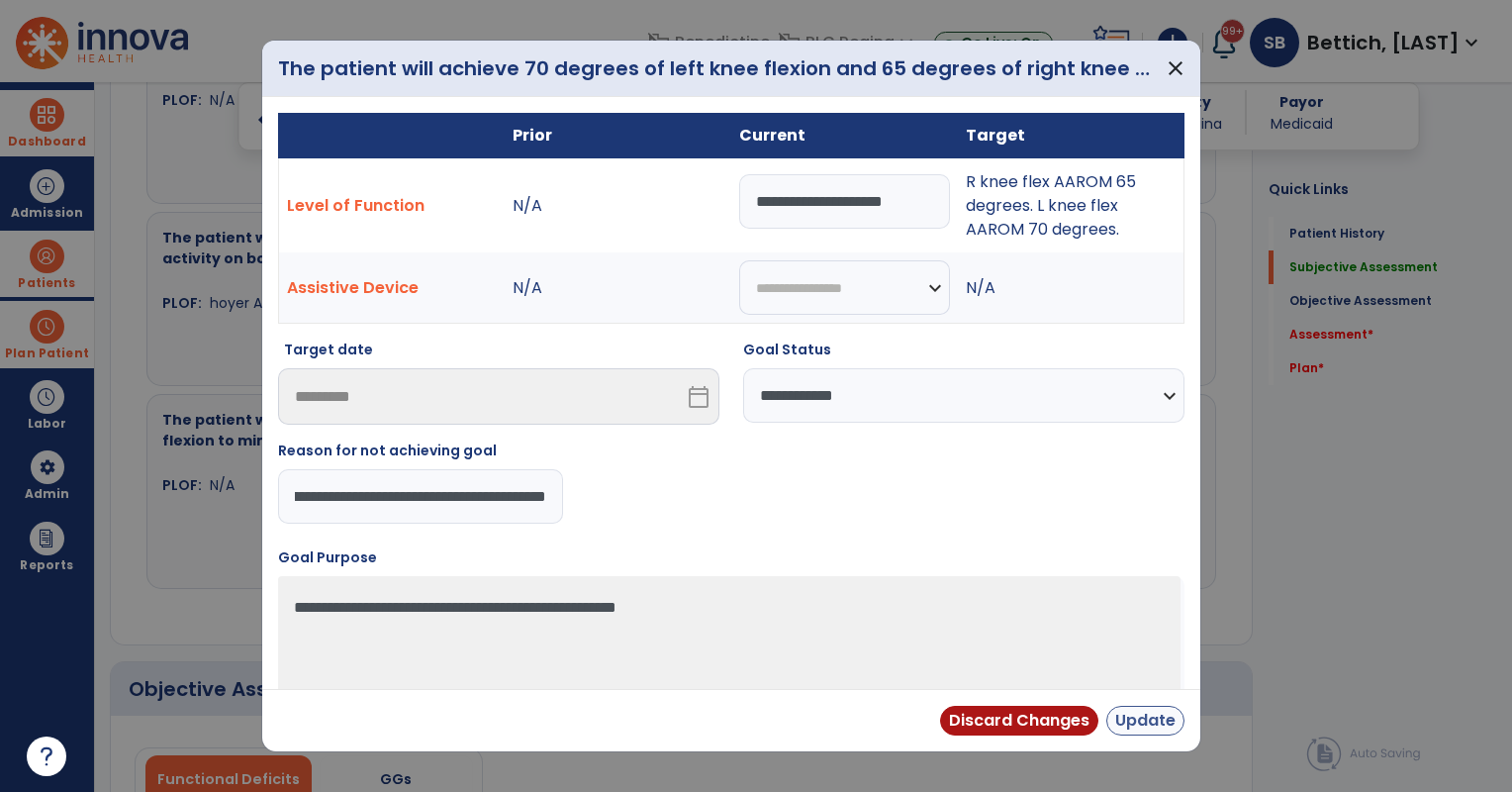 type on "**********" 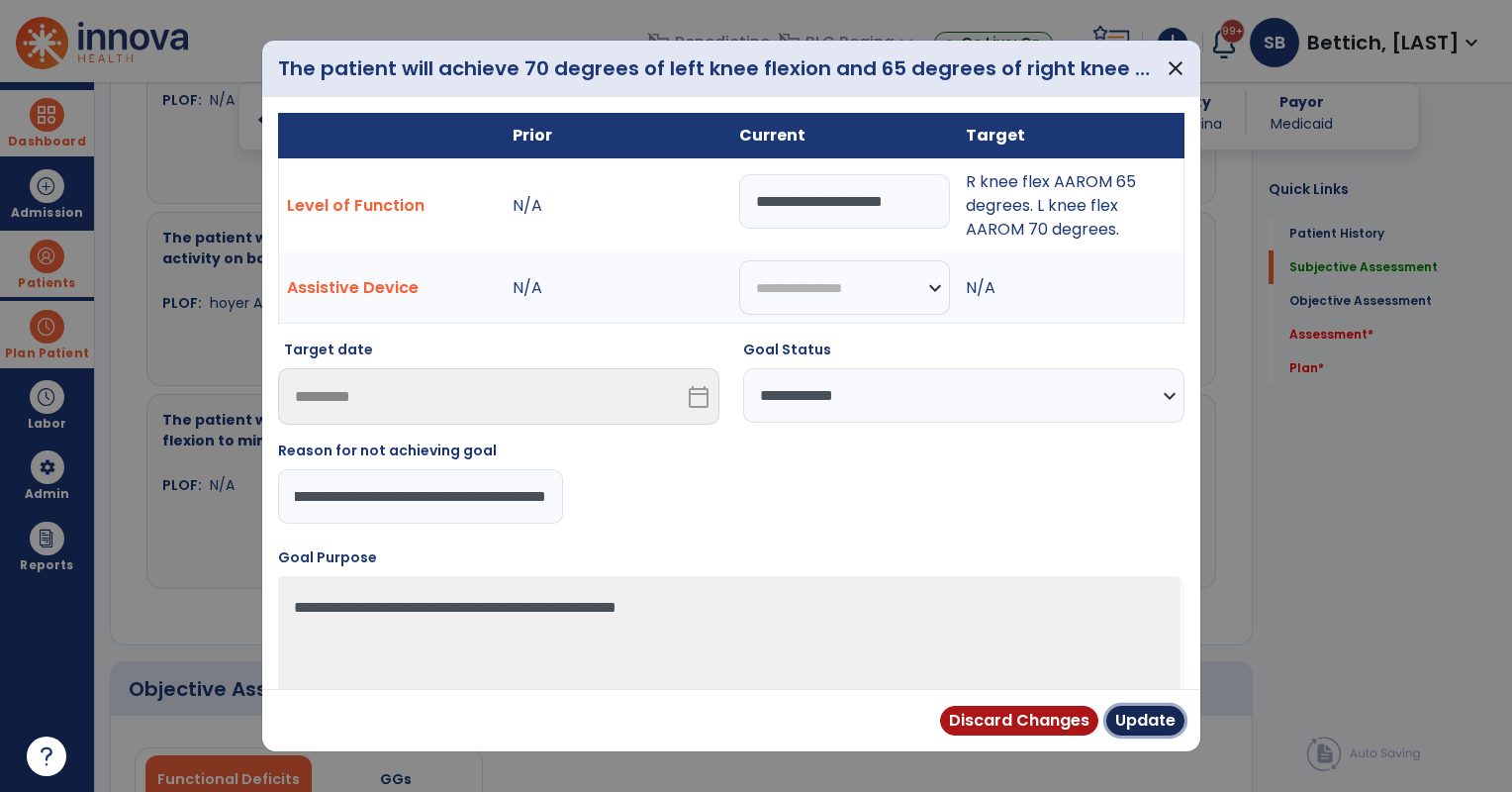 click on "Update" at bounding box center [1145, 721] 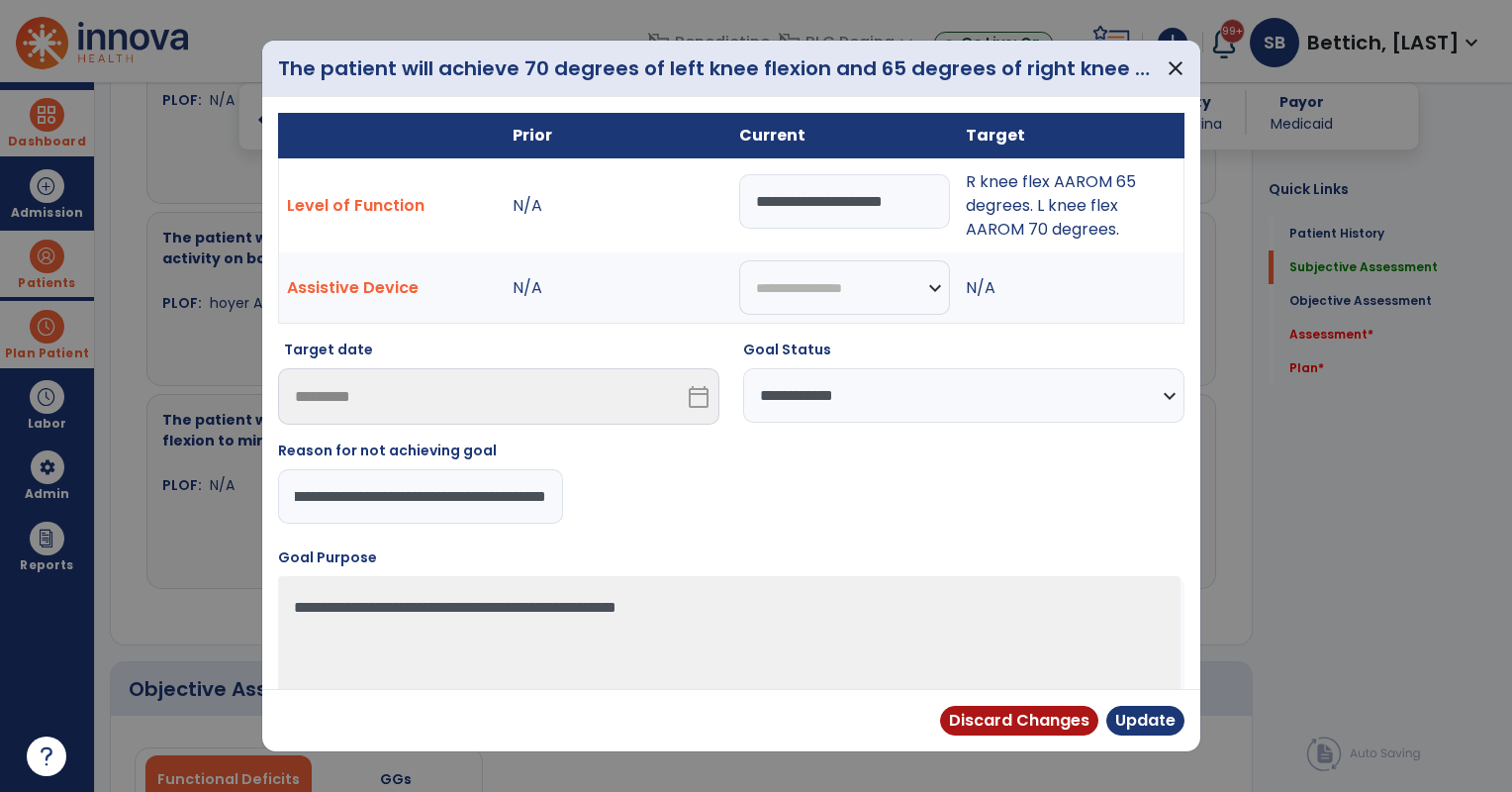 scroll, scrollTop: 0, scrollLeft: 0, axis: both 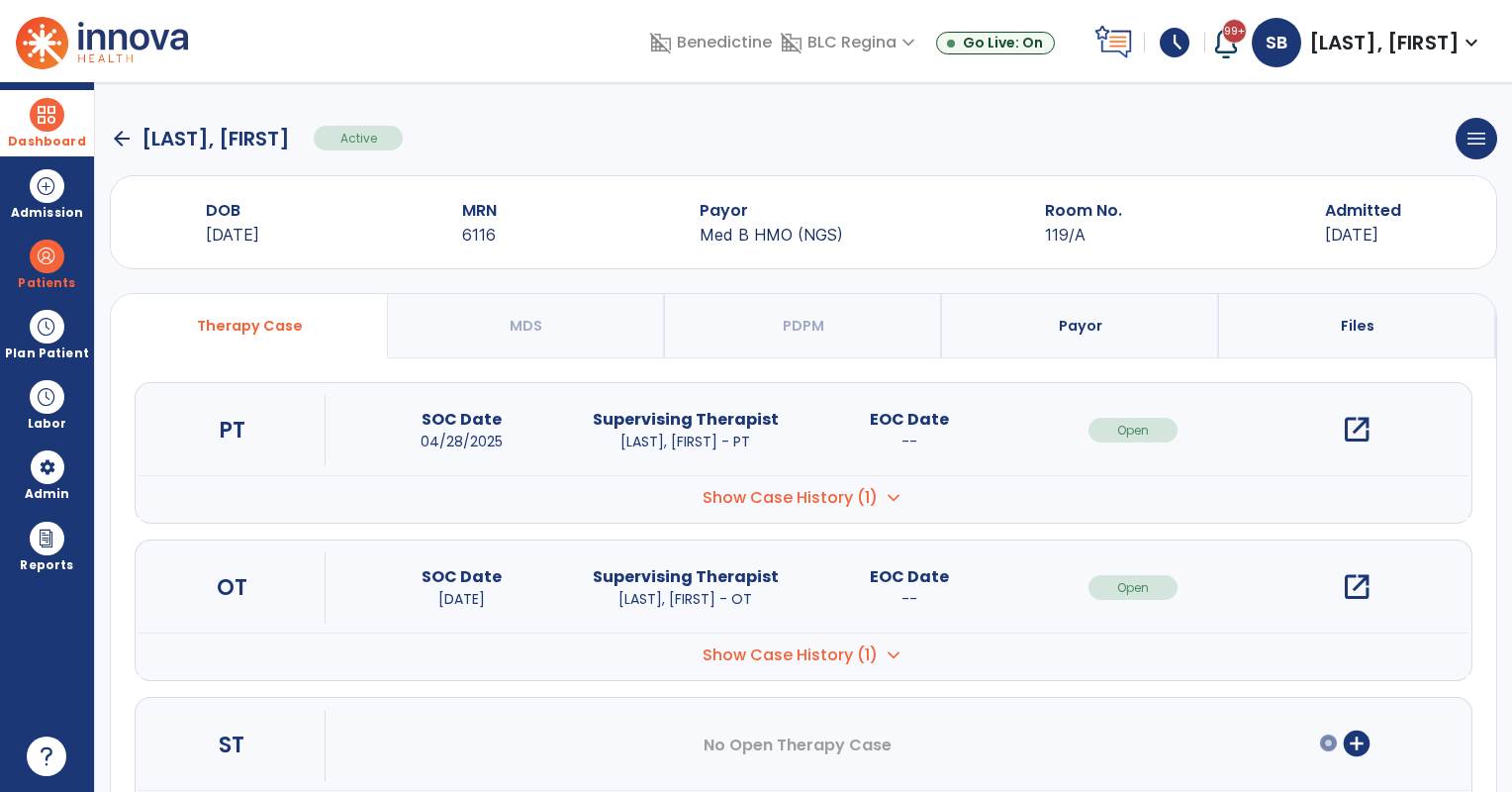 drag, startPoint x: 47, startPoint y: 108, endPoint x: 148, endPoint y: 154, distance: 110.981981 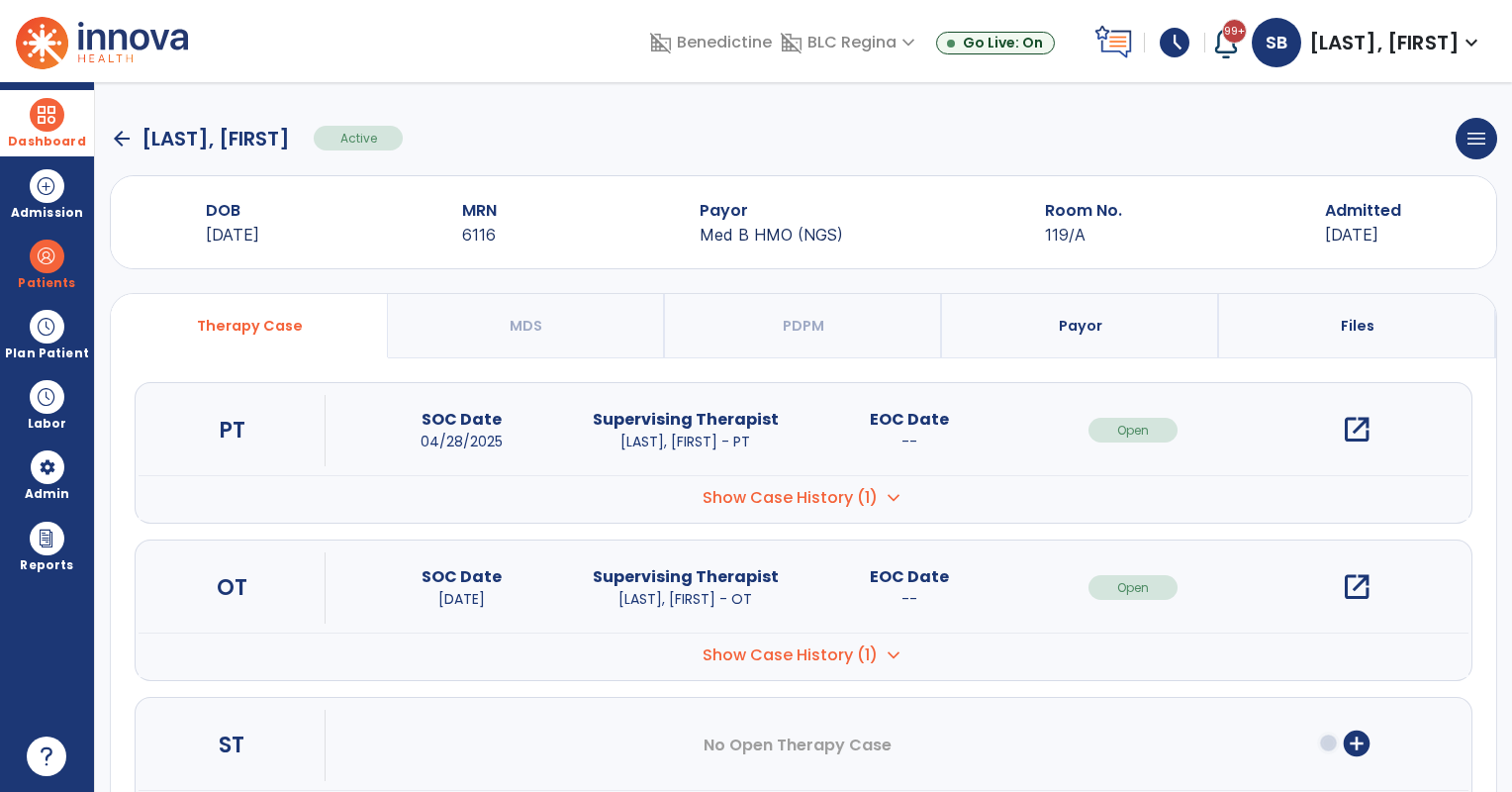 click at bounding box center (47, 115) 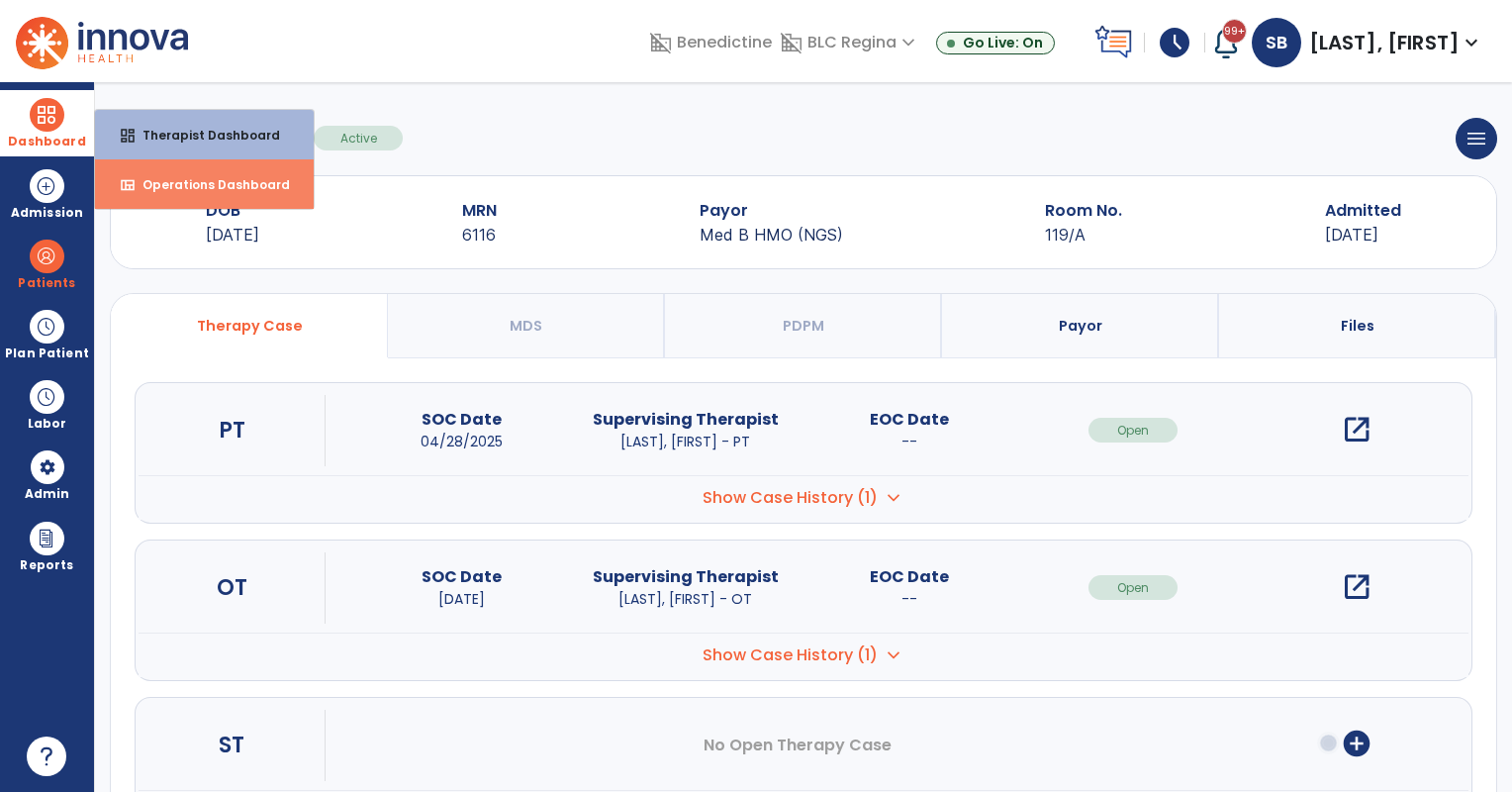 click on "Operations Dashboard" at bounding box center (208, 184) 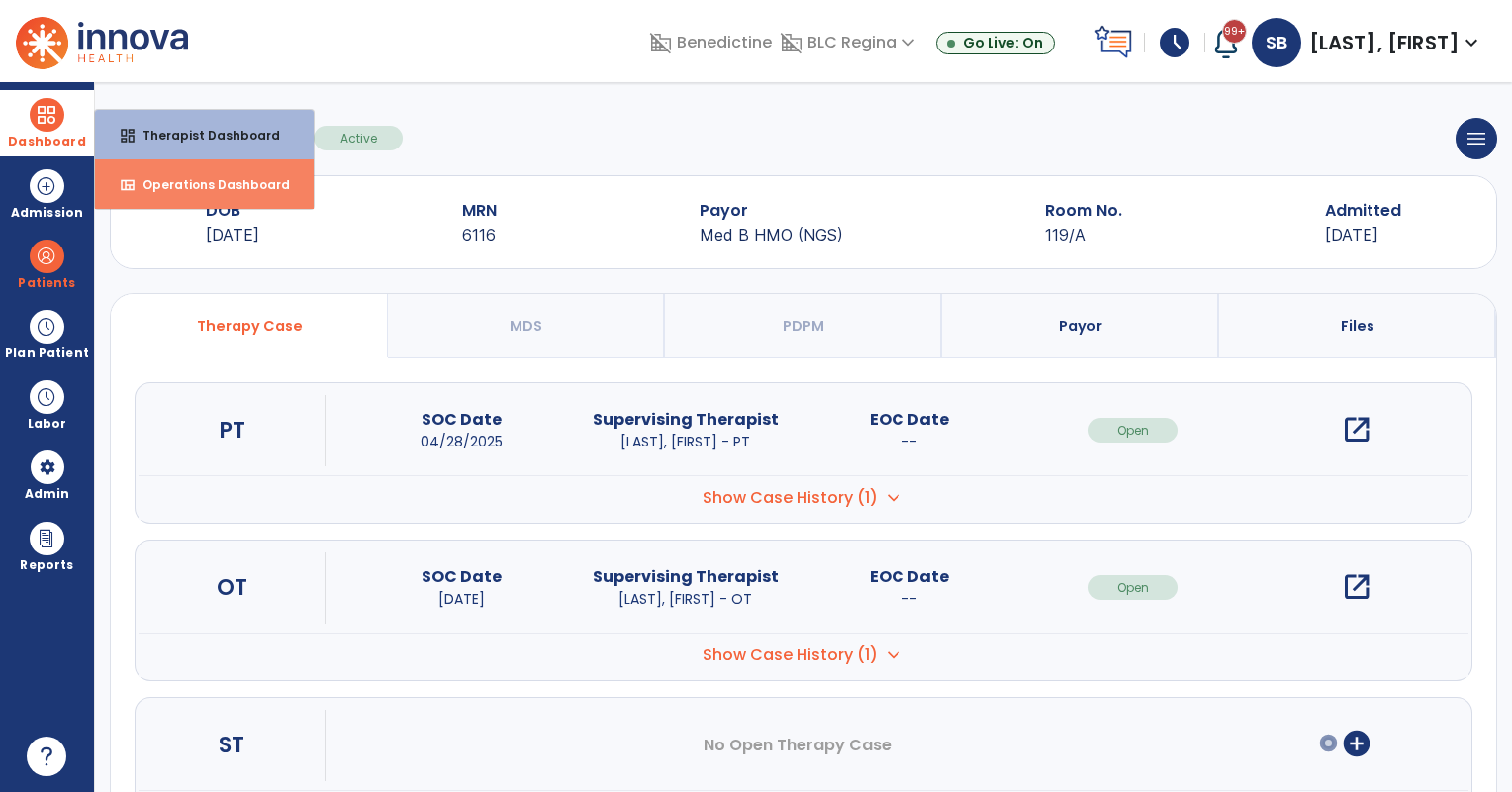 select on "***" 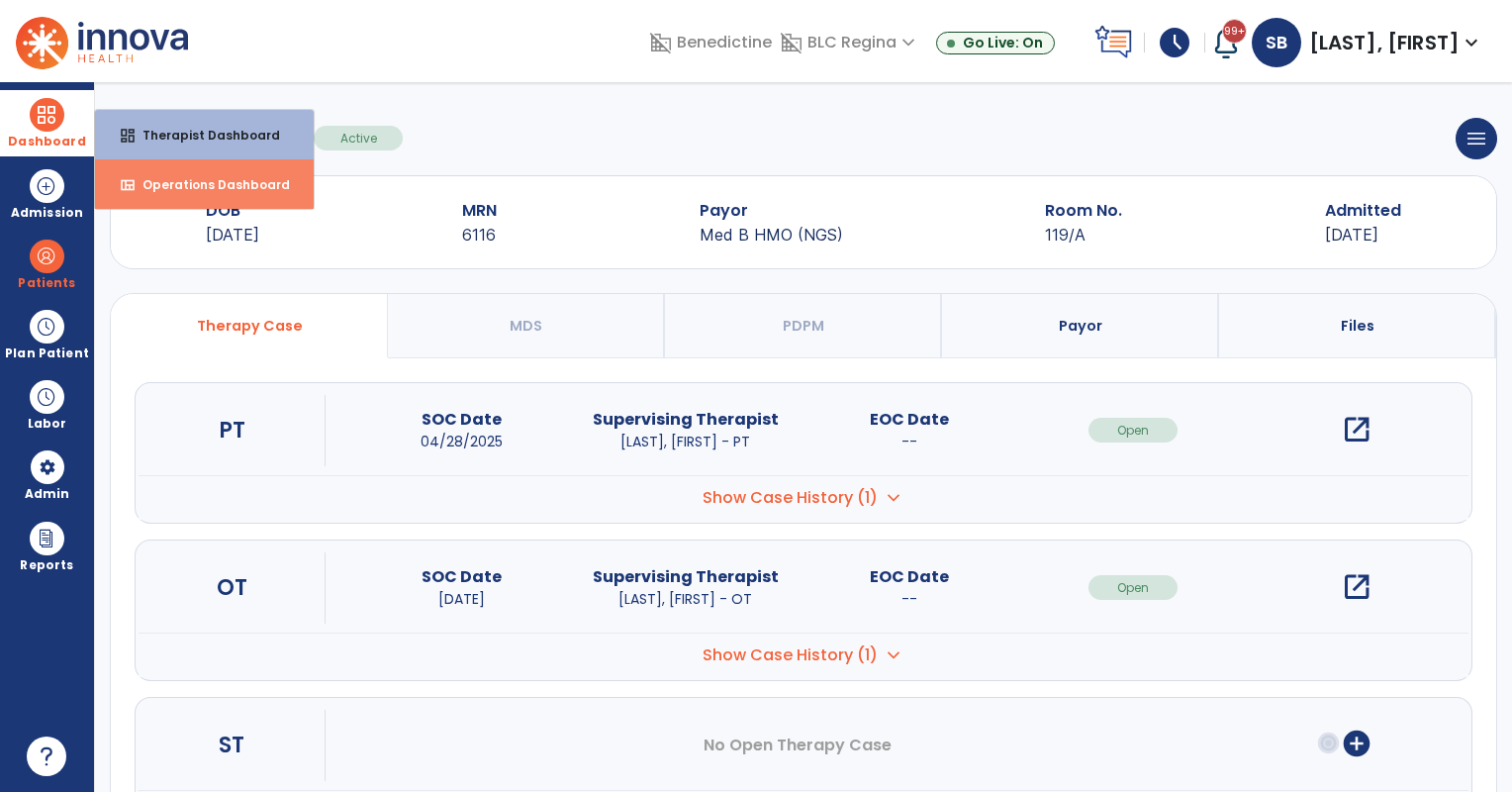 select on "****" 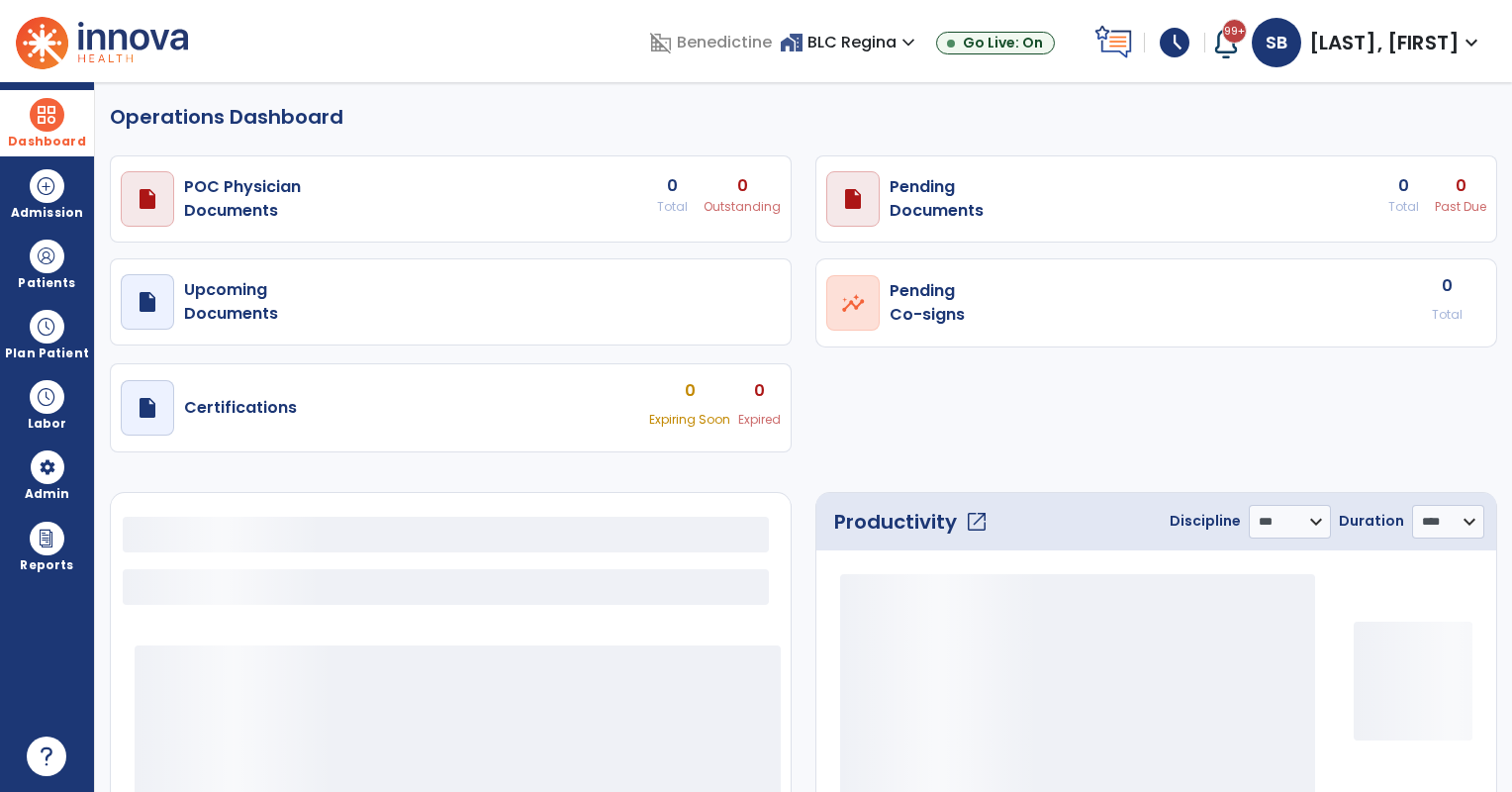 select on "***" 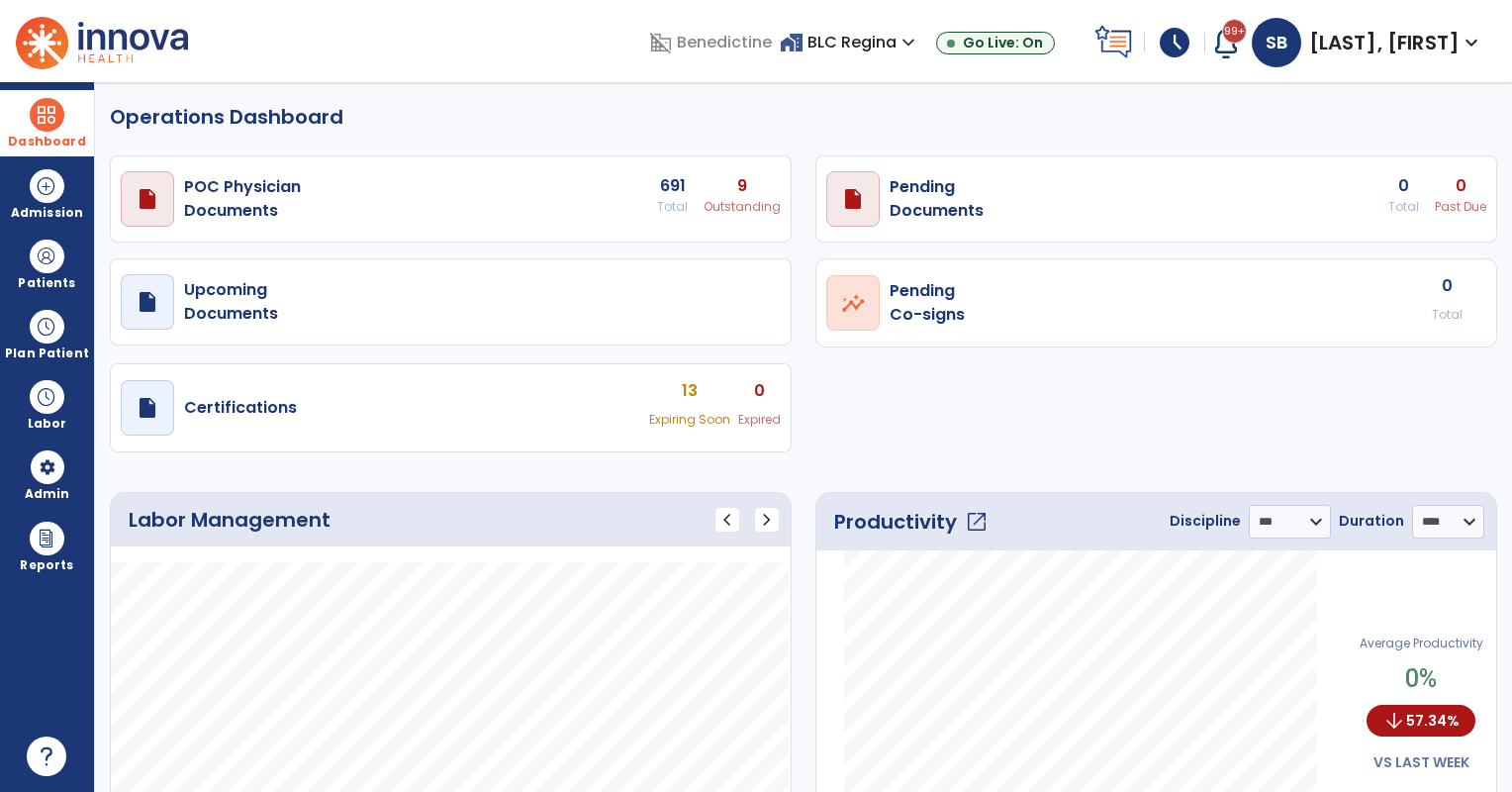 click on "draft   open_in_new  POC Physician  Documents 691 Total 9 Outstanding" at bounding box center (450, 199) 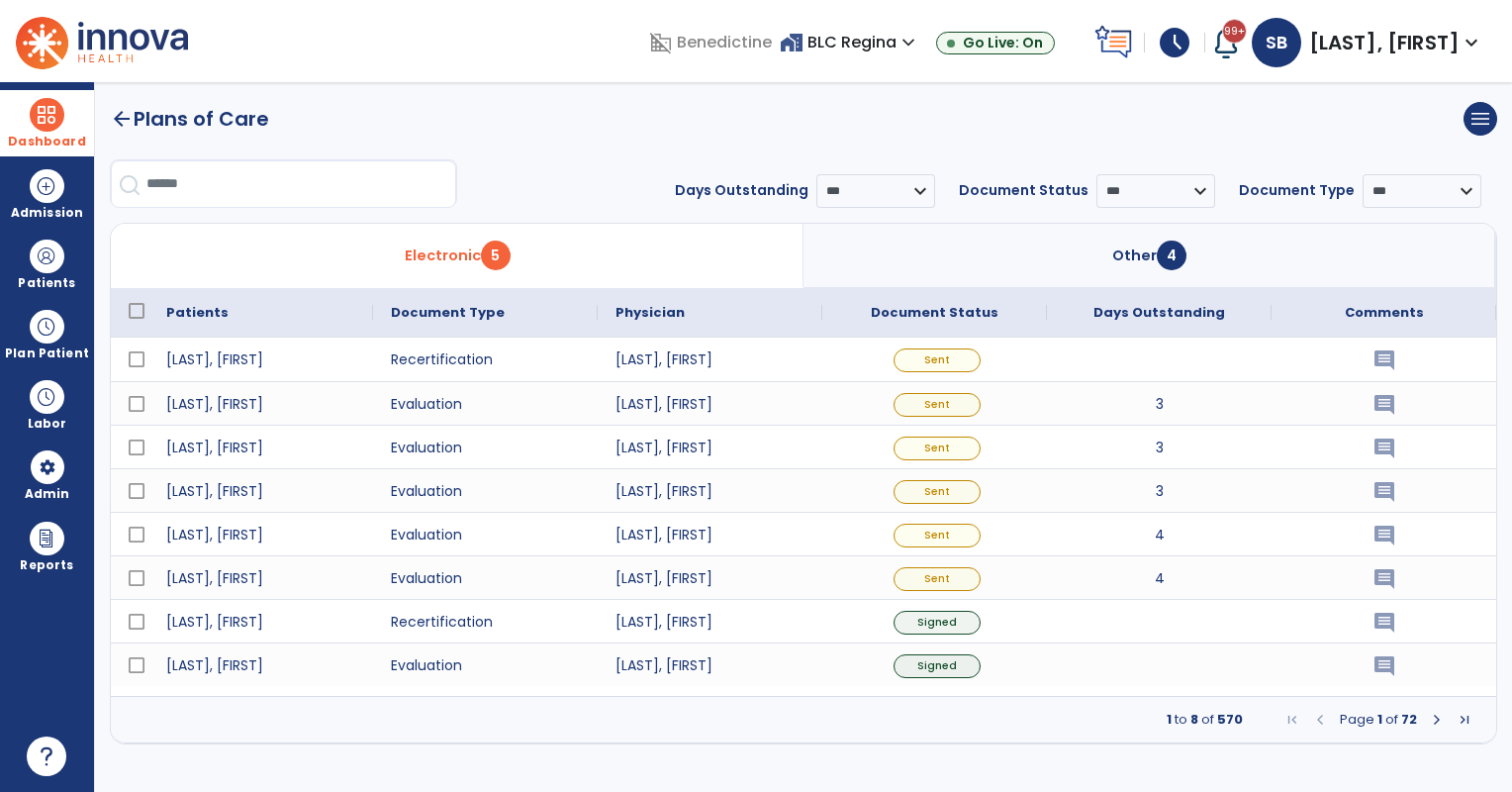 click on "Other  4" at bounding box center [1150, 255] 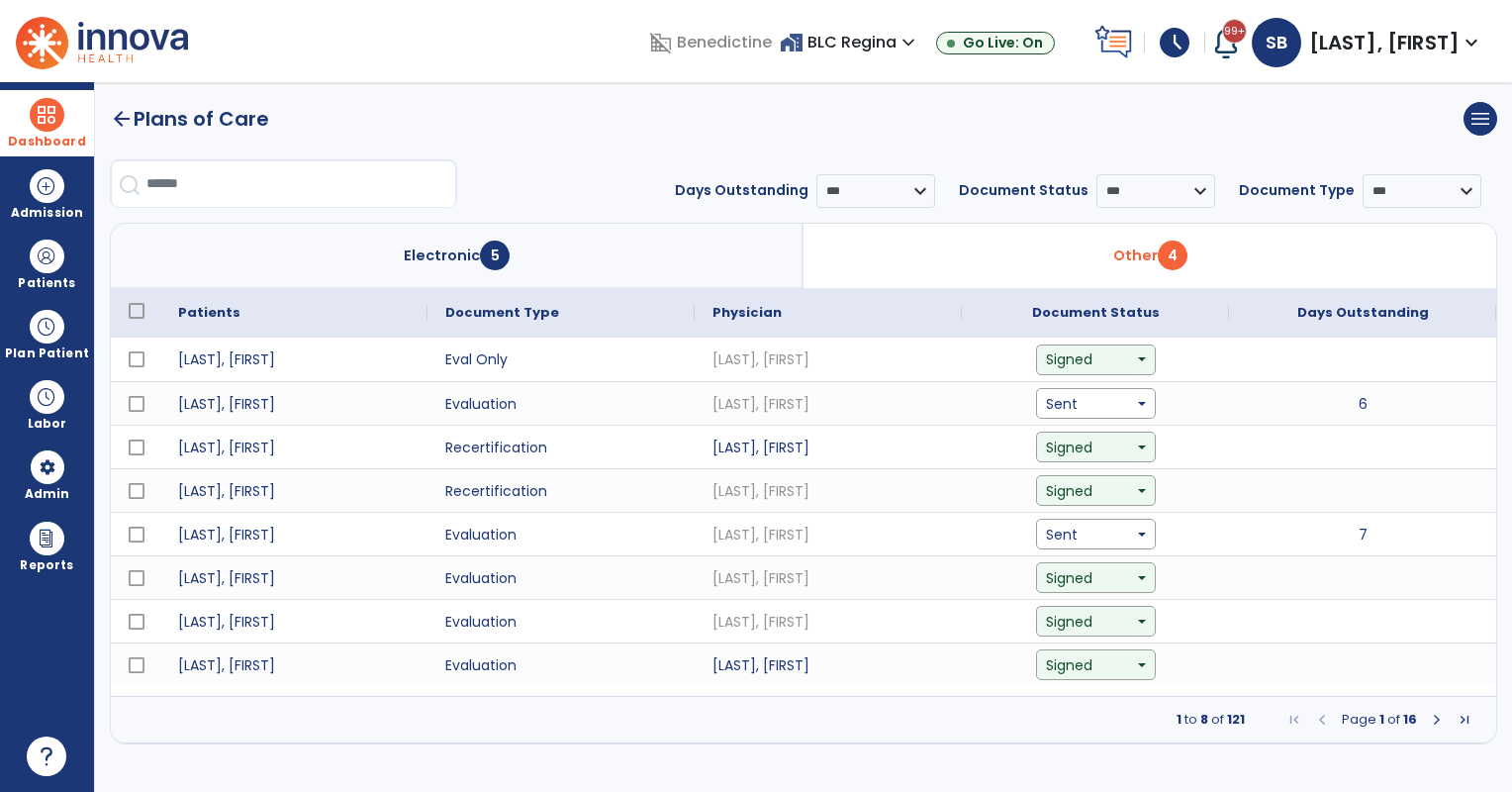 click at bounding box center [1437, 720] 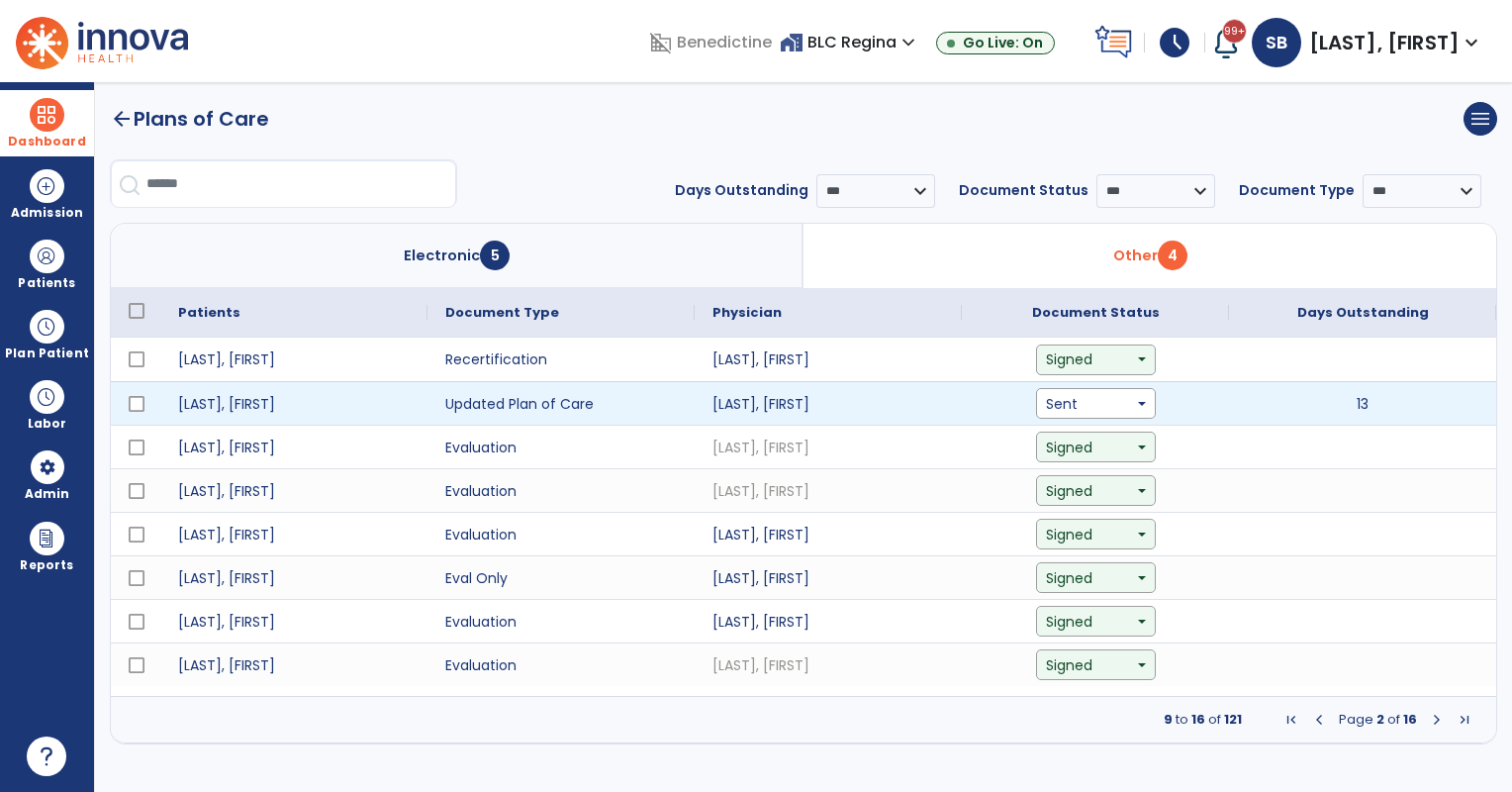 click on "Sent" 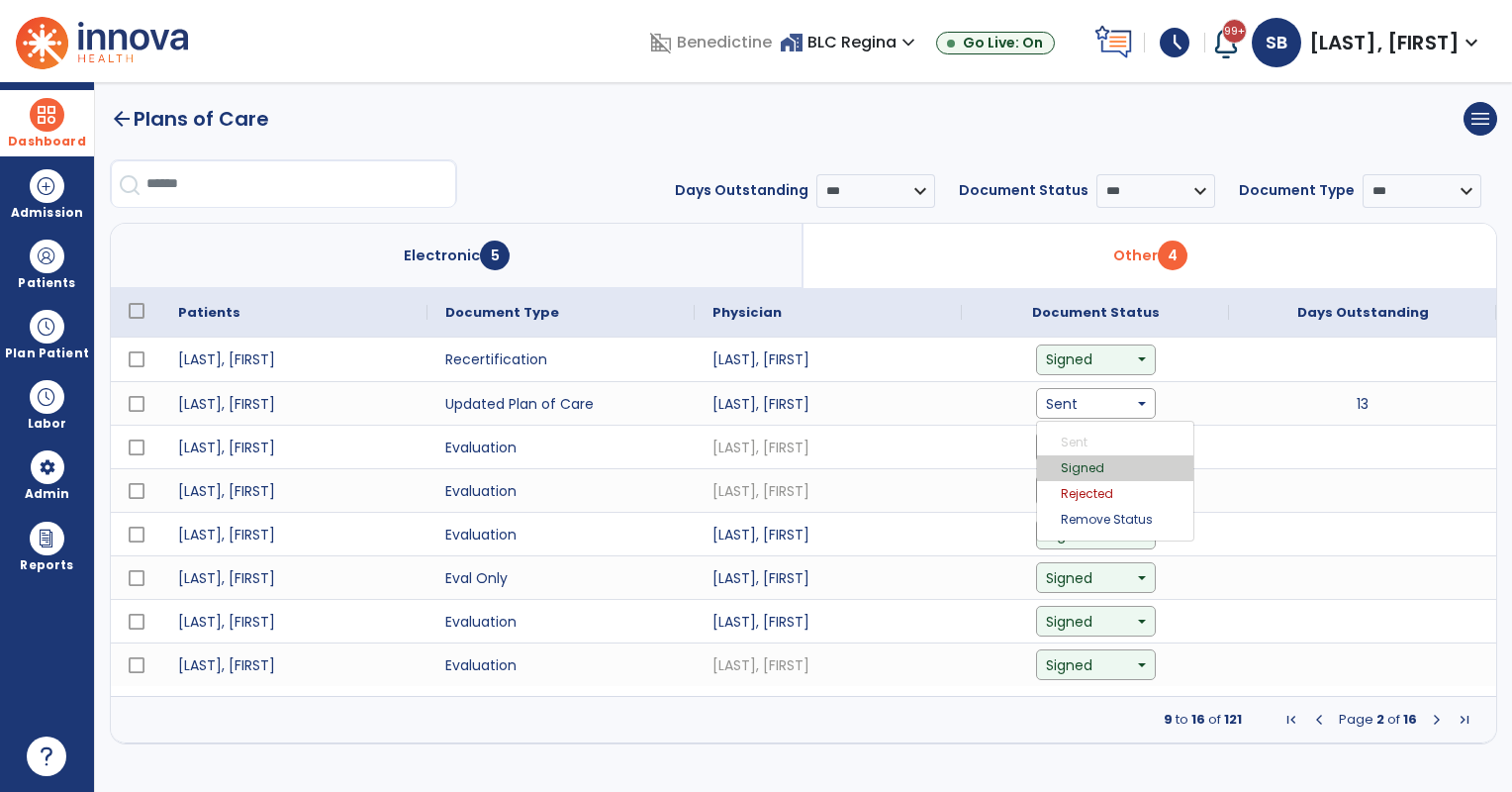 click on "Signed" at bounding box center (1115, 468) 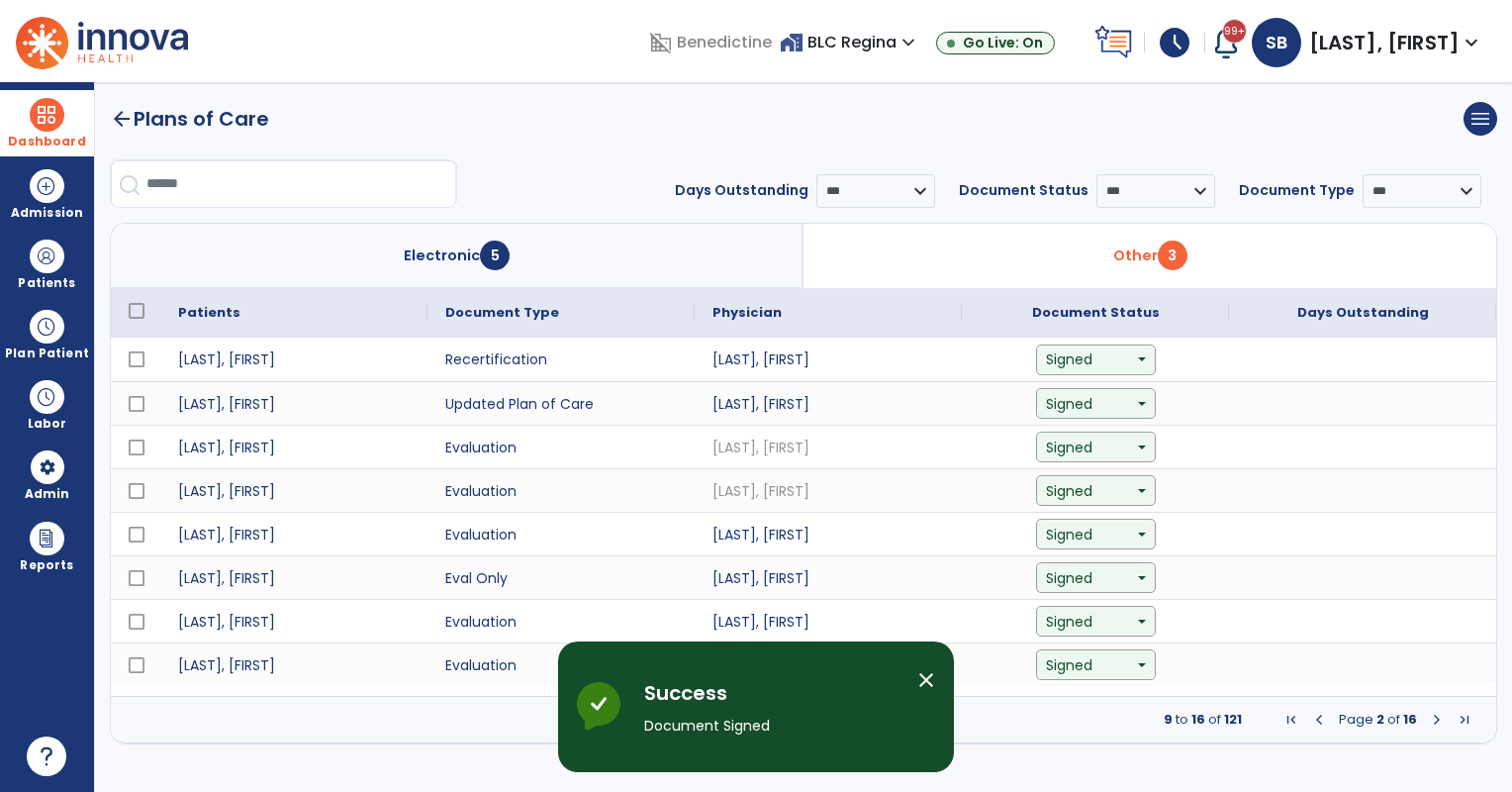 click at bounding box center (1437, 720) 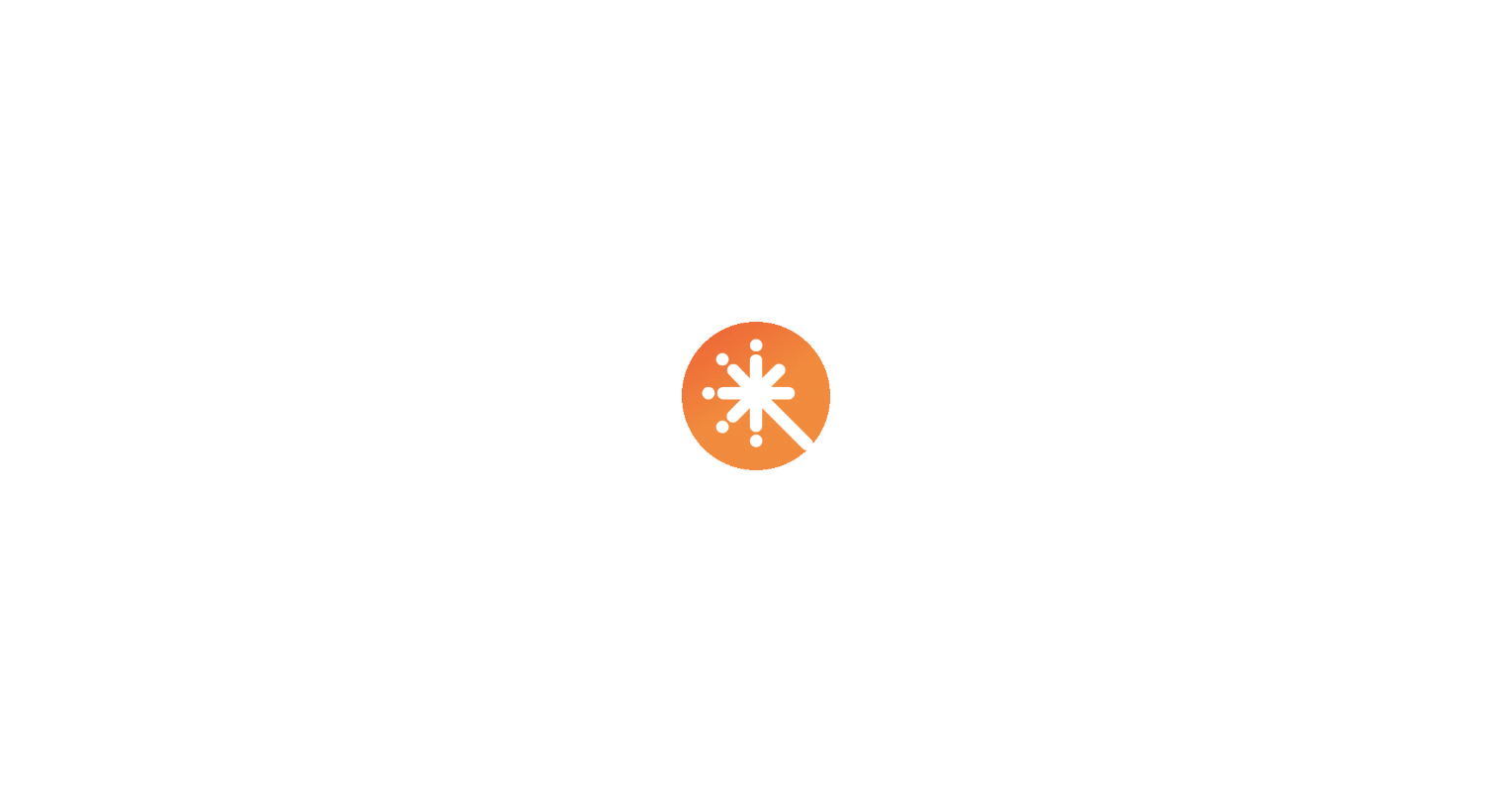 scroll, scrollTop: 0, scrollLeft: 0, axis: both 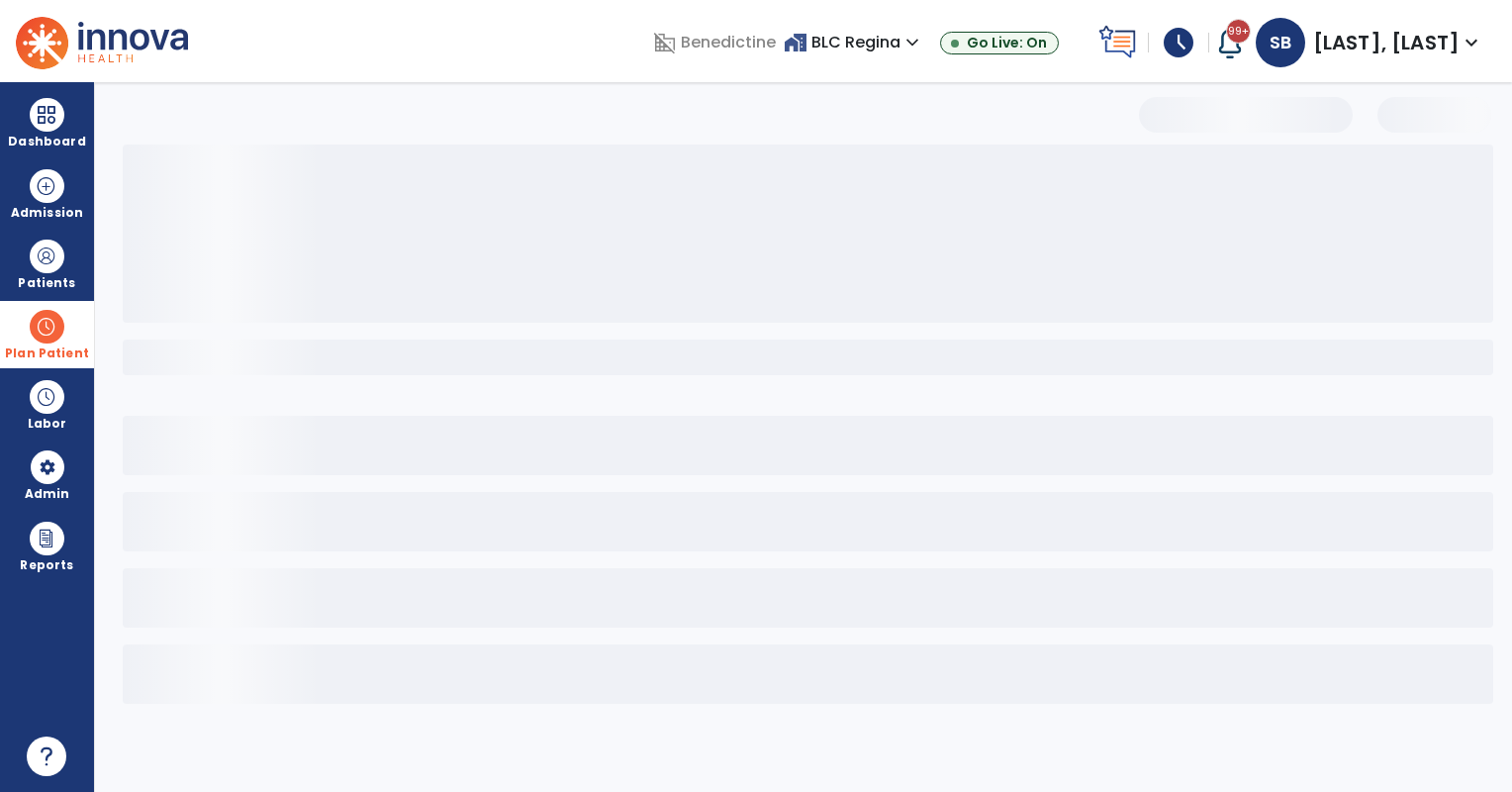 click at bounding box center [47, 327] 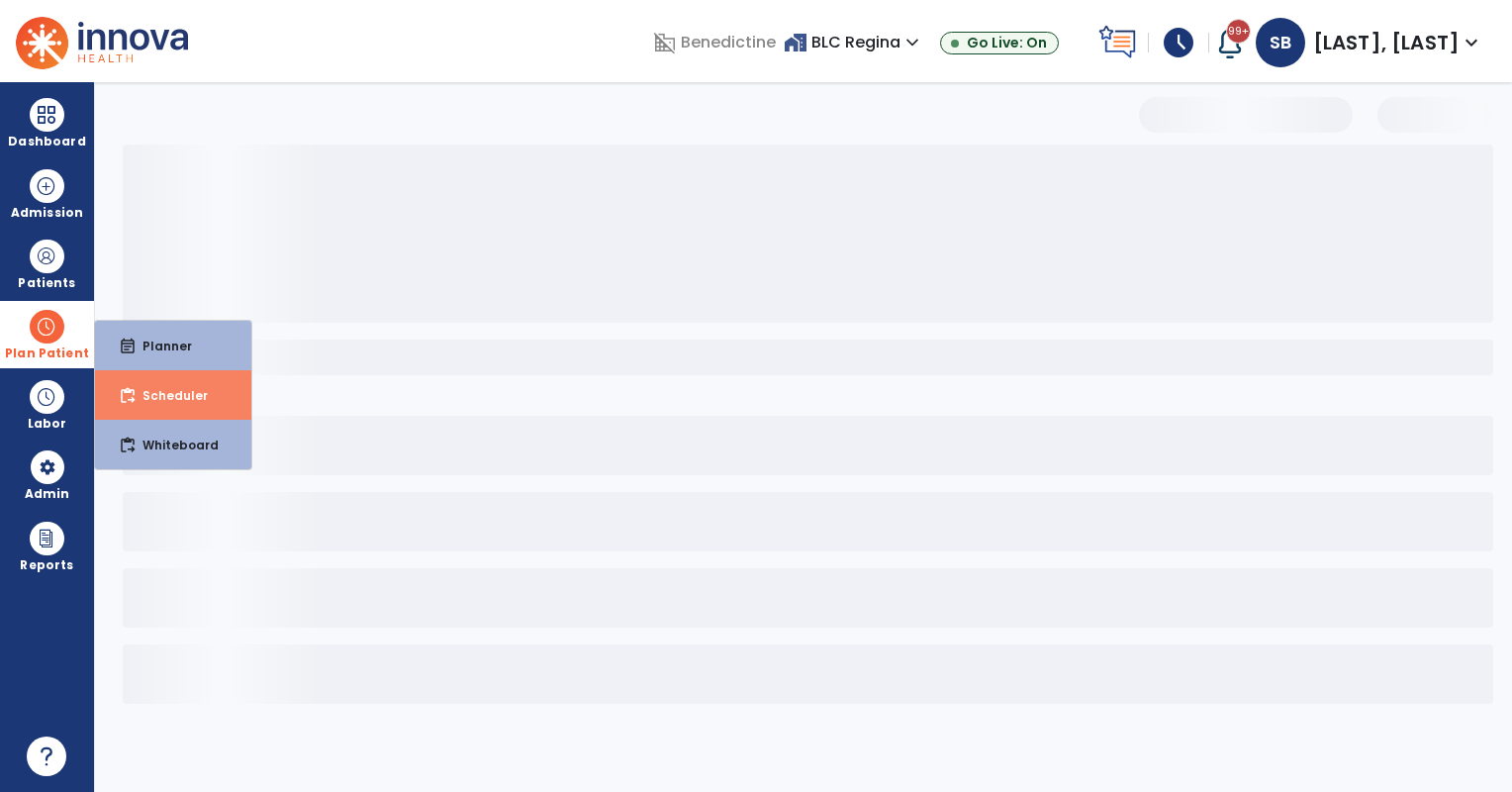 click on "content_paste_go  Scheduler" at bounding box center (173, 395) 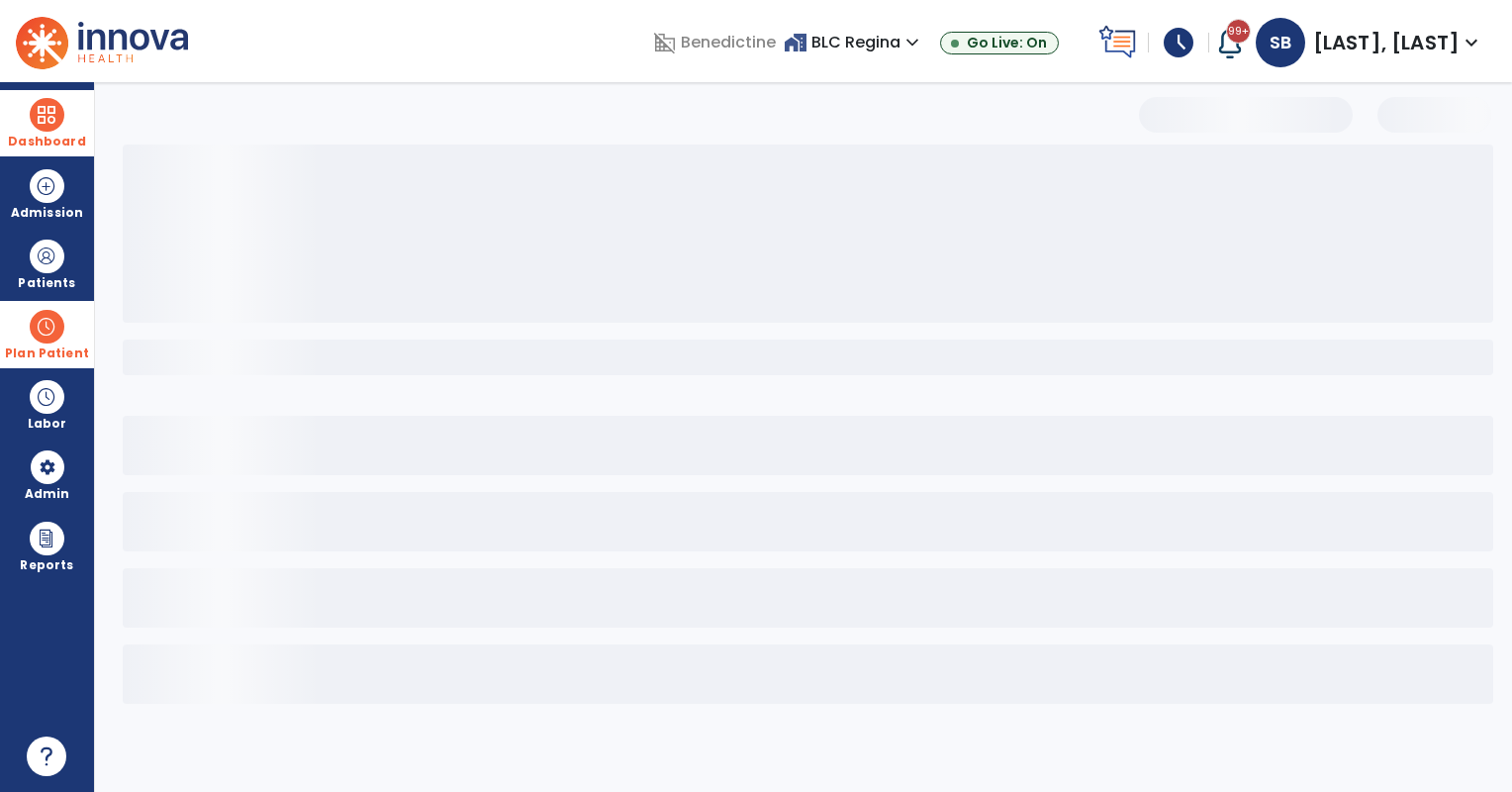 click on "Dashboard" at bounding box center (47, 142) 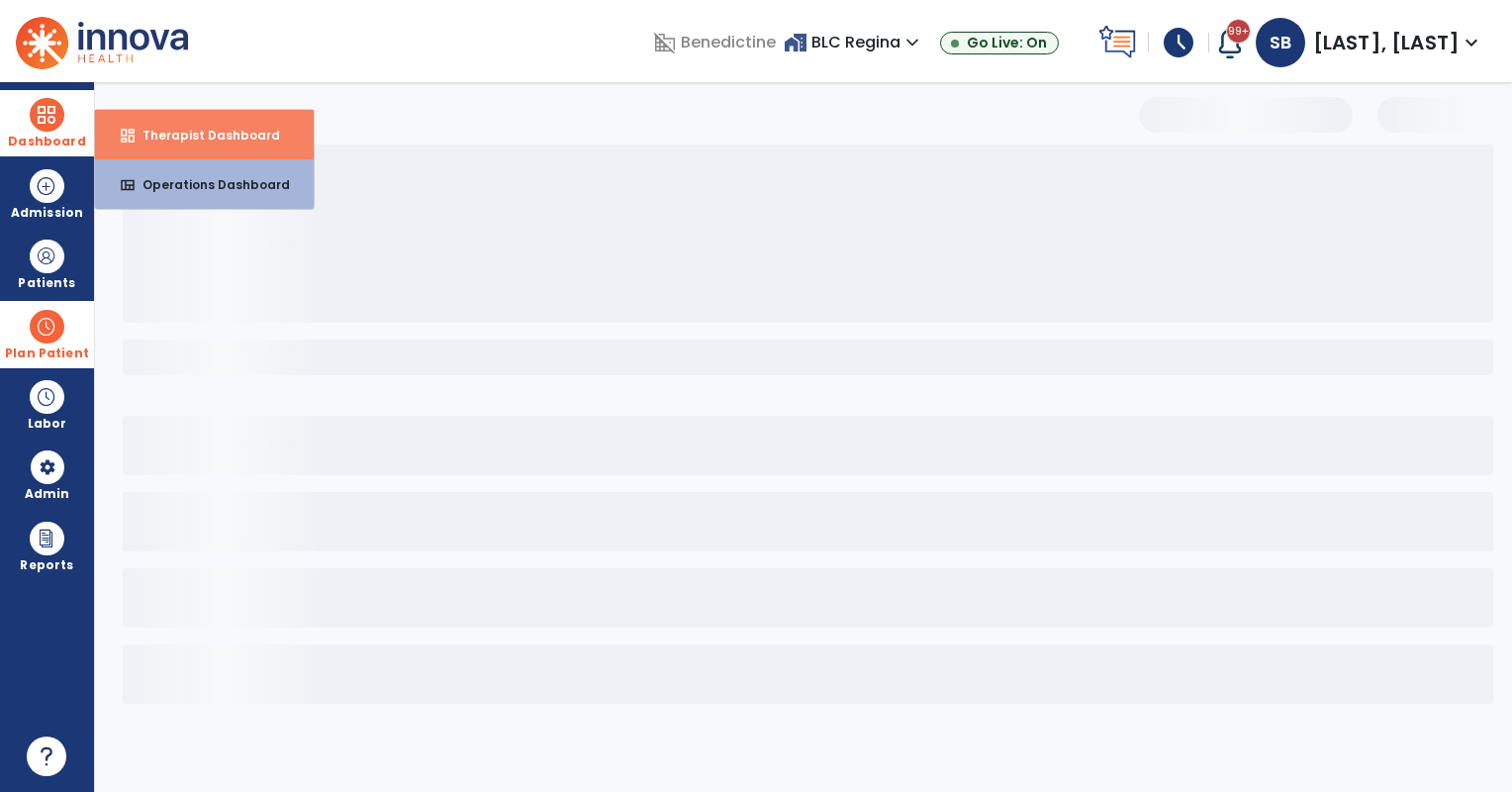 click on "Therapist Dashboard" at bounding box center [203, 135] 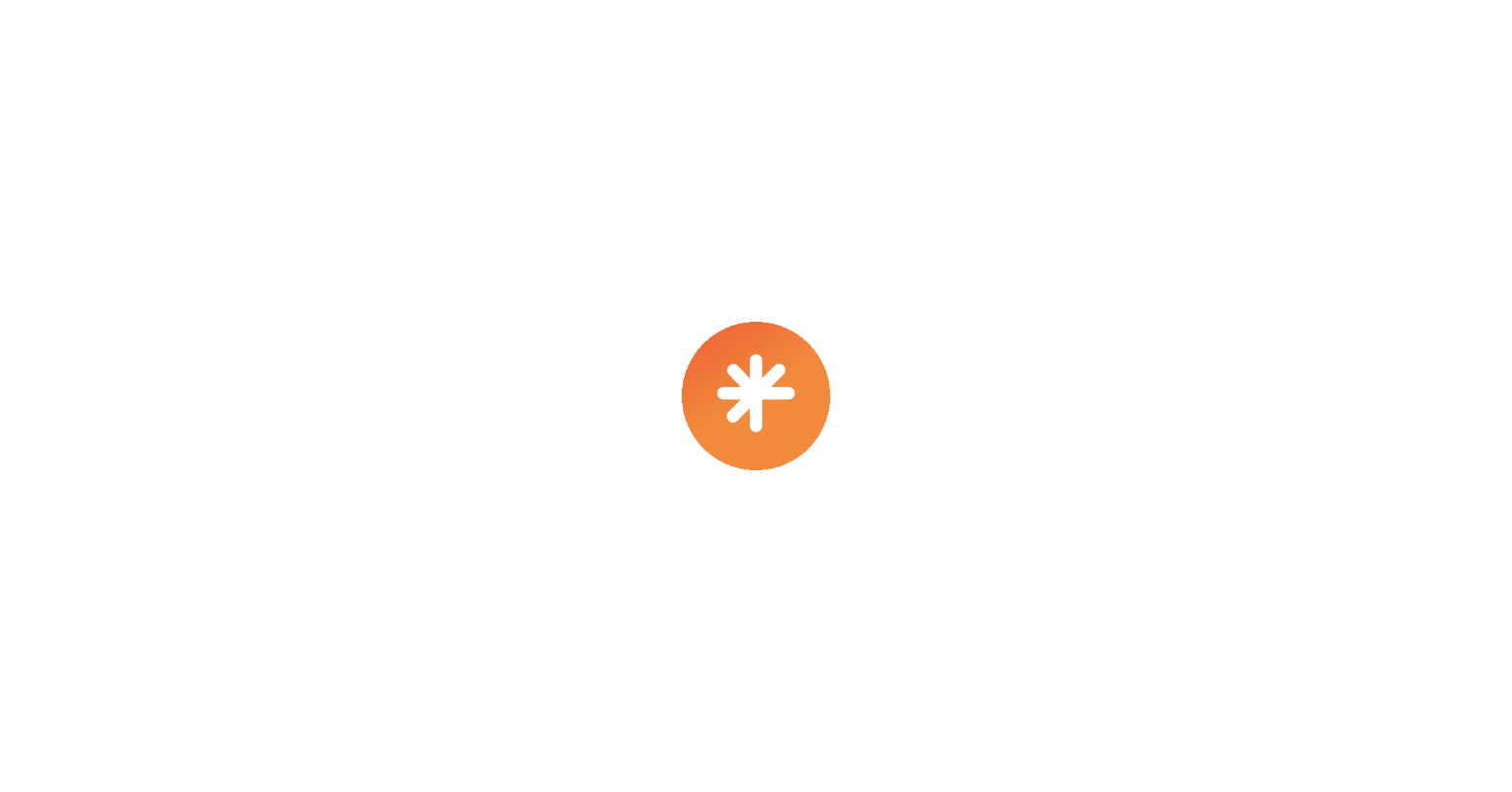 scroll, scrollTop: 0, scrollLeft: 0, axis: both 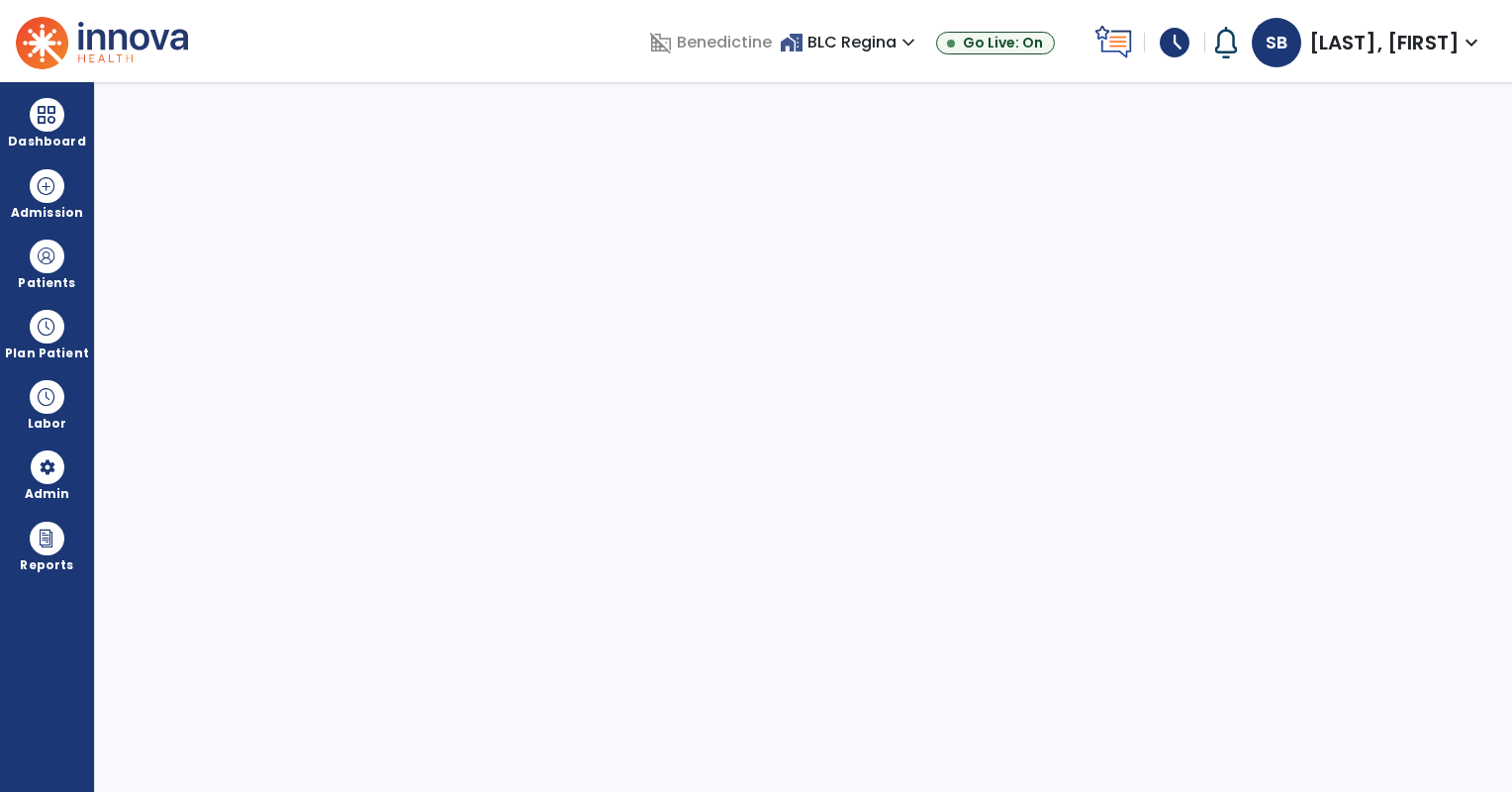 select on "****" 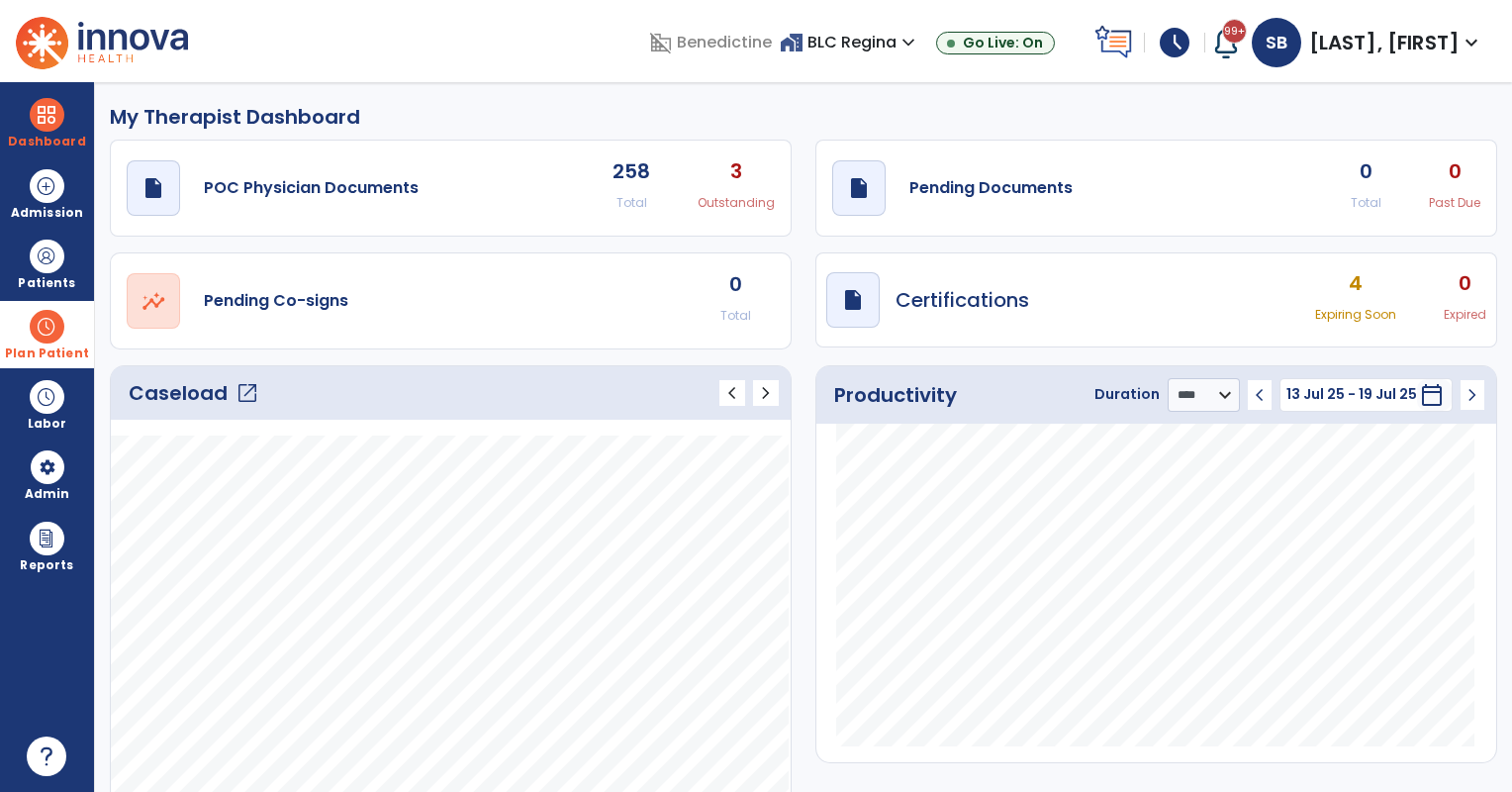 click on "Plan Patient" at bounding box center [47, 283] 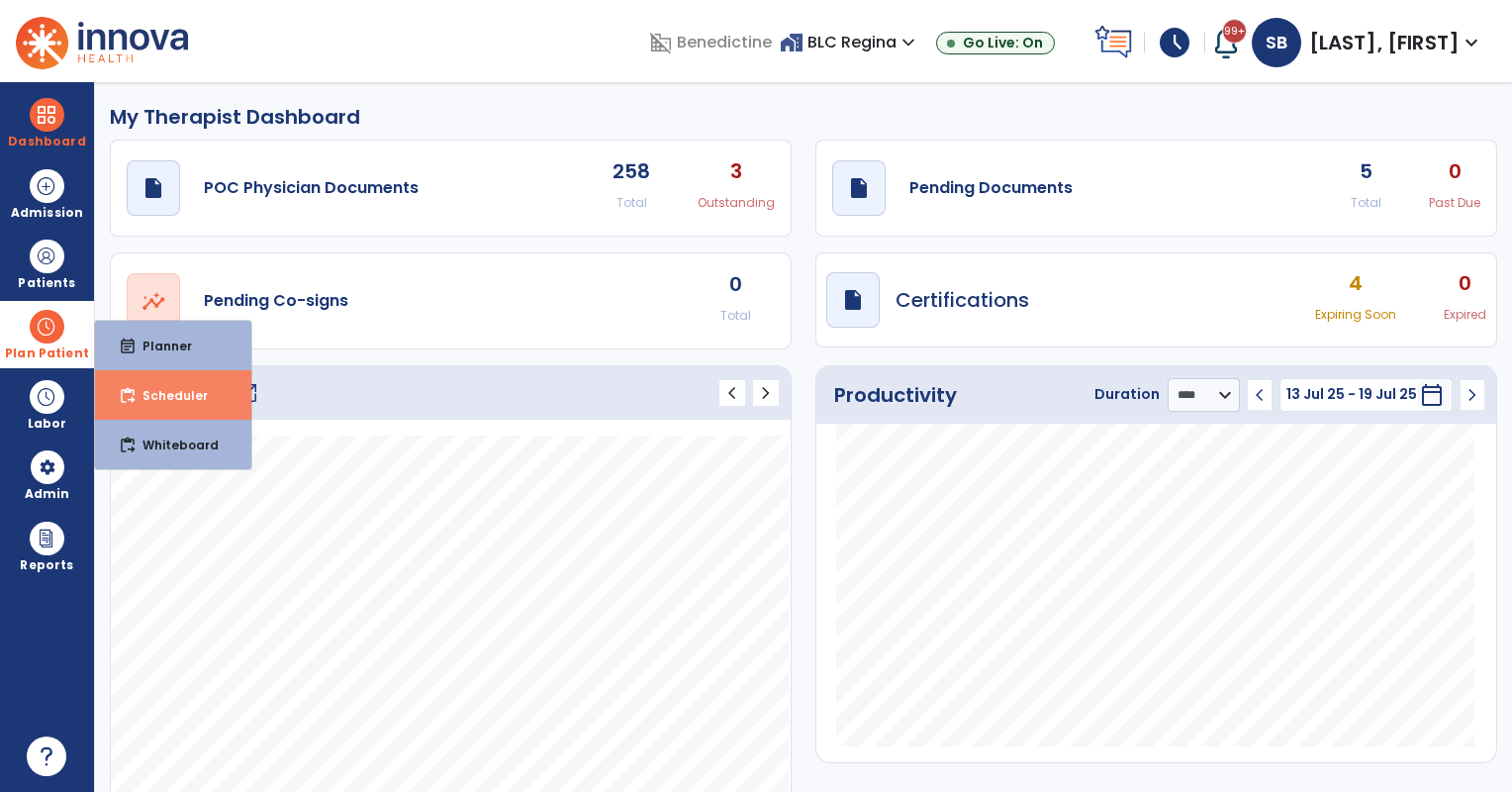 click on "Scheduler" at bounding box center (167, 395) 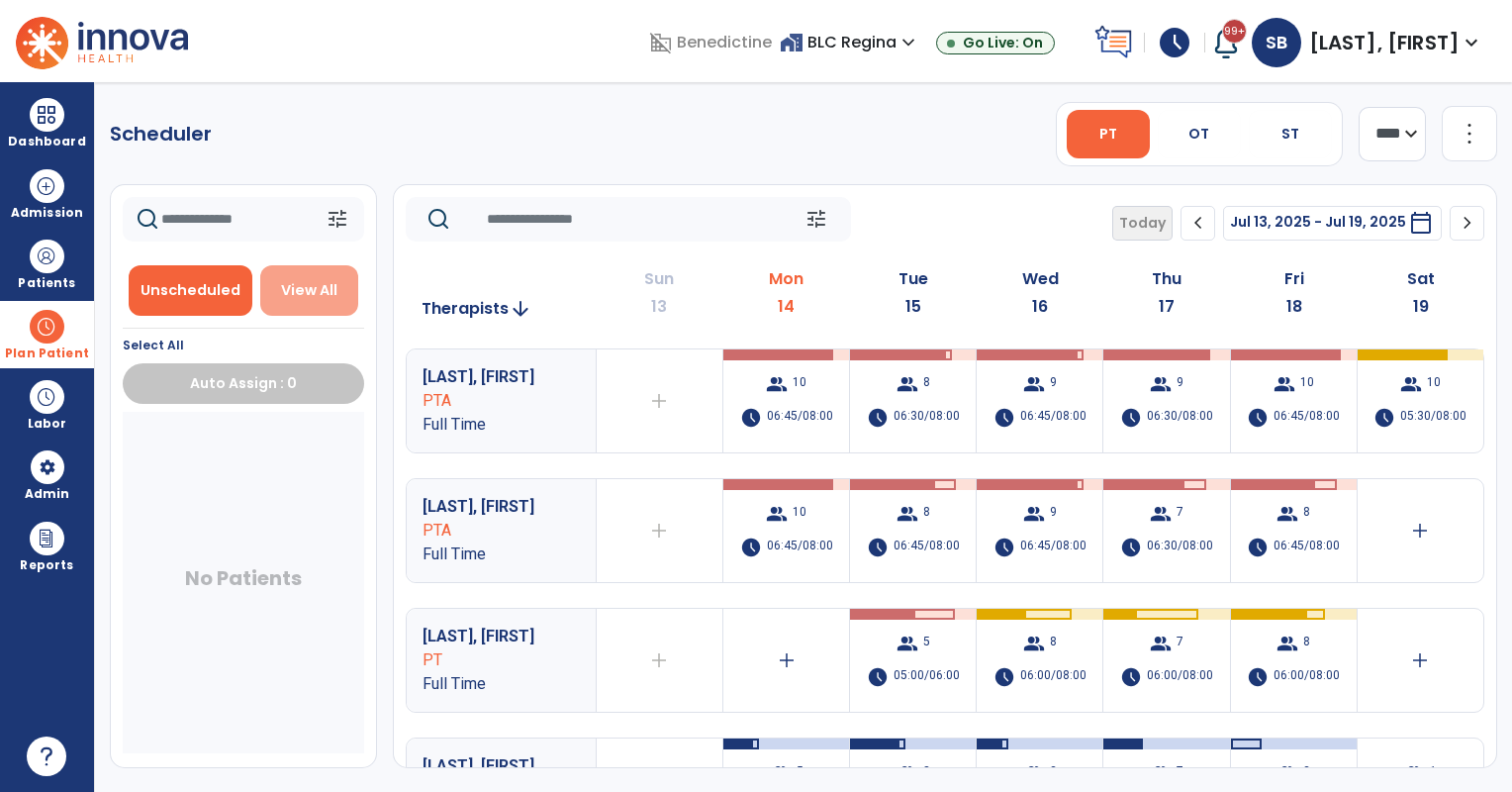 click on "View All" at bounding box center [310, 290] 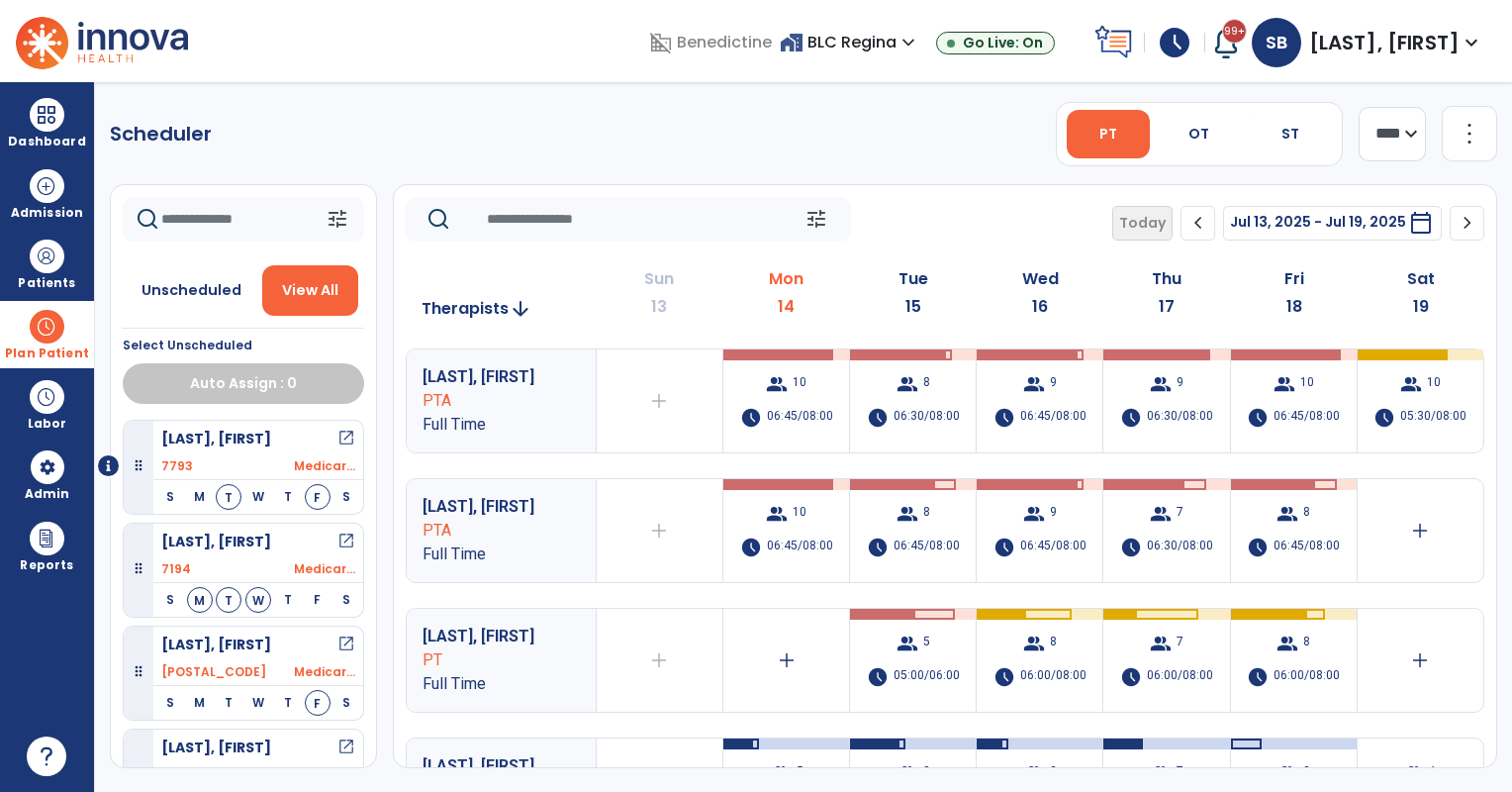 click 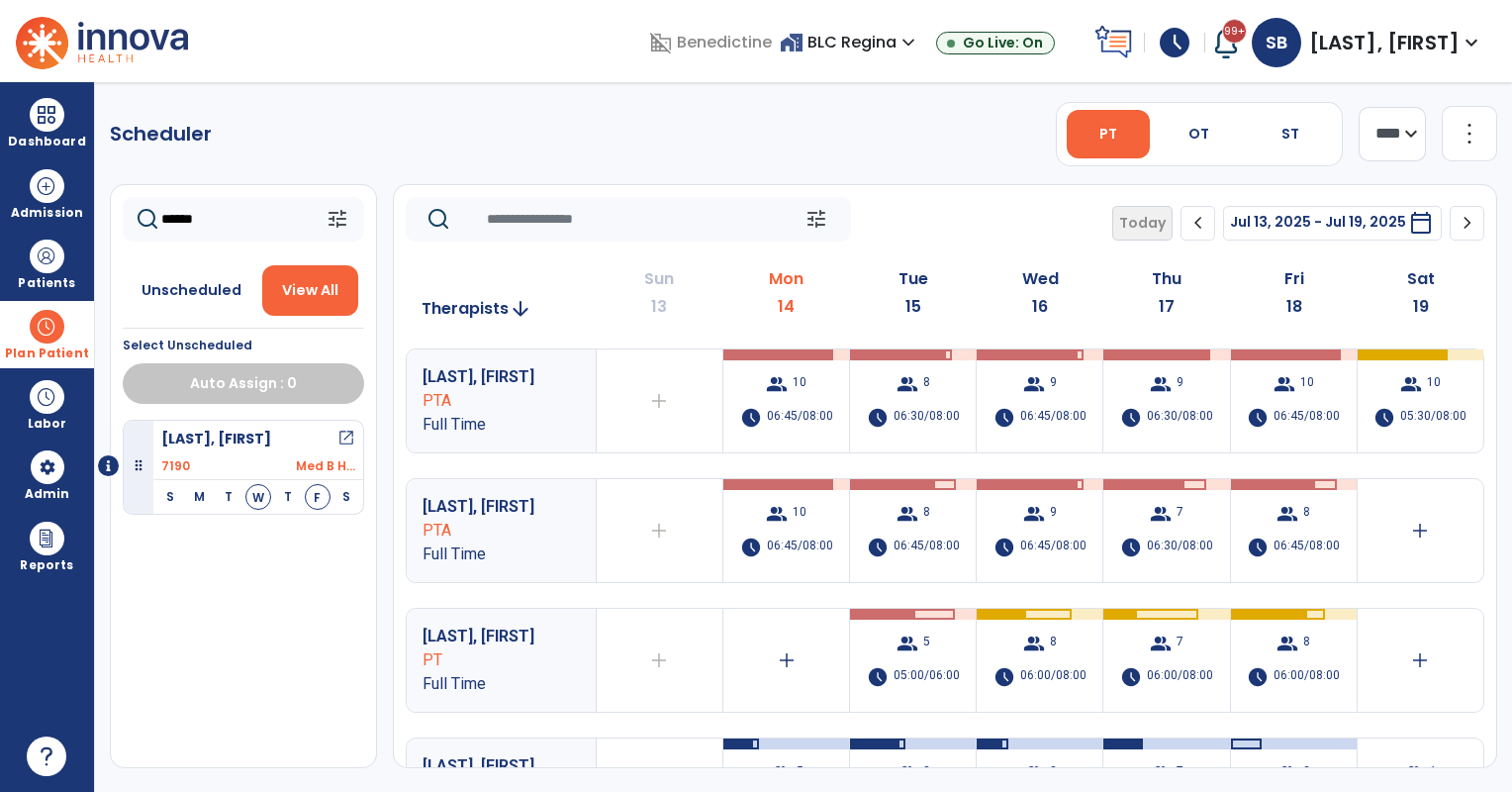 type on "******" 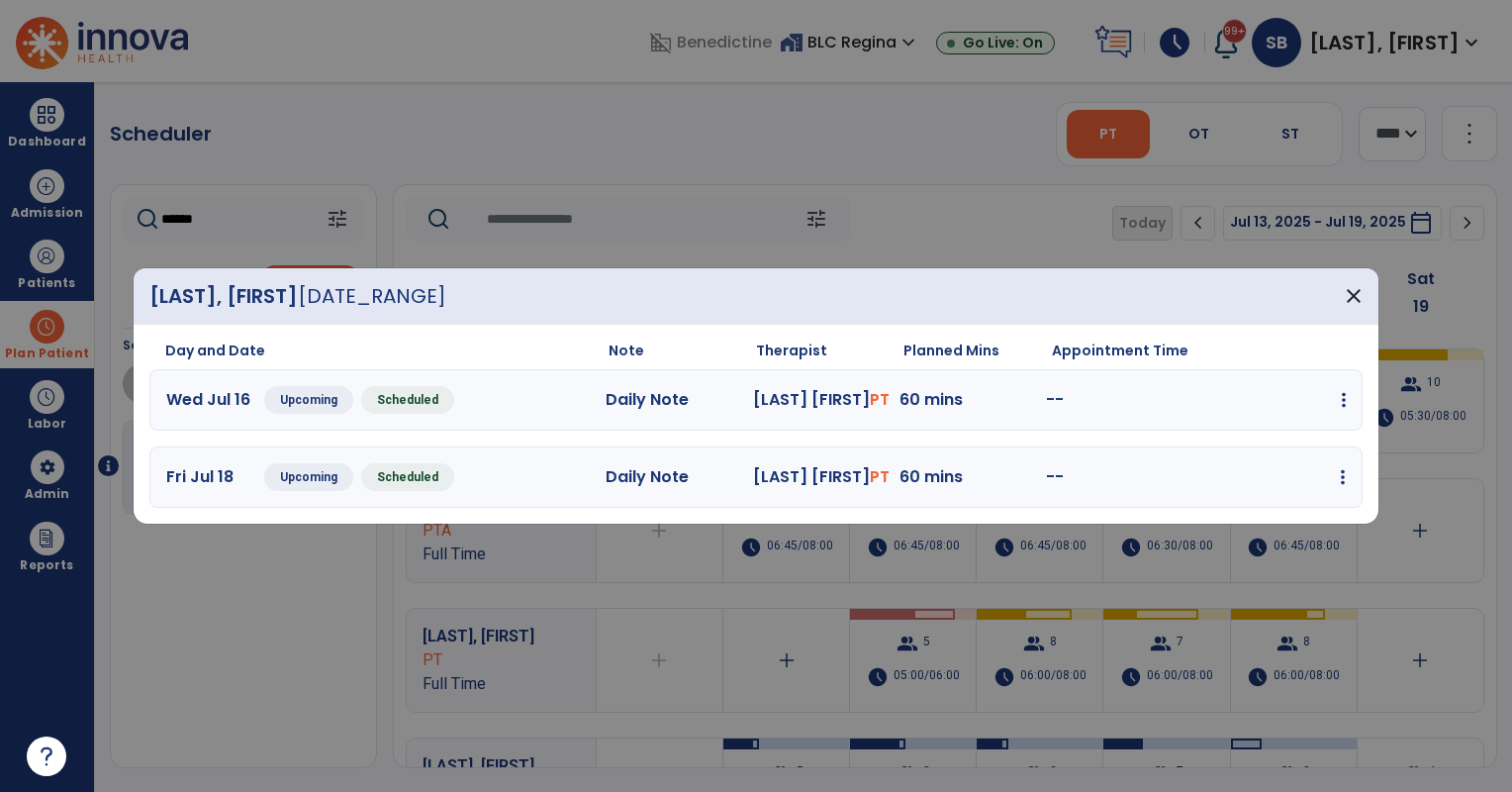 click at bounding box center [1344, 400] 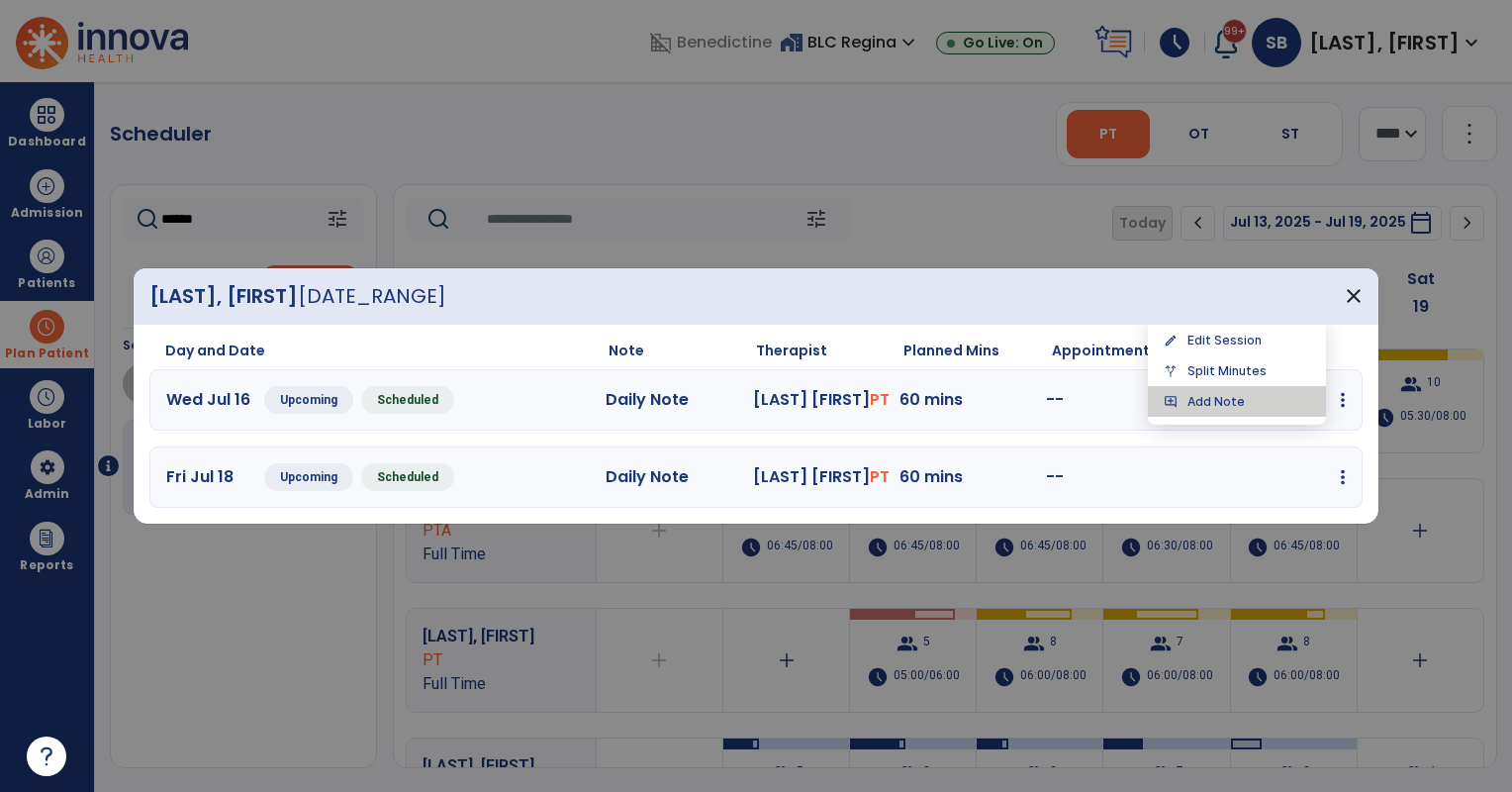 click on "add_comment  Add Note" at bounding box center [1237, 401] 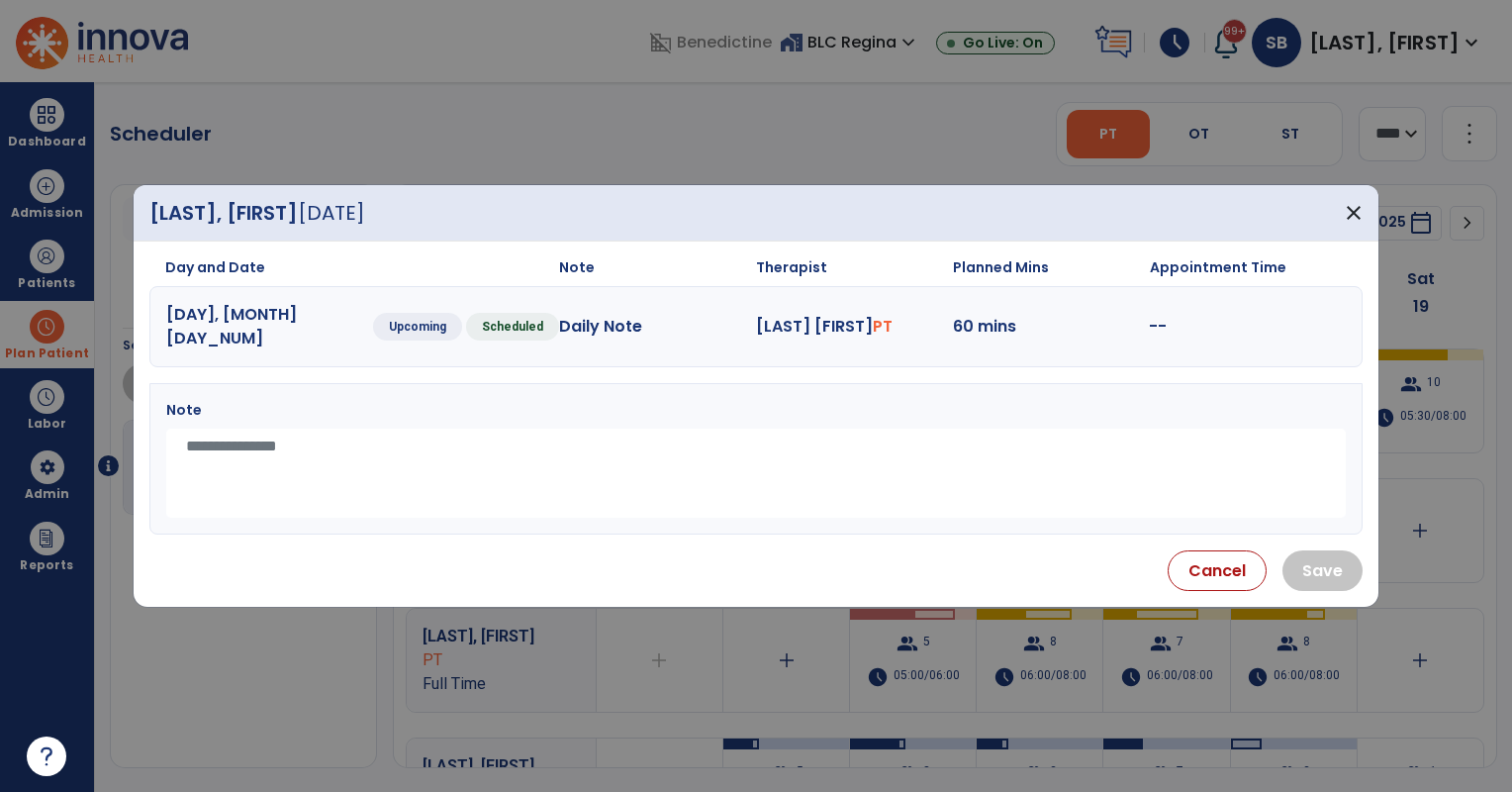 click at bounding box center (756, 473) 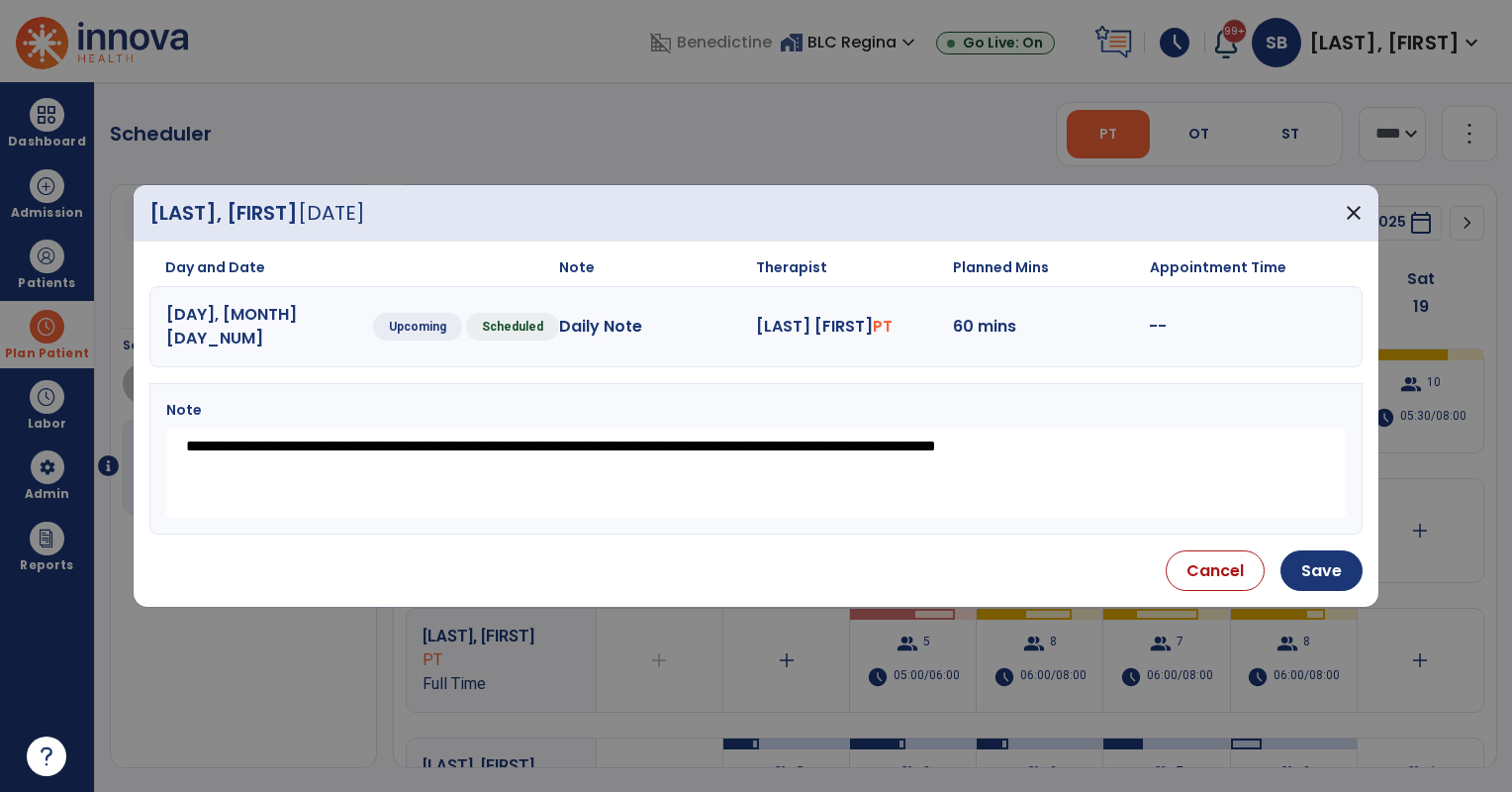 click on "**********" at bounding box center (756, 473) 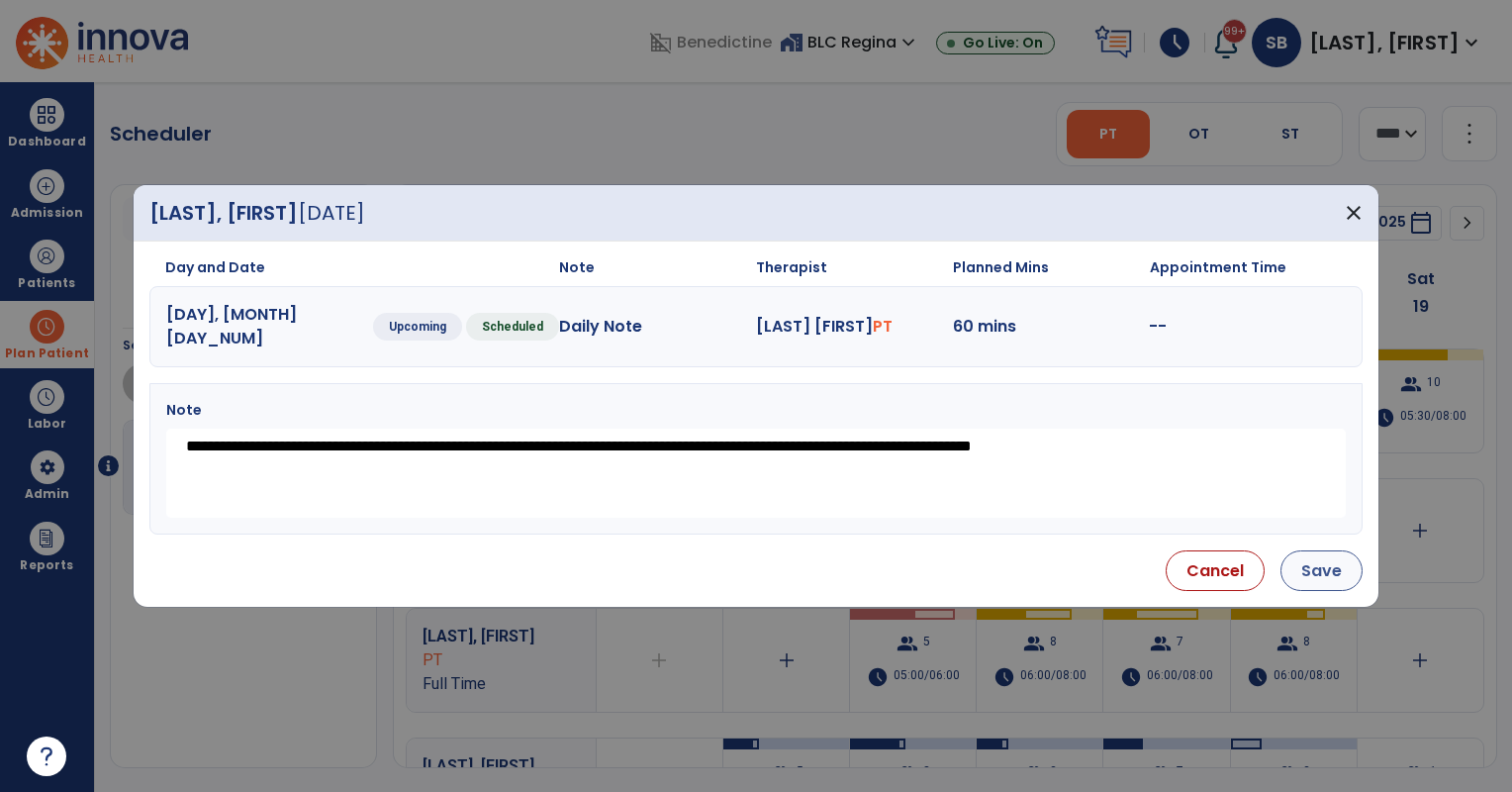 type on "**********" 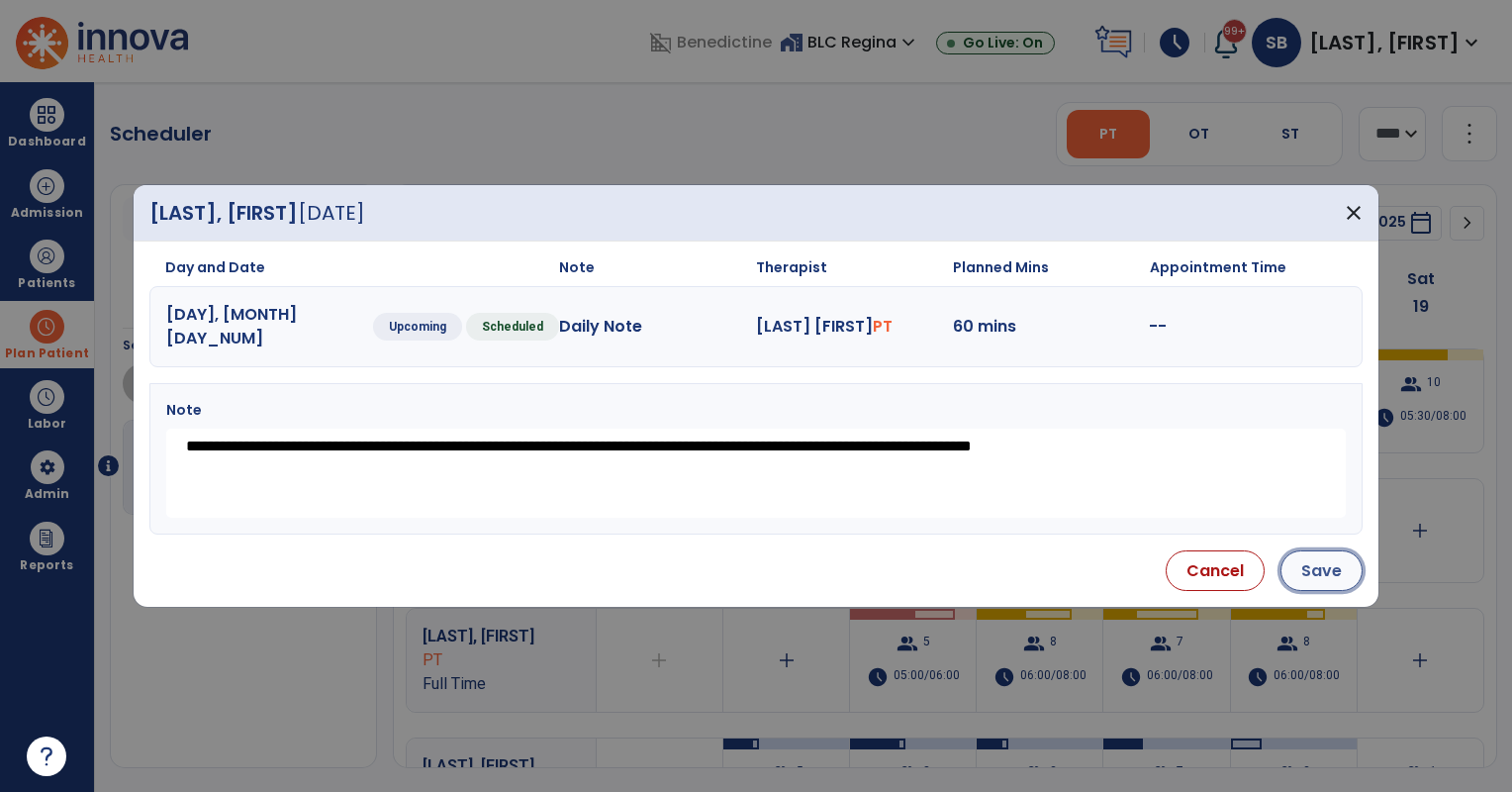 click on "Save" at bounding box center [1321, 570] 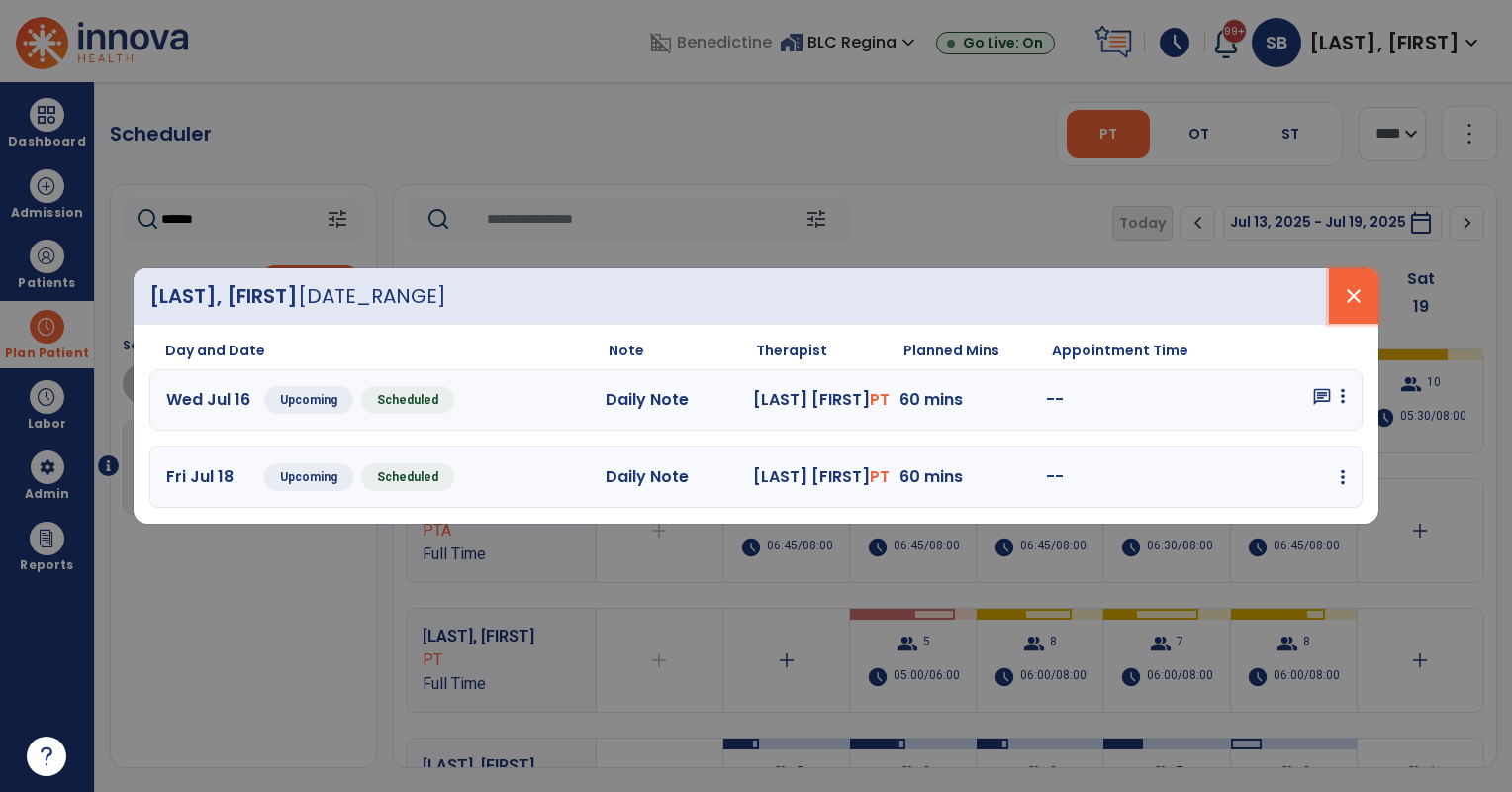 click on "close" at bounding box center (1354, 296) 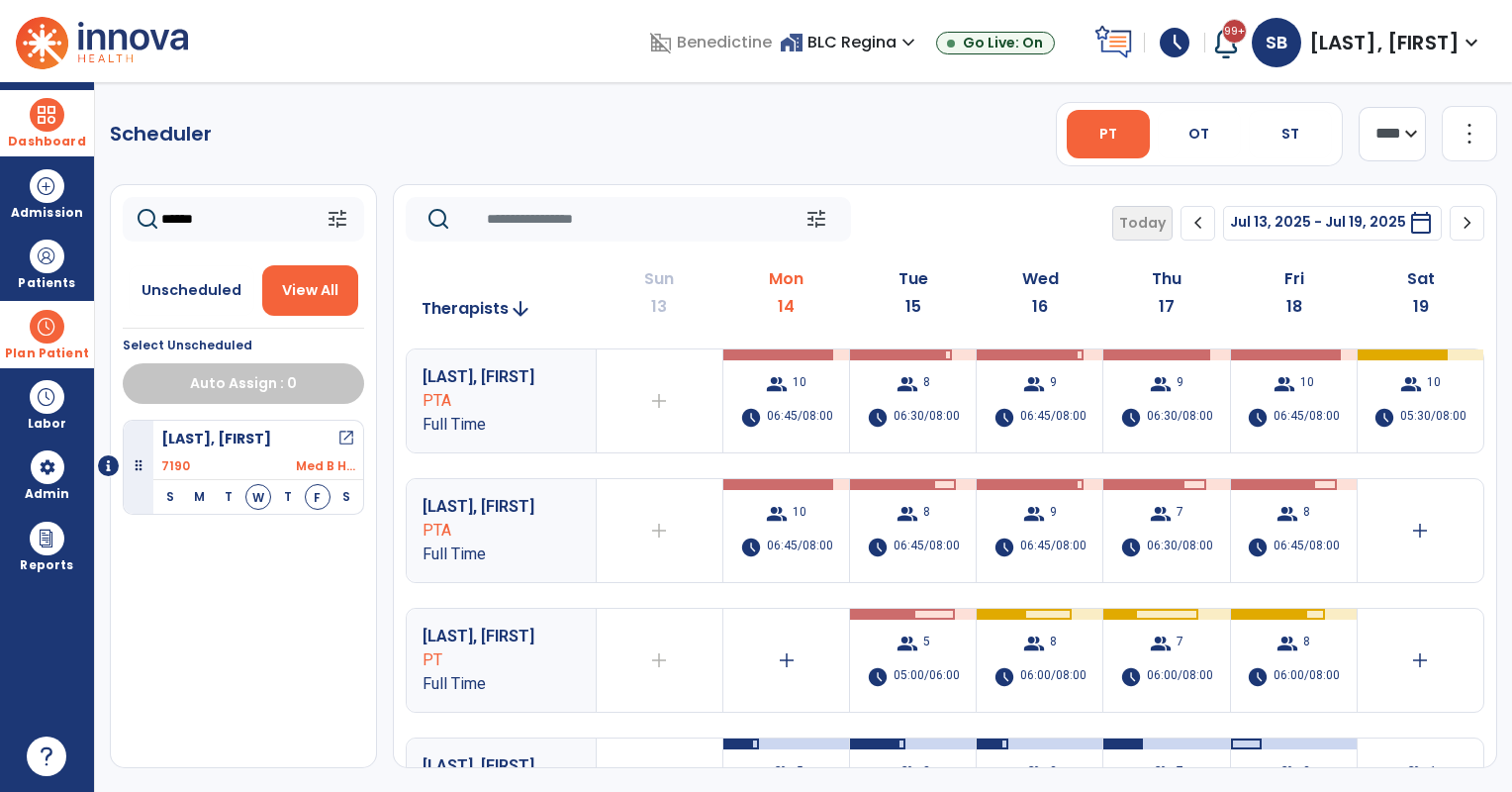 click at bounding box center [47, 115] 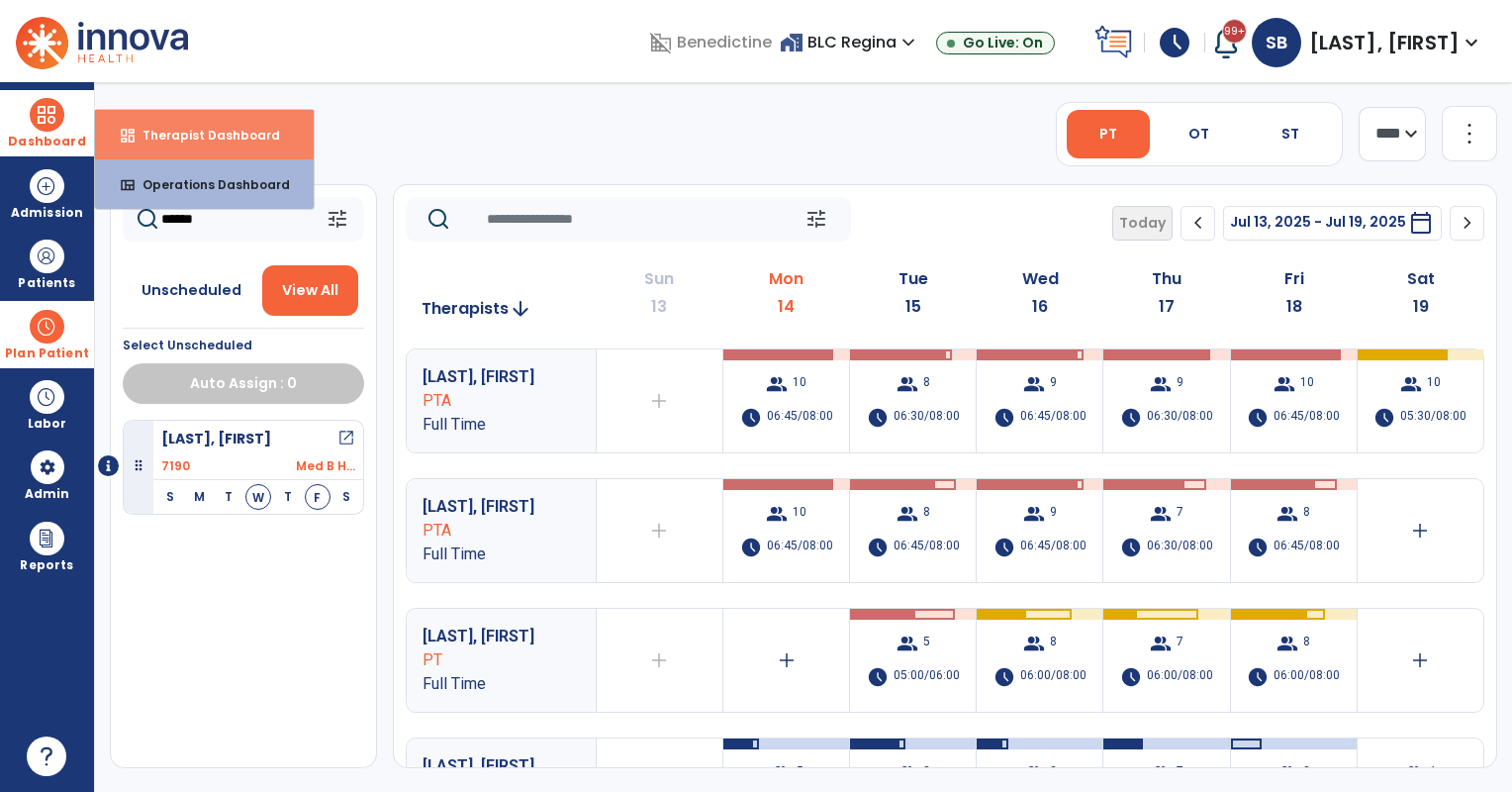 click on "dashboard  Therapist Dashboard" at bounding box center [204, 135] 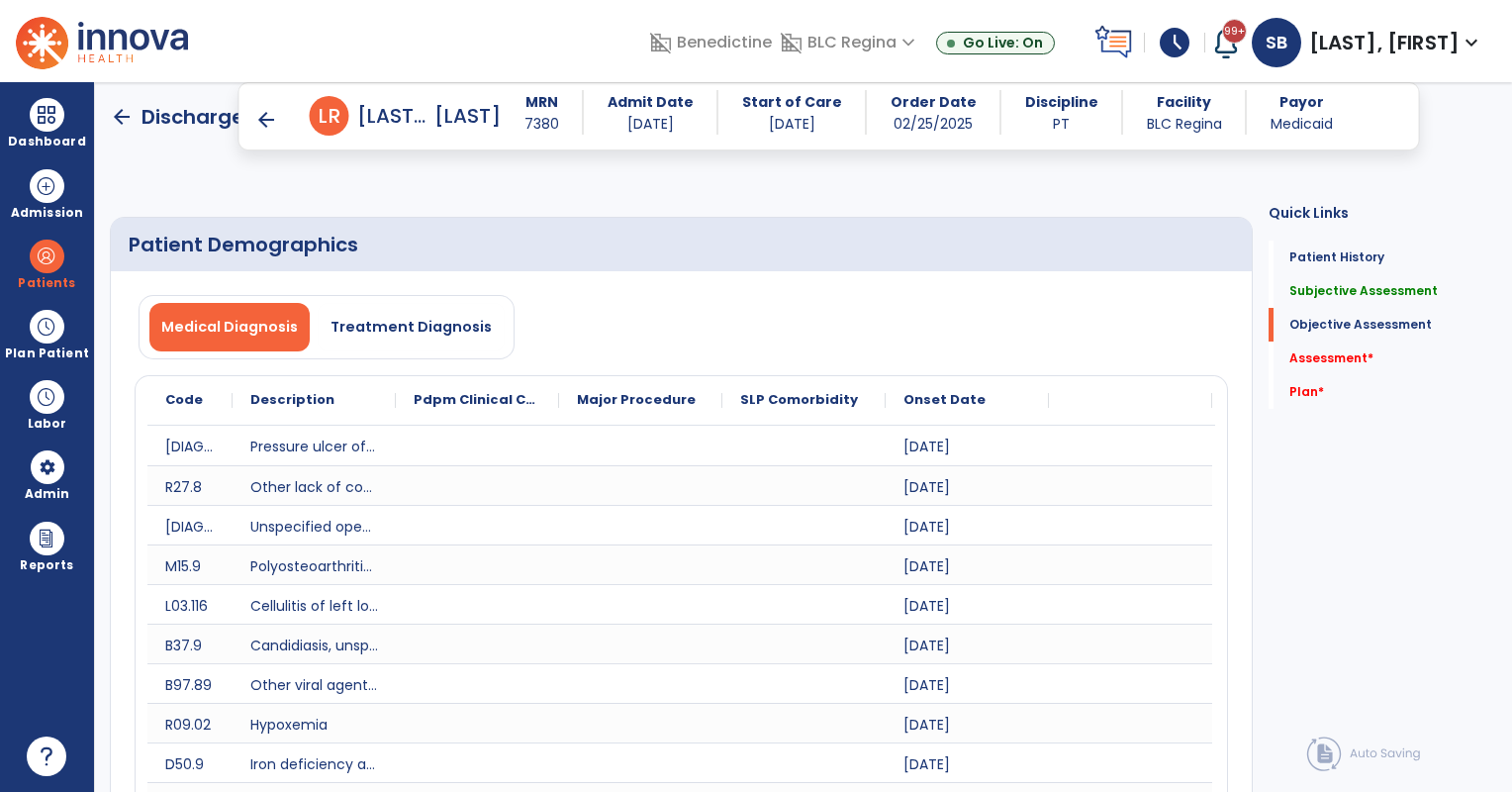scroll, scrollTop: 0, scrollLeft: 0, axis: both 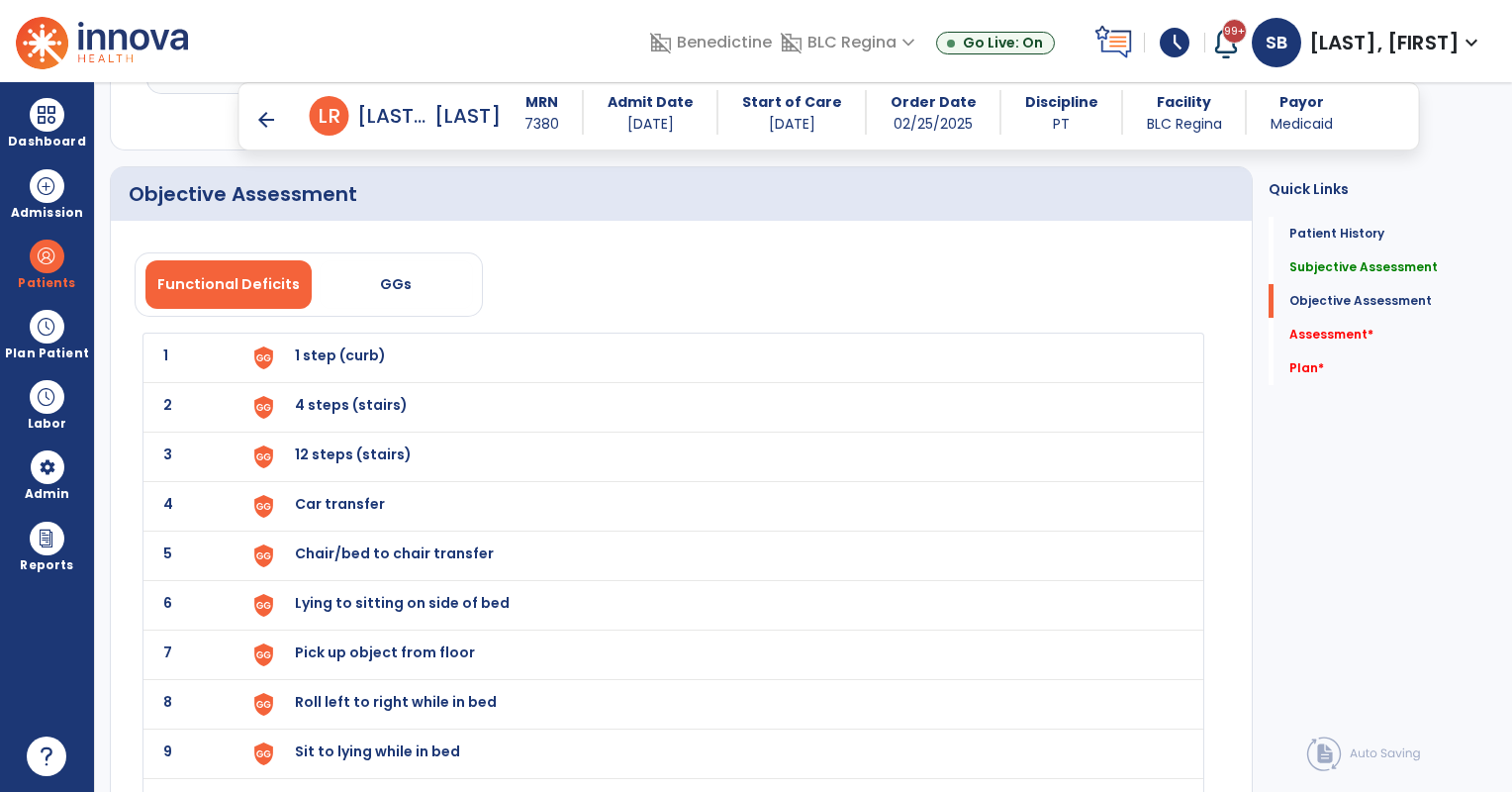 click on "1 step (curb)" at bounding box center (340, 355) 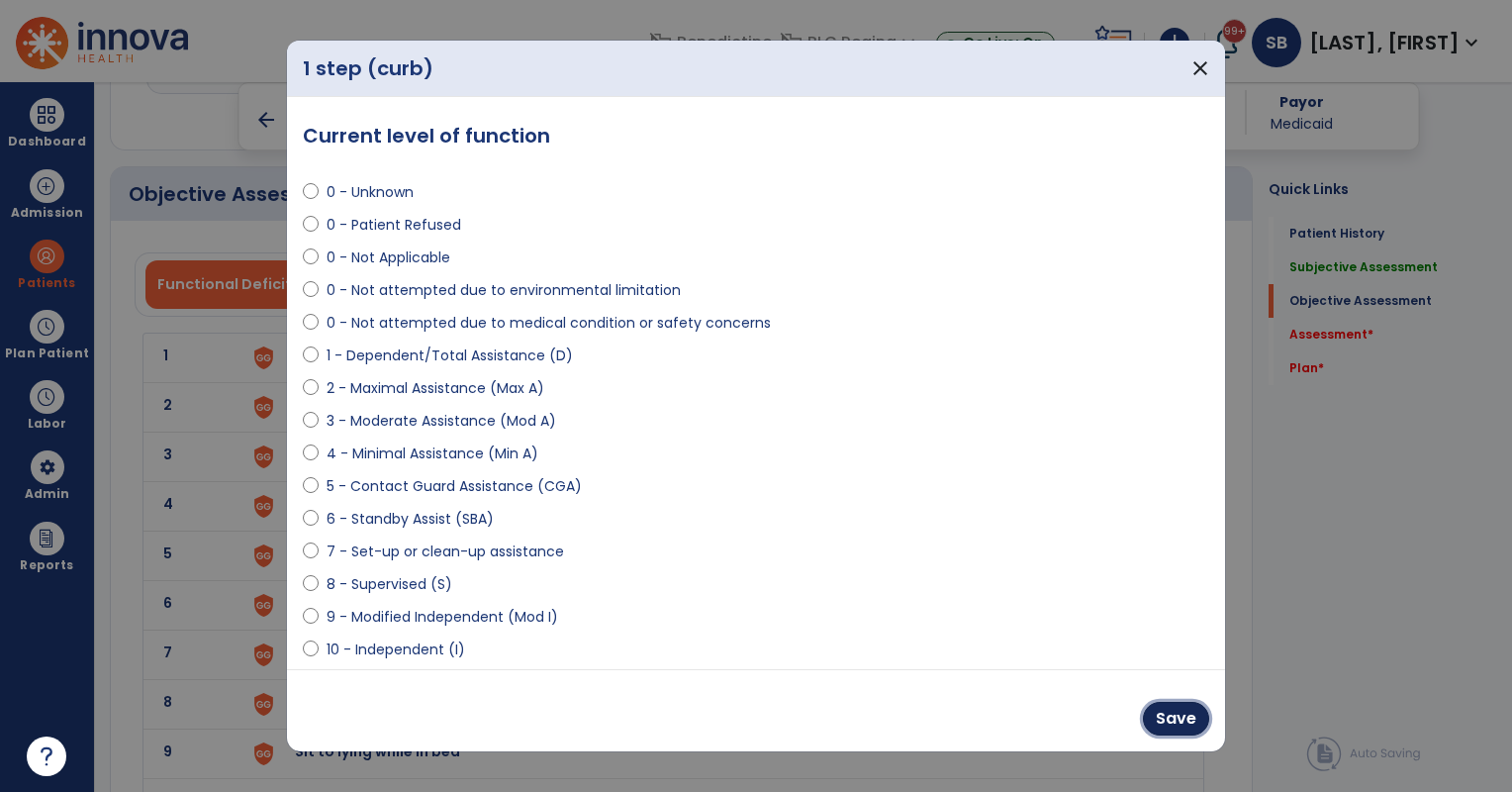 drag, startPoint x: 1183, startPoint y: 721, endPoint x: 728, endPoint y: 629, distance: 464.20793 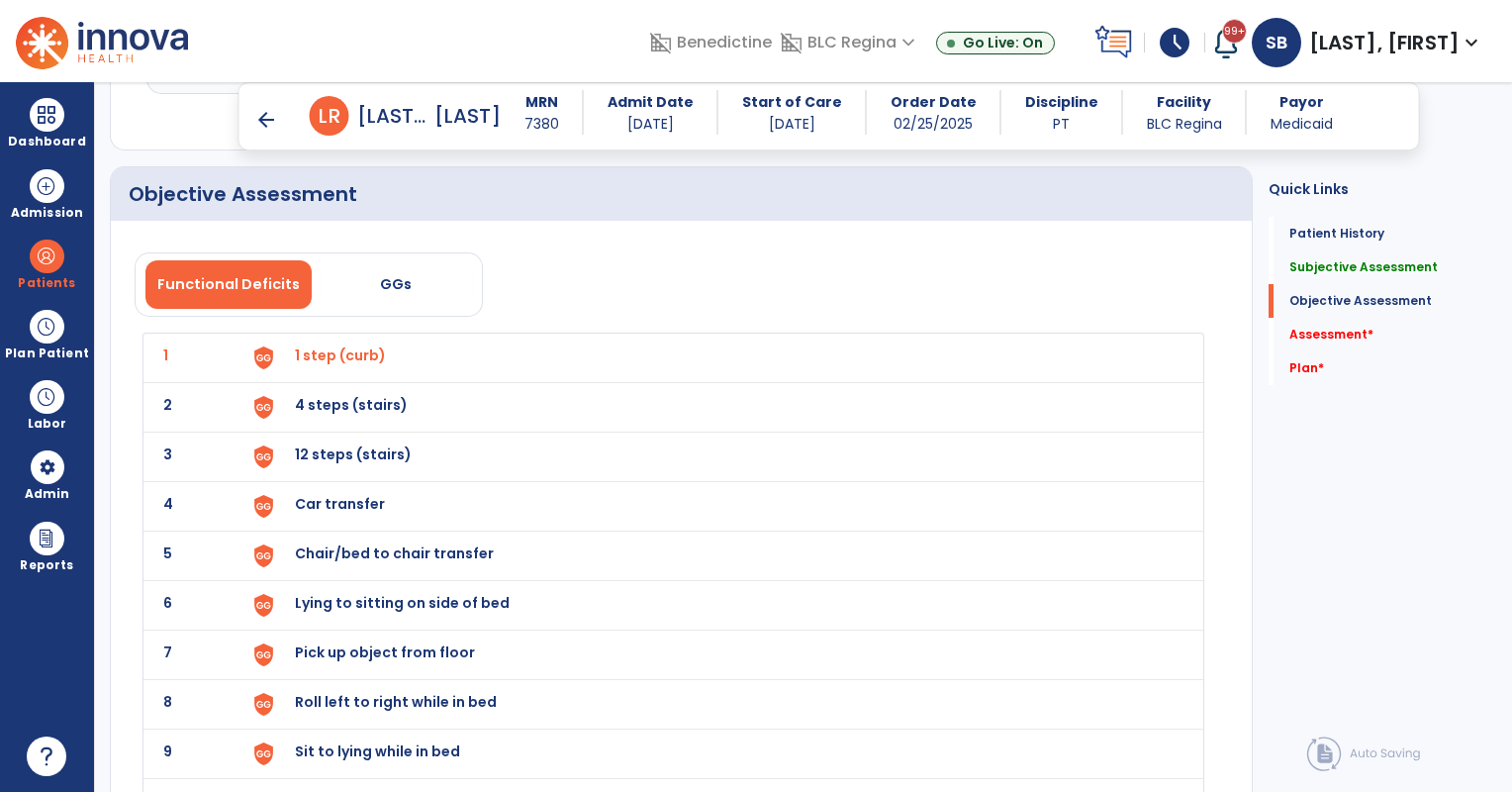 click on "2 4 steps (stairs)" 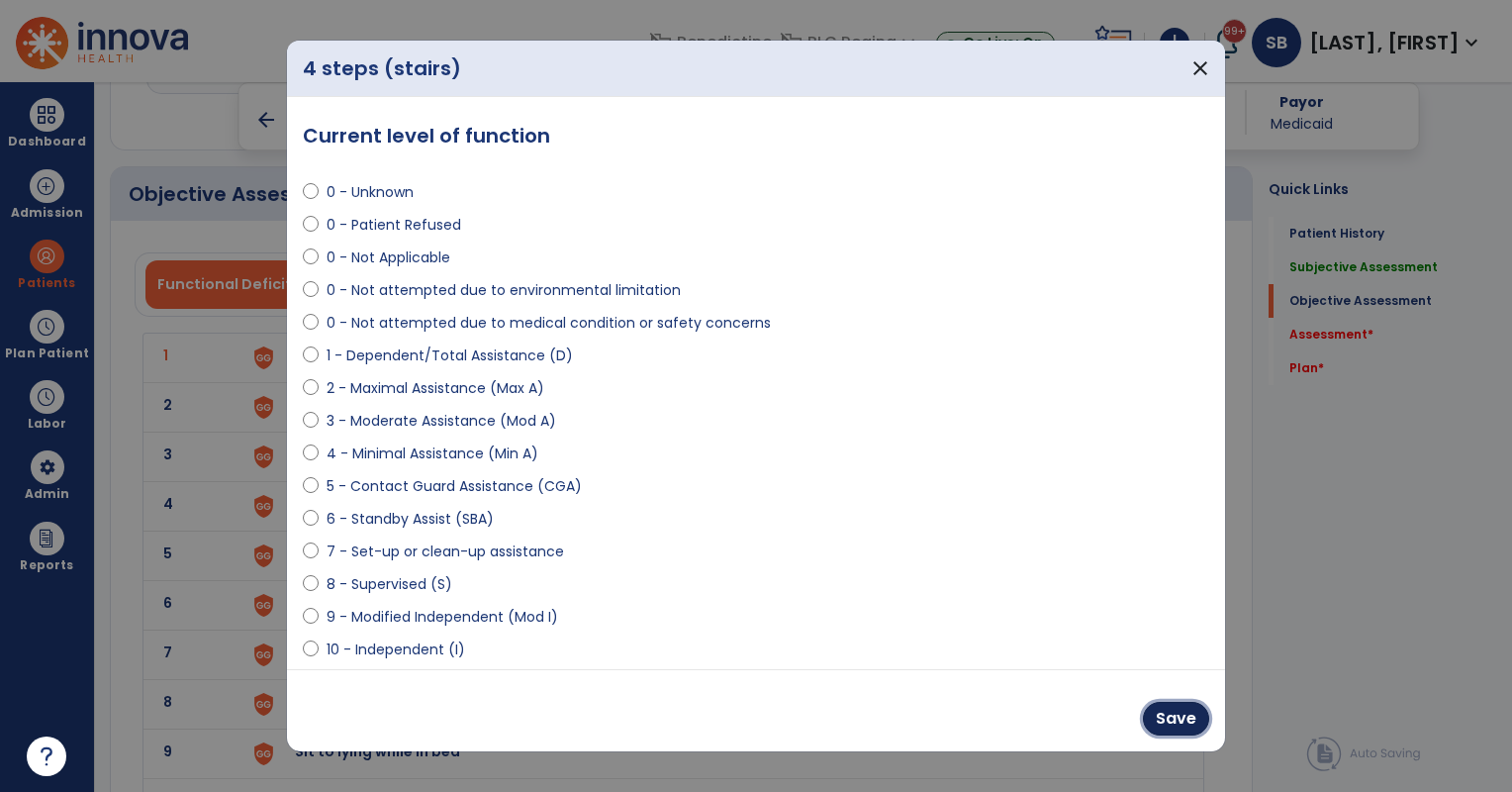 drag, startPoint x: 1163, startPoint y: 728, endPoint x: 1133, endPoint y: 721, distance: 30.805844 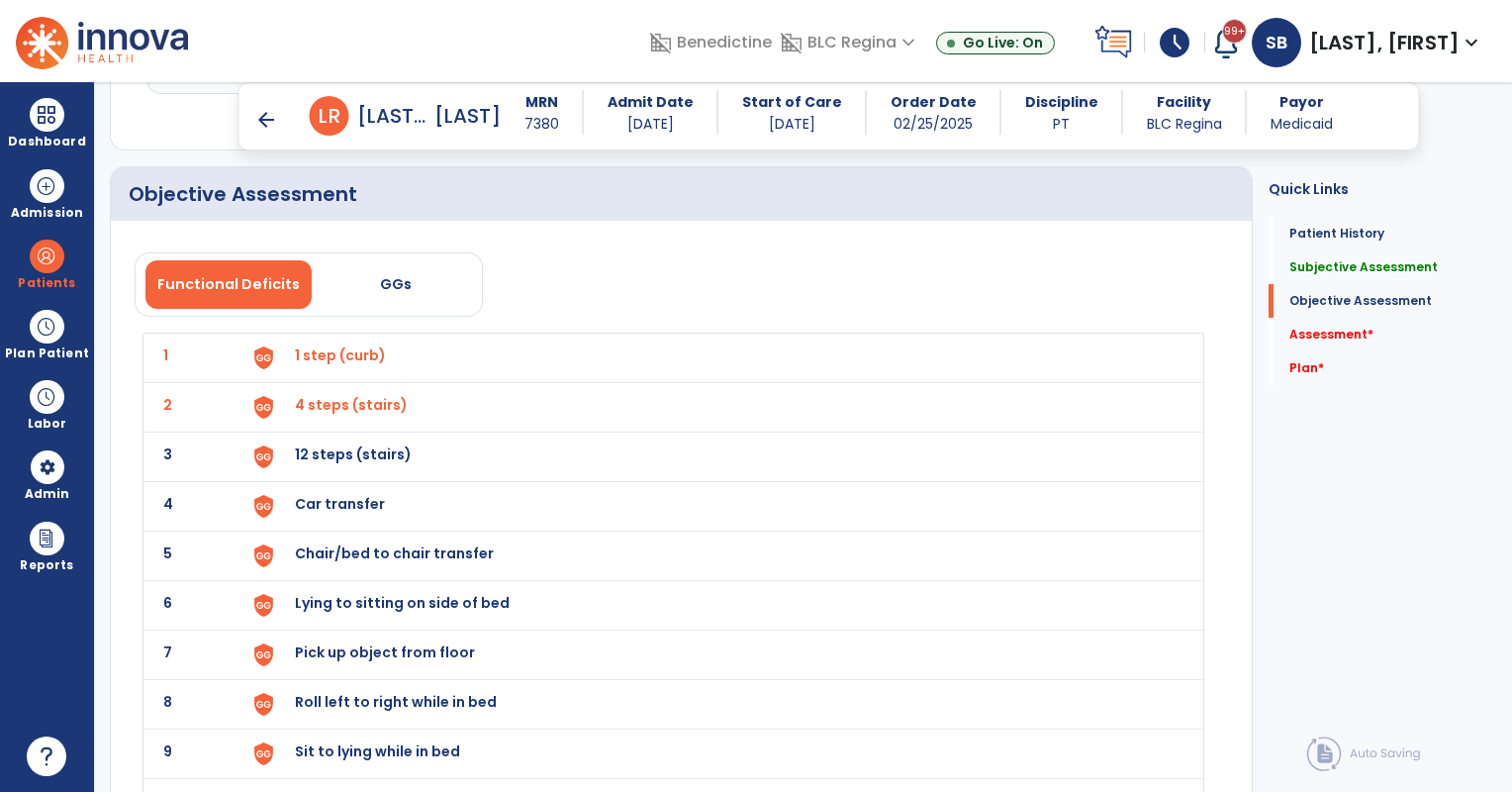 click on "12 steps (stairs)" at bounding box center [340, 355] 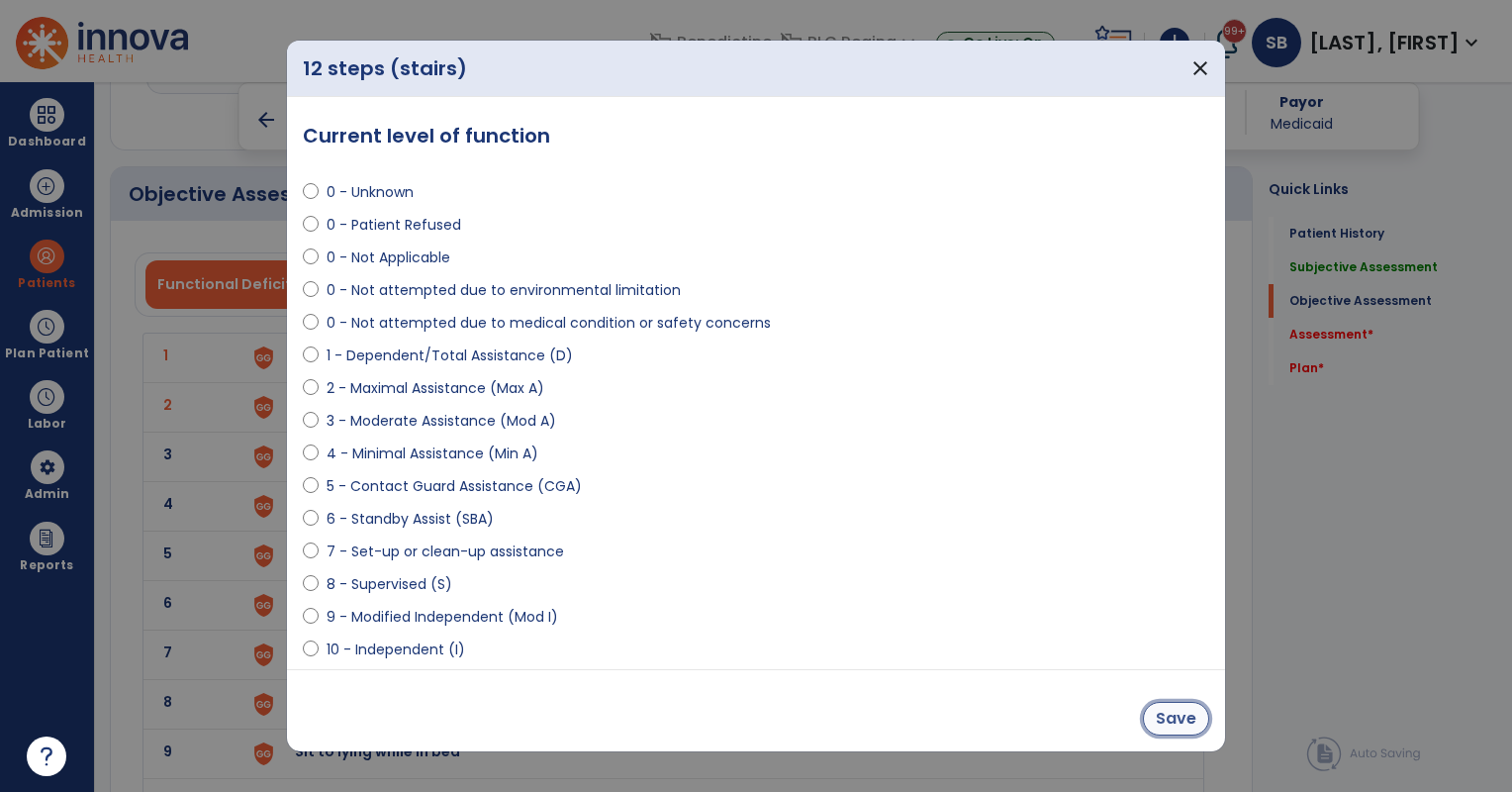 click on "Save" at bounding box center (1176, 719) 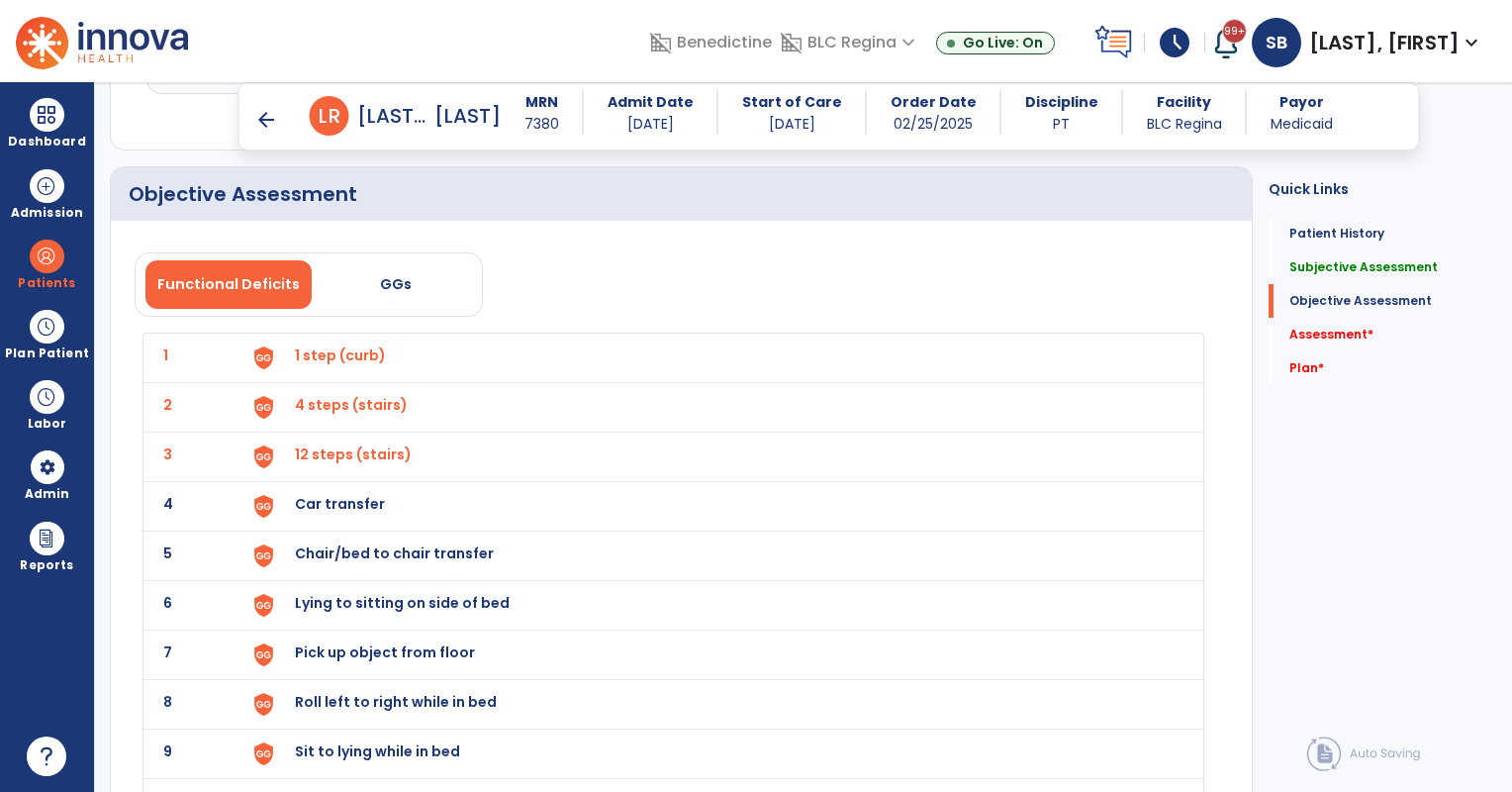 click on "Car transfer" at bounding box center [340, 355] 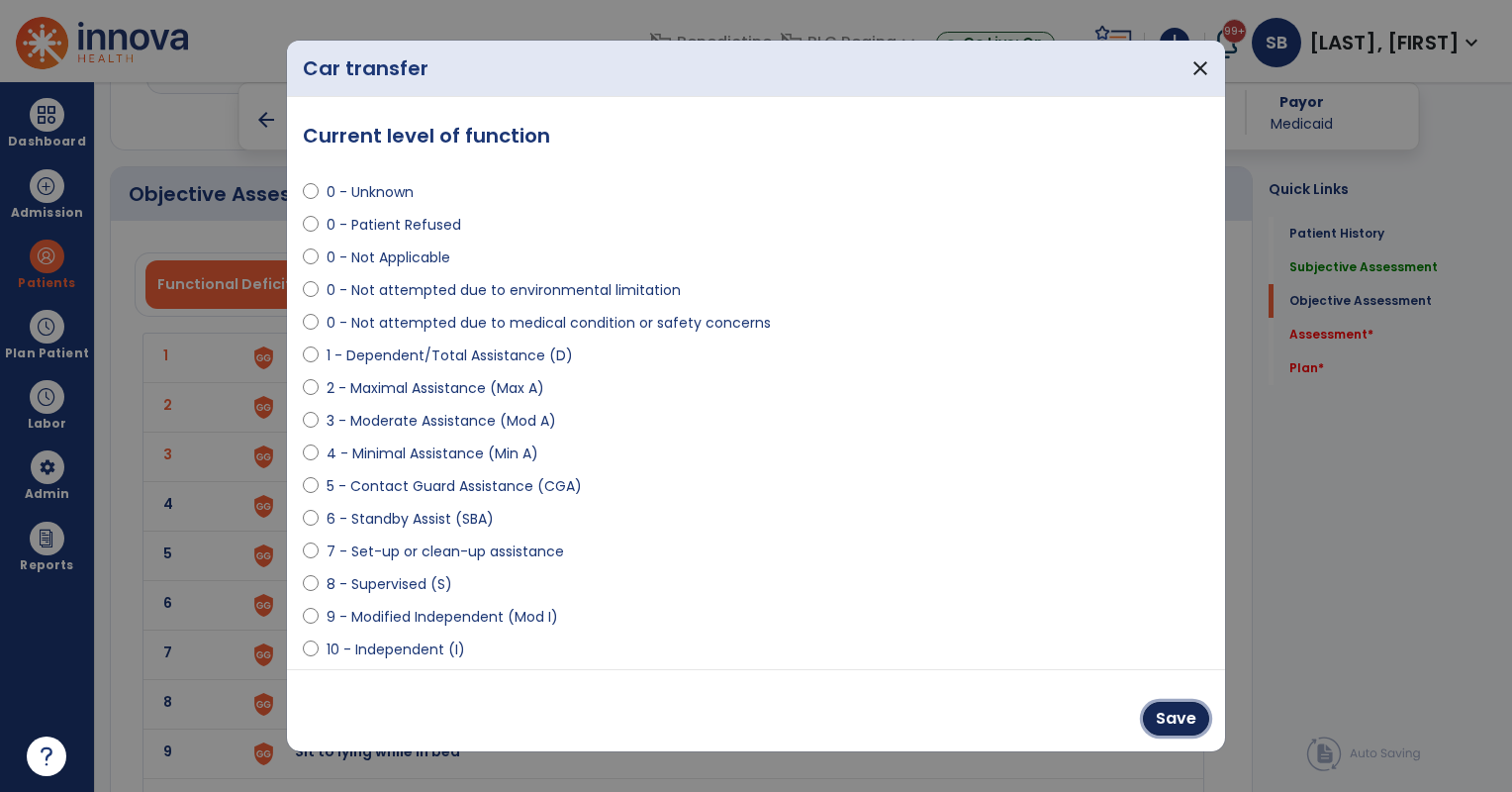 drag, startPoint x: 1175, startPoint y: 732, endPoint x: 1075, endPoint y: 703, distance: 104.120123 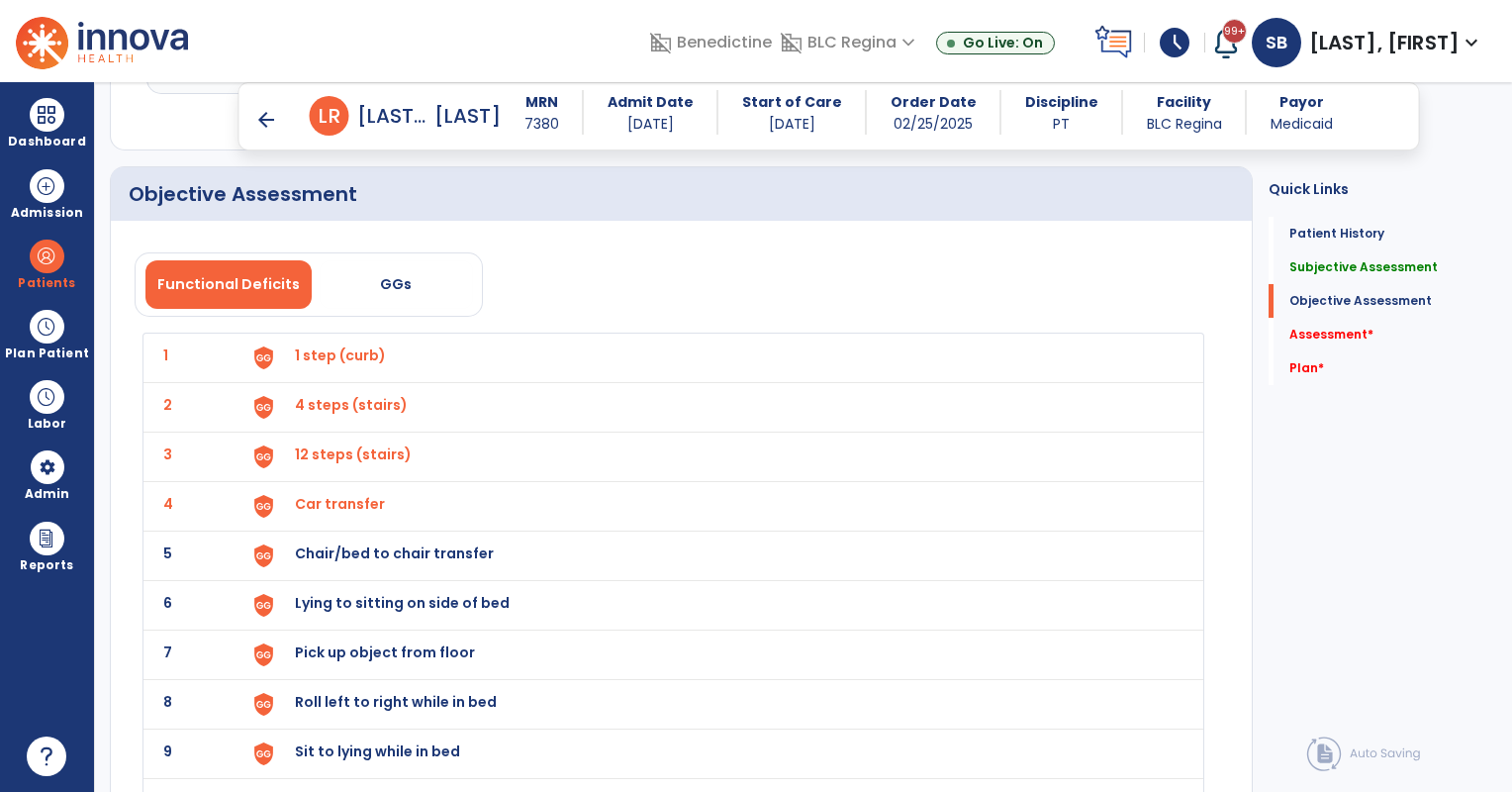 click on "Chair/bed to chair transfer" at bounding box center (340, 355) 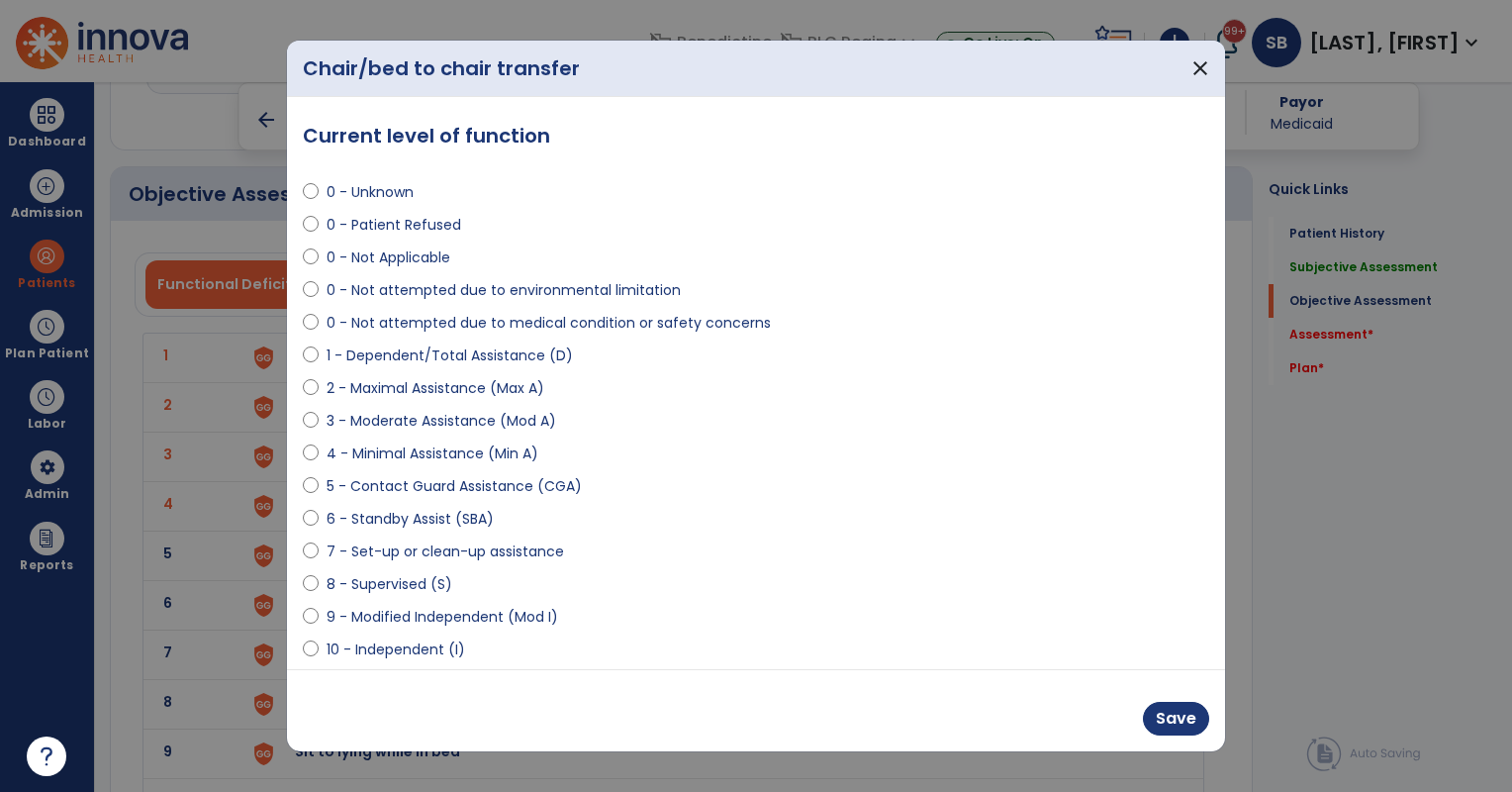 select on "**********" 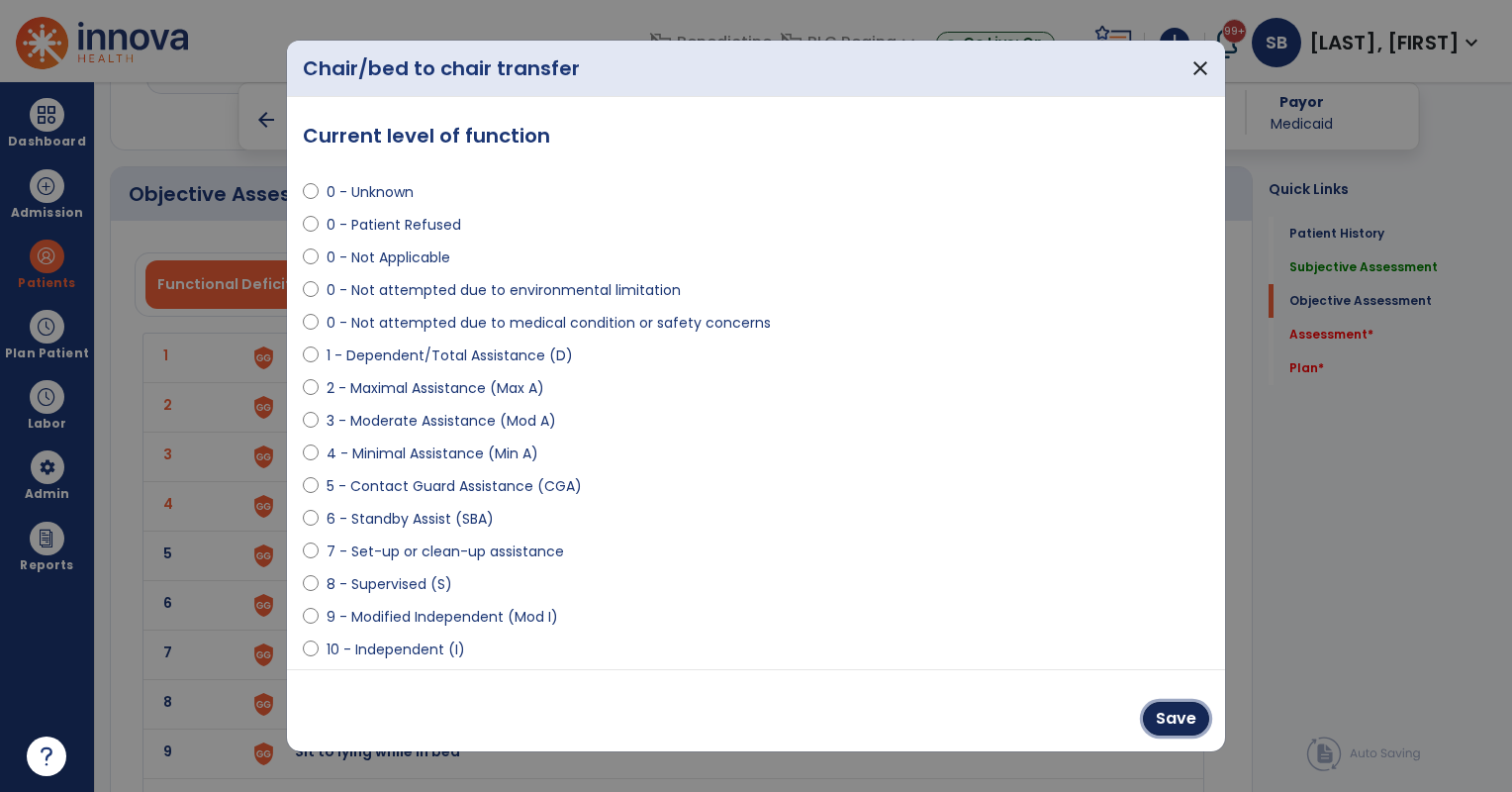 click on "Save" at bounding box center (1176, 719) 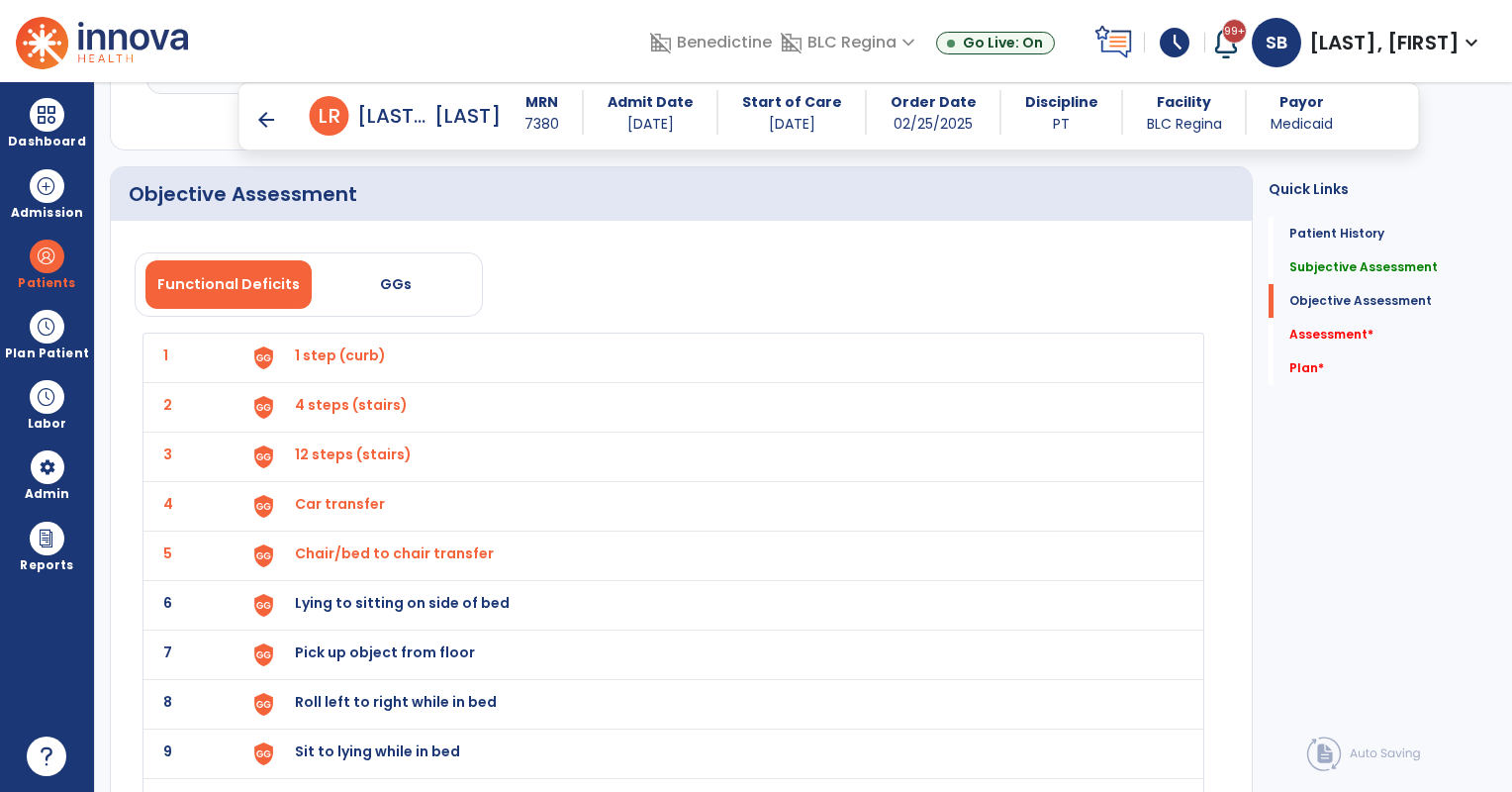 click on "Lying to sitting on side of bed" at bounding box center (340, 355) 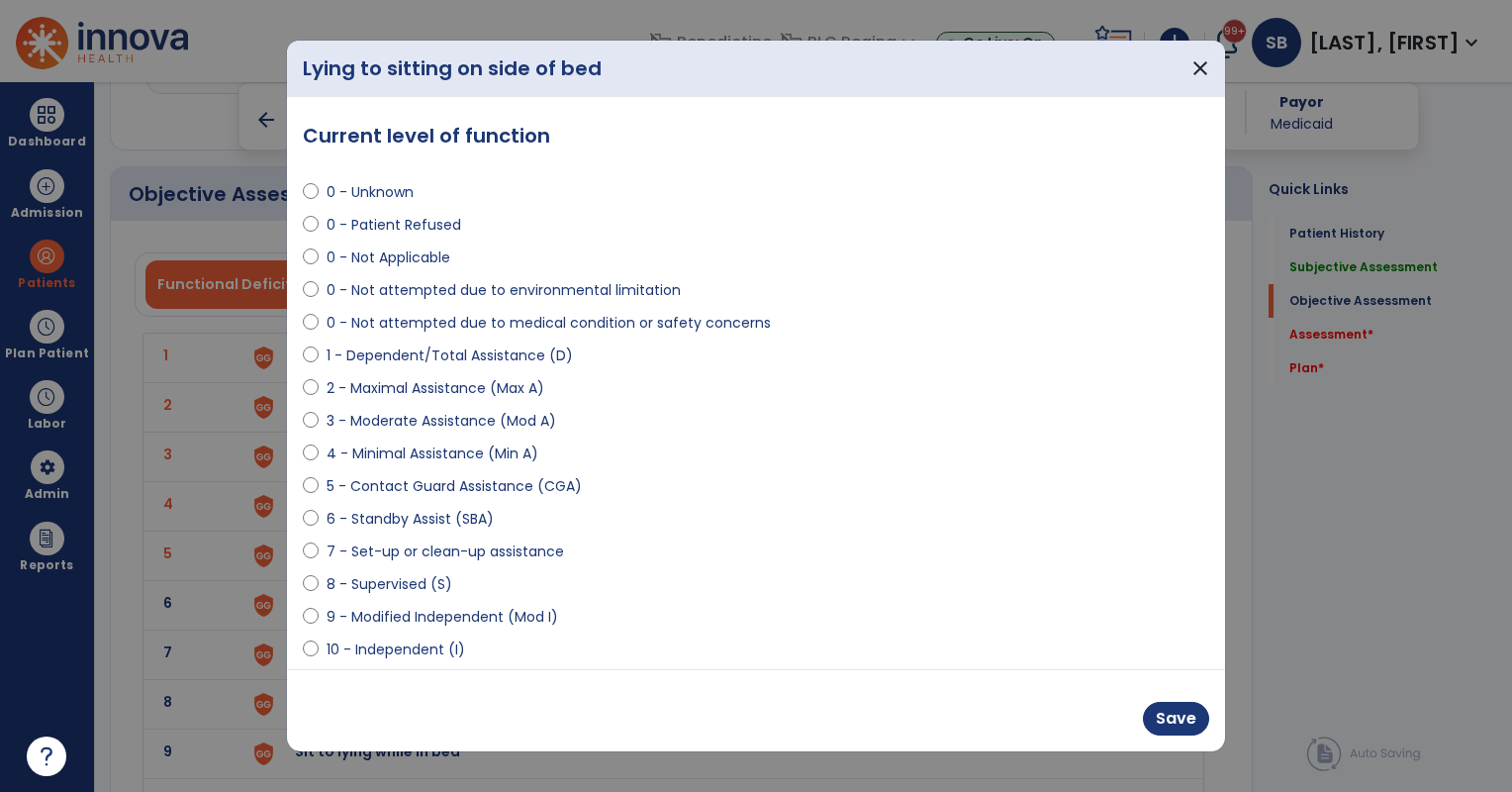 select on "**********" 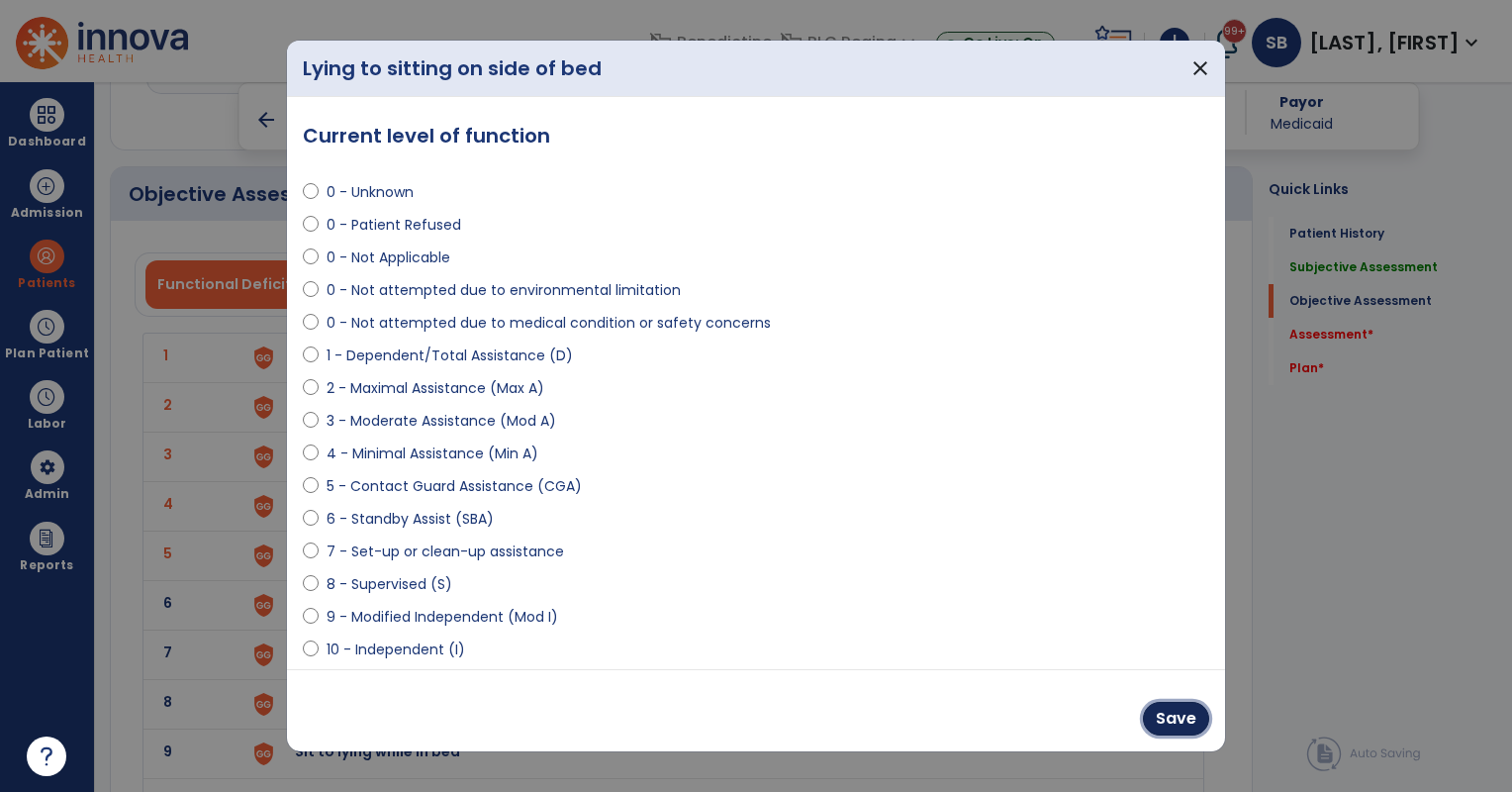 click on "Save" at bounding box center [1176, 719] 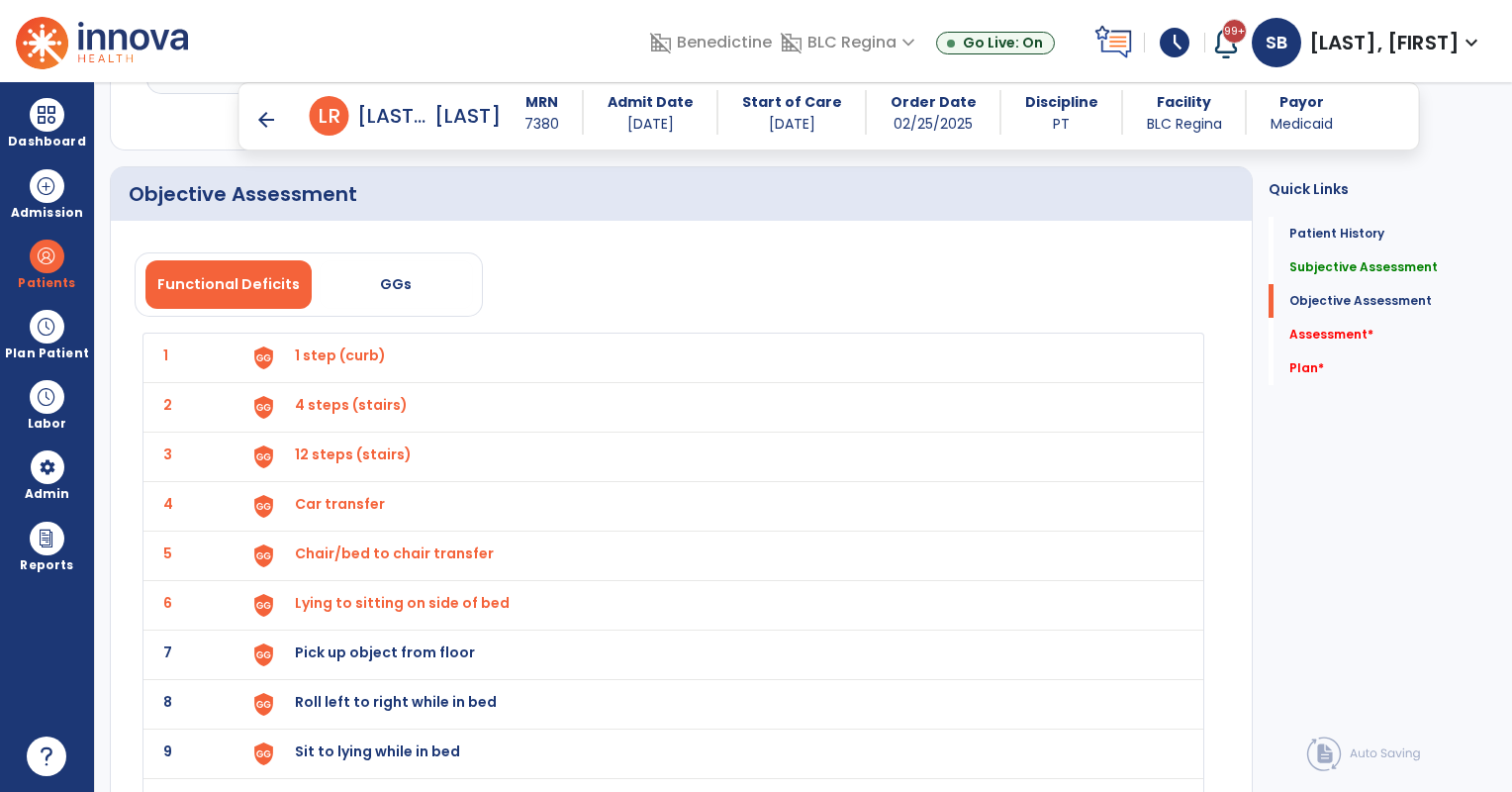 click on "Pick up object from floor" at bounding box center (340, 355) 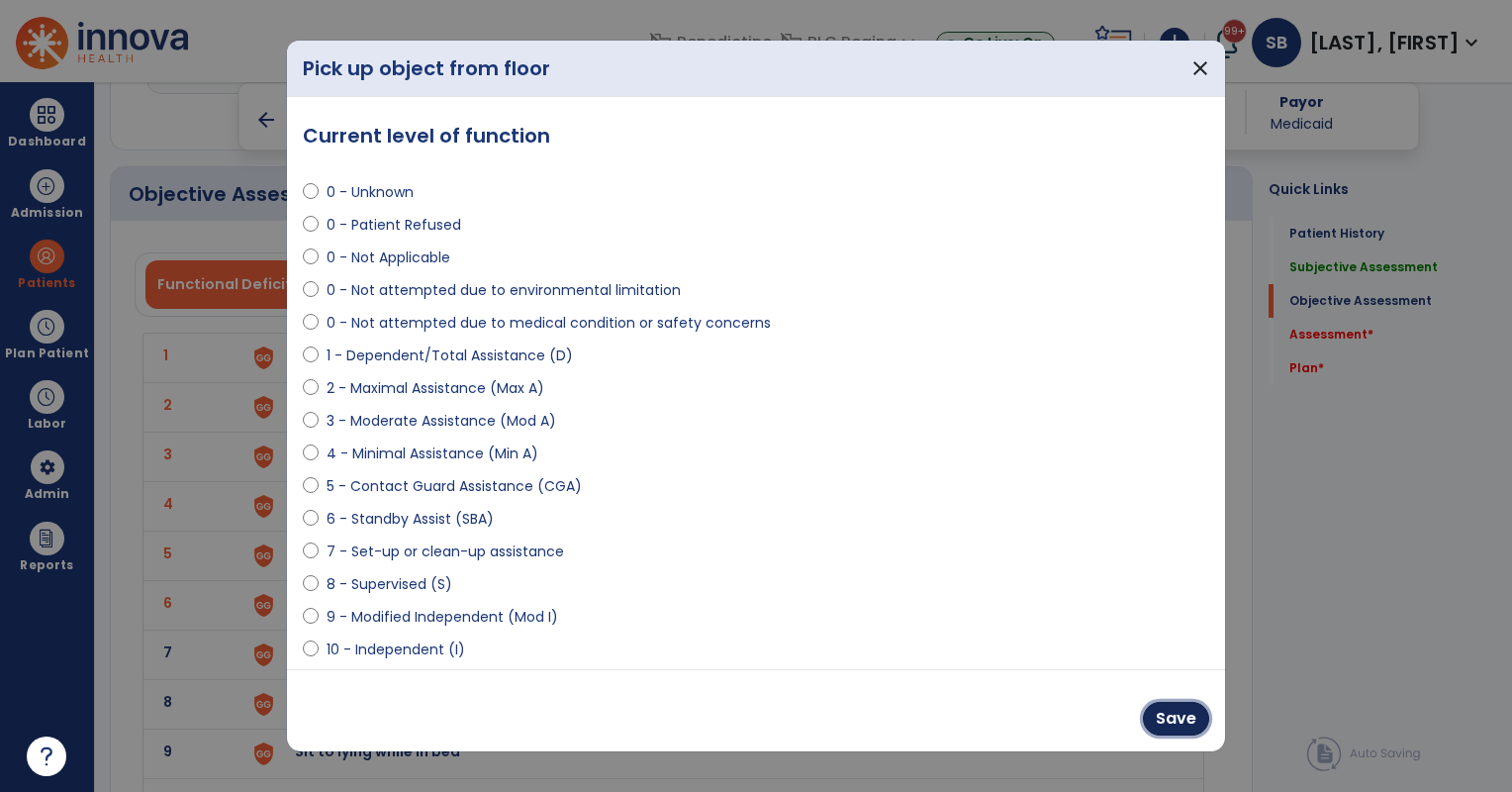 click on "Save" at bounding box center [1176, 719] 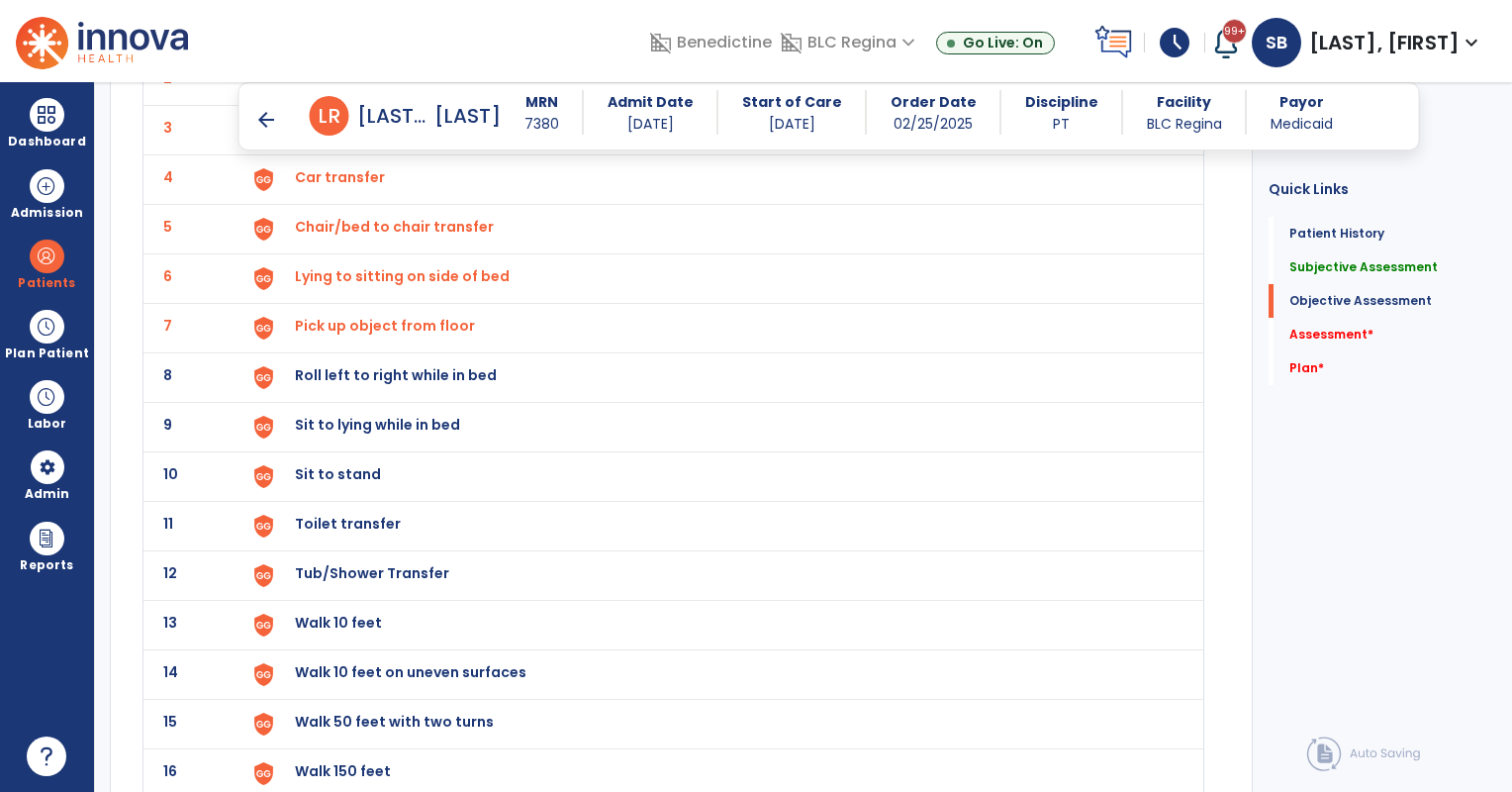 scroll, scrollTop: 2970, scrollLeft: 0, axis: vertical 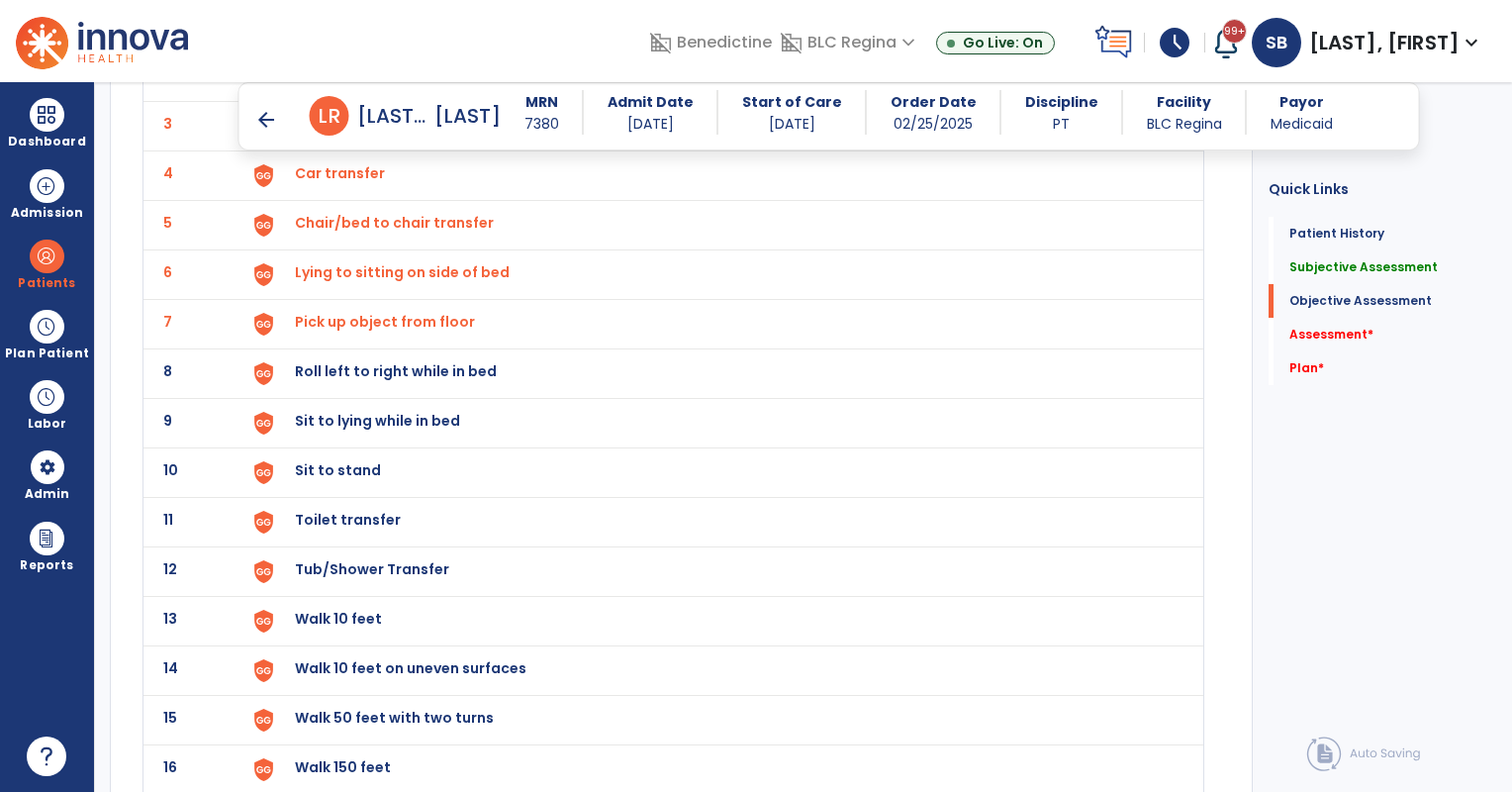 click on "Roll left to right while in bed" at bounding box center [340, 25] 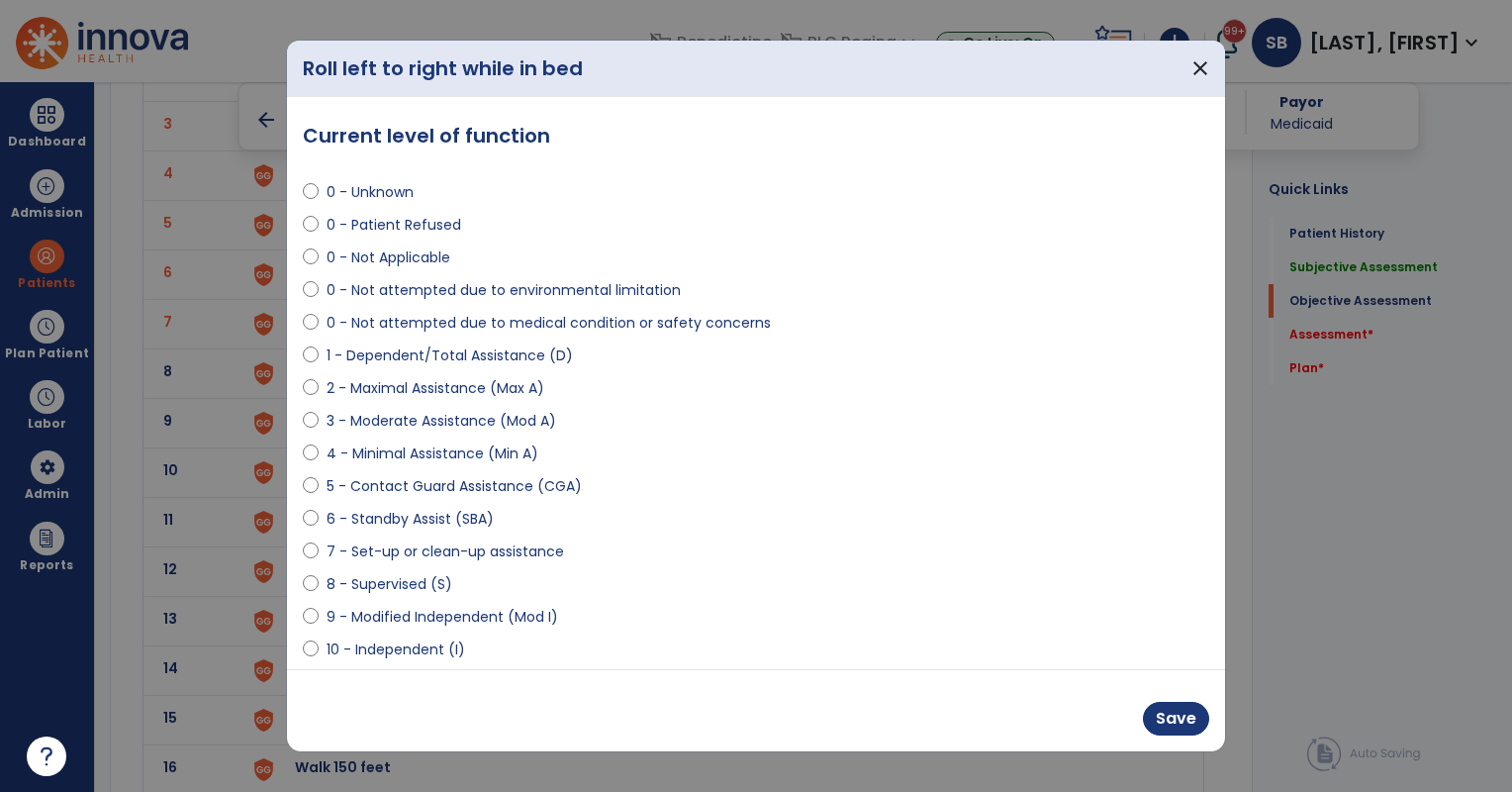select on "**********" 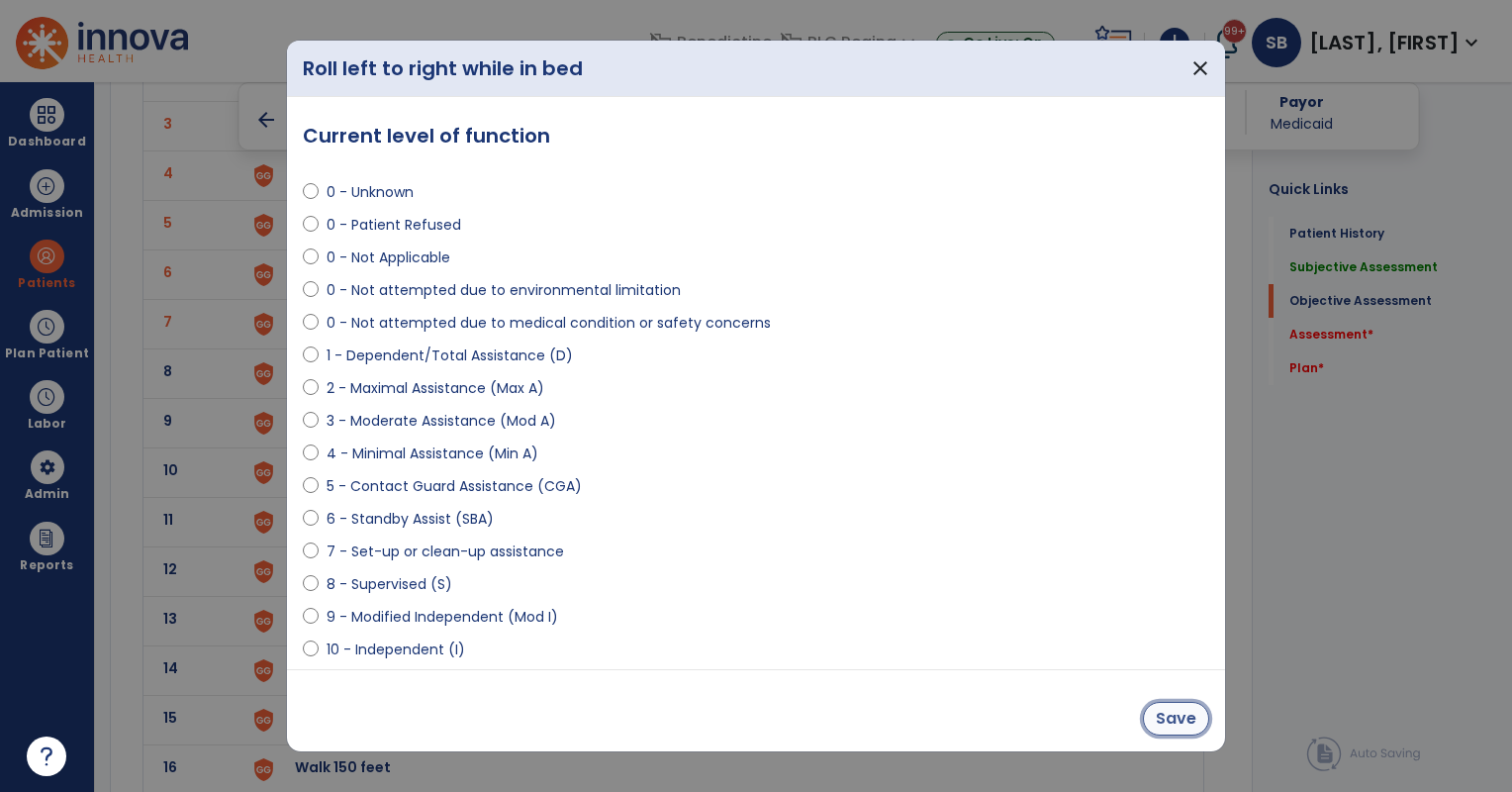 click on "Save" at bounding box center (1176, 719) 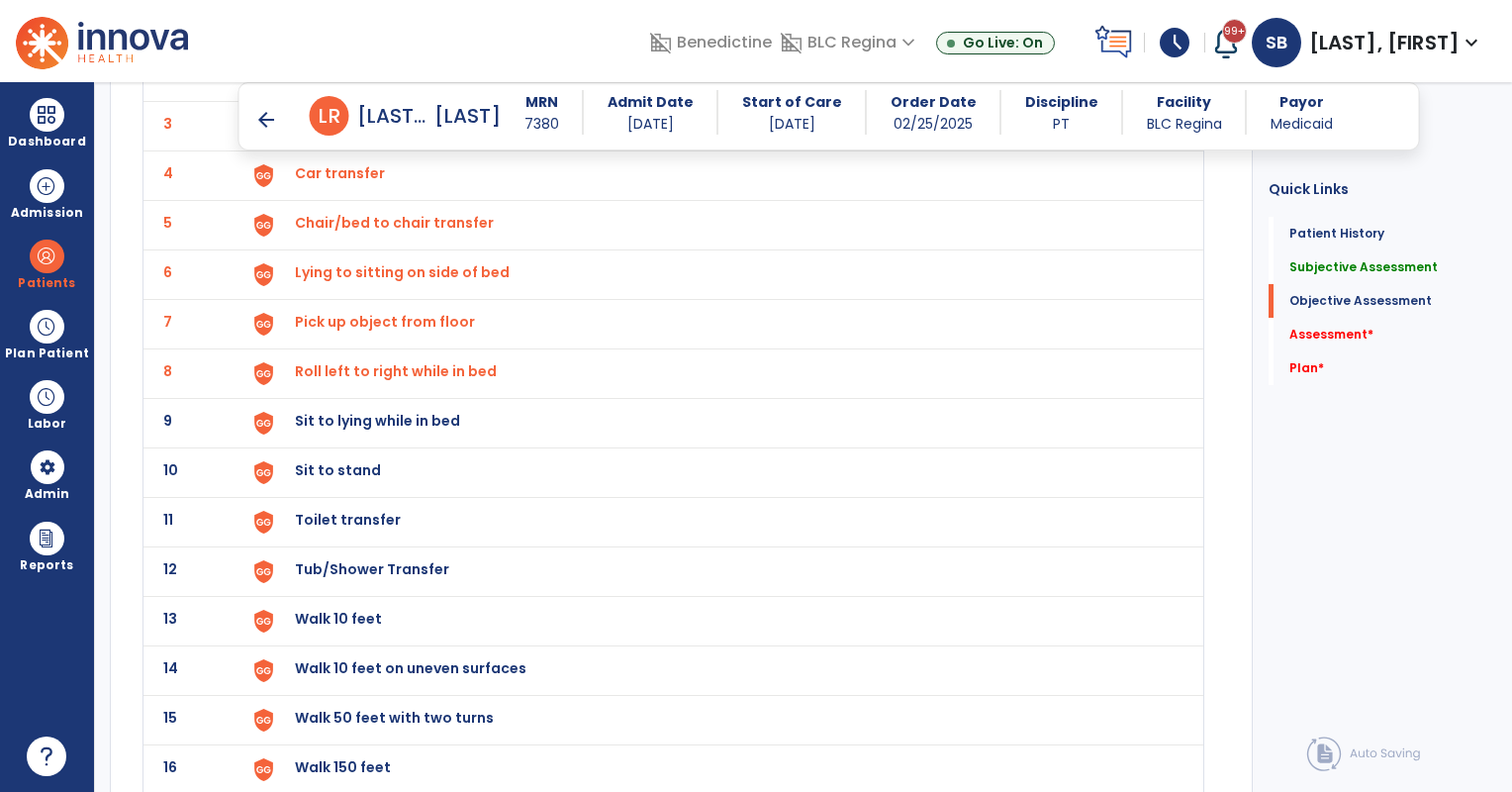 click on "Sit to lying while in bed" at bounding box center [340, 25] 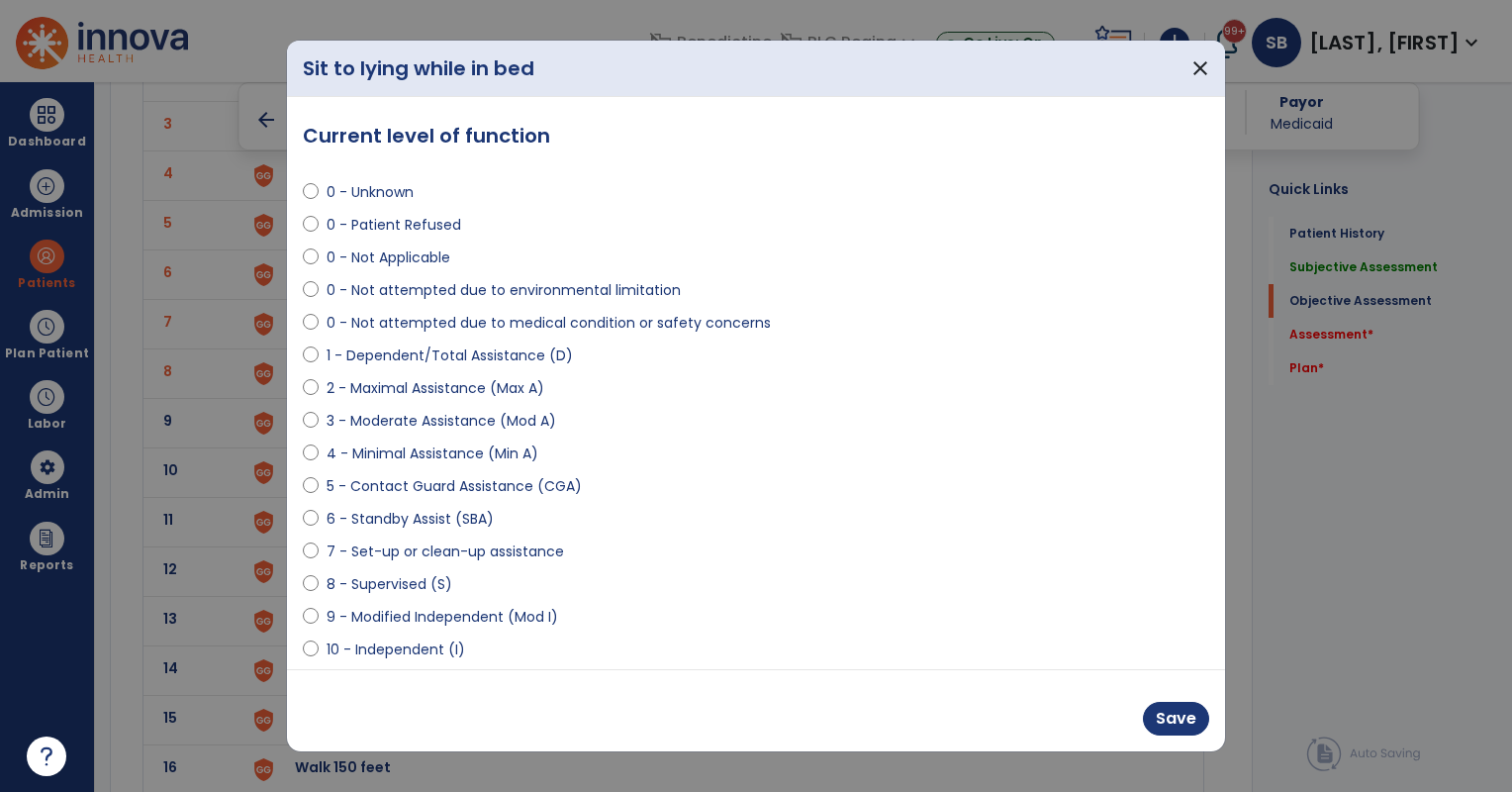 select on "**********" 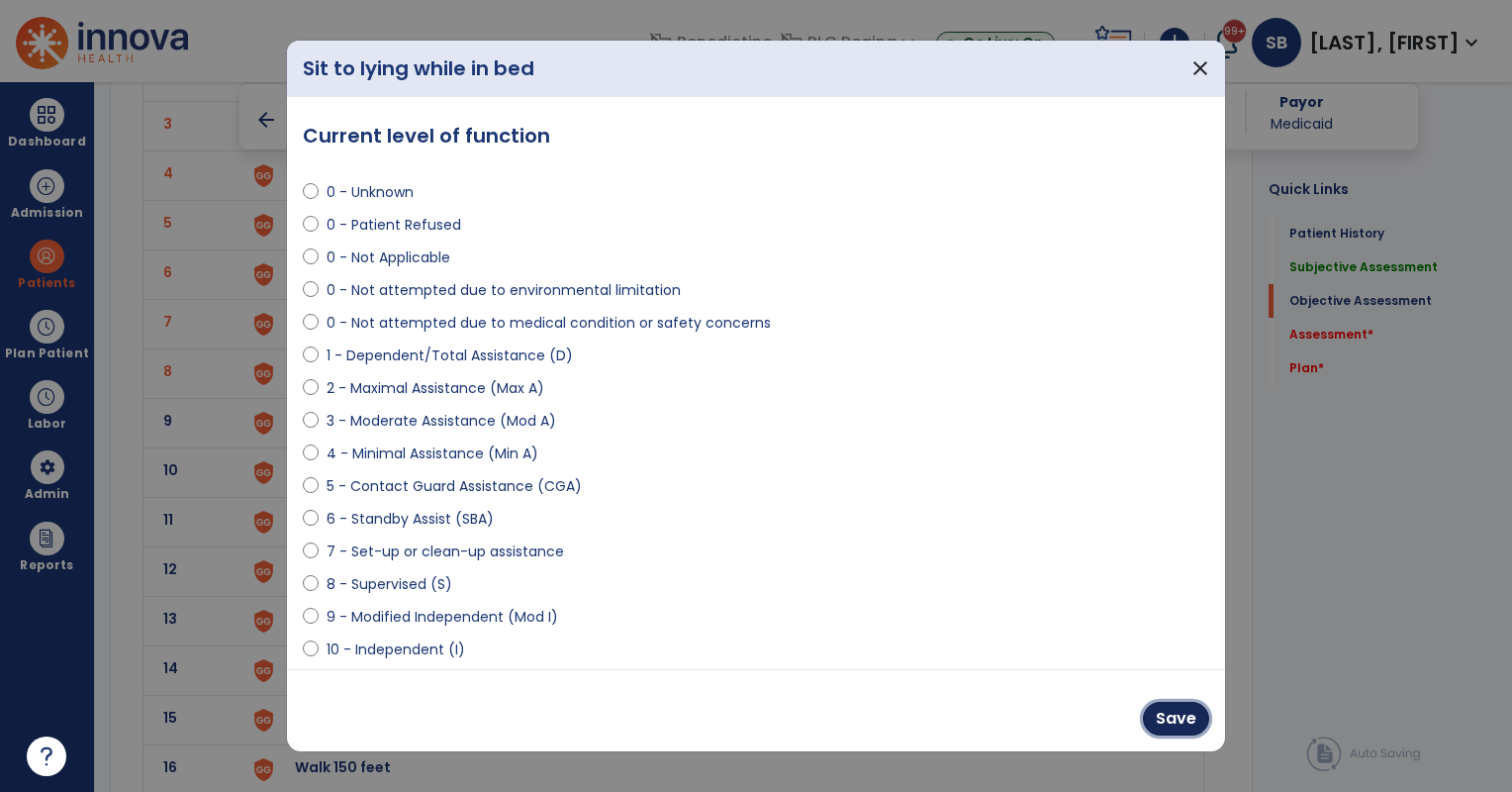 click on "Save" at bounding box center [1176, 719] 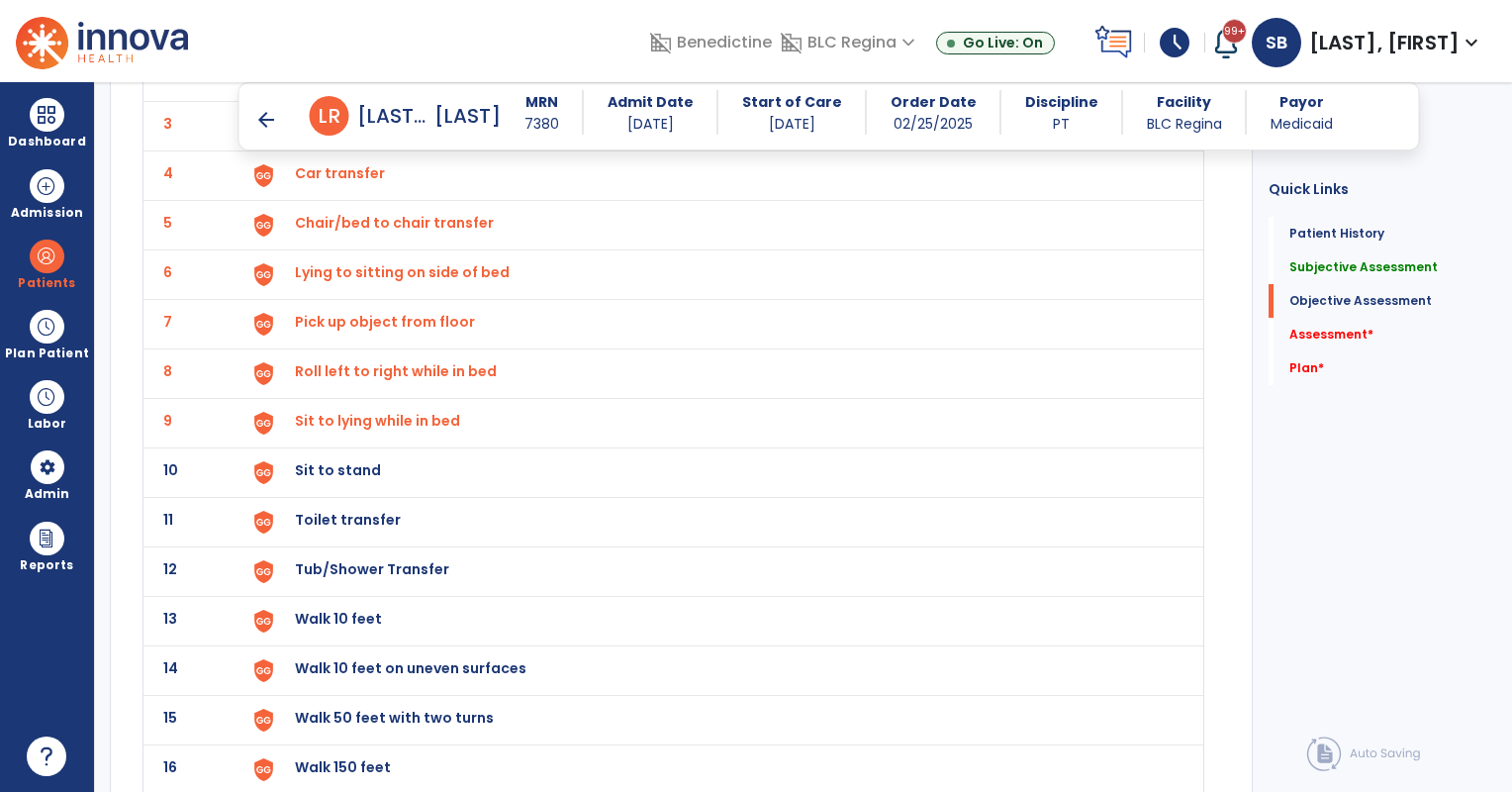 click on "Sit to stand" at bounding box center (340, 25) 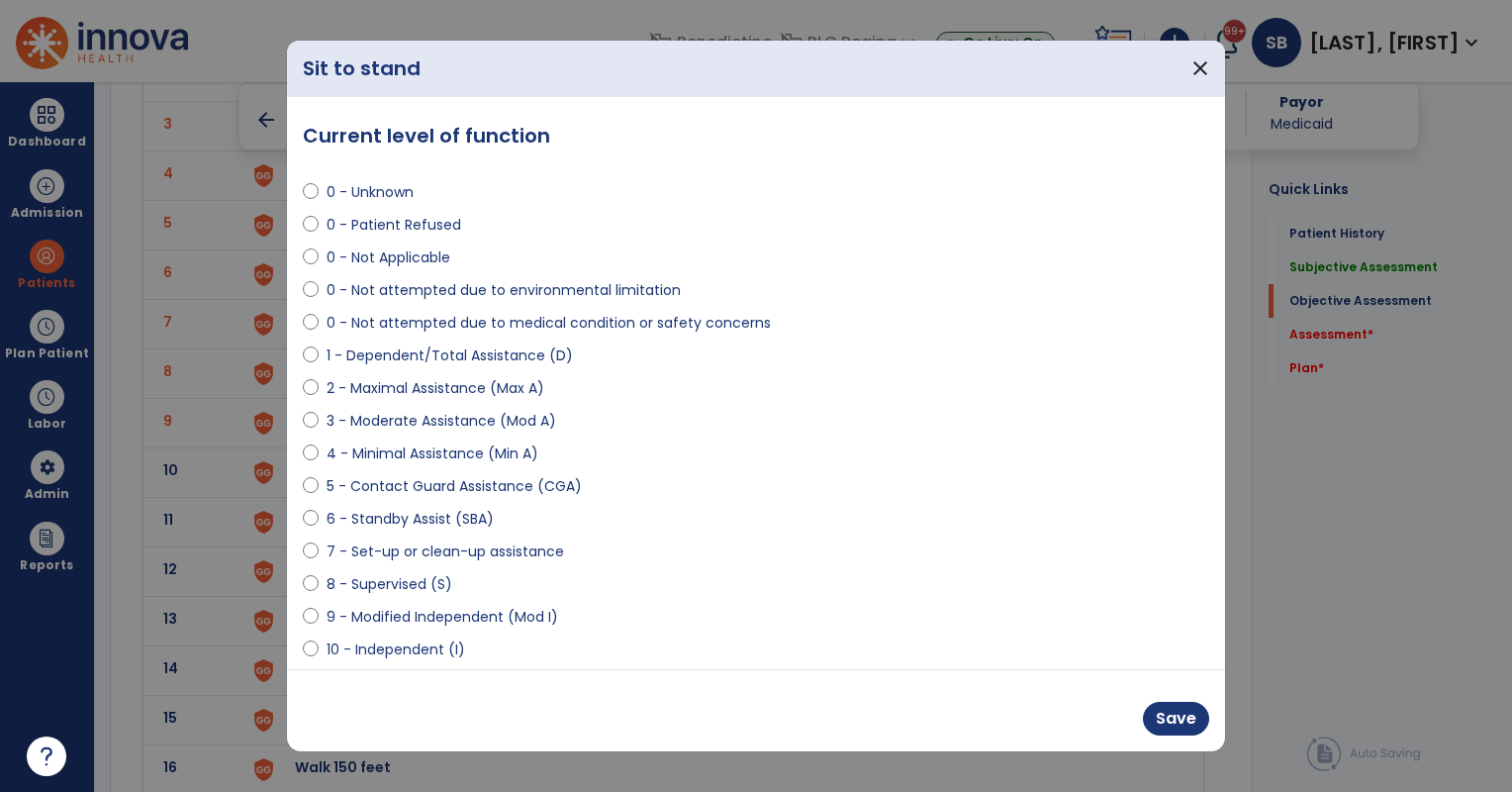 select on "**********" 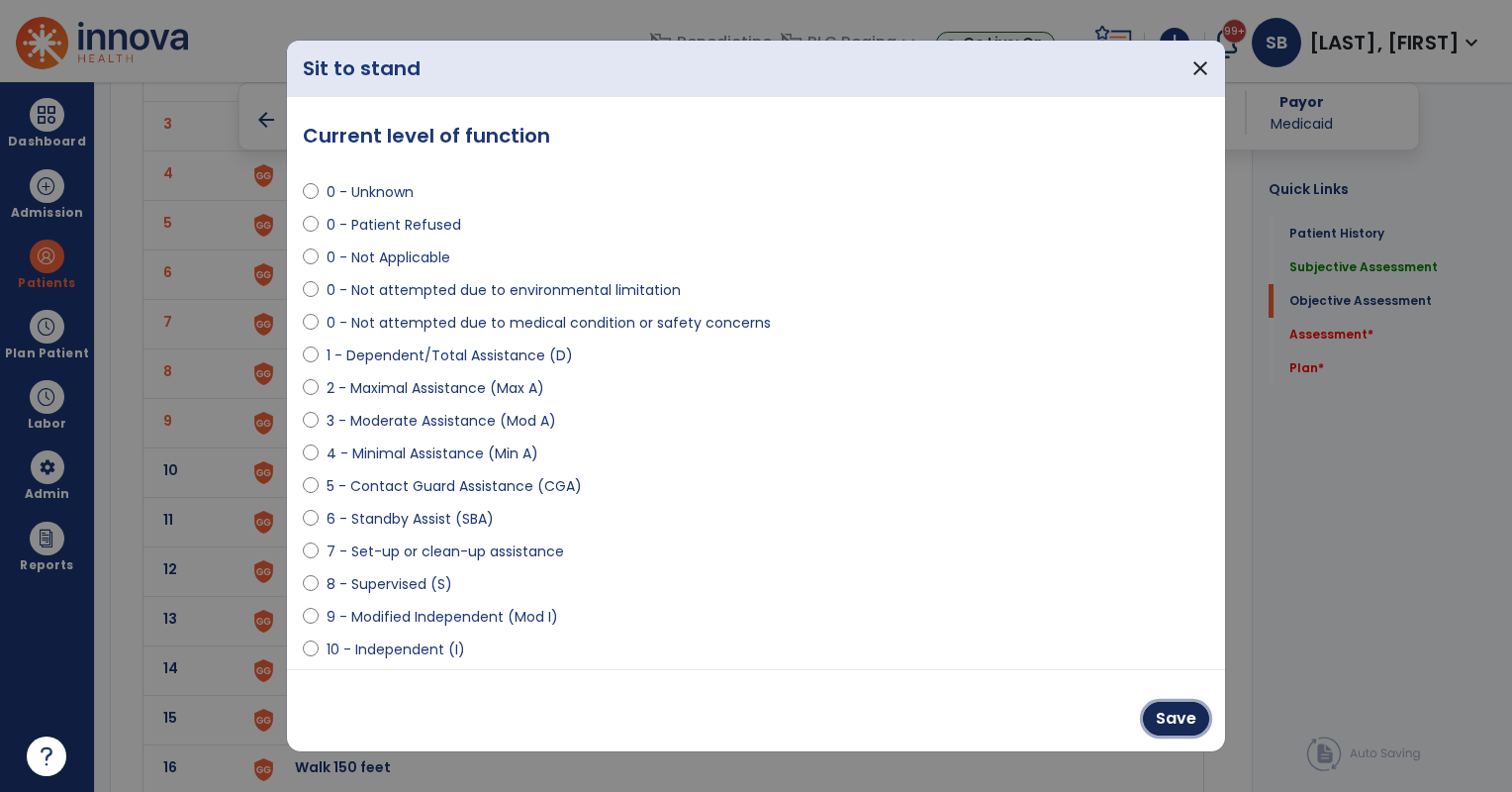 drag, startPoint x: 1167, startPoint y: 709, endPoint x: 1136, endPoint y: 704, distance: 31.400637 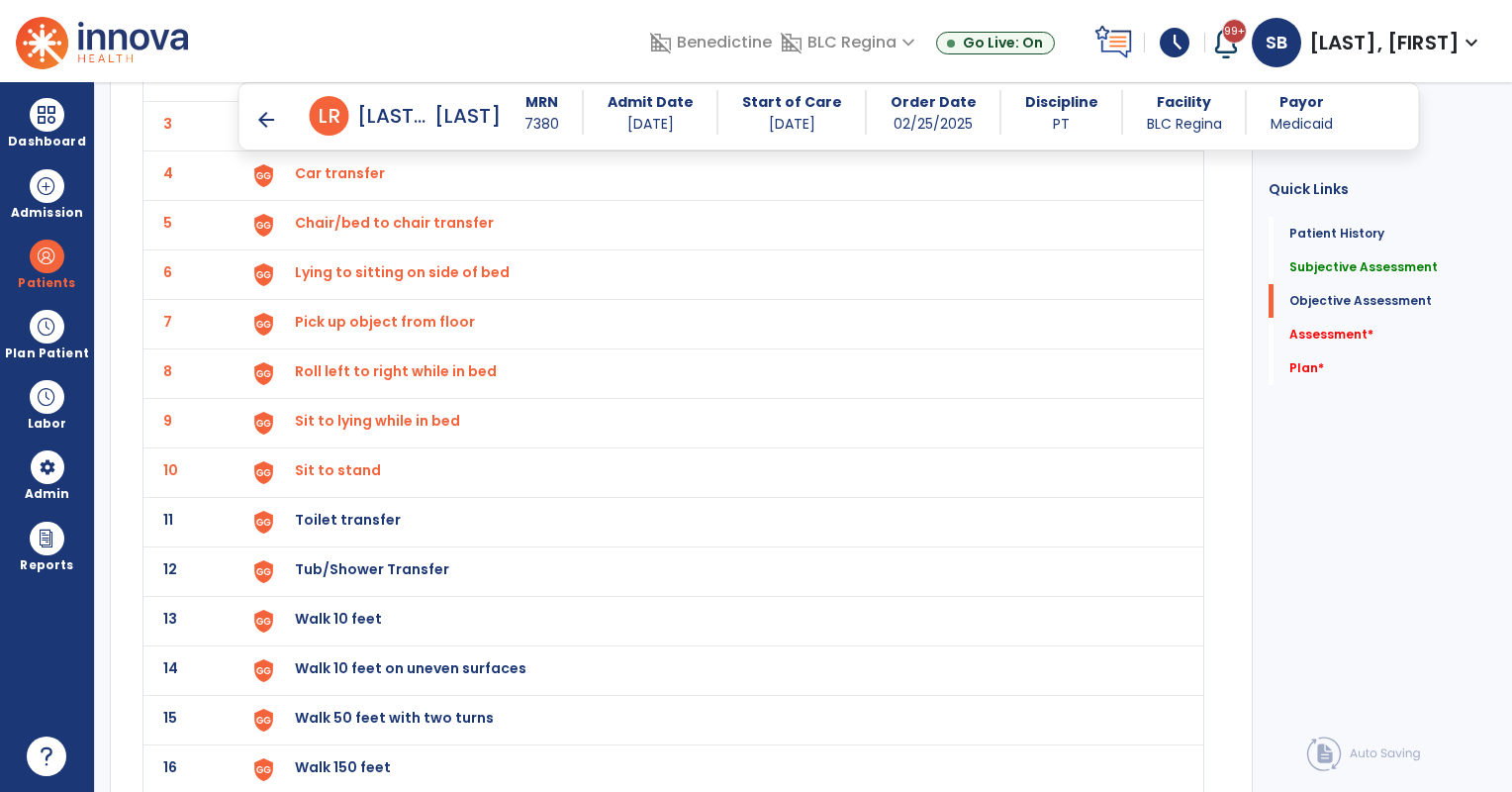 click on "Toilet transfer" at bounding box center (340, 25) 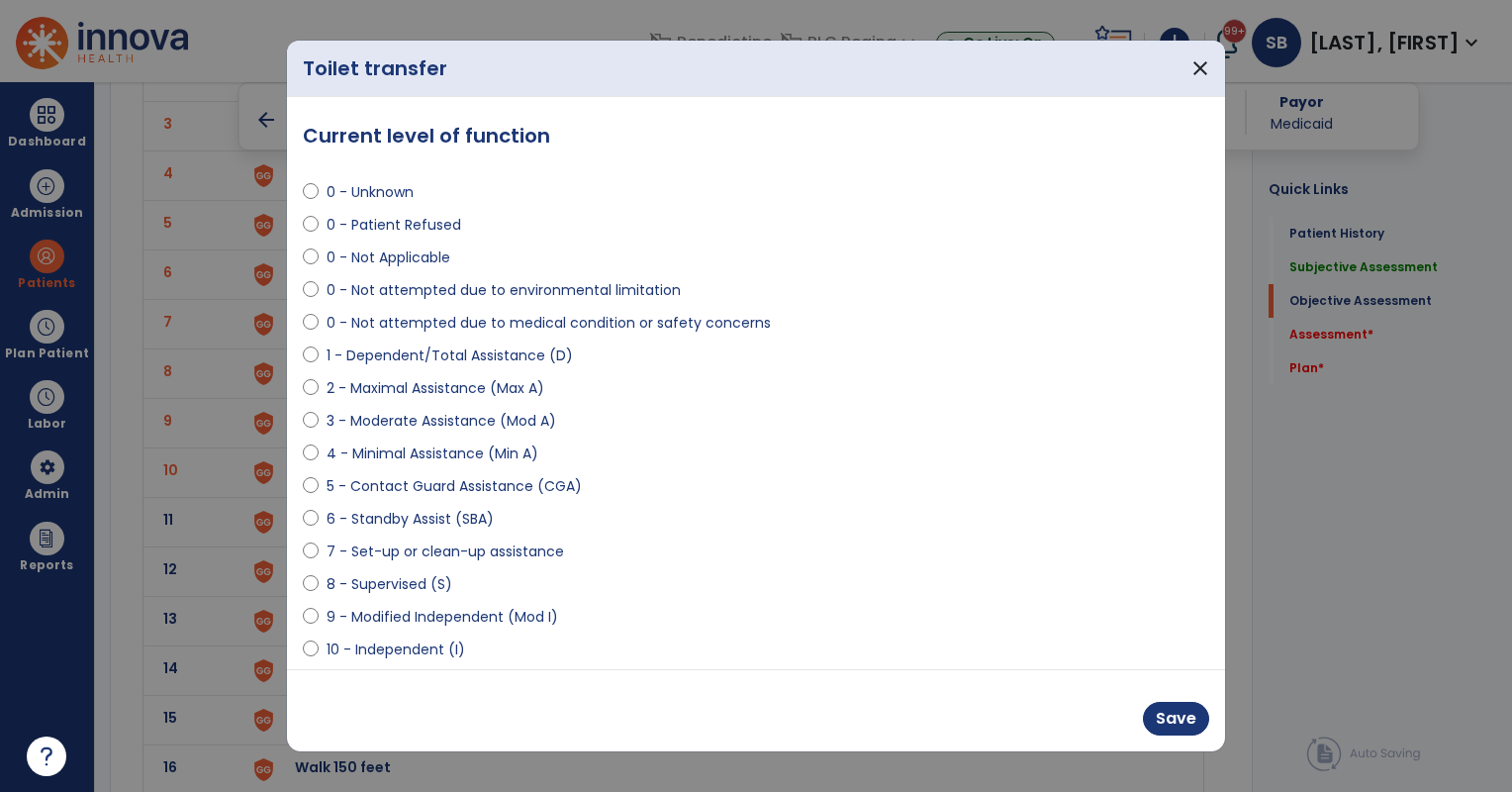 select on "**********" 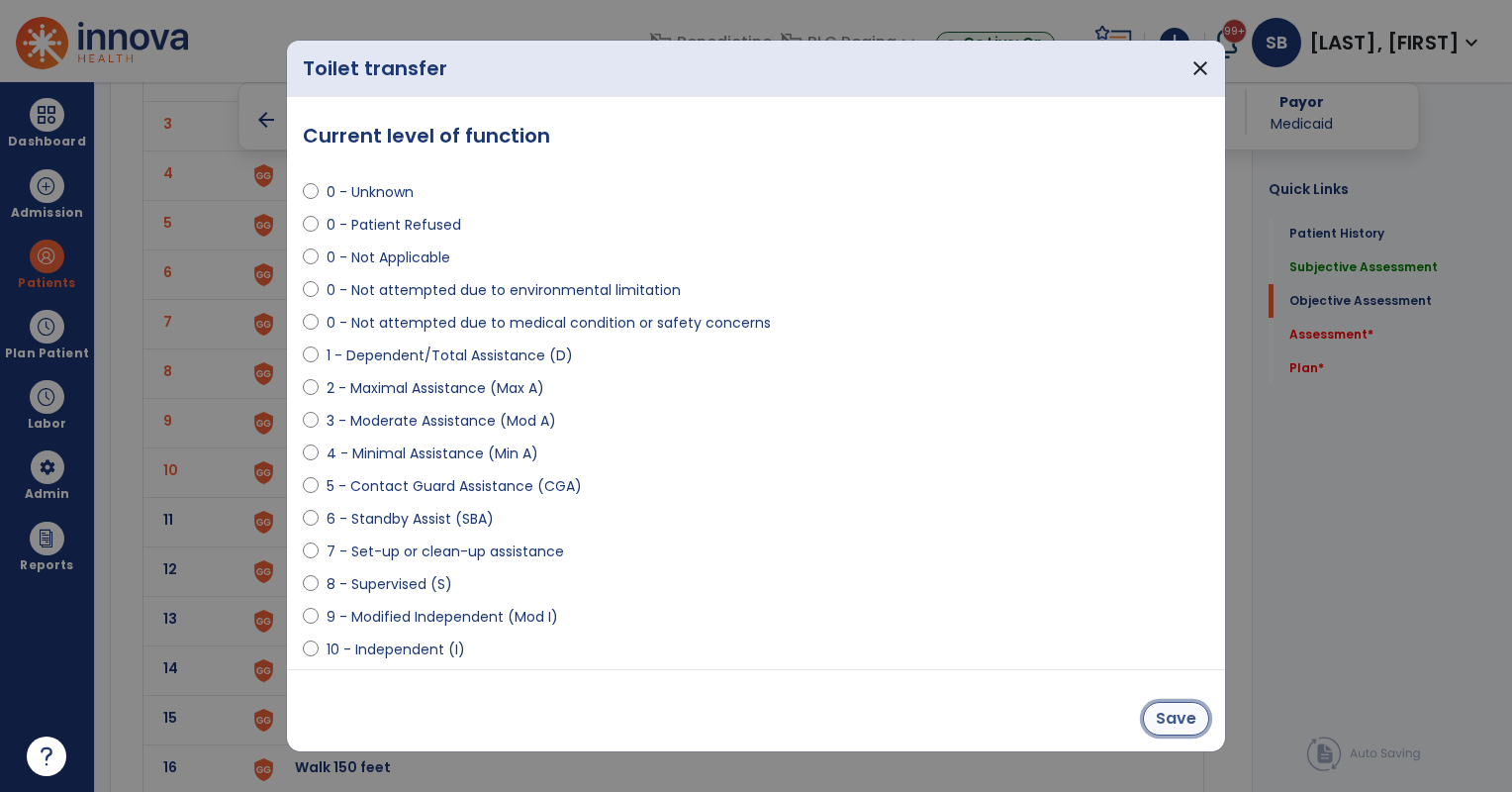 click on "Save" at bounding box center (1176, 719) 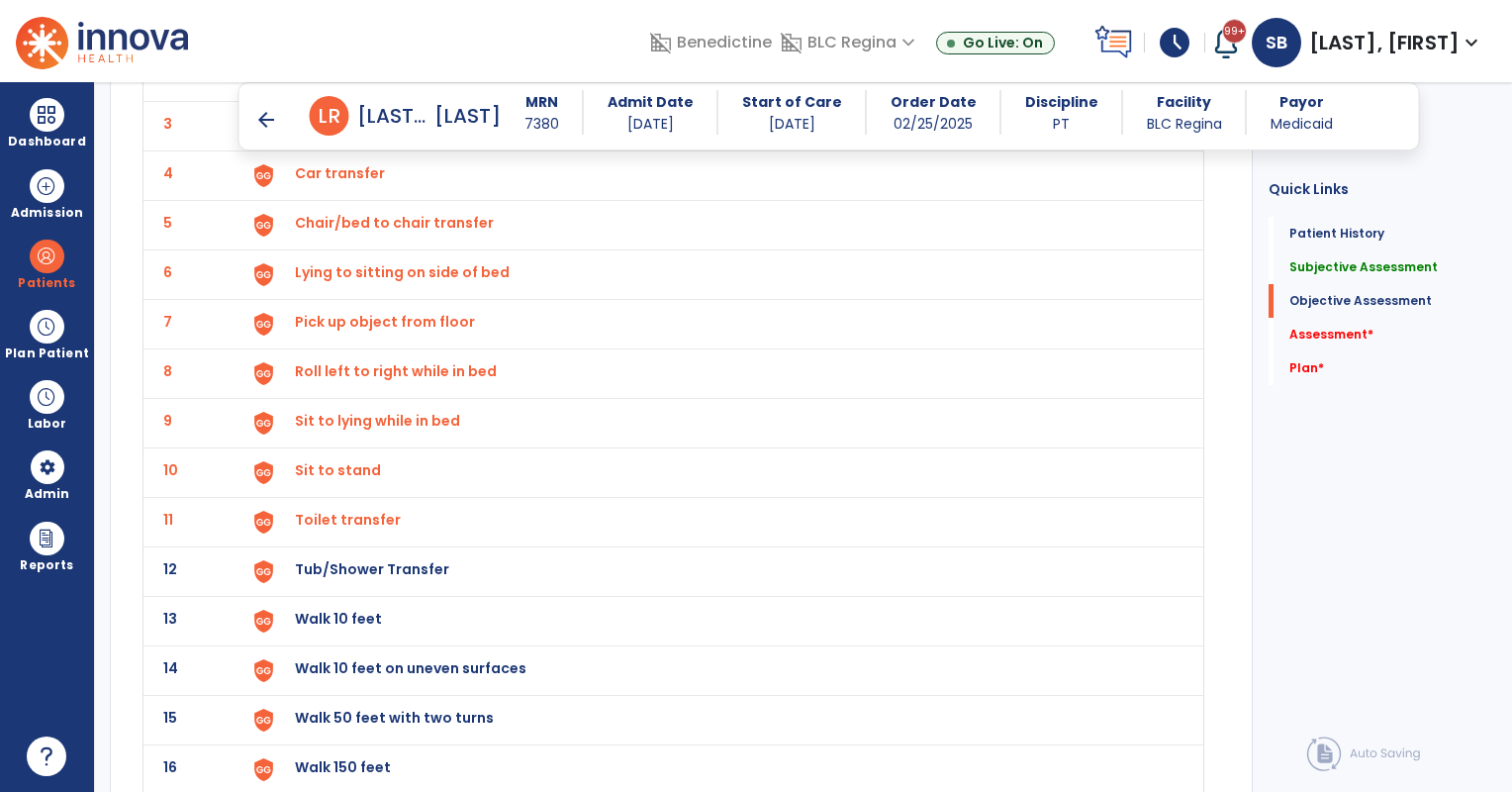 click on "Tub/Shower Transfer" at bounding box center (340, 25) 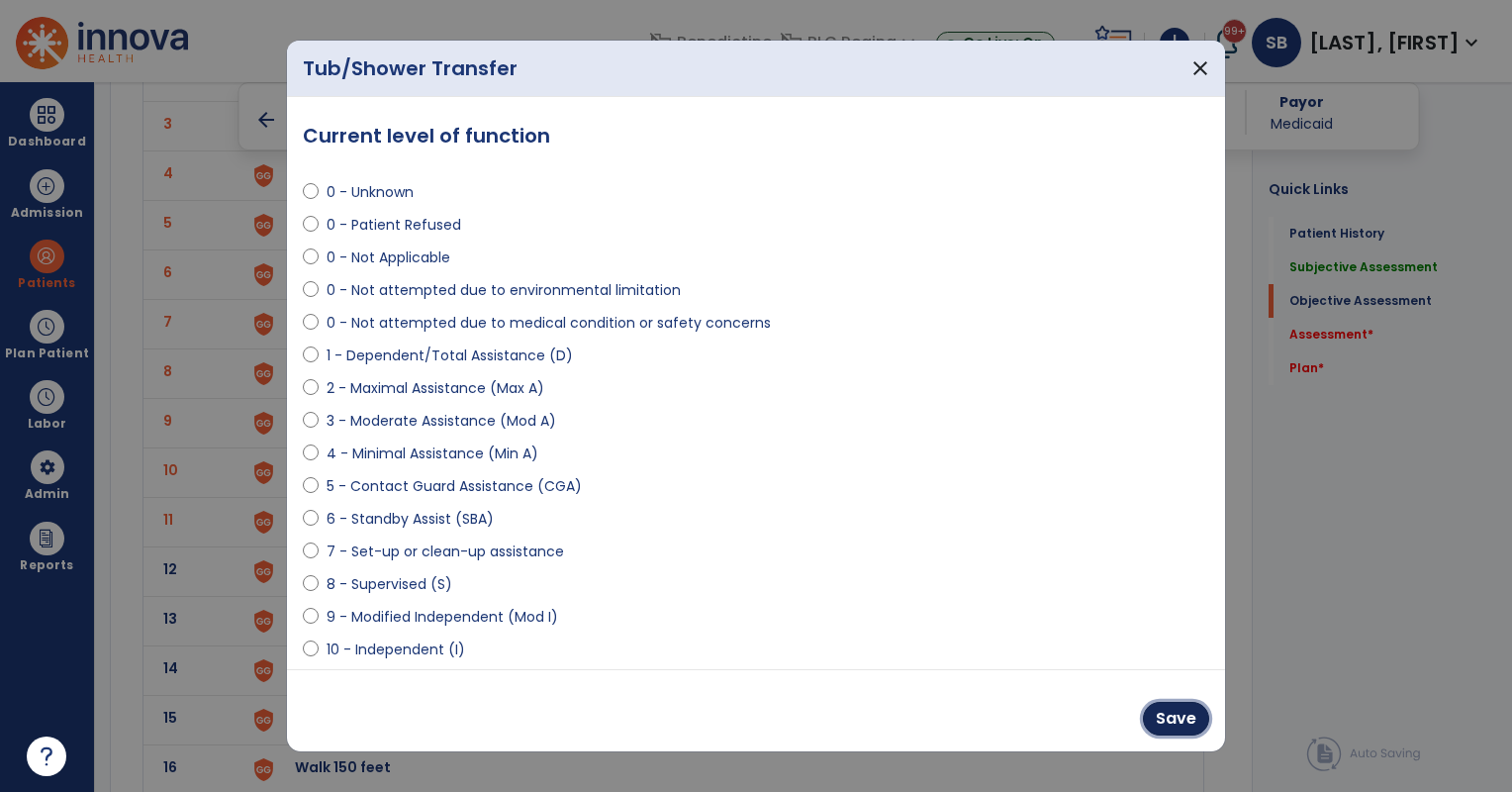 click on "Save" at bounding box center [1176, 719] 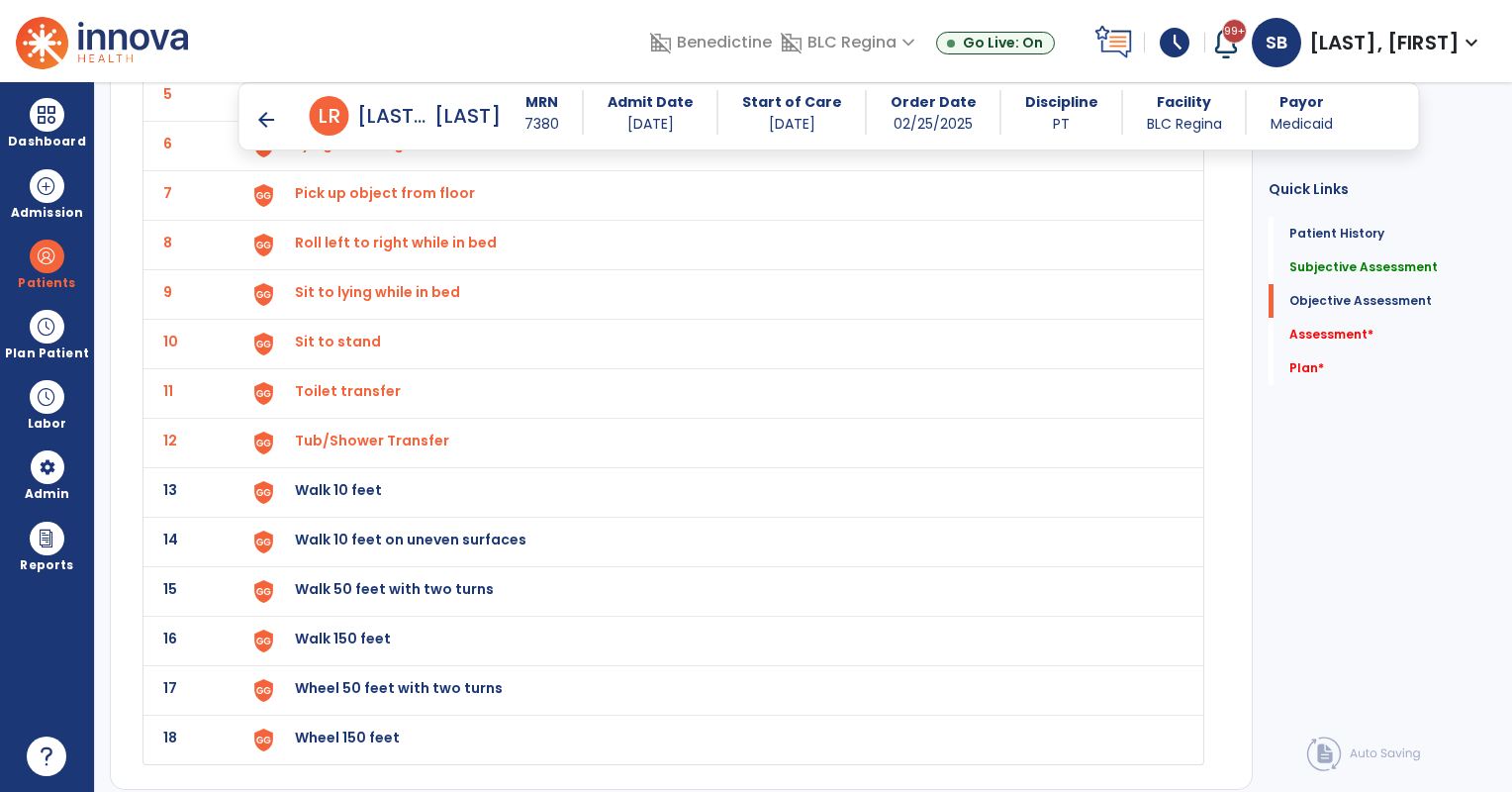 scroll, scrollTop: 3134, scrollLeft: 0, axis: vertical 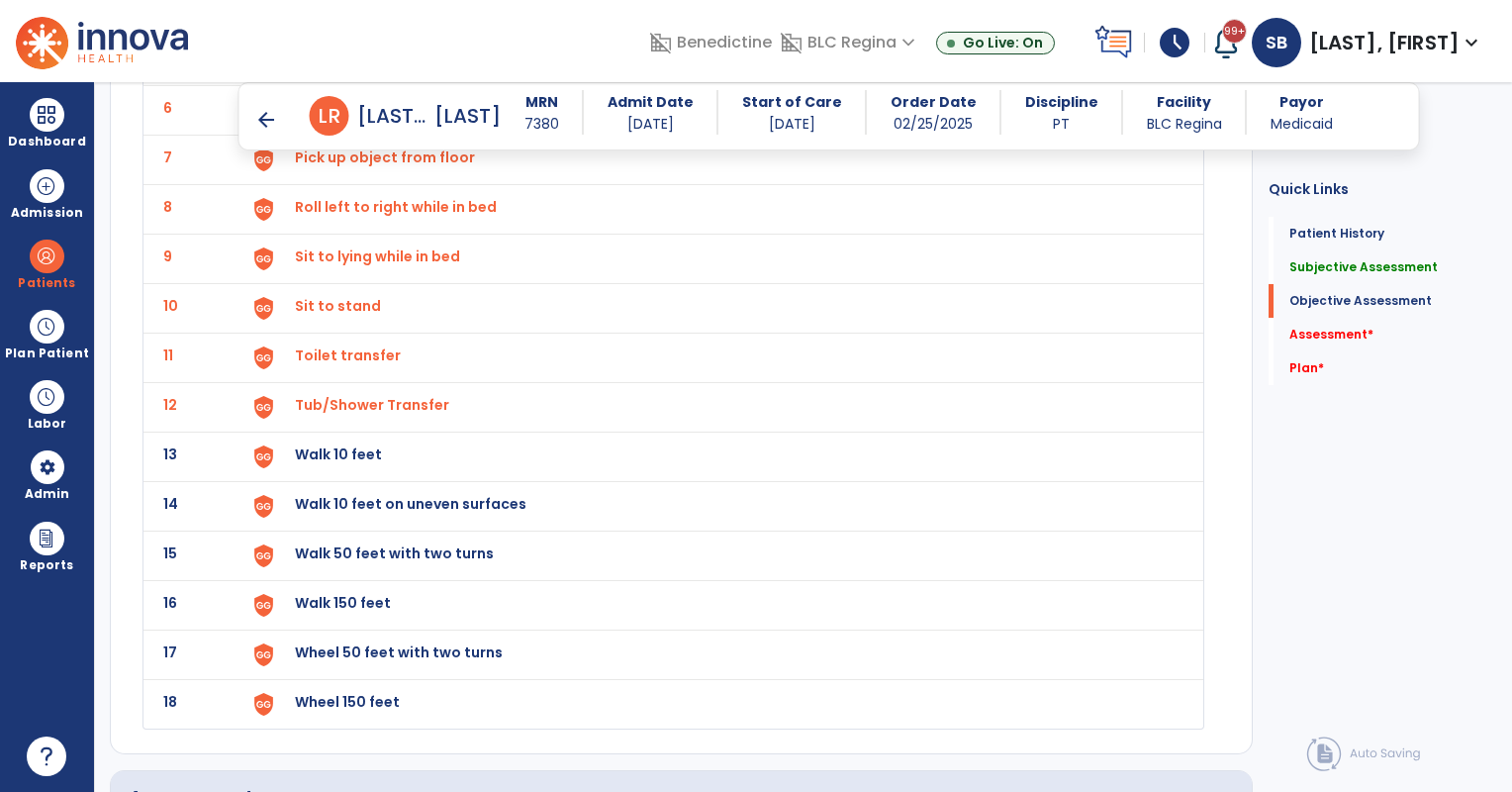 click on "Walk 10 feet" at bounding box center (340, -140) 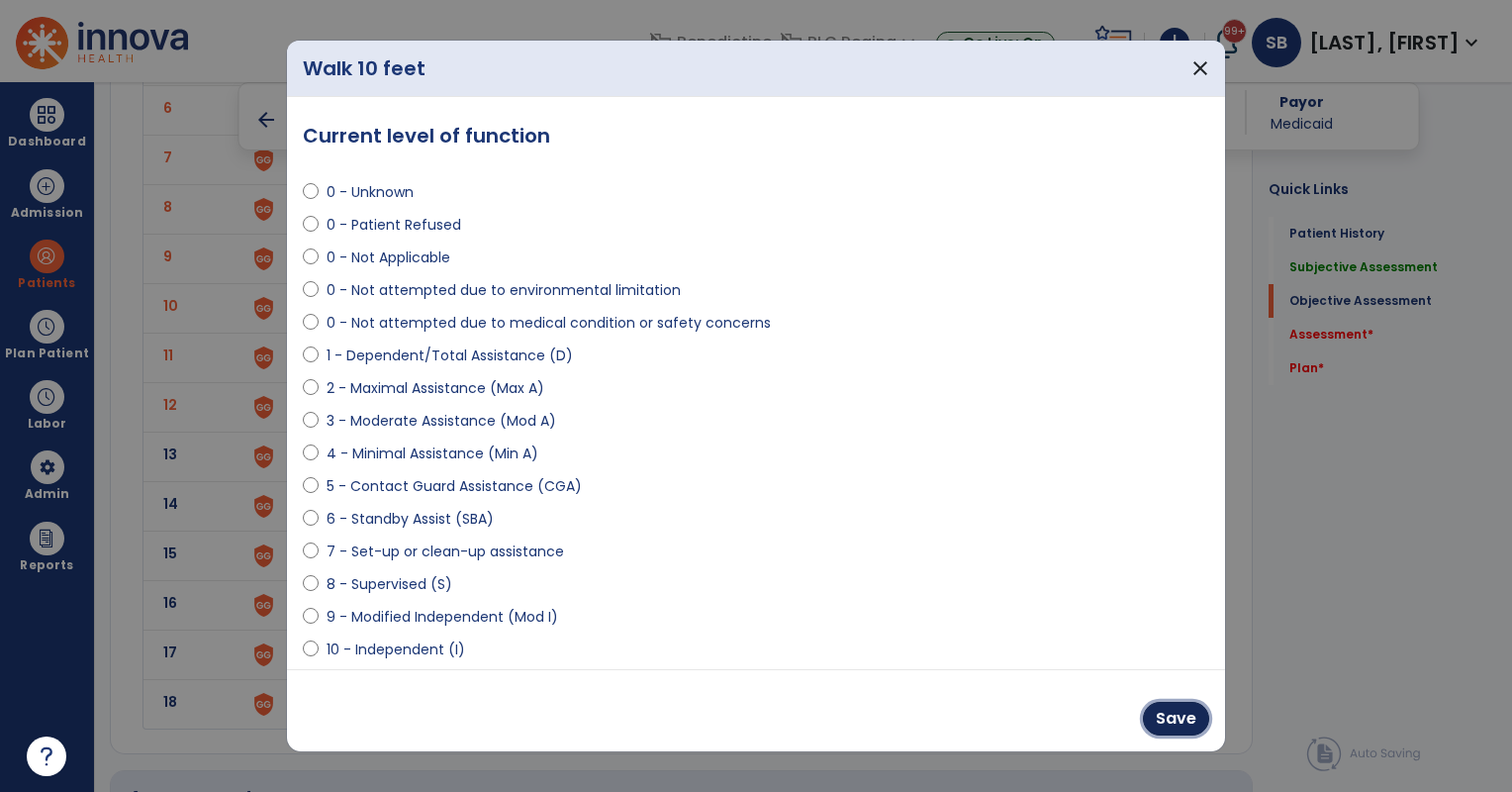 drag, startPoint x: 1183, startPoint y: 727, endPoint x: 846, endPoint y: 631, distance: 350.40691 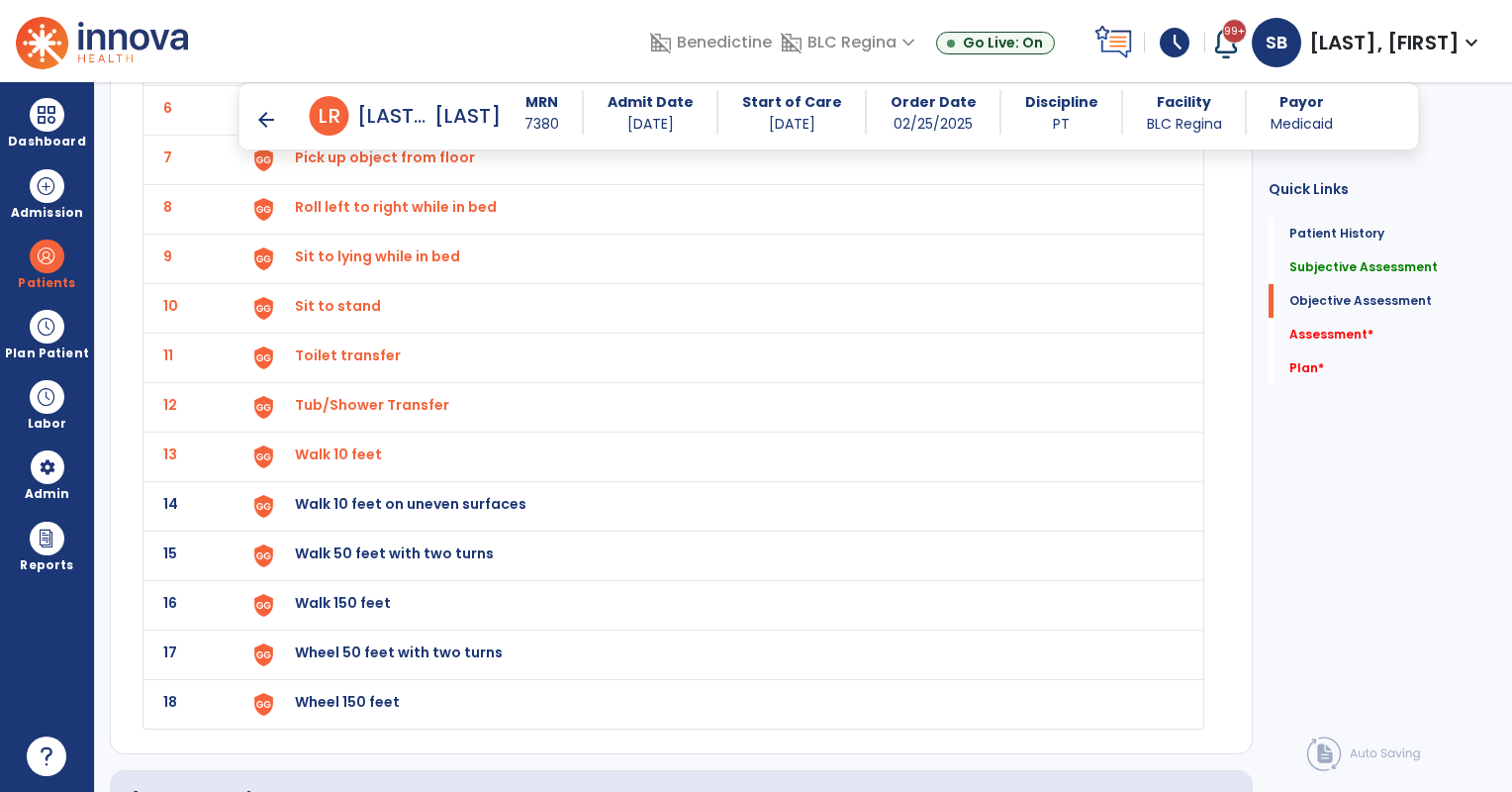 click on "Walk 10 feet on uneven surfaces" at bounding box center (340, -140) 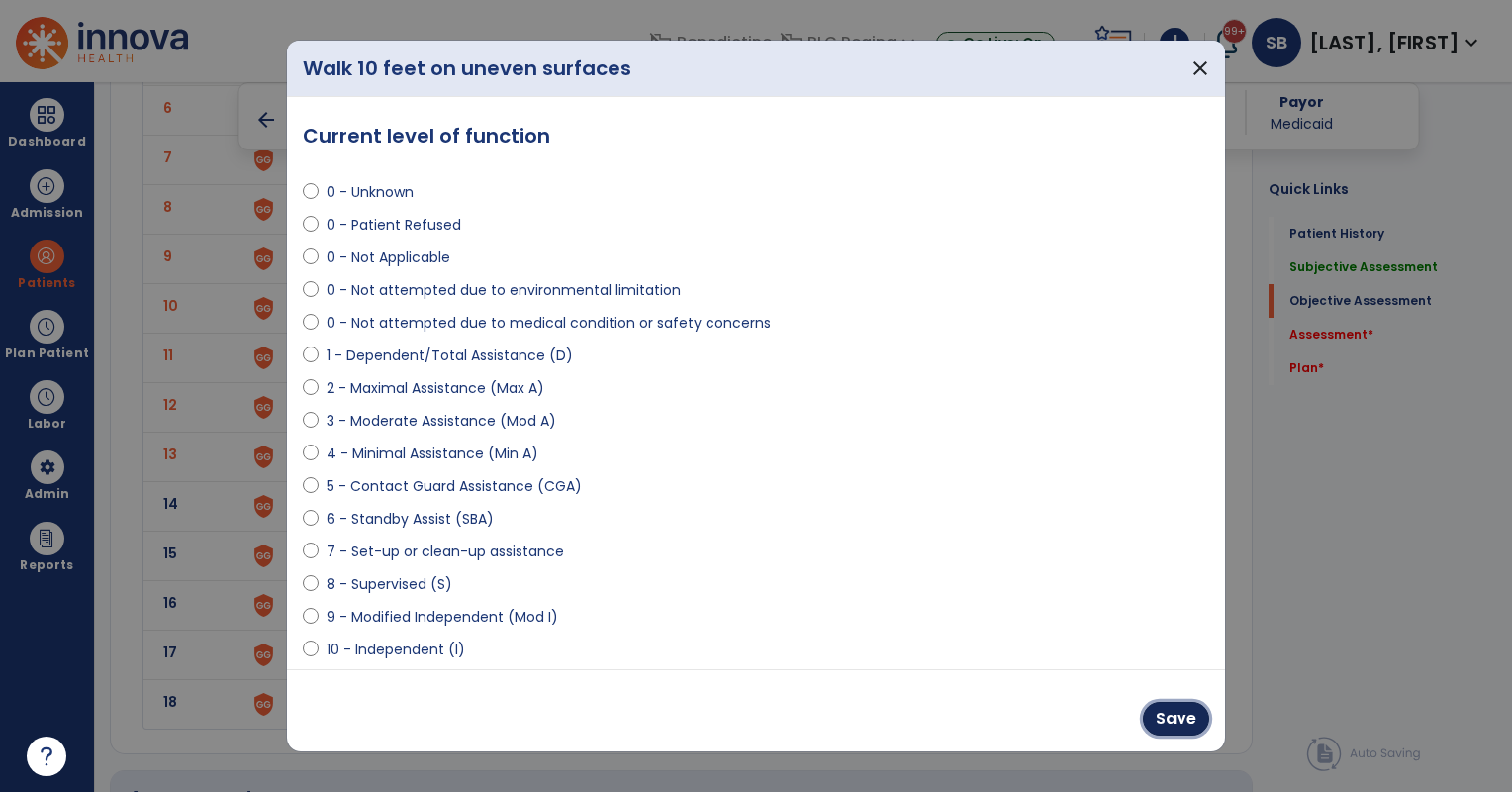 drag, startPoint x: 1183, startPoint y: 713, endPoint x: 1128, endPoint y: 698, distance: 57.008771 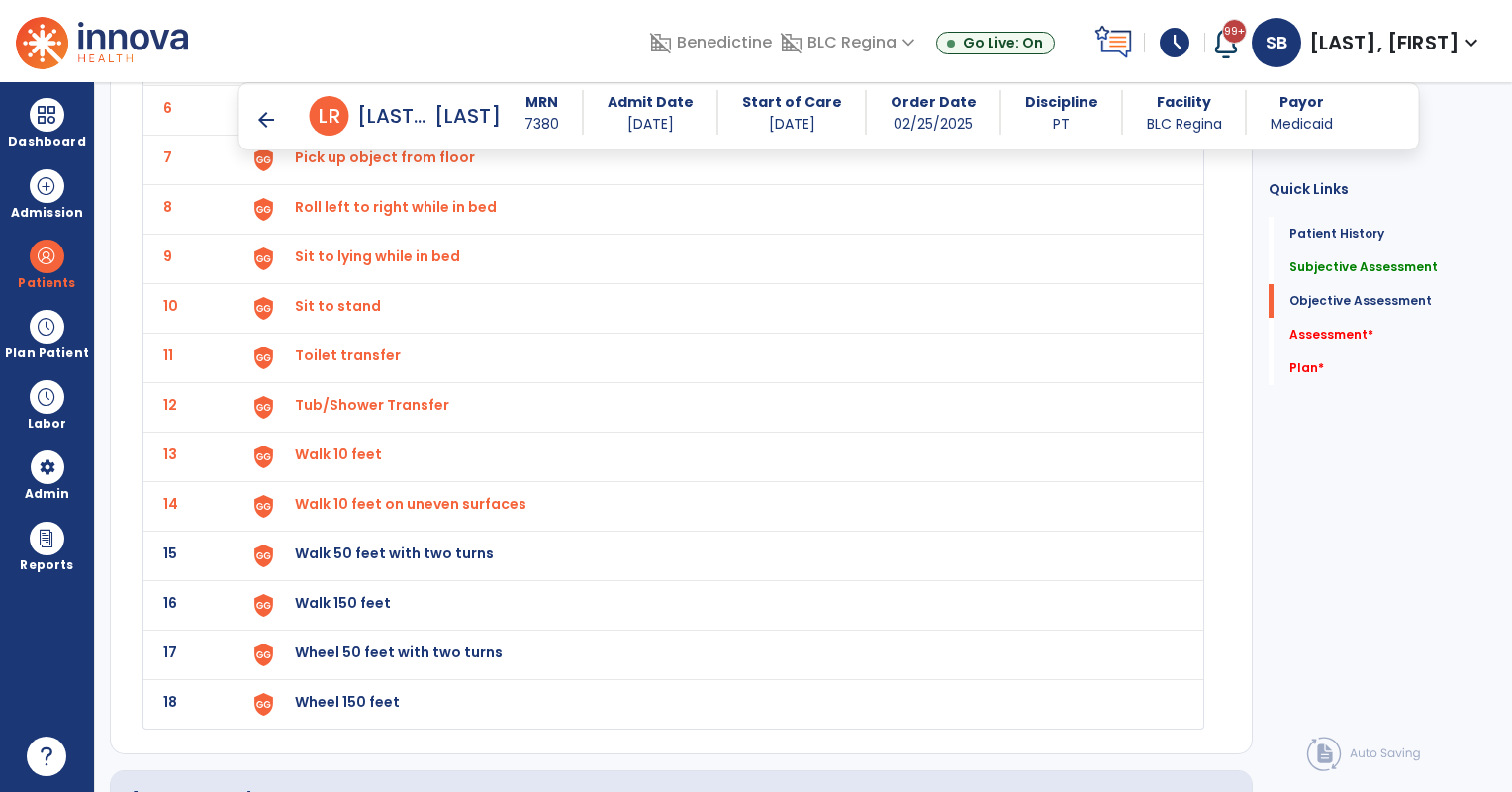 click on "Walk 50 feet with two turns" at bounding box center [340, -140] 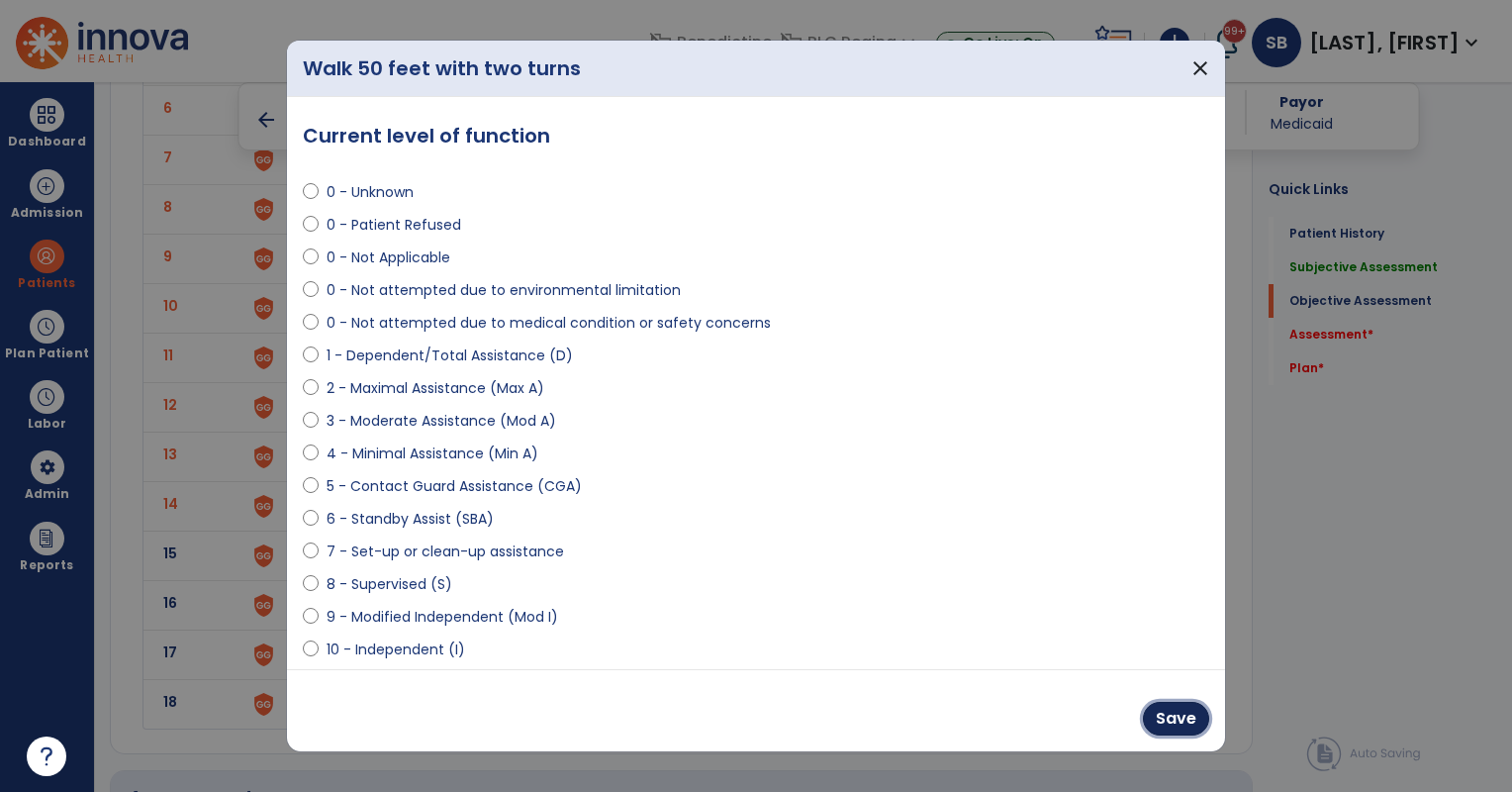 drag, startPoint x: 1164, startPoint y: 716, endPoint x: 1090, endPoint y: 701, distance: 75.50497 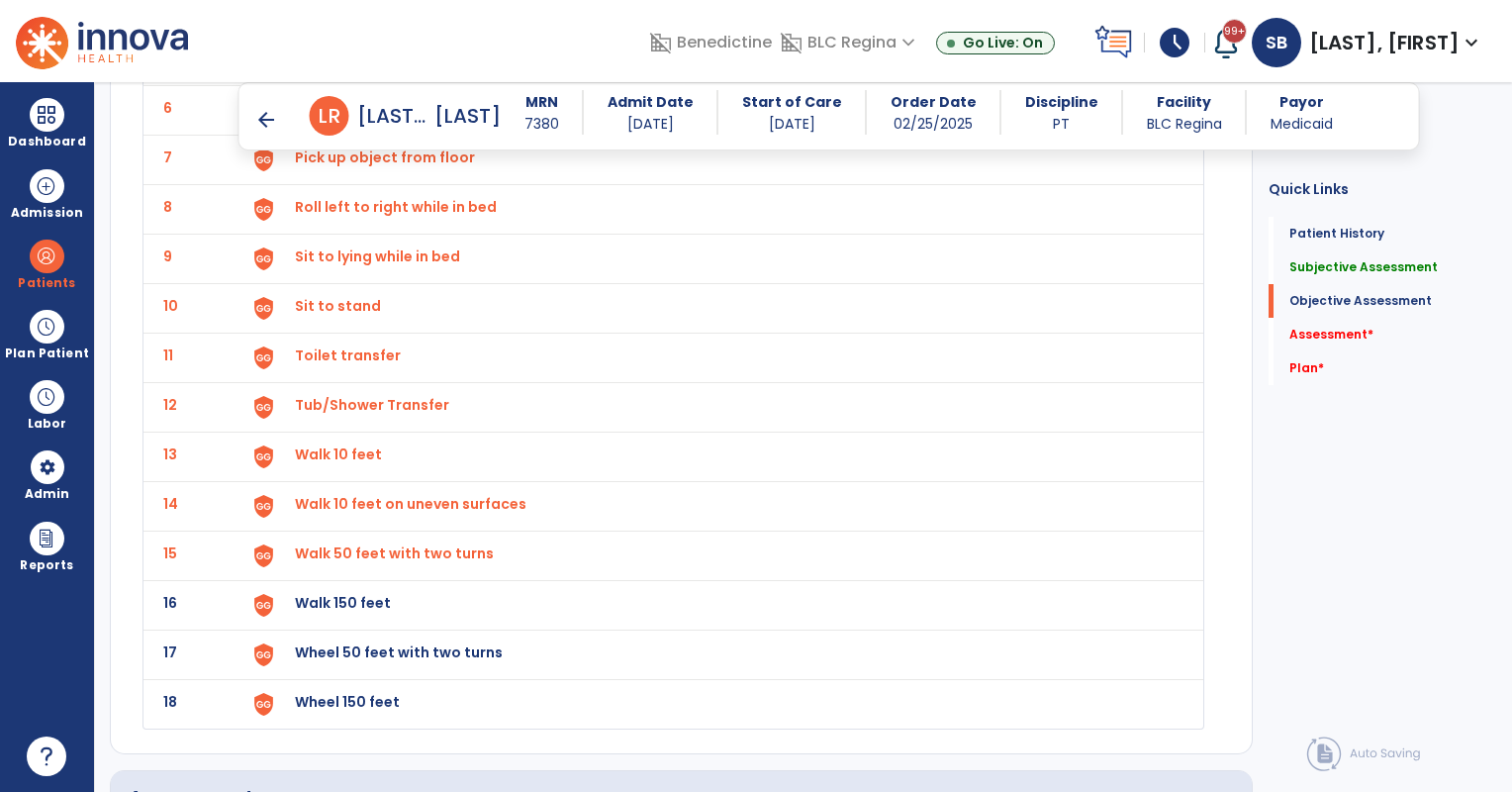 click on "Walk 150 feet" at bounding box center [340, -140] 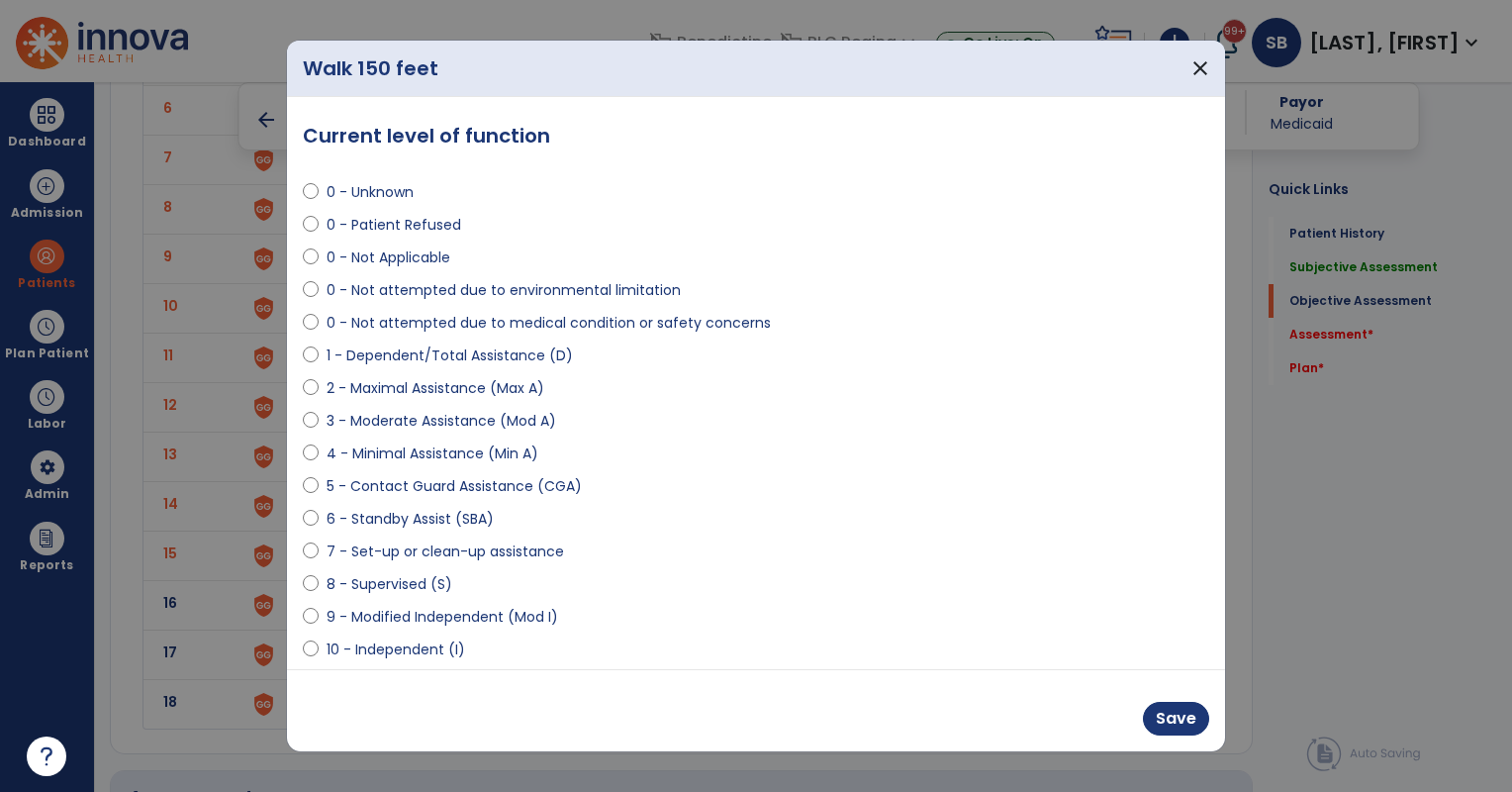 click at bounding box center (311, 261) 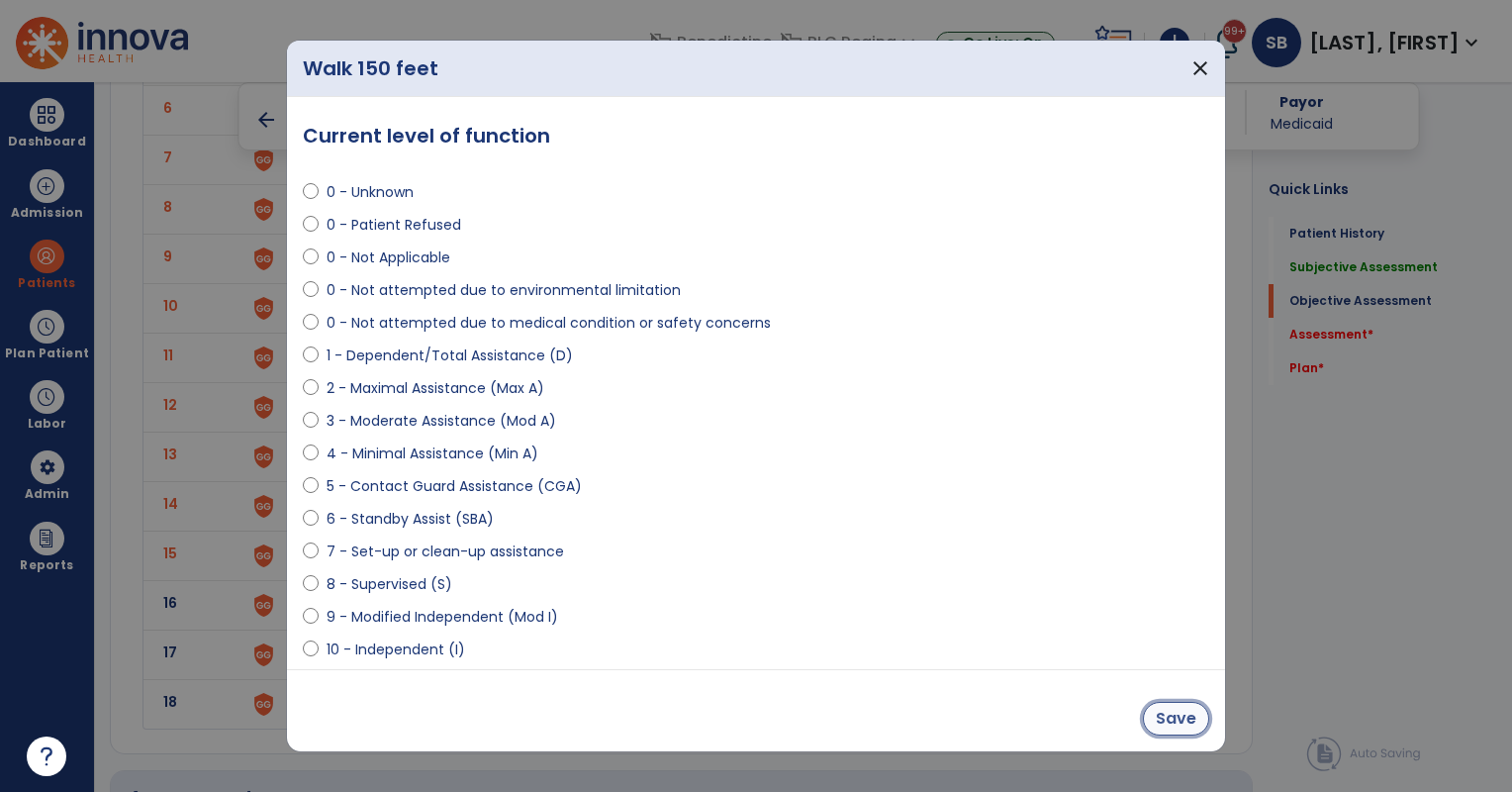 click on "Save" at bounding box center [1176, 719] 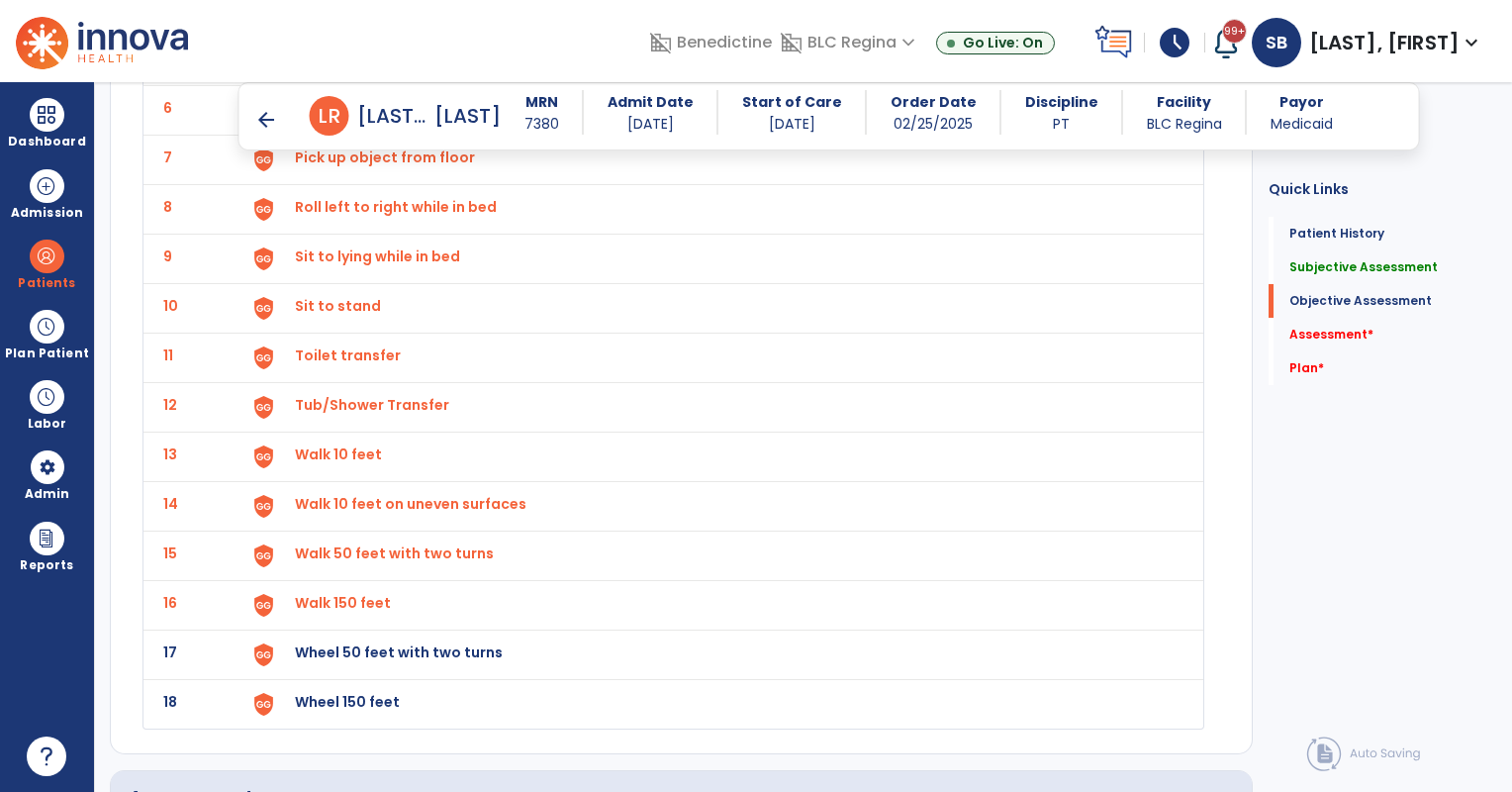 click on "Wheel 50 feet with two turns" at bounding box center (340, -140) 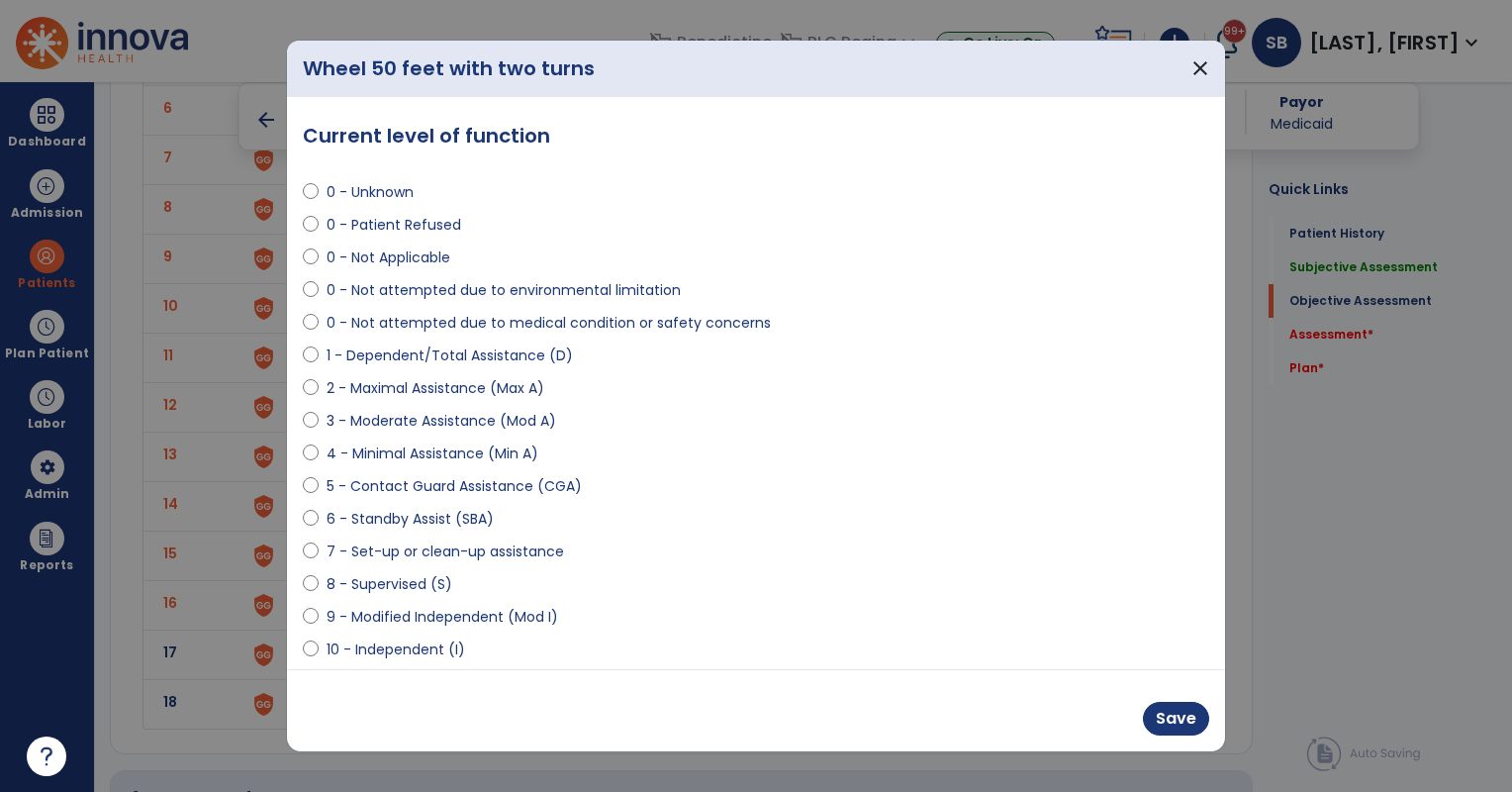 select on "**********" 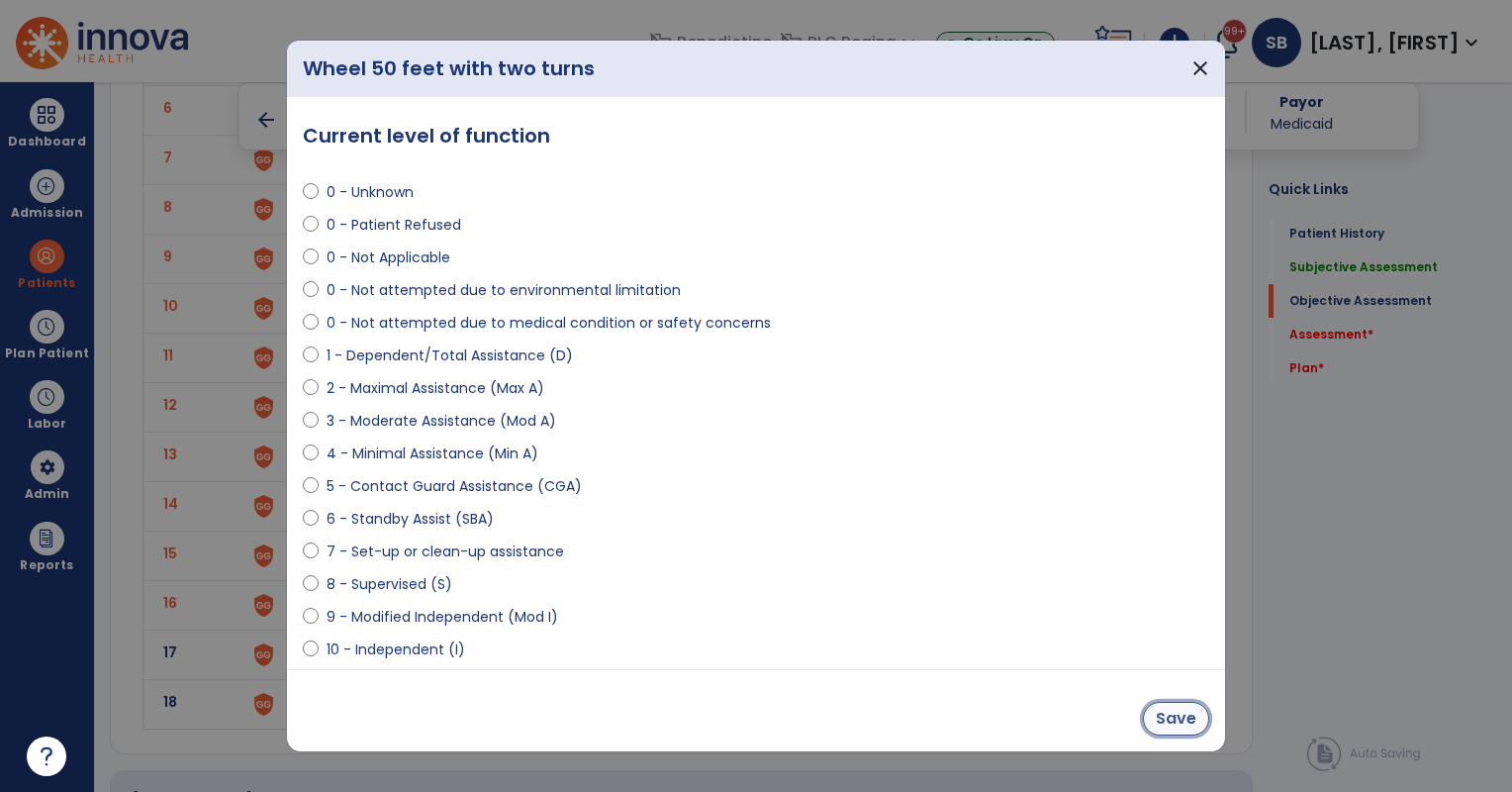 click on "Save" at bounding box center [1176, 719] 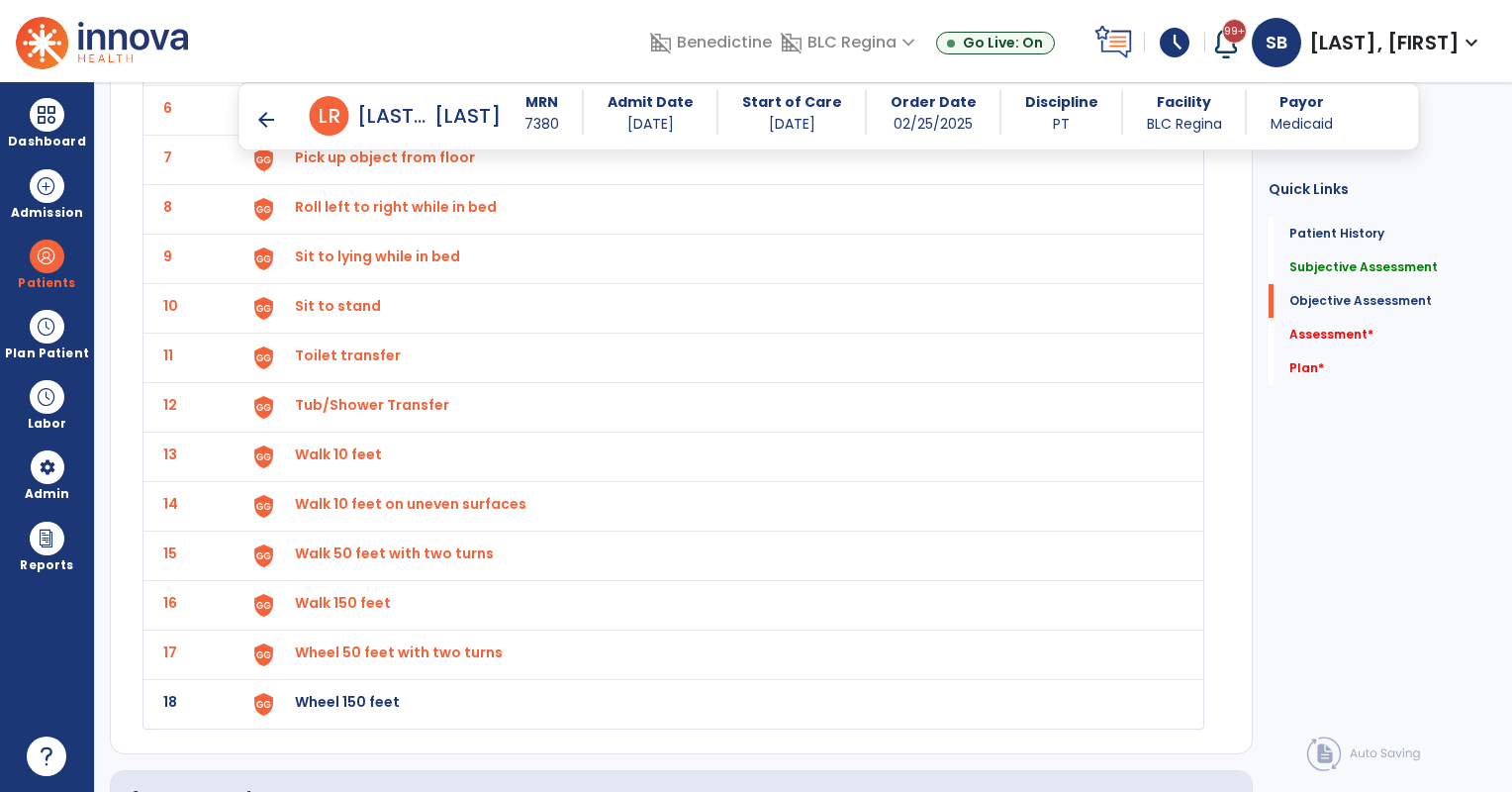 click on "Wheel 150 feet" at bounding box center (340, -140) 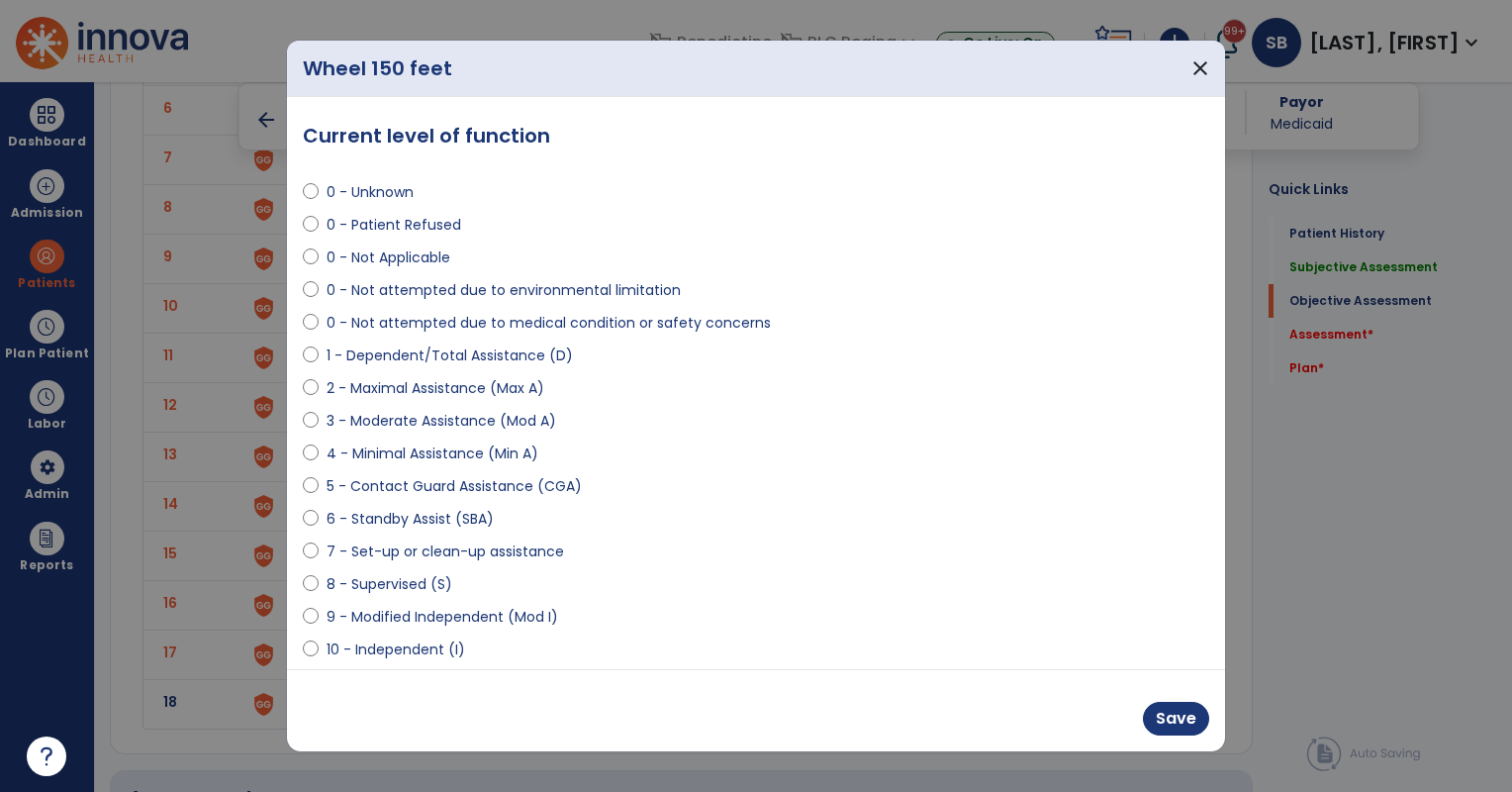 select on "**********" 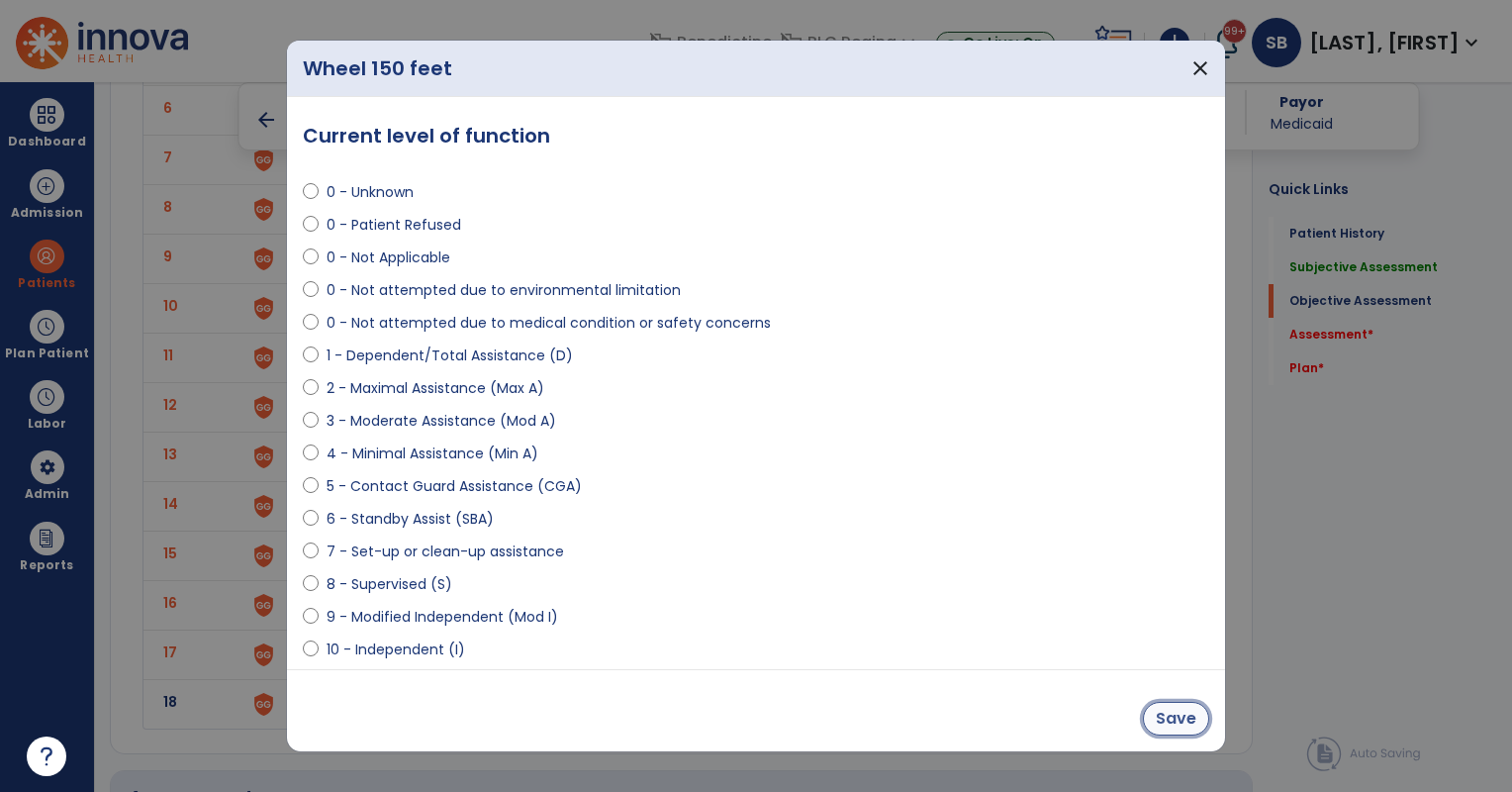 click on "Save" at bounding box center (1176, 719) 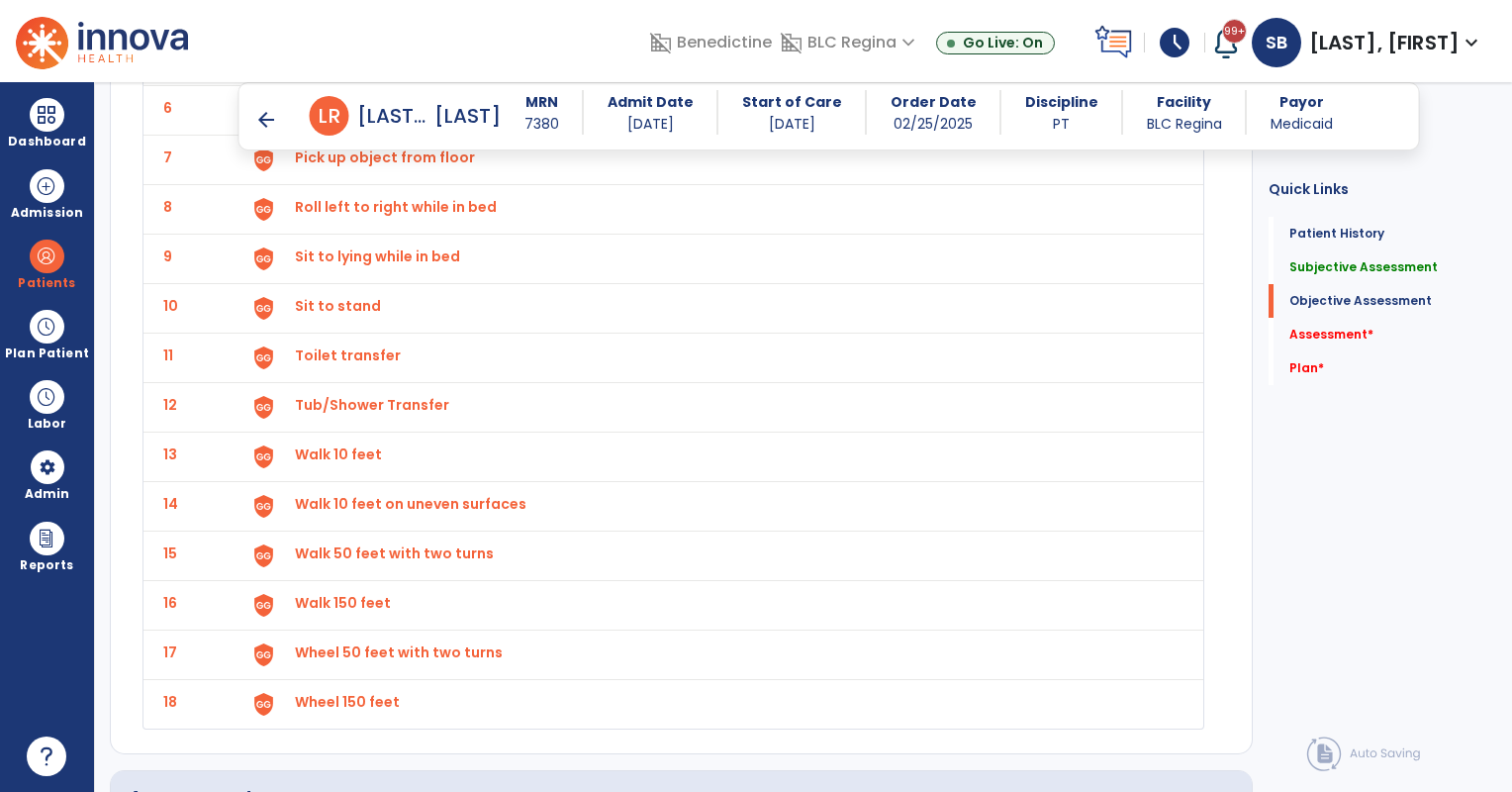 scroll, scrollTop: 3465, scrollLeft: 0, axis: vertical 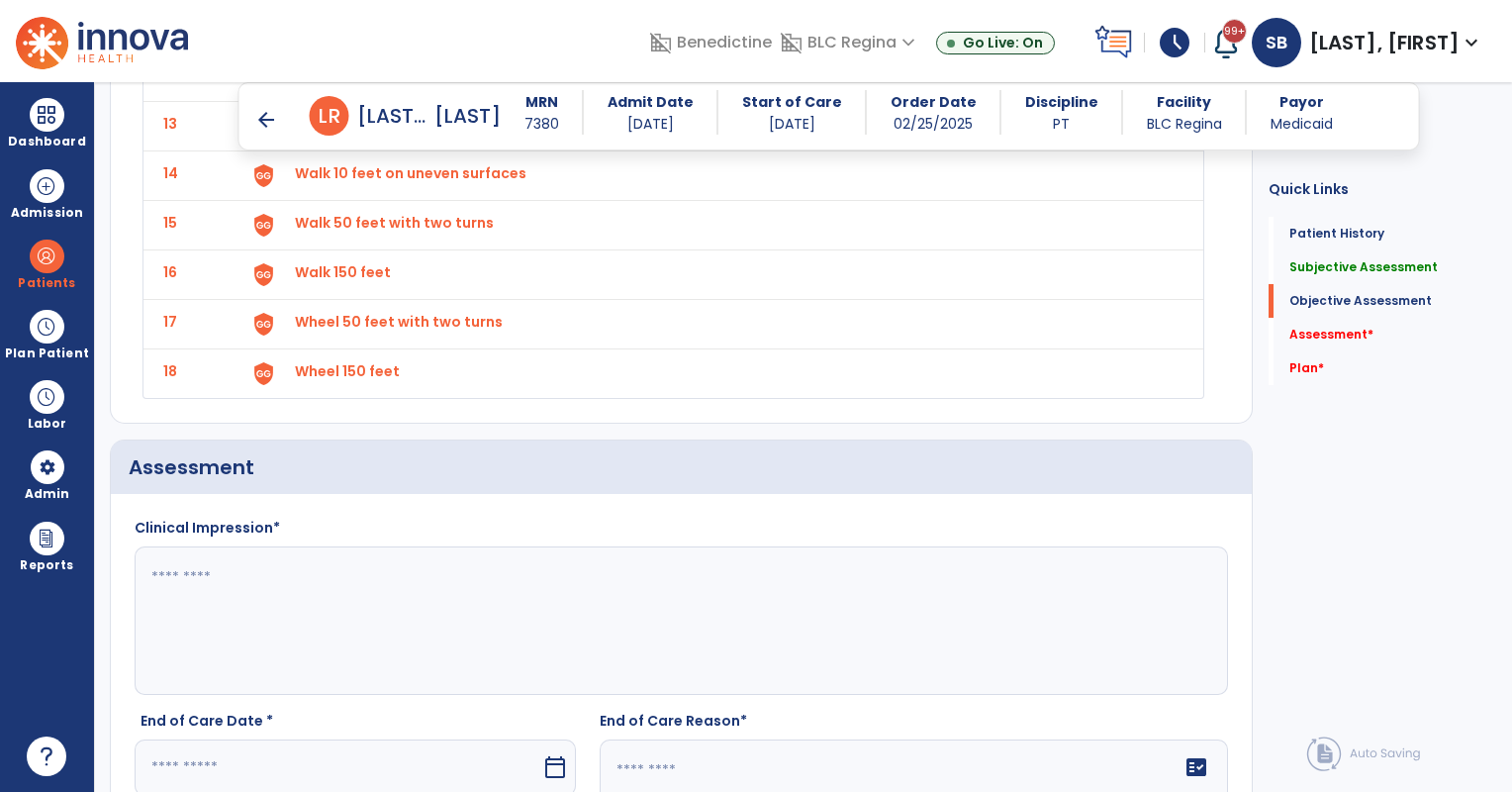 click 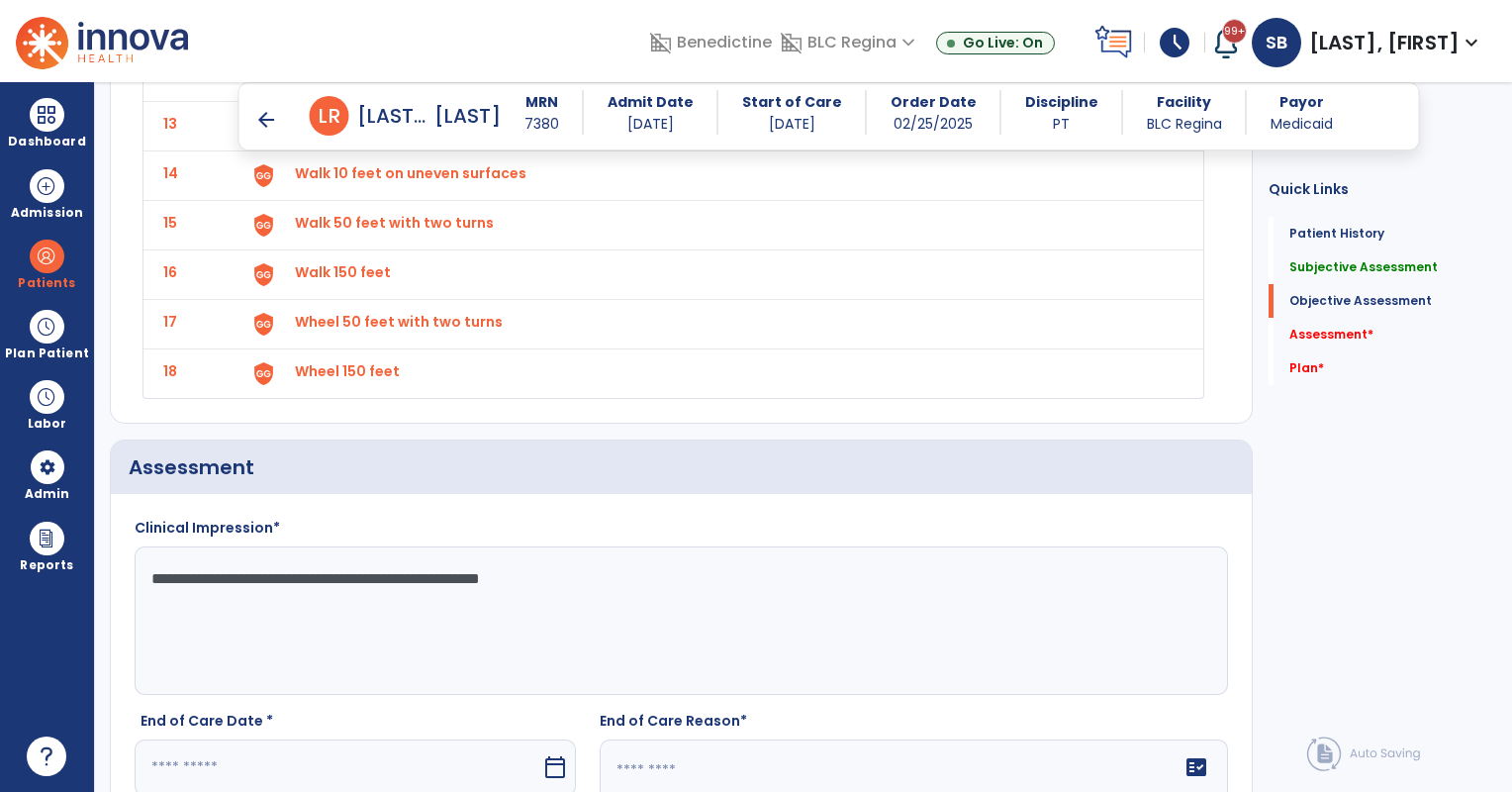 scroll, scrollTop: 3629, scrollLeft: 0, axis: vertical 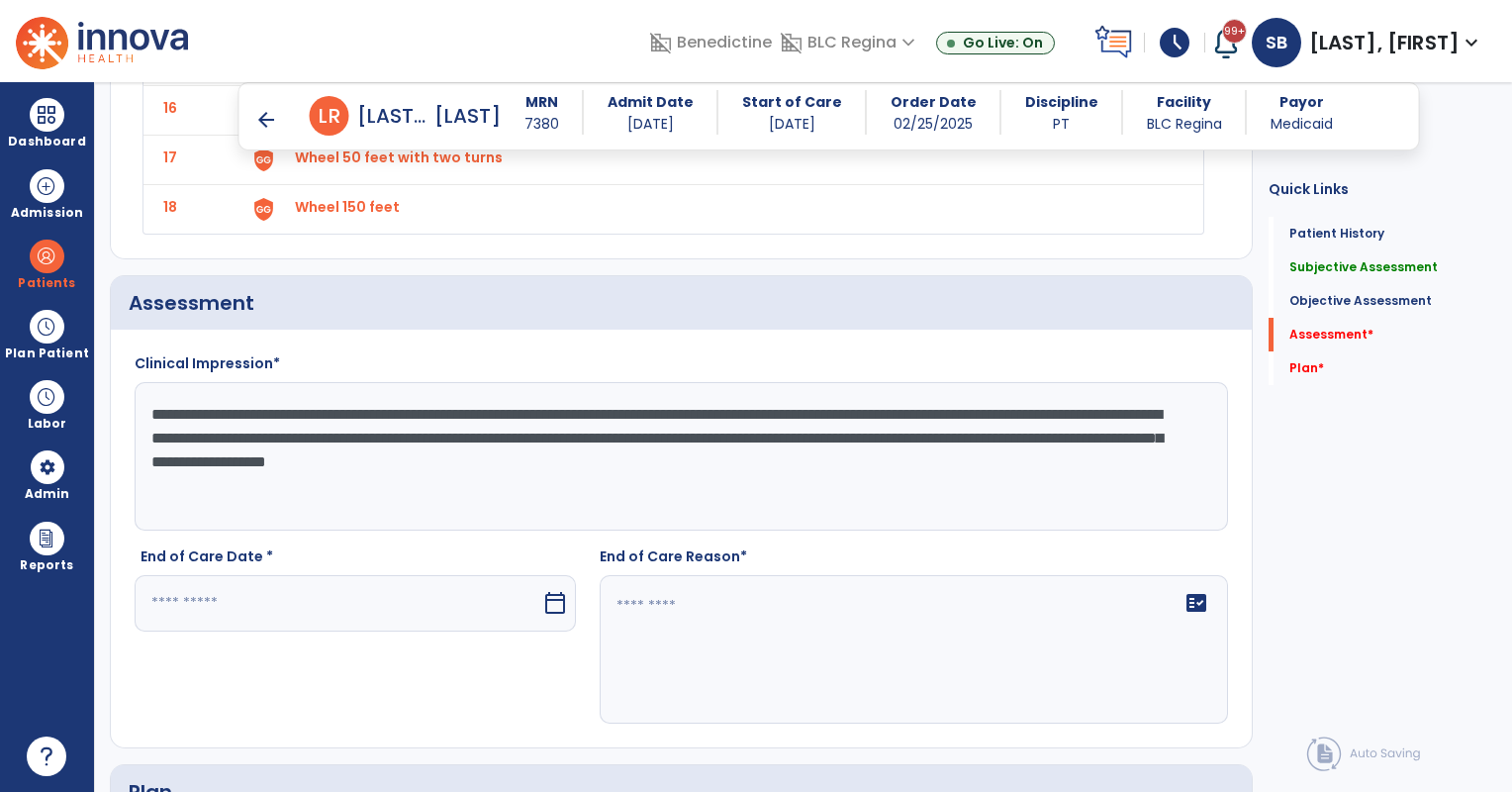 type on "**********" 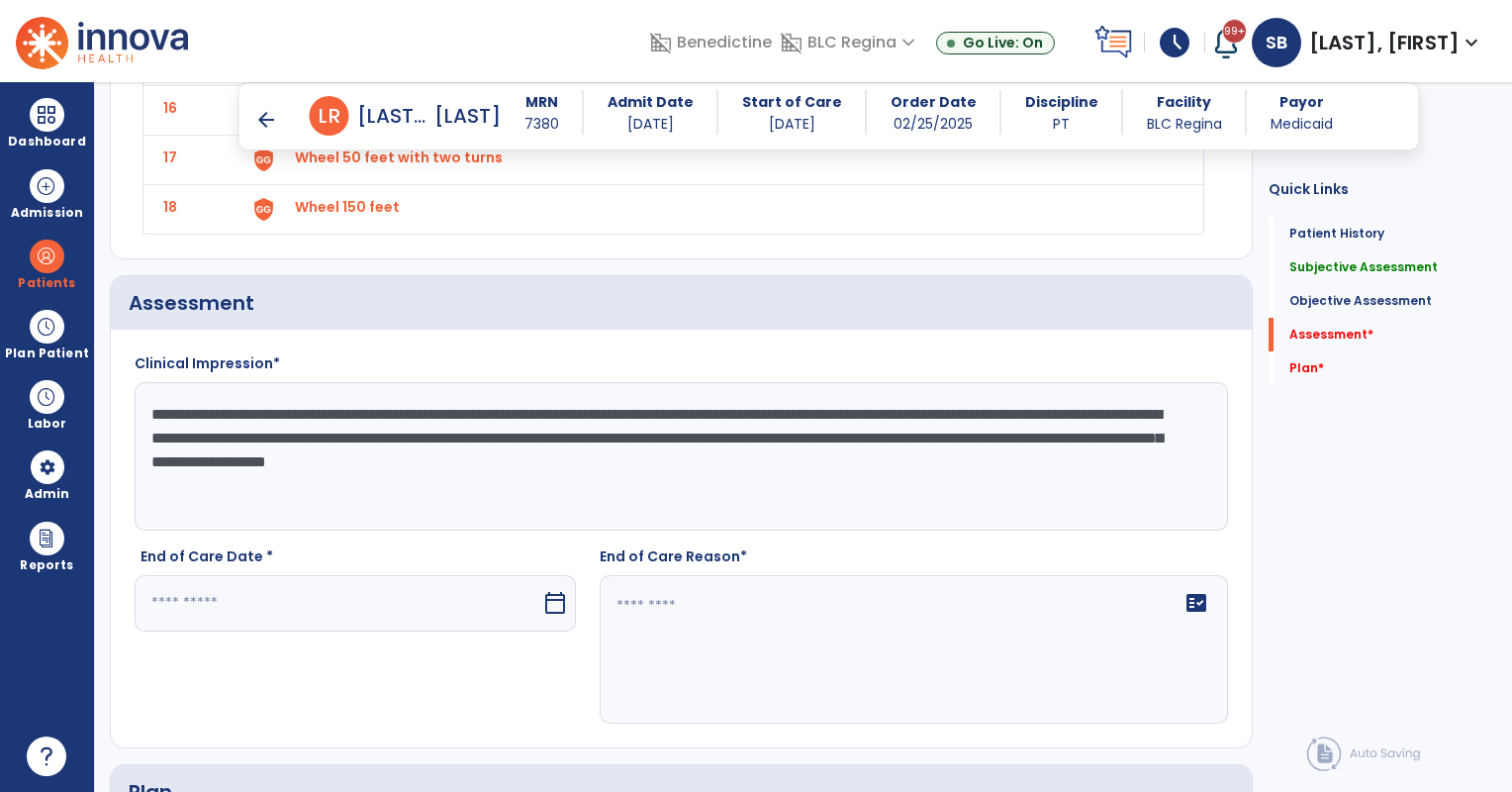click at bounding box center (337, 603) 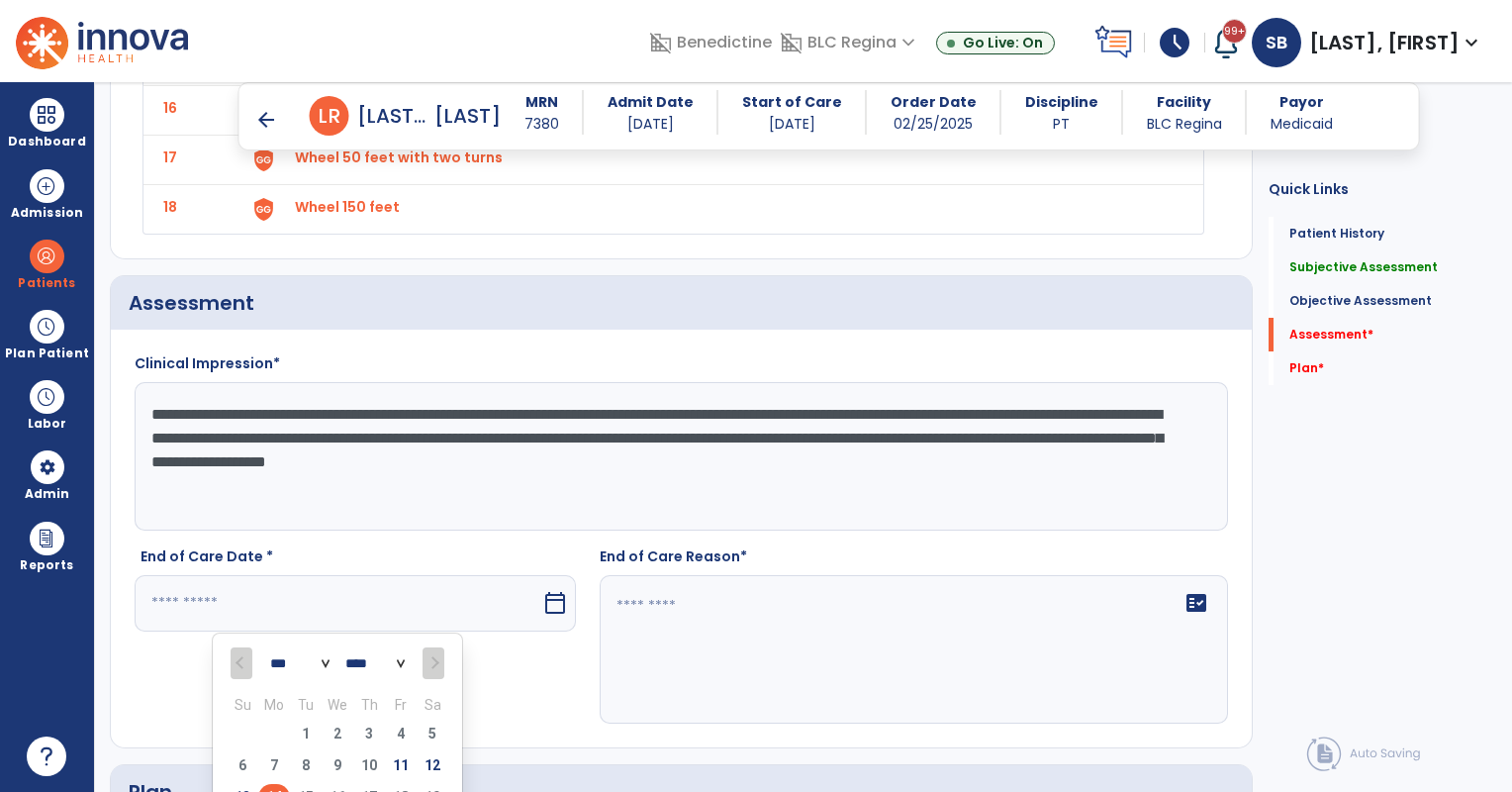 drag, startPoint x: 271, startPoint y: 770, endPoint x: 579, endPoint y: 662, distance: 326.3863 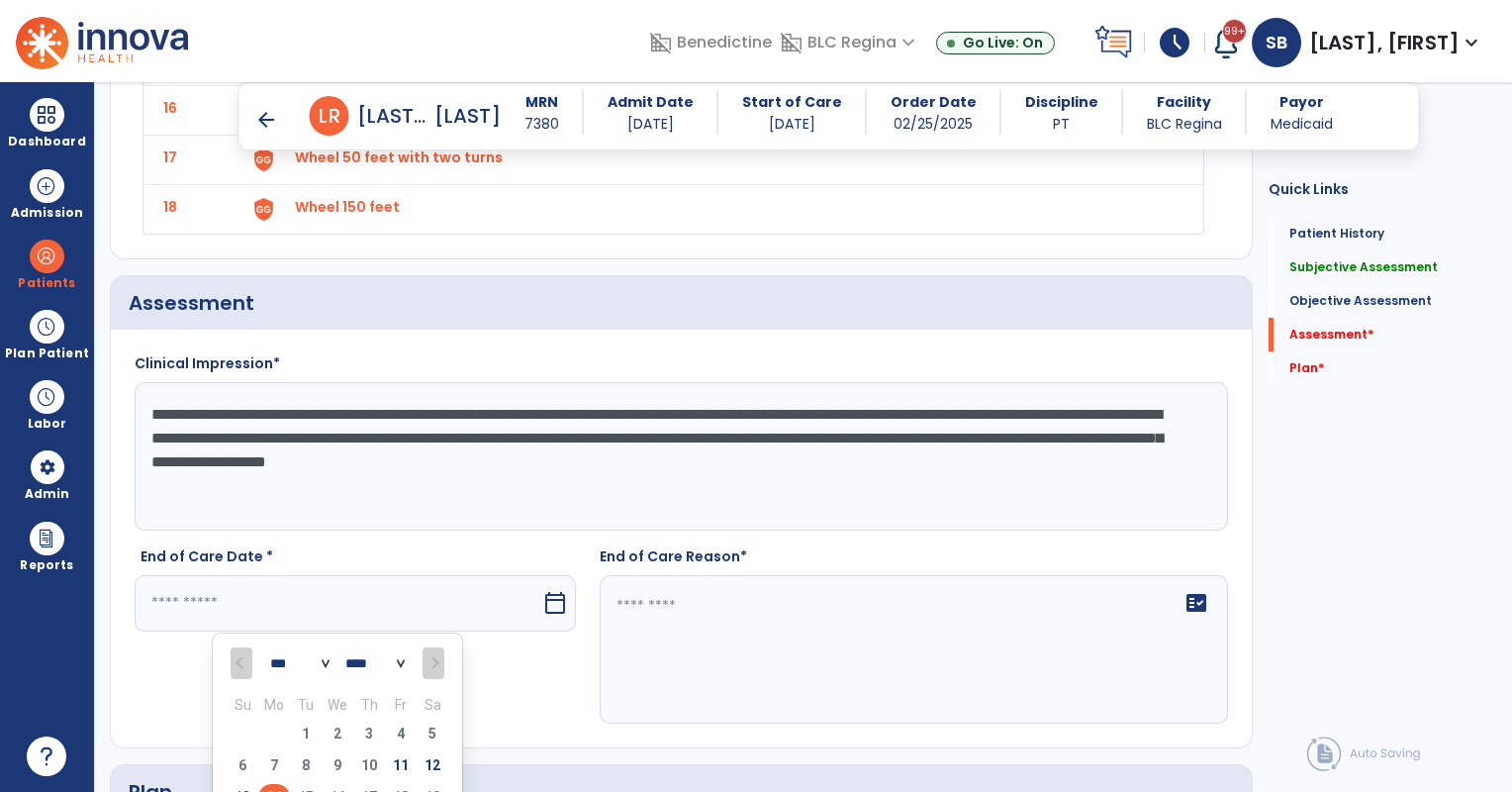 type on "*********" 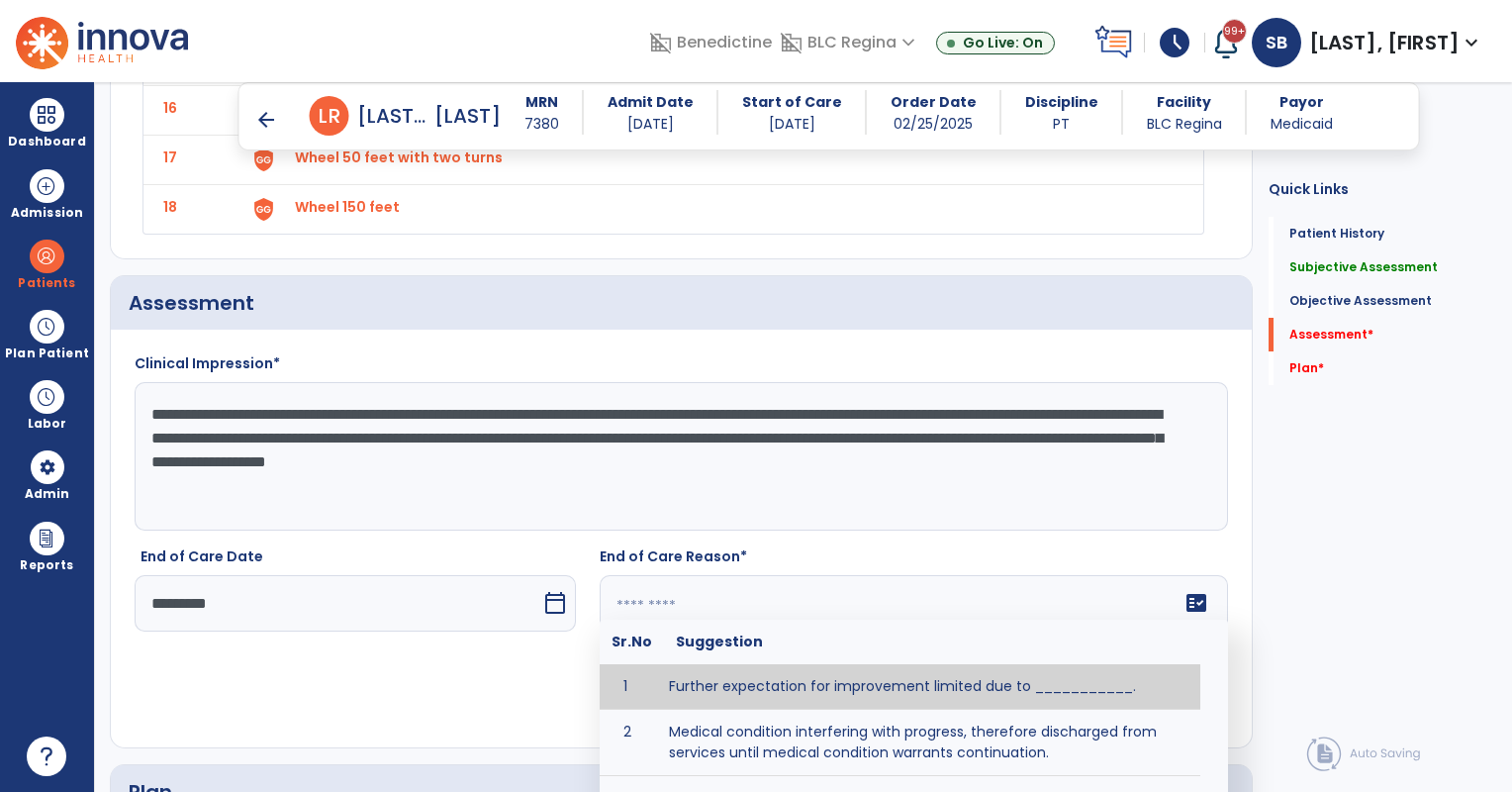 click on "fact_check  Sr.No Suggestion 1 Further expectation for improvement limited due to ___________. 2 Medical condition interfering with progress, therefore discharged from services until medical condition warrants continuation. 3 Patient has met goals and is able to ________. 4 Patient has reached safe level of _______ and is competent to follow prescribed home exercise program. 5 Patient responded to therapy ____________. 6 Unexpected facility discharge - patient continues to warrant further therapy and will be re-screened upon readmission. 7 Unstable medical condition makes continued services inappropriate at this time." 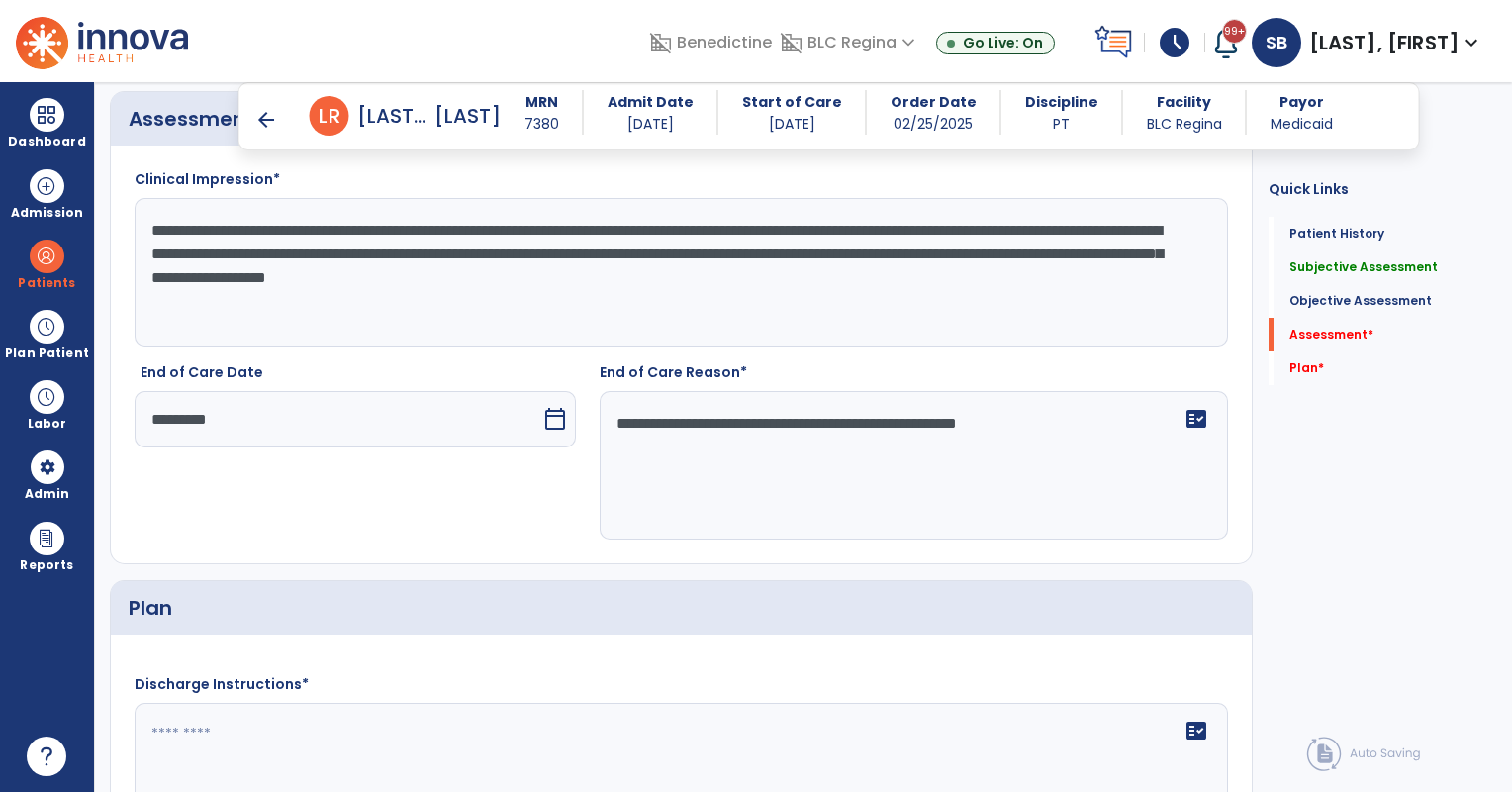 scroll, scrollTop: 3960, scrollLeft: 0, axis: vertical 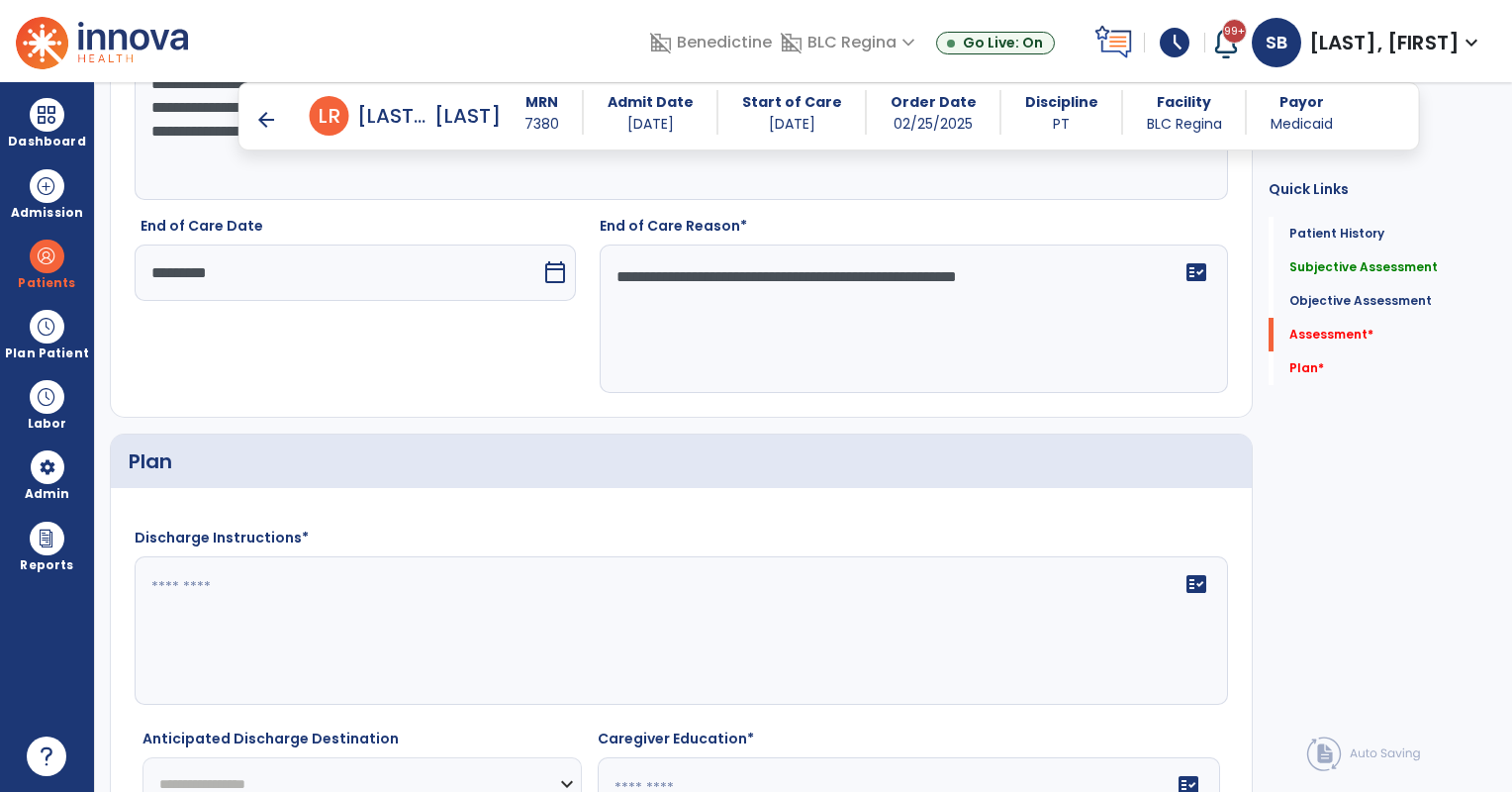 type on "**********" 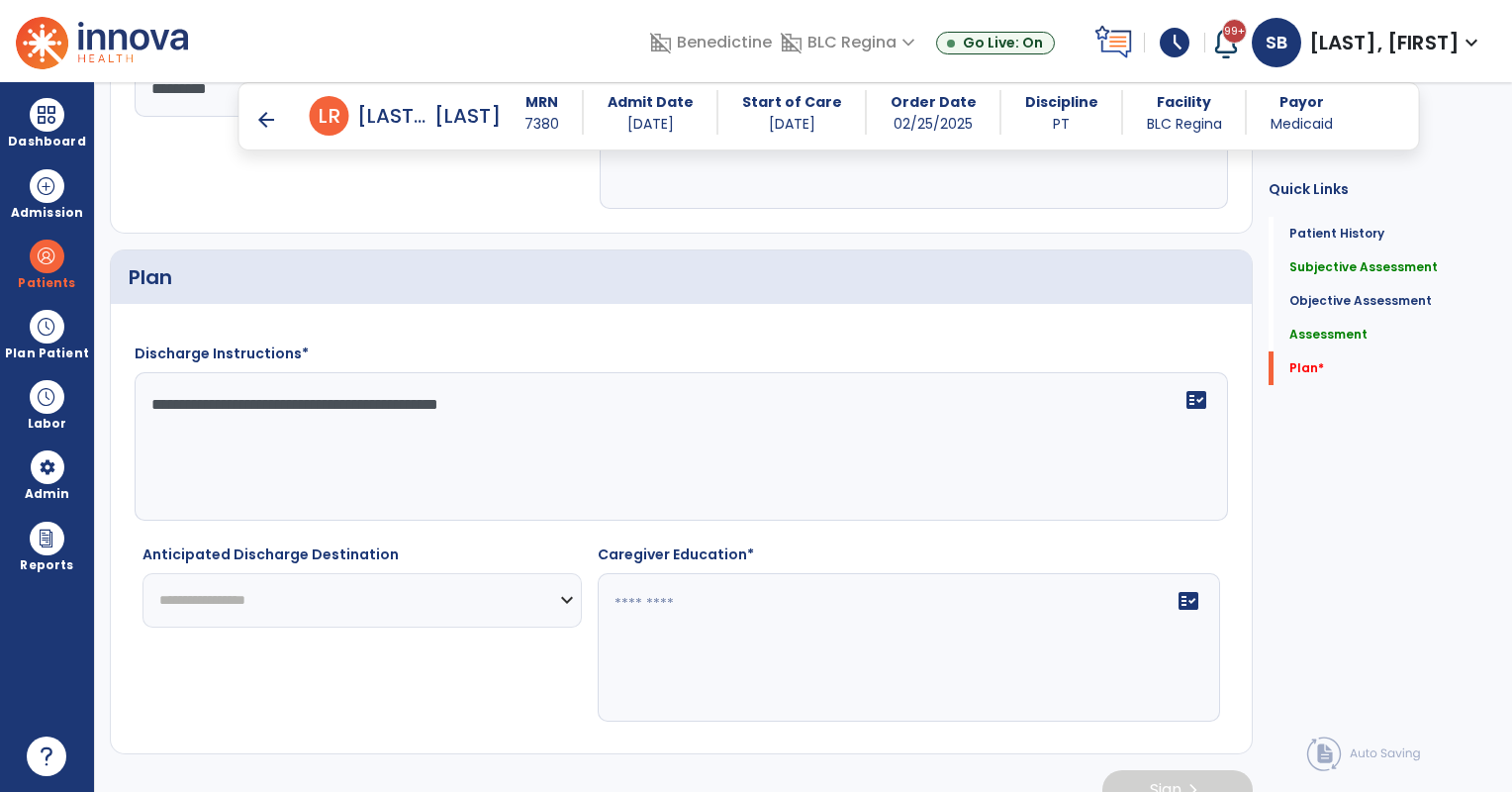 scroll, scrollTop: 4146, scrollLeft: 0, axis: vertical 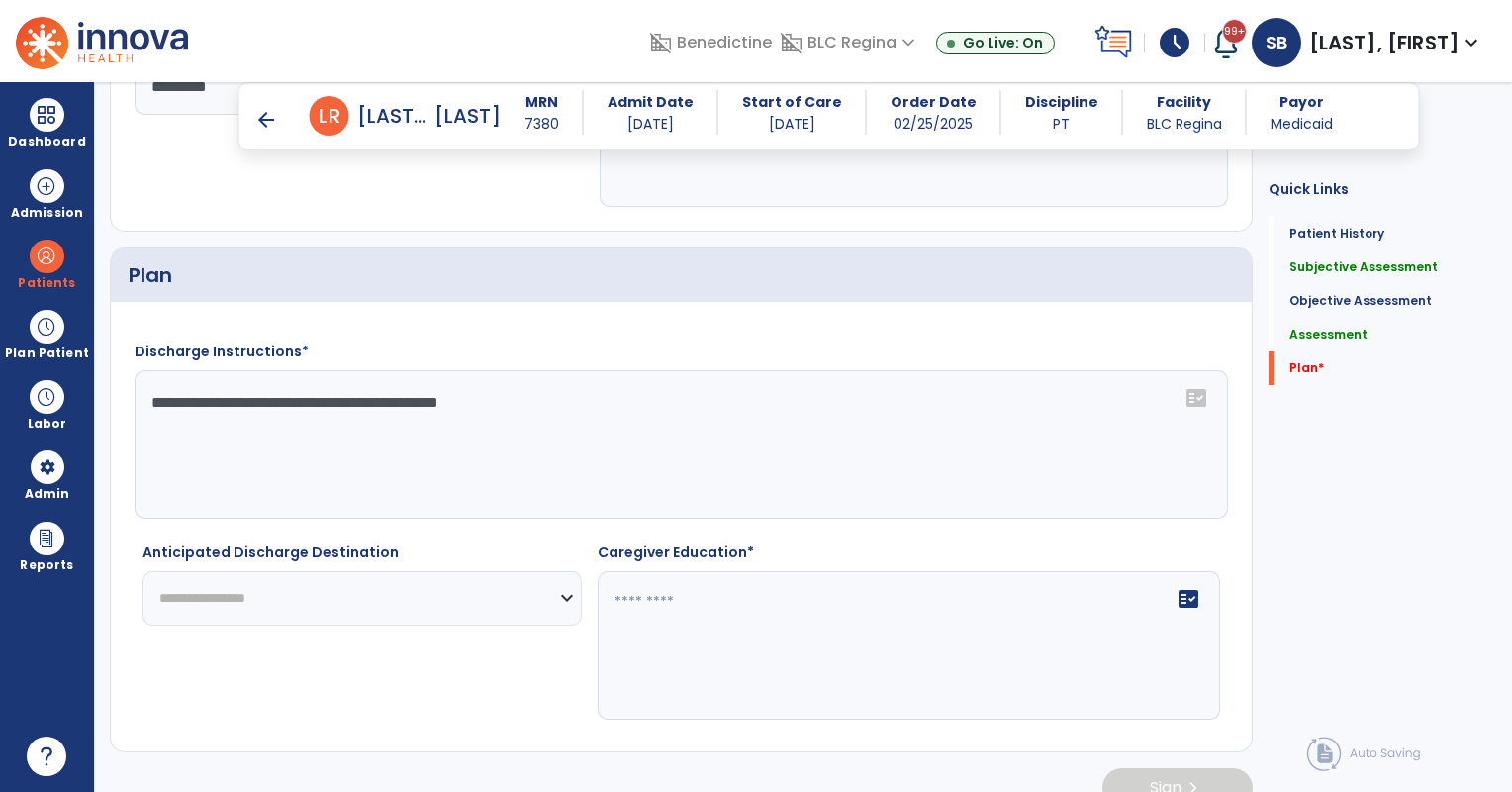 type on "**********" 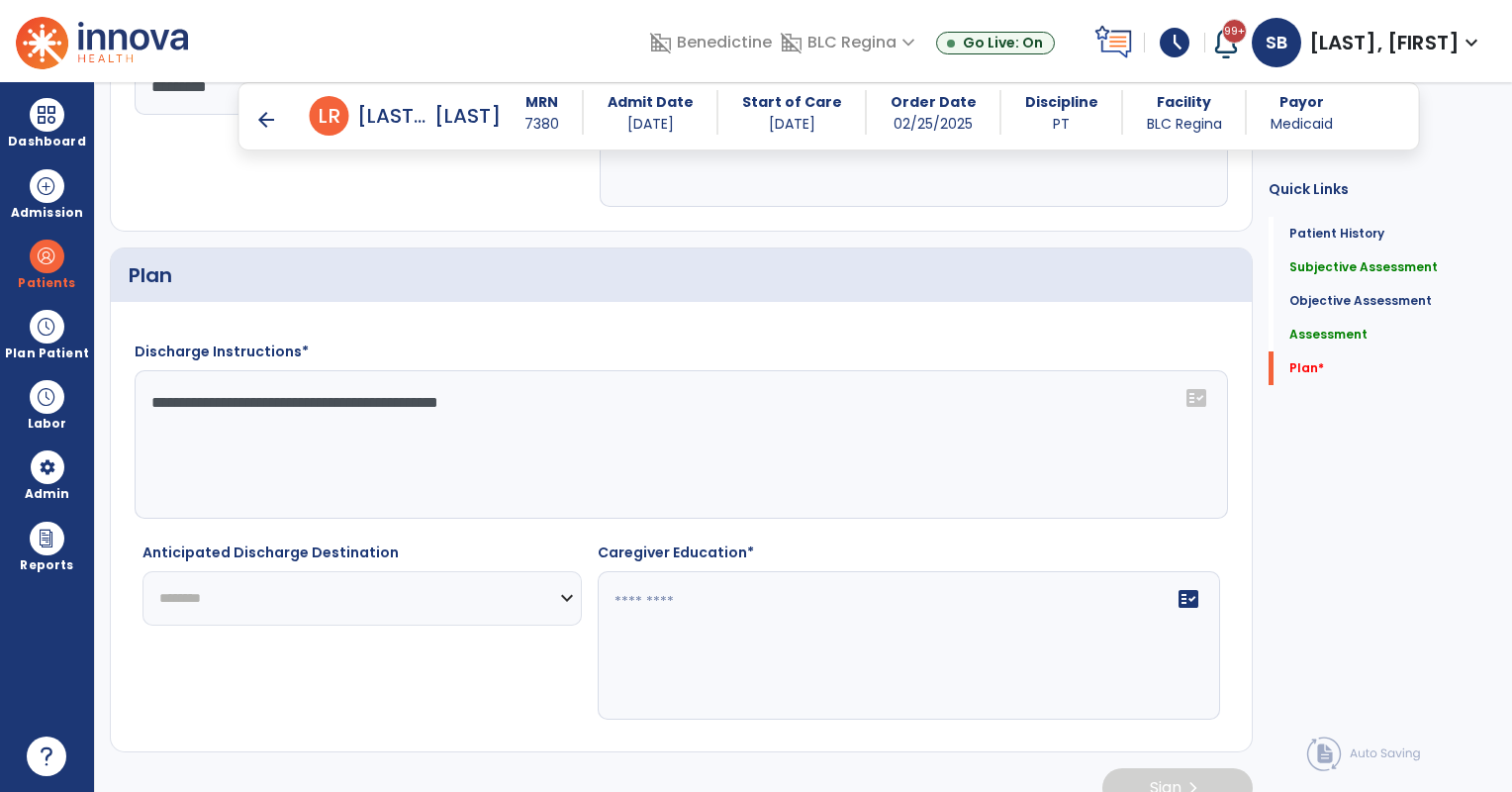 click on "**********" 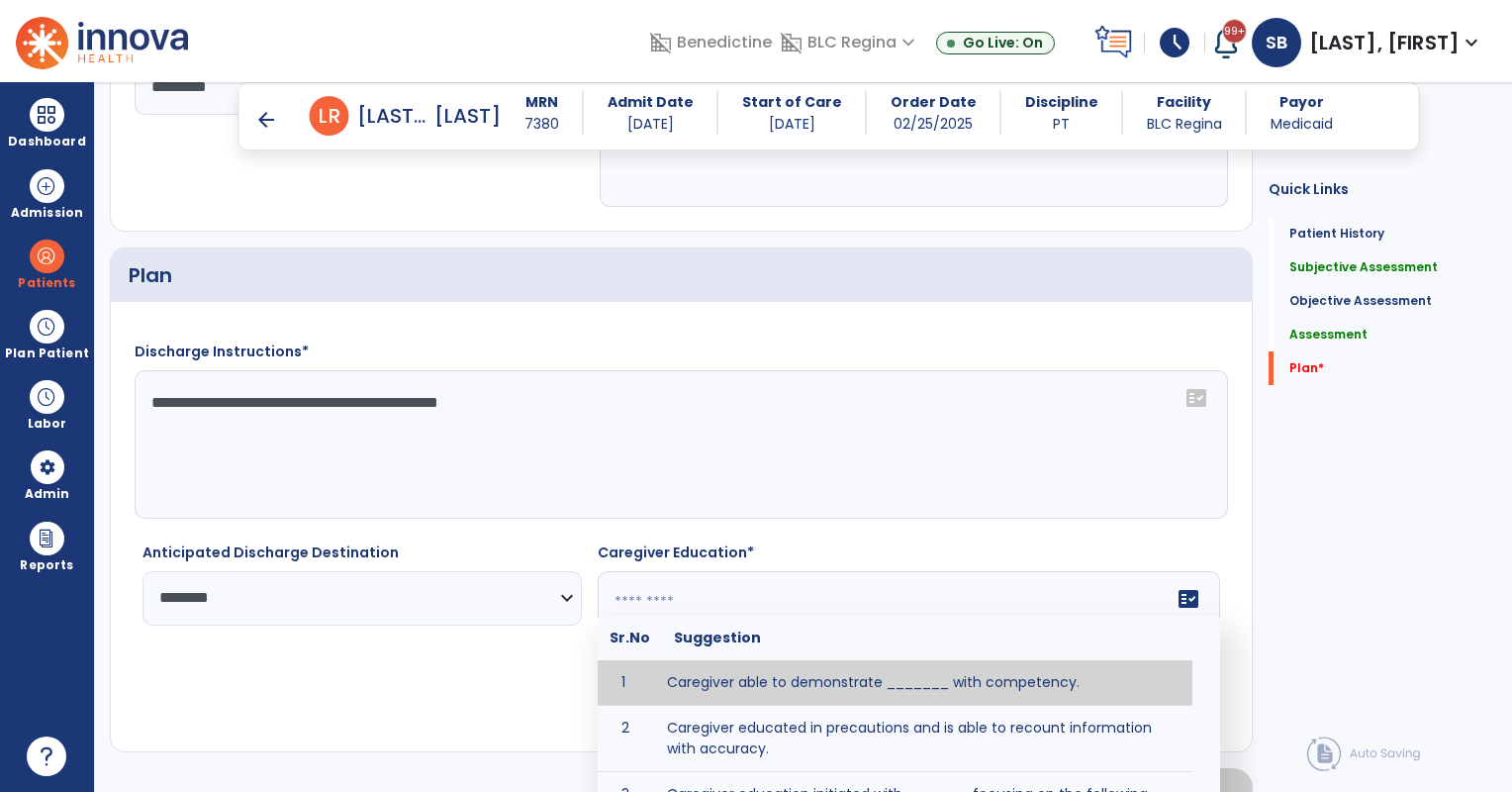 click on "fact_check  Sr.No Suggestion 1 Caregiver able to demonstrate _______ with competency. 2 Caregiver educated in precautions and is able to recount information with accuracy. 3 Caregiver education initiated with _______ focusing on the following tasks/activities __________. 4 Home exercise program initiated with caregiver focusing on __________. 5 Patient educated in precautions and is able to recount information with [VALUE]% accuracy." 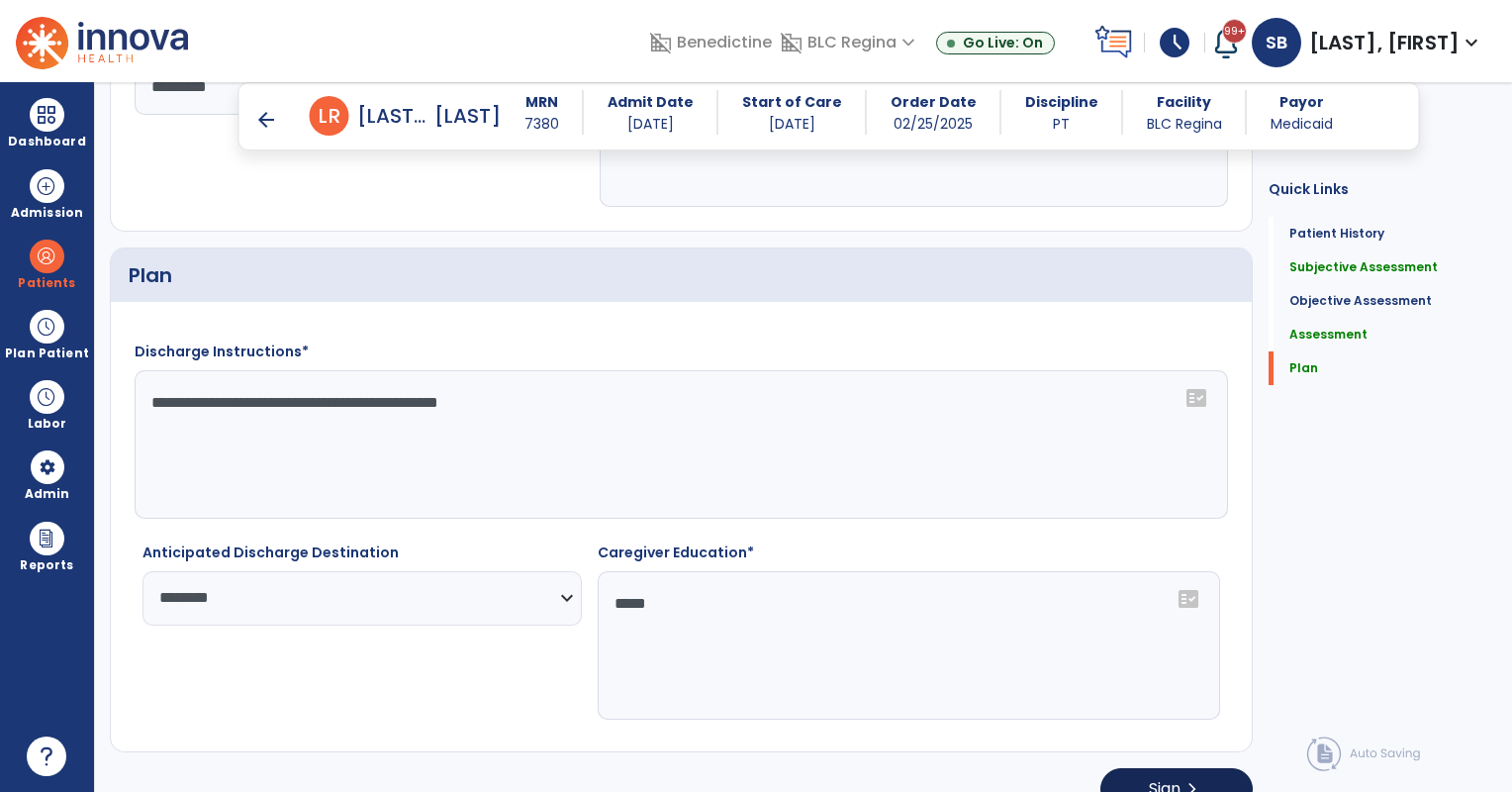 type on "****" 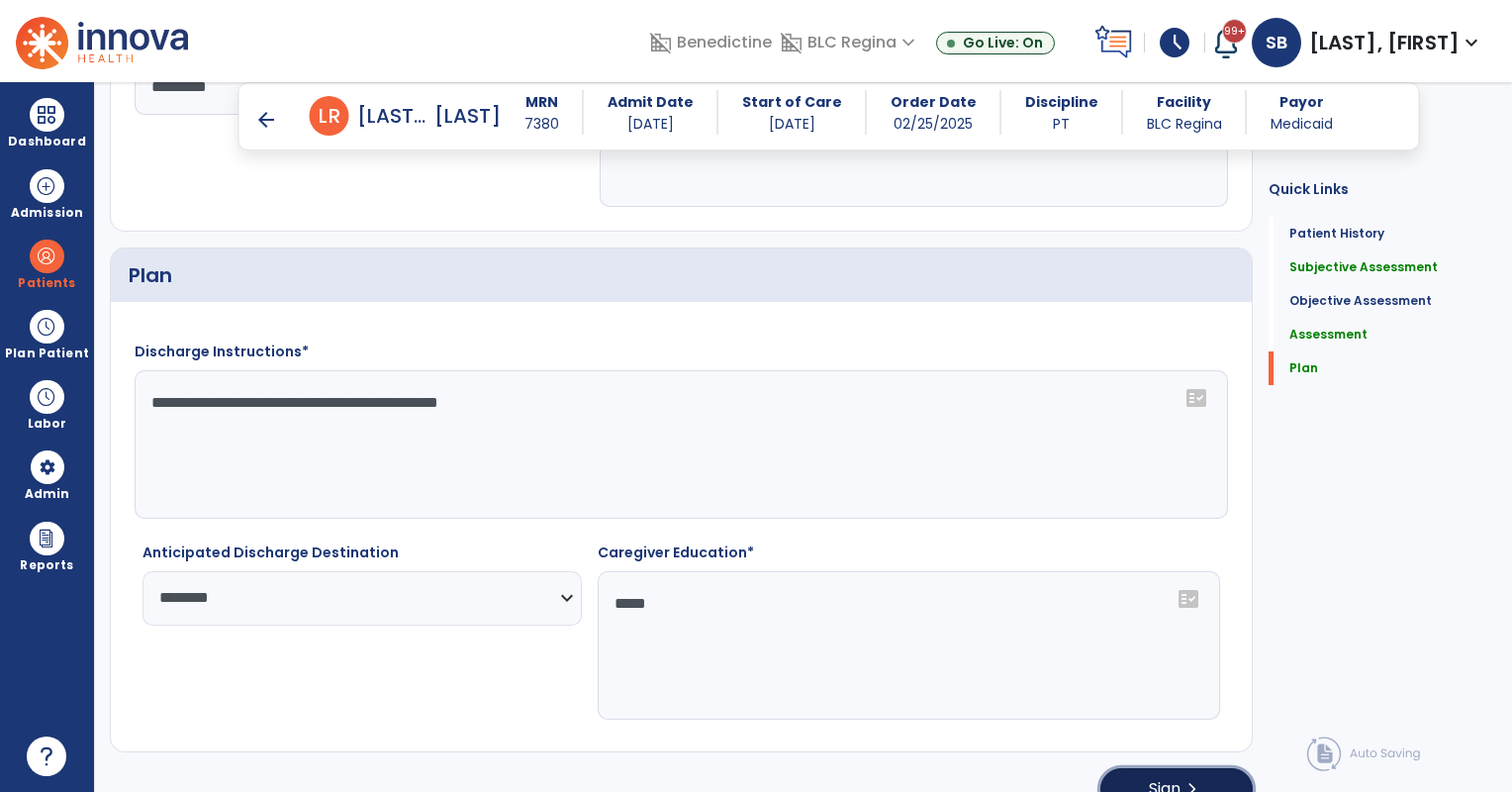 click on "chevron_right" 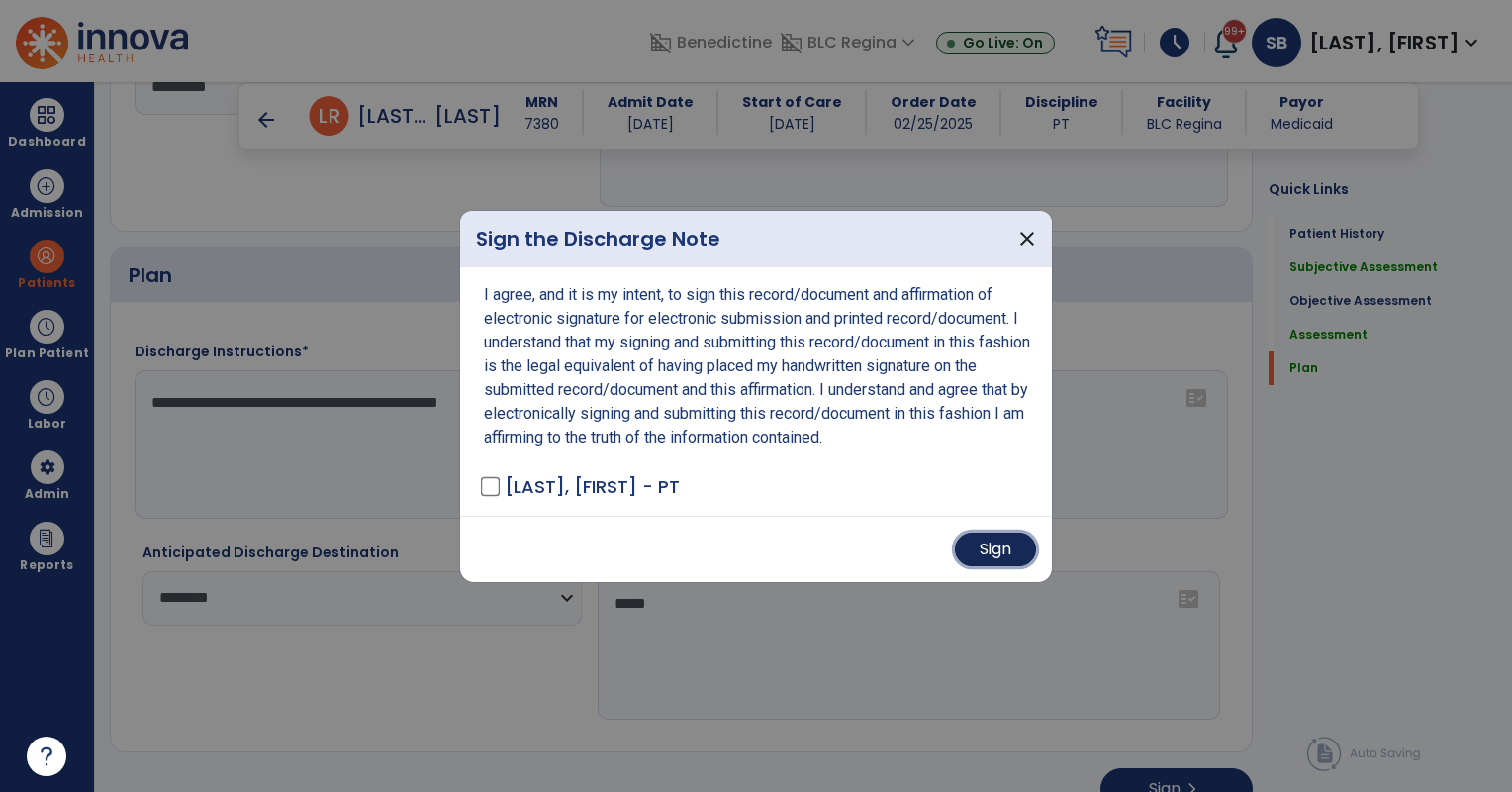 click on "Sign" at bounding box center (995, 549) 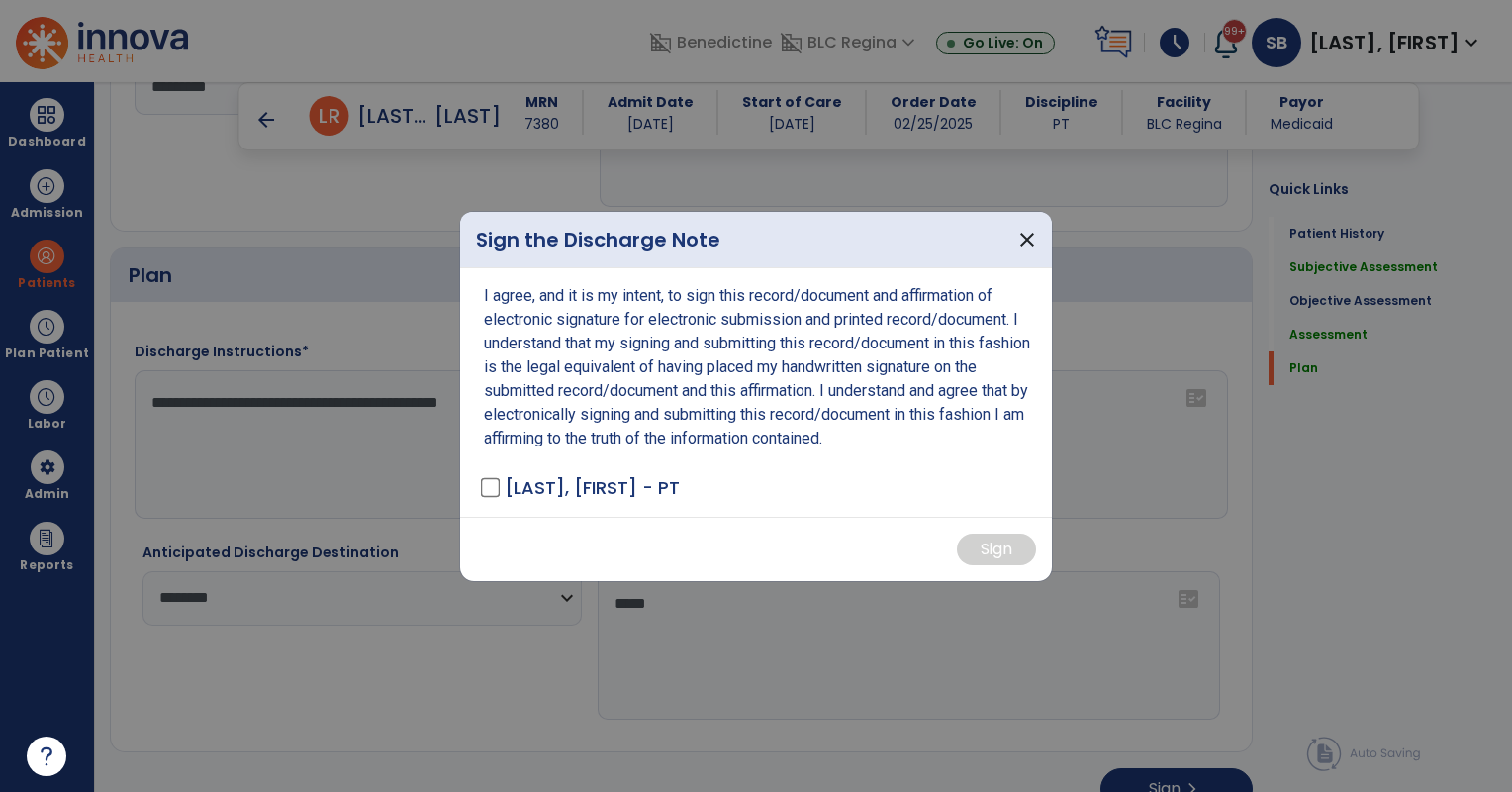 scroll, scrollTop: 0, scrollLeft: 0, axis: both 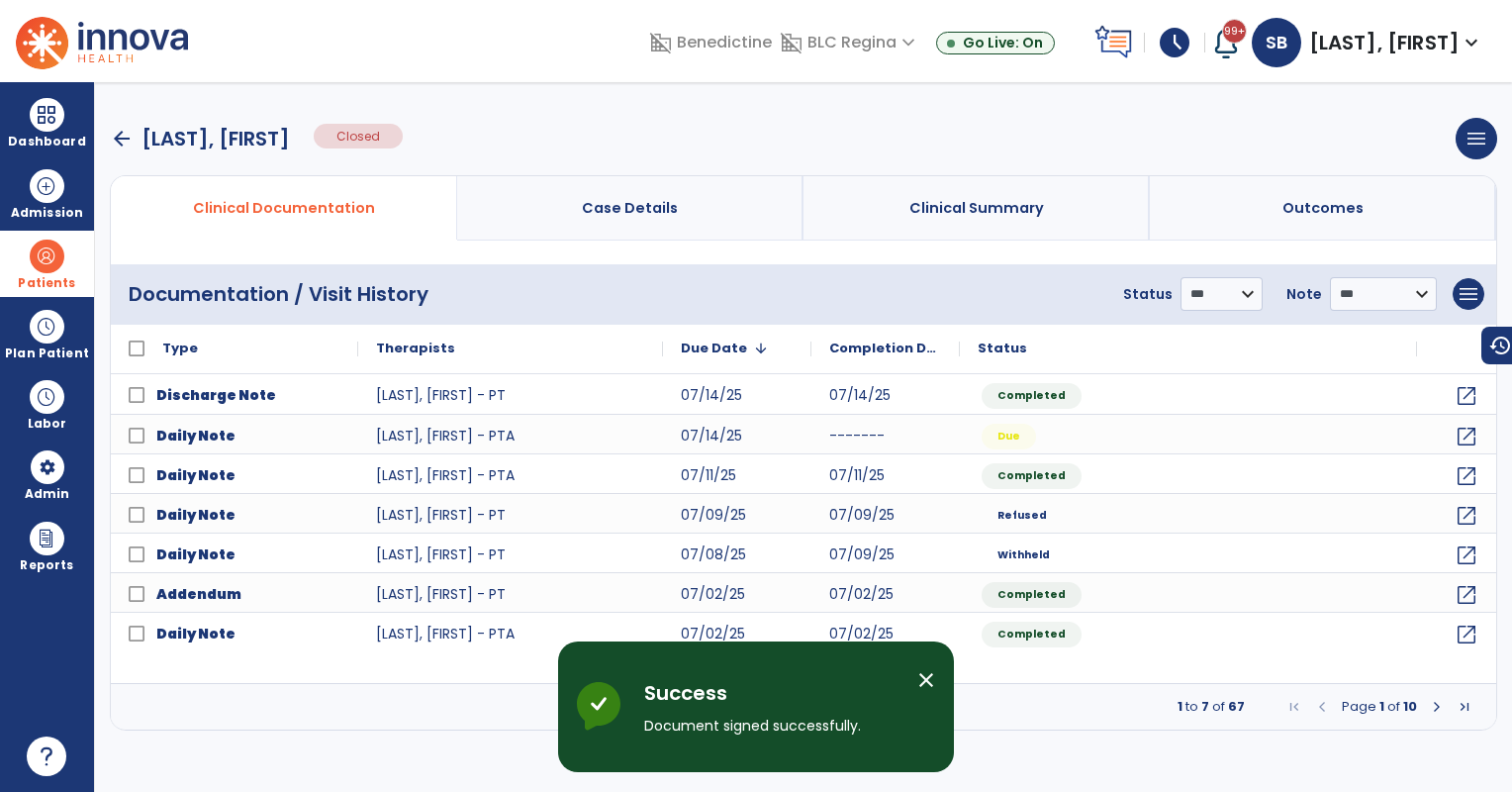 click at bounding box center [47, 256] 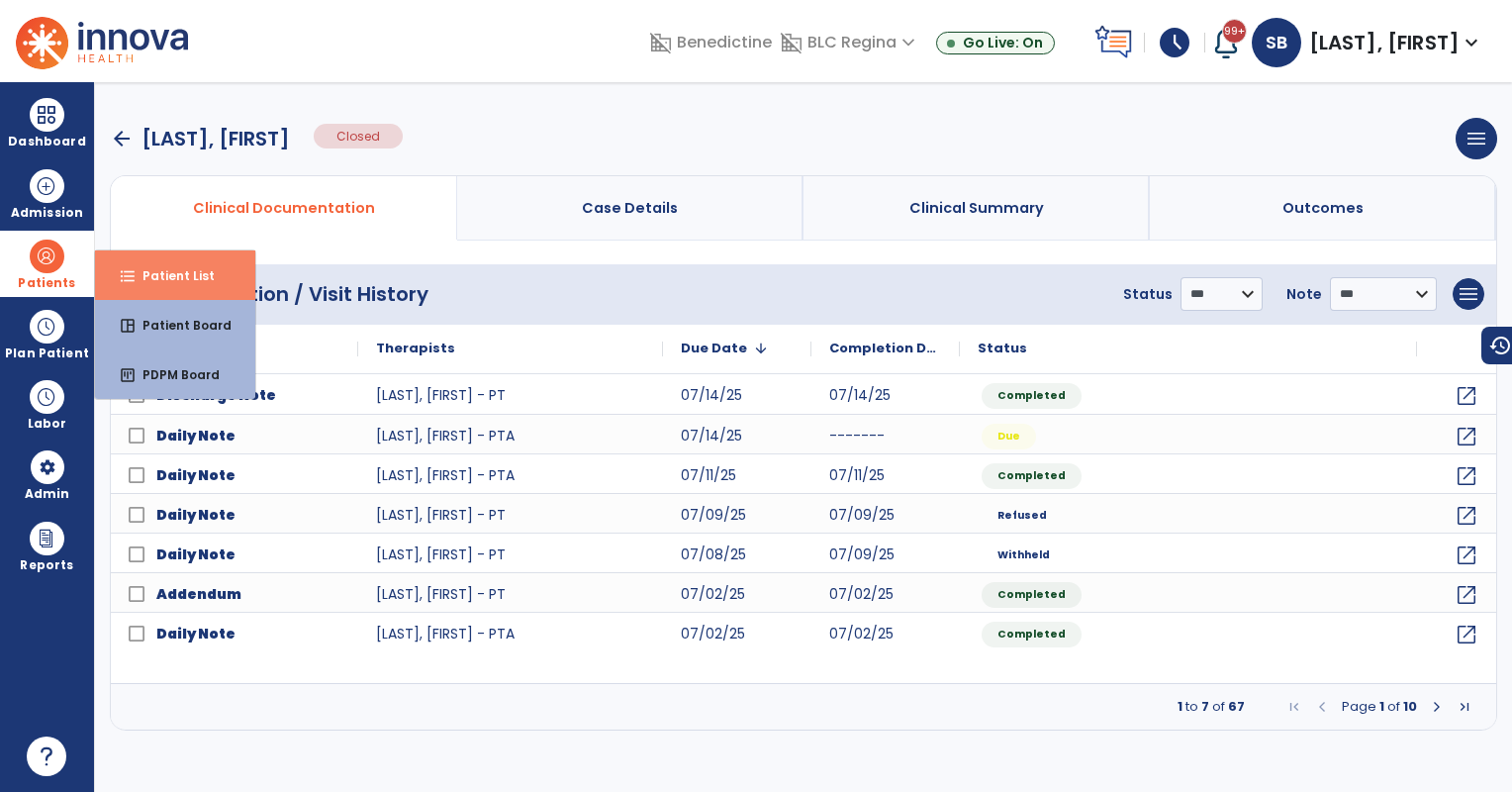 click on "Patient List" at bounding box center [170, 275] 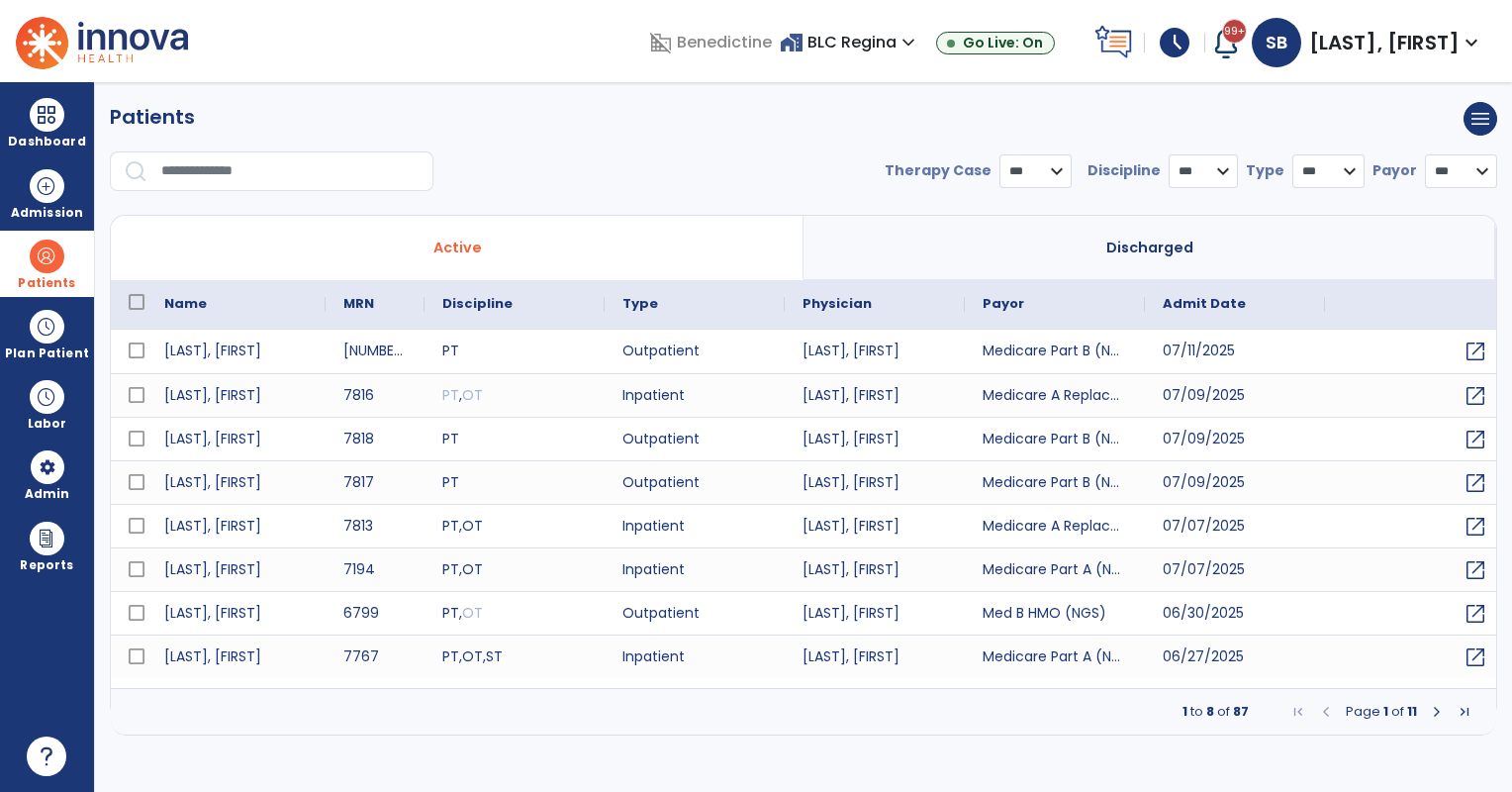 select on "***" 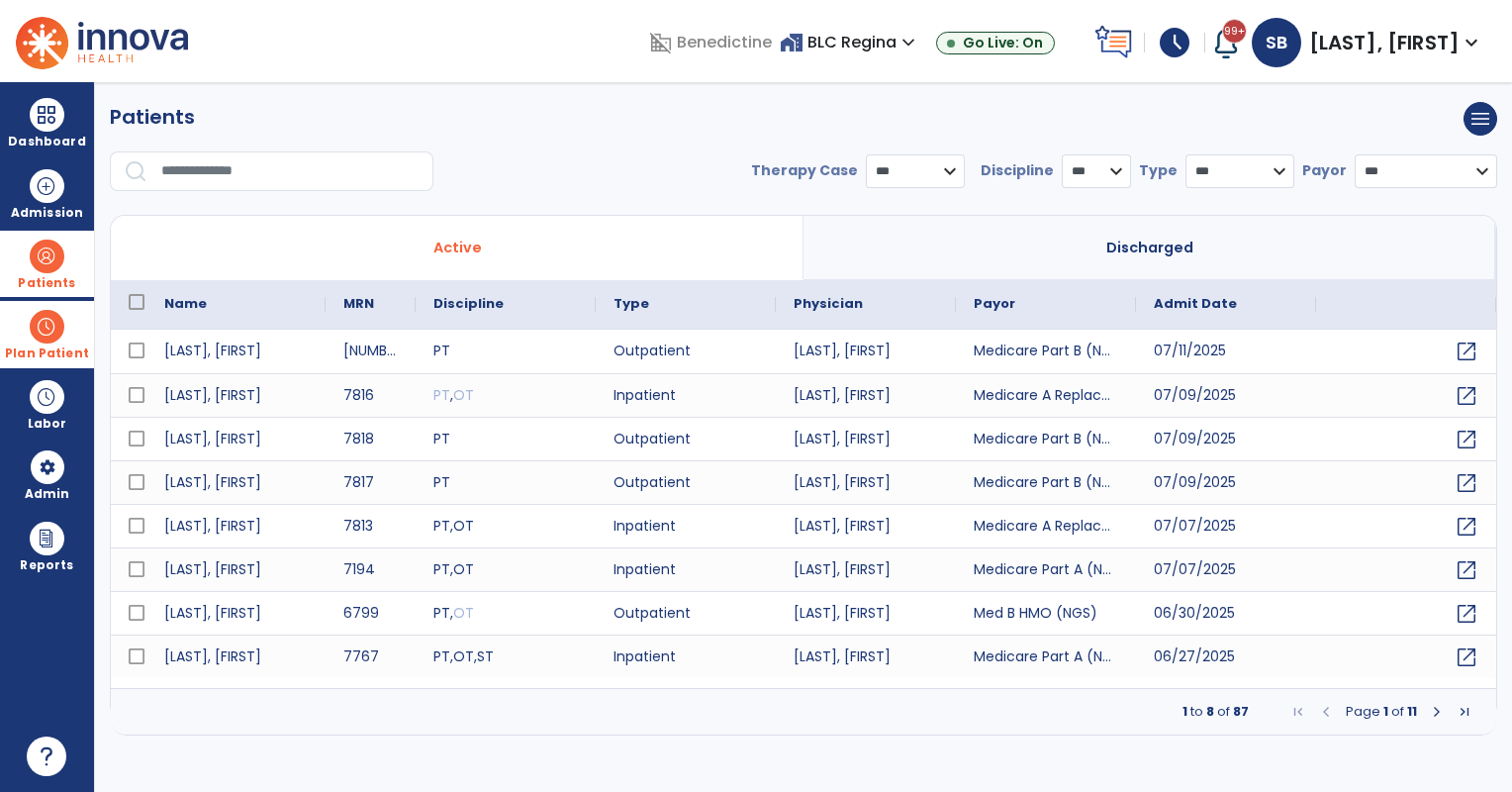 drag, startPoint x: 41, startPoint y: 317, endPoint x: 52, endPoint y: 323, distance: 12.529964 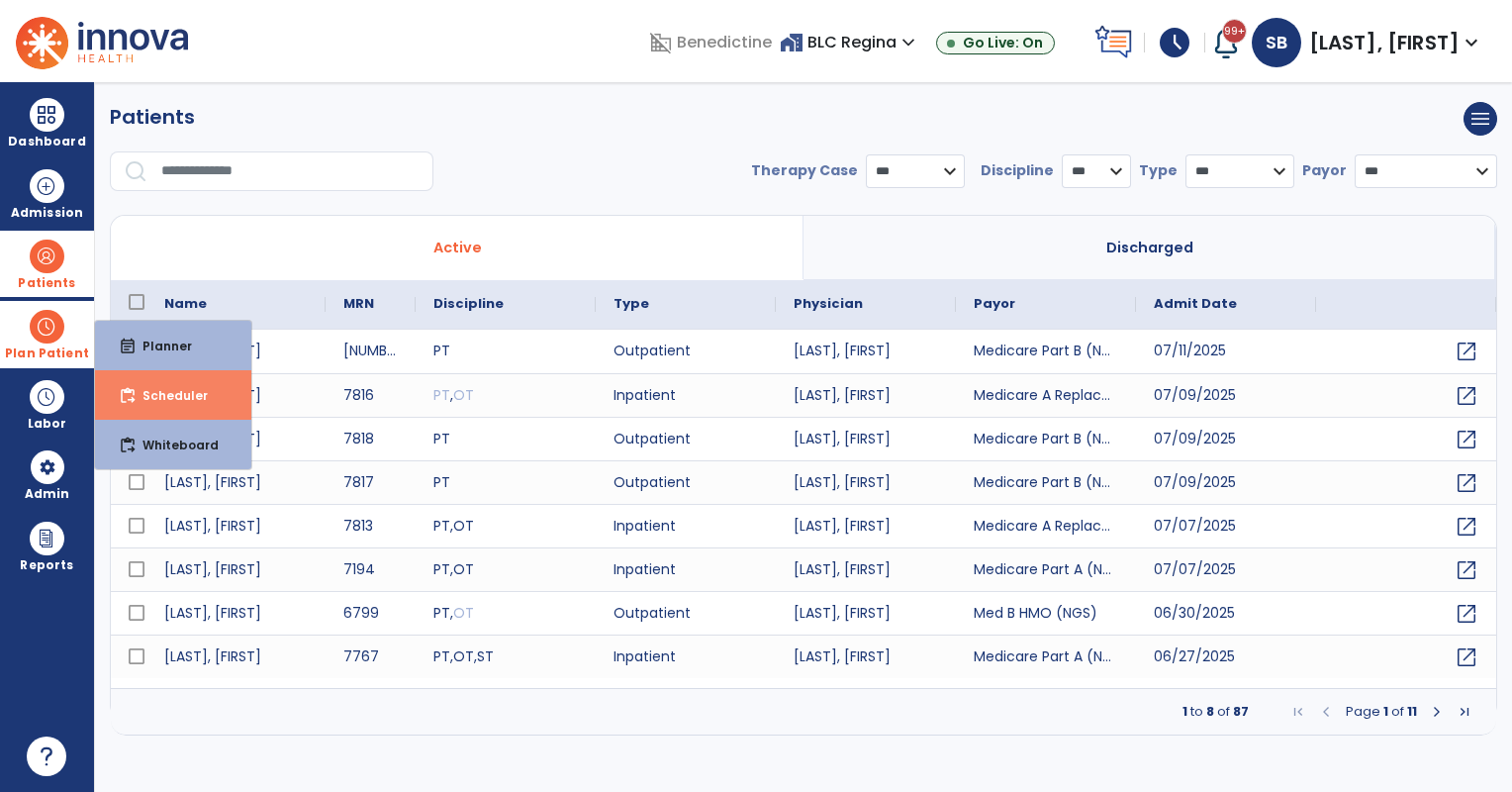 drag, startPoint x: 187, startPoint y: 392, endPoint x: 198, endPoint y: 397, distance: 12.083046 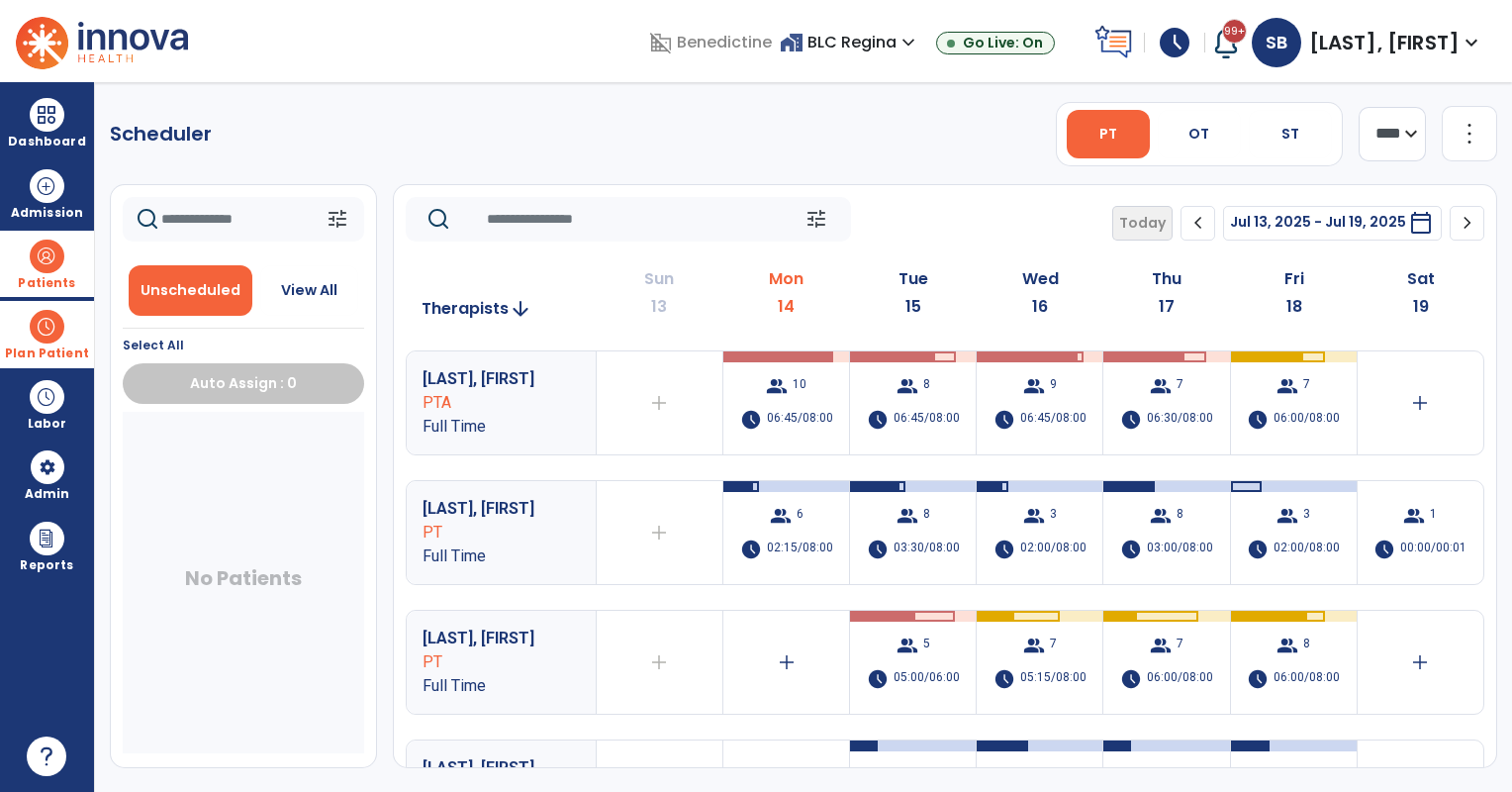 scroll, scrollTop: 164, scrollLeft: 0, axis: vertical 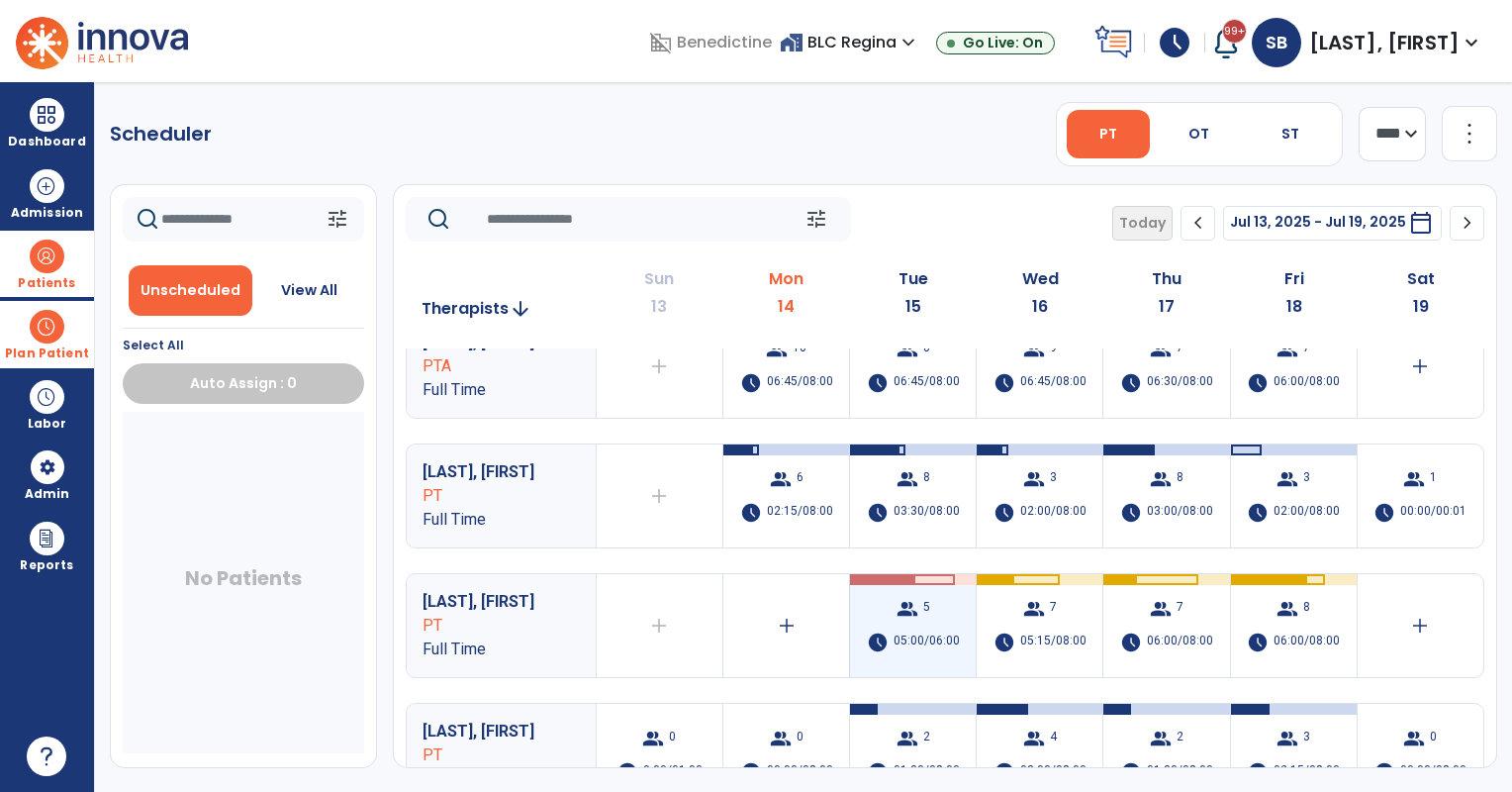 click on "group  5  schedule  05:00/06:00" at bounding box center (912, 626) 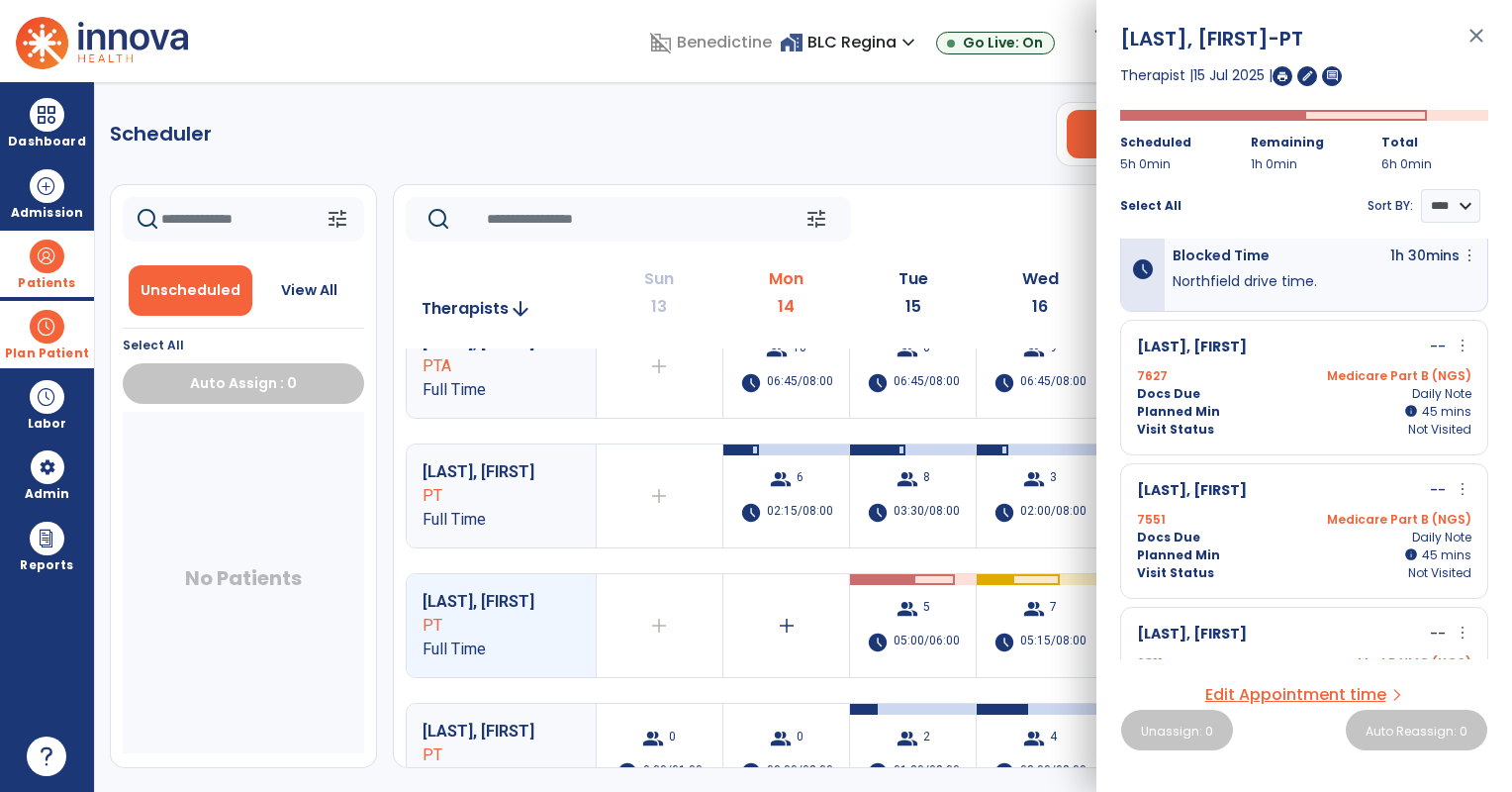scroll, scrollTop: 330, scrollLeft: 0, axis: vertical 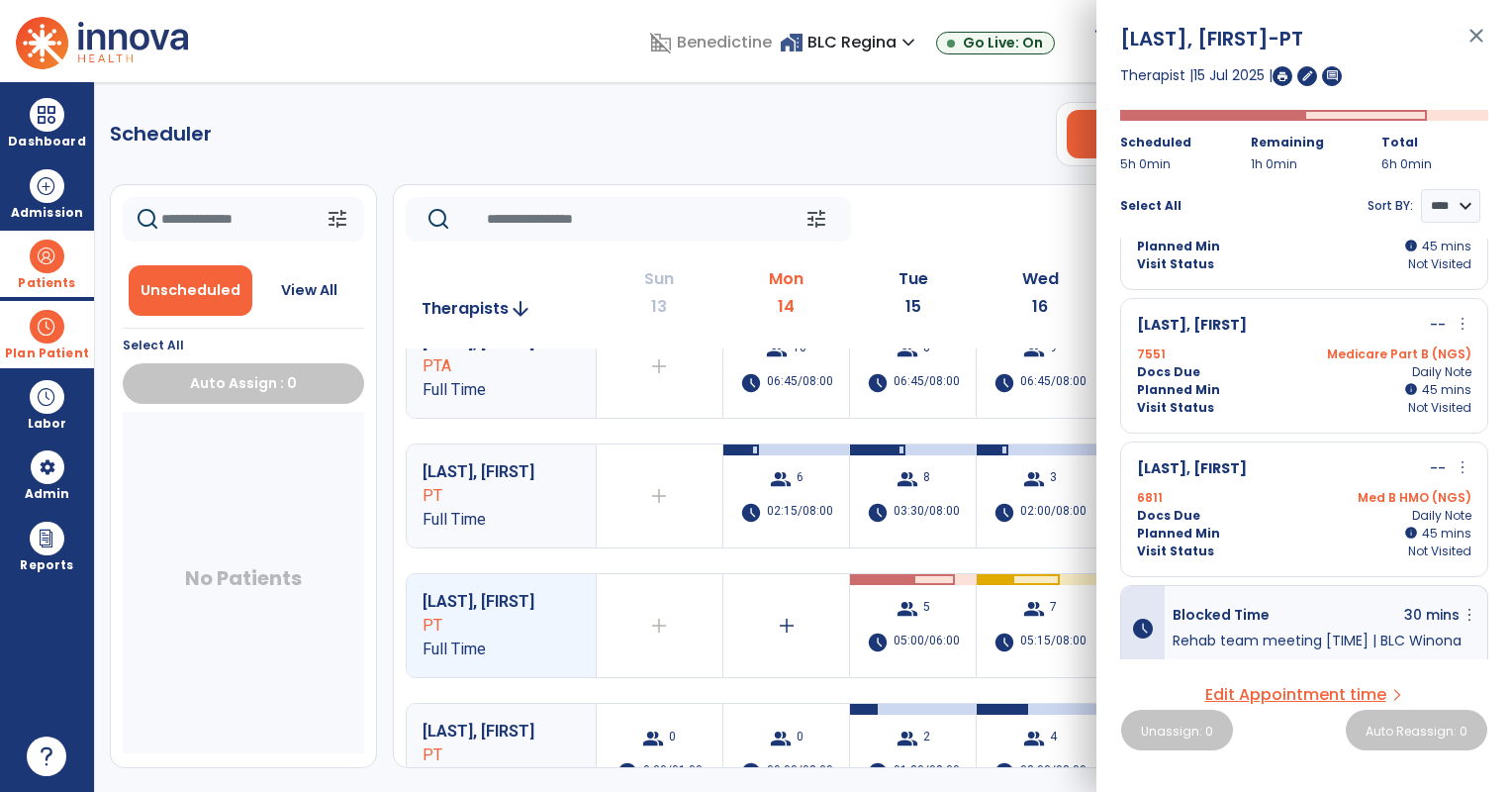 click on "more_vert" at bounding box center (1463, 324) 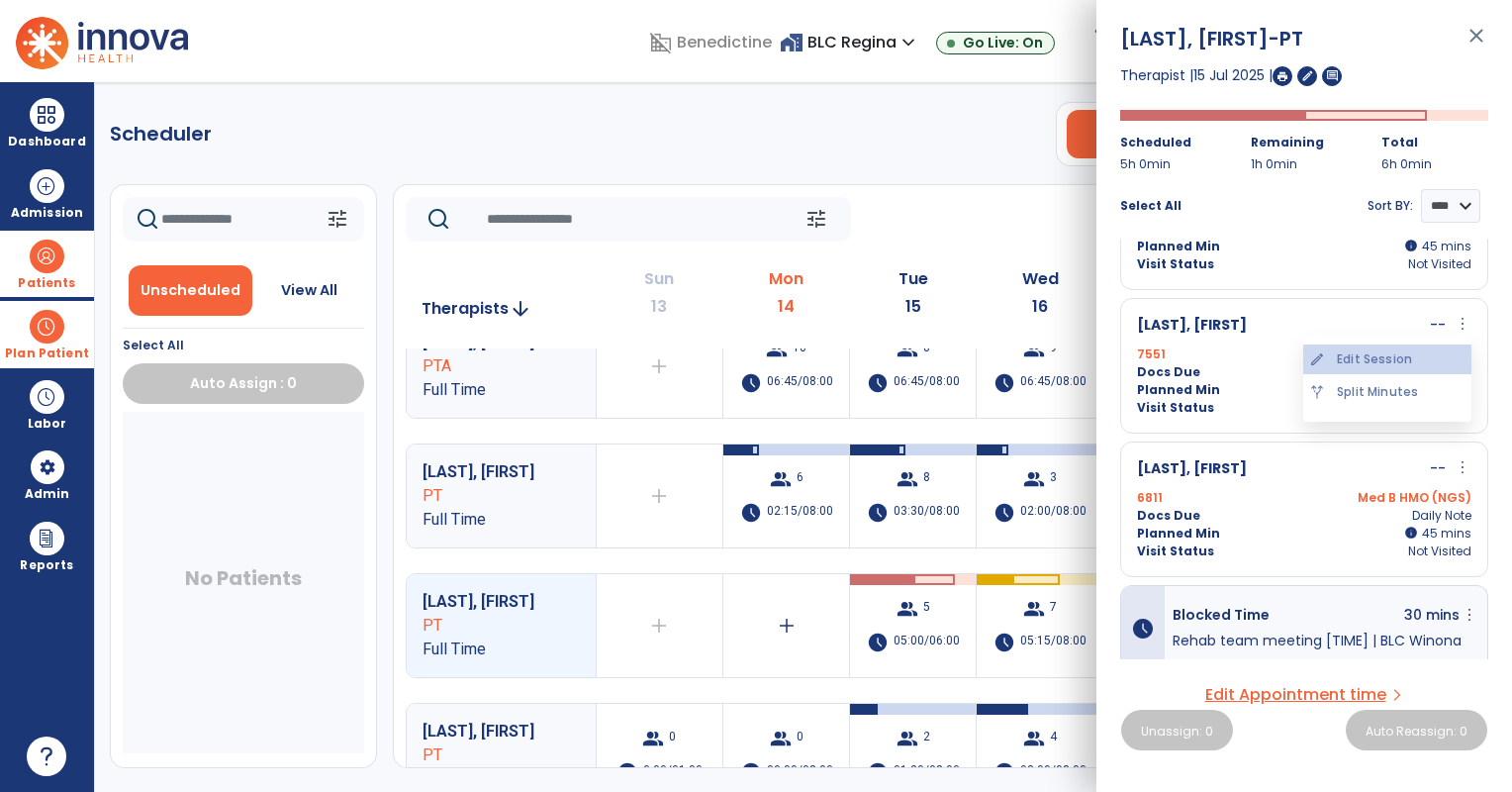click on "edit   Edit Session" at bounding box center [1387, 359] 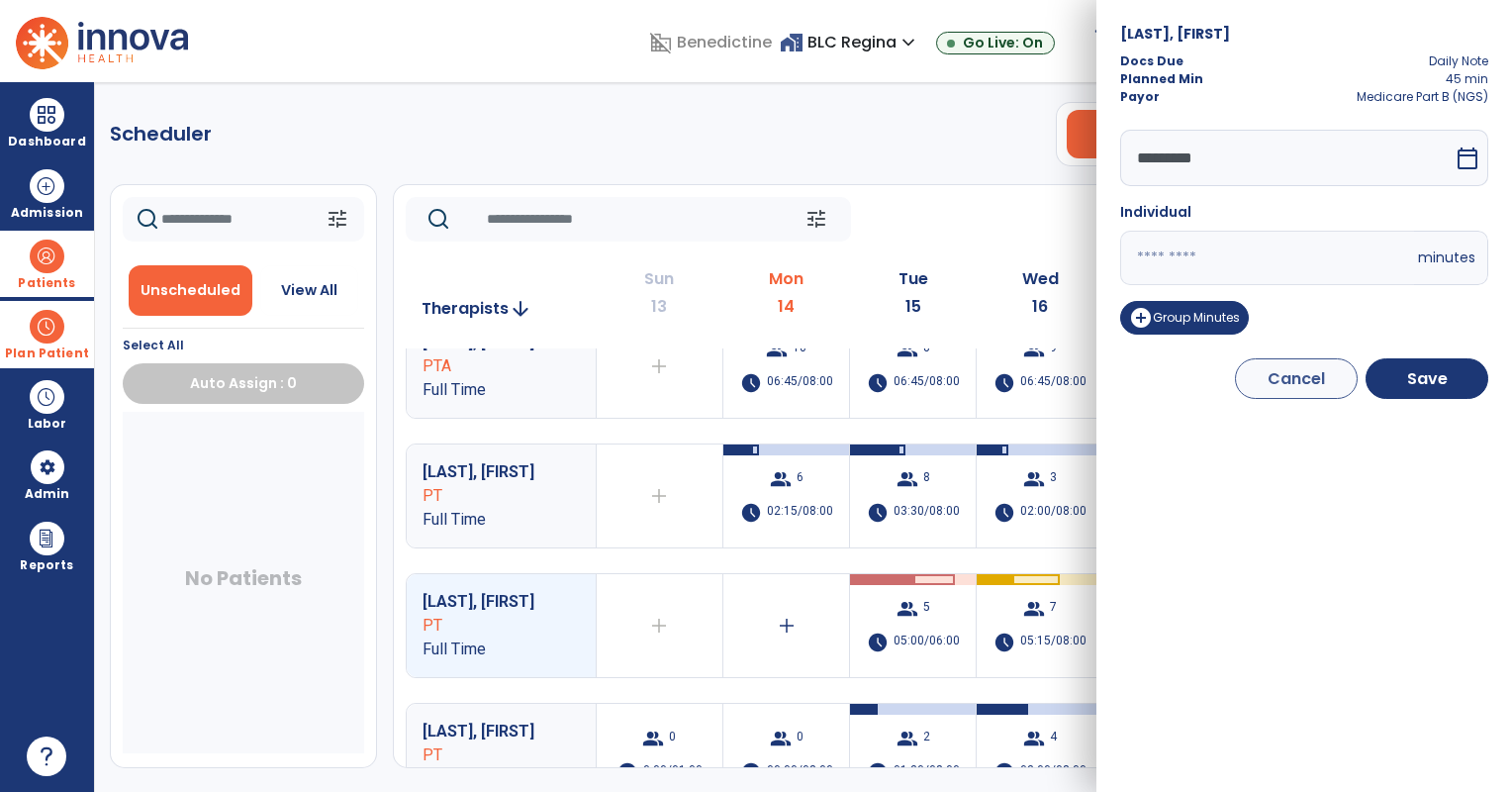 drag, startPoint x: 1173, startPoint y: 260, endPoint x: 1047, endPoint y: 249, distance: 126.47925 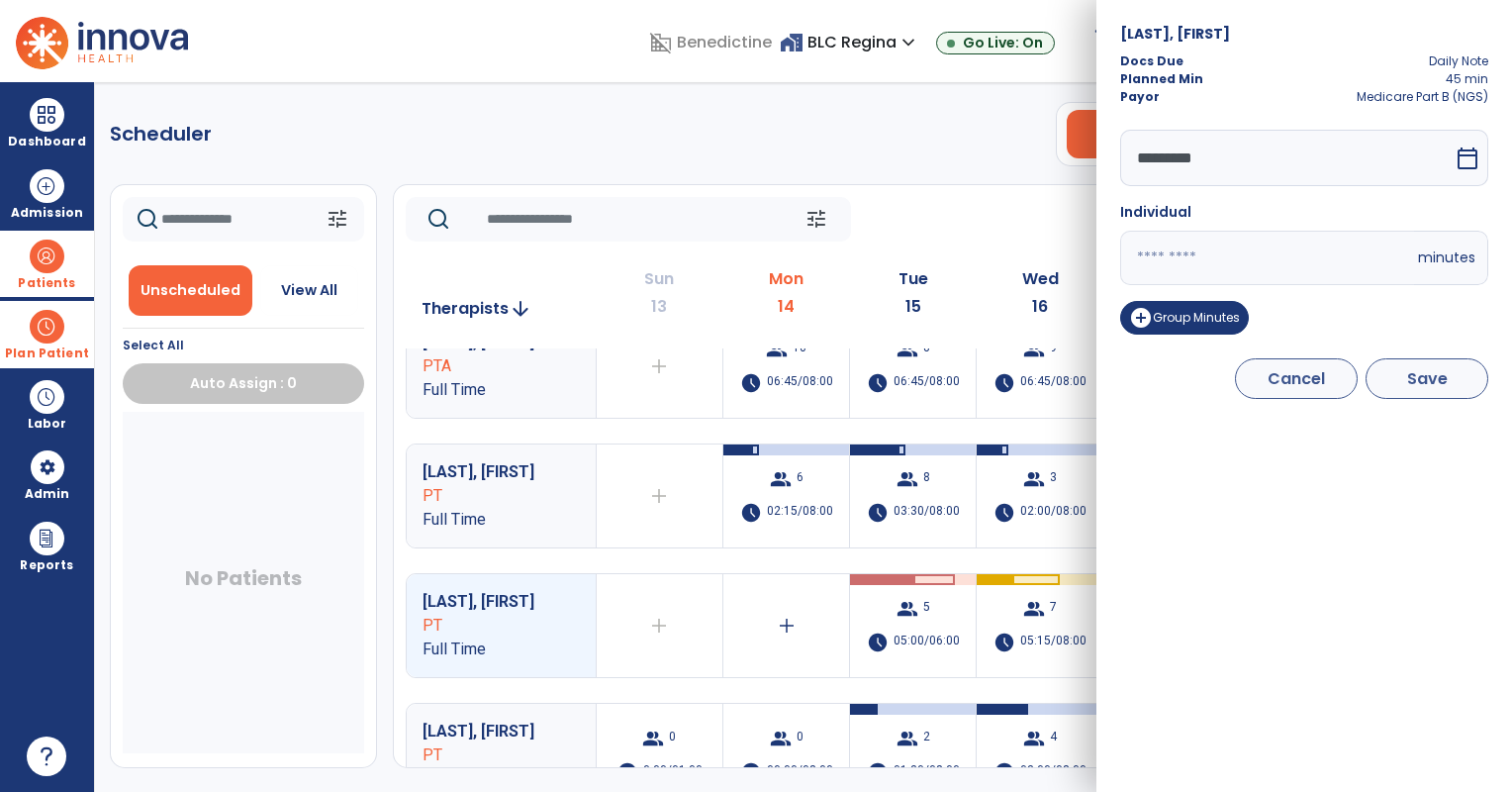 type on "*" 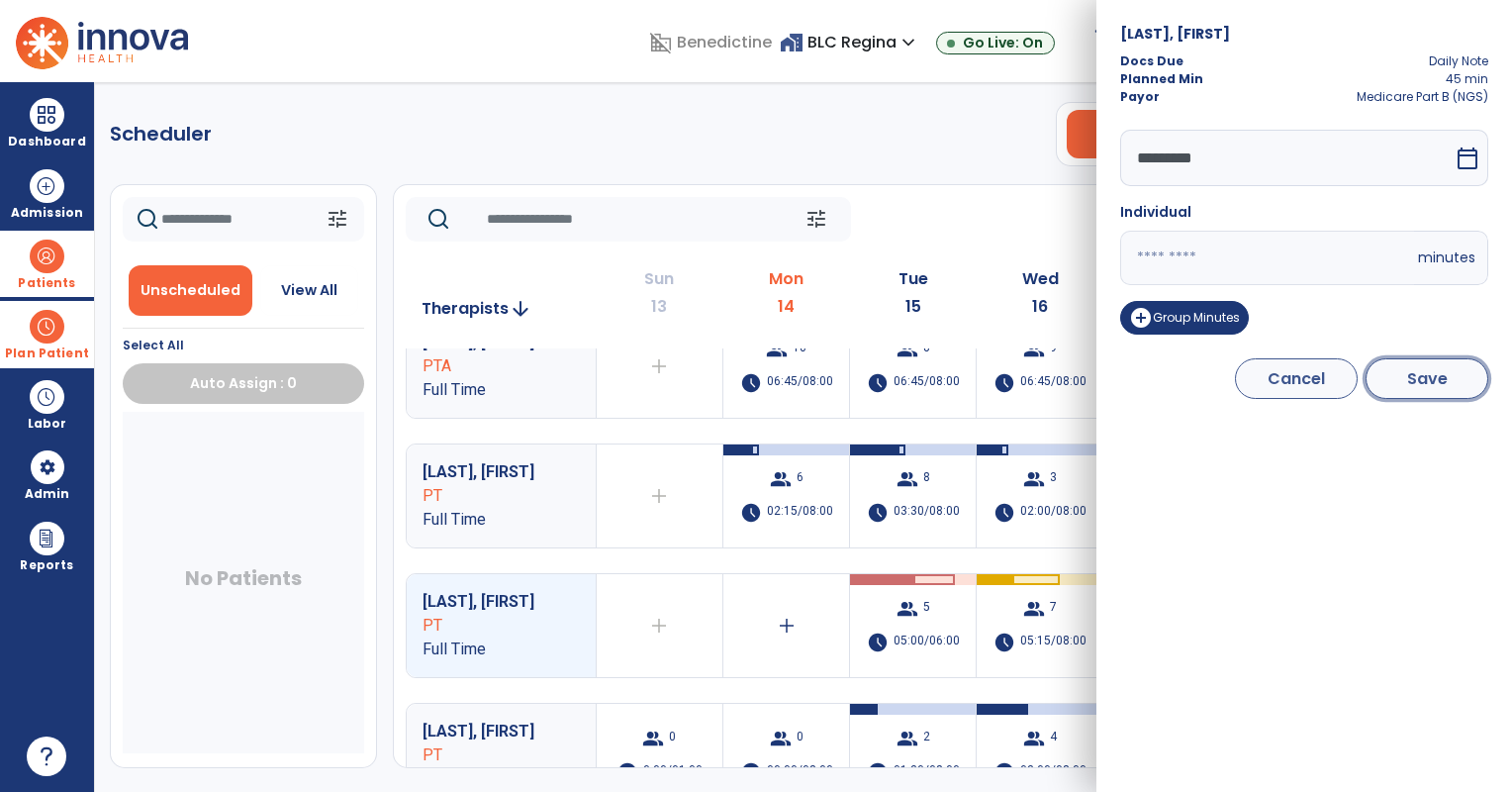 click on "Save" at bounding box center [1427, 378] 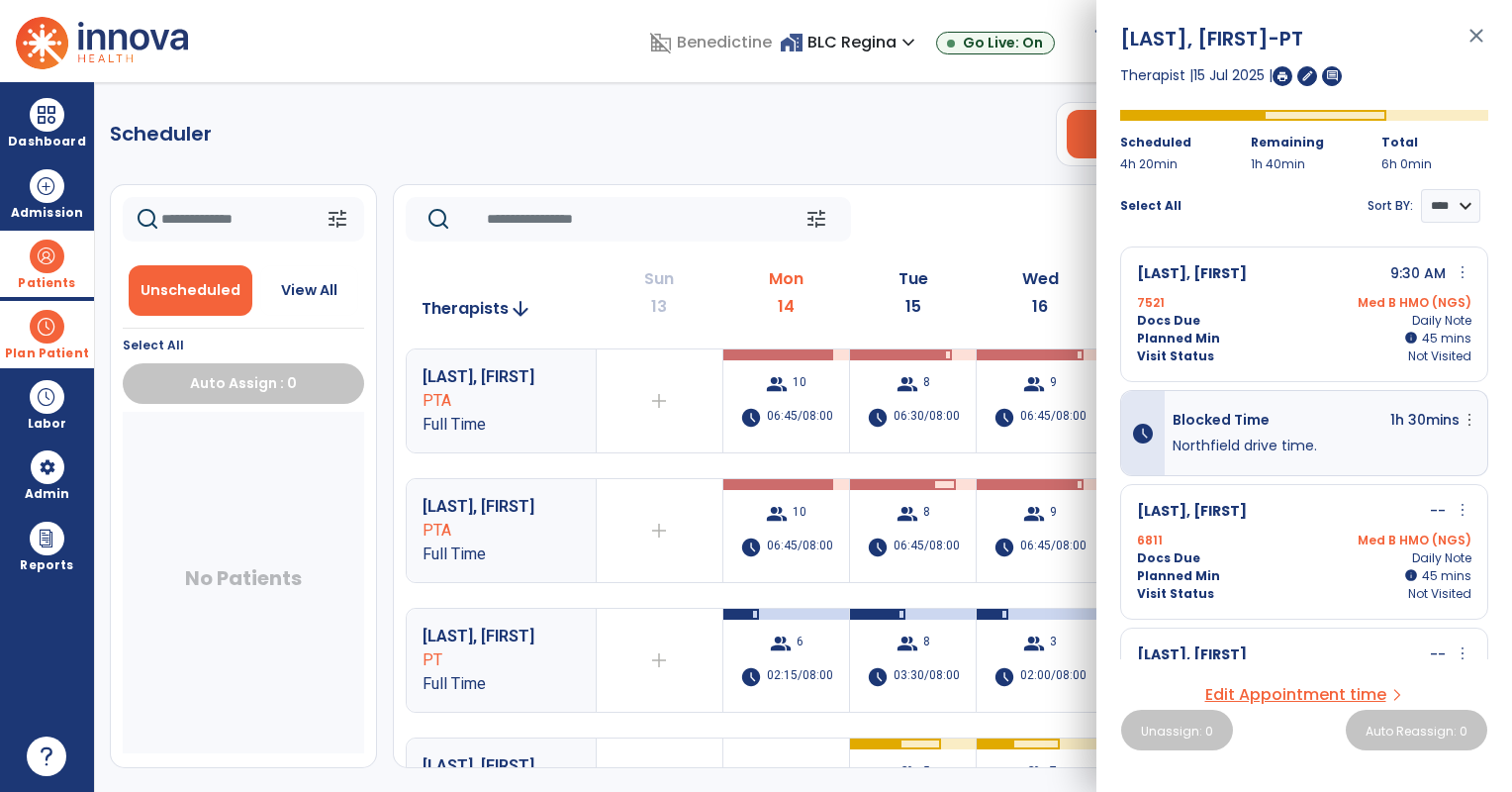 click on "tune   Today  chevron_left Jul 13, 2025 - Jul 19, 2025  *********  calendar_today  chevron_right" 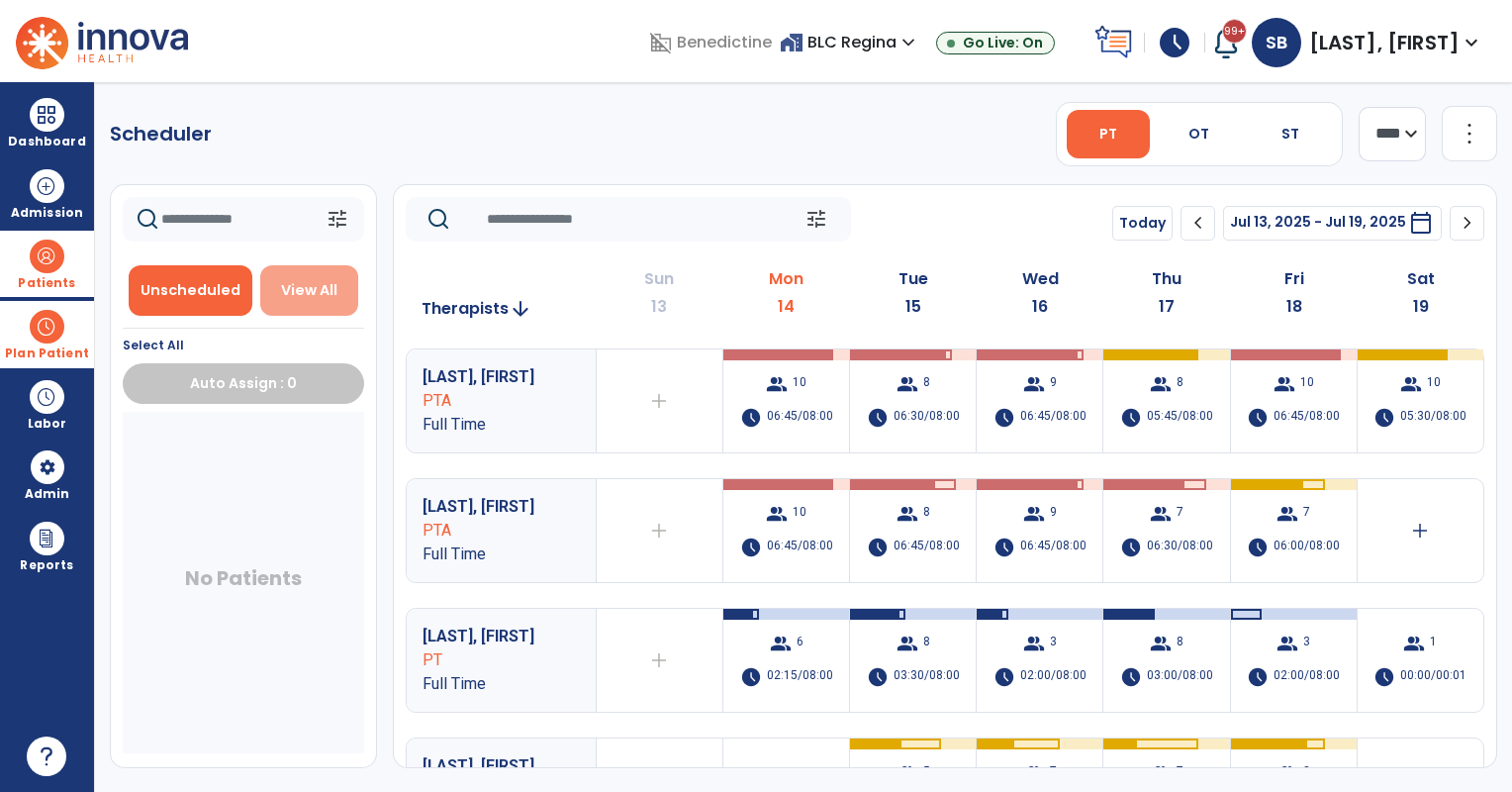 click on "View All" at bounding box center [310, 290] 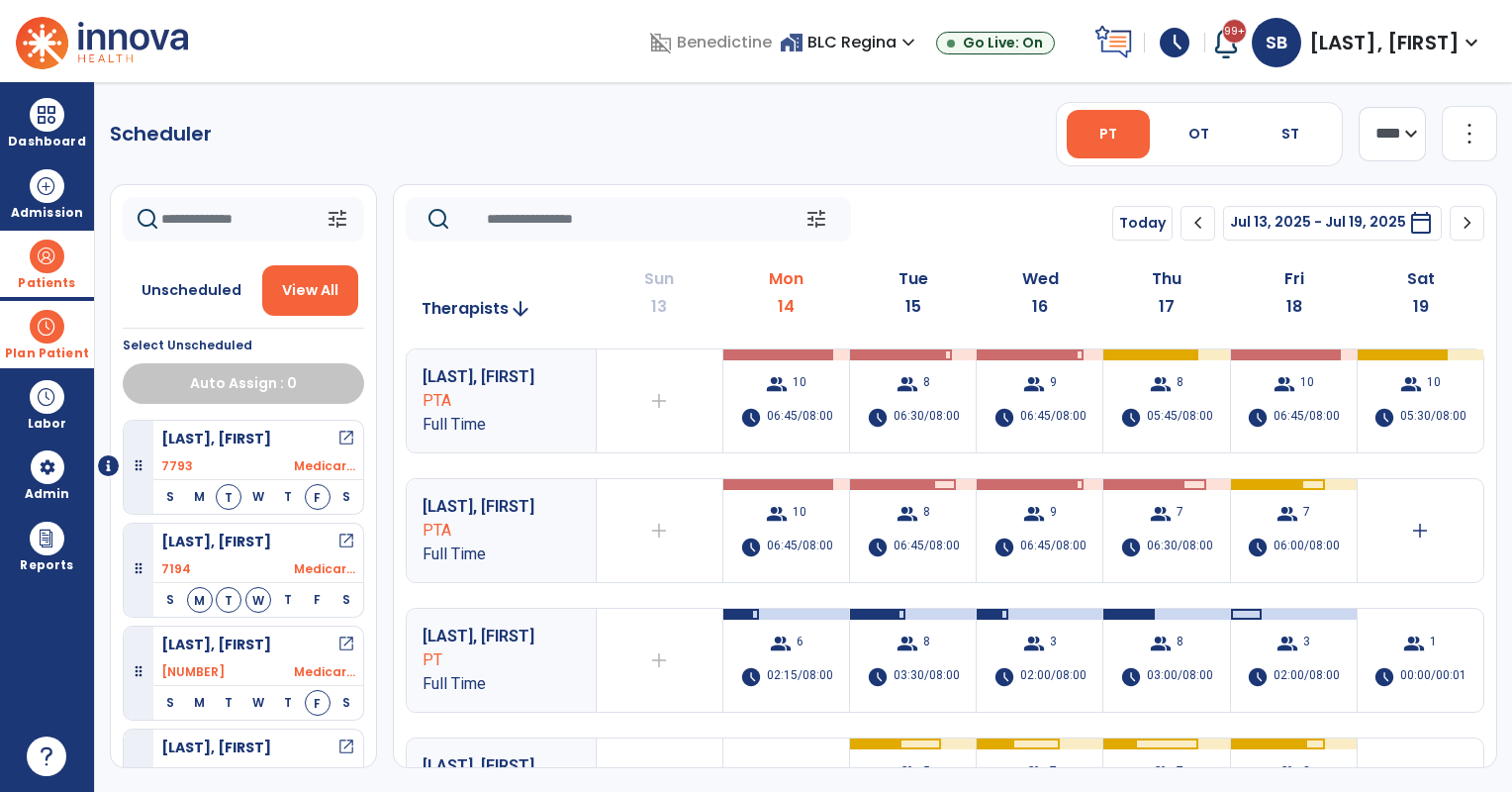click 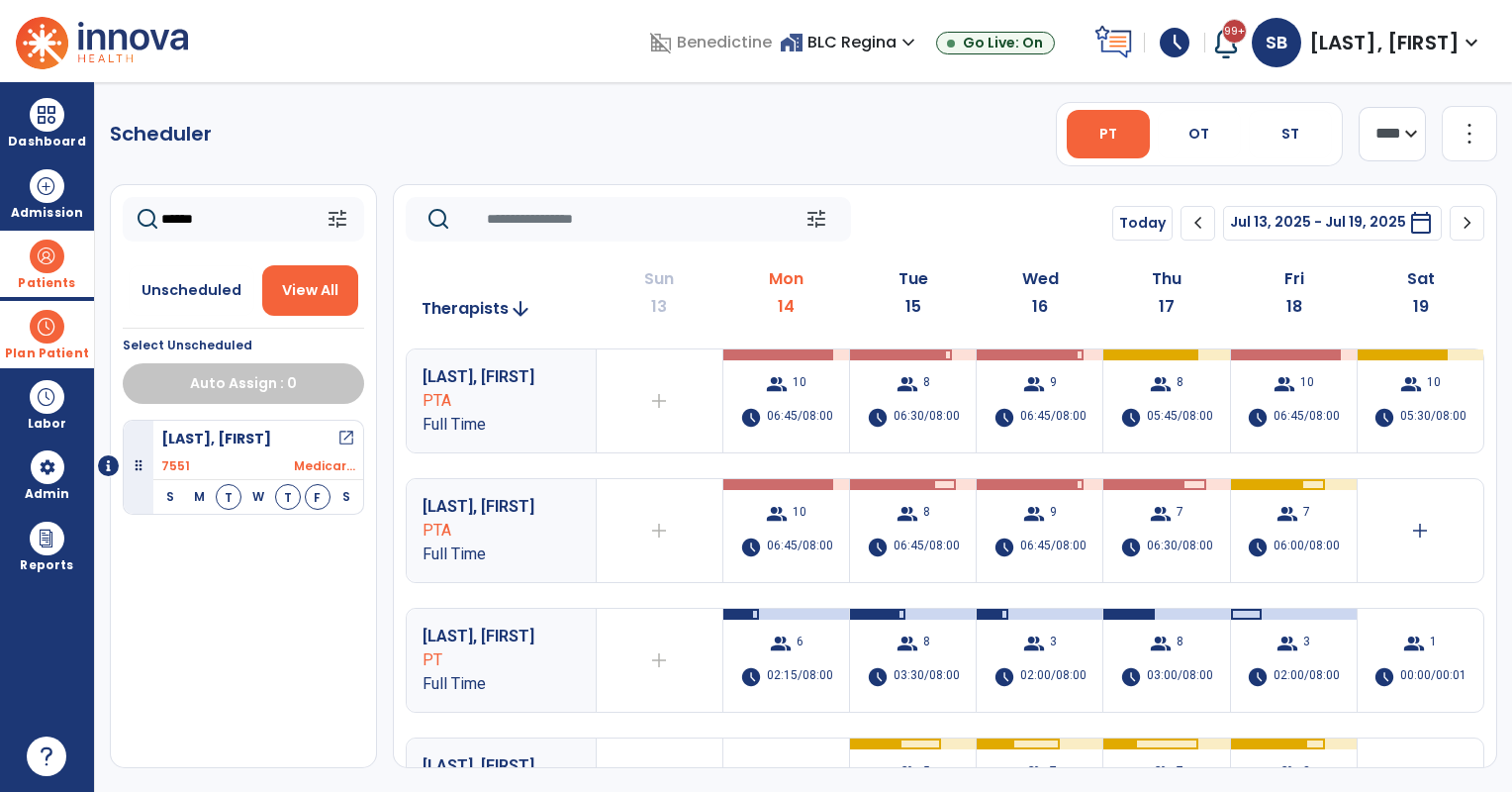 type on "******" 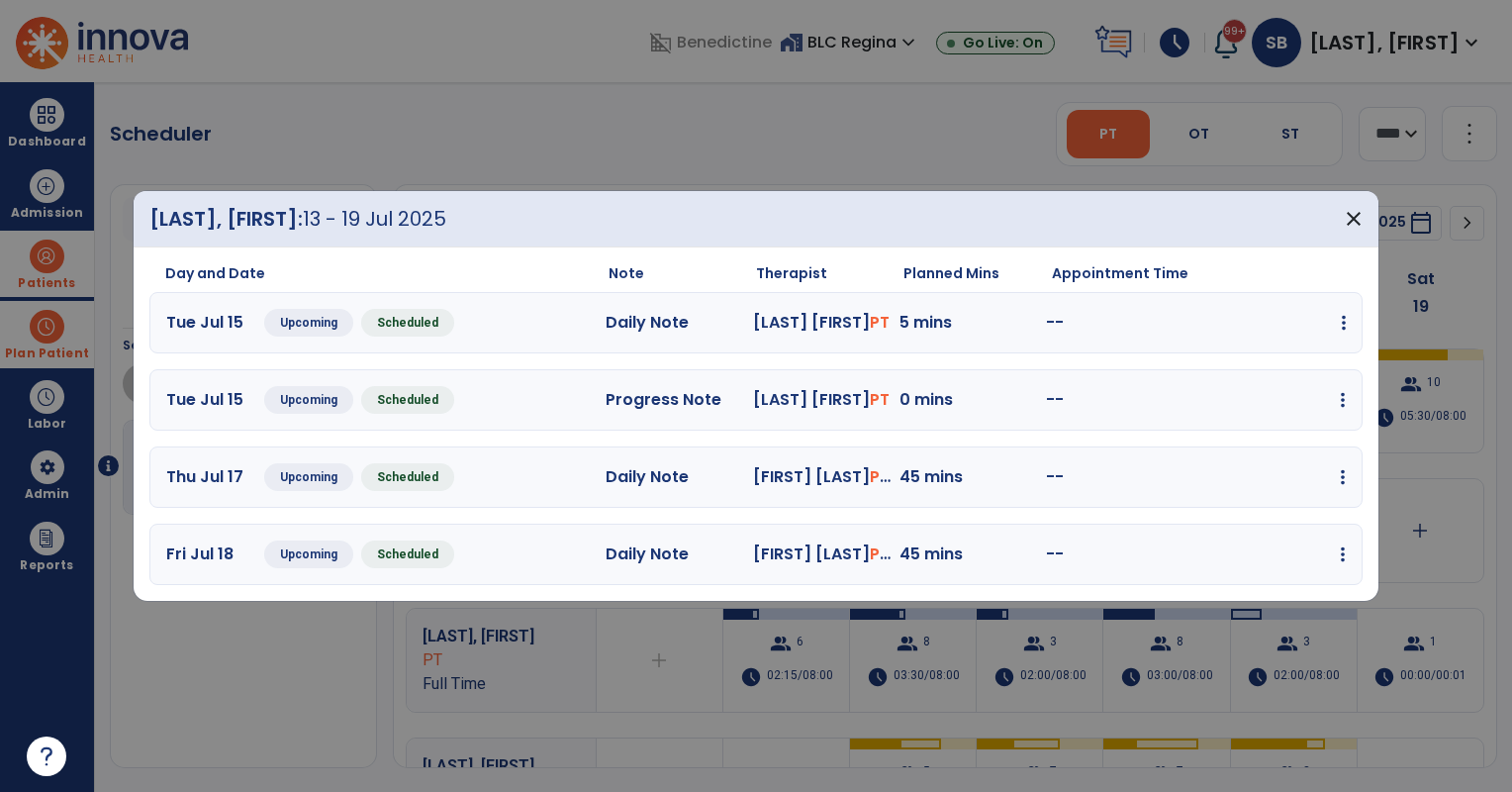 click at bounding box center (1344, 323) 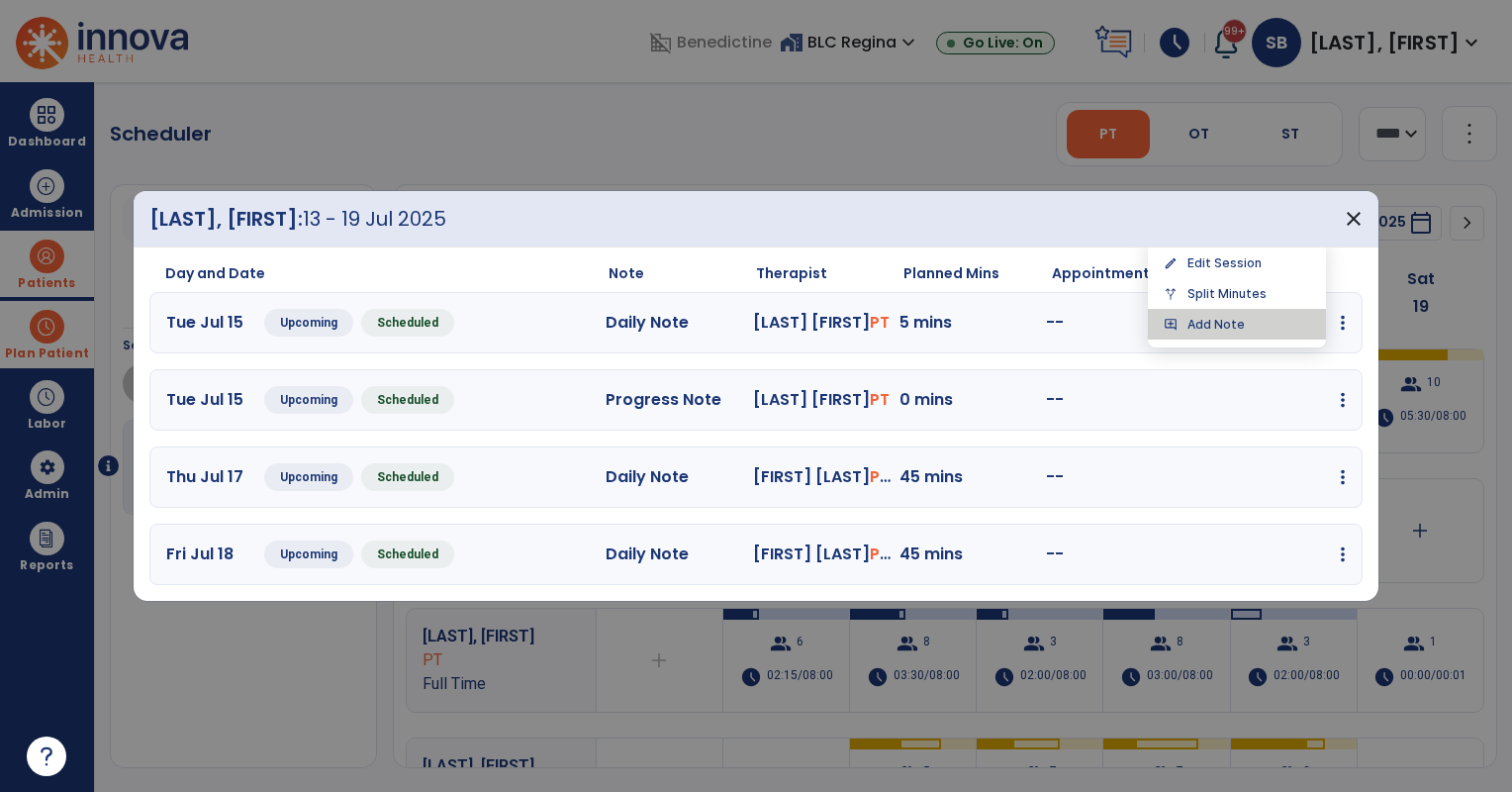 click on "add_comment  Add Note" at bounding box center (1237, 324) 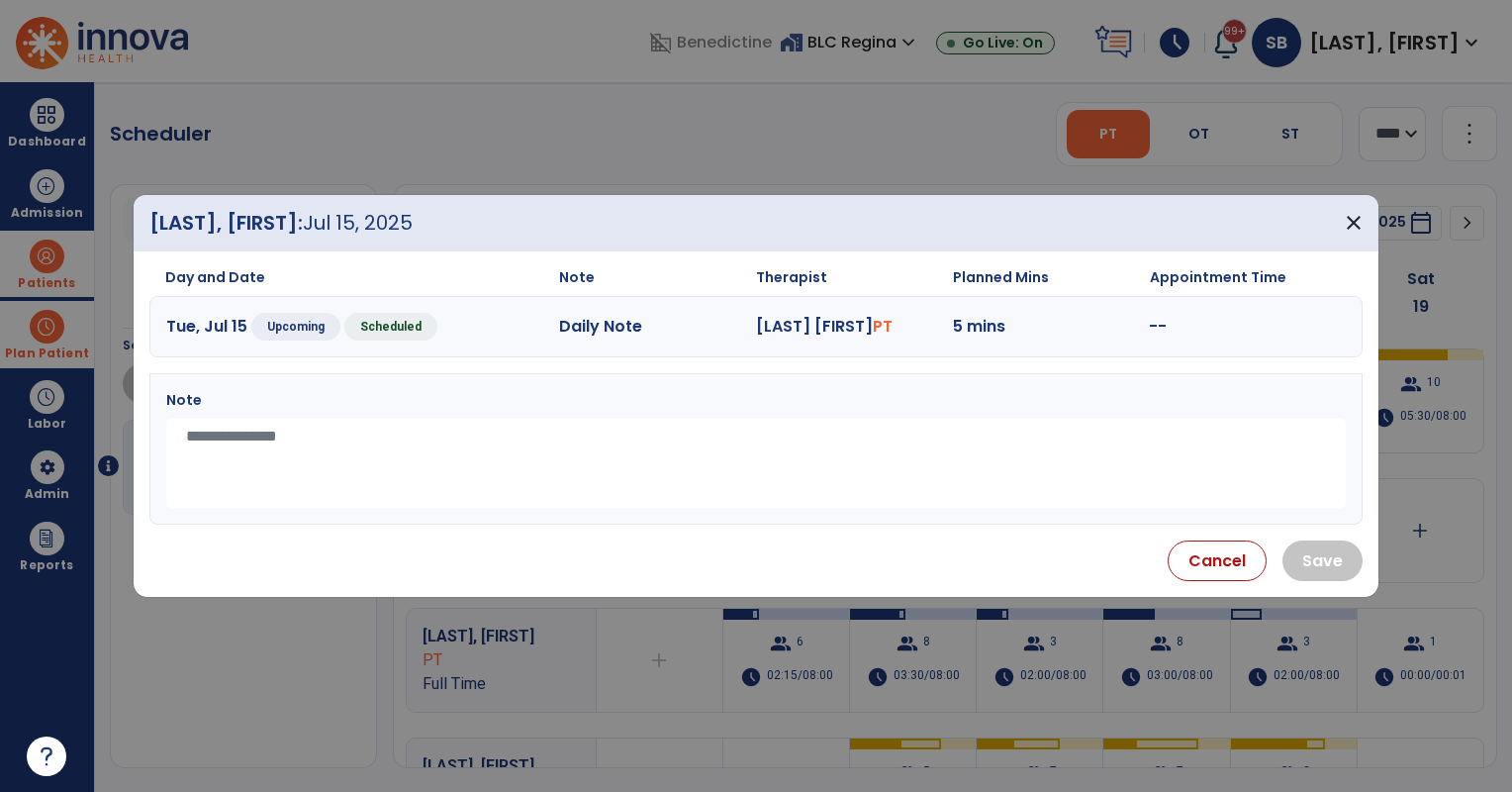 click at bounding box center [756, 463] 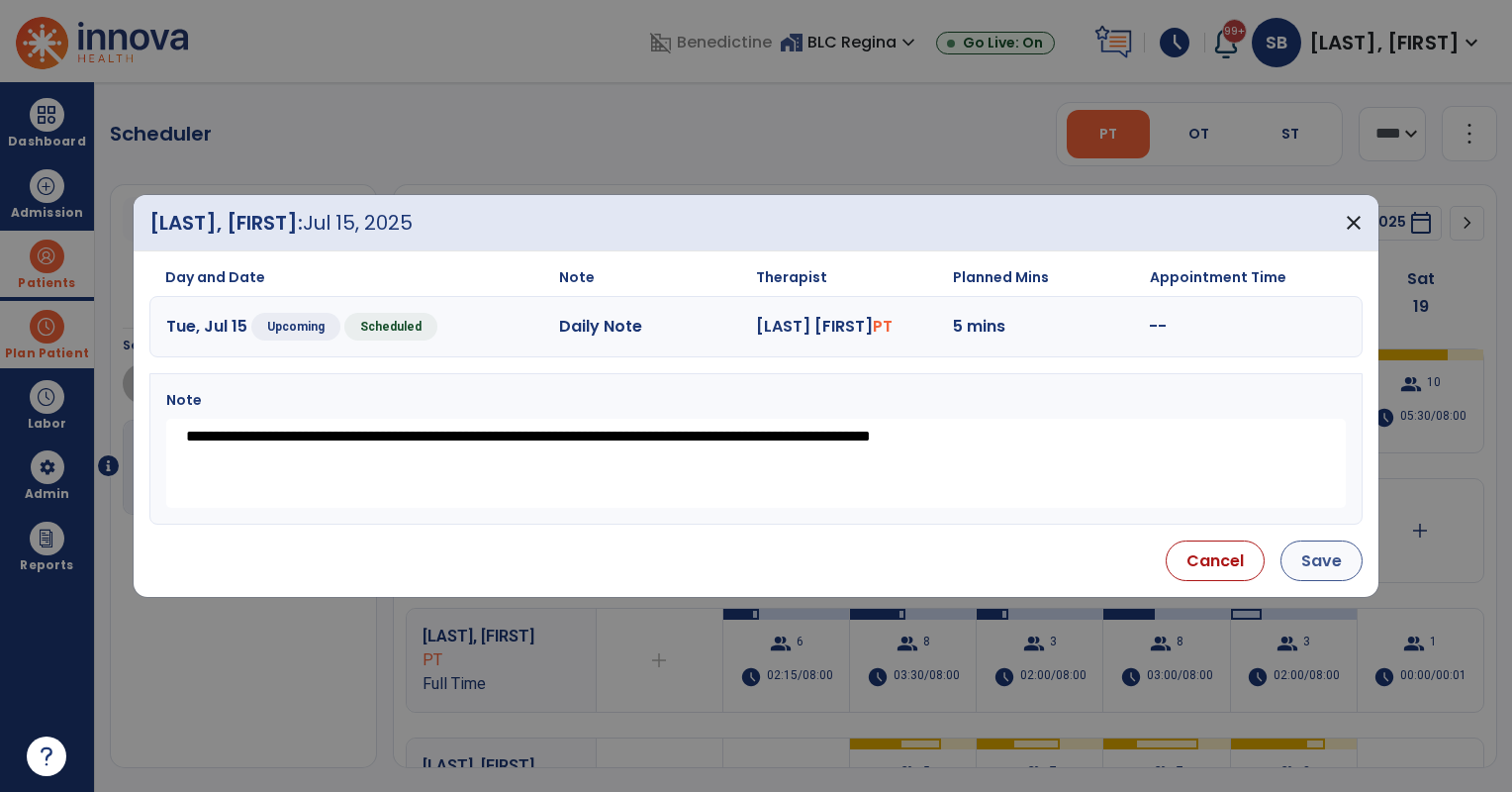 type on "**********" 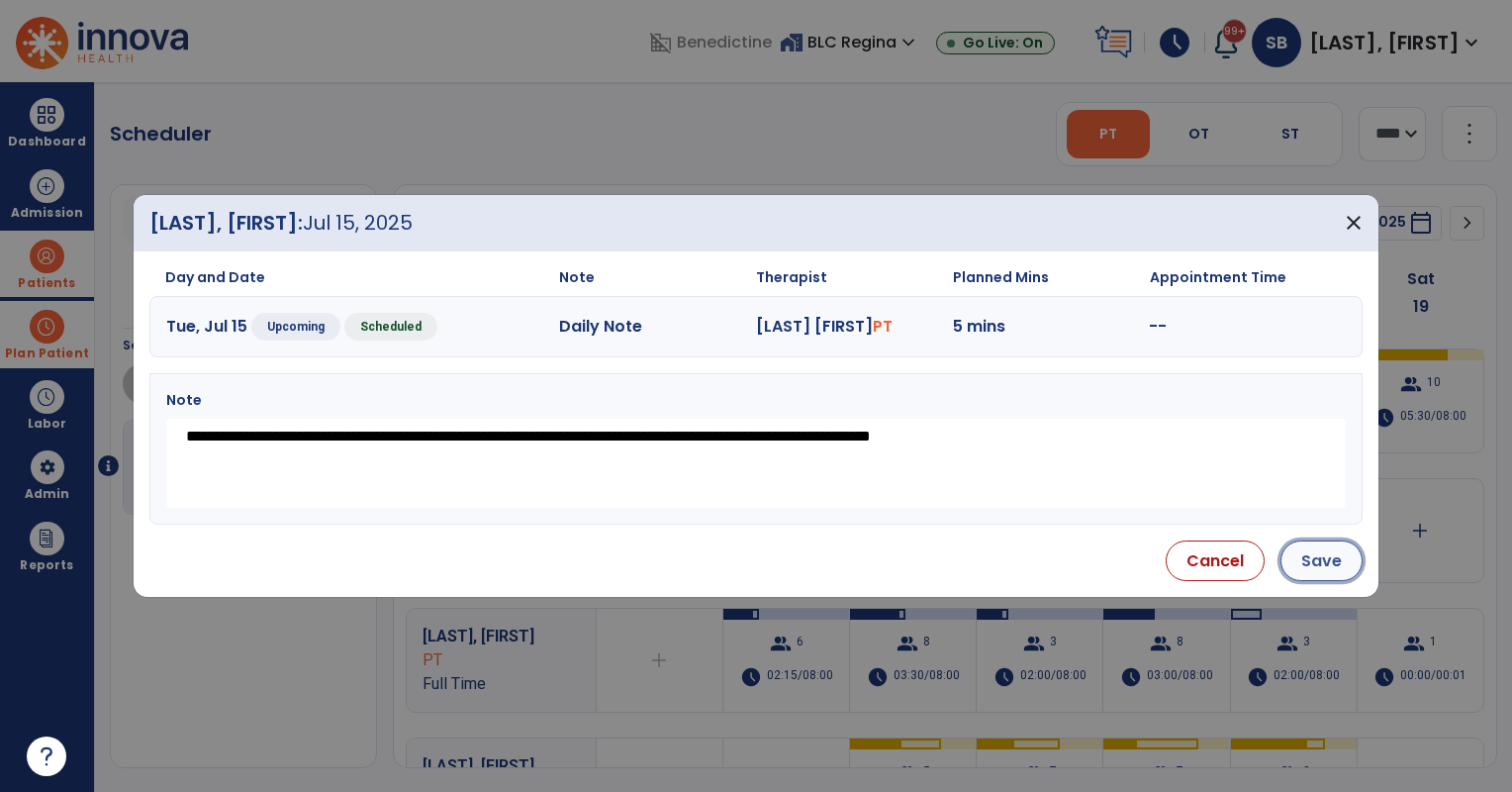click on "Save" at bounding box center [1321, 560] 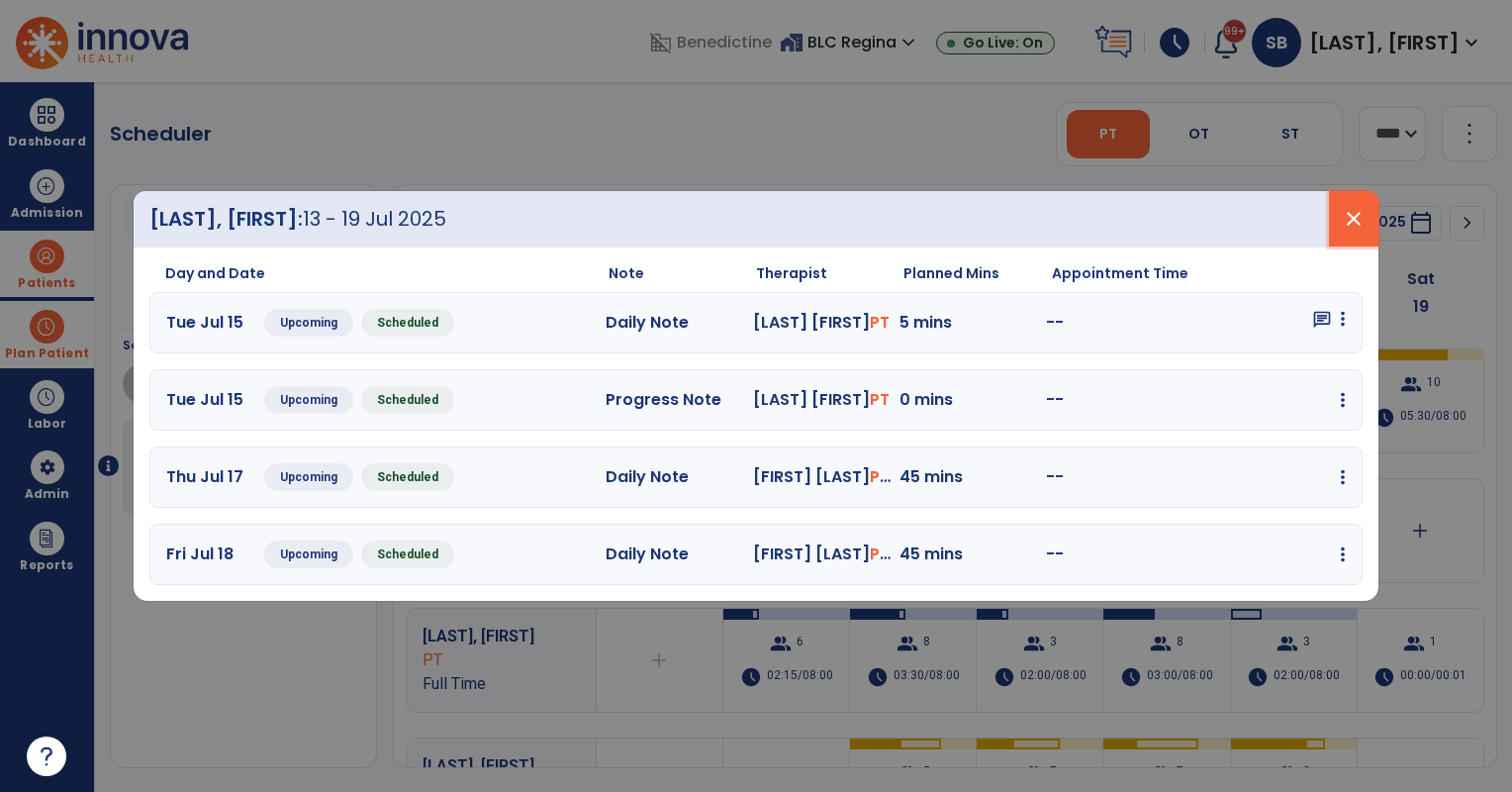 click on "close" at bounding box center (1354, 219) 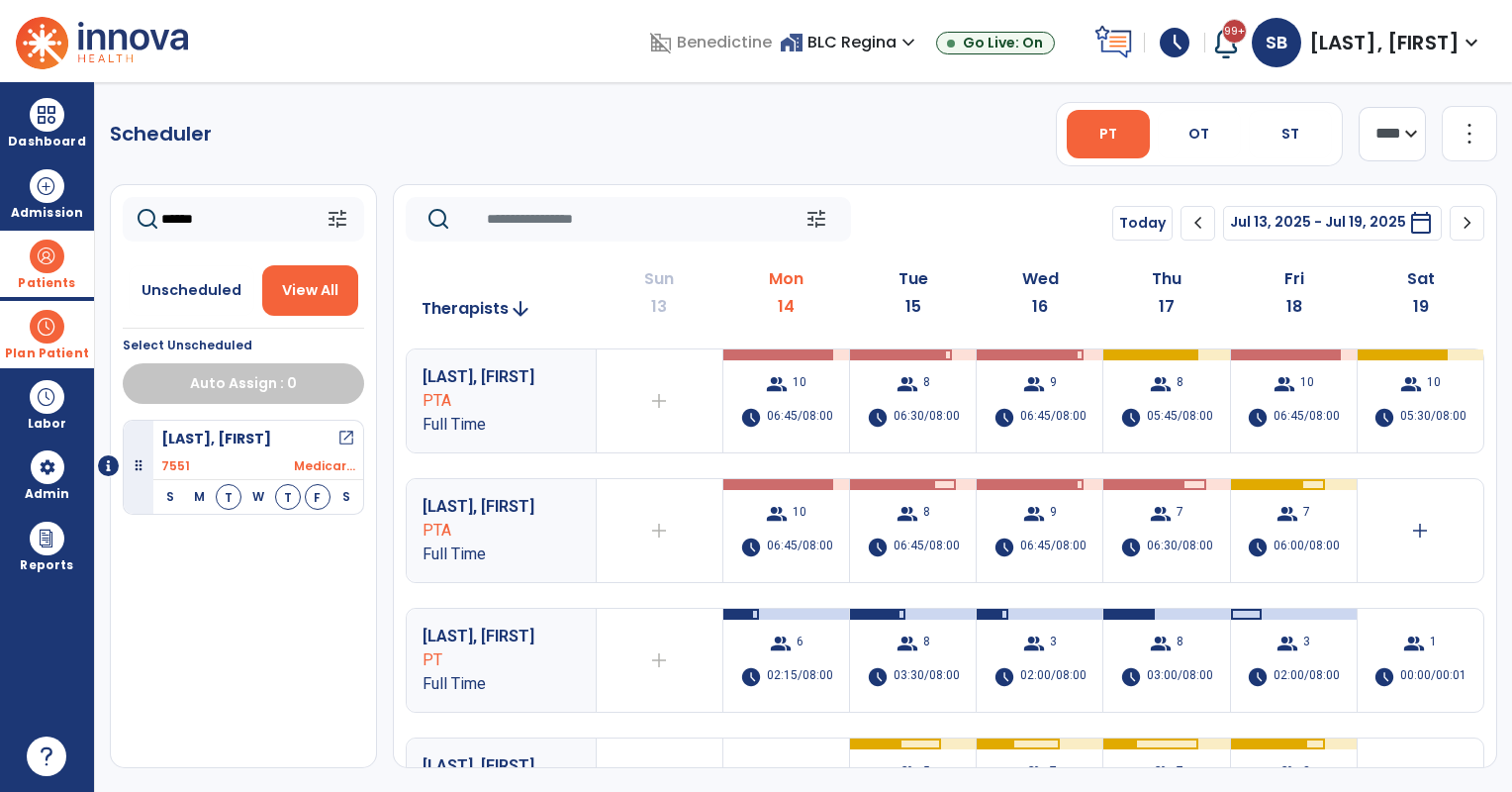 drag, startPoint x: 210, startPoint y: 289, endPoint x: 261, endPoint y: 266, distance: 55.946403 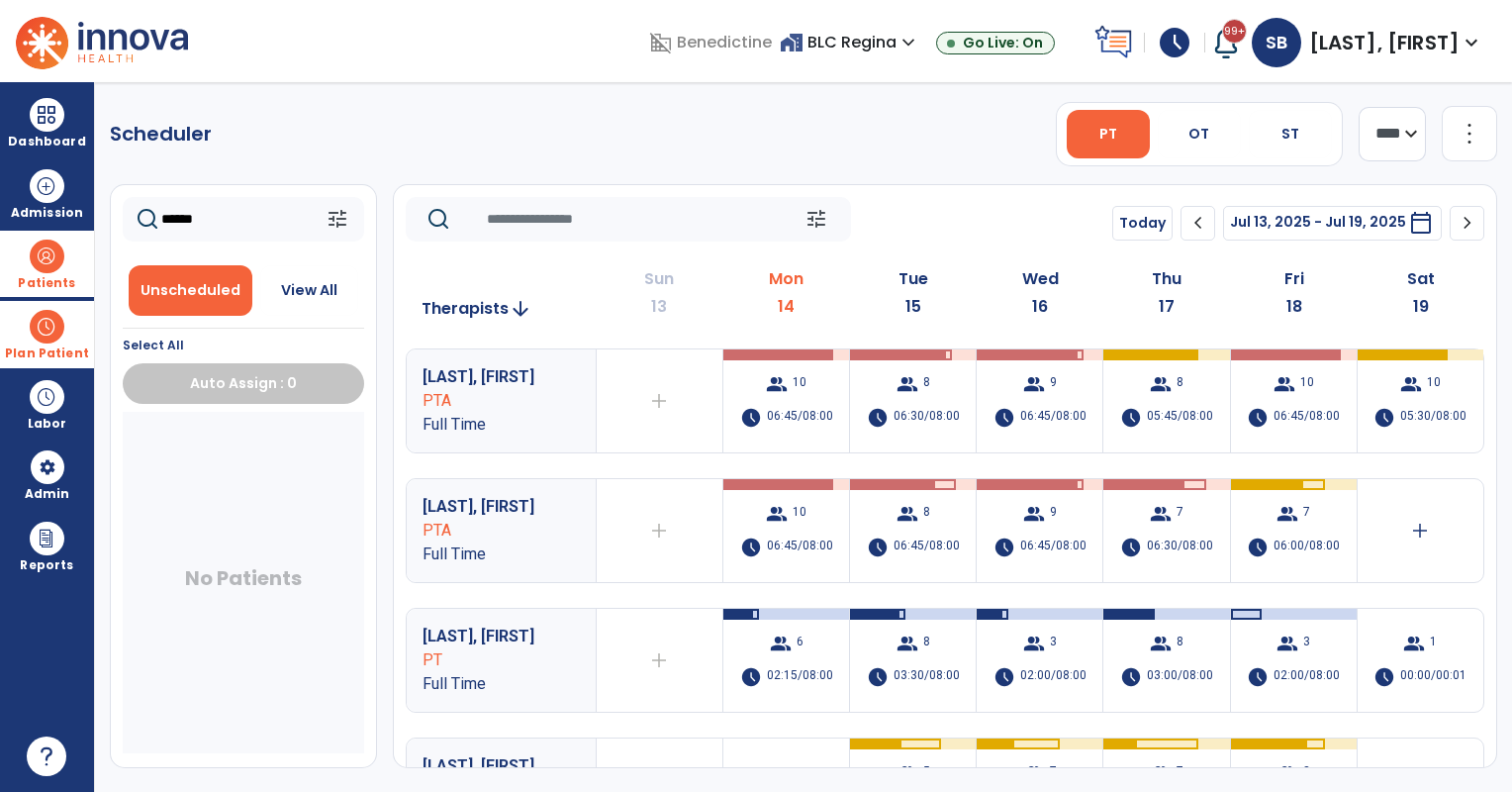 click on "******" 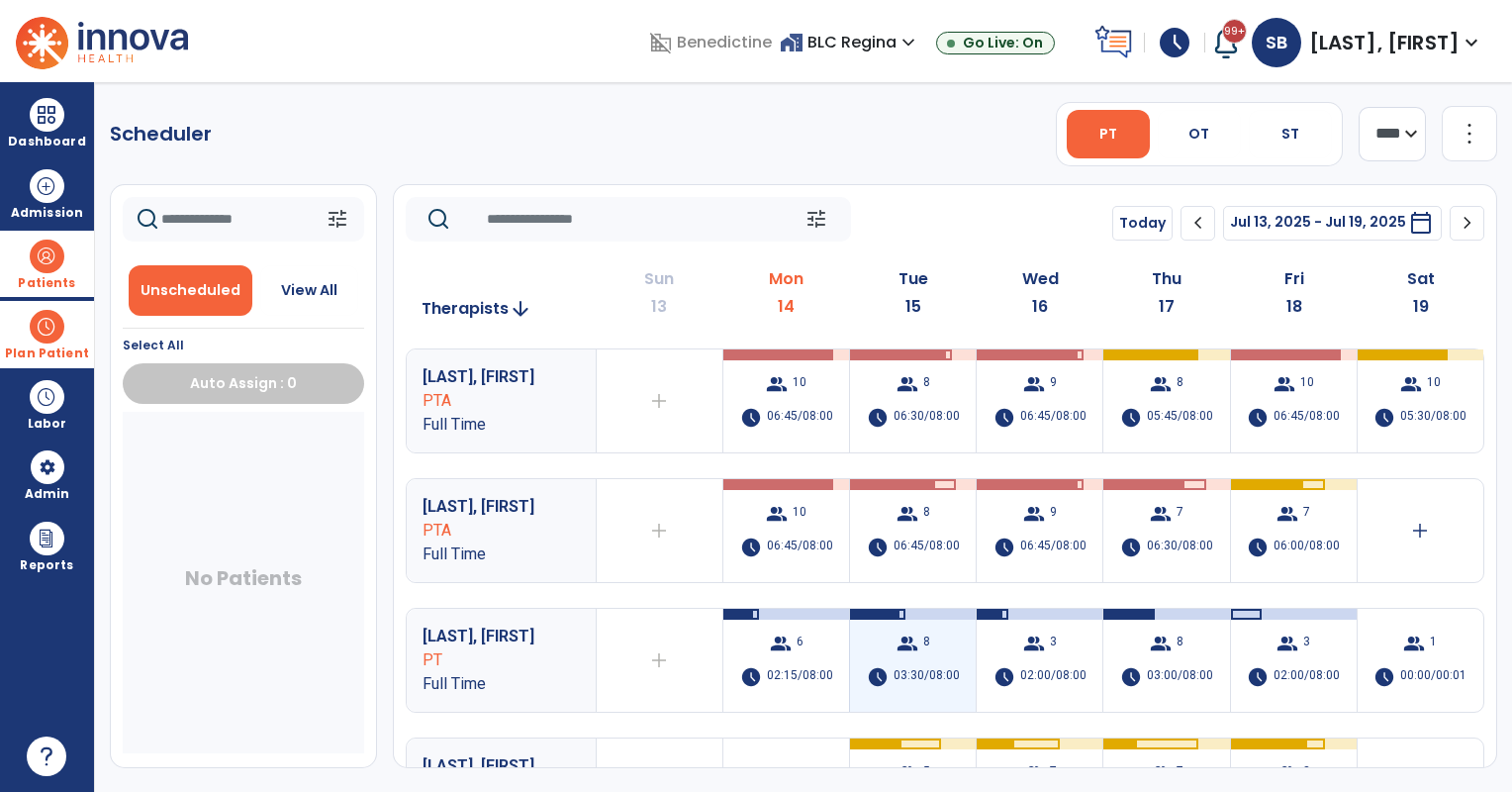 click on "group" at bounding box center [907, 644] 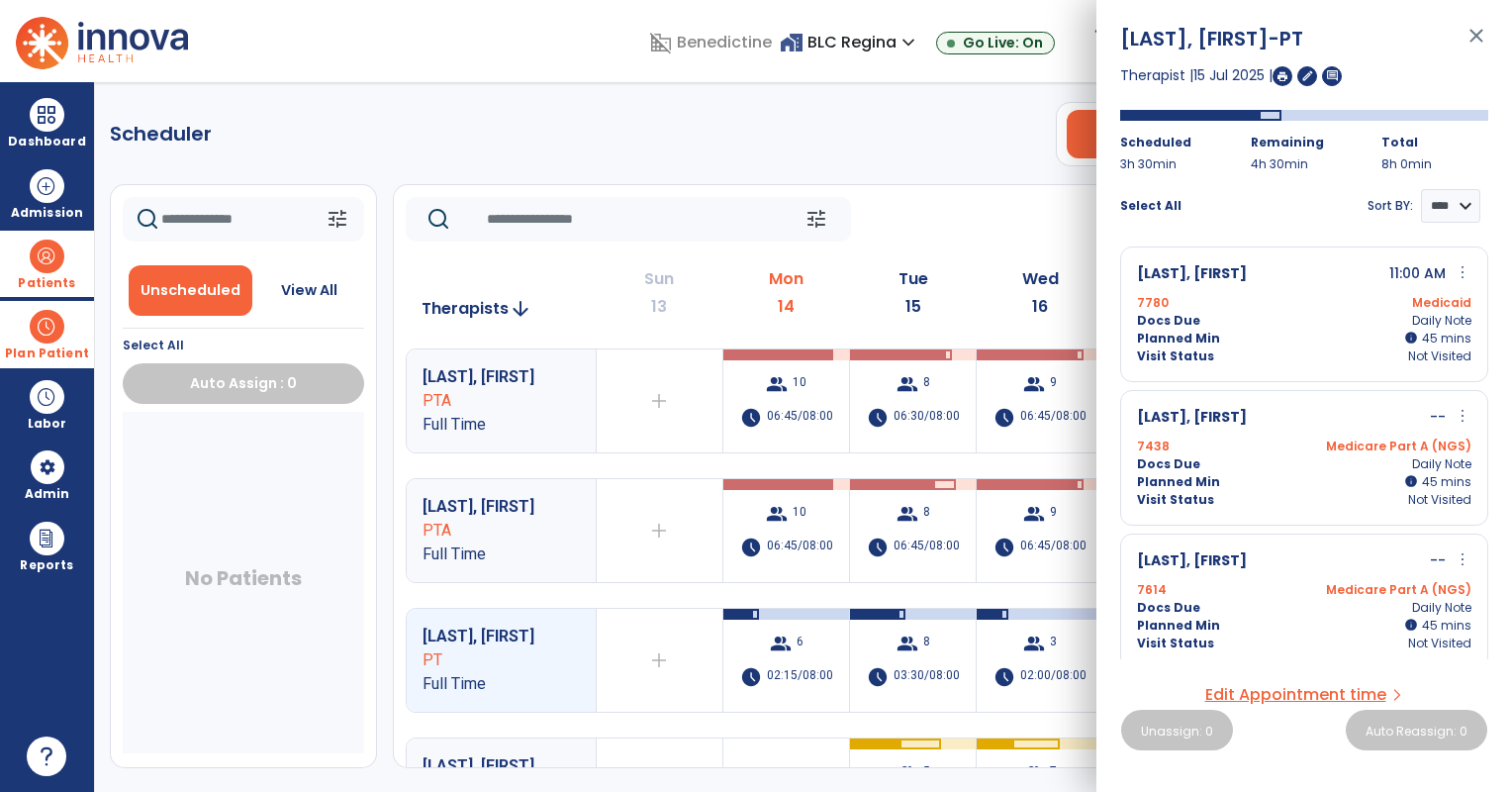 scroll, scrollTop: 164, scrollLeft: 0, axis: vertical 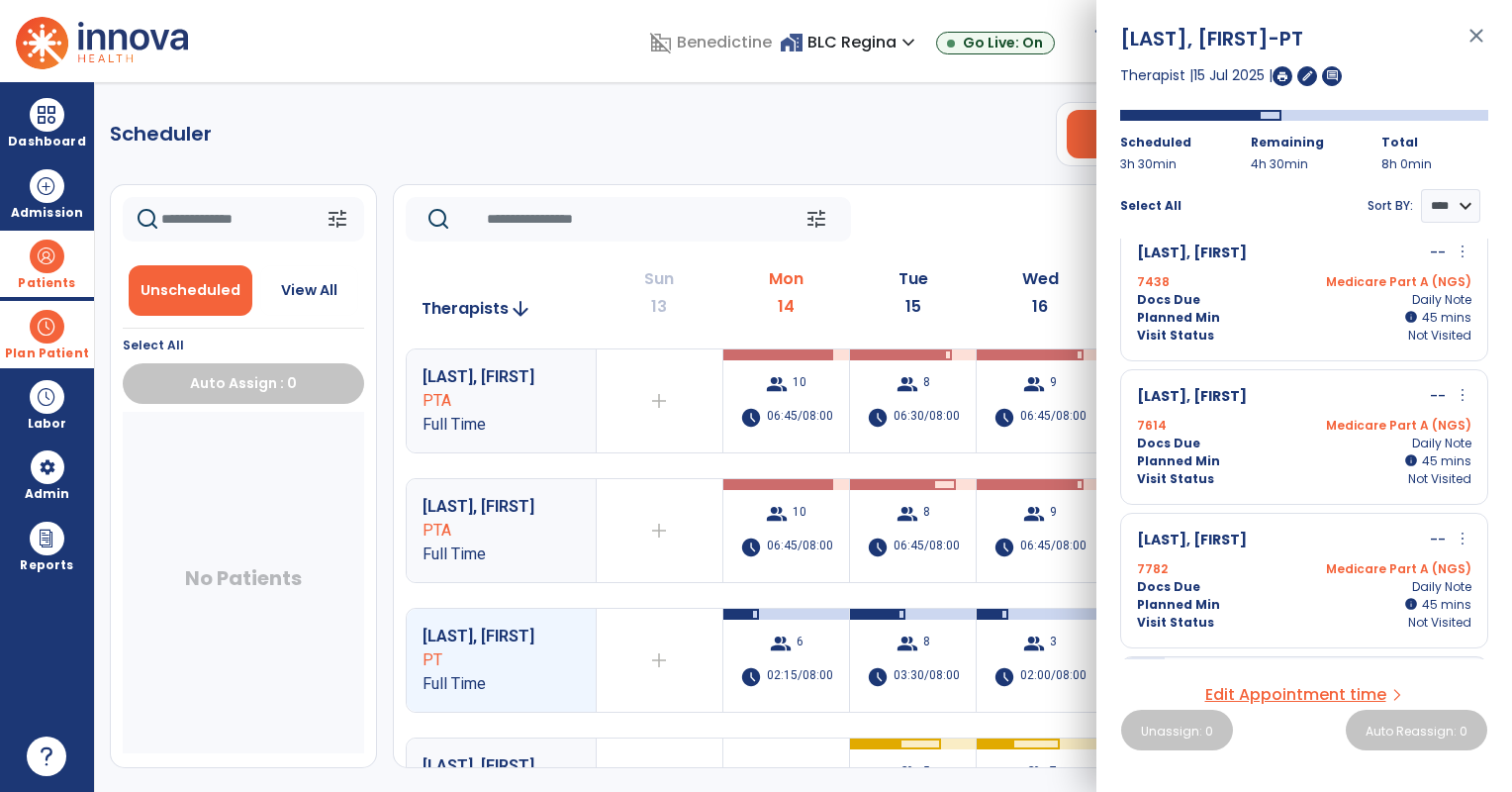 click on "View All" at bounding box center [309, 290] 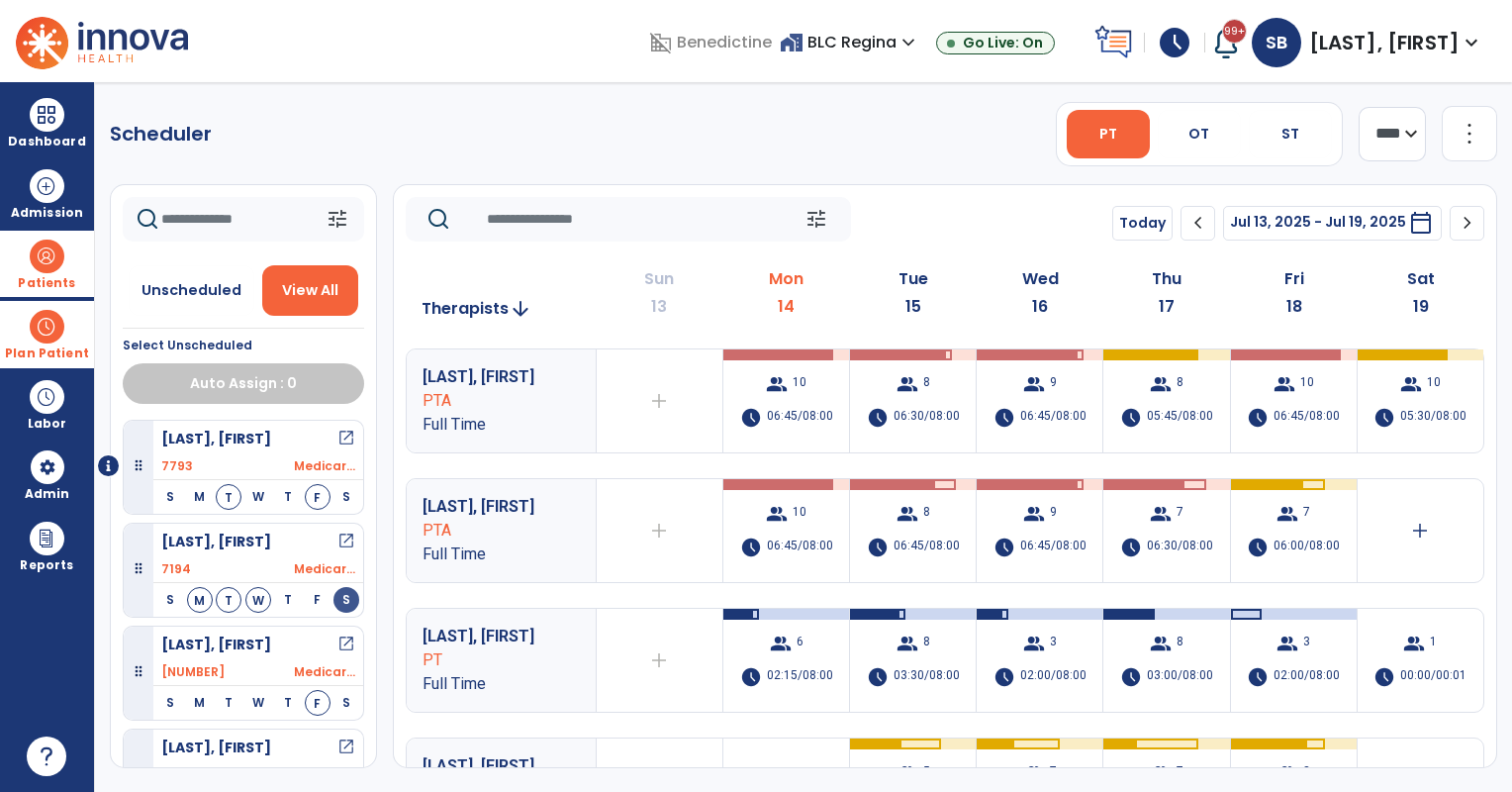 click 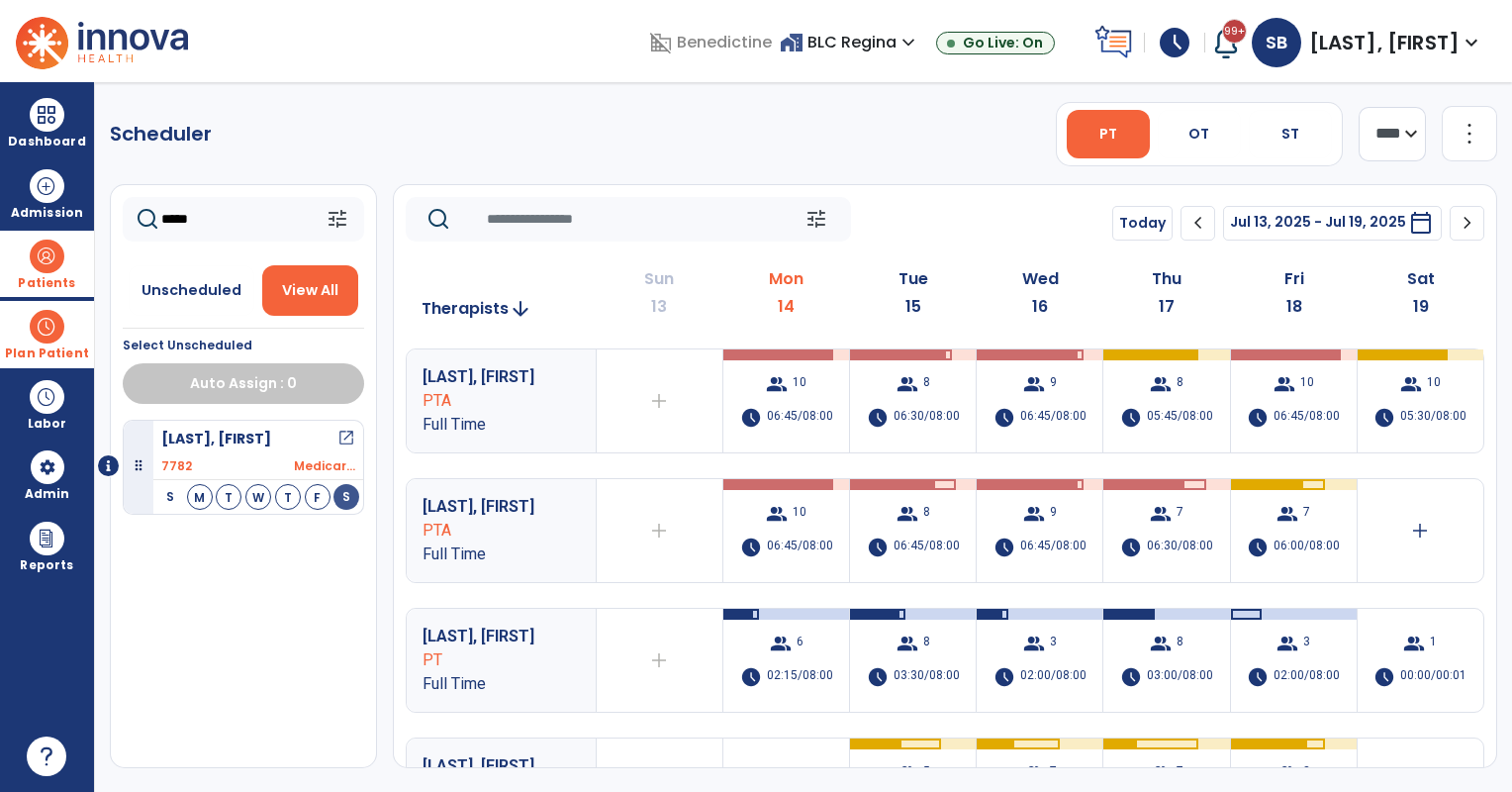 type on "*****" 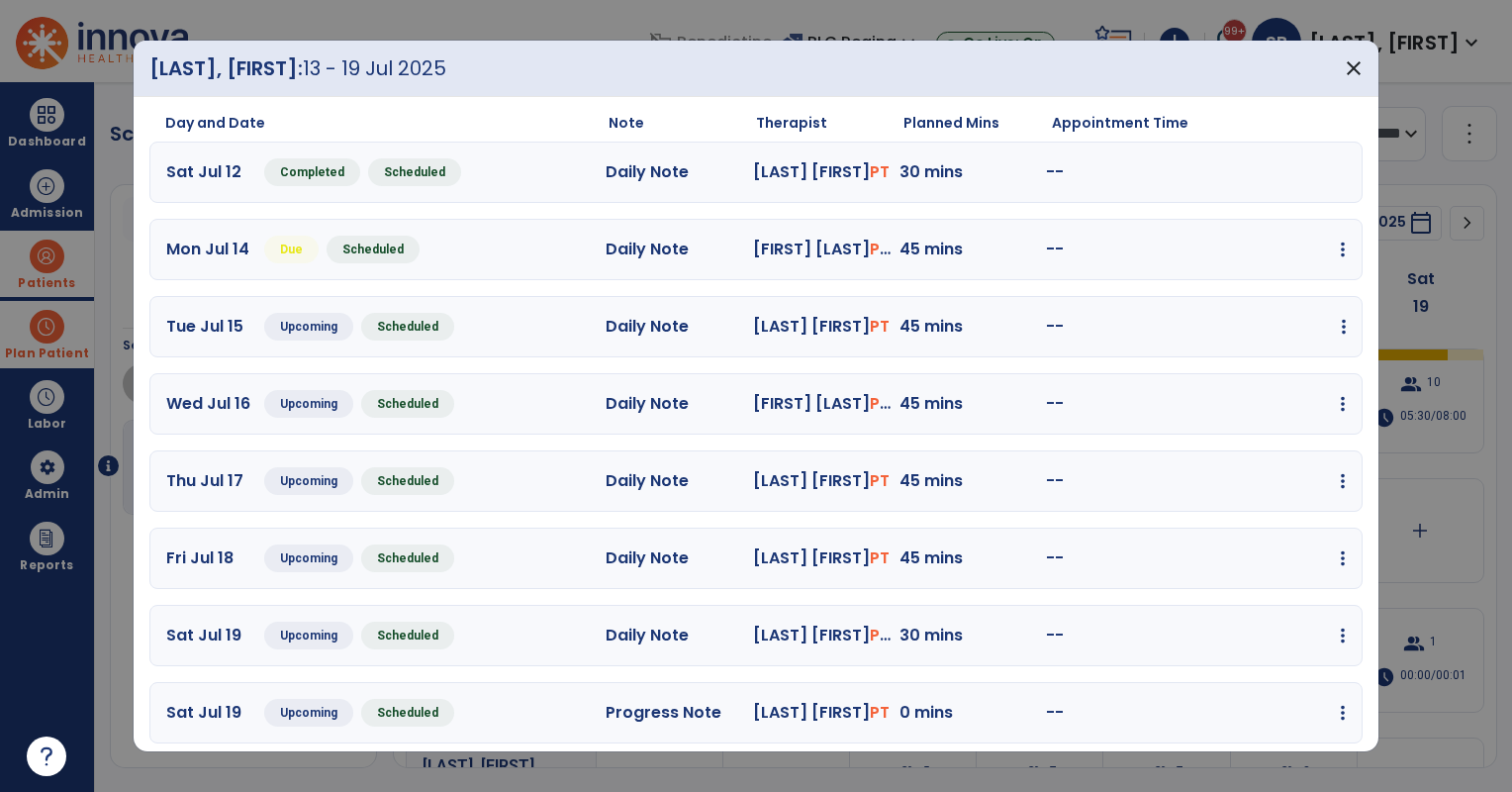 click at bounding box center (1343, 249) 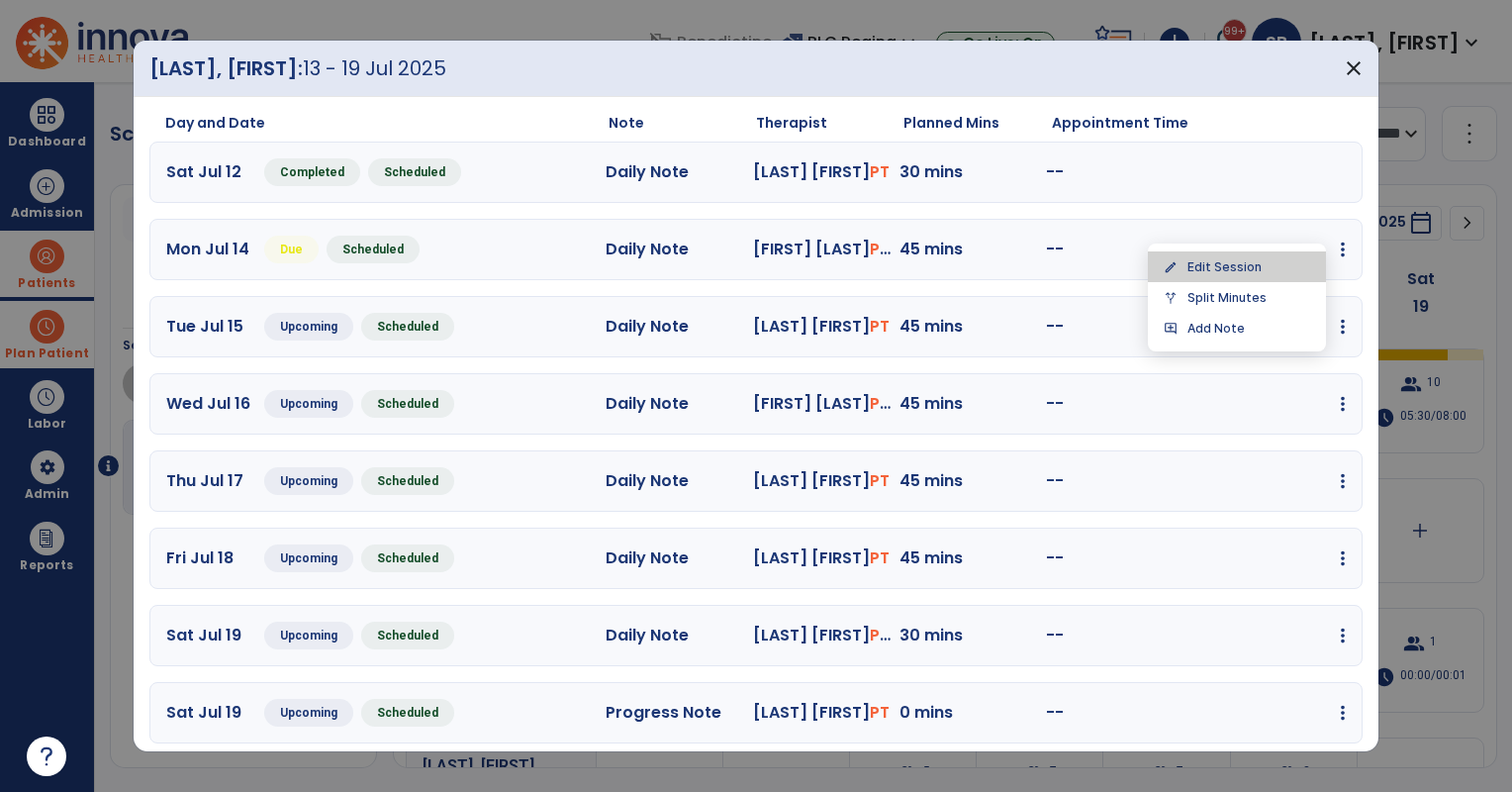 click on "edit   Edit Session" at bounding box center (1237, 266) 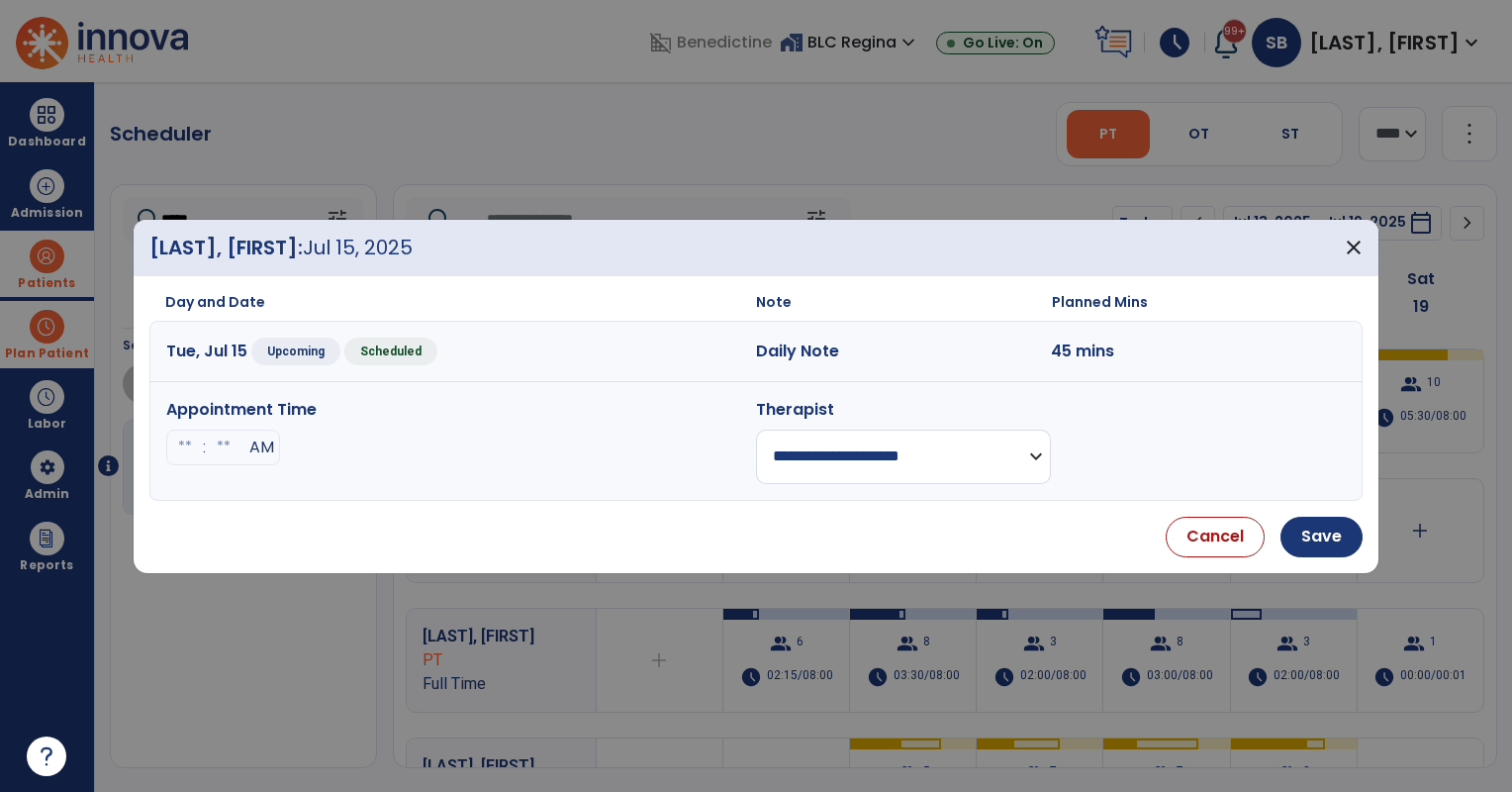 click on "**********" at bounding box center [903, 456] 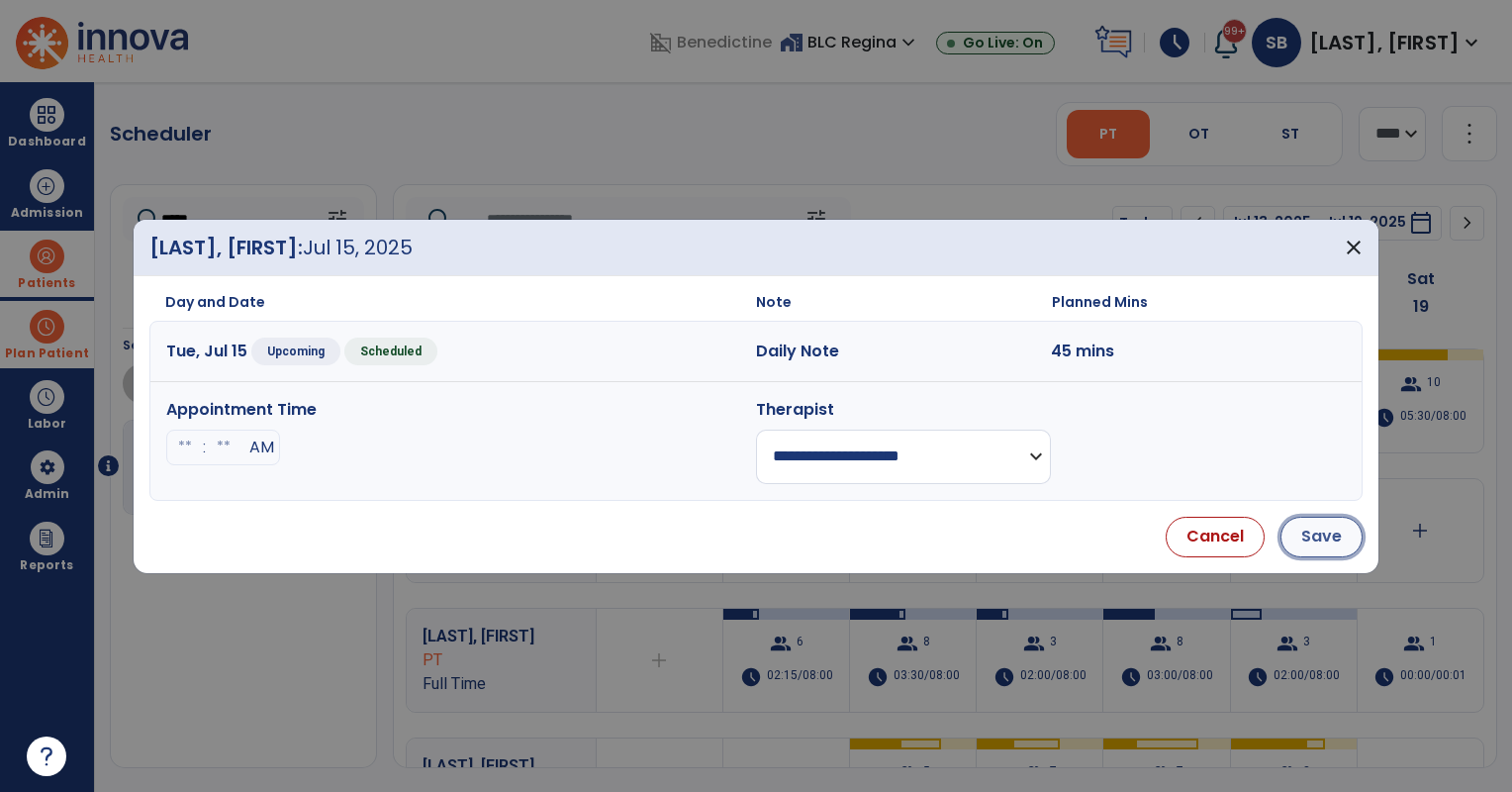 click on "Save" at bounding box center (1321, 537) 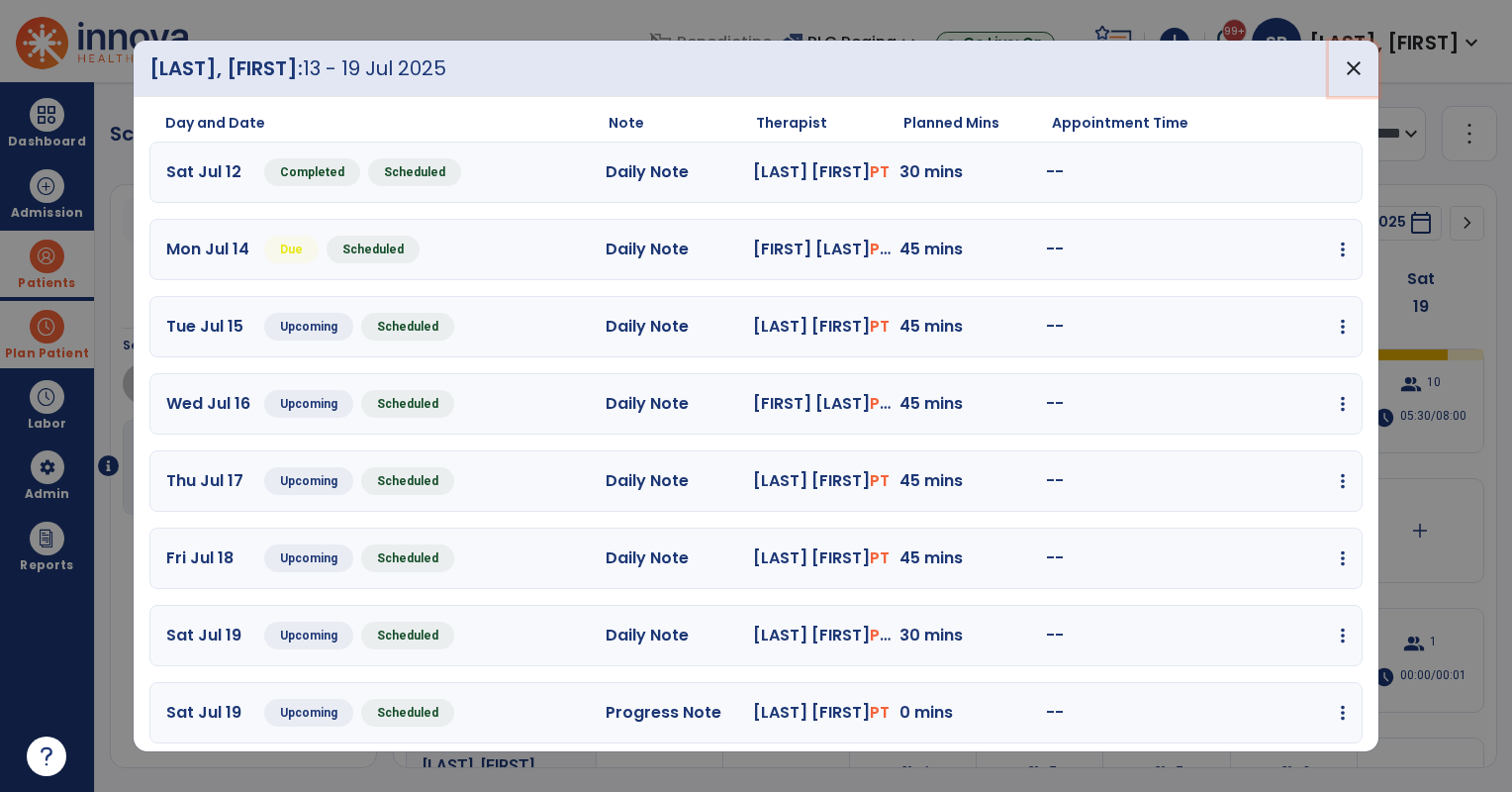 click on "close" at bounding box center (1354, 68) 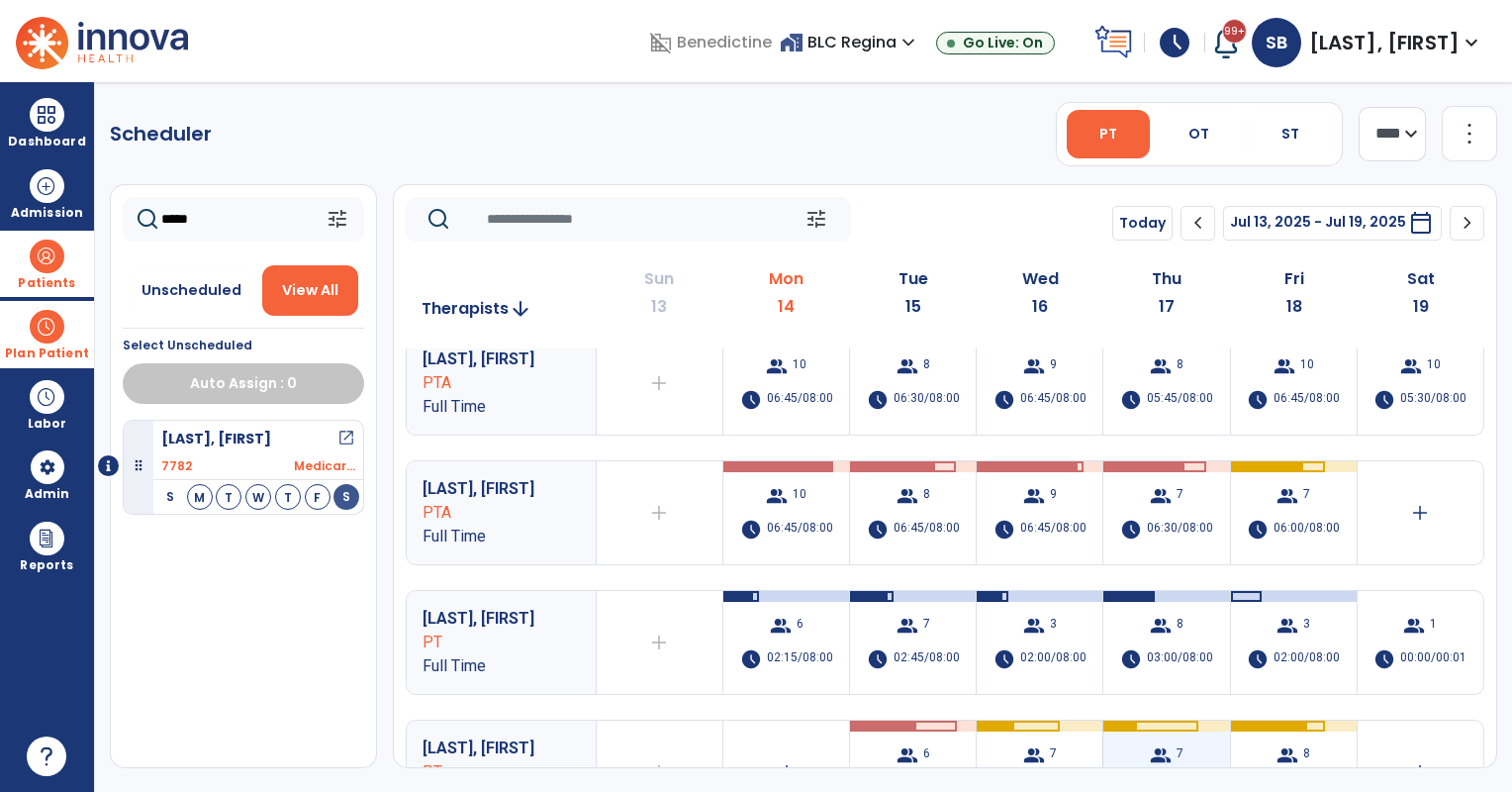 scroll, scrollTop: 0, scrollLeft: 0, axis: both 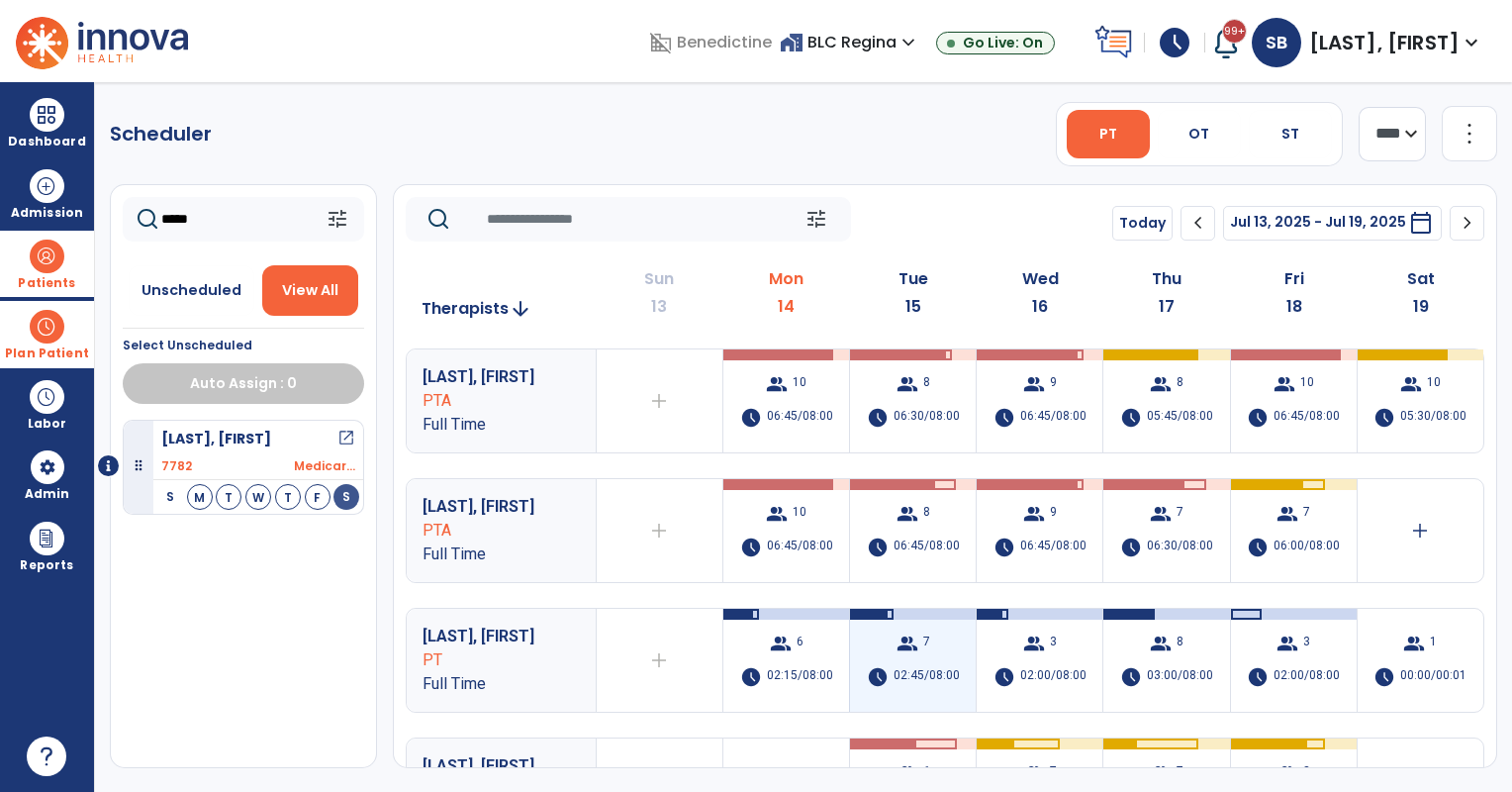 click on "group 7 schedule [TIME]/[TIME]" at bounding box center [912, 660] 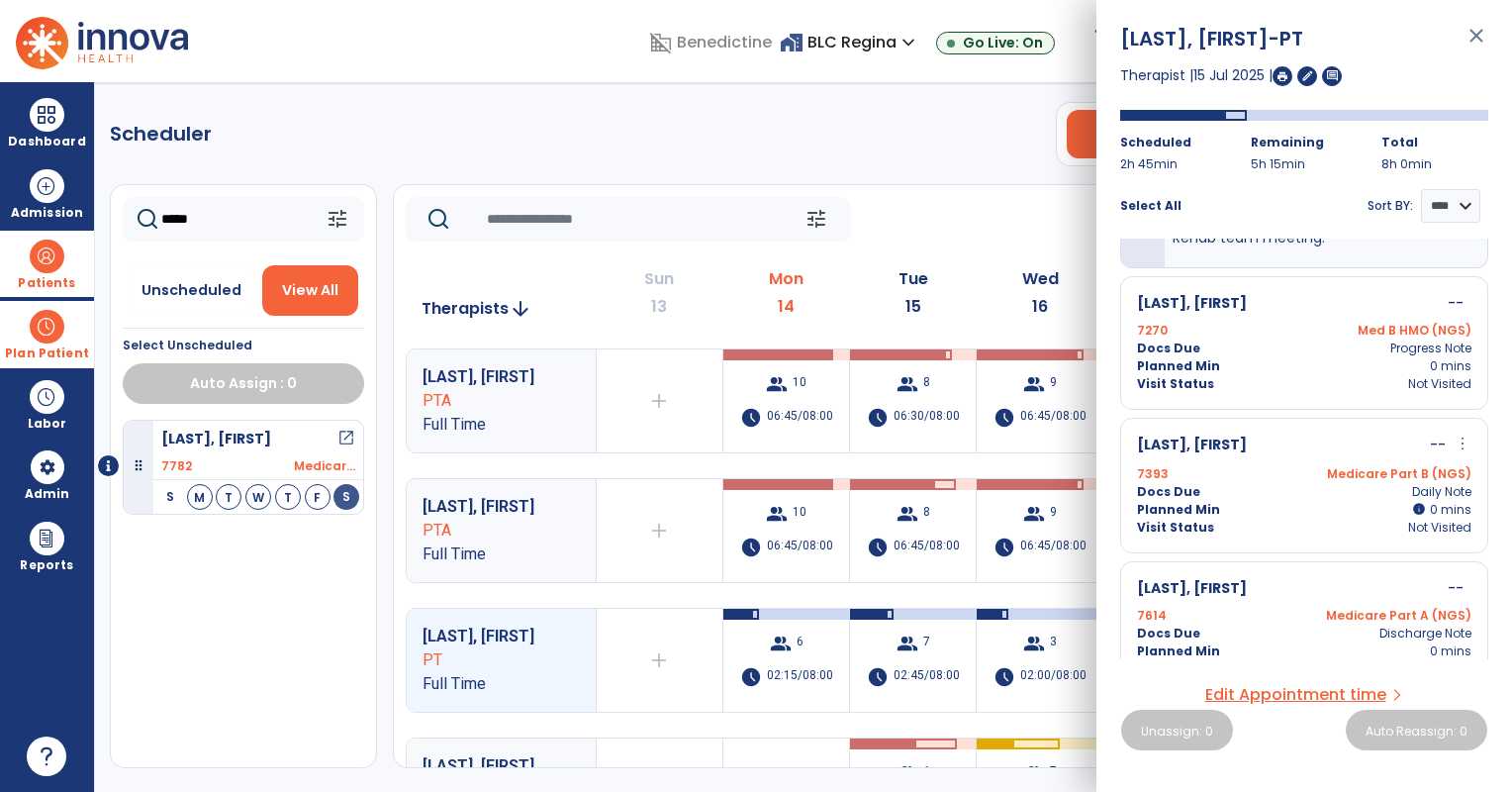 scroll, scrollTop: 0, scrollLeft: 0, axis: both 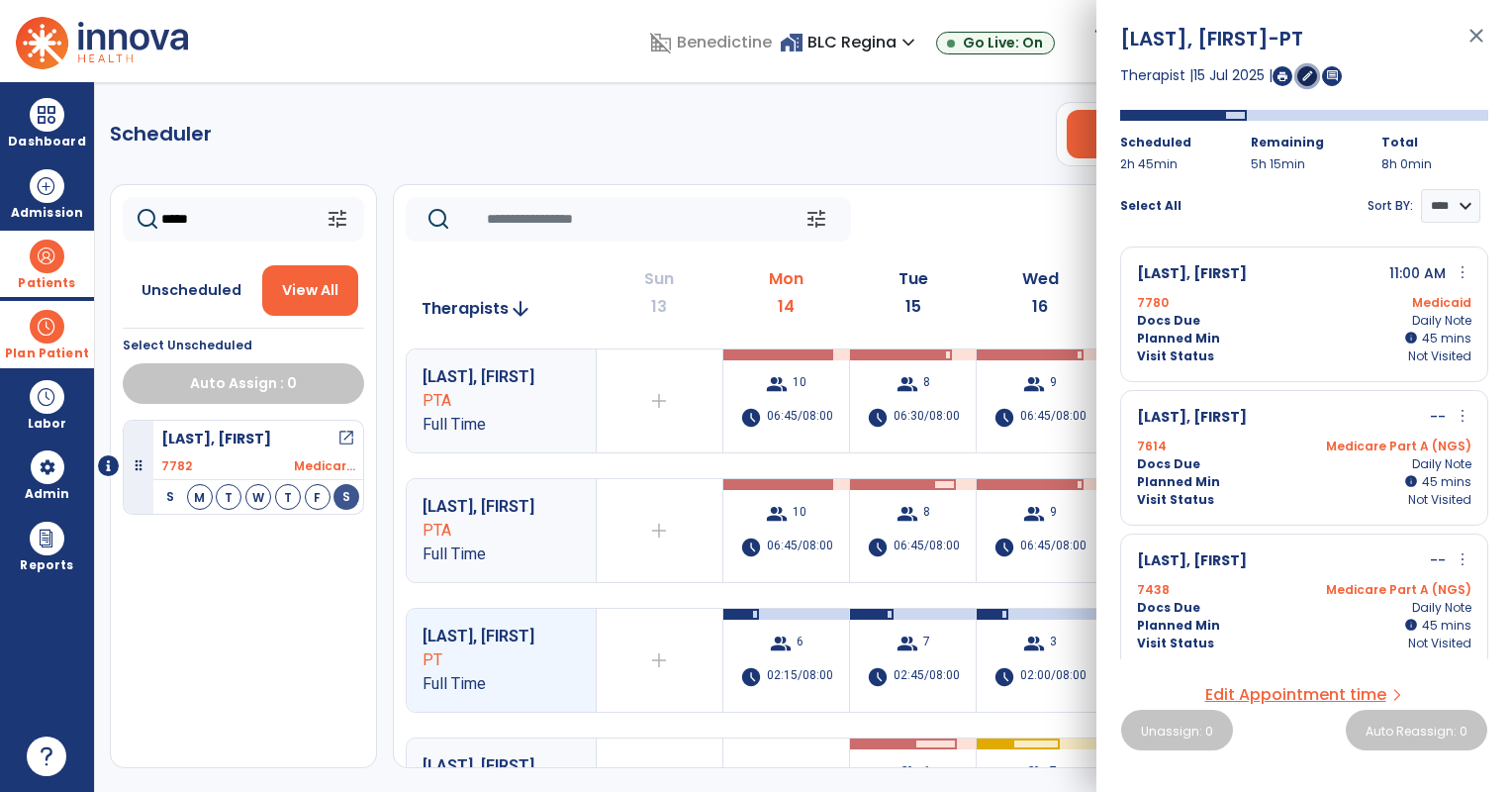click on "edit" at bounding box center (1307, 75) 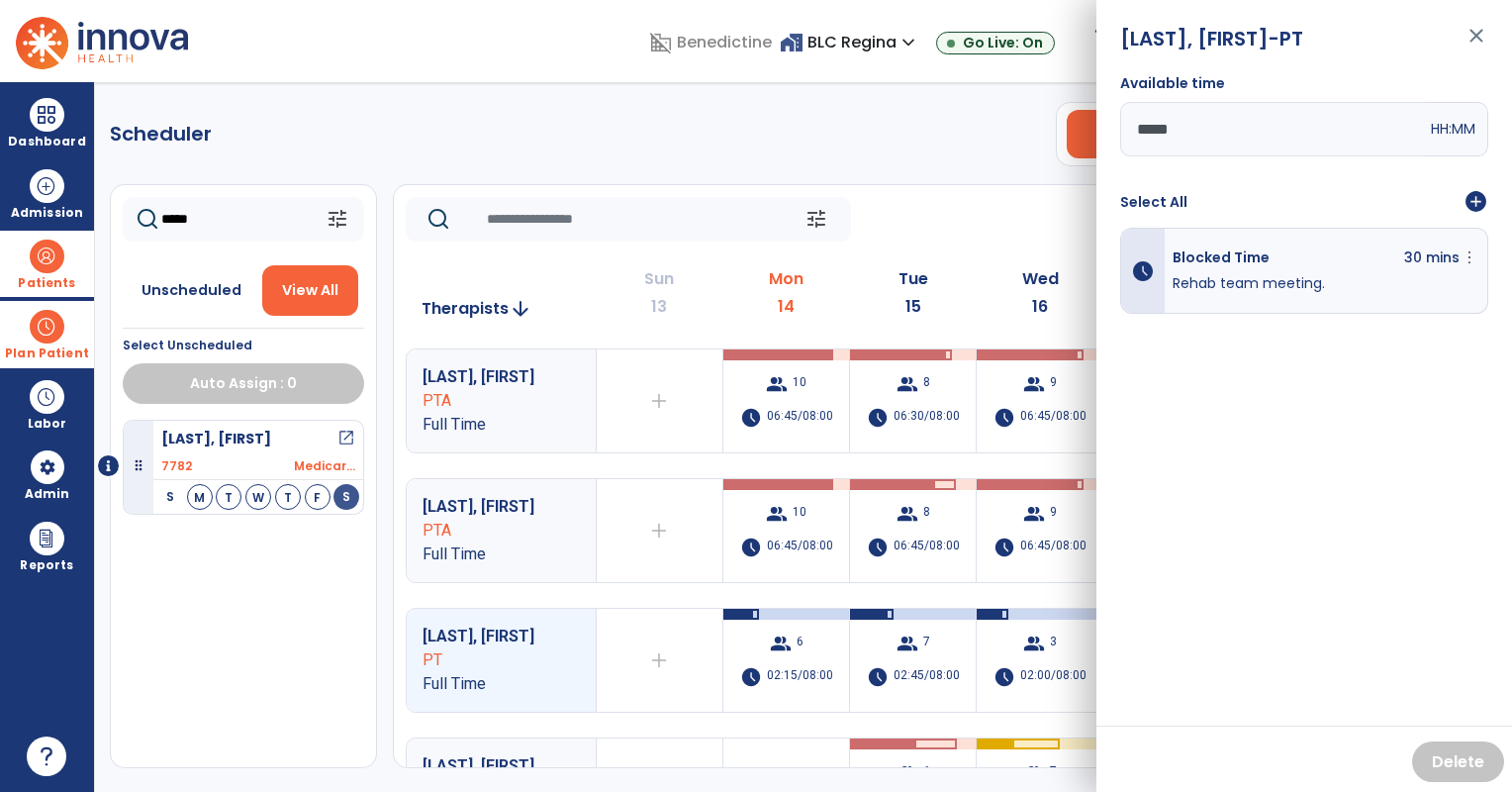 click on "add_circle" at bounding box center [1475, 202] 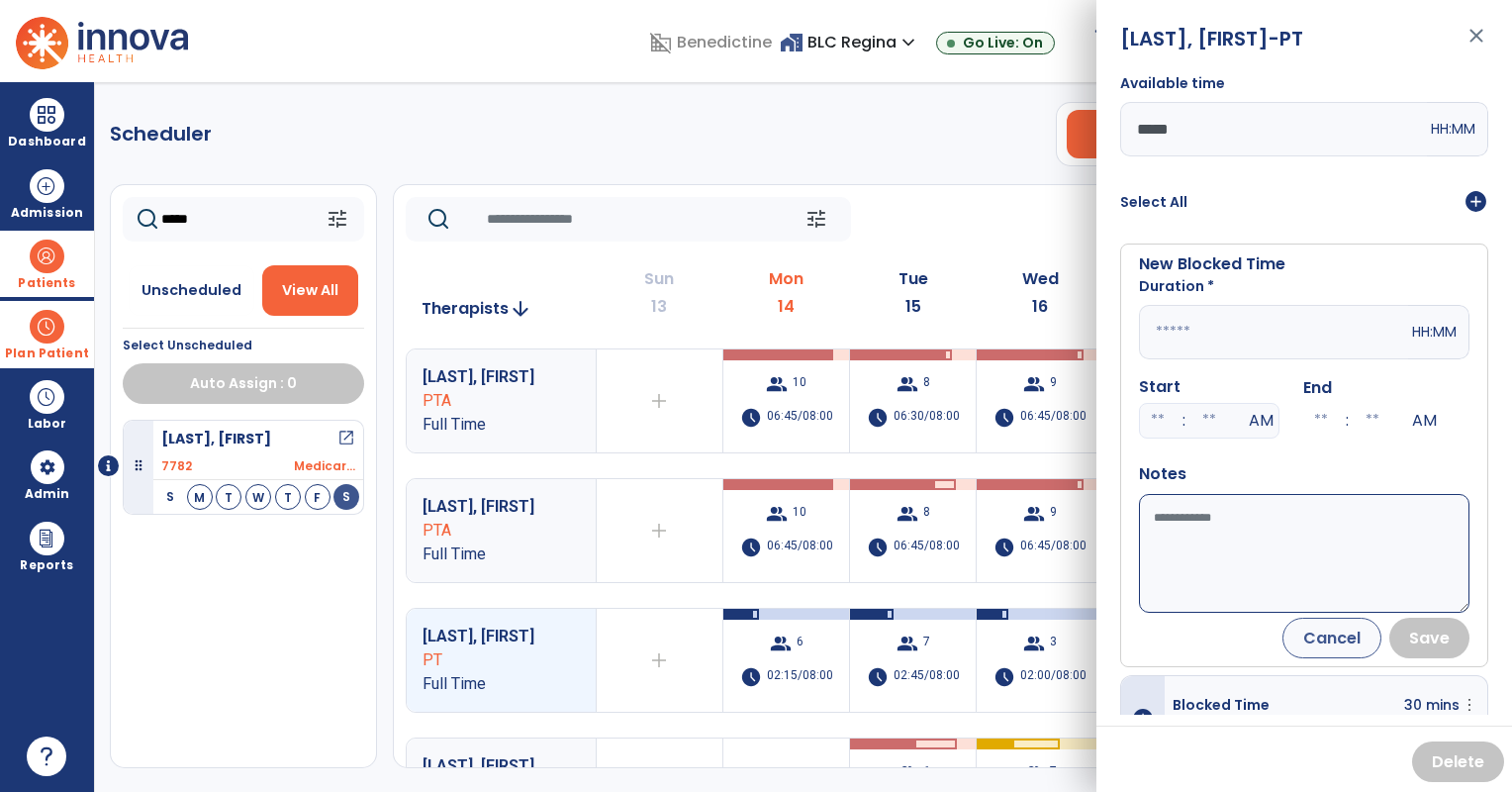 click at bounding box center (1274, 332) 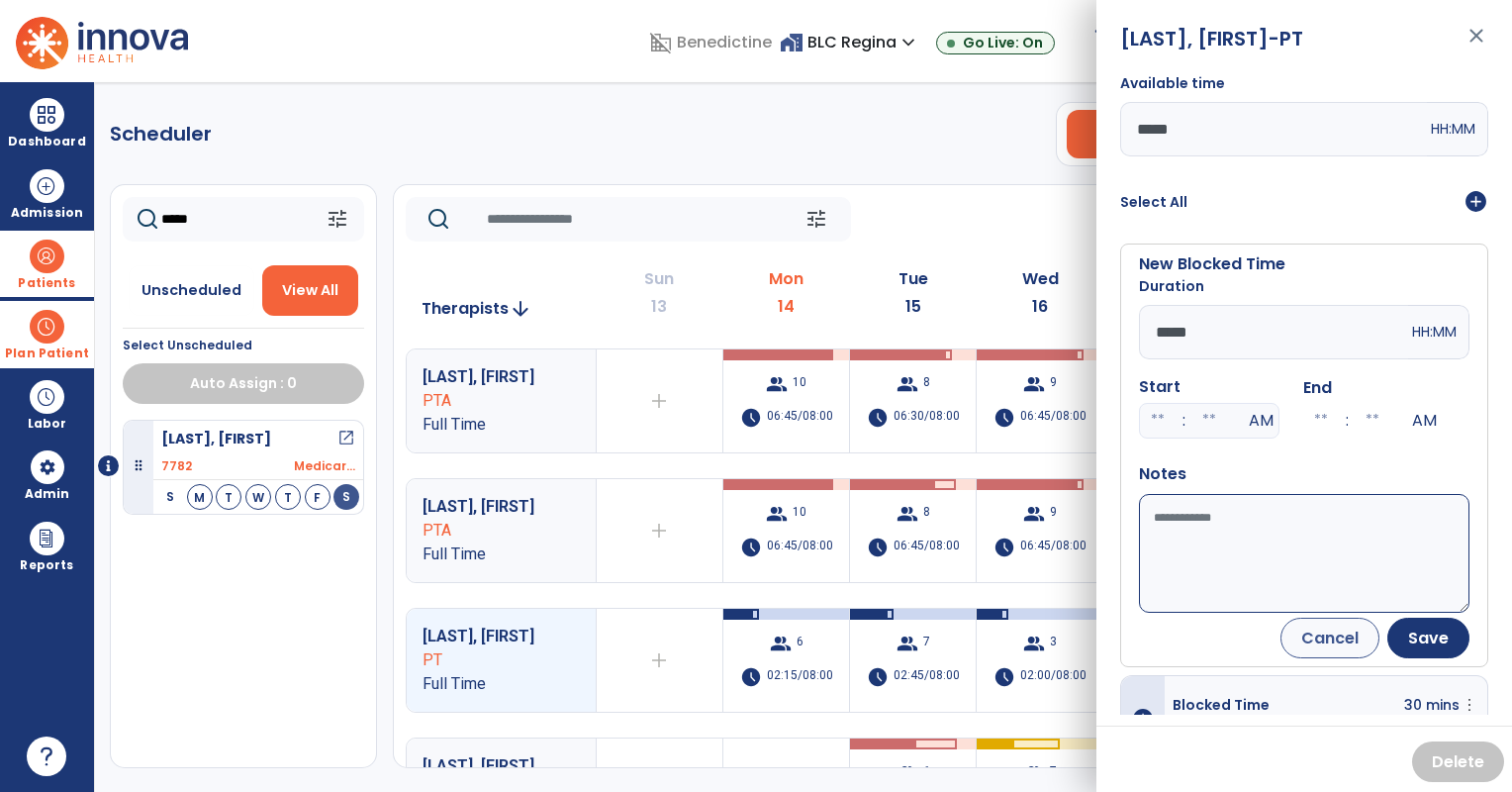 type on "*****" 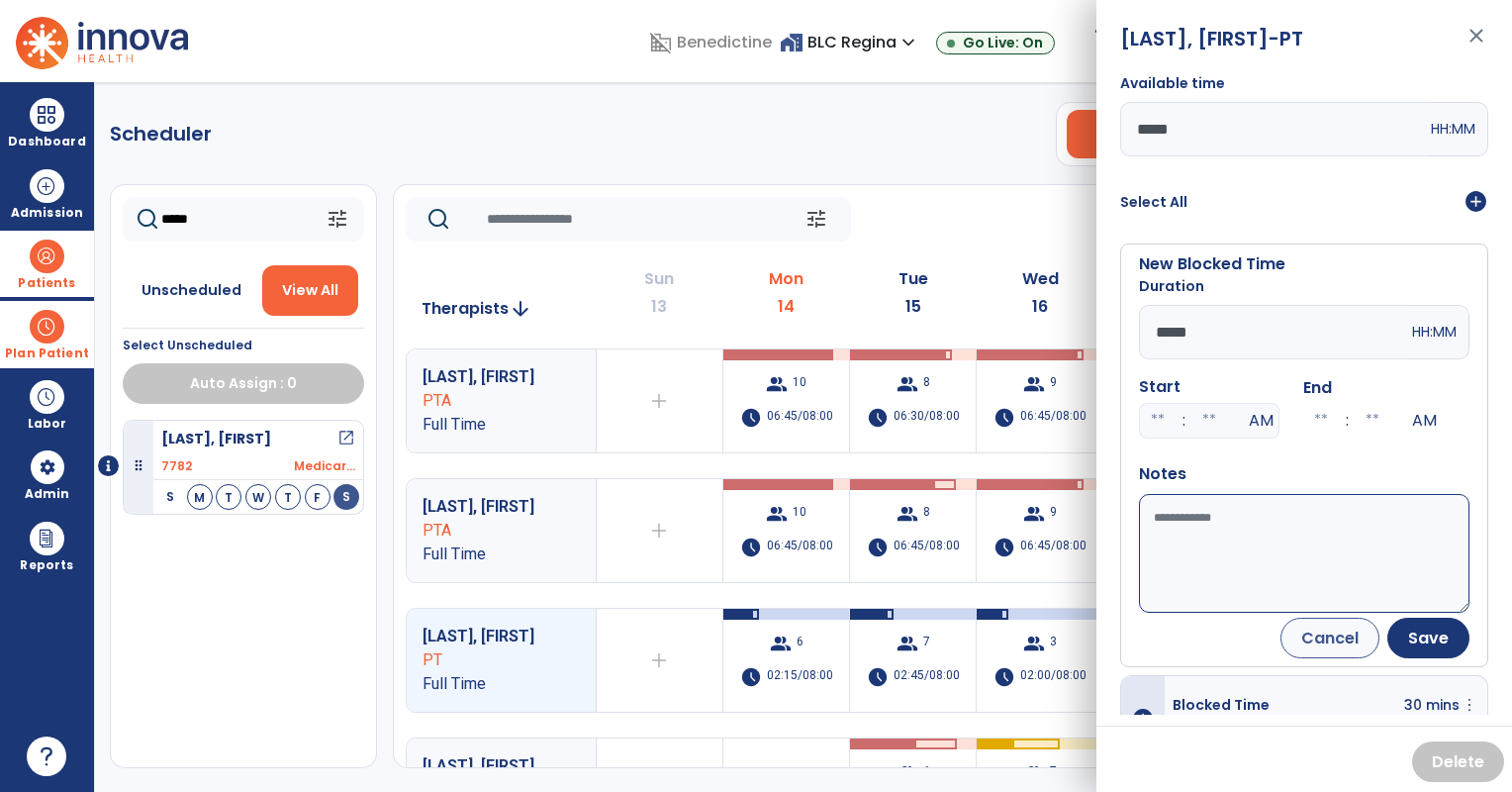 click on "Available time" at bounding box center [1304, 553] 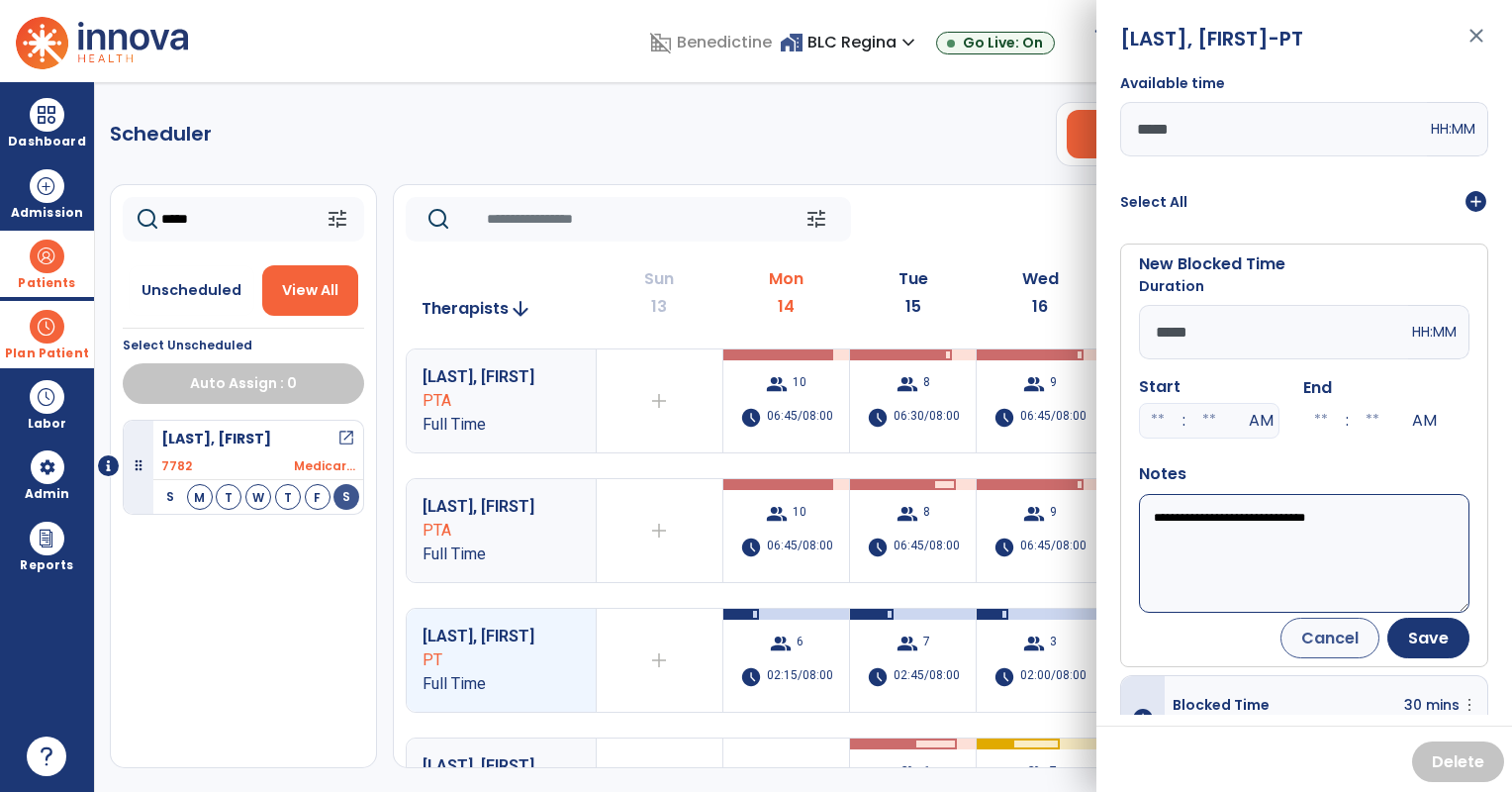 type on "**********" 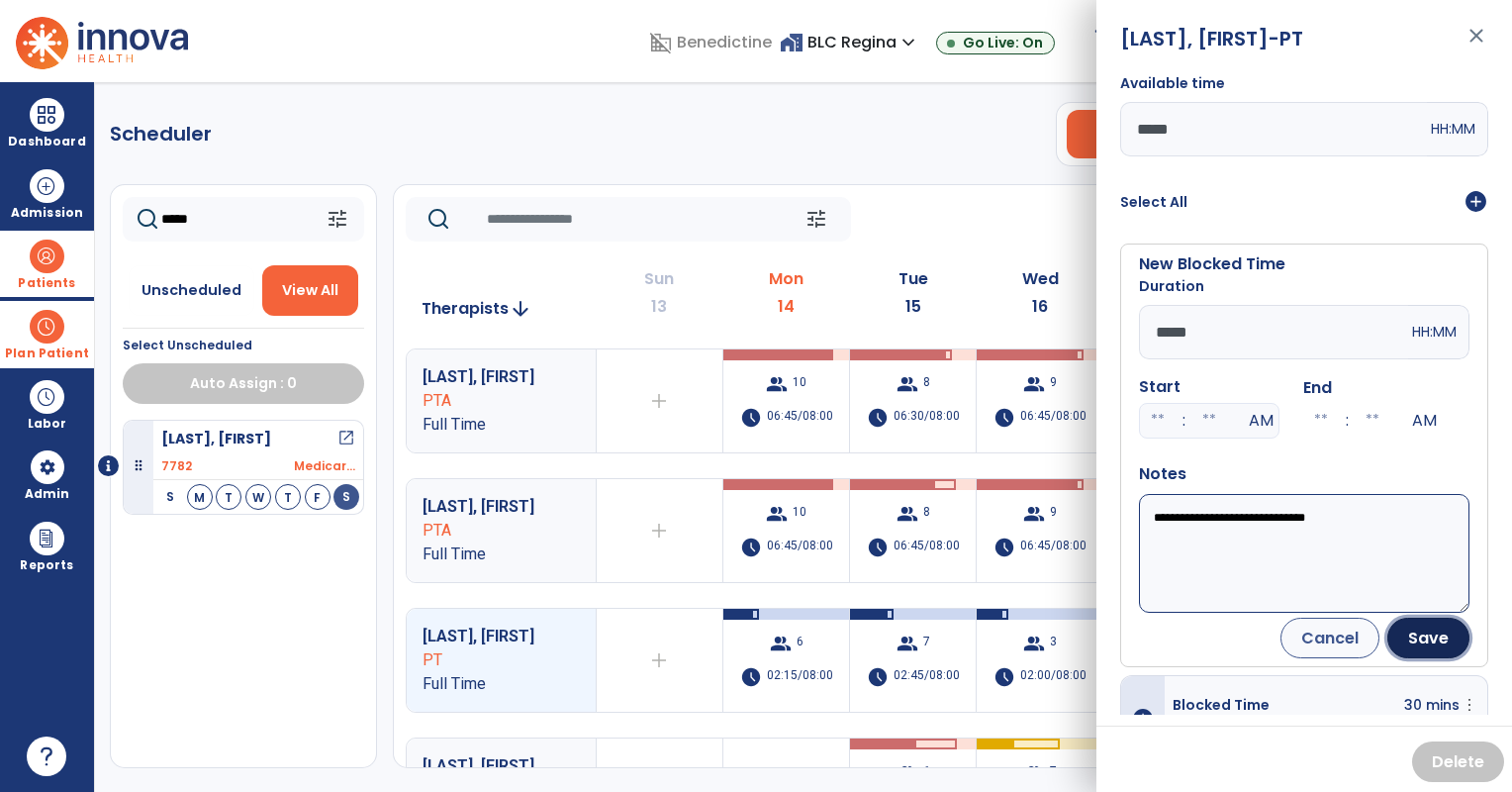 click on "Save" at bounding box center (1428, 638) 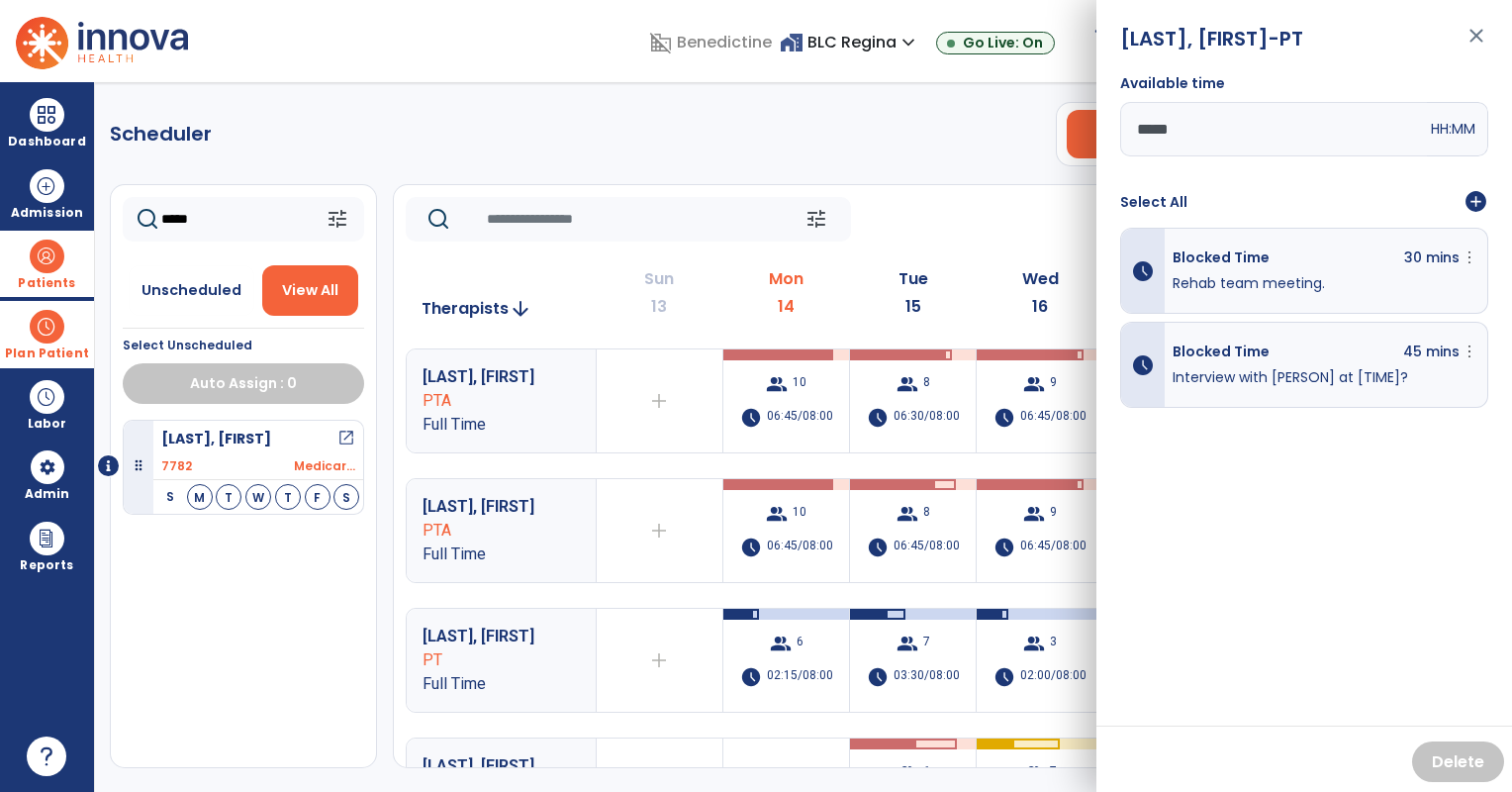 click on "tune   Today  chevron_left Jul 13, 2025 - Jul 19, 2025  *********  calendar_today  chevron_right" 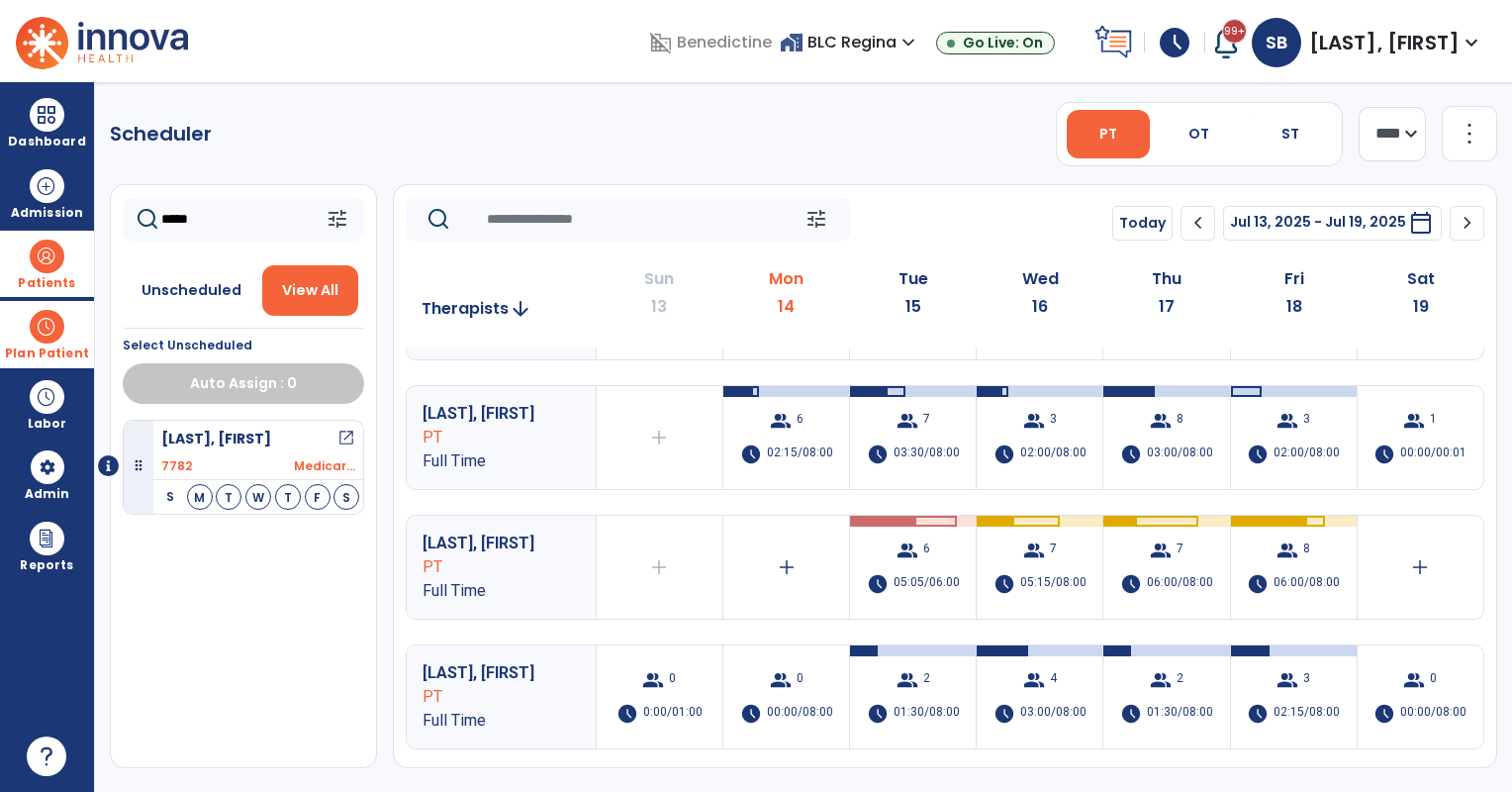 scroll, scrollTop: 164, scrollLeft: 0, axis: vertical 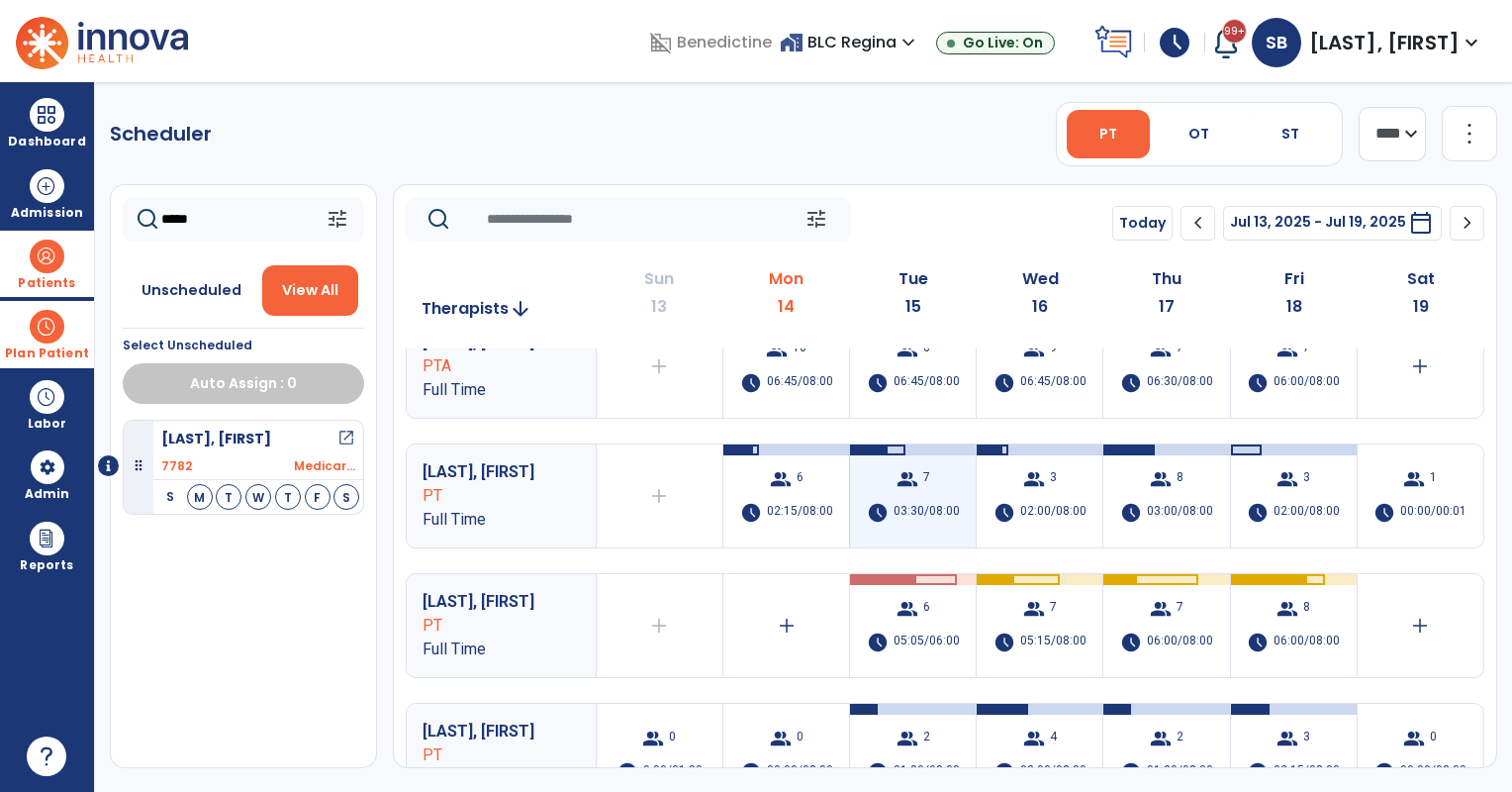 click on "group  7  schedule  03:30/08:00" at bounding box center (912, 496) 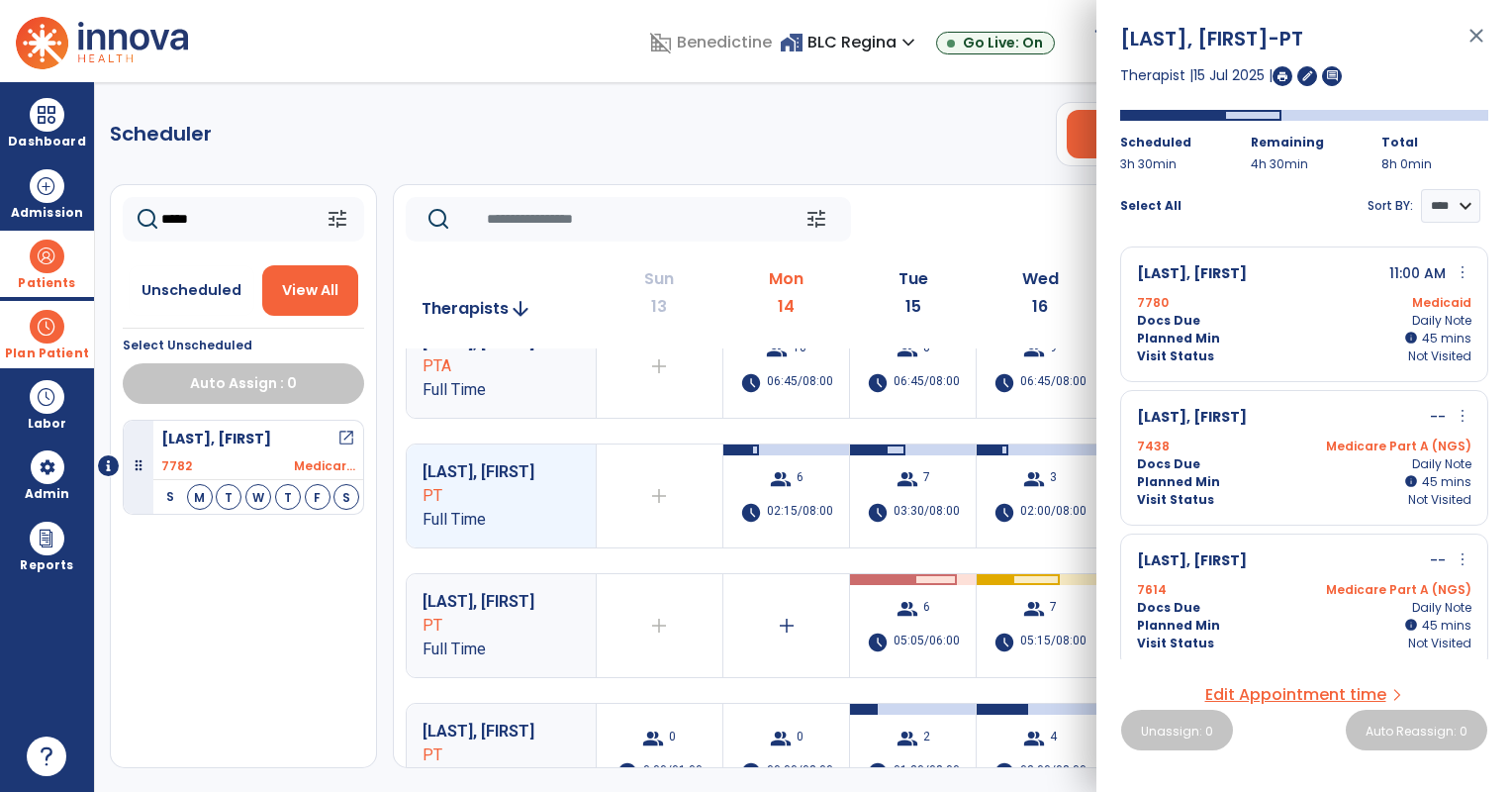 click on "tune   Today  chevron_left Jul 13, 2025 - Jul 19, 2025  *********  calendar_today  chevron_right" 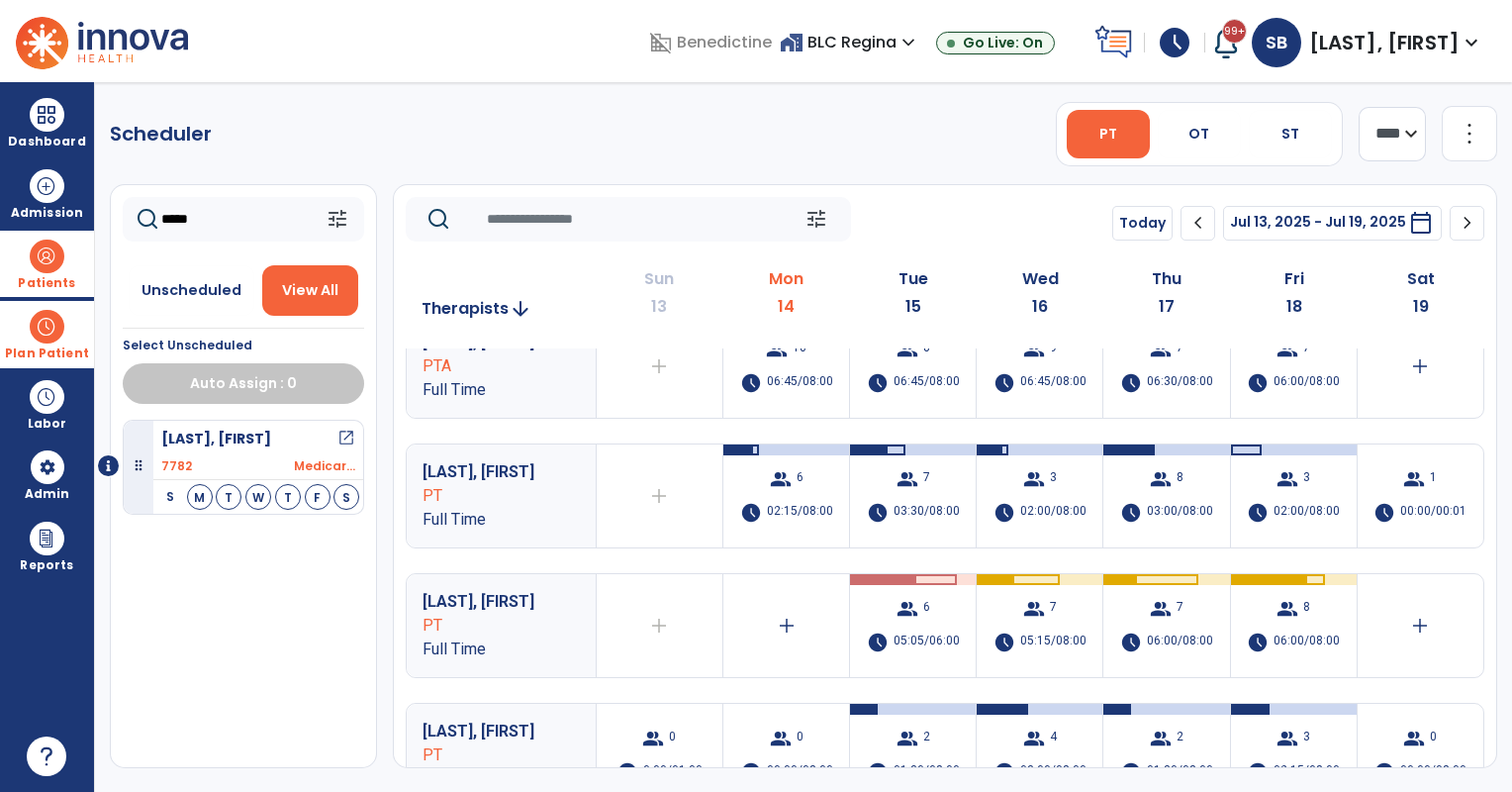 scroll, scrollTop: 0, scrollLeft: 0, axis: both 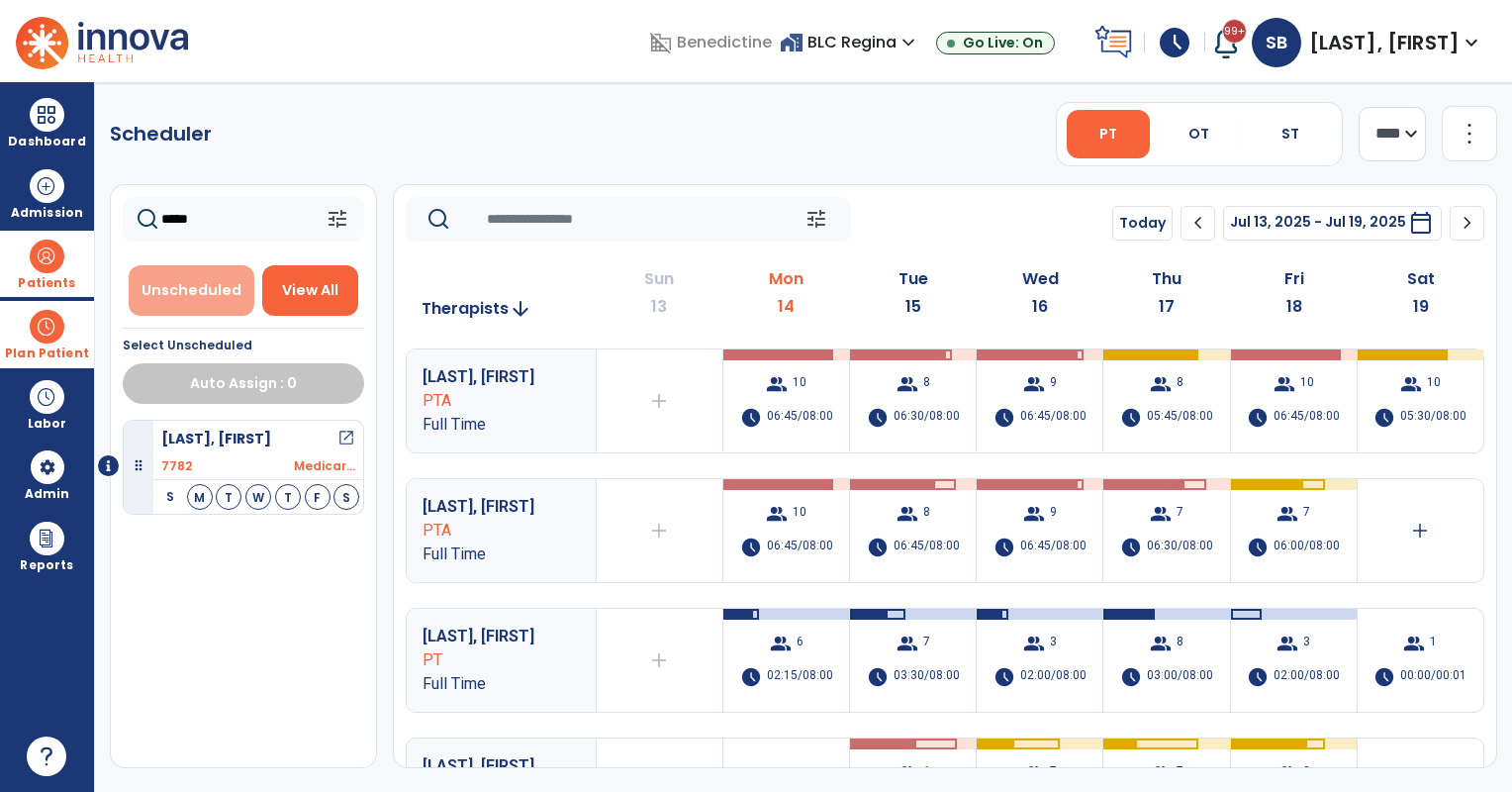 drag, startPoint x: 190, startPoint y: 285, endPoint x: 216, endPoint y: 275, distance: 27.856777 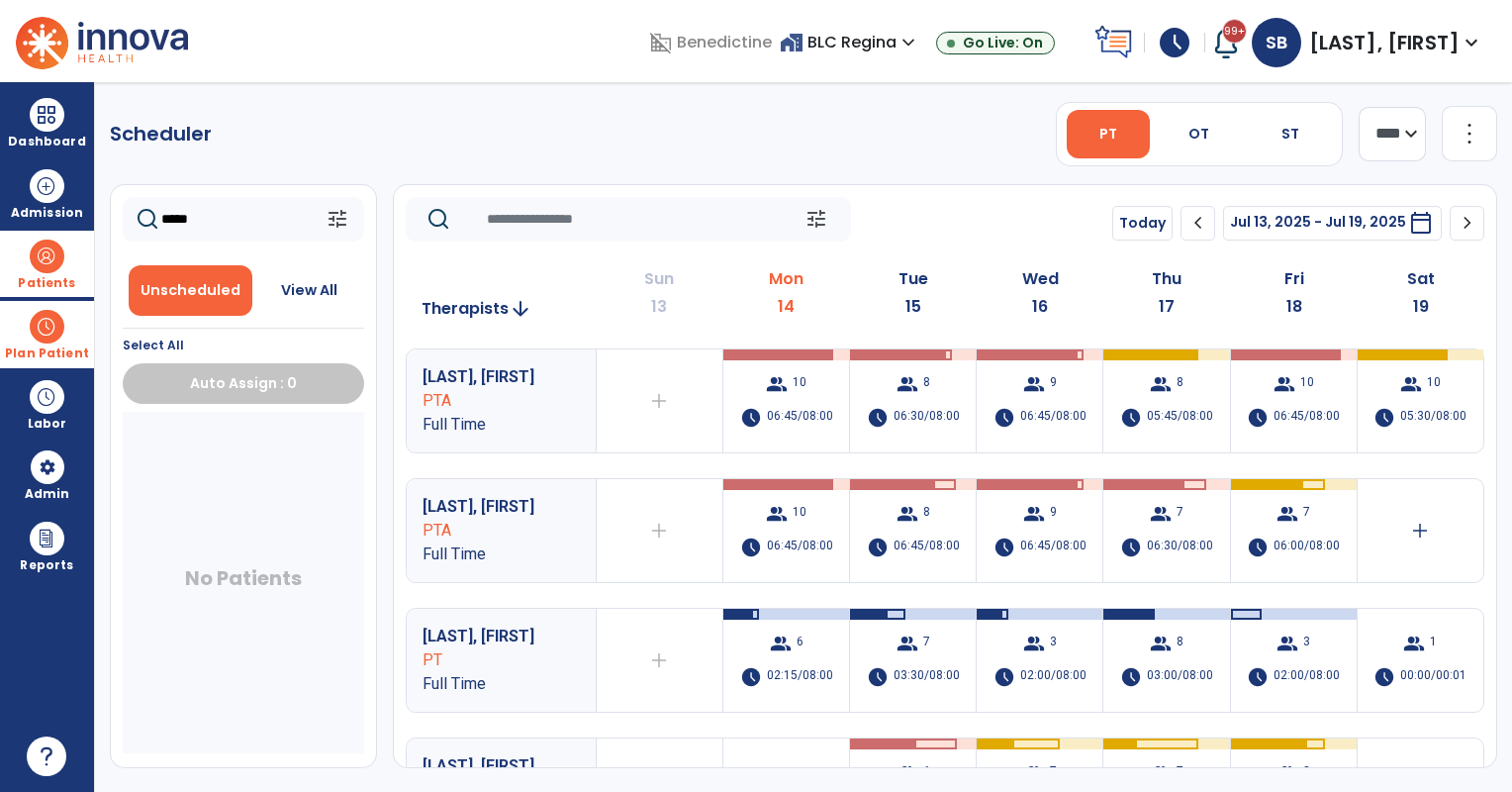 click on "*****" 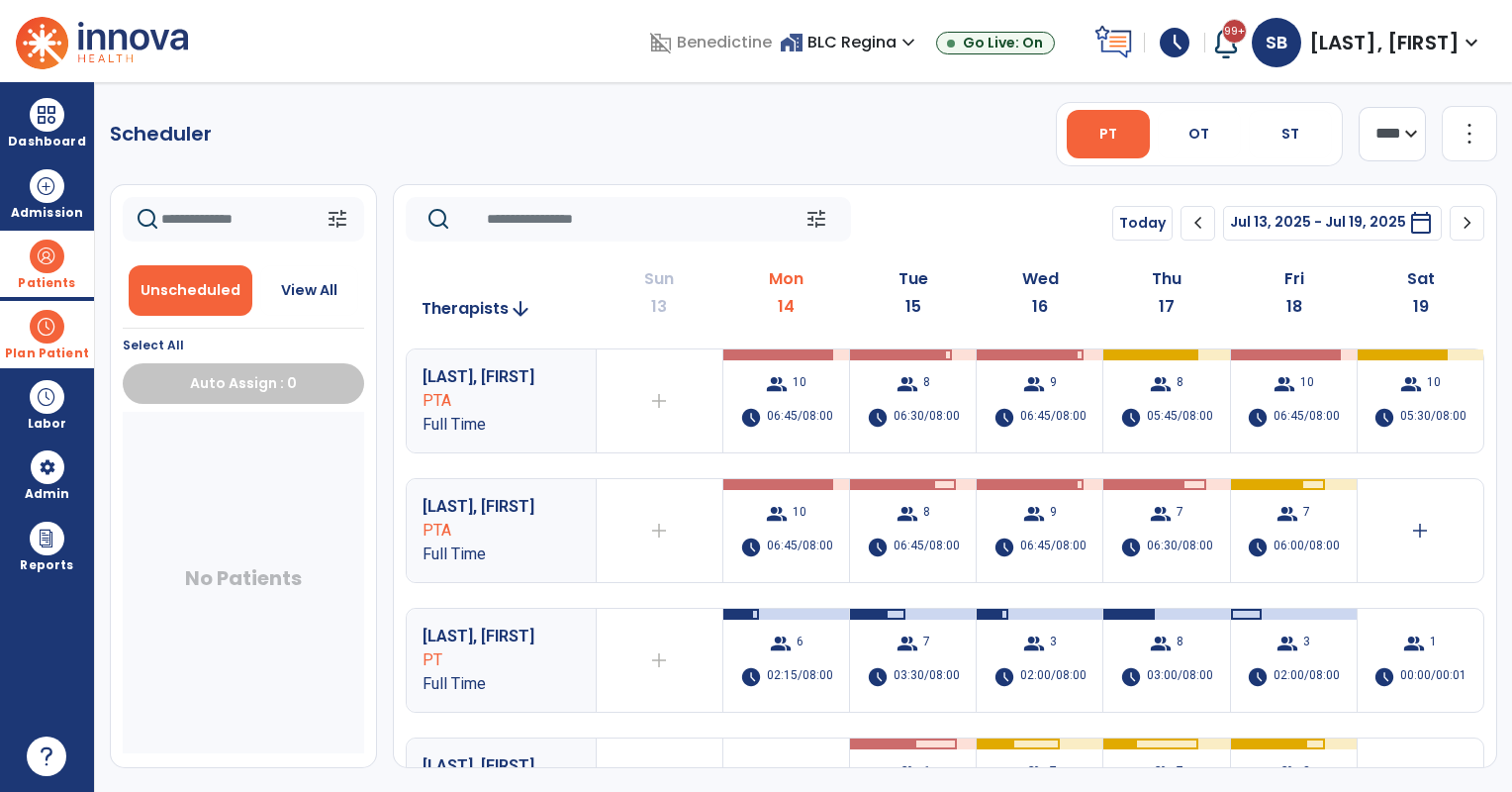 type 